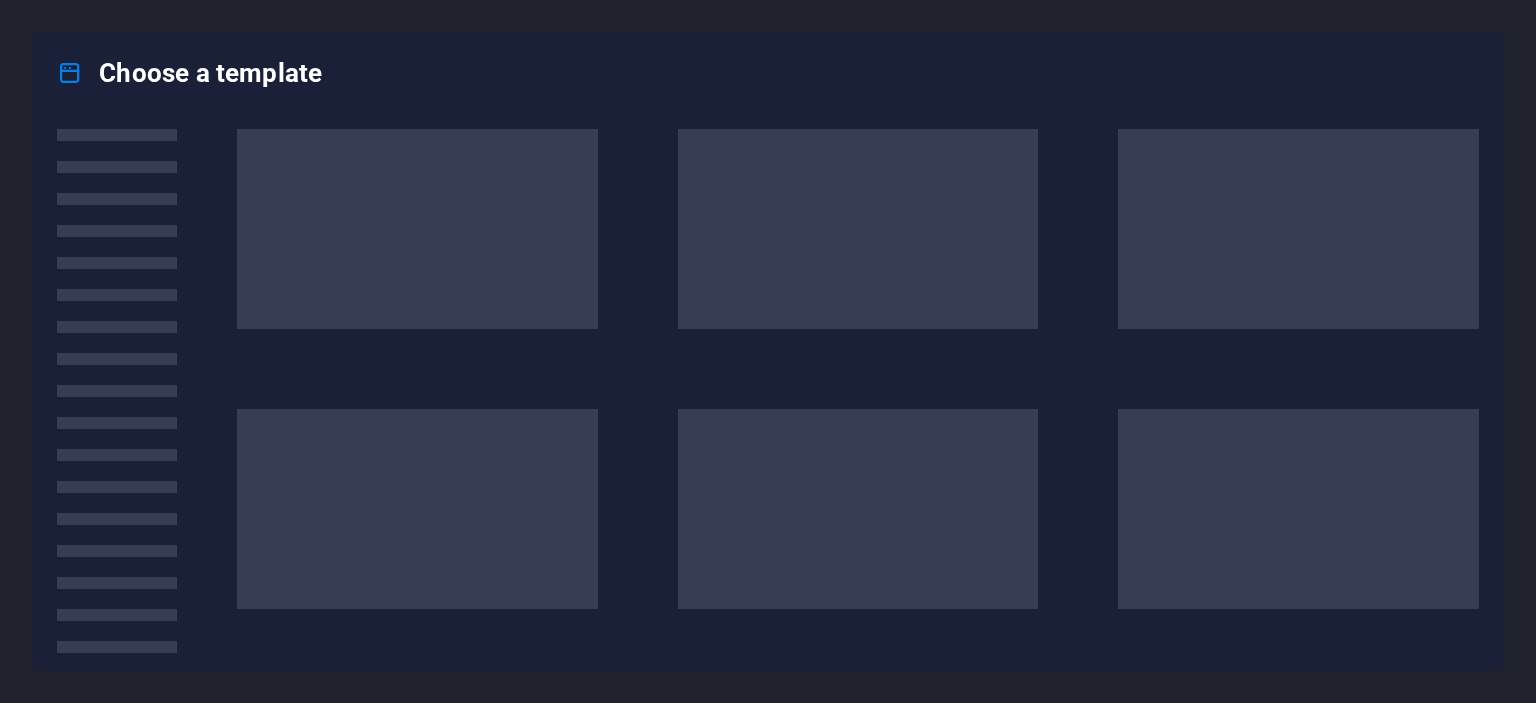 scroll, scrollTop: 0, scrollLeft: 0, axis: both 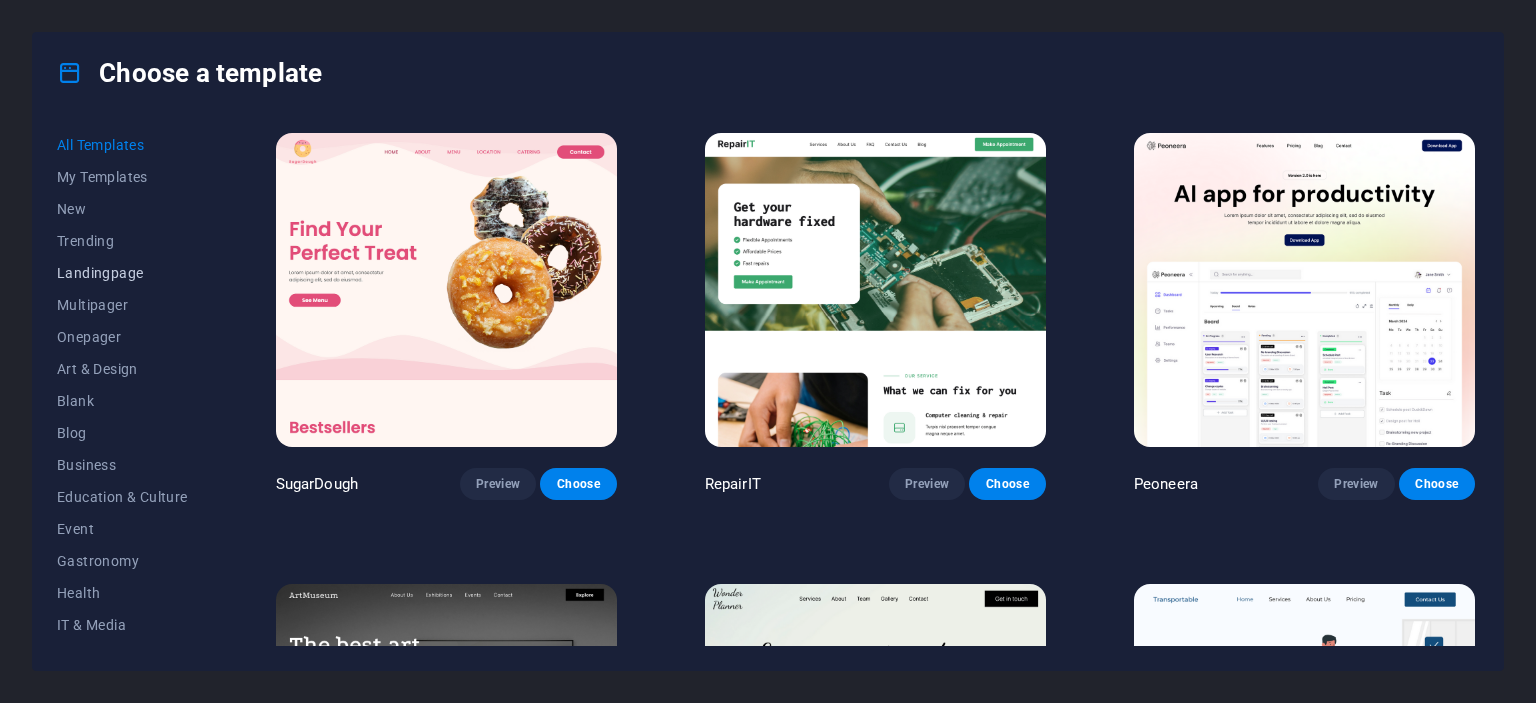 click on "Landingpage" at bounding box center [122, 273] 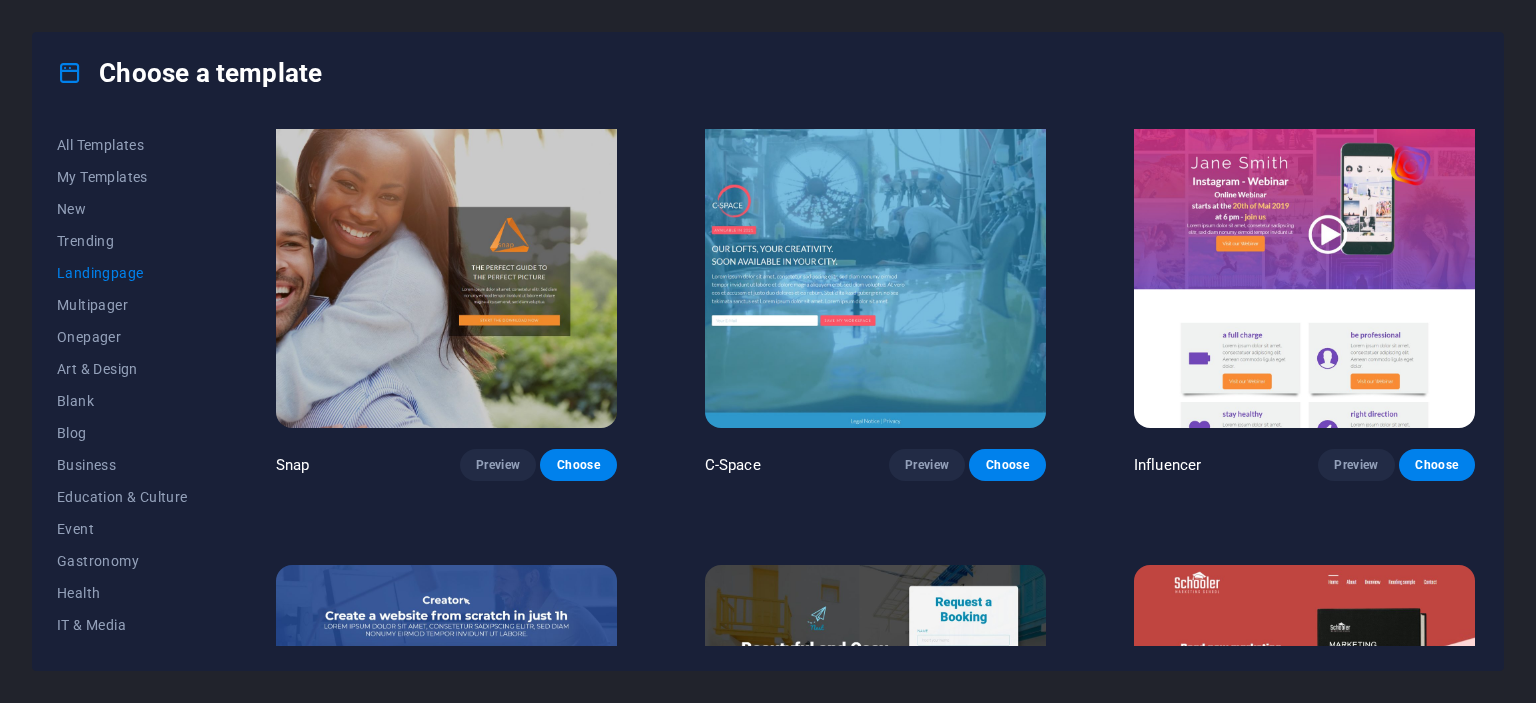 scroll, scrollTop: 2188, scrollLeft: 0, axis: vertical 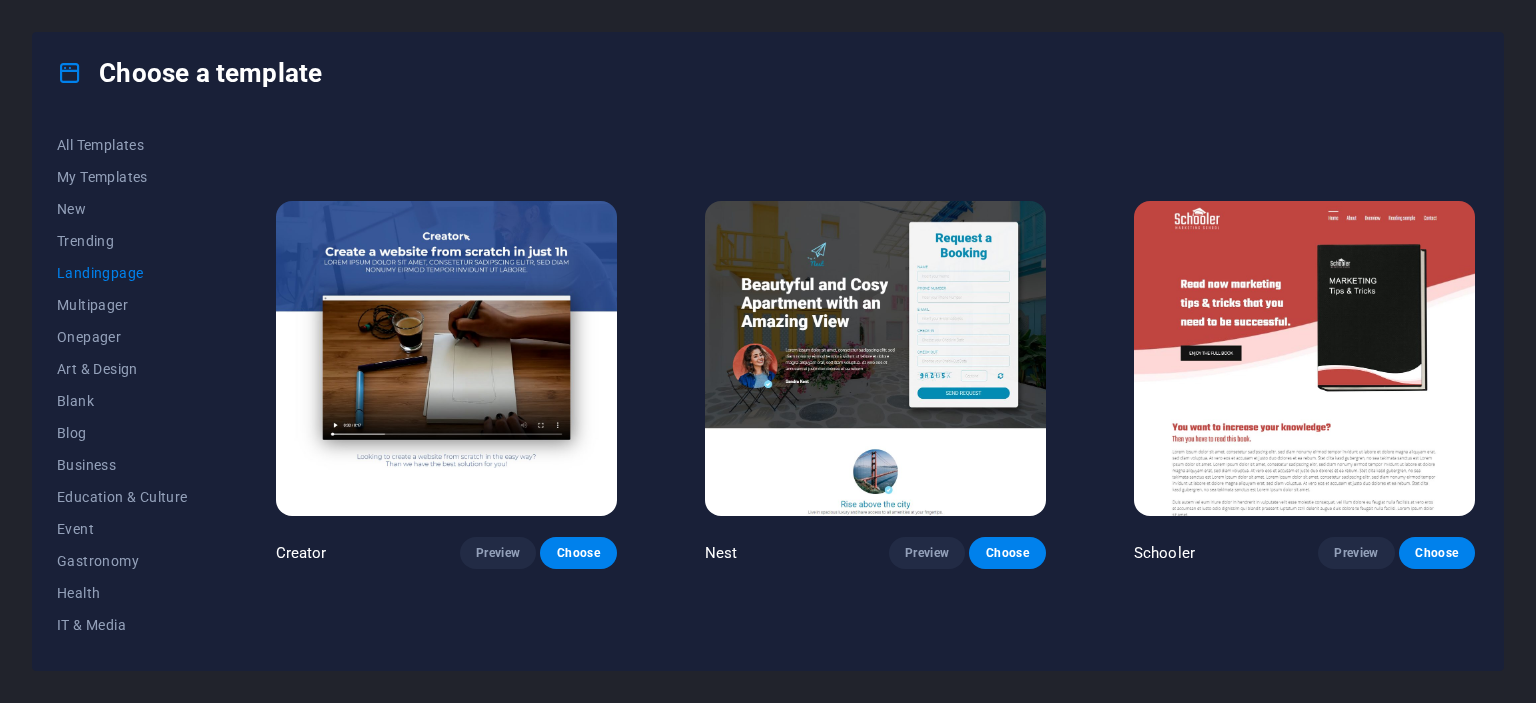click at bounding box center (446, 358) 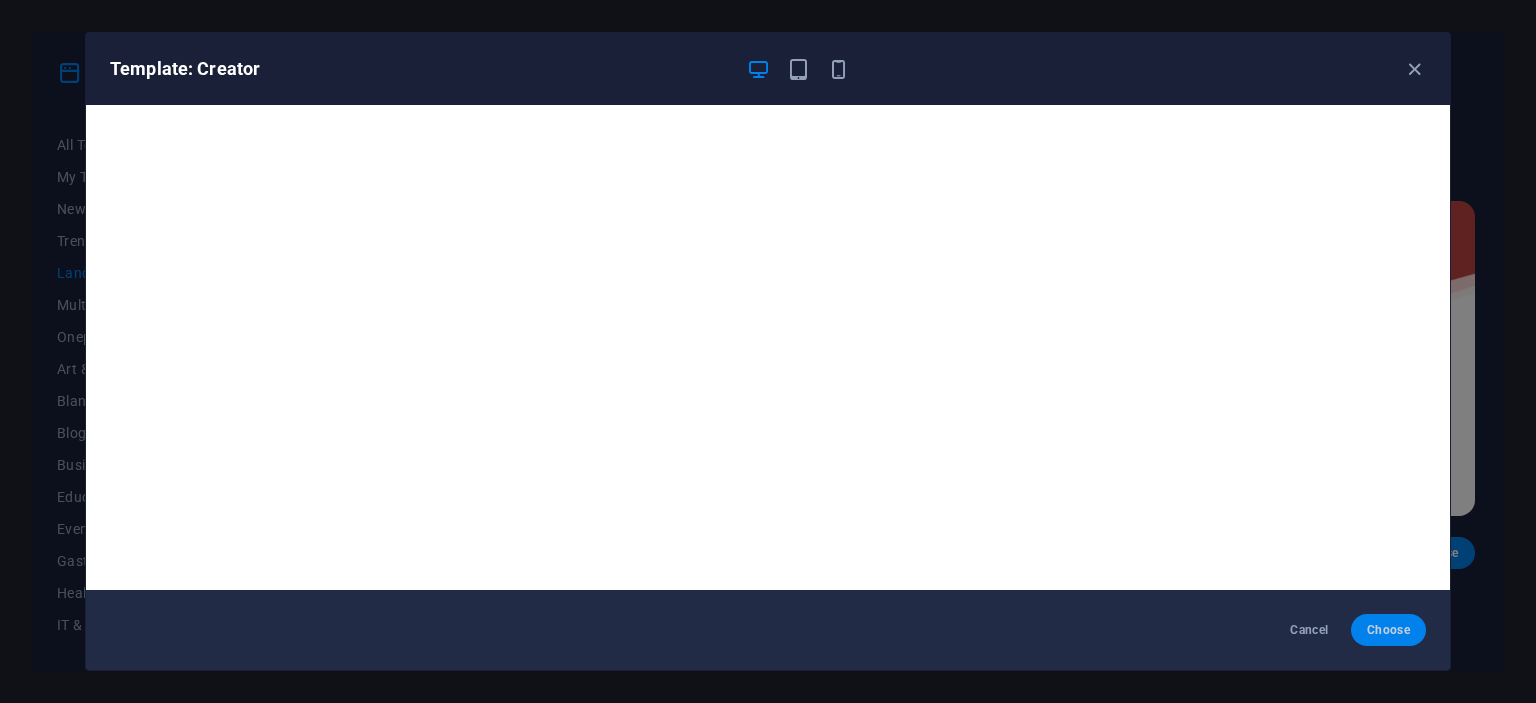 click on "Choose" at bounding box center [1388, 630] 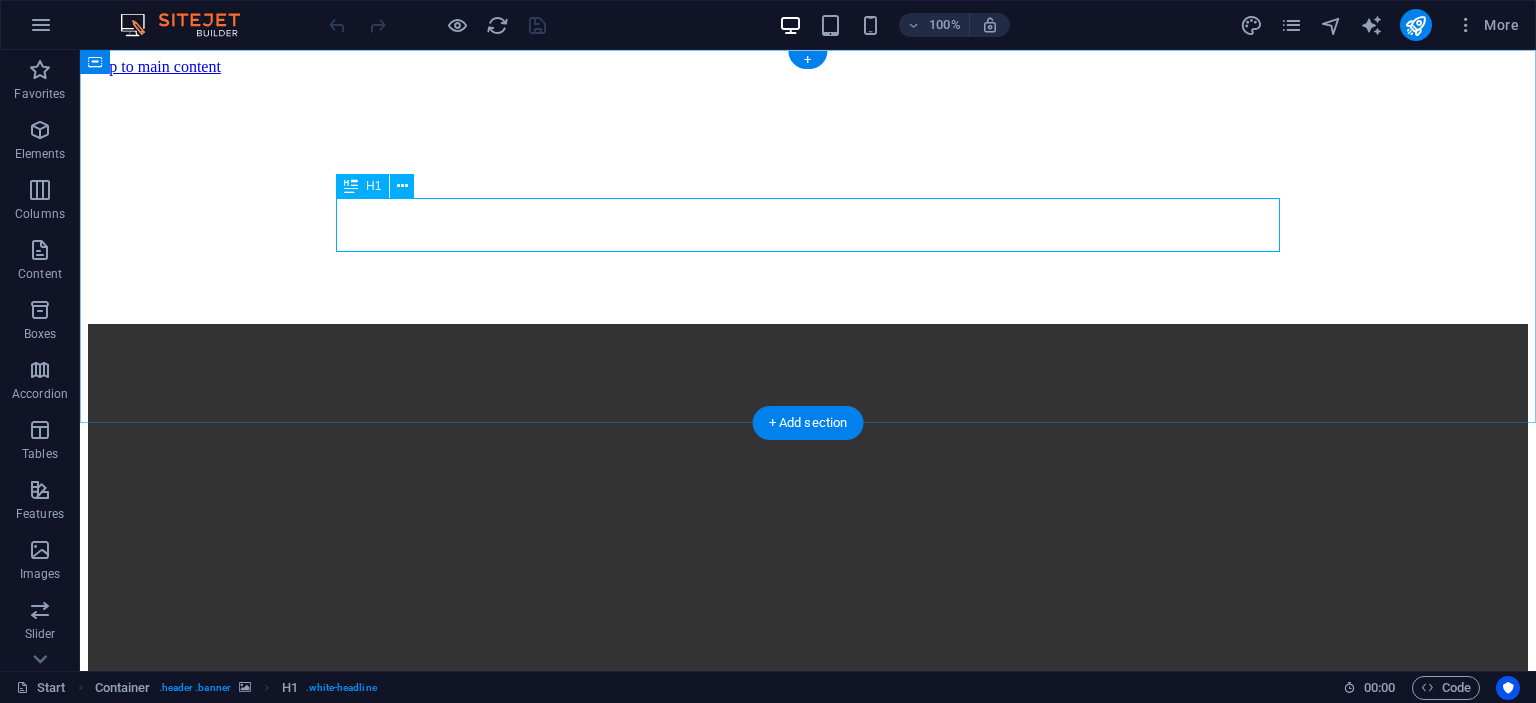 scroll, scrollTop: 0, scrollLeft: 0, axis: both 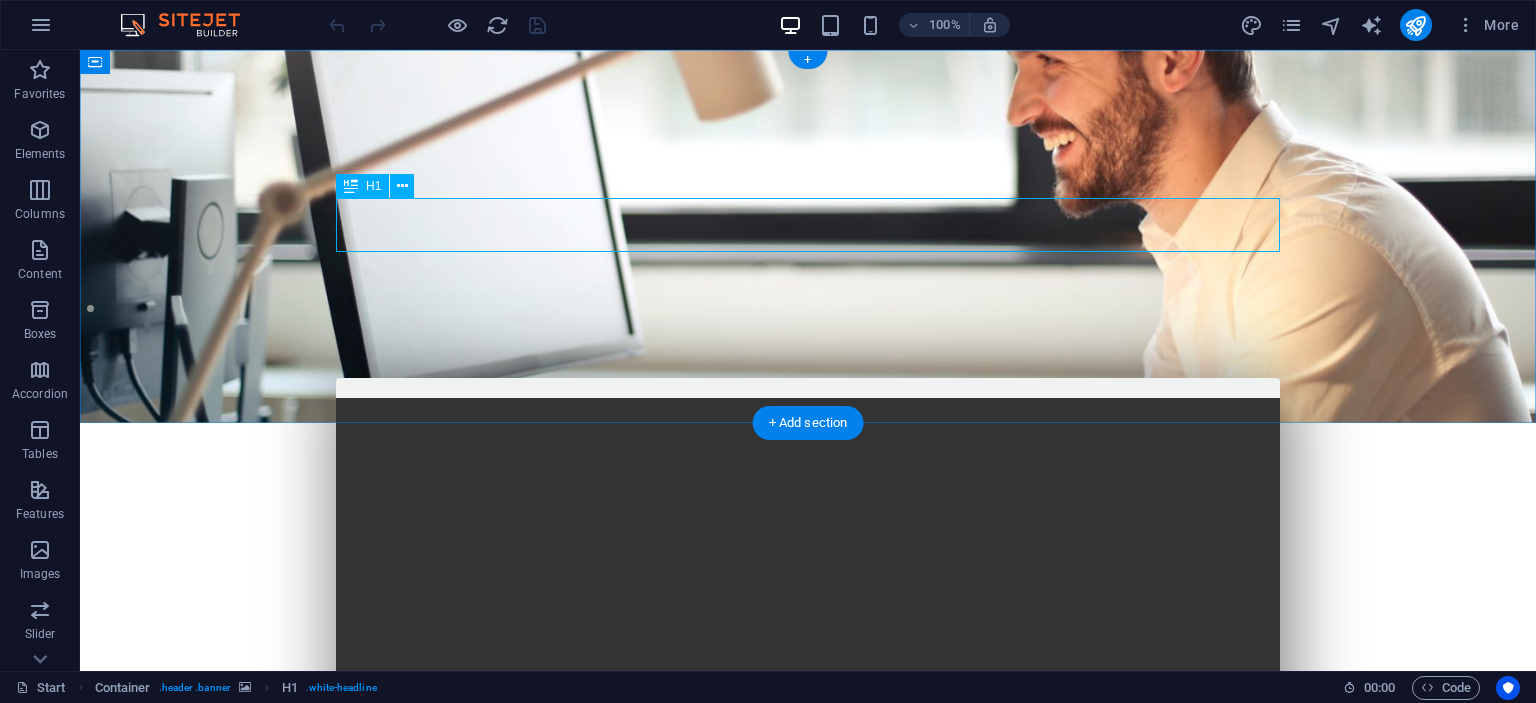 click on "Create a website from scratch in just 1h" at bounding box center [808, 578] 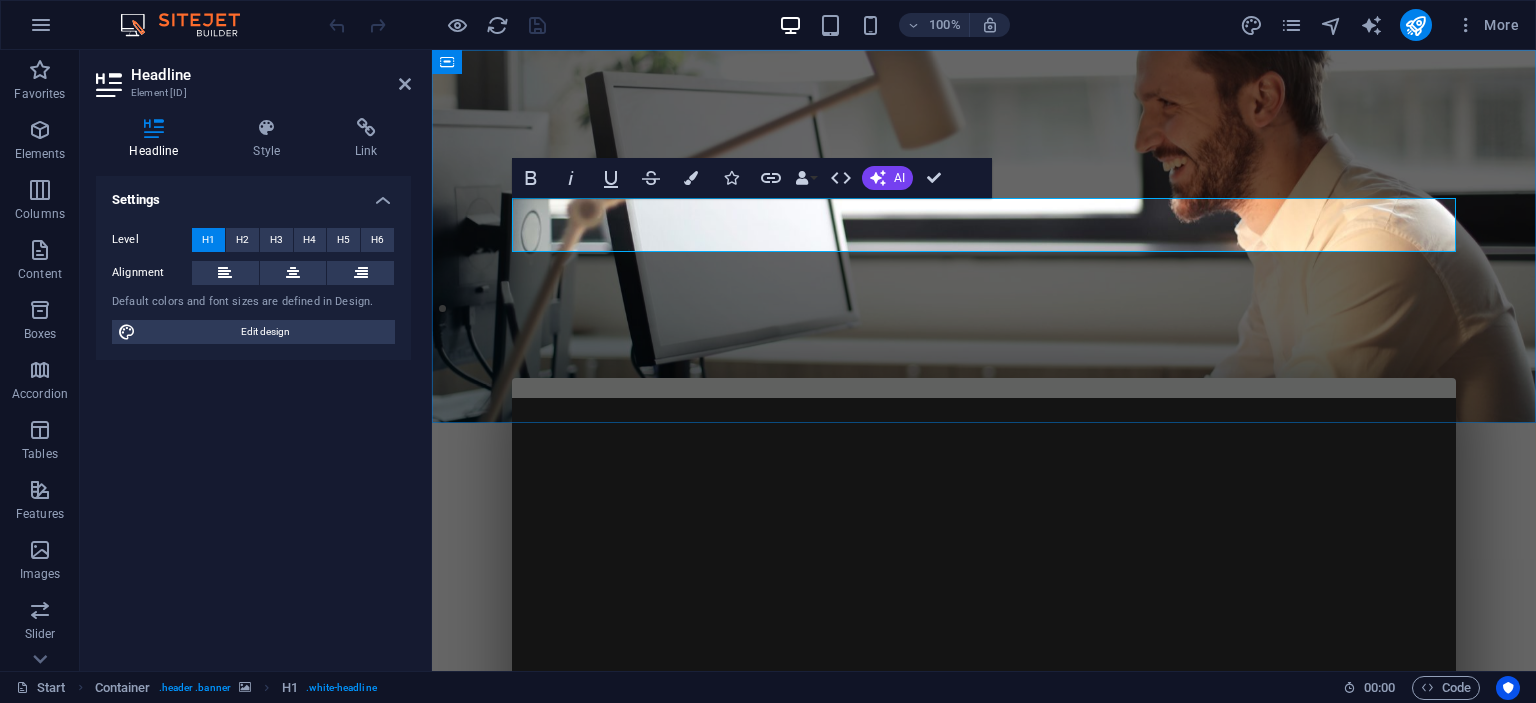 type 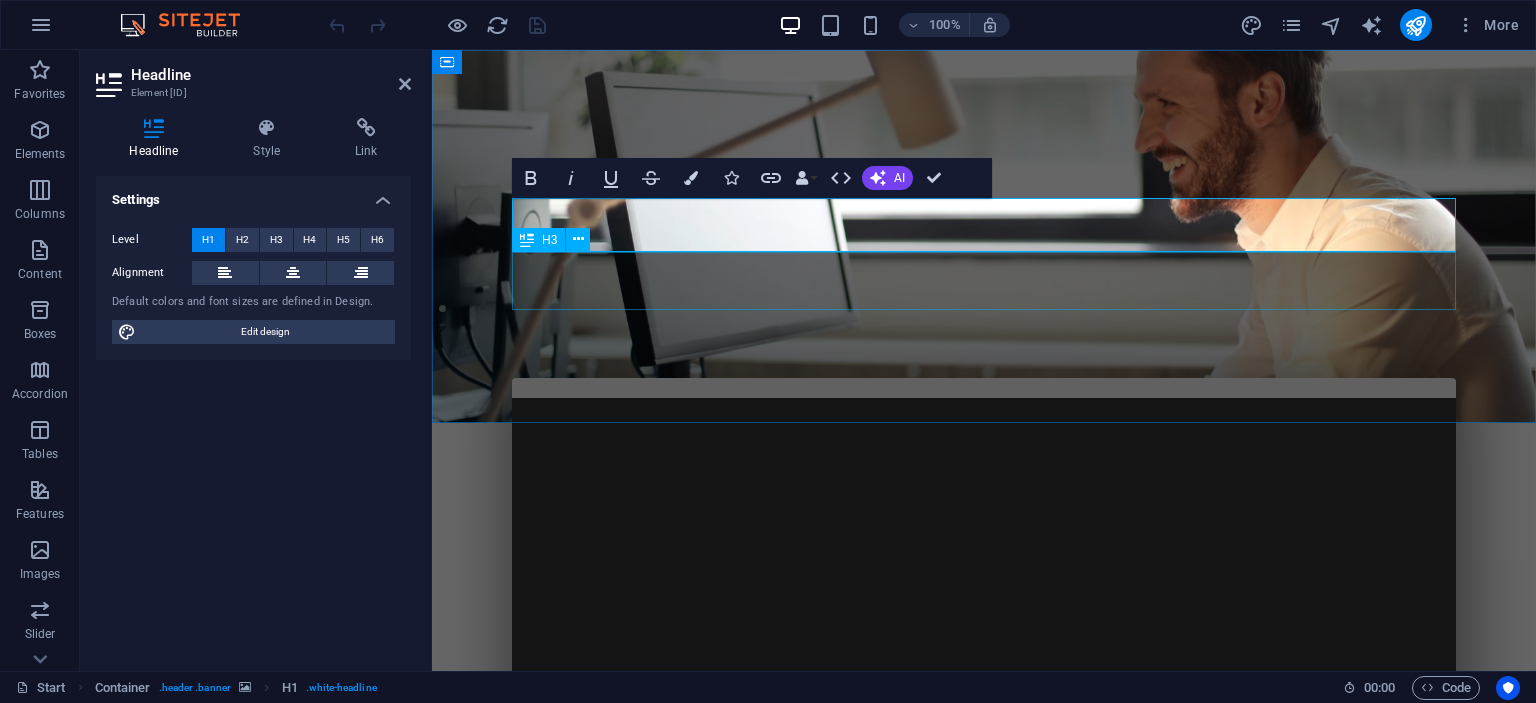 click on "Lorem ipsum dolor sit amet, consetetur sadipscing elitr, sed diam nonumy eirmod tempor invidunt ut labore." at bounding box center (984, 634) 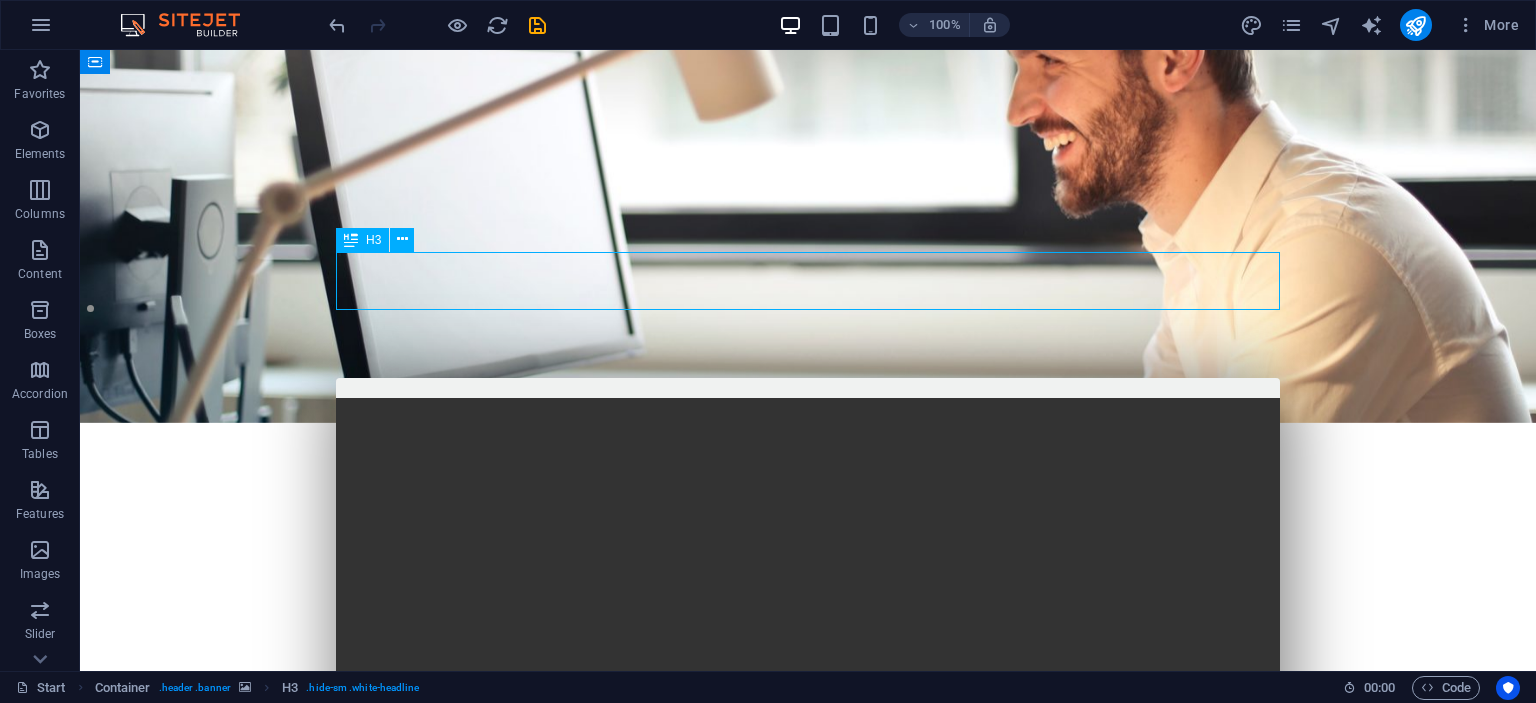 click on "Lorem ipsum dolor sit amet, consetetur sadipscing elitr, sed diam nonumy eirmod tempor invidunt ut labore." at bounding box center (808, 634) 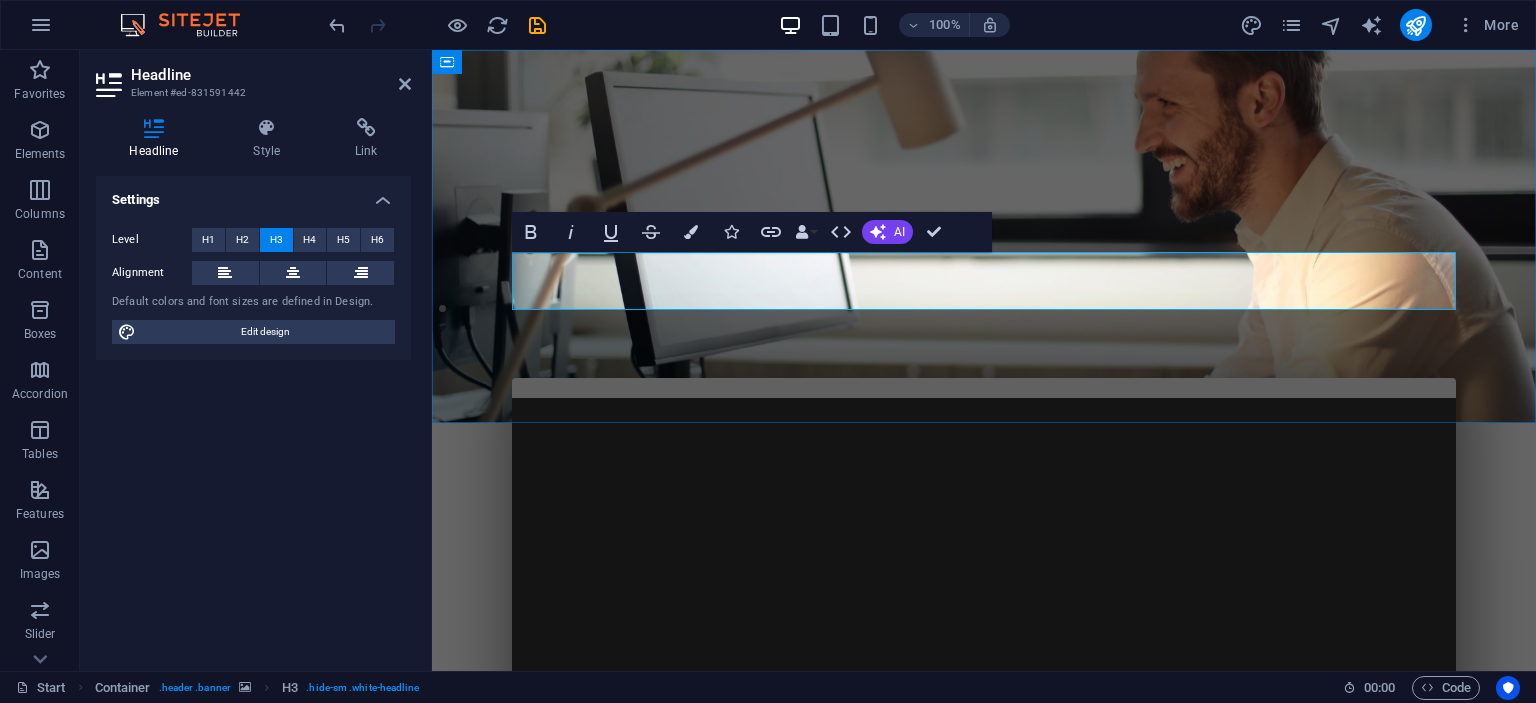 type 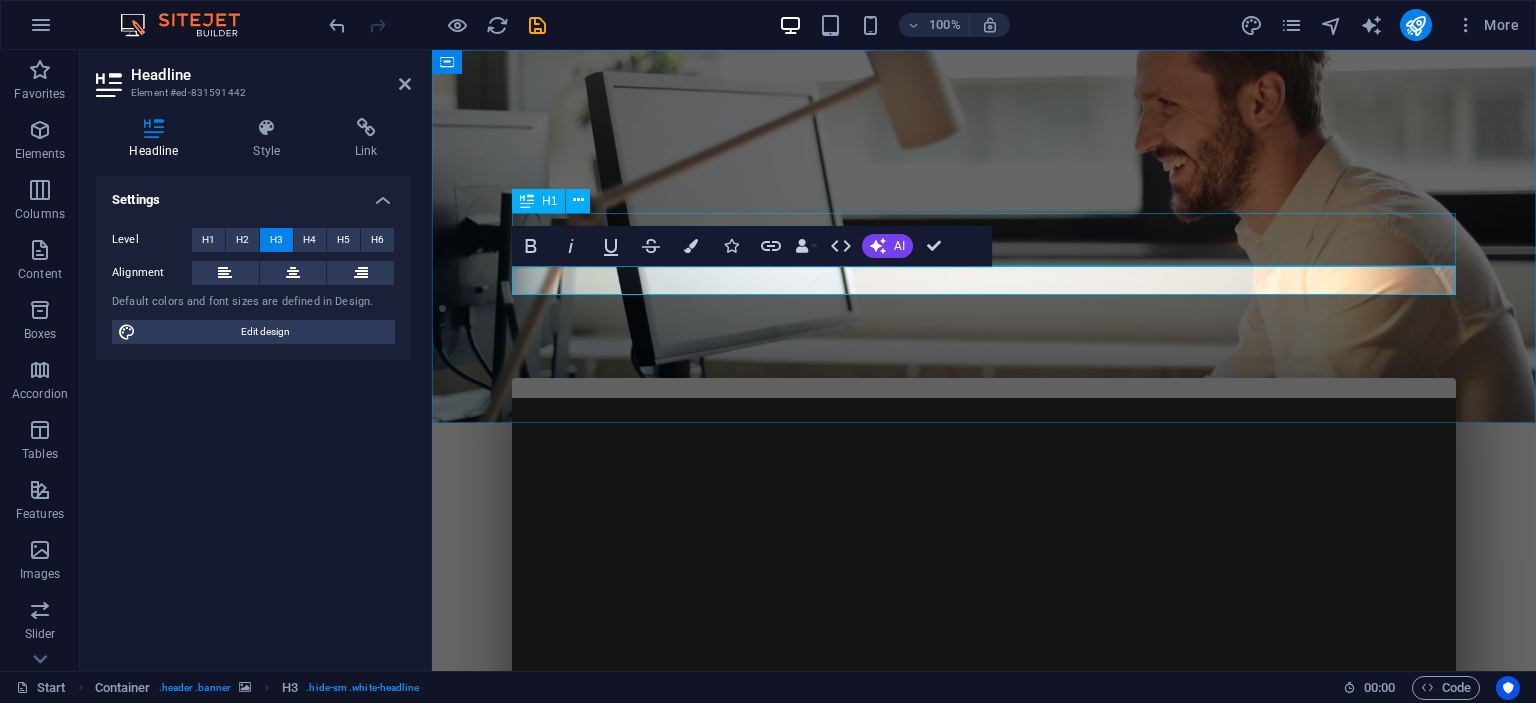 click on "SI MOMBEL" at bounding box center [984, 578] 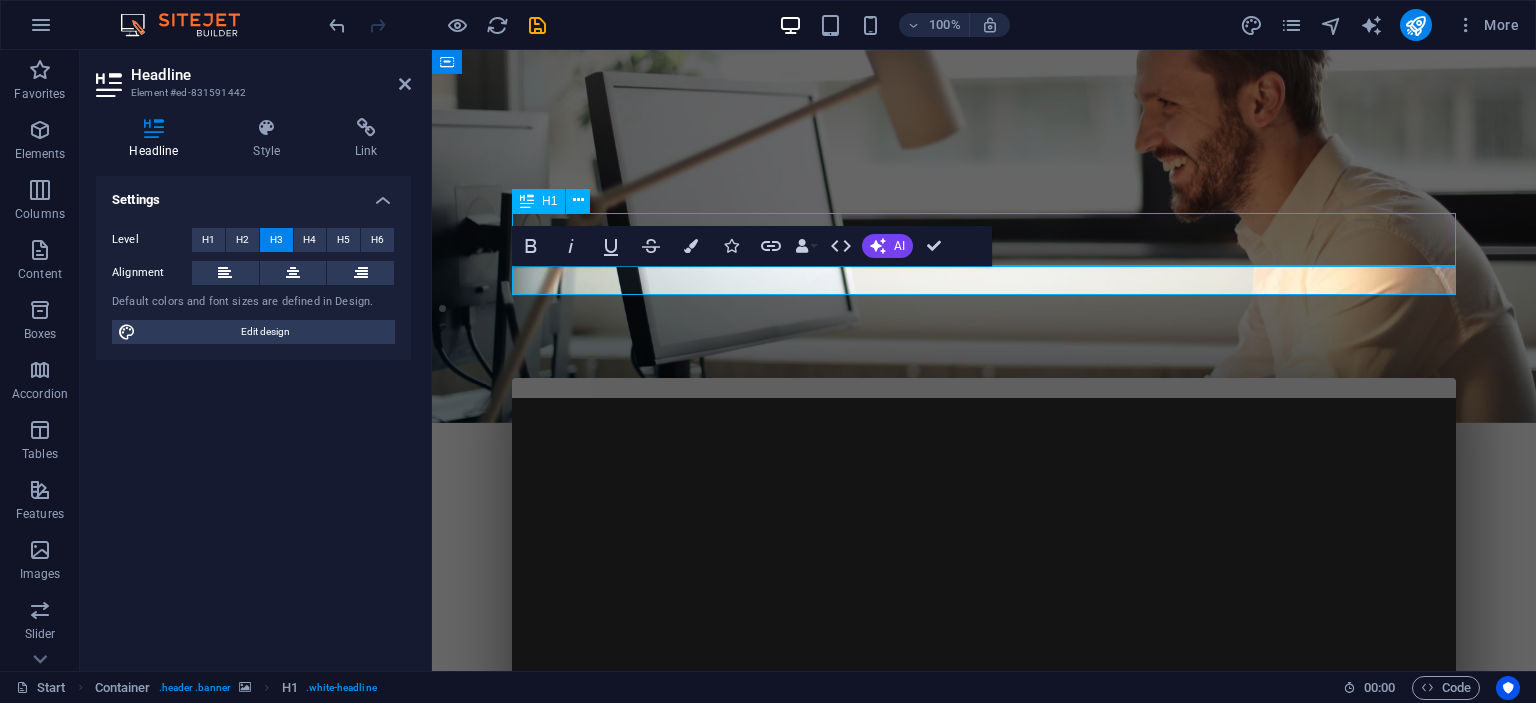 click on "SI MOMBEL" at bounding box center (984, 578) 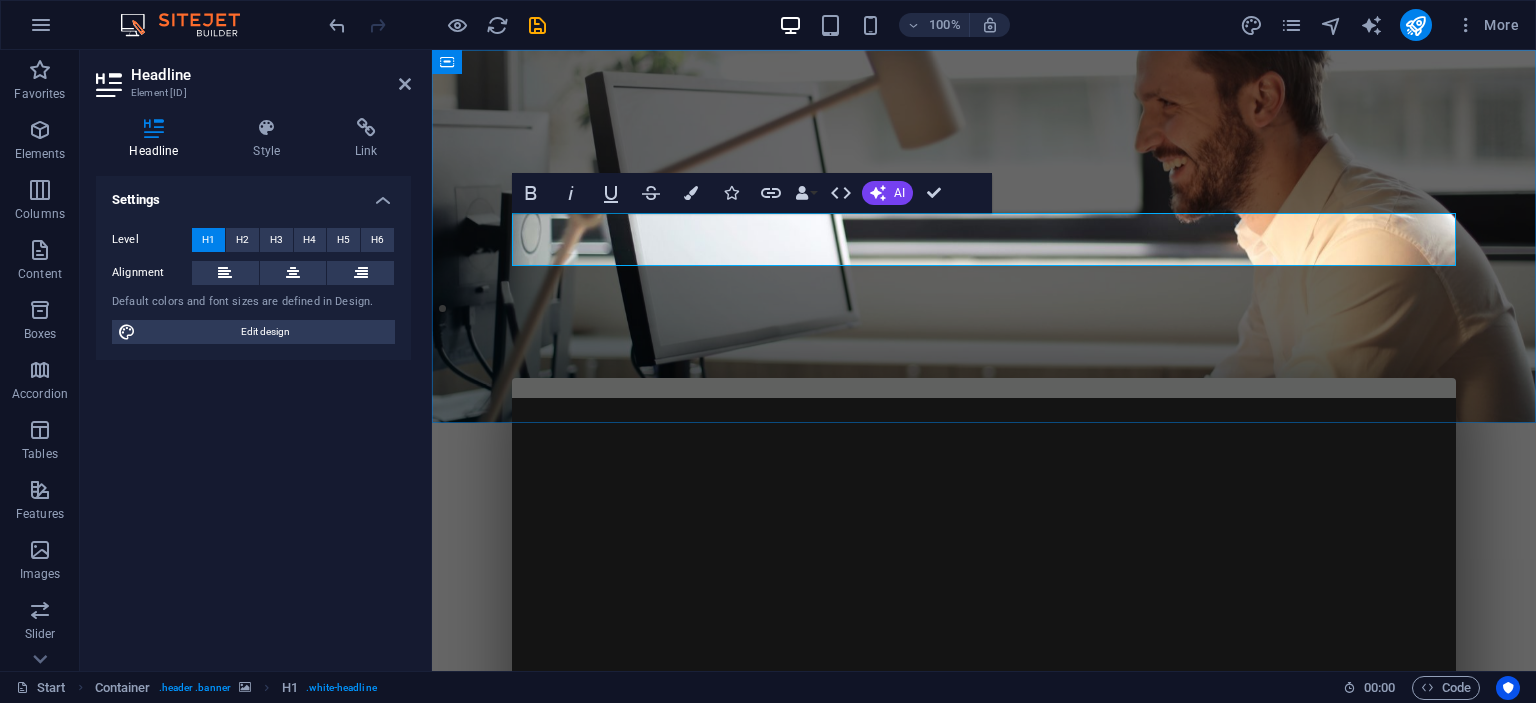 click on "SI MOMBEL" at bounding box center [984, 578] 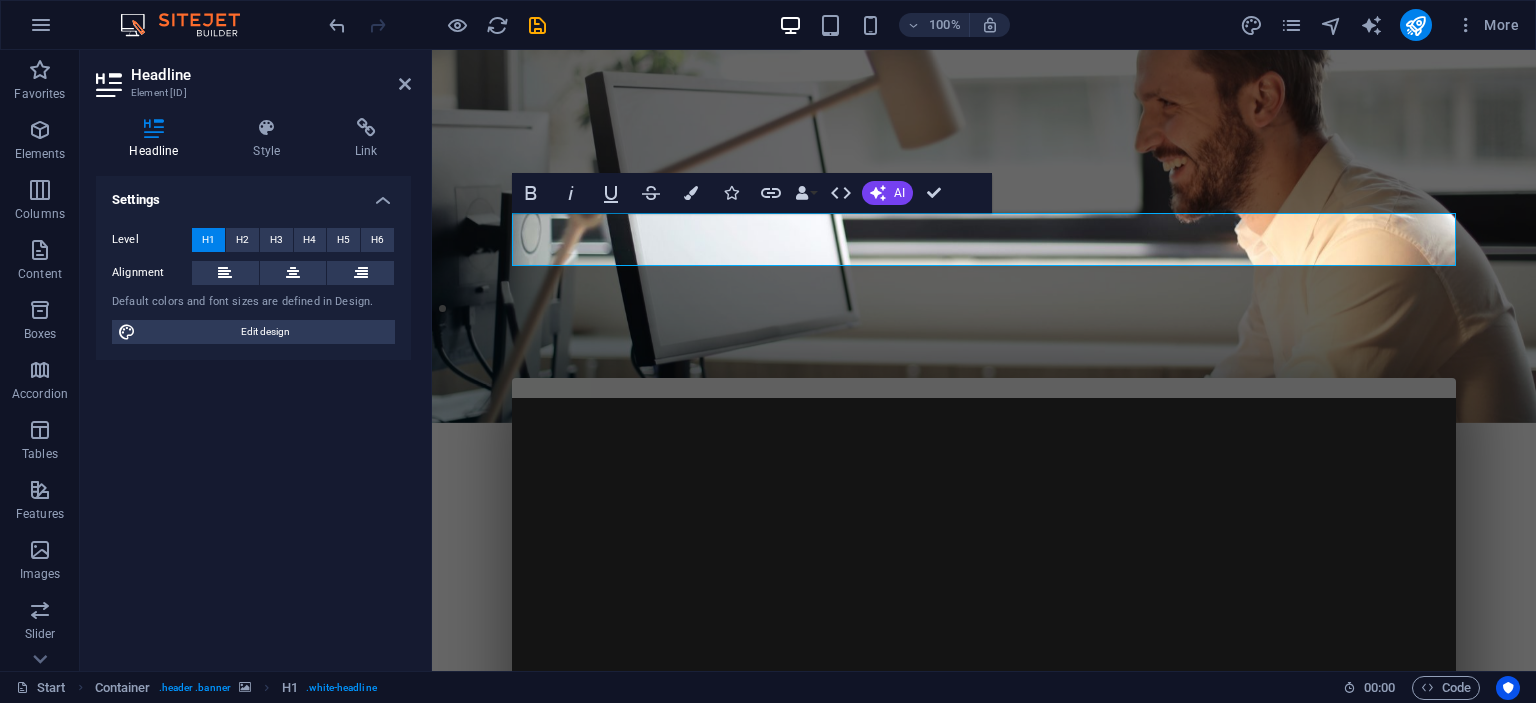 click at bounding box center [984, 236] 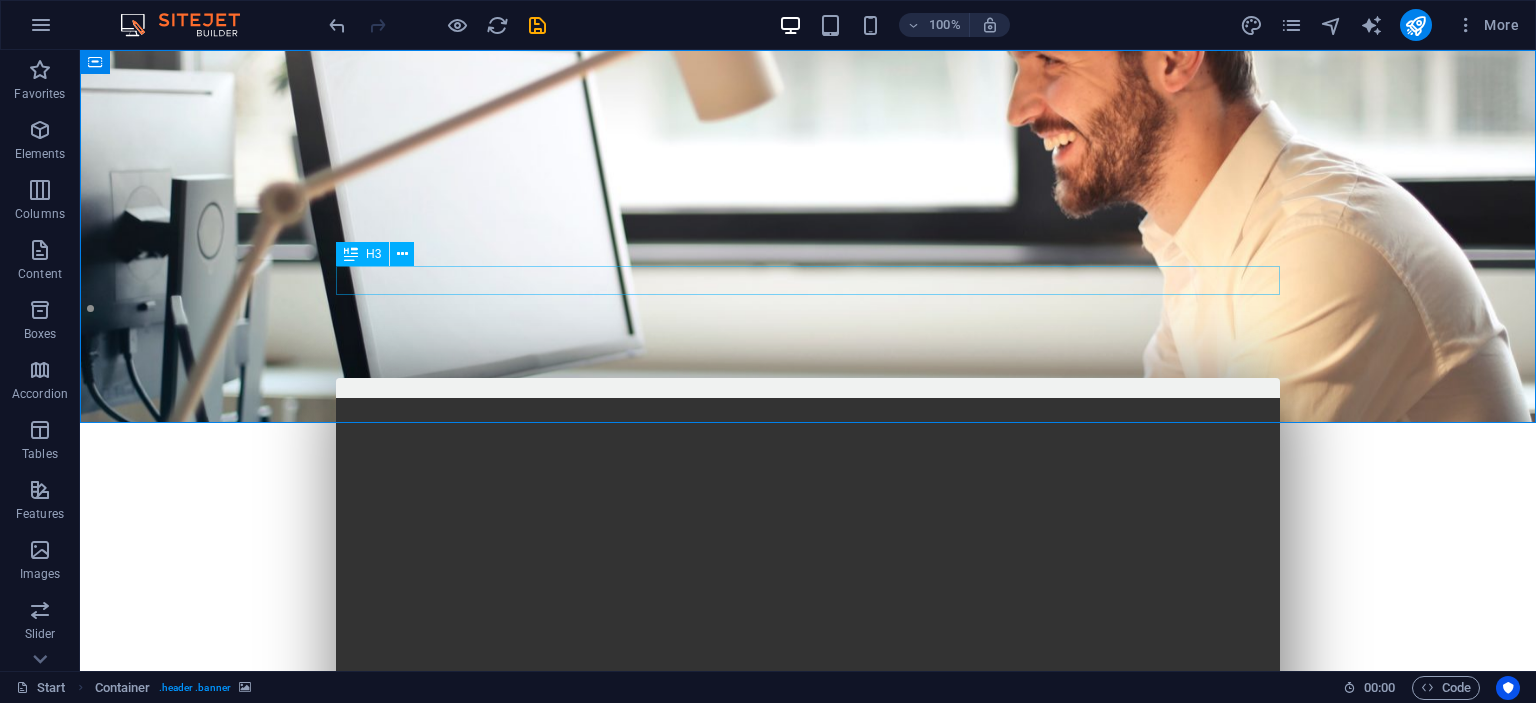click on "Si mombel untuk guru adalah" at bounding box center [808, 619] 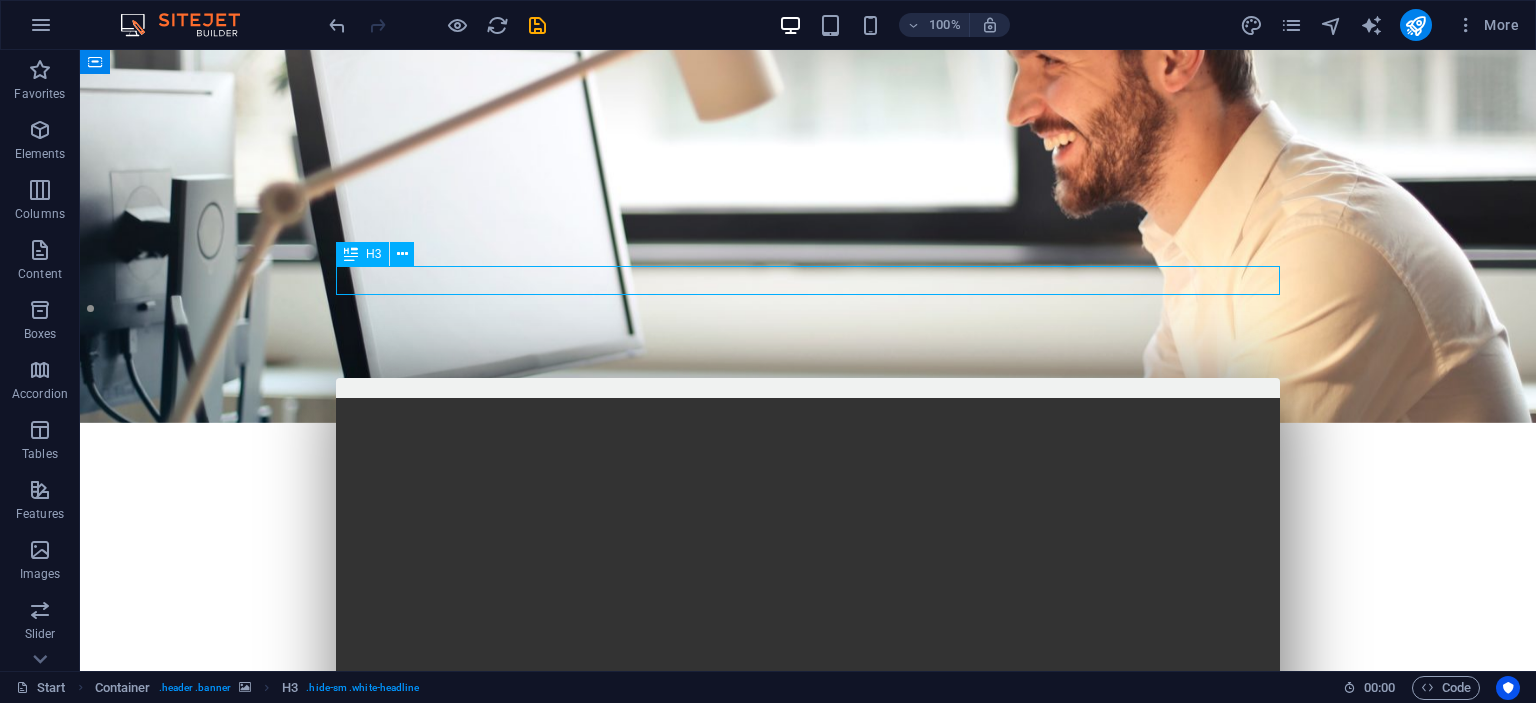 click on "Si mombel untuk guru adalah" at bounding box center (808, 619) 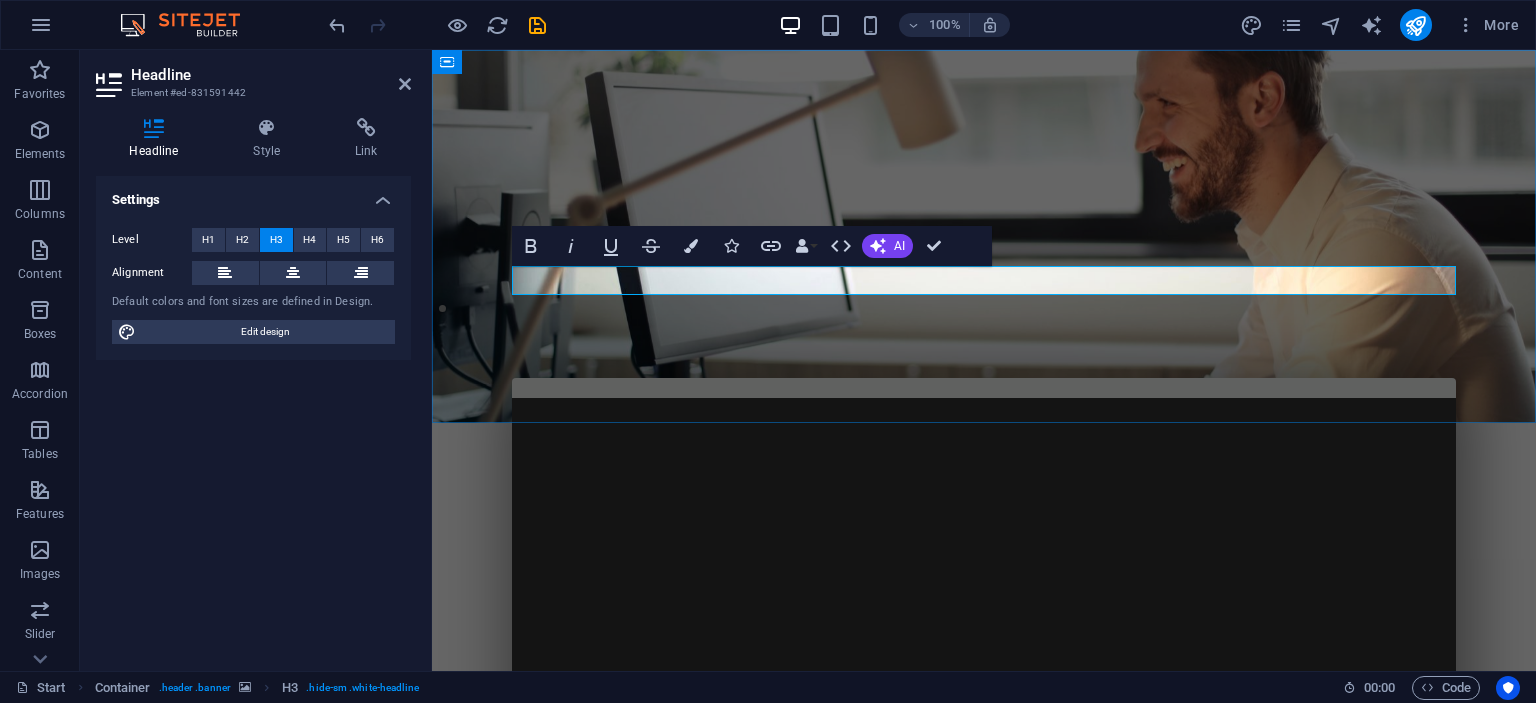 click on "Si mombel untuk guru adalah" at bounding box center [984, 619] 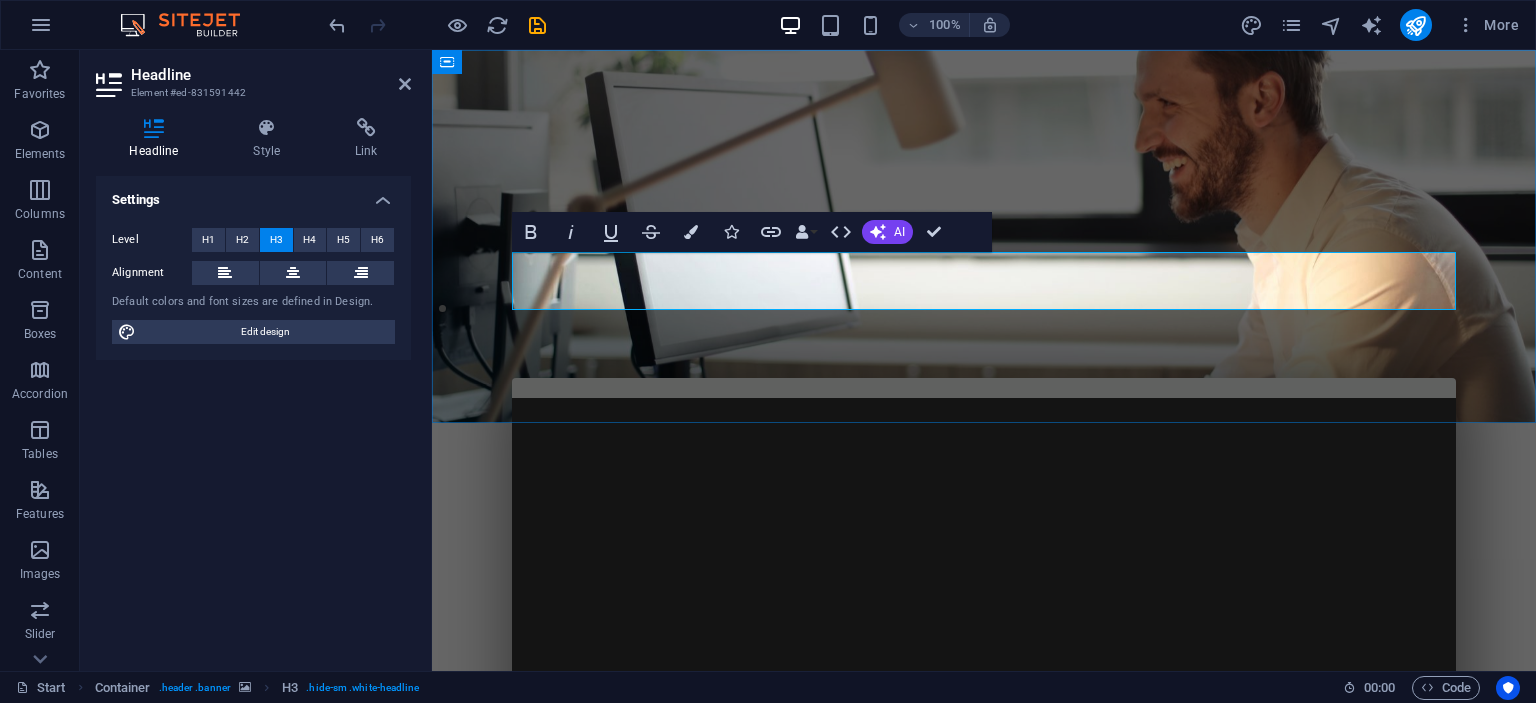 click on "Si mombel untuk guru adalah Kepanjangan dari simulasi model pembelajaran berupa film" at bounding box center [984, 634] 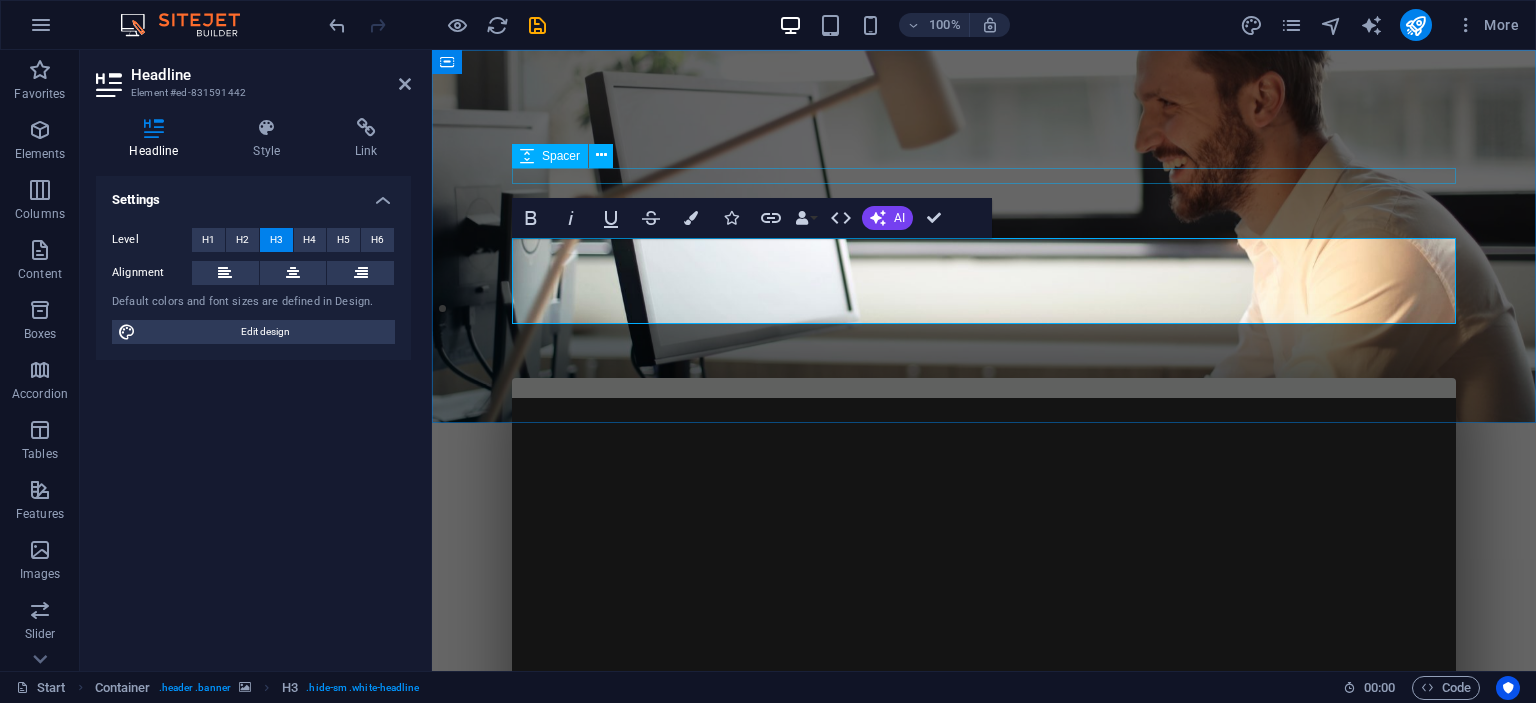 click at bounding box center (984, 543) 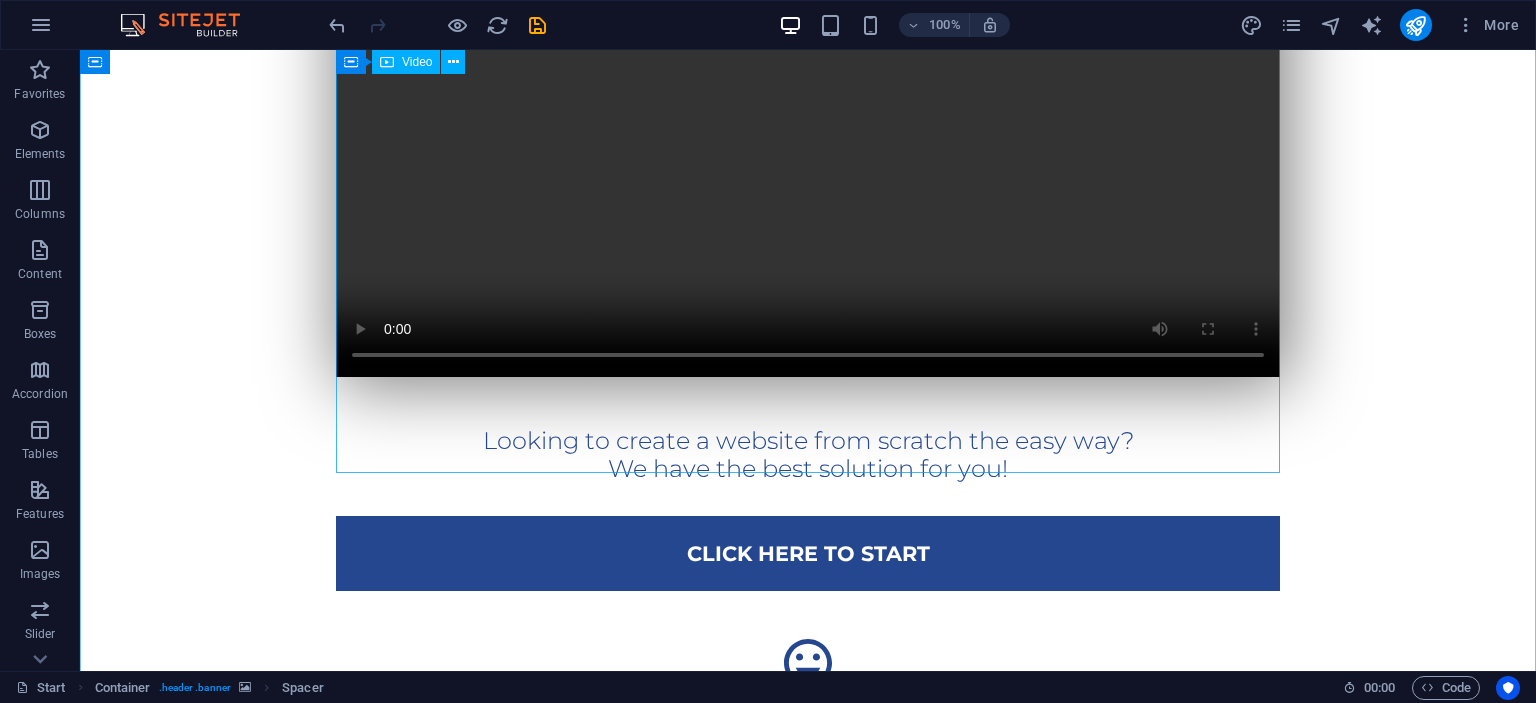 scroll, scrollTop: 528, scrollLeft: 0, axis: vertical 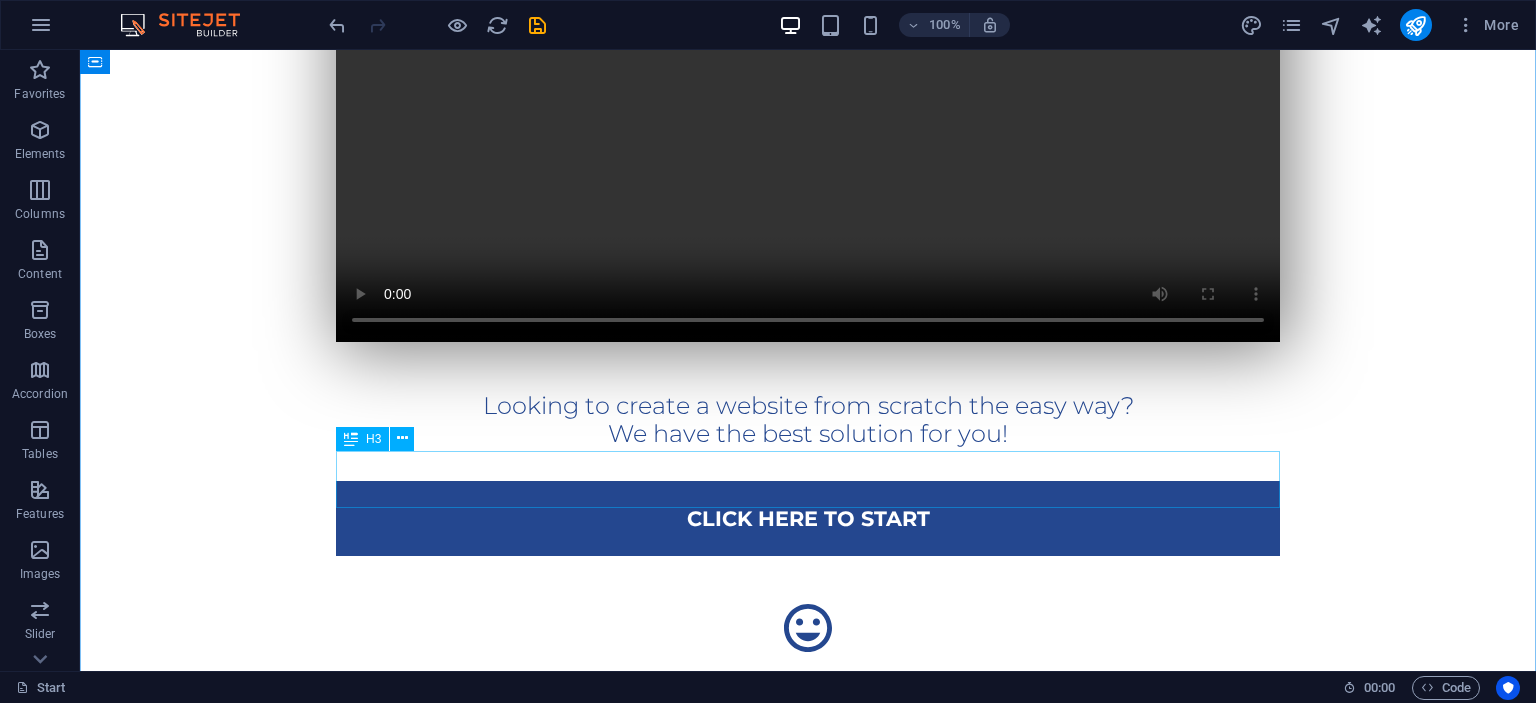click on "Looking to create a website from scratch the easy way? We have the best solution for you!" at bounding box center [808, 421] 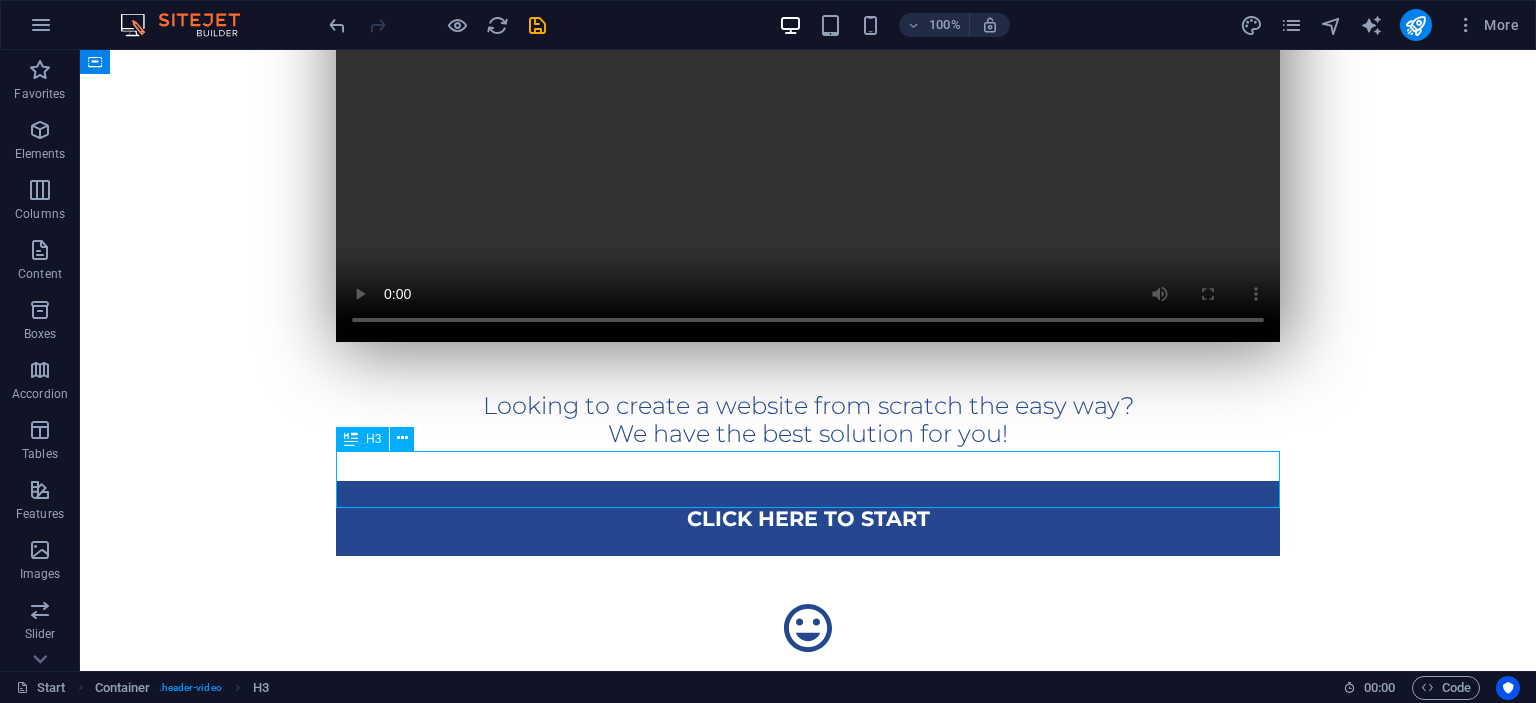 click on "Looking to create a website from scratch the easy way? We have the best solution for you!" at bounding box center (808, 421) 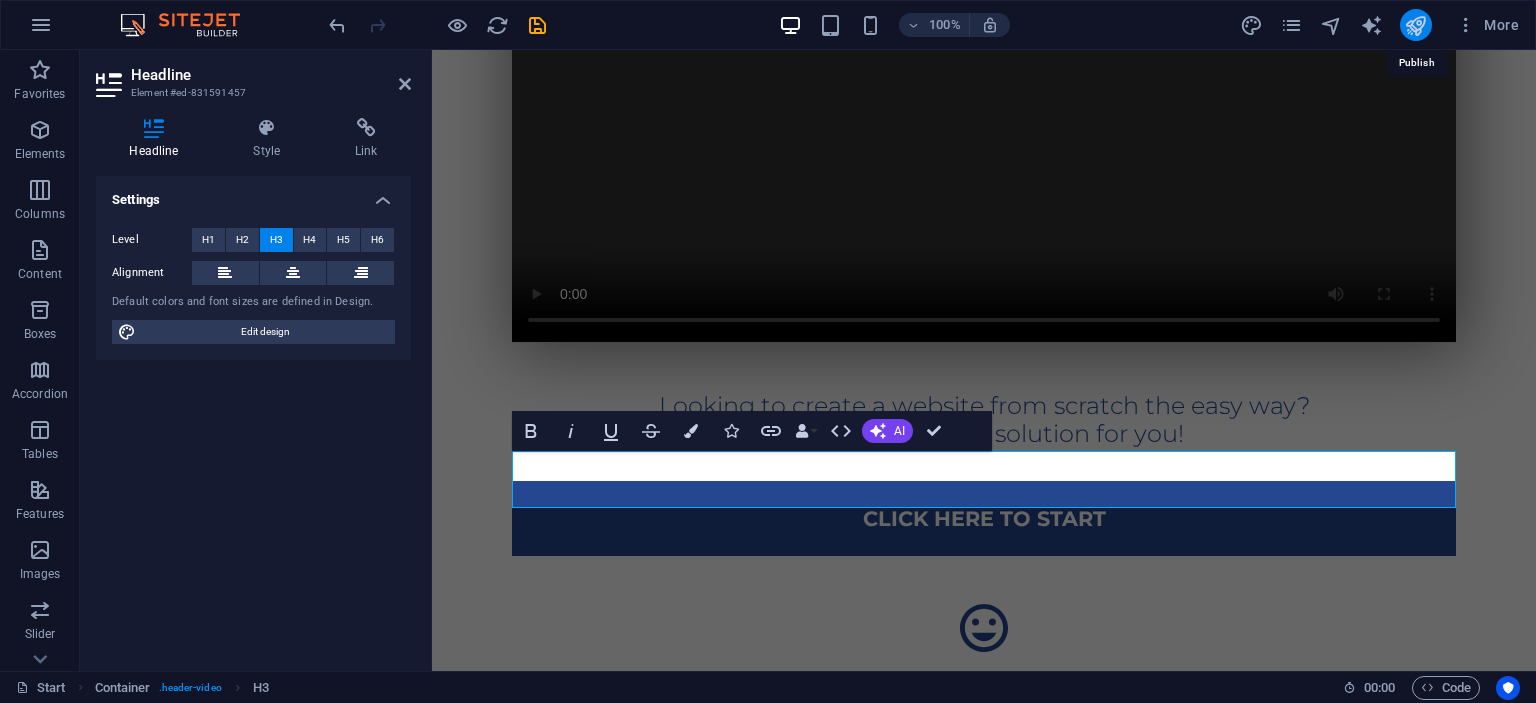 click at bounding box center (1415, 25) 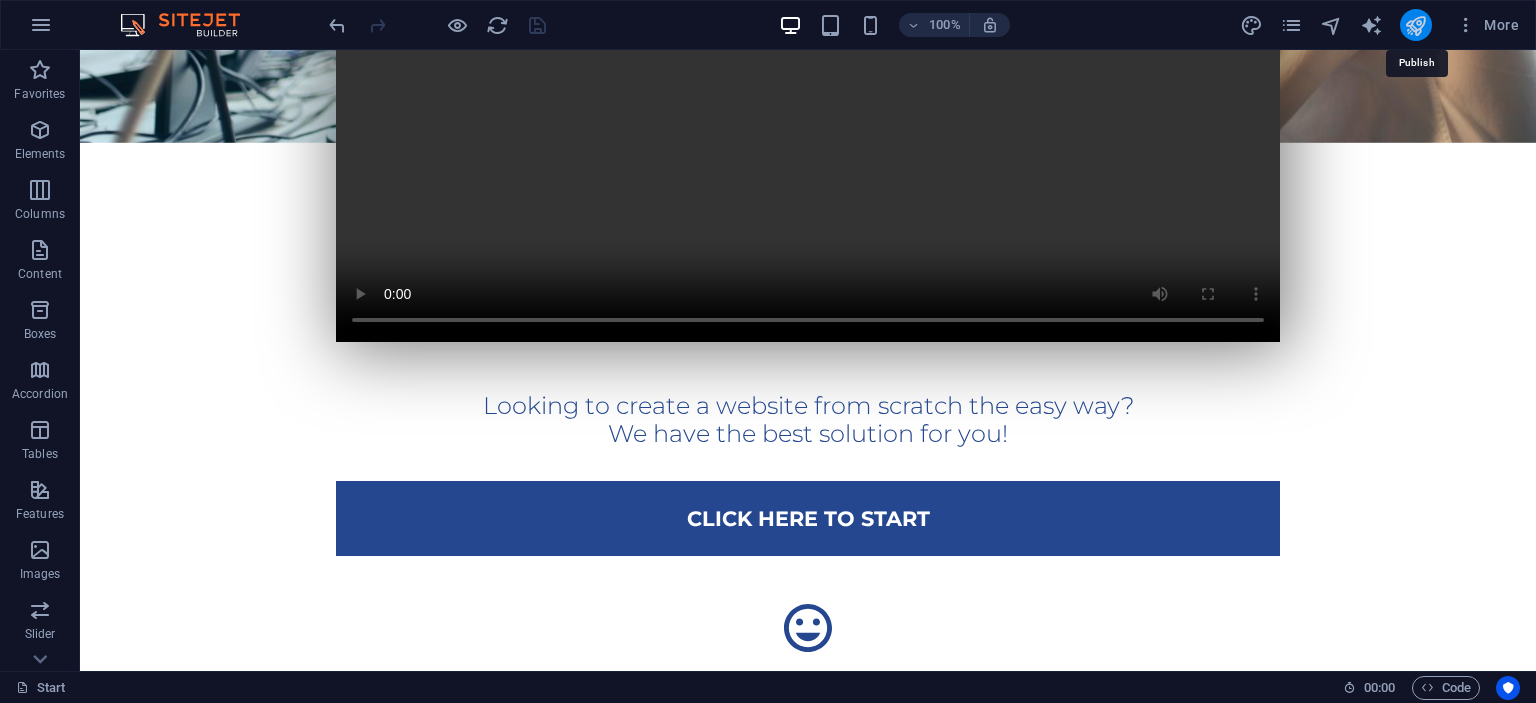 click at bounding box center (1415, 25) 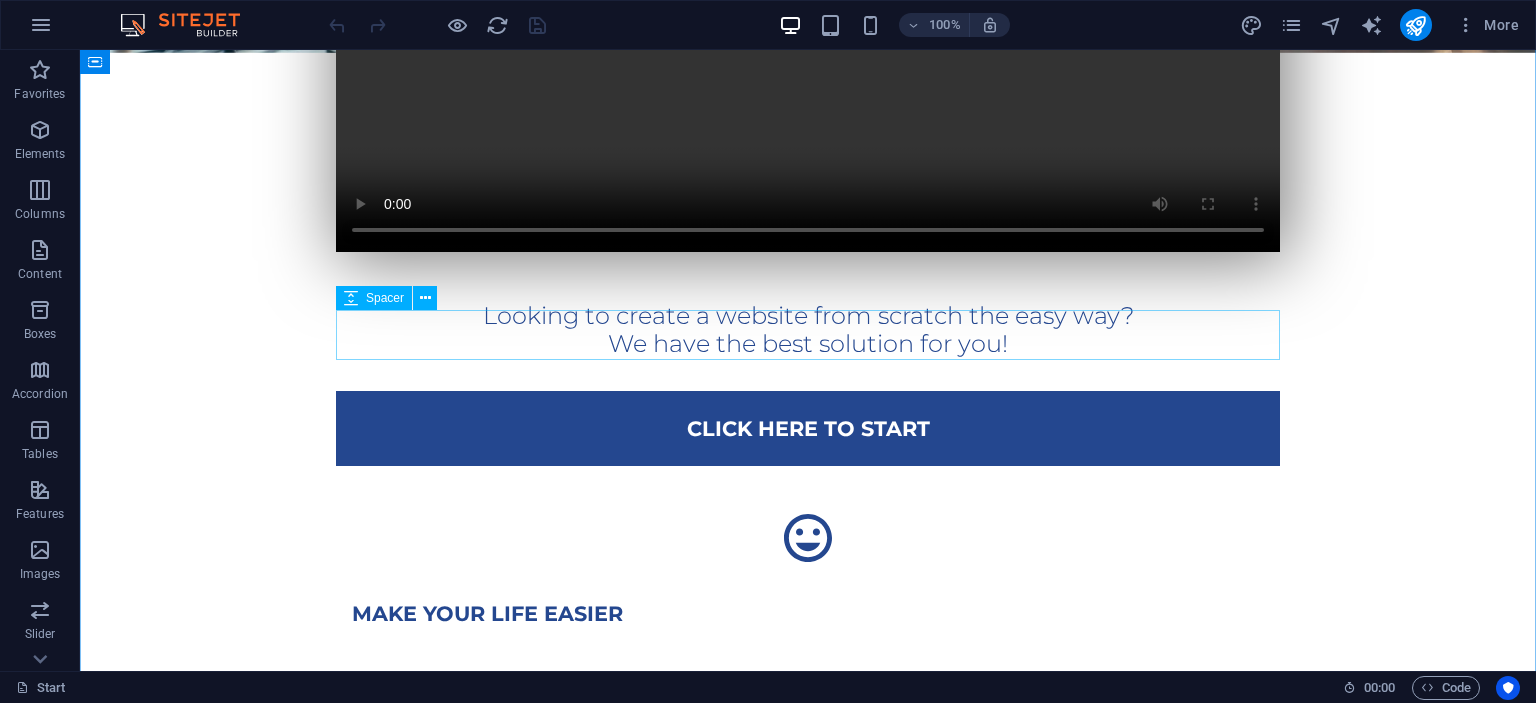 scroll, scrollTop: 633, scrollLeft: 0, axis: vertical 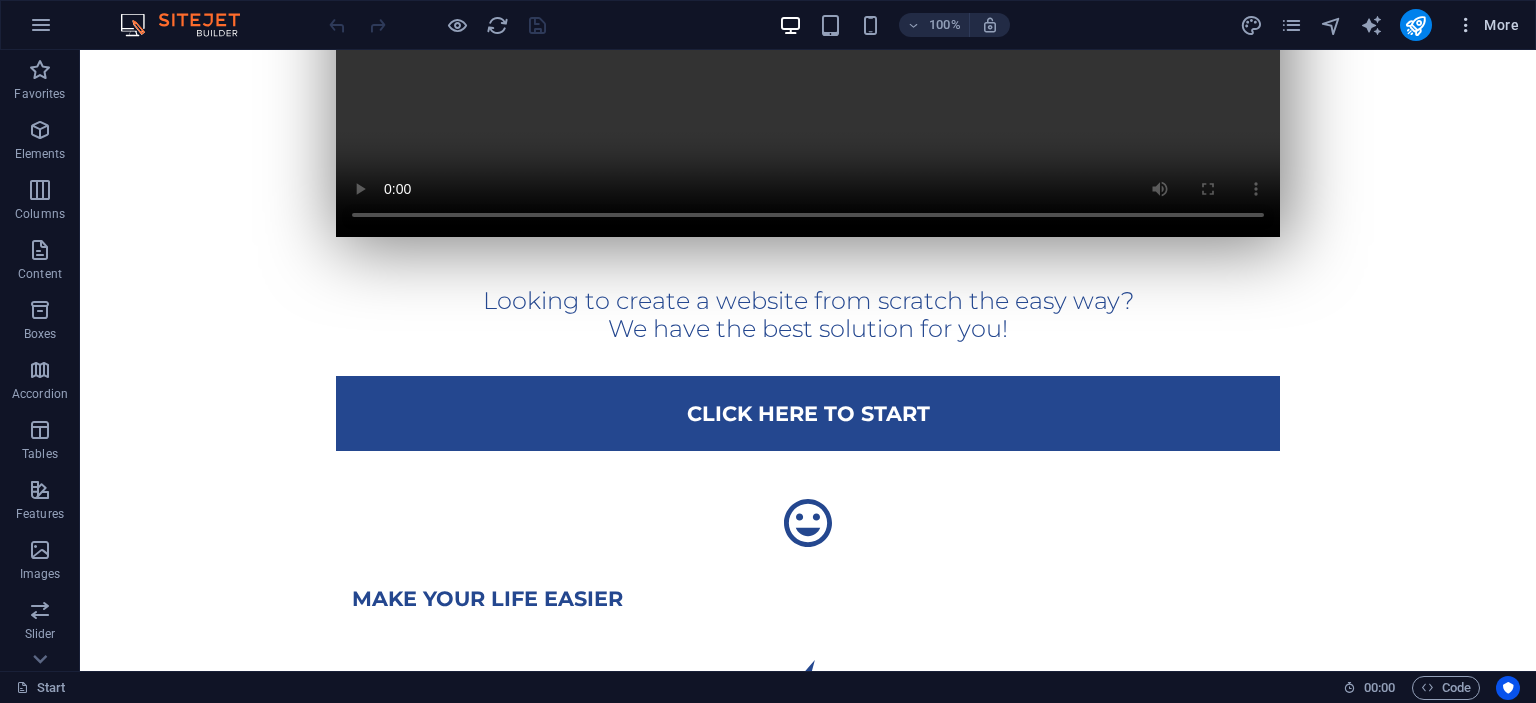 click at bounding box center (1466, 25) 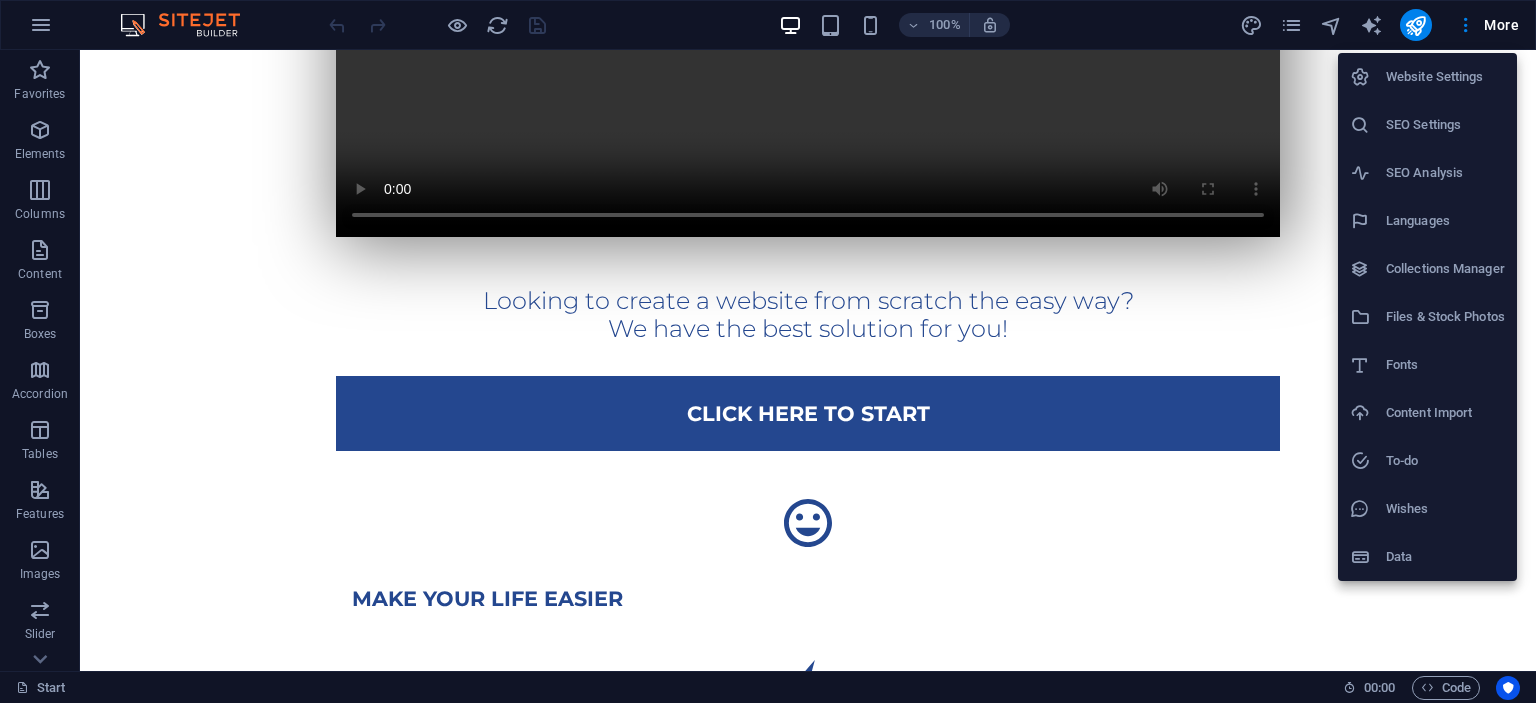 click on "Website Settings" at bounding box center [1445, 77] 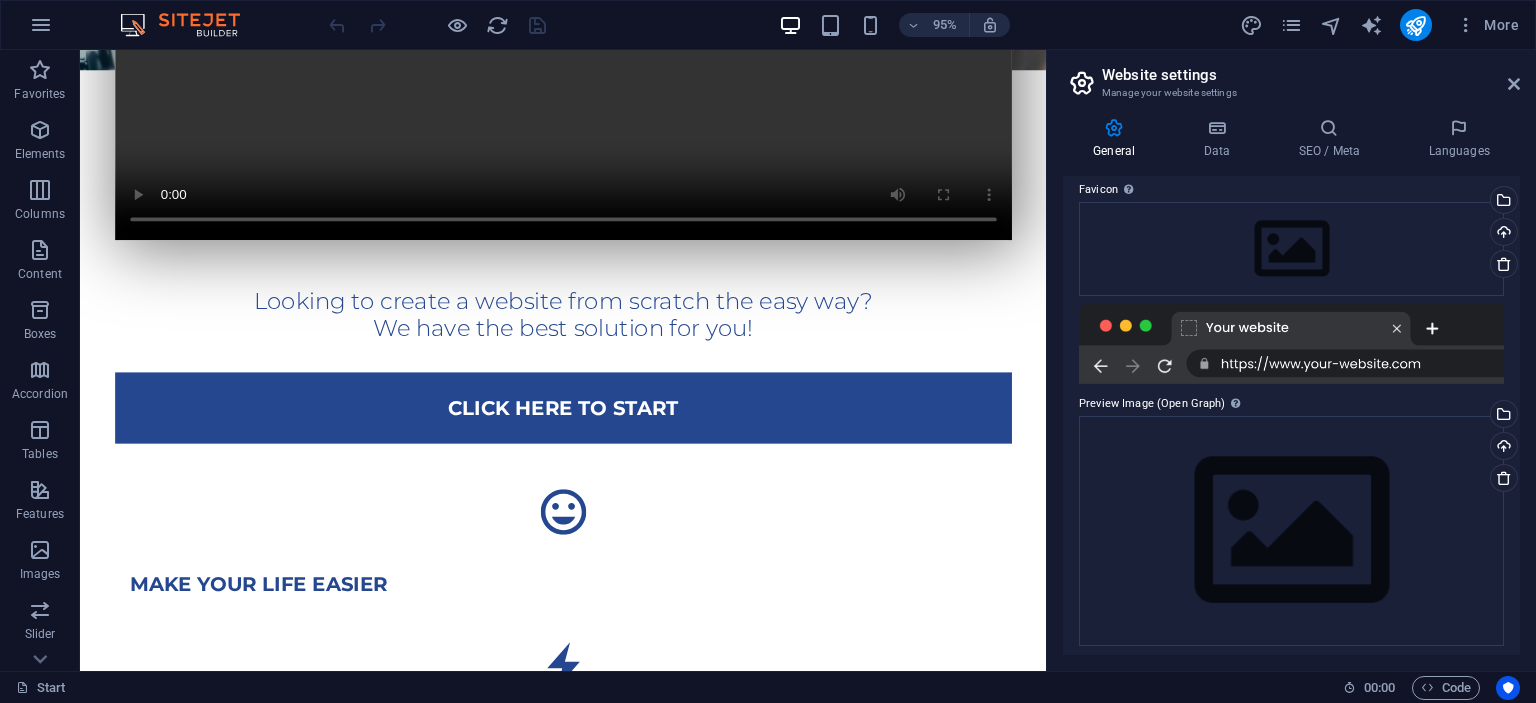 scroll, scrollTop: 202, scrollLeft: 0, axis: vertical 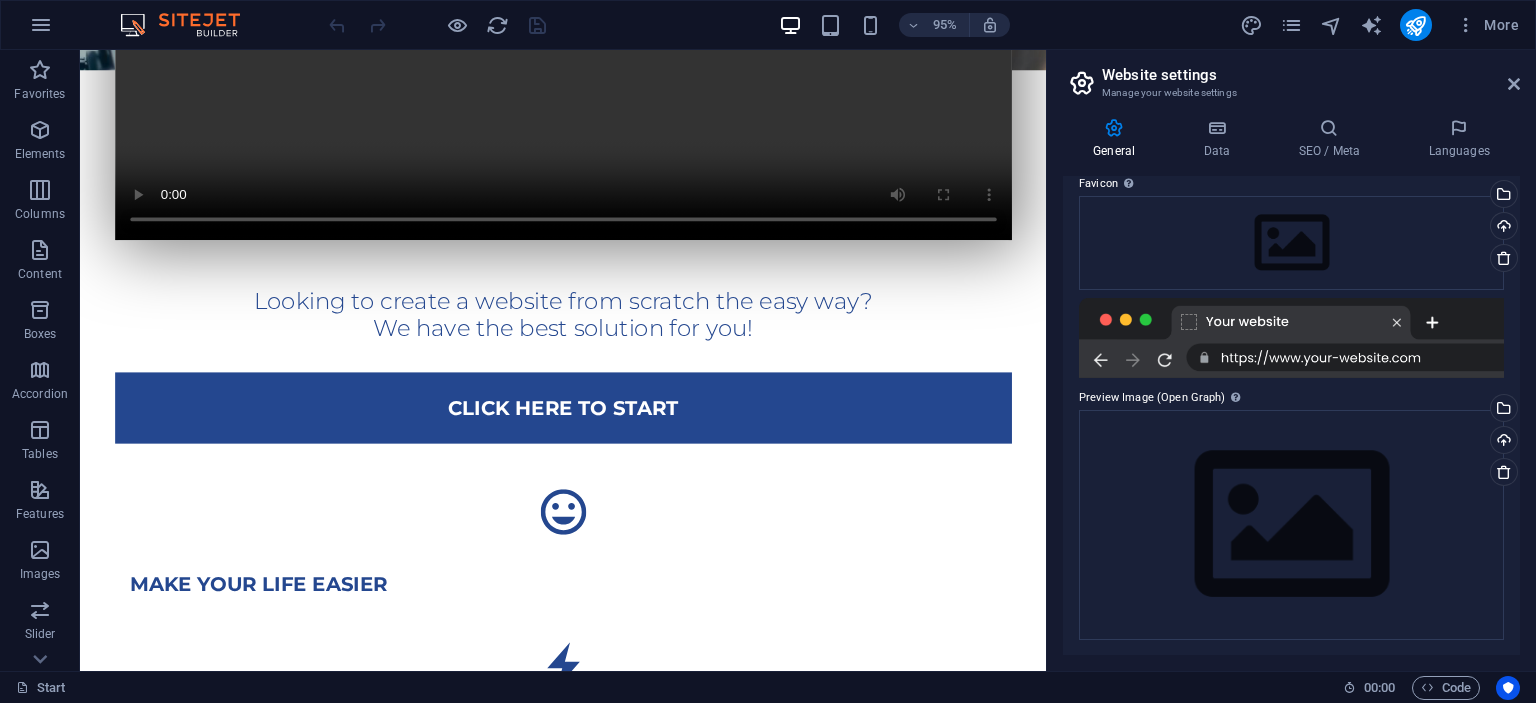 click at bounding box center [1291, 338] 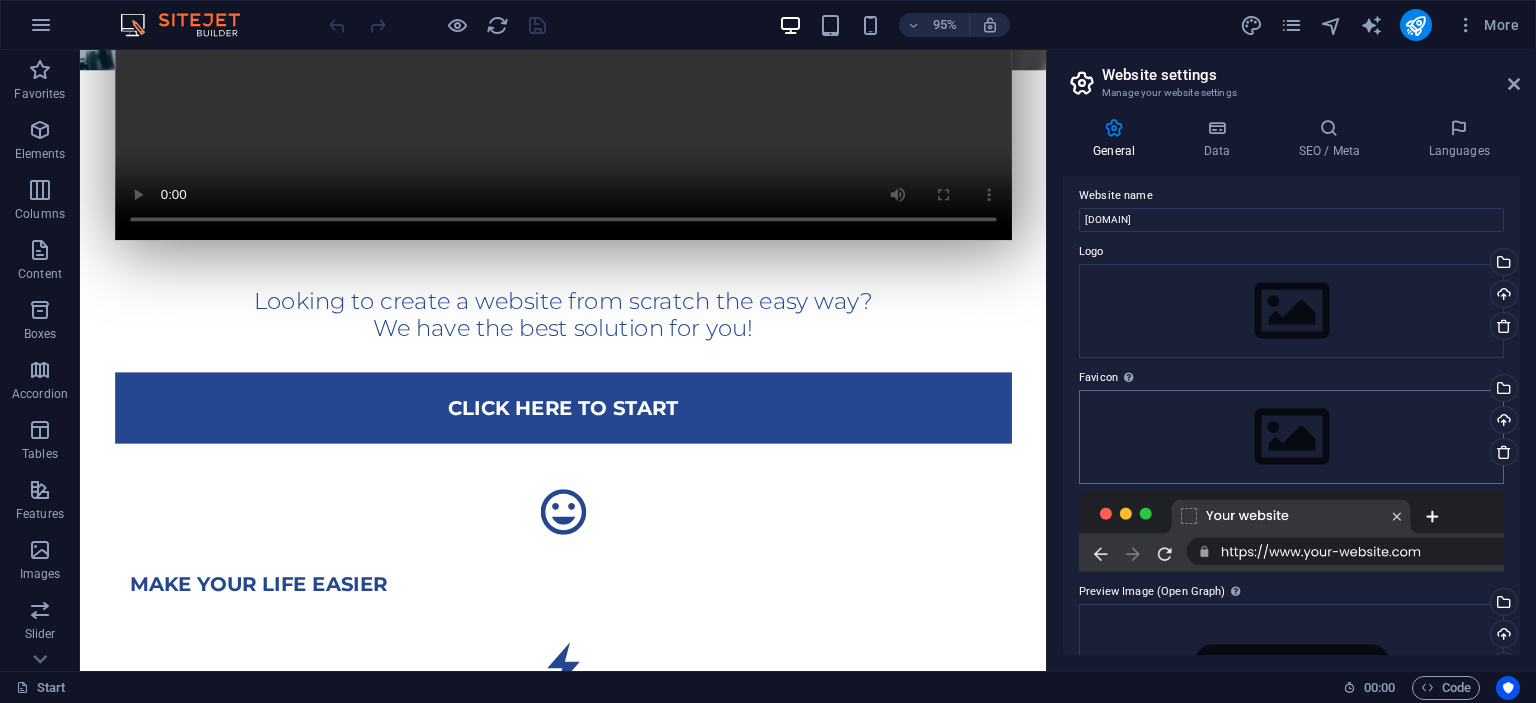 scroll, scrollTop: 0, scrollLeft: 0, axis: both 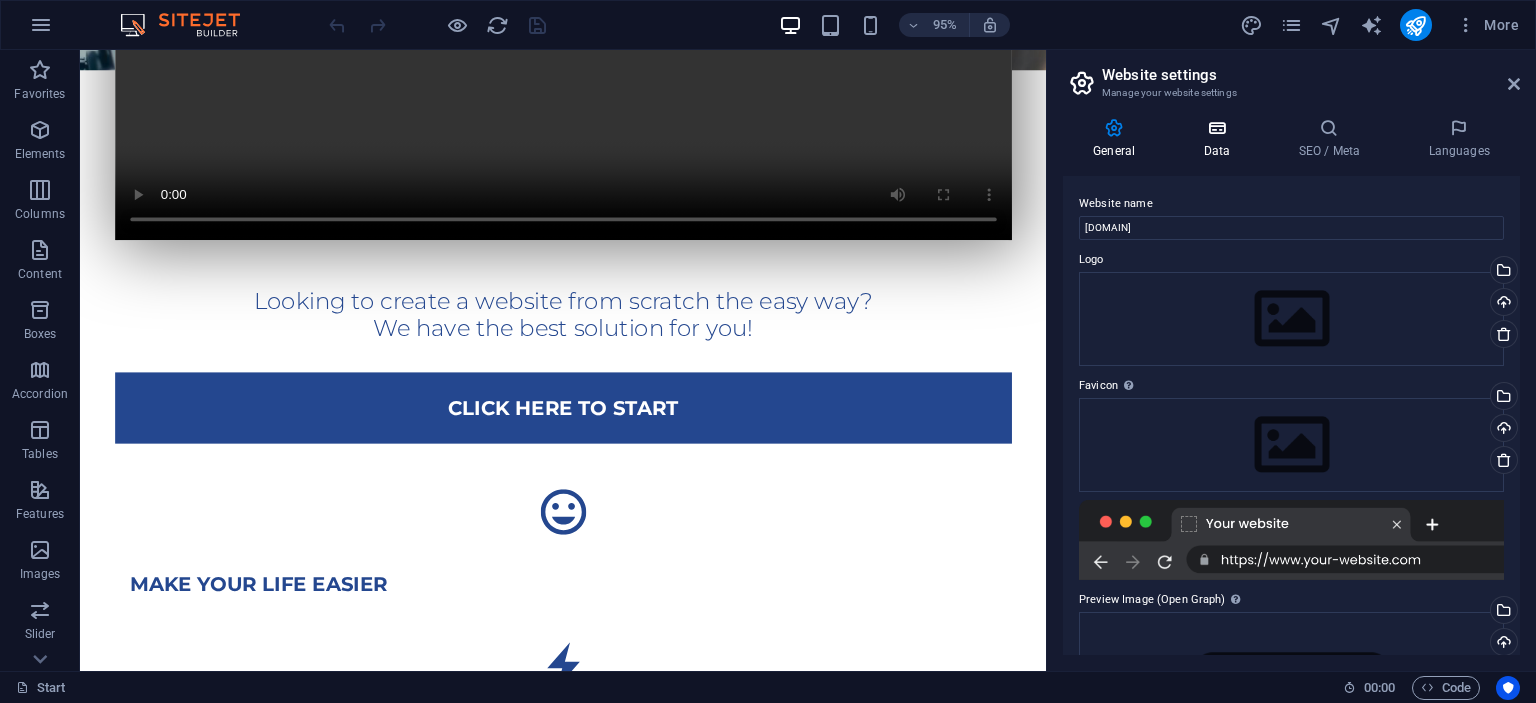 click at bounding box center (1216, 128) 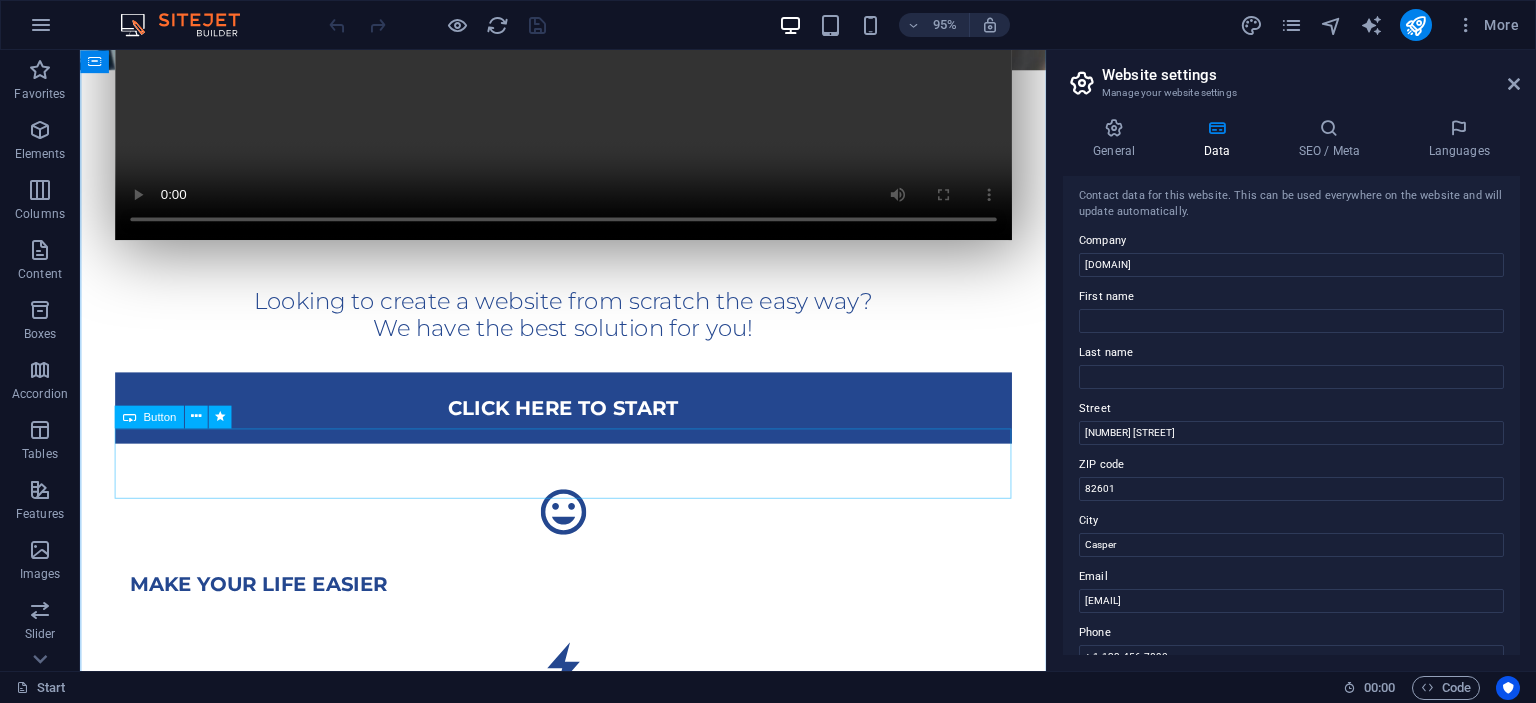 scroll, scrollTop: 0, scrollLeft: 0, axis: both 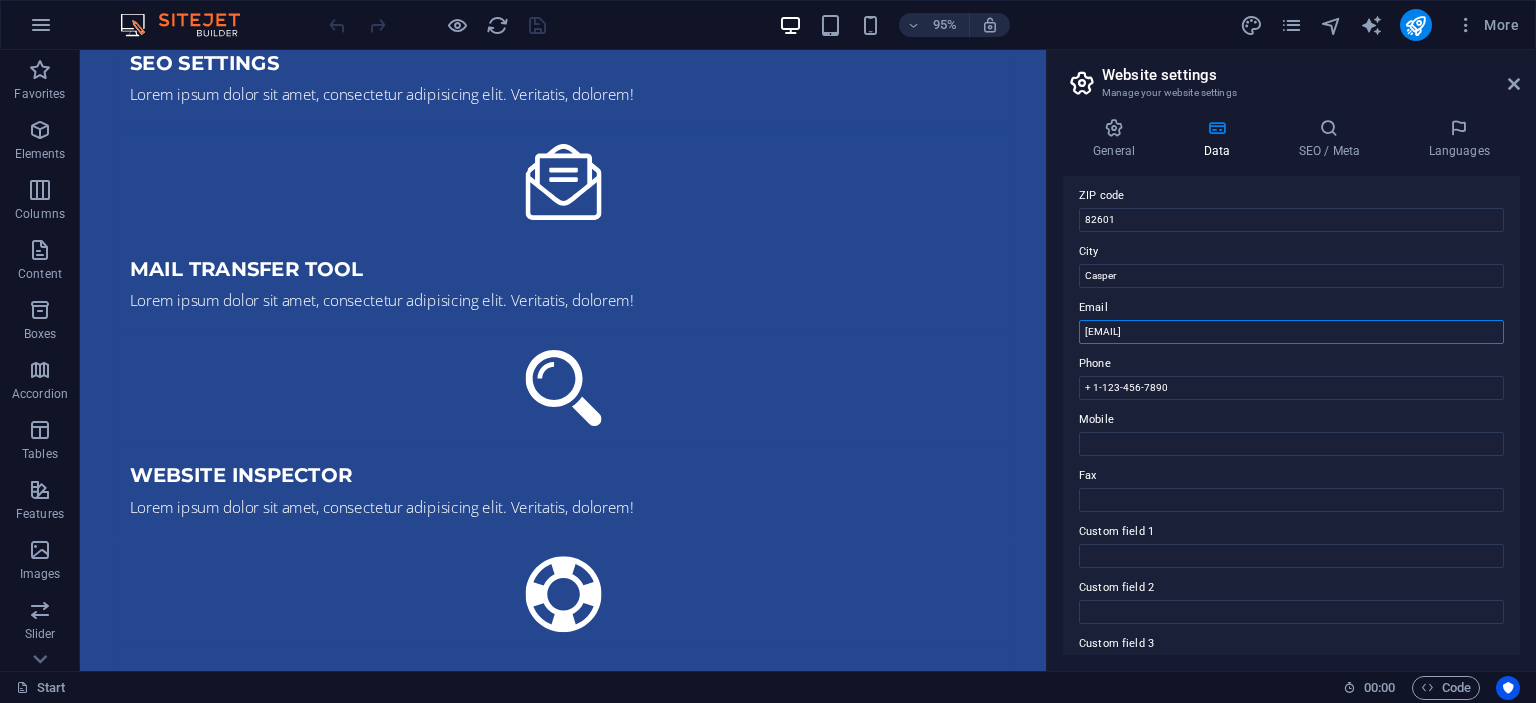 click on "[EMAIL]" at bounding box center (1291, 332) 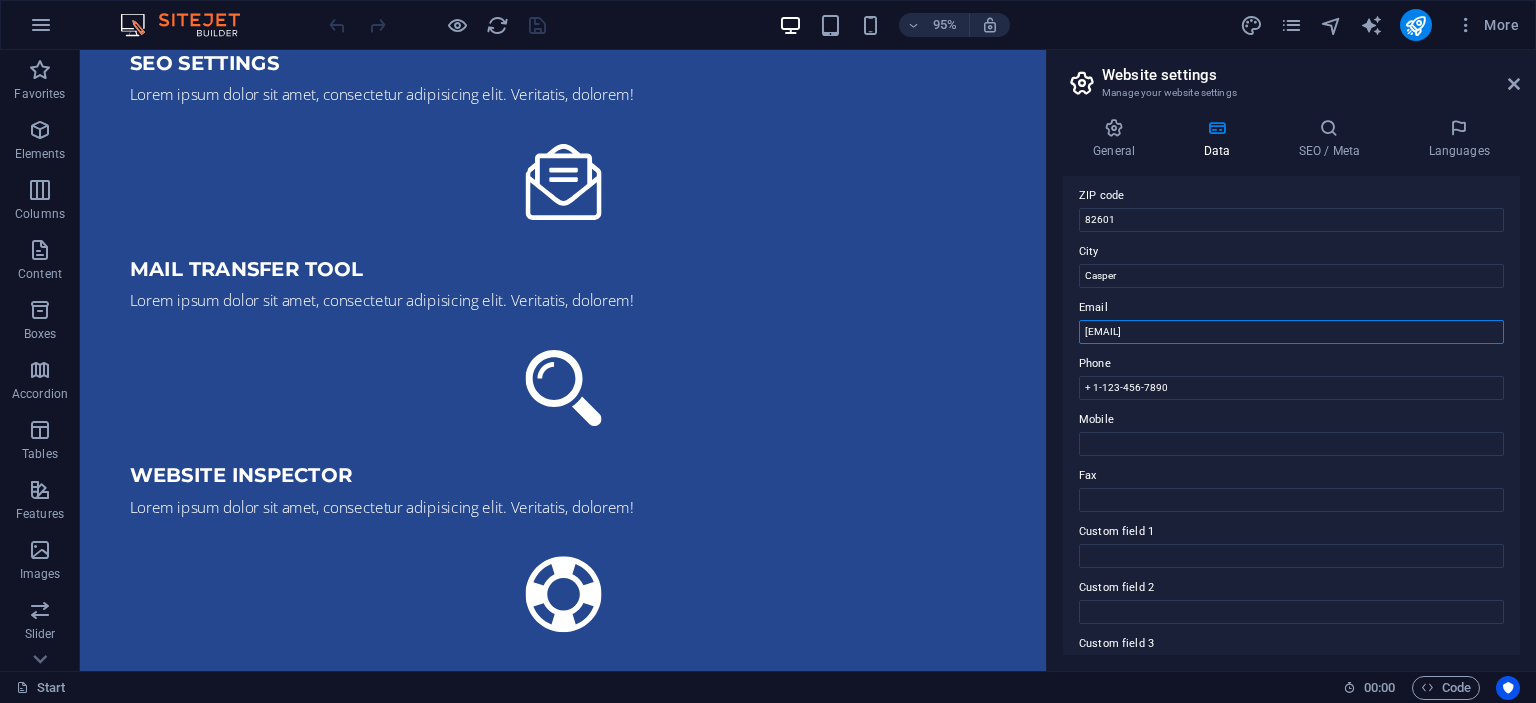 type on "j" 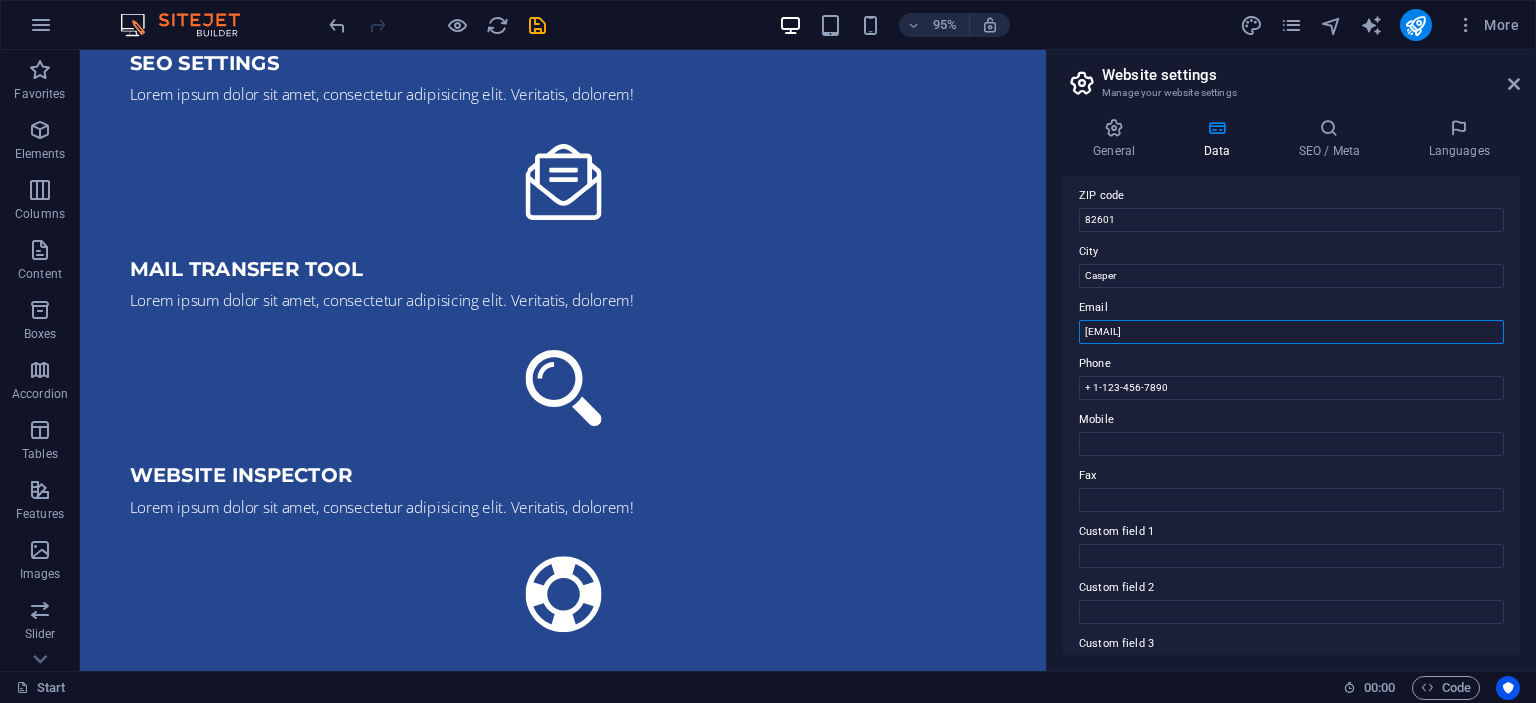 drag, startPoint x: 1116, startPoint y: 330, endPoint x: 1079, endPoint y: 330, distance: 37 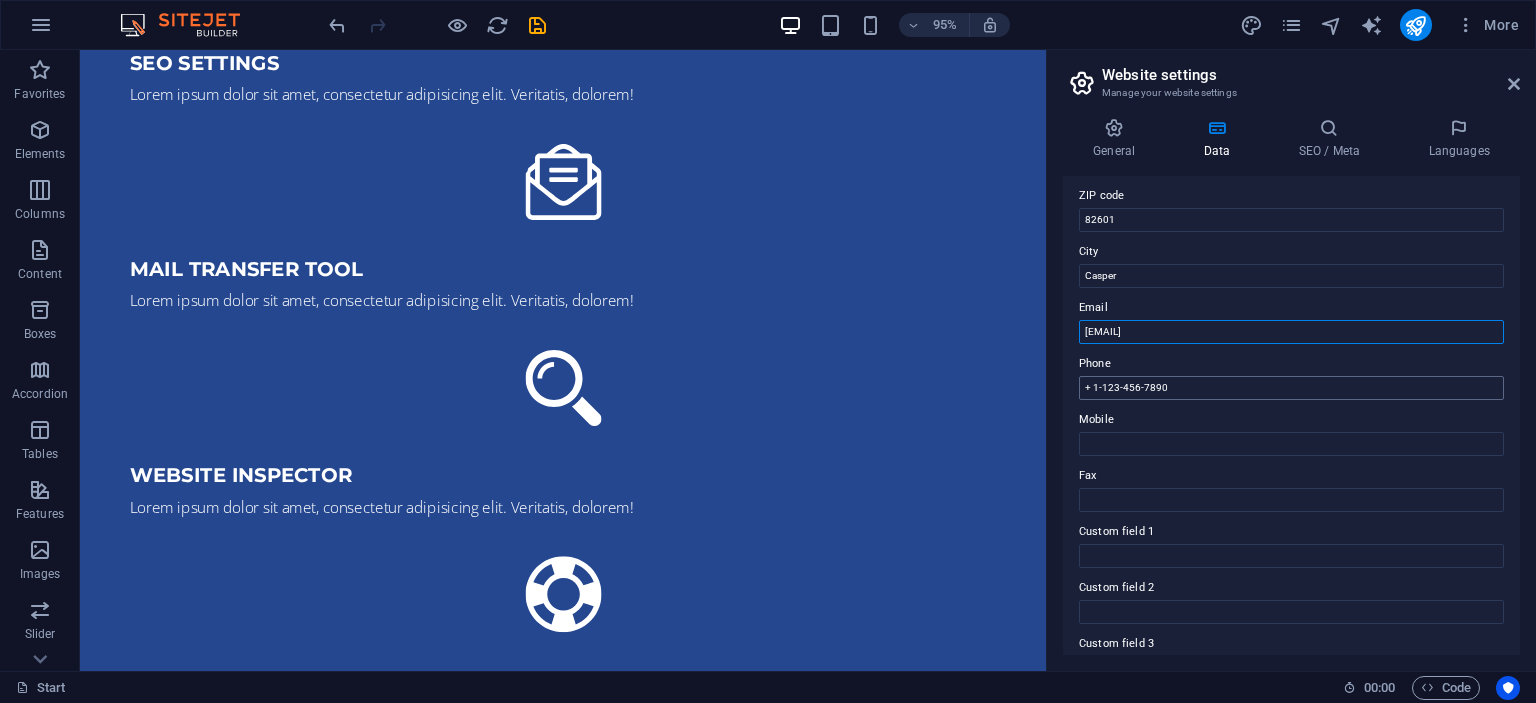type on "[EMAIL]" 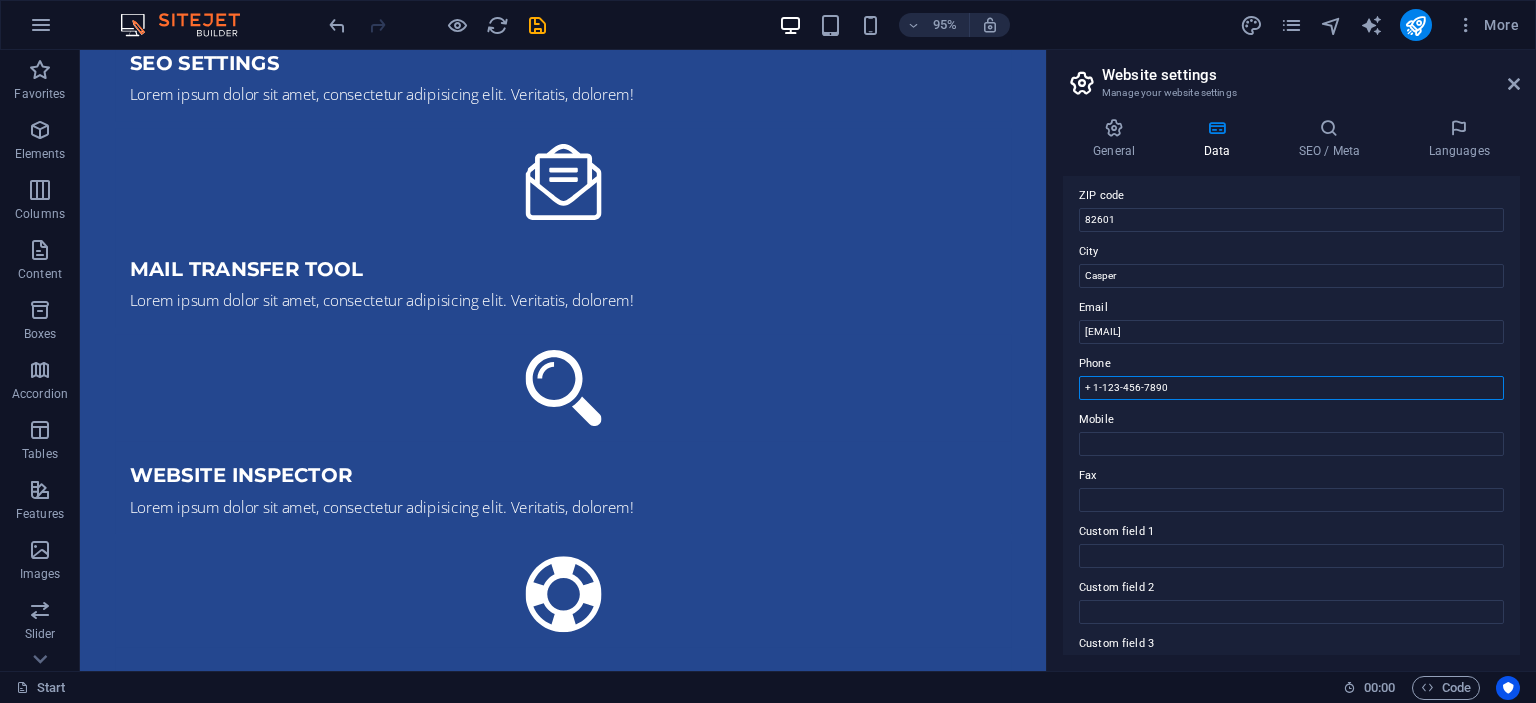 click on "+ 1-123-456-7890" at bounding box center [1291, 388] 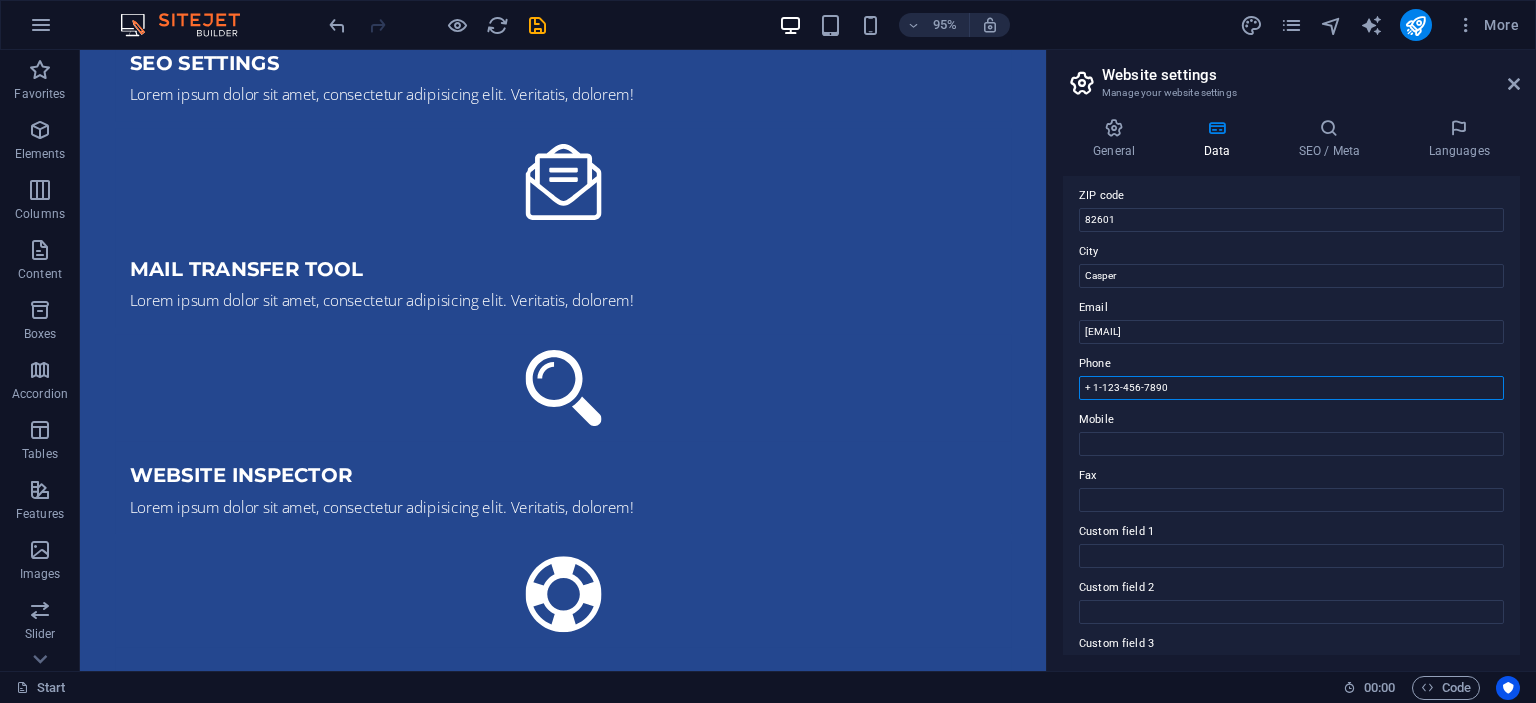 drag, startPoint x: 1194, startPoint y: 386, endPoint x: 1075, endPoint y: 387, distance: 119.0042 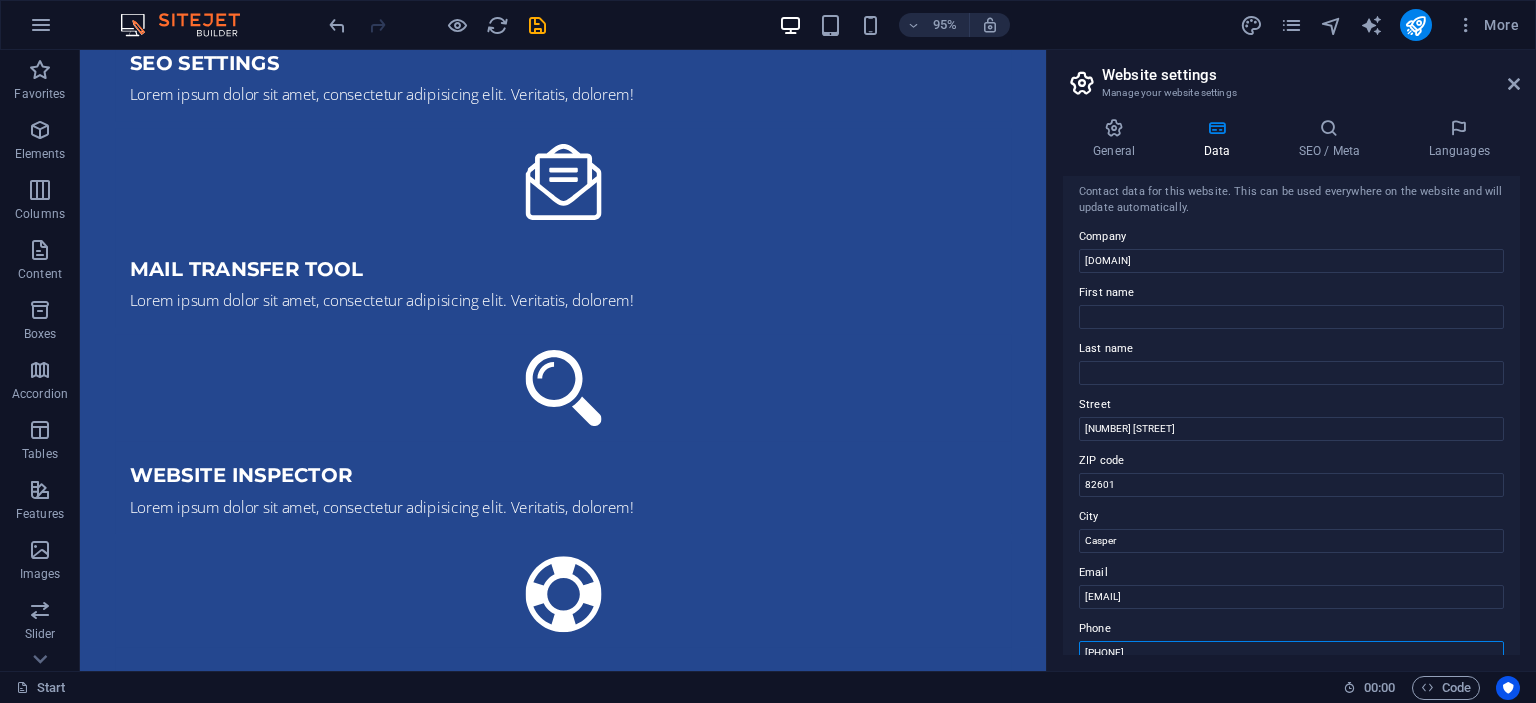 scroll, scrollTop: 0, scrollLeft: 0, axis: both 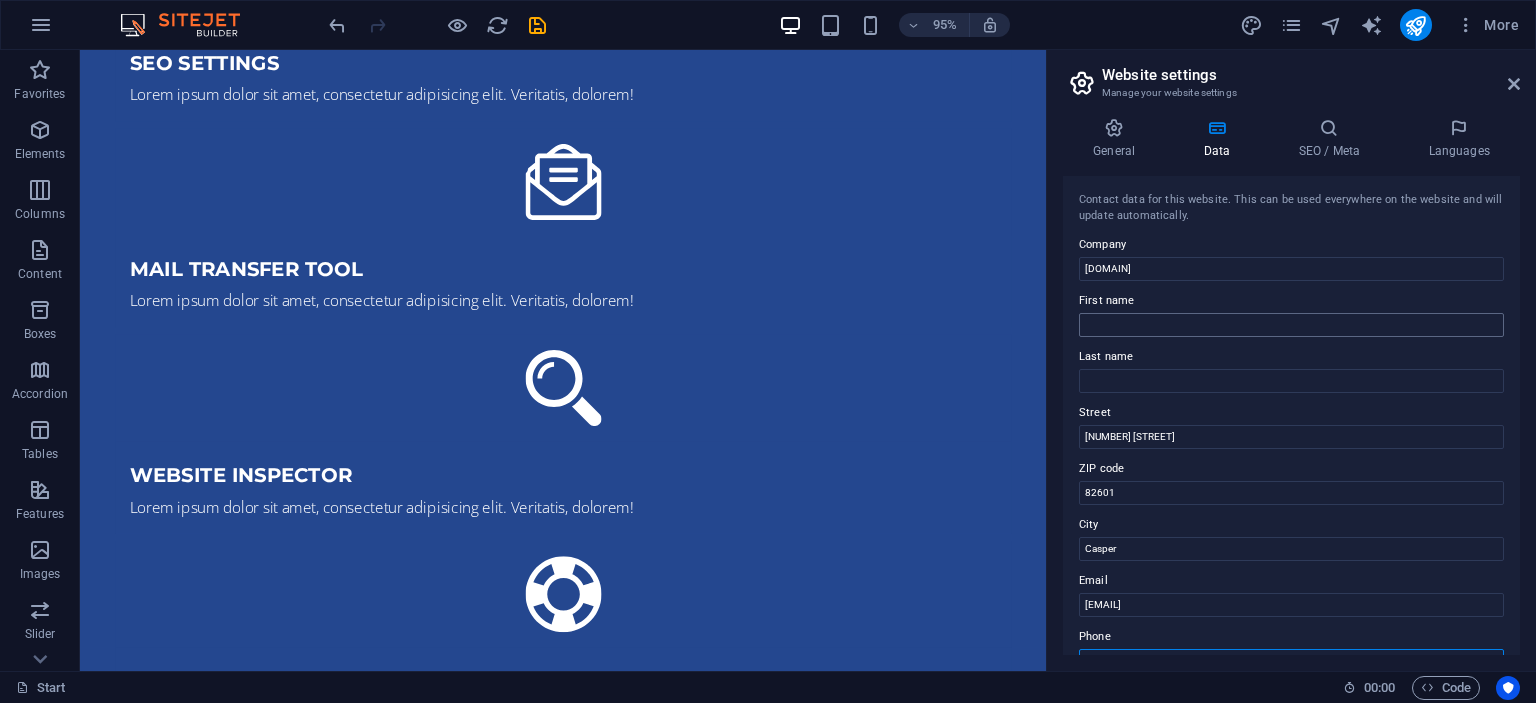 type on "[PHONE]" 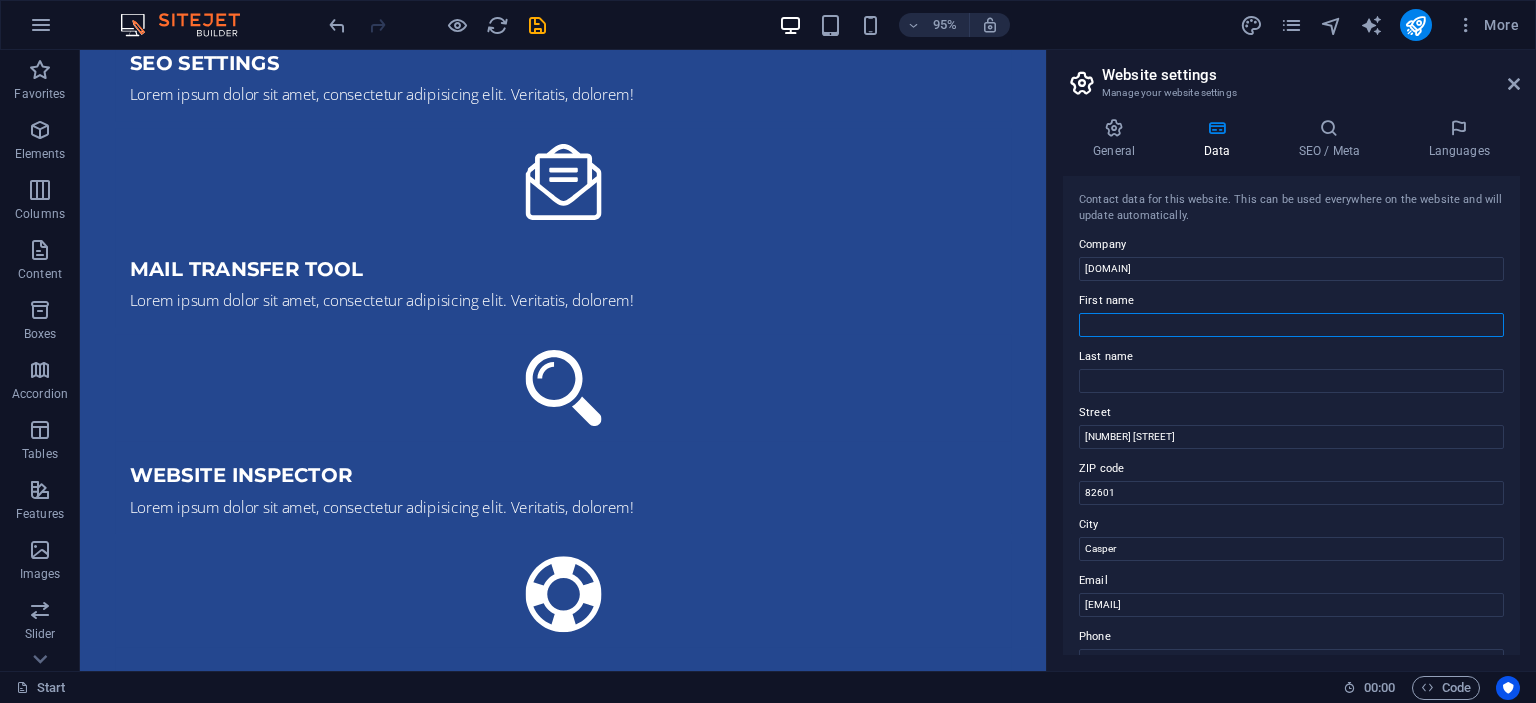 click on "First name" at bounding box center (1291, 325) 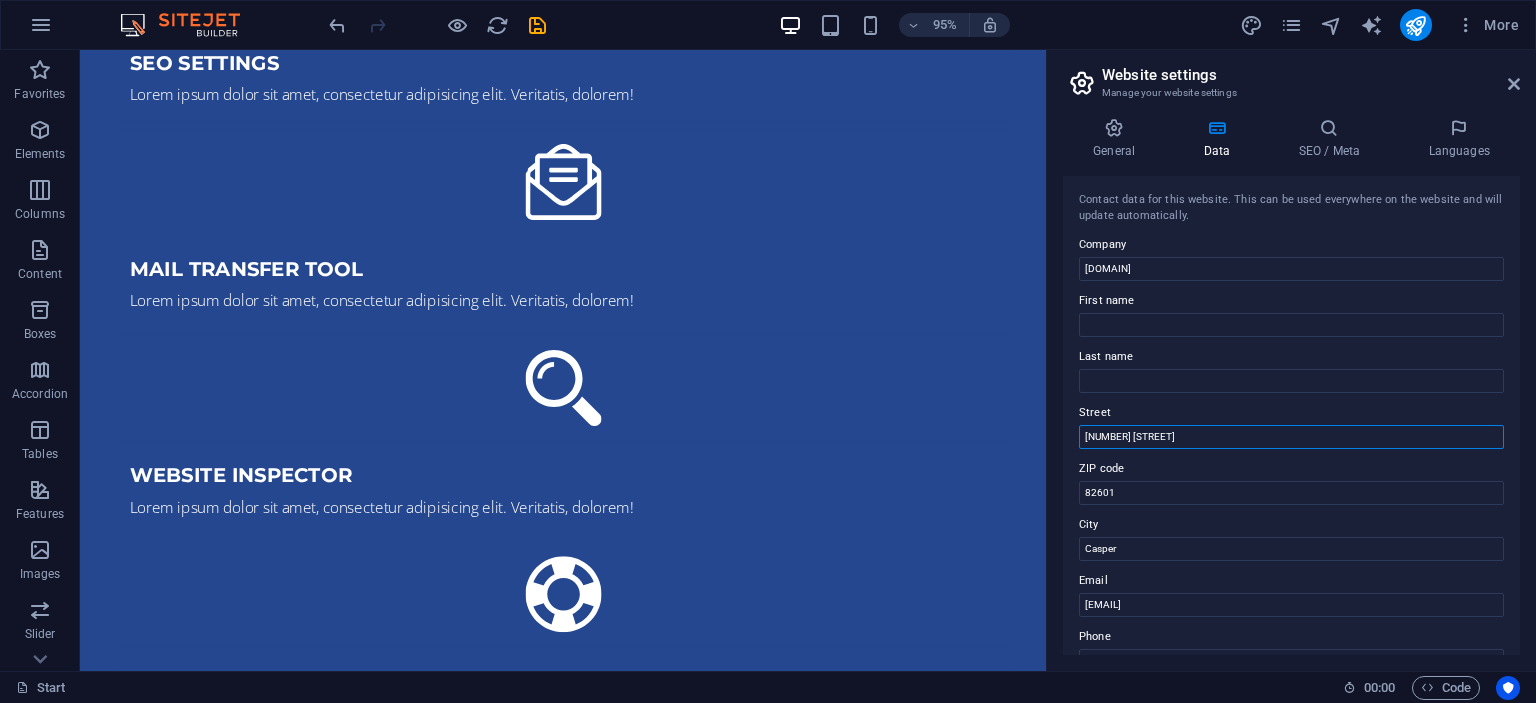 drag, startPoint x: 1183, startPoint y: 435, endPoint x: 1054, endPoint y: 430, distance: 129.09686 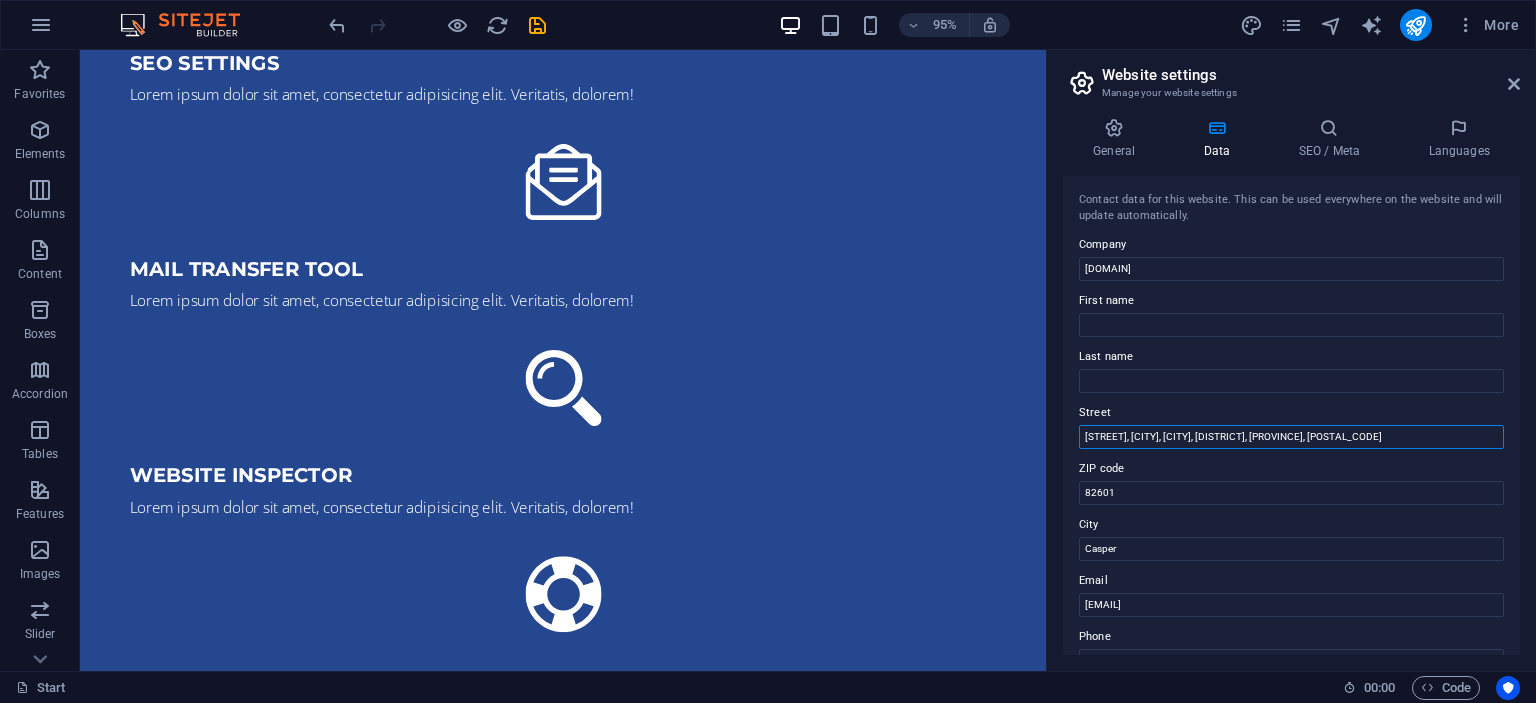 click on "[STREET], [CITY], [CITY], [DISTRICT], [PROVINCE], [POSTAL_CODE]" at bounding box center (1291, 437) 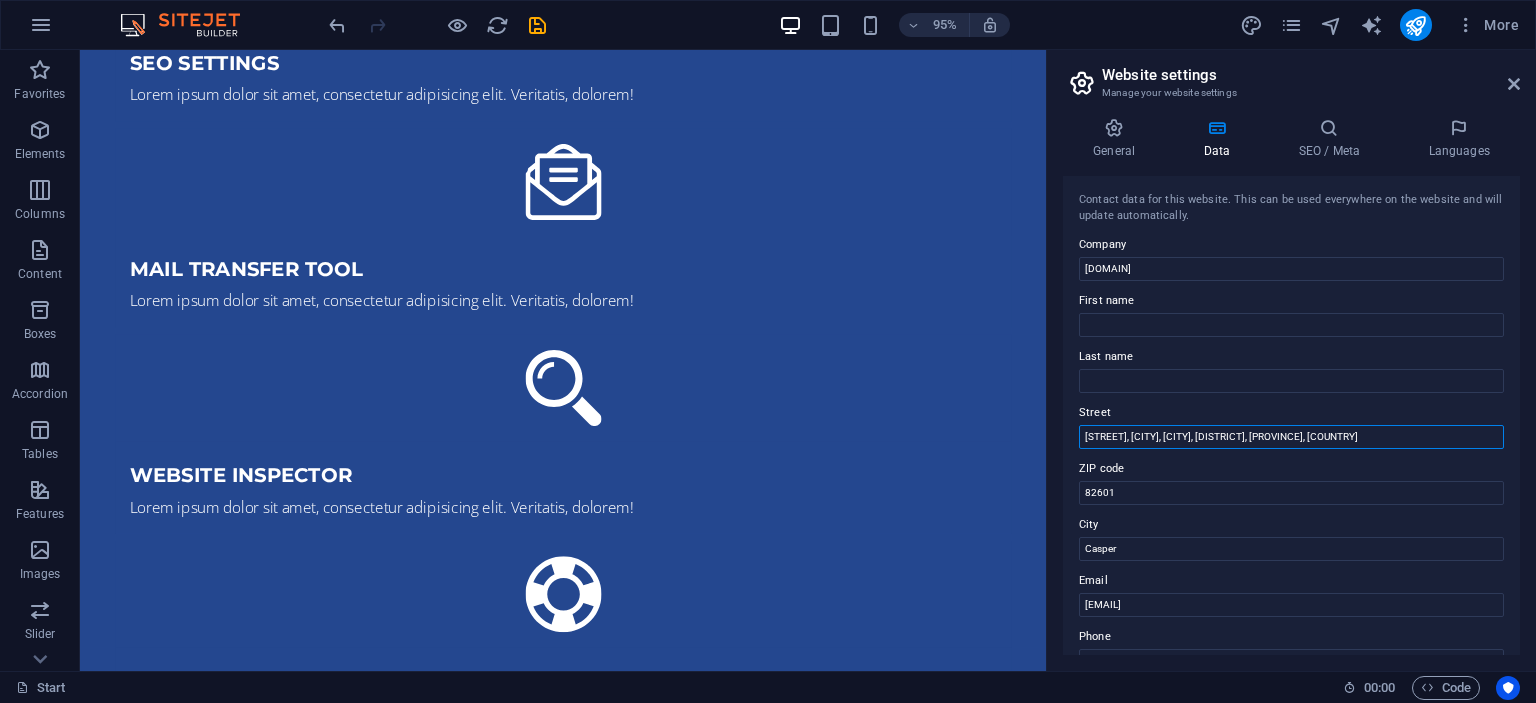 drag, startPoint x: 1405, startPoint y: 430, endPoint x: 1428, endPoint y: 458, distance: 36.23534 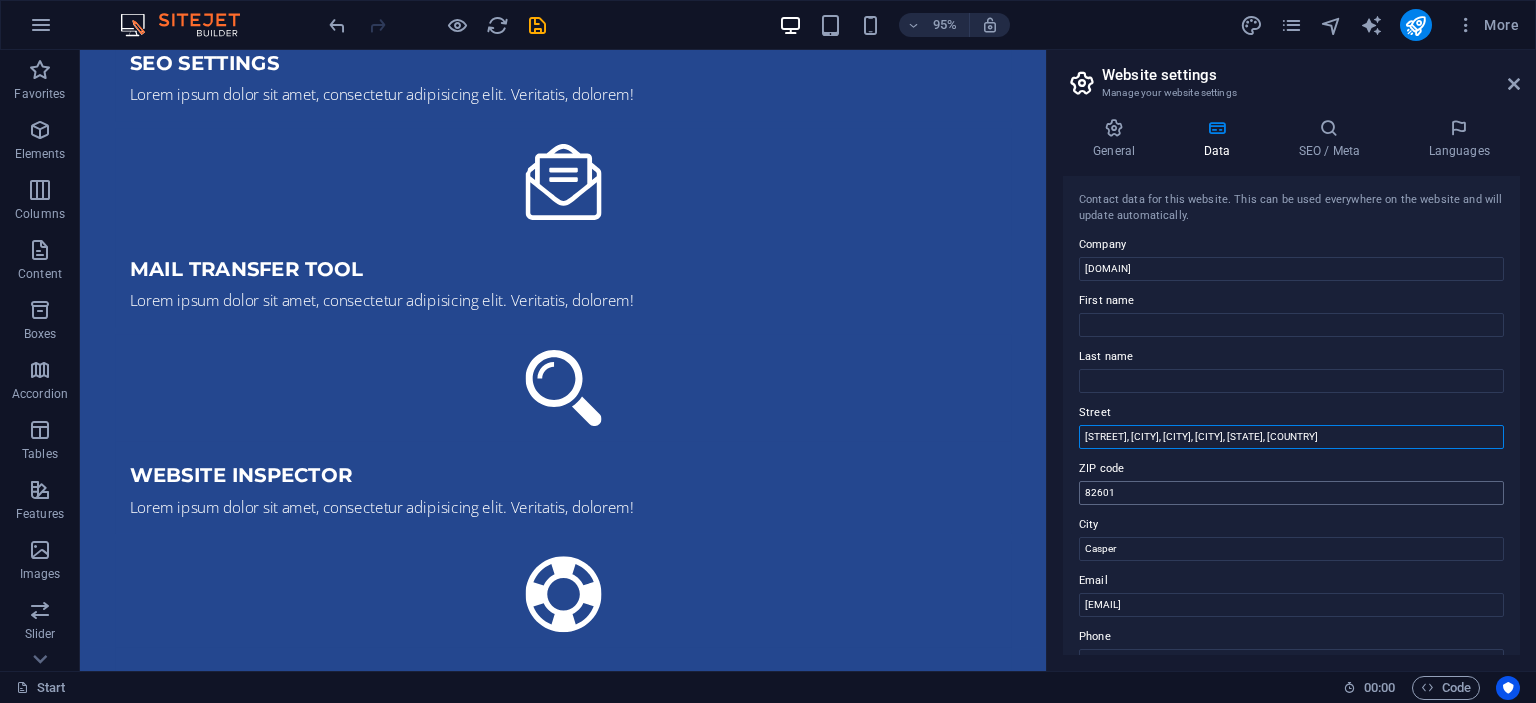 type on "[STREET], [CITY], [CITY], [CITY], [STATE], [COUNTRY]" 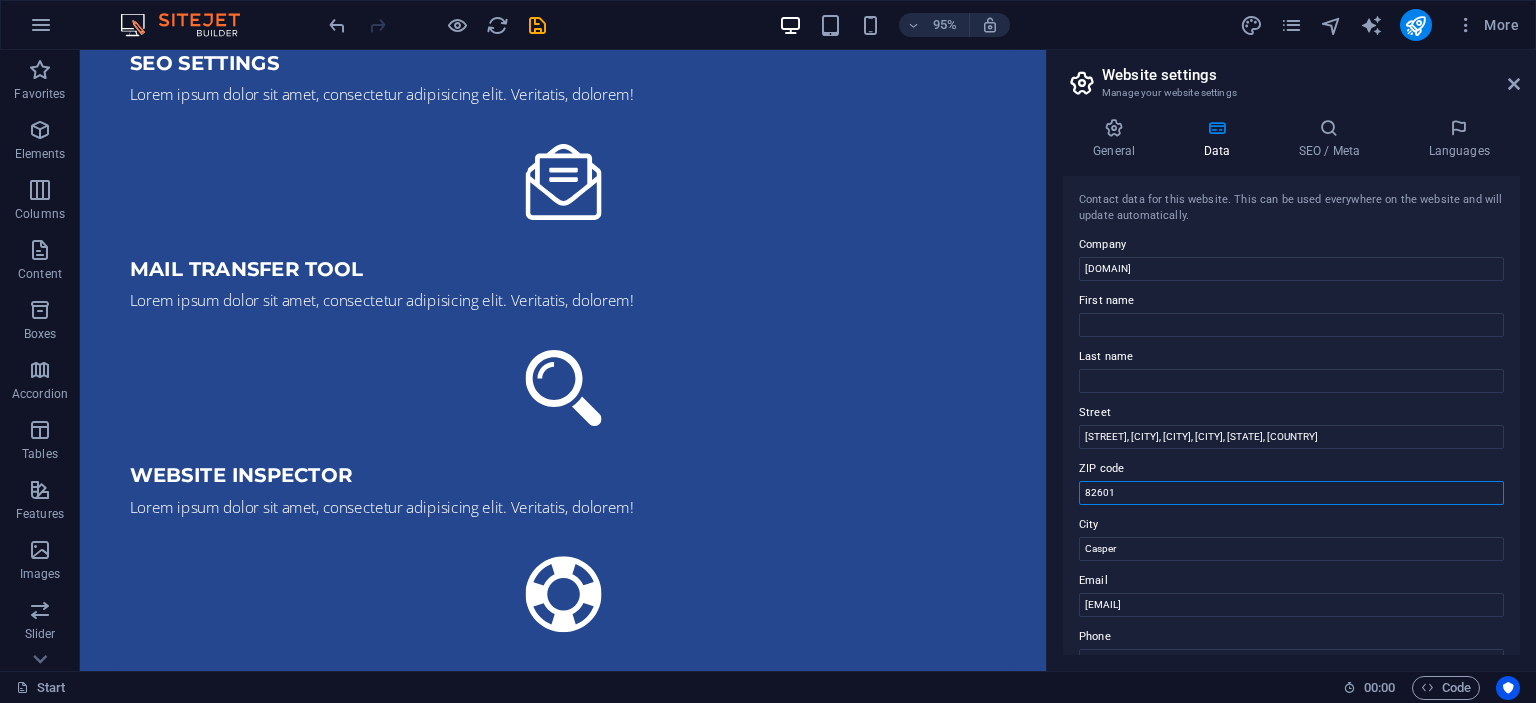 drag, startPoint x: 1124, startPoint y: 492, endPoint x: 978, endPoint y: 485, distance: 146.16771 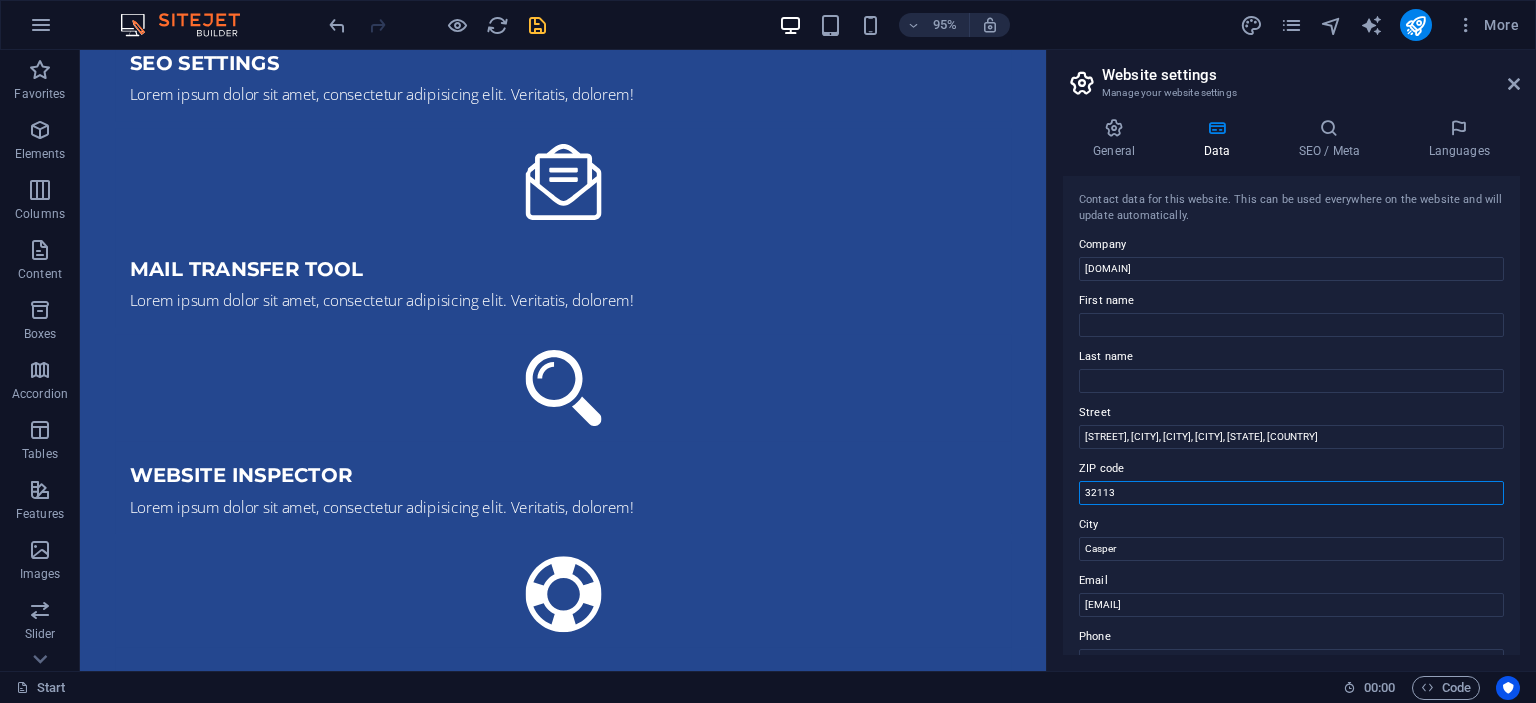 type on "32113" 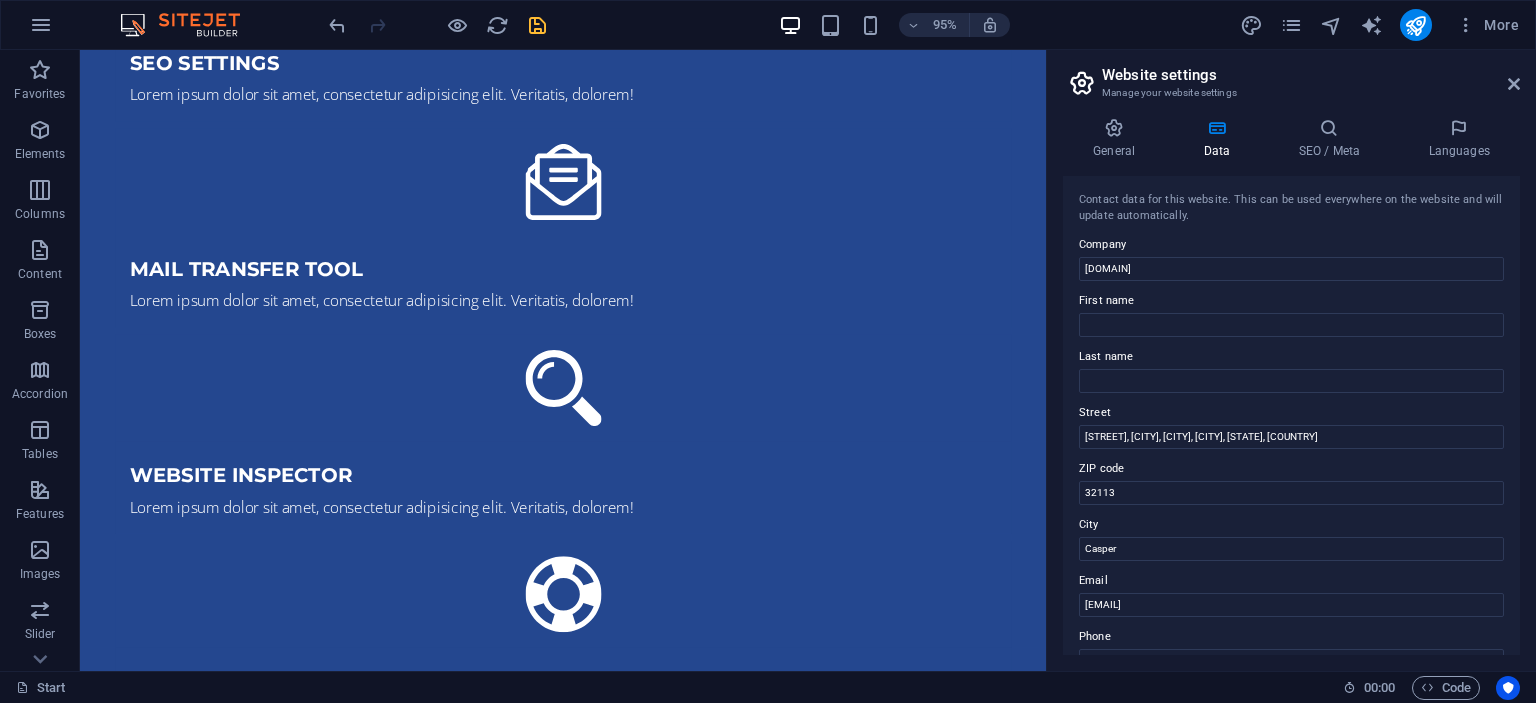 click at bounding box center [537, 25] 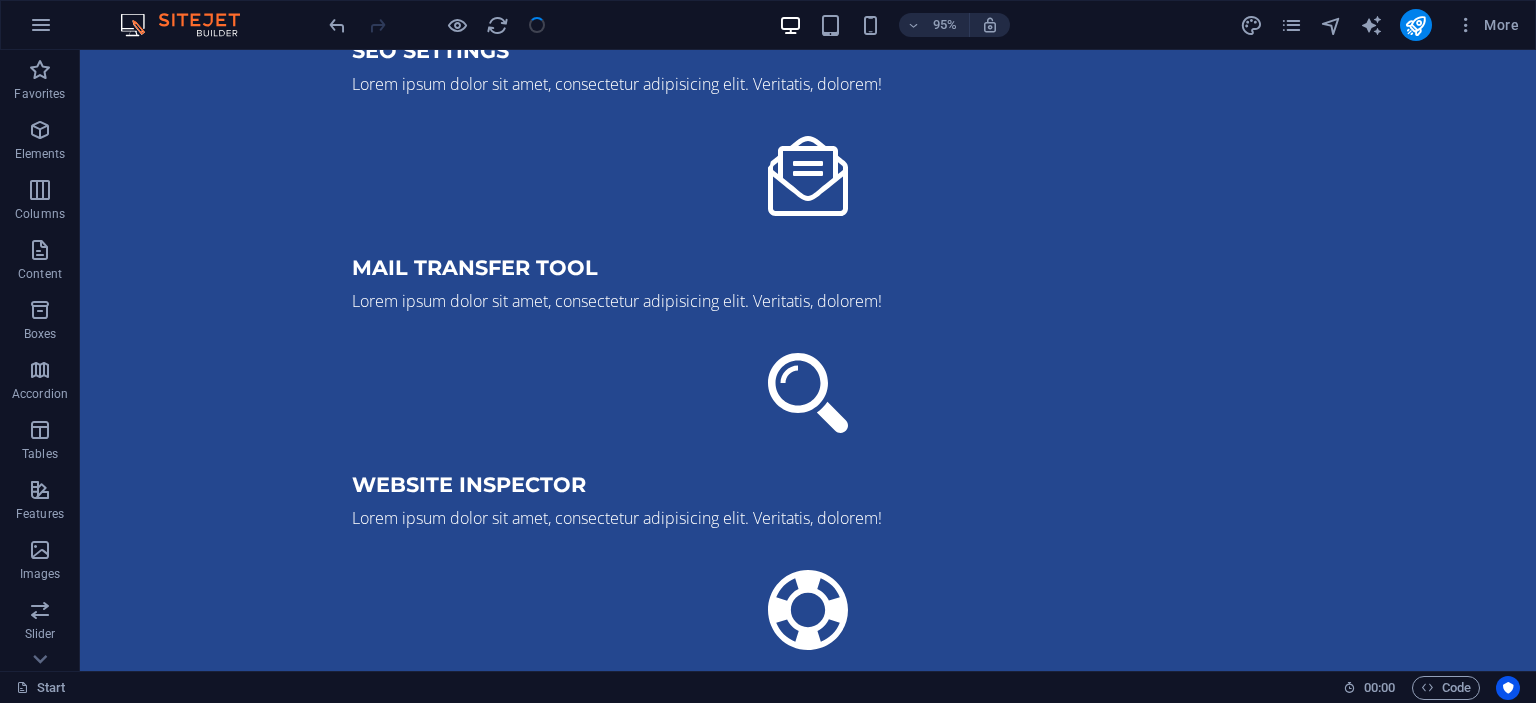 scroll, scrollTop: 3530, scrollLeft: 0, axis: vertical 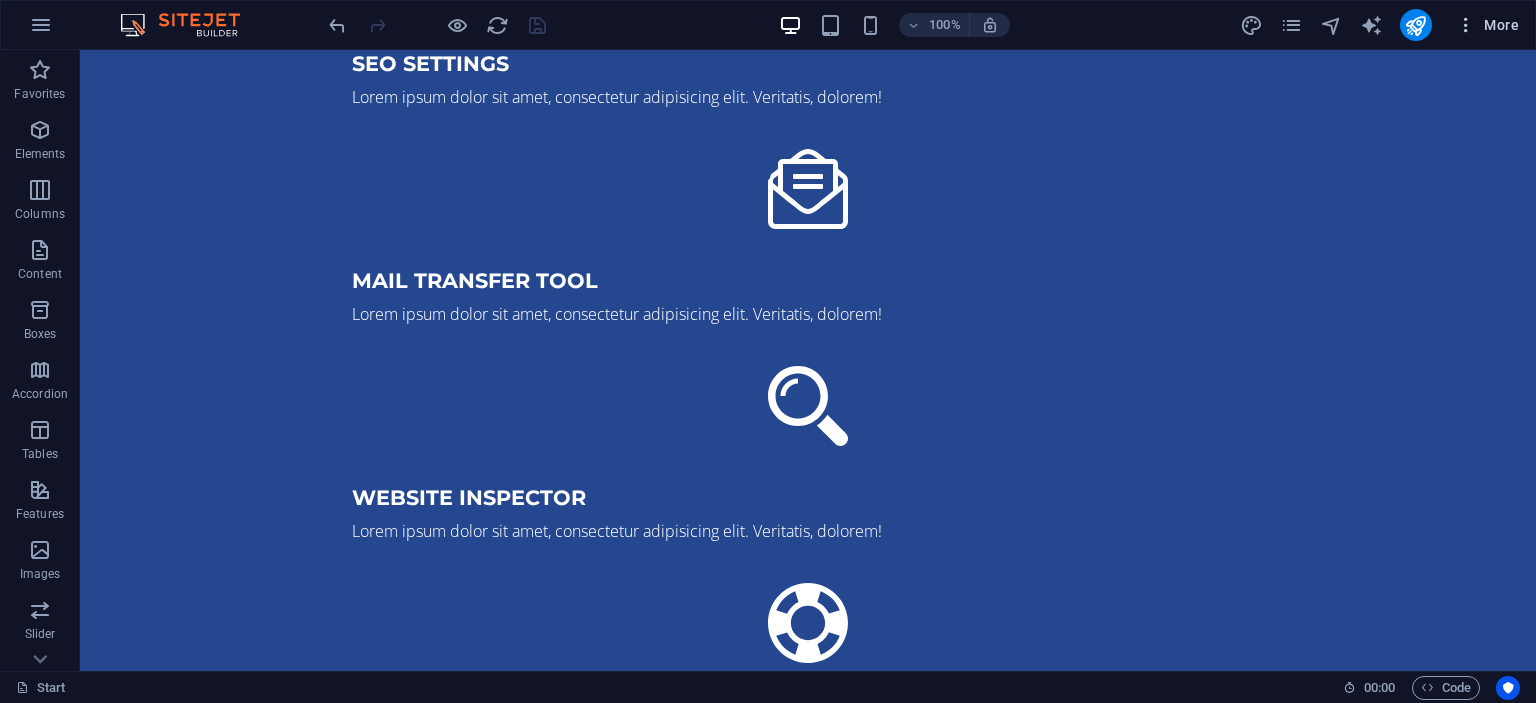 click on "More" at bounding box center (1487, 25) 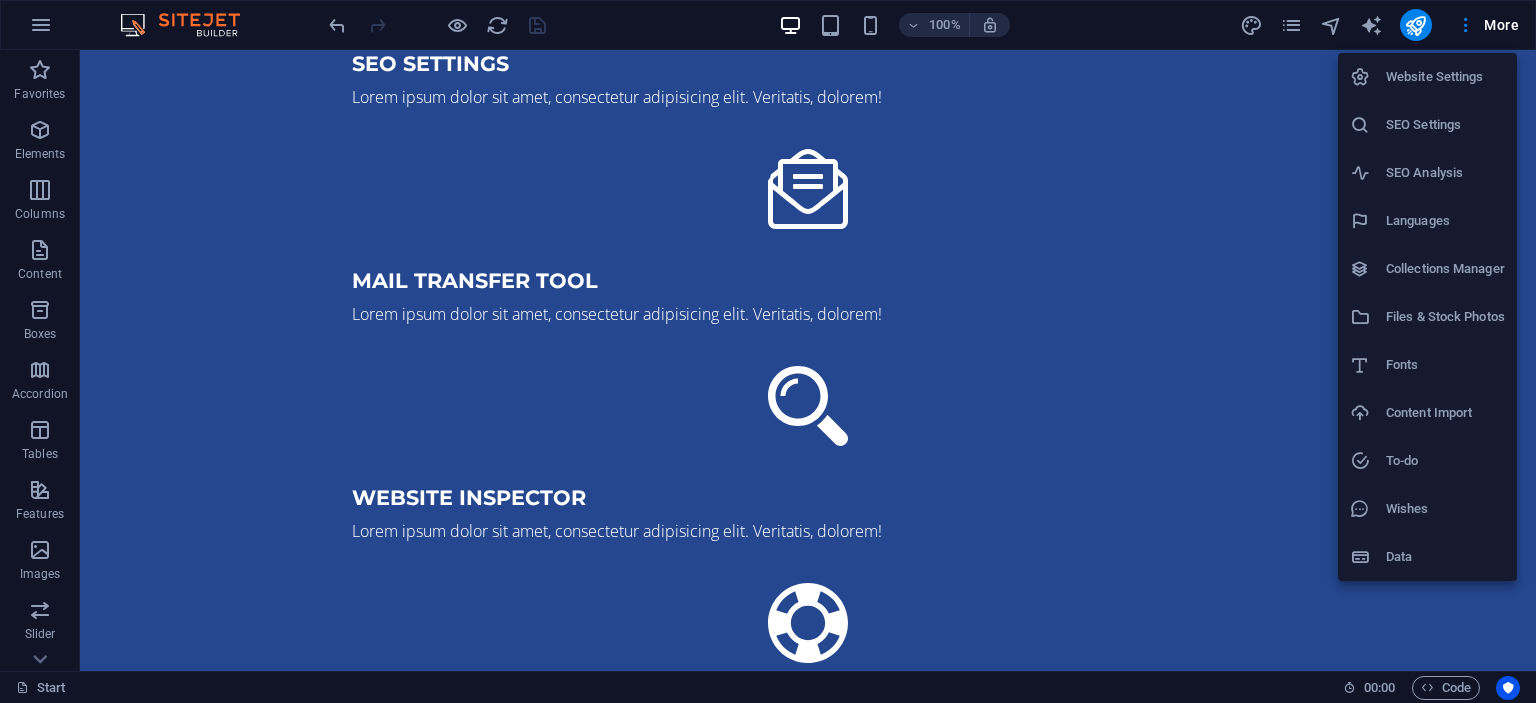 click on "Website Settings" at bounding box center (1445, 77) 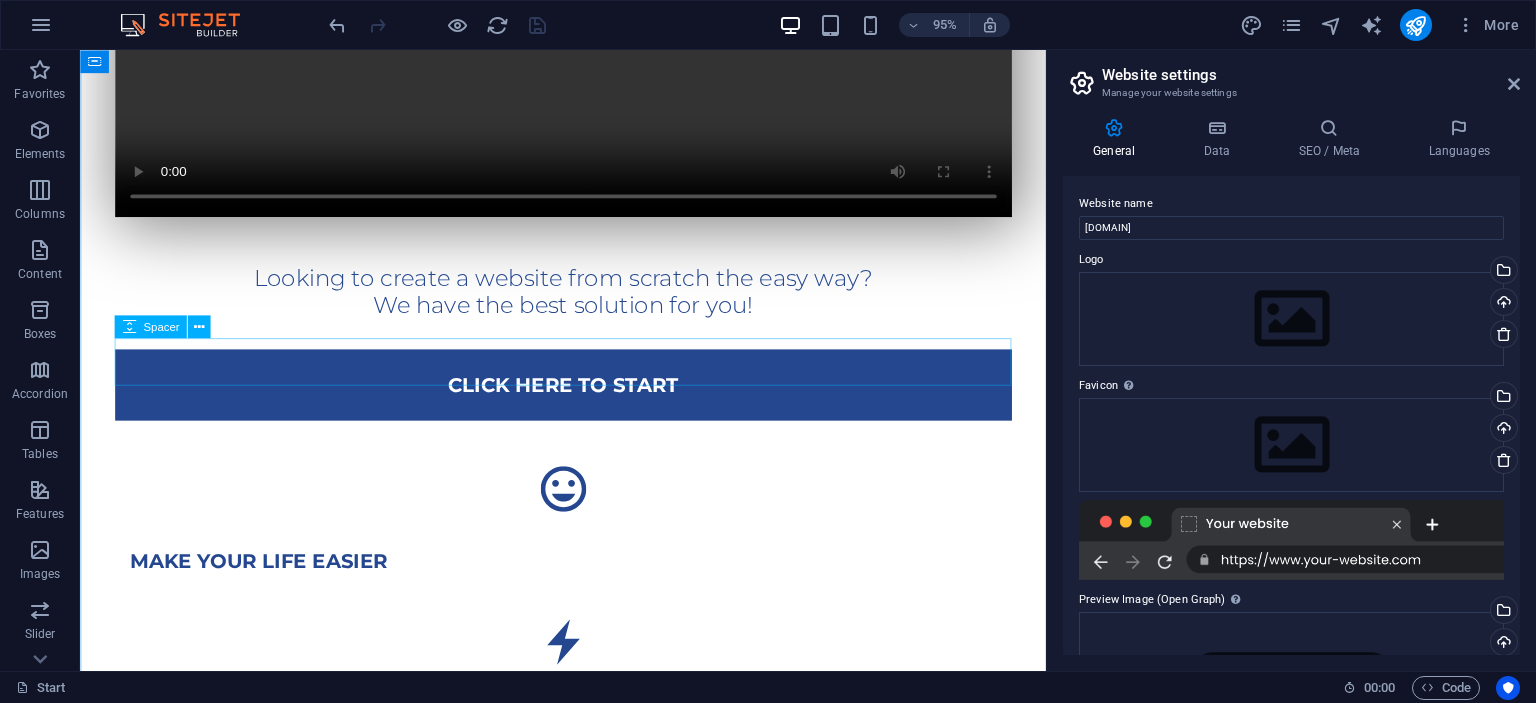 scroll, scrollTop: 691, scrollLeft: 0, axis: vertical 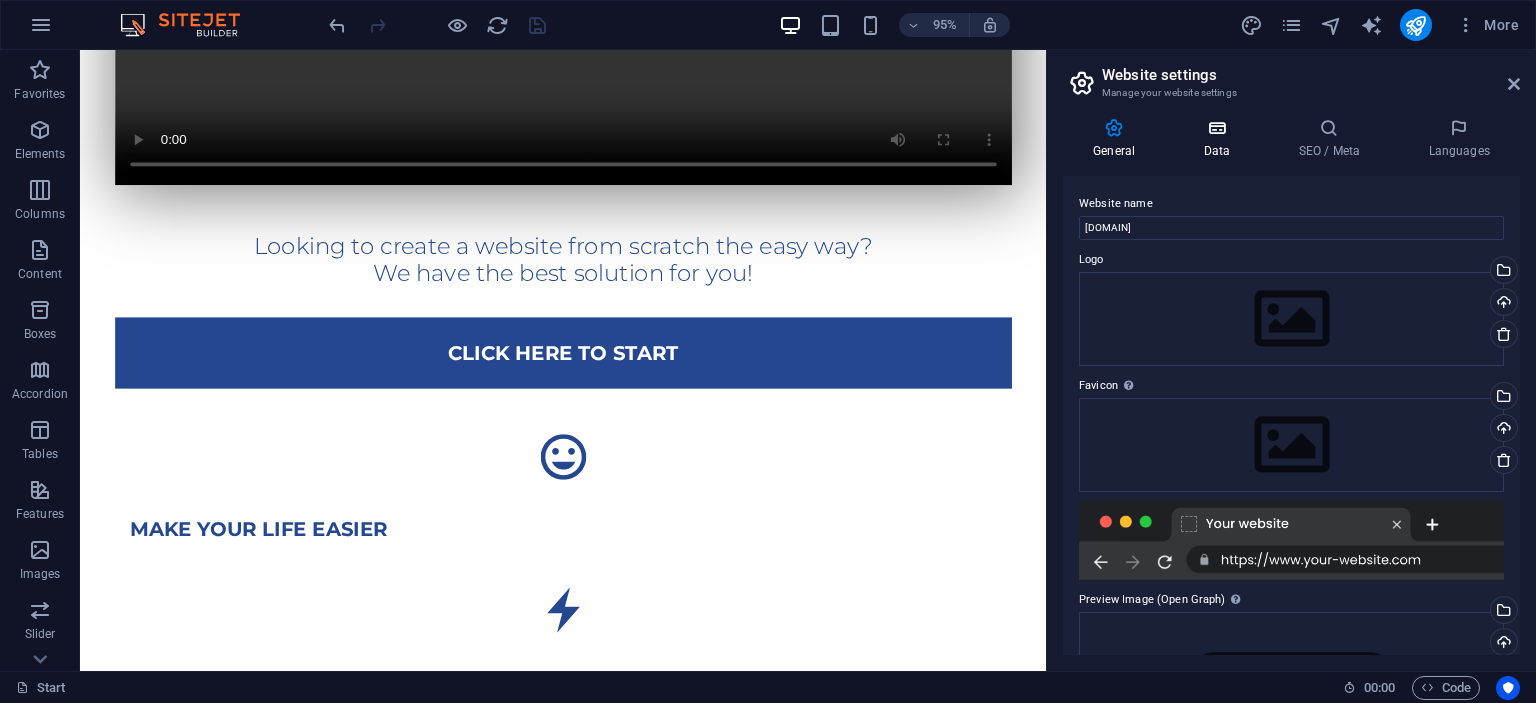 click at bounding box center [1216, 128] 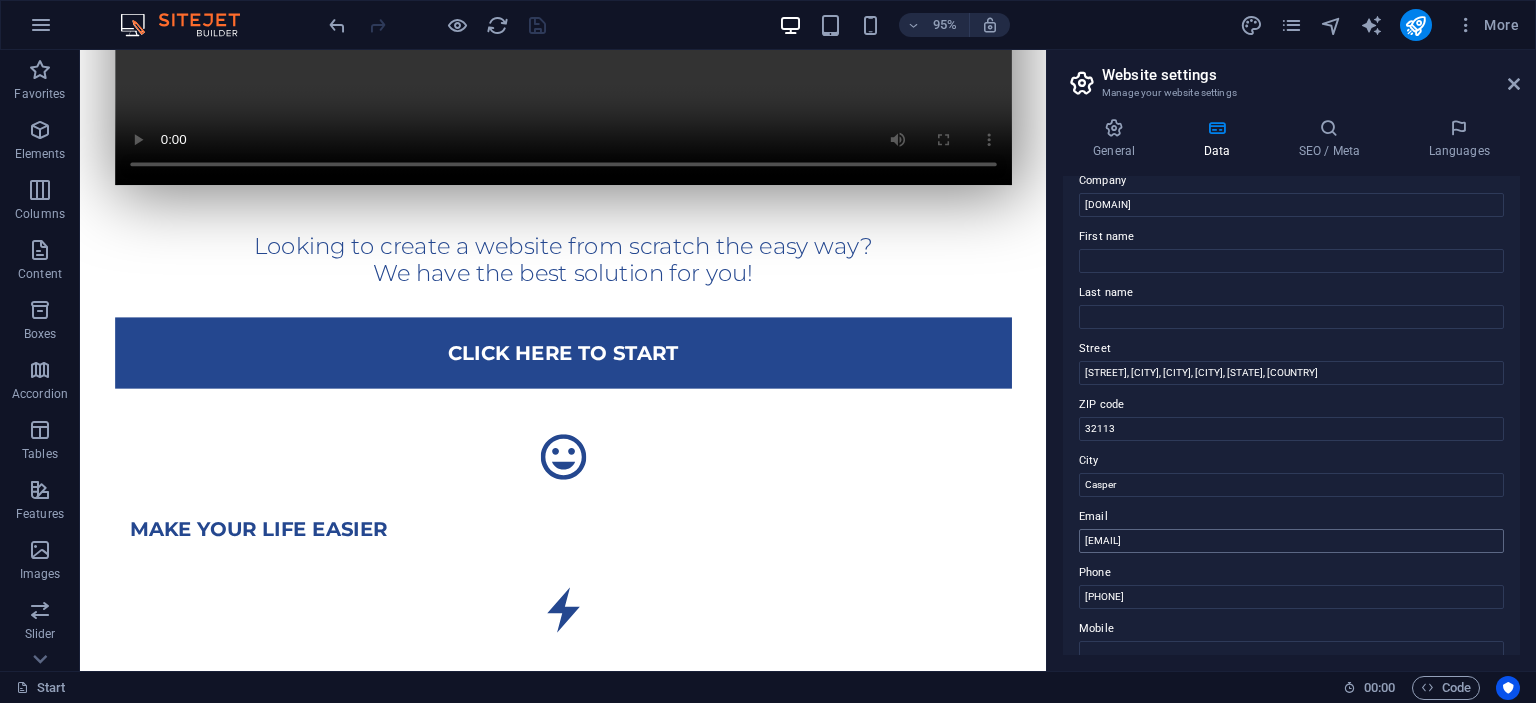 scroll, scrollTop: 91, scrollLeft: 0, axis: vertical 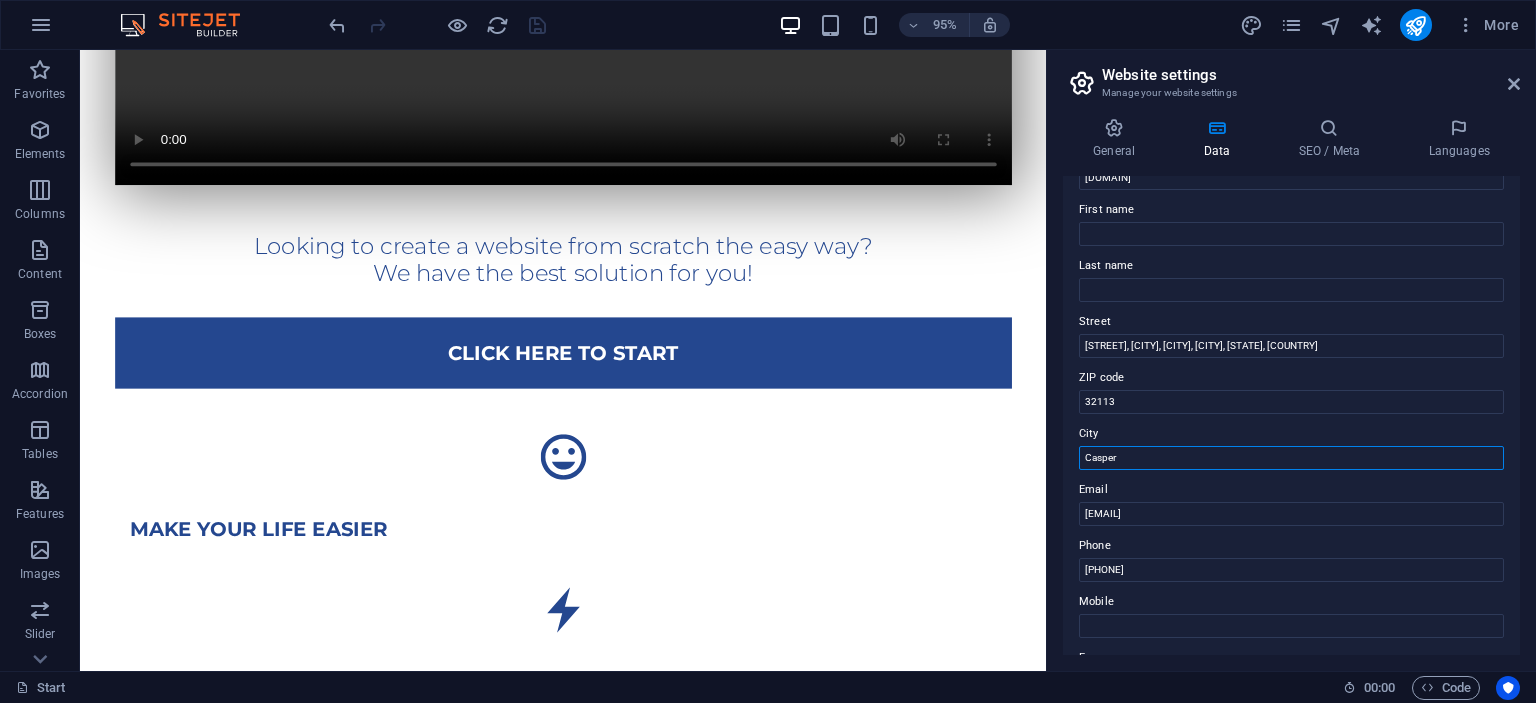 click on "Casper" at bounding box center (1291, 458) 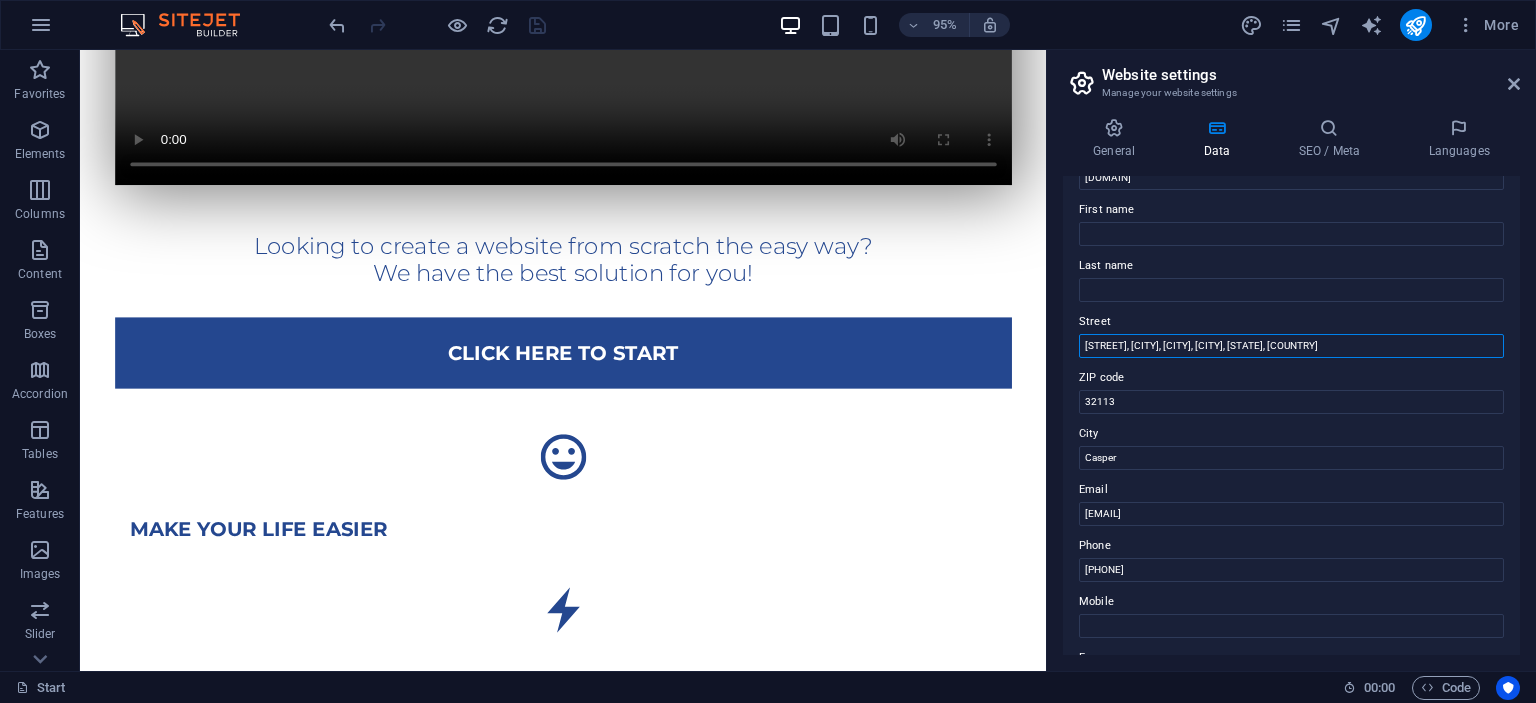 drag, startPoint x: 1187, startPoint y: 345, endPoint x: 1535, endPoint y: 342, distance: 348.01294 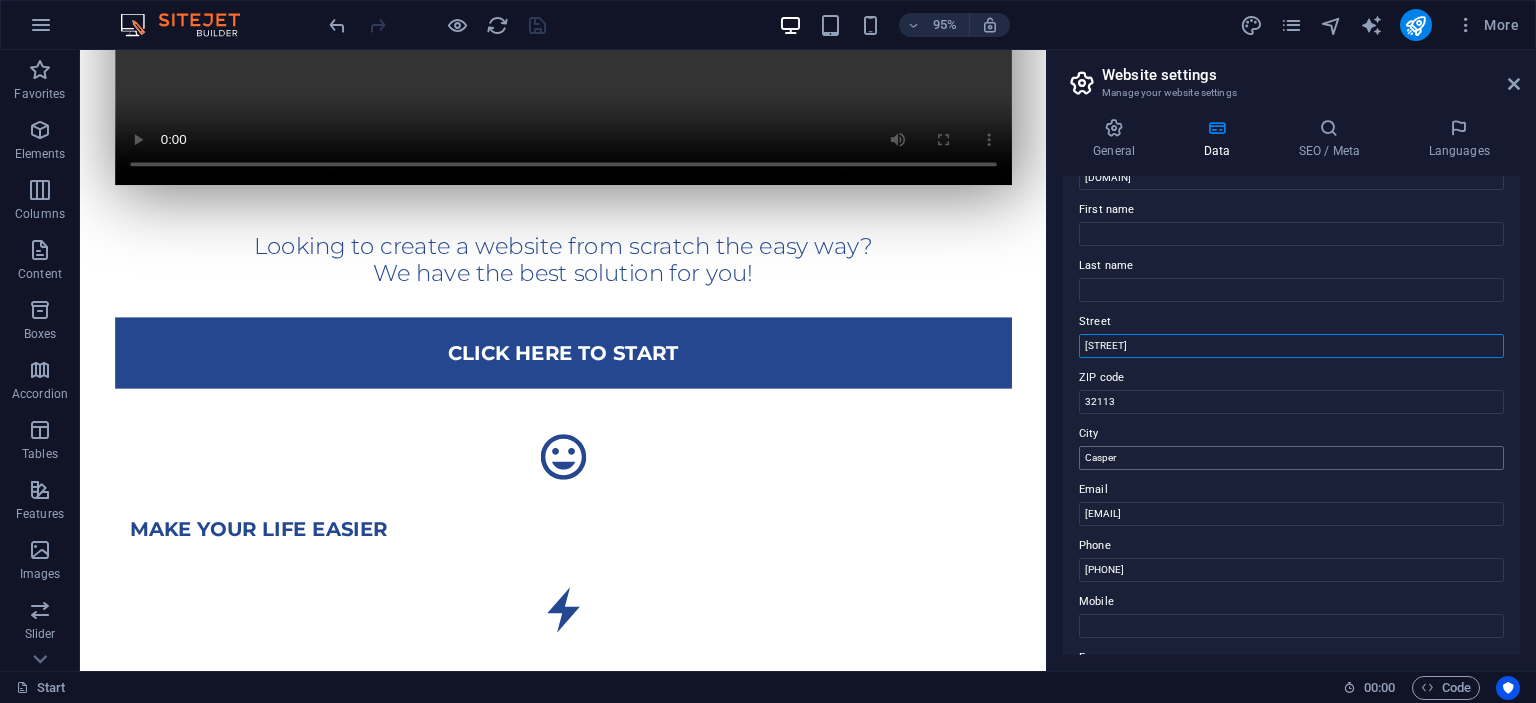type on "[STREET]" 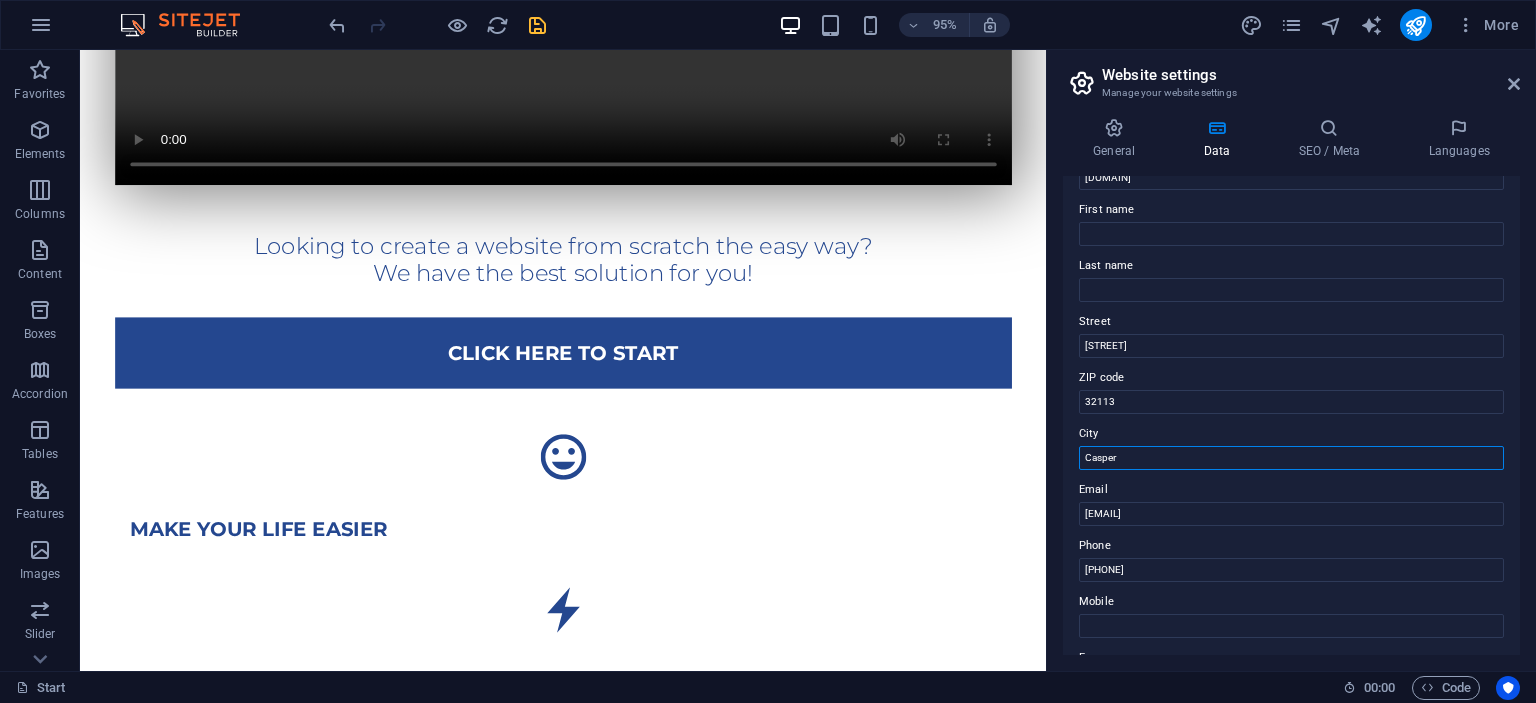 drag, startPoint x: 1151, startPoint y: 454, endPoint x: 1009, endPoint y: 430, distance: 144.01389 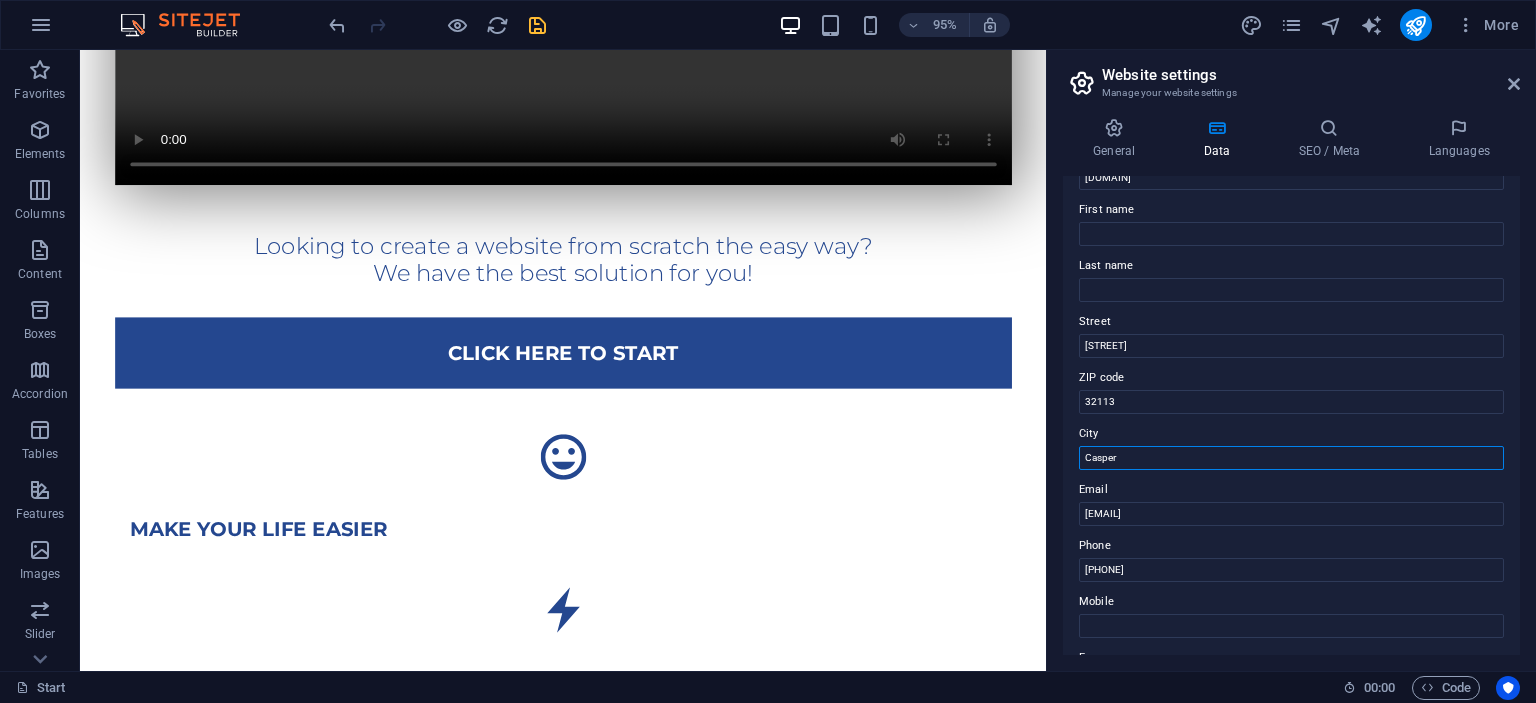 click on "Casper" at bounding box center (1291, 458) 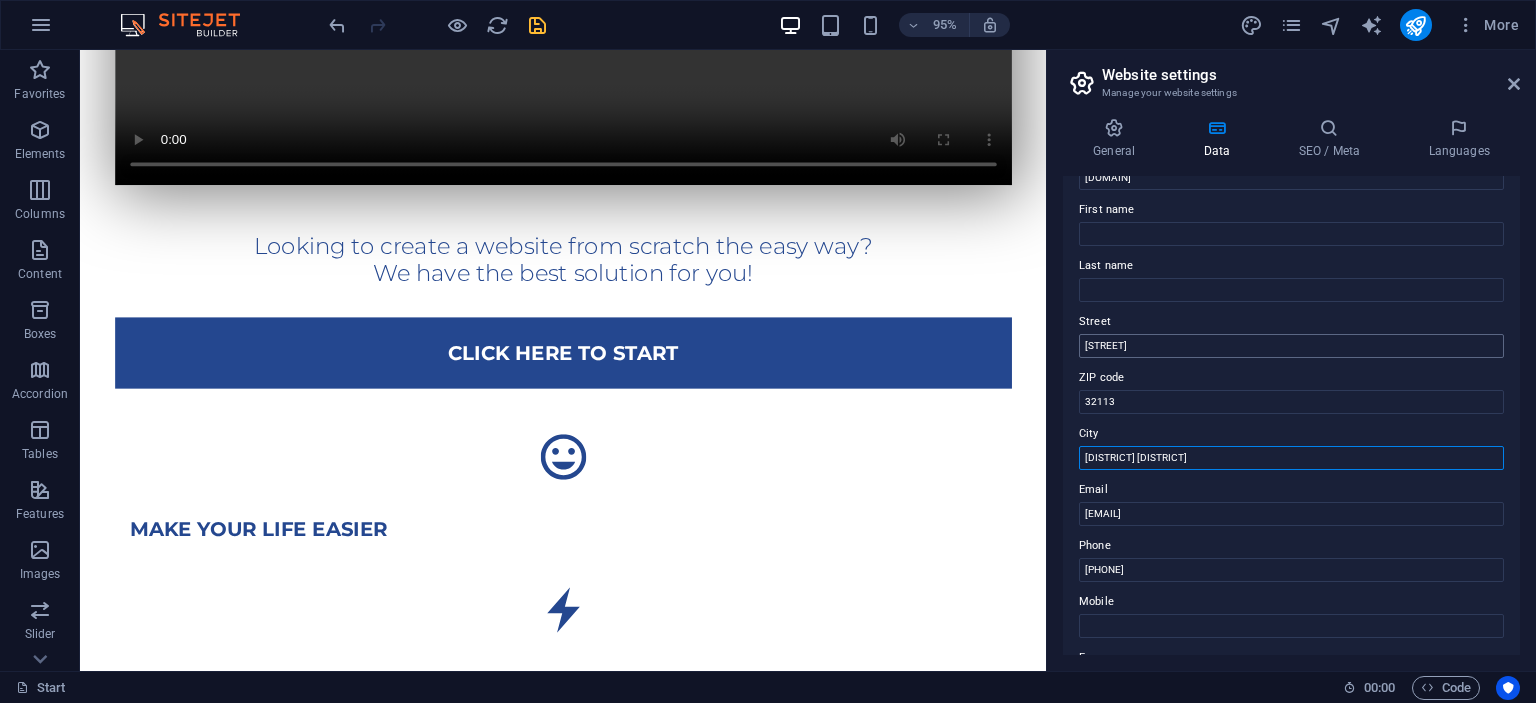 type on "[DISTRICT] [DISTRICT]" 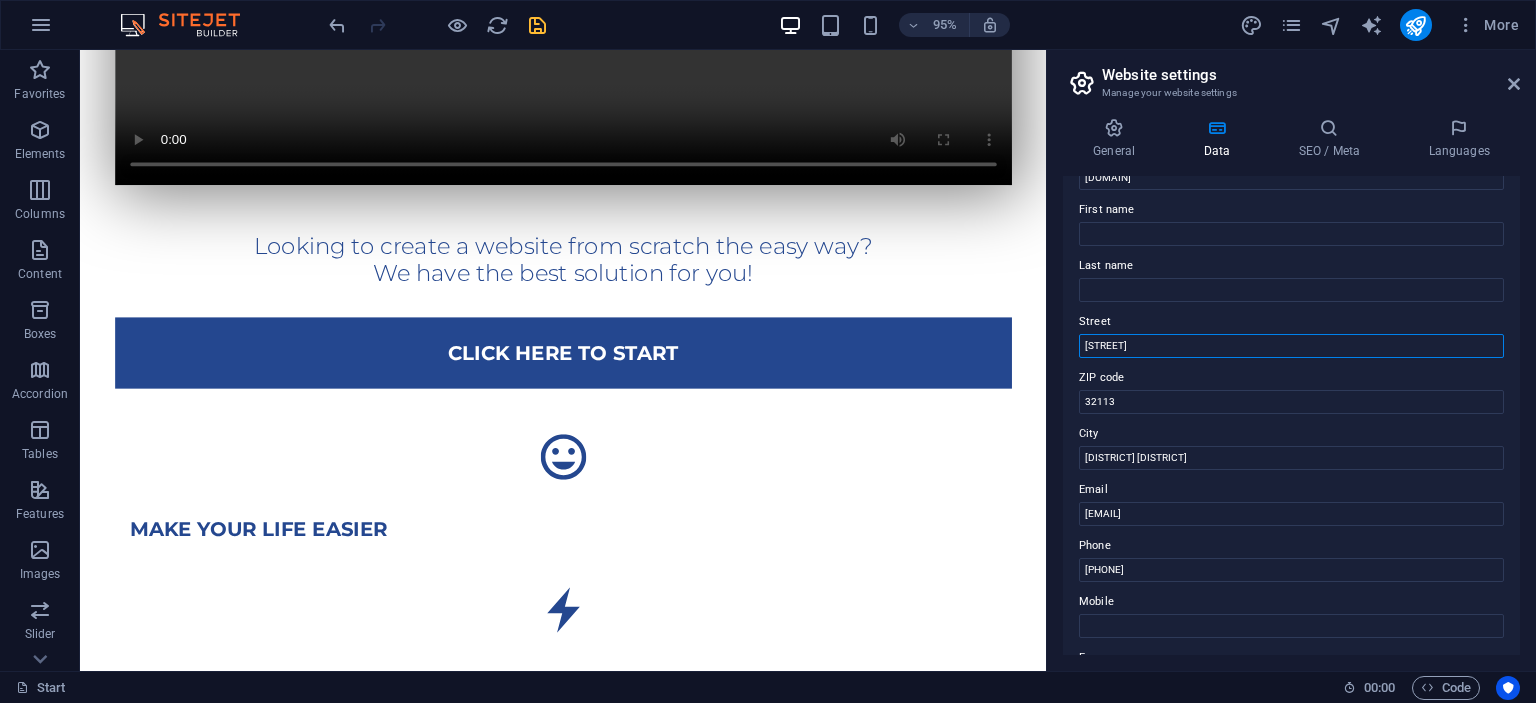 click on "[STREET]" at bounding box center [1291, 346] 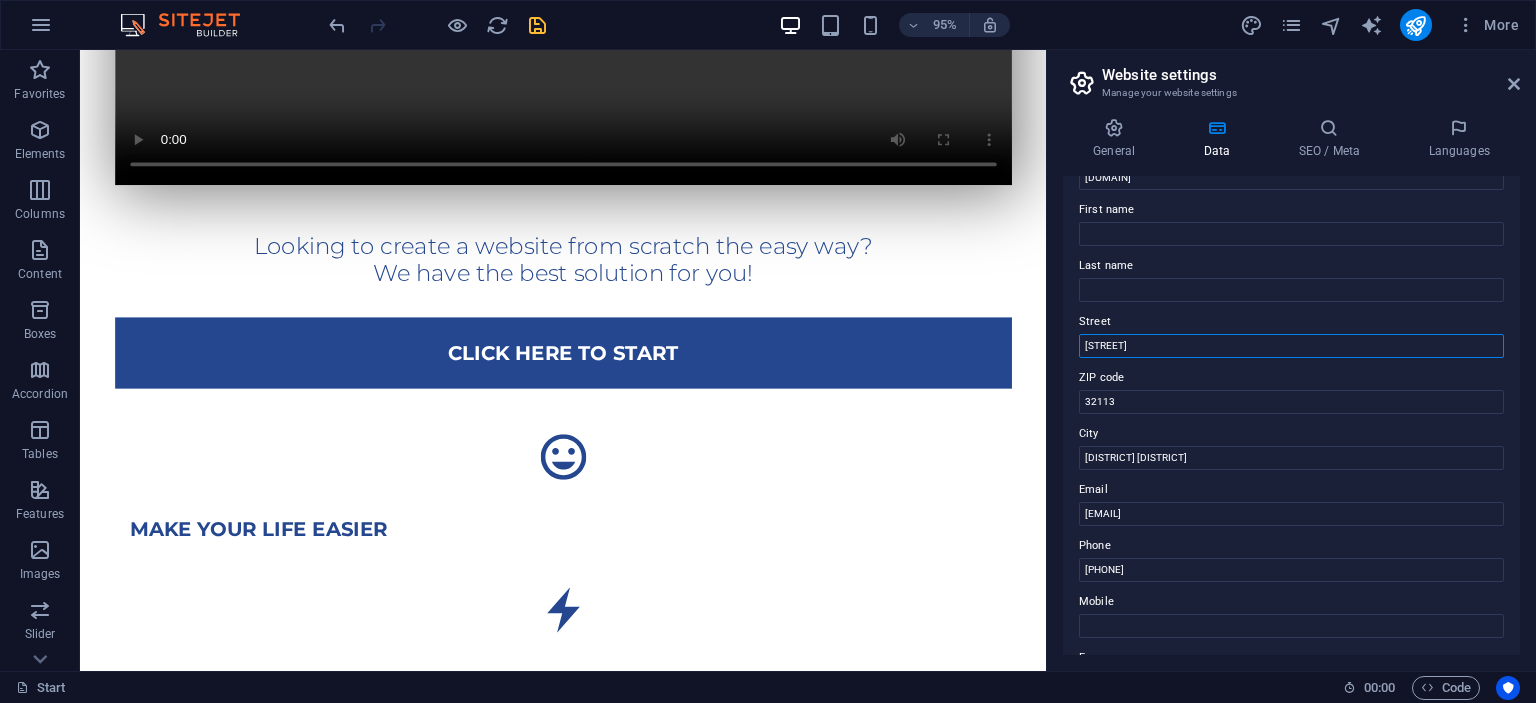paste on ", [CITY], [CITY], [DISTRICT], [PROVINCE], [COUNTRY]" 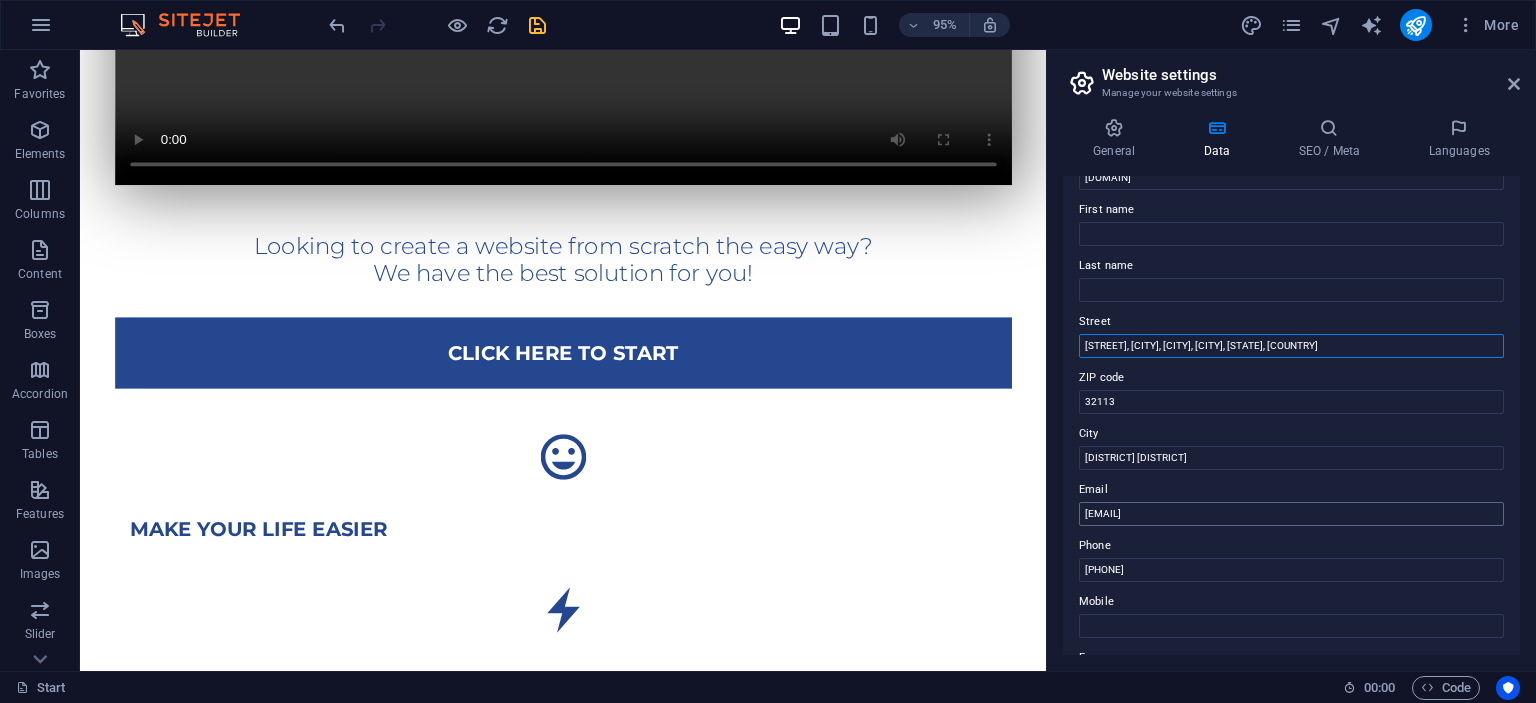 scroll, scrollTop: 182, scrollLeft: 0, axis: vertical 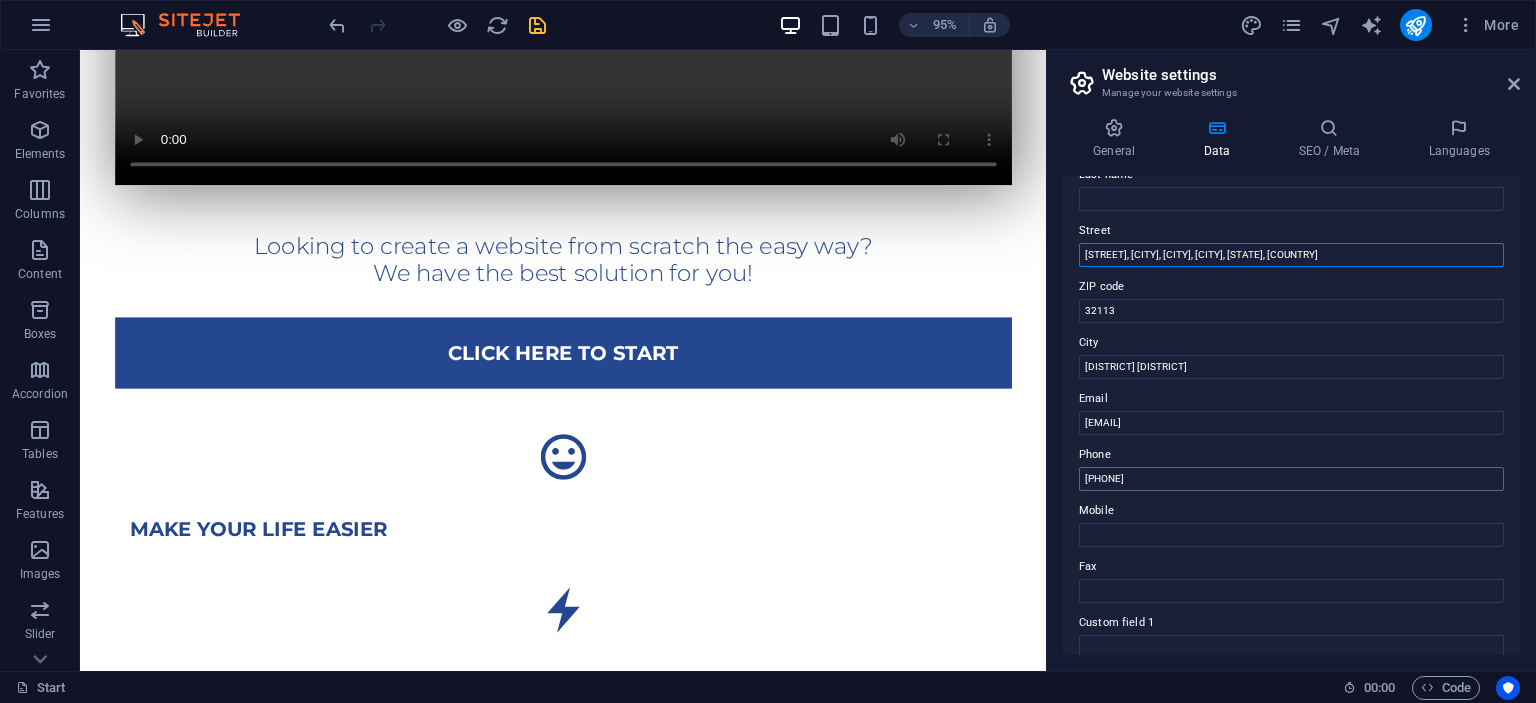 type on "[STREET], [CITY], [CITY], [CITY], [STATE], [COUNTRY]" 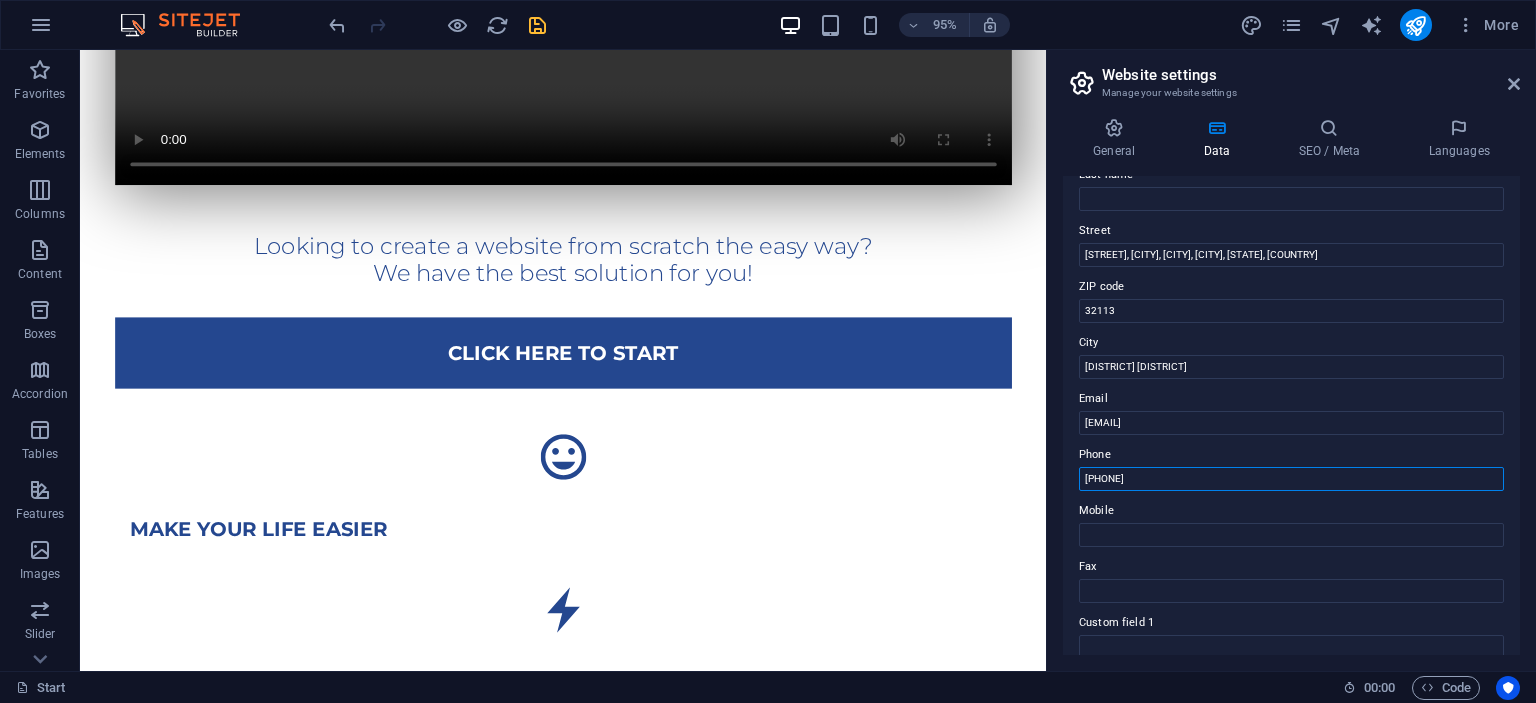 drag, startPoint x: 1164, startPoint y: 478, endPoint x: 1050, endPoint y: 482, distance: 114.07015 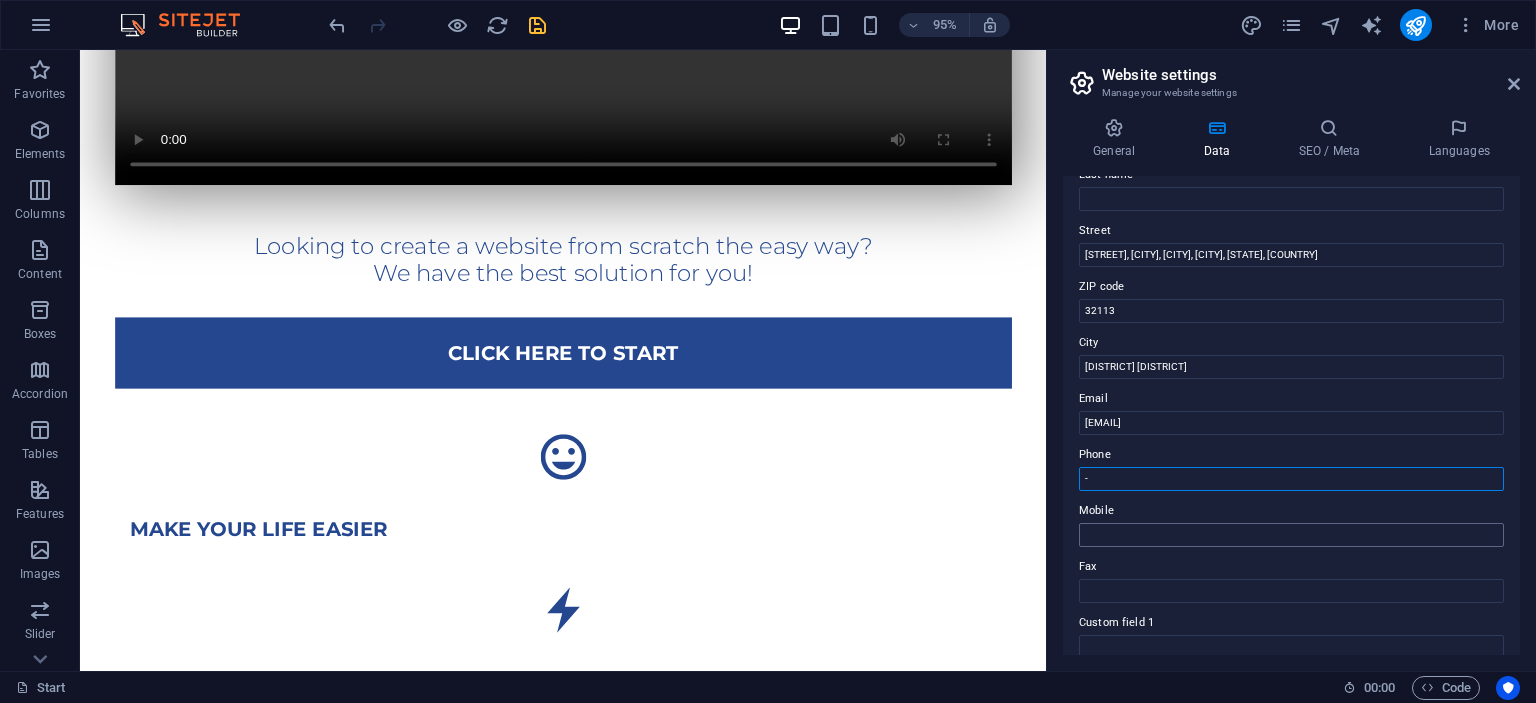 type on "-" 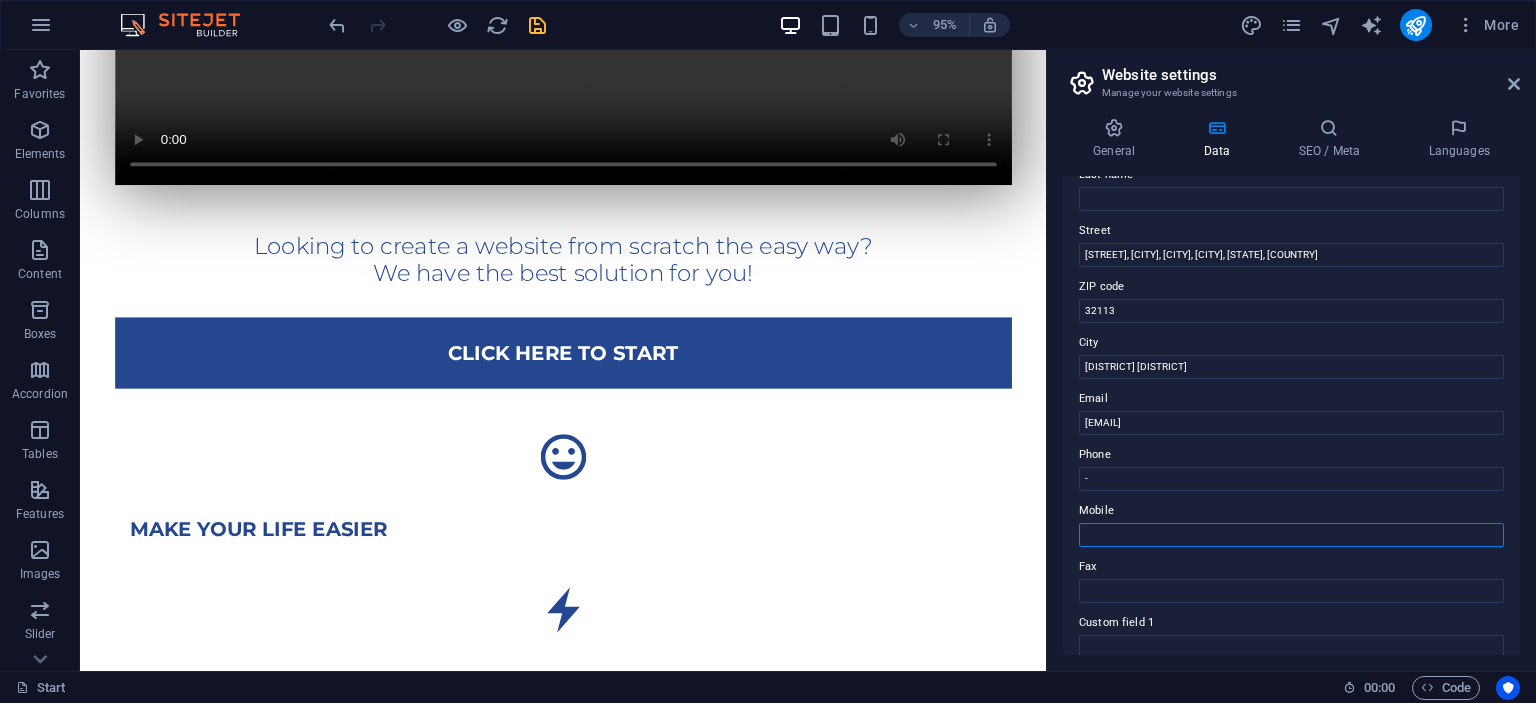 click on "Mobile" at bounding box center [1291, 535] 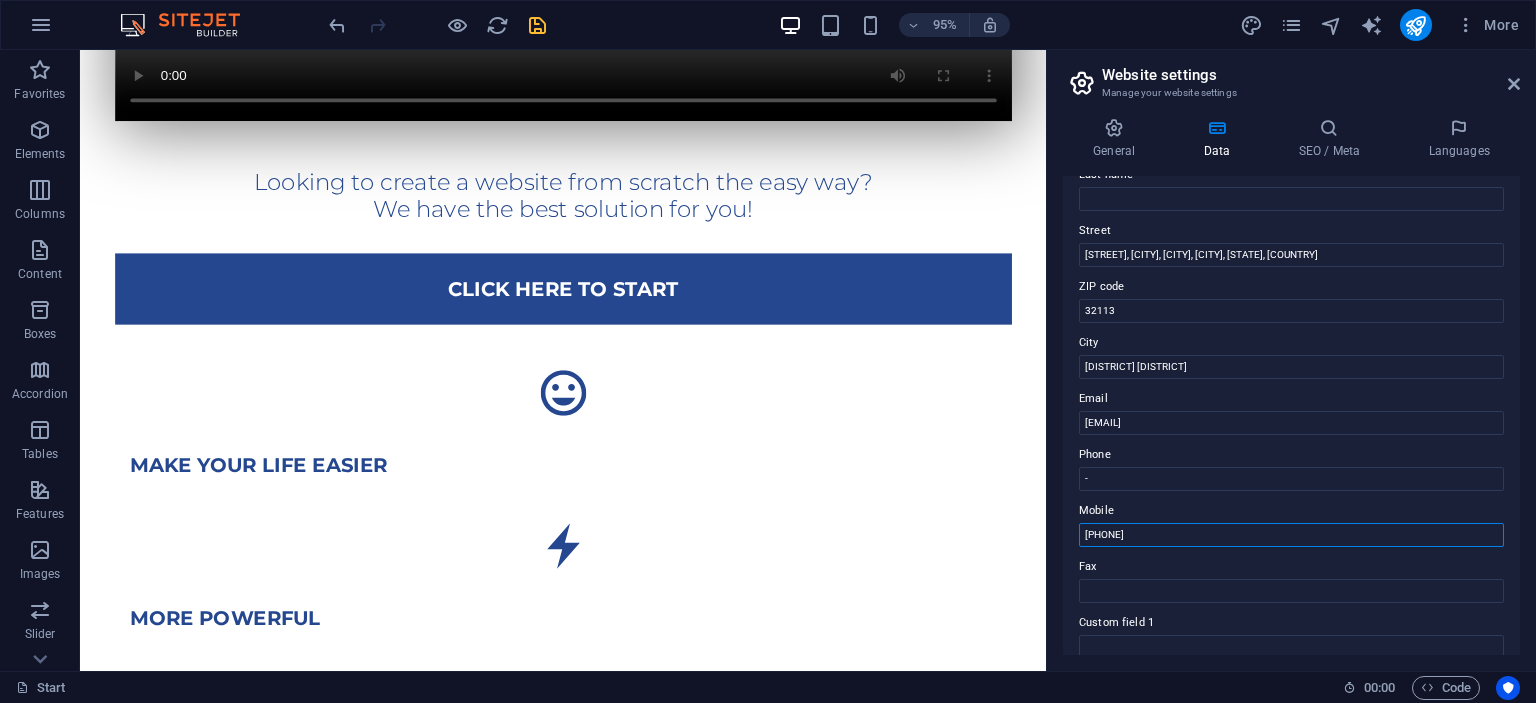 scroll, scrollTop: 797, scrollLeft: 0, axis: vertical 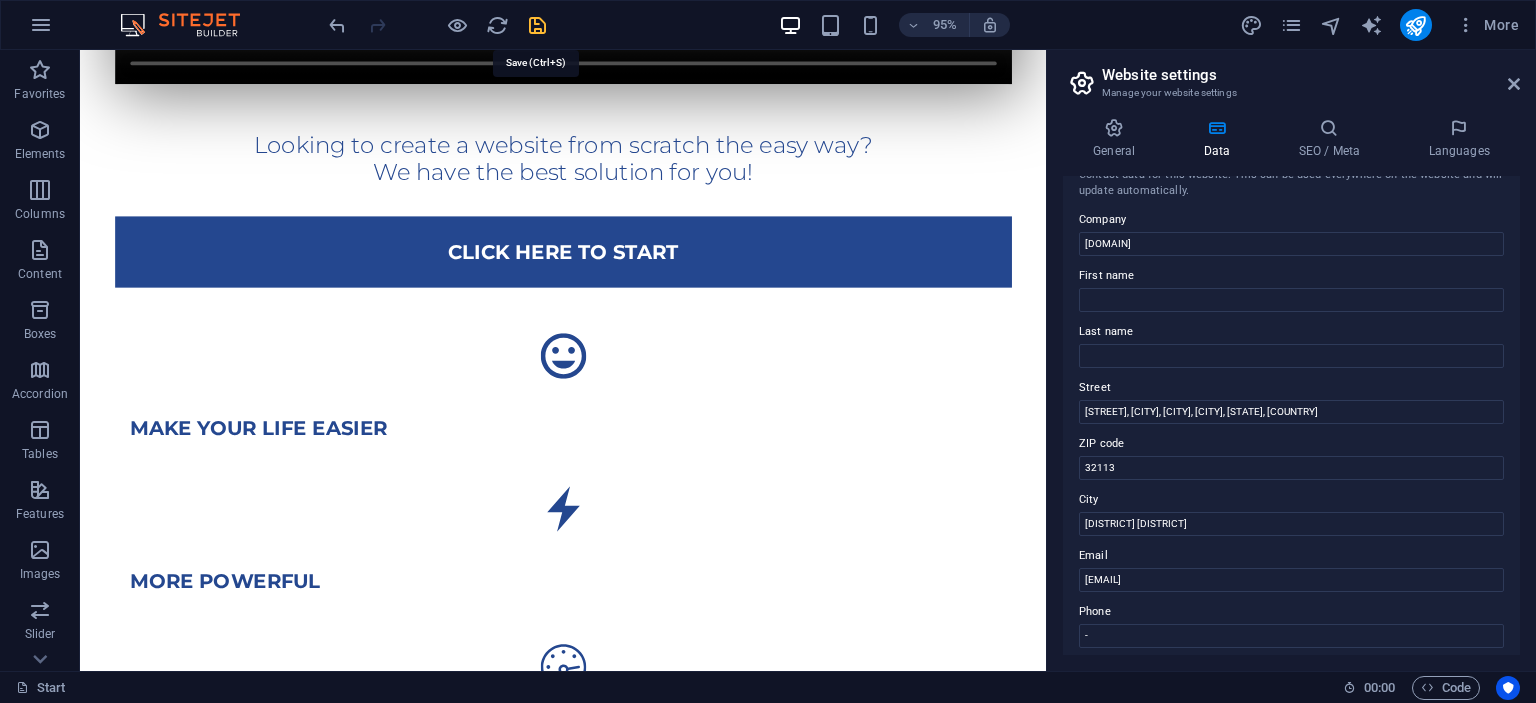 type on "[PHONE]" 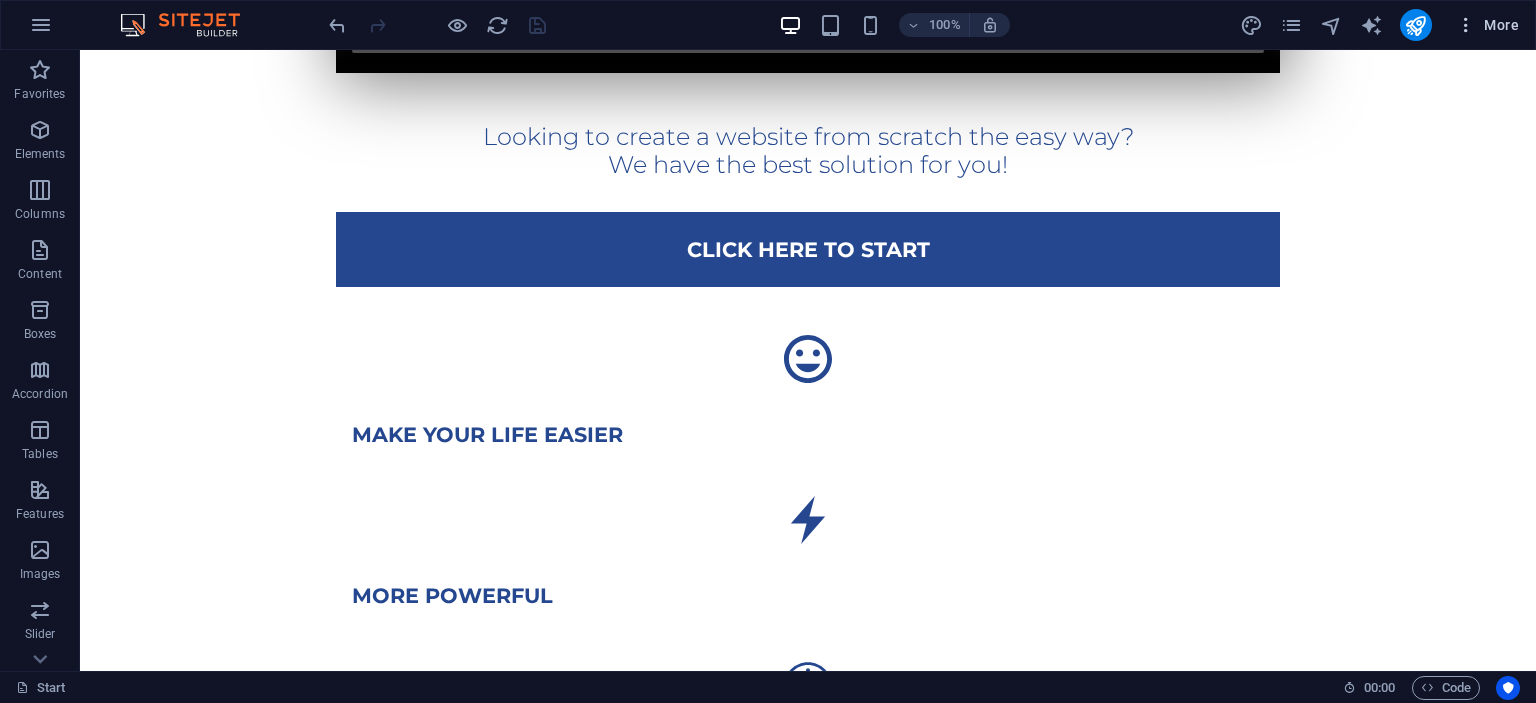 click on "More" at bounding box center [1487, 25] 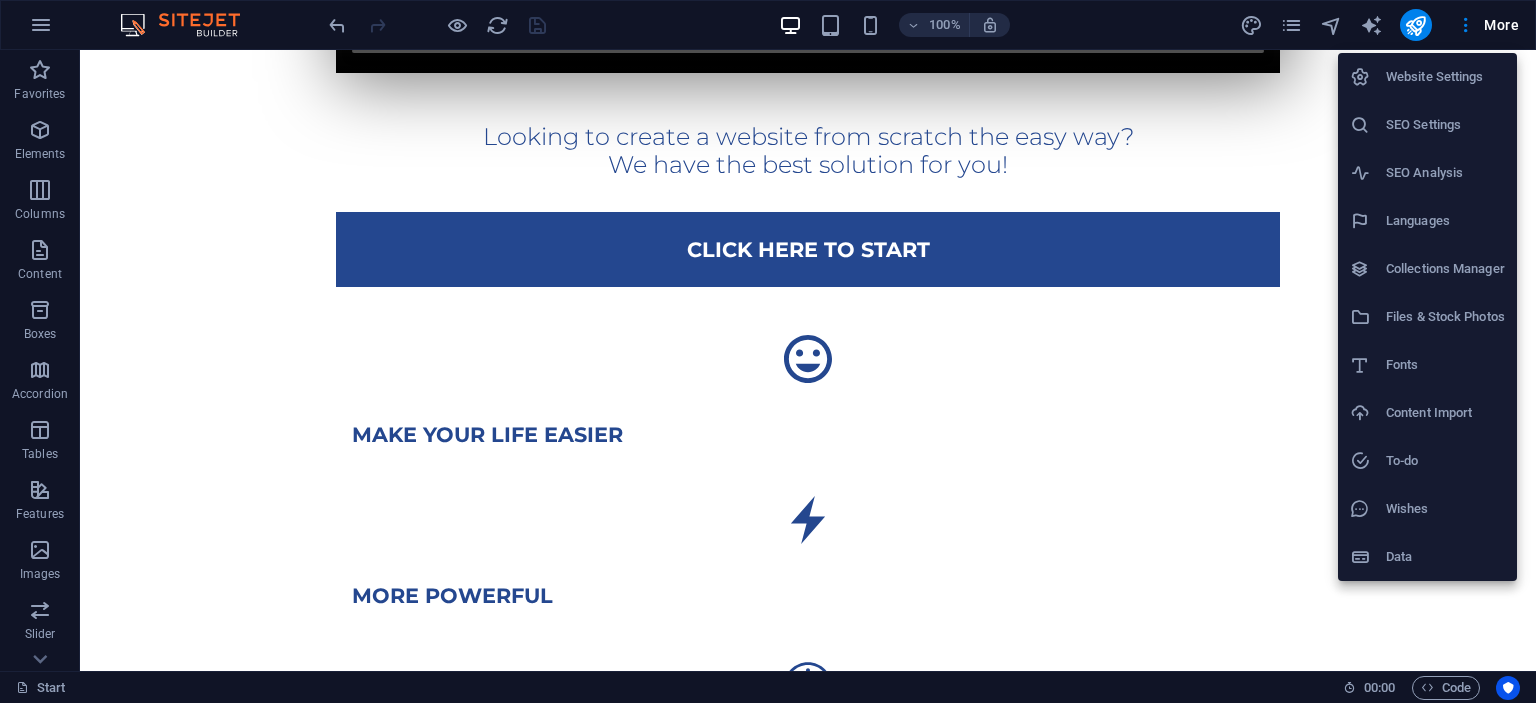 click on "Website Settings" at bounding box center [1445, 77] 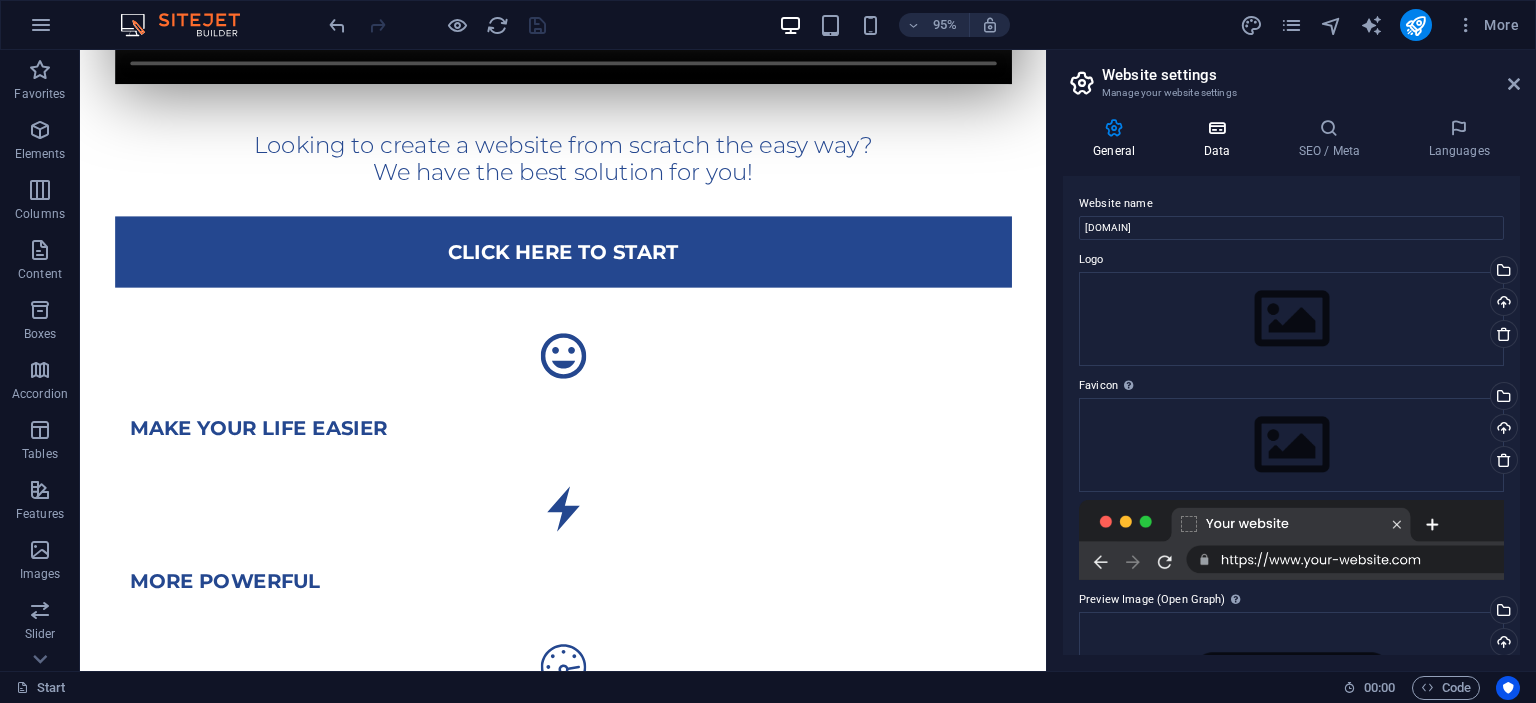 click at bounding box center [1216, 128] 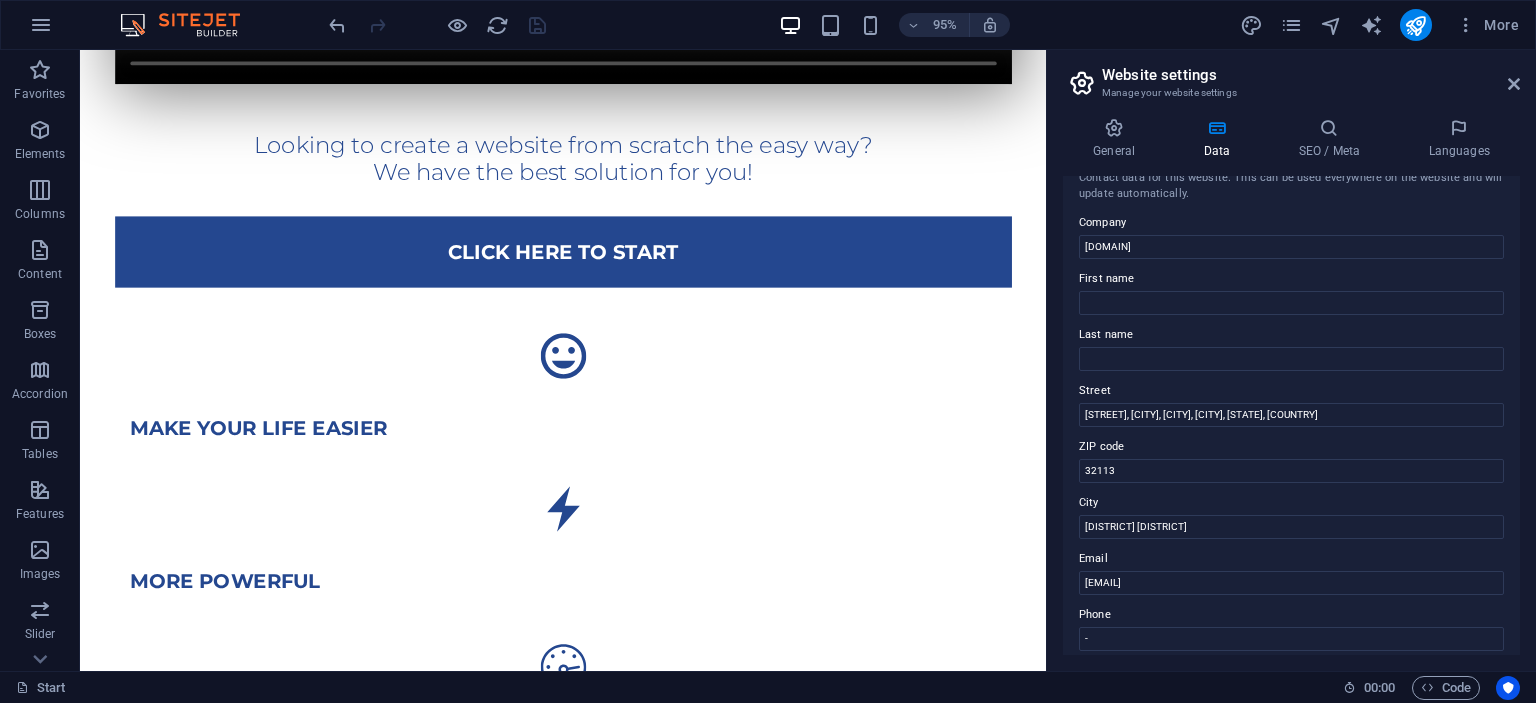 scroll, scrollTop: 0, scrollLeft: 0, axis: both 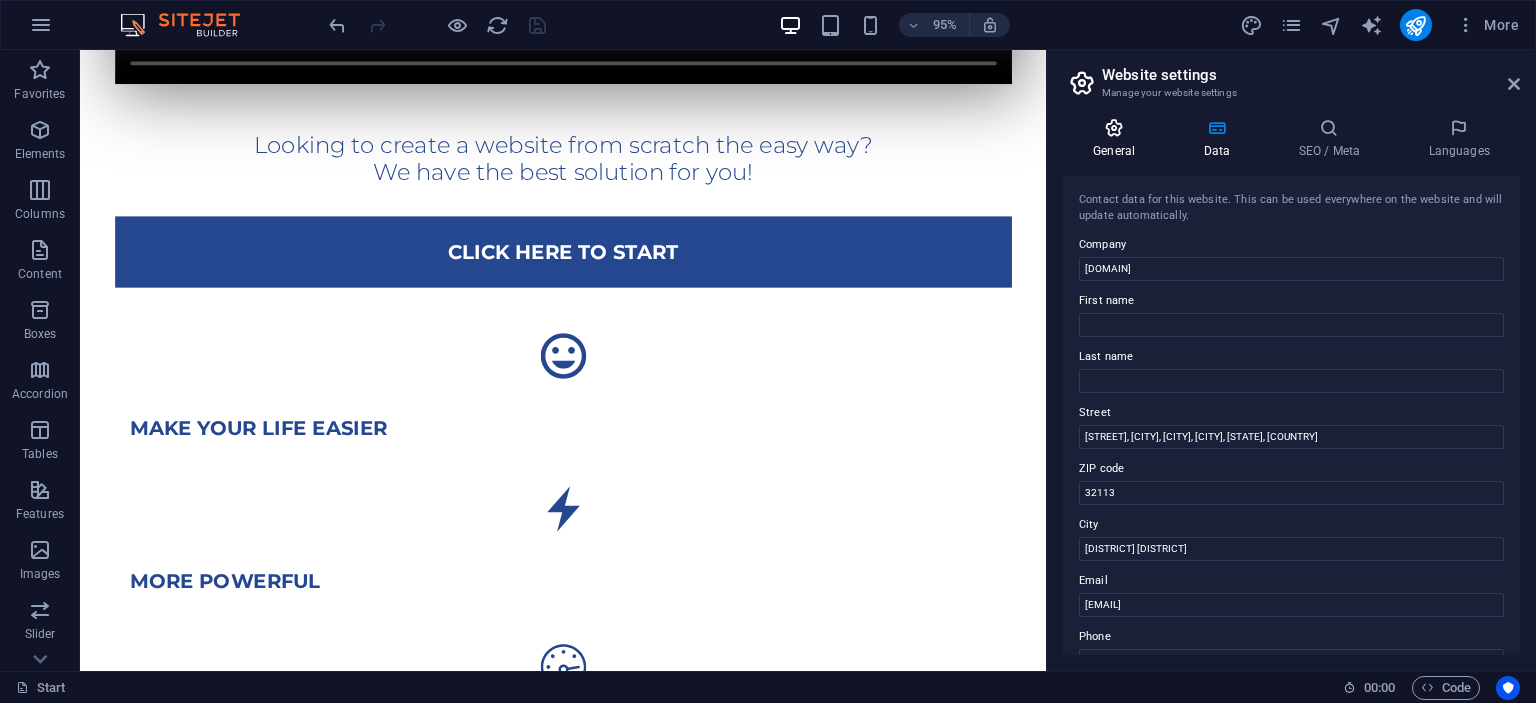 click at bounding box center (1114, 128) 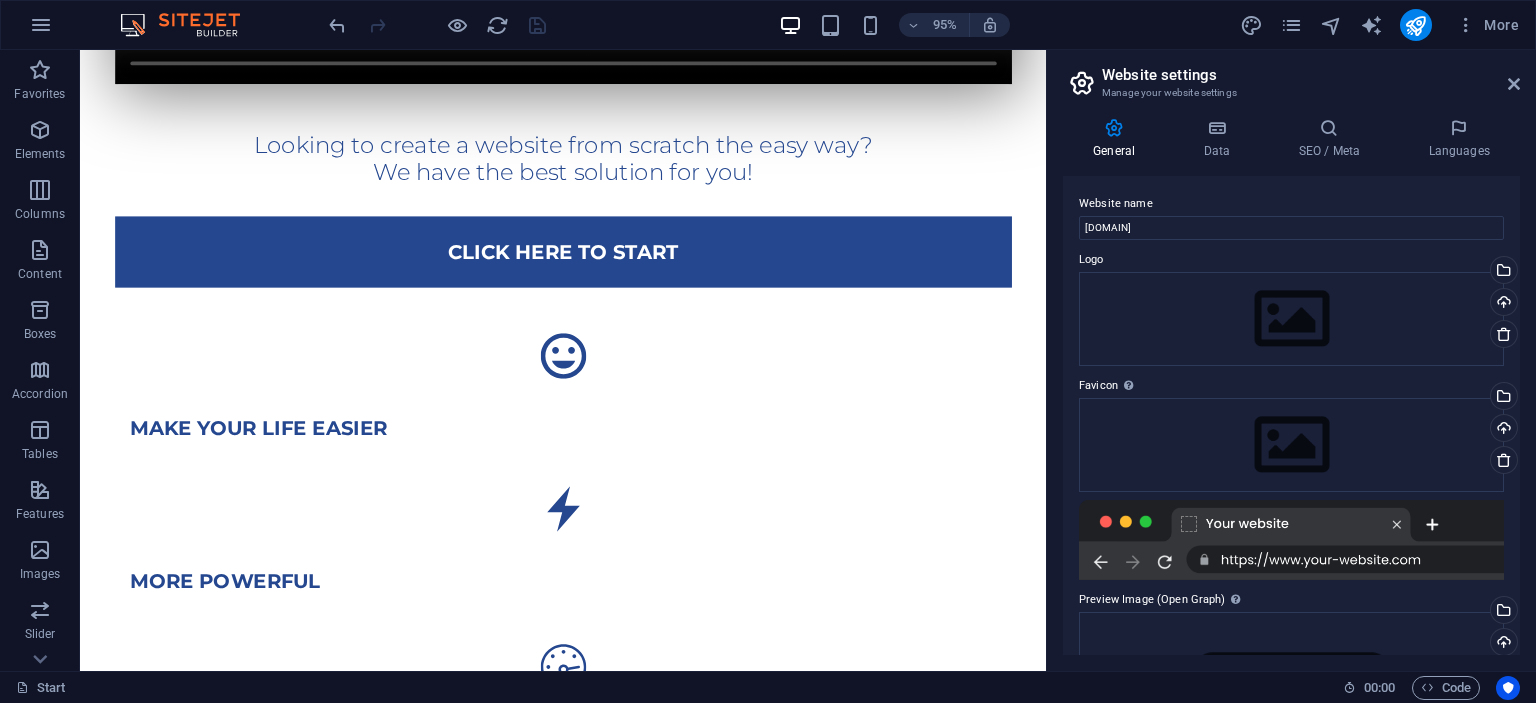 scroll, scrollTop: 202, scrollLeft: 0, axis: vertical 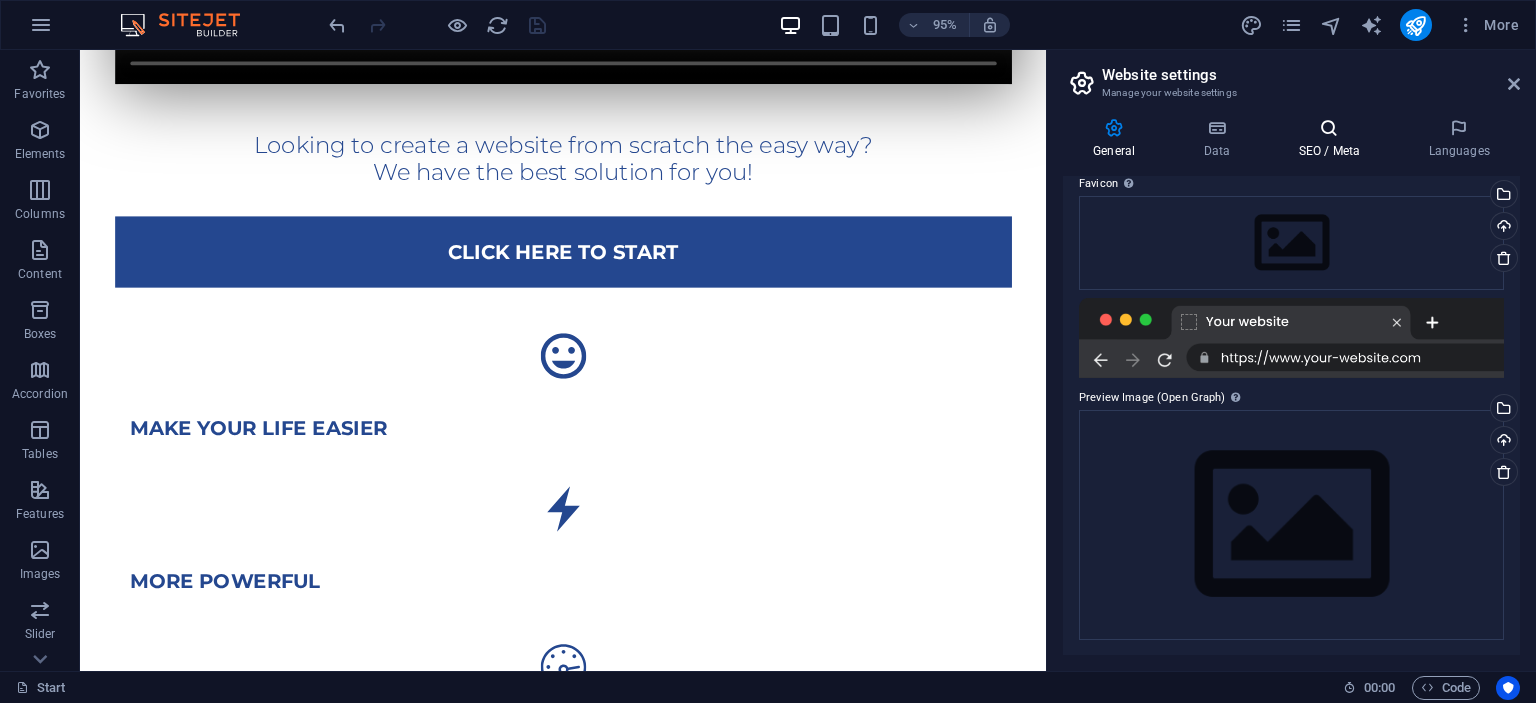 click on "SEO / Meta" at bounding box center [1333, 139] 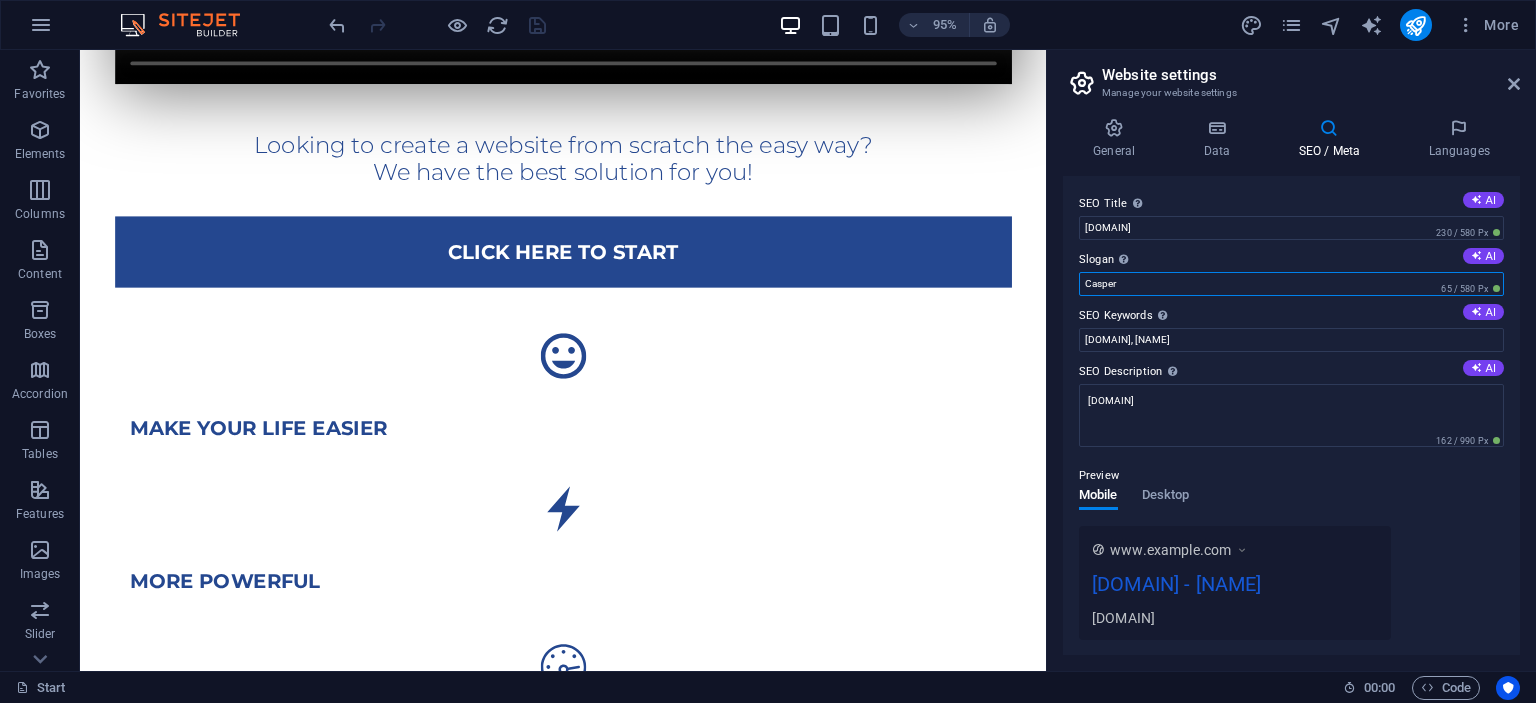 click on "Casper" at bounding box center [1291, 284] 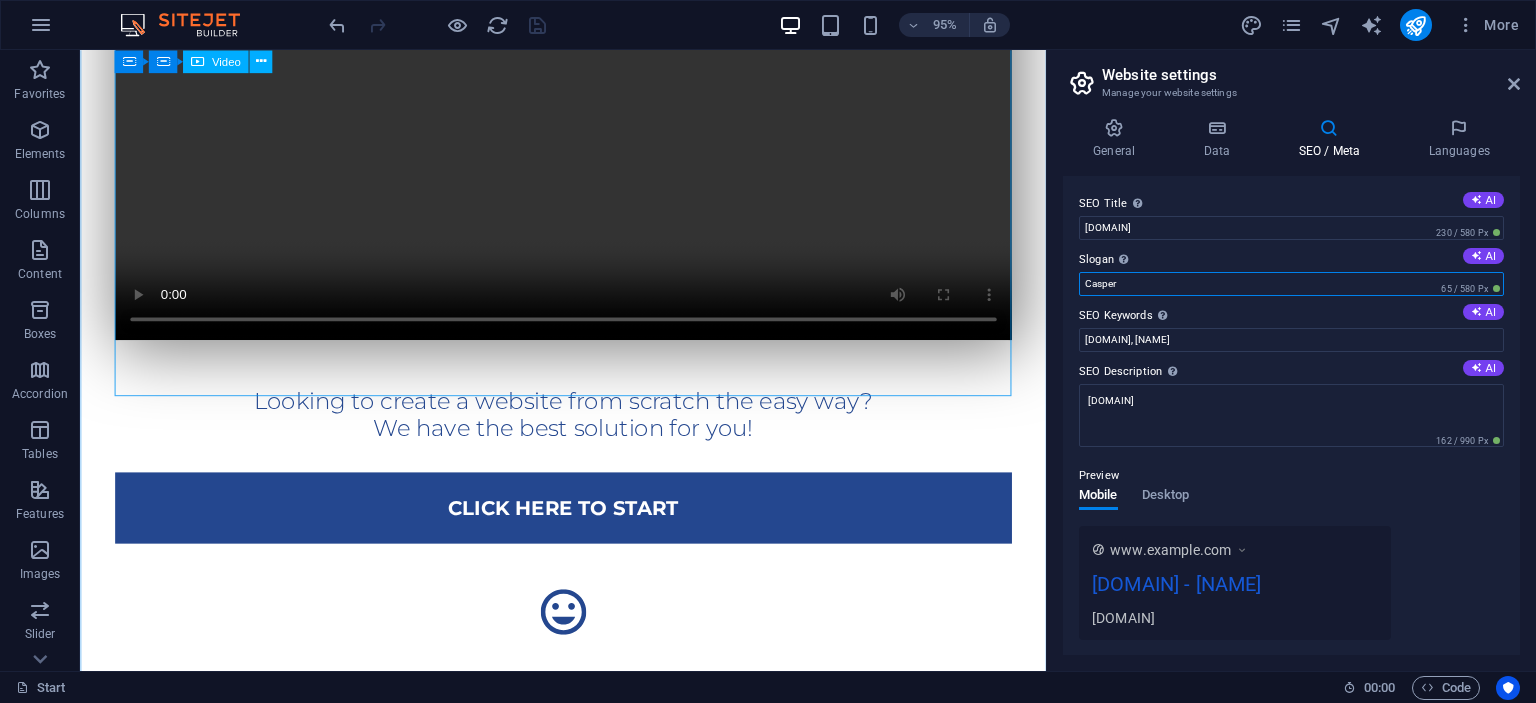 scroll, scrollTop: 844, scrollLeft: 0, axis: vertical 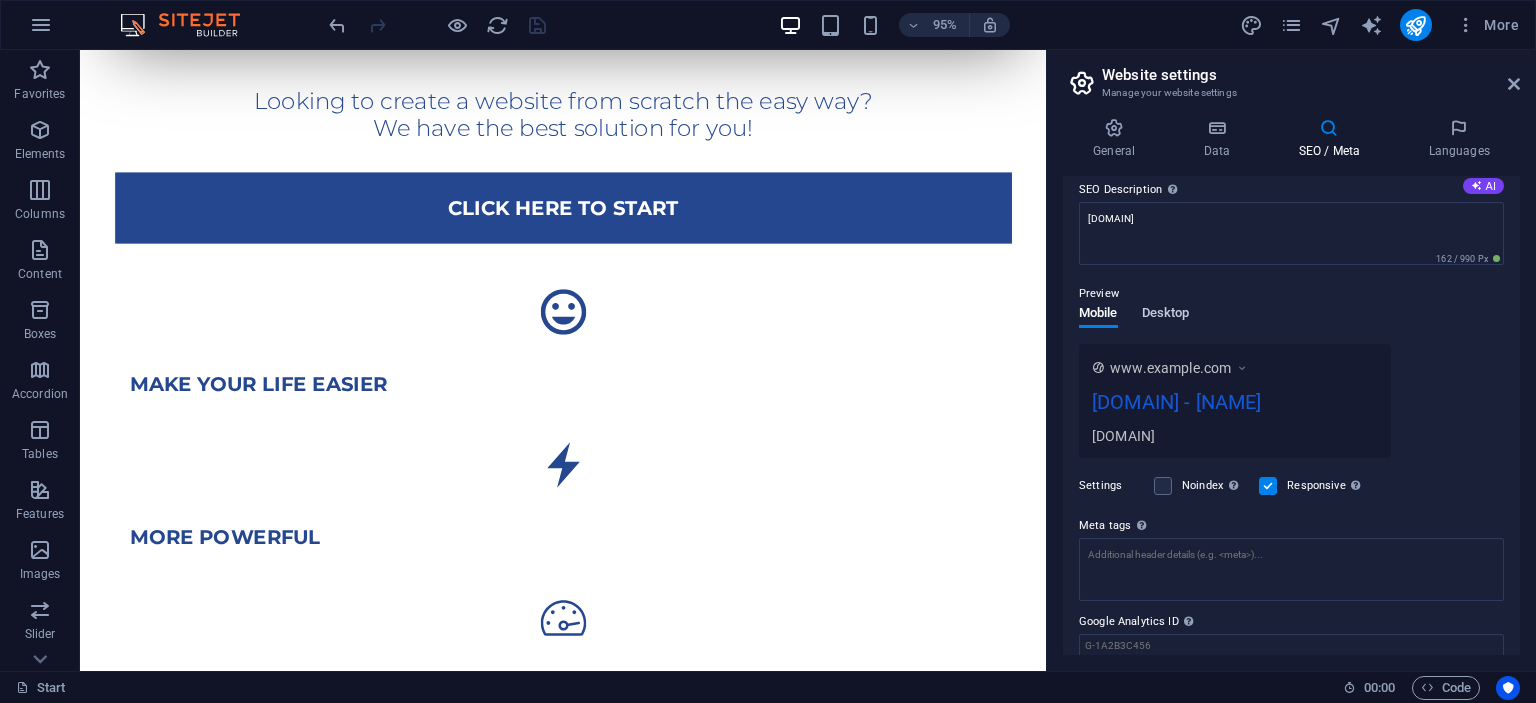 click on "Desktop" at bounding box center [1166, 315] 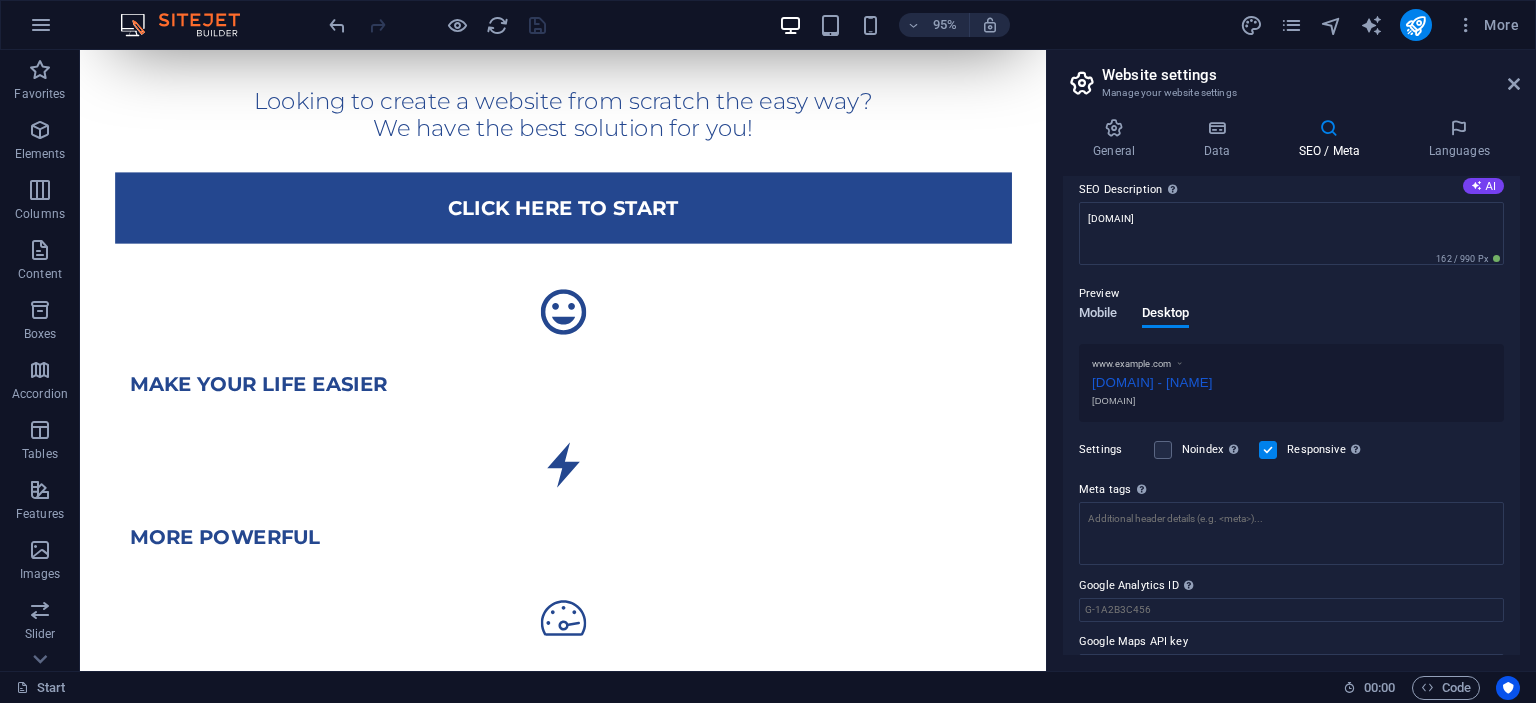 click on "Mobile" at bounding box center [1098, 315] 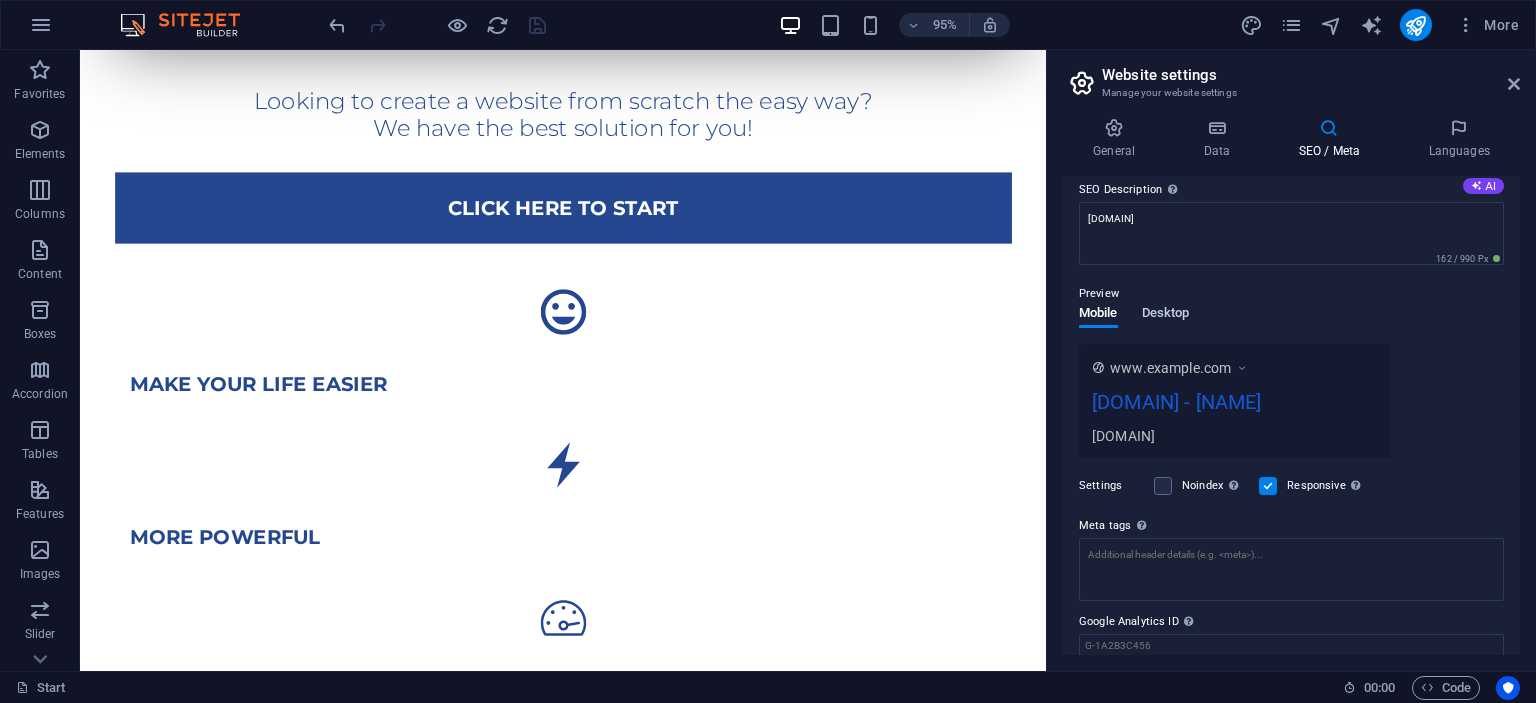 click on "Desktop" at bounding box center [1166, 315] 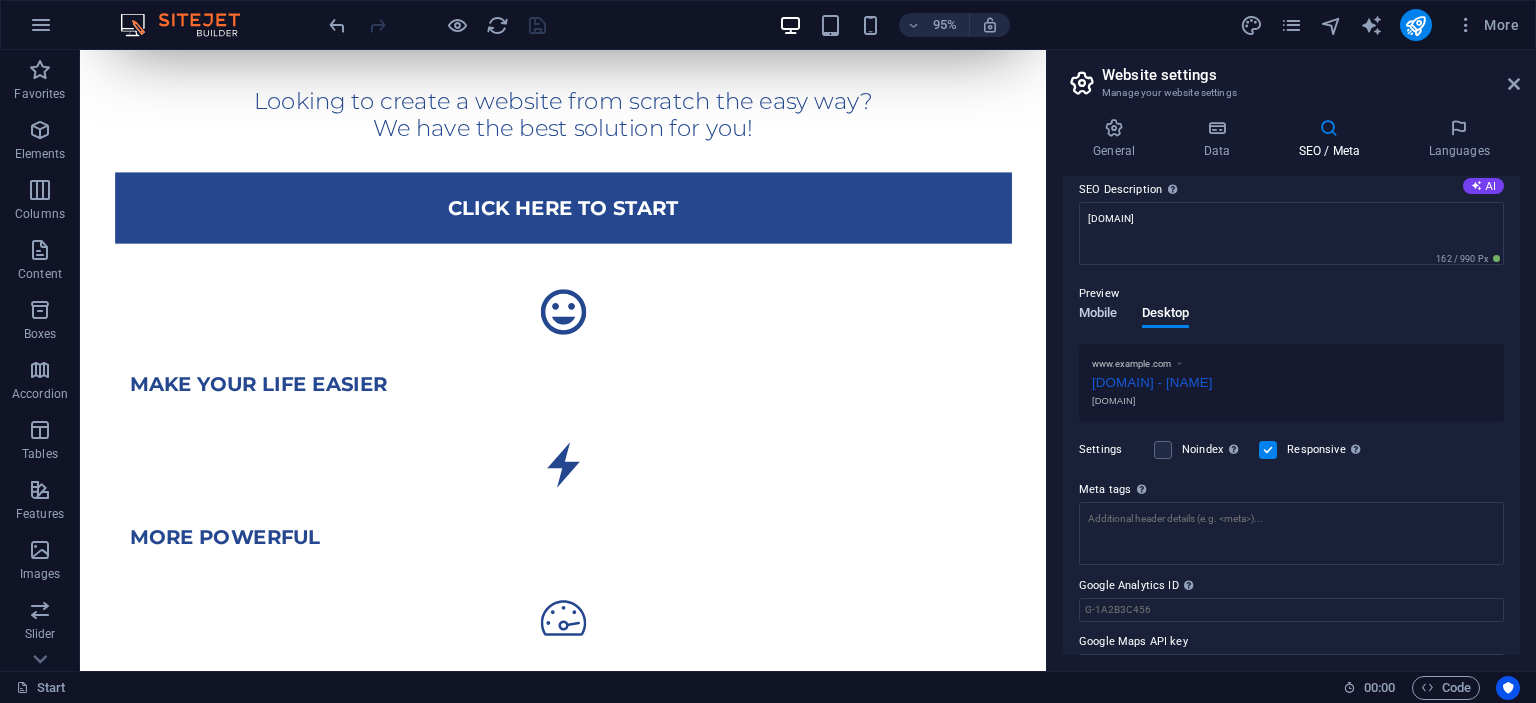 click on "Mobile" at bounding box center (1098, 315) 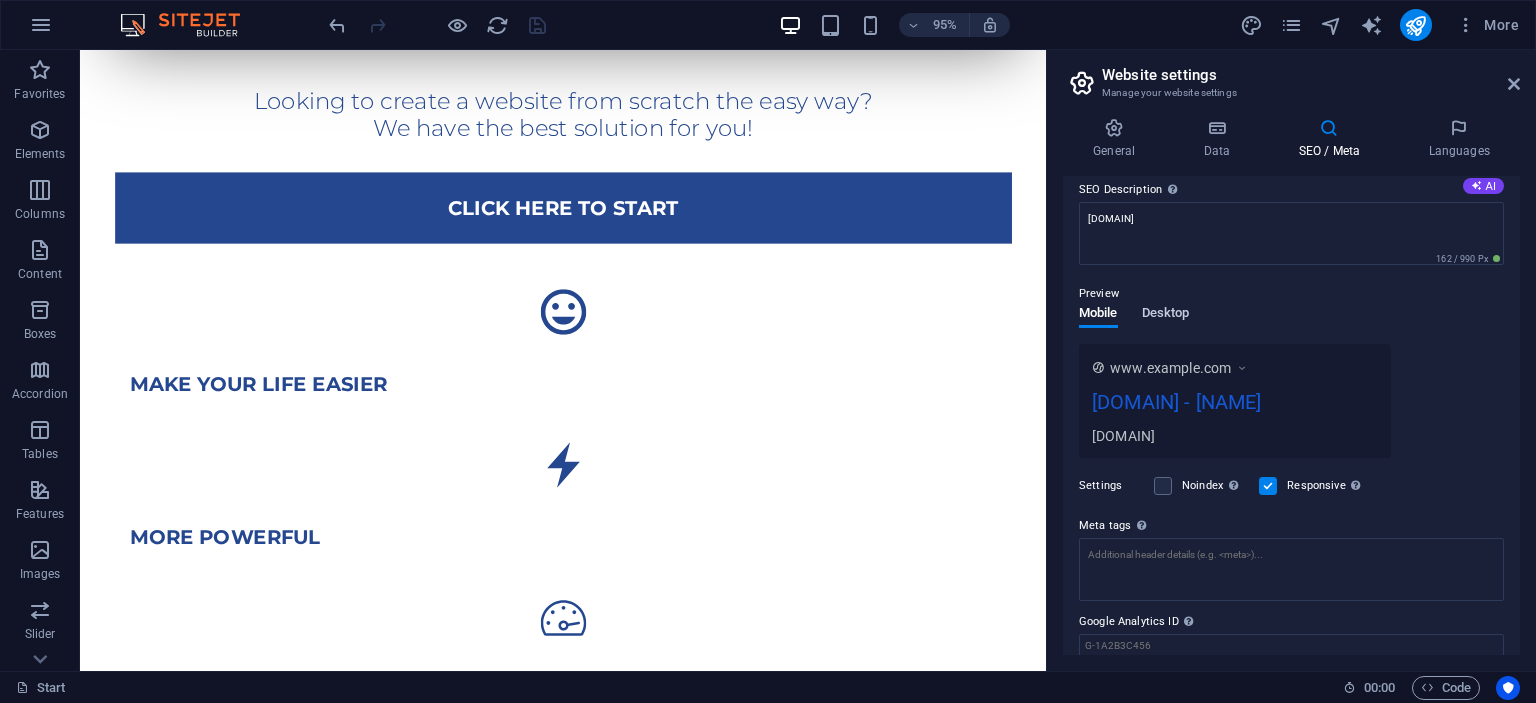 click on "Desktop" at bounding box center [1166, 315] 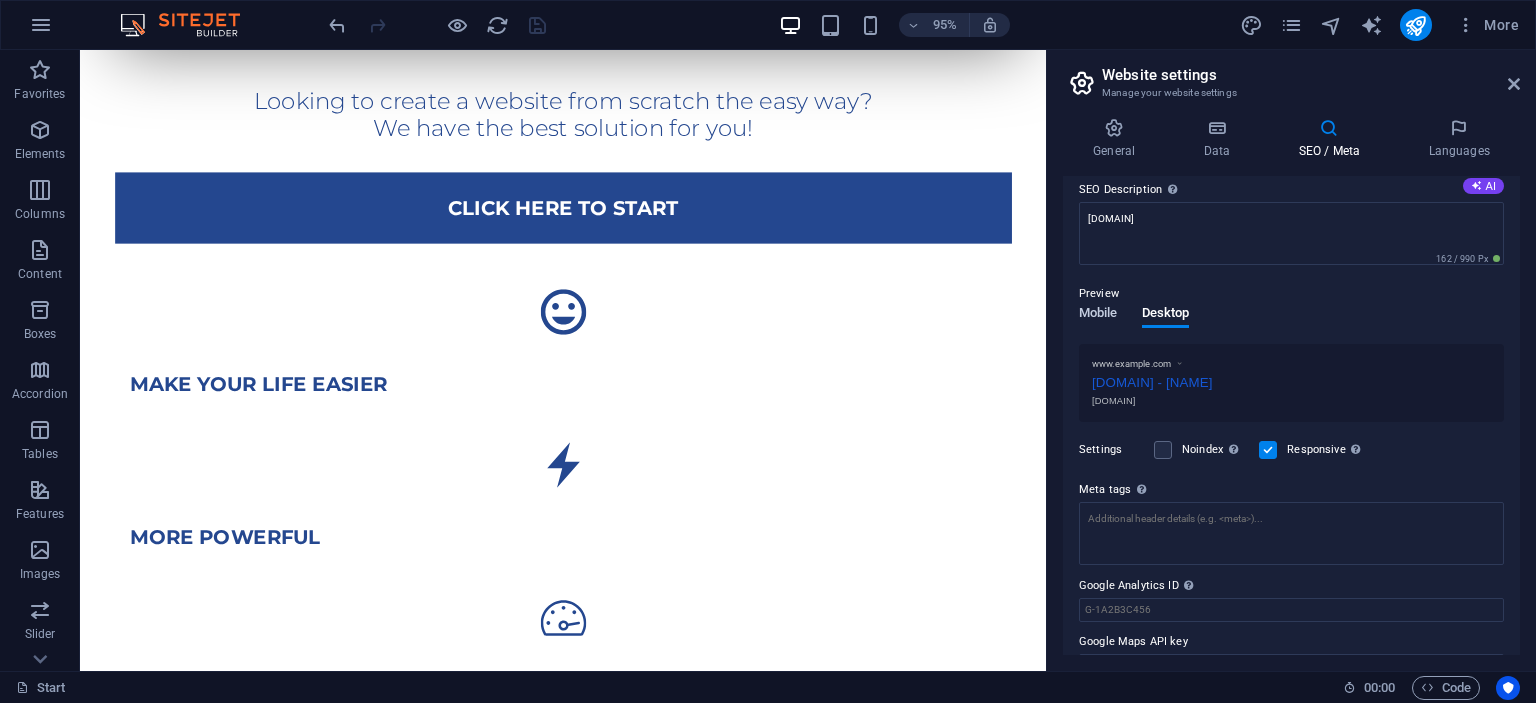 click on "Mobile" at bounding box center [1098, 315] 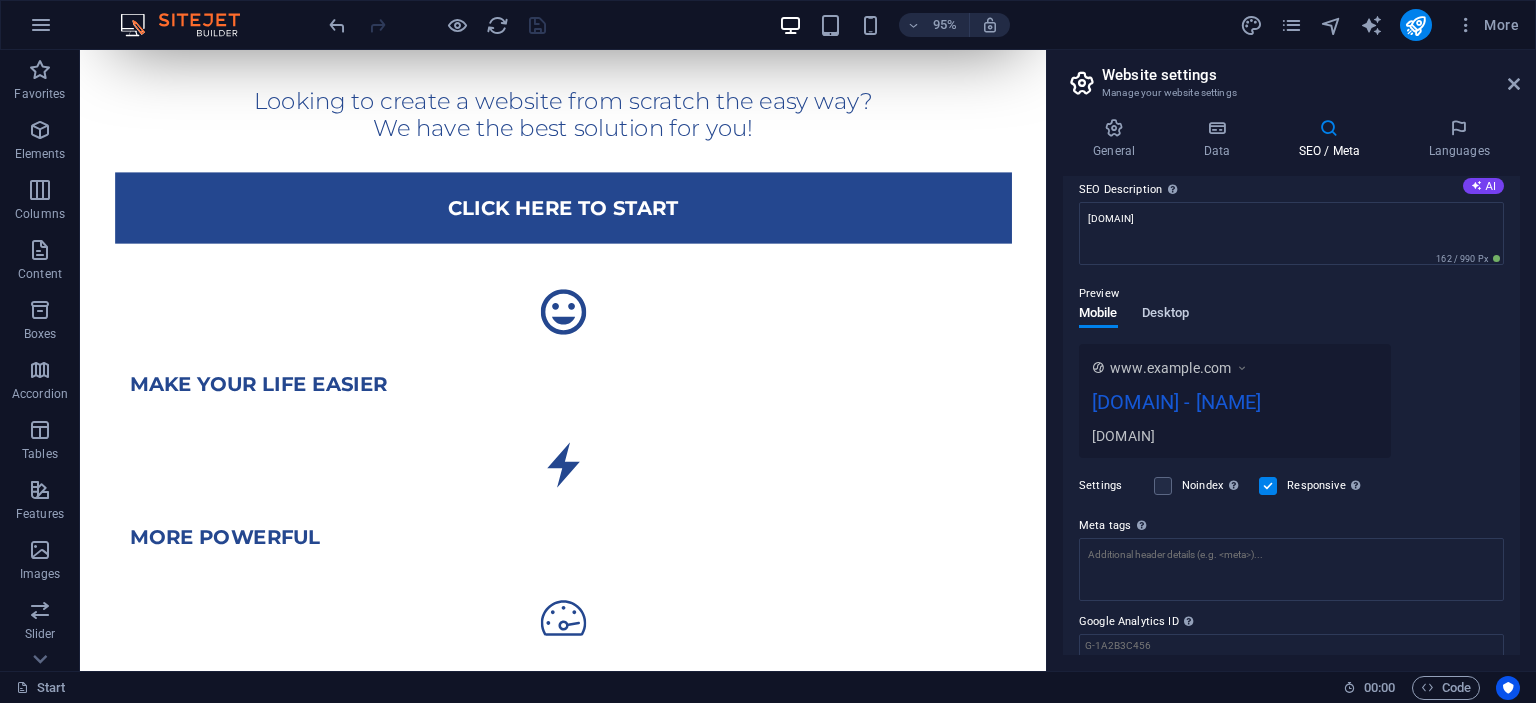 click on "Desktop" at bounding box center (1166, 315) 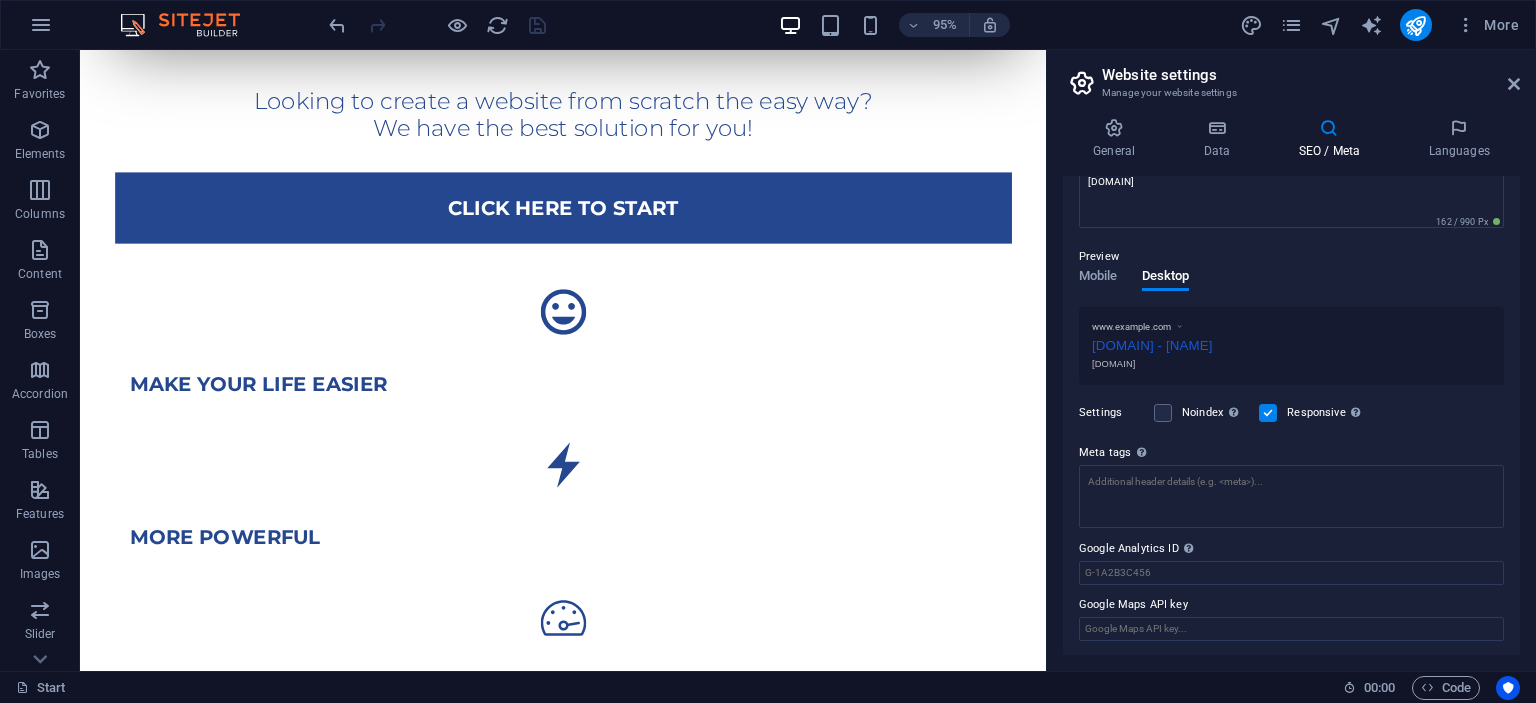 scroll, scrollTop: 0, scrollLeft: 0, axis: both 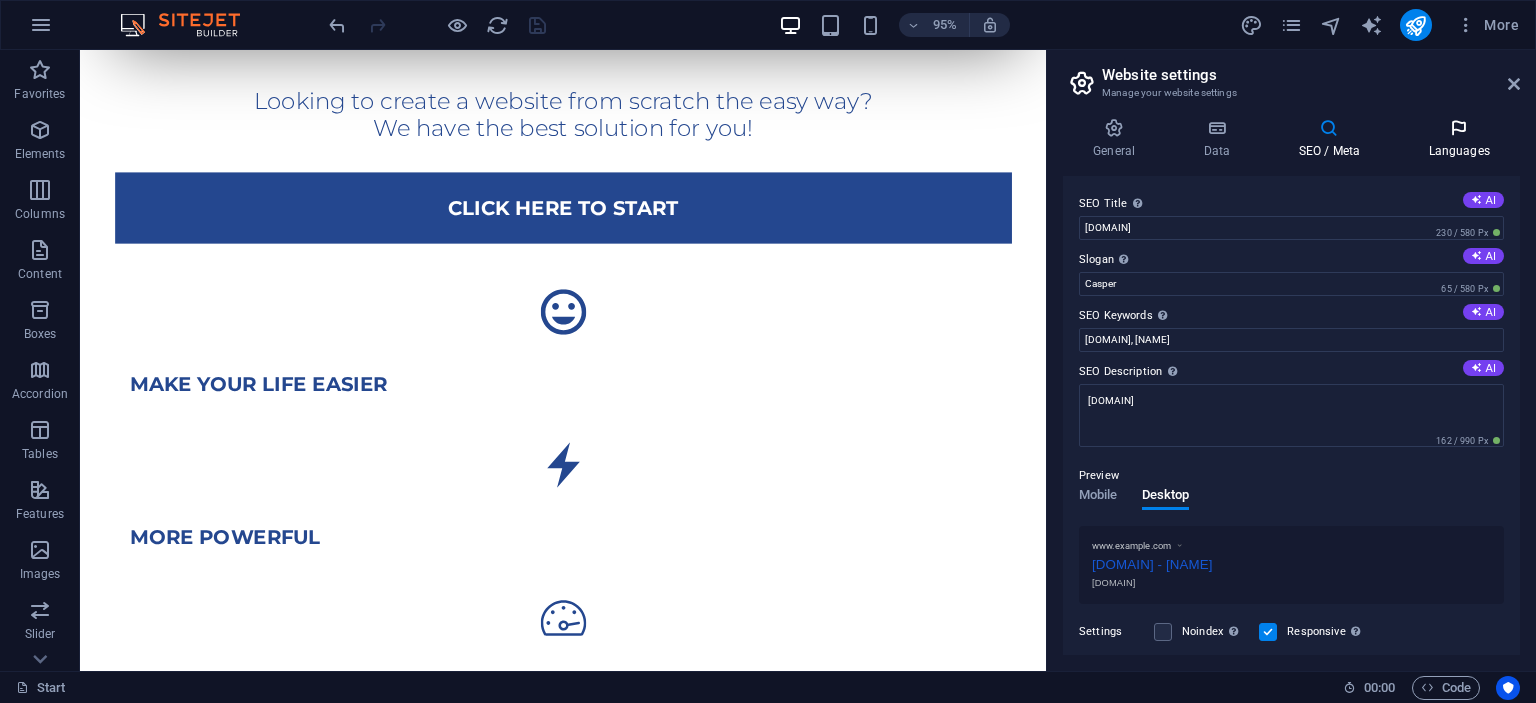 click at bounding box center [1459, 128] 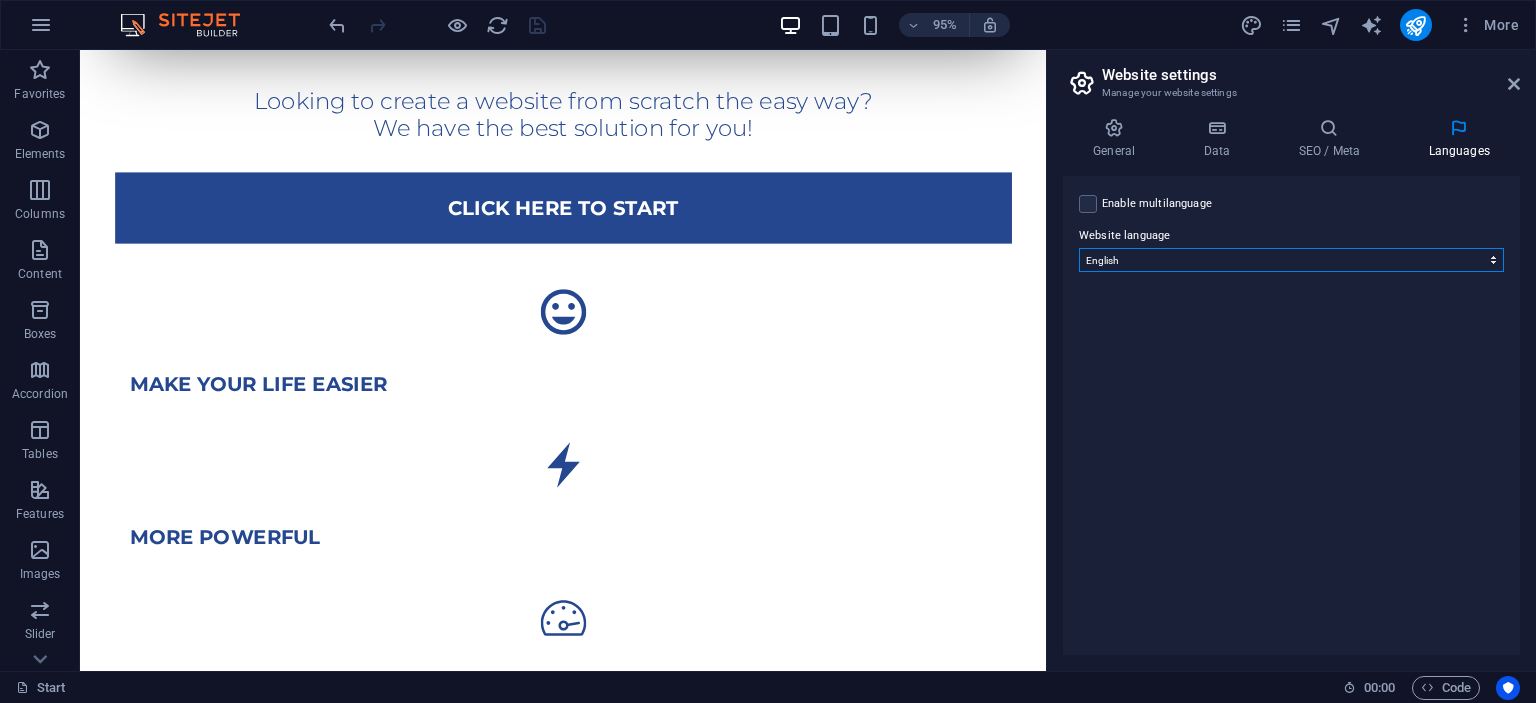 click on "Abkhazian Afar Afrikaans Akan Albanian Amharic Arabic Aragonese Armenian Assamese Avaric Avestan Aymara Azerbaijani Bambara Bashkir Basque Belarusian Bengali Bihari languages Bislama Bokmål Bosnian Breton Bulgarian Burmese Catalan Central Khmer Chamorro Chechen Chinese Church Slavic Chuvash Cornish Corsican Cree Croatian Czech Danish Dutch Dzongkha English Esperanto Estonian Ewe Faroese Farsi (Persian) Fijian Finnish French Fulah Gaelic Galician Ganda Georgian German Greek Greenlandic Guaraní Gujarati Haitian Creole Hausa Hebrew Herero Hindi Hiri Motu Hungarian Icelandic Ido Igbo Indonesian Interlingua Interlingue Inuktitut Inupiaq Irish Italian Japanese Javanese Kannada Kanuri Kashmiri Kazakh Kikuyu Kinyarwanda Komi Kongo Korean Kurdish Kwanyama Kyrgyz Lao Latin Latvian Limburgish Lingala Lithuanian Luba-Katanga Luxembourgish Macedonian Malagasy Malay Malayalam Maldivian Maltese Manx Maori Marathi Marshallese Mongolian Nauru Navajo Ndonga Nepali North Ndebele Northern Sami Norwegian Norwegian Nynorsk Nuosu" at bounding box center (1291, 260) 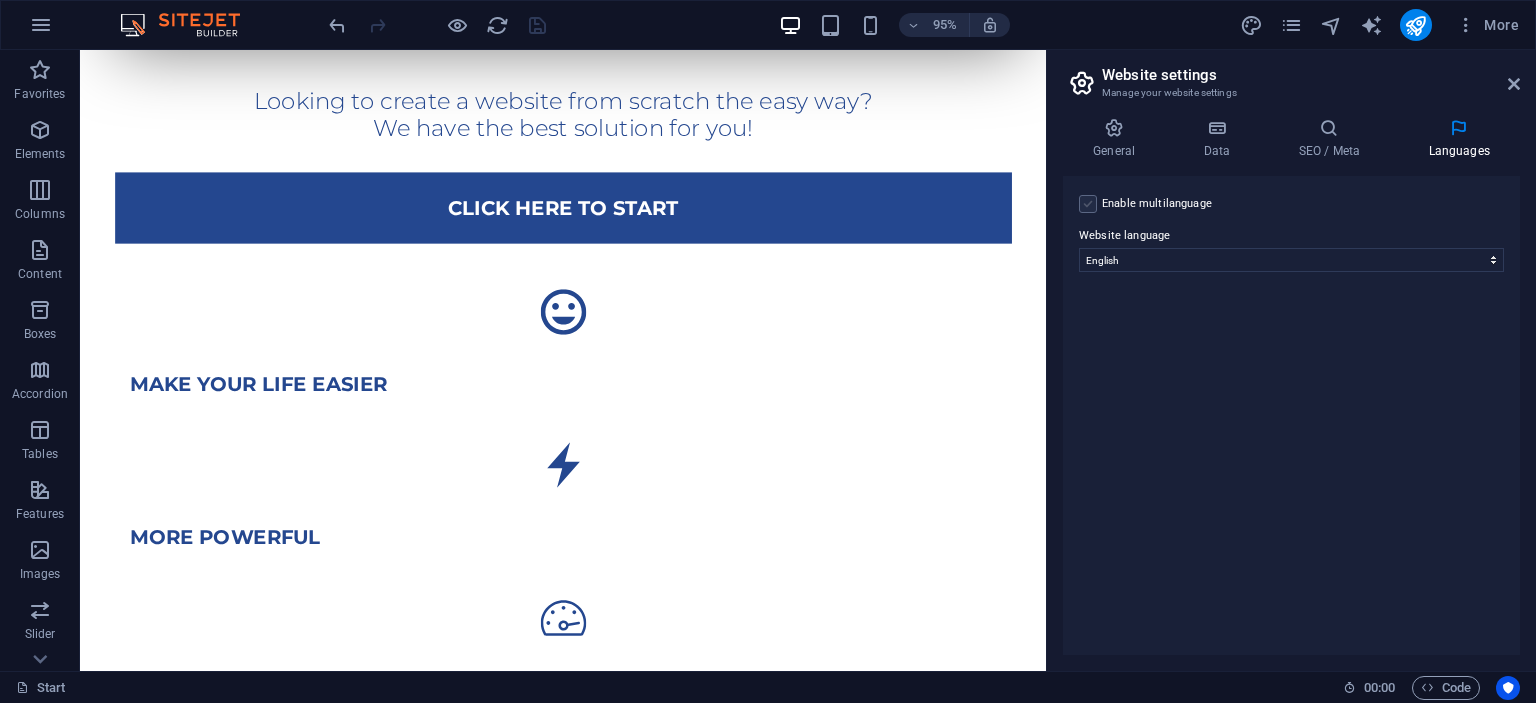 click at bounding box center [1088, 204] 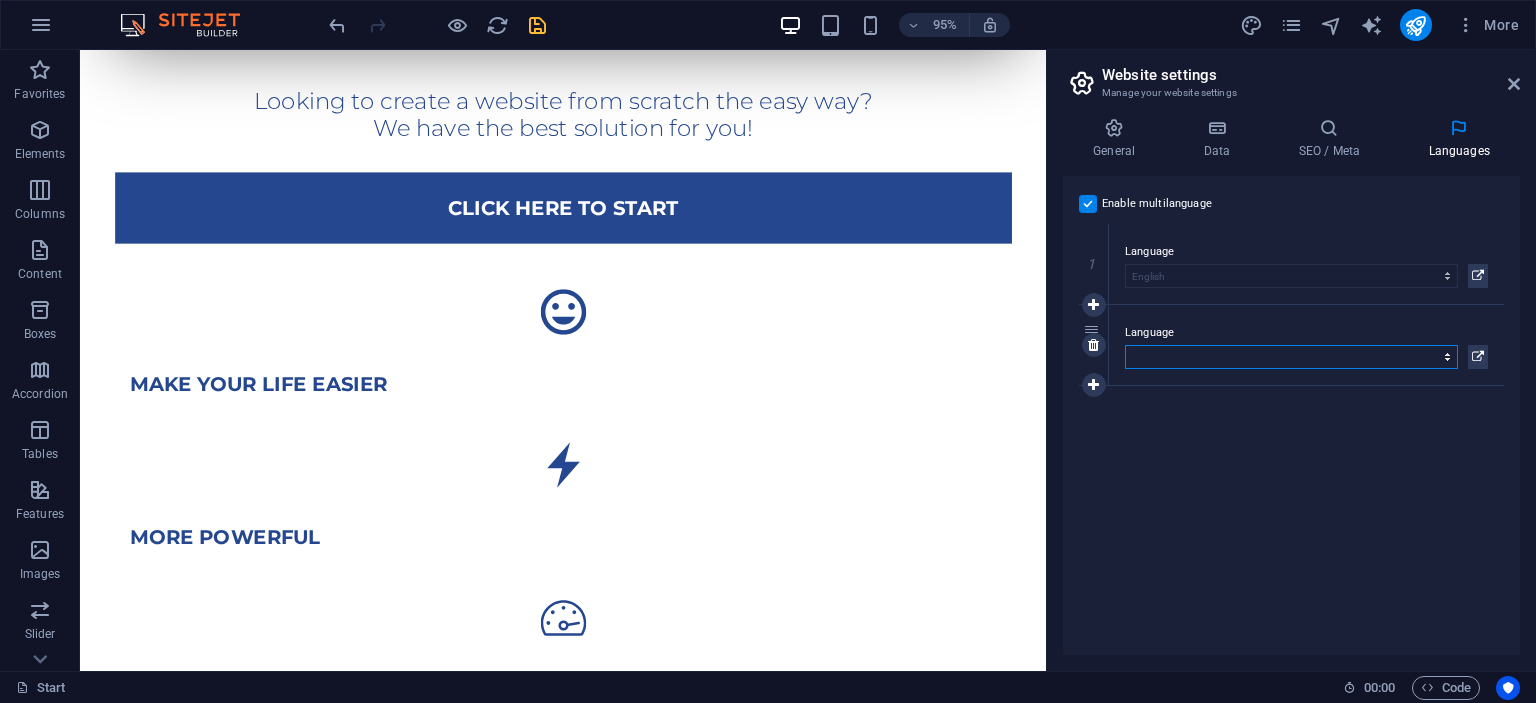 click on "Abkhazian Afar Afrikaans Akan Albanian Amharic Arabic Aragonese Armenian Assamese Avaric Avestan Aymara Azerbaijani Bambara Bashkir Basque Belarusian Bengali Bihari languages Bislama Bokmål Bosnian Breton Bulgarian Burmese Catalan Central Khmer Chamorro Chechen Chinese Church Slavic Chuvash Cornish Corsican Cree Croatian Czech Danish Dutch Dzongkha English Esperanto Estonian Ewe Faroese Farsi (Persian) Fijian Finnish French Fulah Gaelic Galician Ganda Georgian German Greek Greenlandic Guaraní Gujarati Haitian Creole Hausa Hebrew Herero Hindi Hiri Motu Hungarian Icelandic Ido Igbo Indonesian Interlingua Interlingue Inuktitut Inupiaq Irish Italian Japanese Javanese Kannada Kanuri Kashmiri Kazakh Kikuyu Kinyarwanda Komi Kongo Korean Kurdish Kwanyama Kyrgyz Lao Latin Latvian Limburgish Lingala Lithuanian Luba-Katanga Luxembourgish Macedonian Malagasy Malay Malayalam Maldivian Maltese Manx Maori Marathi Marshallese Mongolian Nauru Navajo Ndonga Nepali North Ndebele Northern Sami Norwegian Norwegian Nynorsk Nuosu" at bounding box center [1291, 357] 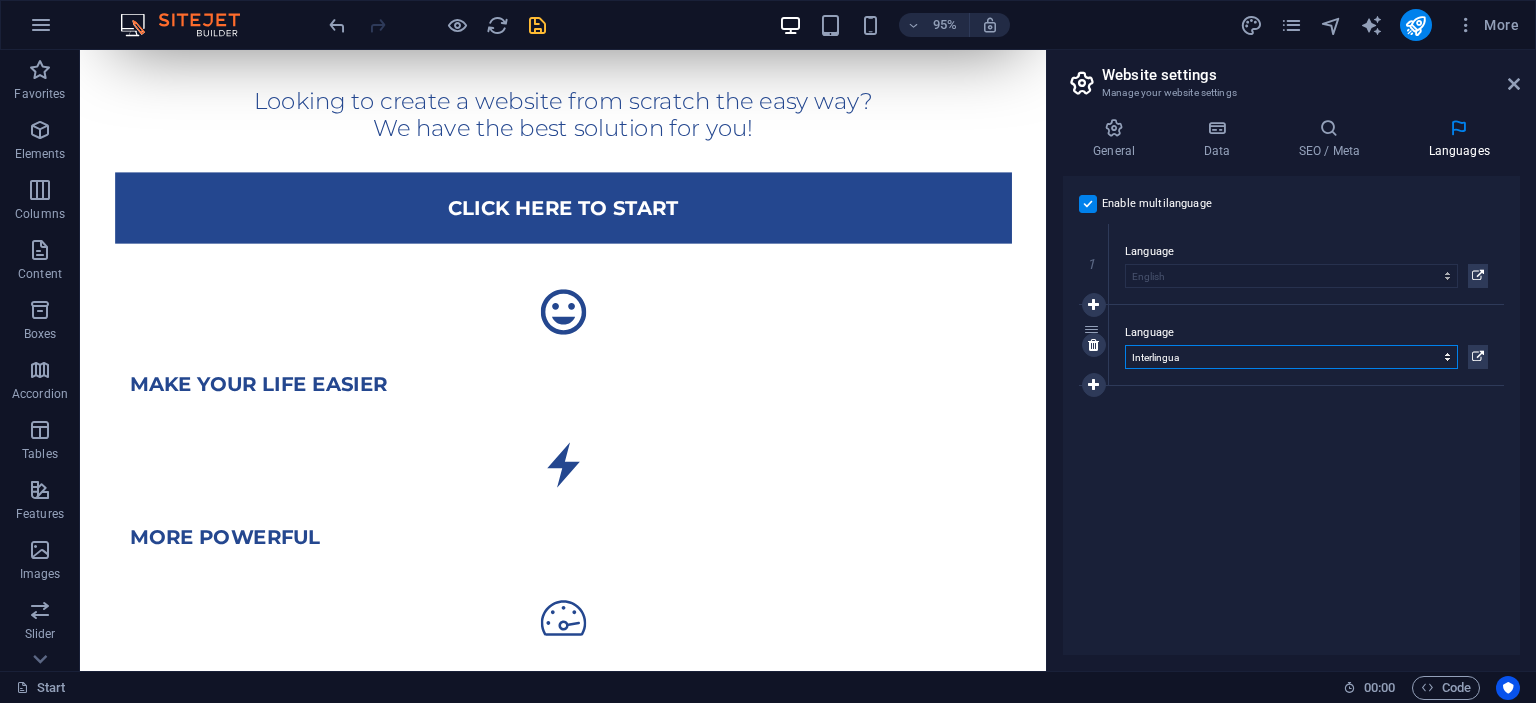 click on "Interlingua" at bounding box center [0, 0] 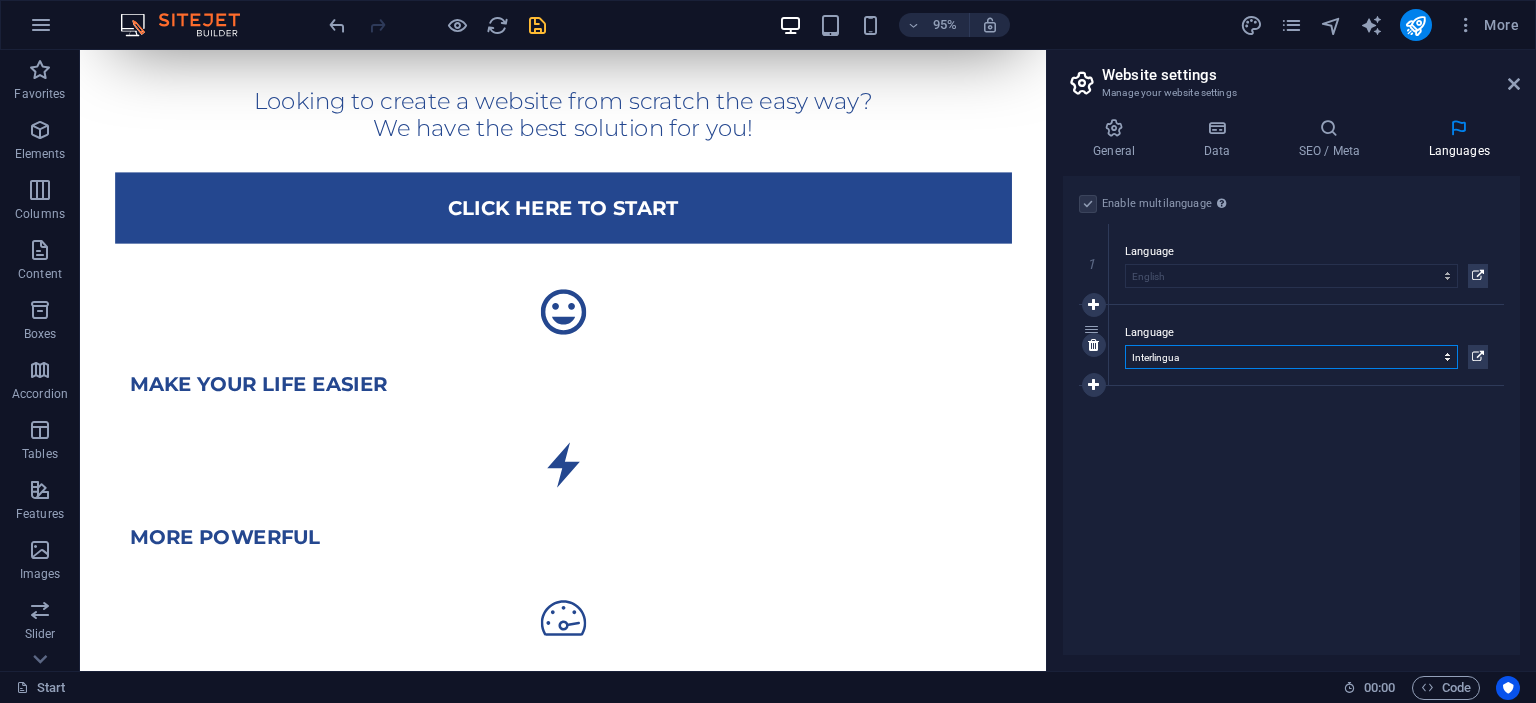 click on "Abkhazian Afar Afrikaans Akan Albanian Amharic Arabic Aragonese Armenian Assamese Avaric Avestan Aymara Azerbaijani Bambara Bashkir Basque Belarusian Bengali Bihari languages Bislama Bokmål Bosnian Breton Bulgarian Burmese Catalan Central Khmer Chamorro Chechen Chinese Church Slavic Chuvash Cornish Corsican Cree Croatian Czech Danish Dutch Dzongkha English Esperanto Estonian Ewe Faroese Farsi (Persian) Fijian Finnish French Fulah Gaelic Galician Ganda Georgian German Greek Greenlandic Guaraní Gujarati Haitian Creole Hausa Hebrew Herero Hindi Hiri Motu Hungarian Icelandic Ido Igbo Indonesian Interlingua Interlingue Inuktitut Inupiaq Irish Italian Japanese Javanese Kannada Kanuri Kashmiri Kazakh Kikuyu Kinyarwanda Komi Kongo Korean Kurdish Kwanyama Kyrgyz Lao Latin Latvian Limburgish Lingala Lithuanian Luba-Katanga Luxembourgish Macedonian Malagasy Malay Malayalam Maldivian Maltese Manx Maori Marathi Marshallese Mongolian Nauru Navajo Ndonga Nepali North Ndebele Northern Sami Norwegian Norwegian Nynorsk Nuosu" at bounding box center [1291, 357] 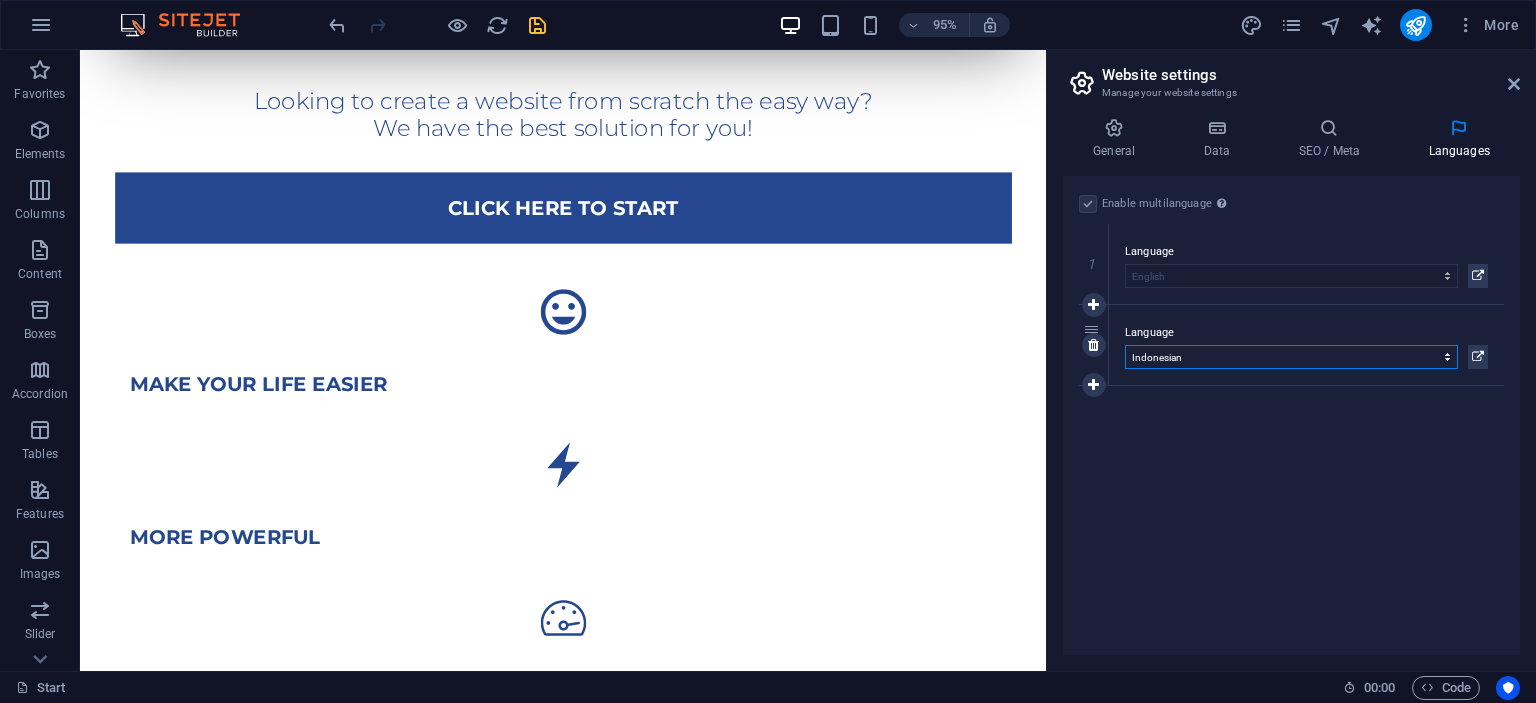 click on "Indonesian" at bounding box center [0, 0] 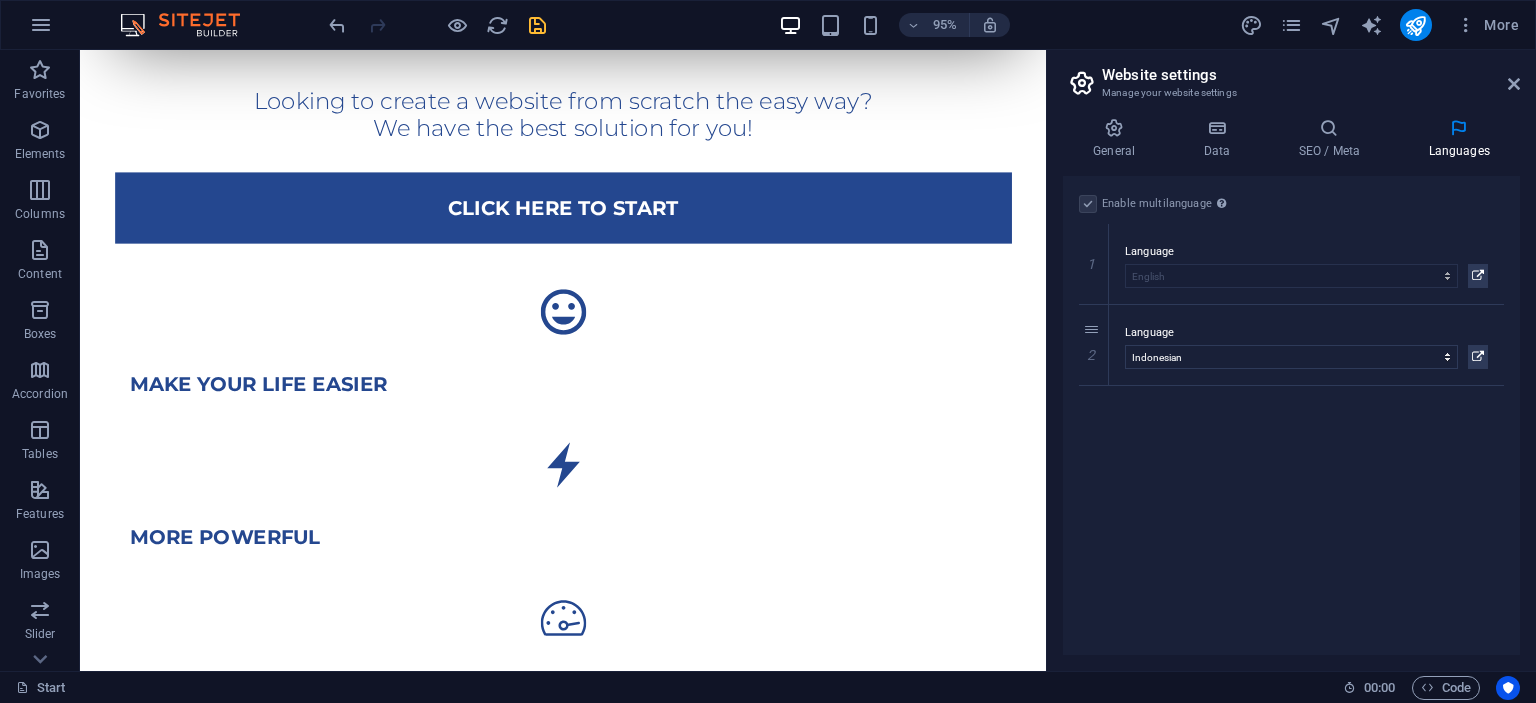 click on "Enable multilanguage To disable multilanguage delete all languages until only one language remains. Website language Abkhazian Afar Afrikaans Akan Albanian Amharic Arabic Aragonese Armenian Assamese Avaric Avestan Aymara Azerbaijani Bambara Bashkir Basque Belarusian Bengali Bihari languages Bislama Bokmål Bosnian Breton Bulgarian Burmese Catalan Central Khmer Chamorro Chechen Chinese Church Slavic Chuvash Cornish Corsican Cree Croatian Czech Danish Dutch Dzongkha English Esperanto Estonian Ewe Faroese Farsi (Persian) Fijian Finnish French Fulah Gaelic Galician Ganda Georgian German Greek Greenlandic Guaraní Gujarati Haitian Creole Hausa Hebrew Herero Hindi Hiri Motu Hungarian Icelandic Ido Igbo Indonesian Interlingua Interlingue Inuktitut Inupiaq Irish Italian Japanese Javanese Kannada Kanuri Kashmiri Kazakh Kikuyu Kinyarwanda Komi Kongo Korean Kurdish Kwanyama Kyrgyz Lao Latin Latvian Limburgish Lingala Lithuanian Luba-Katanga Luxembourgish Macedonian Malagasy Malay Malayalam Maldivian Maltese Manx Maori 1" at bounding box center [1291, 415] 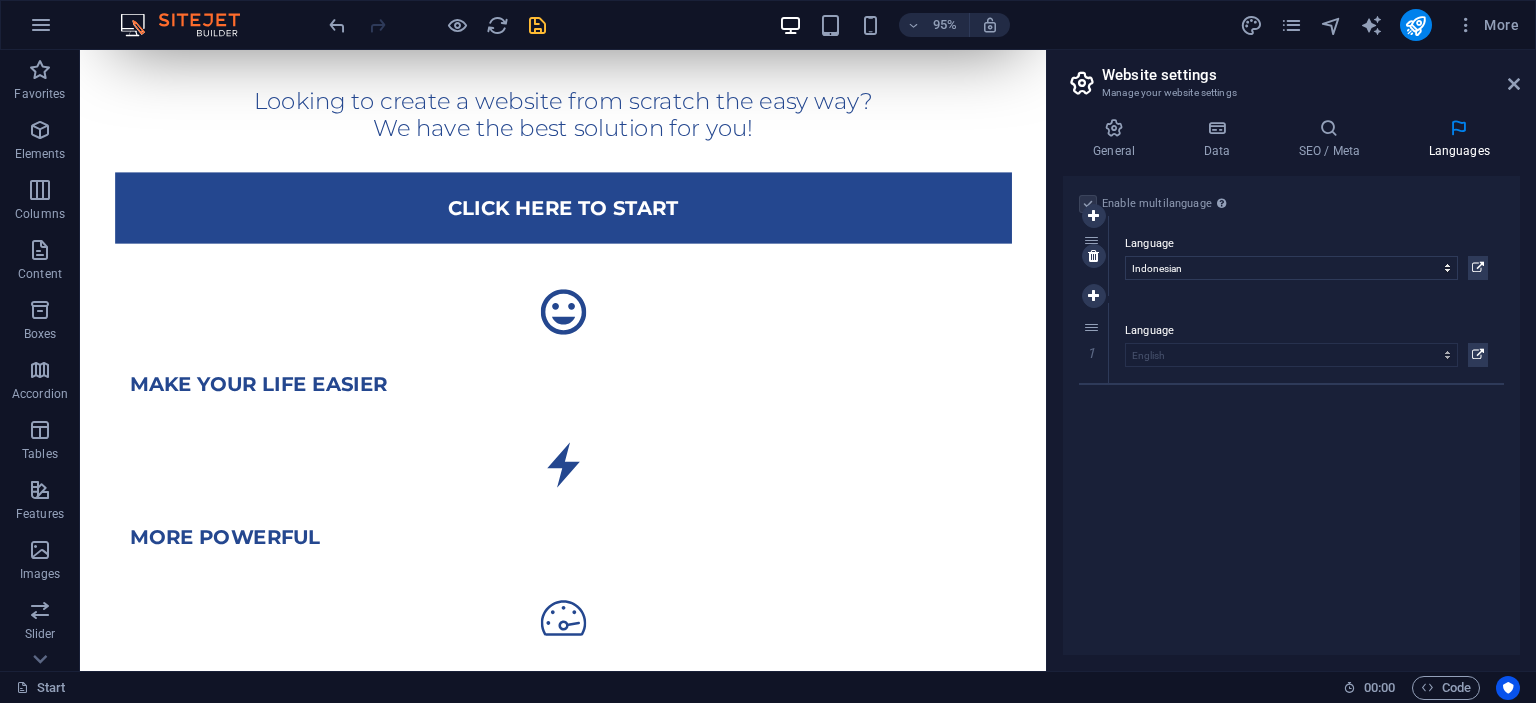 drag, startPoint x: 1096, startPoint y: 331, endPoint x: 1098, endPoint y: 243, distance: 88.02273 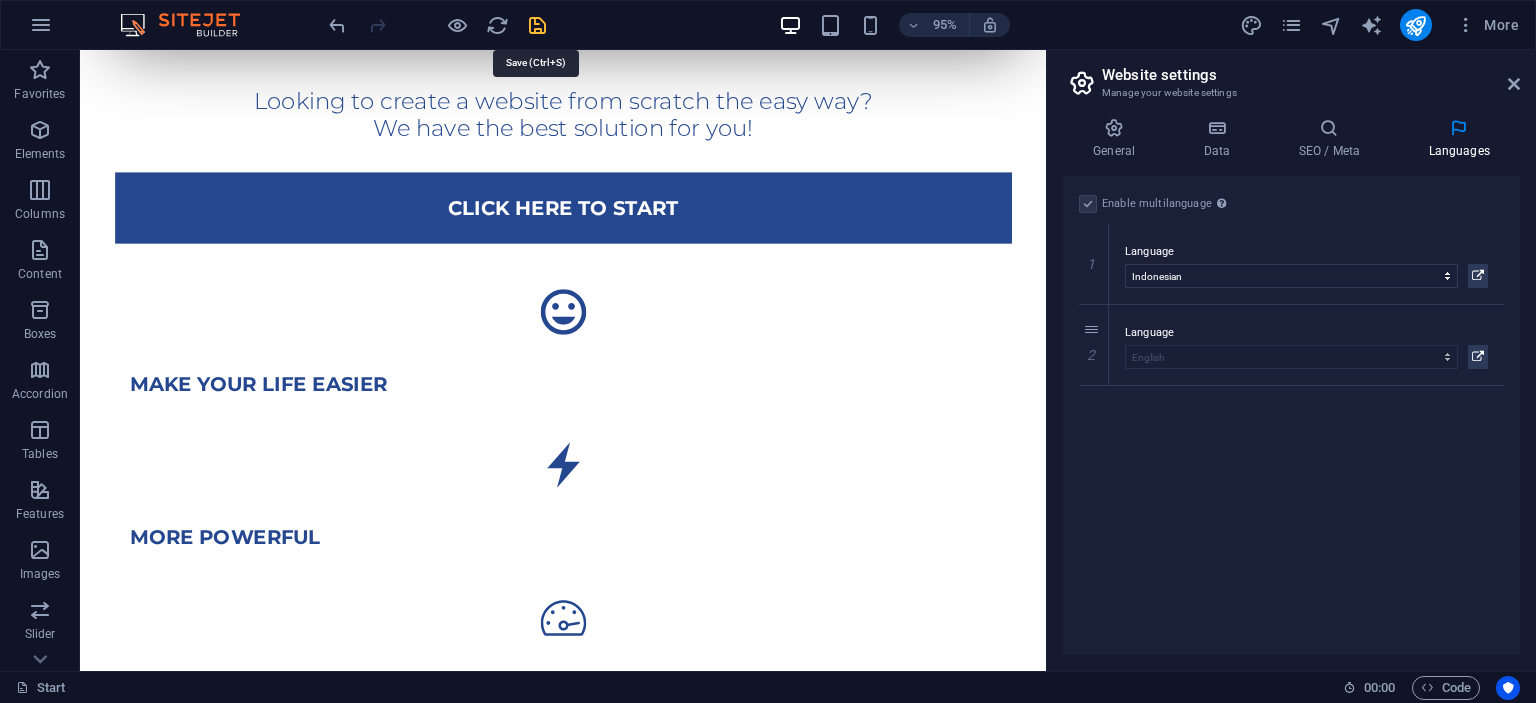 click at bounding box center [537, 25] 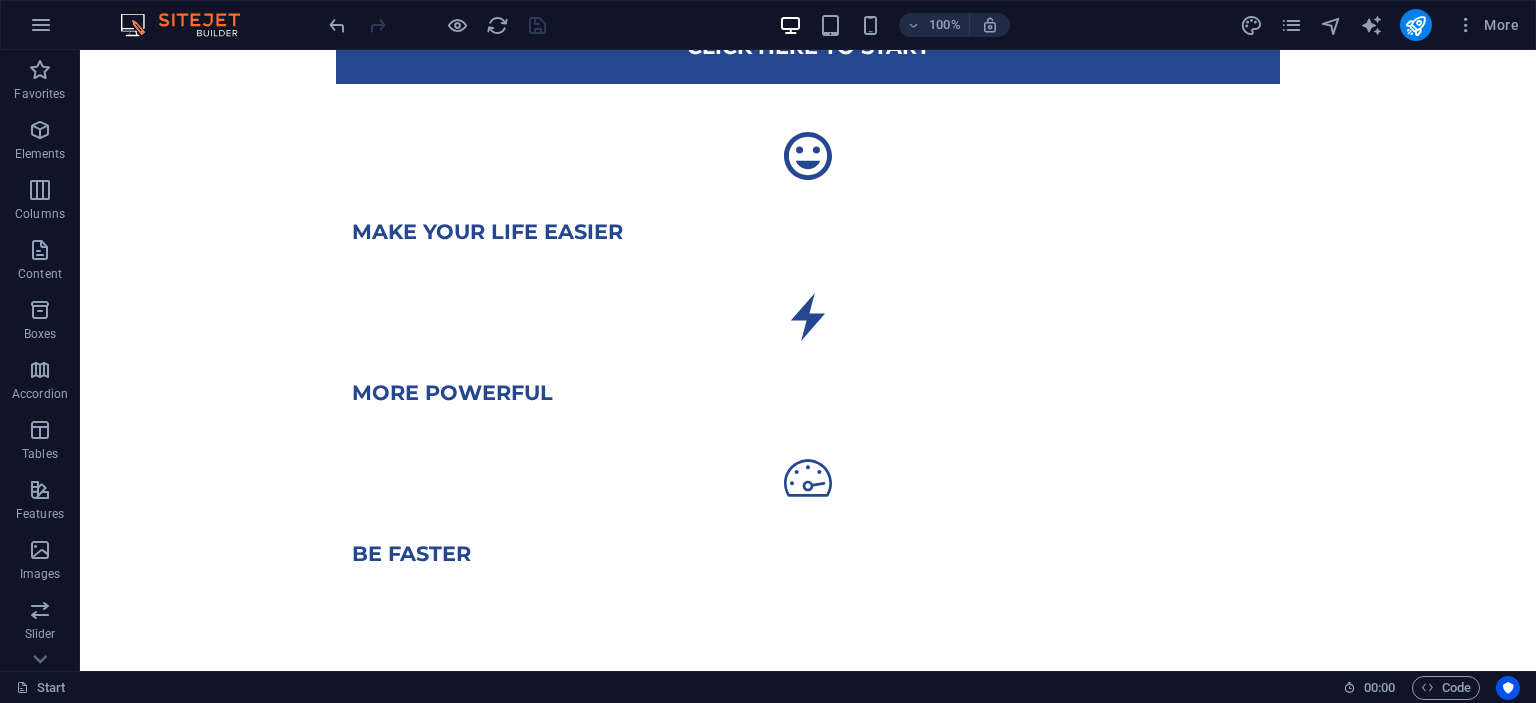 scroll, scrollTop: 1161, scrollLeft: 0, axis: vertical 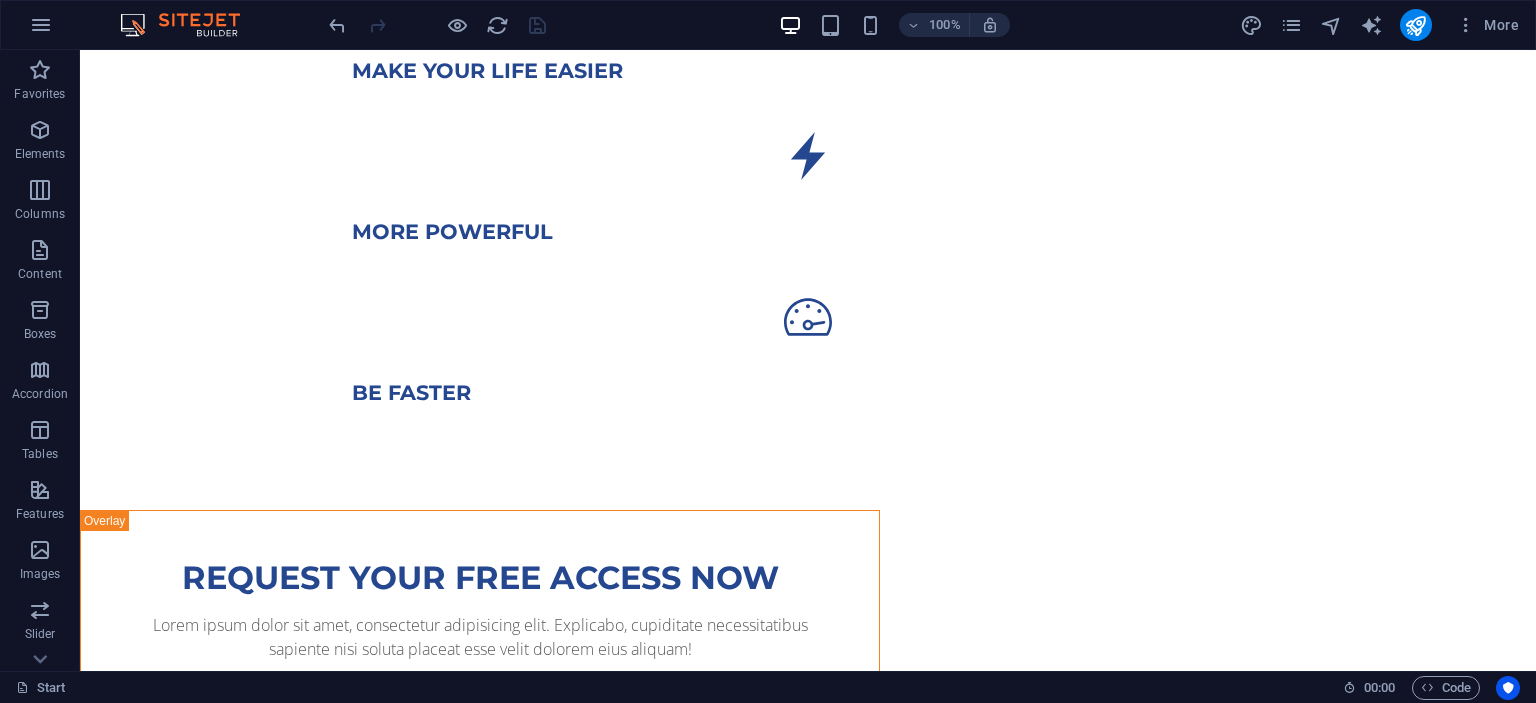 click on "SI MOMBEL UNTUK GURU Si mombel adalah Kepanjangan dari simulasi model pembelajaran berupa film  simulasi pembelajaran untuk guru dan calon pendidik Looking to create a website from scratch the easy way? We have the best solution for you! Click here to Start make your life Easier more powerful be faster Request your Free Access now Lorem ipsum dolor sit amet, consectetur adipisicing elit. Explicabo, cupiditate necessitatibus sapiente nisi soluta placeat esse velit dolorem eius aliquam!   I have read and understand the privacy policy. Unreadable? Load new Get Started
What this CMS has to offer Lorem ipsum dolor sit amet, consetetur sadipscing elitr, sed diam nonumy eirmod tempor invidunt ut labore et dolore magna aliquyam erat.  website generator Lorem ipsum dolor sit amet, consectetur adipisicing elit. Veritatis, dolorem! Easy & PowerfuL CMS Lorem ipsum dolor sit amet, consectetur adipisicing elit. Veritatis, dolorem! E-Commerce Responsive design SEO Settings Mail transfer tool" at bounding box center (808, 2007) 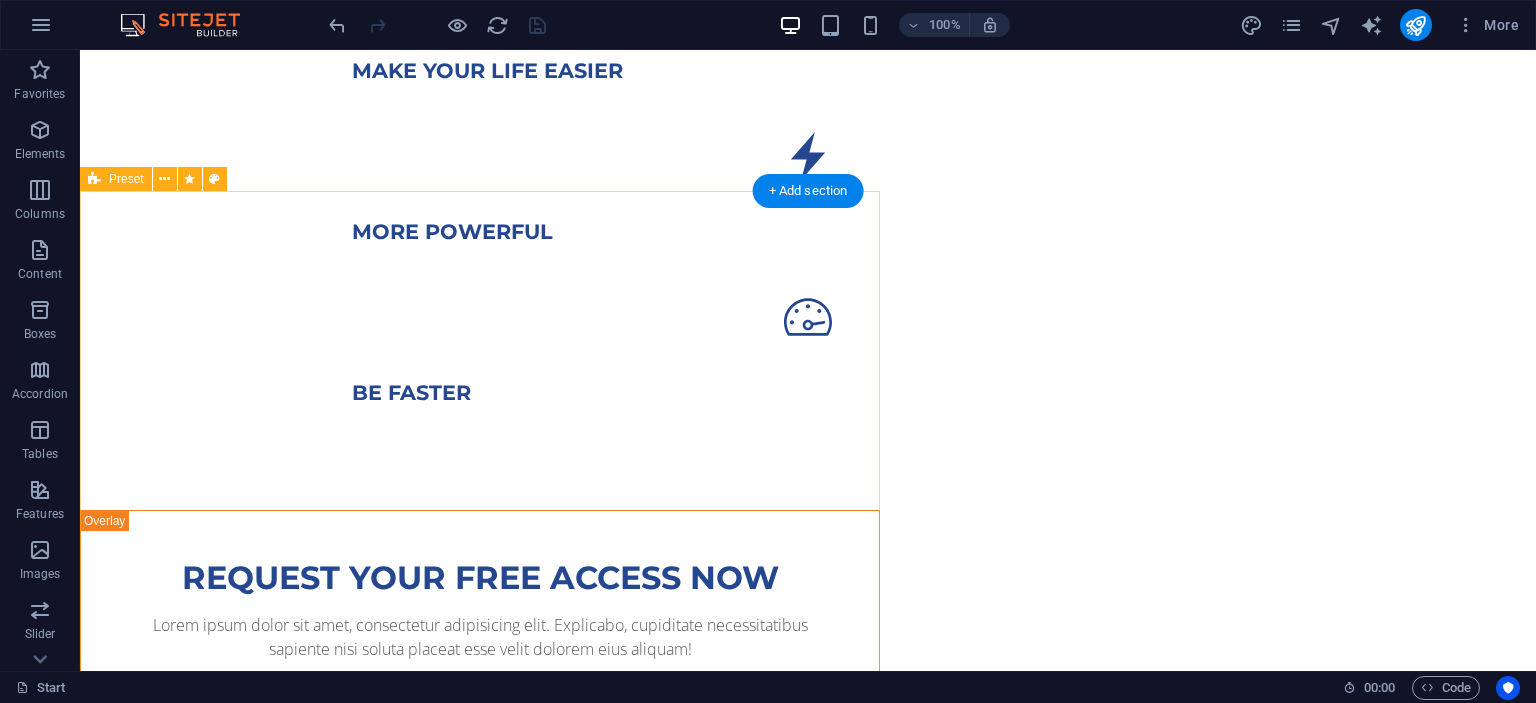 click on "Request your Free Access now Lorem ipsum dolor sit amet, consectetur adipisicing elit. Explicabo, cupiditate necessitatibus sapiente nisi soluta placeat esse velit dolorem eius aliquam!   I have read and understand the privacy policy. Unreadable? Load new Get Started" at bounding box center [480, 802] 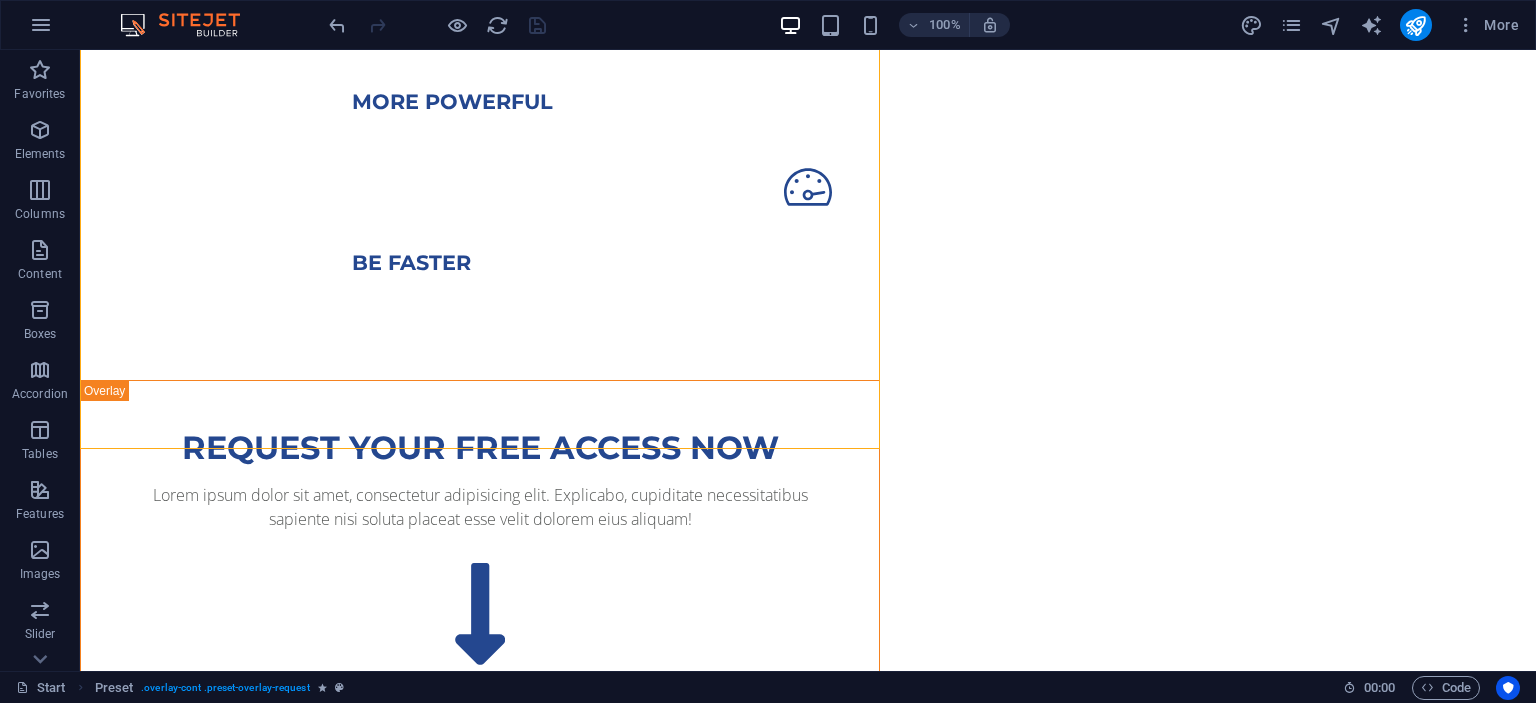 scroll, scrollTop: 1161, scrollLeft: 0, axis: vertical 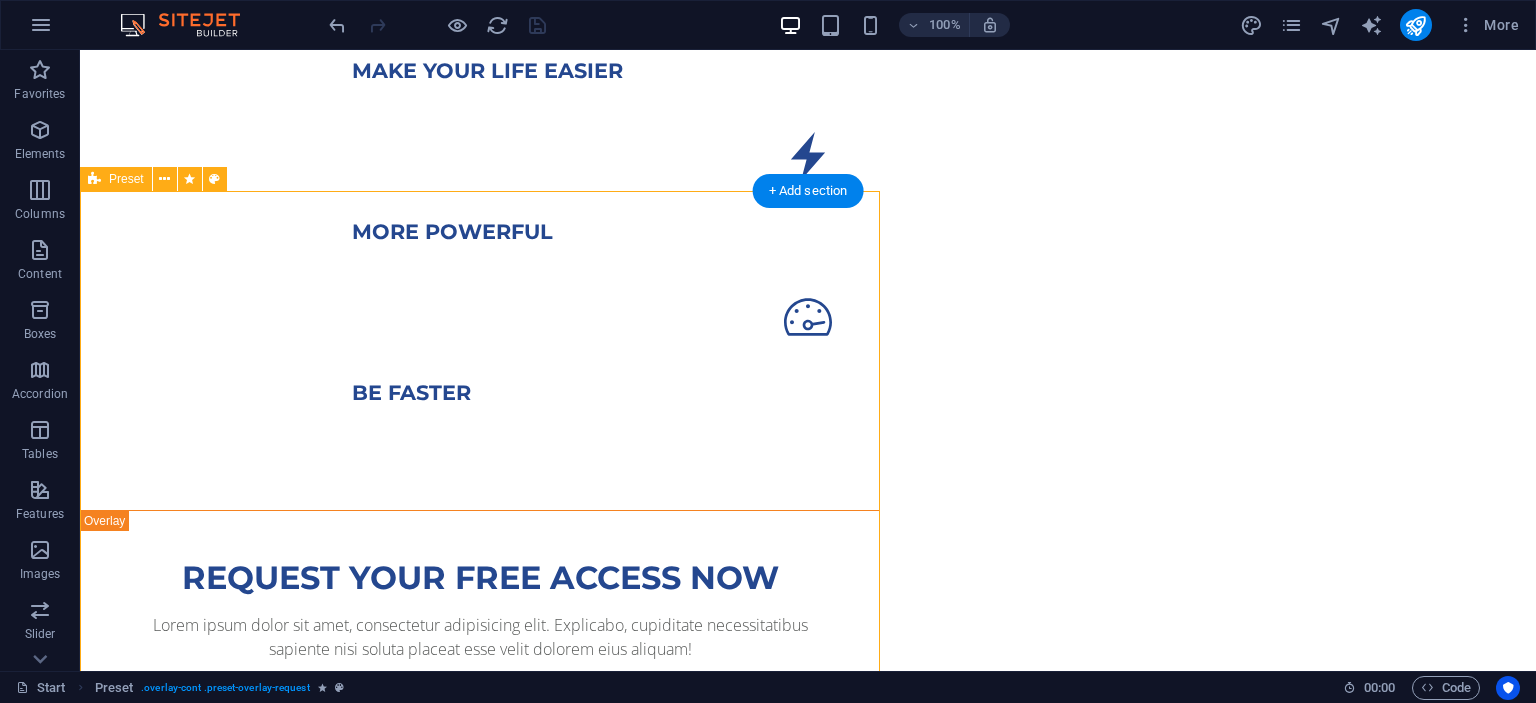 click on "Request your Free Access now Lorem ipsum dolor sit amet, consectetur adipisicing elit. Explicabo, cupiditate necessitatibus sapiente nisi soluta placeat esse velit dolorem eius aliquam!   I have read and understand the privacy policy. Unreadable? Load new Get Started" at bounding box center [480, 802] 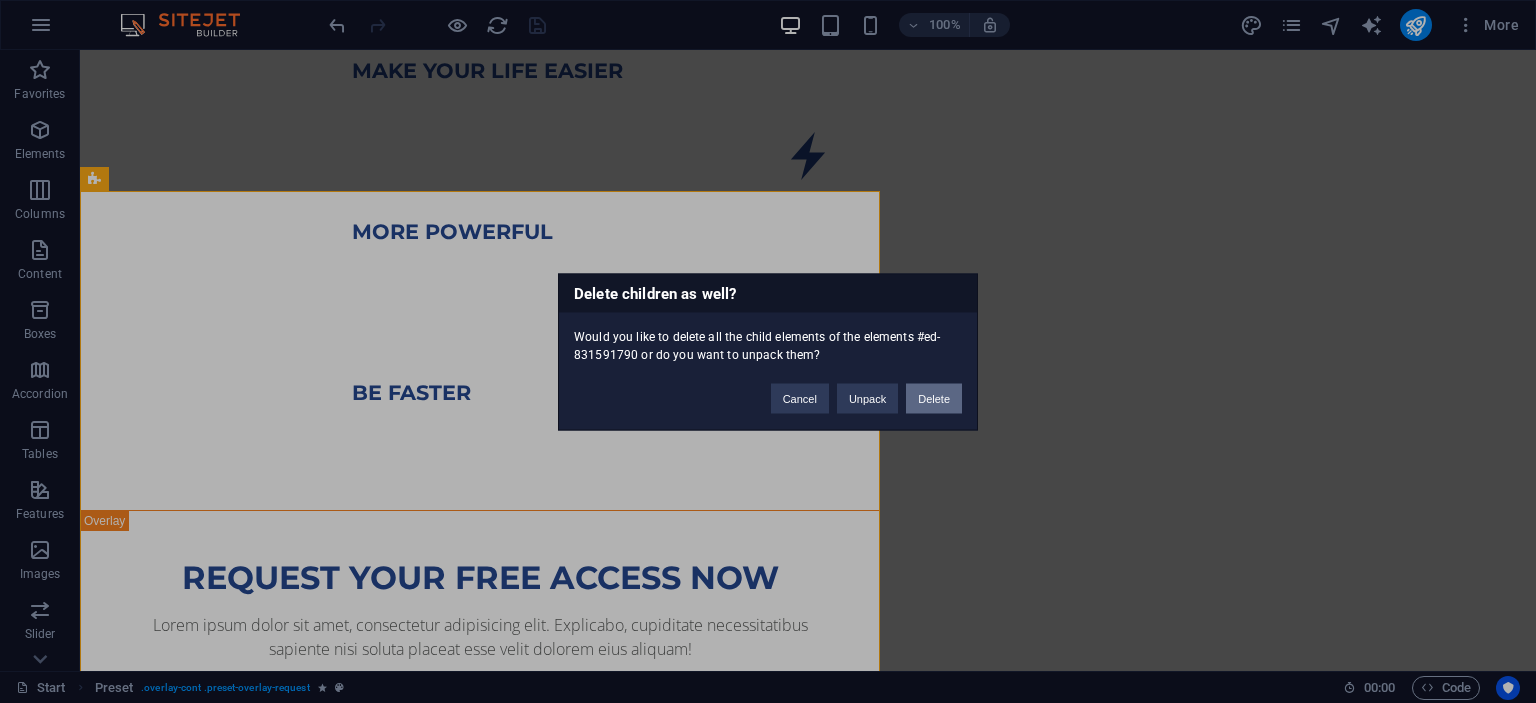drag, startPoint x: 935, startPoint y: 401, endPoint x: 850, endPoint y: 347, distance: 100.70253 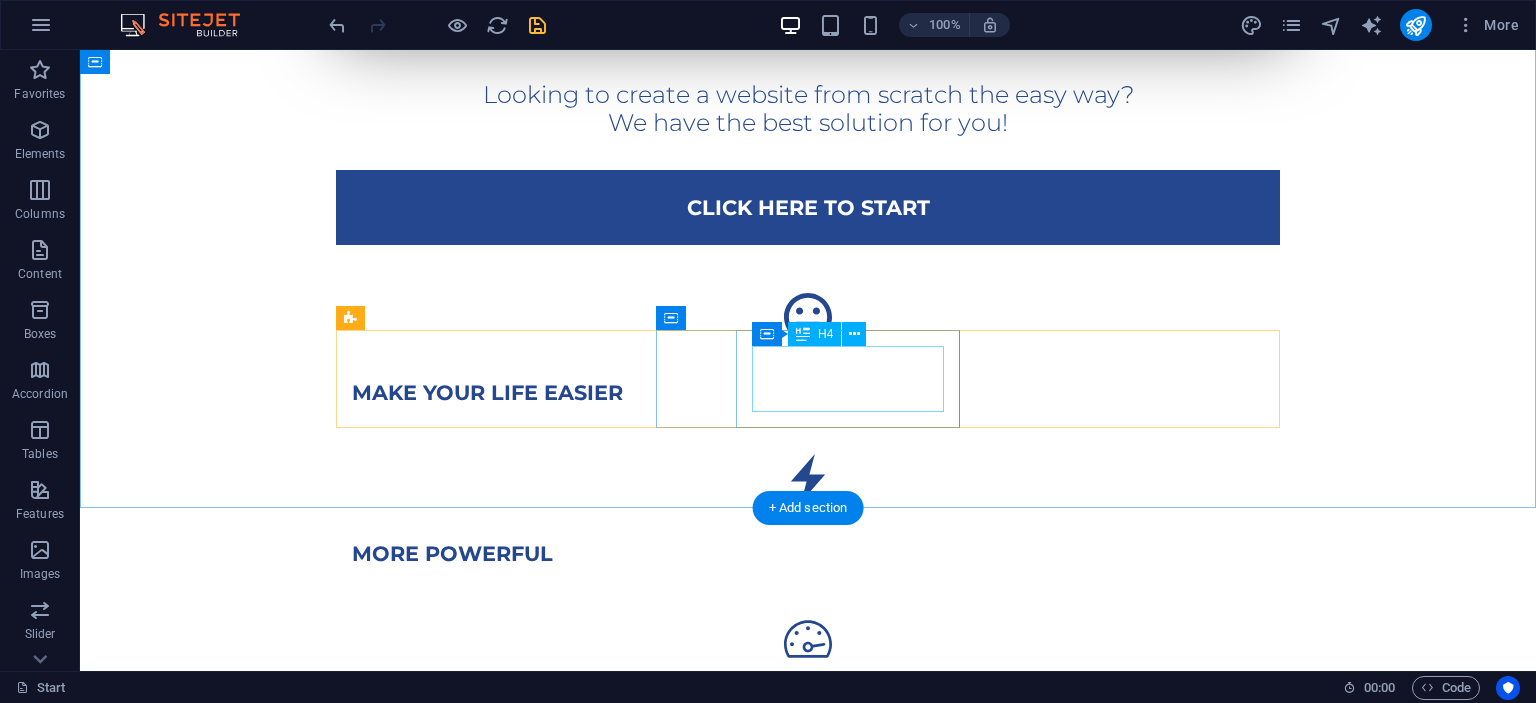 scroll, scrollTop: 527, scrollLeft: 0, axis: vertical 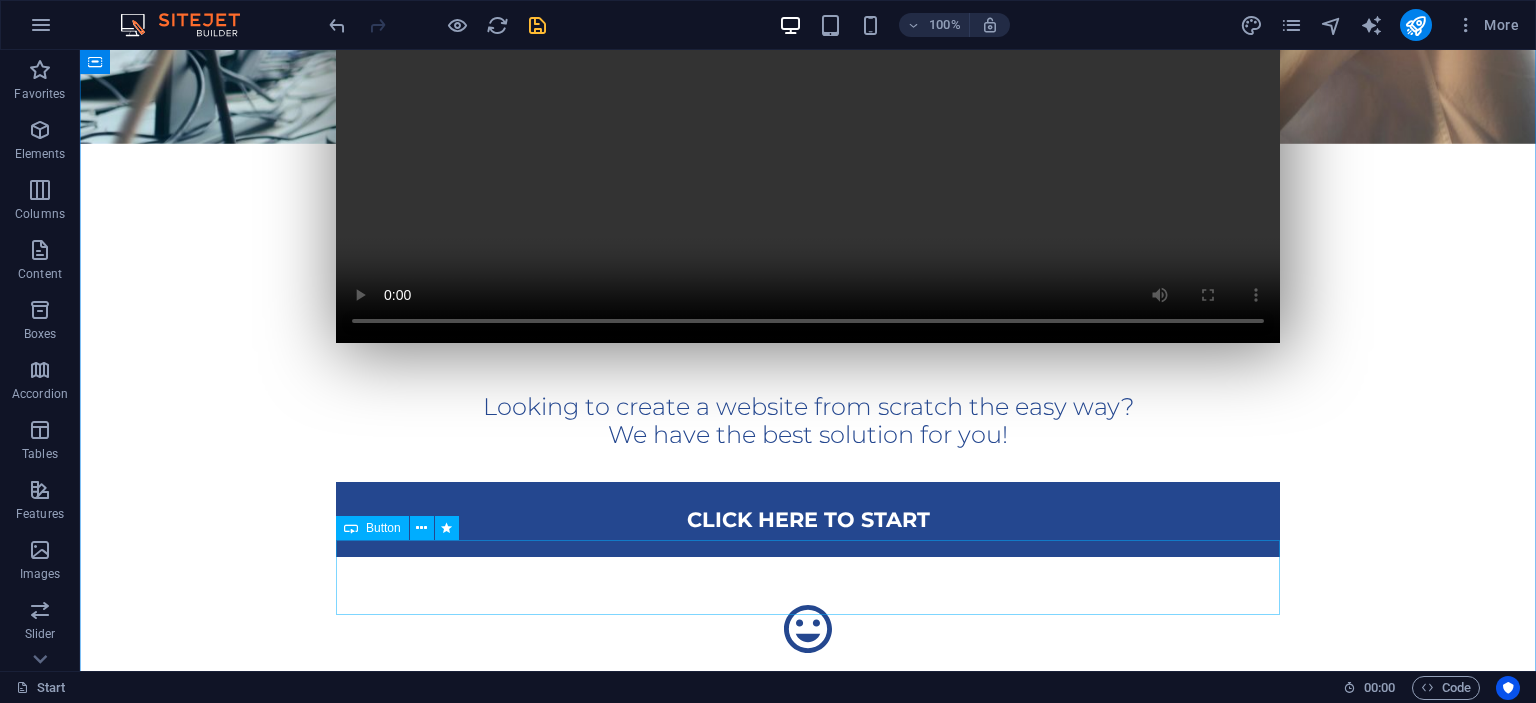 click on "Click here to Start" at bounding box center (808, 519) 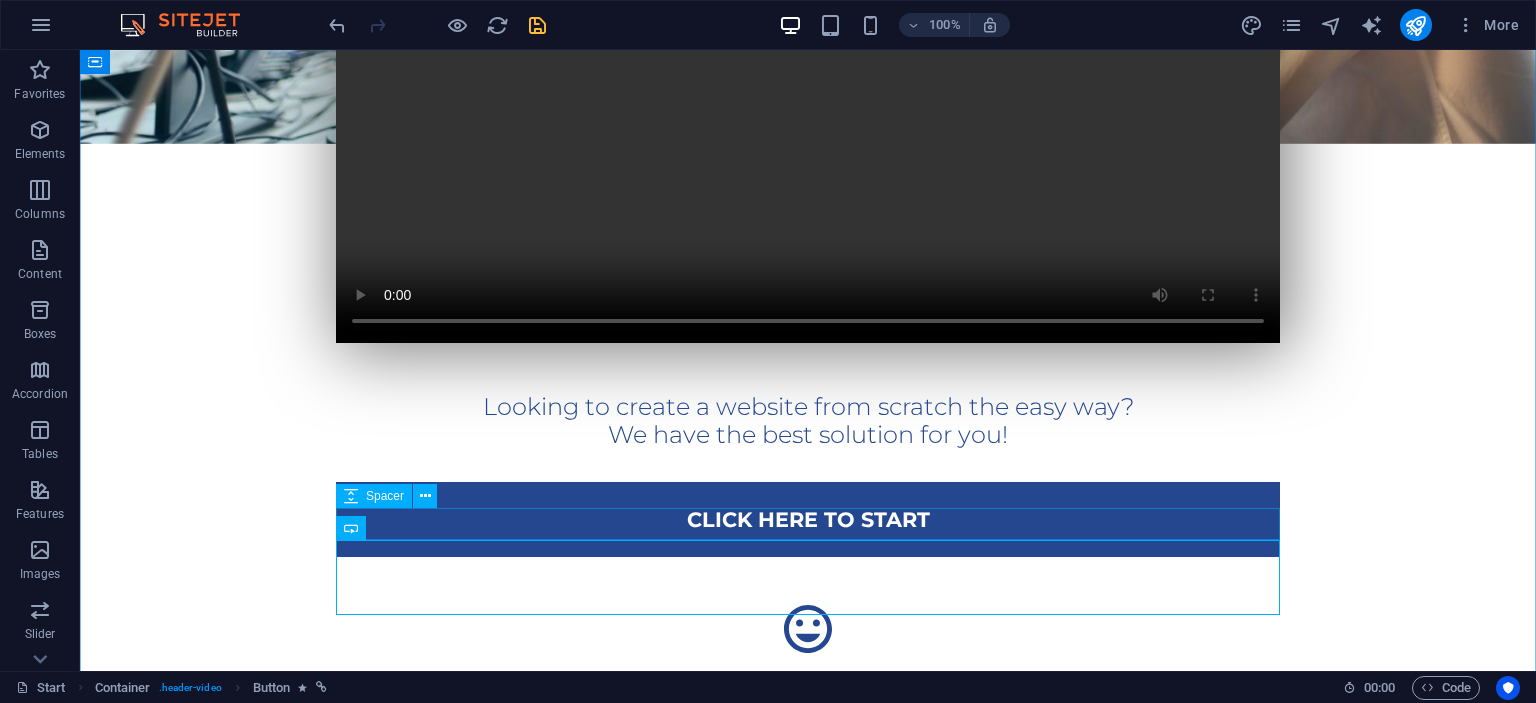 click at bounding box center (808, 466) 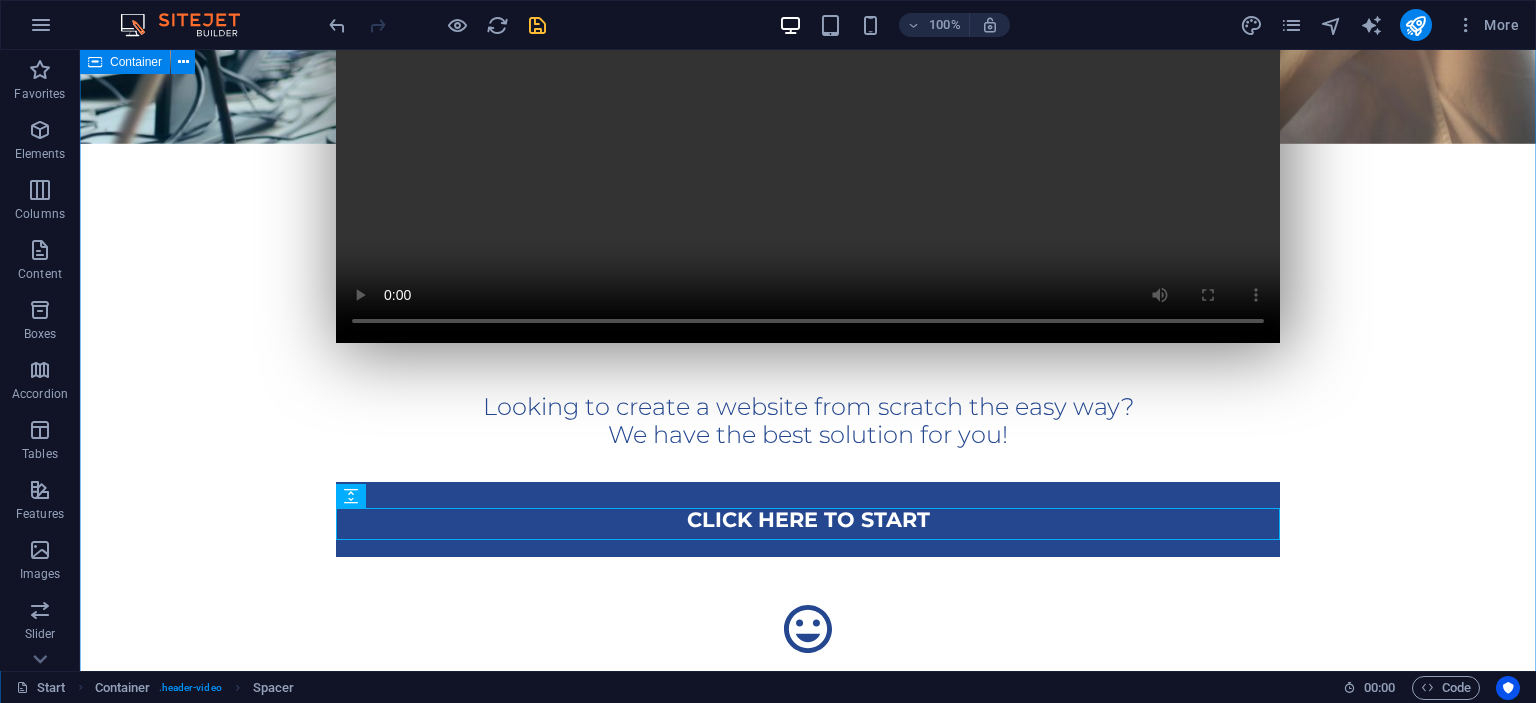 click on "Looking to create a website from scratch the easy way? We have the best solution for you! Click here to Start make your life Easier more powerful be faster" at bounding box center [808, 457] 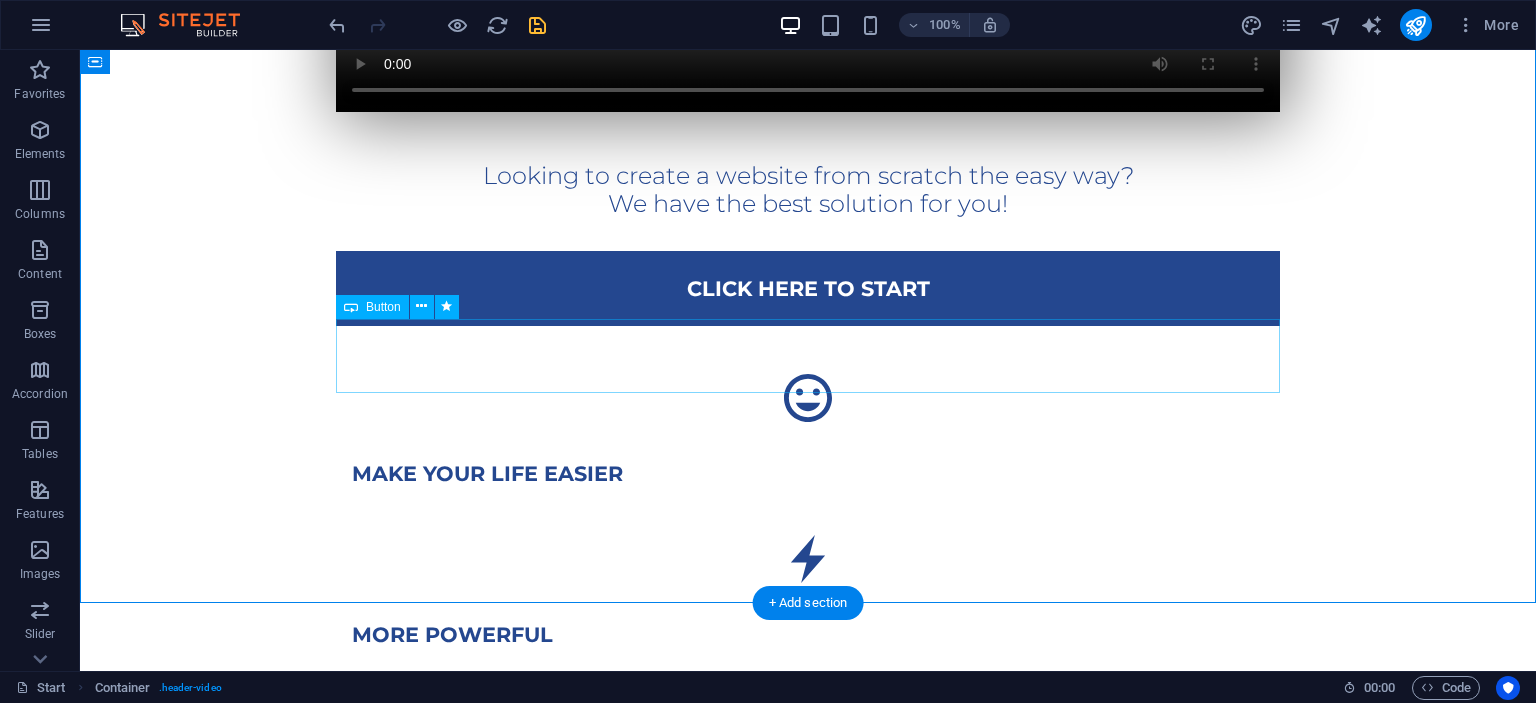scroll, scrollTop: 739, scrollLeft: 0, axis: vertical 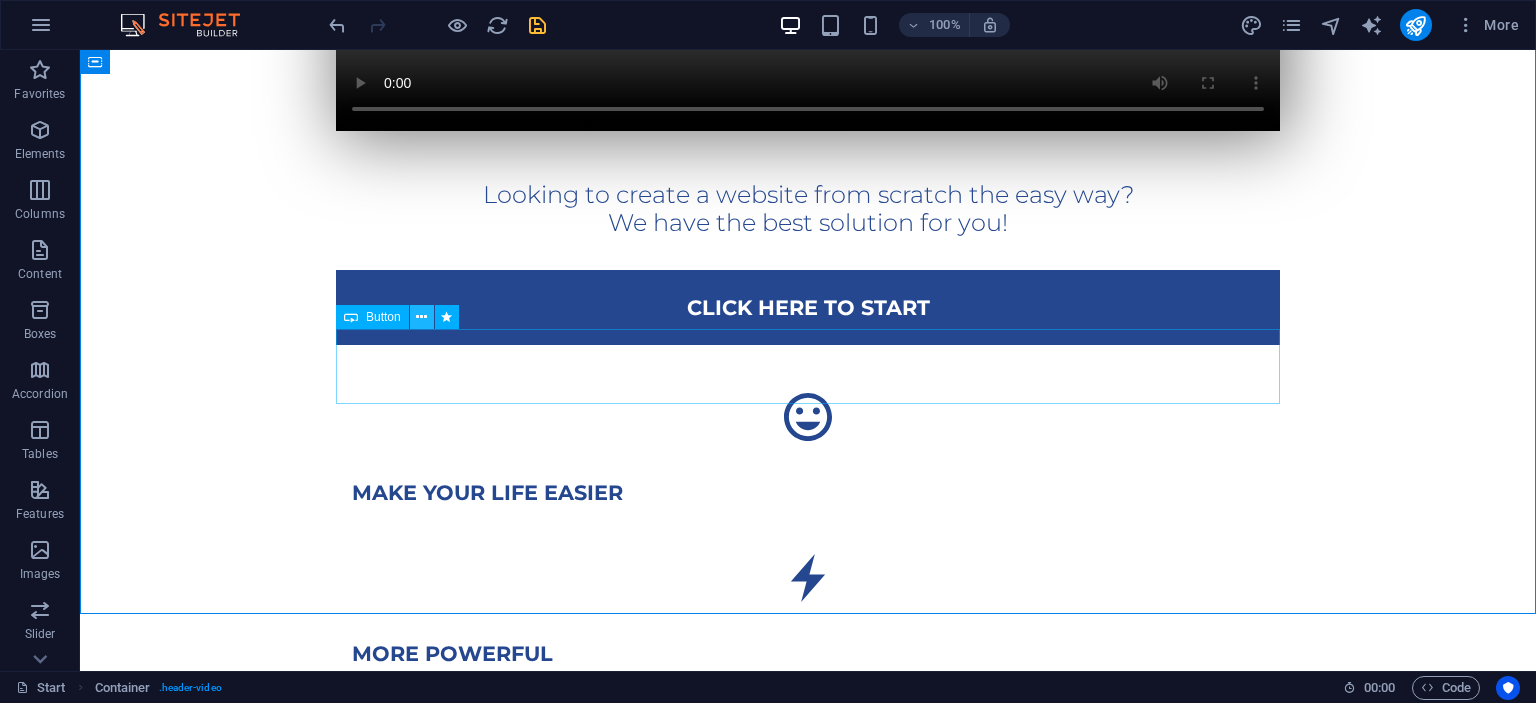 click at bounding box center [421, 317] 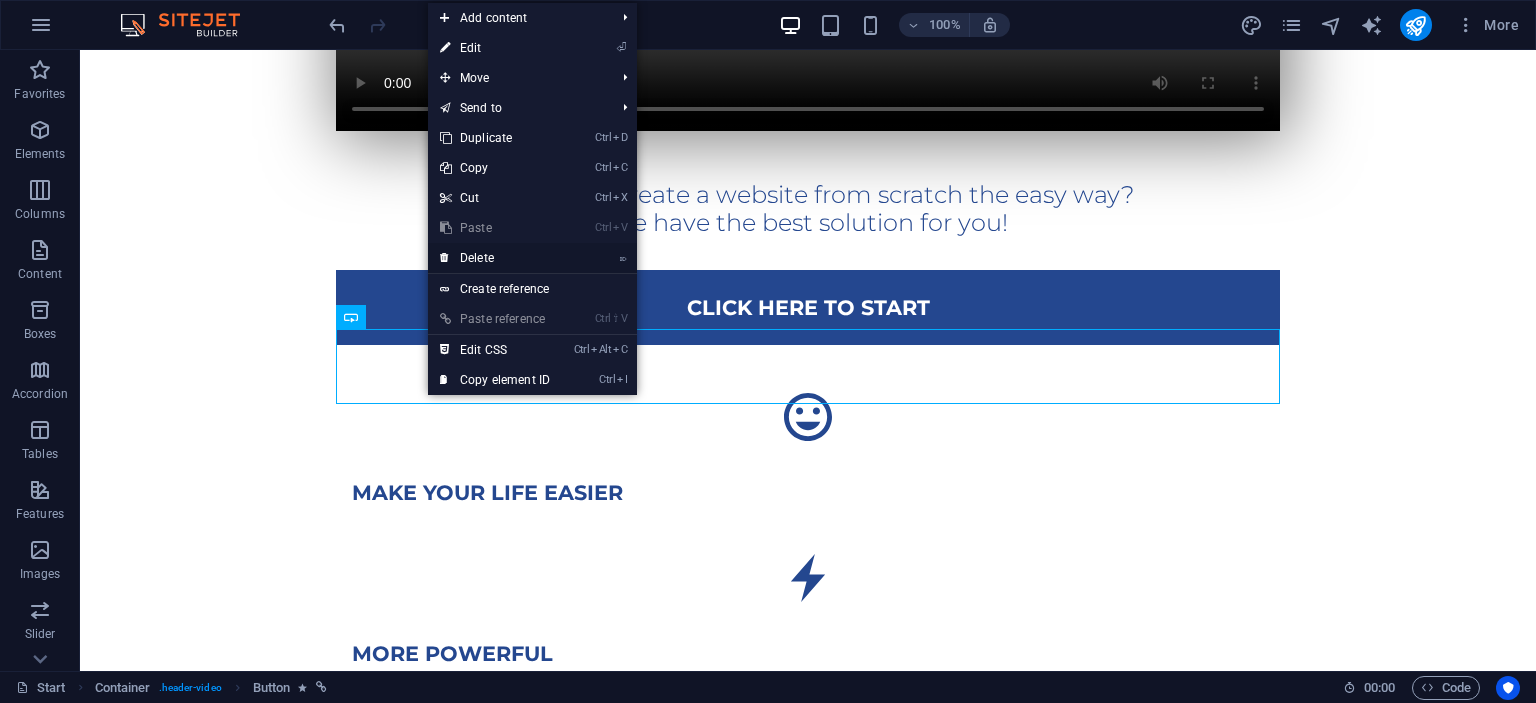 click on "⌦  Delete" at bounding box center (495, 258) 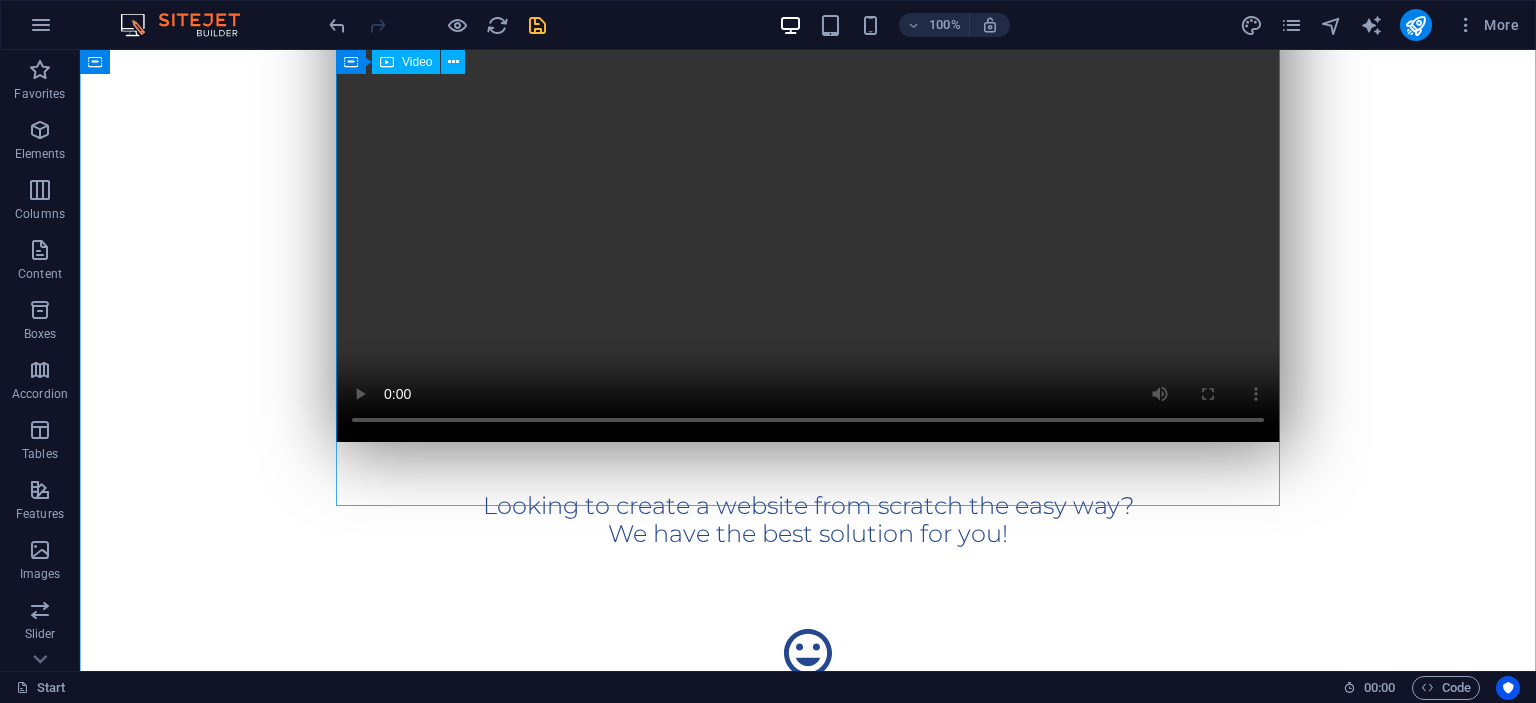 scroll, scrollTop: 739, scrollLeft: 0, axis: vertical 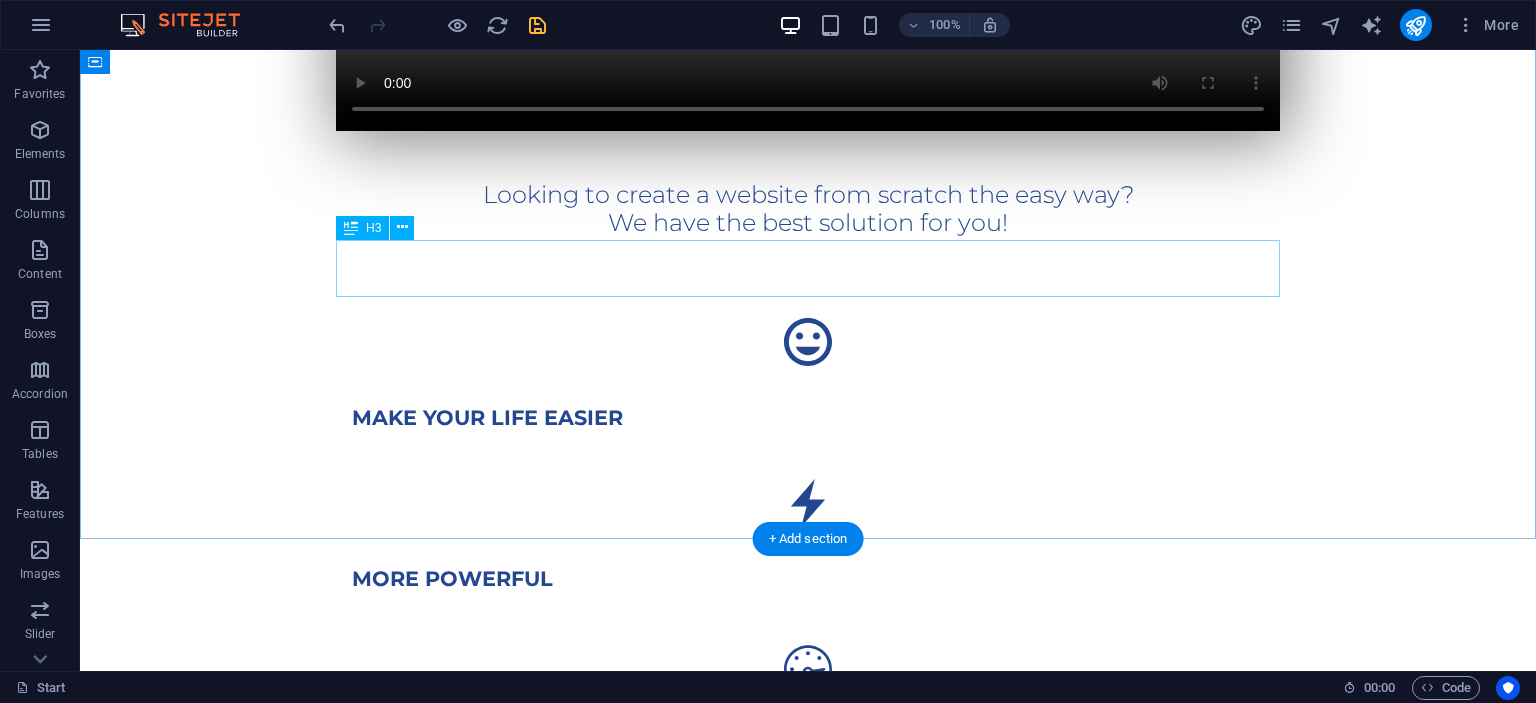 click on "Looking to create a website from scratch the easy way? We have the best solution for you!" at bounding box center [808, 210] 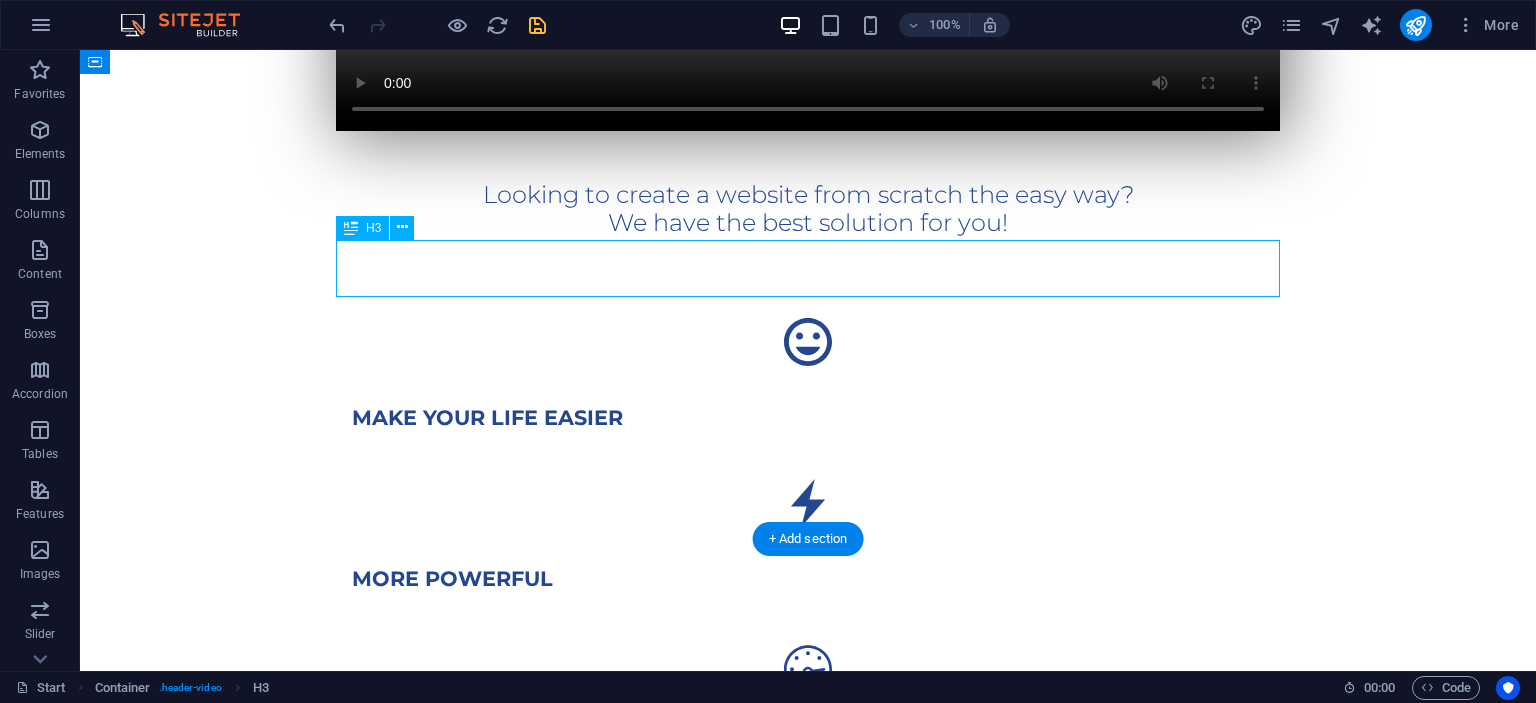 click on "Looking to create a website from scratch the easy way? We have the best solution for you!" at bounding box center [808, 210] 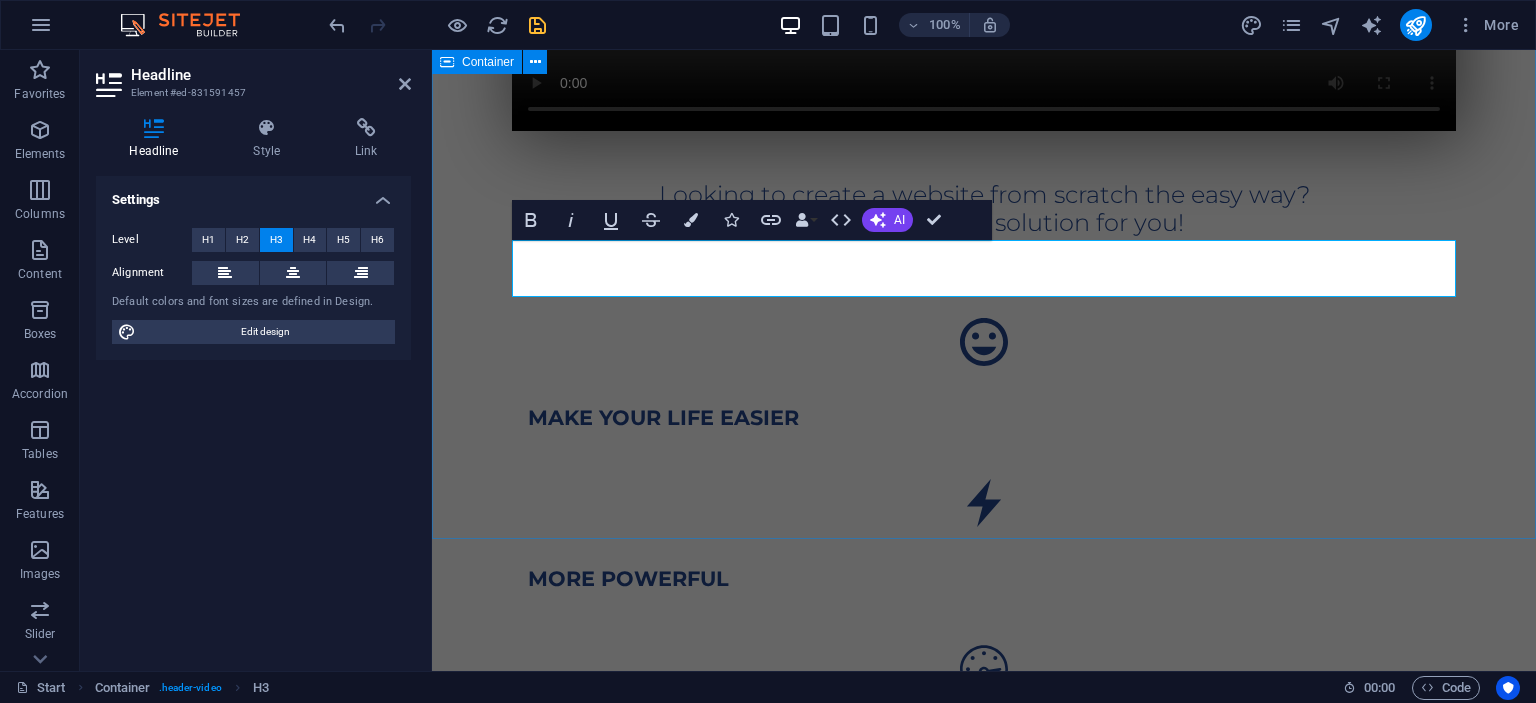 click on "Looking to create a website from scratch the easy way? We have the best solution for you! make your life Easier more powerful be faster" at bounding box center [984, 208] 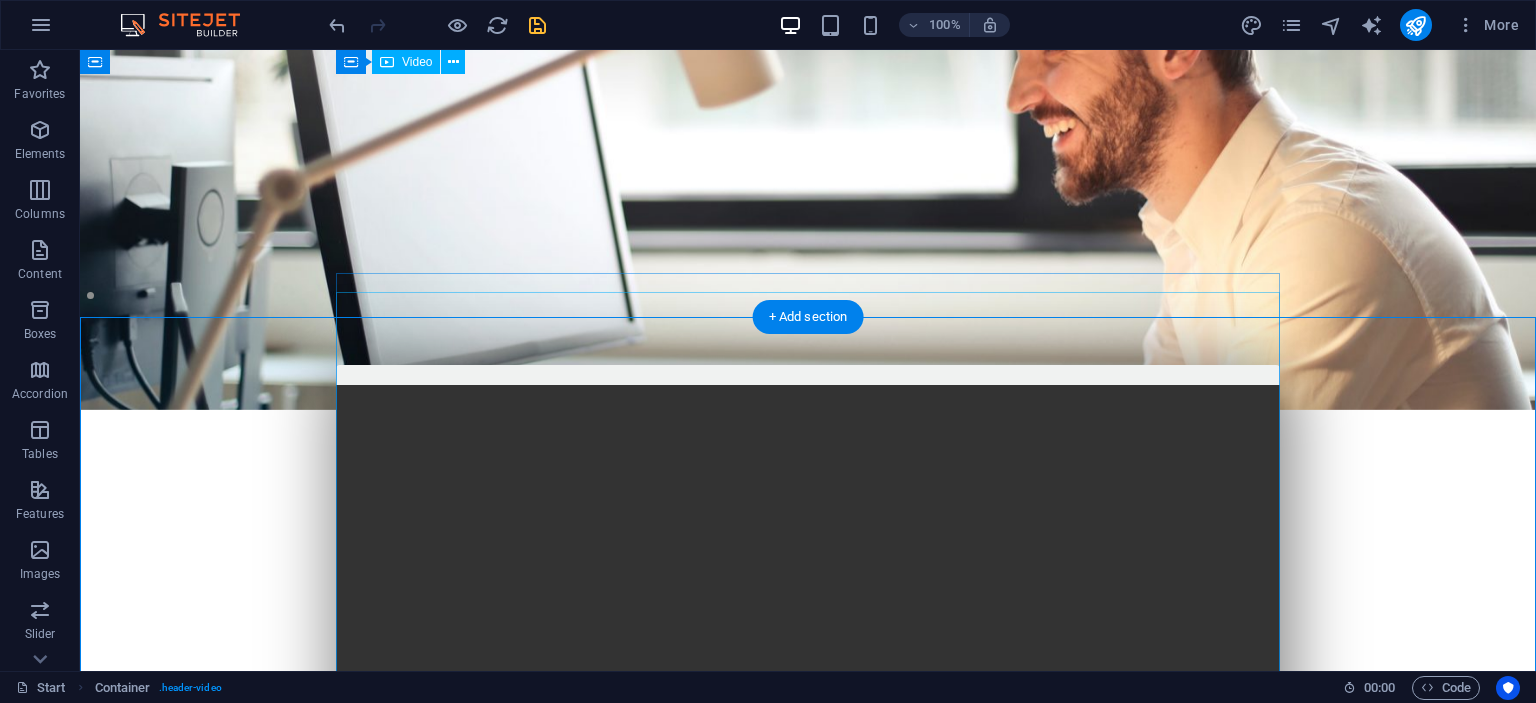 scroll, scrollTop: 0, scrollLeft: 0, axis: both 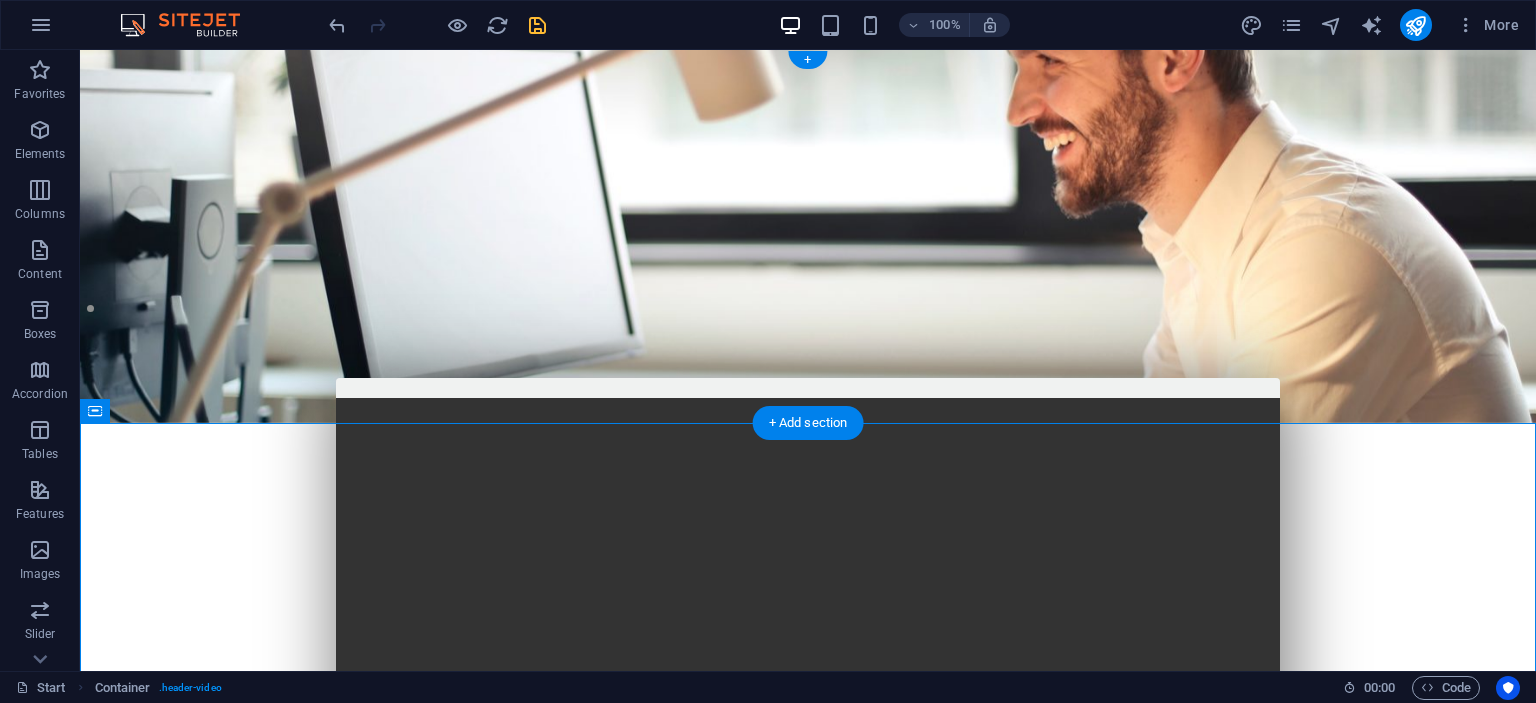 click at bounding box center [808, 236] 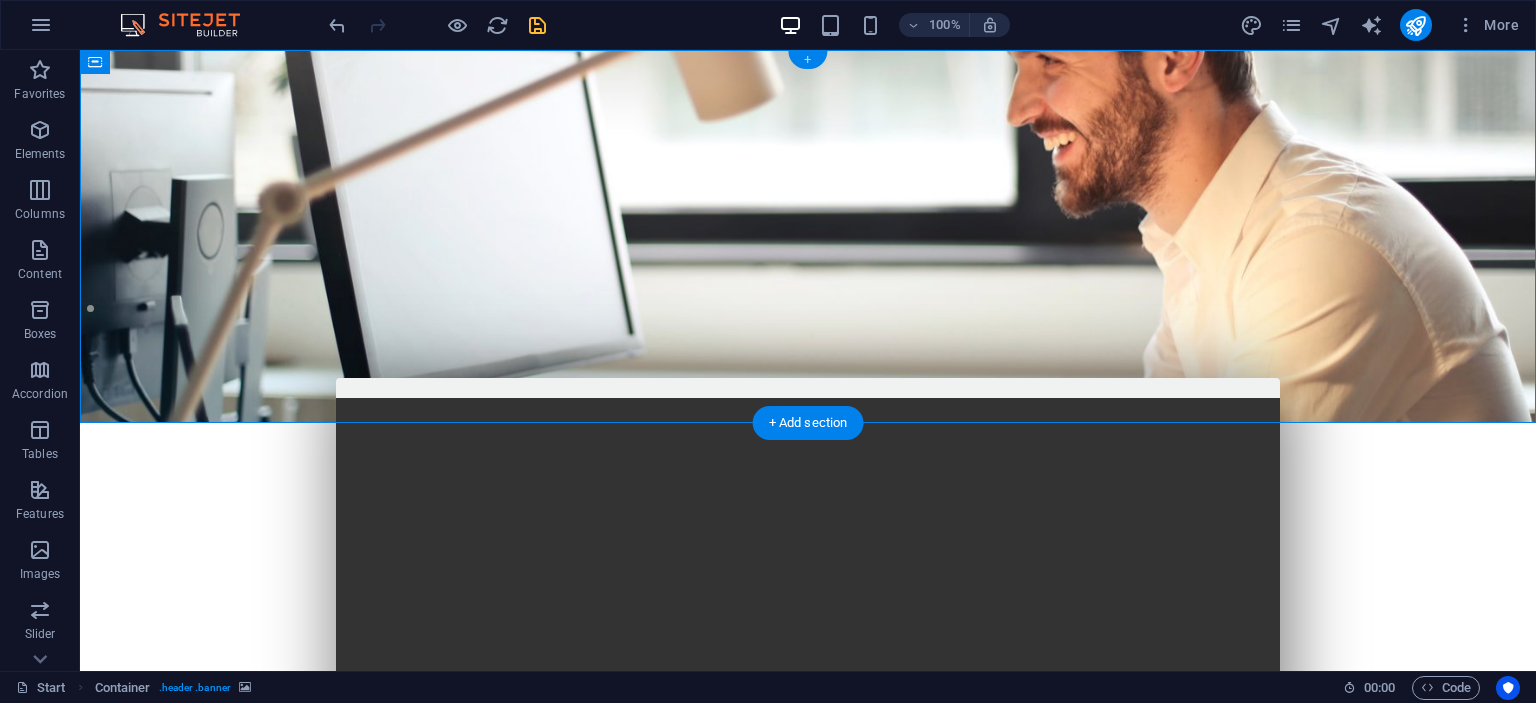 click on "+" at bounding box center [807, 60] 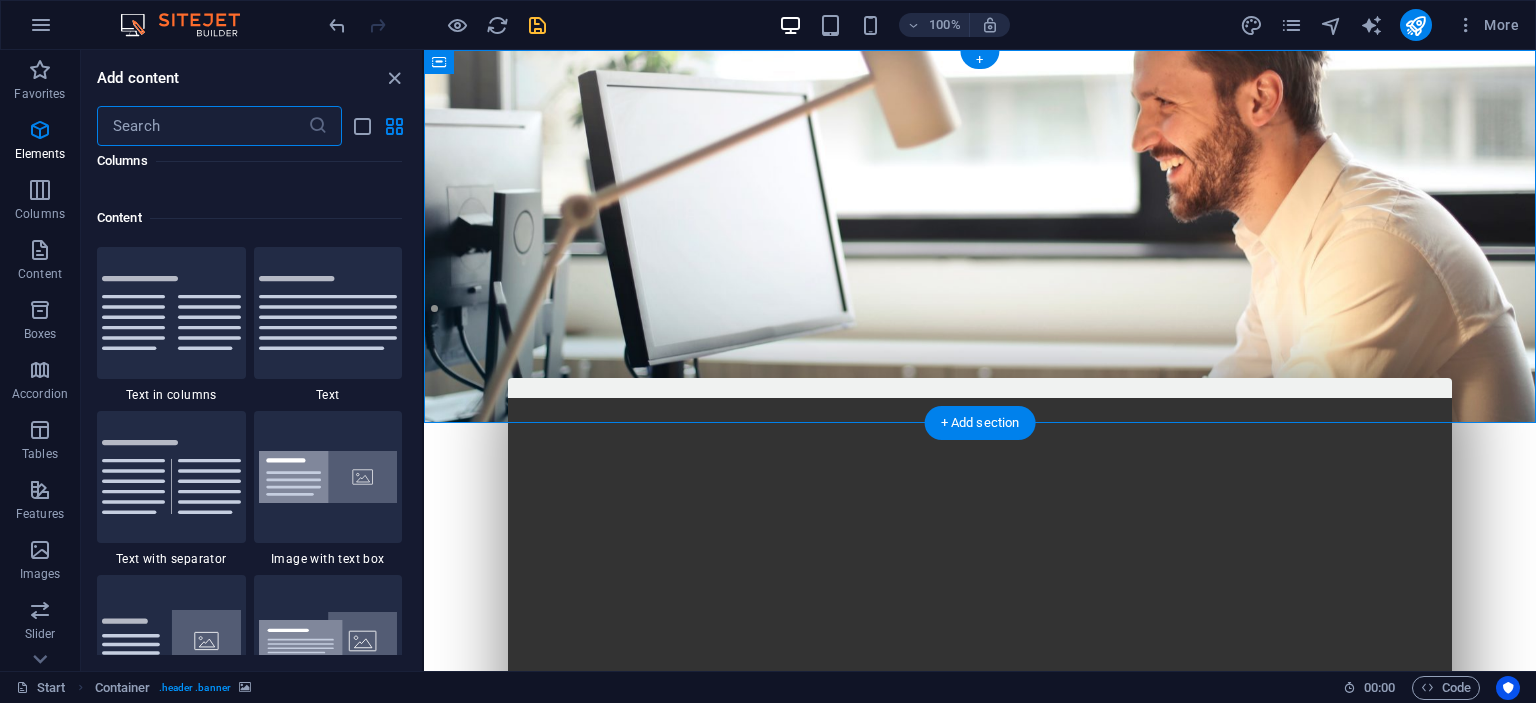 scroll, scrollTop: 3499, scrollLeft: 0, axis: vertical 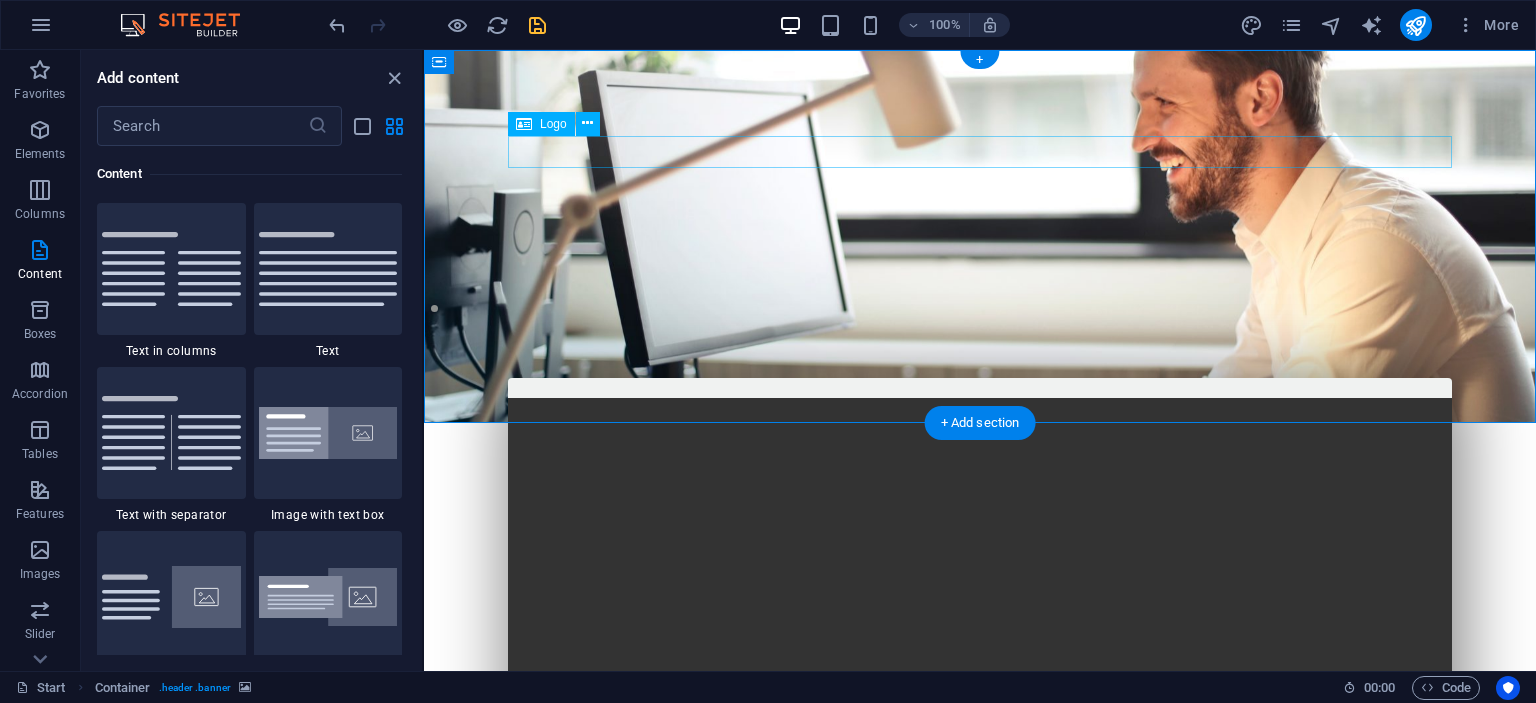 click at bounding box center (980, 519) 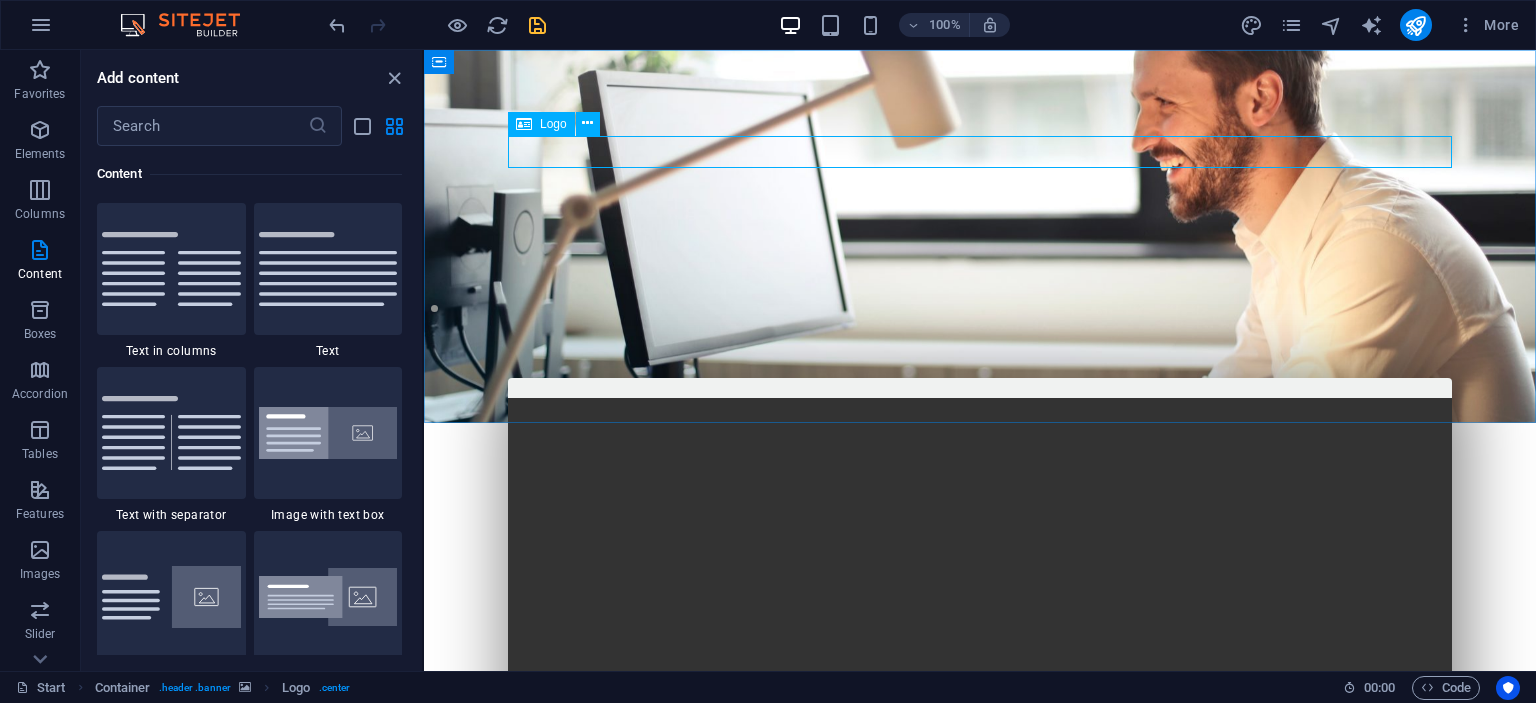 click on "Logo" at bounding box center [553, 124] 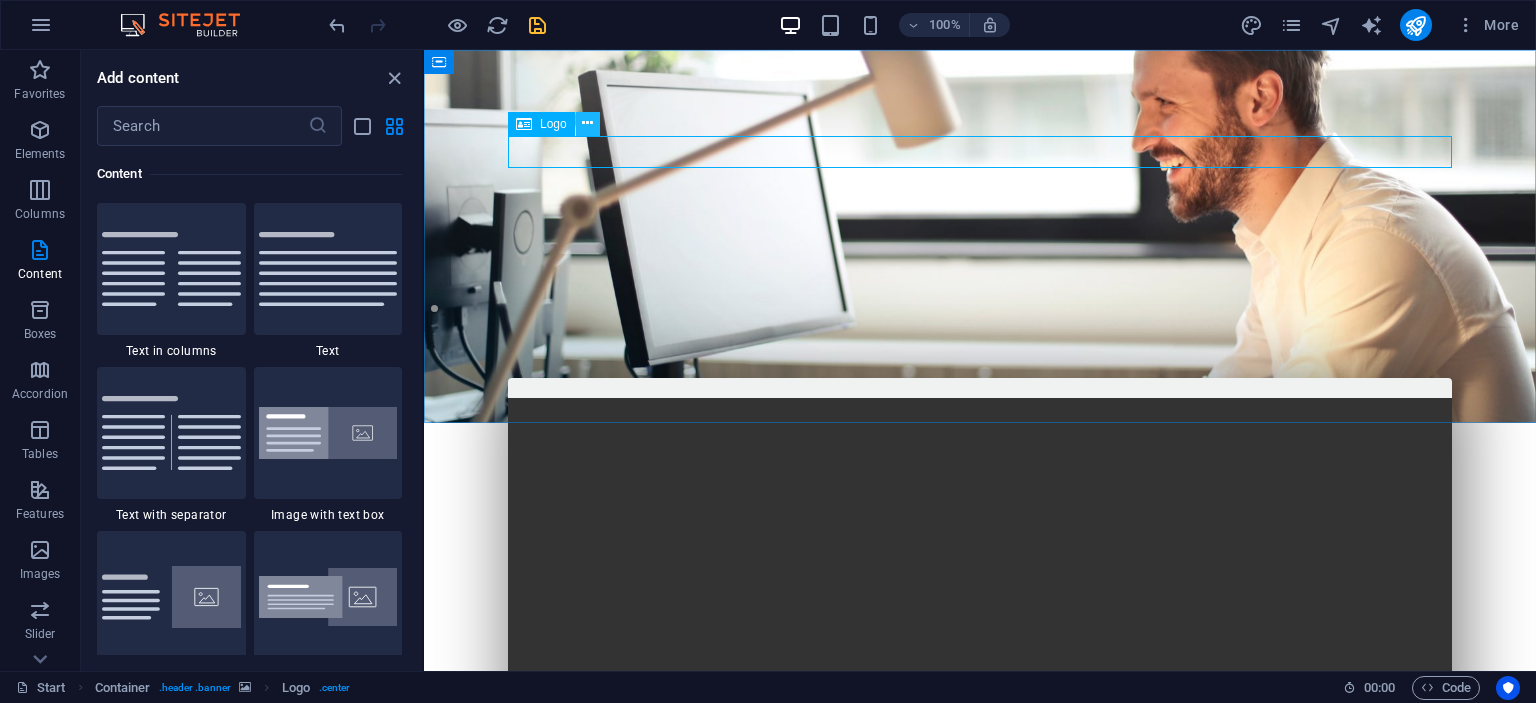 click at bounding box center [587, 123] 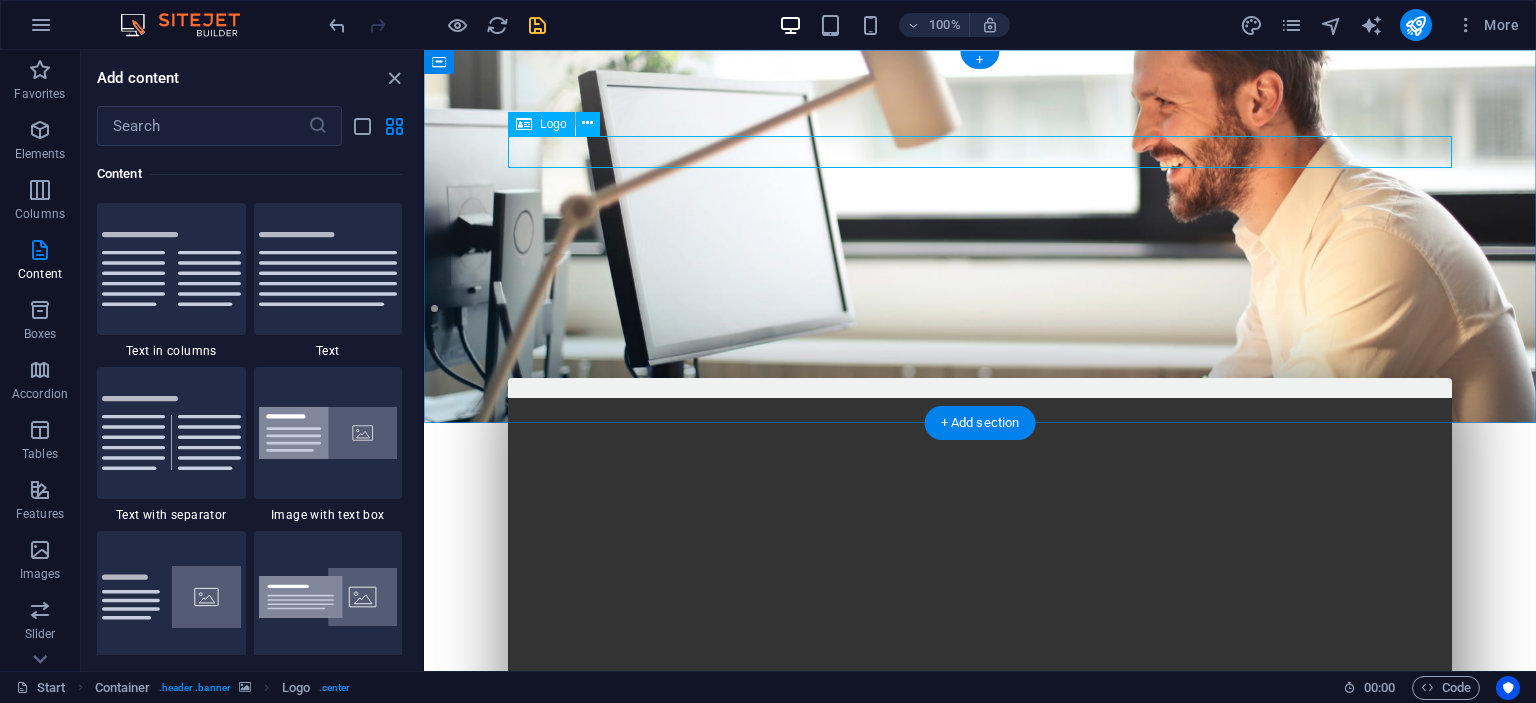 click at bounding box center [980, 519] 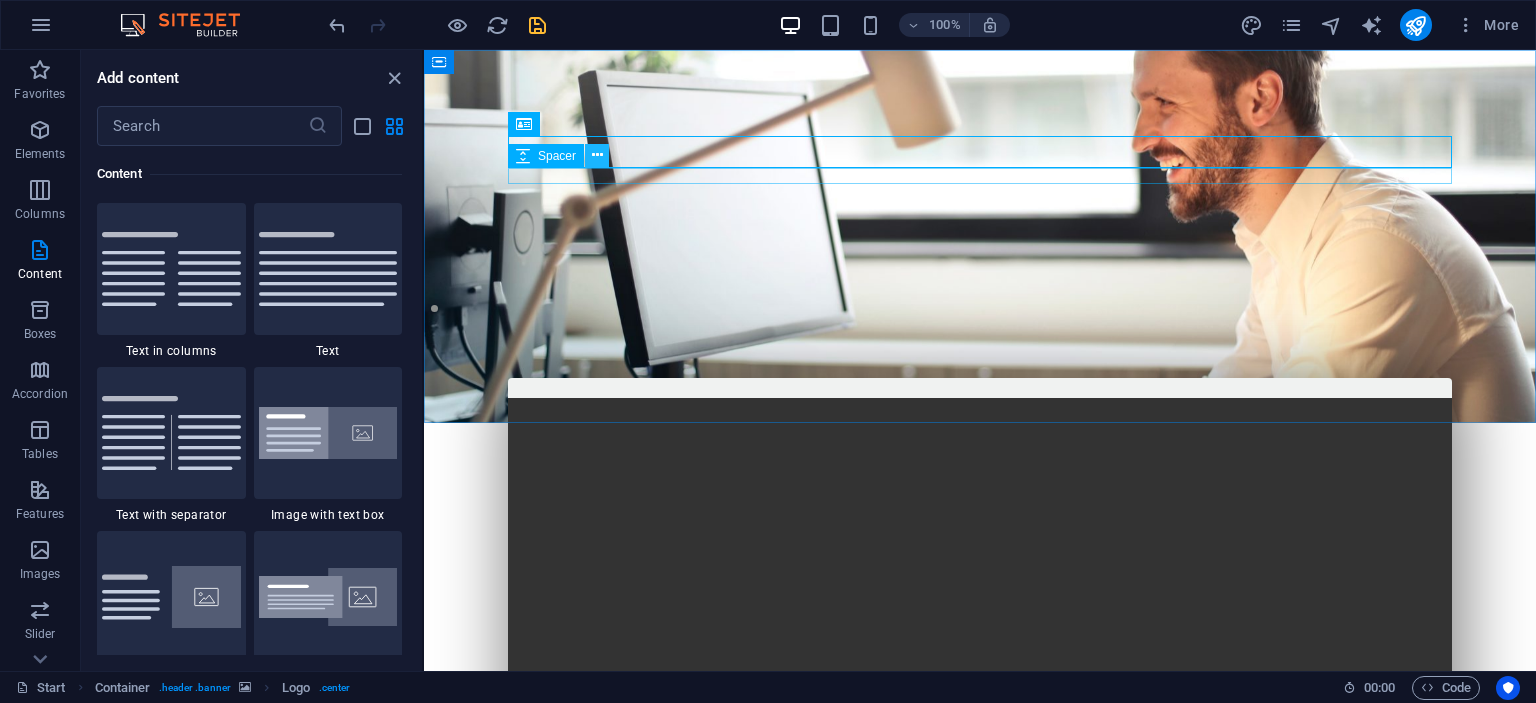 click at bounding box center [597, 155] 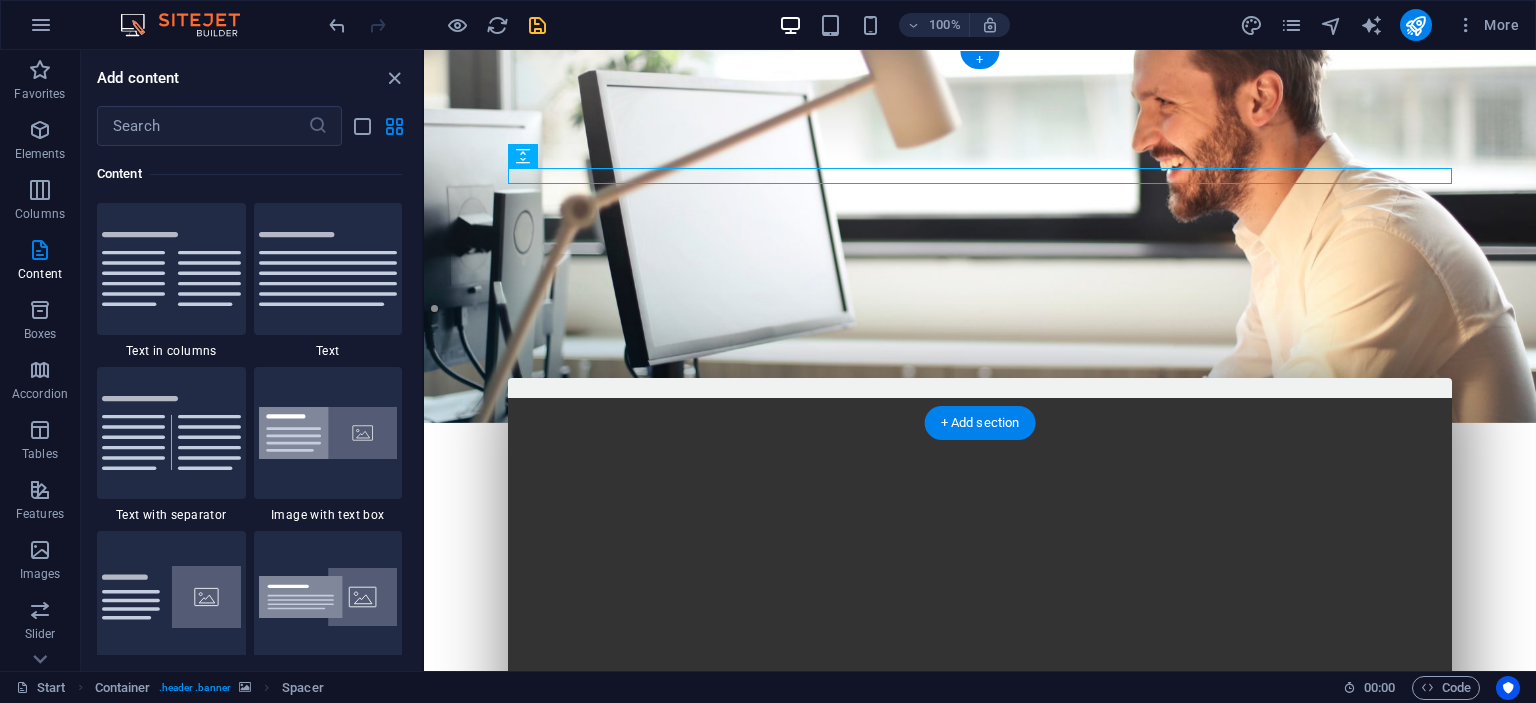 click at bounding box center [980, 236] 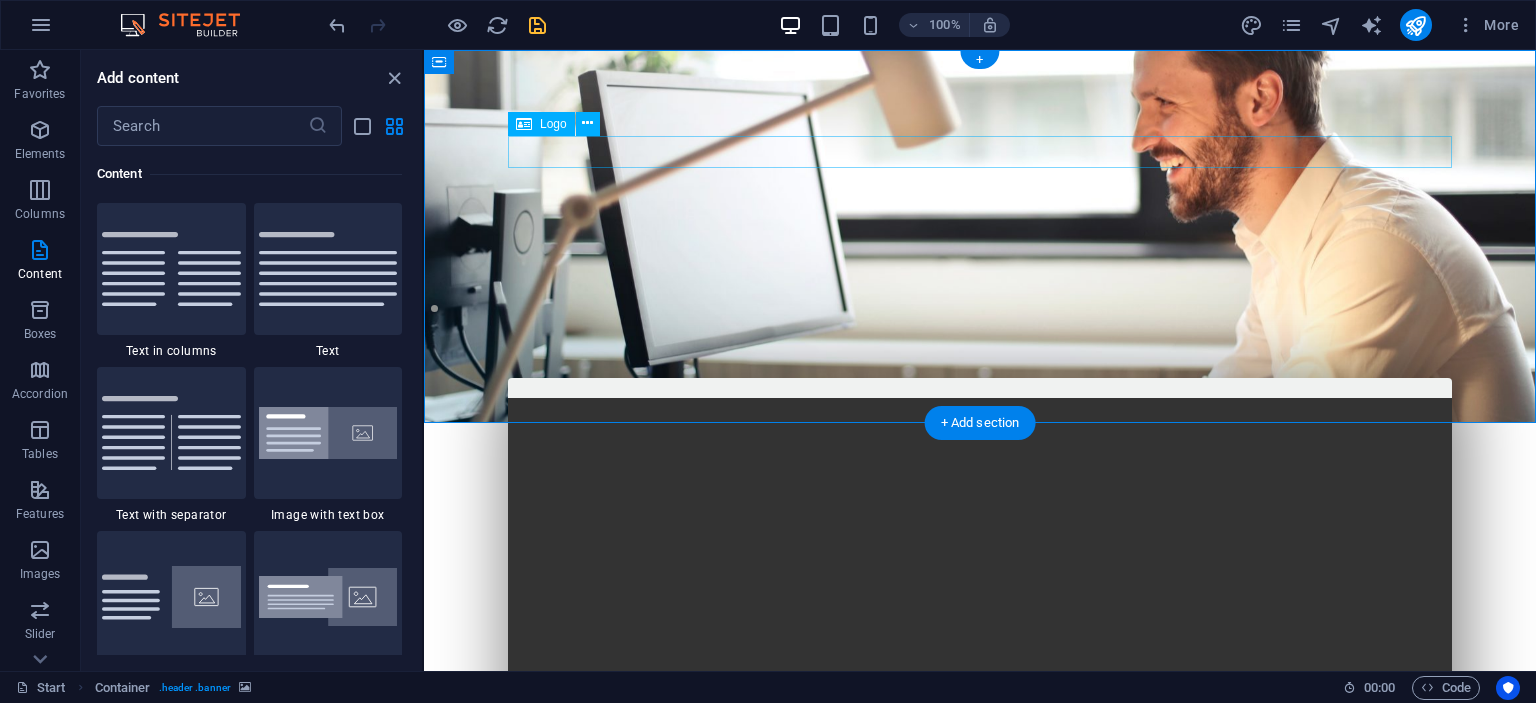 click at bounding box center (980, 519) 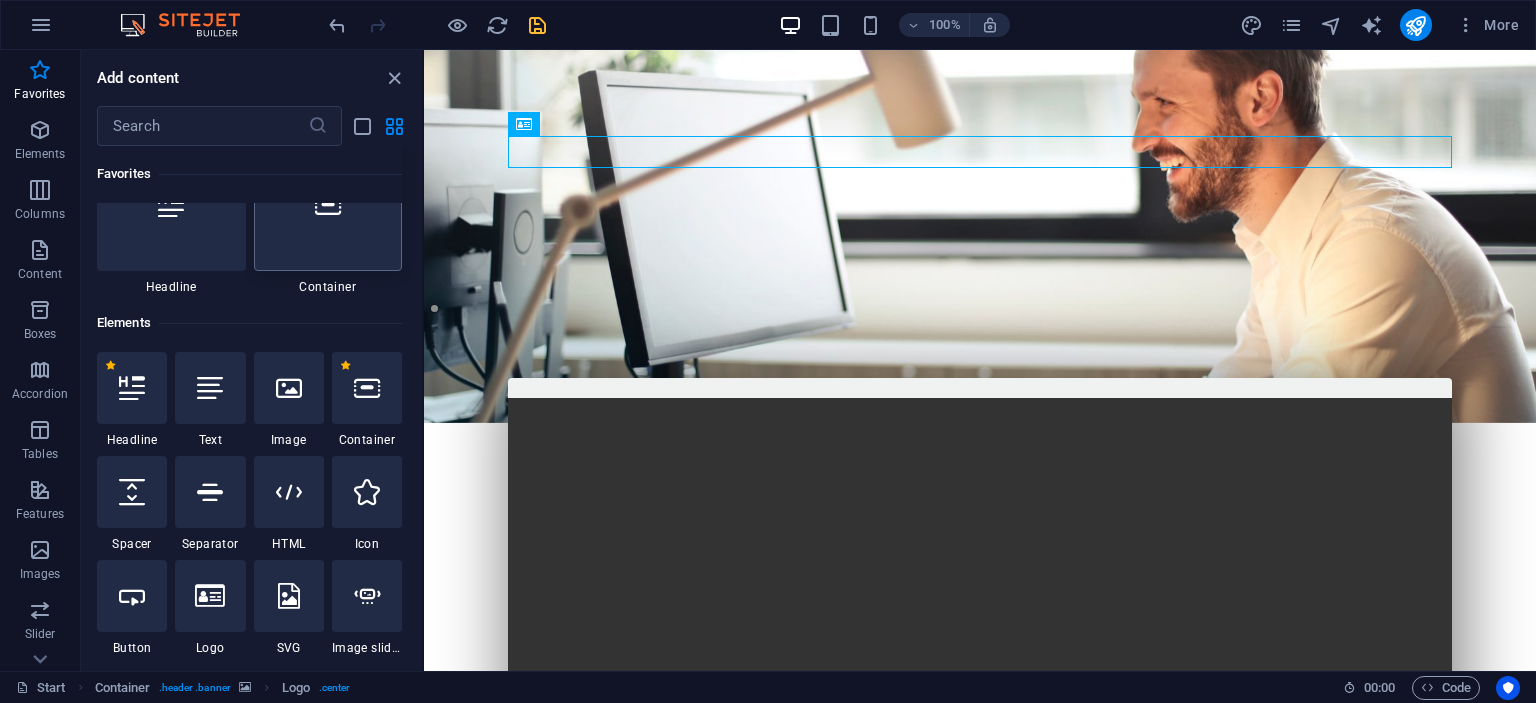 scroll, scrollTop: 182, scrollLeft: 0, axis: vertical 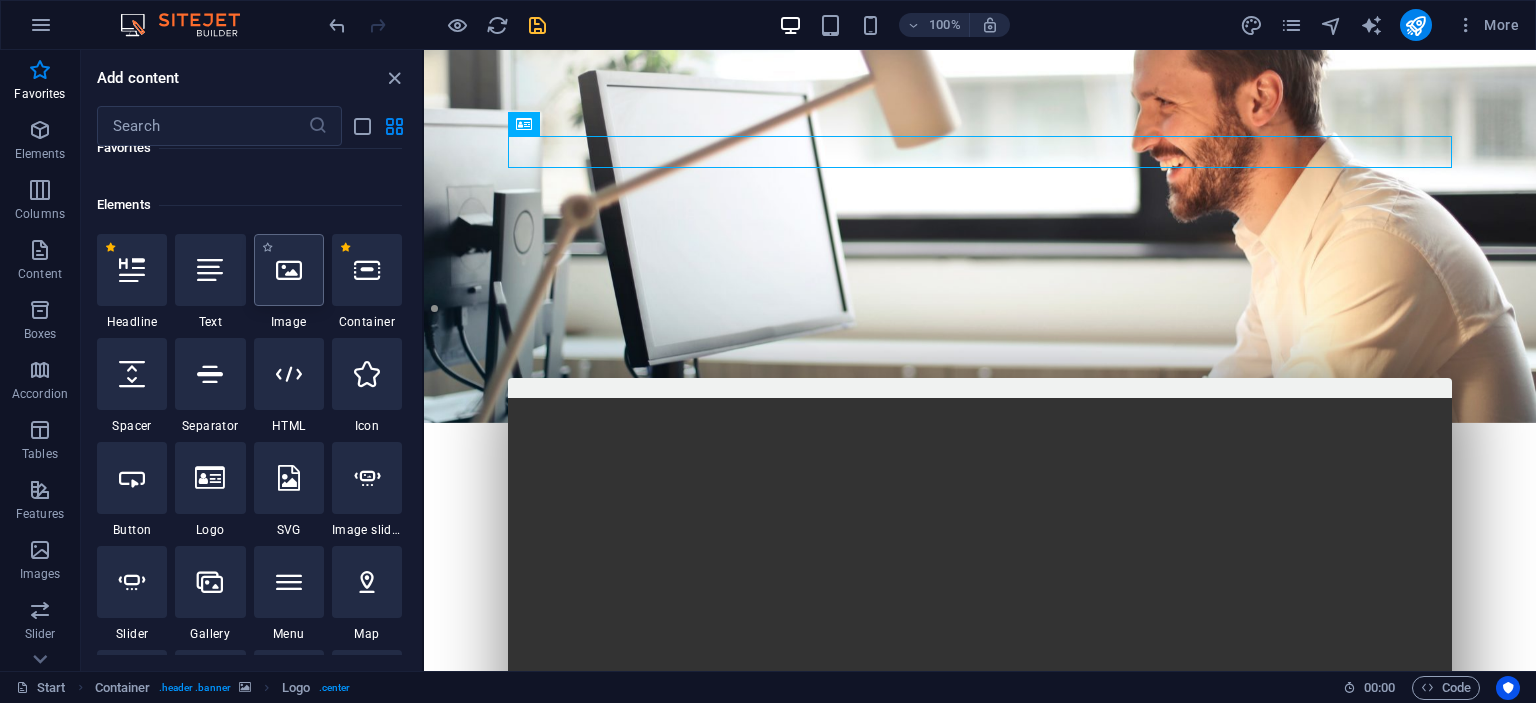 click at bounding box center [289, 270] 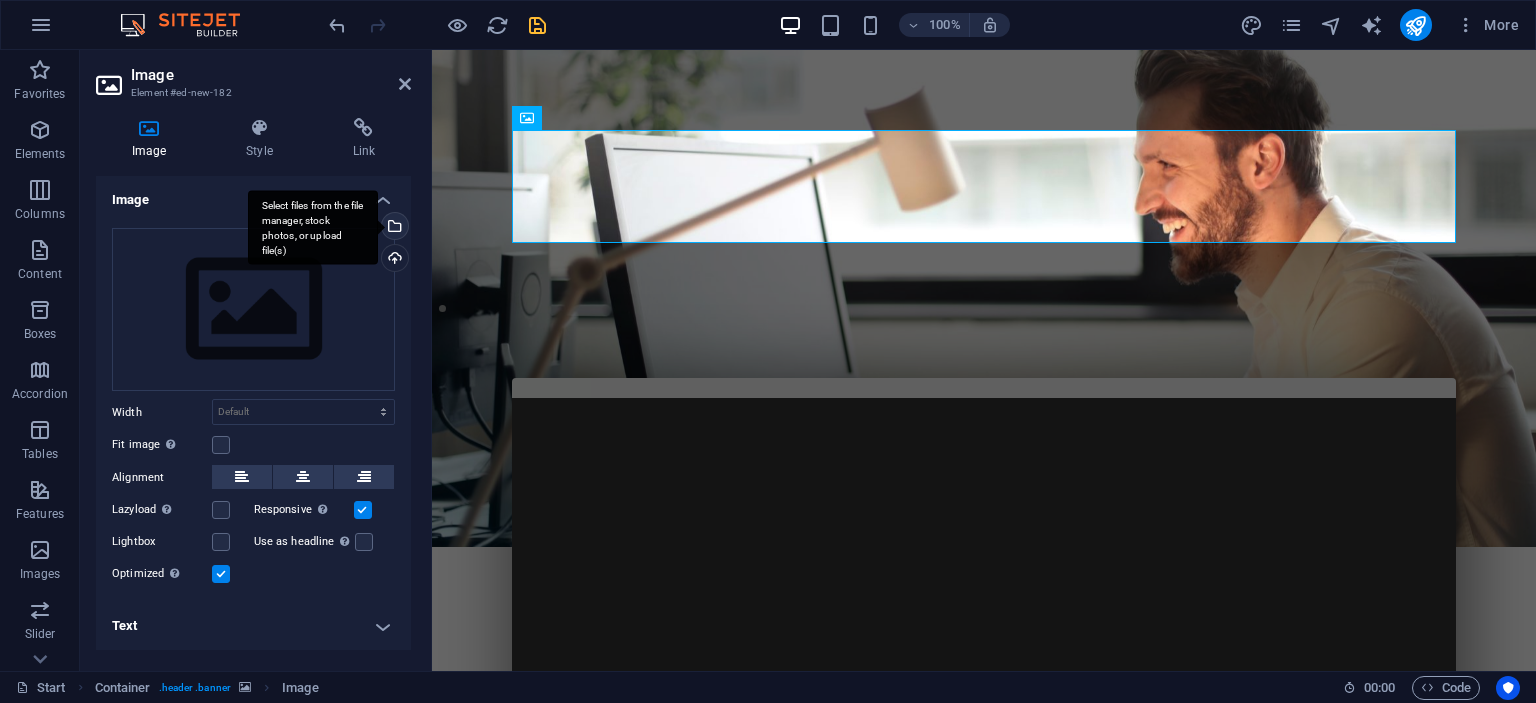 click on "Select files from the file manager, stock photos, or upload file(s)" at bounding box center [313, 227] 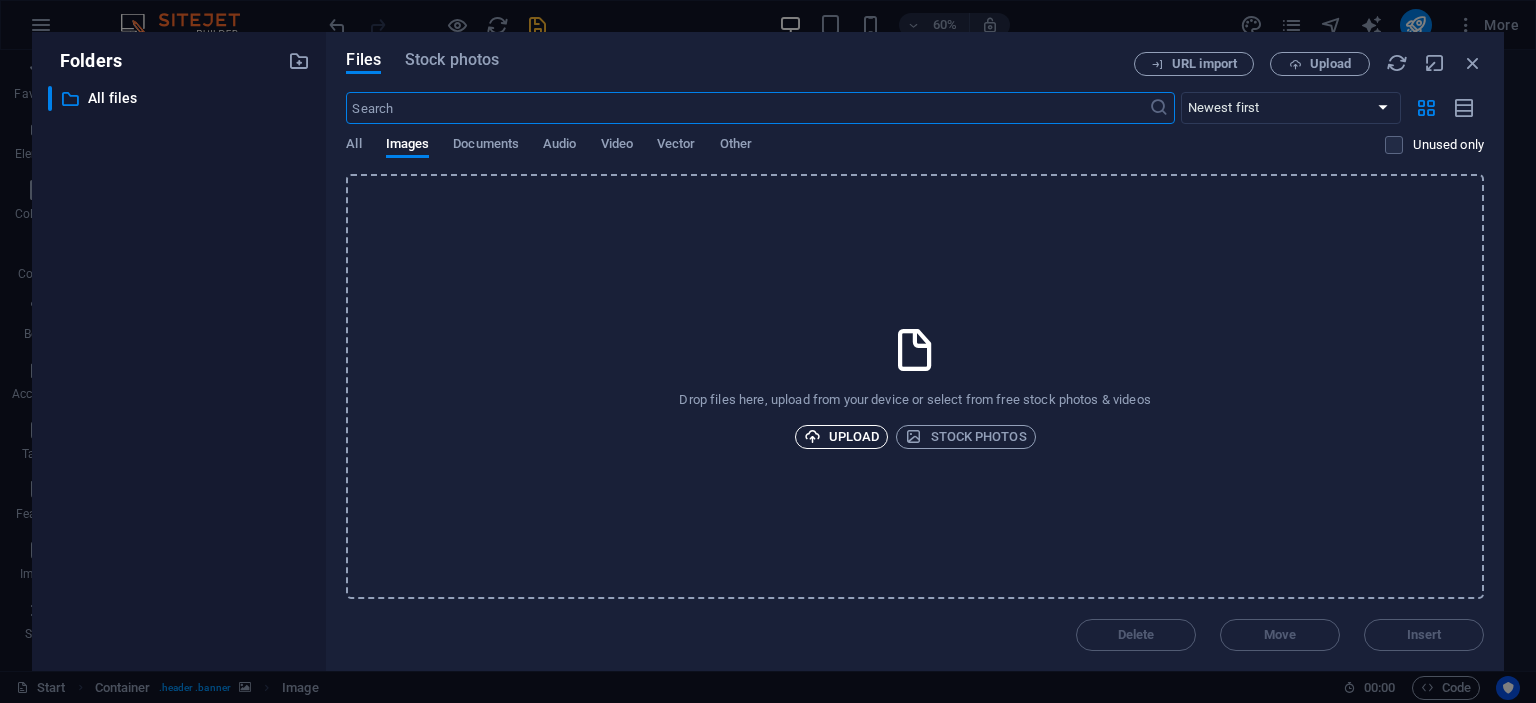 click on "Upload" at bounding box center [842, 437] 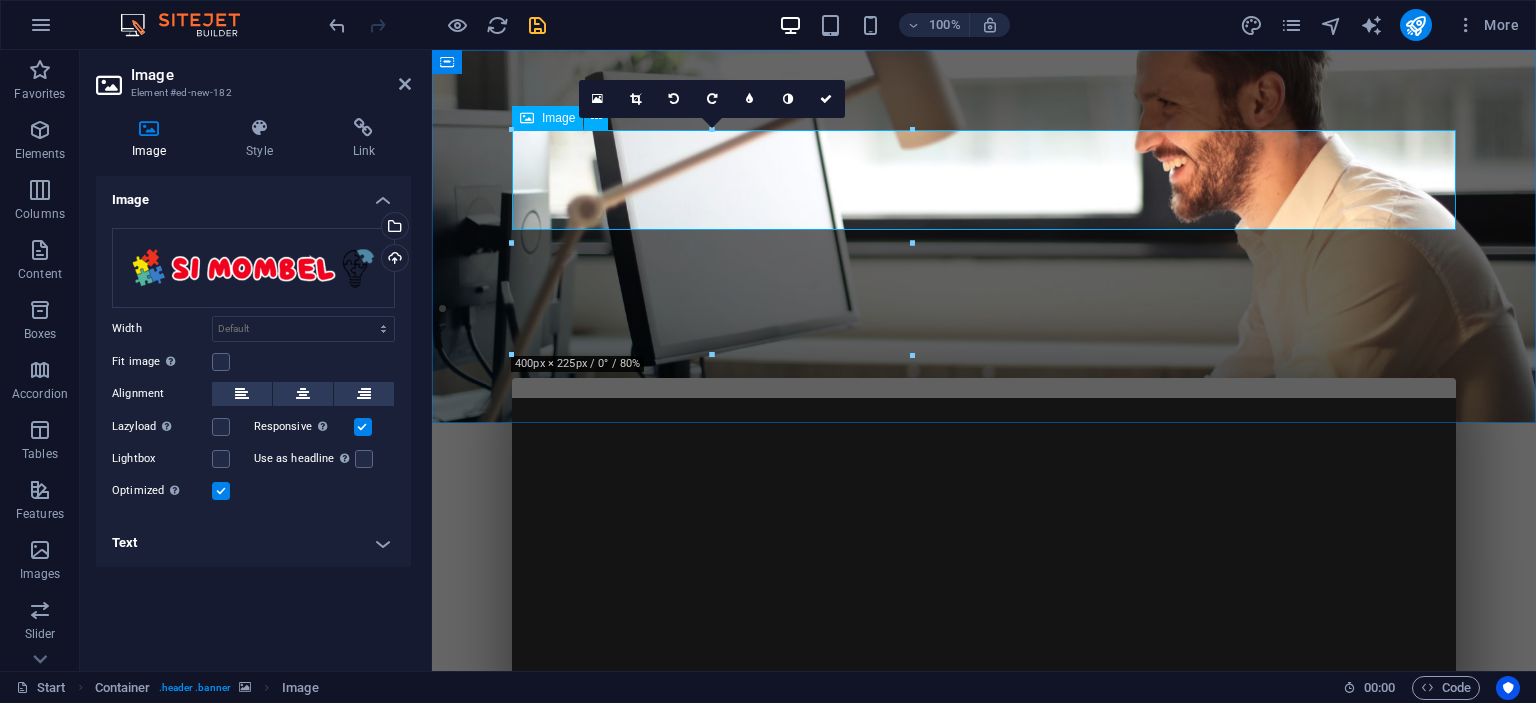 click at bounding box center [984, 553] 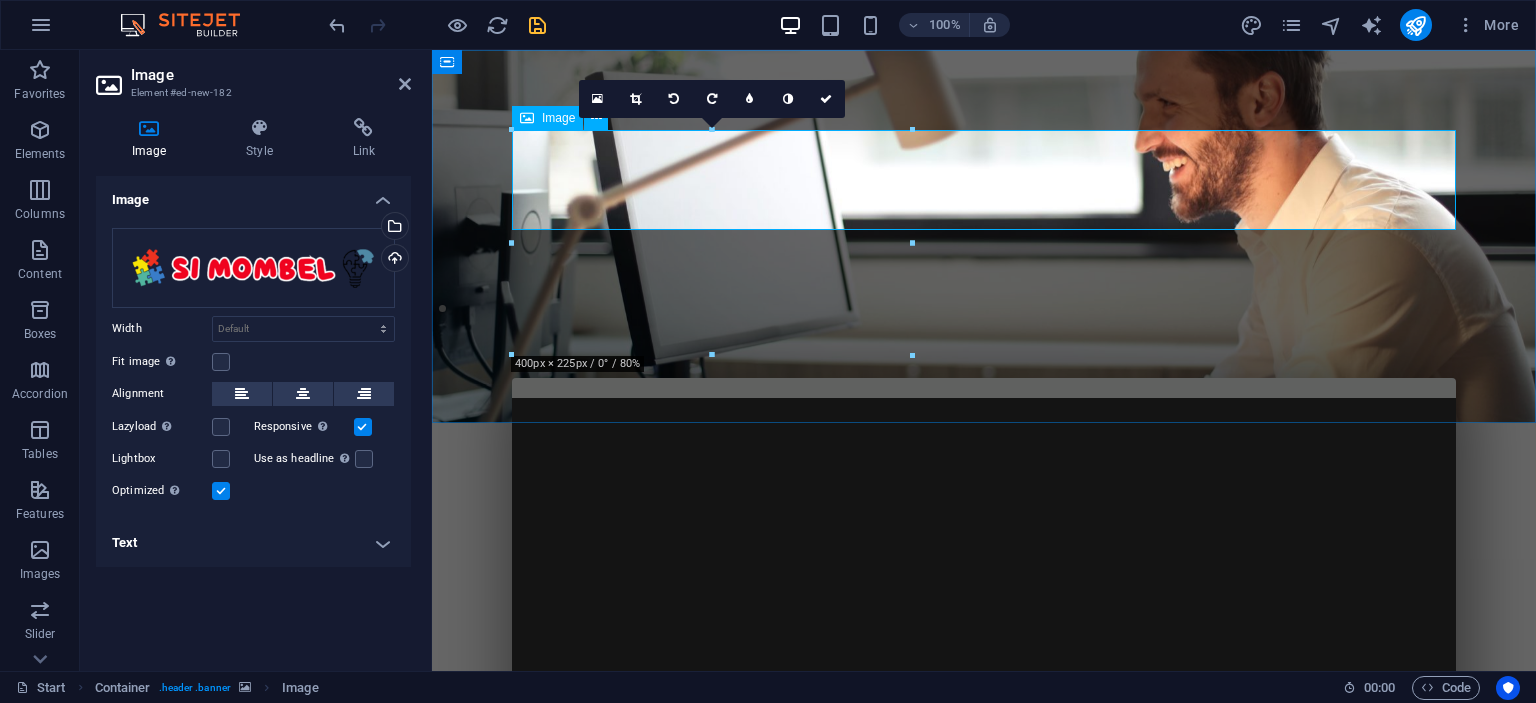click at bounding box center [984, 553] 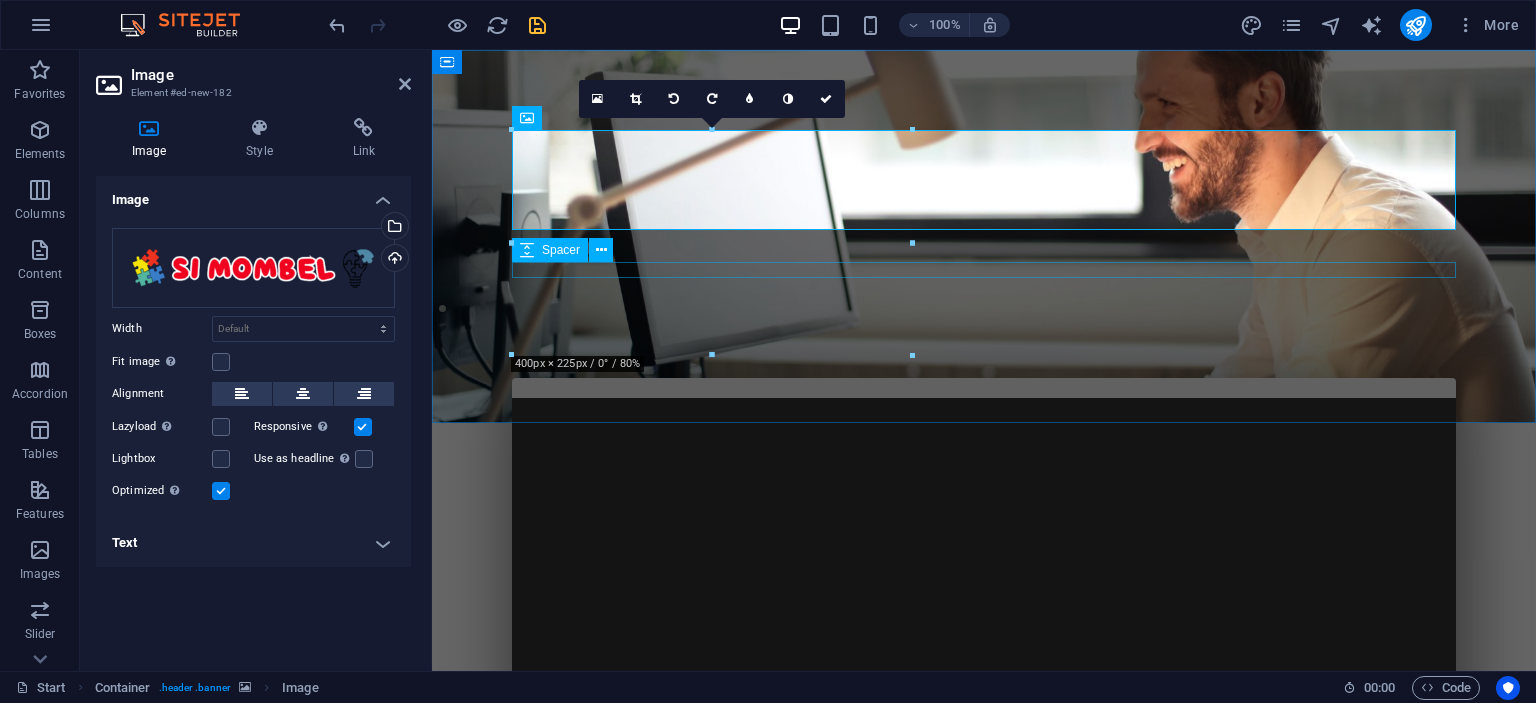 click on "SI MOMBEL UNTUK GURU" at bounding box center (984, 678) 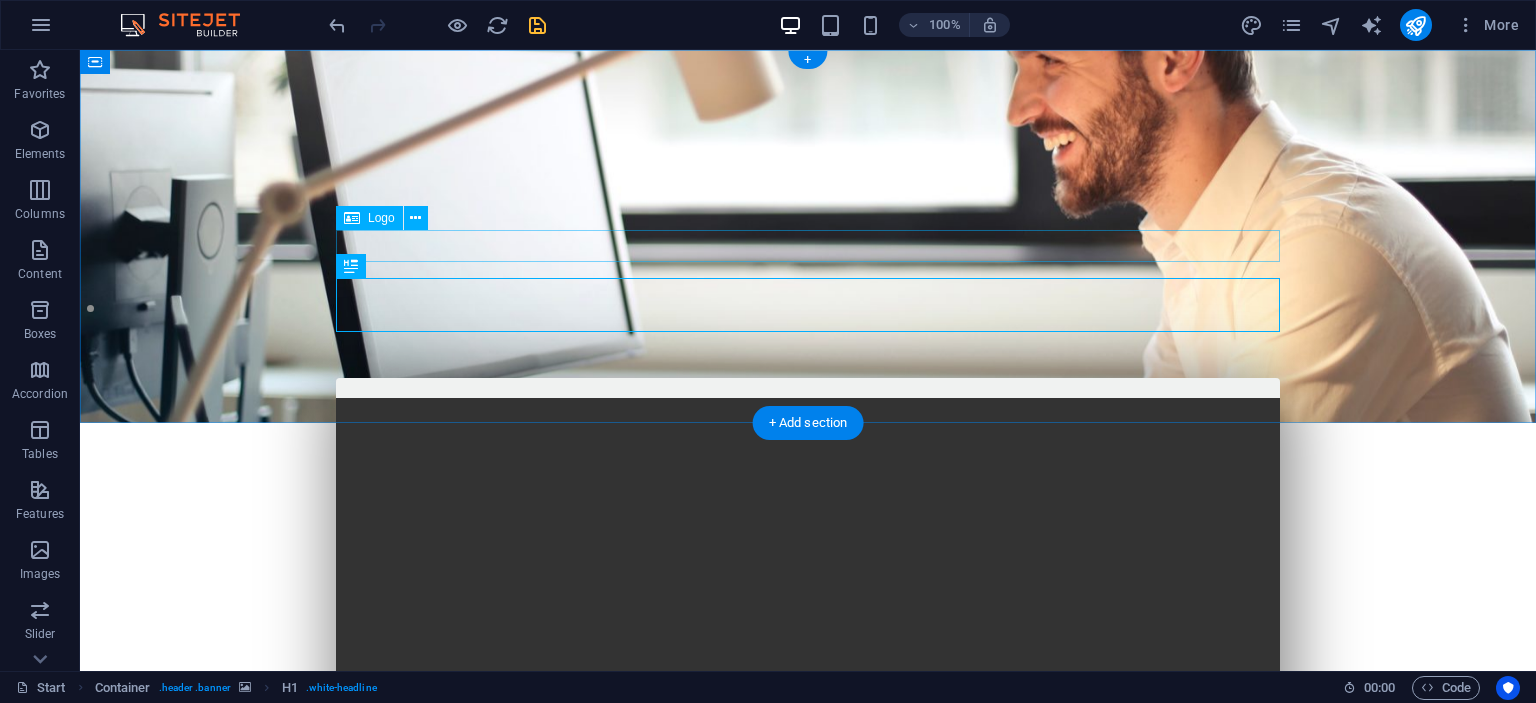 click at bounding box center [808, 619] 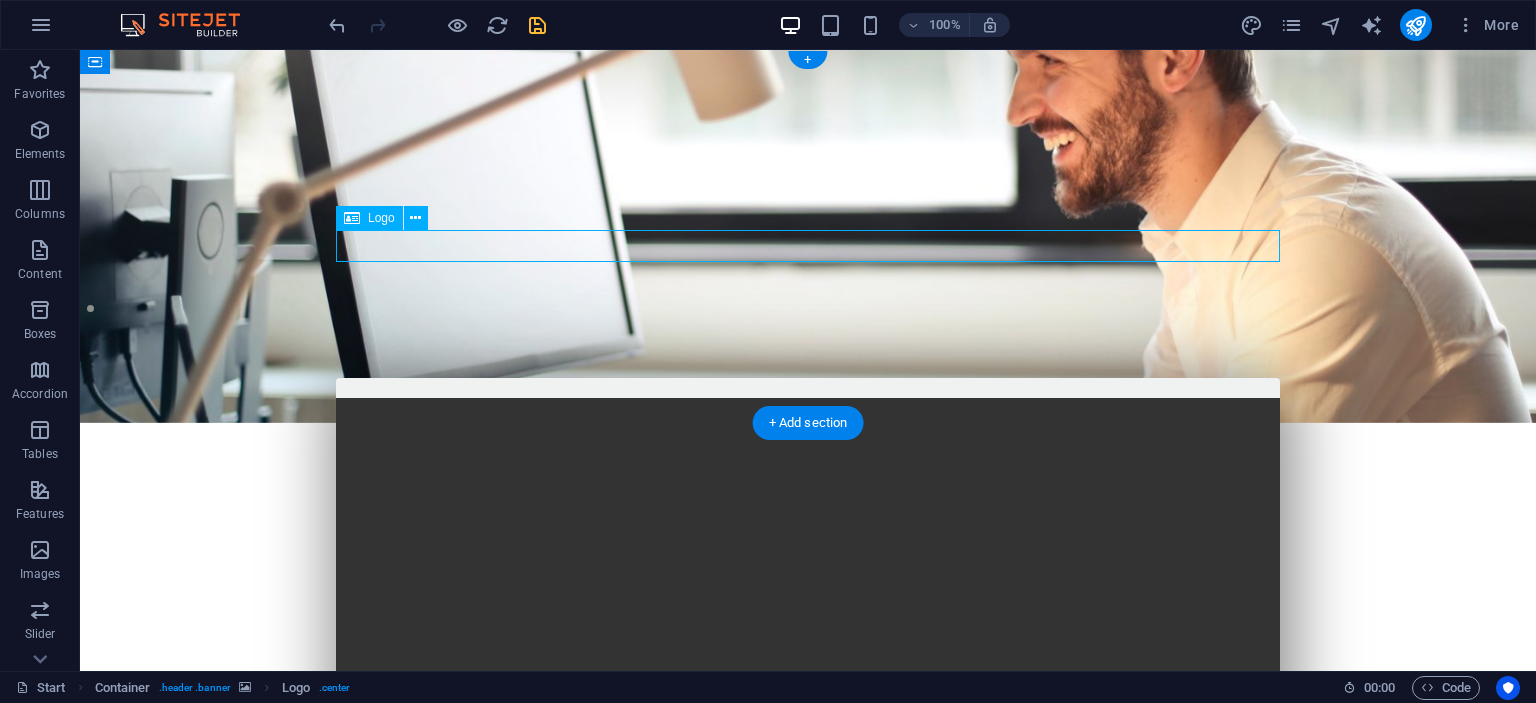 click at bounding box center [808, 619] 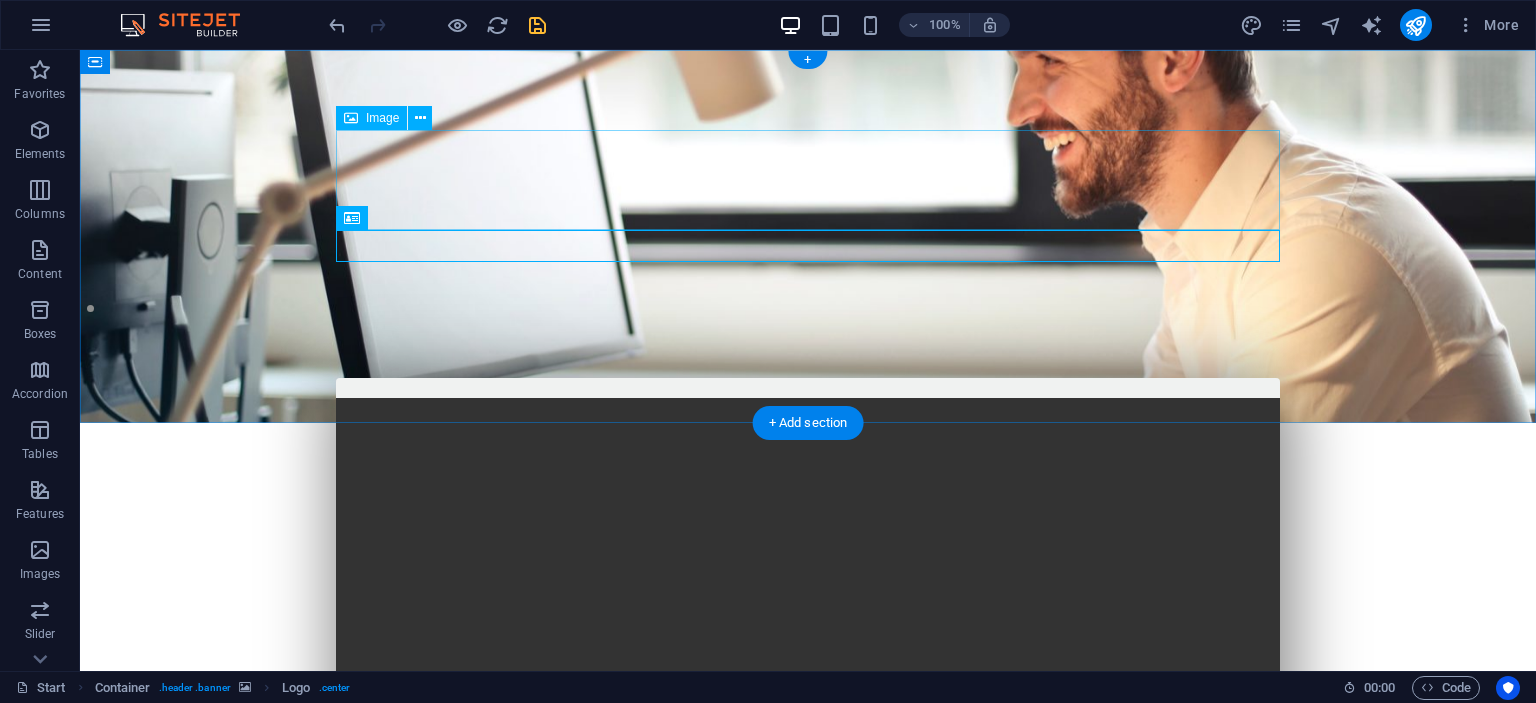 click at bounding box center (808, 553) 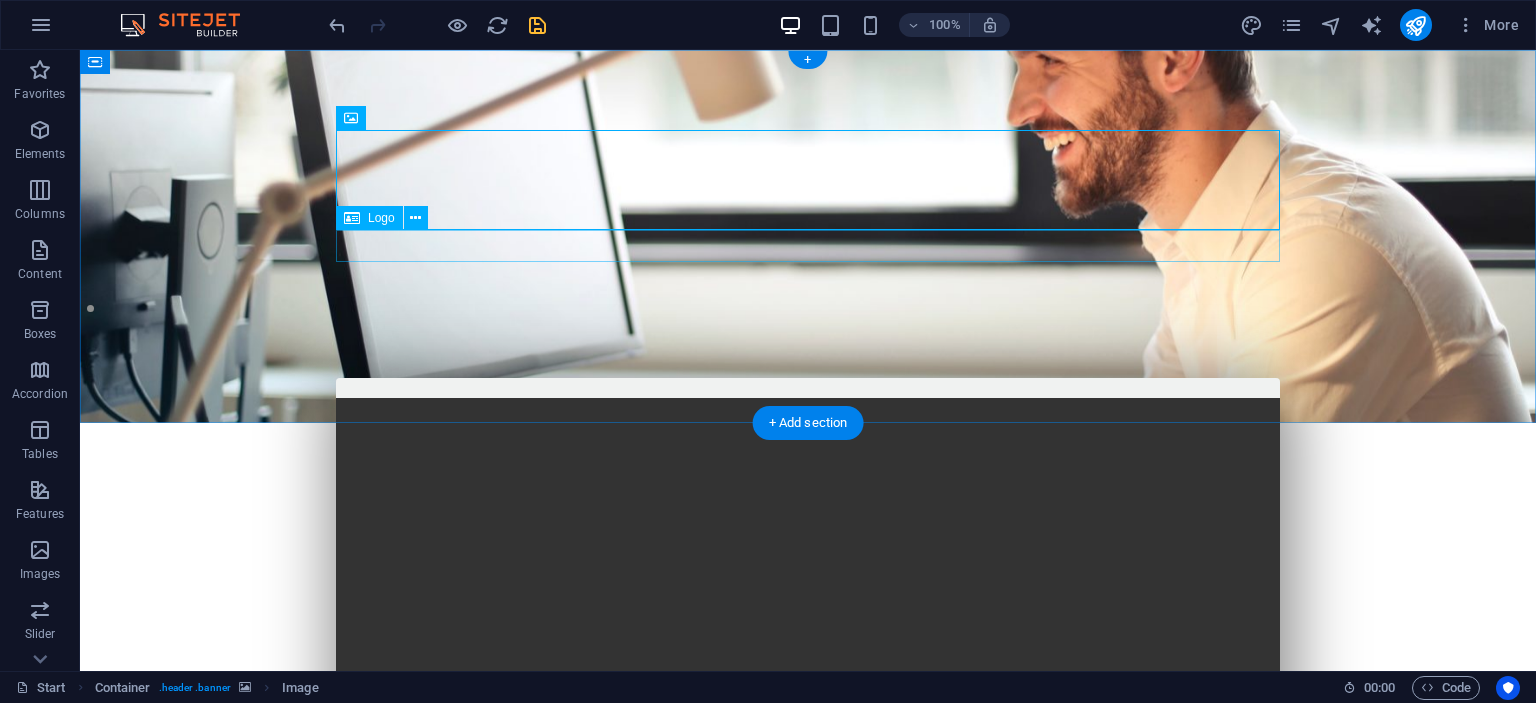 click at bounding box center (808, 619) 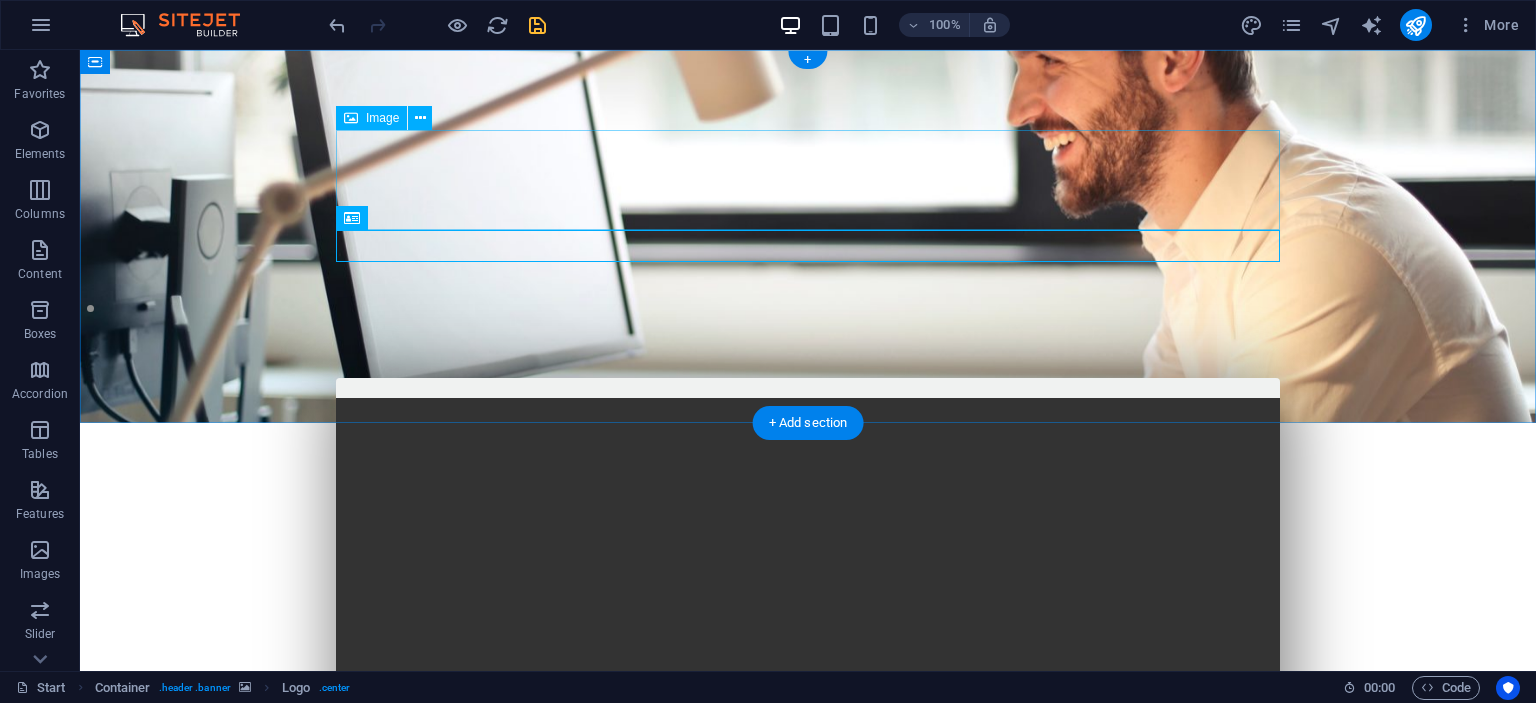 click at bounding box center (808, 553) 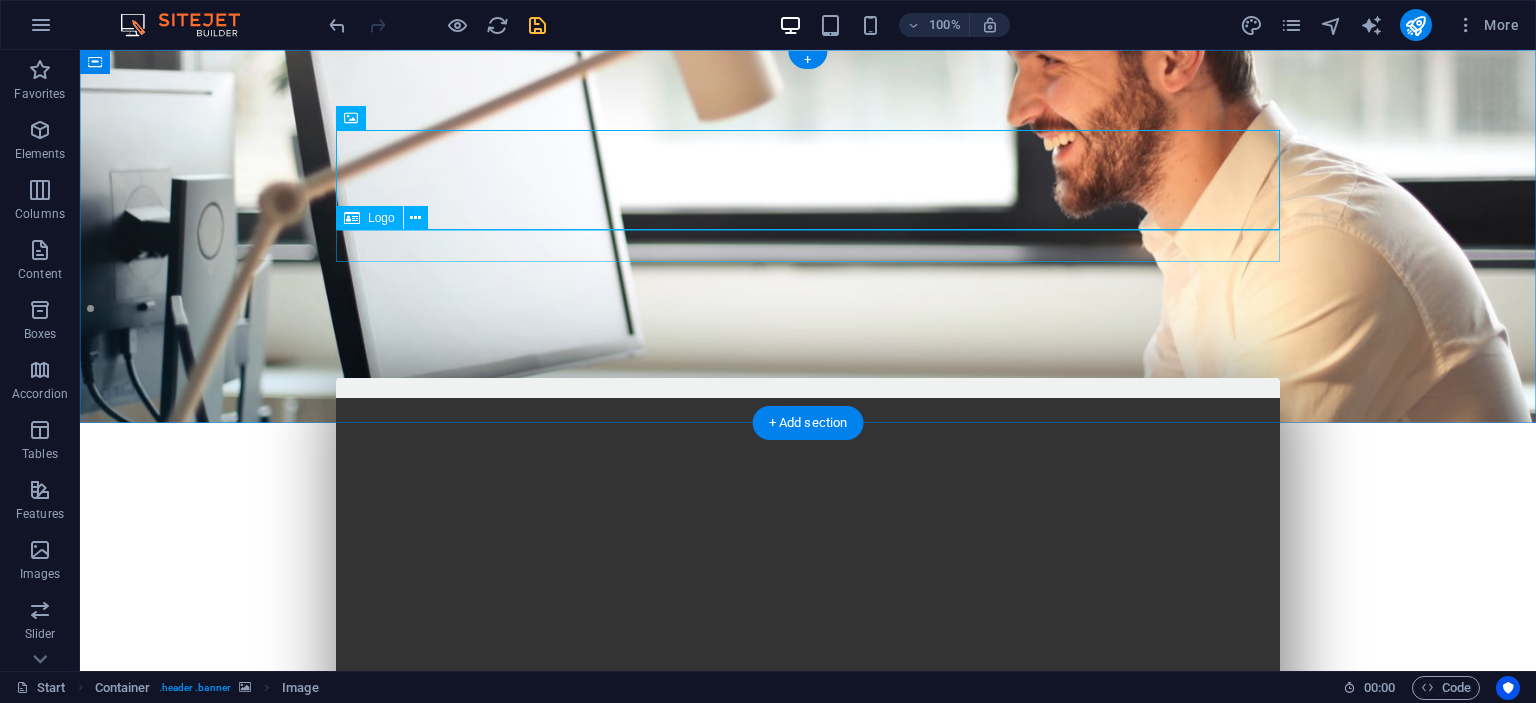 click at bounding box center [808, 619] 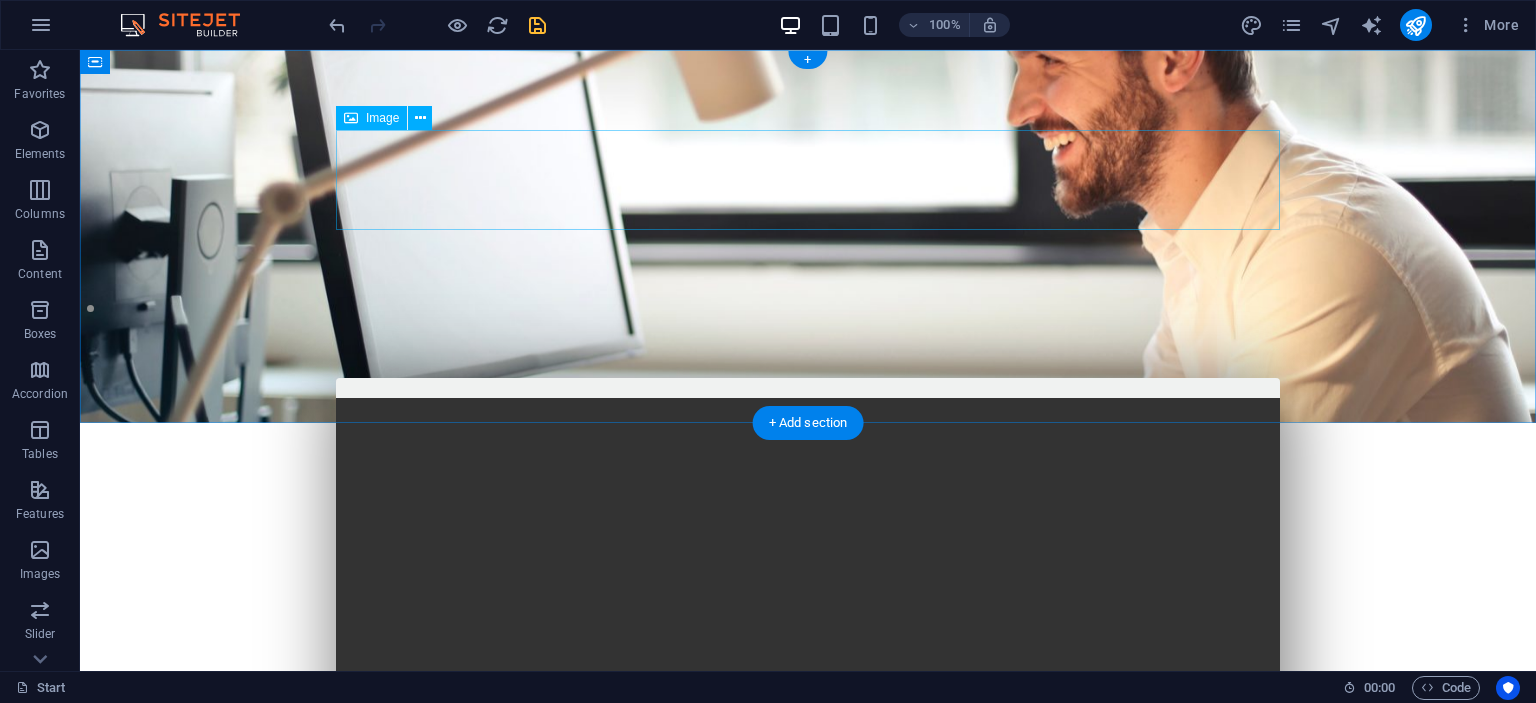click at bounding box center (808, 553) 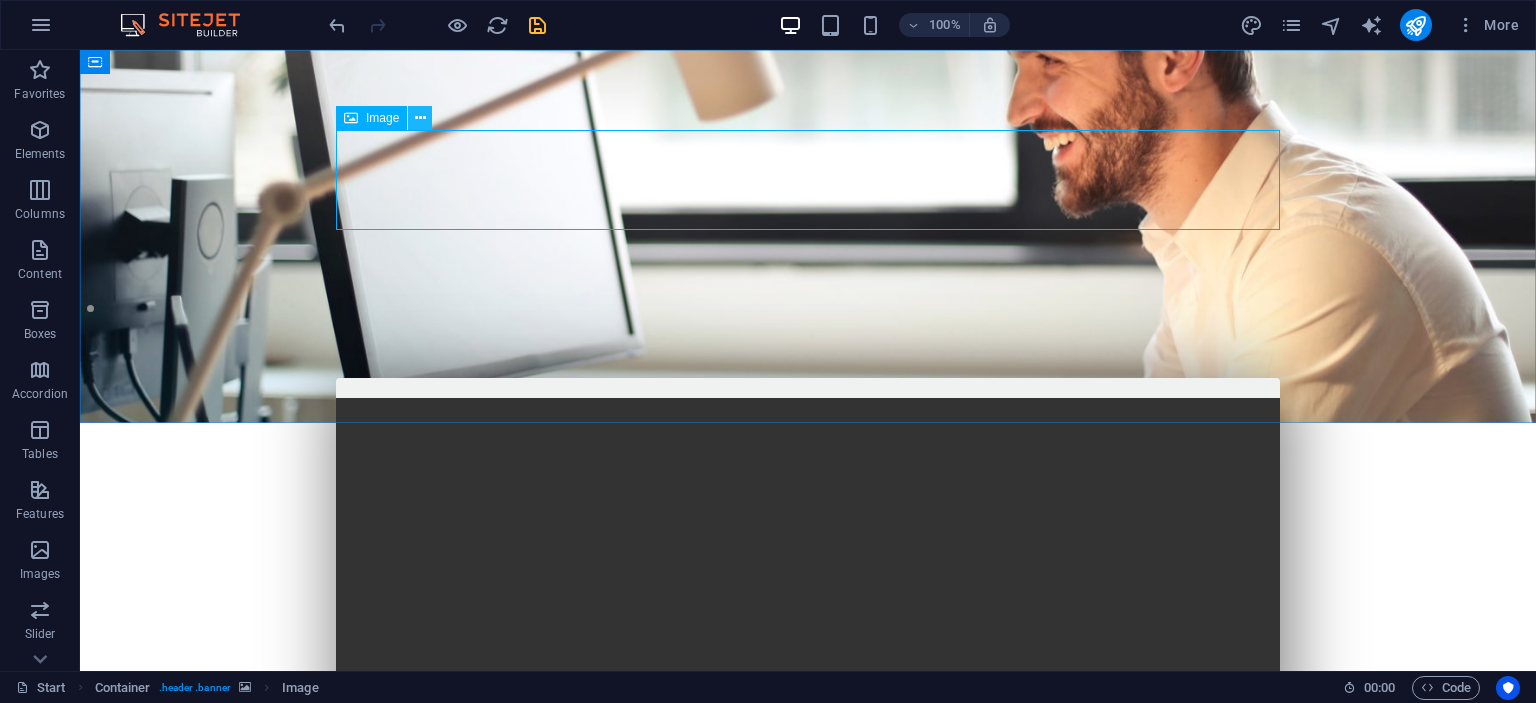 click at bounding box center (420, 118) 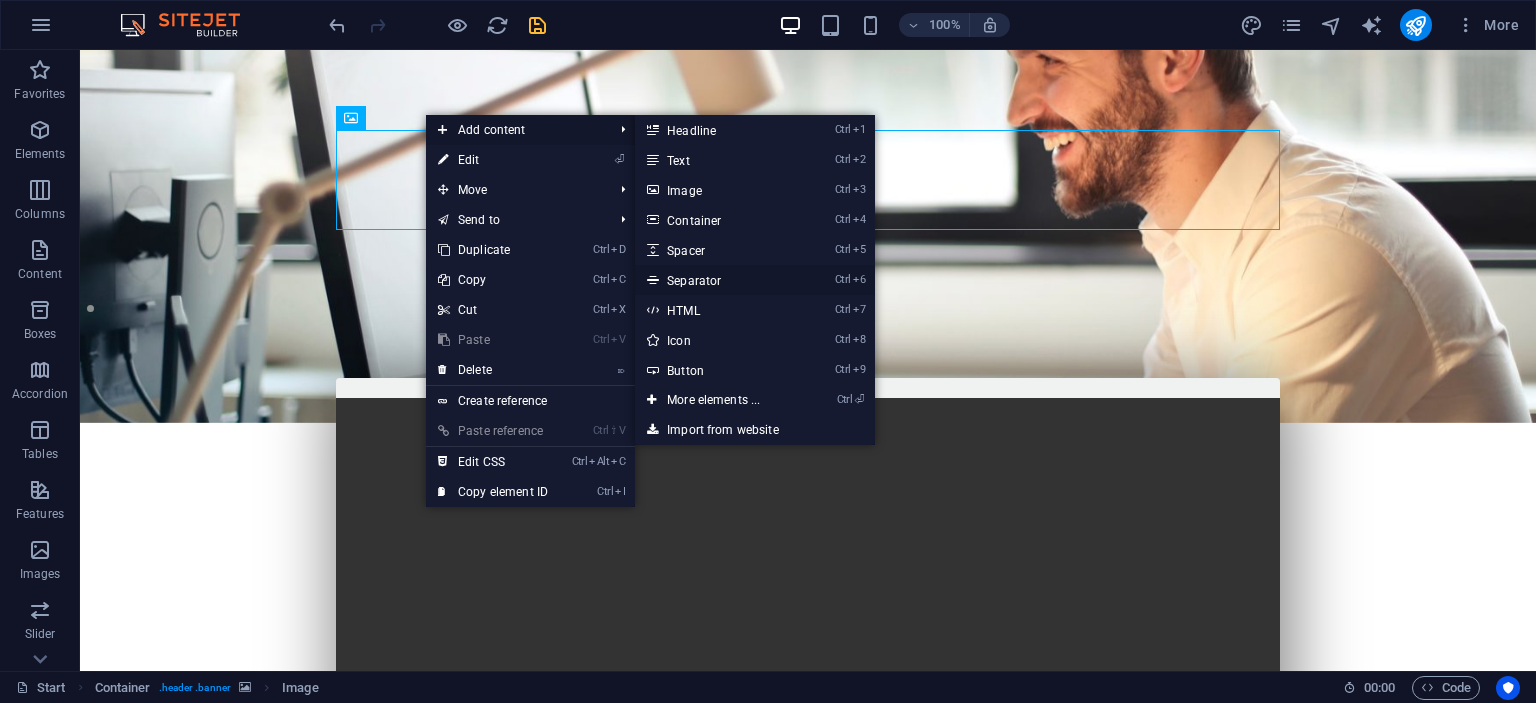 click on "Ctrl 6  Separator" at bounding box center [717, 280] 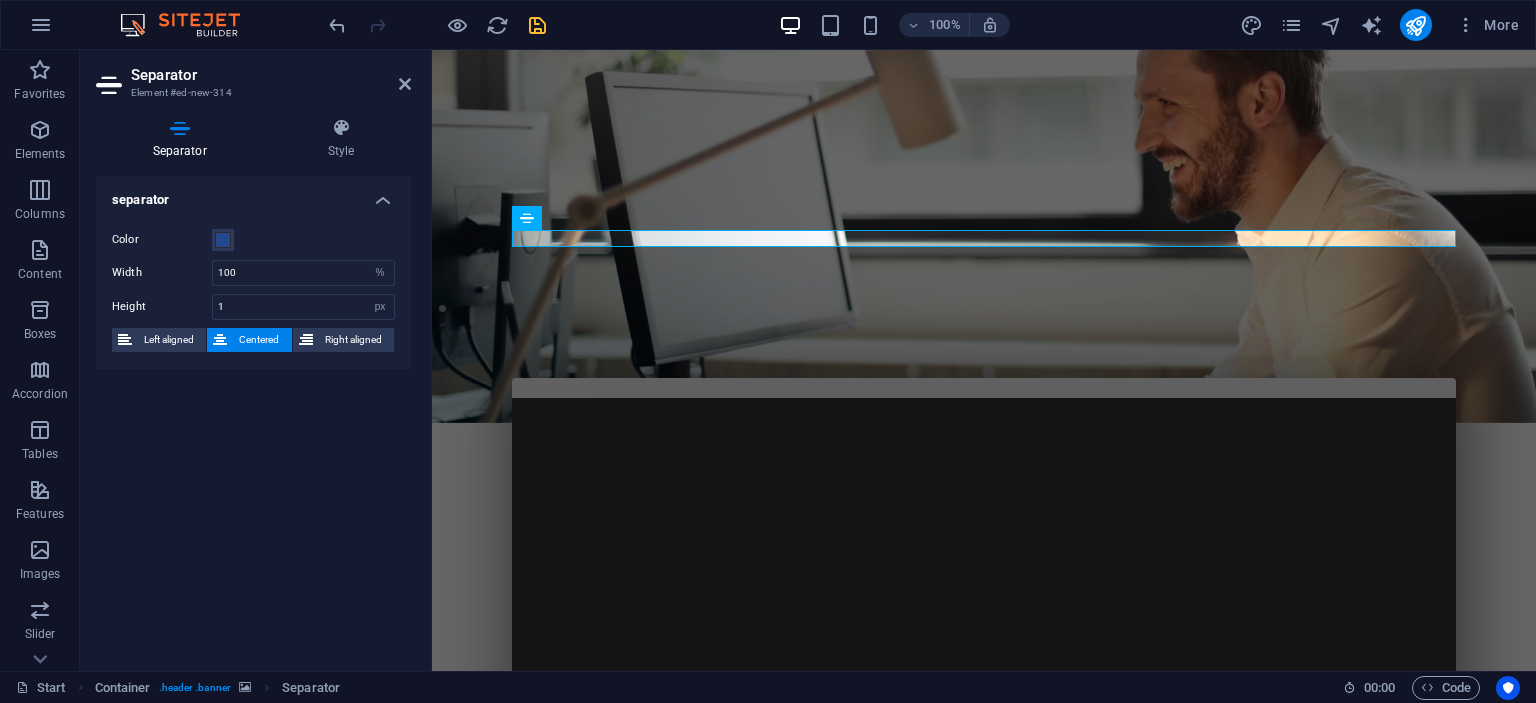 click at bounding box center [984, 236] 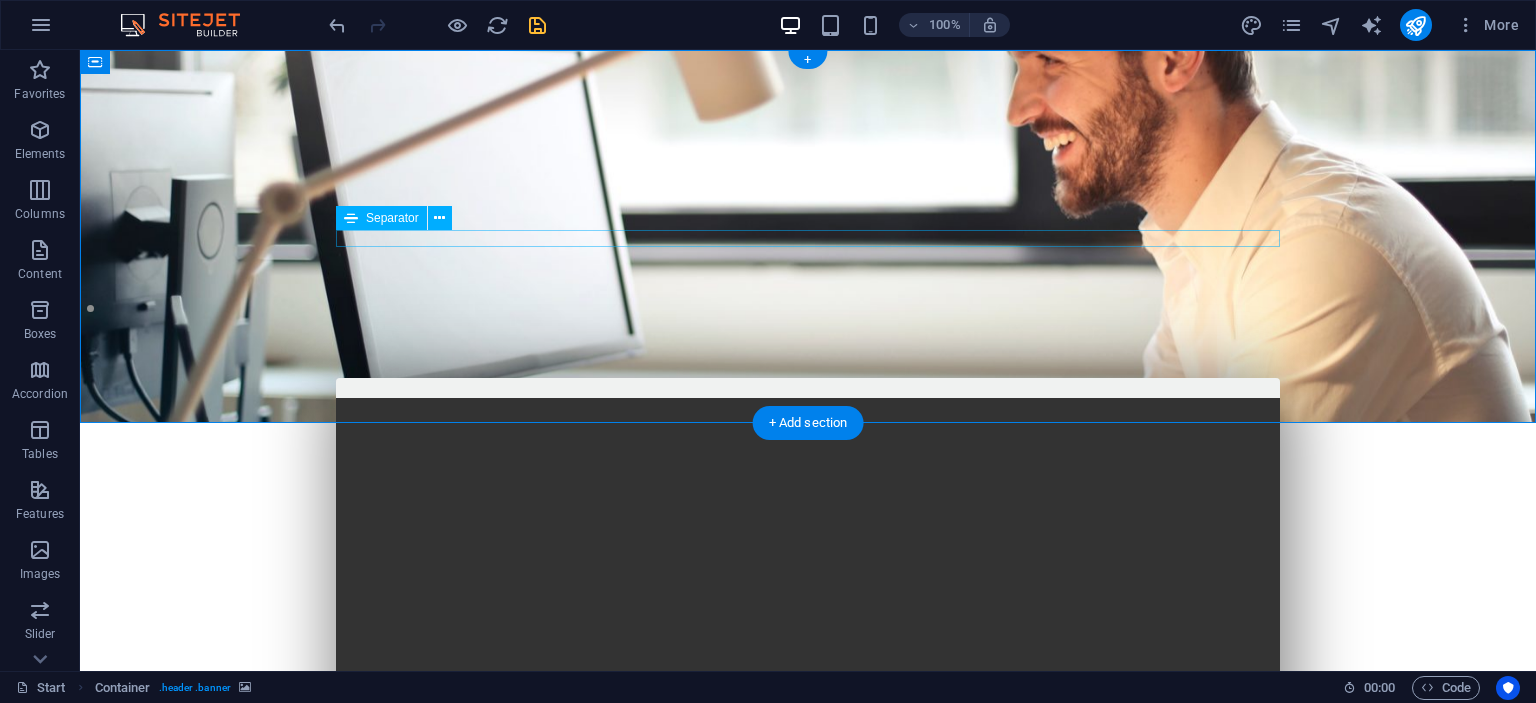 click at bounding box center [808, 611] 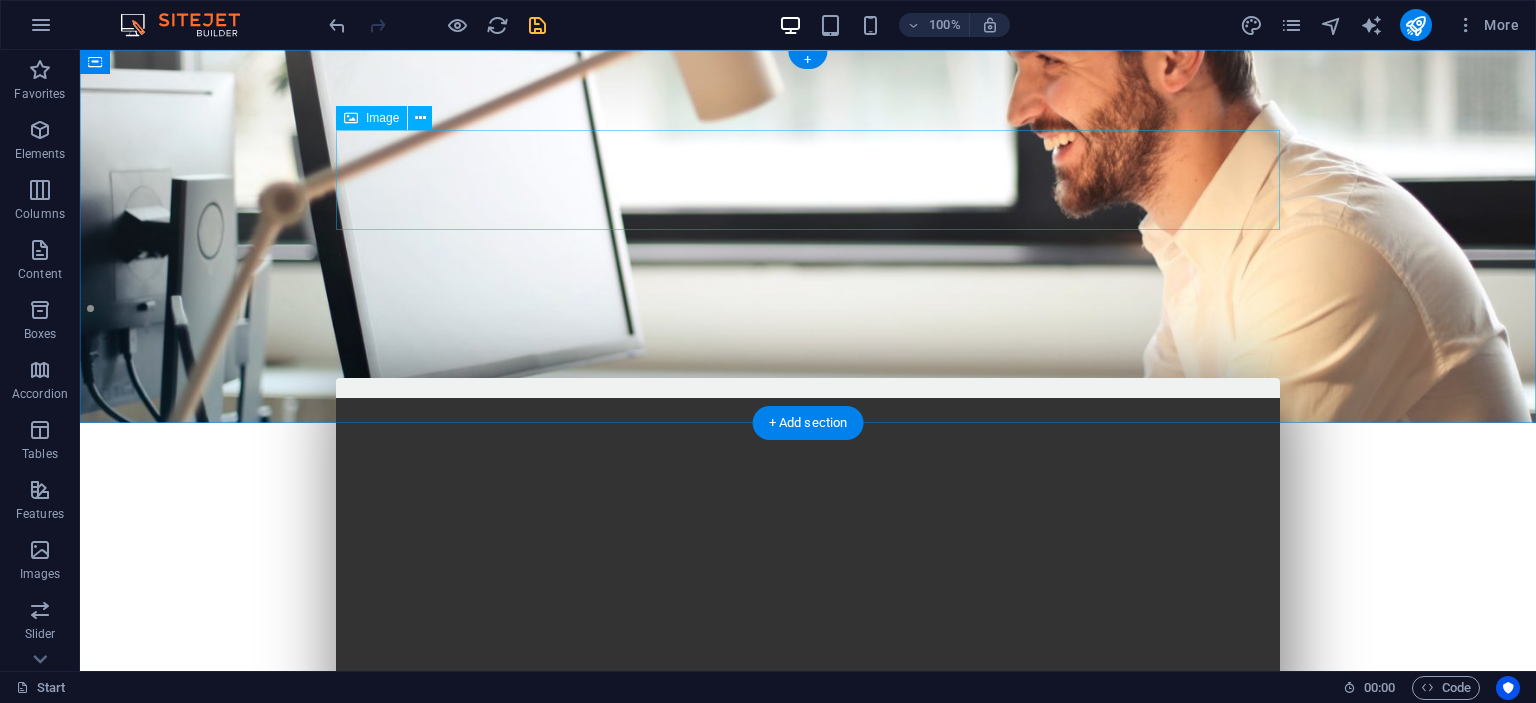 click at bounding box center [808, 553] 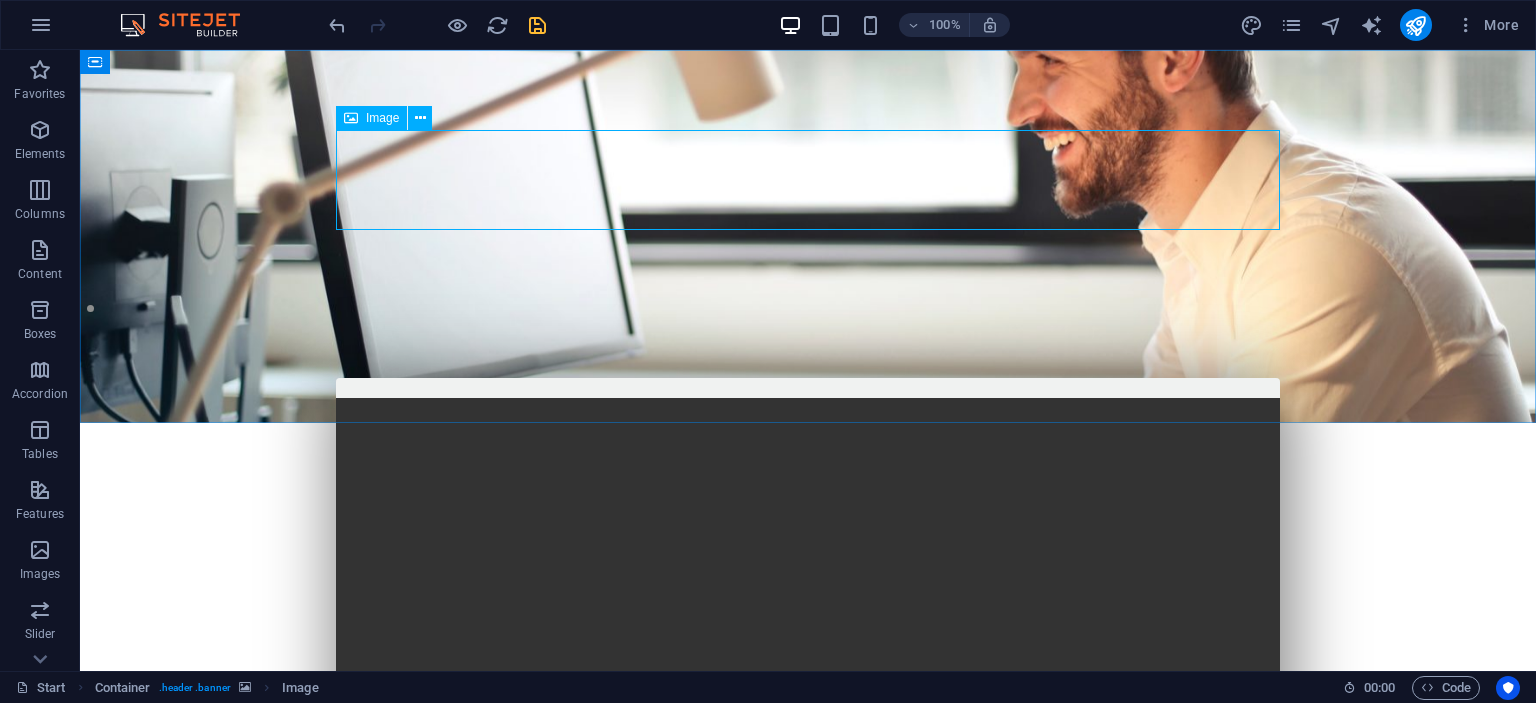 click on "Image" at bounding box center (382, 118) 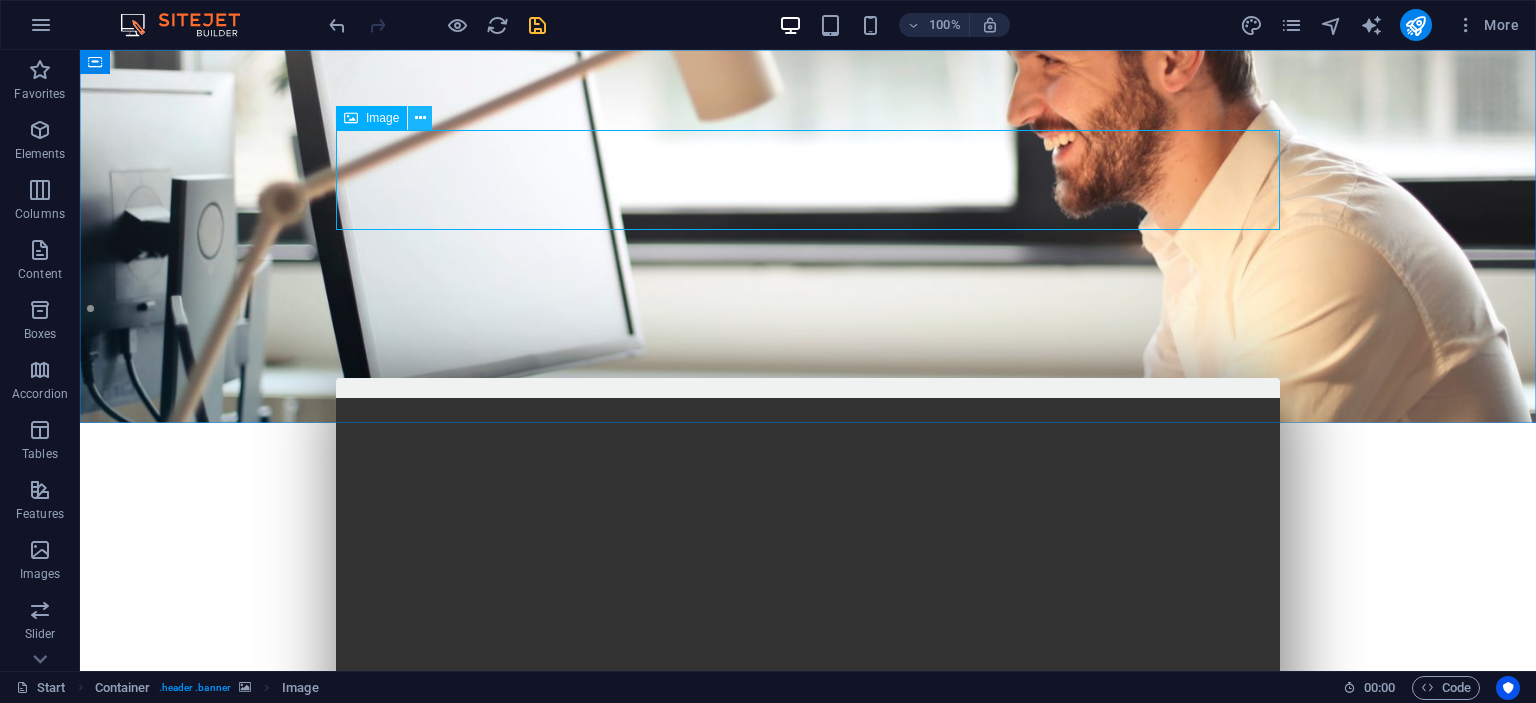 click at bounding box center [420, 118] 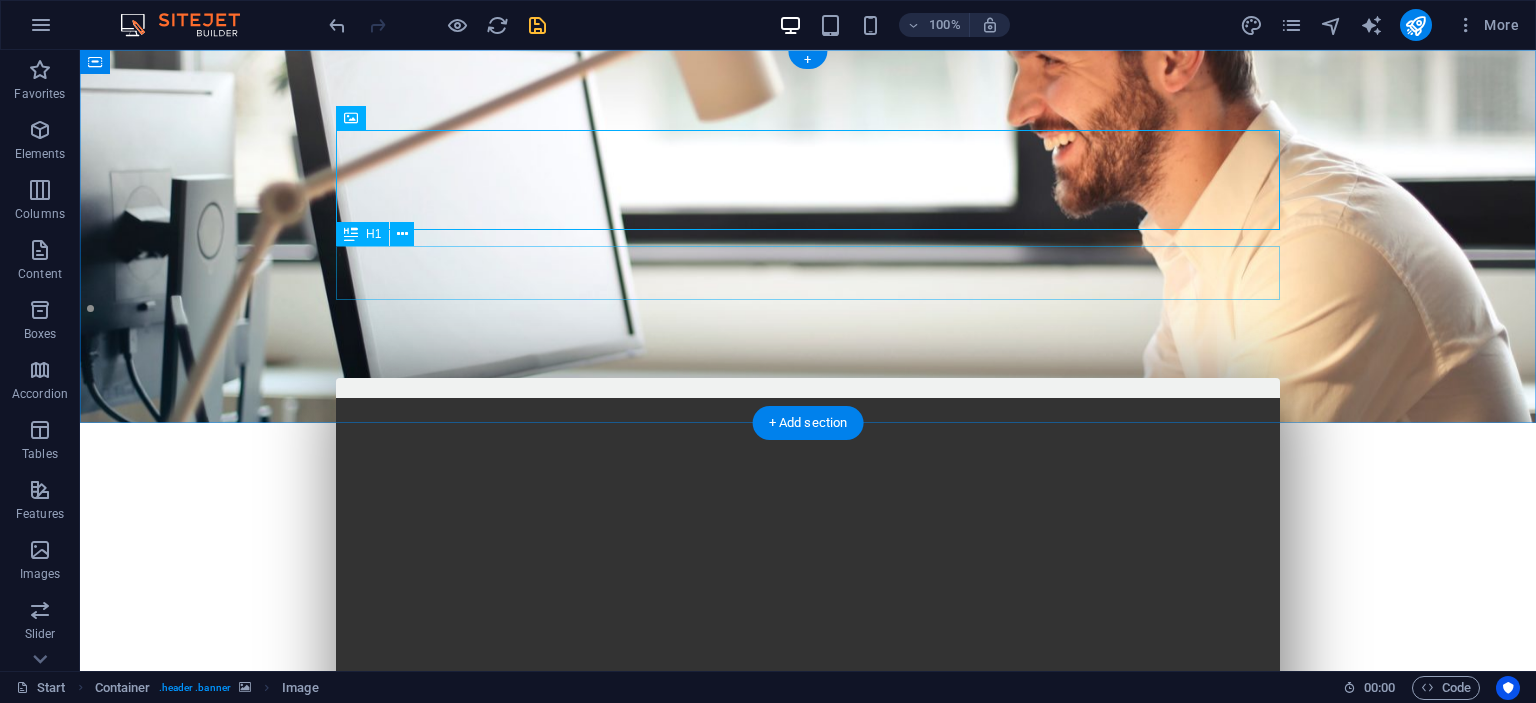 click on "SI MOMBEL UNTUK GURU" at bounding box center [808, 646] 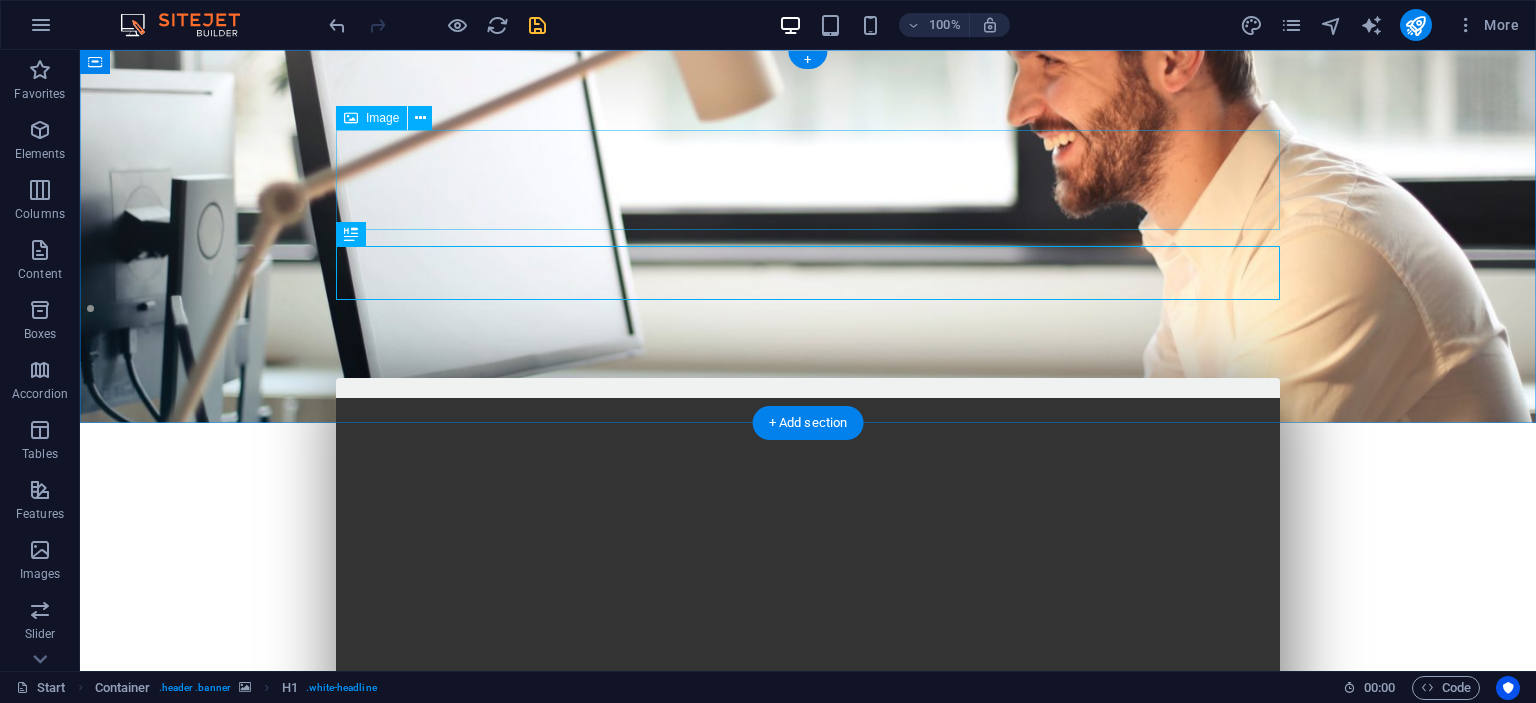 click at bounding box center [808, 553] 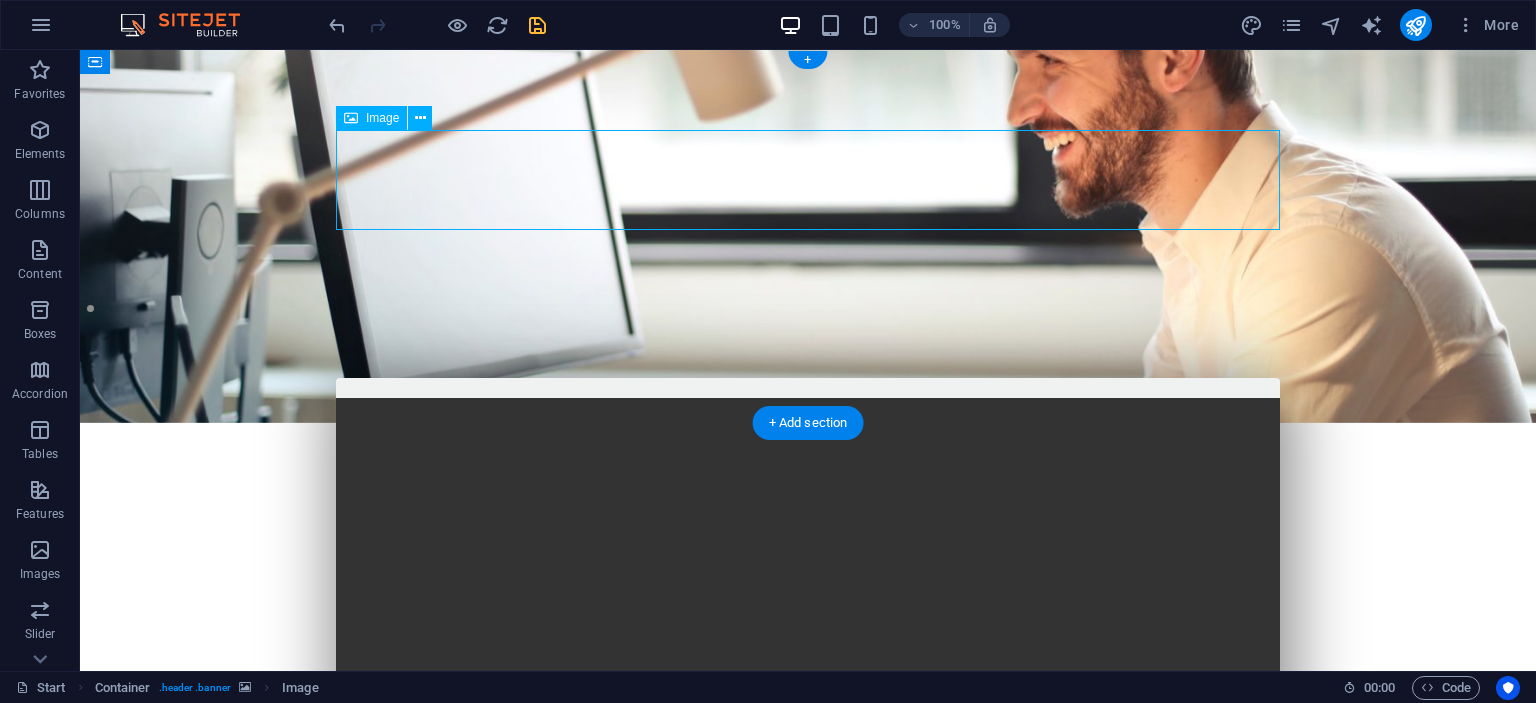 click at bounding box center [808, 553] 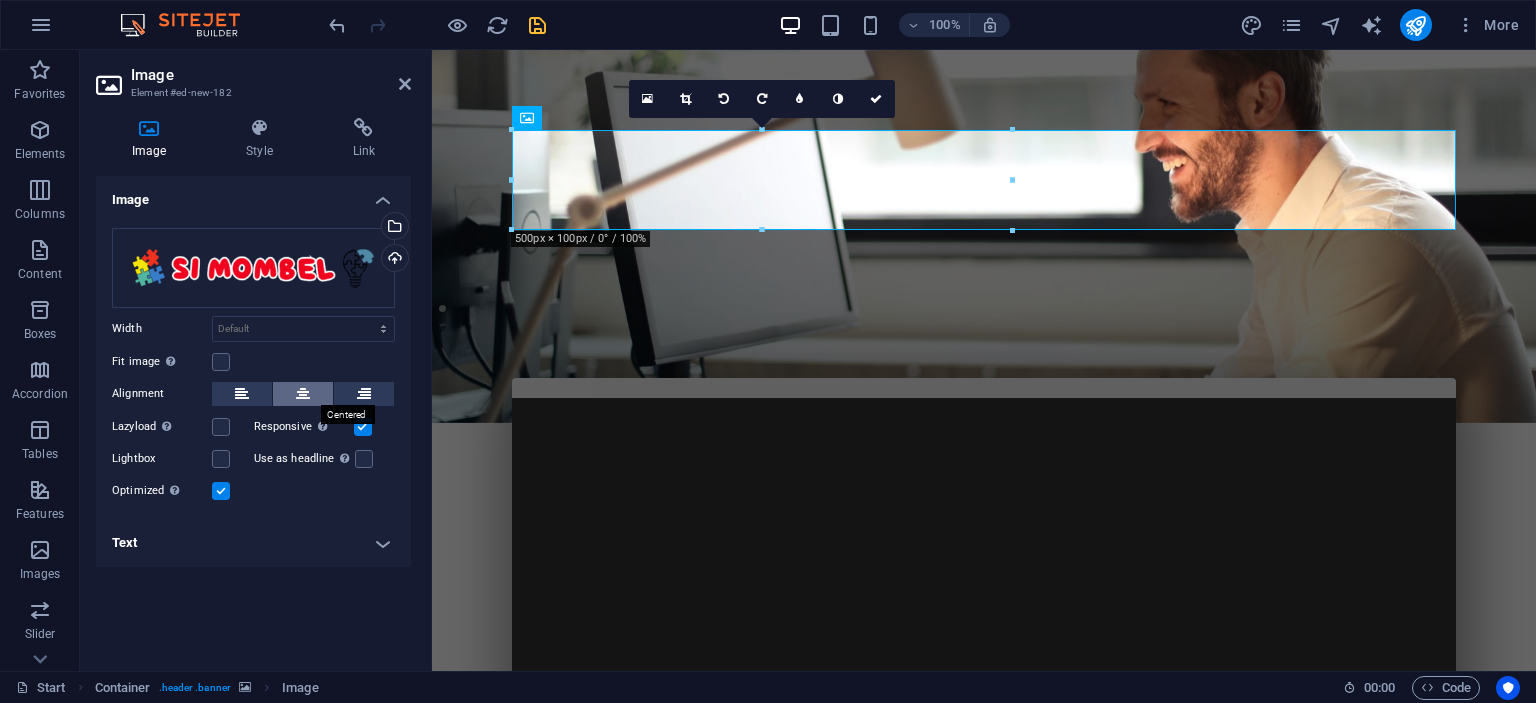 click at bounding box center (303, 394) 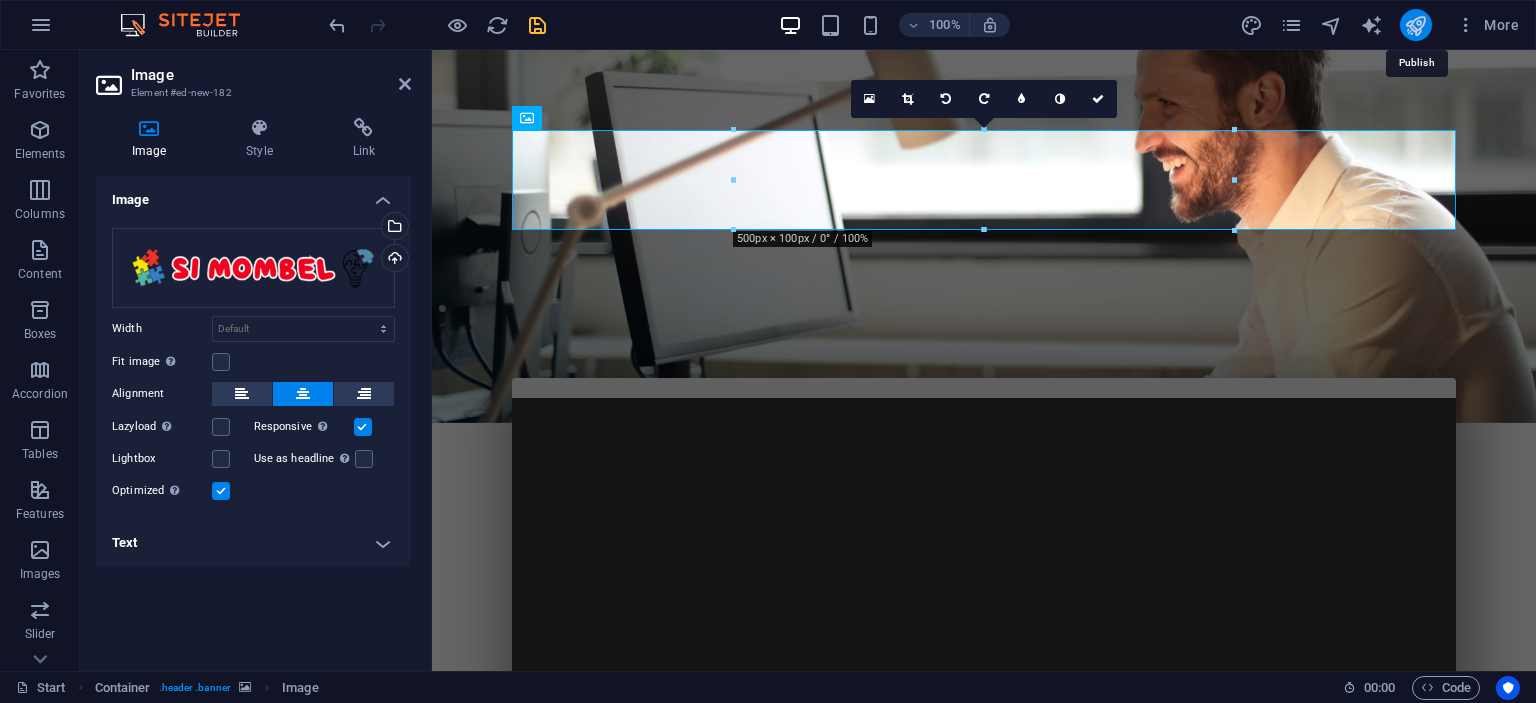 click at bounding box center [1415, 25] 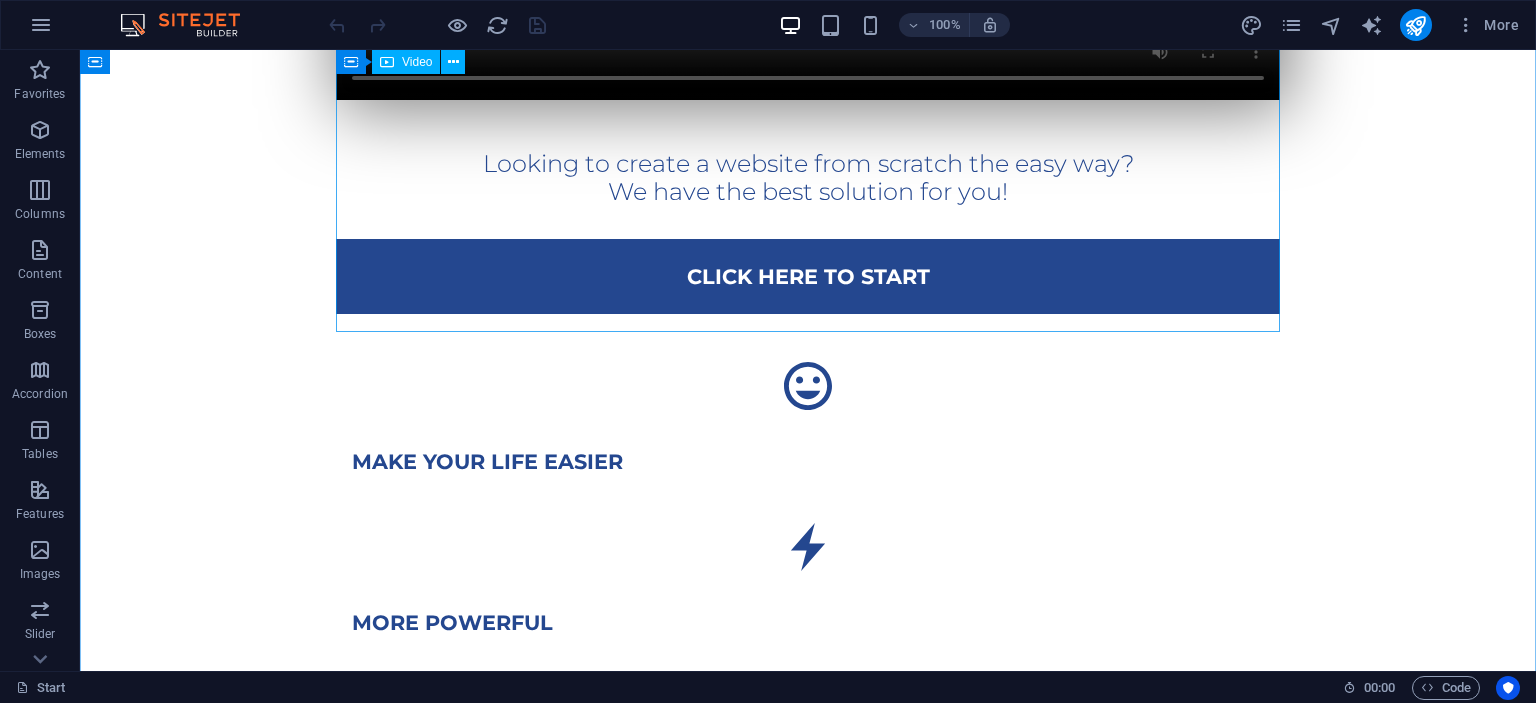 scroll, scrollTop: 950, scrollLeft: 0, axis: vertical 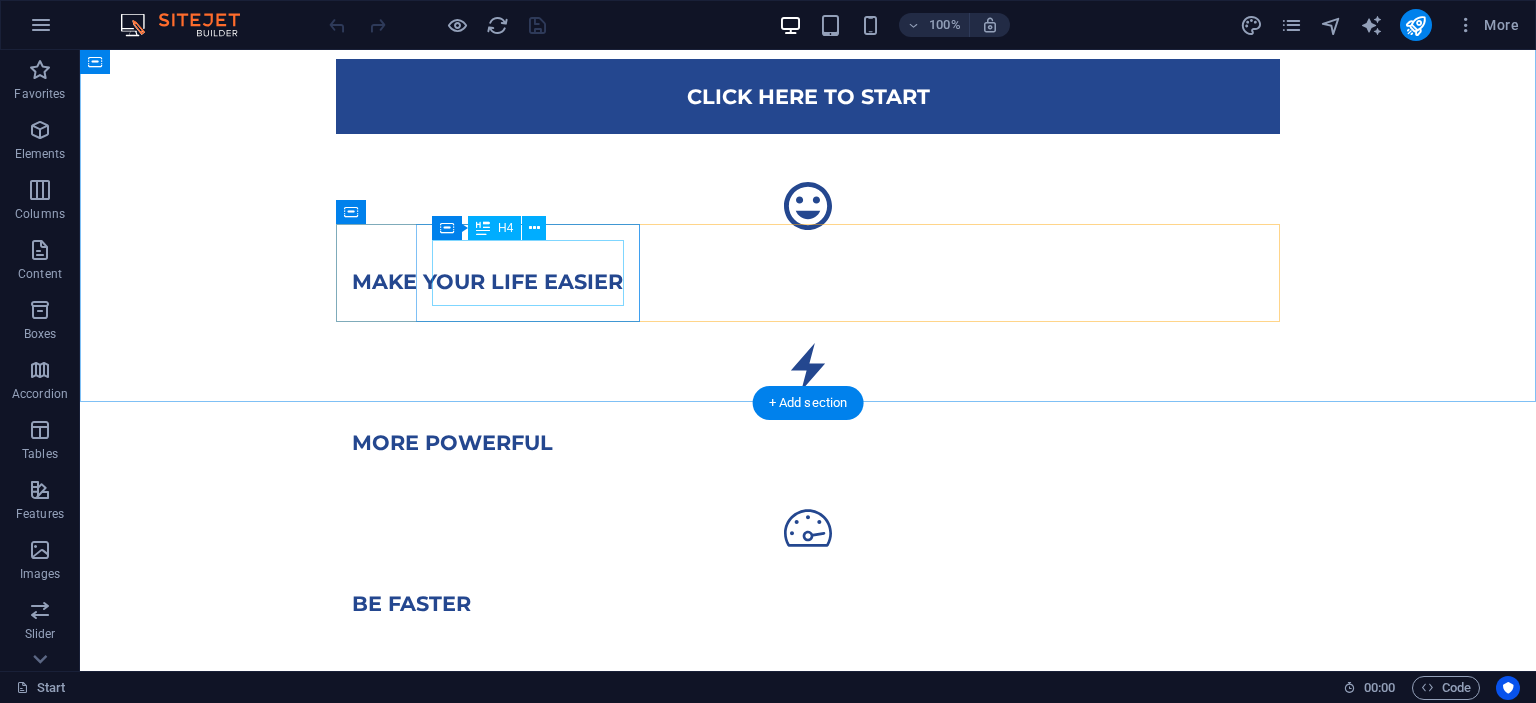 click on "make your life Easier" at bounding box center (808, 282) 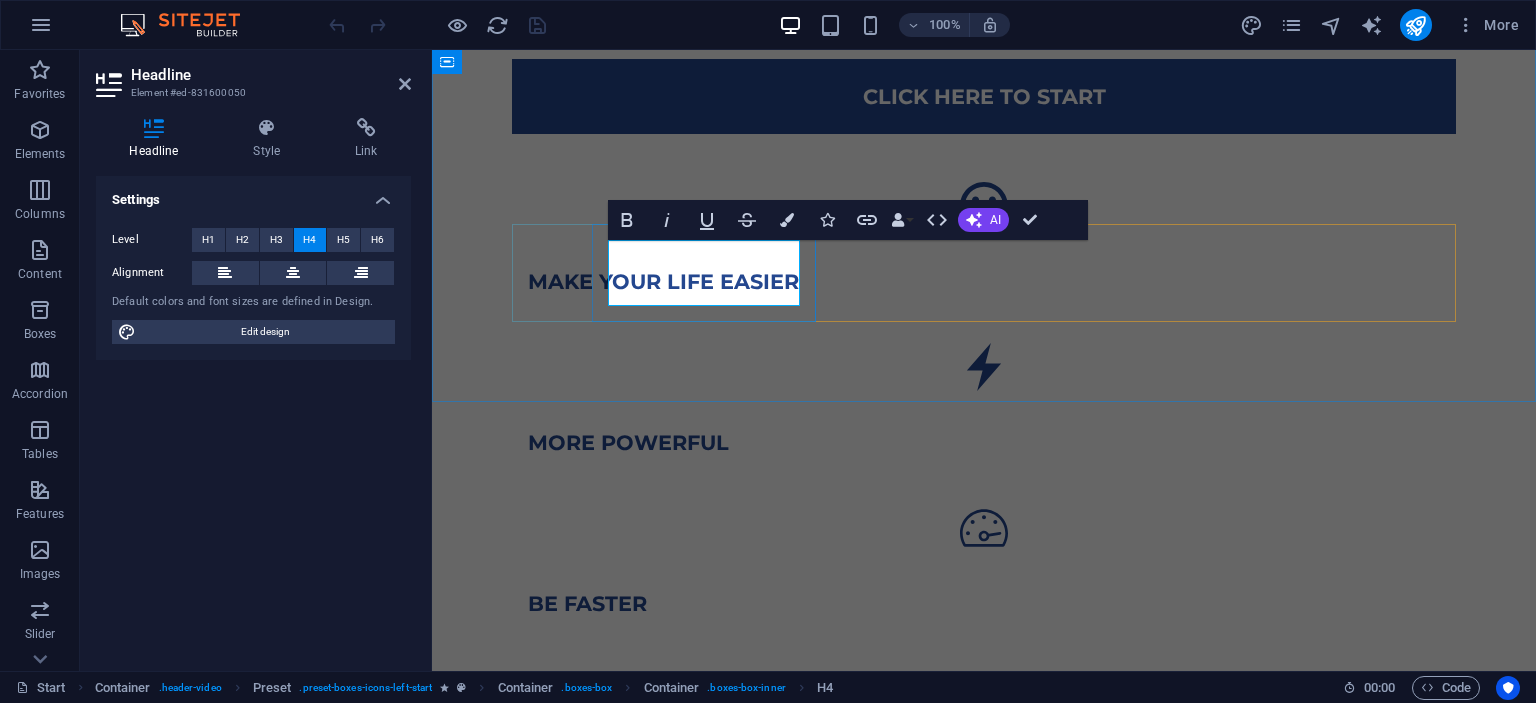 click on "make your life Easier" at bounding box center [984, 282] 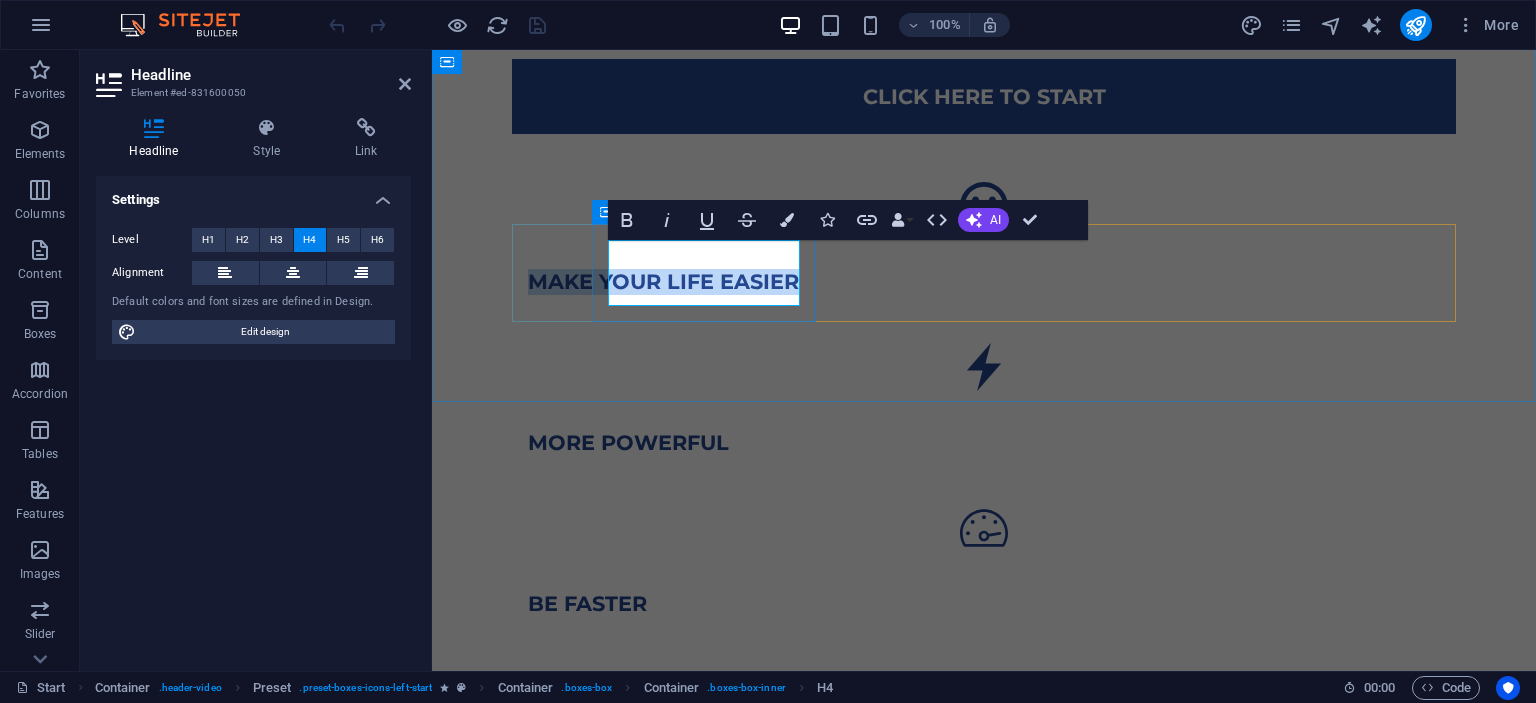 drag, startPoint x: 706, startPoint y: 294, endPoint x: 598, endPoint y: 259, distance: 113.52973 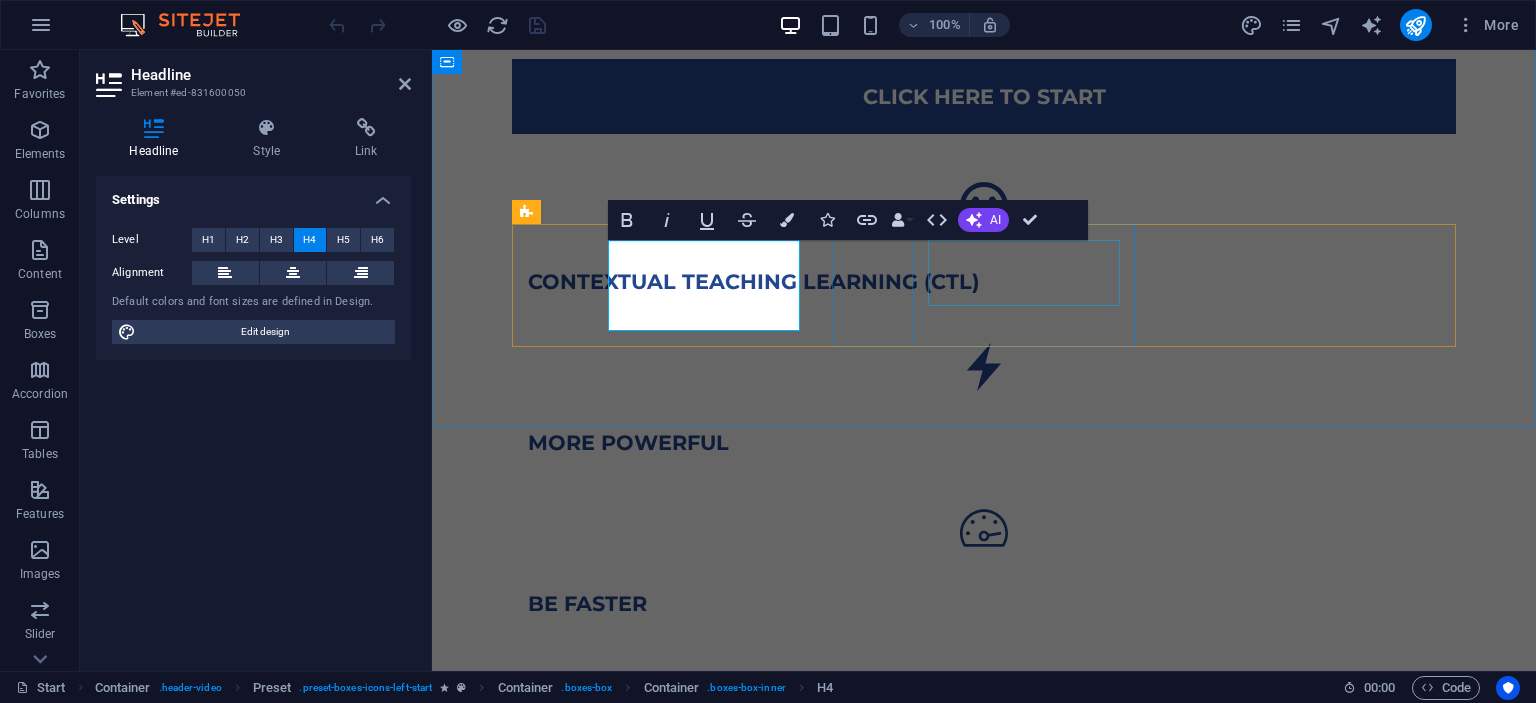 click on "more powerful" at bounding box center [984, 443] 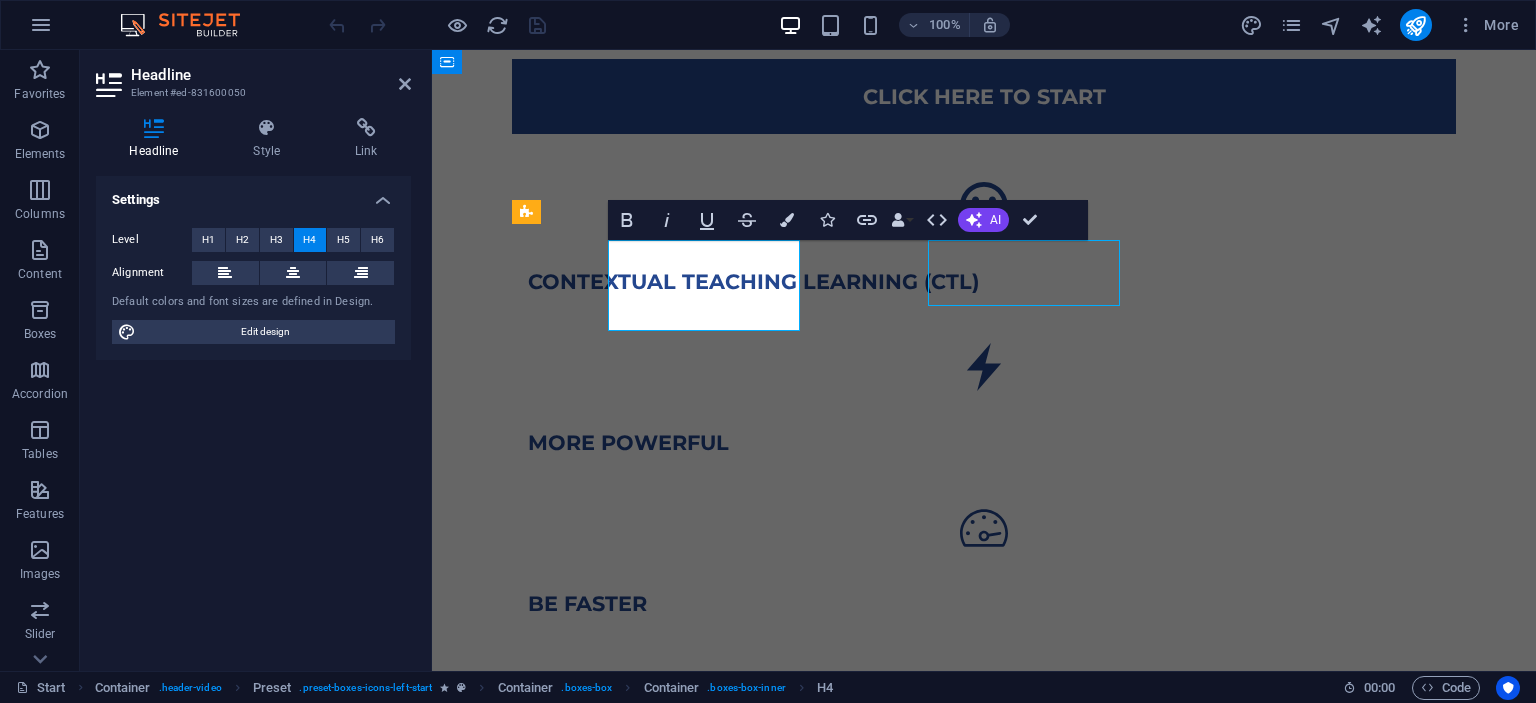click on "more powerful" at bounding box center (984, 443) 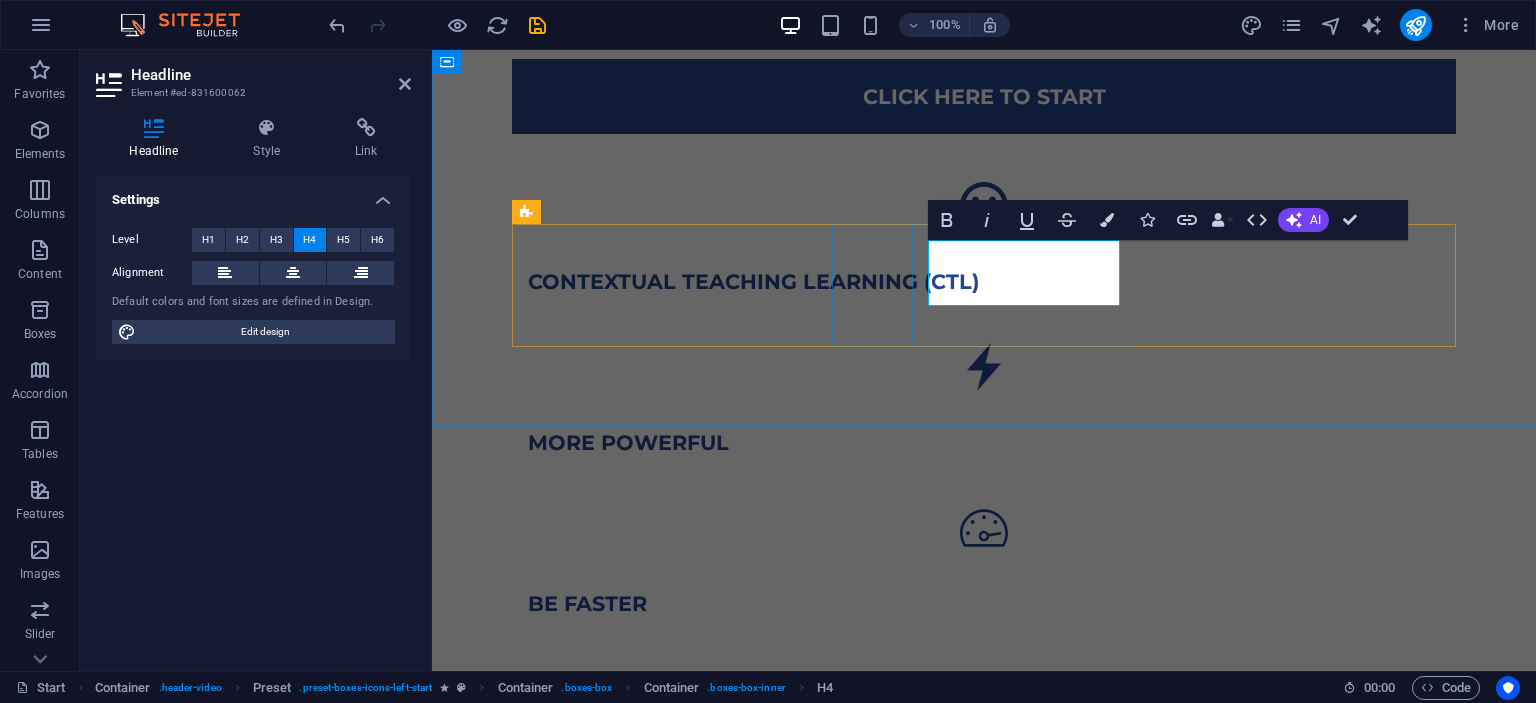 type 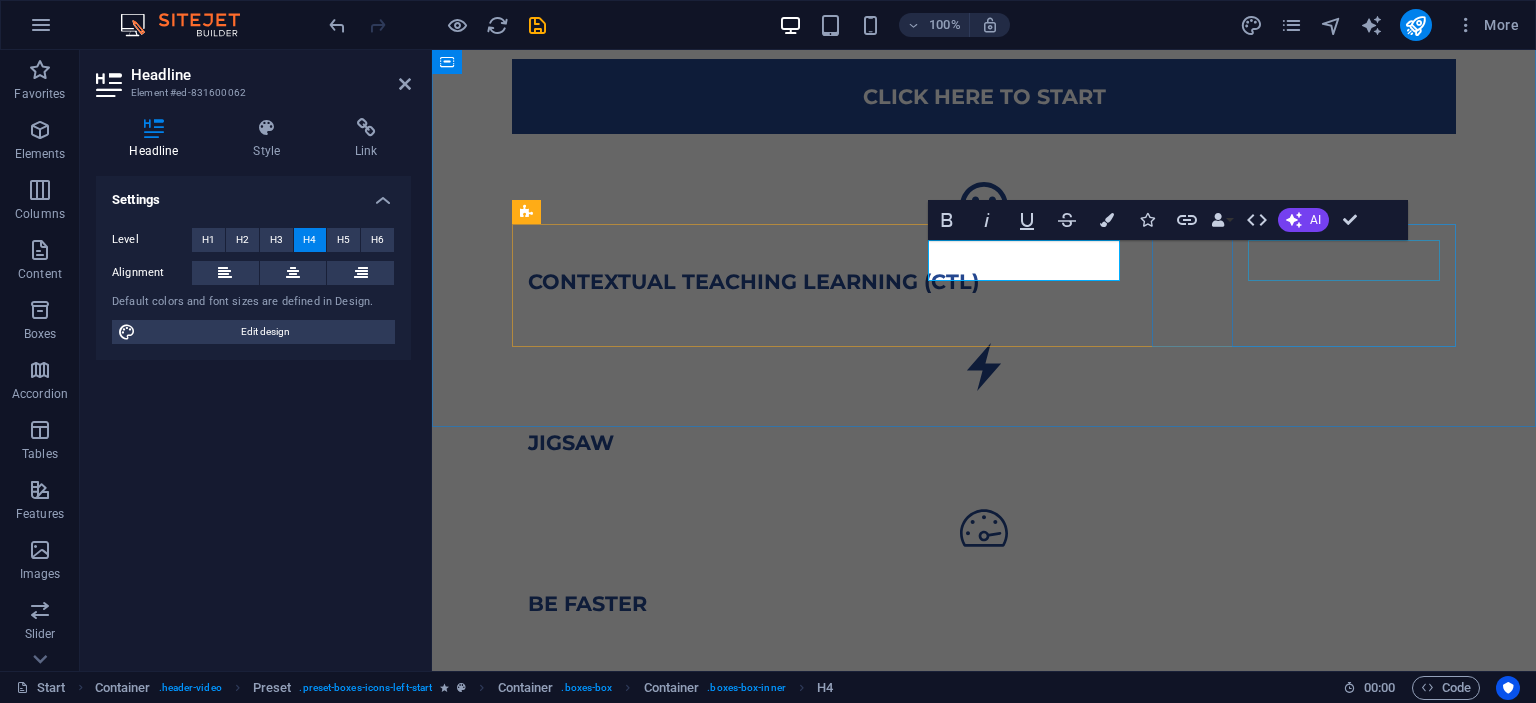 click on "be faster" at bounding box center (984, 604) 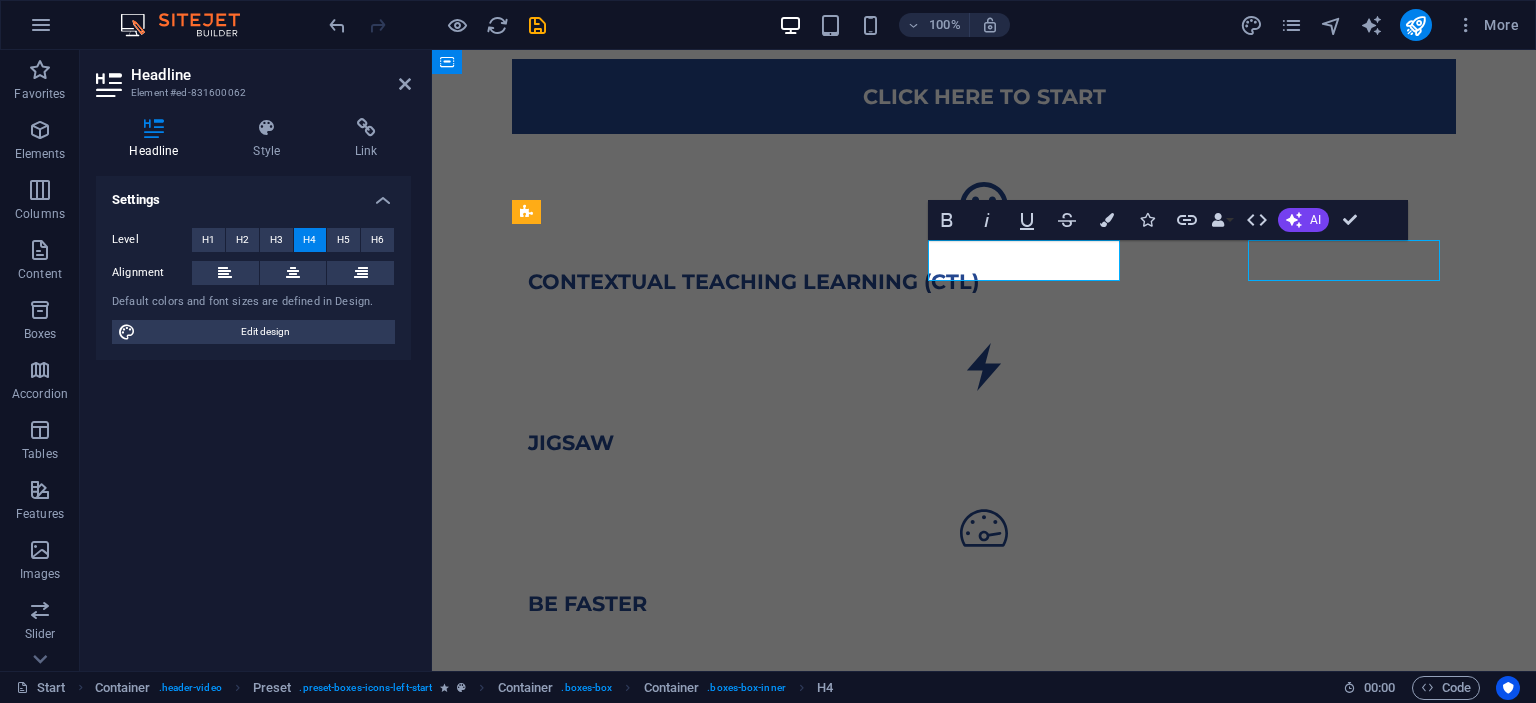 click on "be faster" at bounding box center (984, 604) 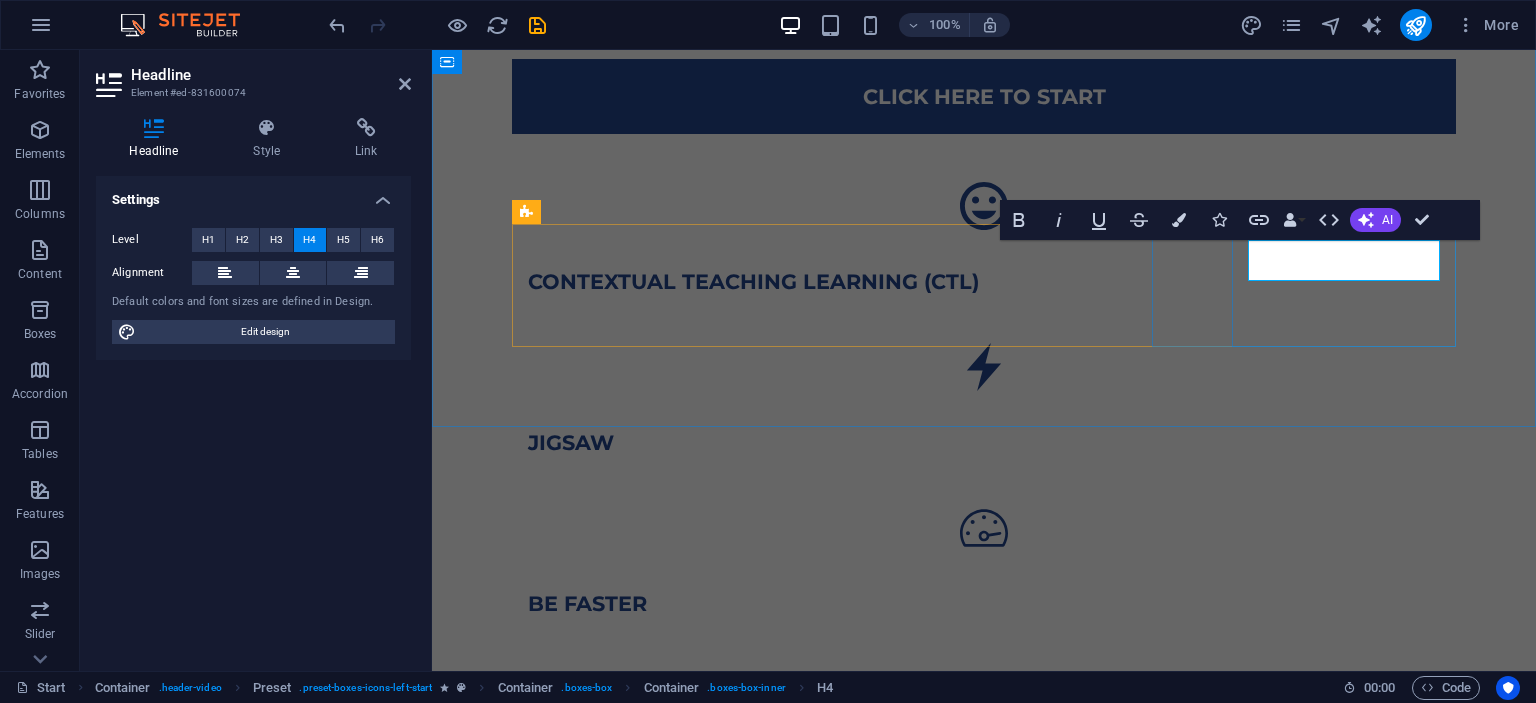 type 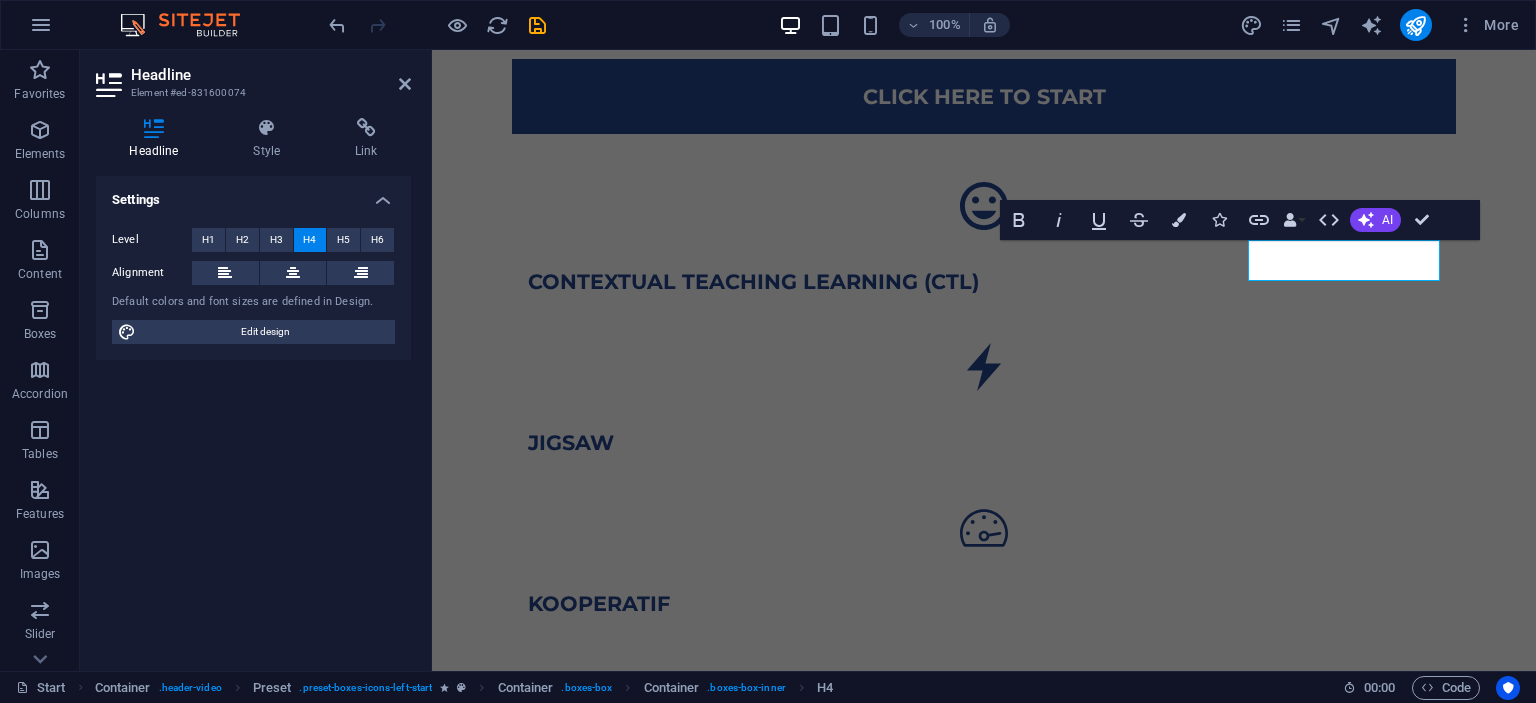 click on "SI MOMBEL UNTUK GURU Si mombel adalah Kepanjangan dari simulasi model pembelajaran berupa film  simulasi pembelajaran untuk guru dan calon pendidik Looking to create a website from scratch the easy way? We have the best solution for you! Click here to Start CONTEXTUAL TEACHING LEARNING (CTL) JIGSAW KOOPERATIF Request your Free Access now Lorem ipsum dolor sit amet, consectetur adipisicing elit. Explicabo, cupiditate necessitatibus sapiente nisi soluta placeat esse velit dolorem eius aliquam!   I have read and understand the privacy policy. Unreadable? Load new Get Started
What this CMS has to offer Lorem ipsum dolor sit amet, consetetur sadipscing elitr, sed diam nonumy eirmod tempor invidunt ut labore et dolore magna aliquyam erat.  website generator Lorem ipsum dolor sit amet, consectetur adipisicing elit. Veritatis, dolorem! Easy & PowerfuL CMS Lorem ipsum dolor sit amet, consectetur adipisicing elit. Veritatis, dolorem! E-Commerce Responsive design SEO Settings" at bounding box center [984, 2218] 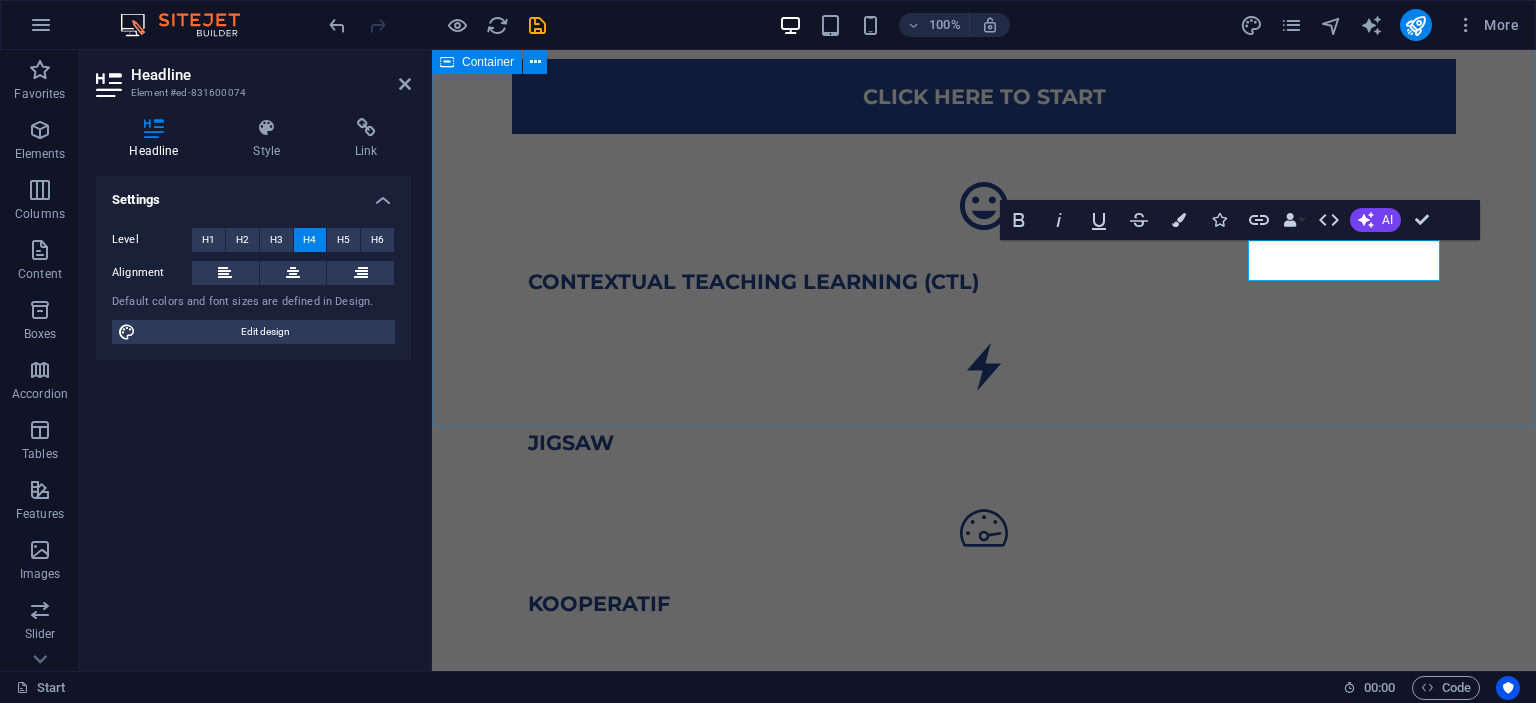 click on "Looking to create a website from scratch the easy way? We have the best solution for you! Click here to Start CONTEXTUAL TEACHING LEARNING (CTL) JIGSAW KOOPERATIF" at bounding box center (984, 34) 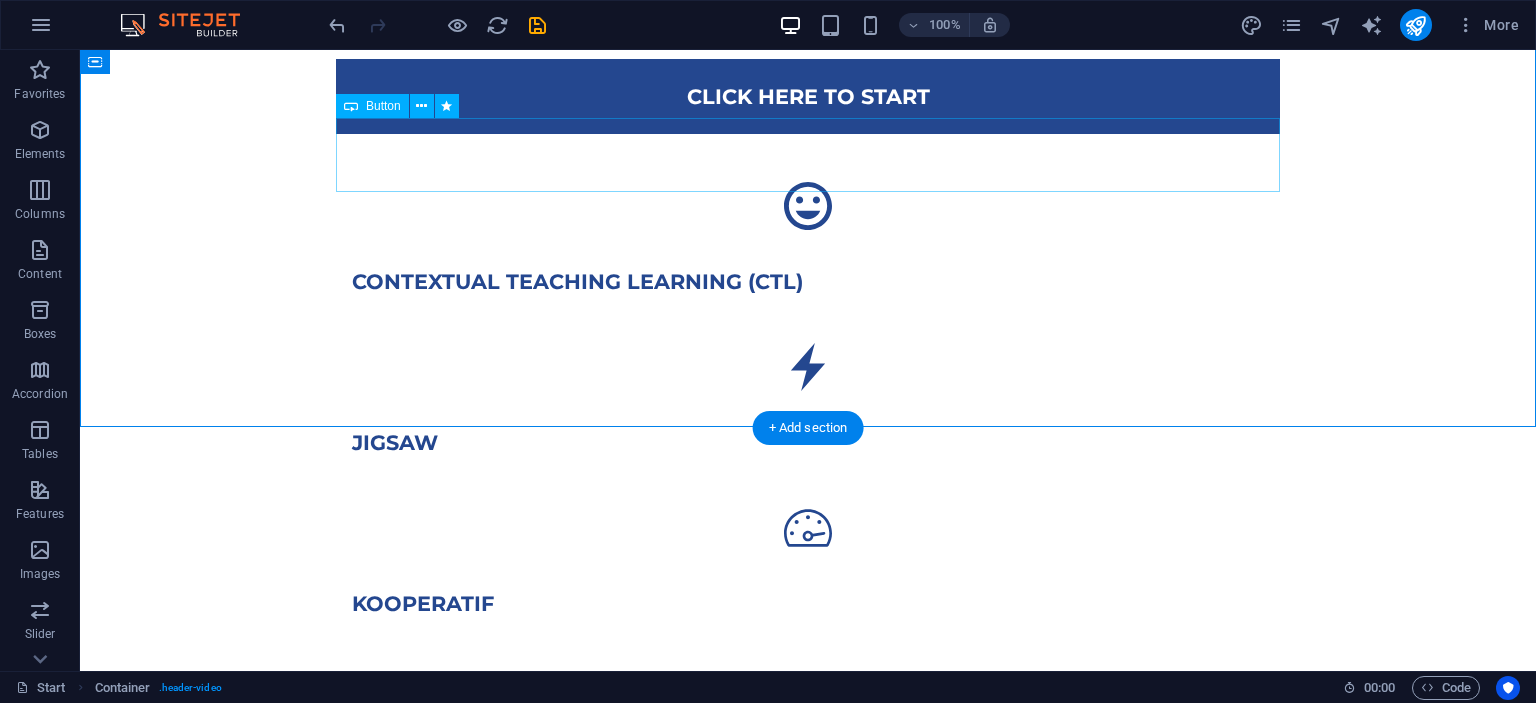 click on "Click here to Start" at bounding box center (808, 96) 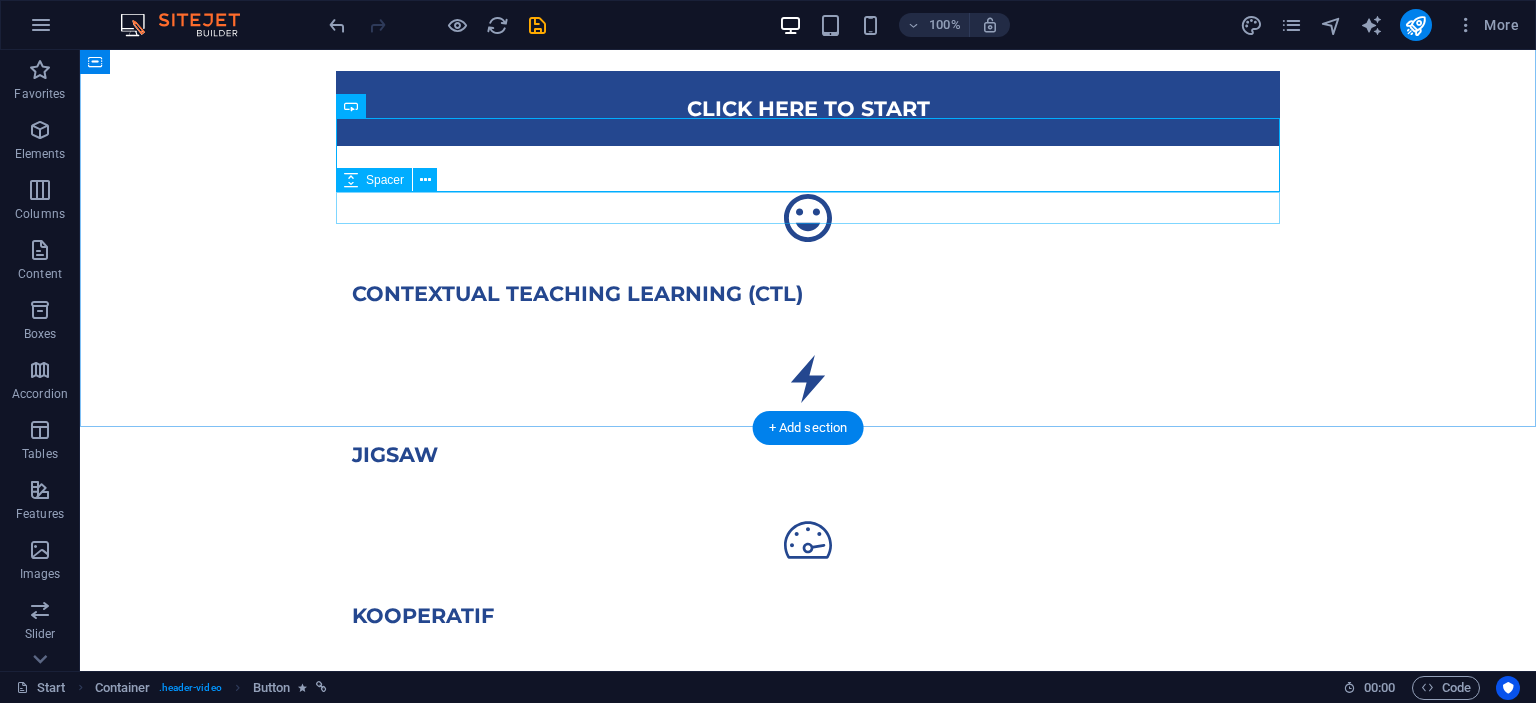scroll, scrollTop: 739, scrollLeft: 0, axis: vertical 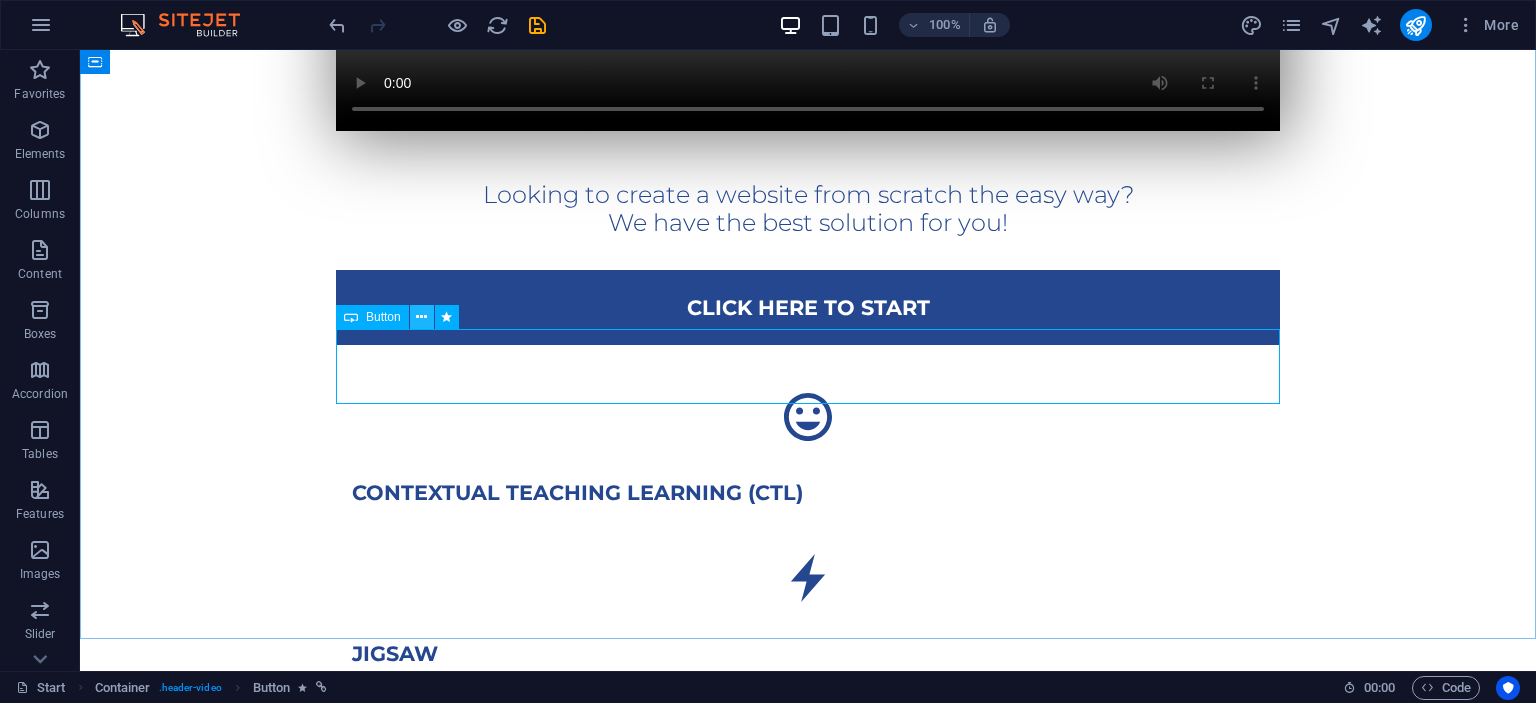 click at bounding box center (421, 317) 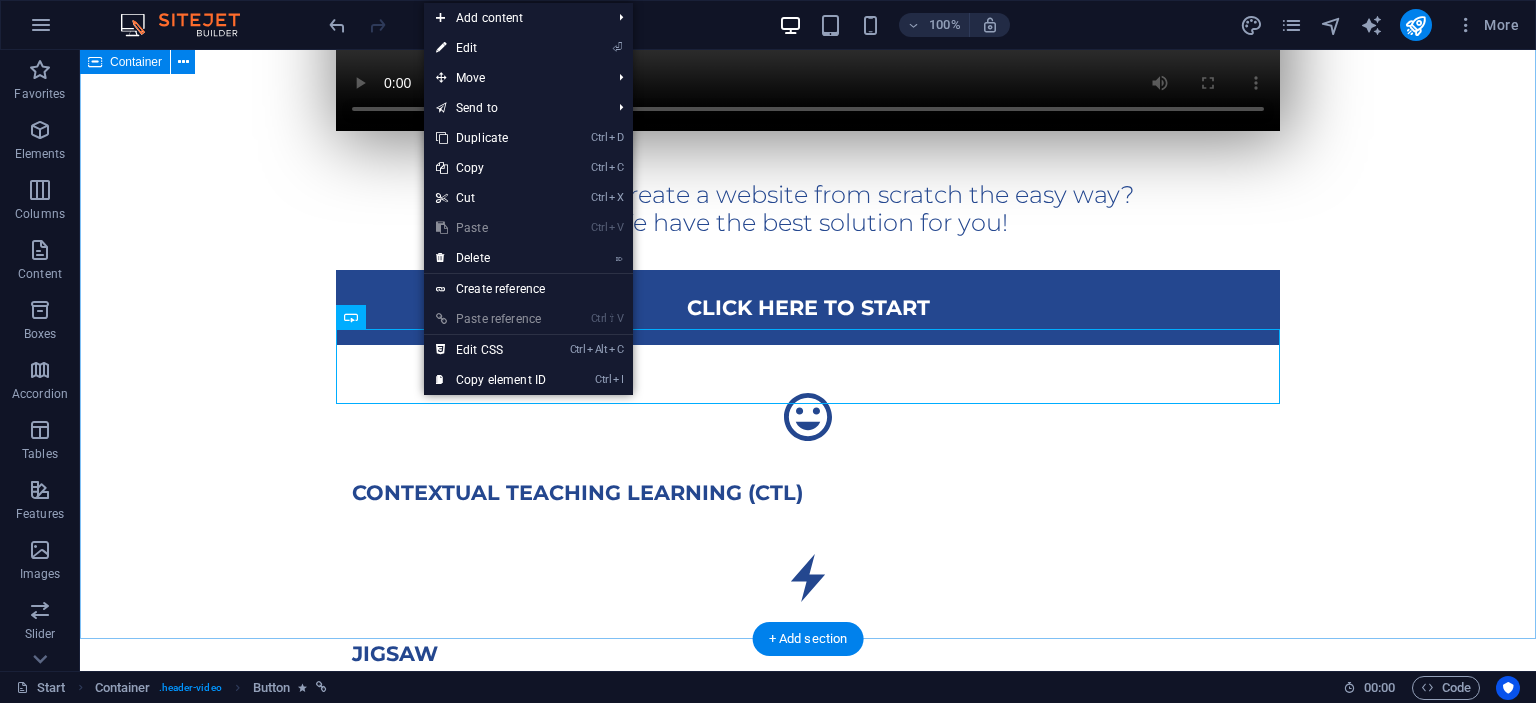 click on "Looking to create a website from scratch the easy way? We have the best solution for you! Click here to Start CONTEXTUAL TEACHING LEARNING (CTL) JIGSAW KOOPERATIF" at bounding box center (808, 245) 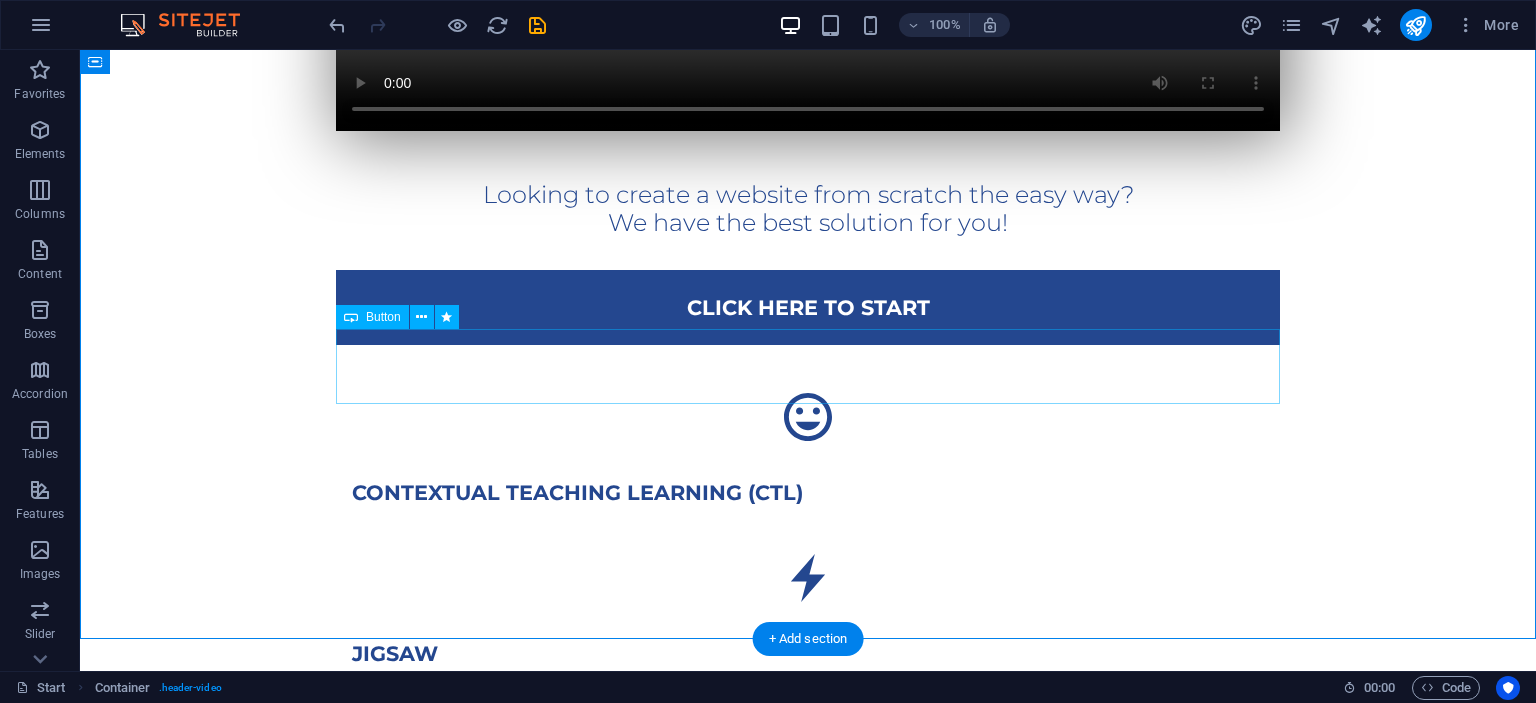 click on "Click here to Start" at bounding box center (808, 307) 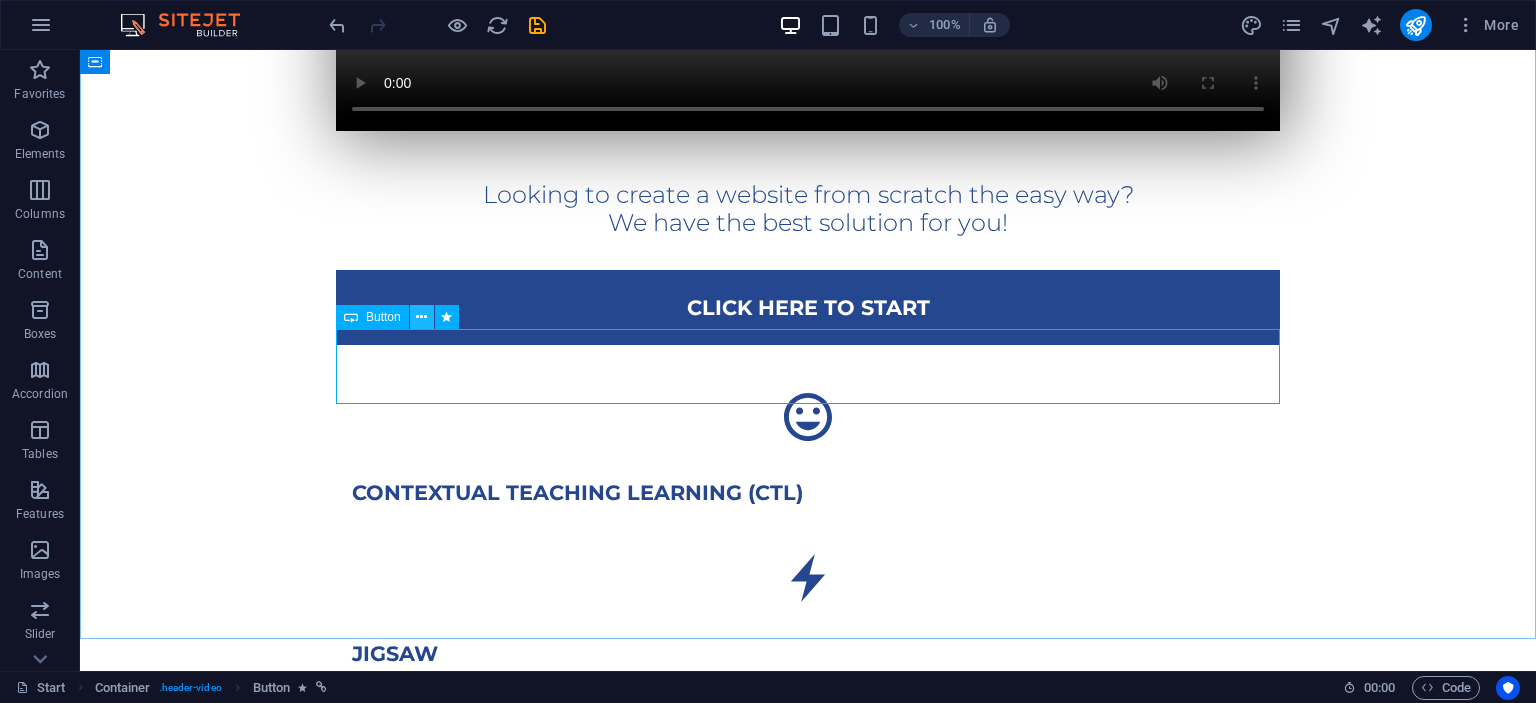 click at bounding box center [421, 317] 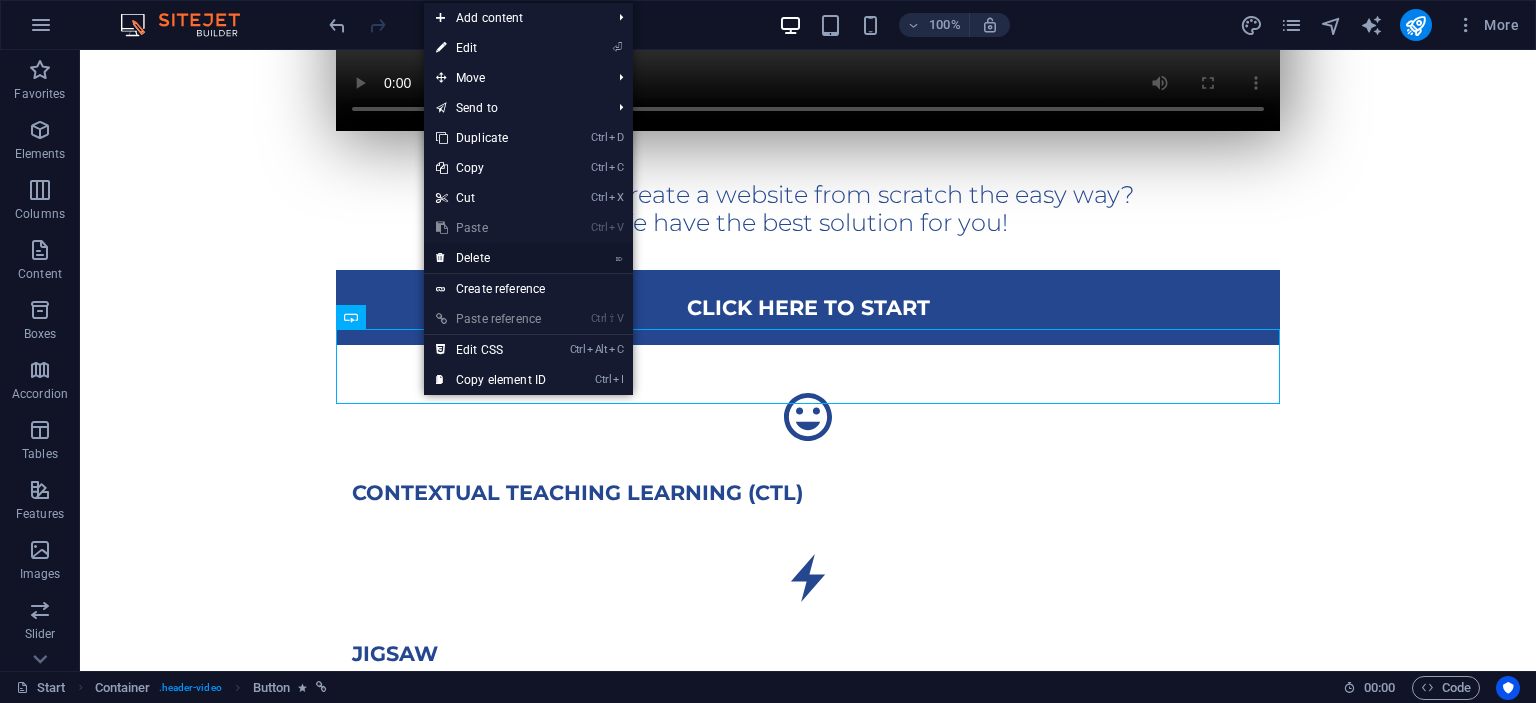 click on "⌦  Delete" at bounding box center [491, 258] 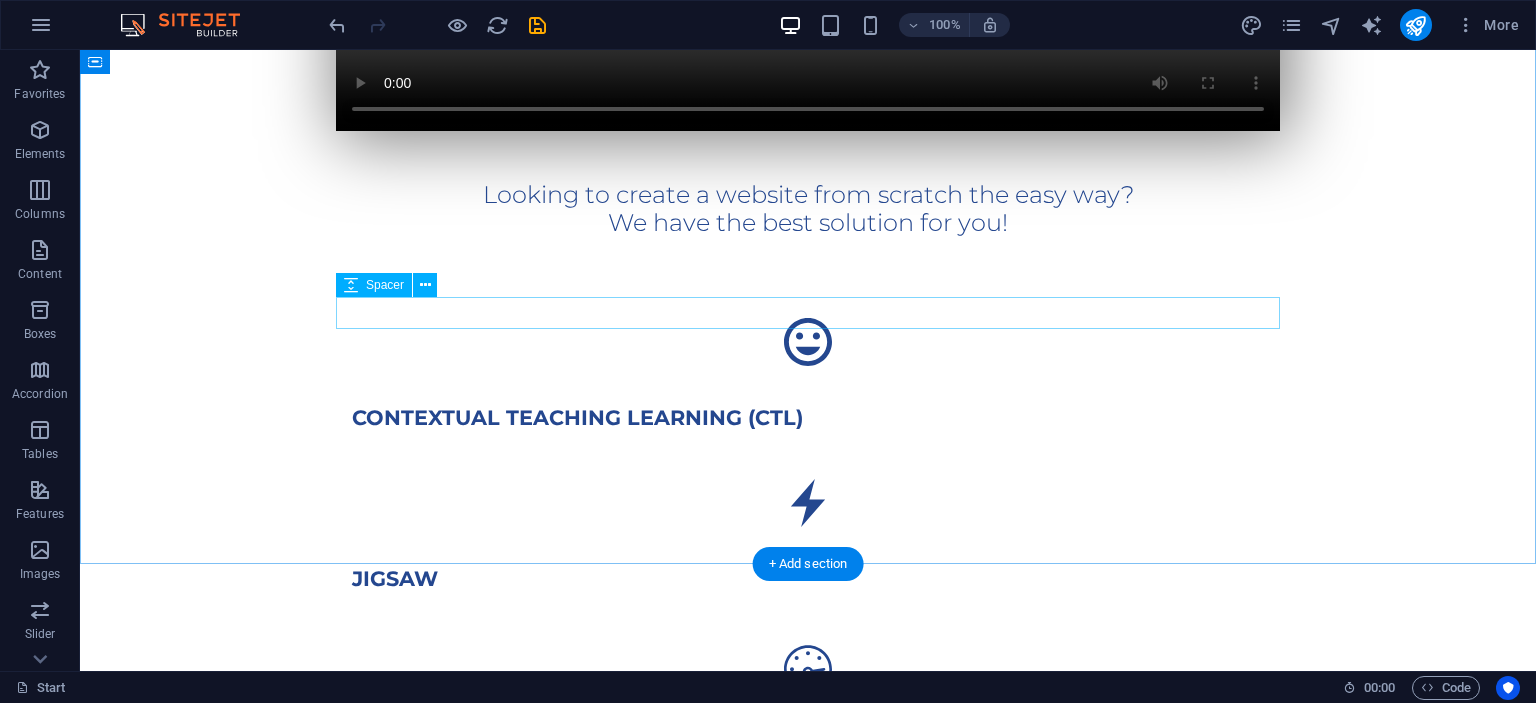 click at bounding box center (808, 254) 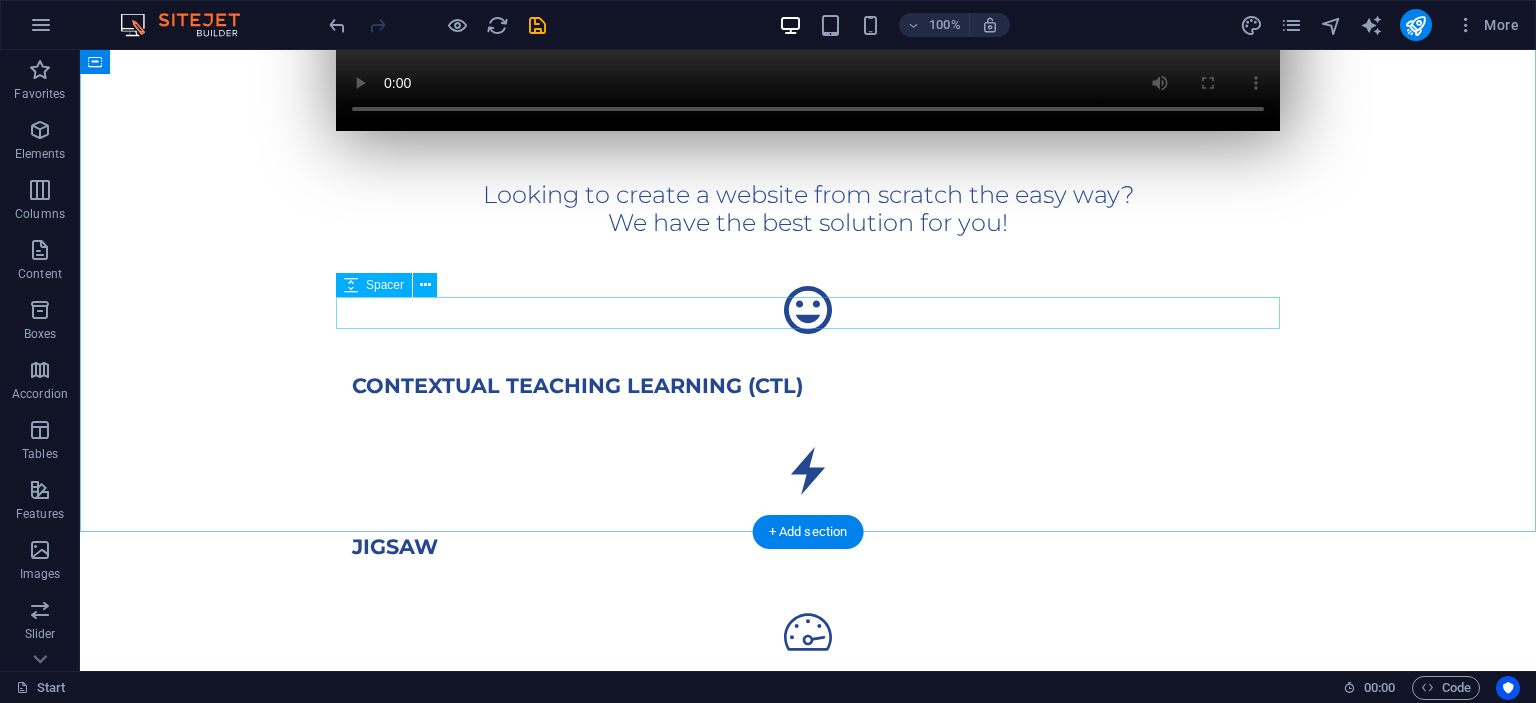 click at bounding box center [808, 254] 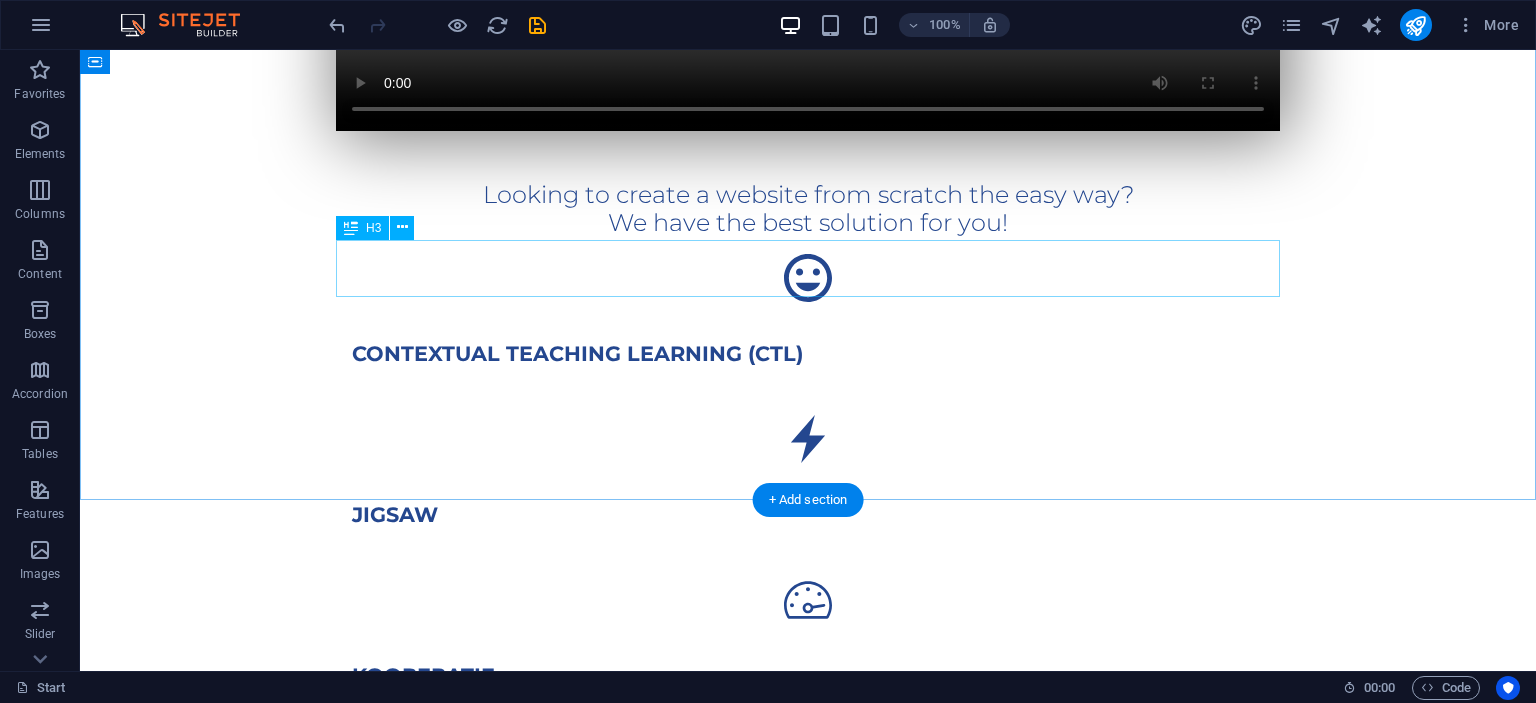 click on "Looking to create a website from scratch the easy way? We have the best solution for you!" at bounding box center [808, 210] 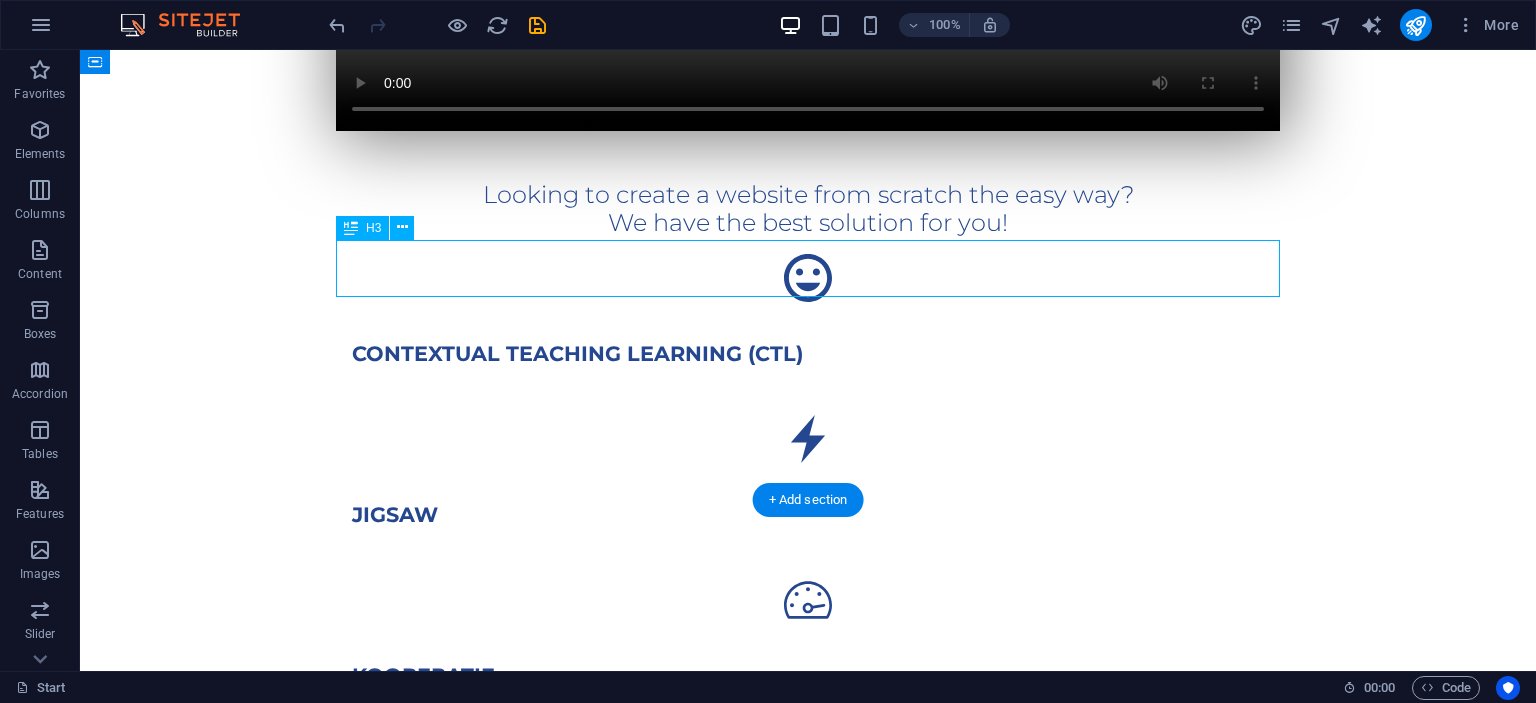 click on "Looking to create a website from scratch the easy way? We have the best solution for you!" at bounding box center (808, 210) 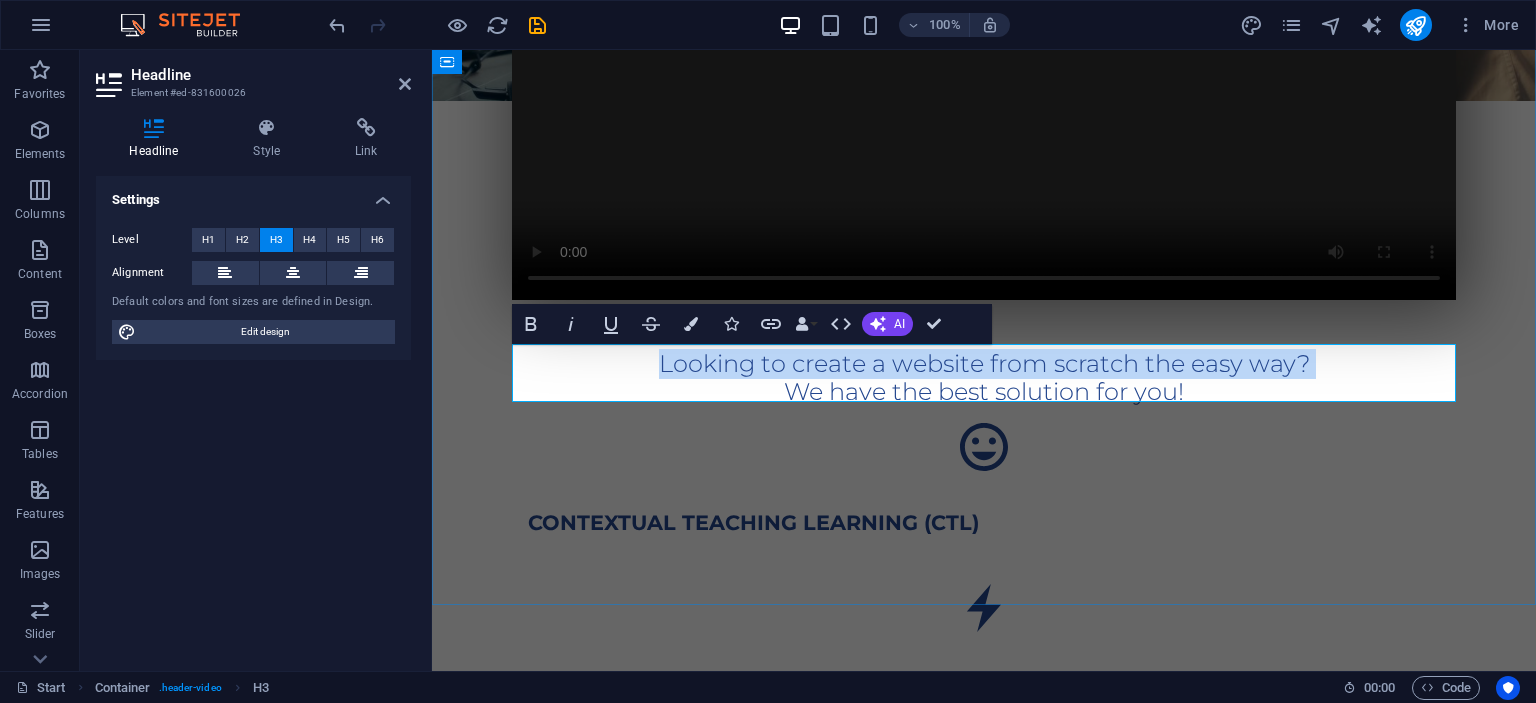 scroll, scrollTop: 528, scrollLeft: 0, axis: vertical 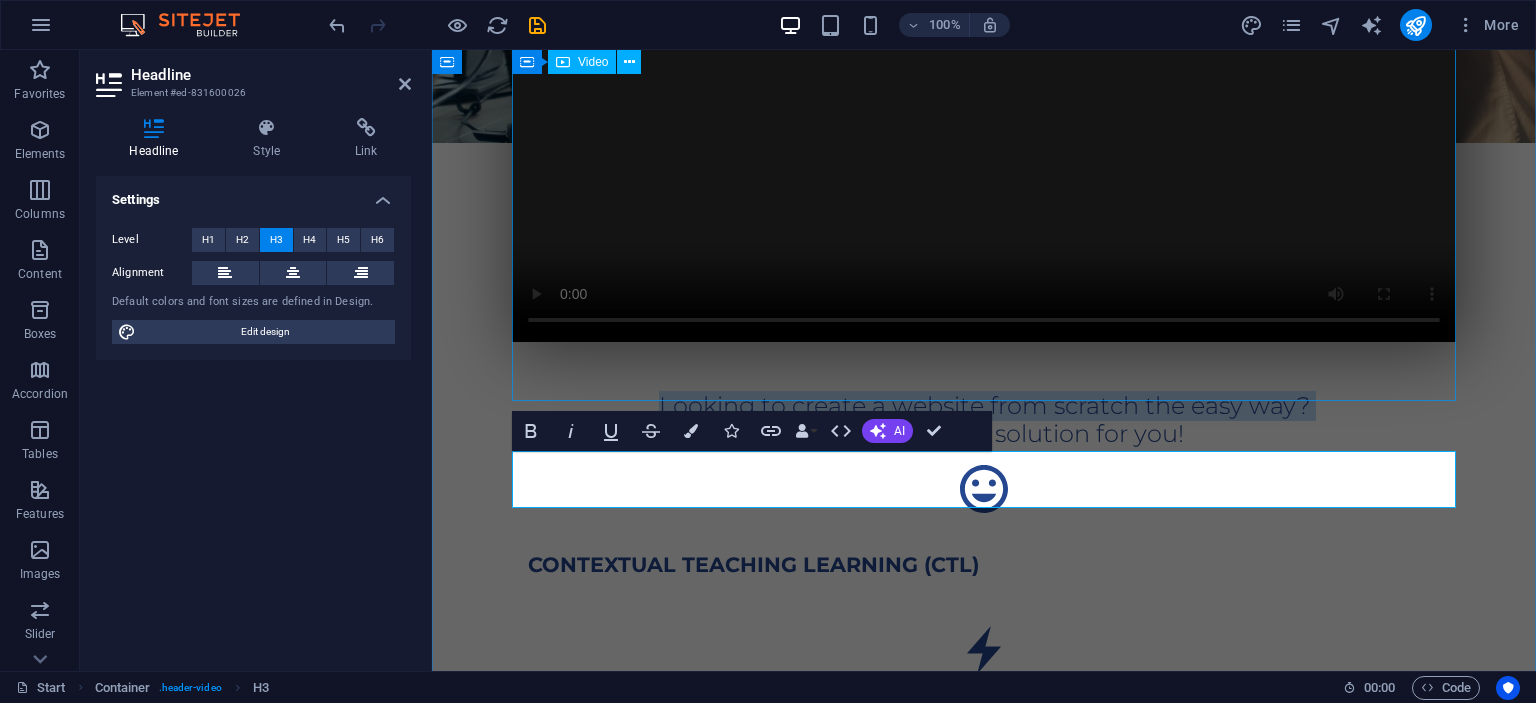 type 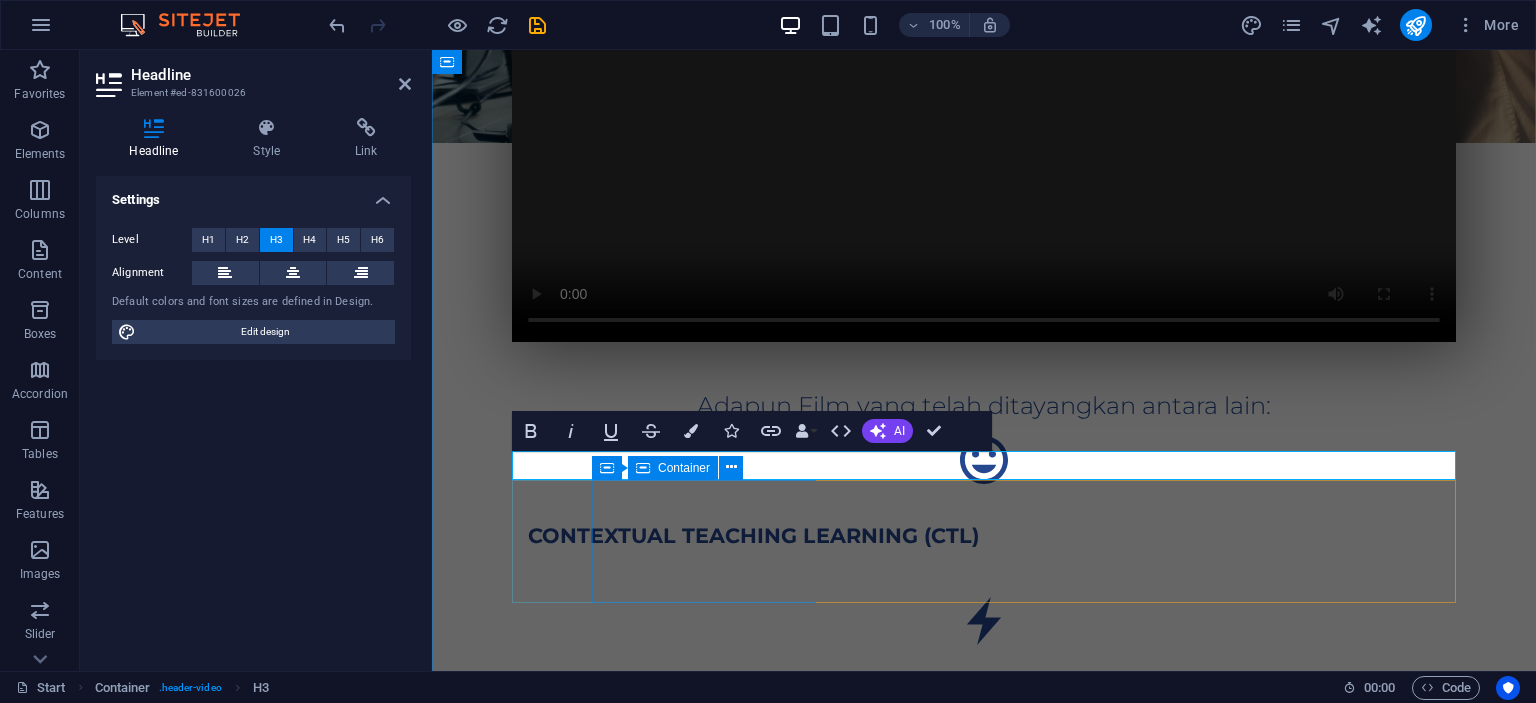 click on "CONTEXTUAL TEACHING LEARNING (CTL)" at bounding box center [984, 536] 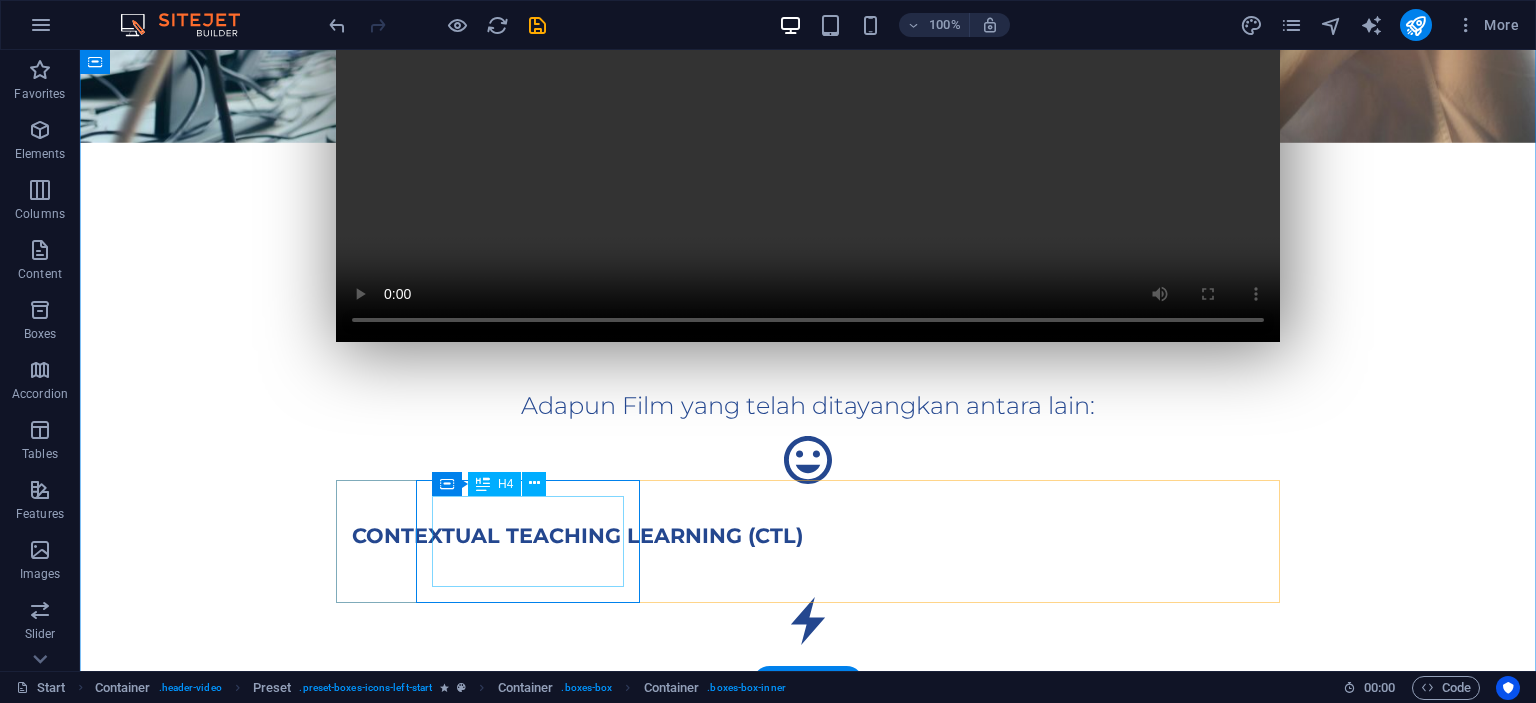 click on "CONTEXTUAL TEACHING LEARNING (CTL)" at bounding box center (808, 536) 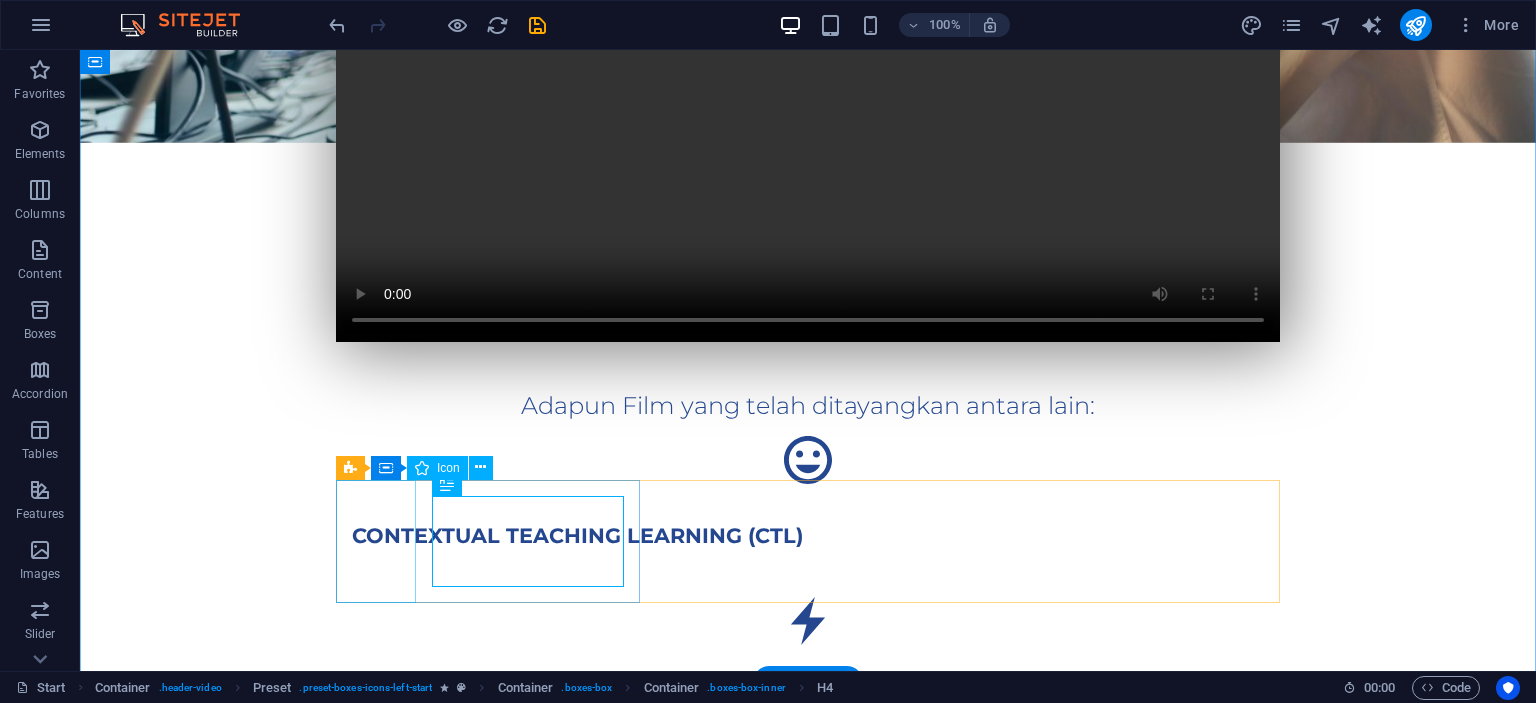 click at bounding box center [808, 460] 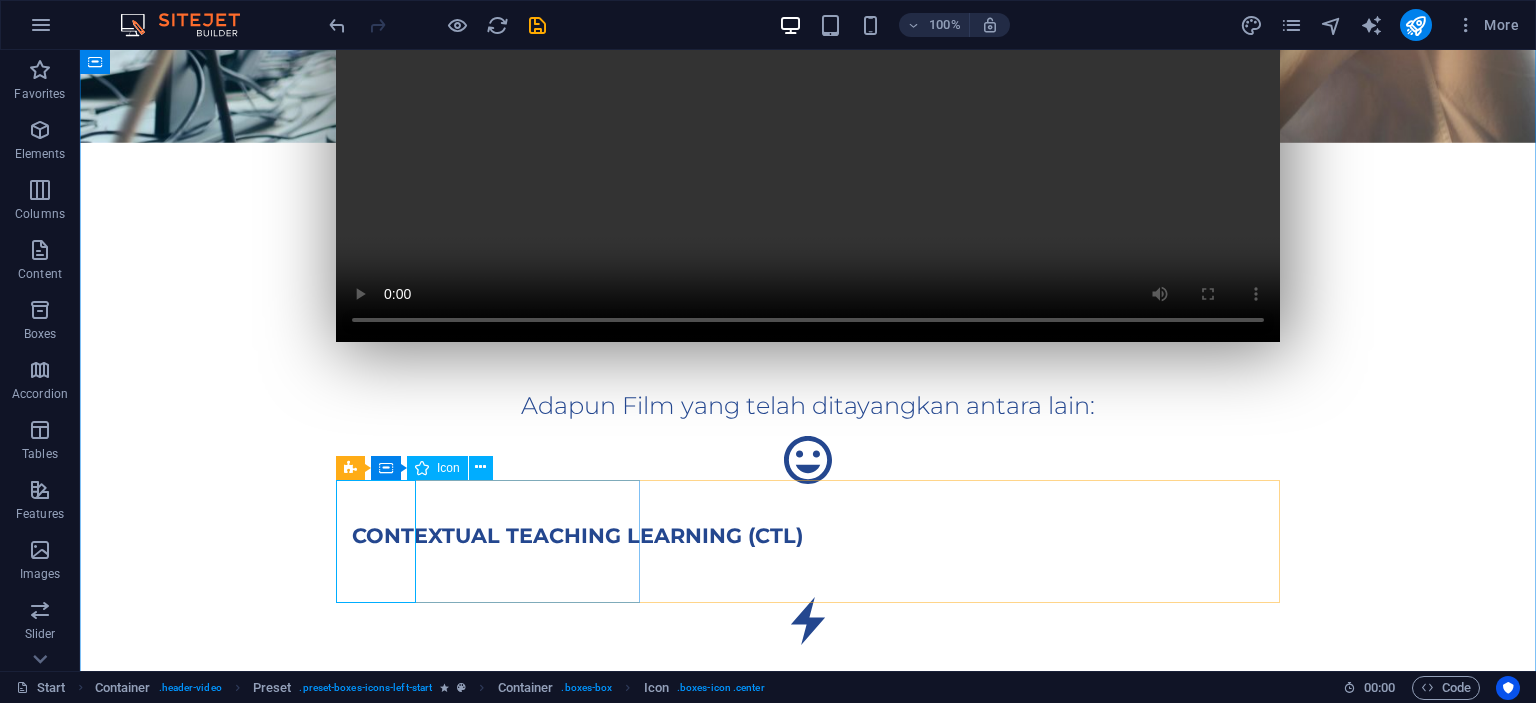 click on "Icon" at bounding box center [437, 468] 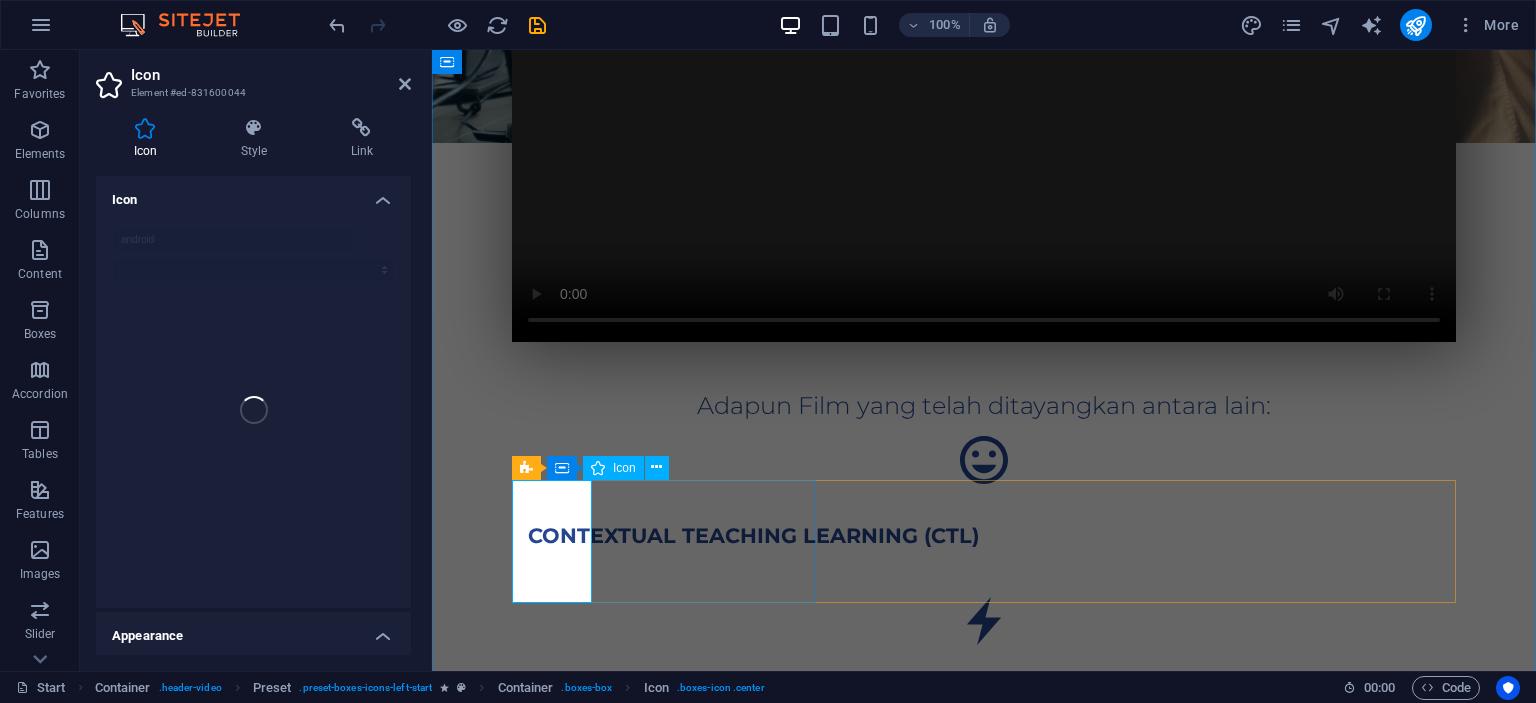 click at bounding box center (984, 460) 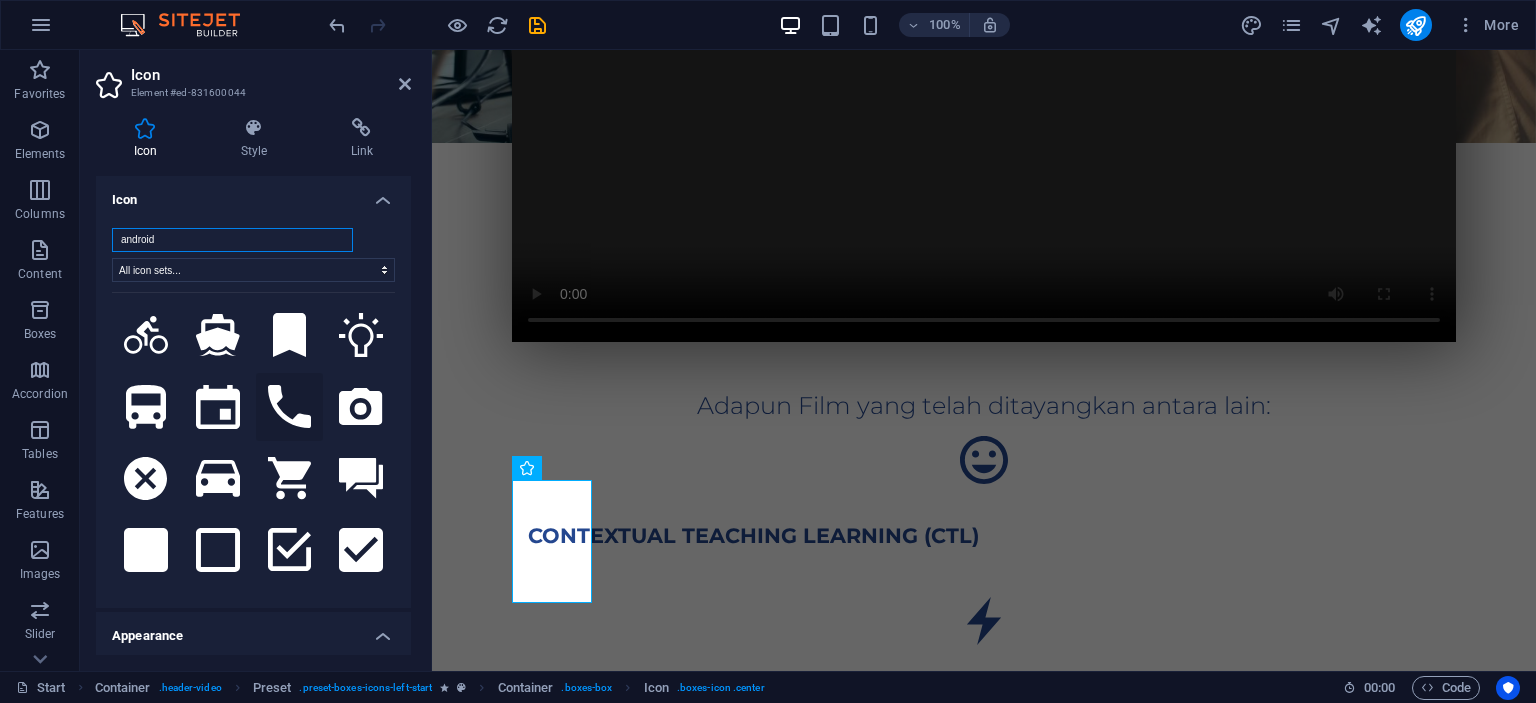 scroll, scrollTop: 456, scrollLeft: 0, axis: vertical 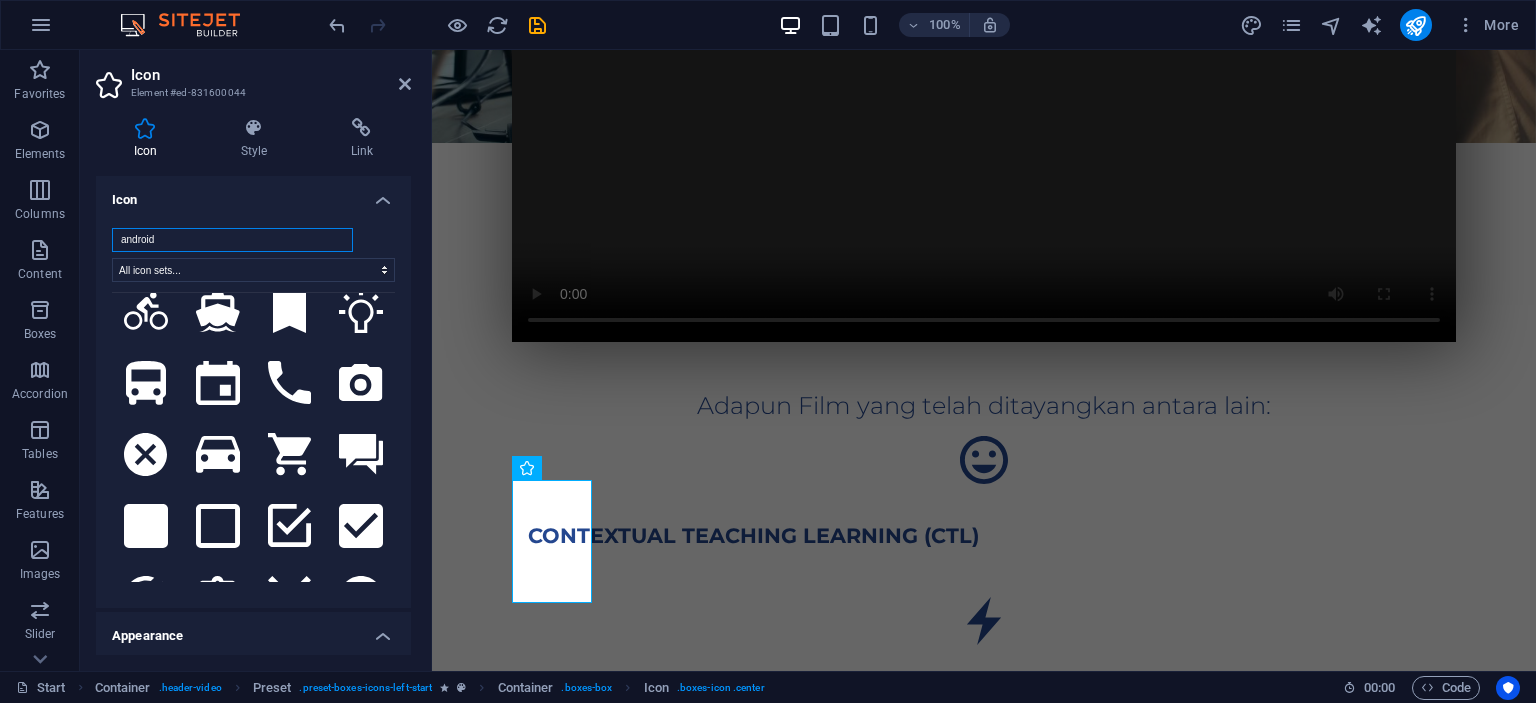 click on "android" at bounding box center (232, 240) 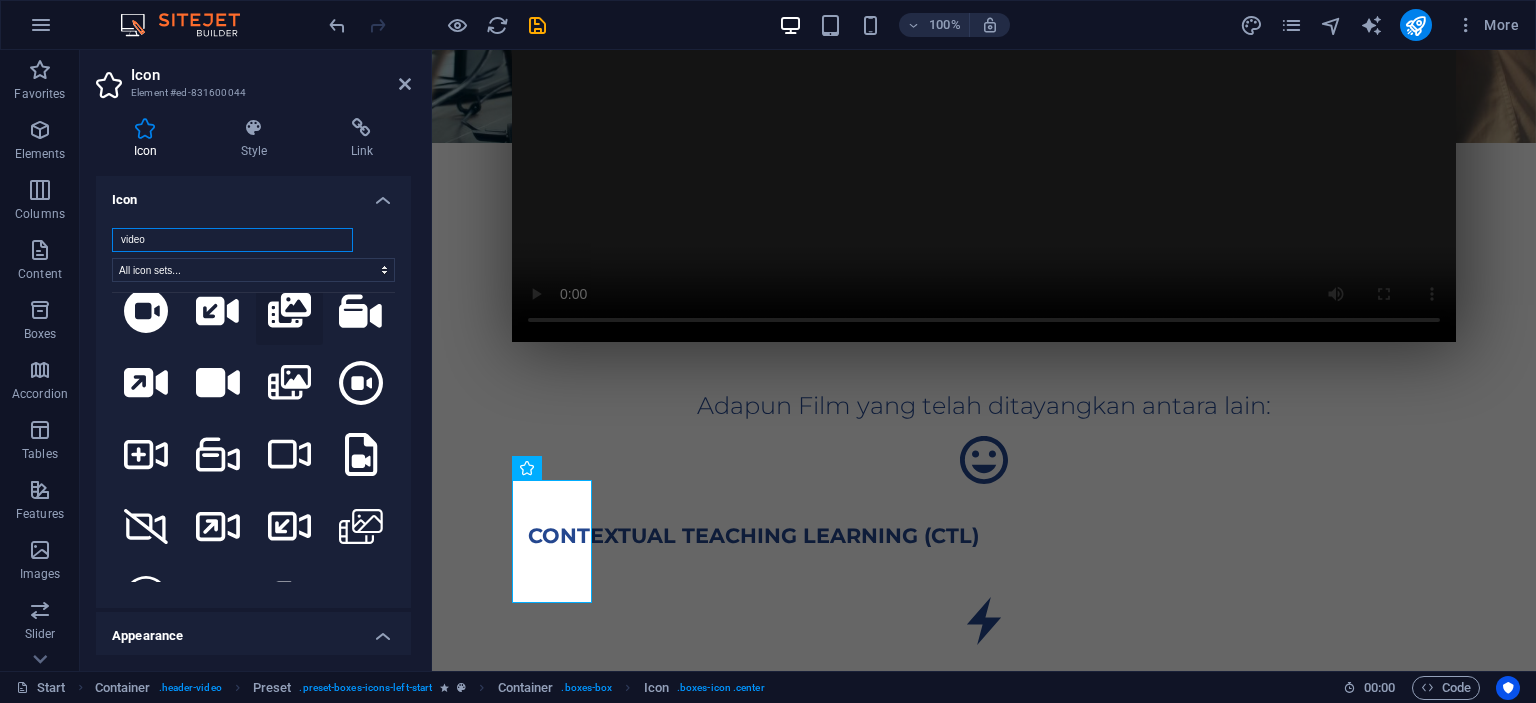 type on "video" 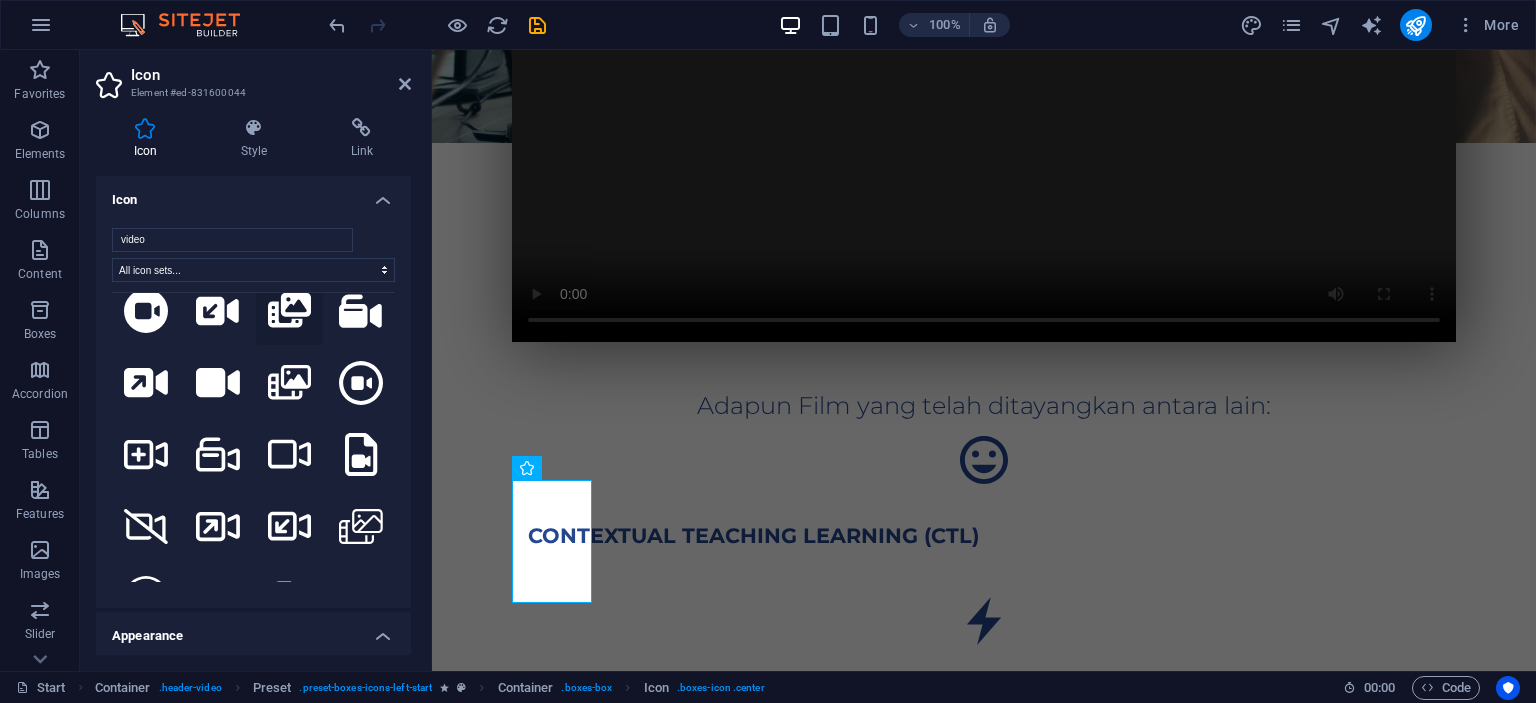 click 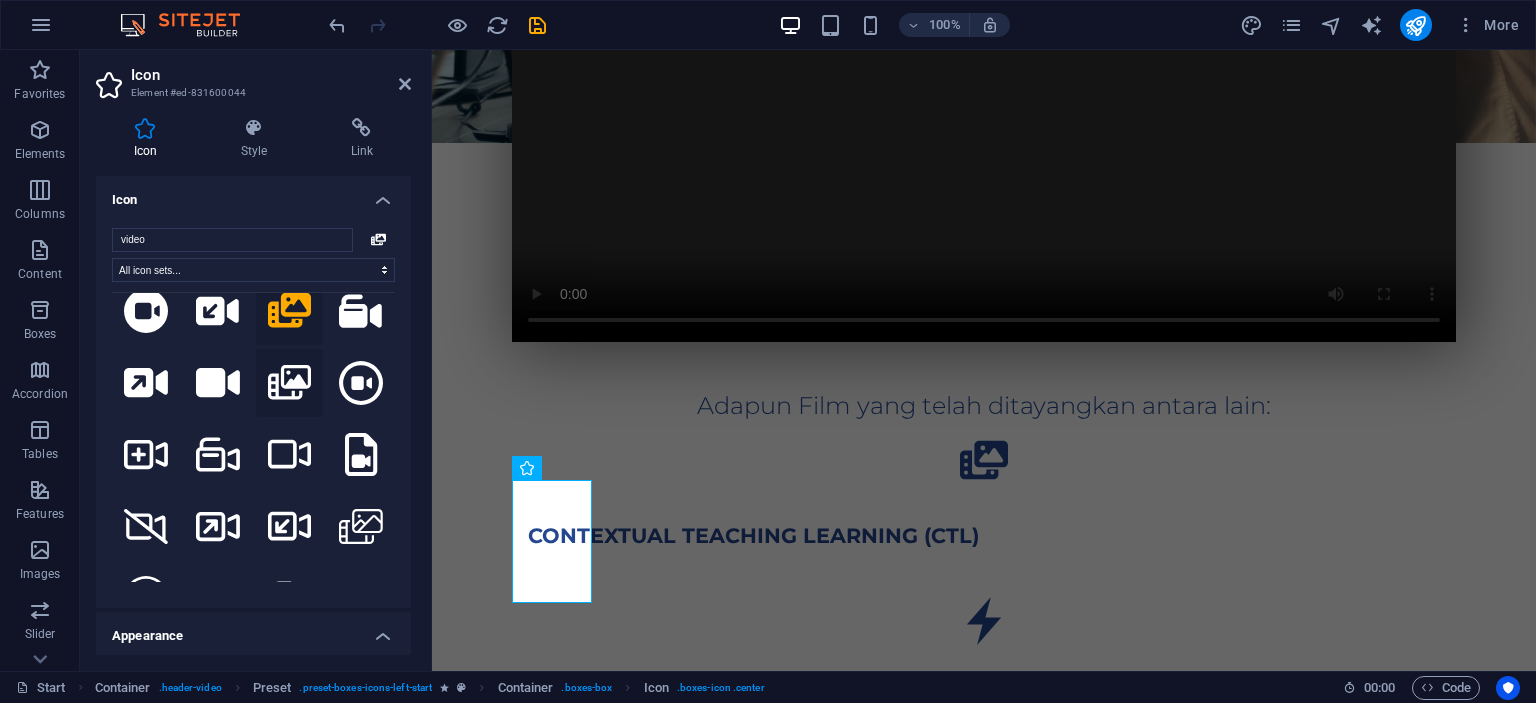 click 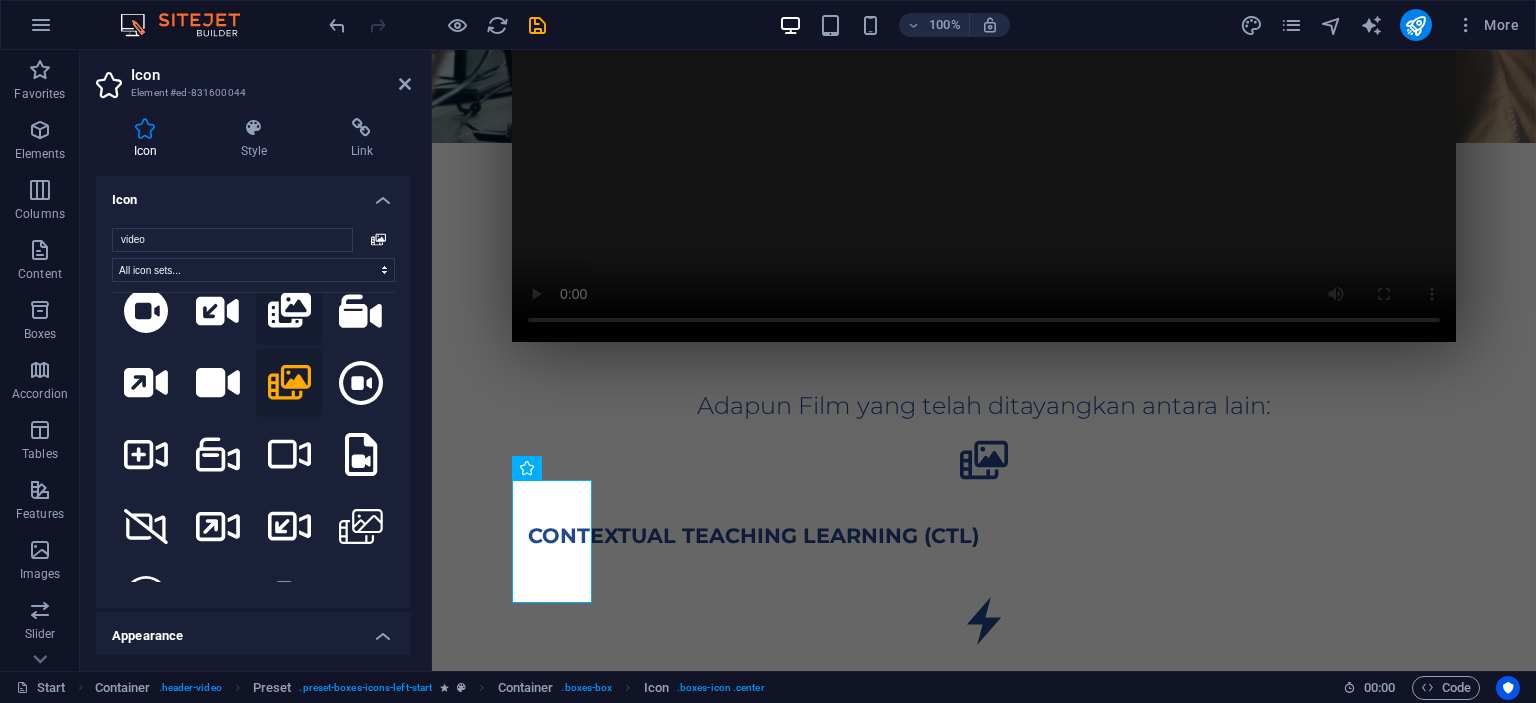 click 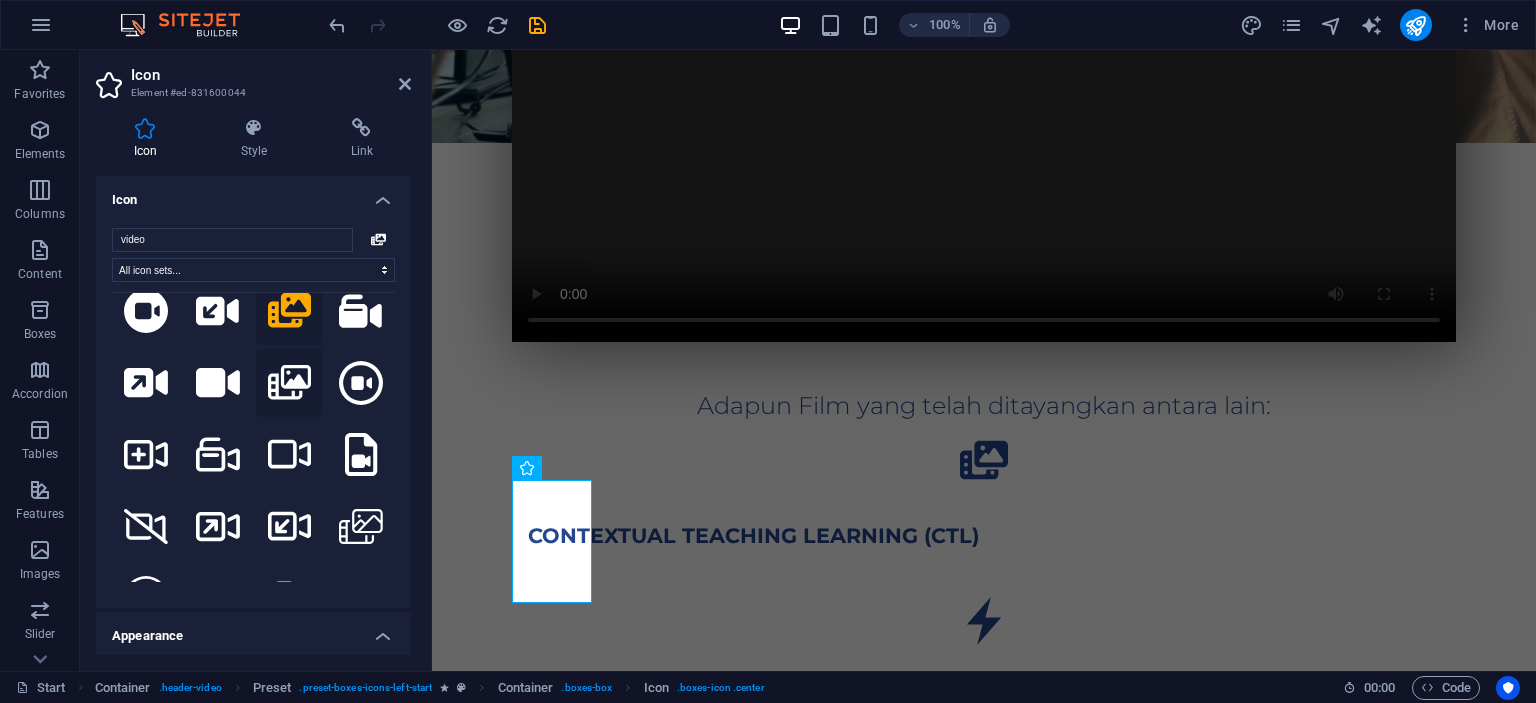 click 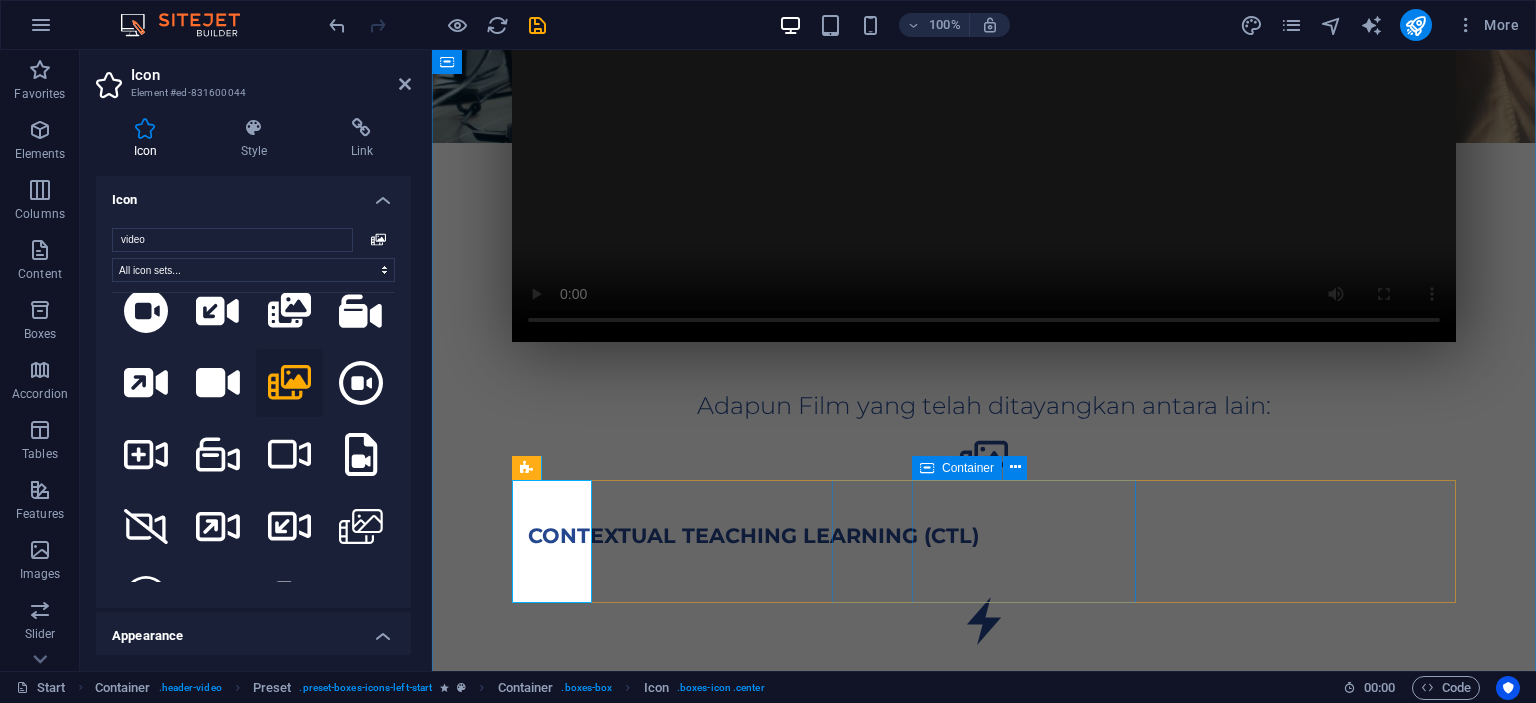 click on "JIGSAW" at bounding box center [984, 697] 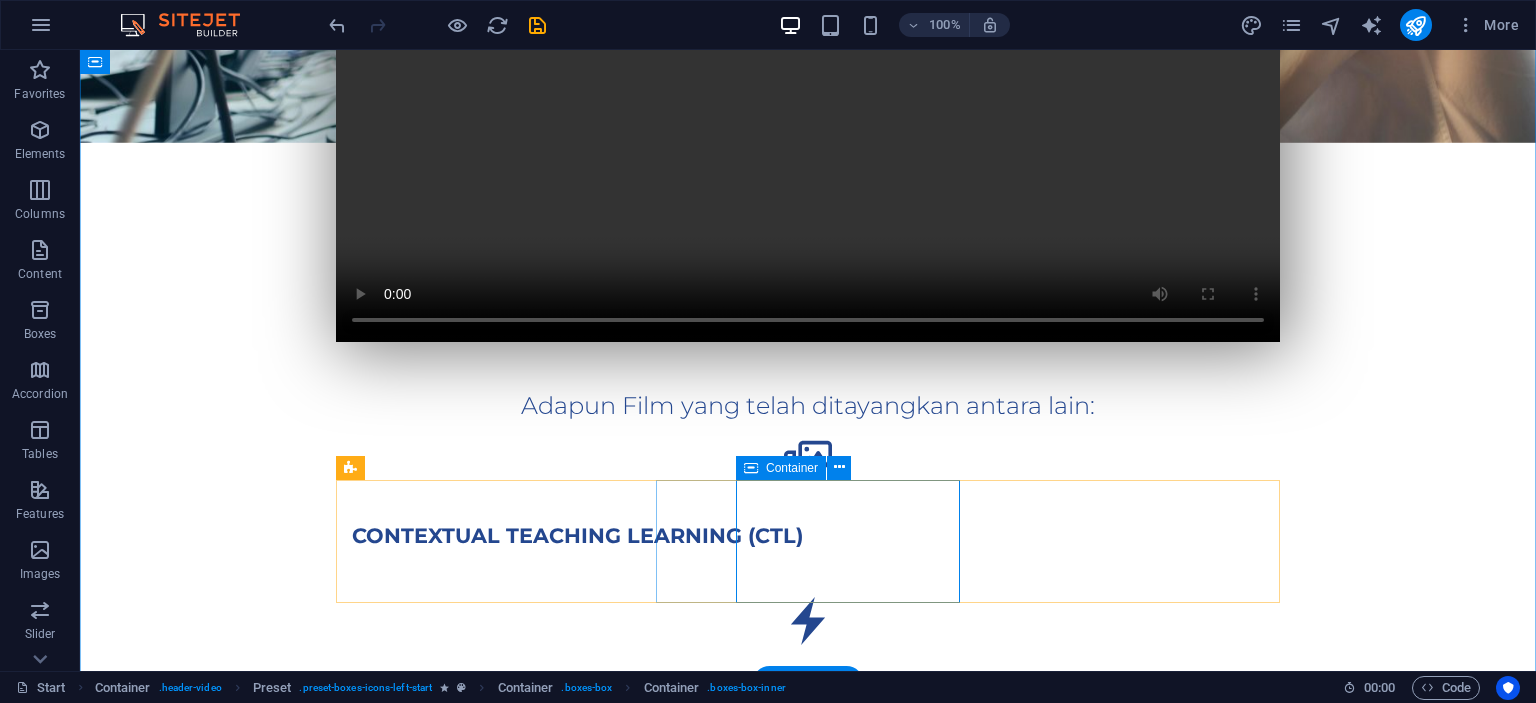 click on "JIGSAW" at bounding box center (808, 697) 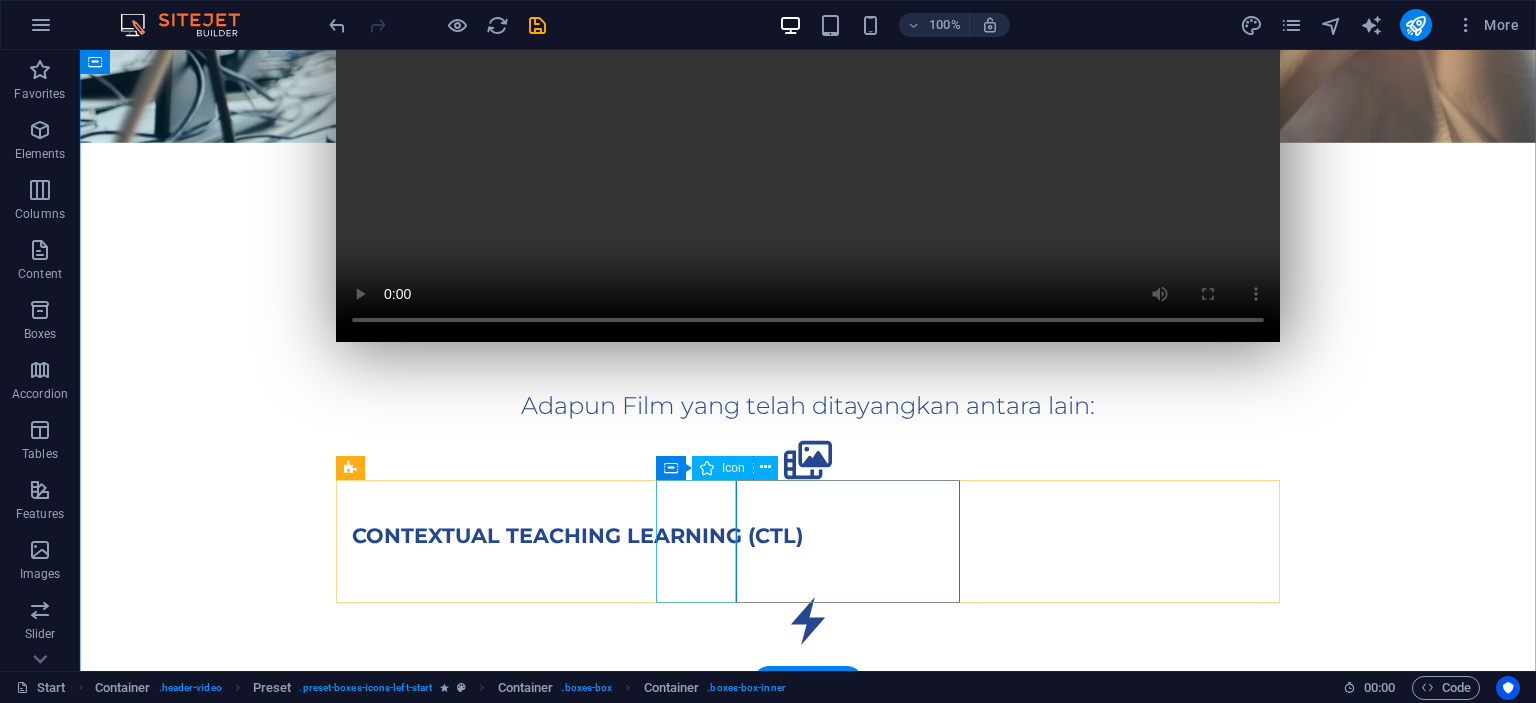 click at bounding box center [808, 621] 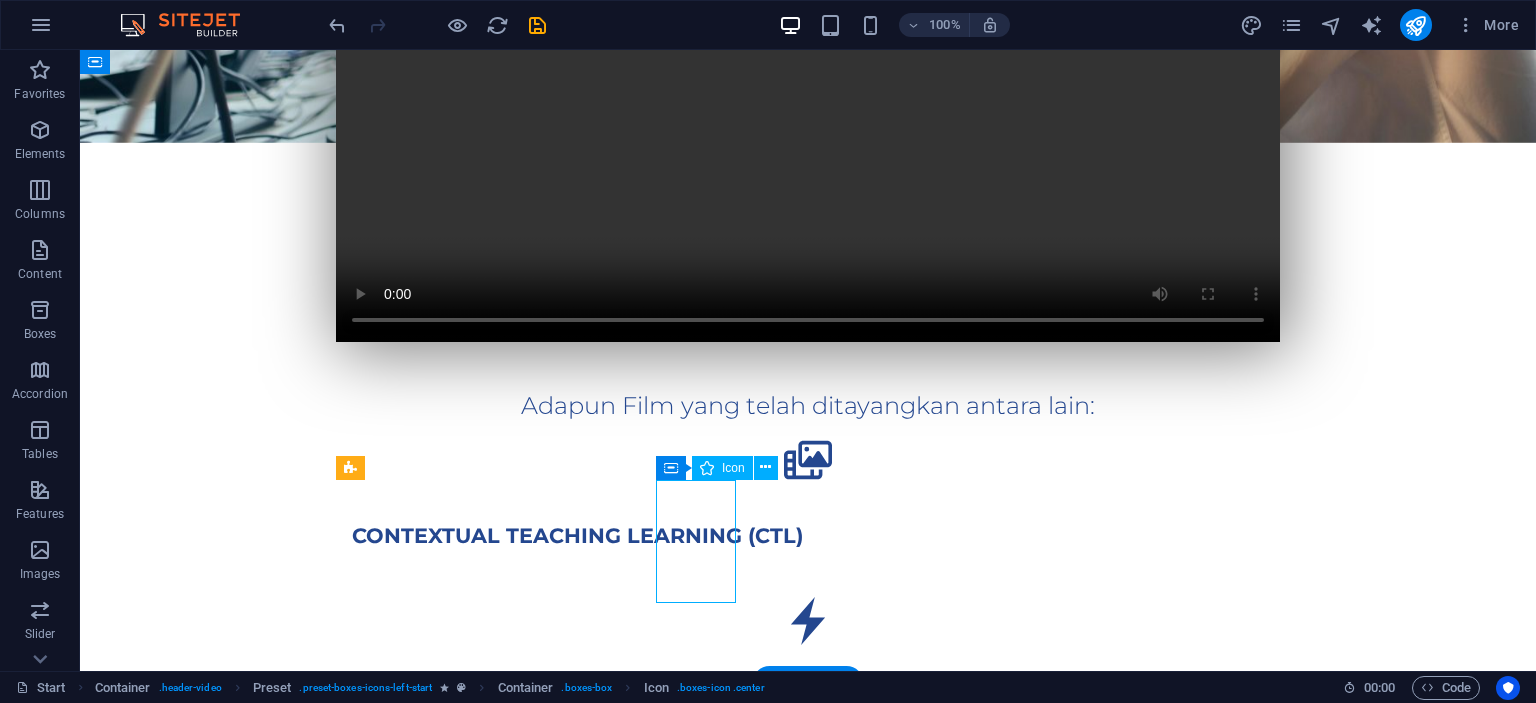 click at bounding box center [808, 621] 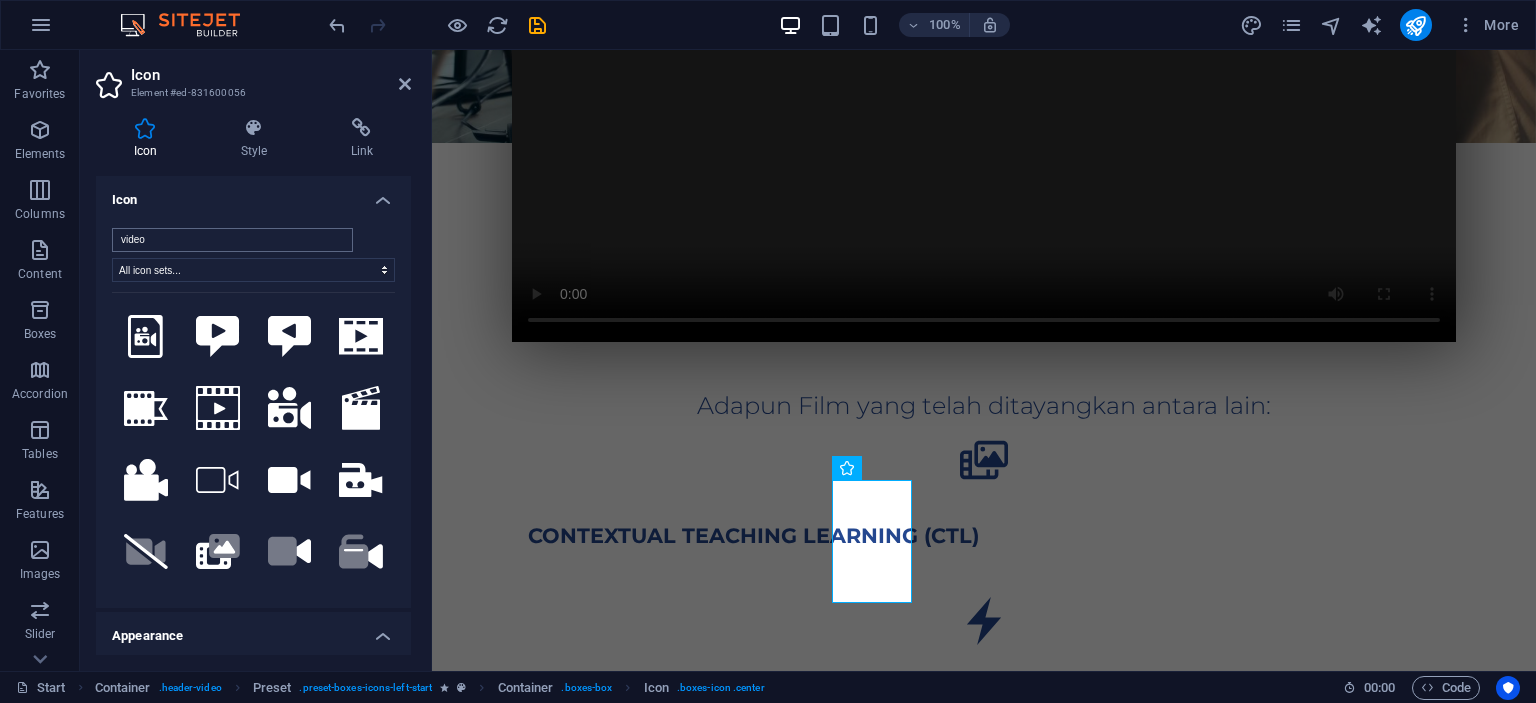 click on "video" at bounding box center [232, 240] 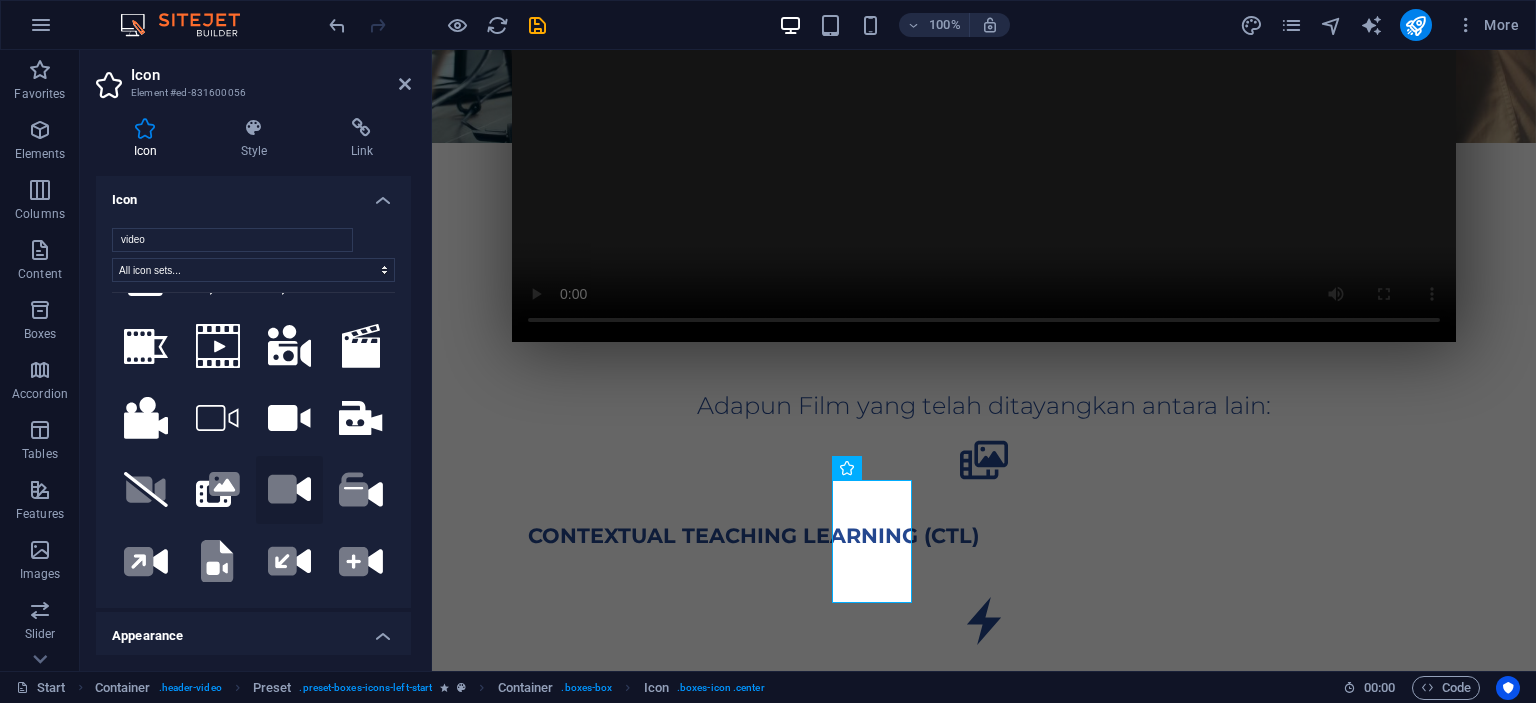 scroll, scrollTop: 91, scrollLeft: 0, axis: vertical 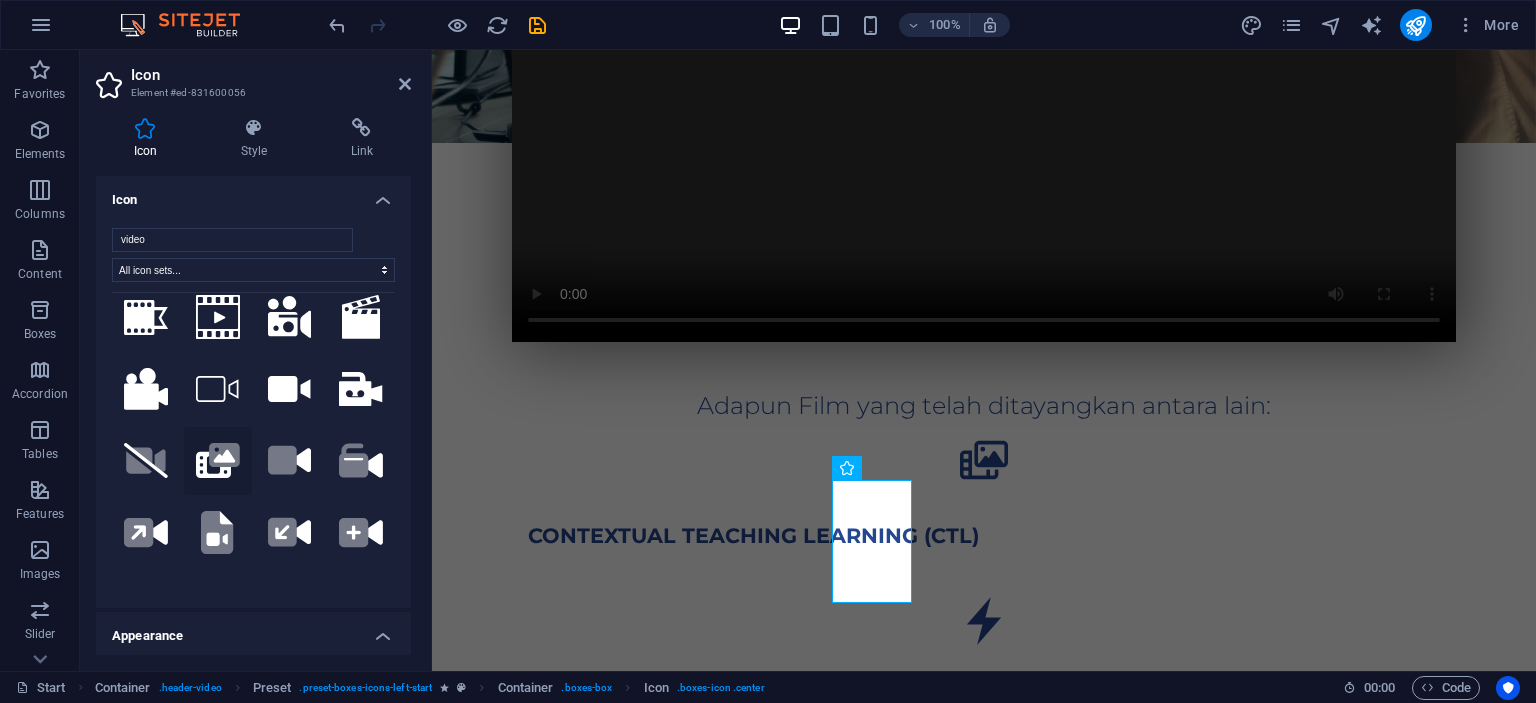 type on "video" 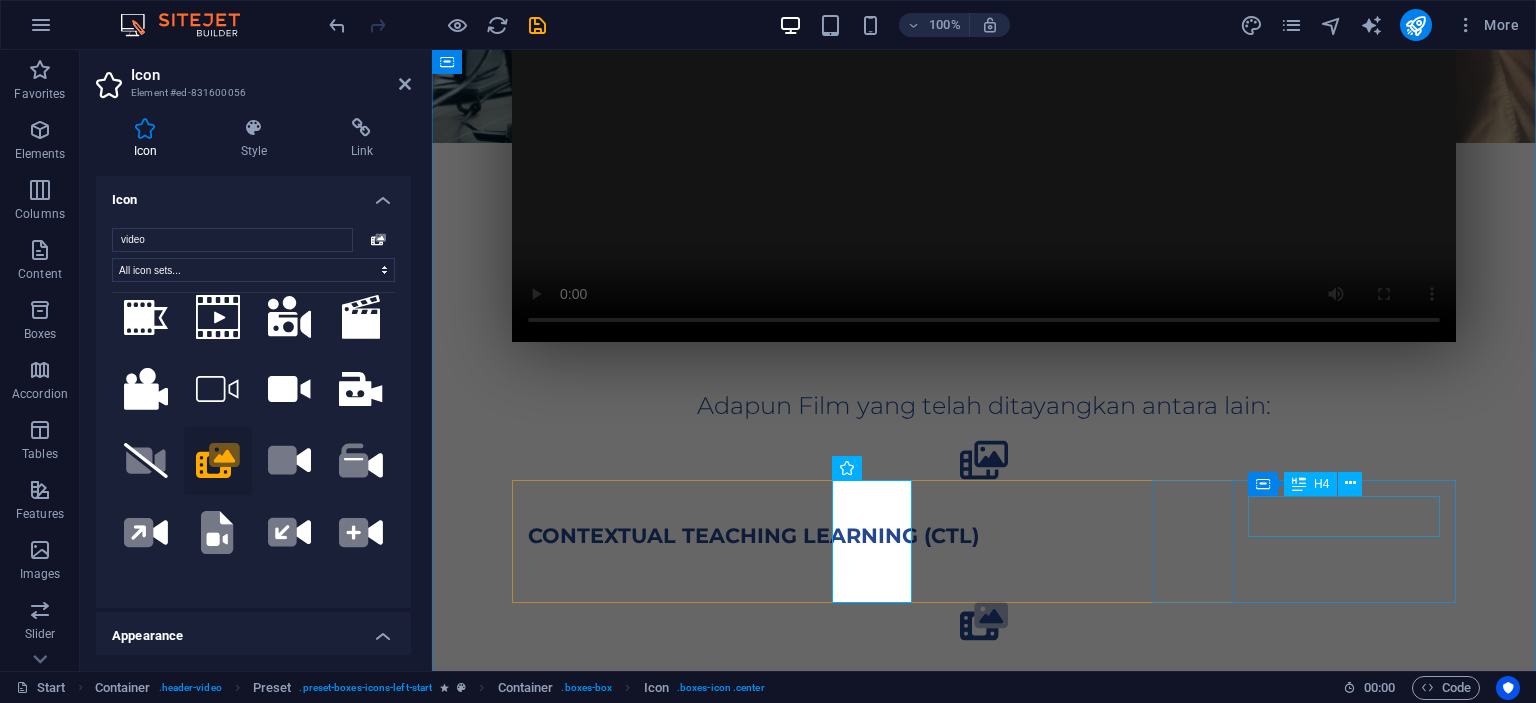 click on "KOOPERATIF" at bounding box center [984, 858] 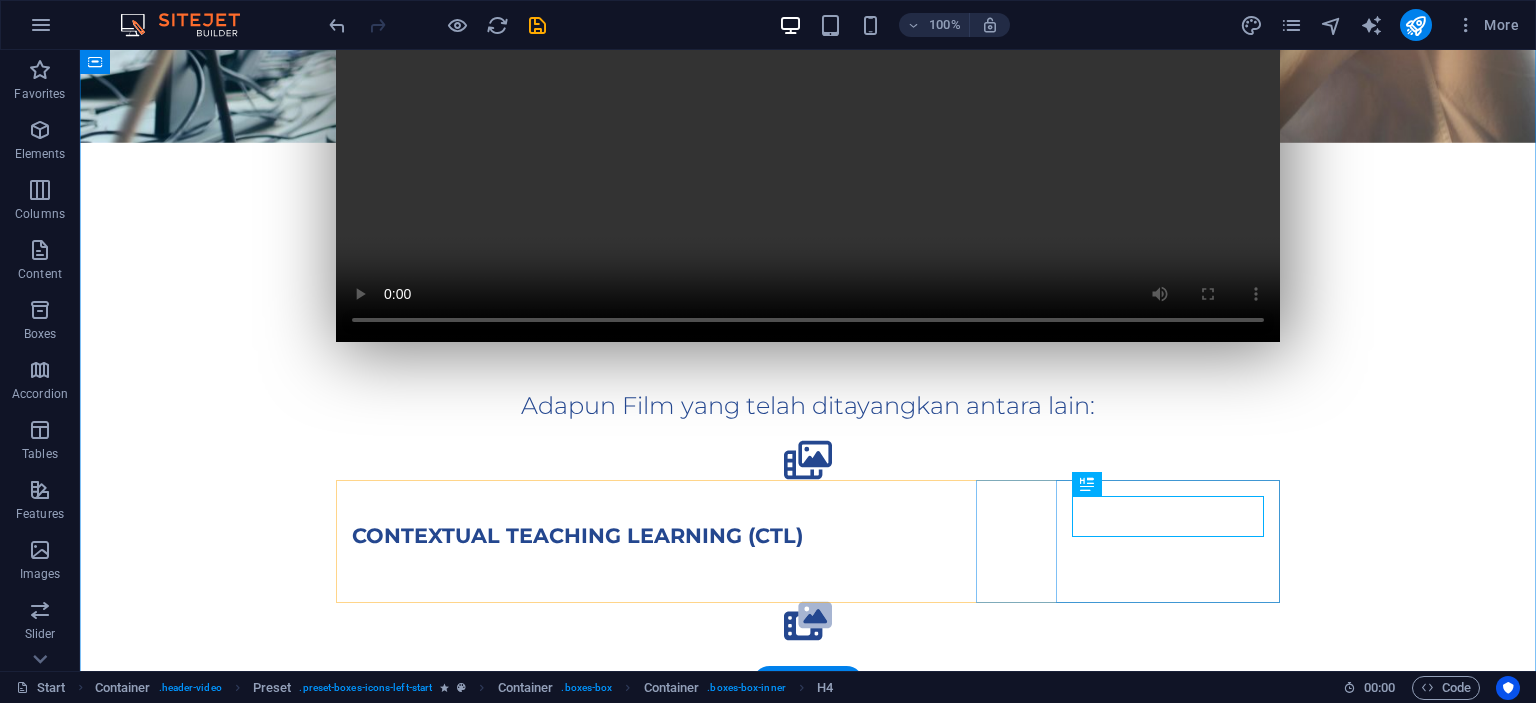 click on "KOOPERATIF" at bounding box center (808, 858) 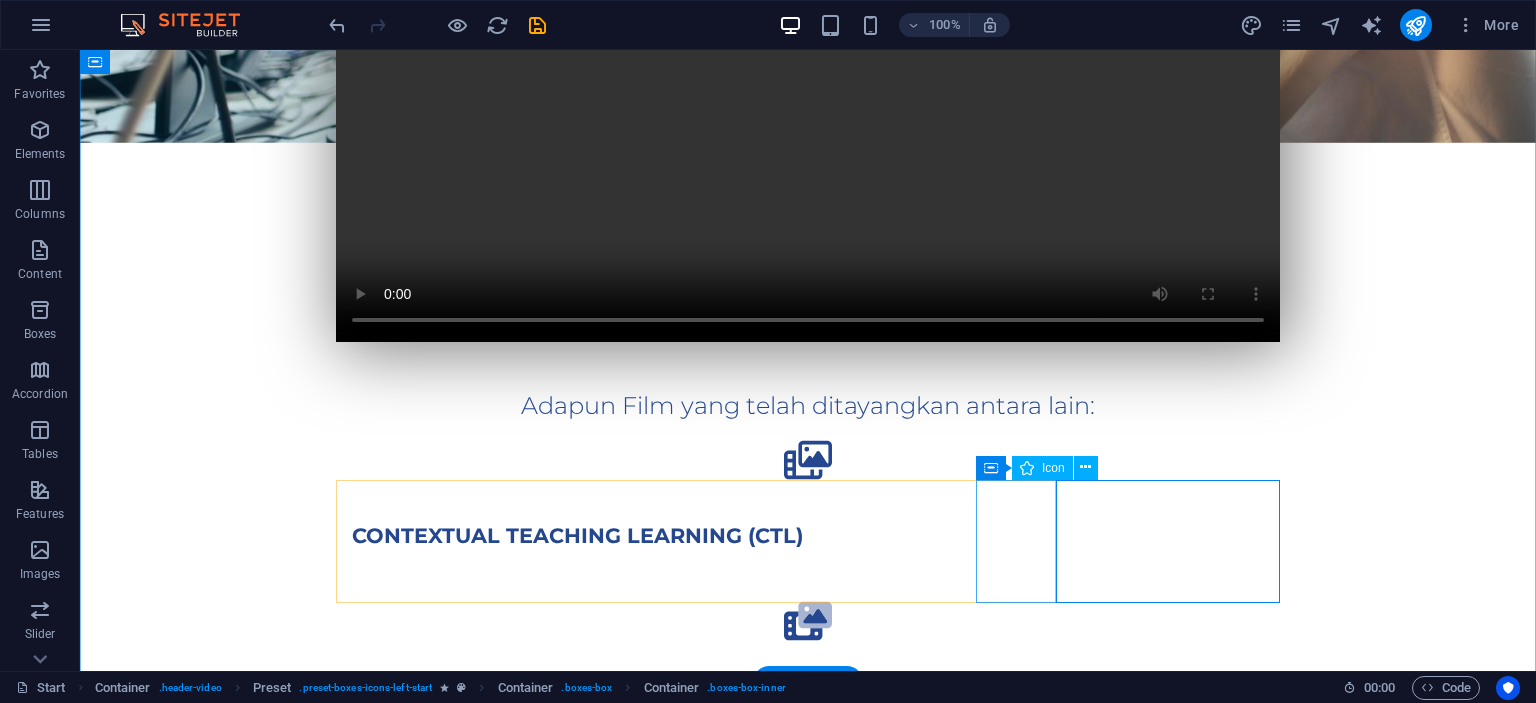 click at bounding box center (808, 782) 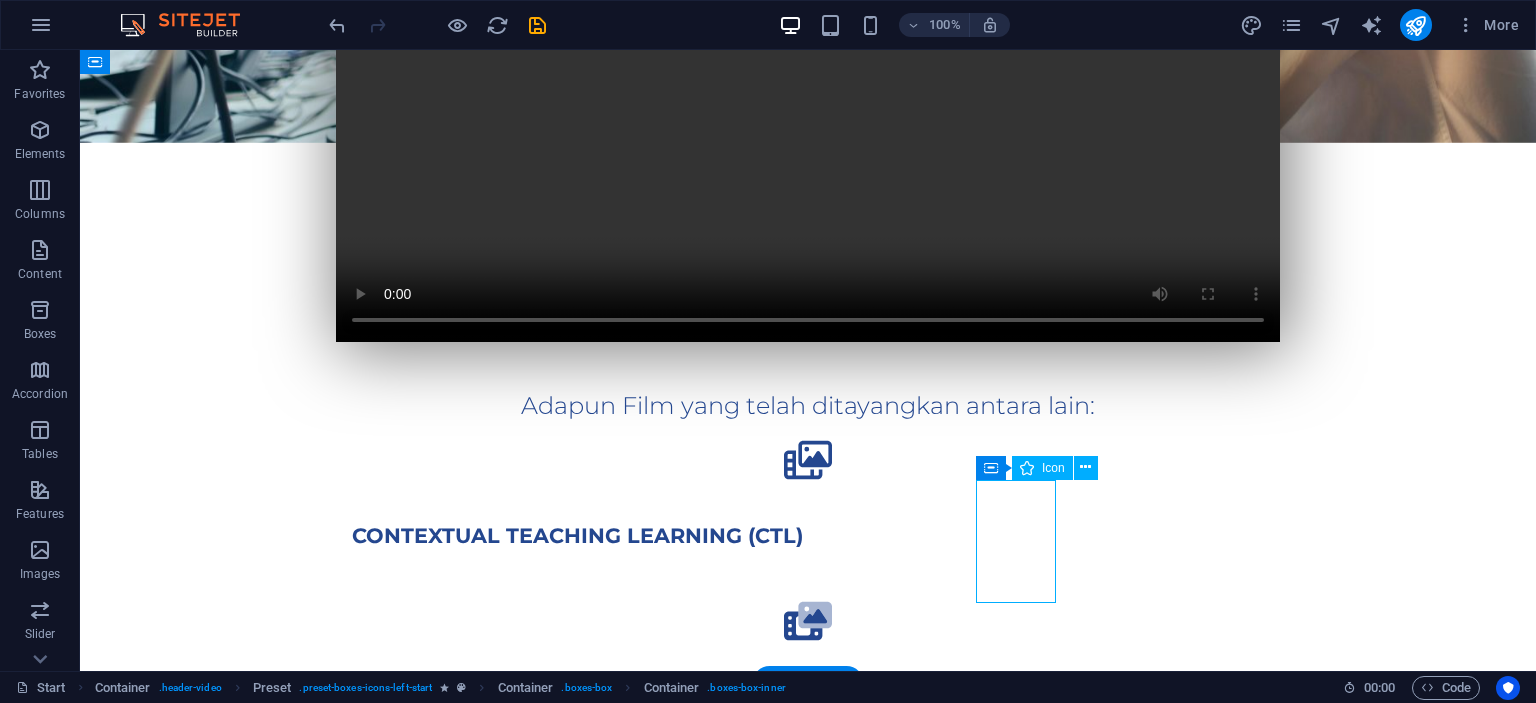 click at bounding box center [808, 782] 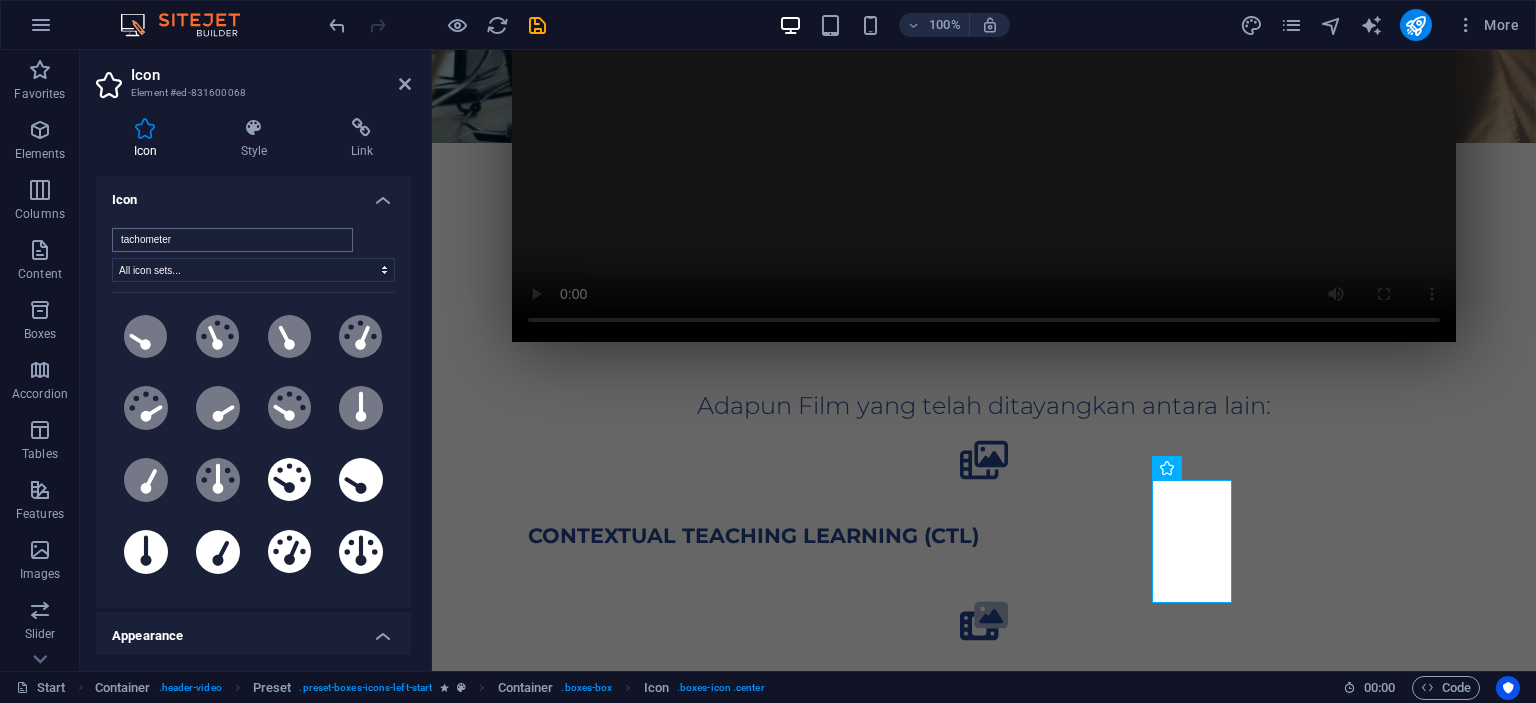 click on "tachometer" at bounding box center [232, 240] 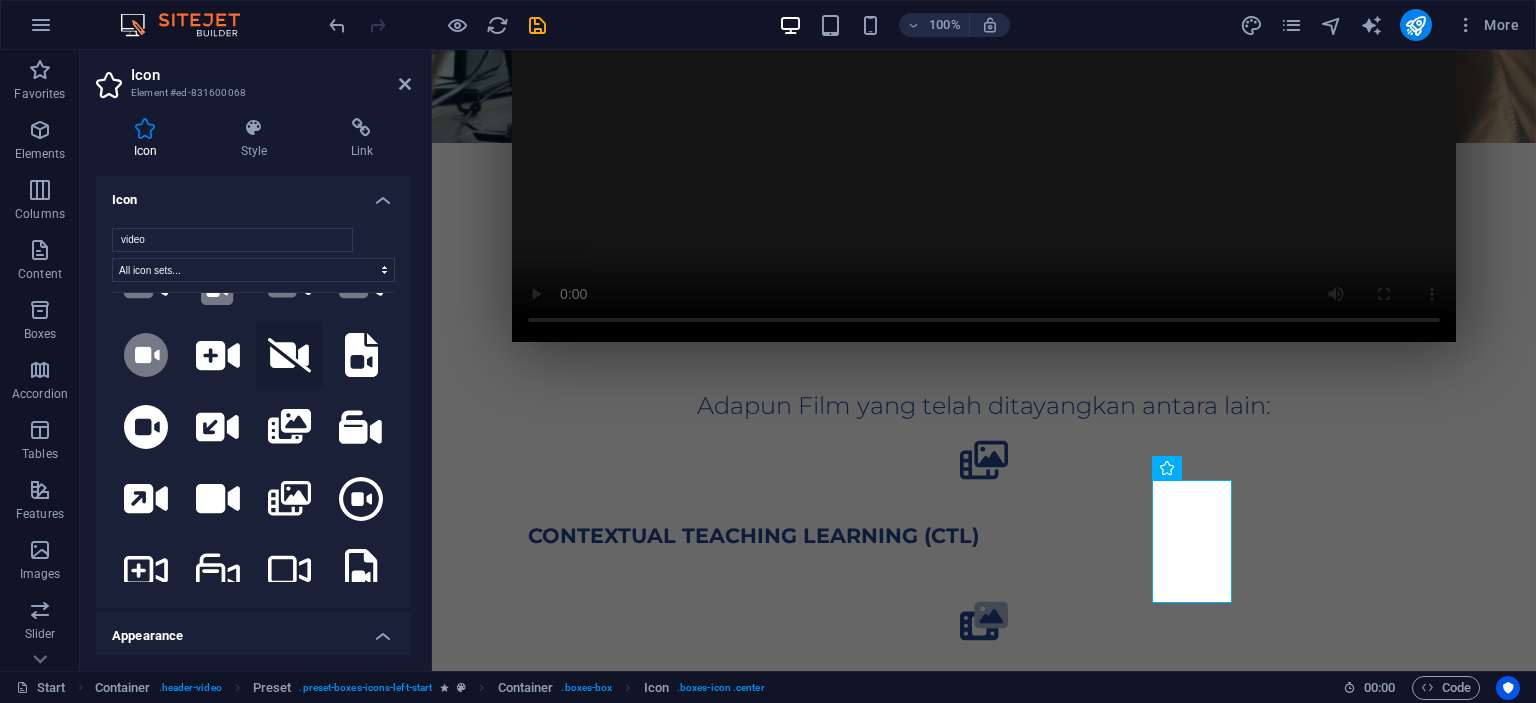 scroll, scrollTop: 364, scrollLeft: 0, axis: vertical 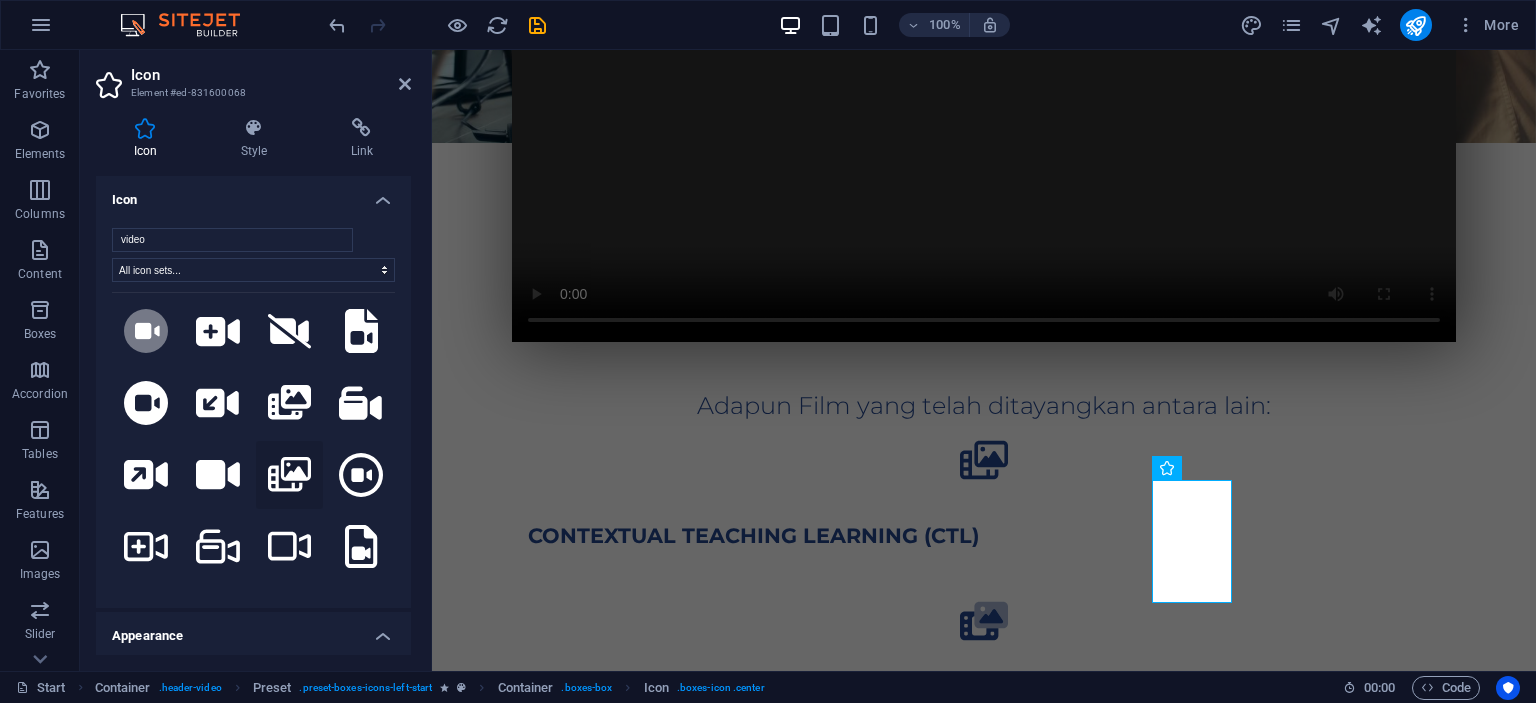 type on "video" 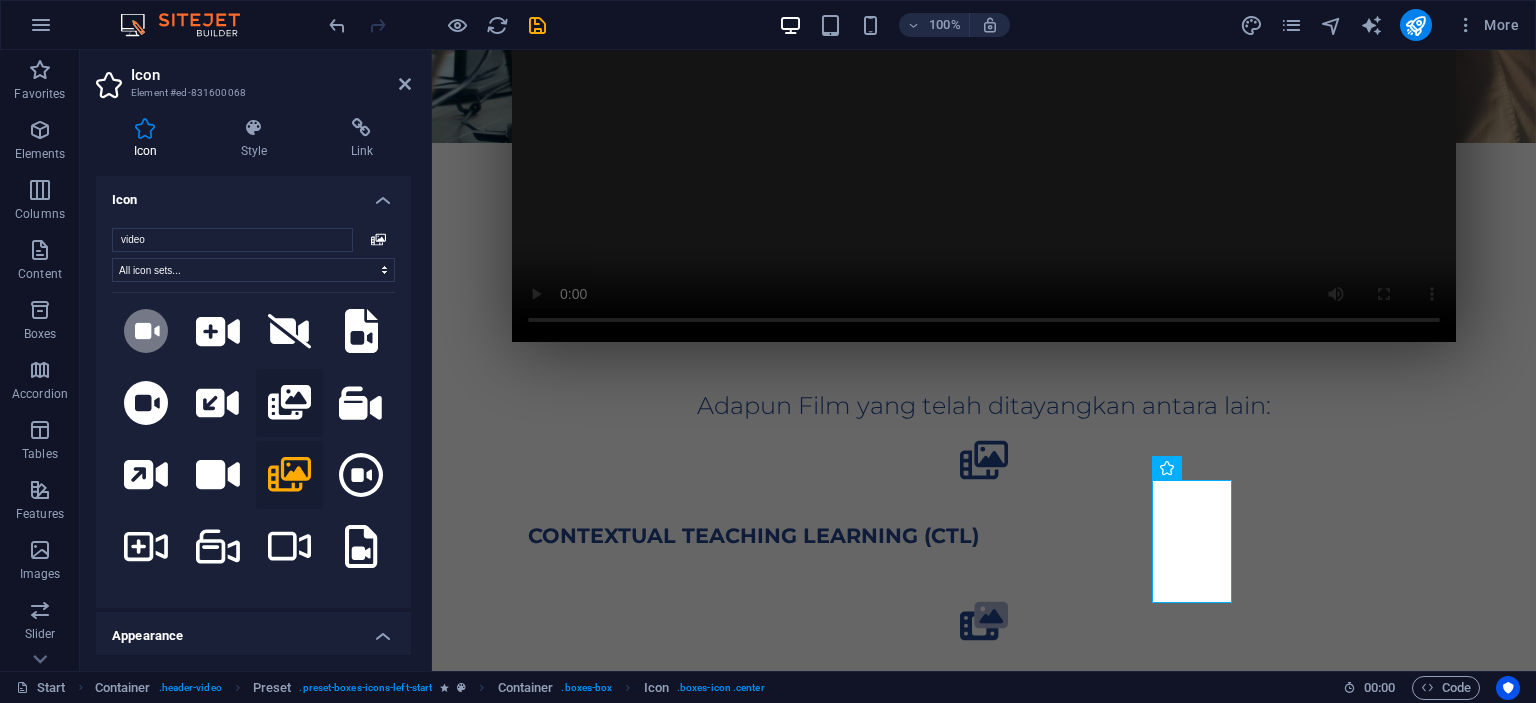 click 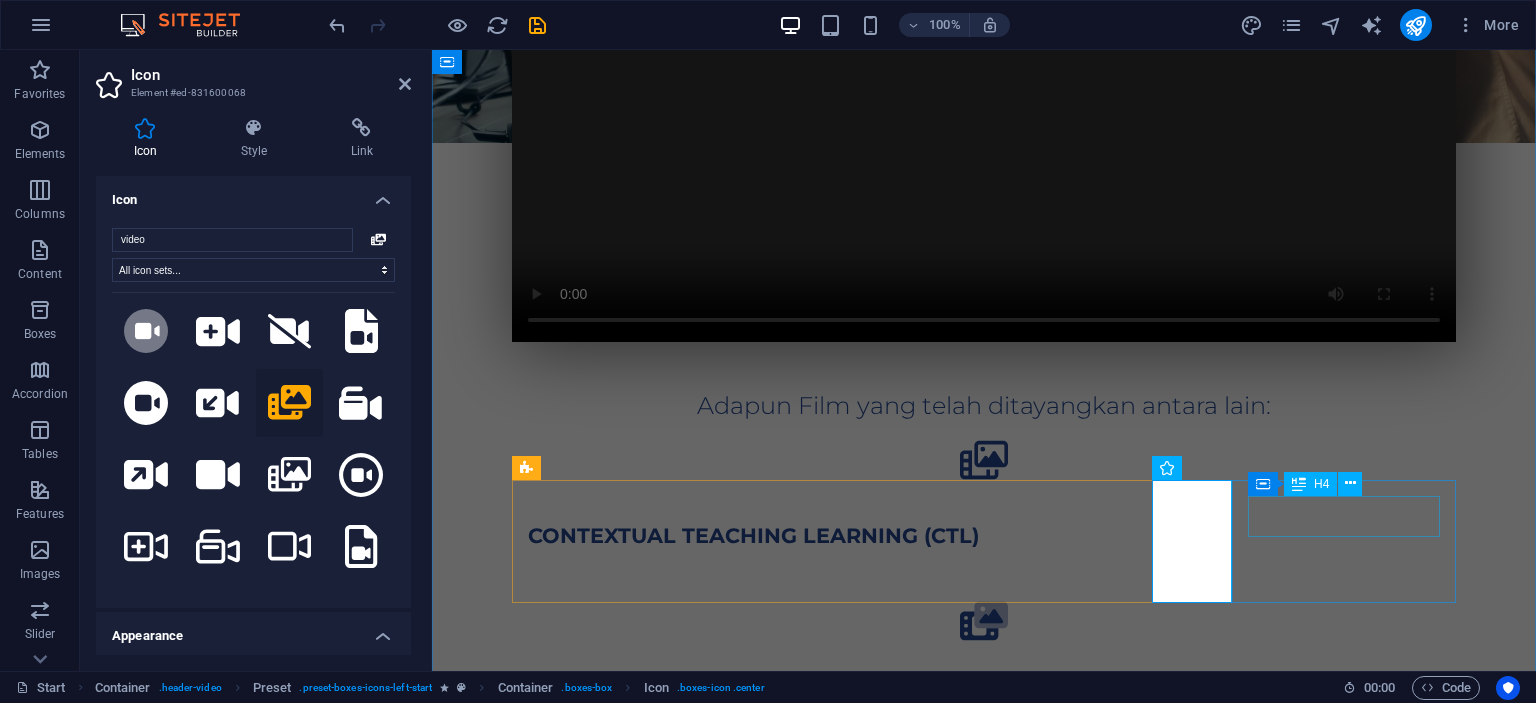 click on "KOOPERATIF" at bounding box center [984, 858] 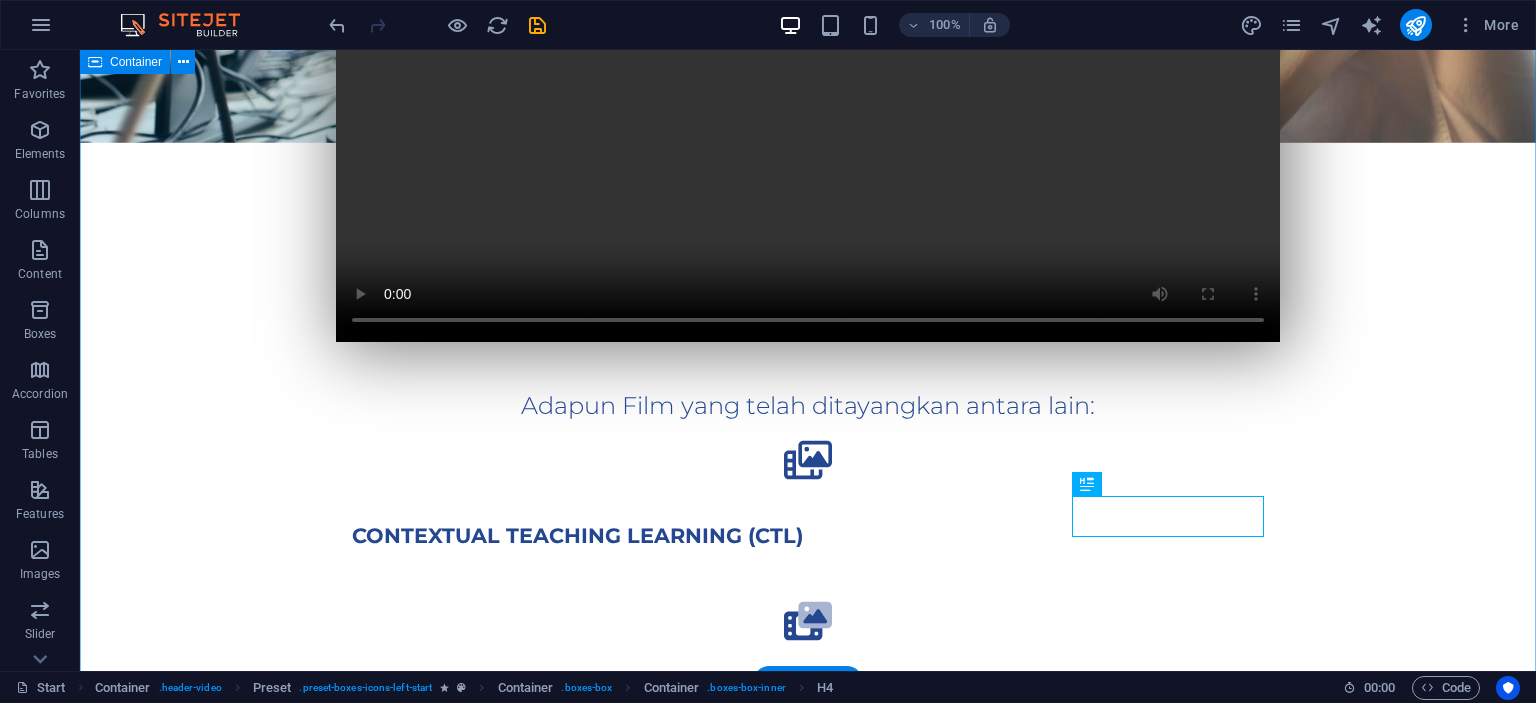click on "Adapun Film yang telah ditayangkan antara lain: CONTEXTUAL TEACHING LEARNING (CTL) .fa-secondary{opacity:.4} JIGSAW KOOPERATIF" at bounding box center (808, 372) 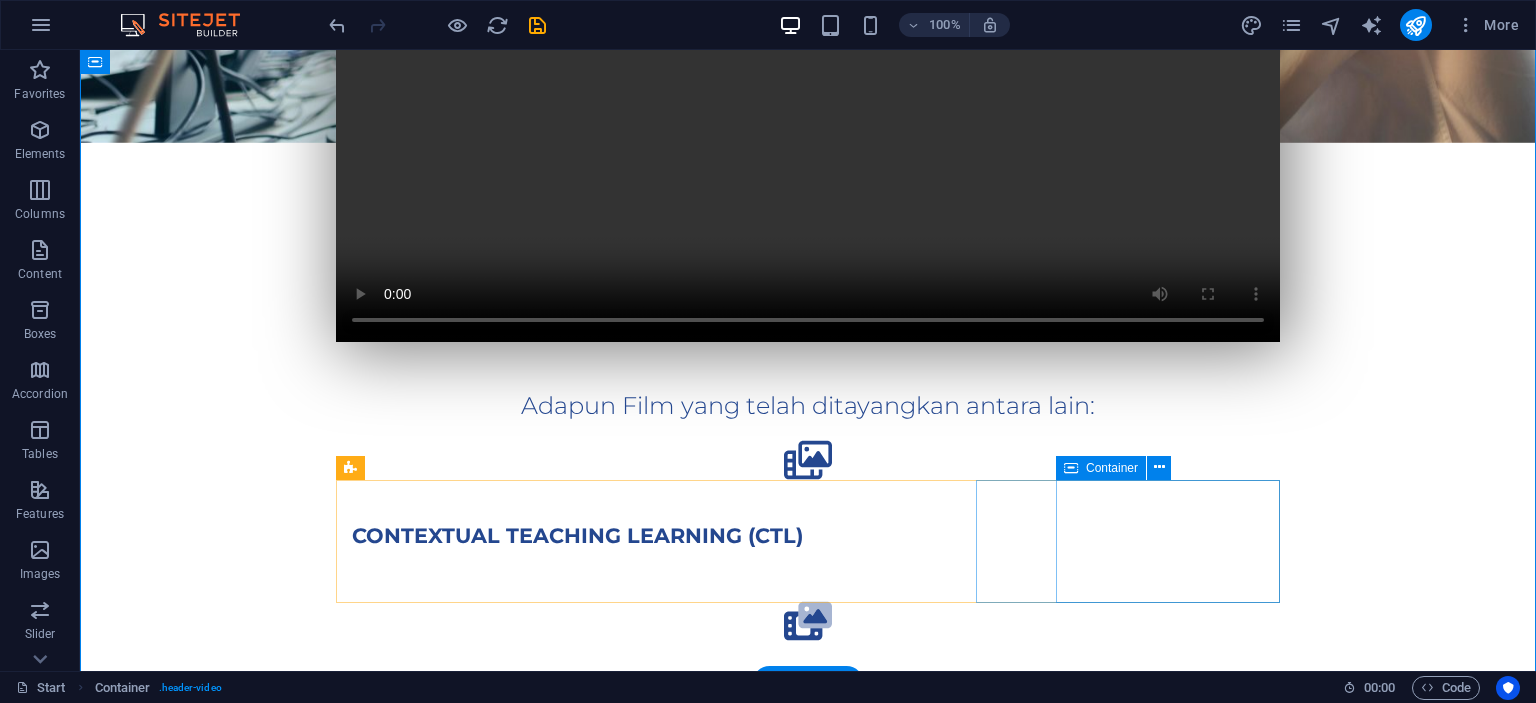 click on "KOOPERATIF" at bounding box center (808, 858) 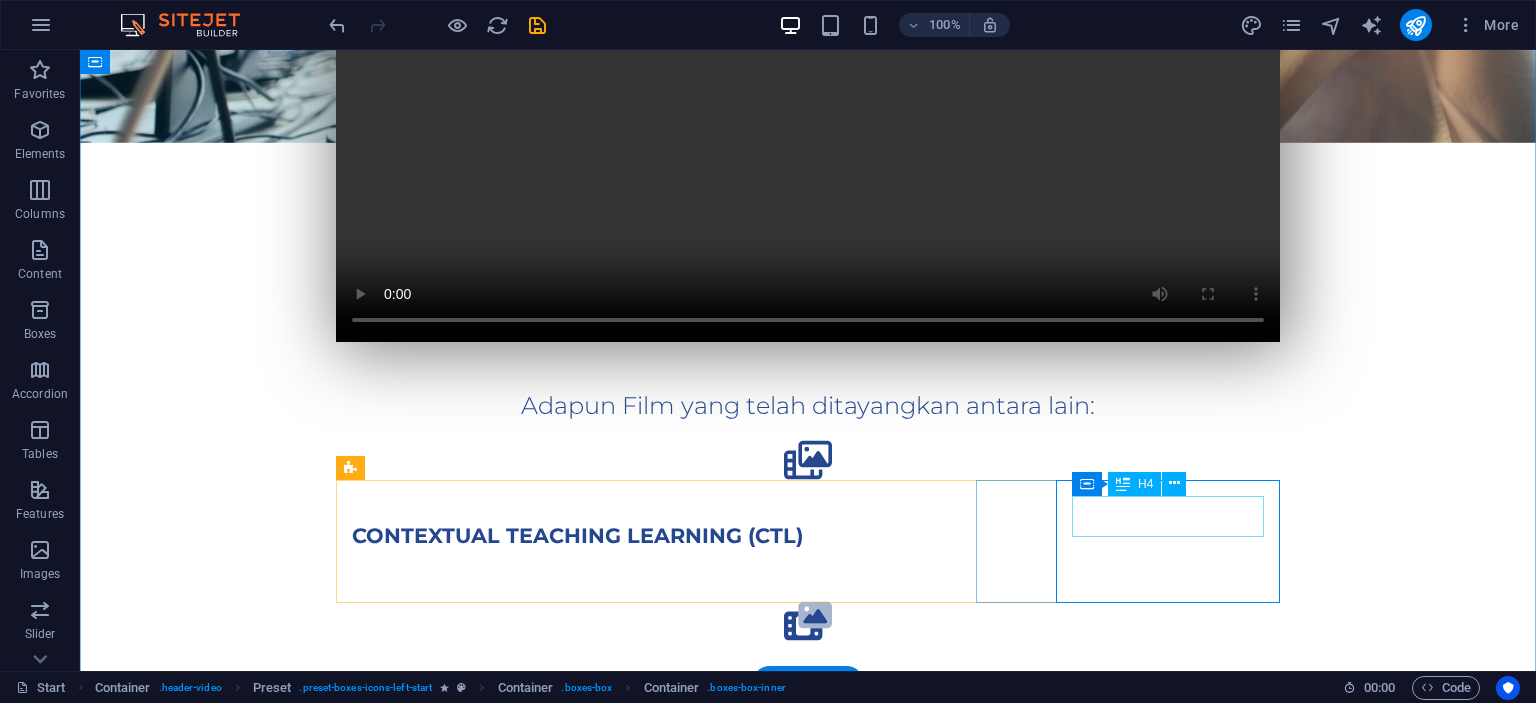 click on "KOOPERATIF" at bounding box center (808, 858) 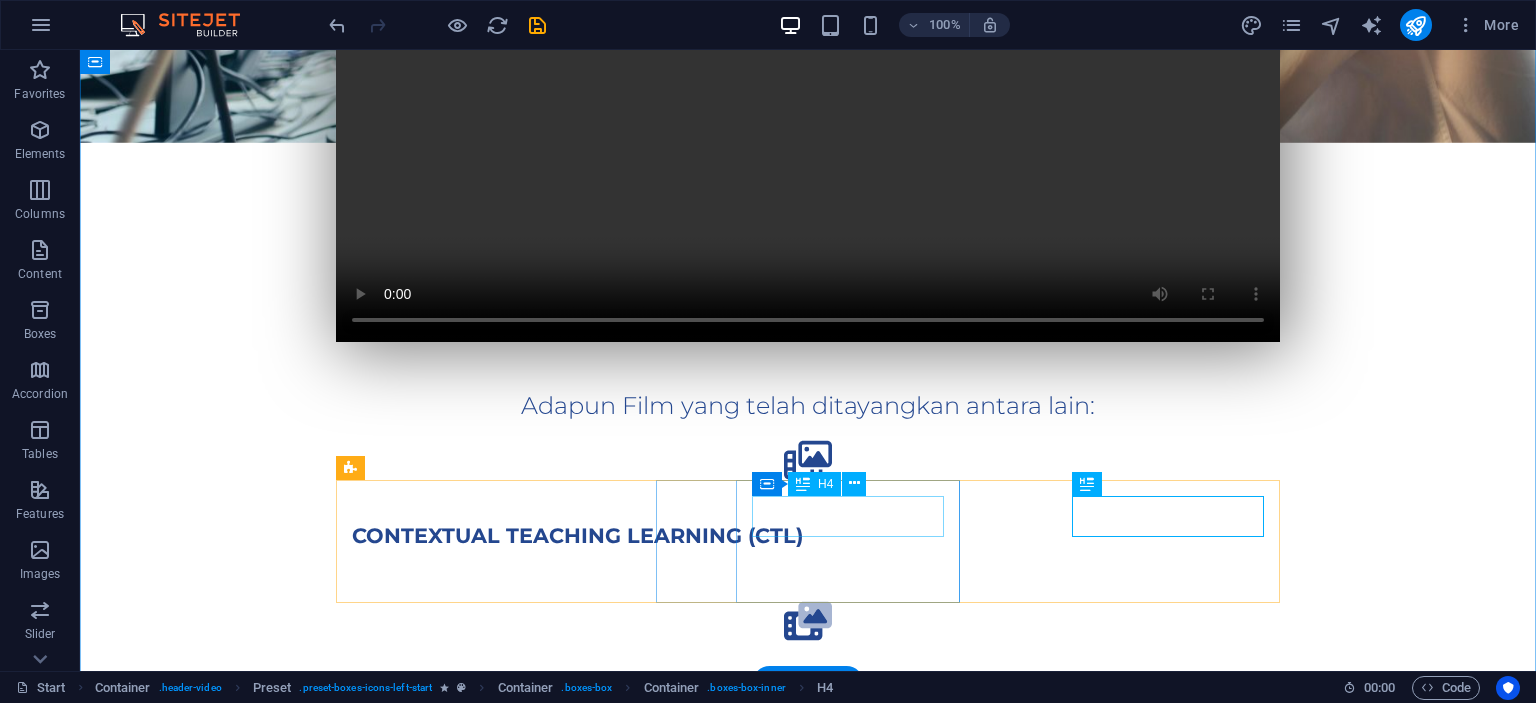 click on "JIGSAW" at bounding box center (808, 697) 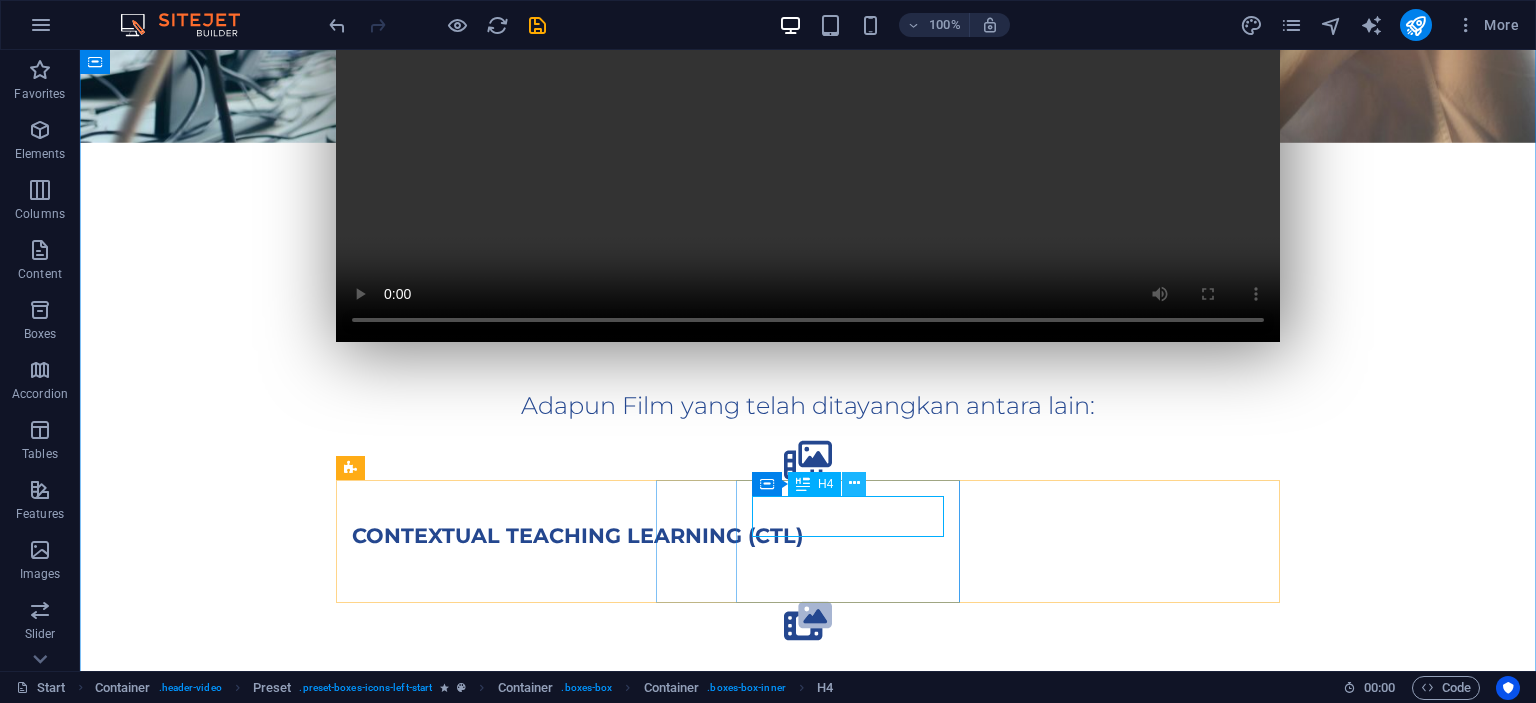 click at bounding box center [854, 483] 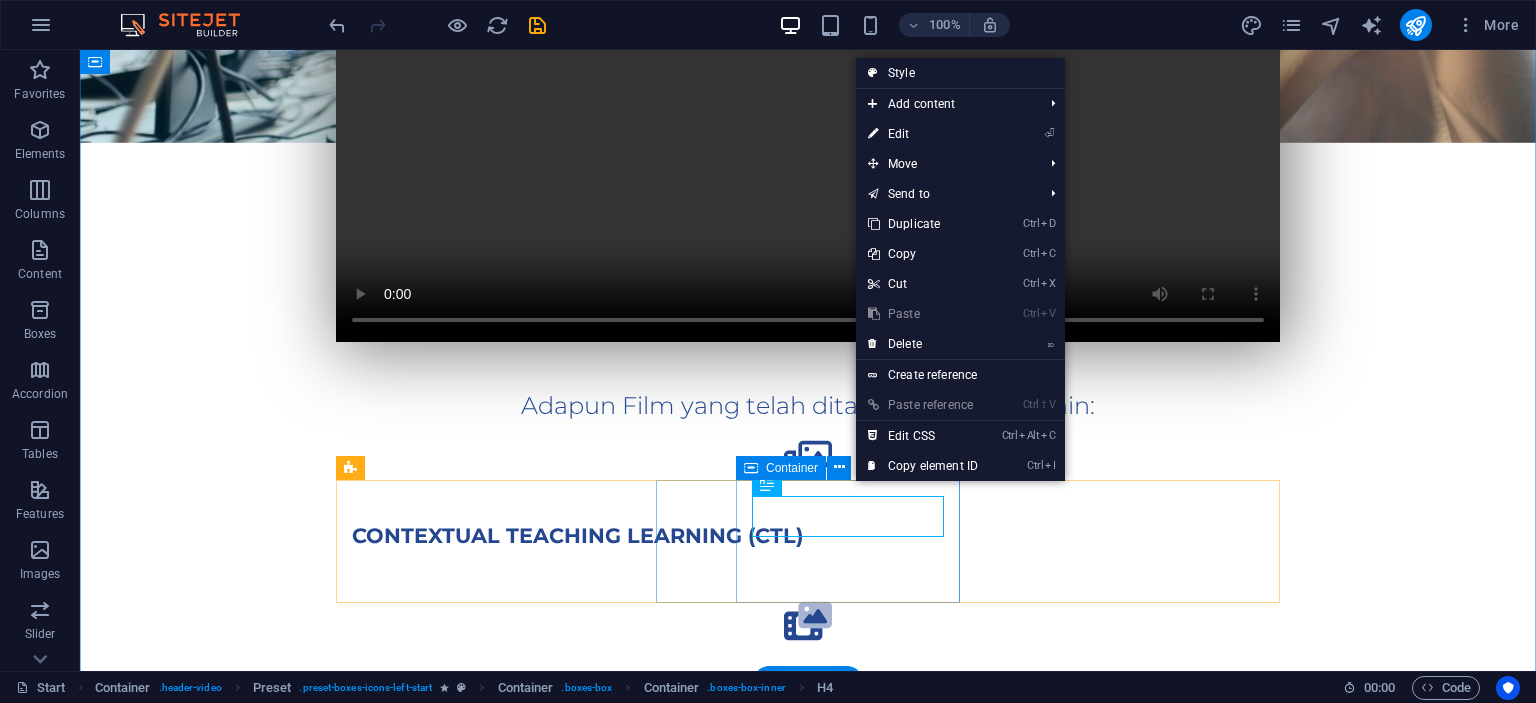 click on "JIGSAW" at bounding box center [808, 697] 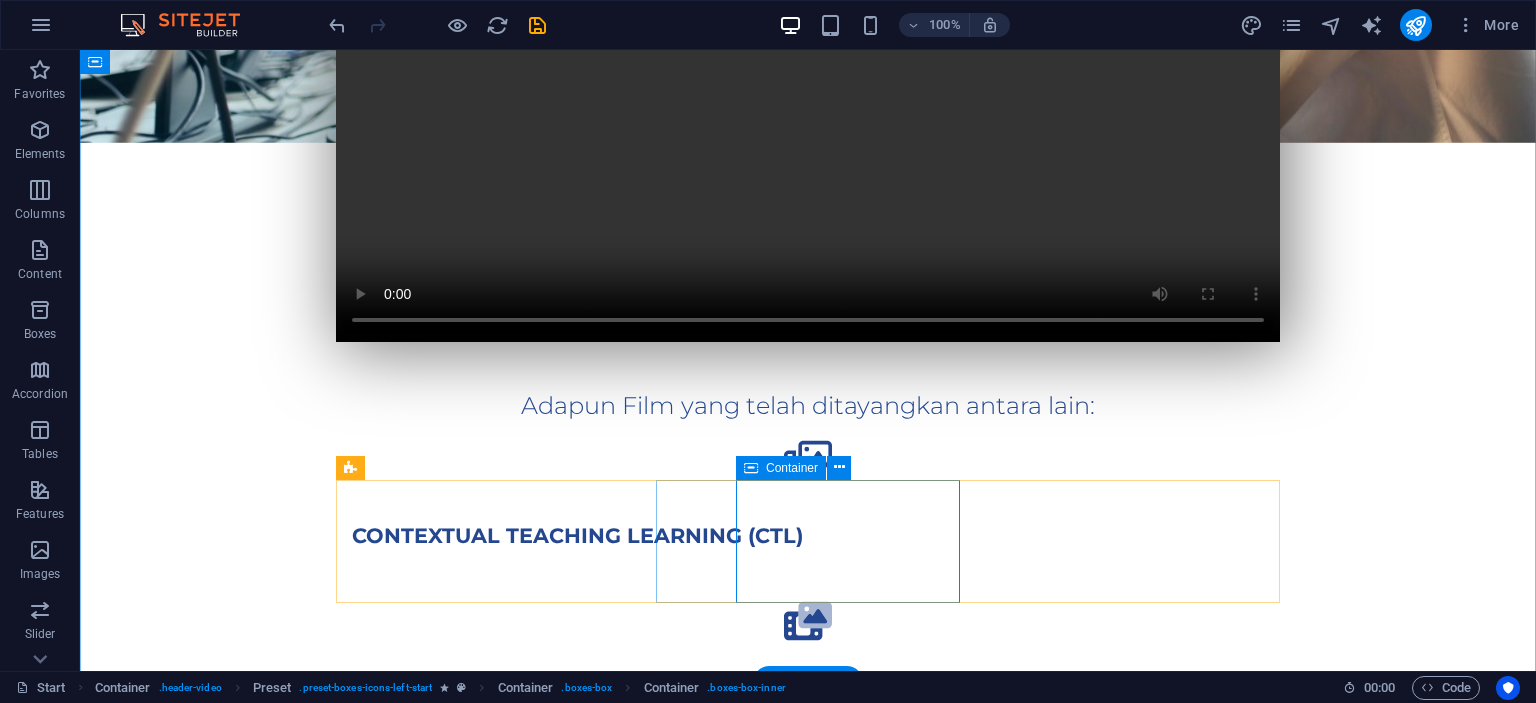 click on "JIGSAW" at bounding box center [808, 697] 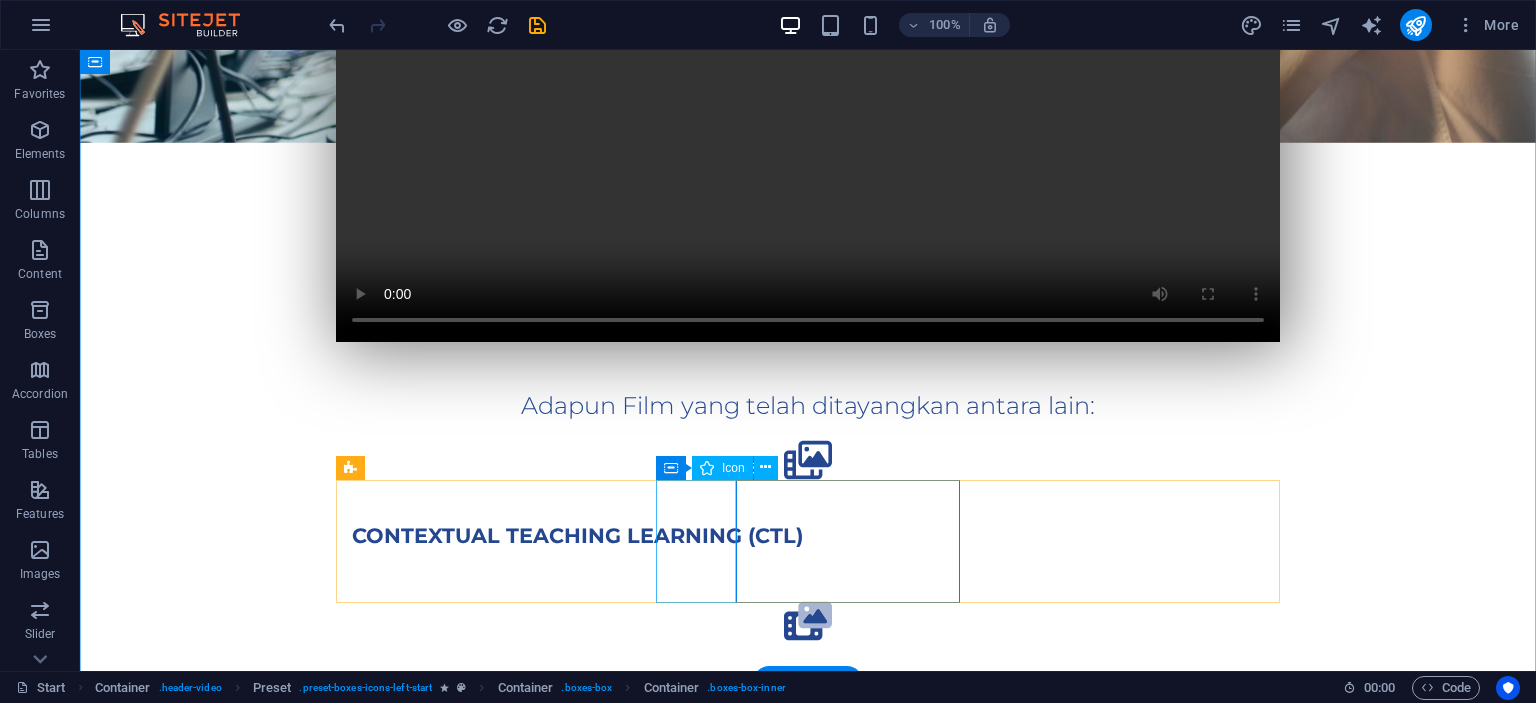 click on ".fa-secondary{opacity:.4}" at bounding box center [808, 621] 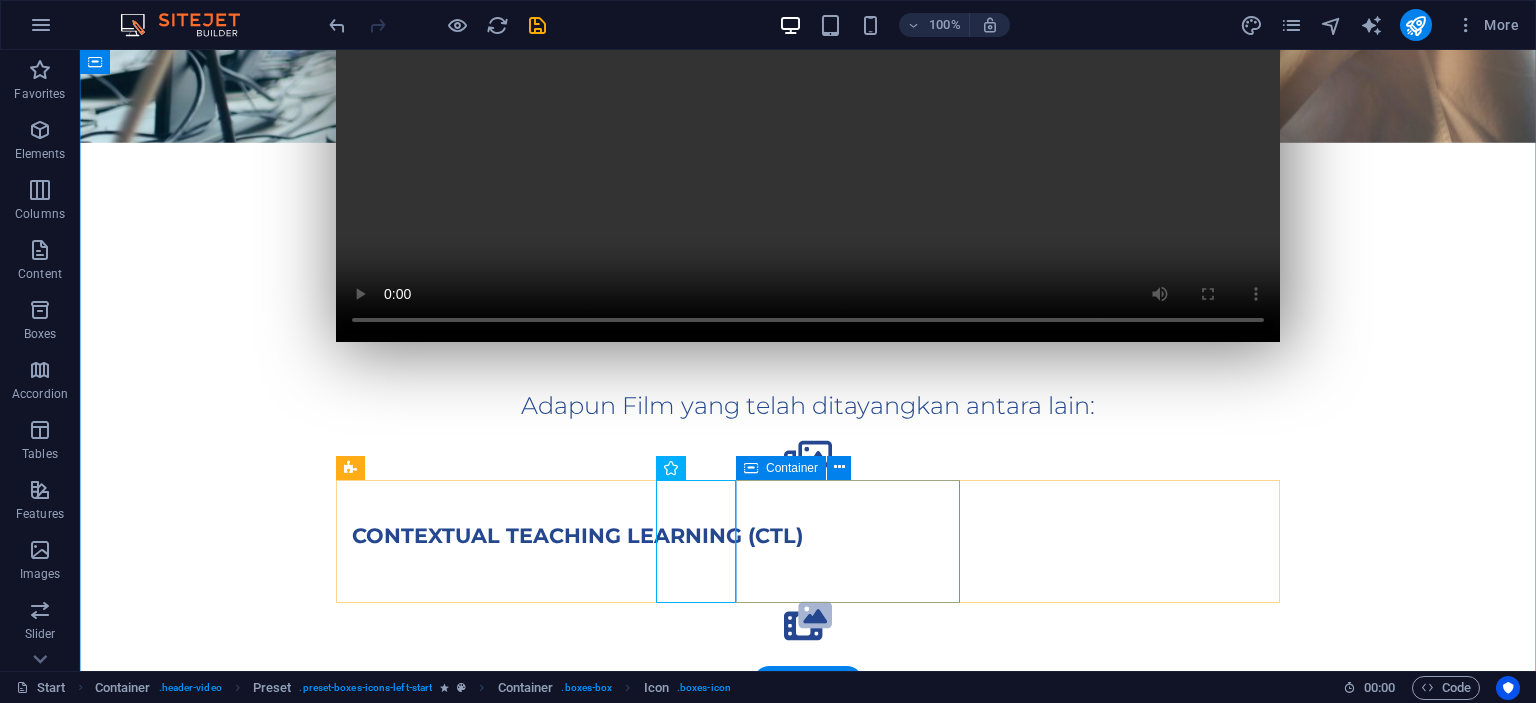 click on "JIGSAW" at bounding box center (808, 697) 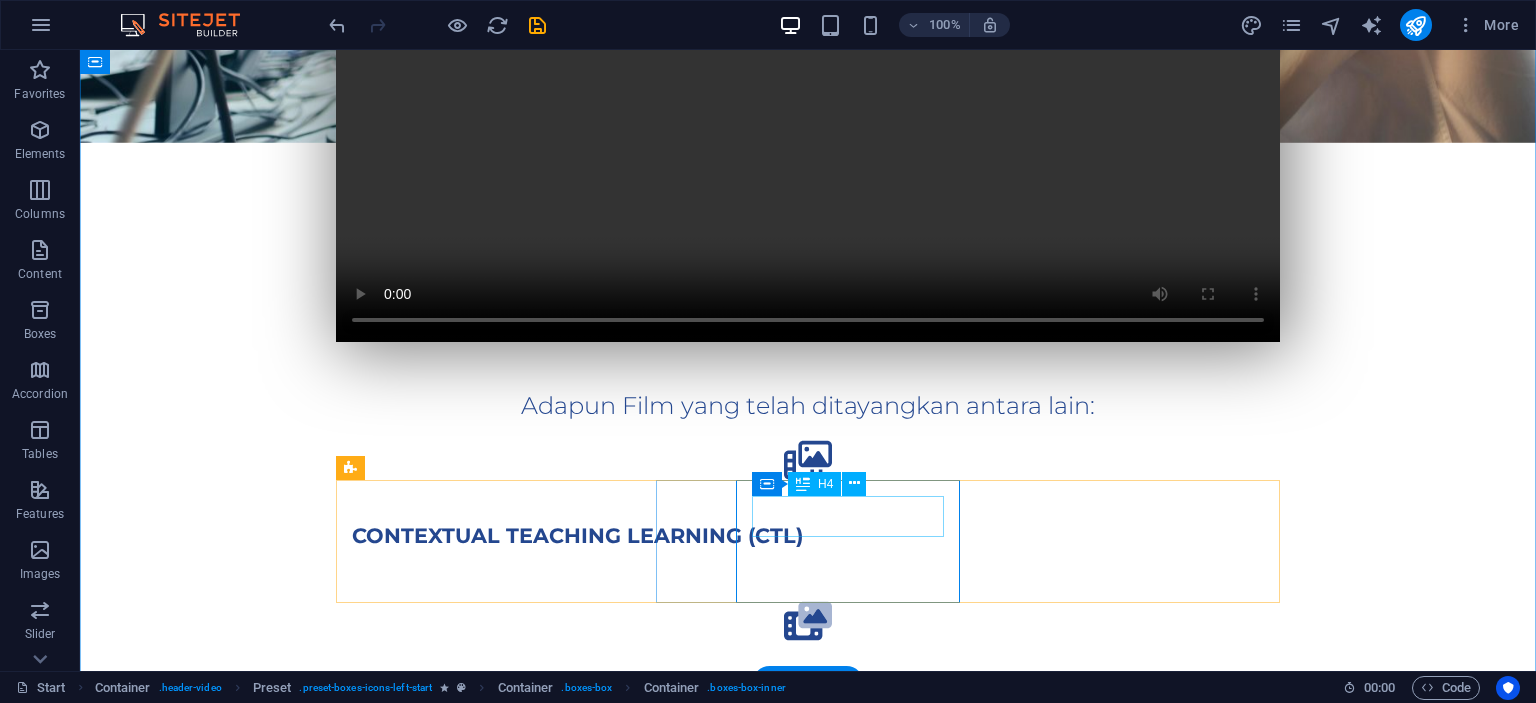click on "JIGSAW" at bounding box center (808, 697) 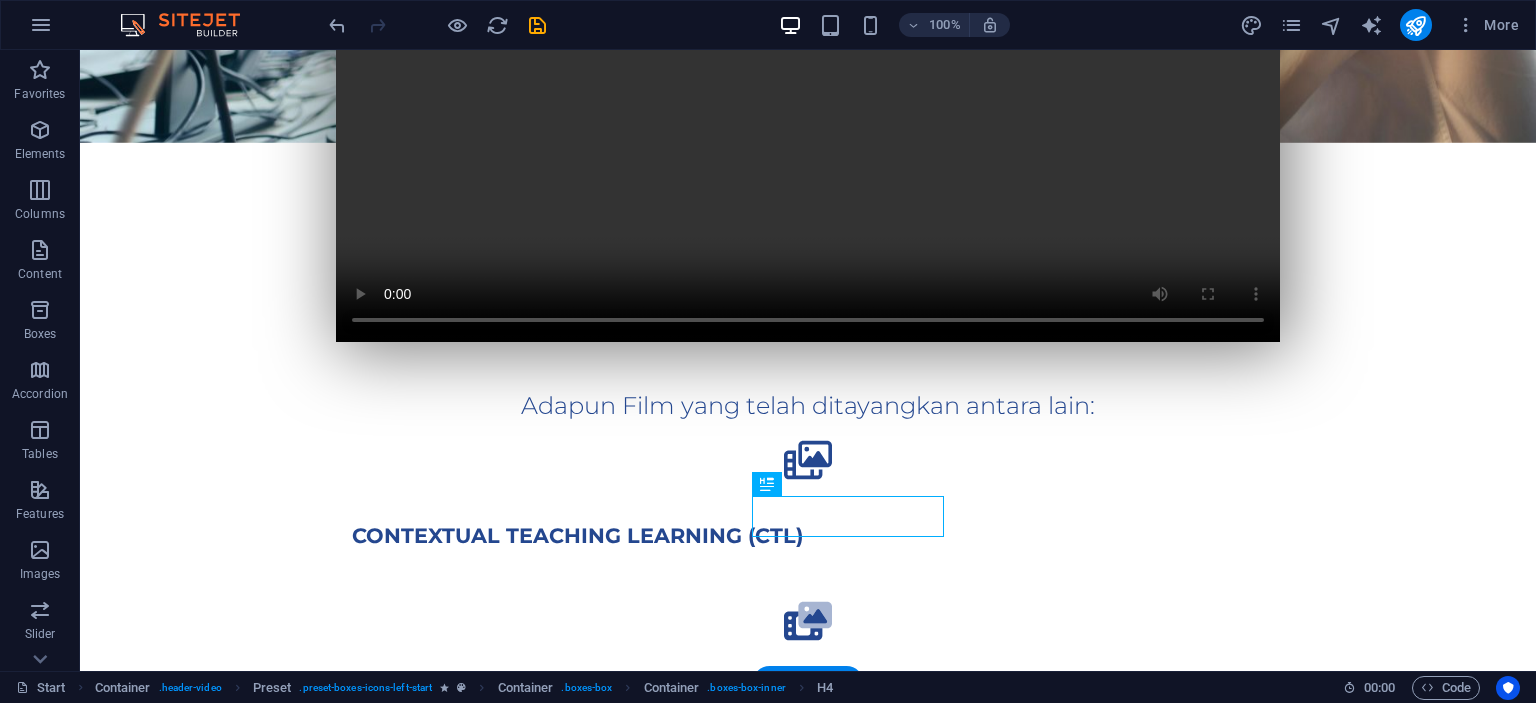 drag, startPoint x: 806, startPoint y: 517, endPoint x: 806, endPoint y: 548, distance: 31 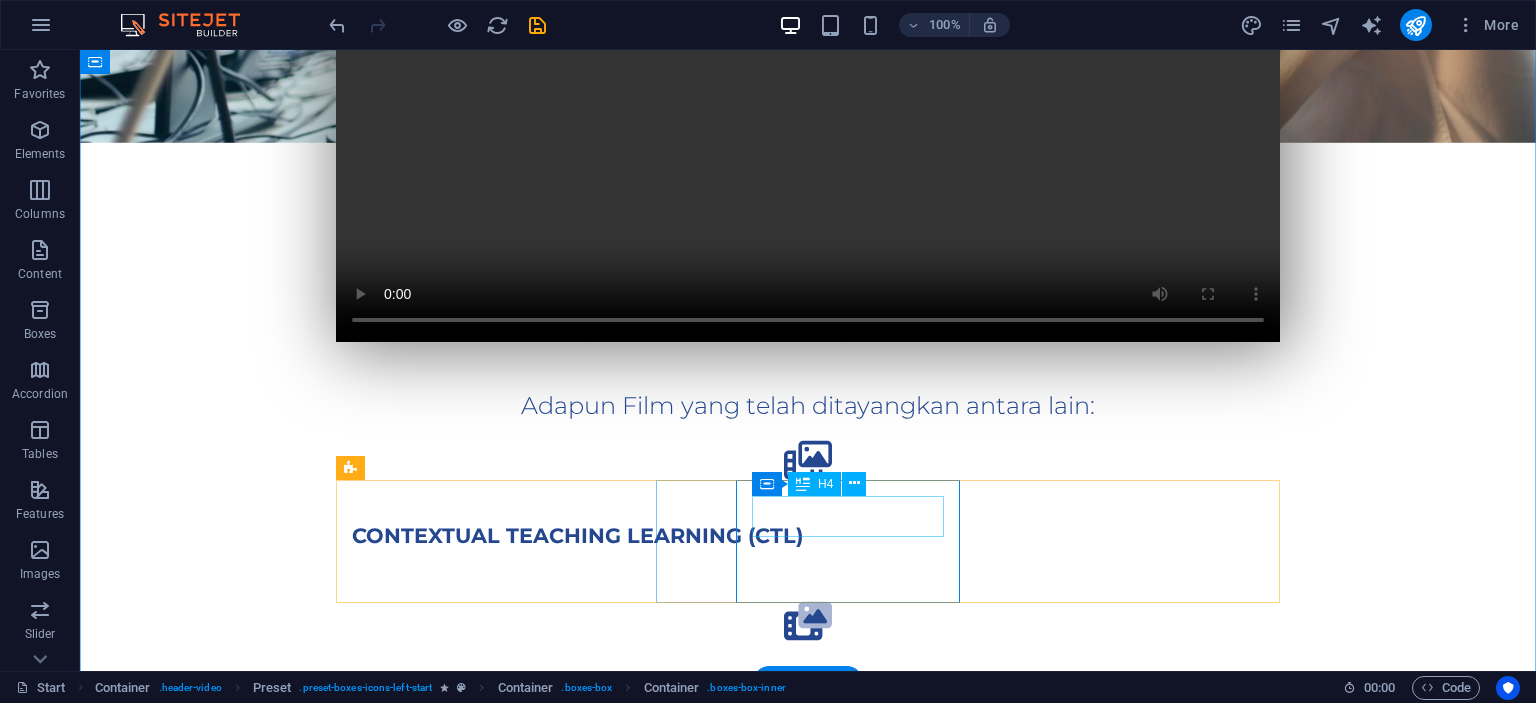 click on "JIGSAW" at bounding box center (808, 697) 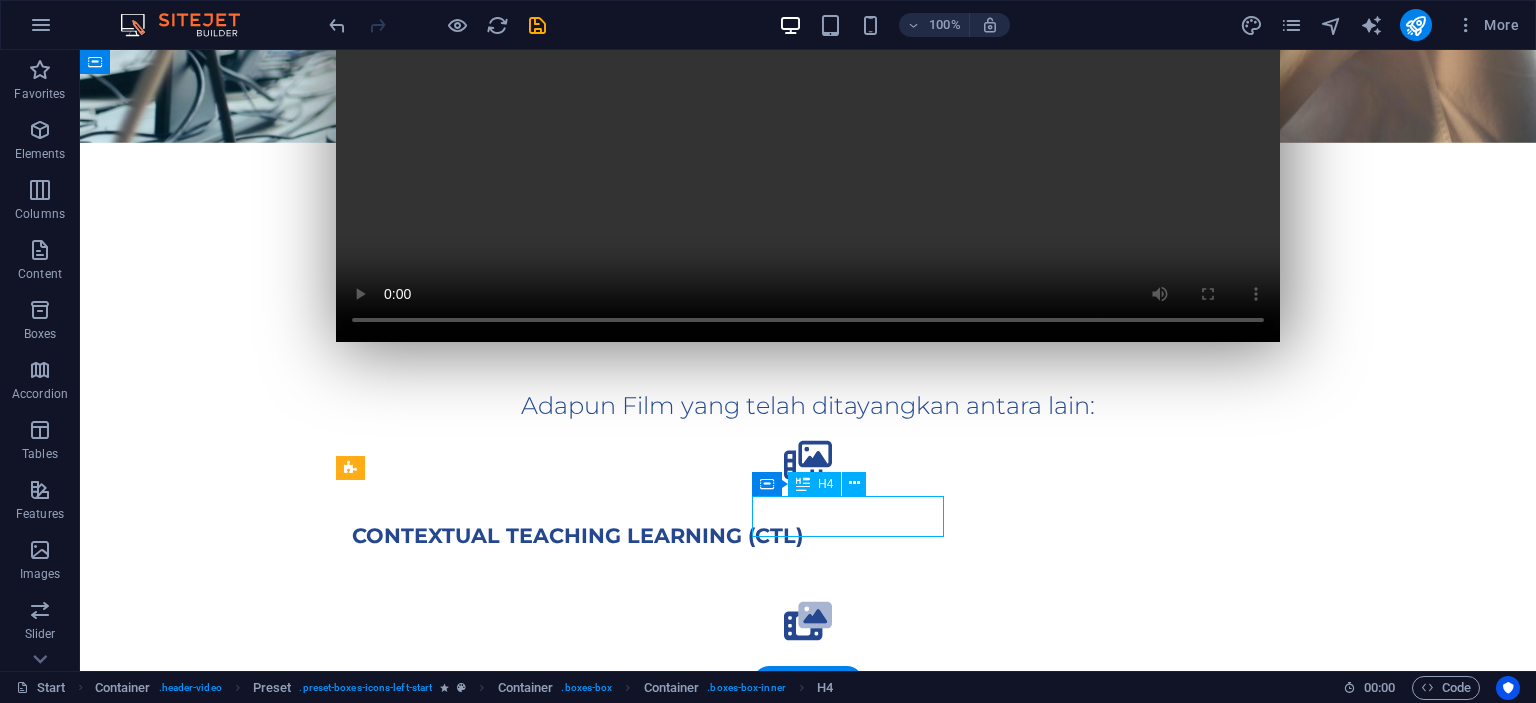 click on "JIGSAW" at bounding box center [808, 697] 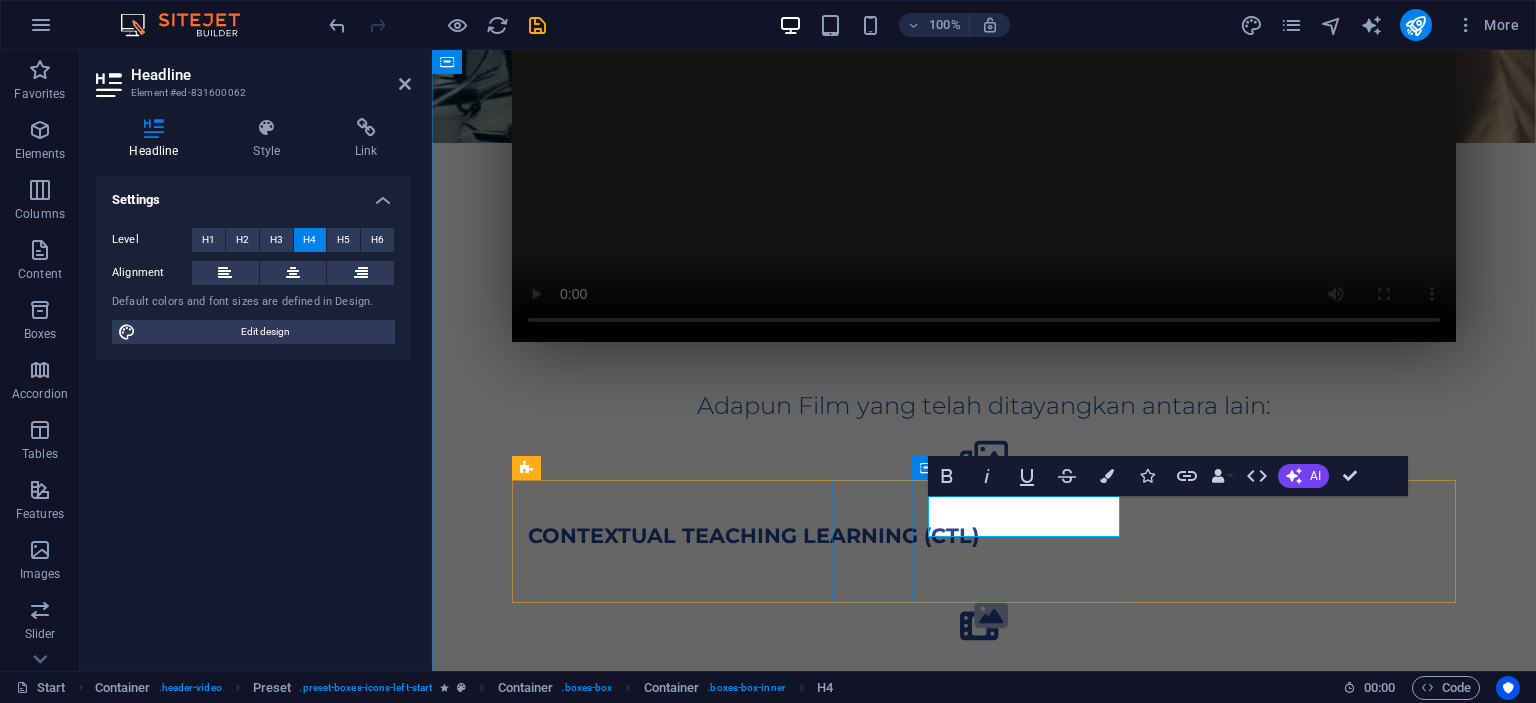 click on "JIGSAW" at bounding box center (984, 697) 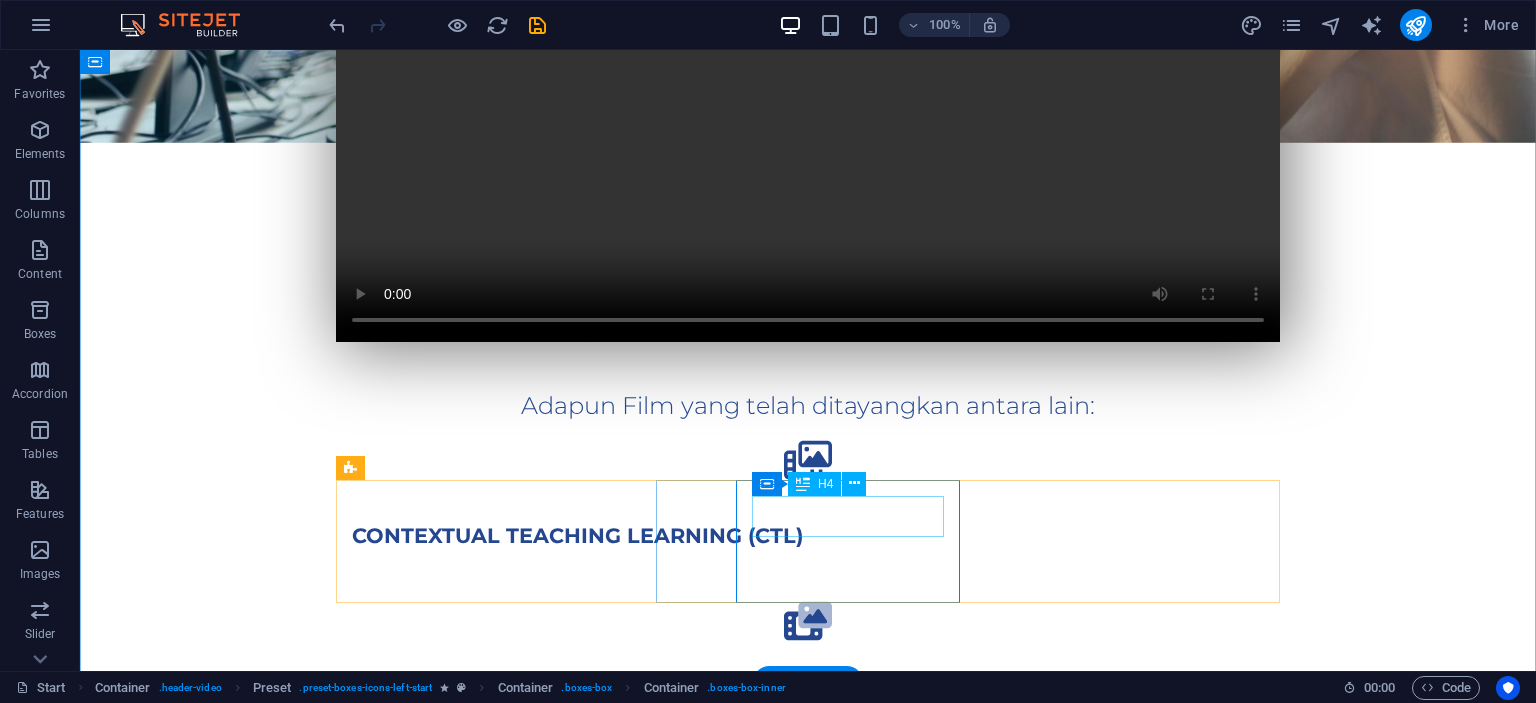 click on "JIGSAW" at bounding box center (808, 697) 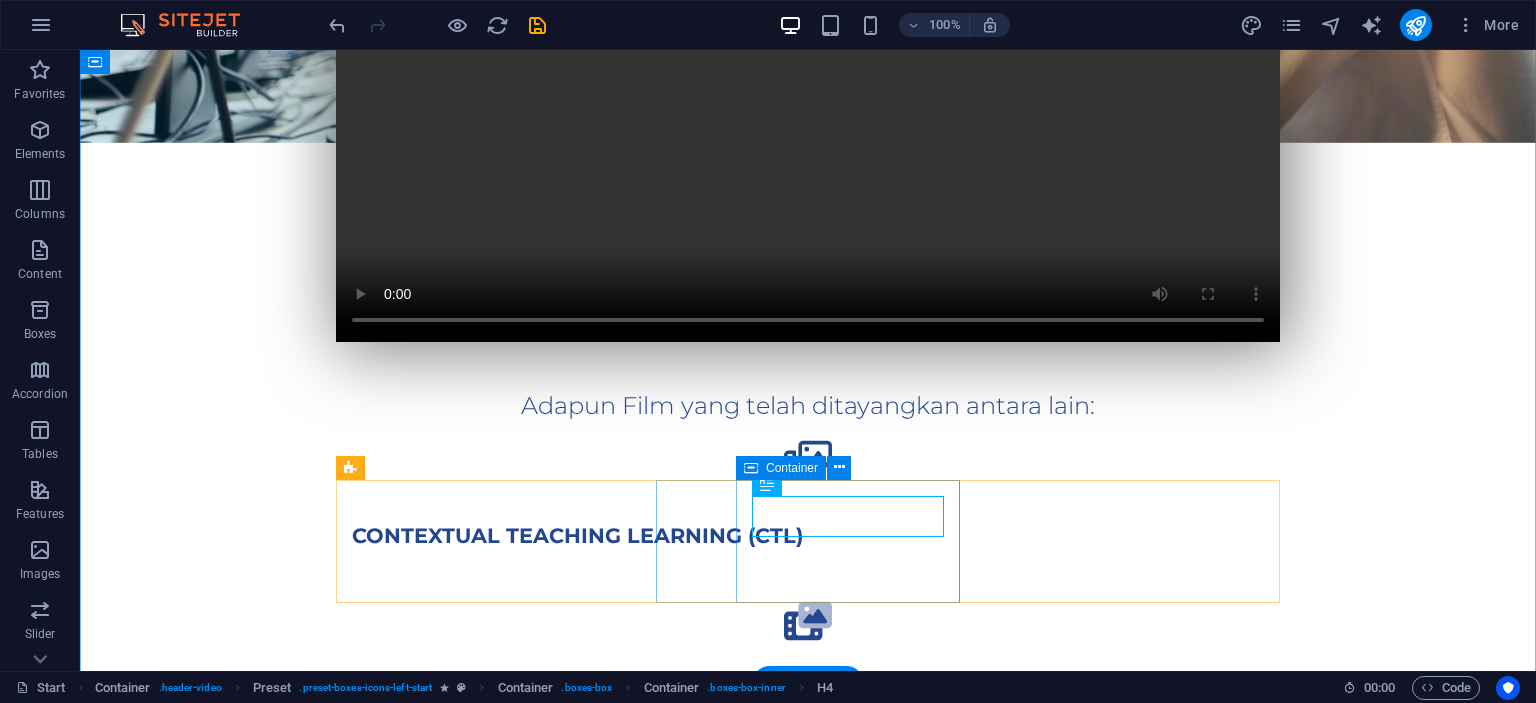 click on "JIGSAW" at bounding box center [808, 697] 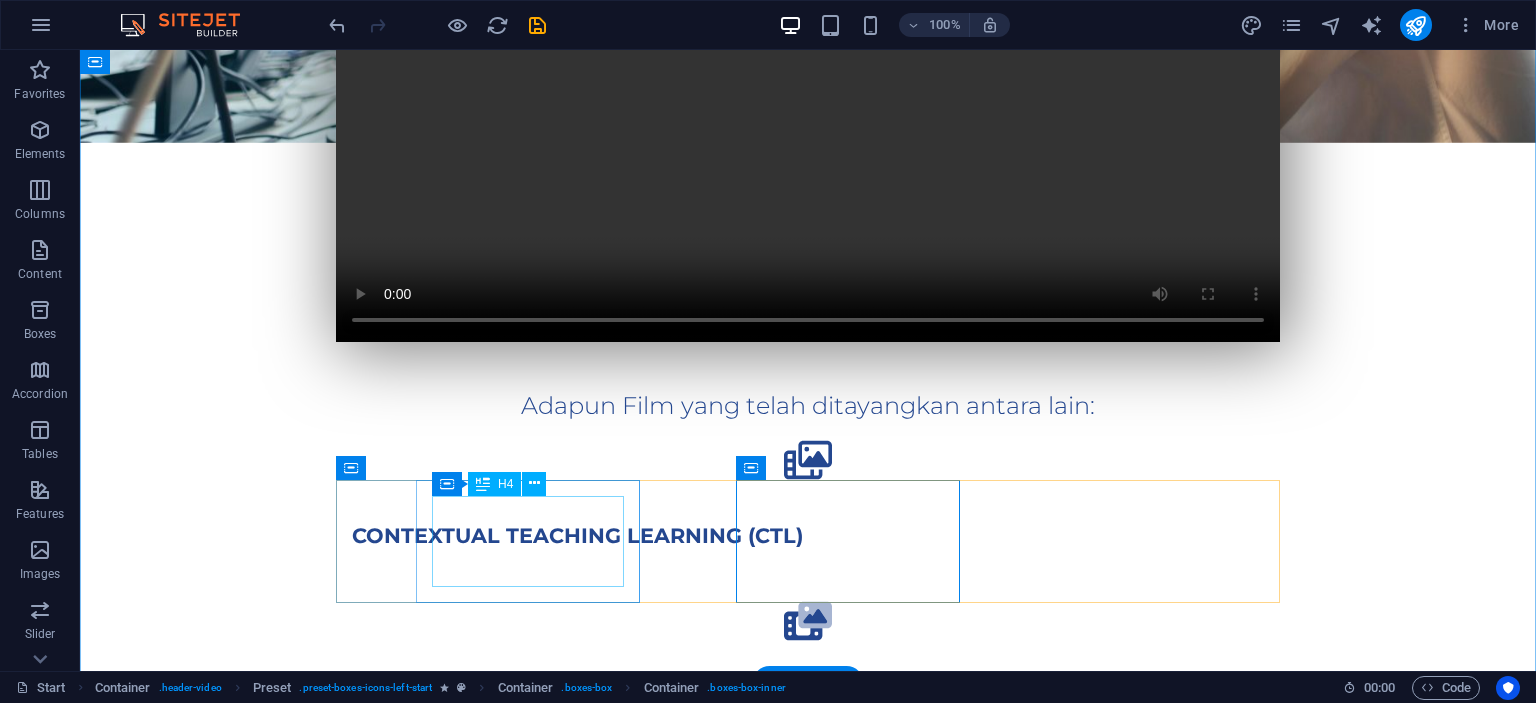 click on "CONTEXTUAL TEACHING LEARNING (CTL)" at bounding box center (808, 536) 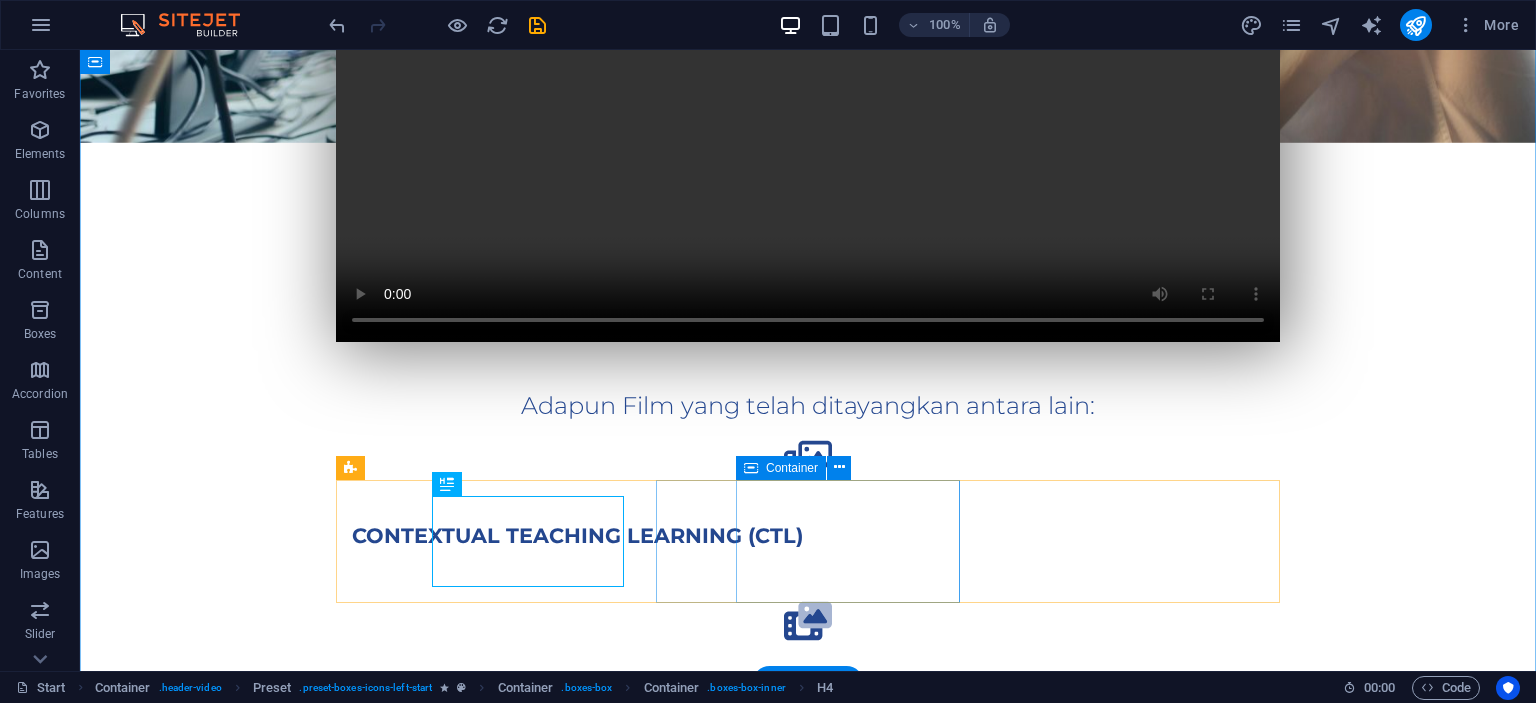 click on "JIGSAW" at bounding box center [808, 697] 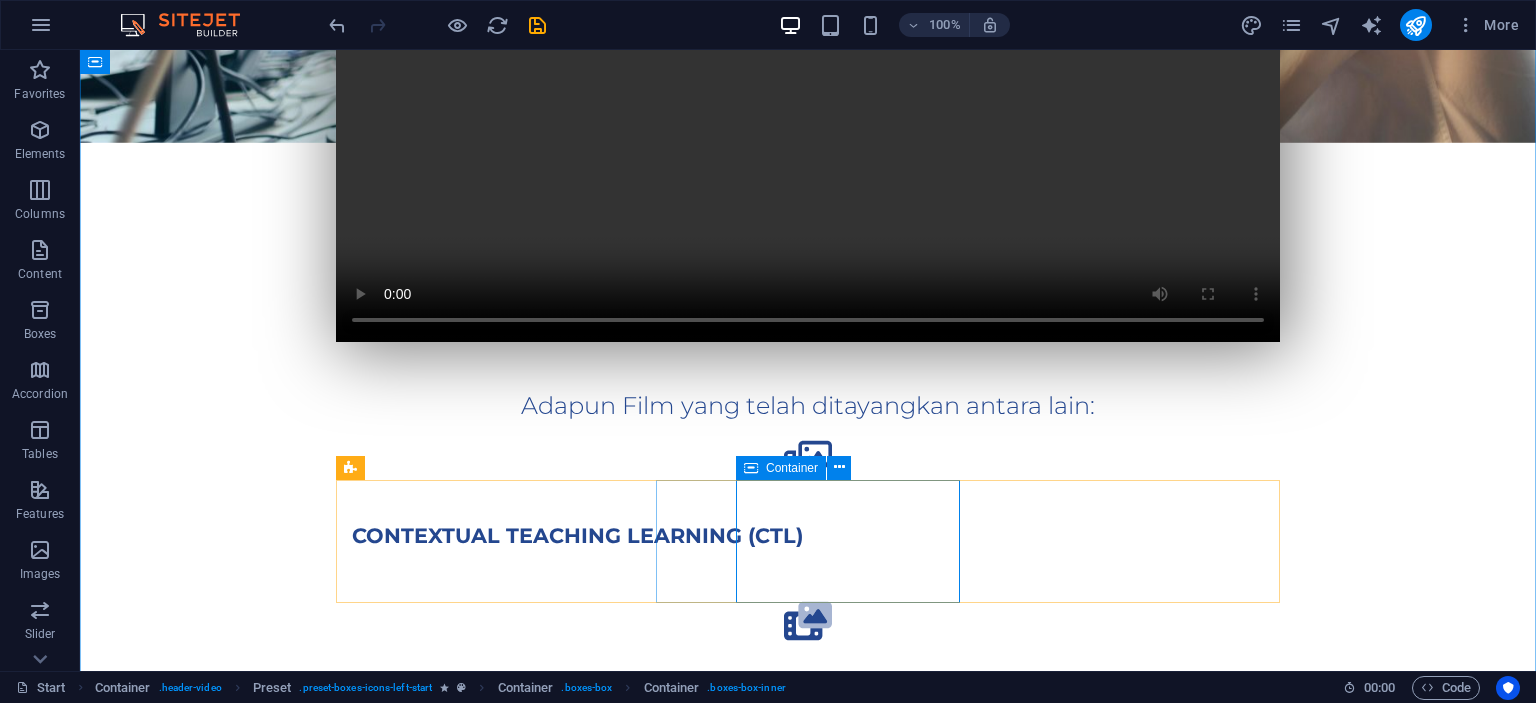 click on "Container" at bounding box center [781, 468] 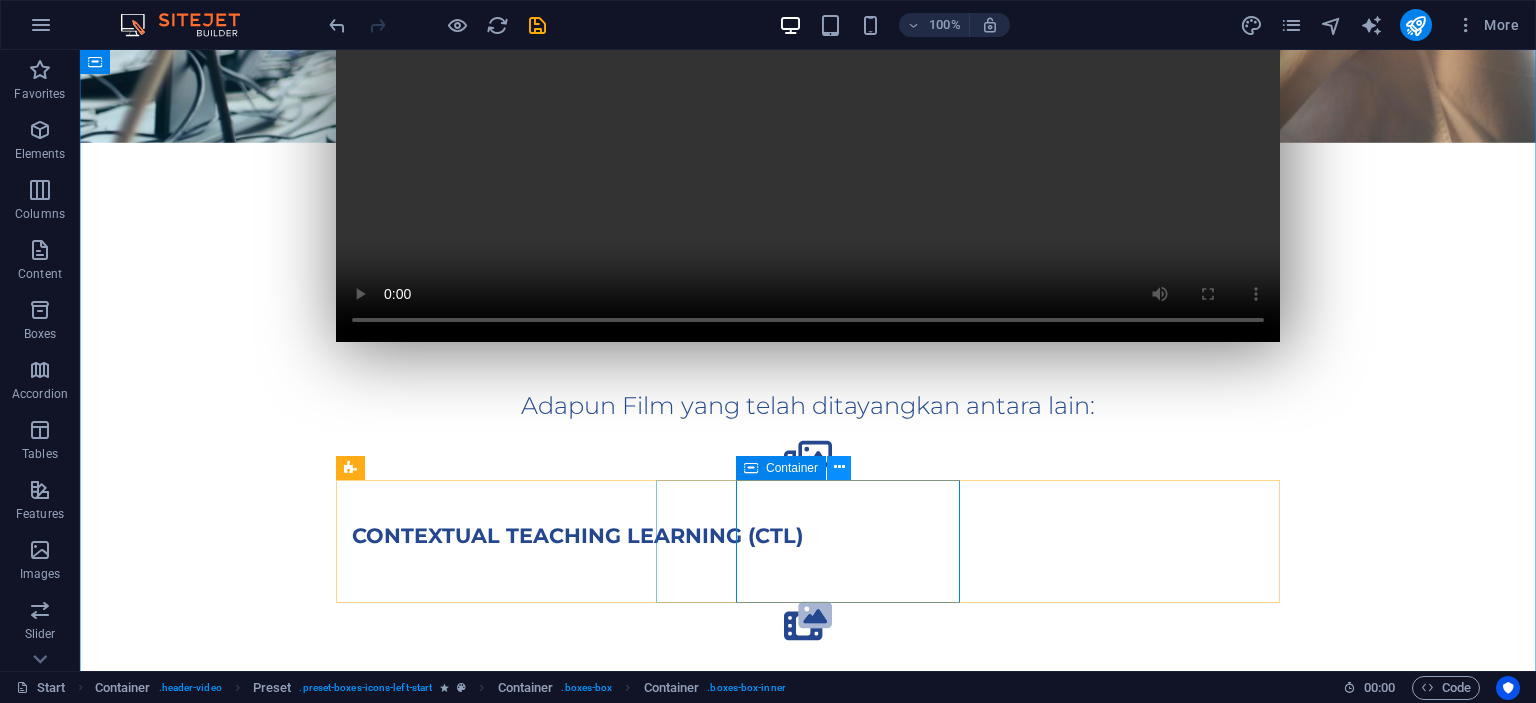 click at bounding box center [839, 467] 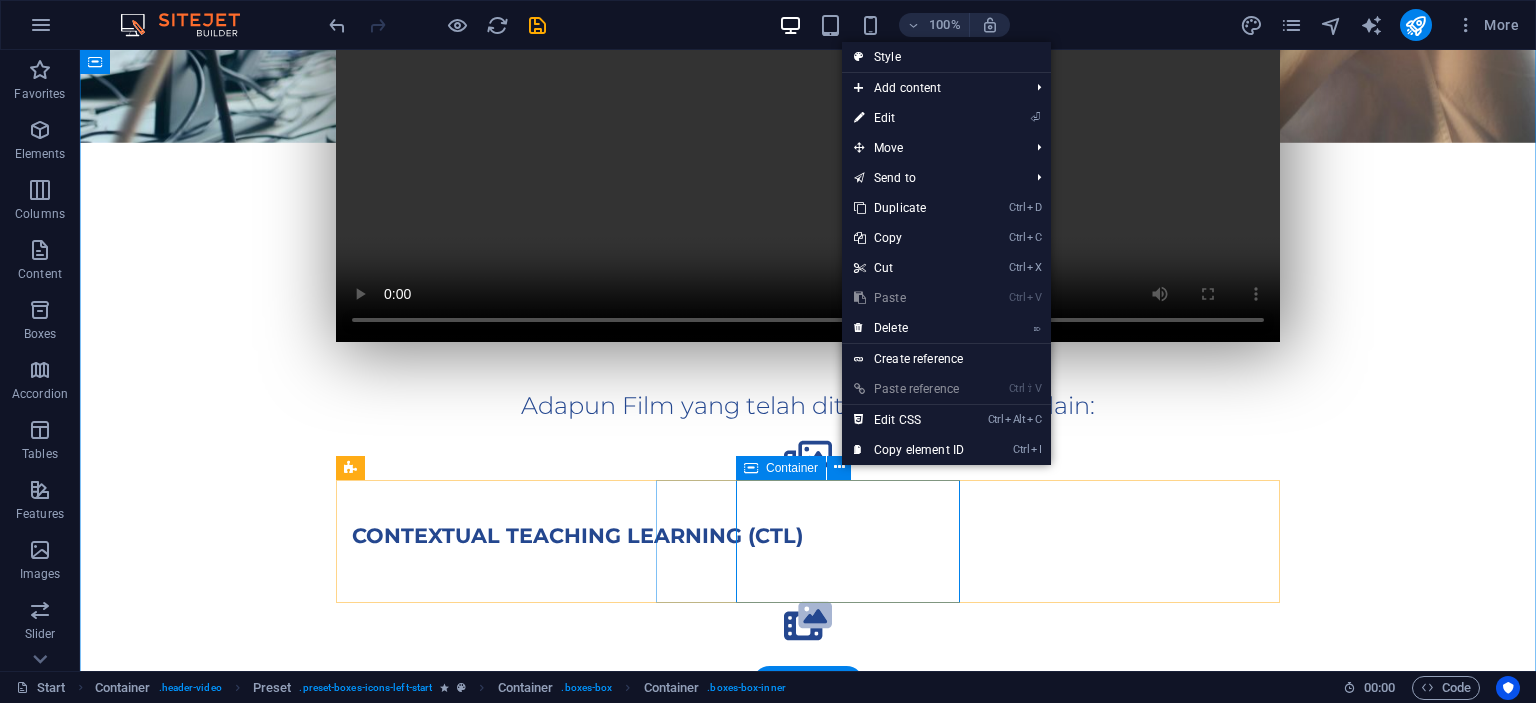 click on "JIGSAW" at bounding box center (808, 697) 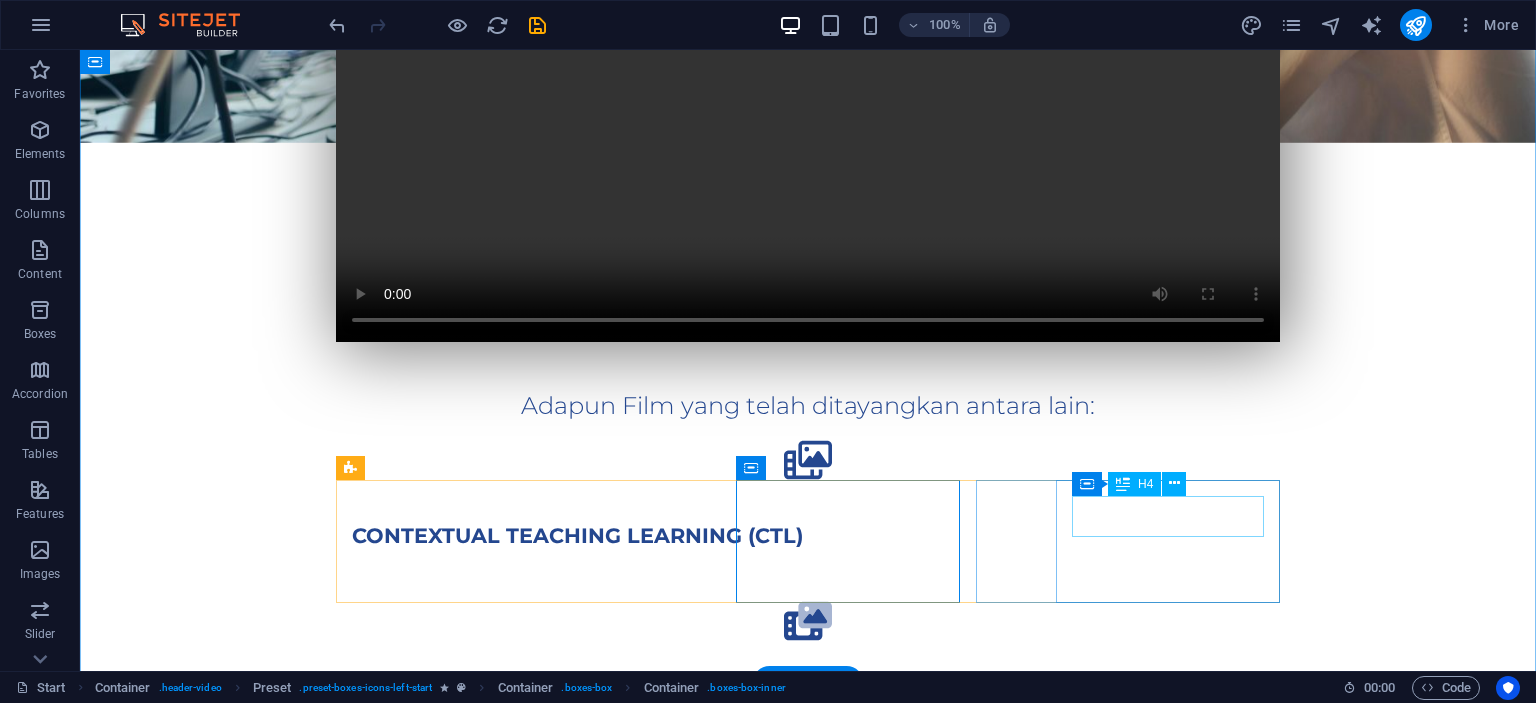 click on "KOOPERATIF" at bounding box center [808, 858] 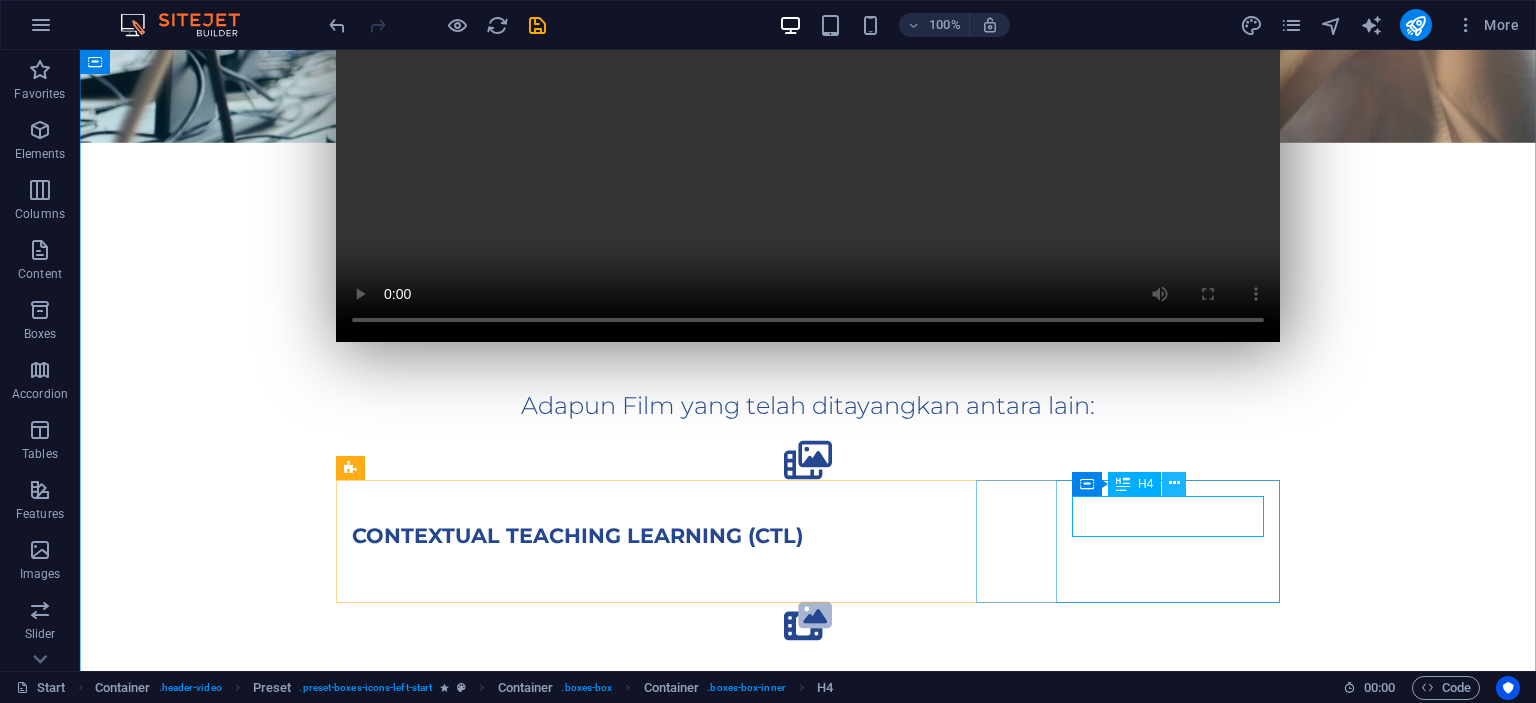 click at bounding box center [1174, 484] 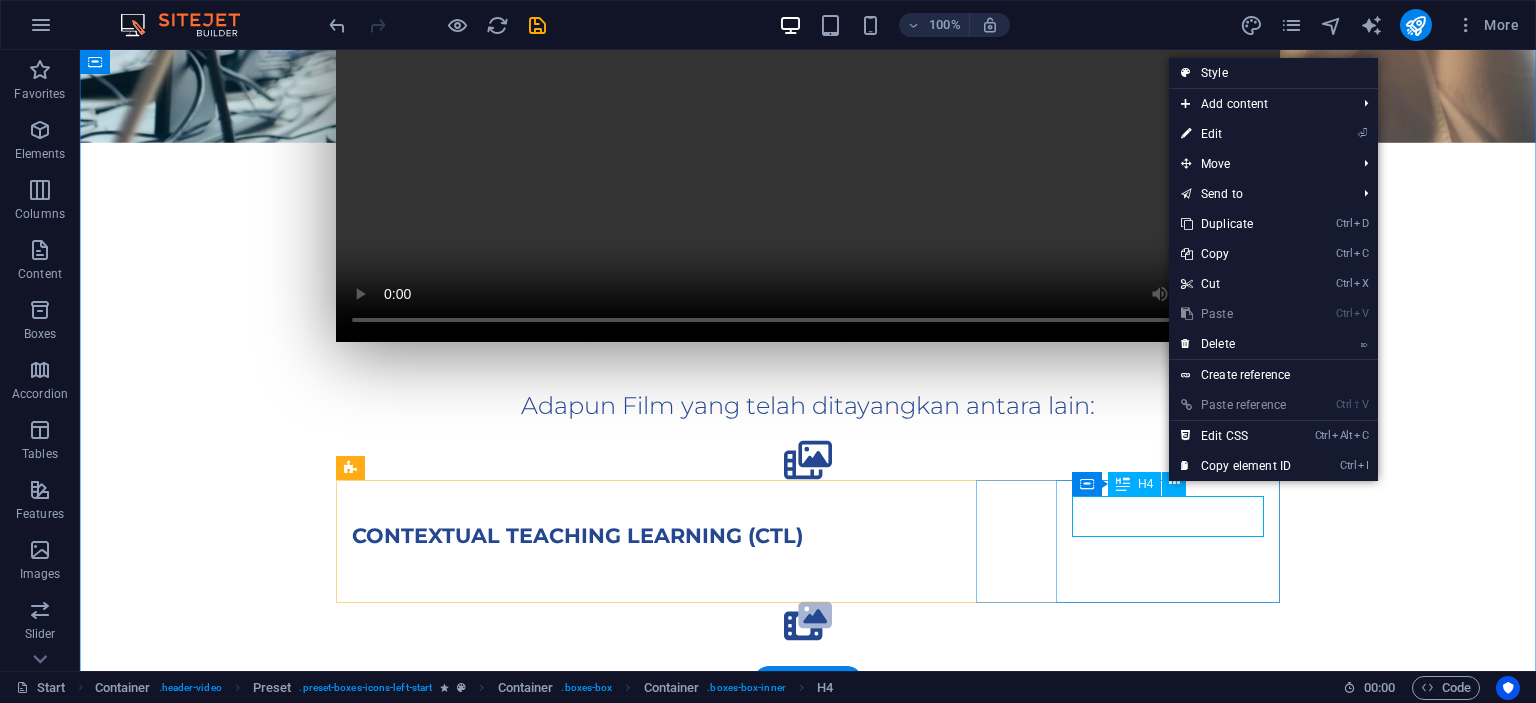 click on "KOOPERATIF" at bounding box center [808, 858] 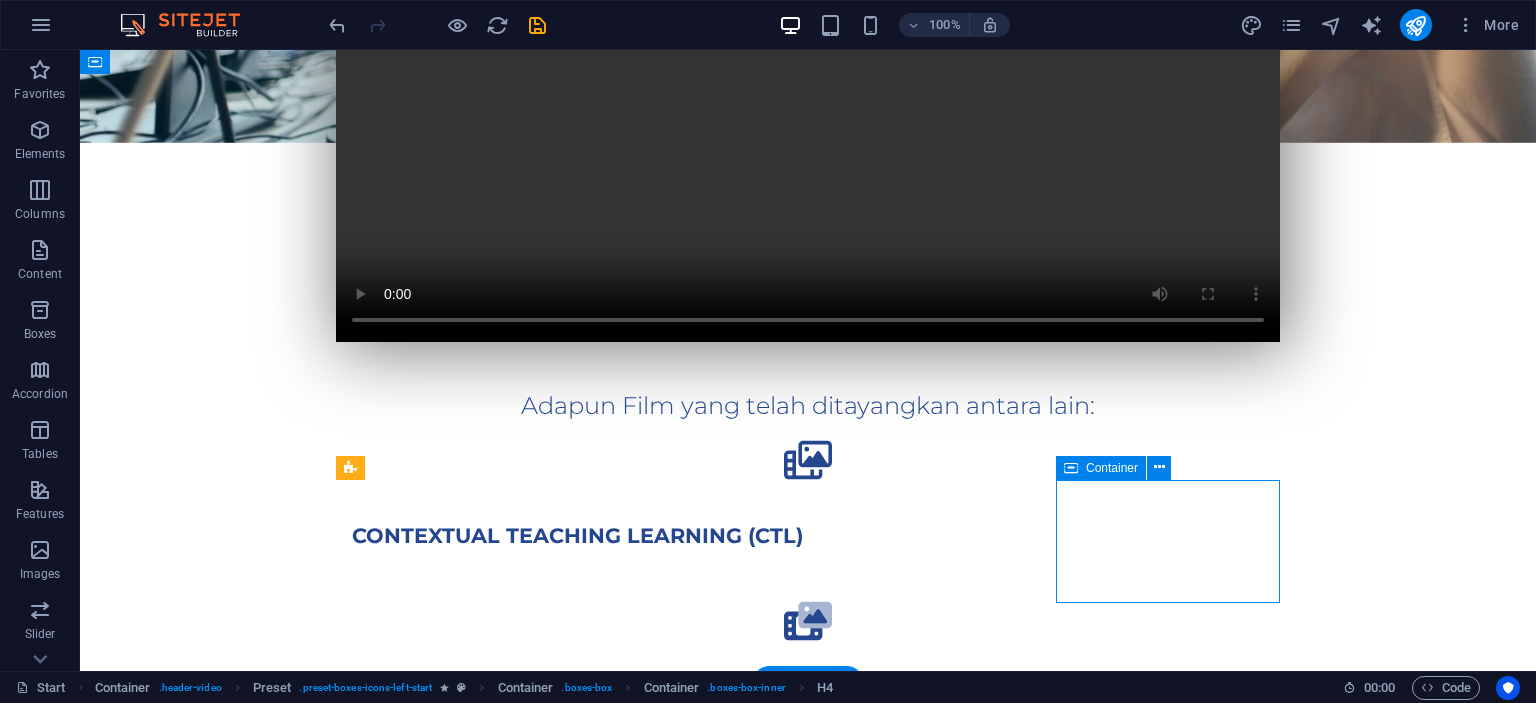 click on "KOOPERATIF" at bounding box center [808, 858] 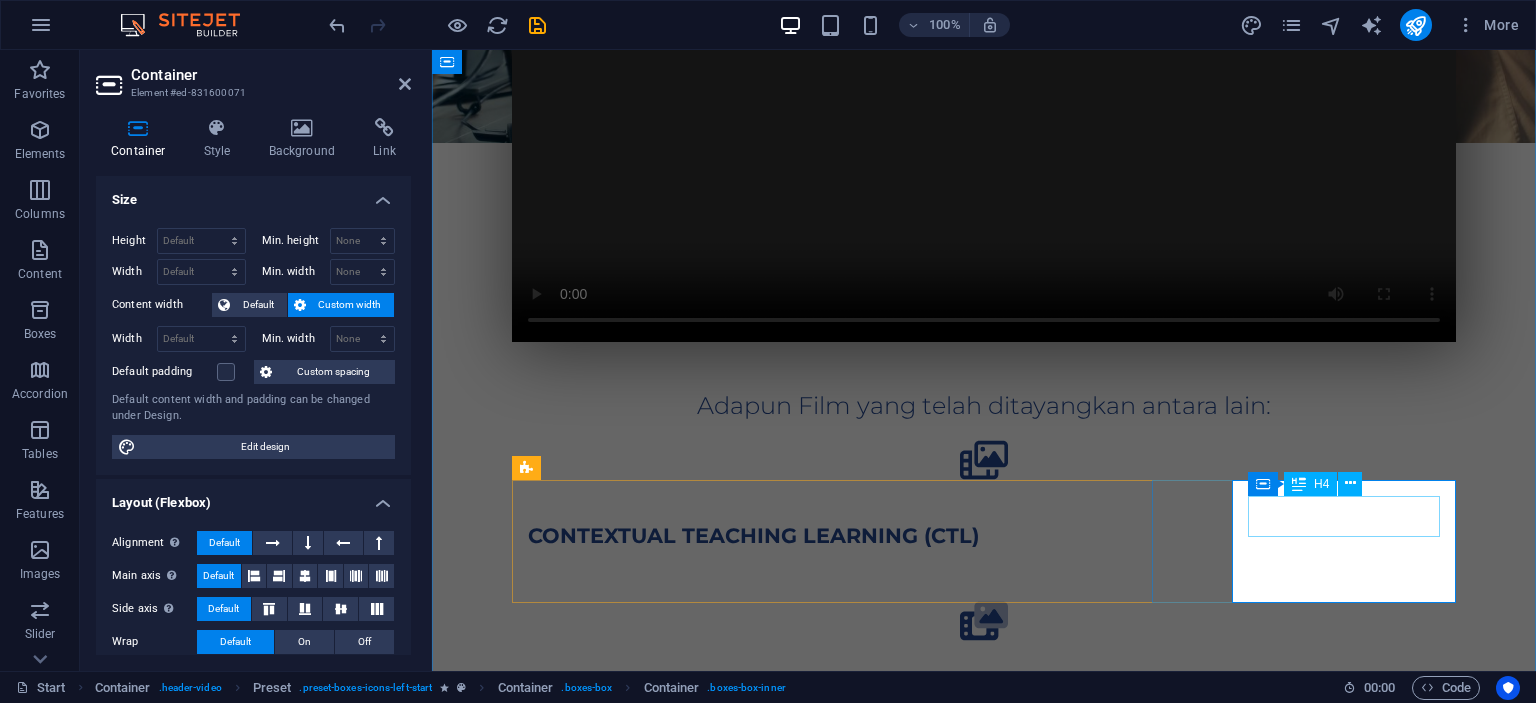 click on "KOOPERATIF" at bounding box center (984, 858) 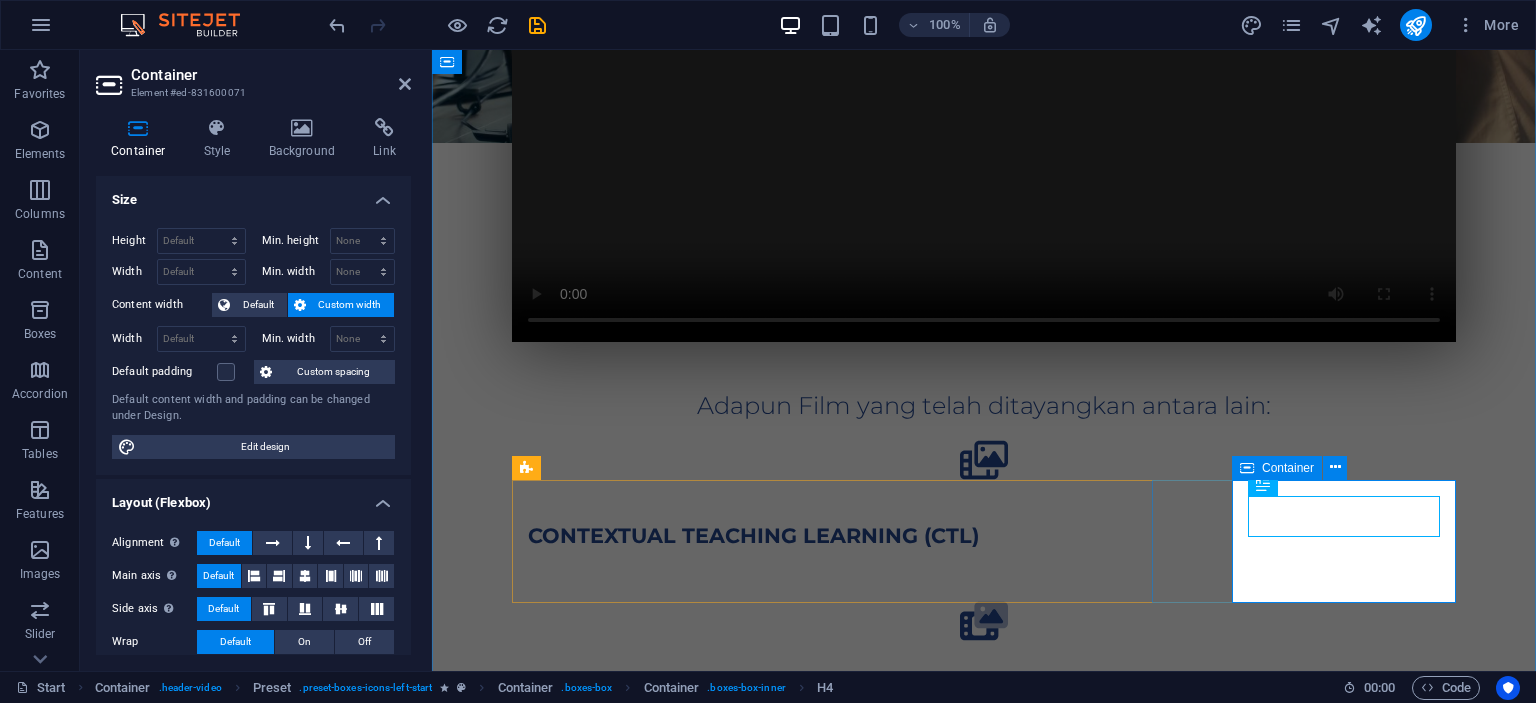 click on "KOOPERATIF" at bounding box center (984, 858) 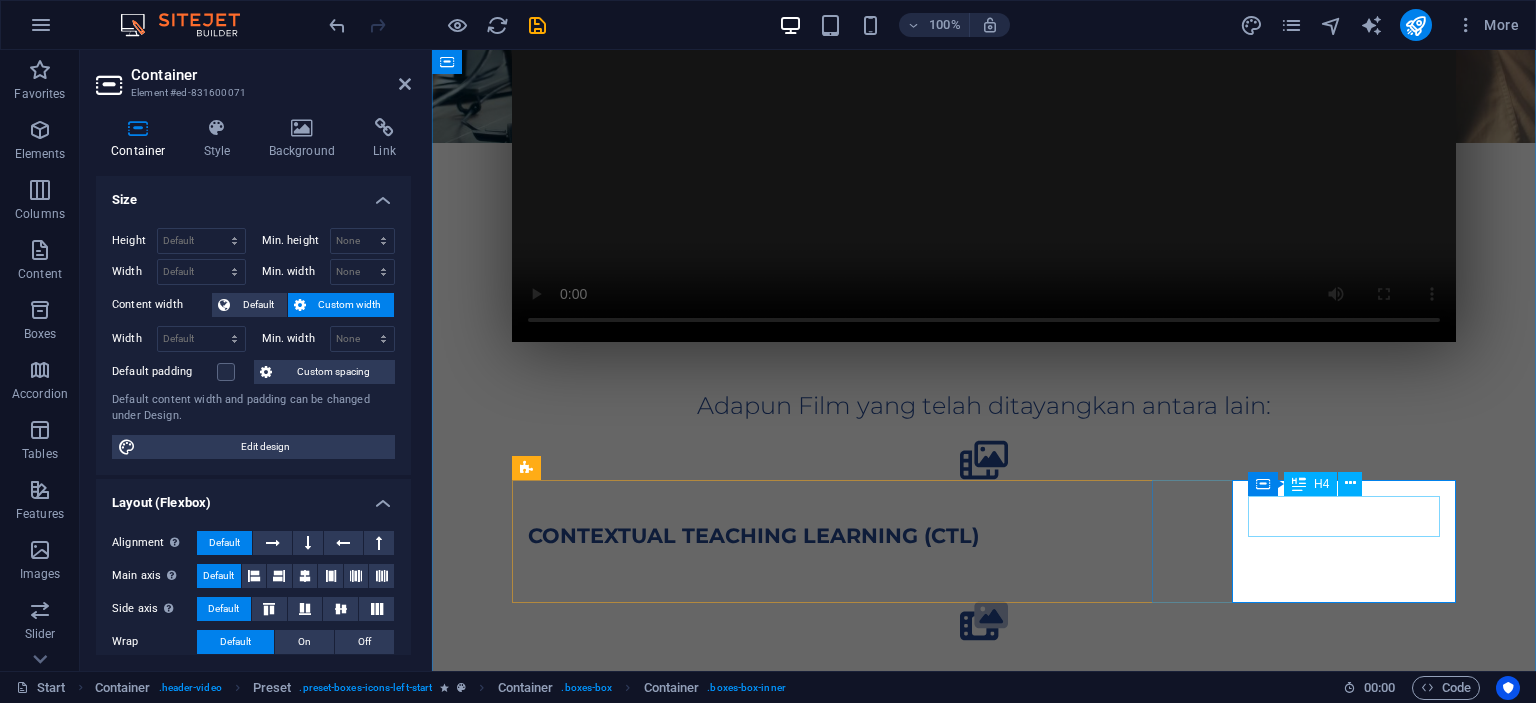 click on "KOOPERATIF" at bounding box center [984, 858] 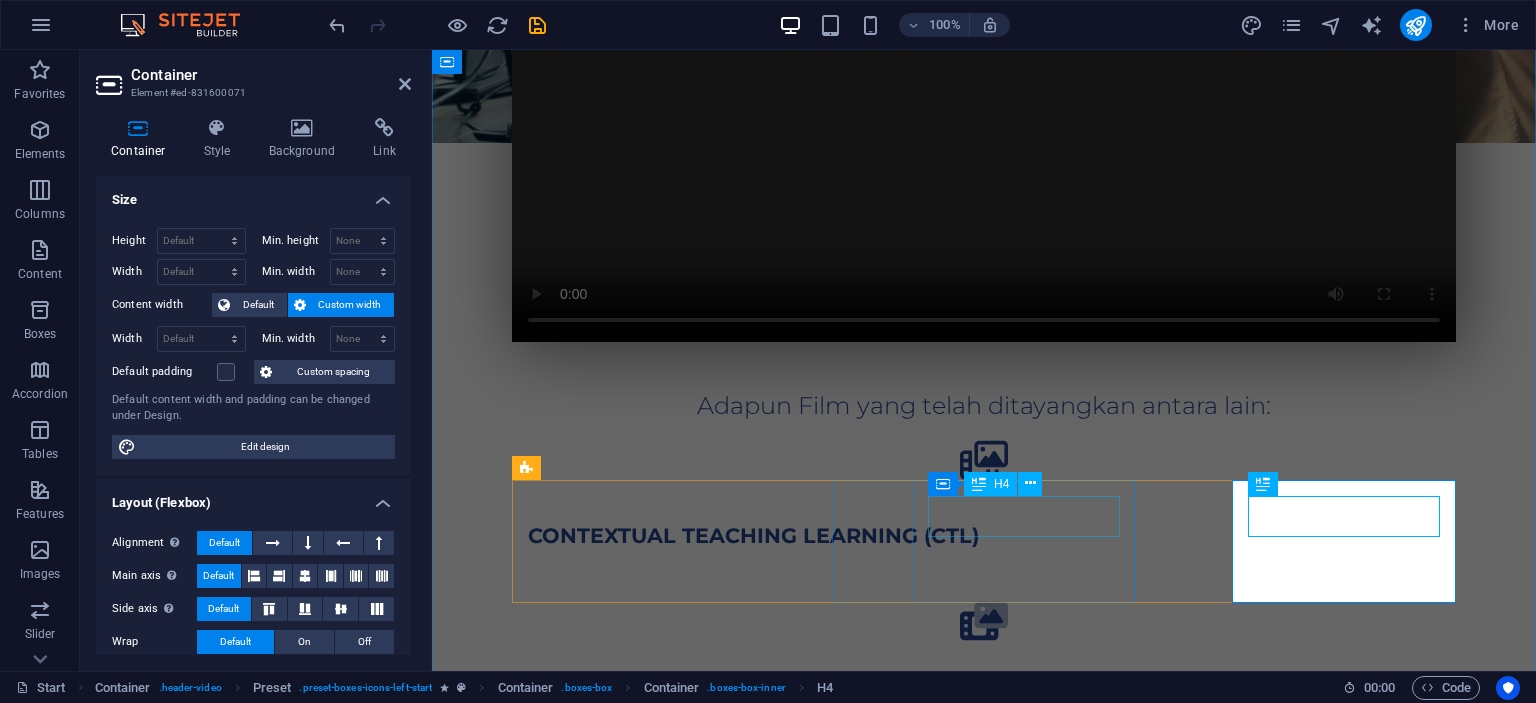 click on "JIGSAW" at bounding box center [984, 697] 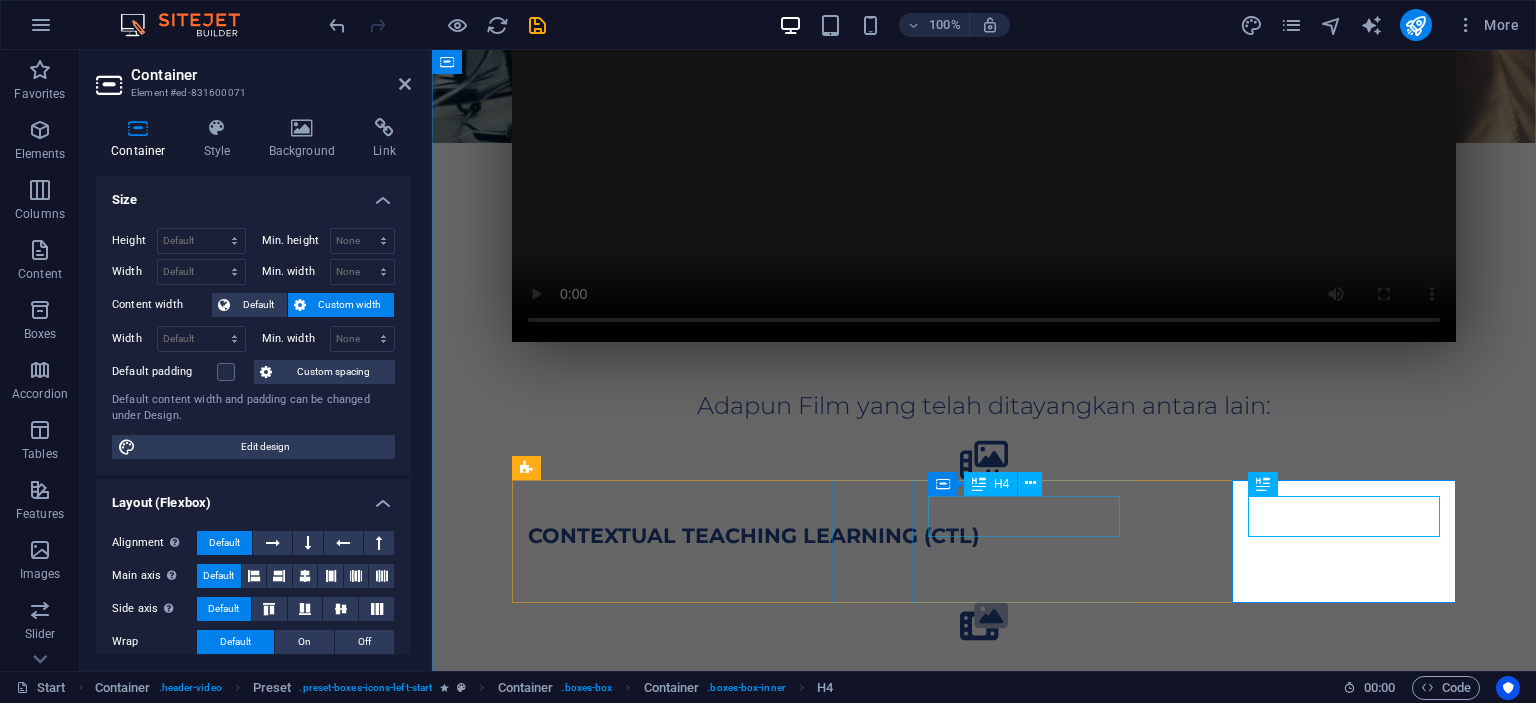 click on "JIGSAW" at bounding box center (984, 697) 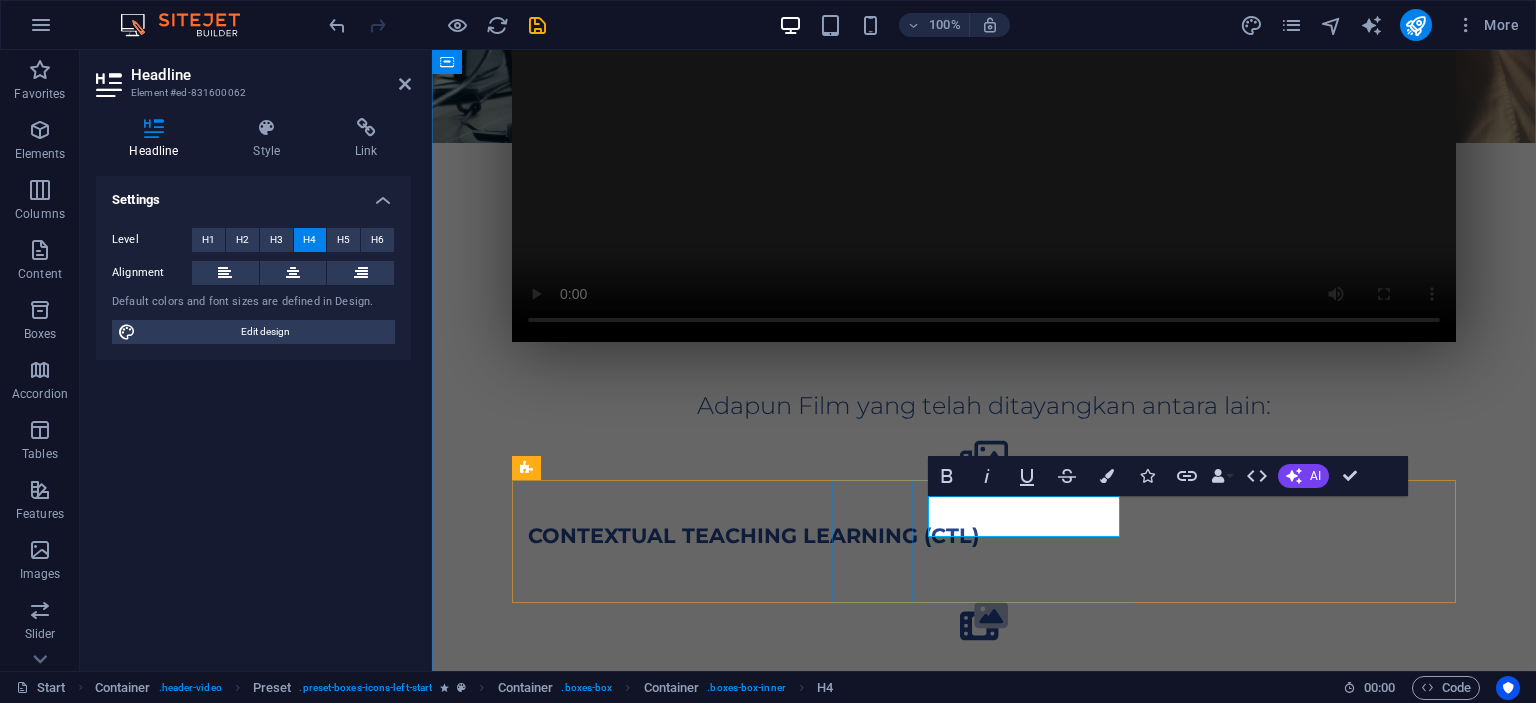 type 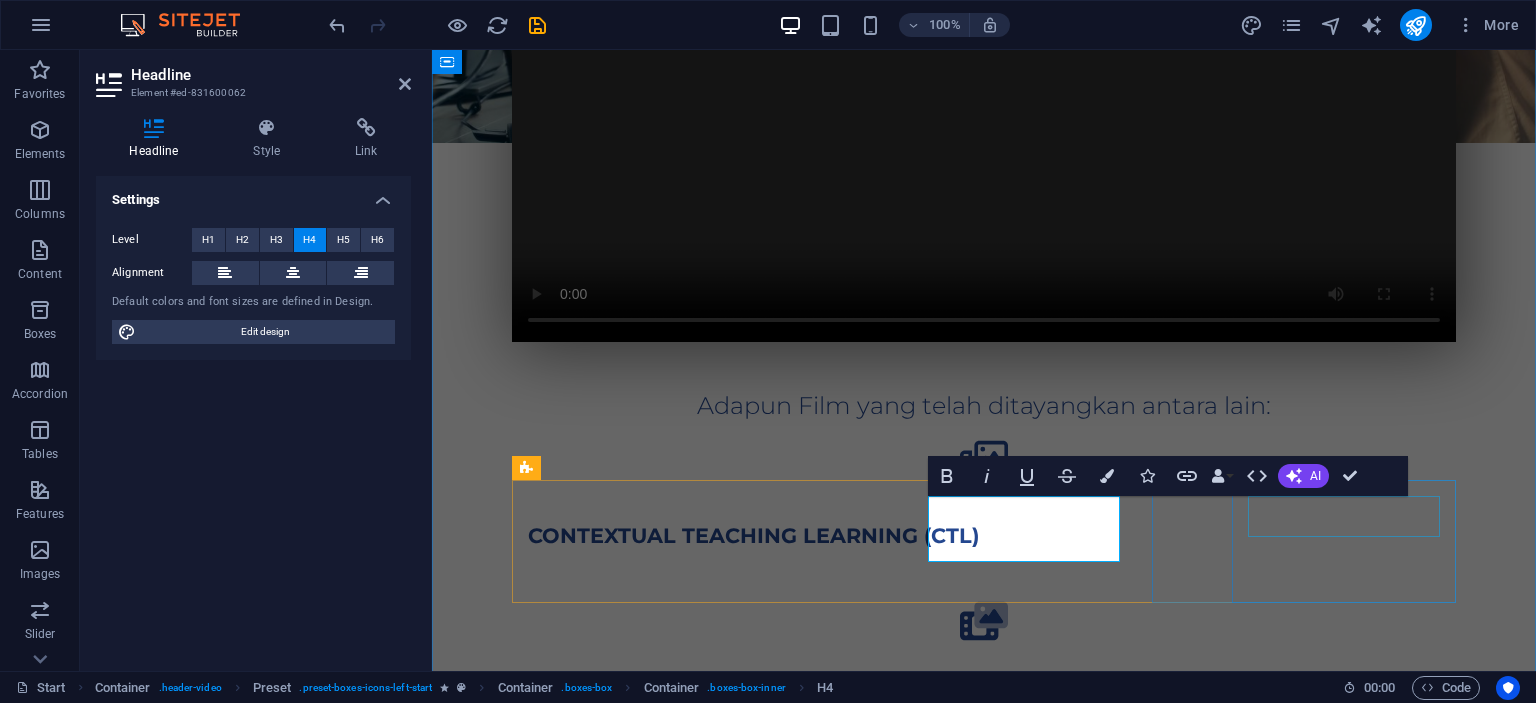 click on "KOOPERATIF" at bounding box center [984, 858] 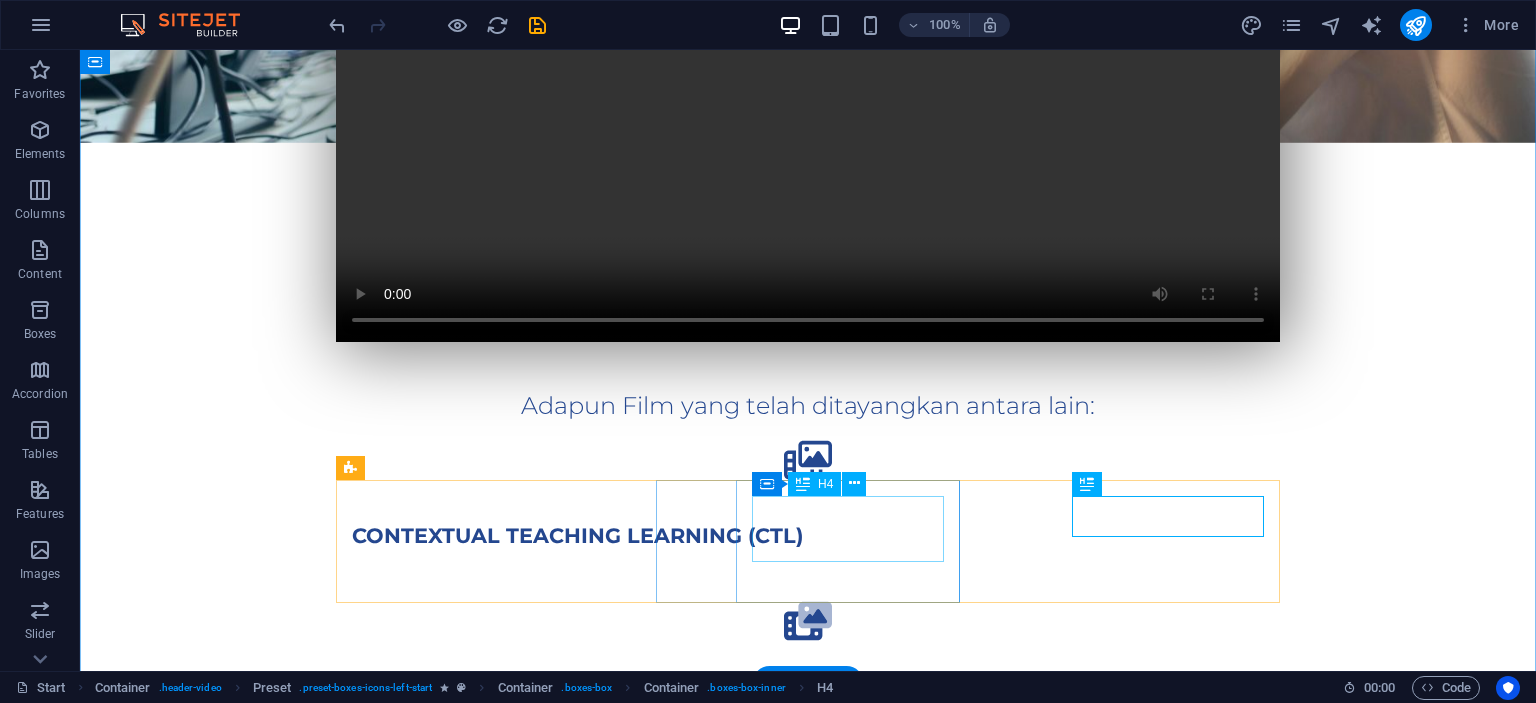 click on "Project based learning (PjBL)" at bounding box center (808, 697) 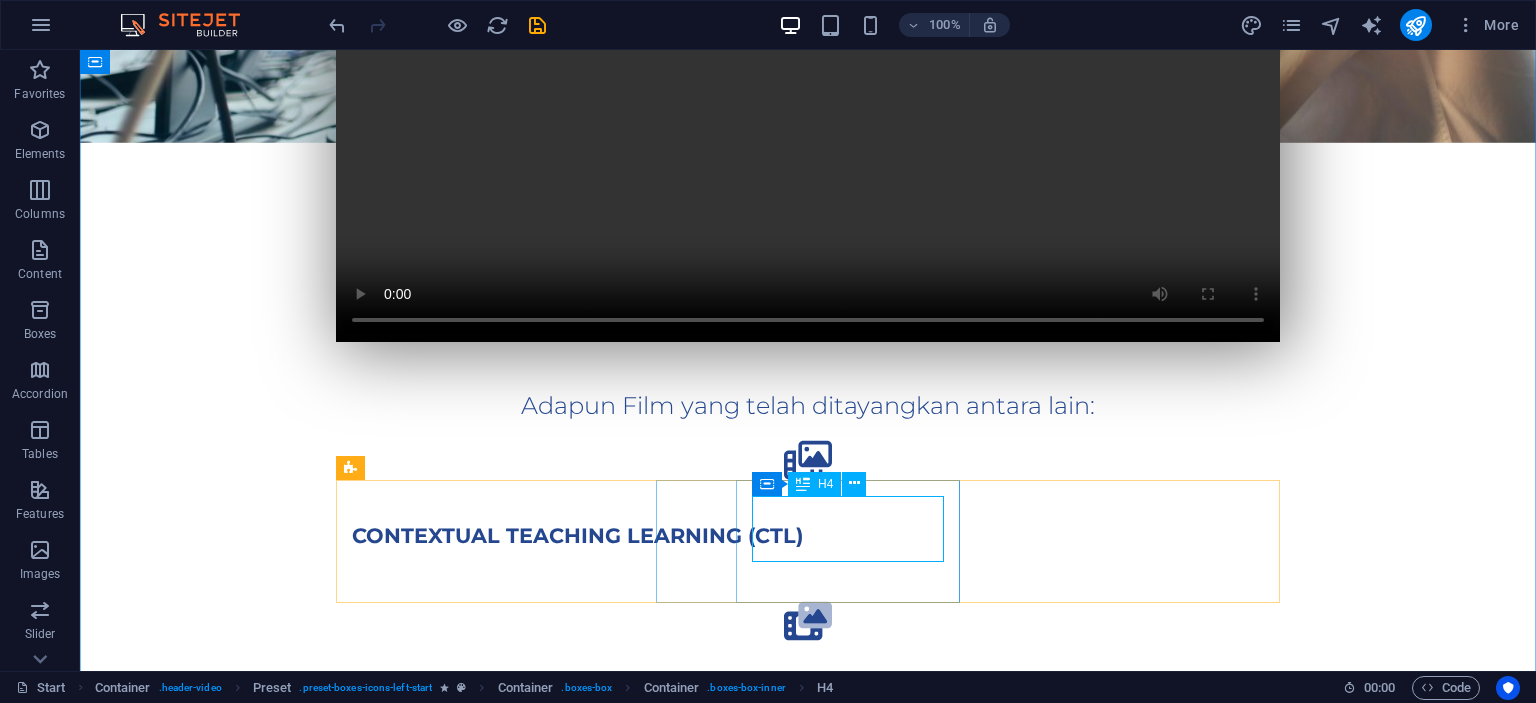 click at bounding box center (803, 484) 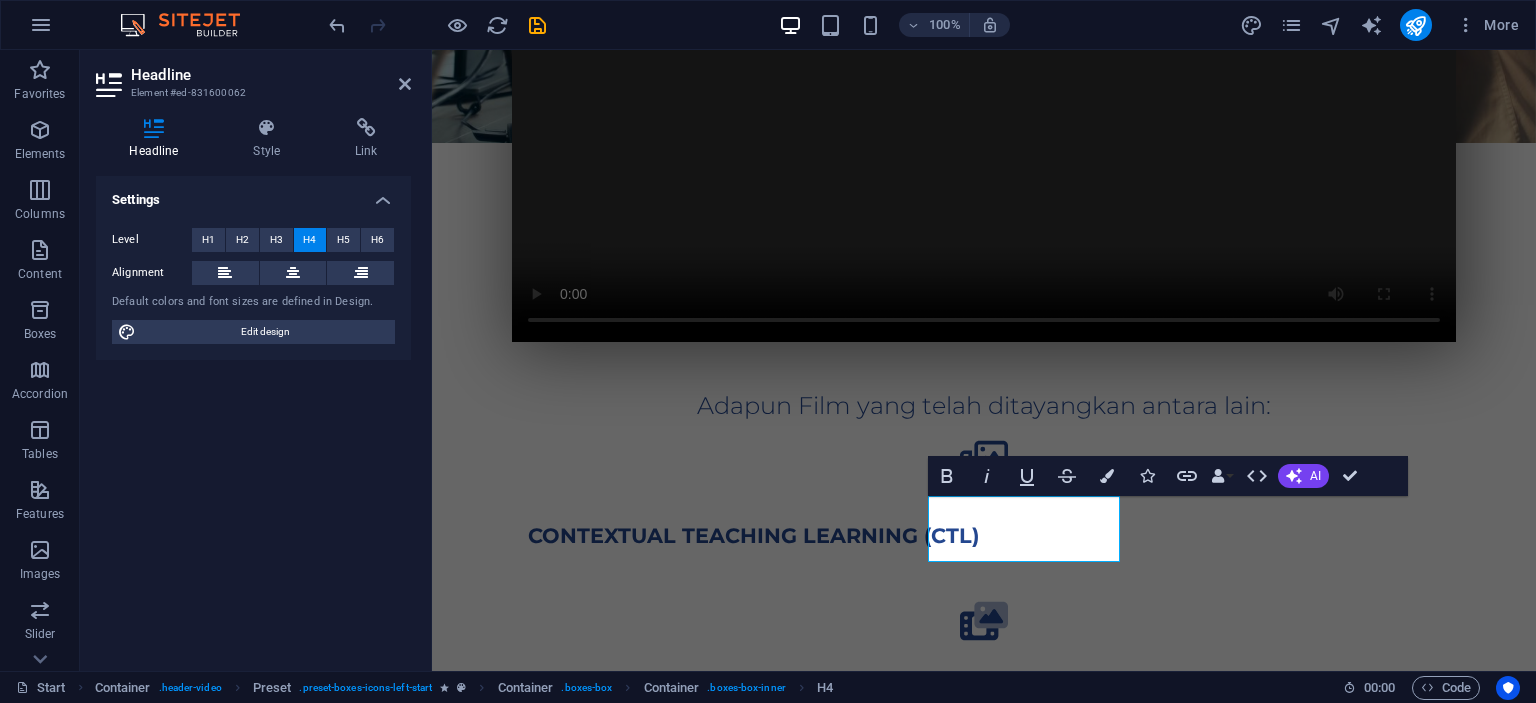click on "Settings" at bounding box center [253, 194] 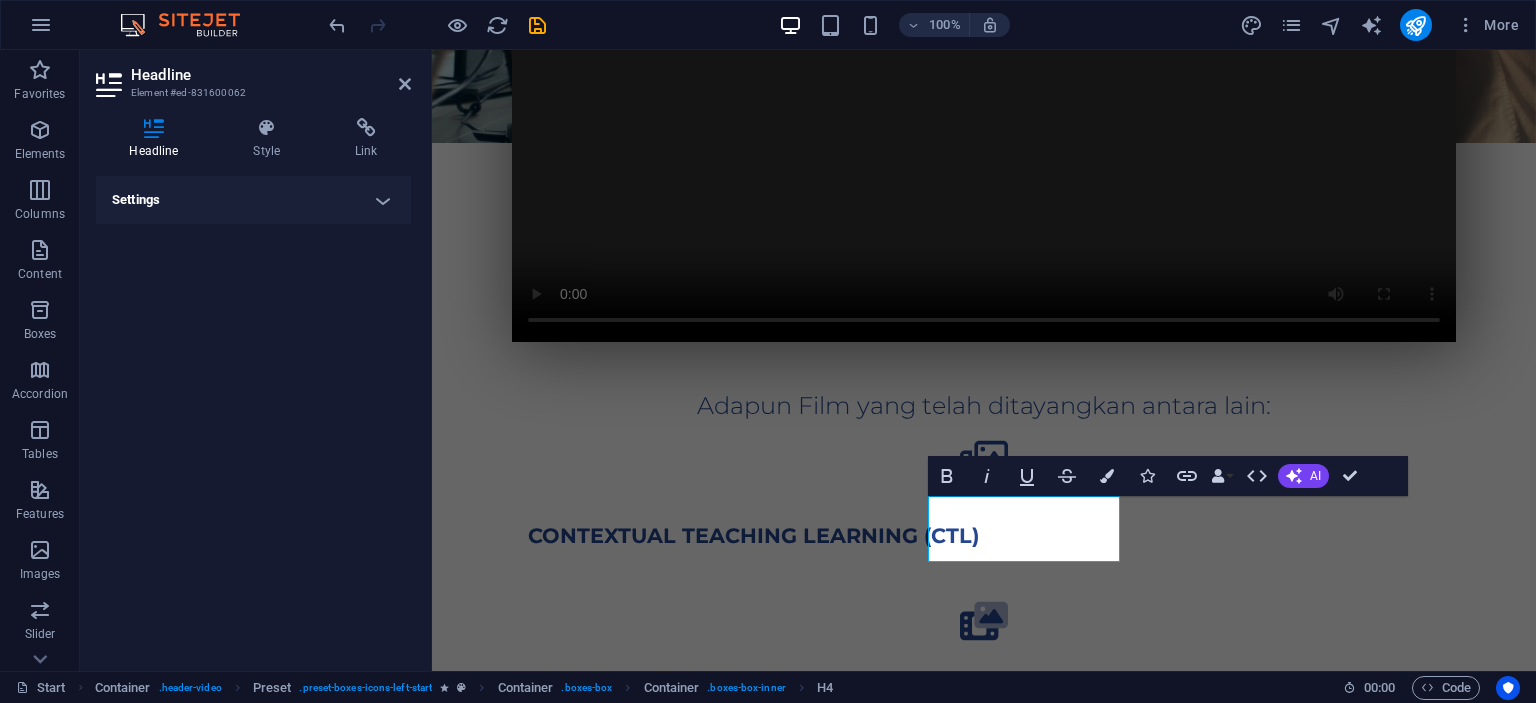 click on "Settings" at bounding box center (253, 200) 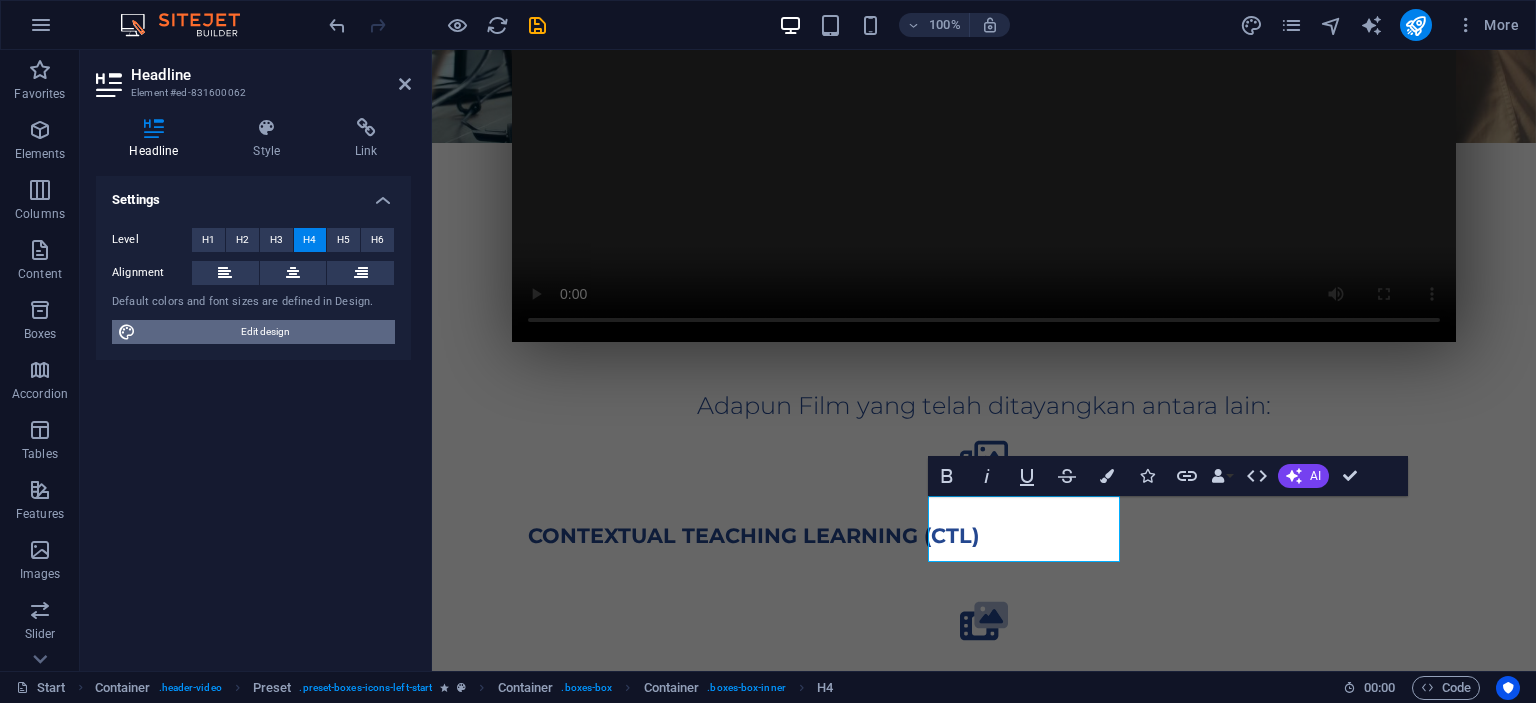 click on "Edit design" at bounding box center (265, 332) 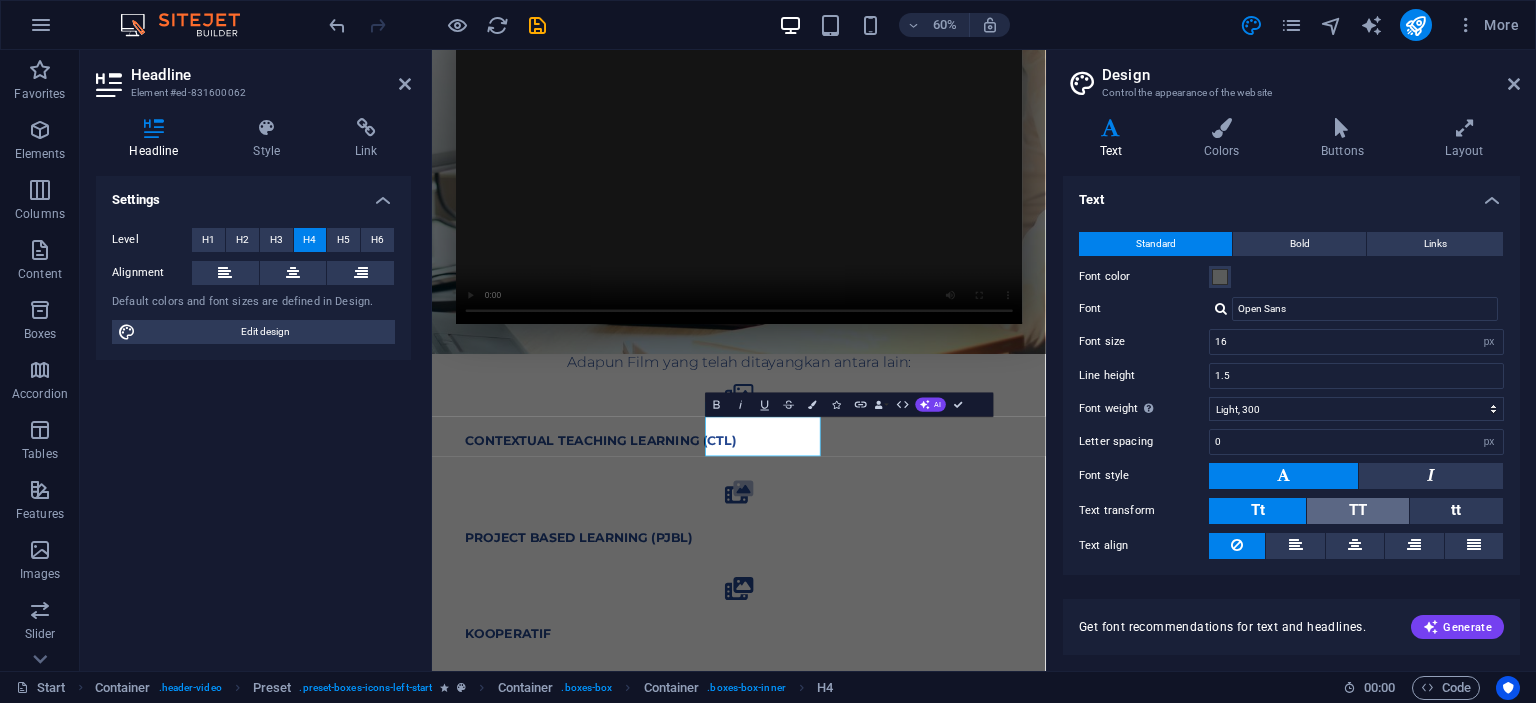 scroll, scrollTop: 0, scrollLeft: 0, axis: both 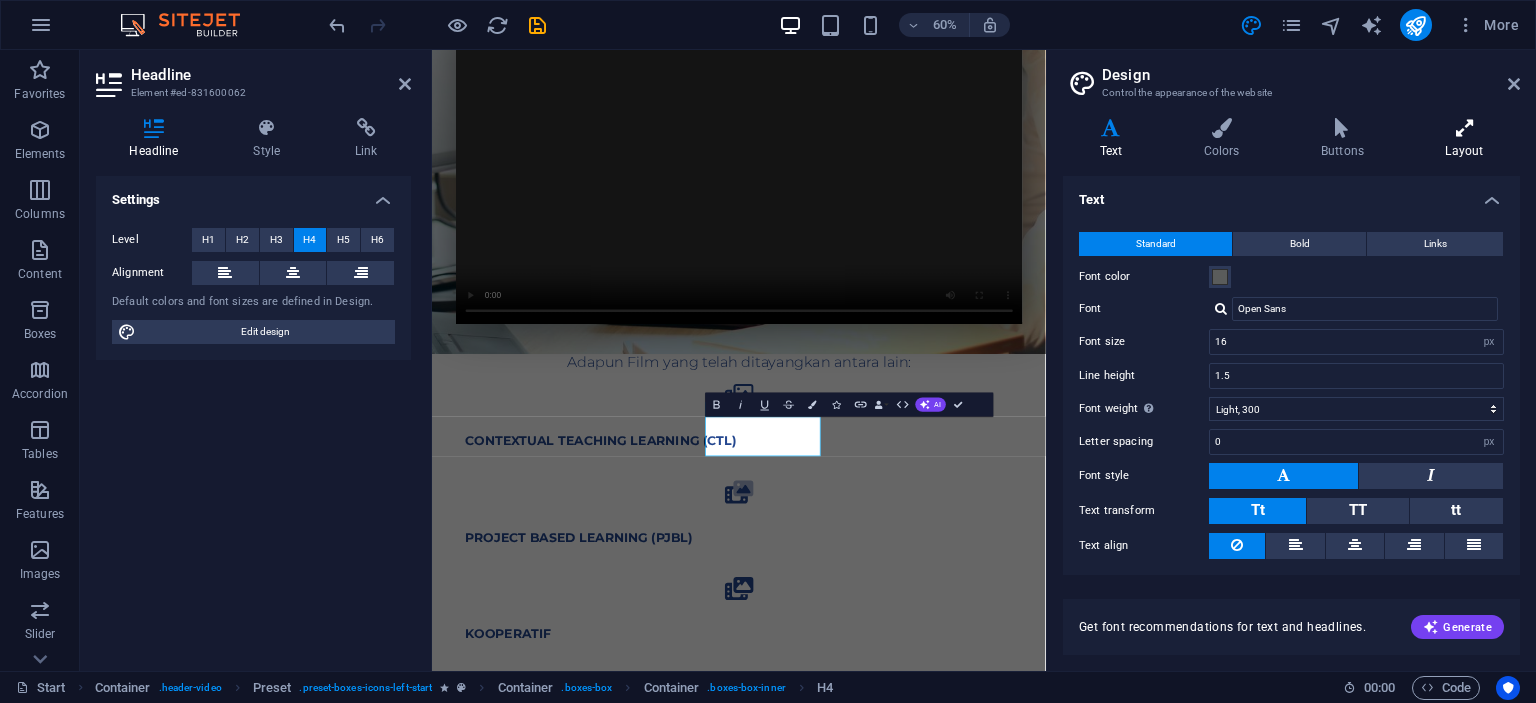 click at bounding box center [1464, 128] 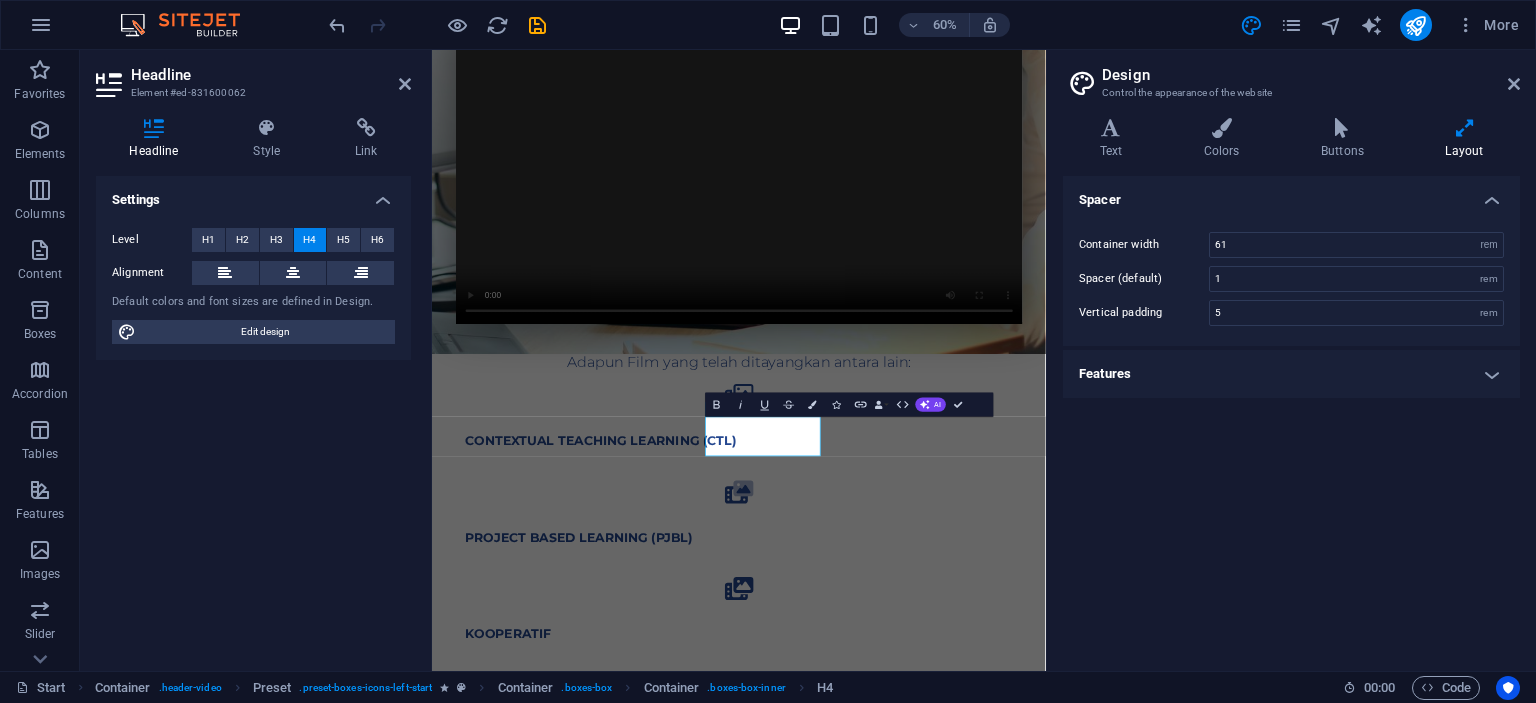 click on "Features" at bounding box center [1291, 374] 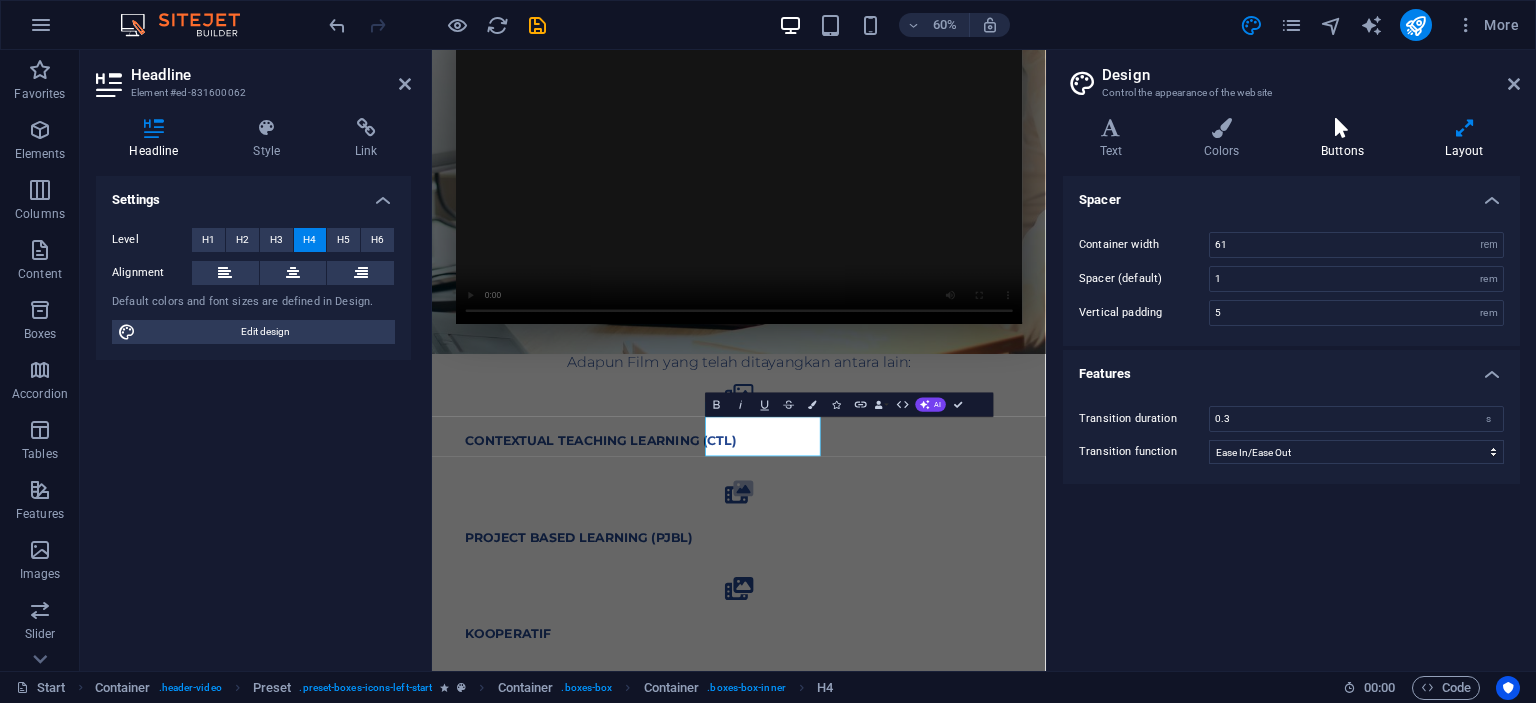 click at bounding box center [1342, 128] 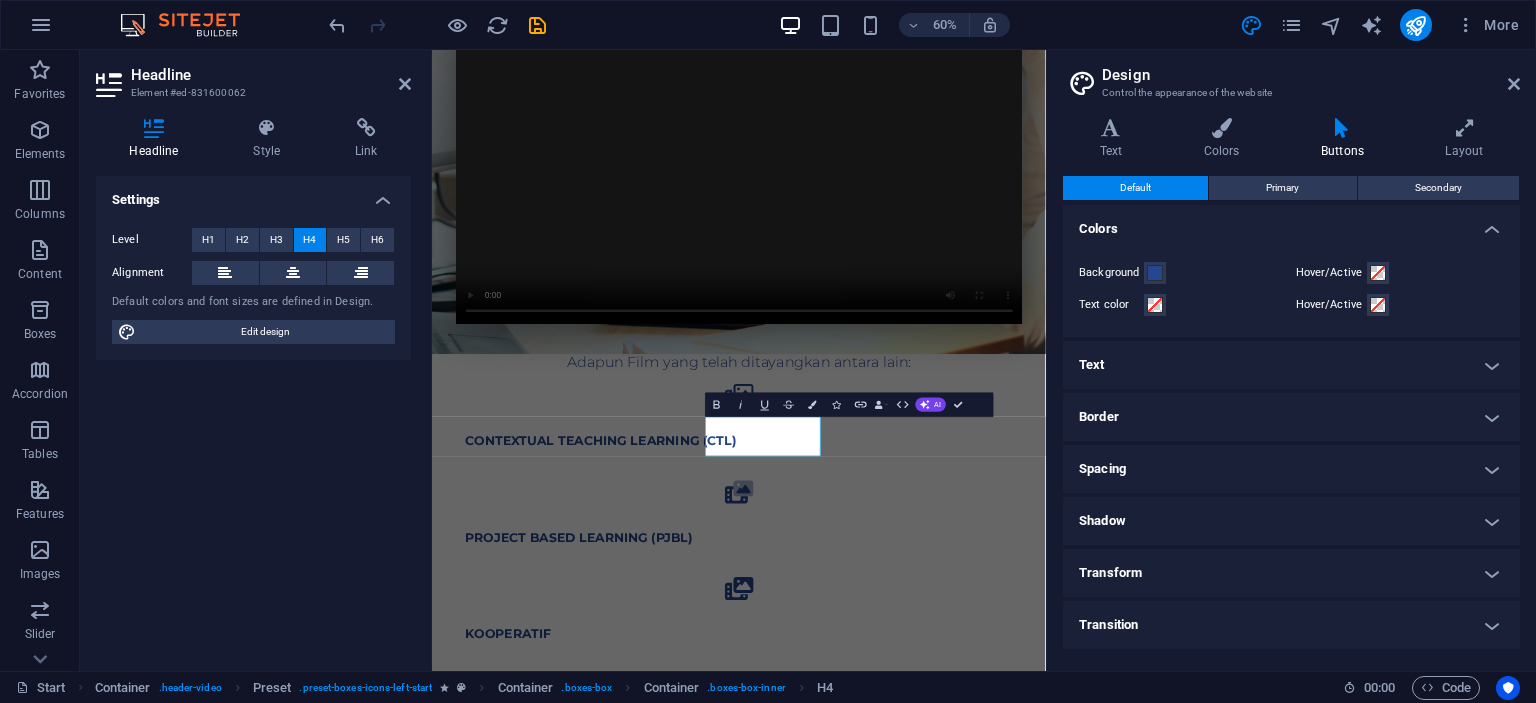 click on "Border" at bounding box center (1291, 417) 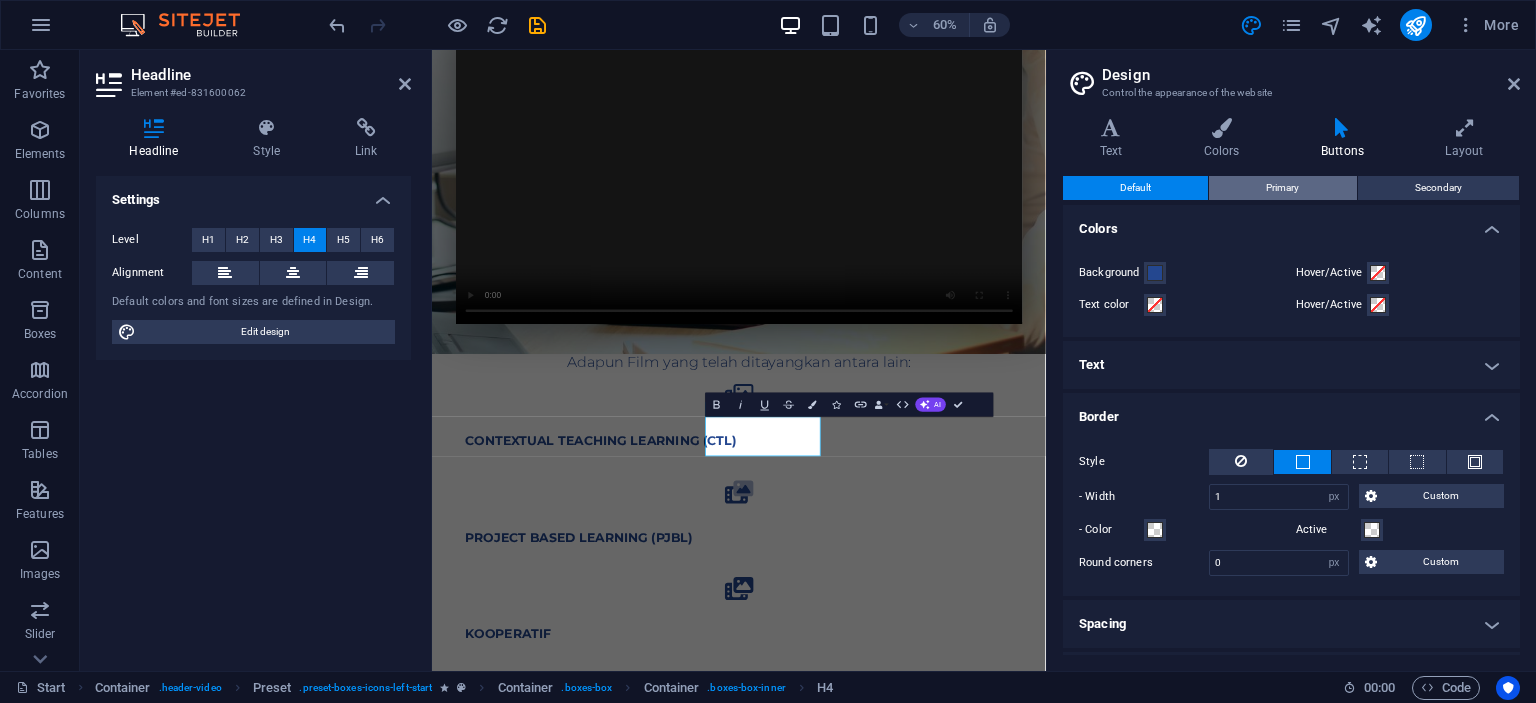 click on "Primary" at bounding box center [1282, 188] 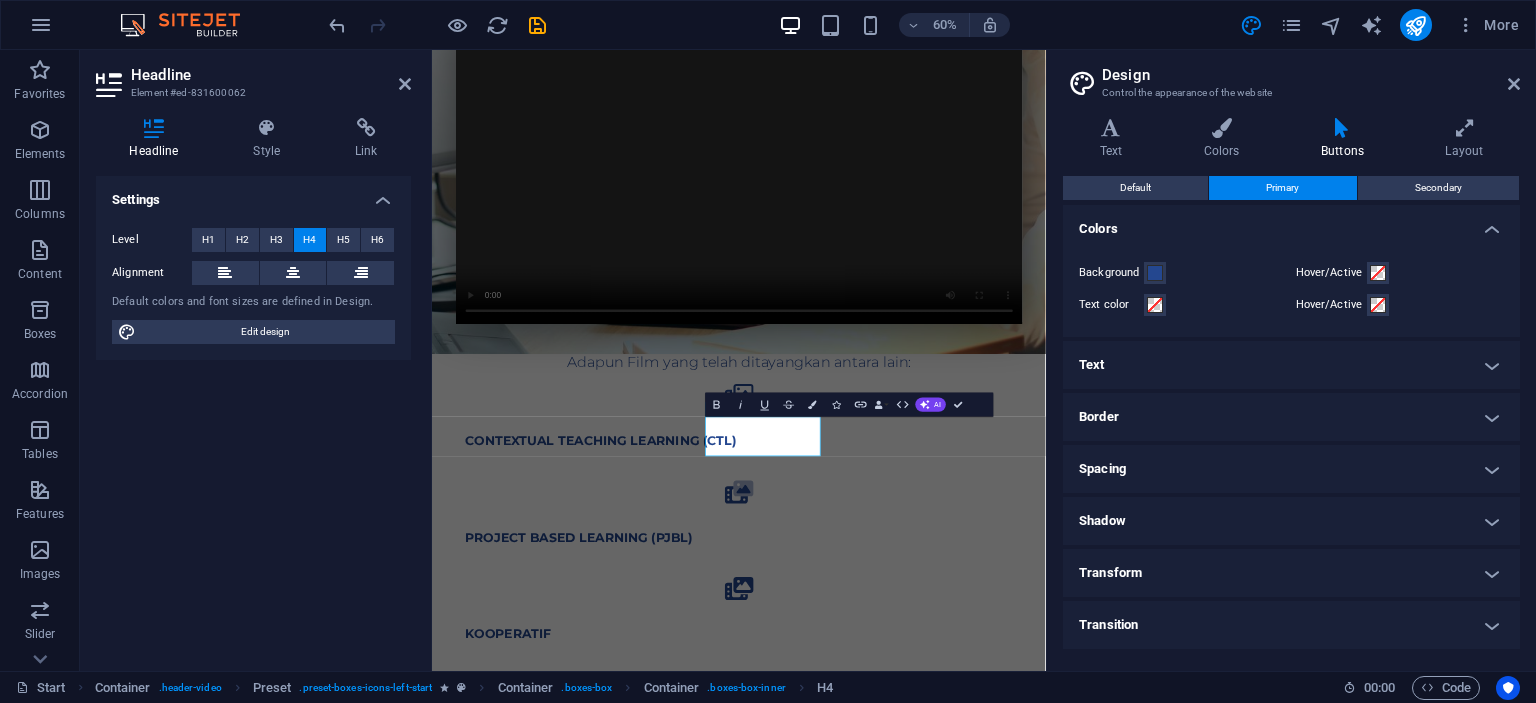 click on "Spacing" at bounding box center (1291, 469) 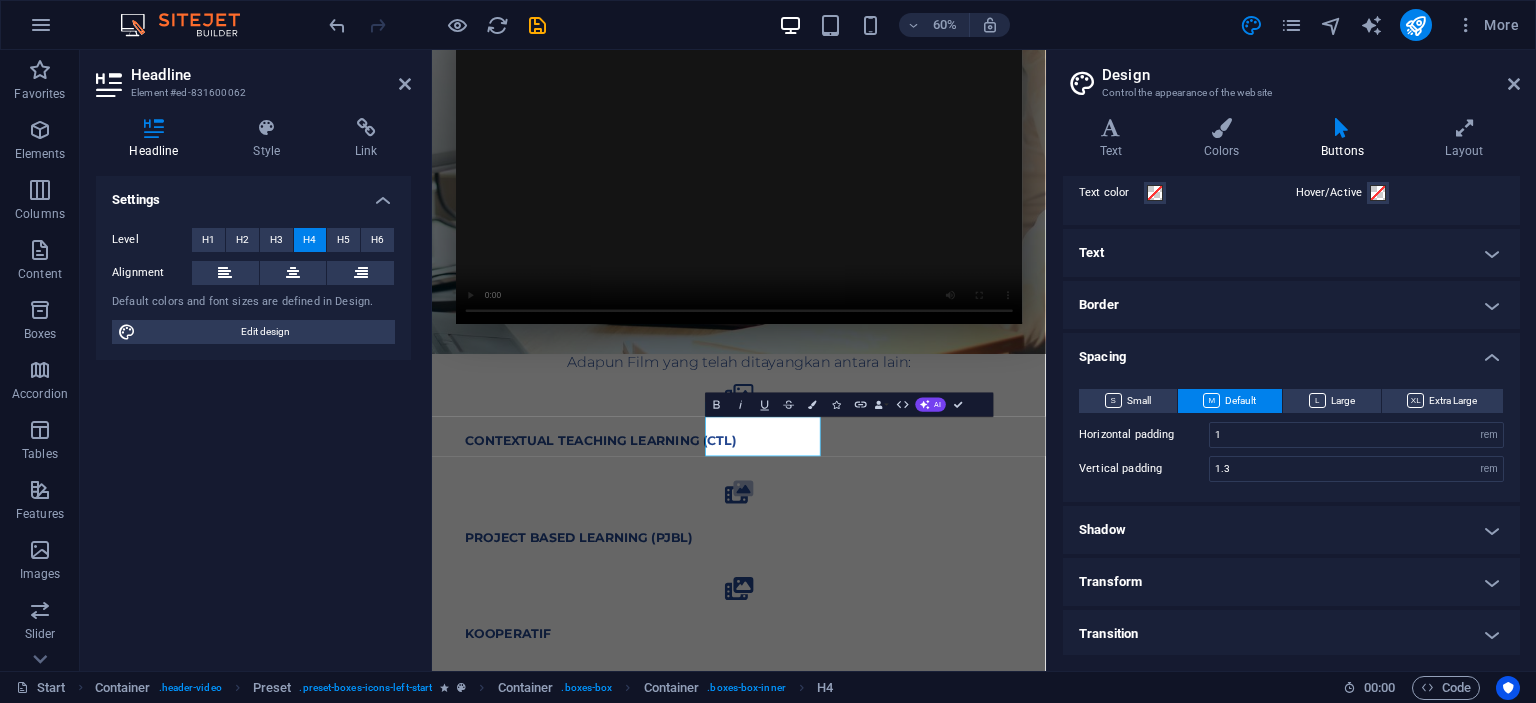 scroll, scrollTop: 113, scrollLeft: 0, axis: vertical 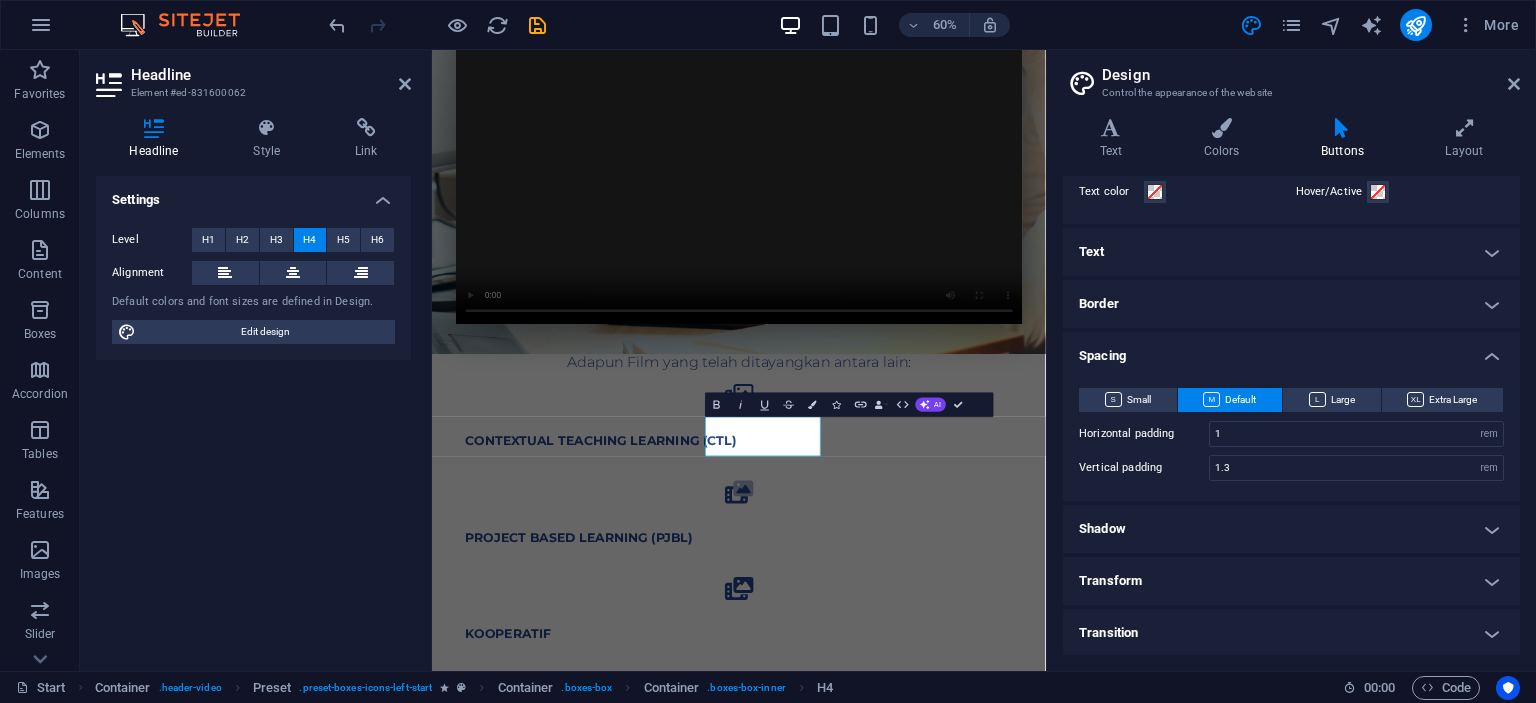 click on "Transform" at bounding box center [1291, 581] 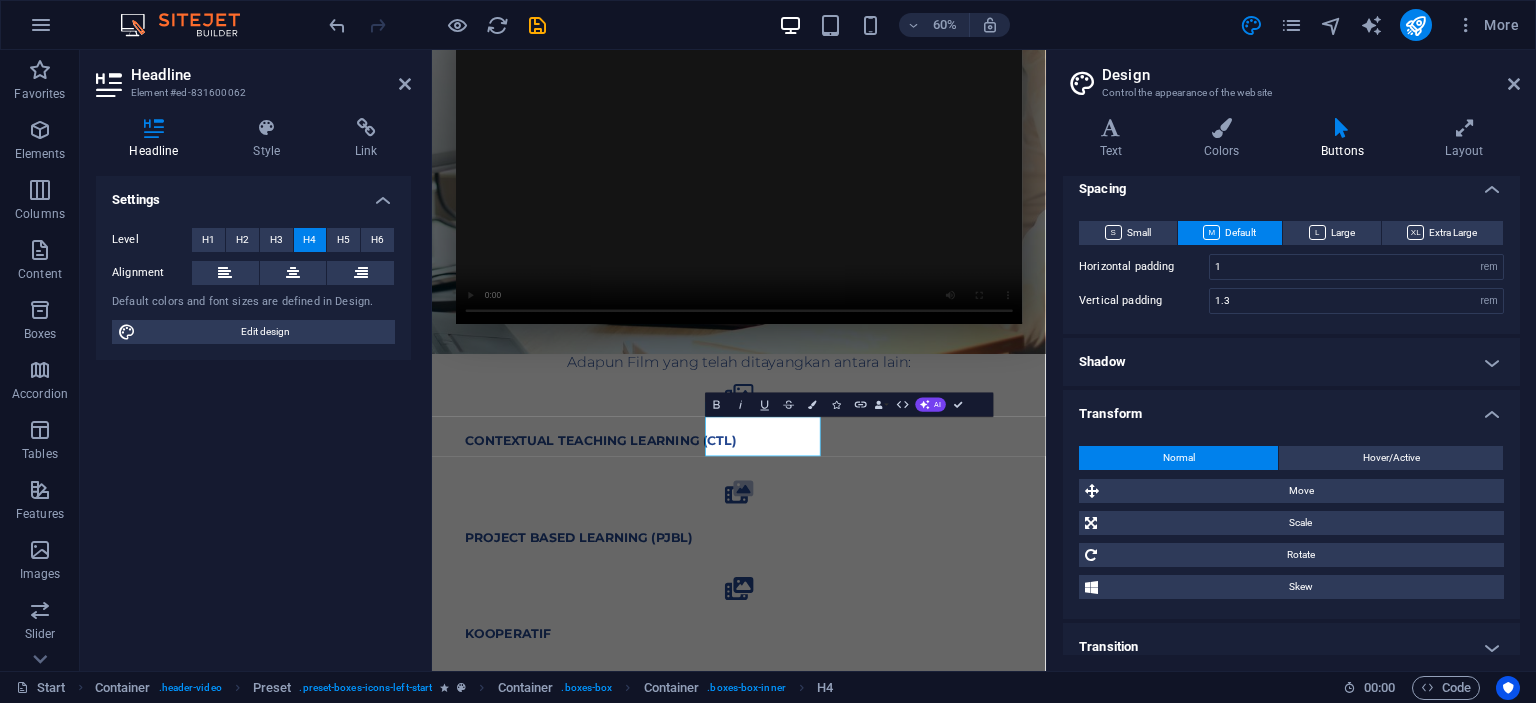 scroll, scrollTop: 294, scrollLeft: 0, axis: vertical 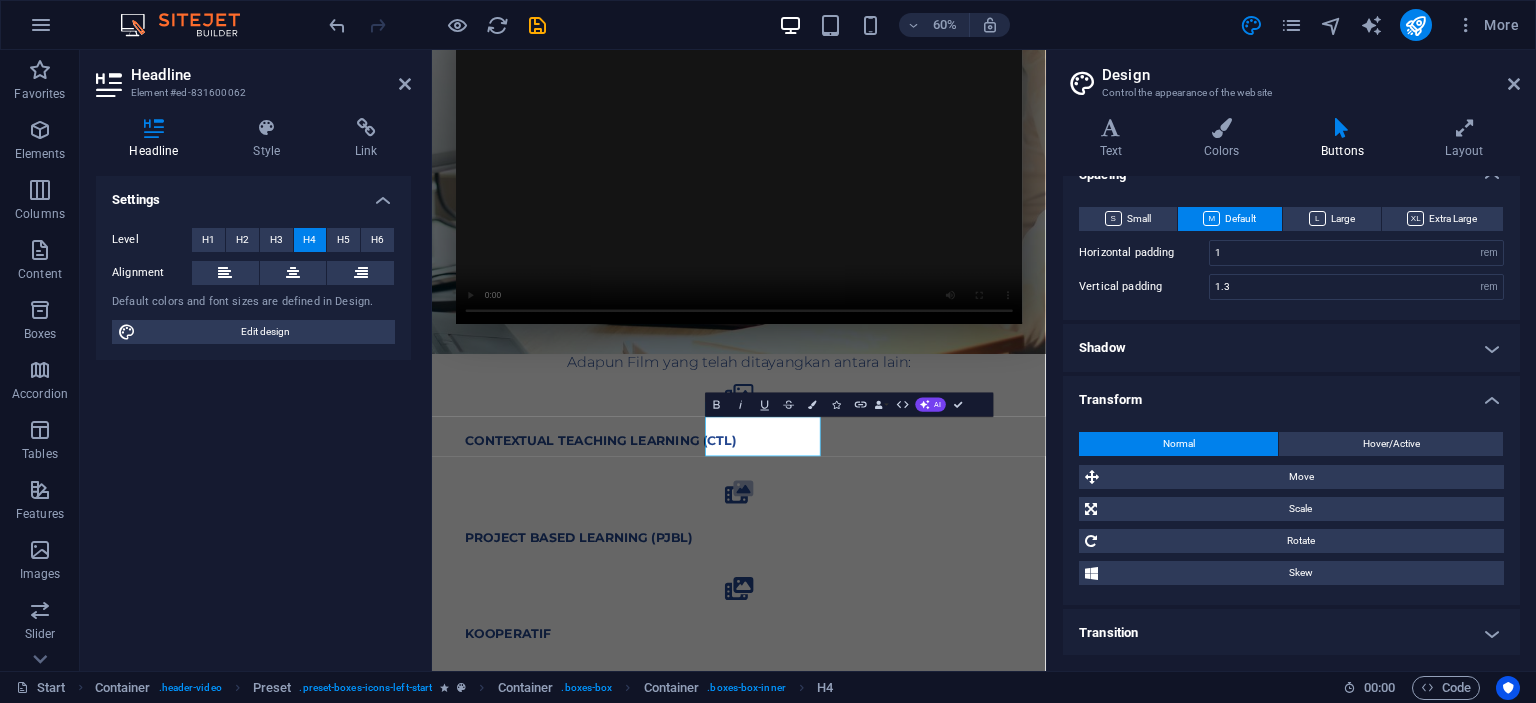 click on "Transition" at bounding box center (1291, 633) 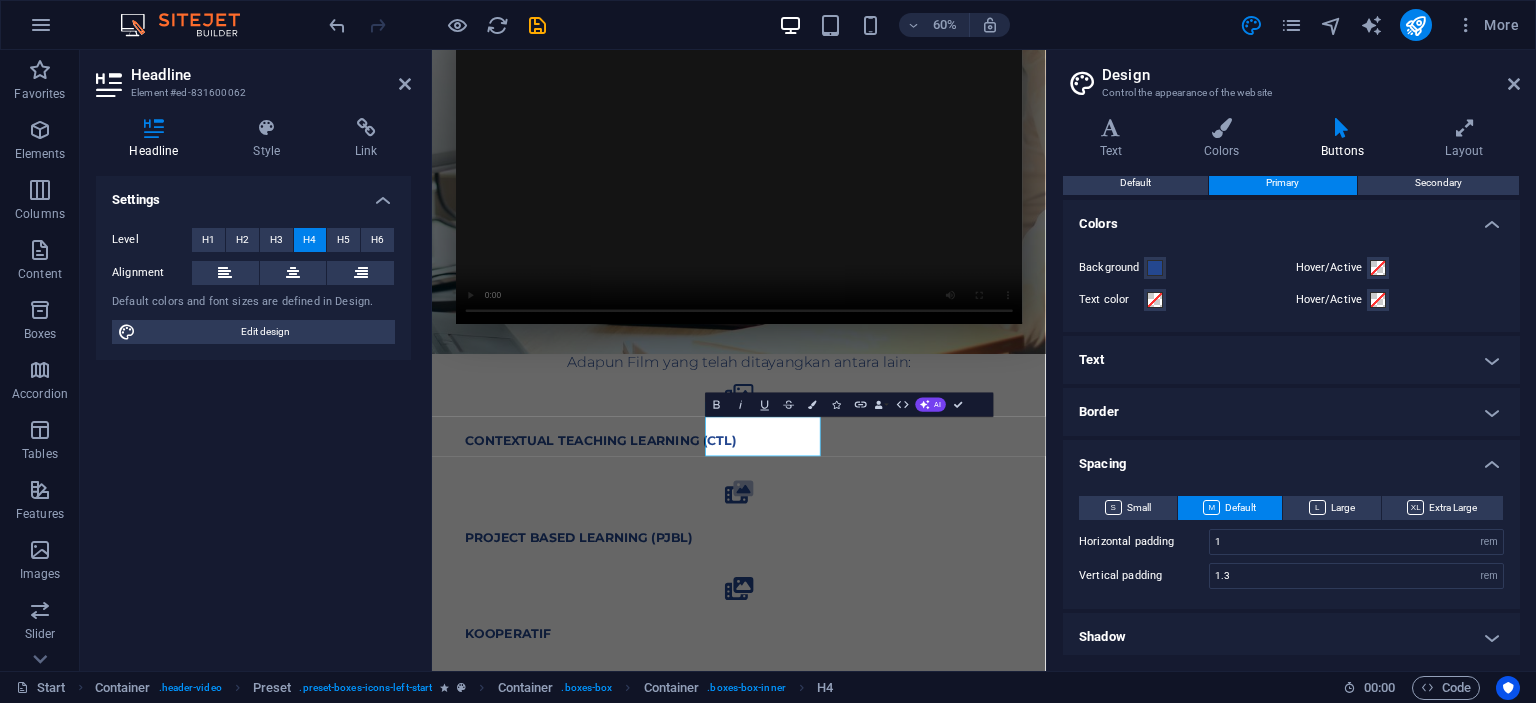 scroll, scrollTop: 0, scrollLeft: 0, axis: both 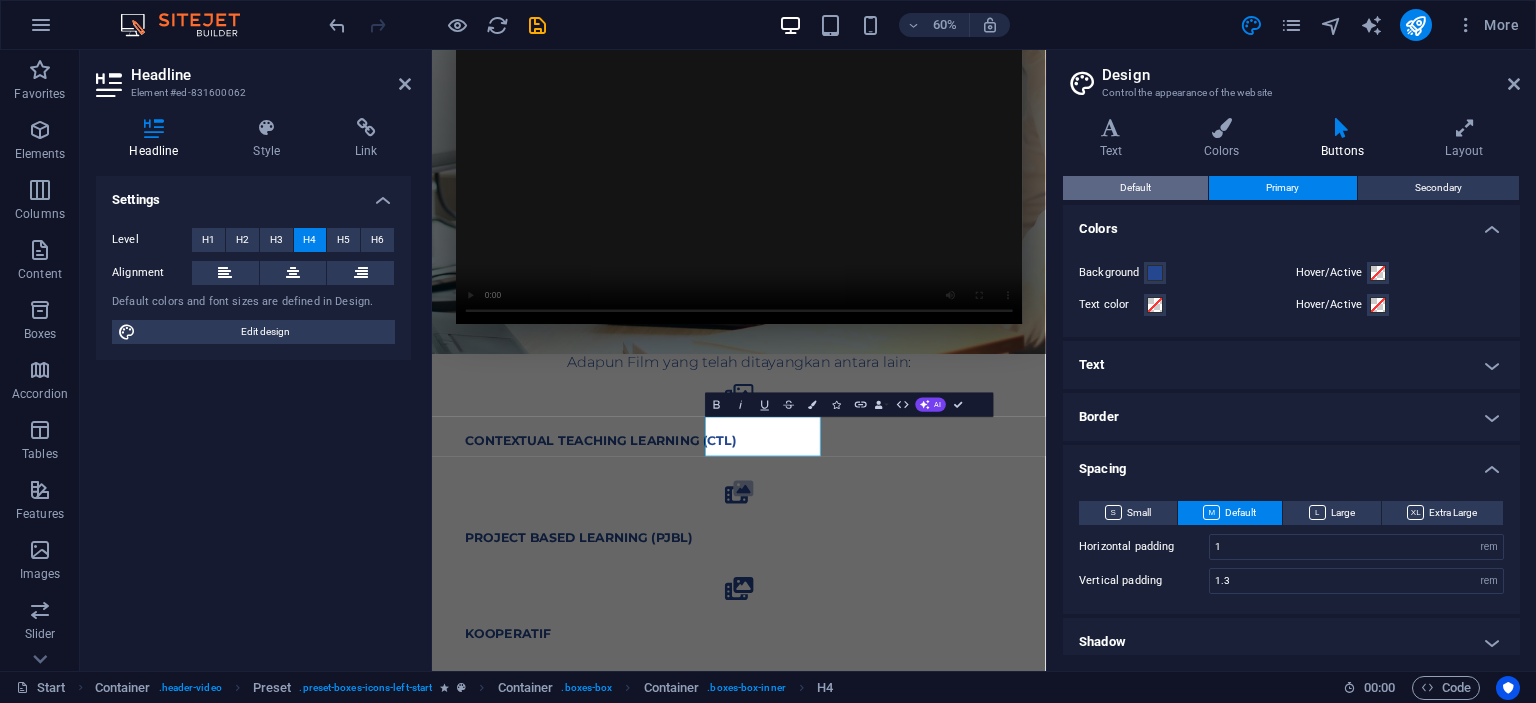 click on "Default" at bounding box center [1135, 188] 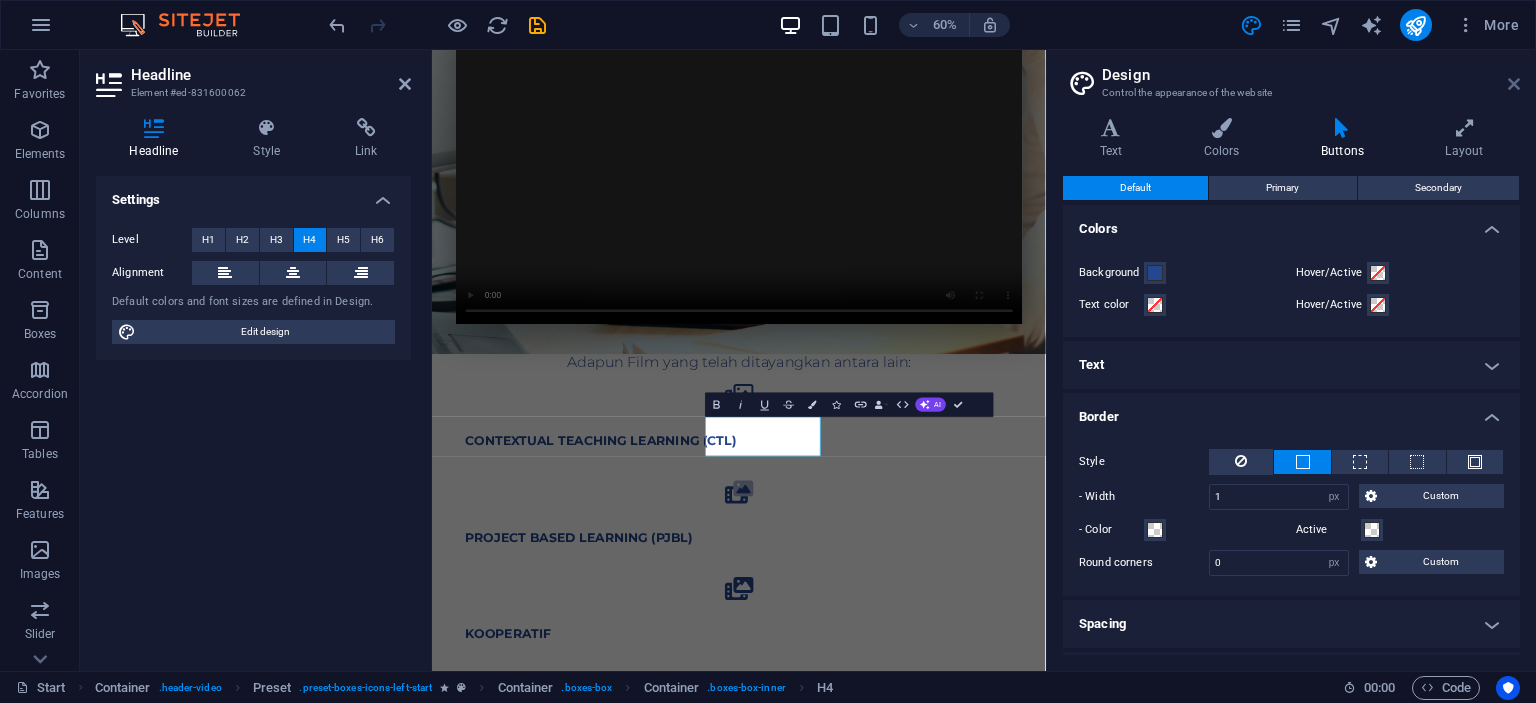 drag, startPoint x: 1519, startPoint y: 82, endPoint x: 1087, endPoint y: 36, distance: 434.44217 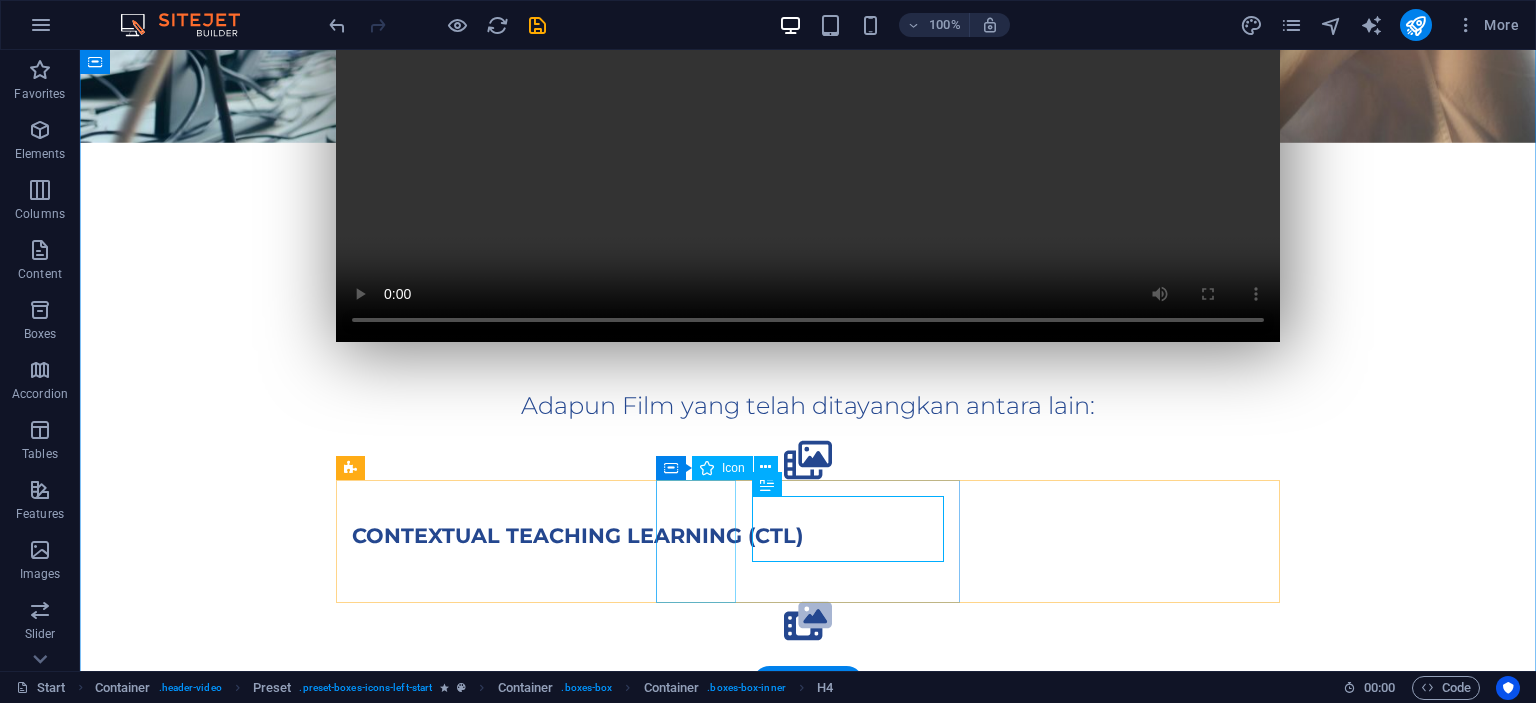 click on ".fa-secondary{opacity:.4}" at bounding box center (808, 621) 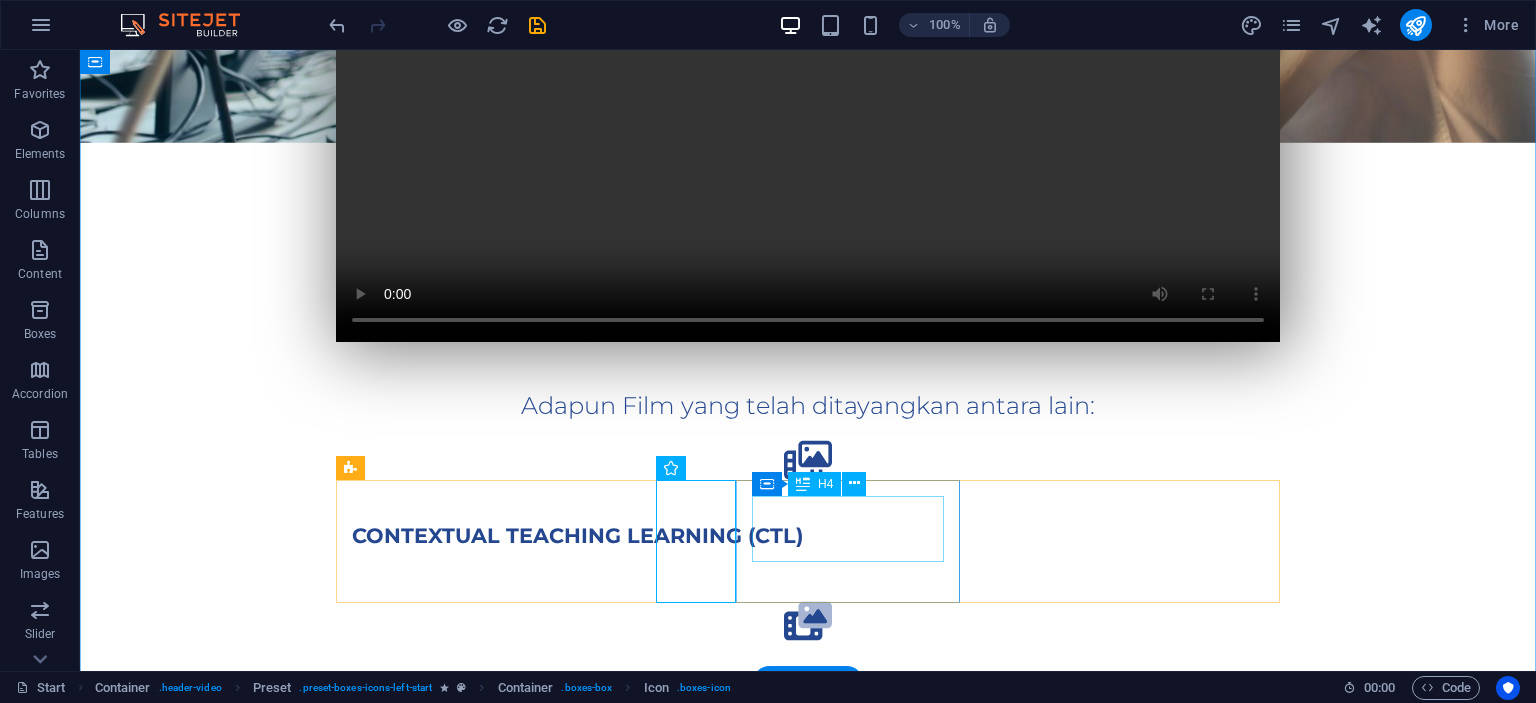 click on "Project based learning (PjBL)" at bounding box center [808, 697] 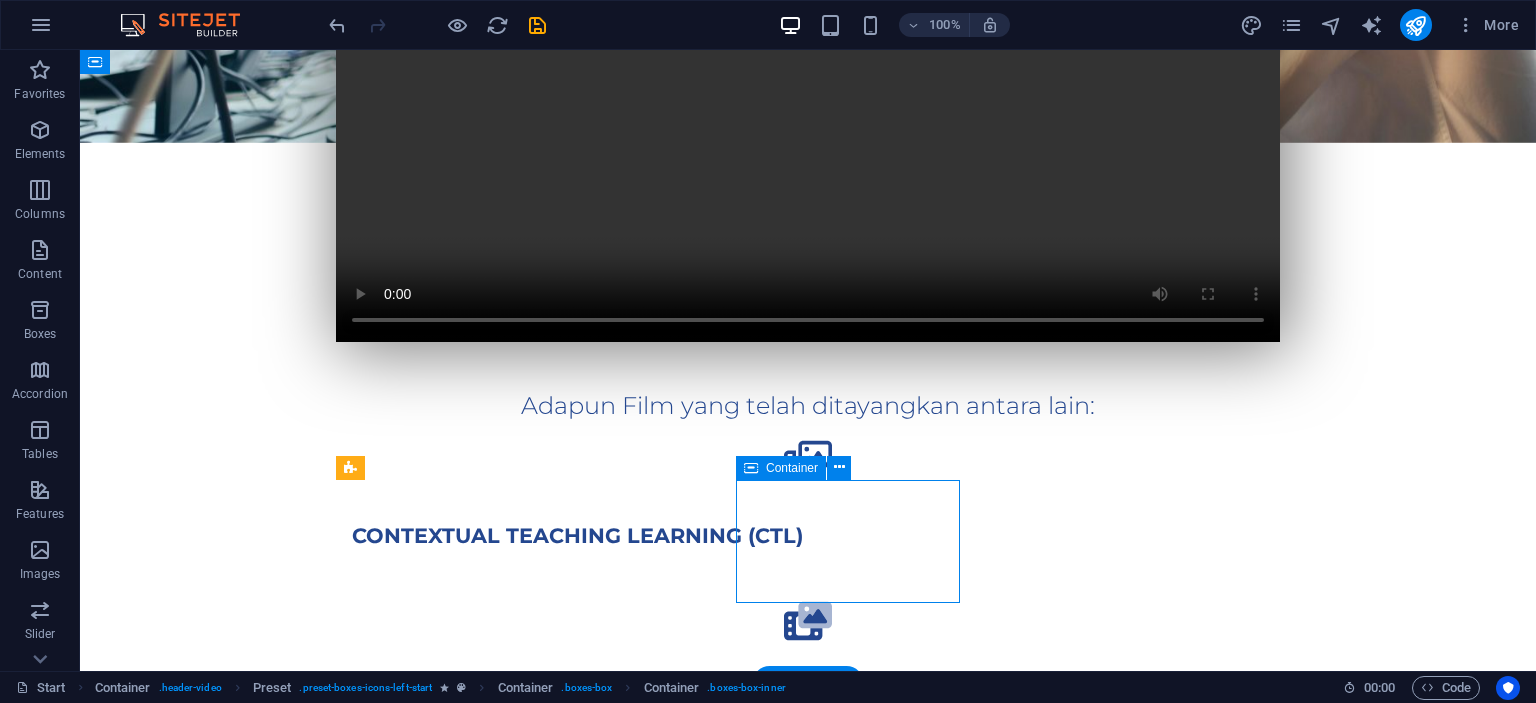 click on "Project based learning (PjBL)" at bounding box center (808, 697) 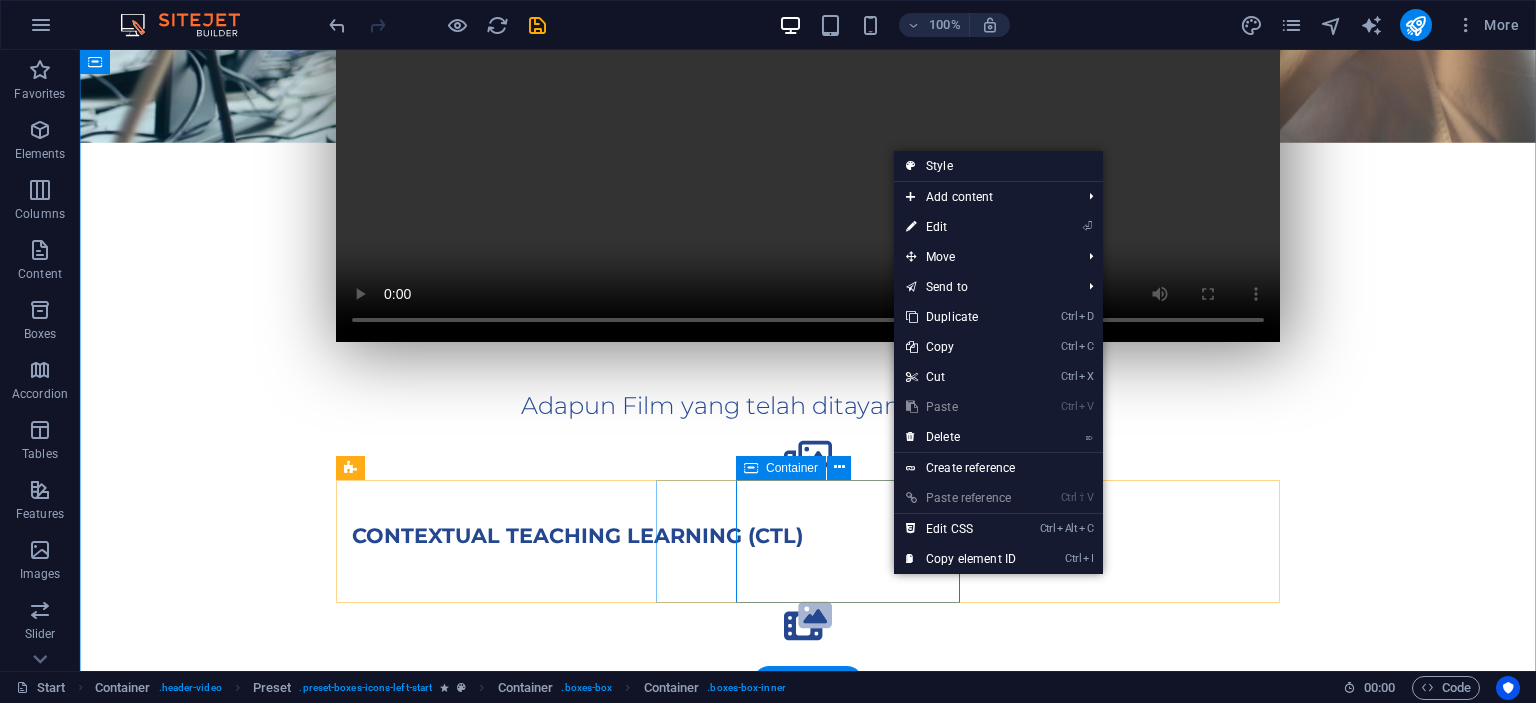 click on "Project based learning (PjBL)" at bounding box center [808, 697] 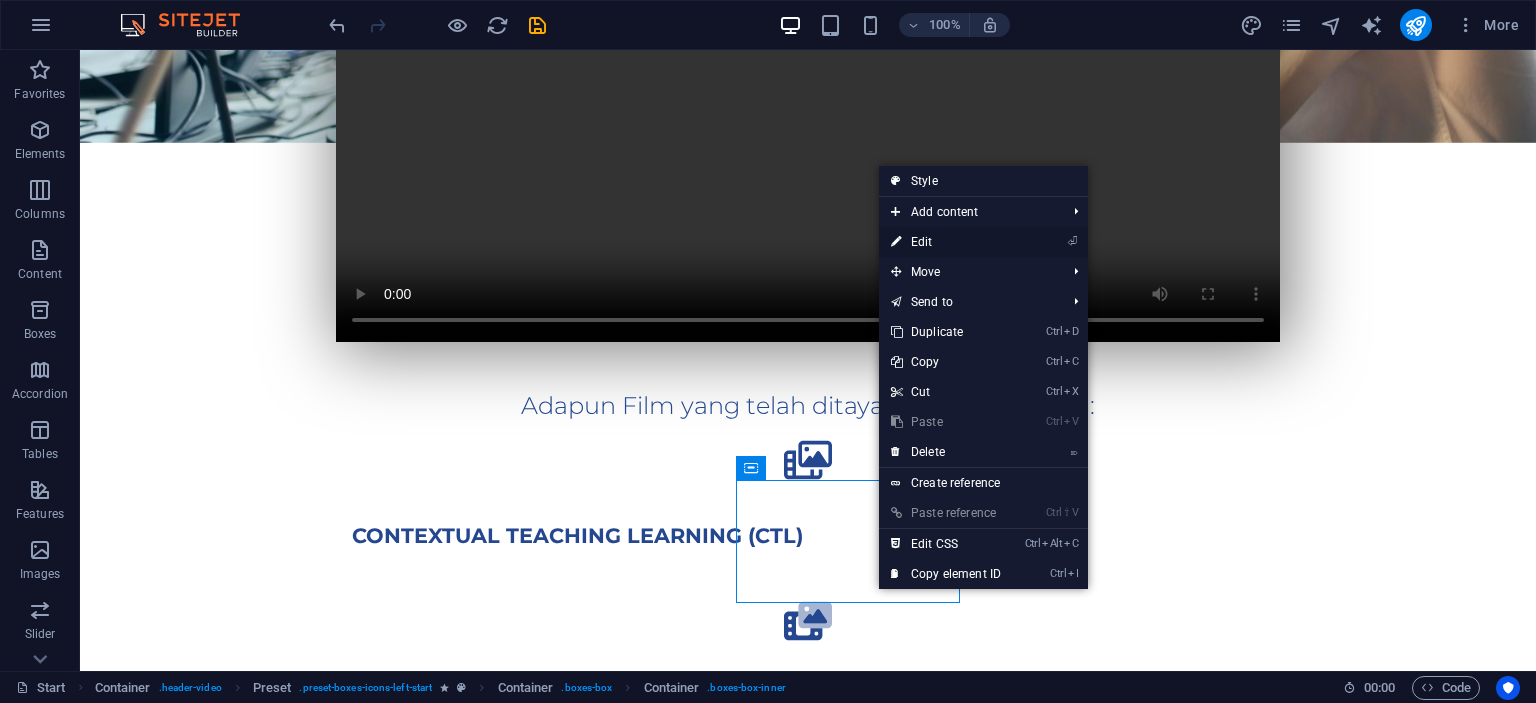click on "⏎  Edit" at bounding box center (946, 242) 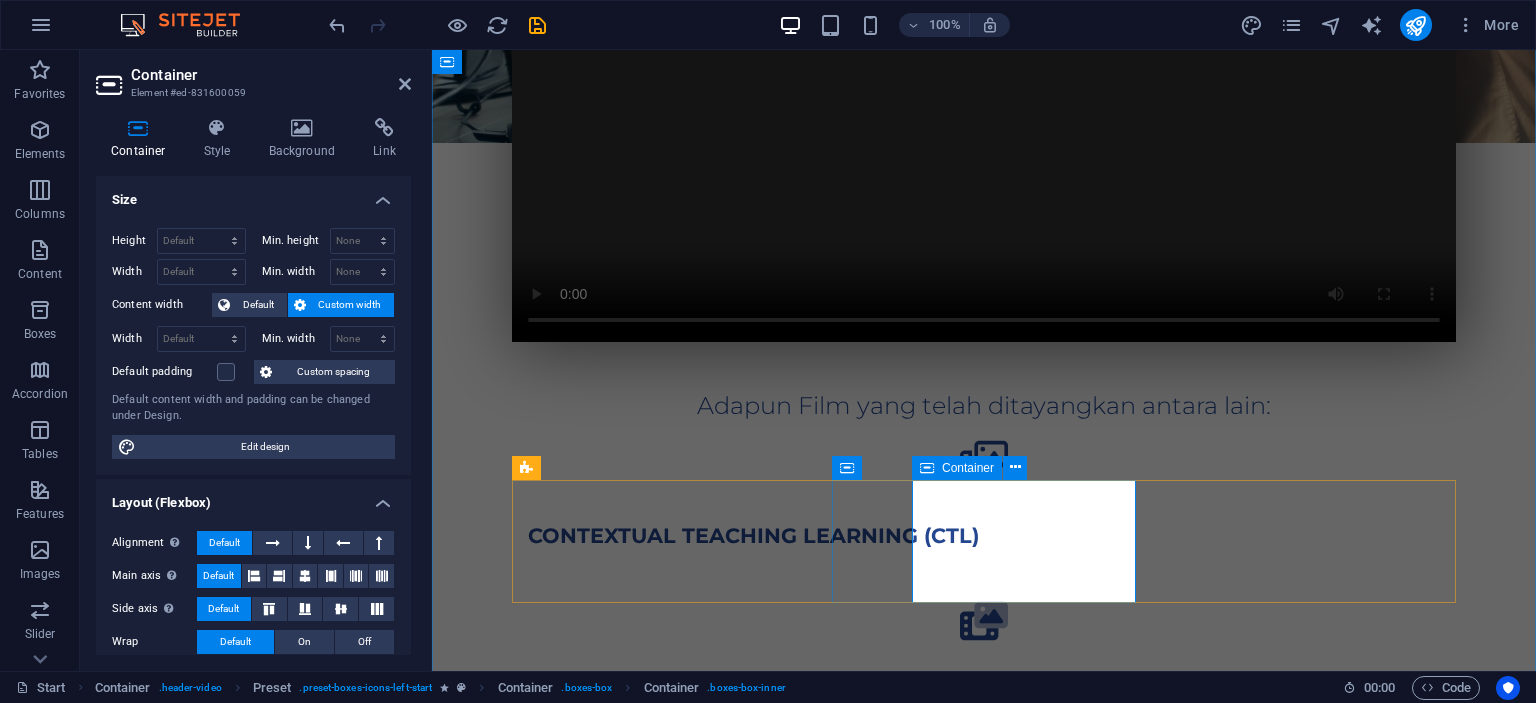 click on "Project based learning (PjBL)" at bounding box center [984, 697] 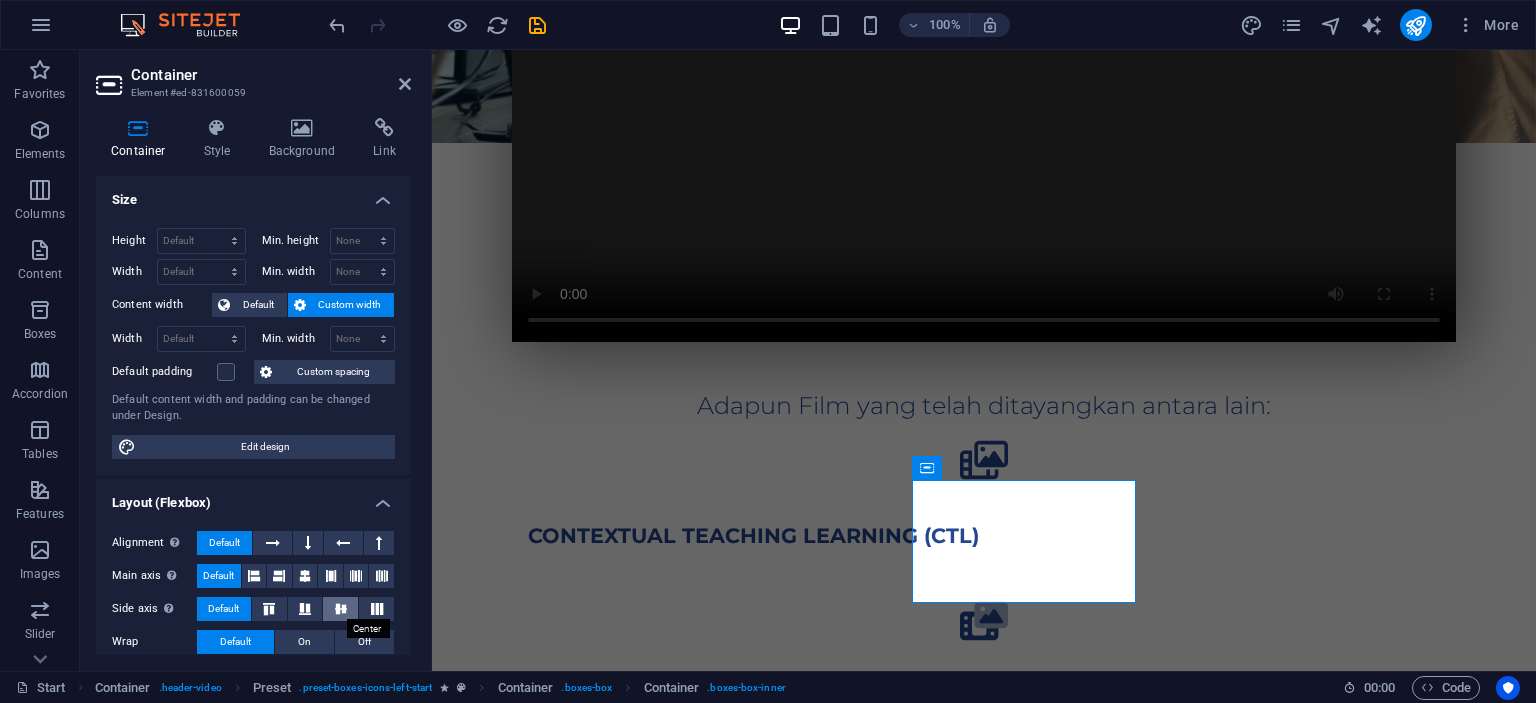 click at bounding box center (341, 609) 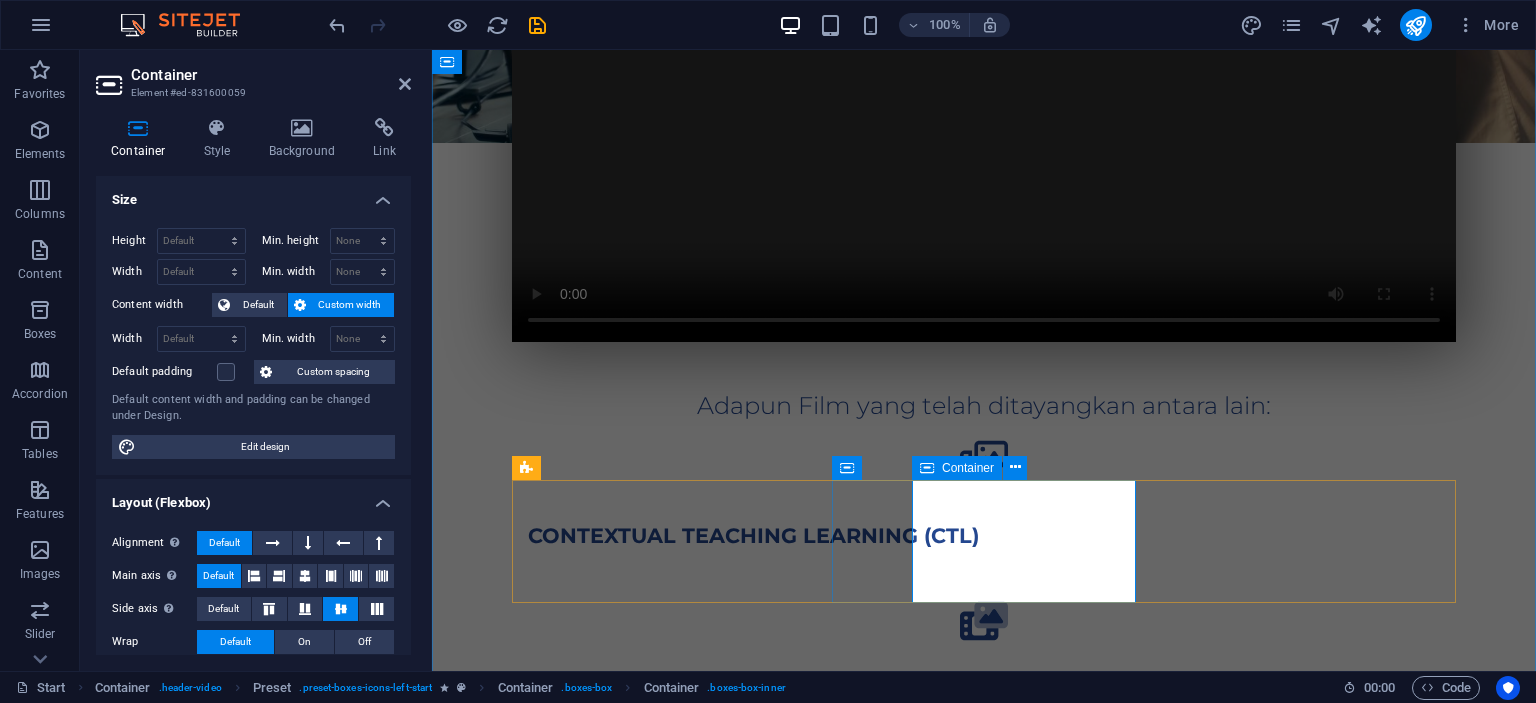 click on "Project based learning (PjBL)" at bounding box center [984, 697] 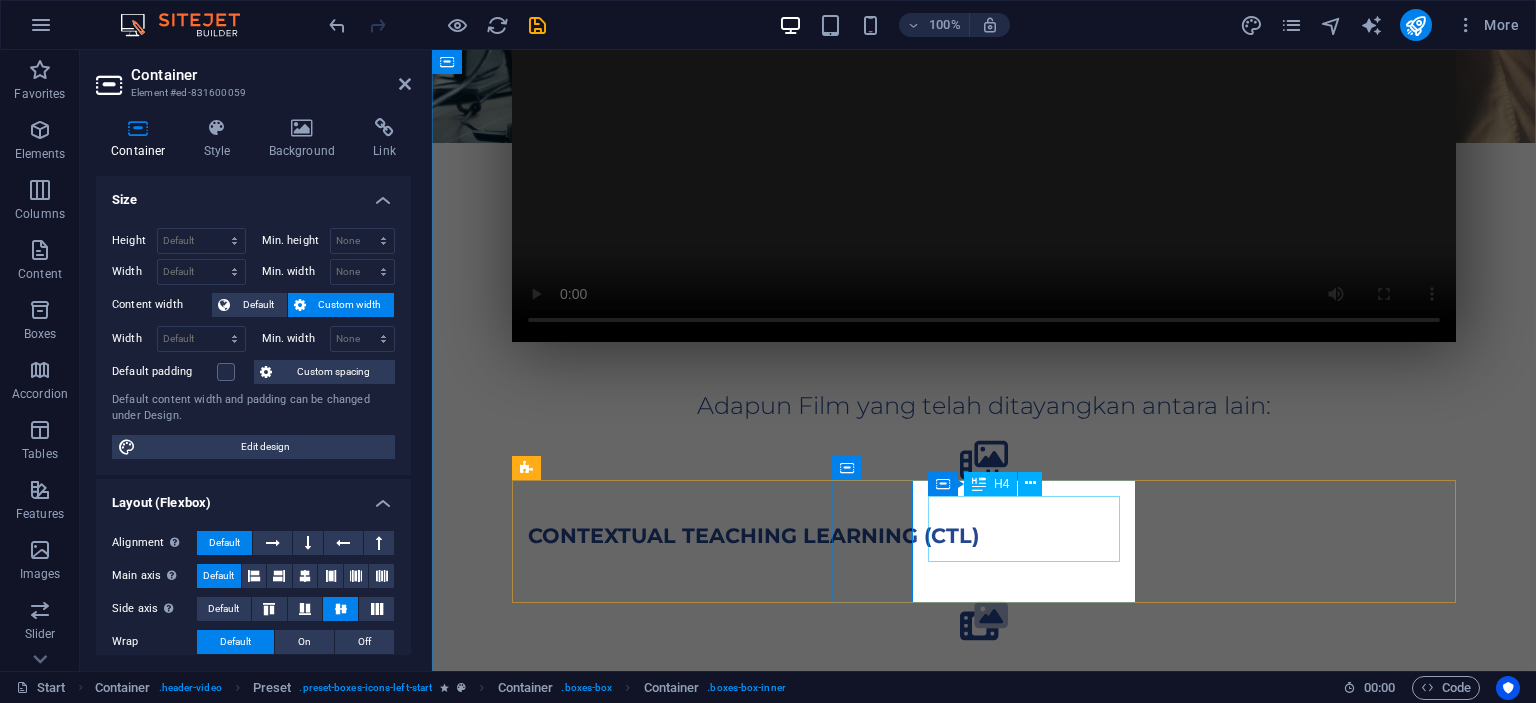 click on "Project based learning (PjBL)" at bounding box center [984, 697] 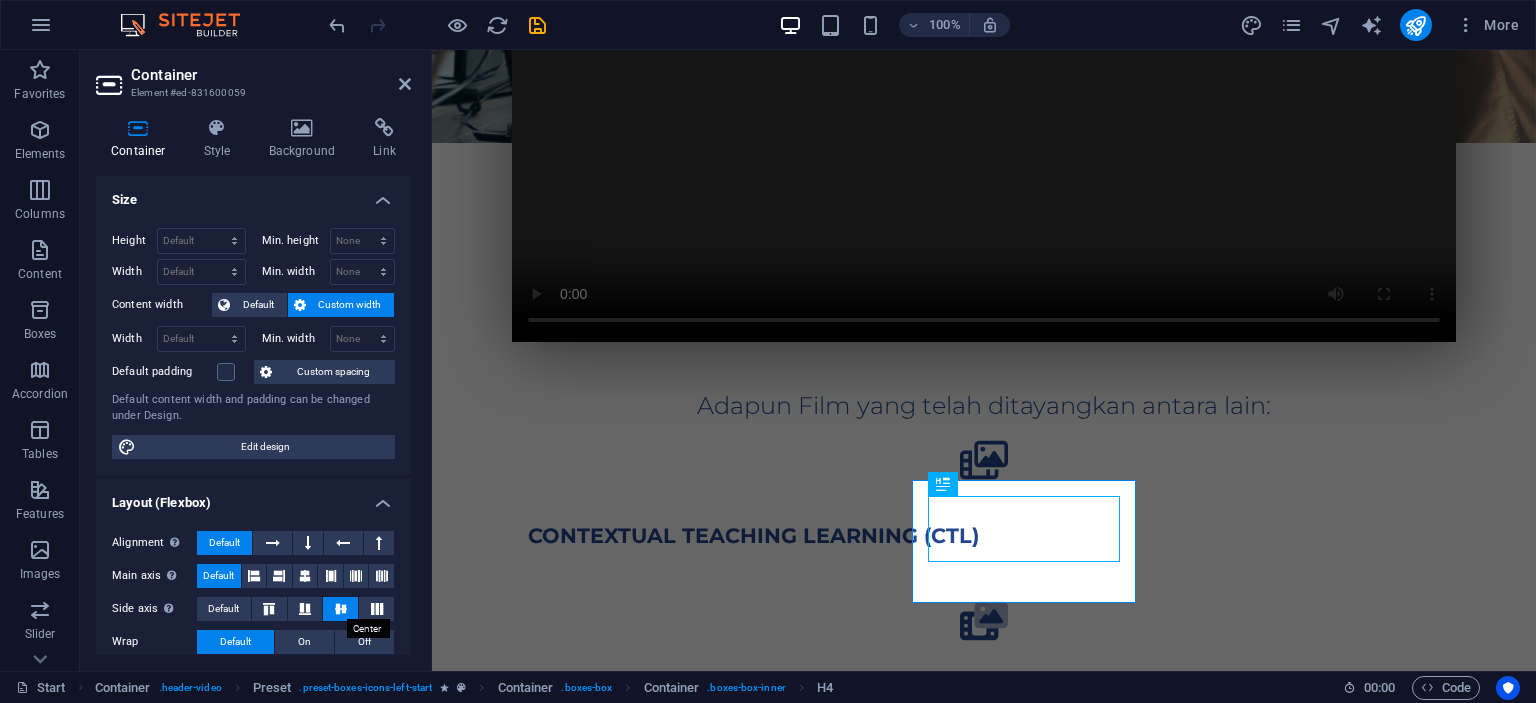 click at bounding box center [341, 609] 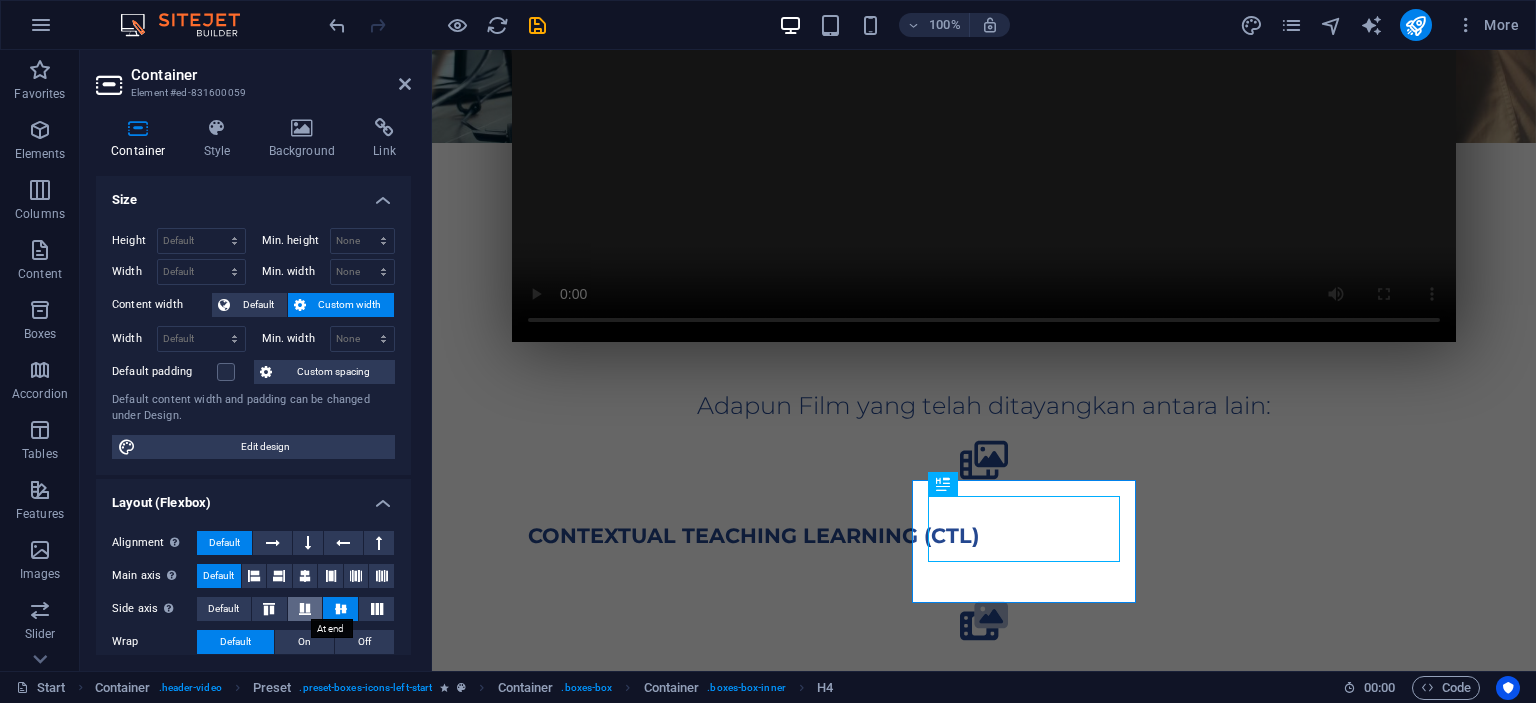 click at bounding box center [305, 609] 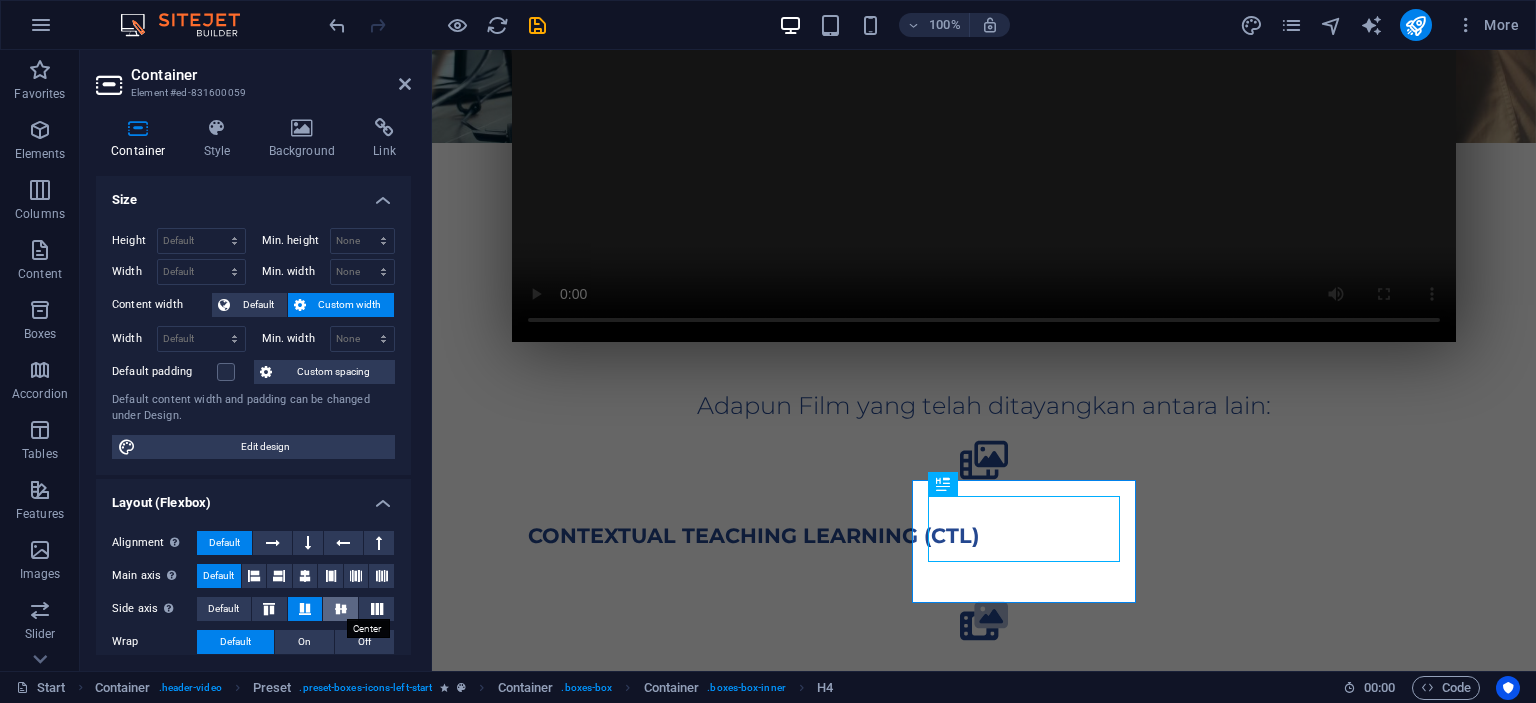 click at bounding box center (341, 609) 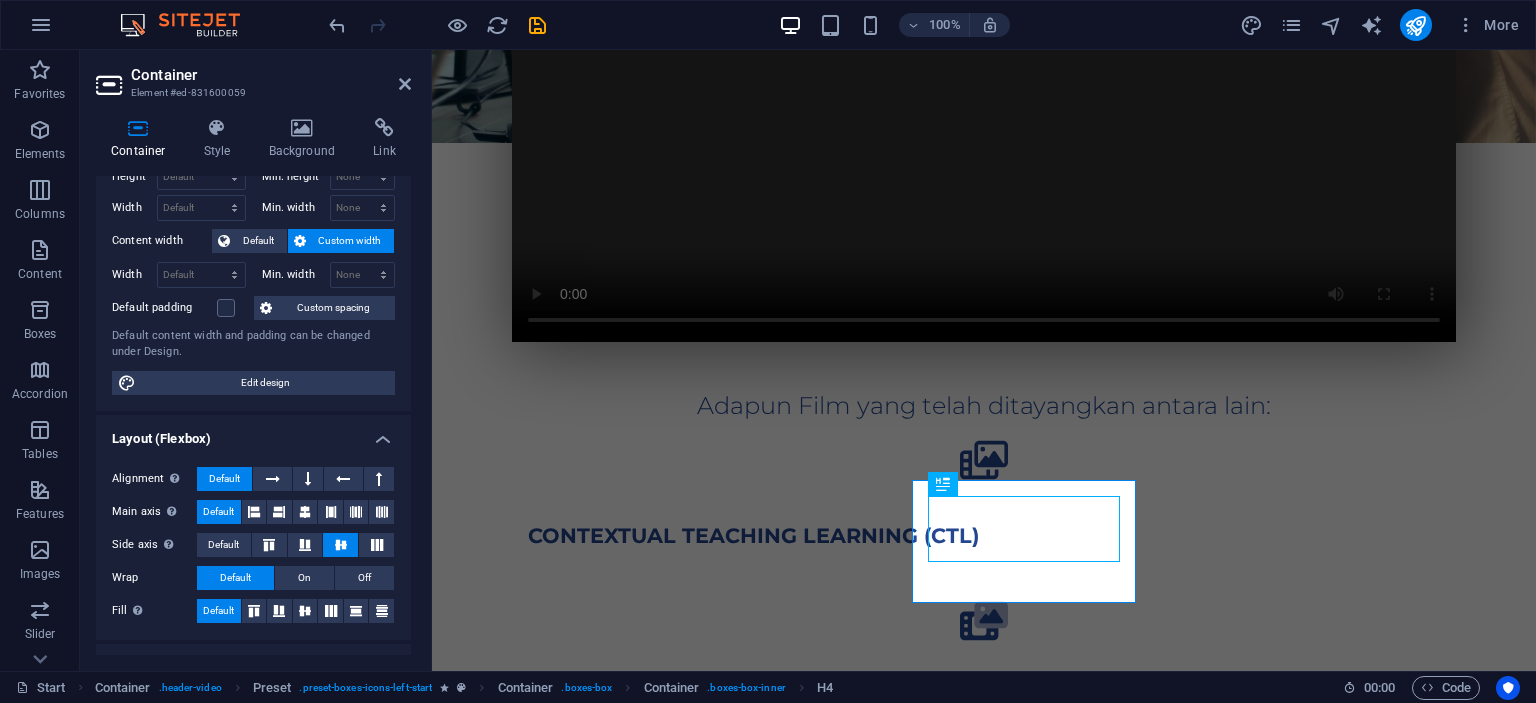 scroll, scrollTop: 182, scrollLeft: 0, axis: vertical 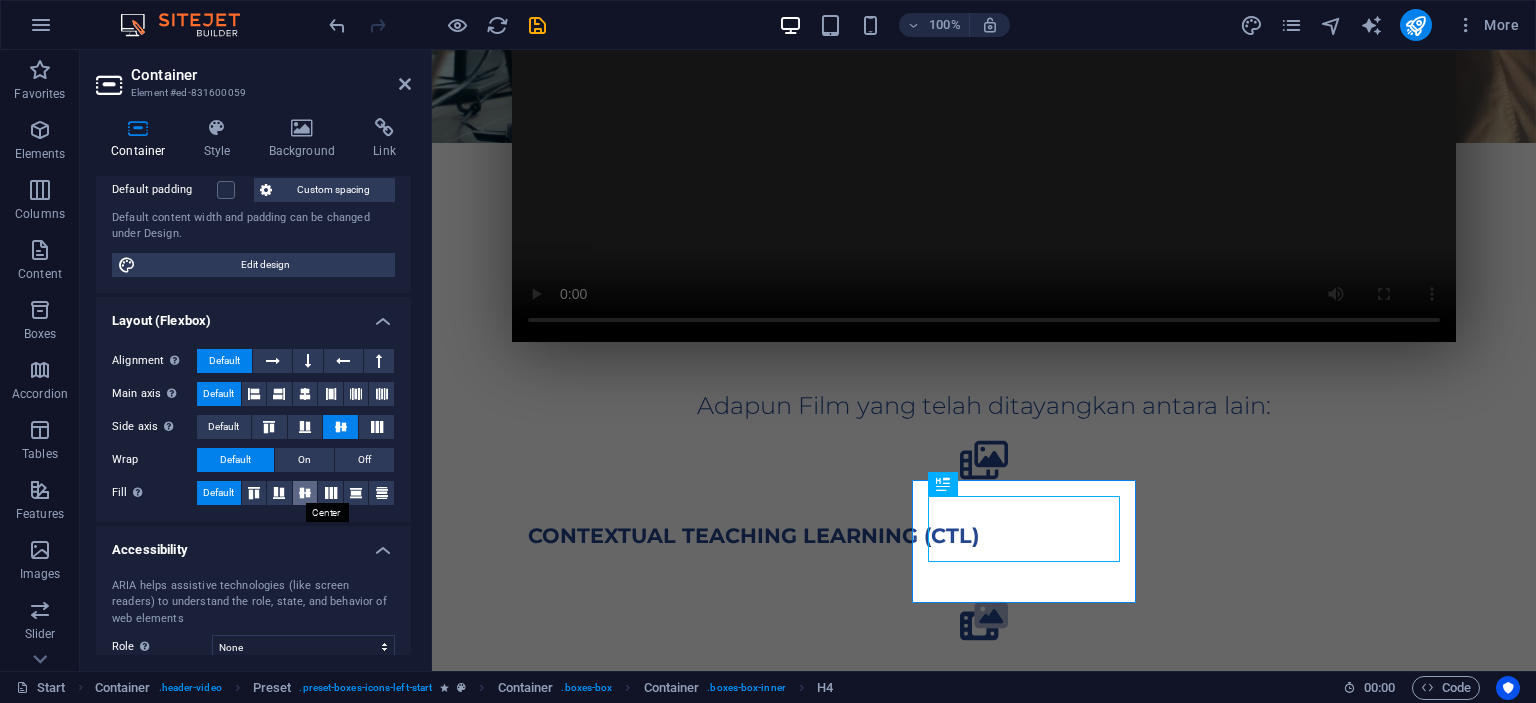click at bounding box center [305, 493] 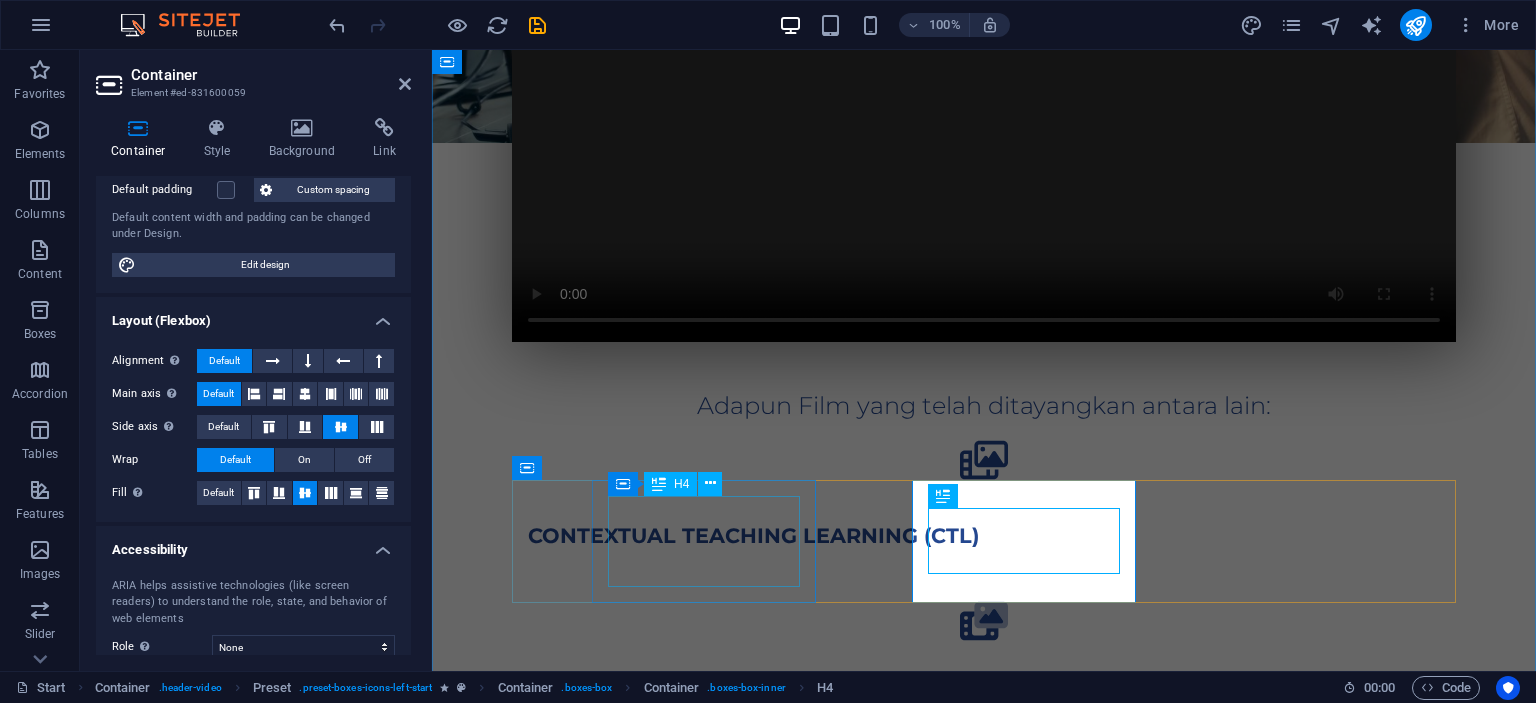 click on "CONTEXTUAL TEACHING LEARNING (CTL)" at bounding box center [984, 536] 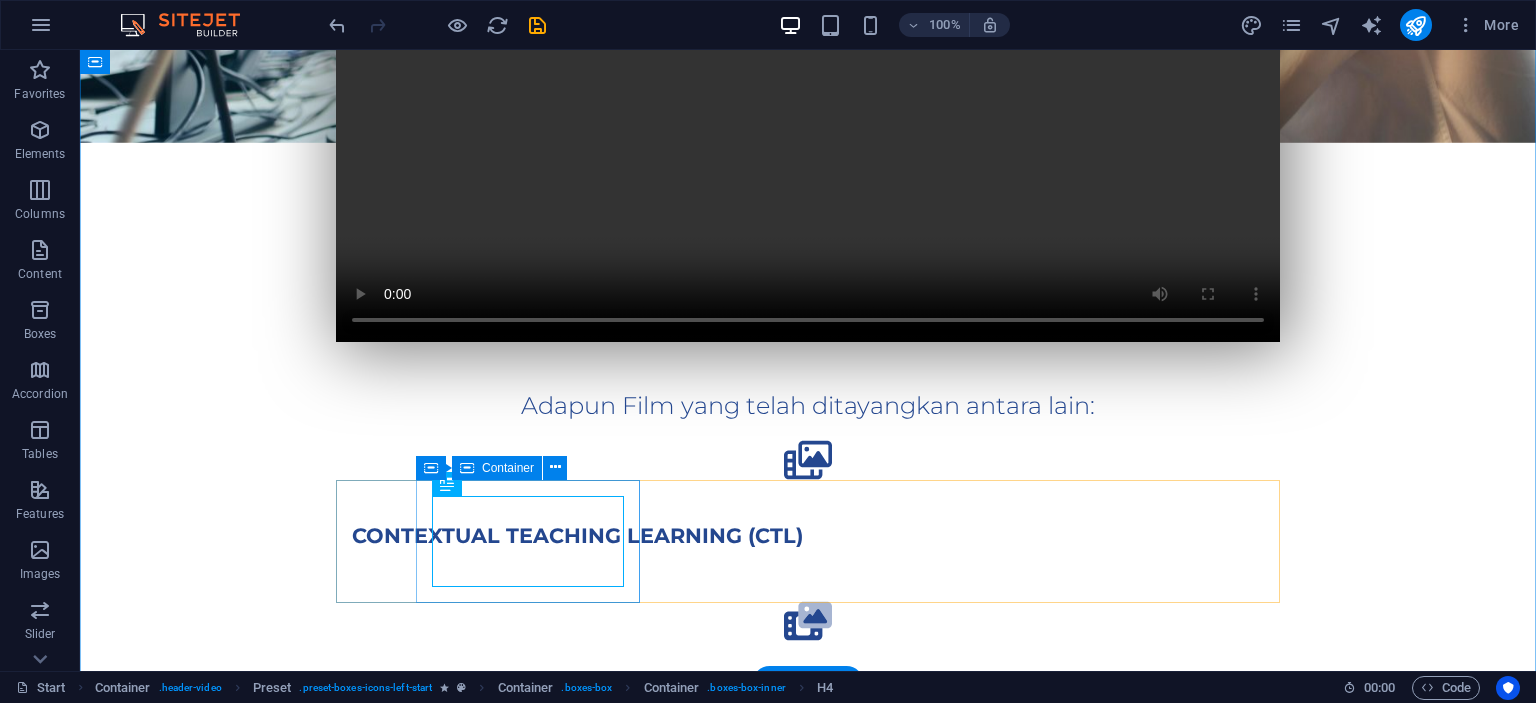click on "CONTEXTUAL TEACHING LEARNING (CTL)" at bounding box center (808, 536) 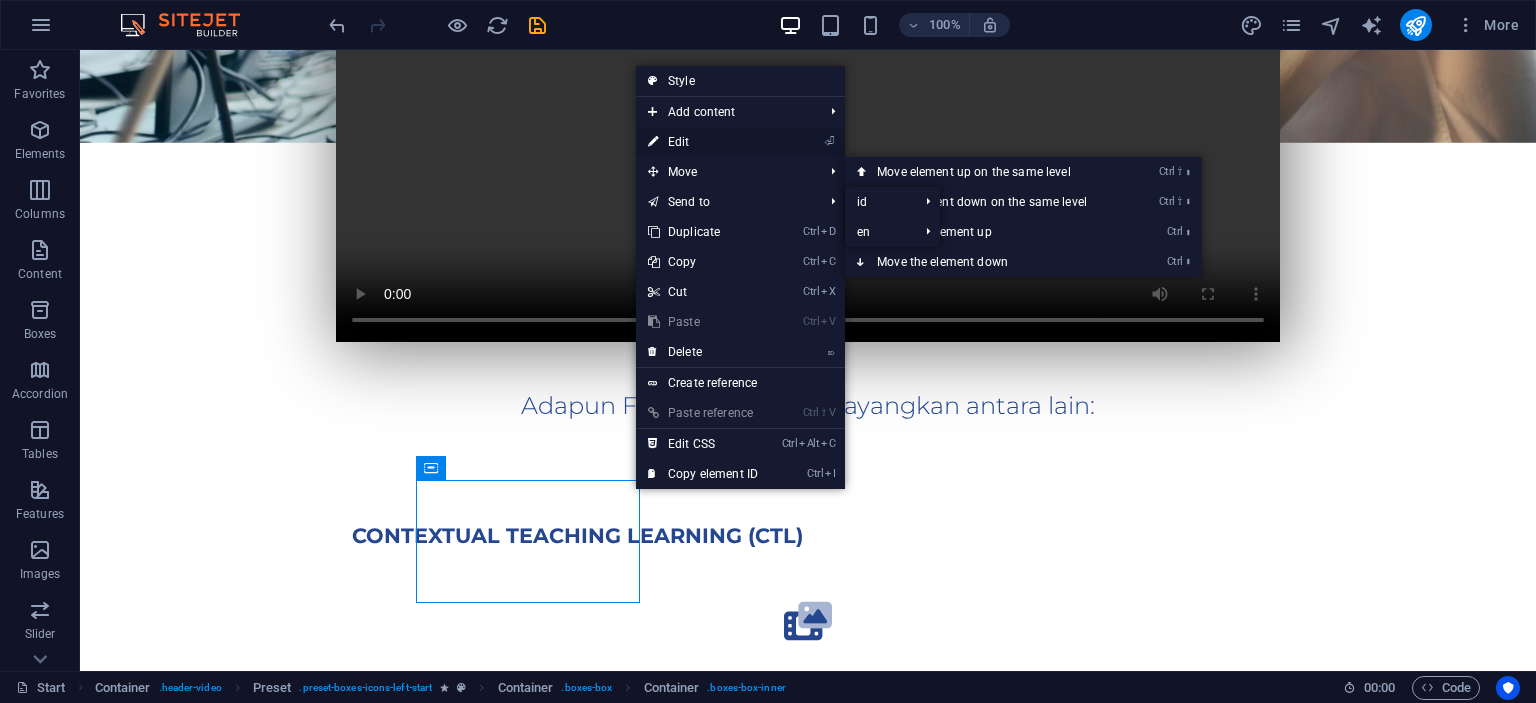 click on "⏎  Edit" at bounding box center (703, 142) 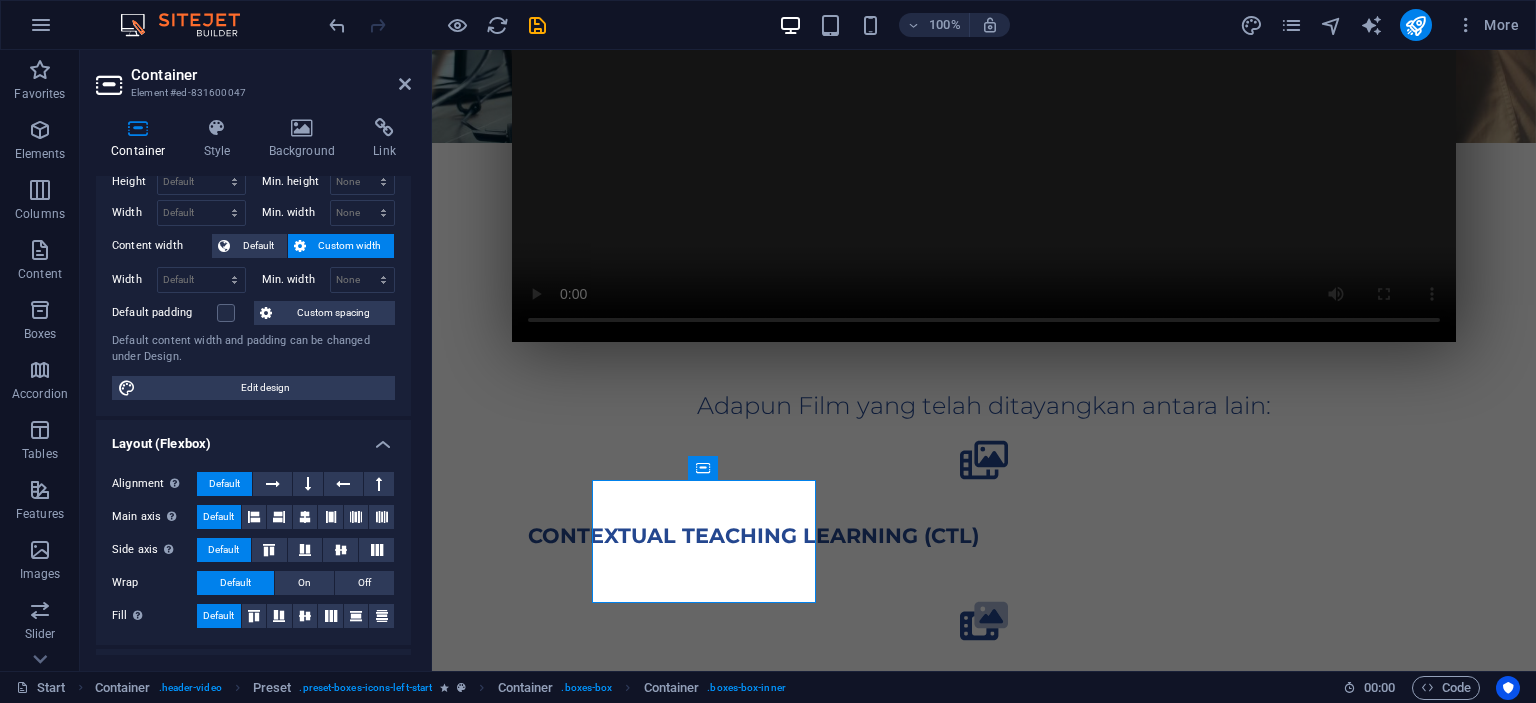 scroll, scrollTop: 91, scrollLeft: 0, axis: vertical 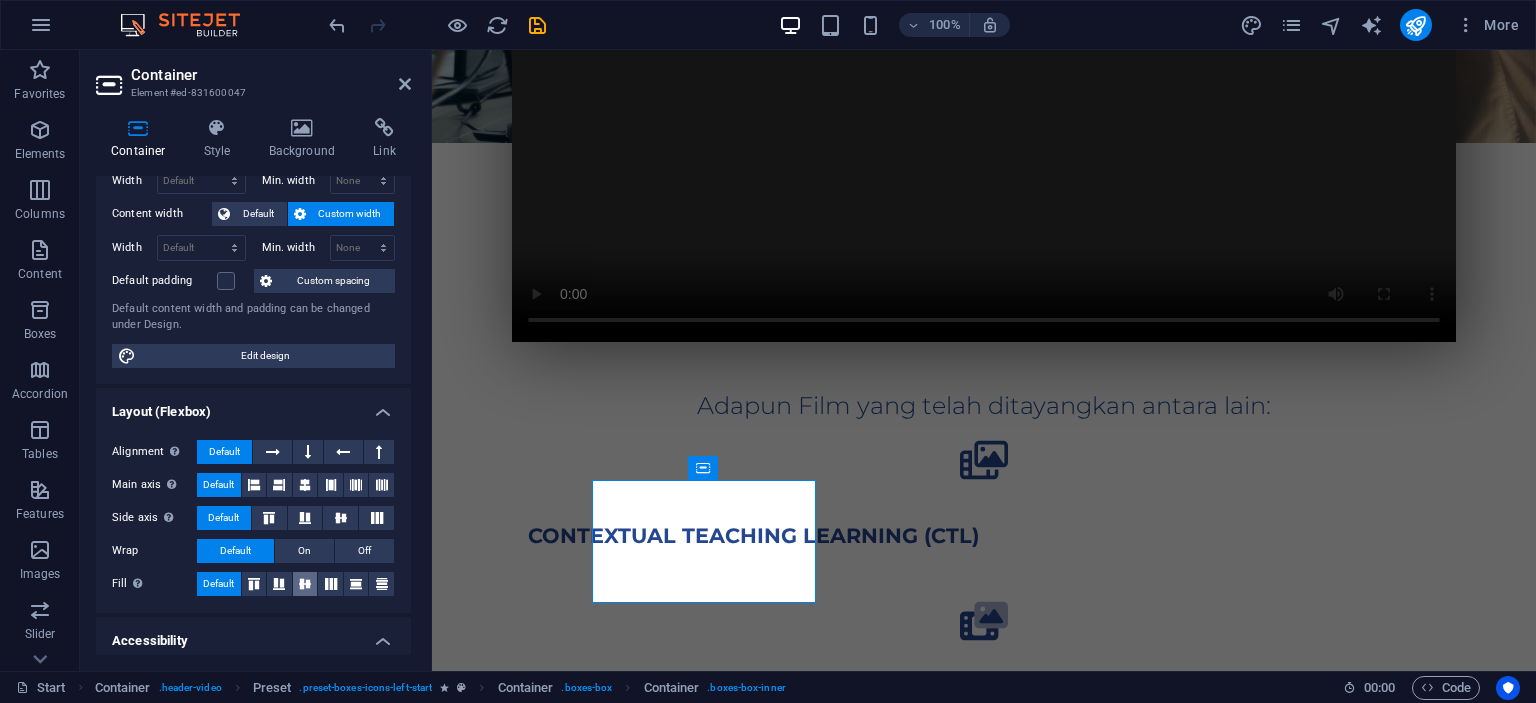 click at bounding box center (305, 584) 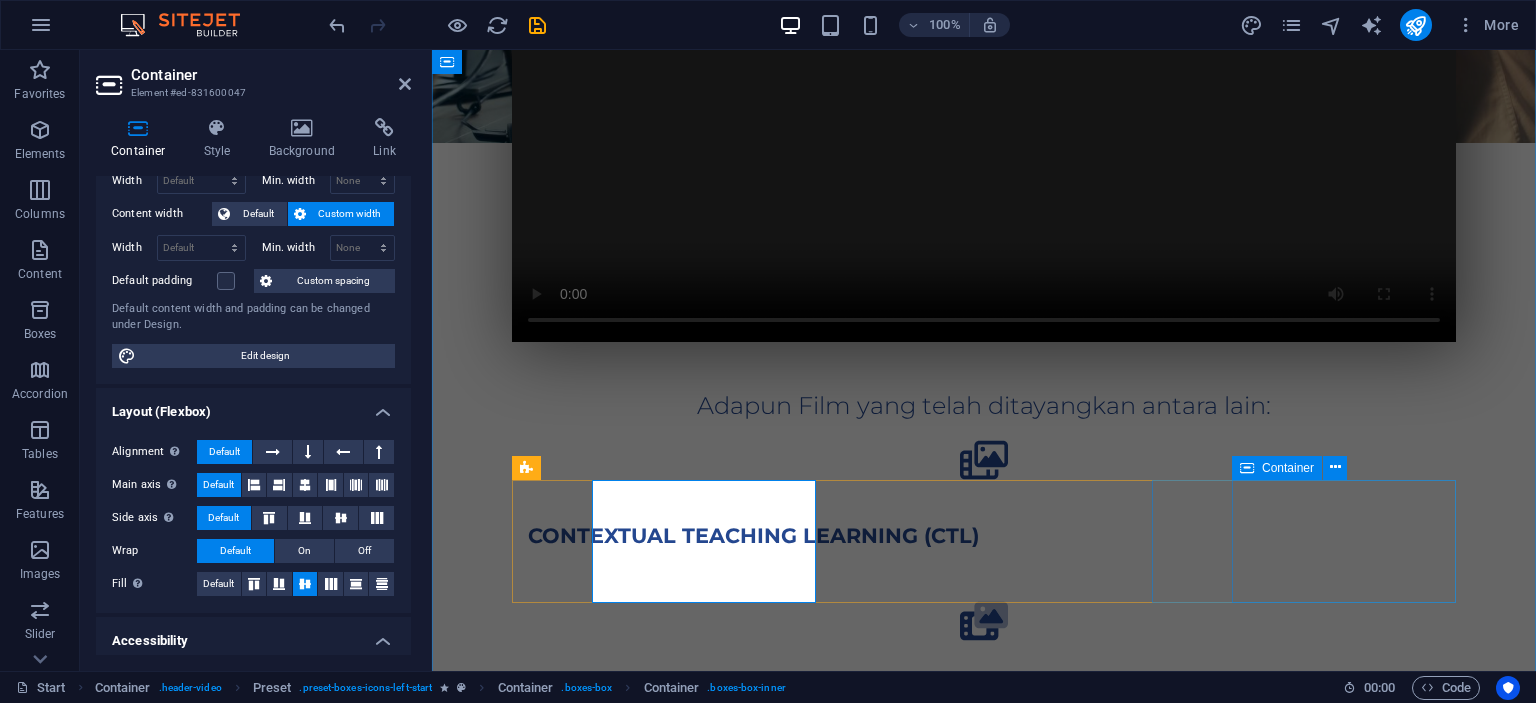 click on "KOOPERATIF" at bounding box center [984, 858] 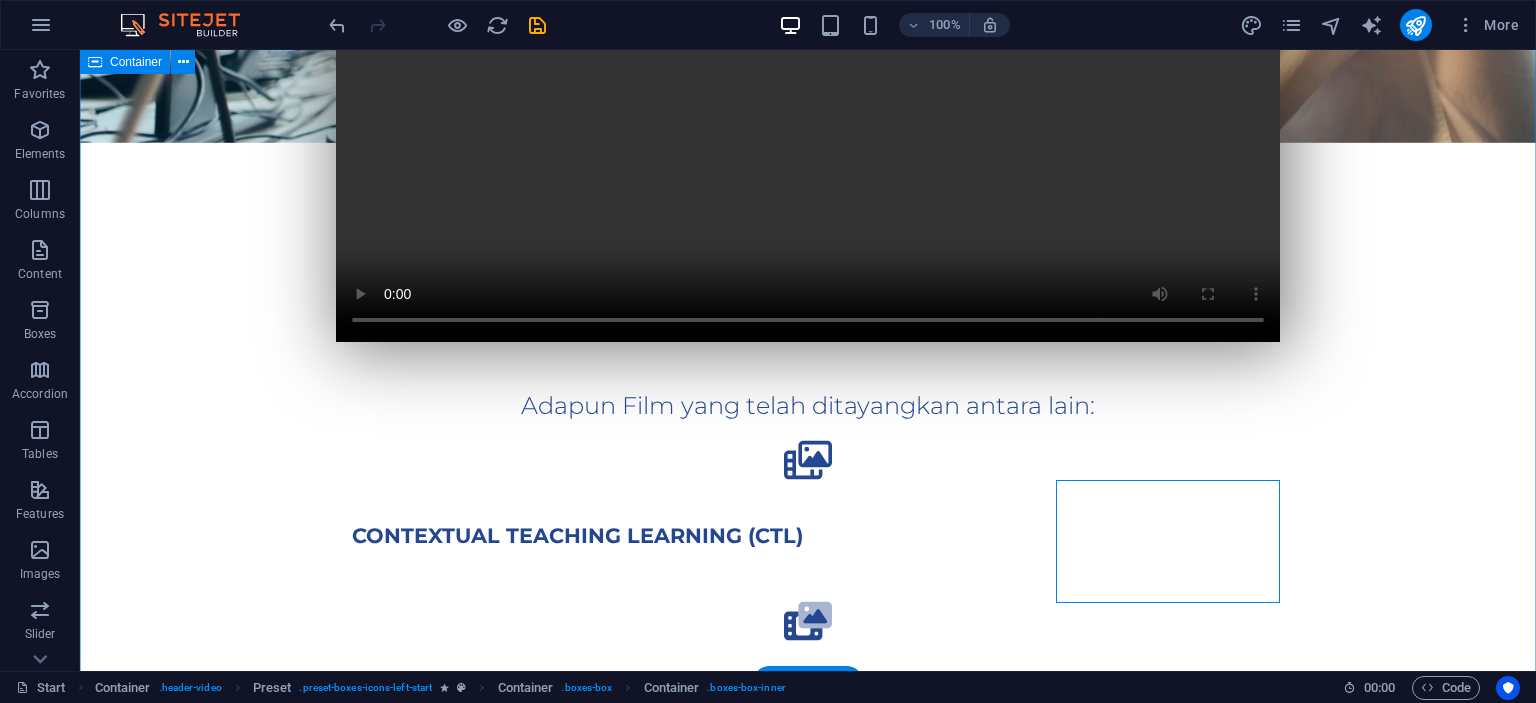 click on "Adapun Film yang telah ditayangkan antara lain: CONTEXTUAL TEACHING LEARNING (CTL) .fa-secondary{opacity:.4} Project based learning (PjBL) KOOPERATIF" at bounding box center [808, 372] 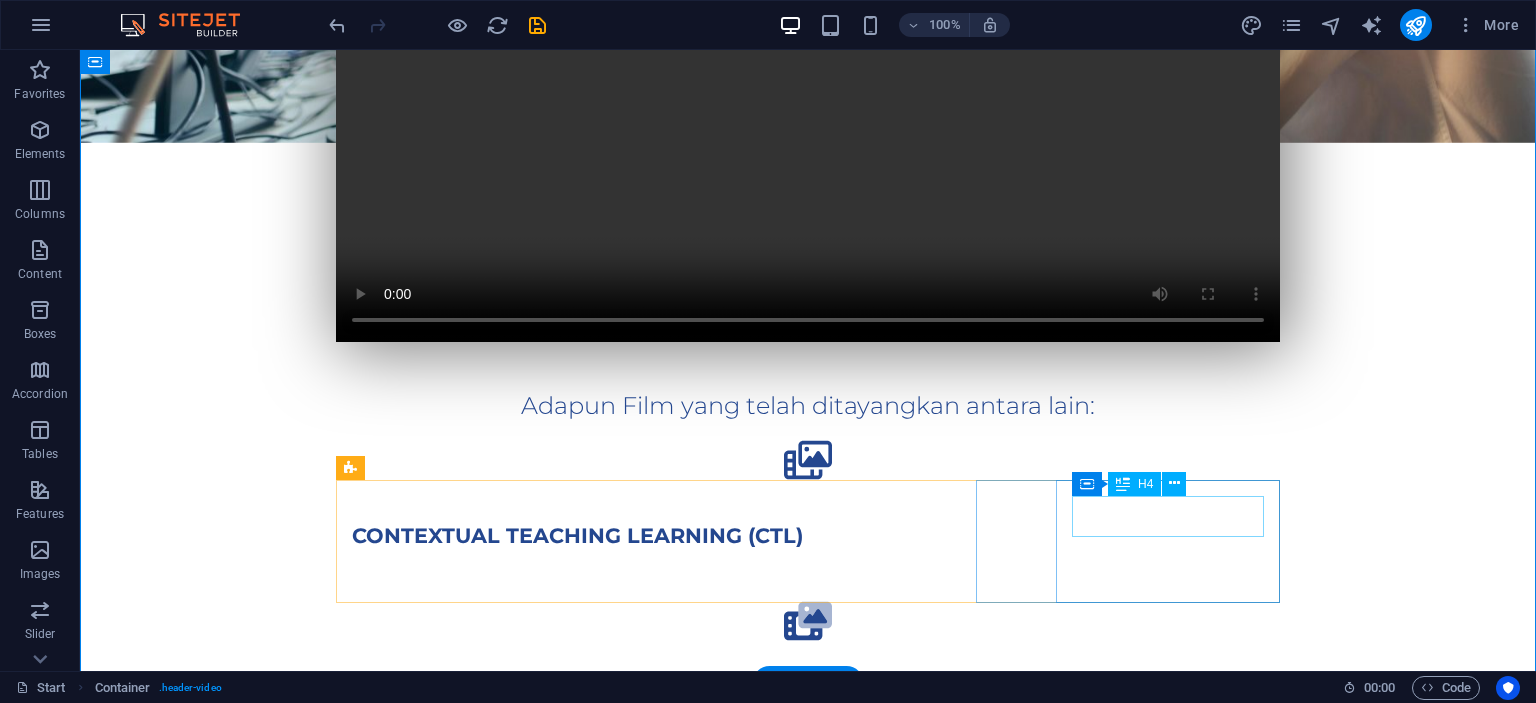 click on "KOOPERATIF" at bounding box center [808, 858] 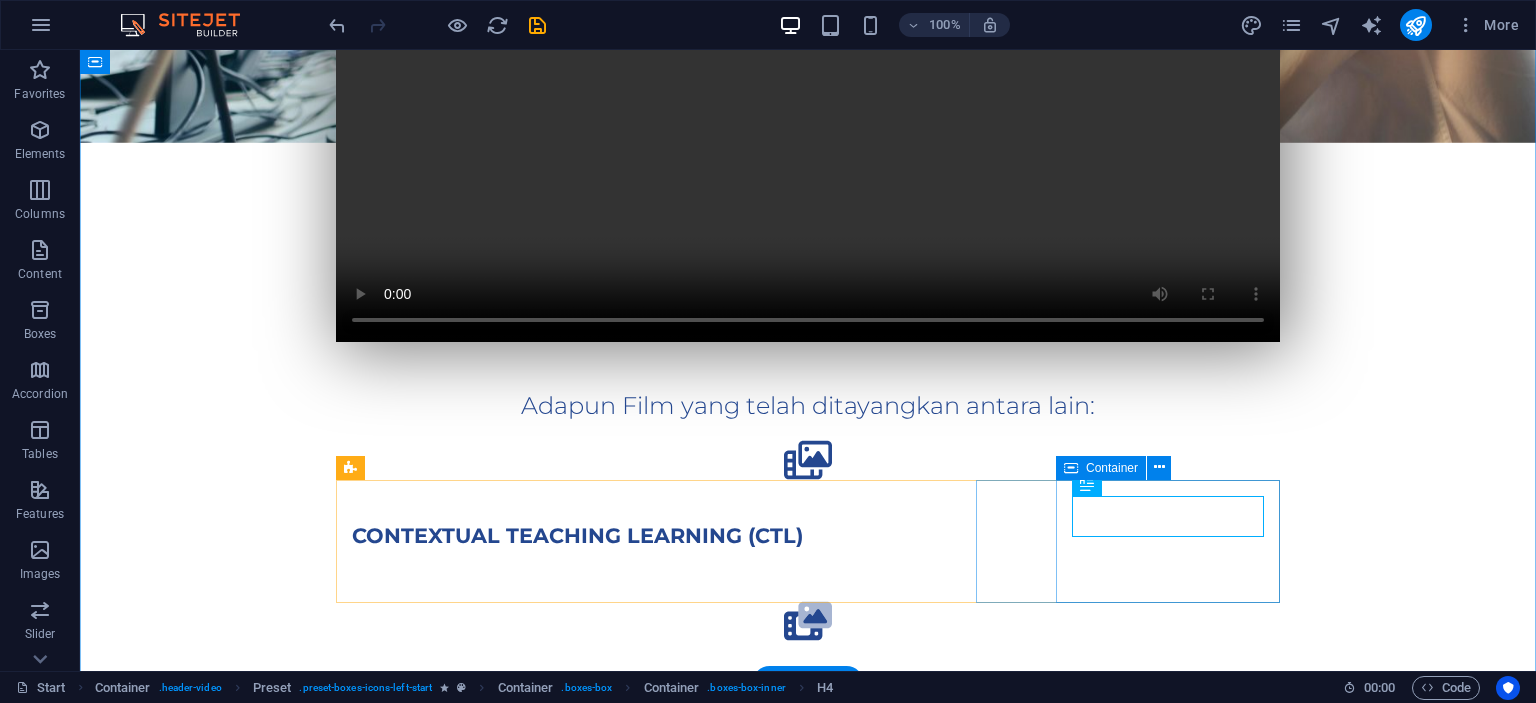 click on "KOOPERATIF" at bounding box center [808, 858] 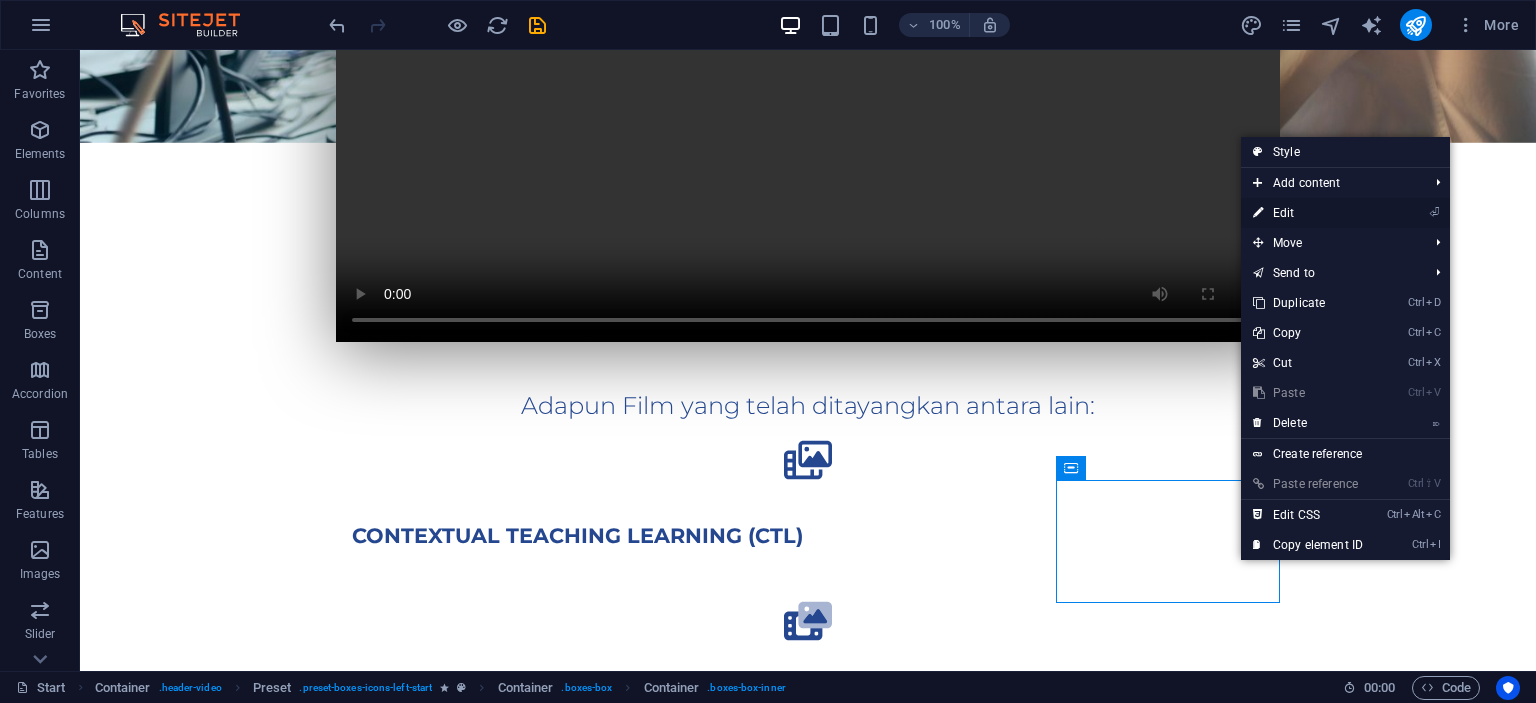 click on "⏎  Edit" at bounding box center (1308, 213) 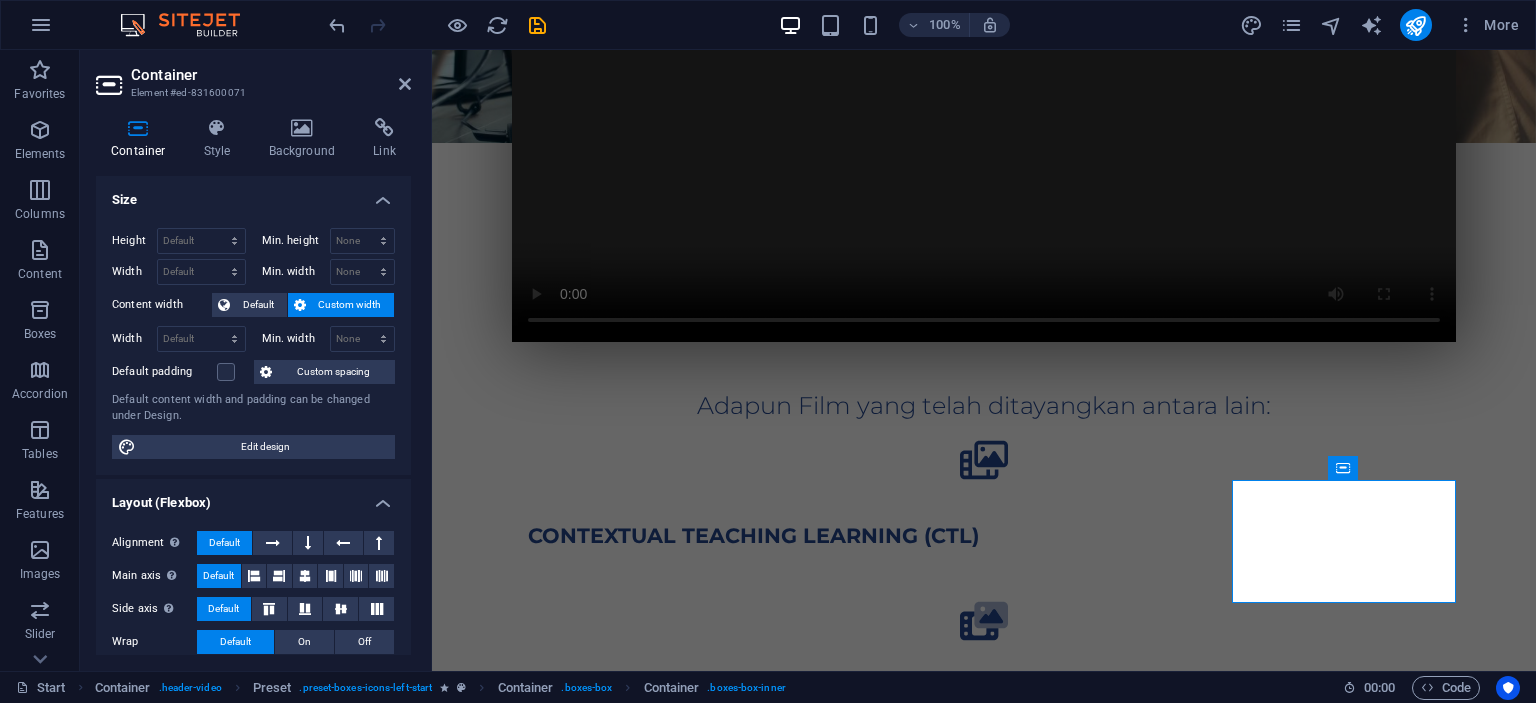 scroll, scrollTop: 328, scrollLeft: 0, axis: vertical 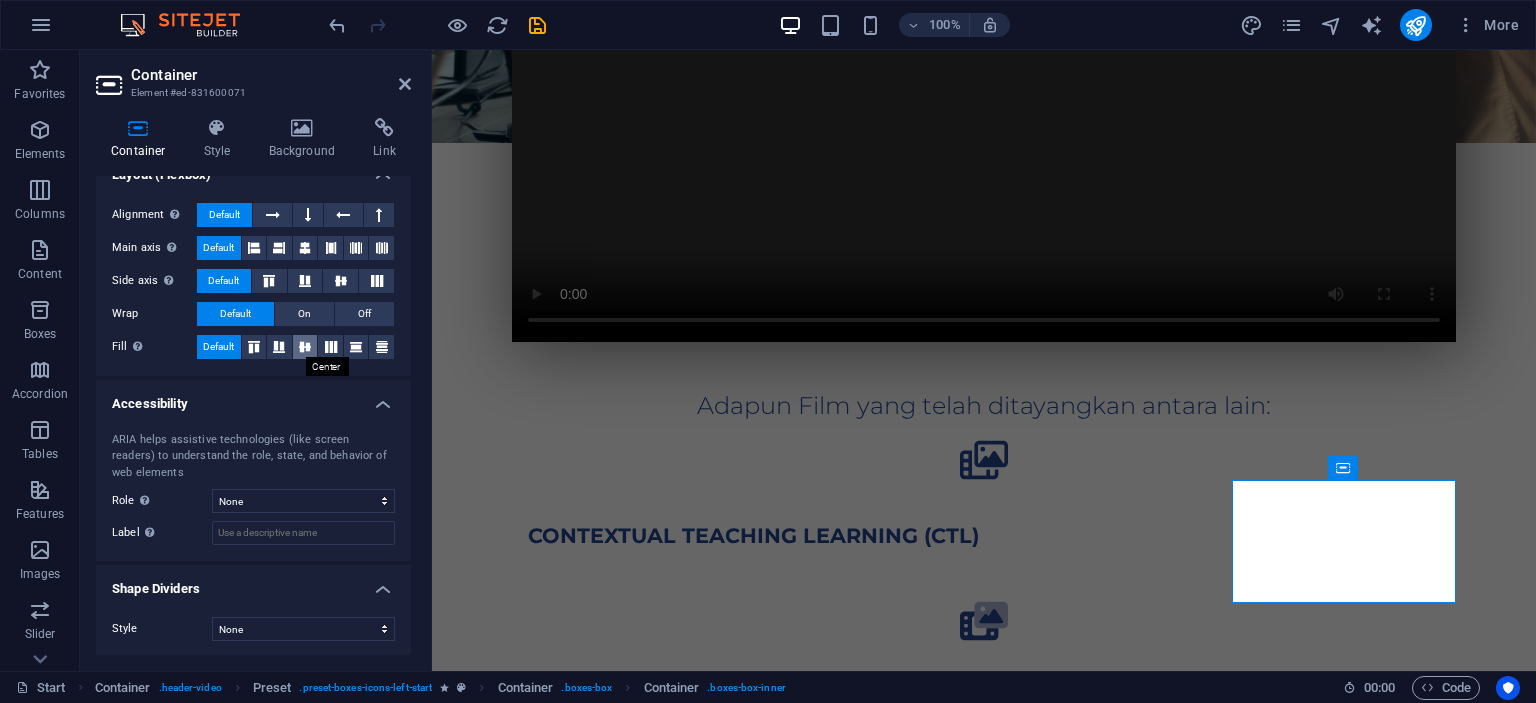 click at bounding box center [305, 347] 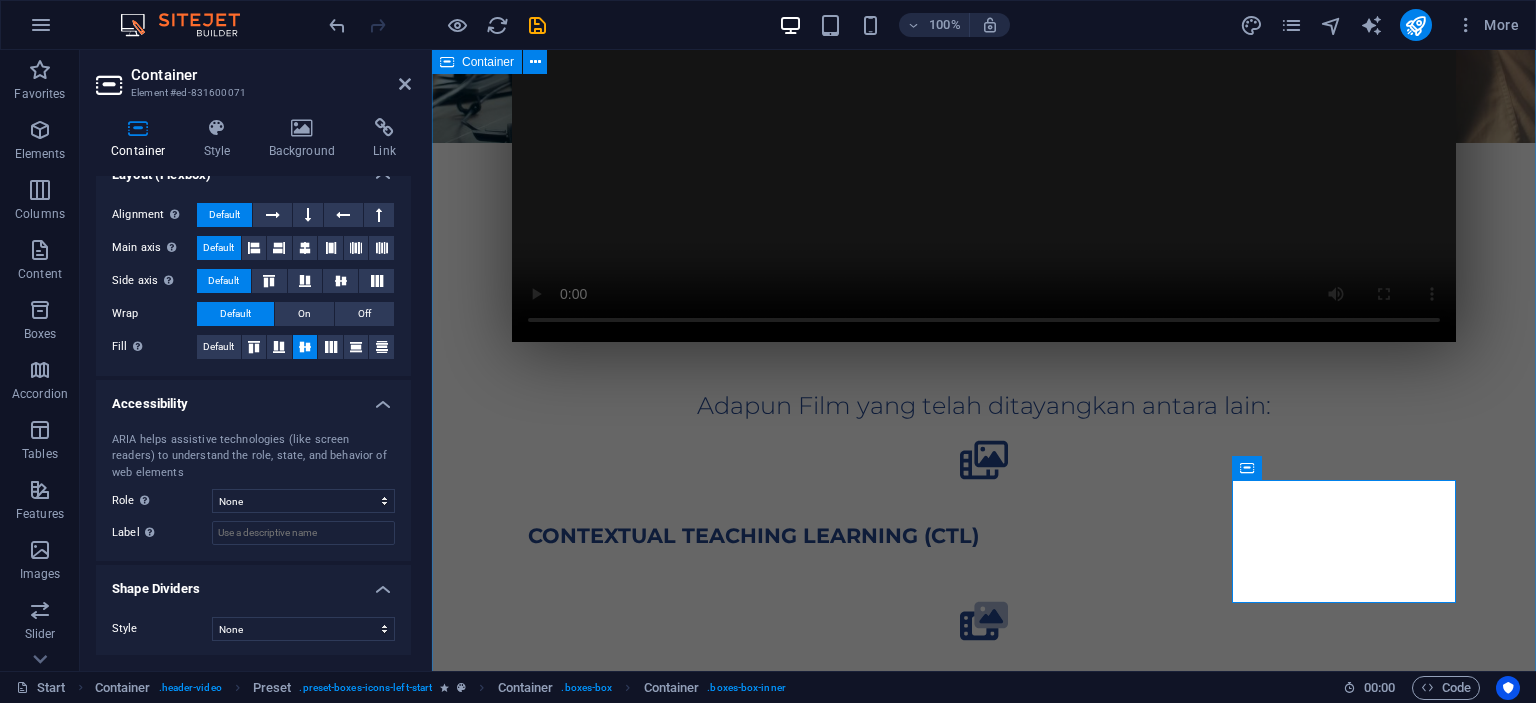 click on "Adapun Film yang telah ditayangkan antara lain: CONTEXTUAL TEACHING LEARNING (CTL) .fa-secondary{opacity:.4} Project based learning (PjBL) KOOPERATIF" at bounding box center [984, 372] 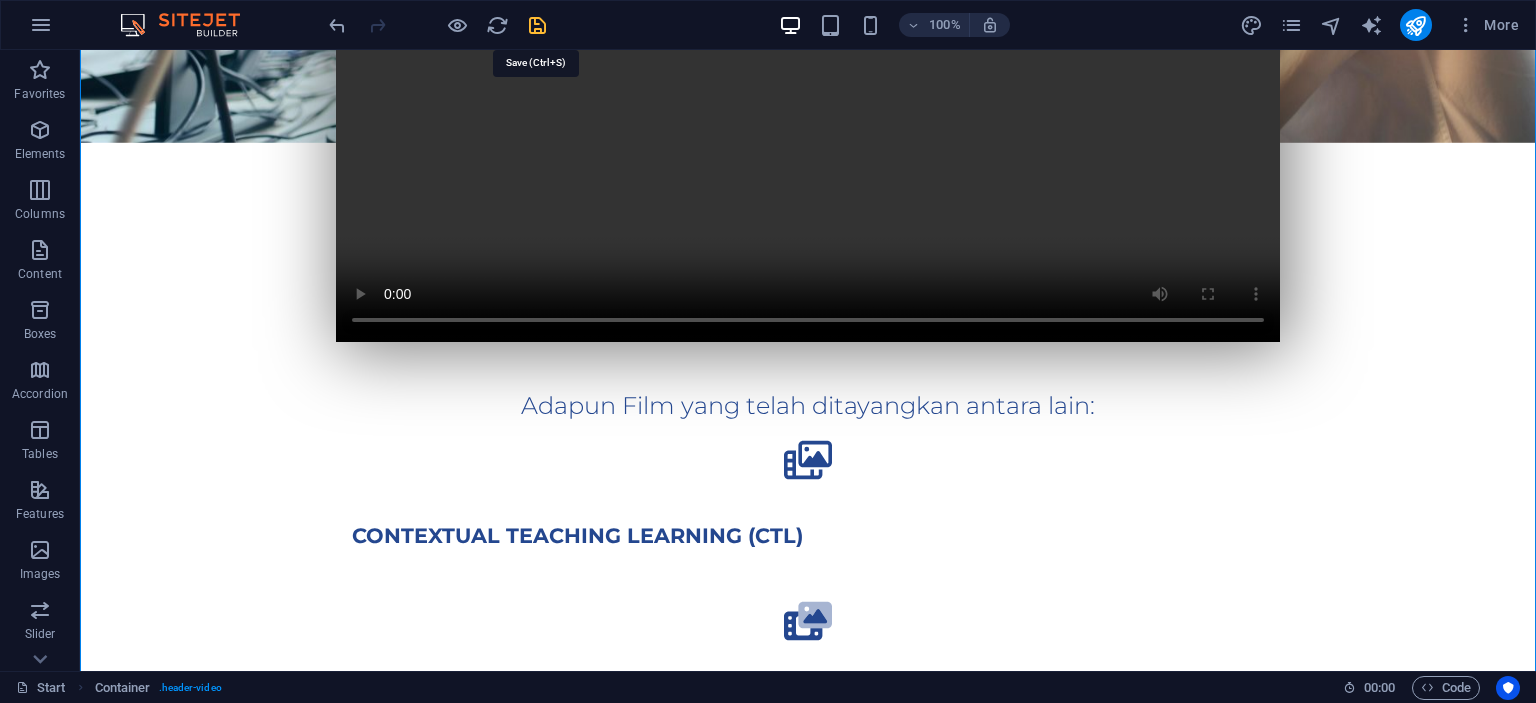 click at bounding box center [537, 25] 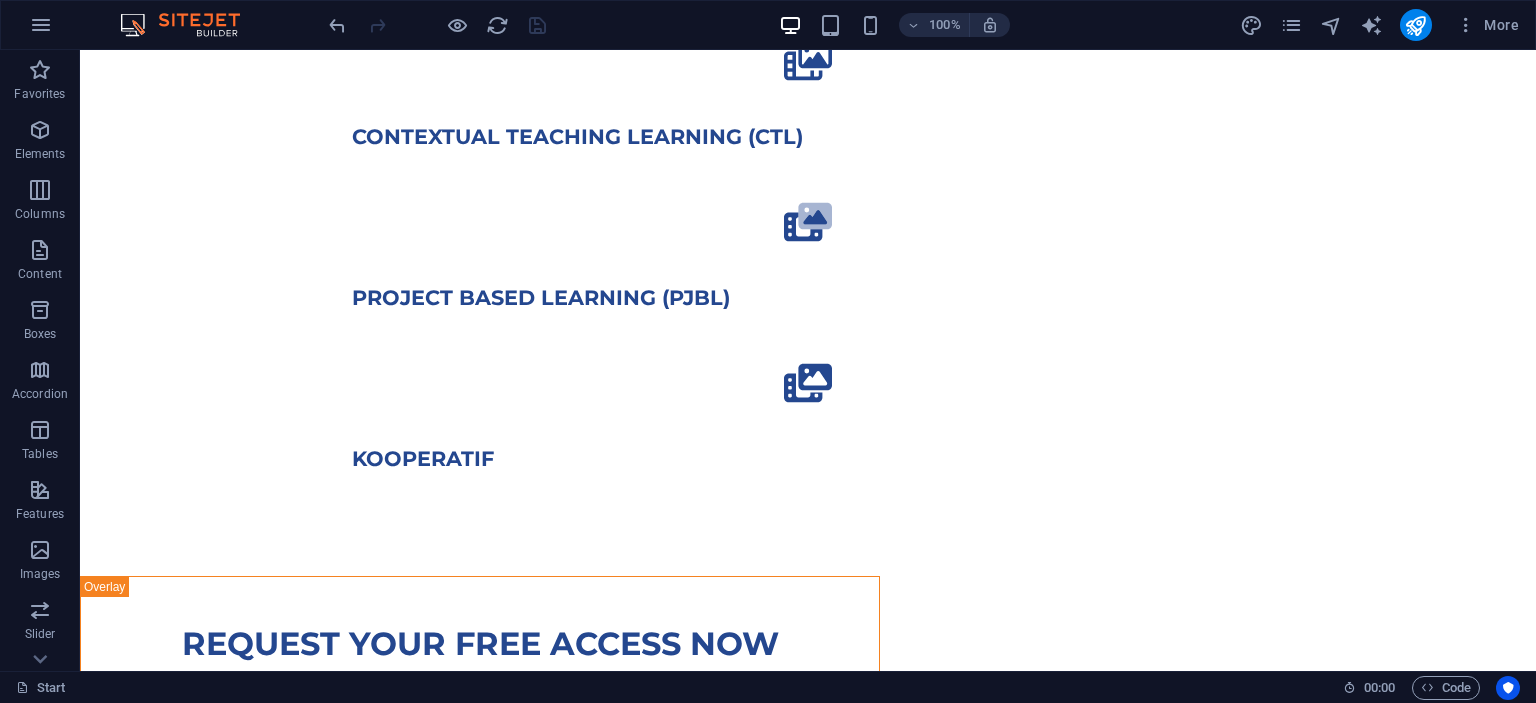 scroll, scrollTop: 950, scrollLeft: 0, axis: vertical 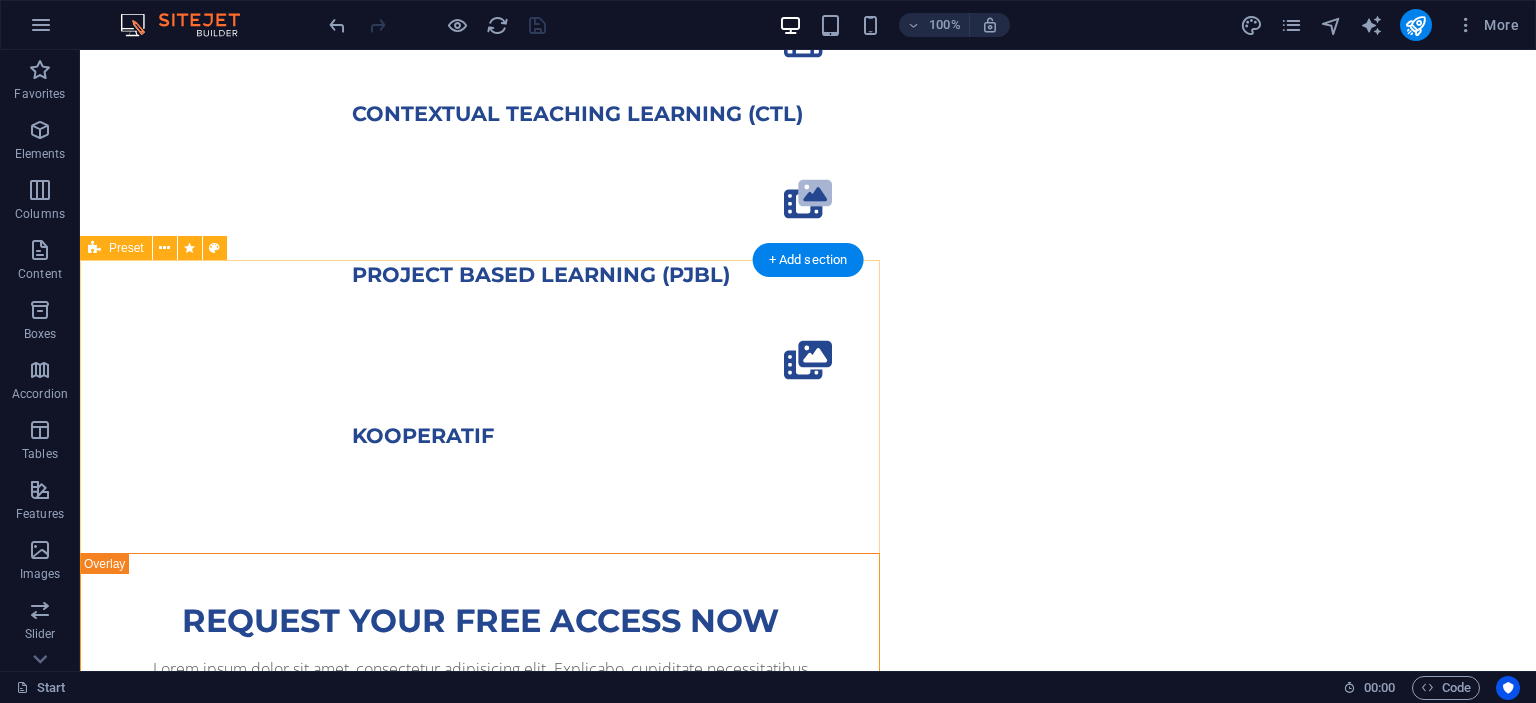 click on "Request your Free Access now Lorem ipsum dolor sit amet, consectetur adipisicing elit. Explicabo, cupiditate necessitatibus sapiente nisi soluta placeat esse velit dolorem eius aliquam!   I have read and understand the privacy policy. Unreadable? Load new Get Started" at bounding box center [480, 845] 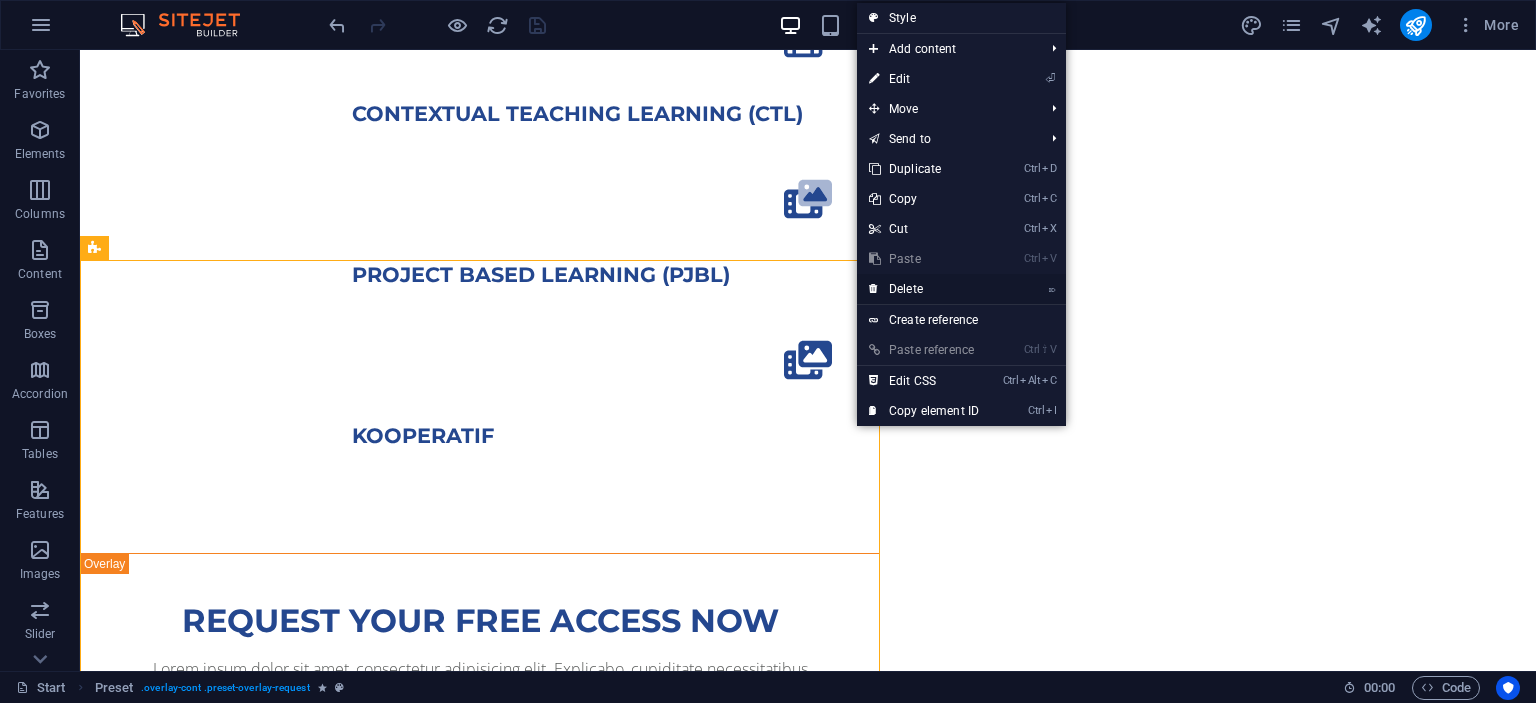 click on "⌦  Delete" at bounding box center [924, 289] 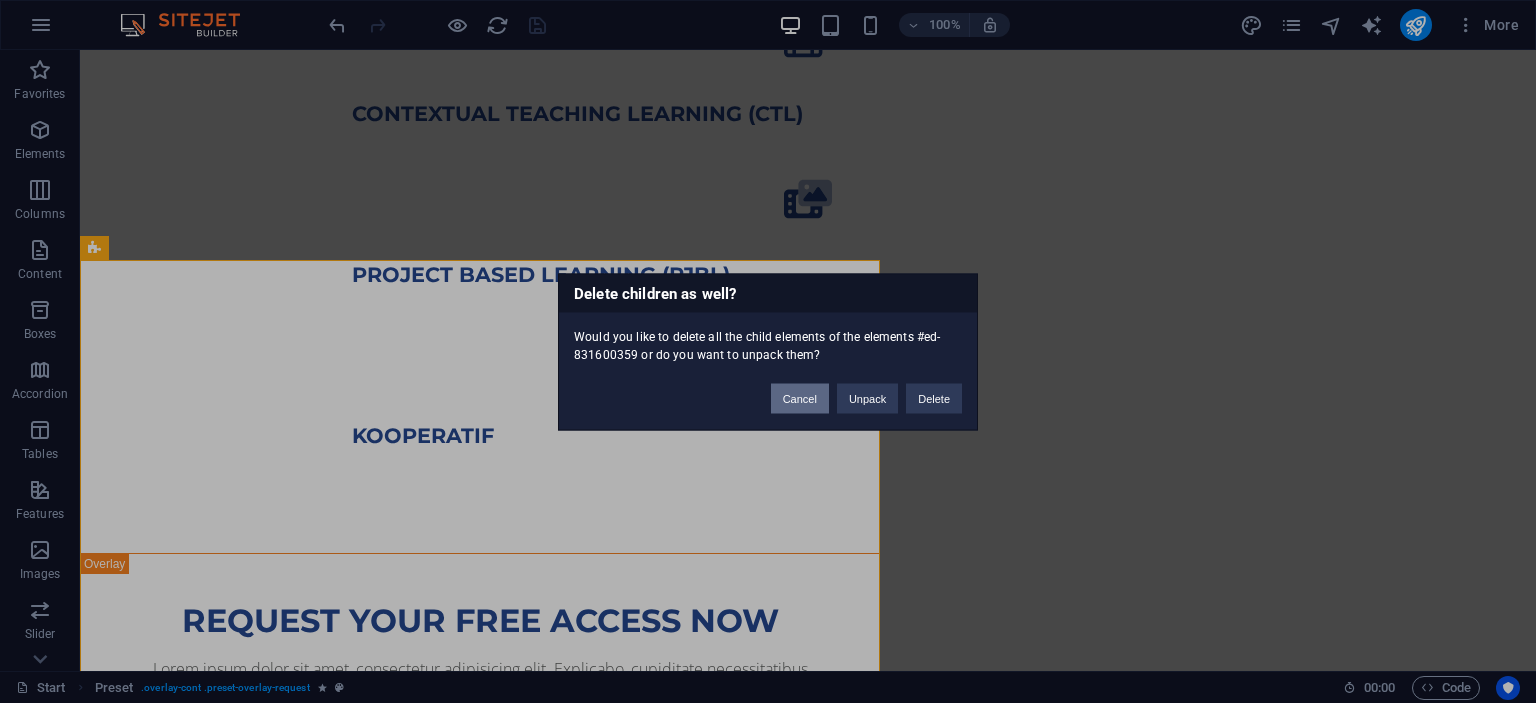 click on "Cancel" at bounding box center [800, 398] 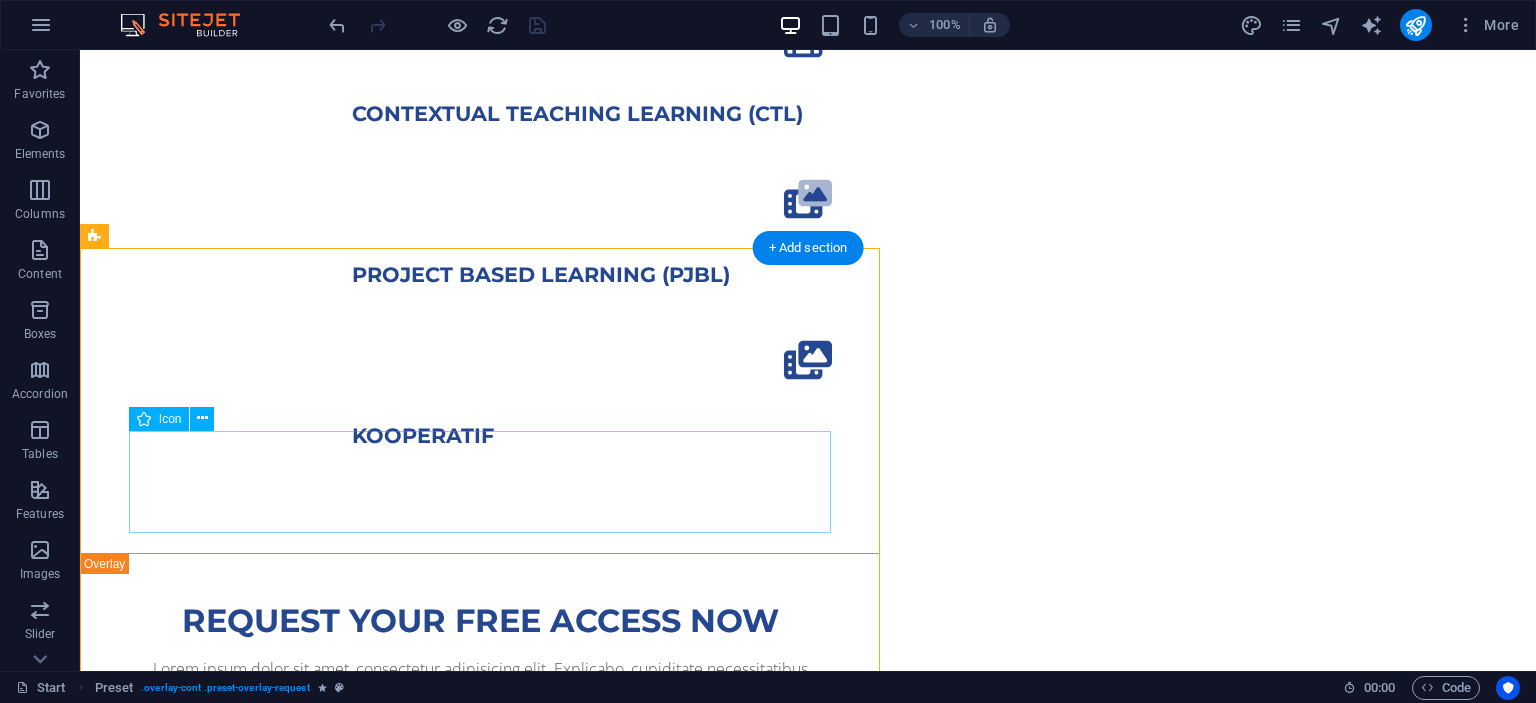 scroll, scrollTop: 1267, scrollLeft: 0, axis: vertical 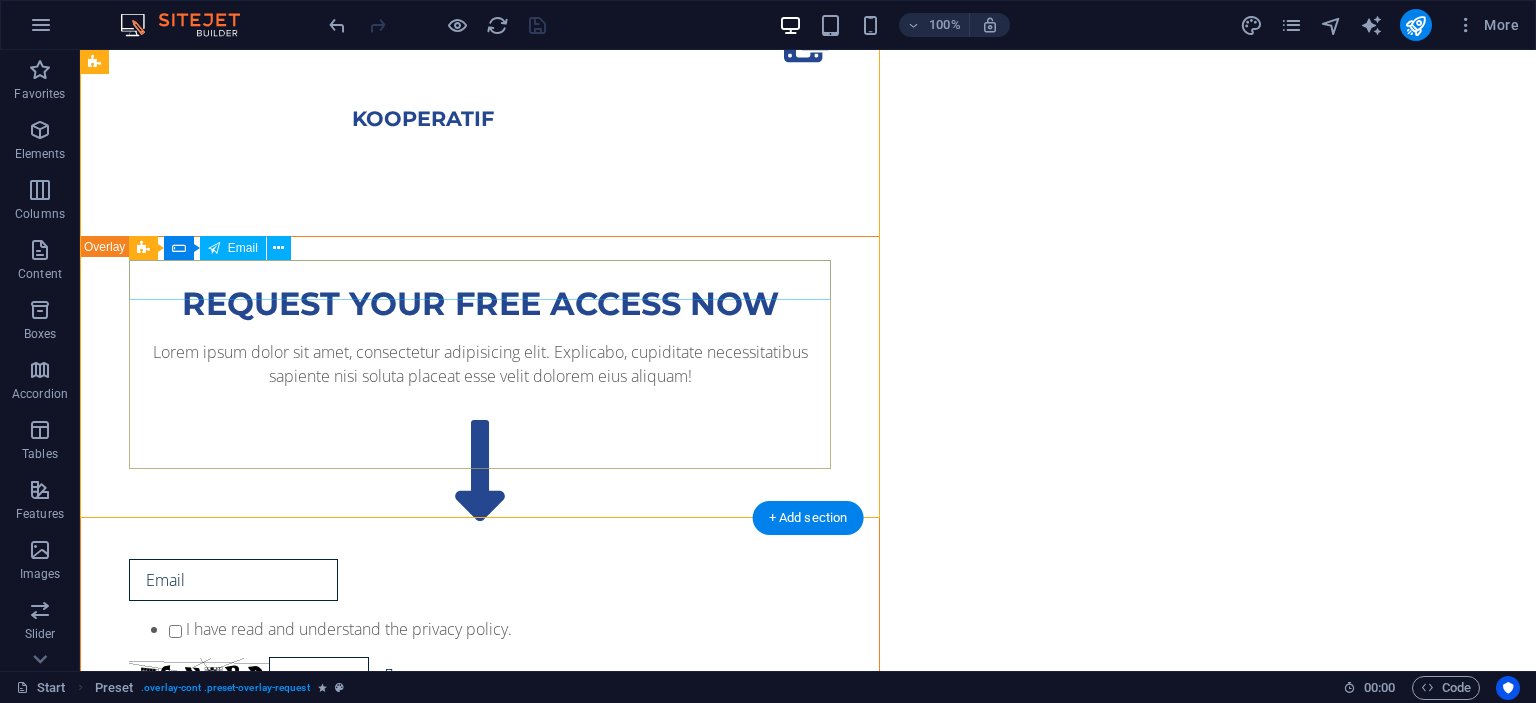click at bounding box center (480, 580) 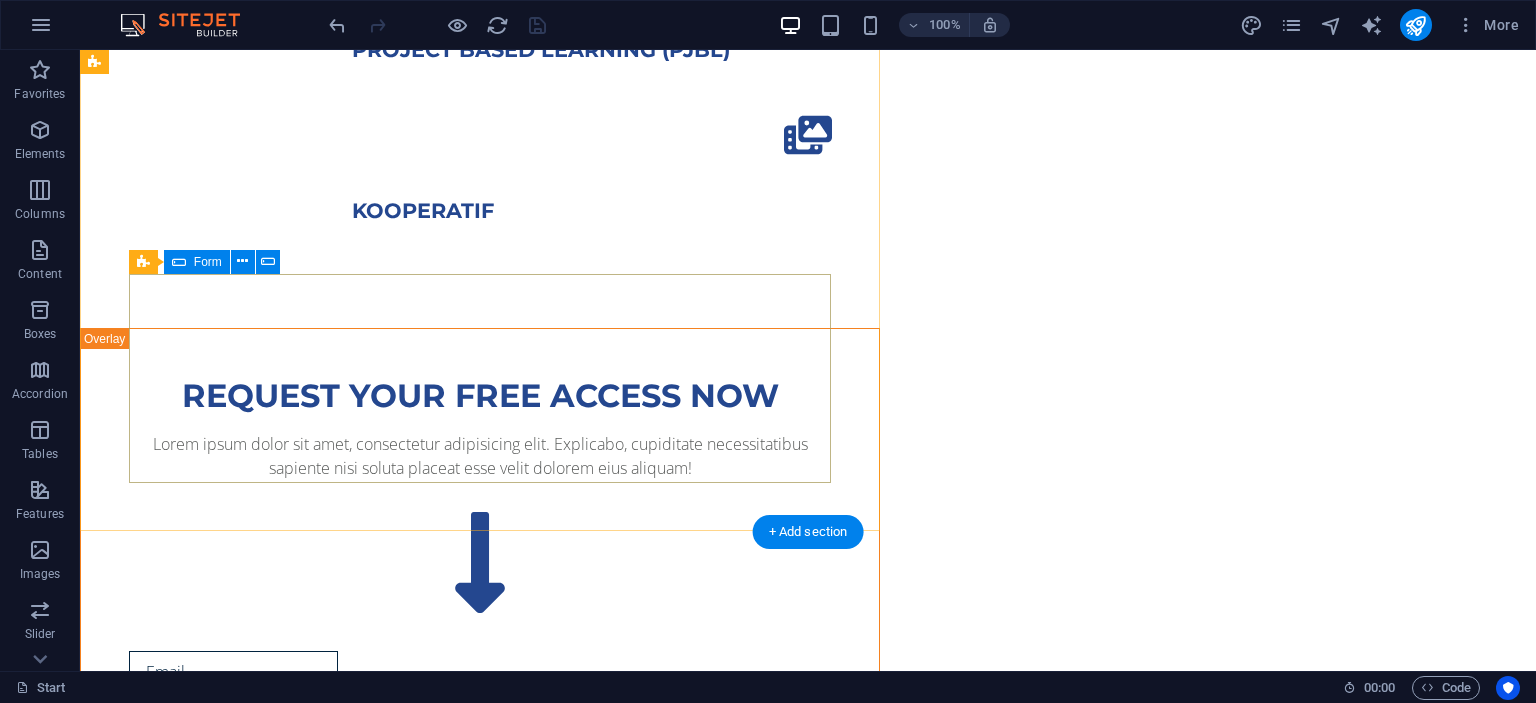 scroll, scrollTop: 1056, scrollLeft: 0, axis: vertical 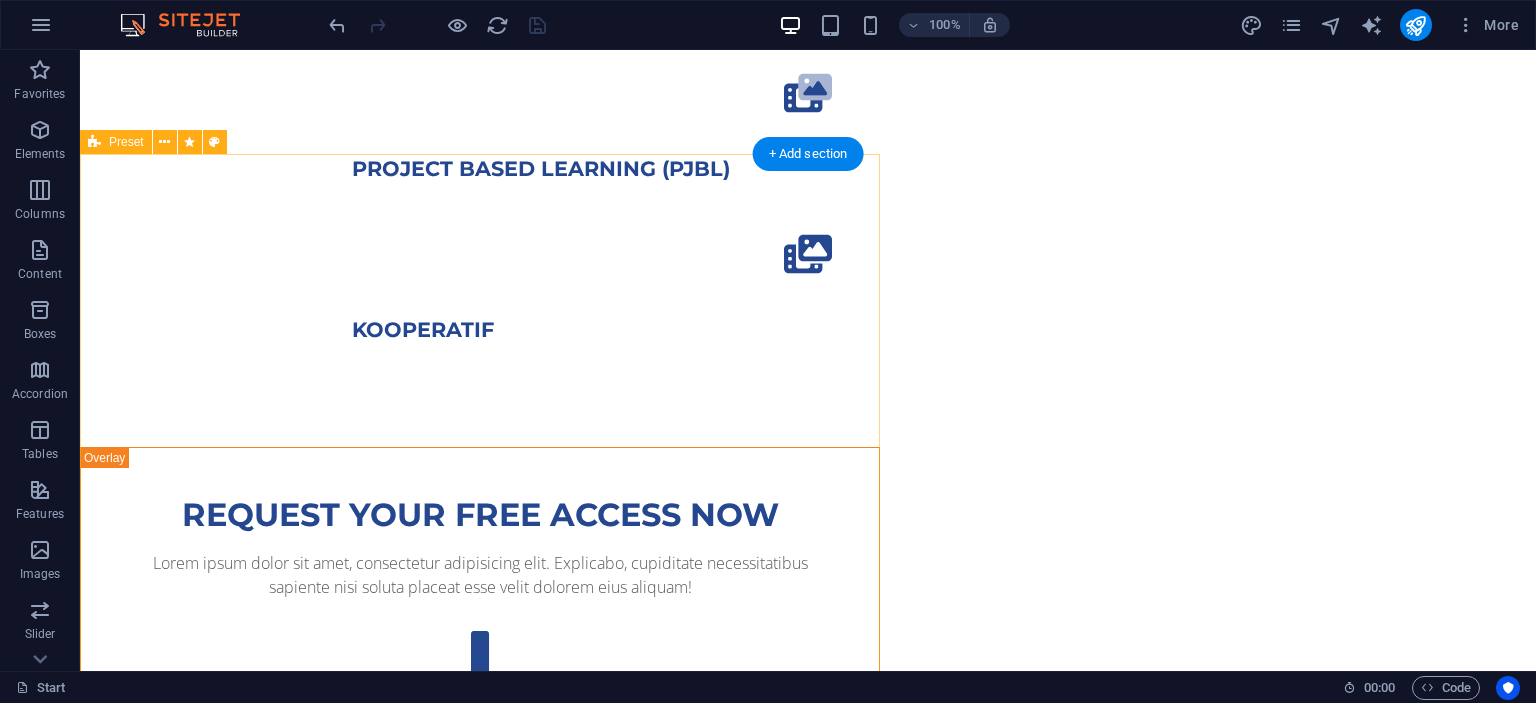 click on "Request your Free Access now Lorem ipsum dolor sit amet, consectetur adipisicing elit. Explicabo, cupiditate necessitatibus sapiente nisi soluta placeat esse velit dolorem eius aliquam!   I have read and understand the privacy policy. Unreadable? Load new Get Started" at bounding box center (480, 739) 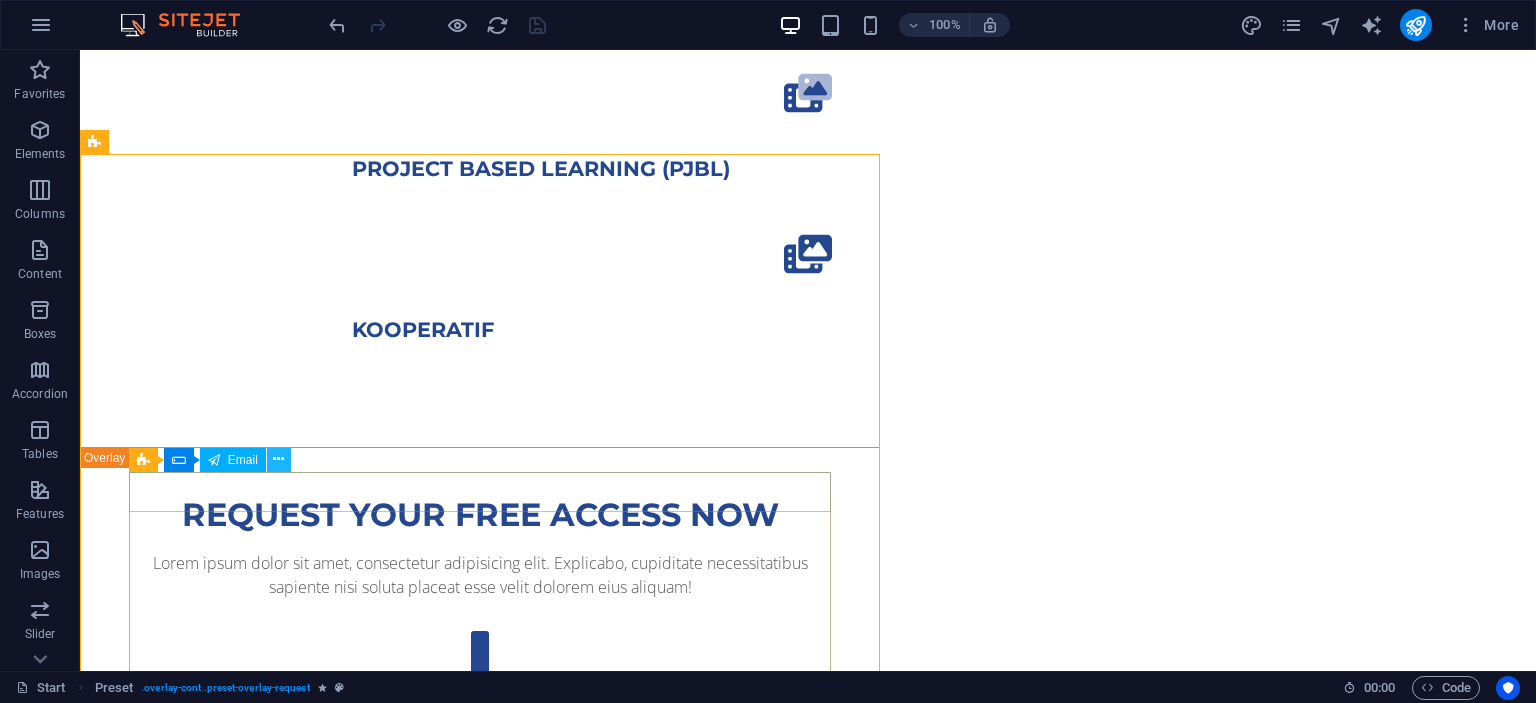 click at bounding box center (279, 460) 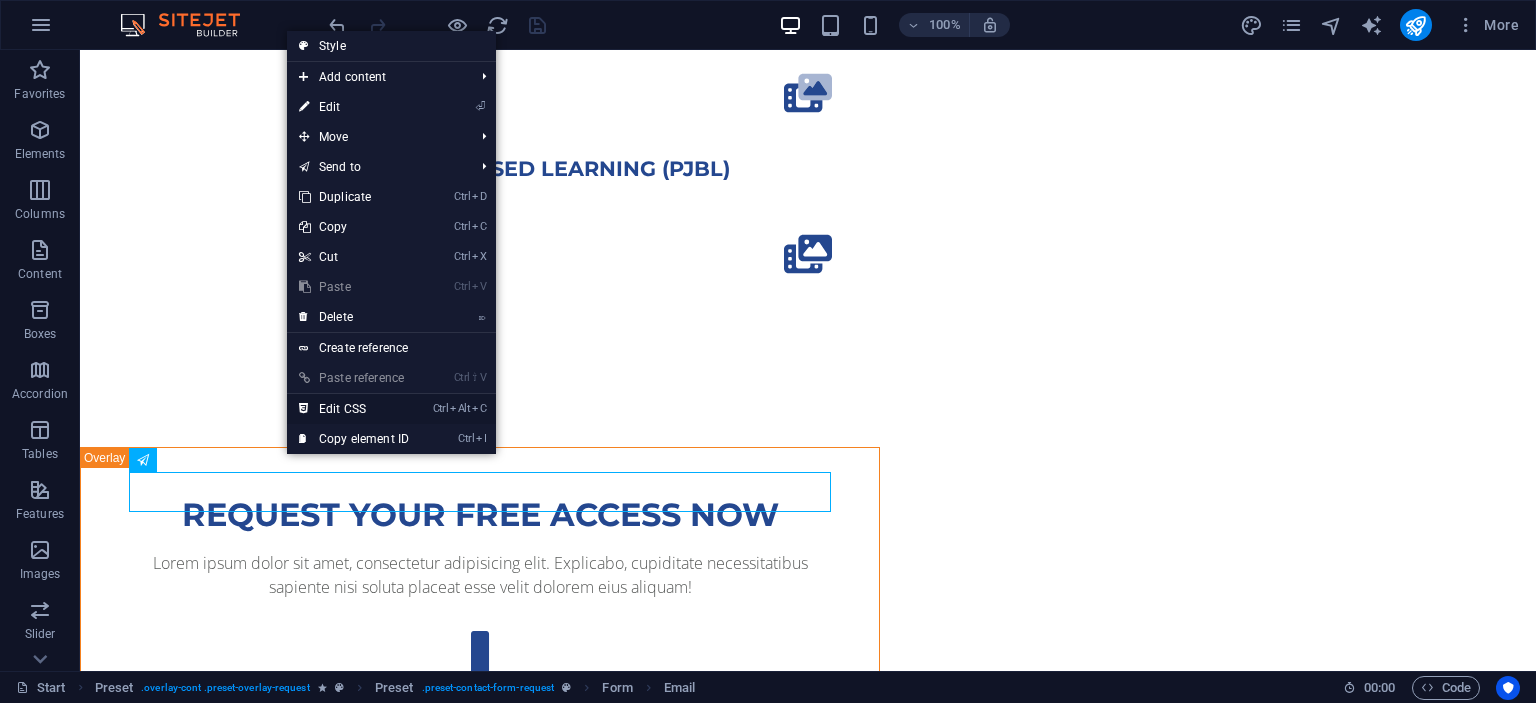 click on "Ctrl Alt C  Edit CSS" at bounding box center (354, 409) 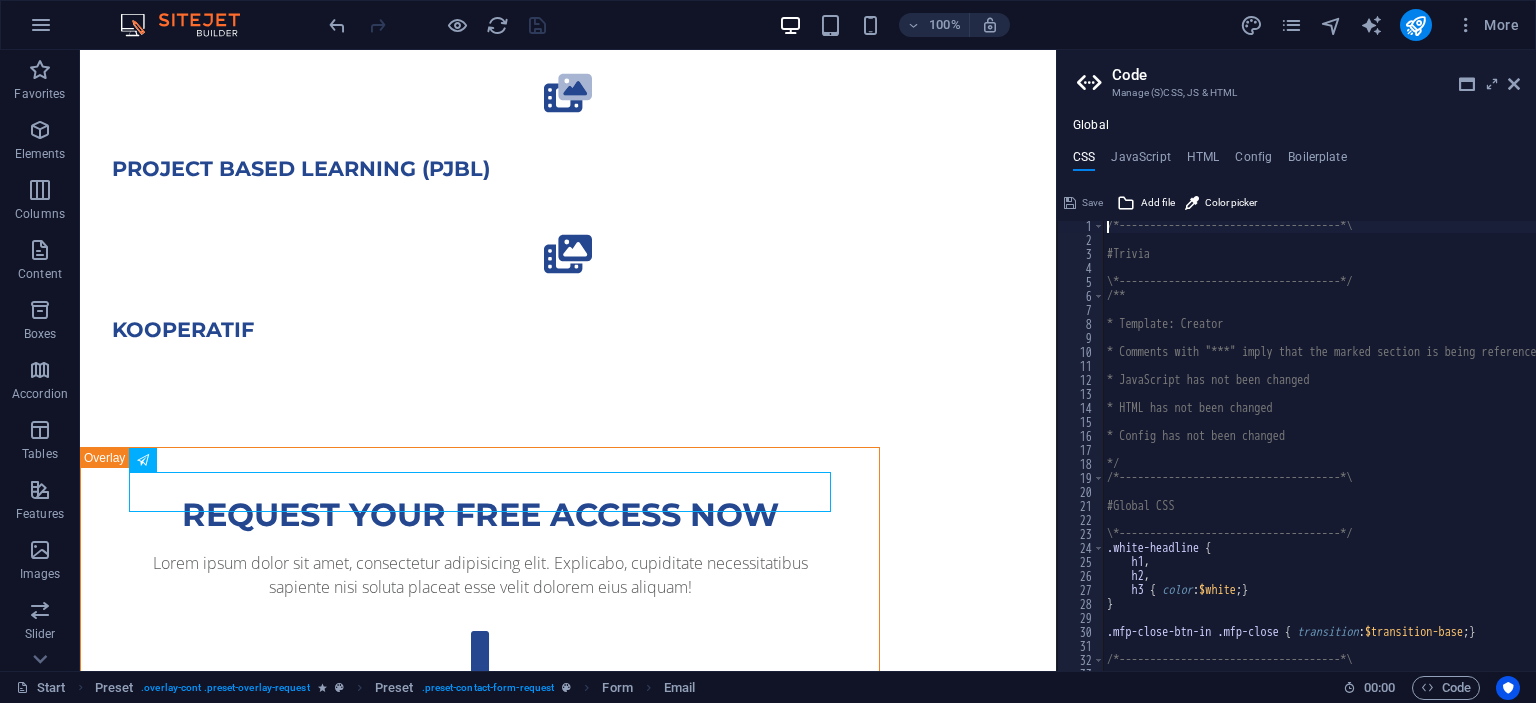 scroll, scrollTop: 0, scrollLeft: 0, axis: both 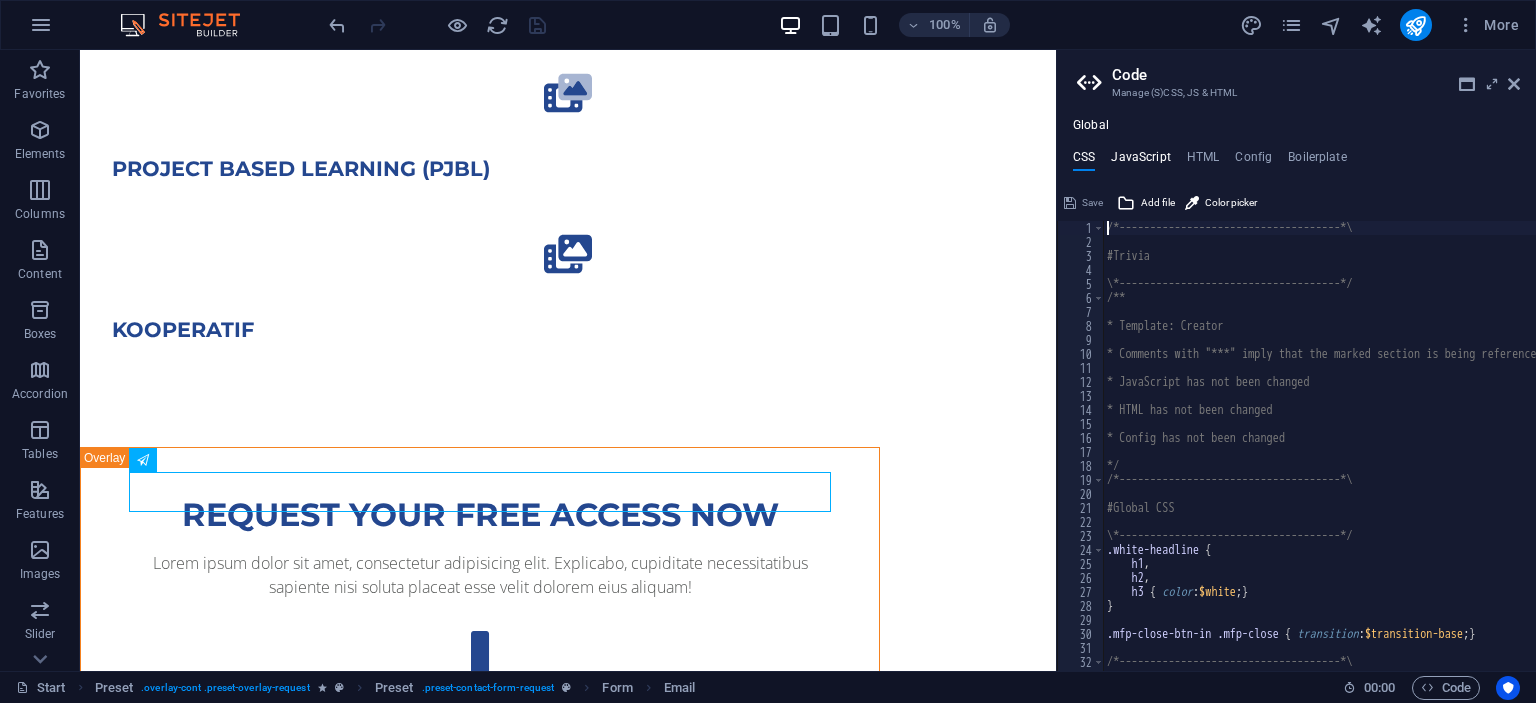click on "JavaScript" at bounding box center [1140, 161] 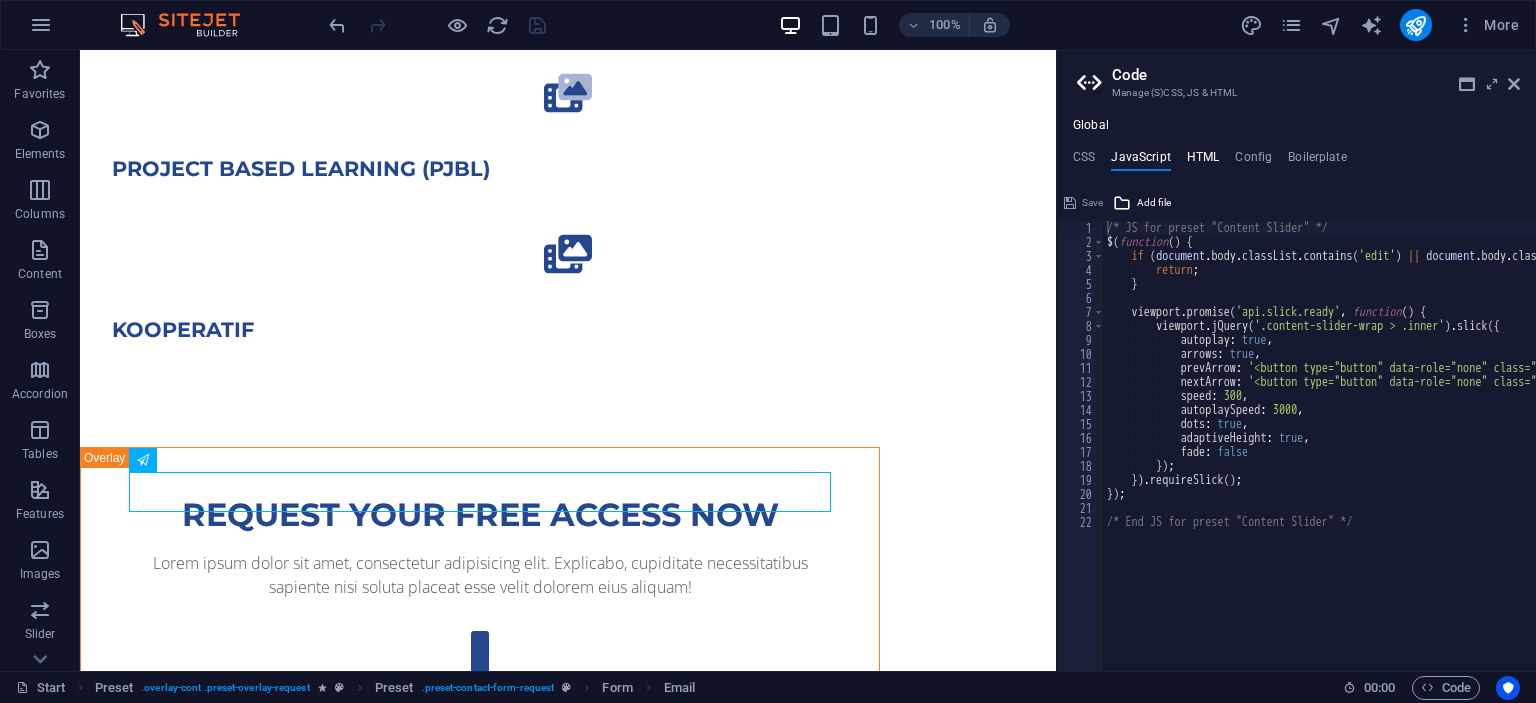click on "HTML" at bounding box center (1203, 161) 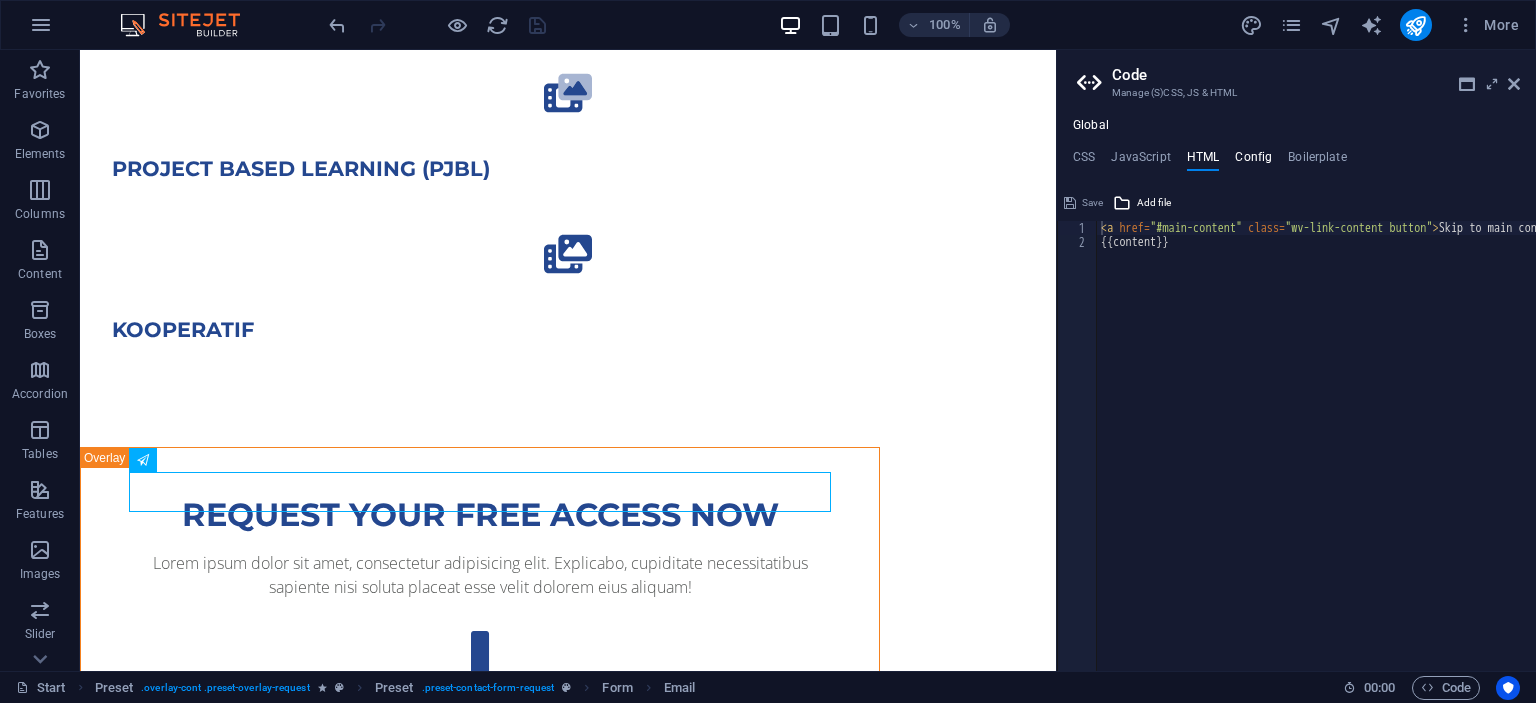 click on "Config" at bounding box center (1253, 161) 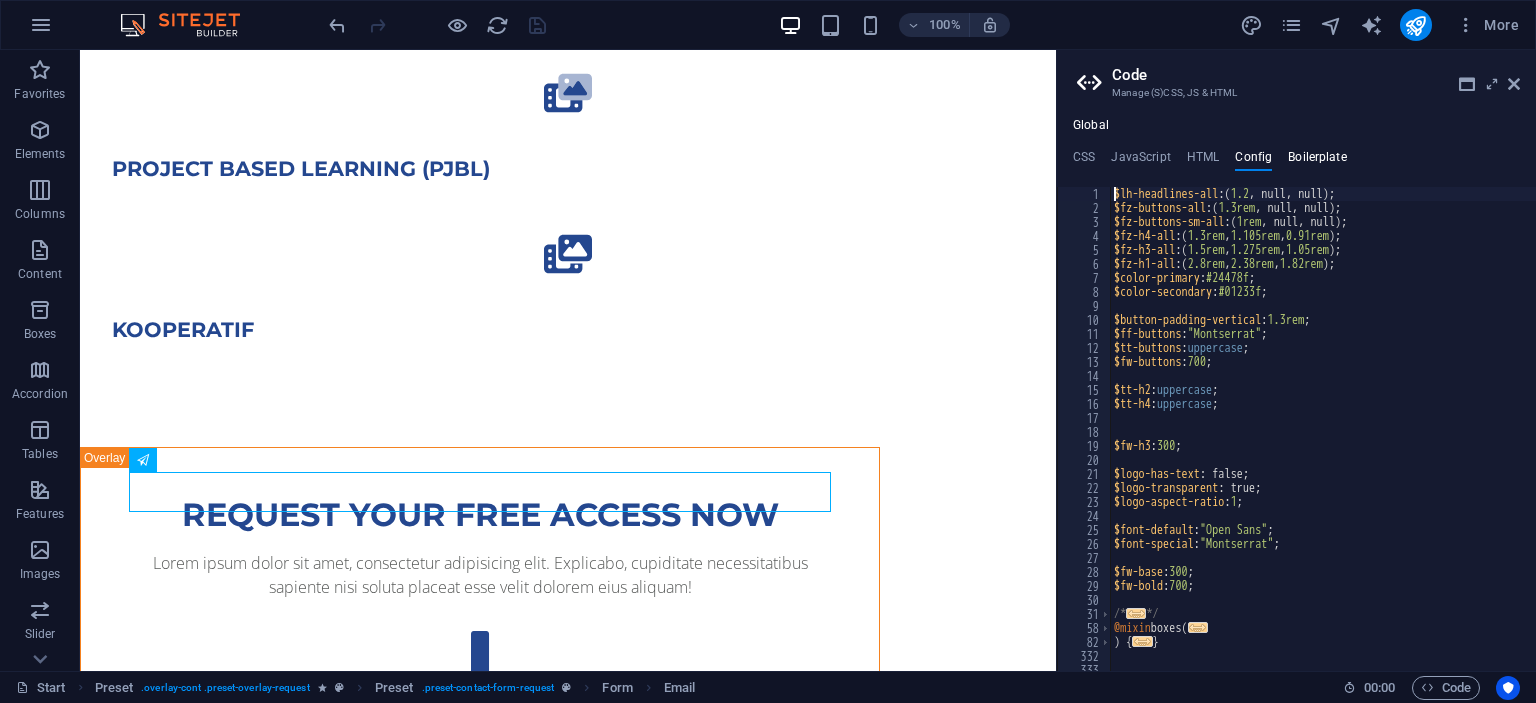 click on "Boilerplate" at bounding box center [1317, 161] 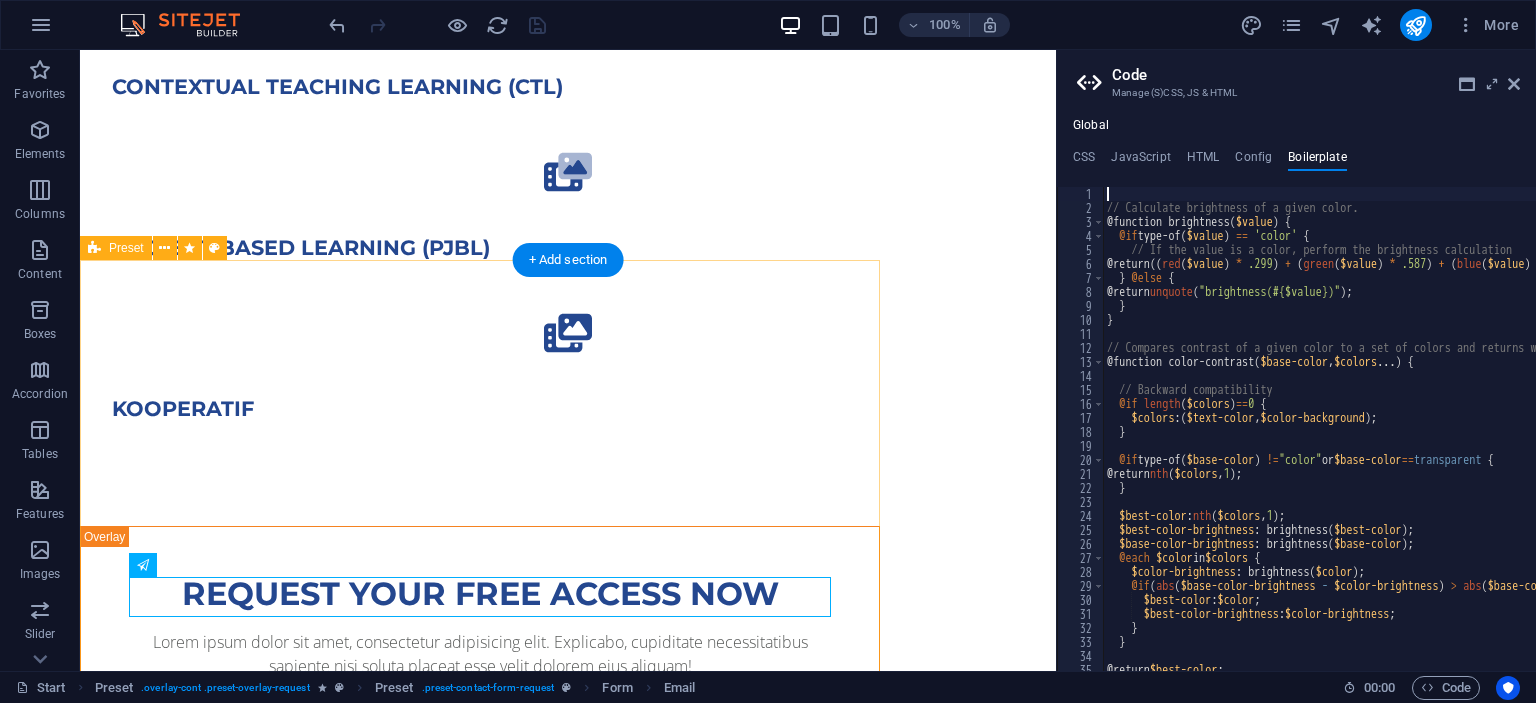 scroll, scrollTop: 950, scrollLeft: 0, axis: vertical 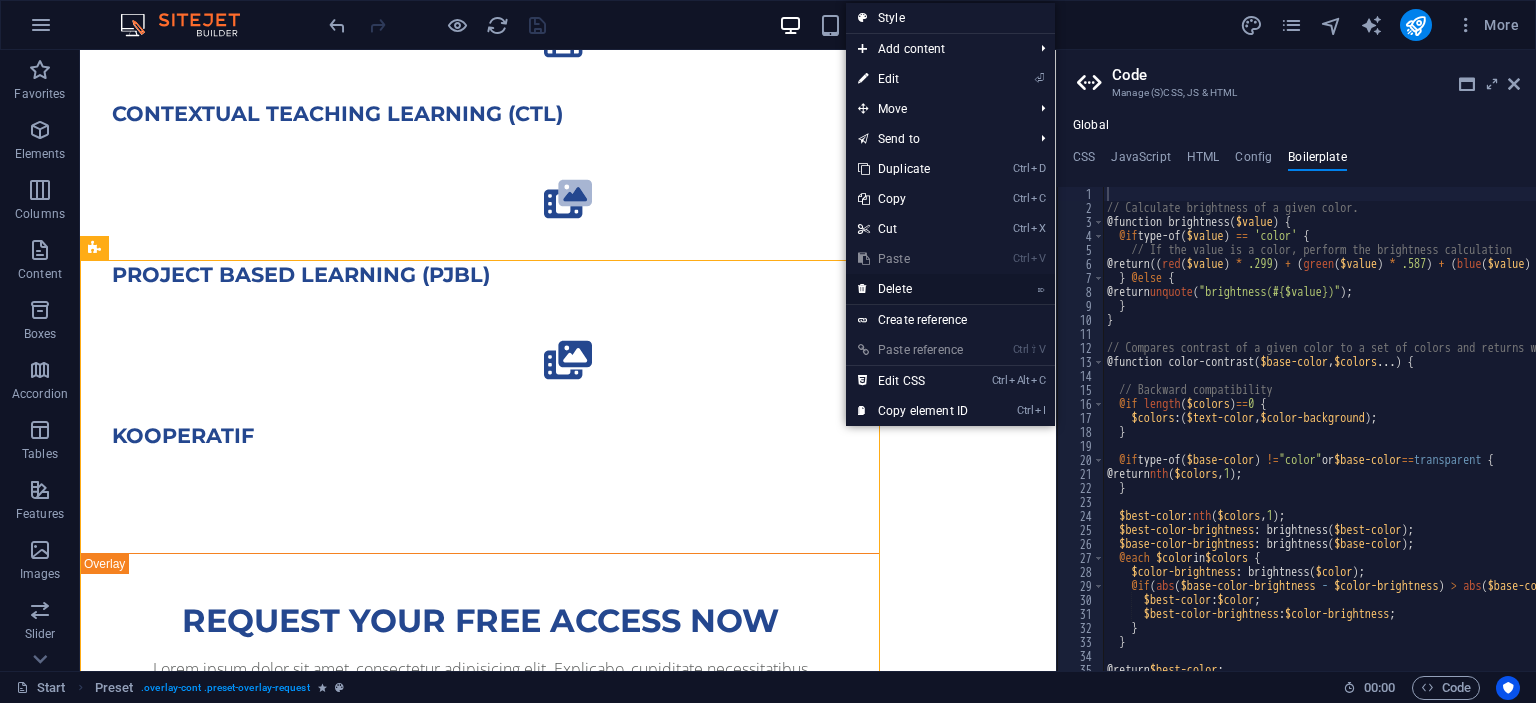 click on "⌦  Delete" at bounding box center (913, 289) 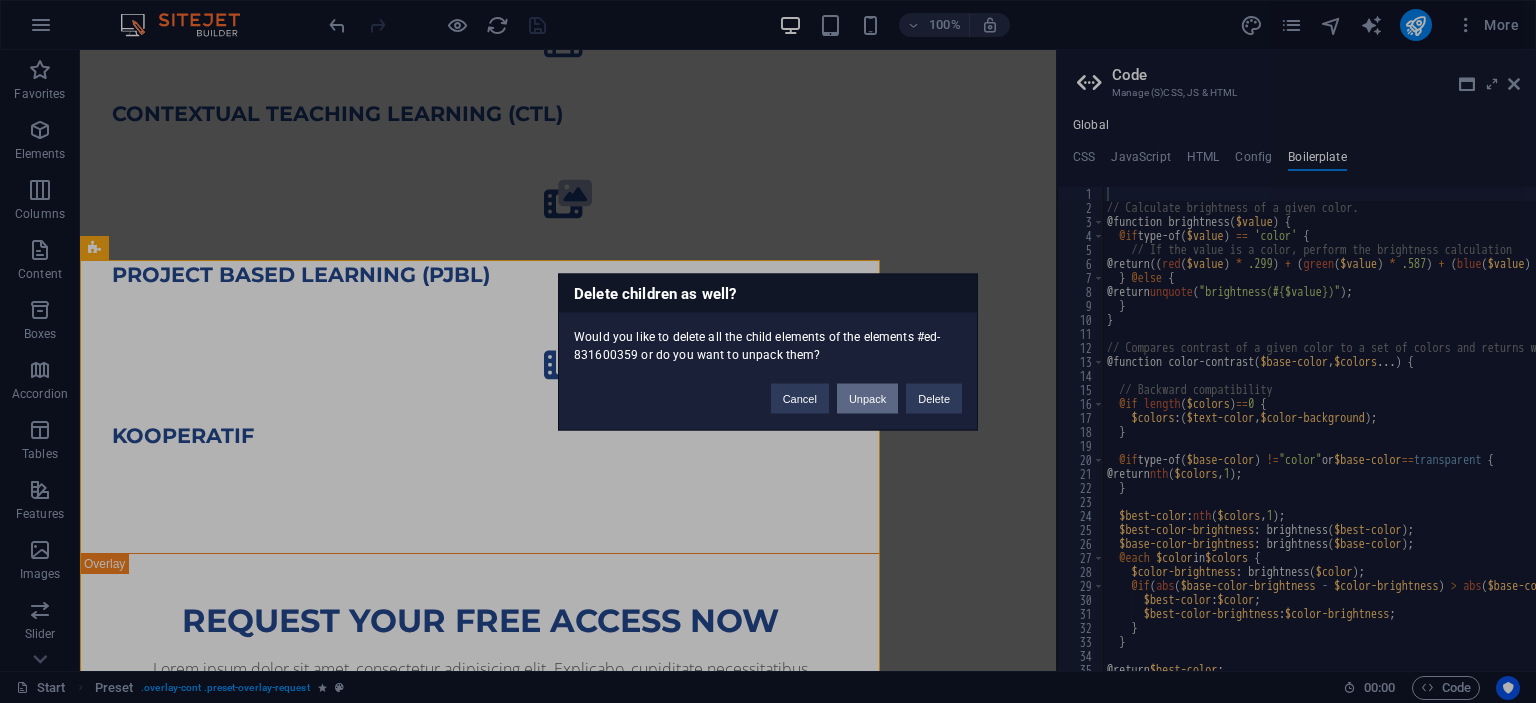 click on "Unpack" at bounding box center [867, 398] 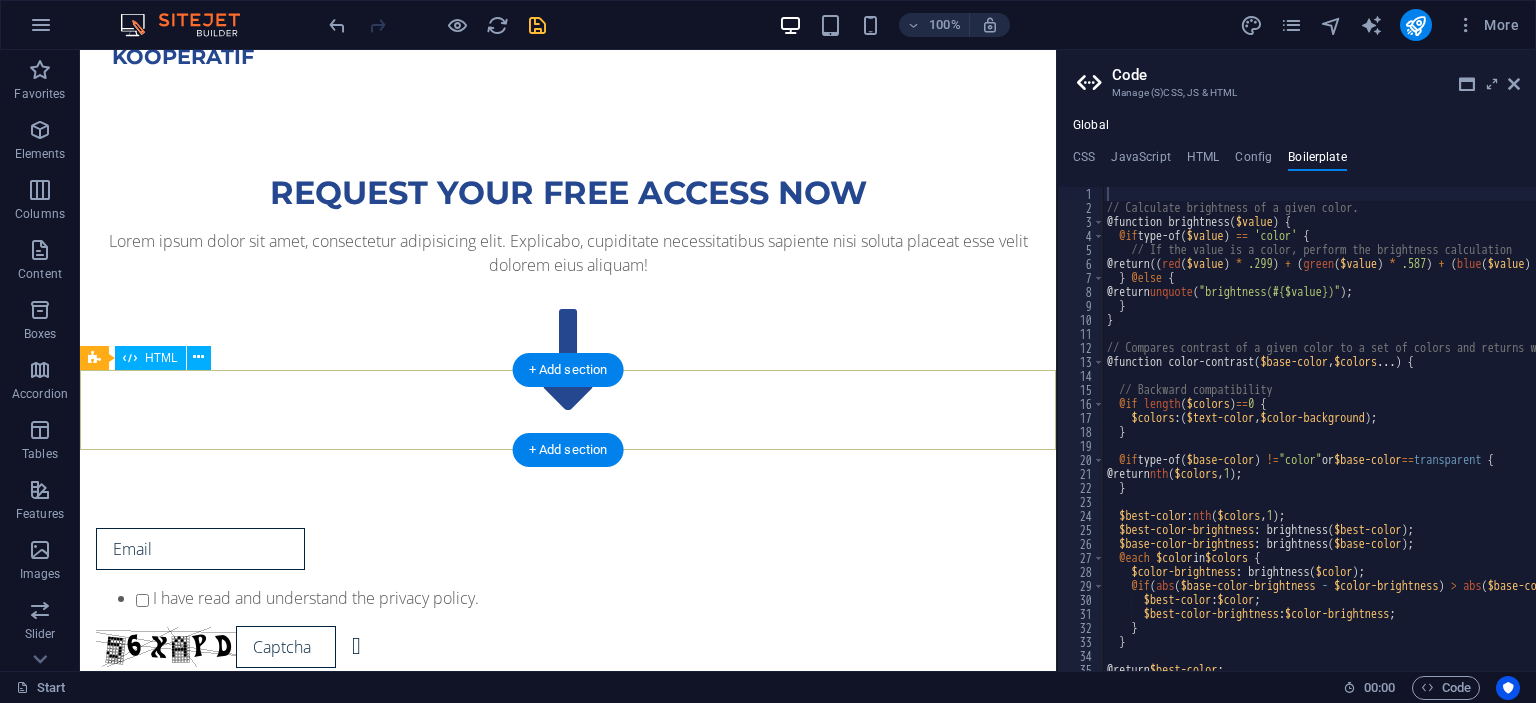 scroll, scrollTop: 1161, scrollLeft: 0, axis: vertical 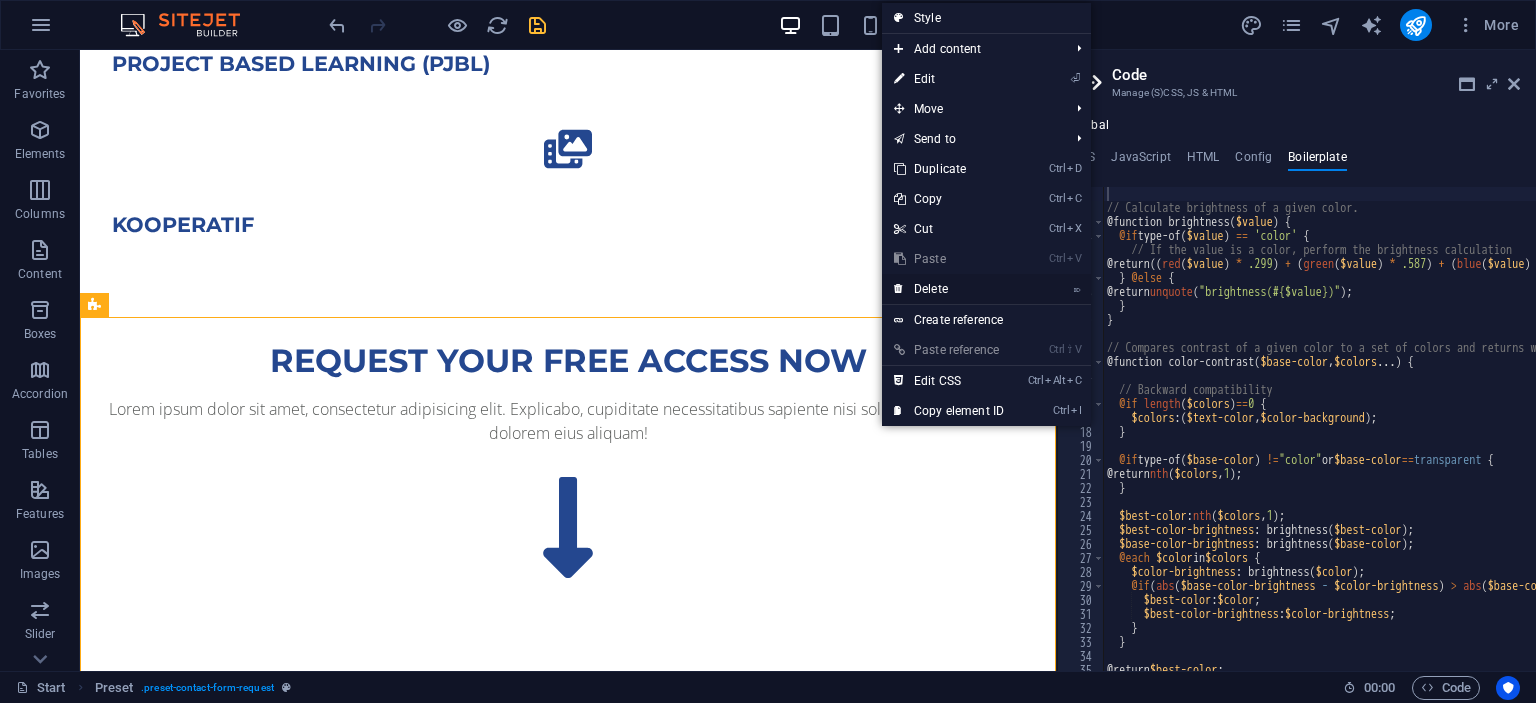 click on "⌦  Delete" at bounding box center (949, 289) 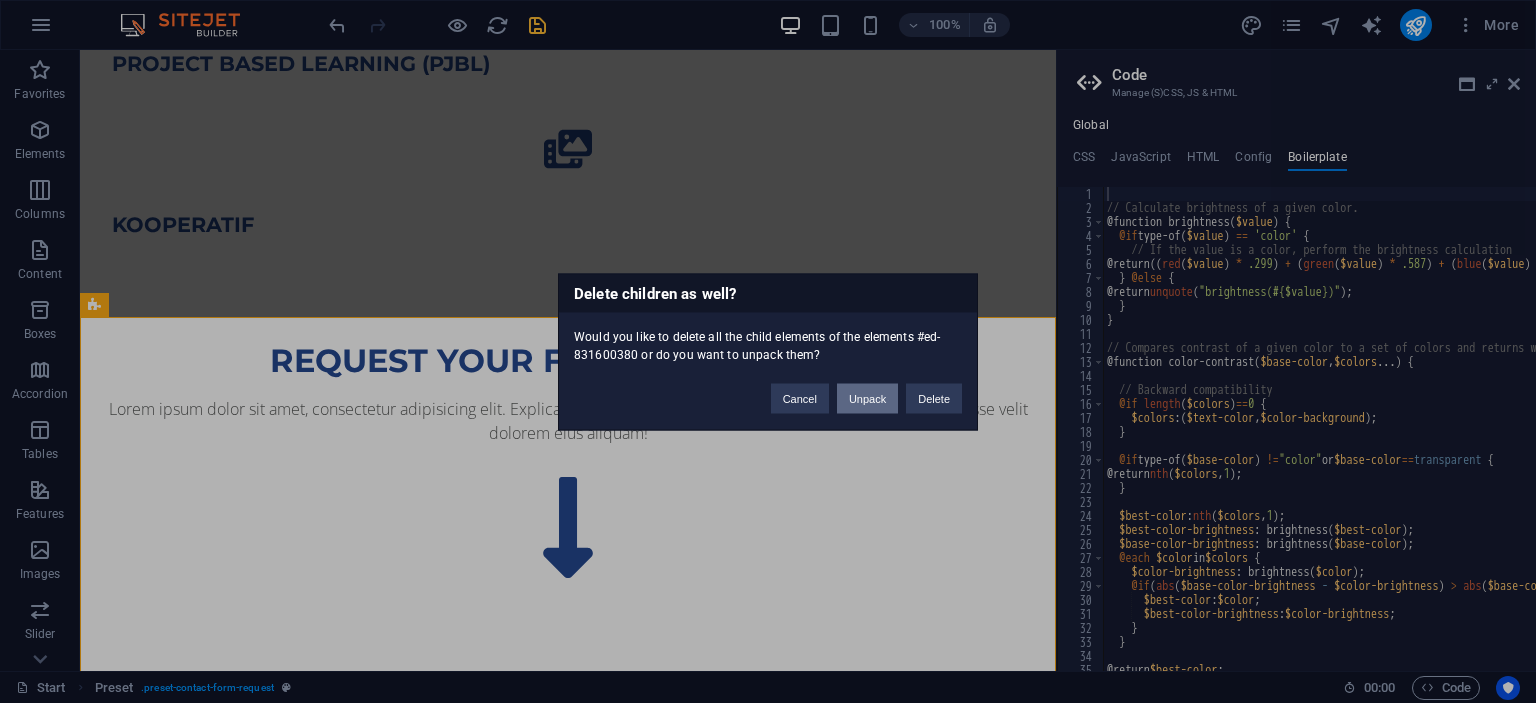 click on "Unpack" at bounding box center (867, 398) 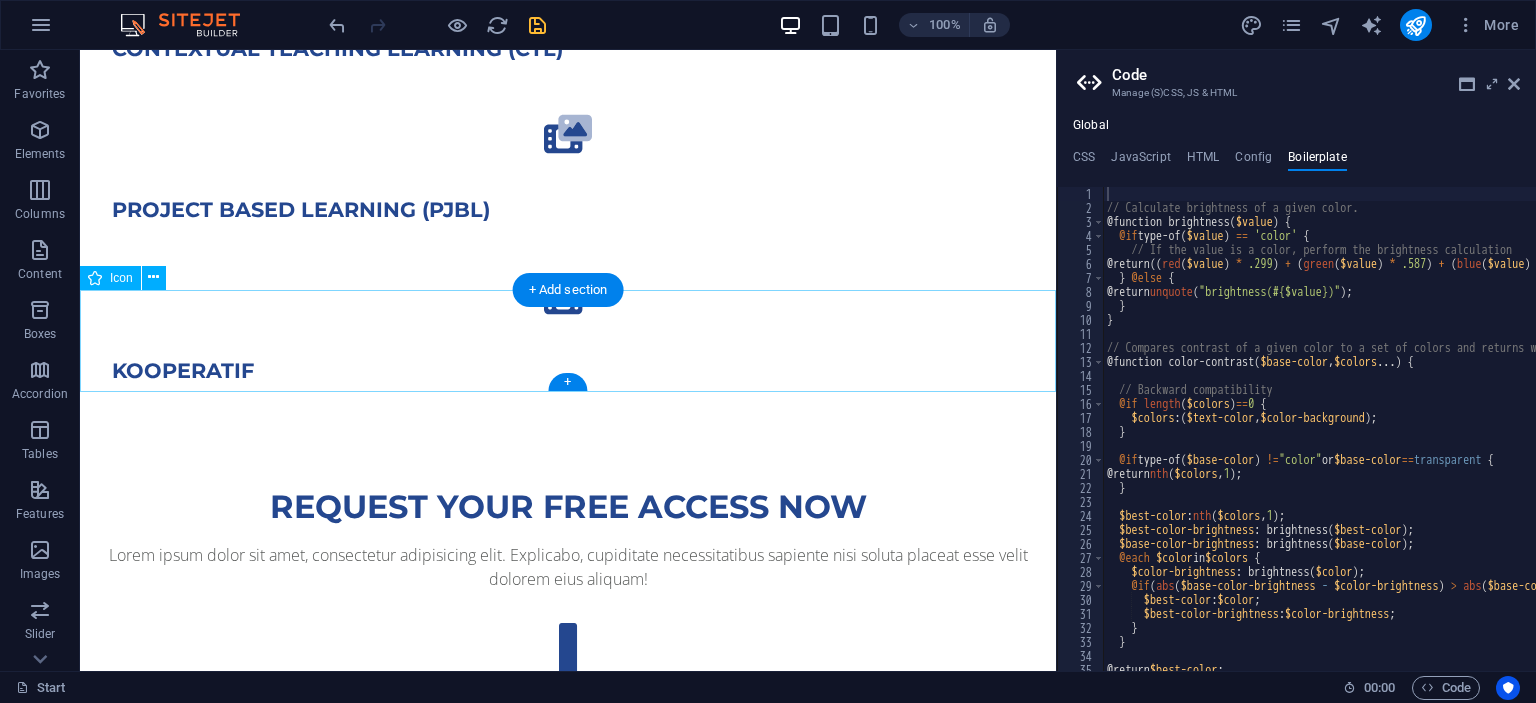 scroll, scrollTop: 1056, scrollLeft: 0, axis: vertical 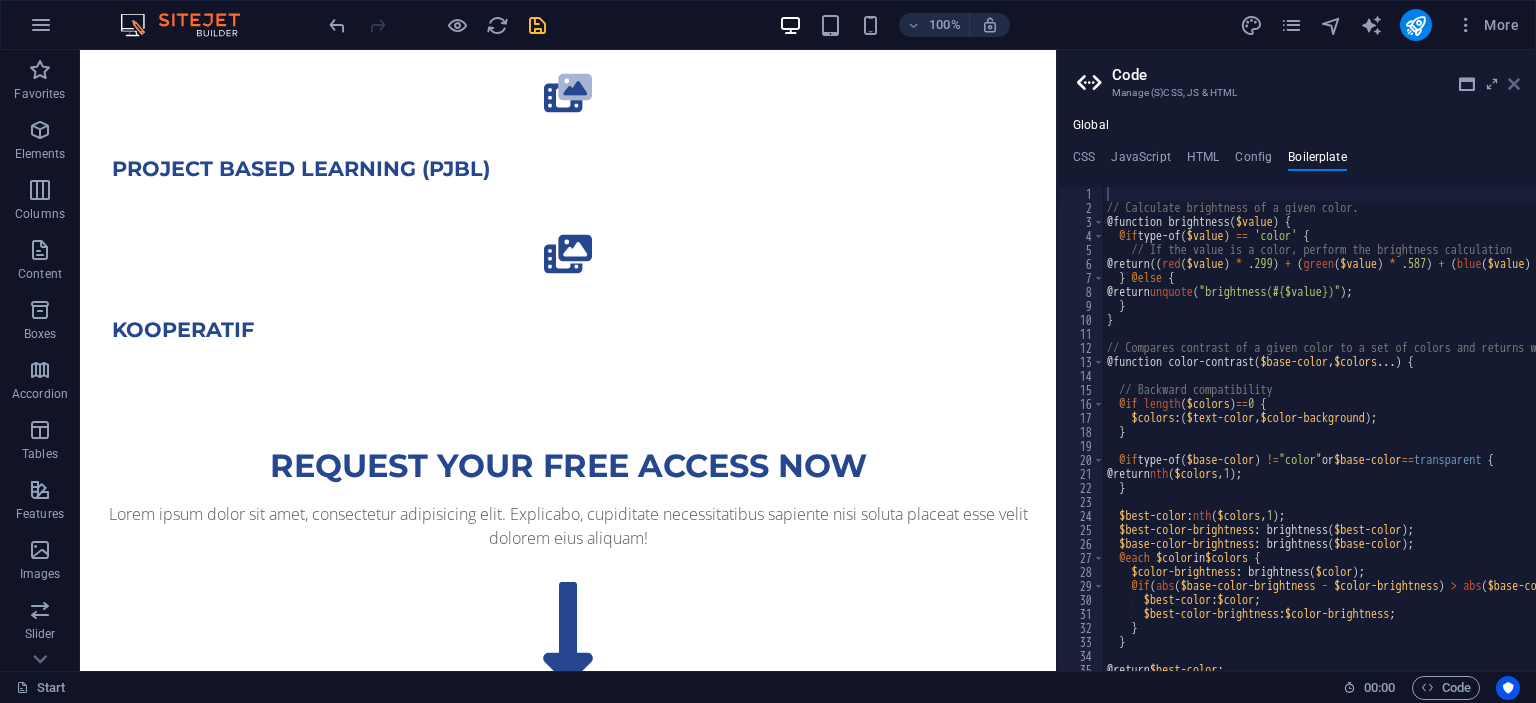 click at bounding box center (1514, 84) 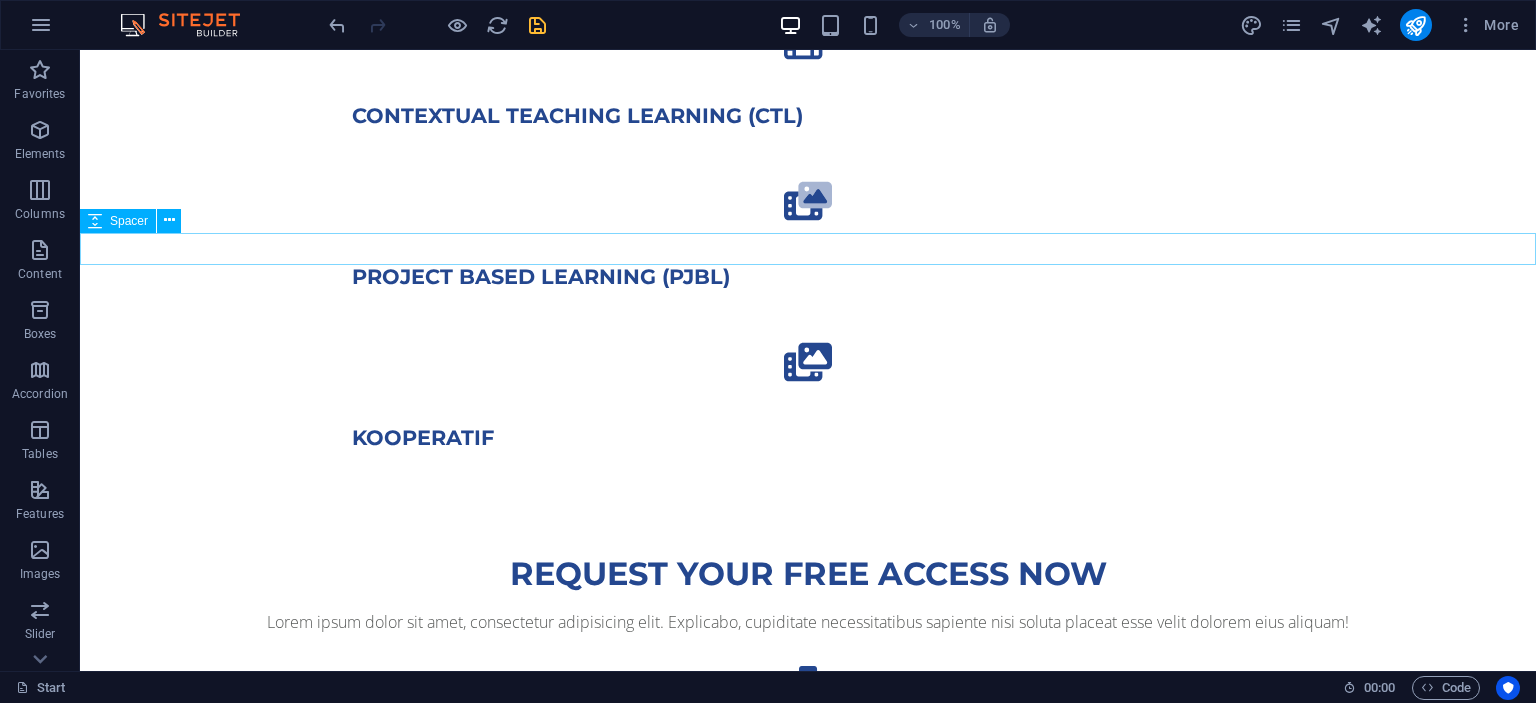 scroll, scrollTop: 844, scrollLeft: 0, axis: vertical 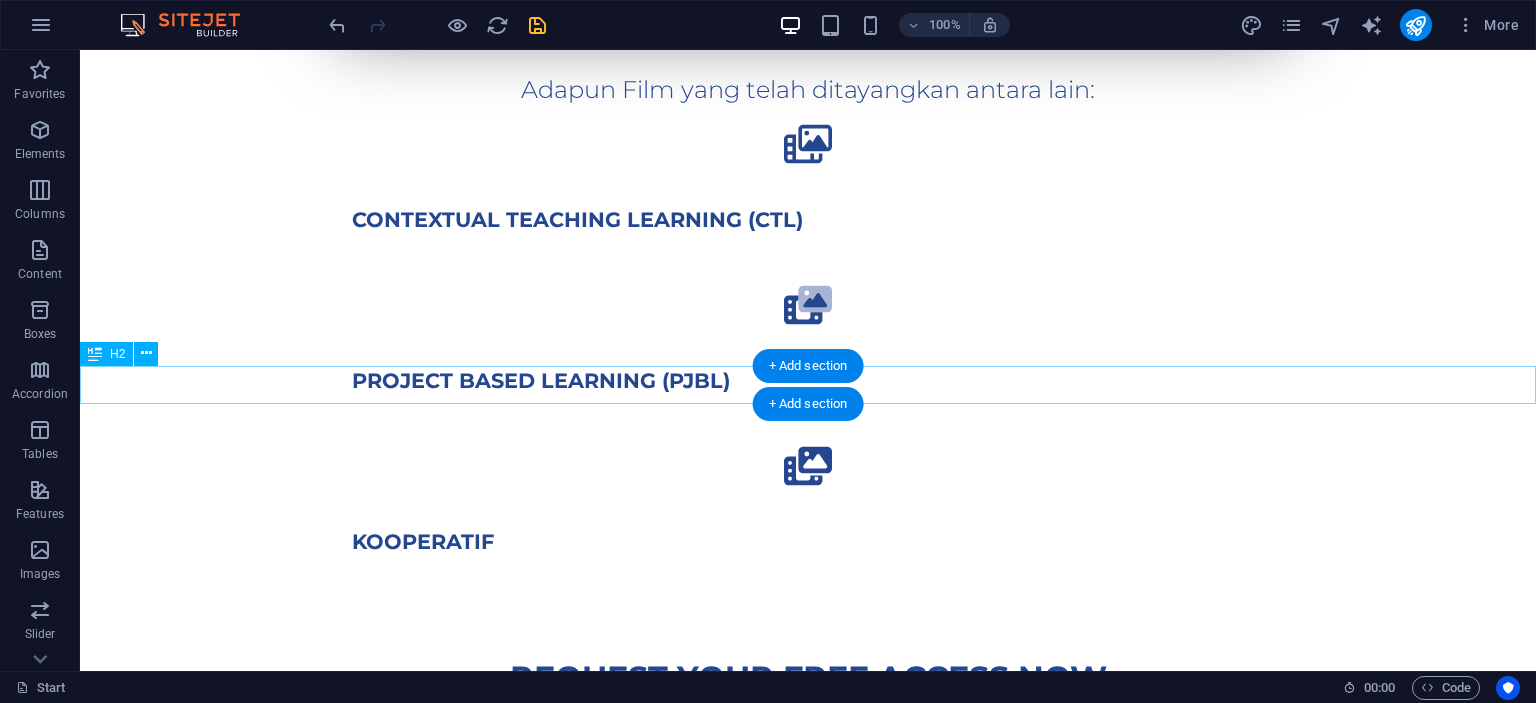 click on "Request your Free Access now" at bounding box center (808, 678) 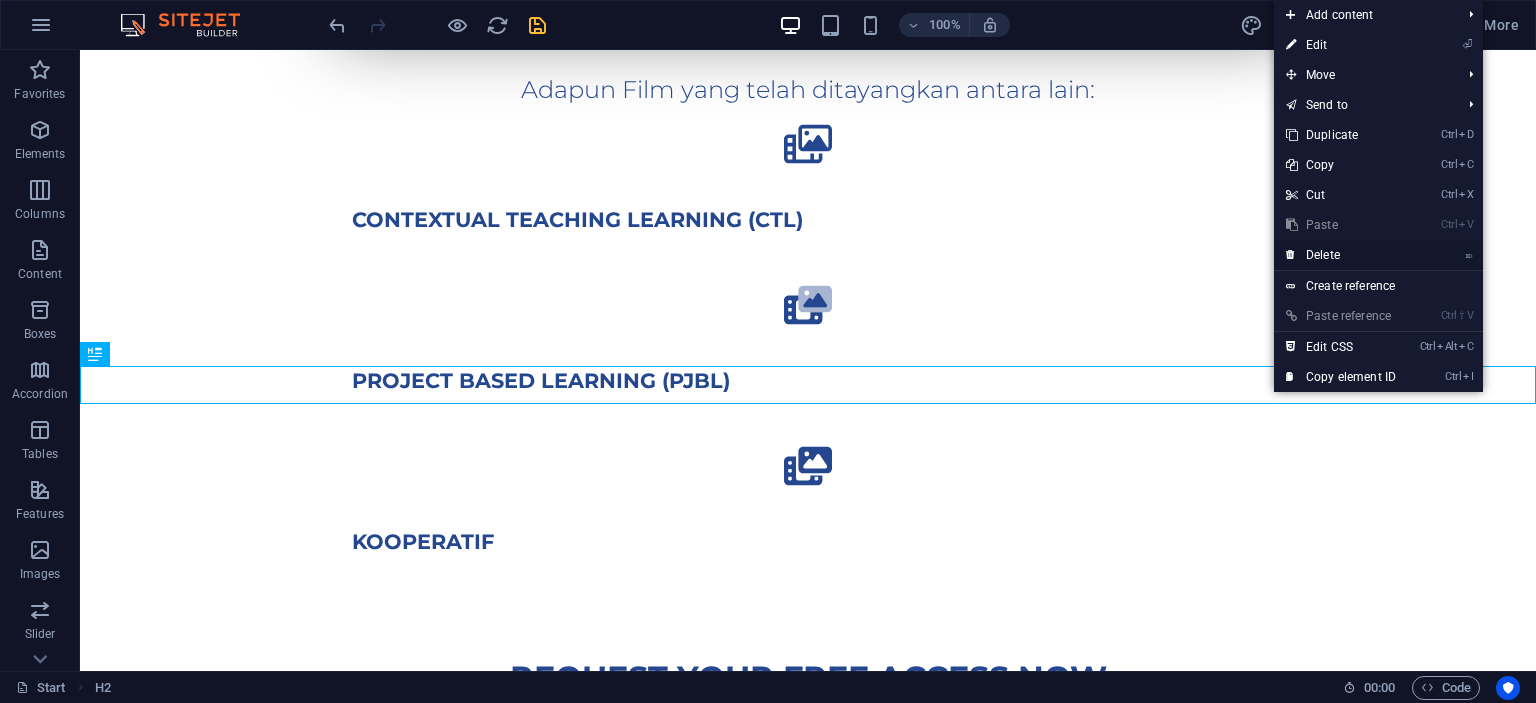 click on "⌦  Delete" at bounding box center (1341, 255) 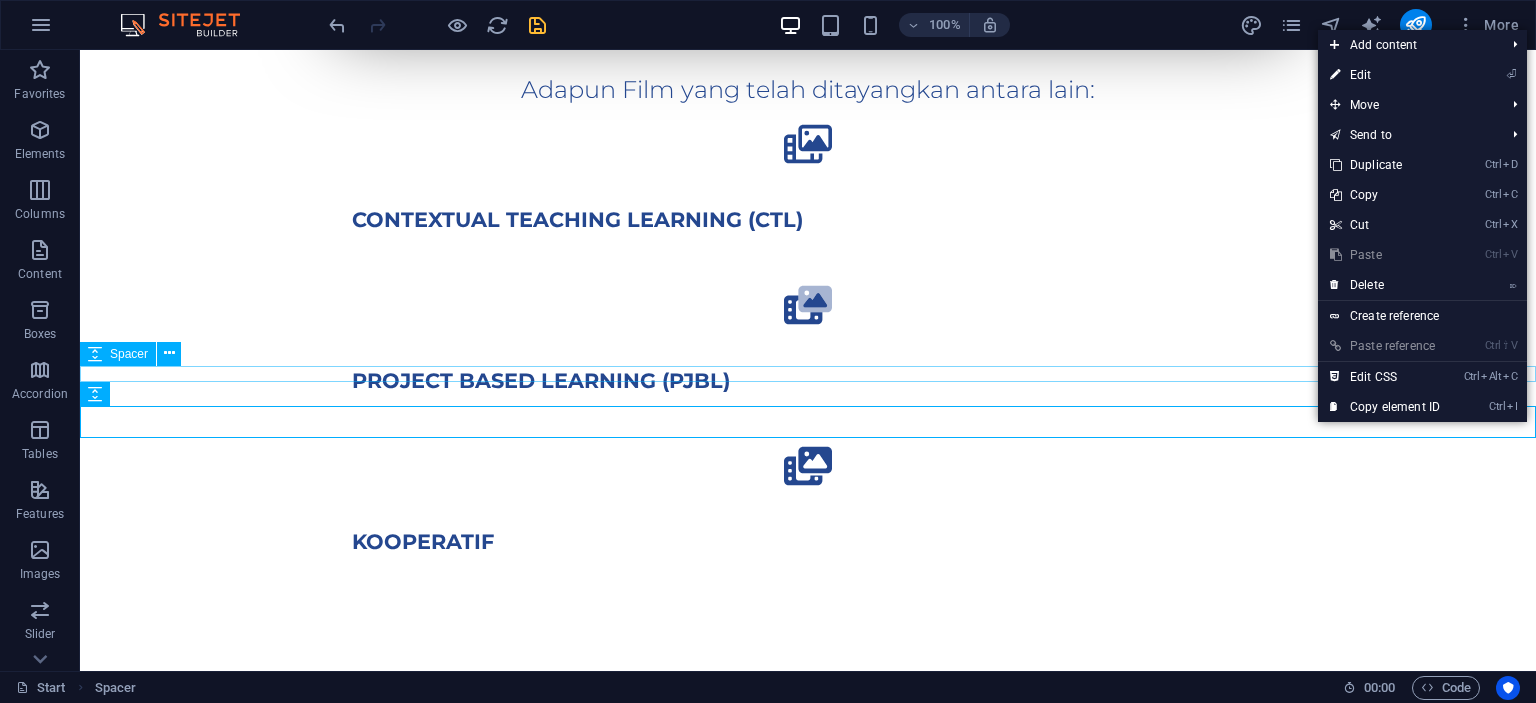 click at bounding box center (808, 667) 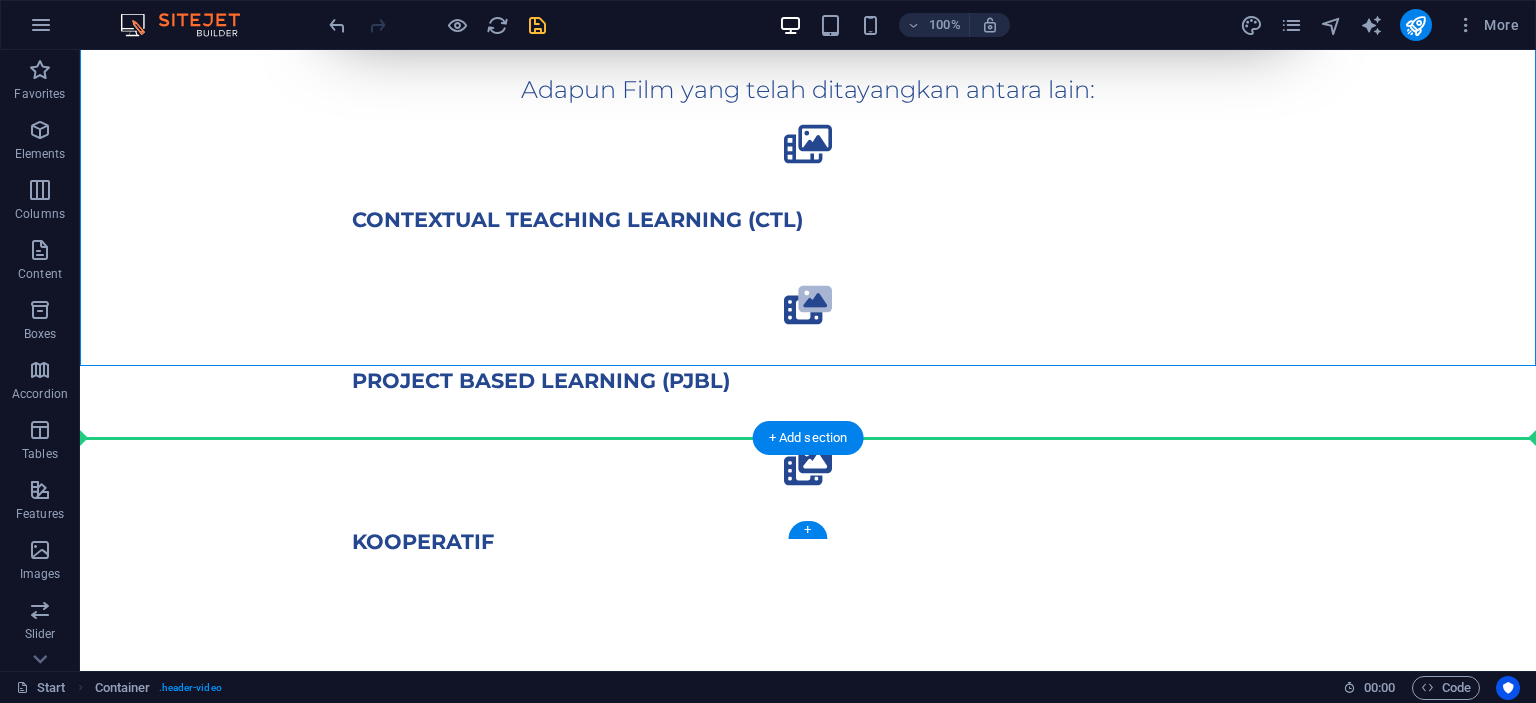 drag, startPoint x: 1248, startPoint y: 312, endPoint x: 1260, endPoint y: 450, distance: 138.52075 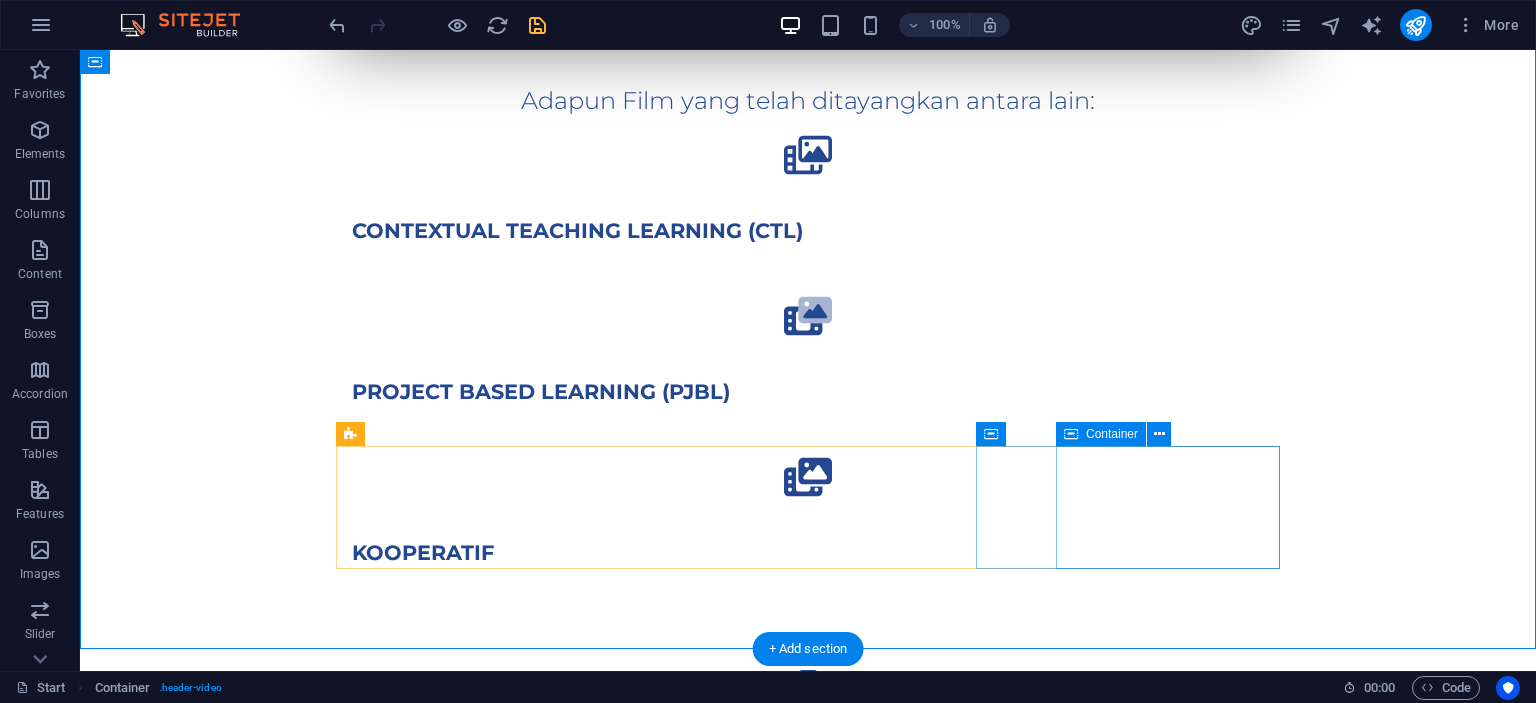 scroll, scrollTop: 950, scrollLeft: 0, axis: vertical 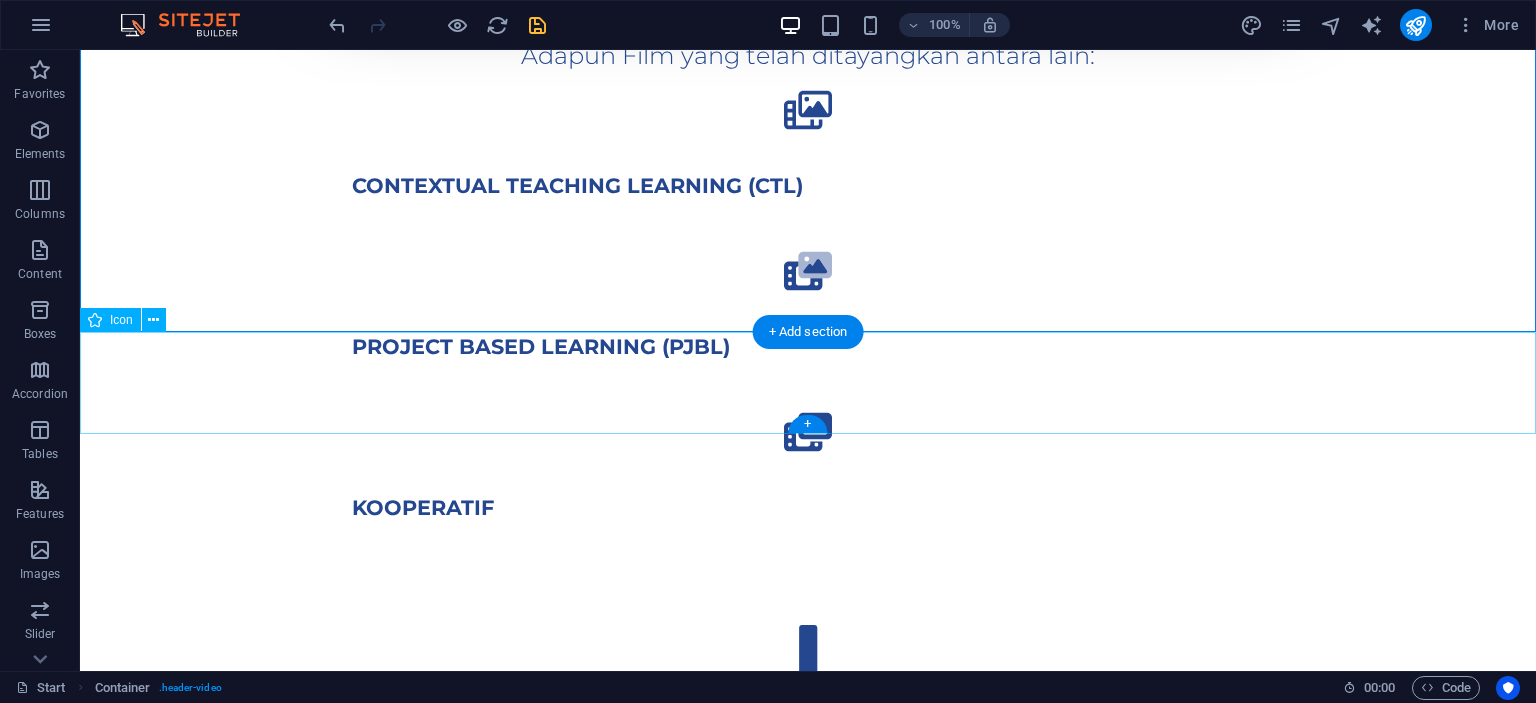 click at bounding box center [808, 679] 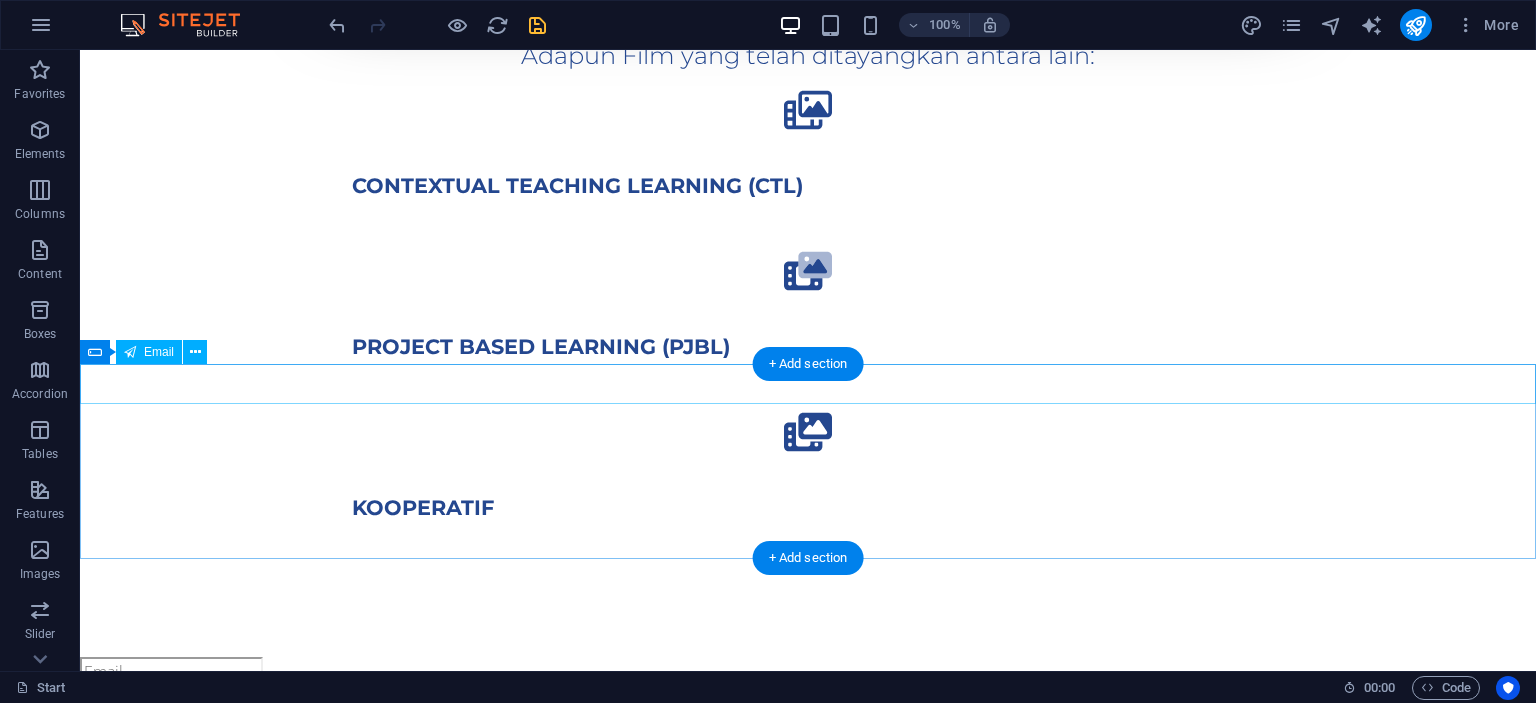 click at bounding box center (808, 672) 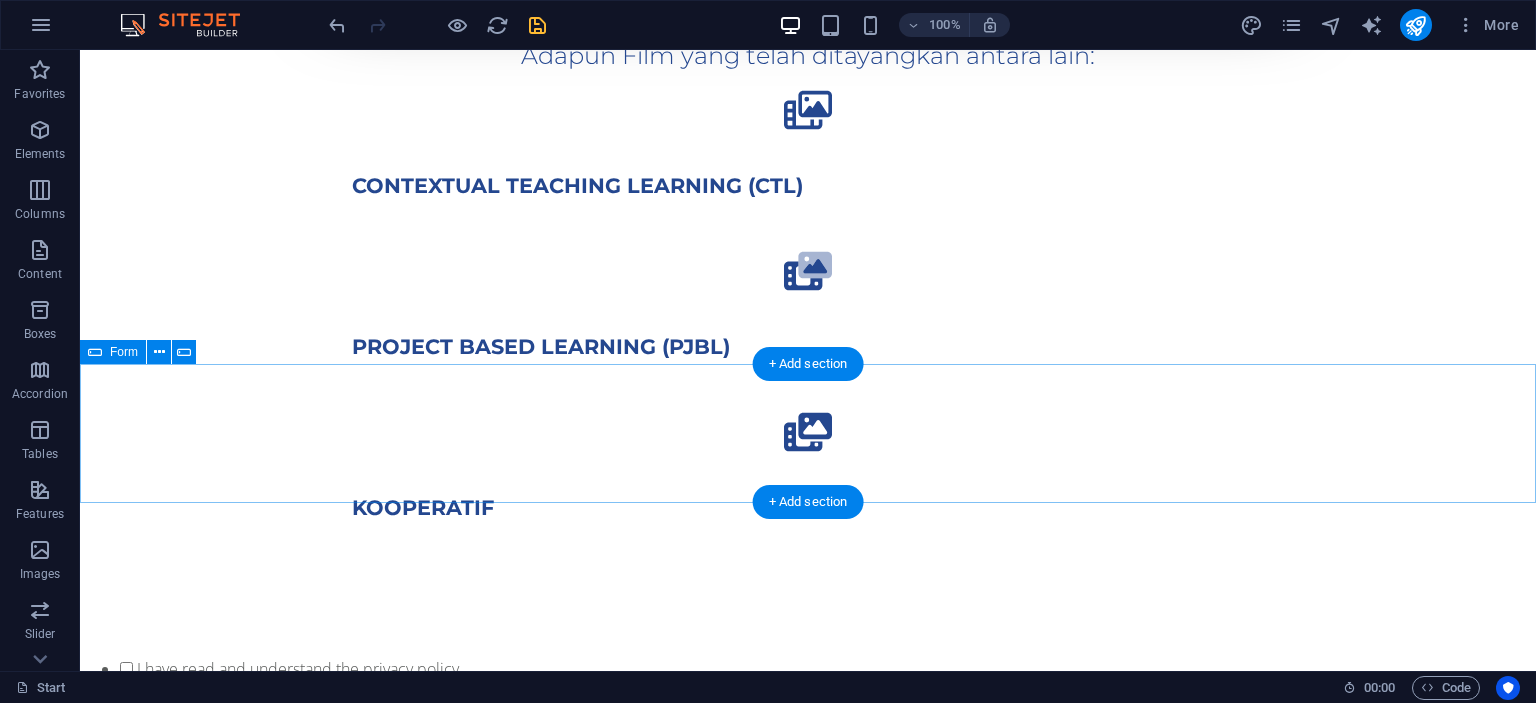 click on "I have read and understand the privacy policy. Unreadable? Load new Get Started" at bounding box center [808, 742] 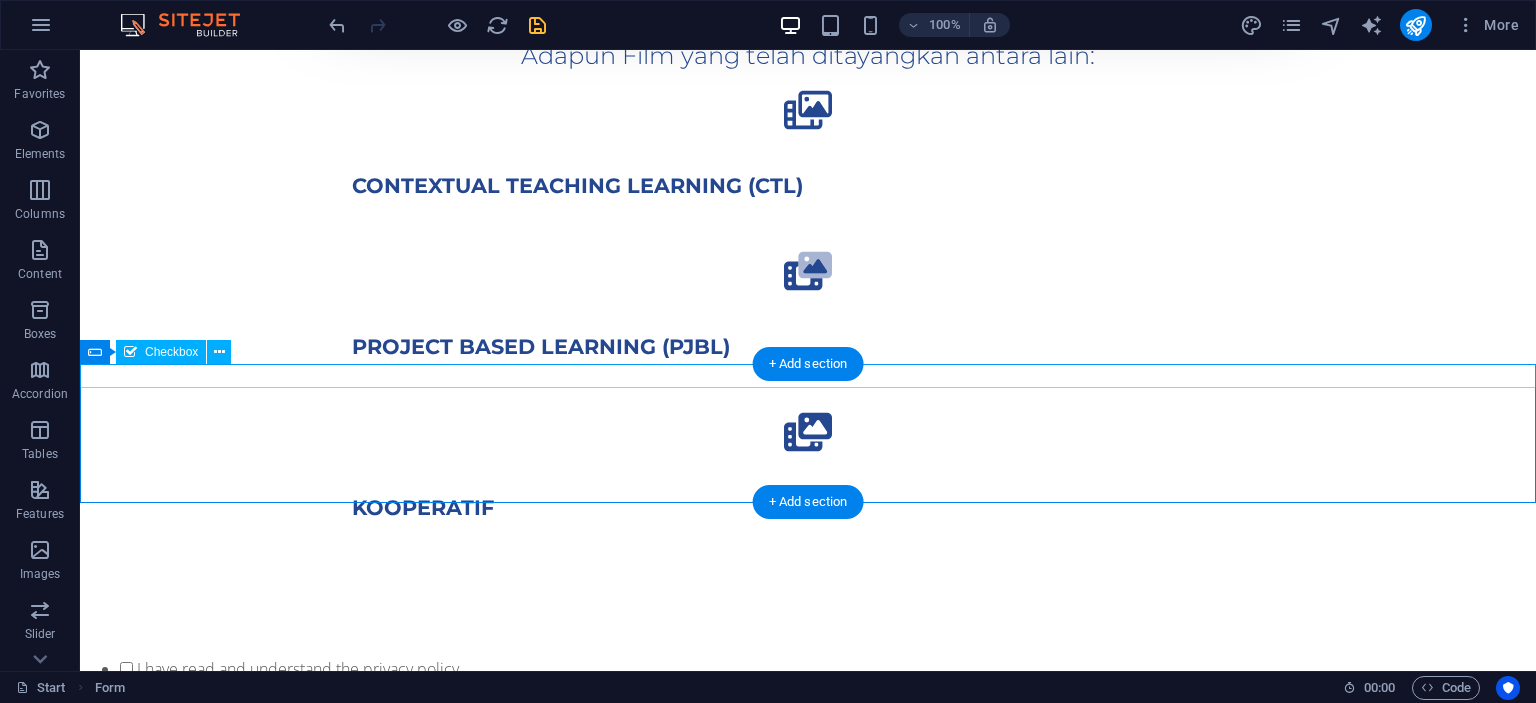 click on "I have read and understand the privacy policy." at bounding box center (808, 673) 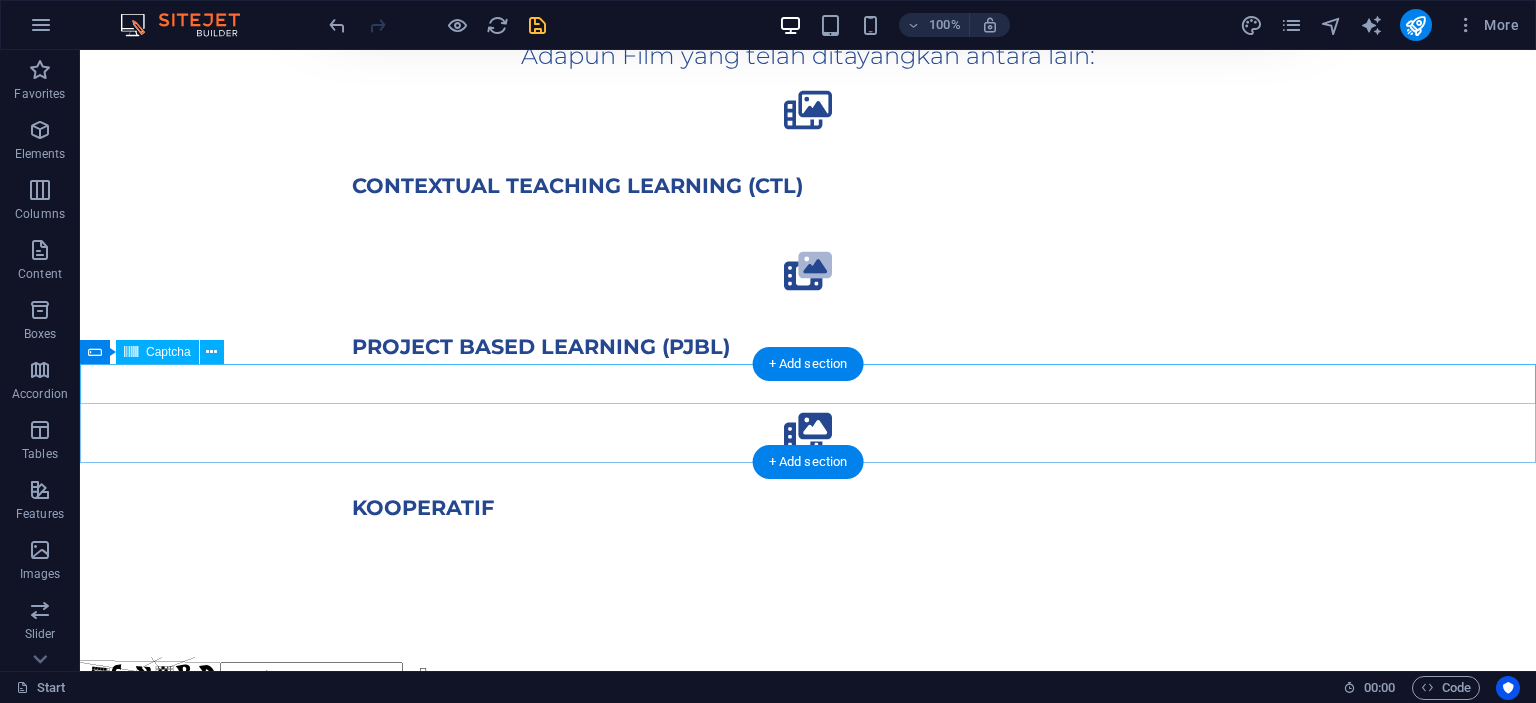 click on "Unreadable? Load new" at bounding box center [808, 677] 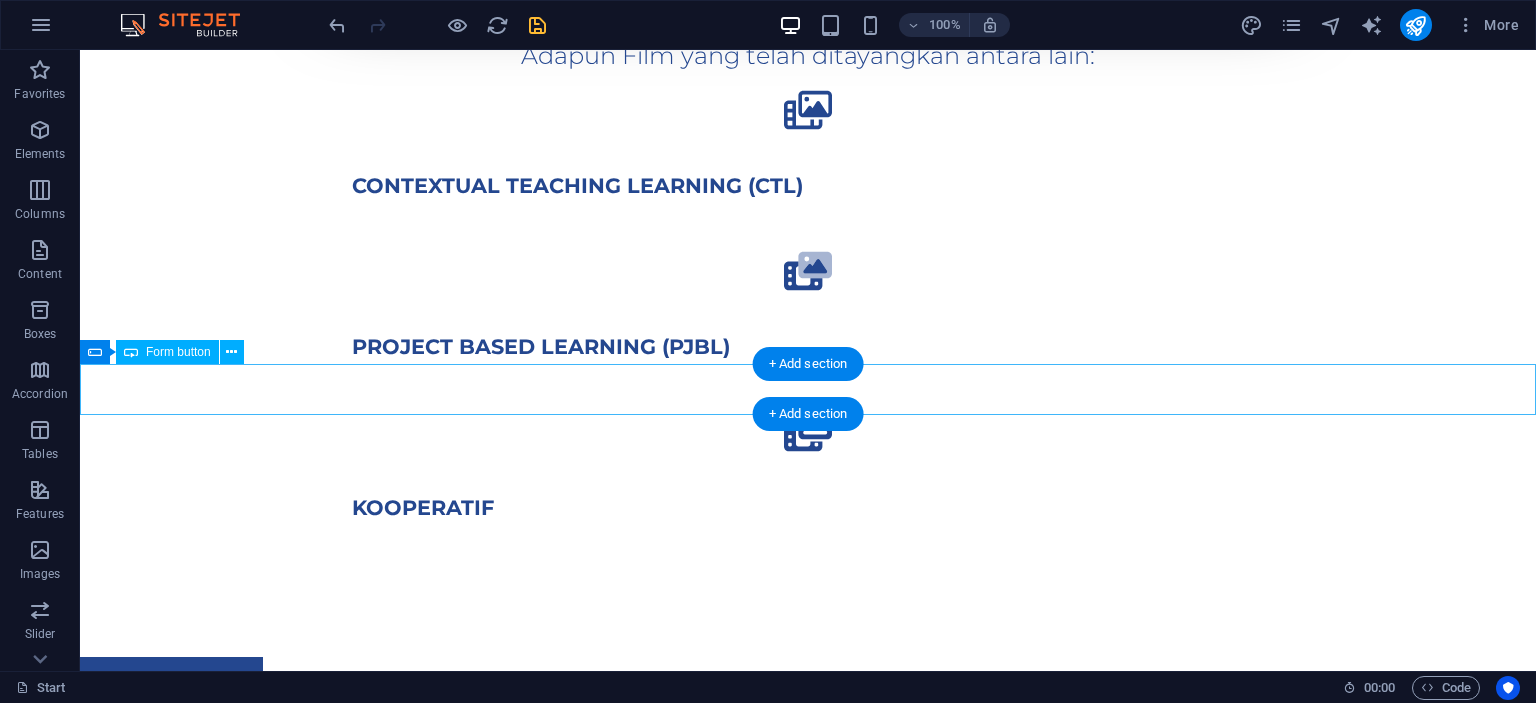 click on "Get Started" at bounding box center (808, 694) 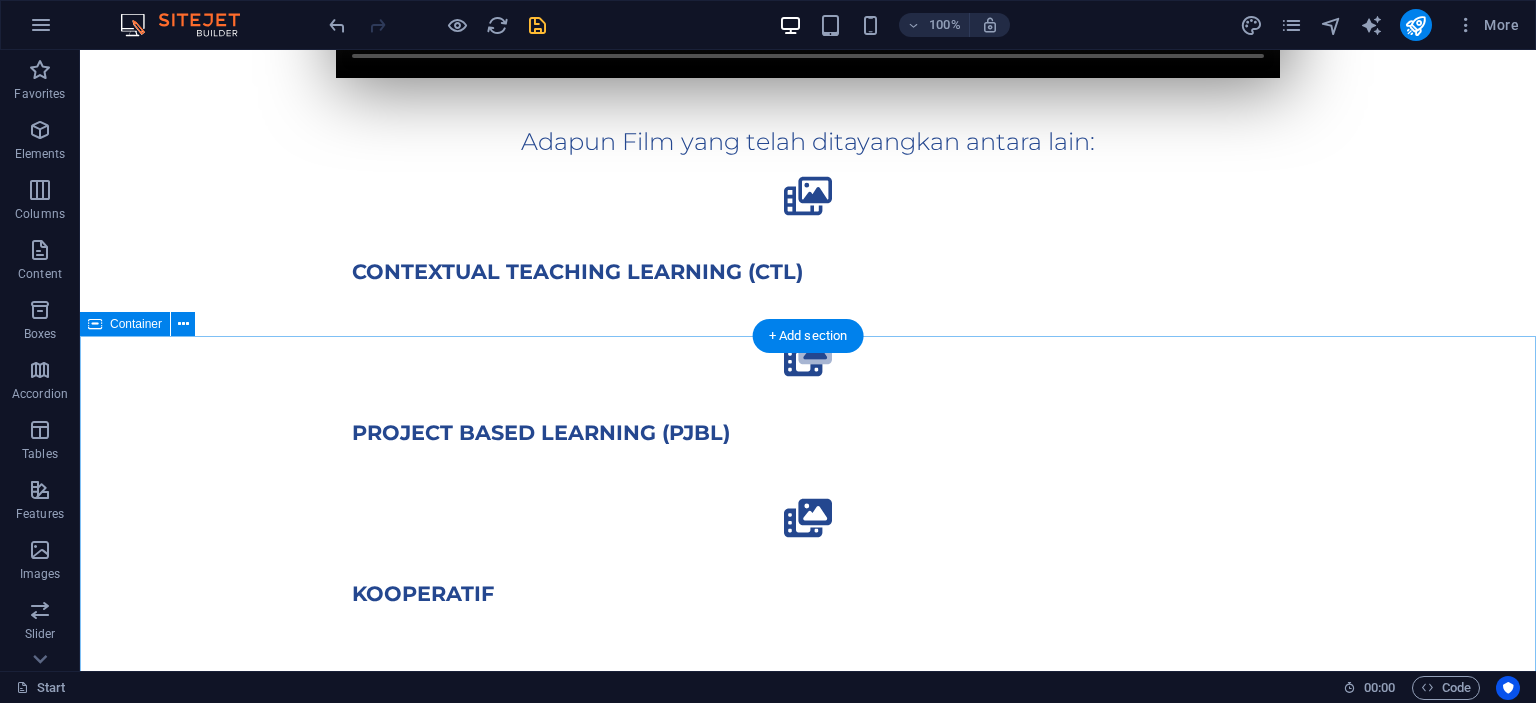 scroll, scrollTop: 844, scrollLeft: 0, axis: vertical 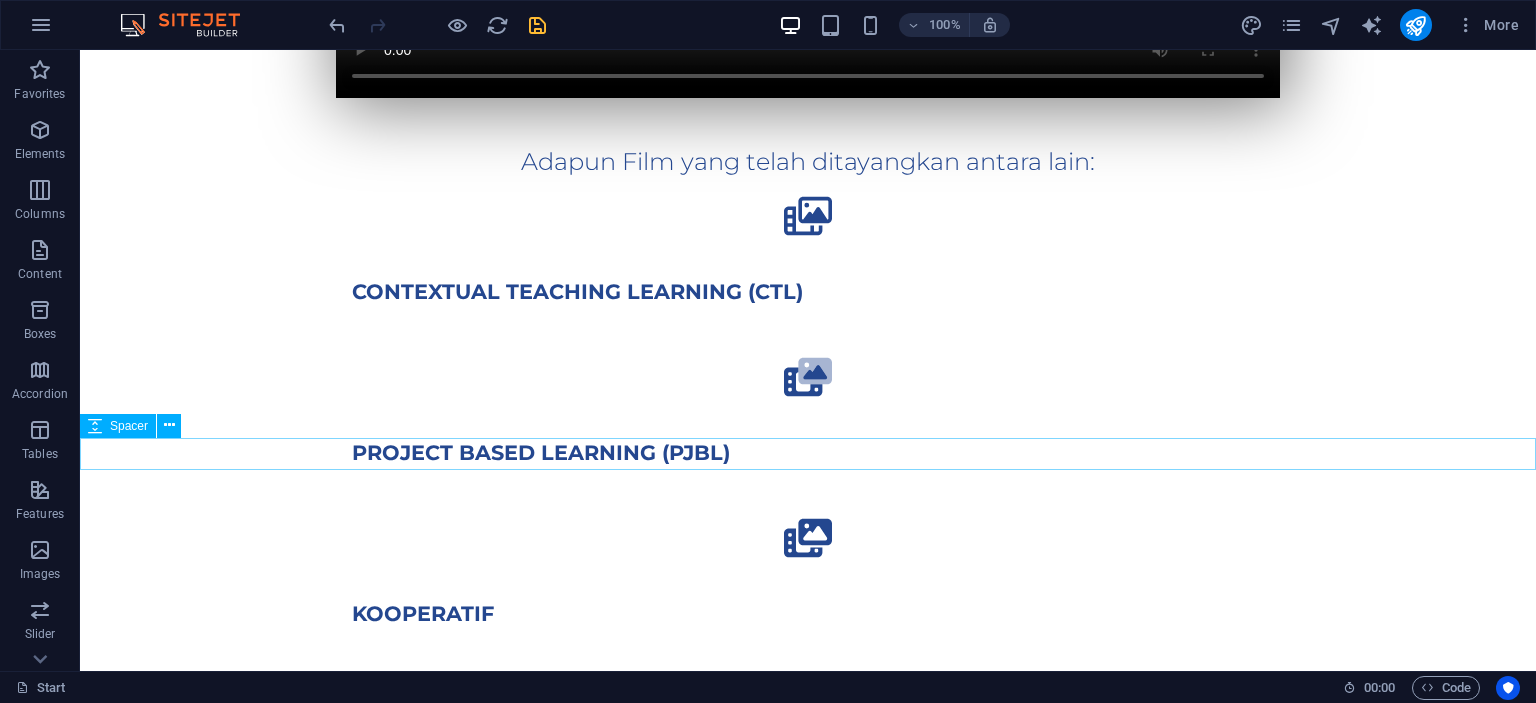click at bounding box center (808, 747) 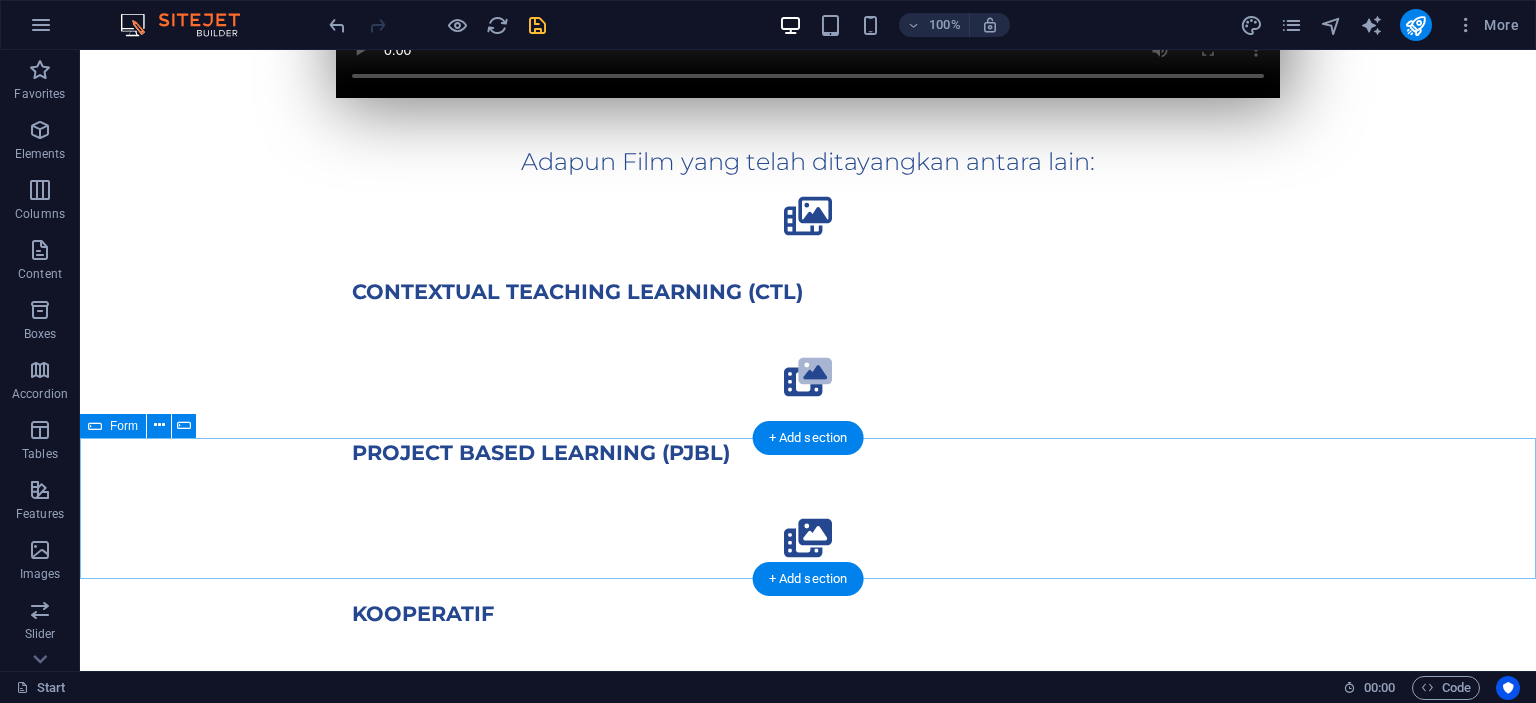 click on "Drop content here or  Add elements  Paste clipboard" at bounding box center (808, 802) 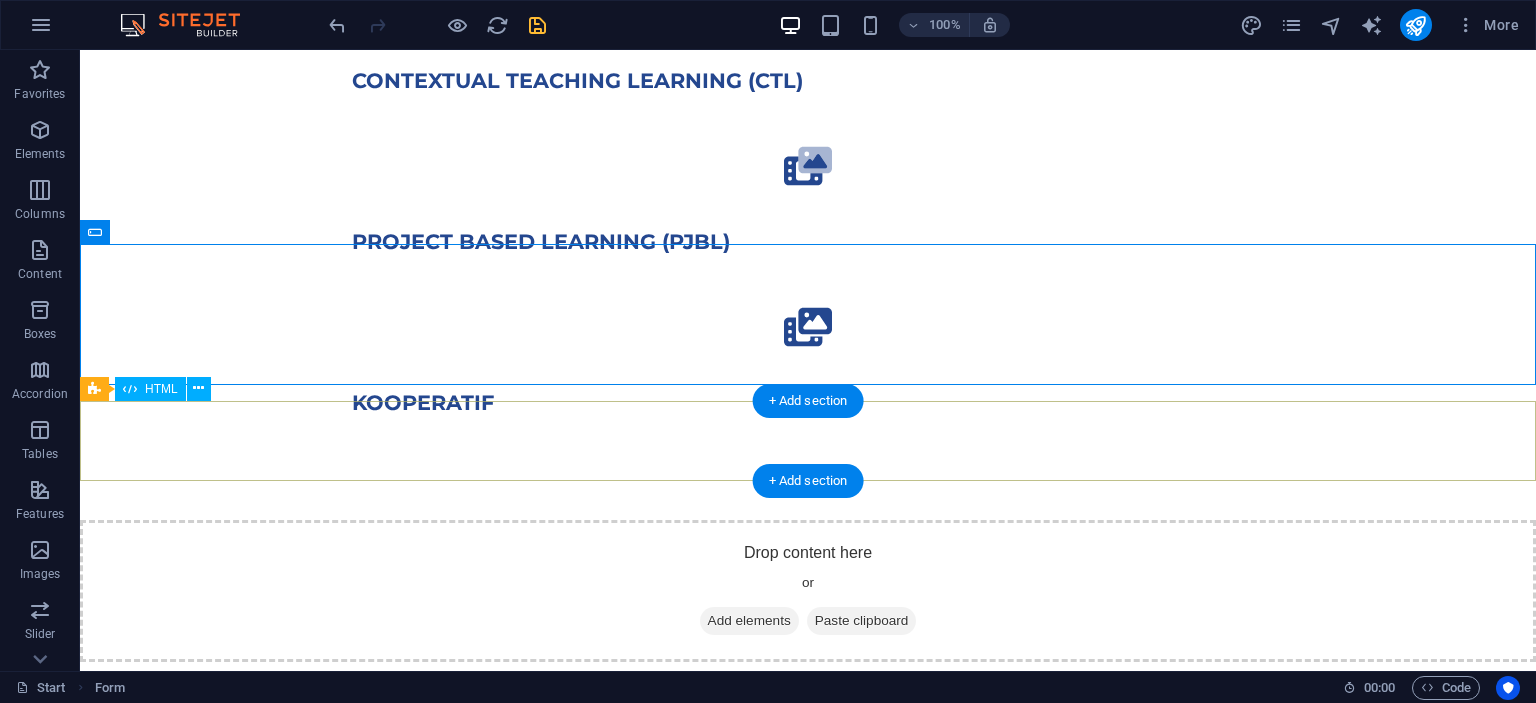 scroll, scrollTop: 1056, scrollLeft: 0, axis: vertical 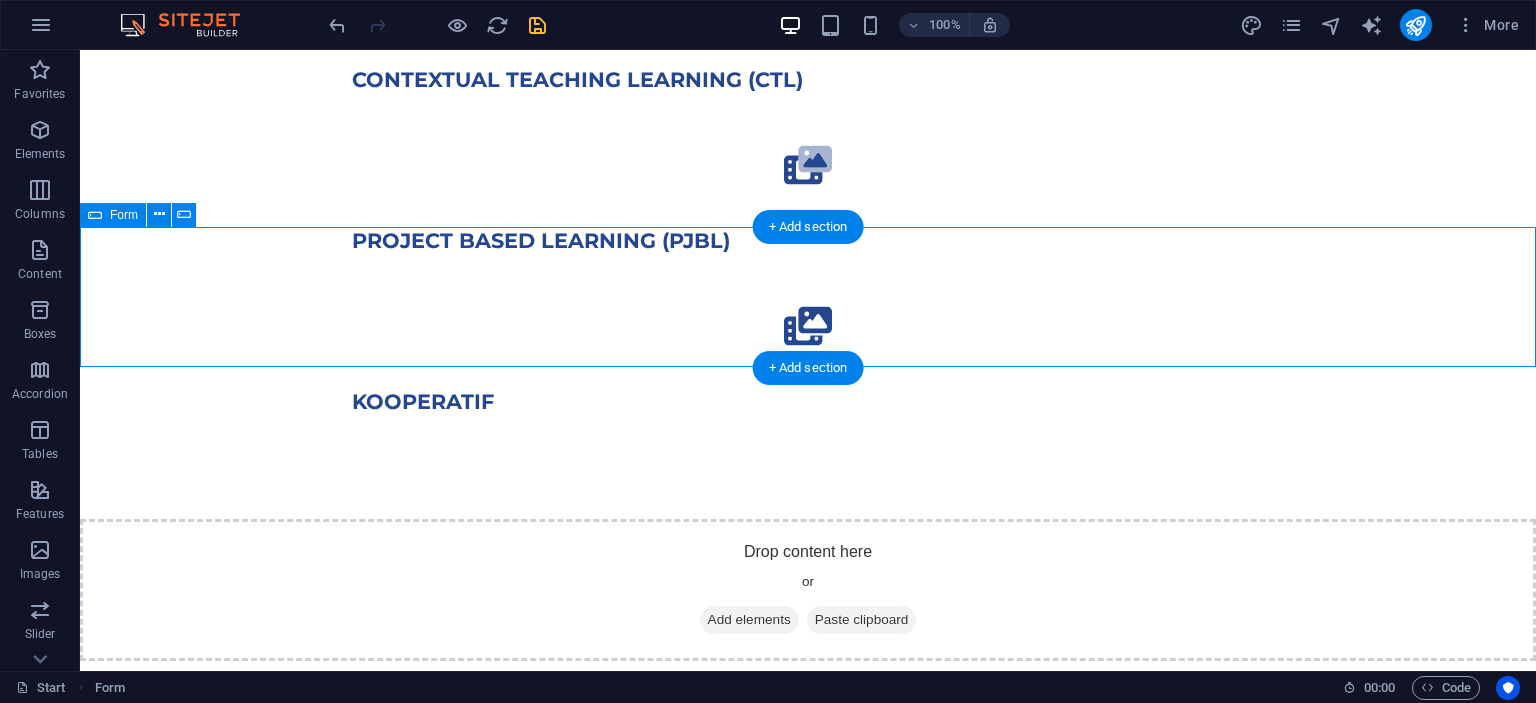 click on "Drop content here or  Add elements  Paste clipboard" at bounding box center [808, 590] 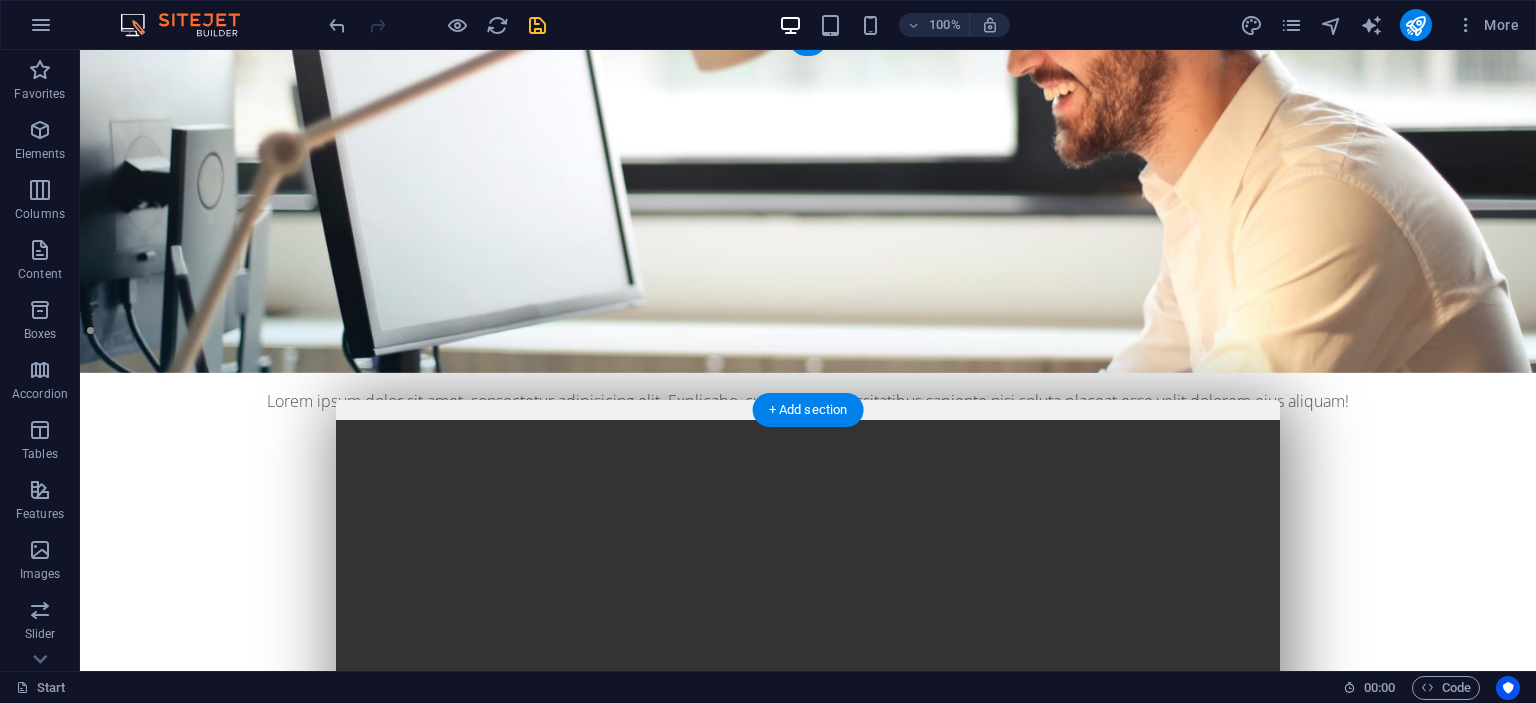 scroll, scrollTop: 0, scrollLeft: 0, axis: both 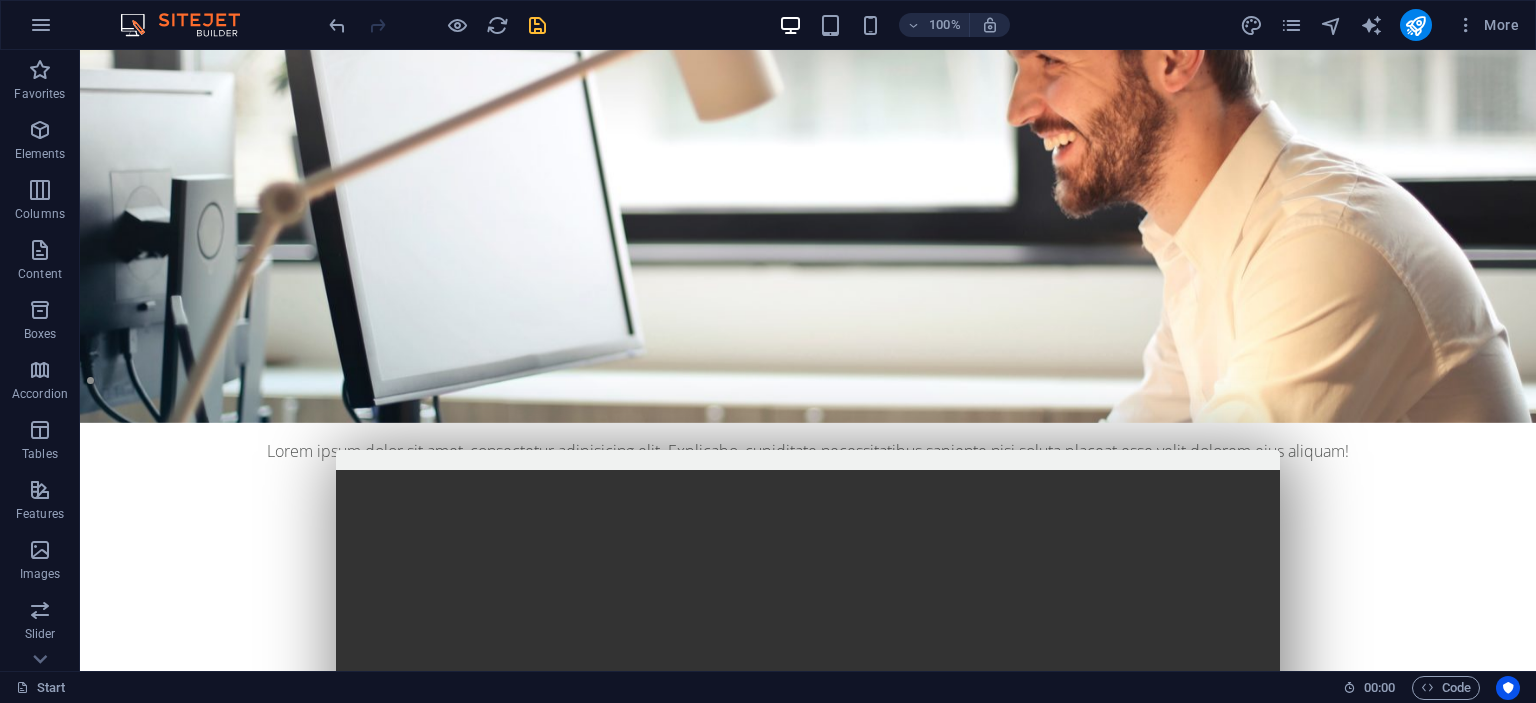 click at bounding box center (537, 25) 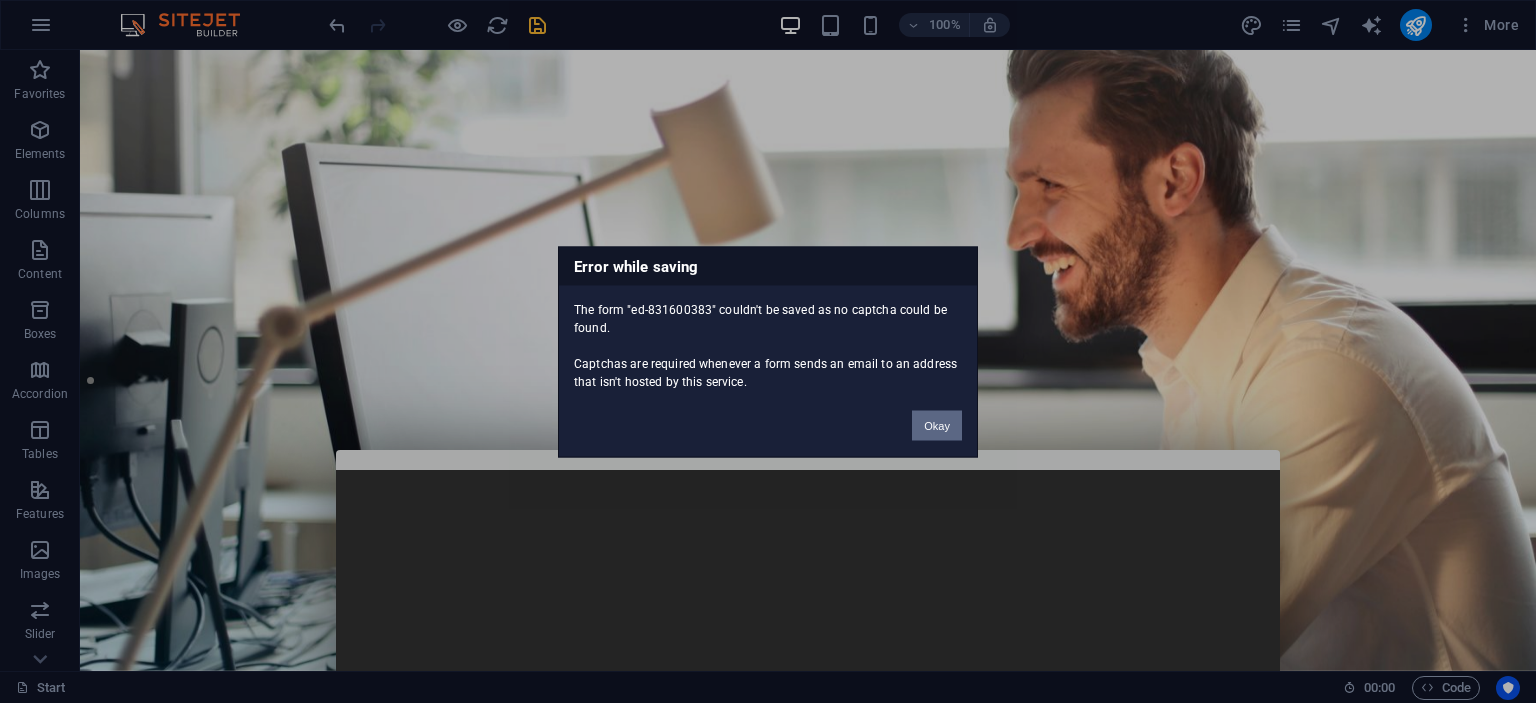 scroll, scrollTop: 1232, scrollLeft: 0, axis: vertical 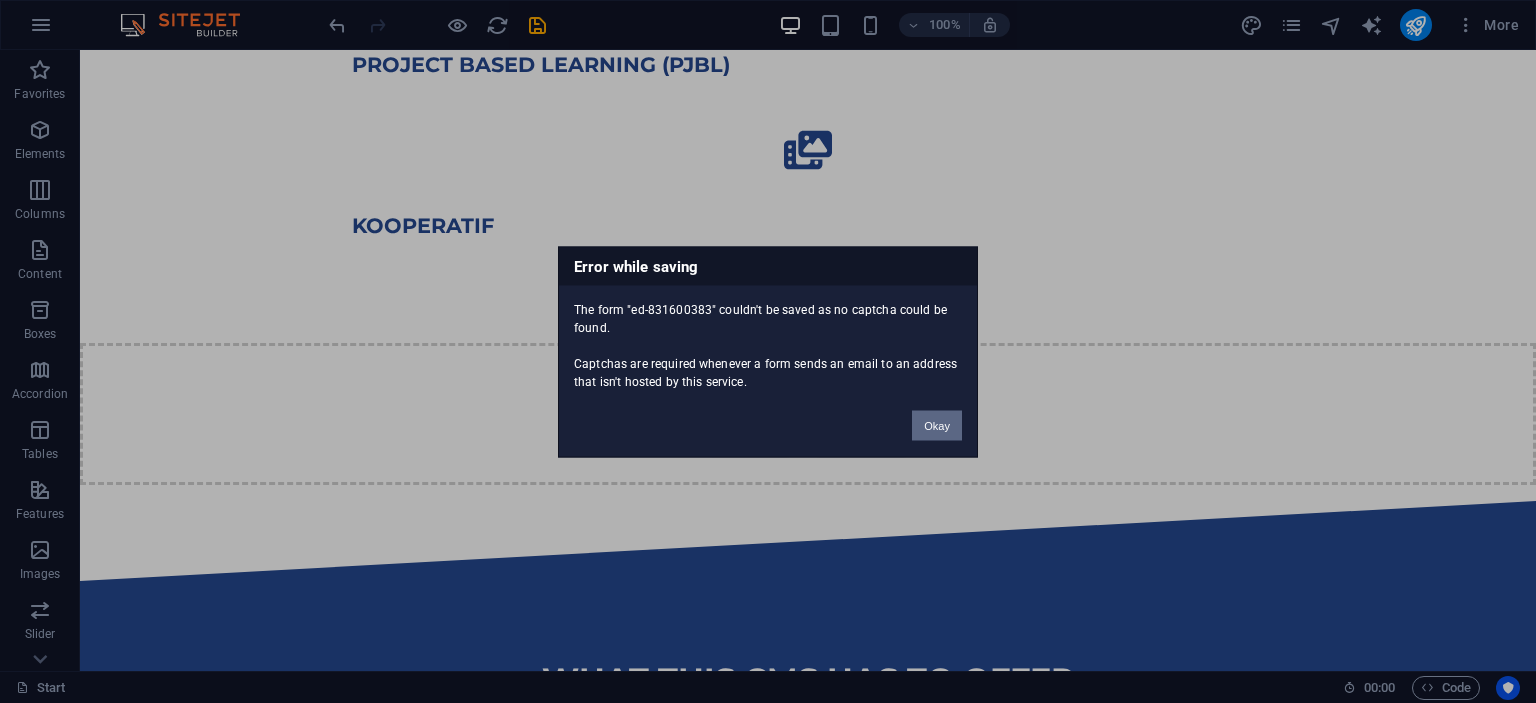 click on "Okay" at bounding box center [937, 425] 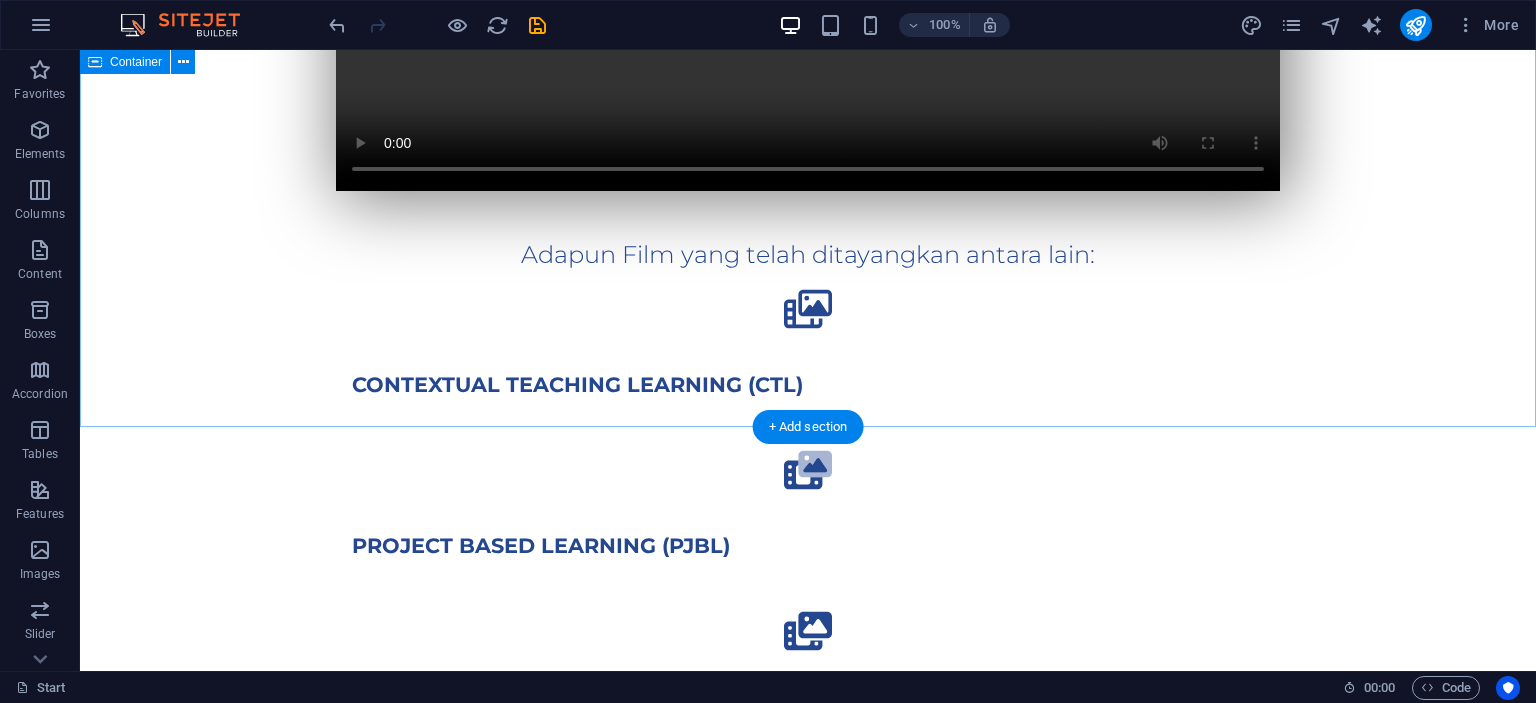 scroll, scrollTop: 962, scrollLeft: 0, axis: vertical 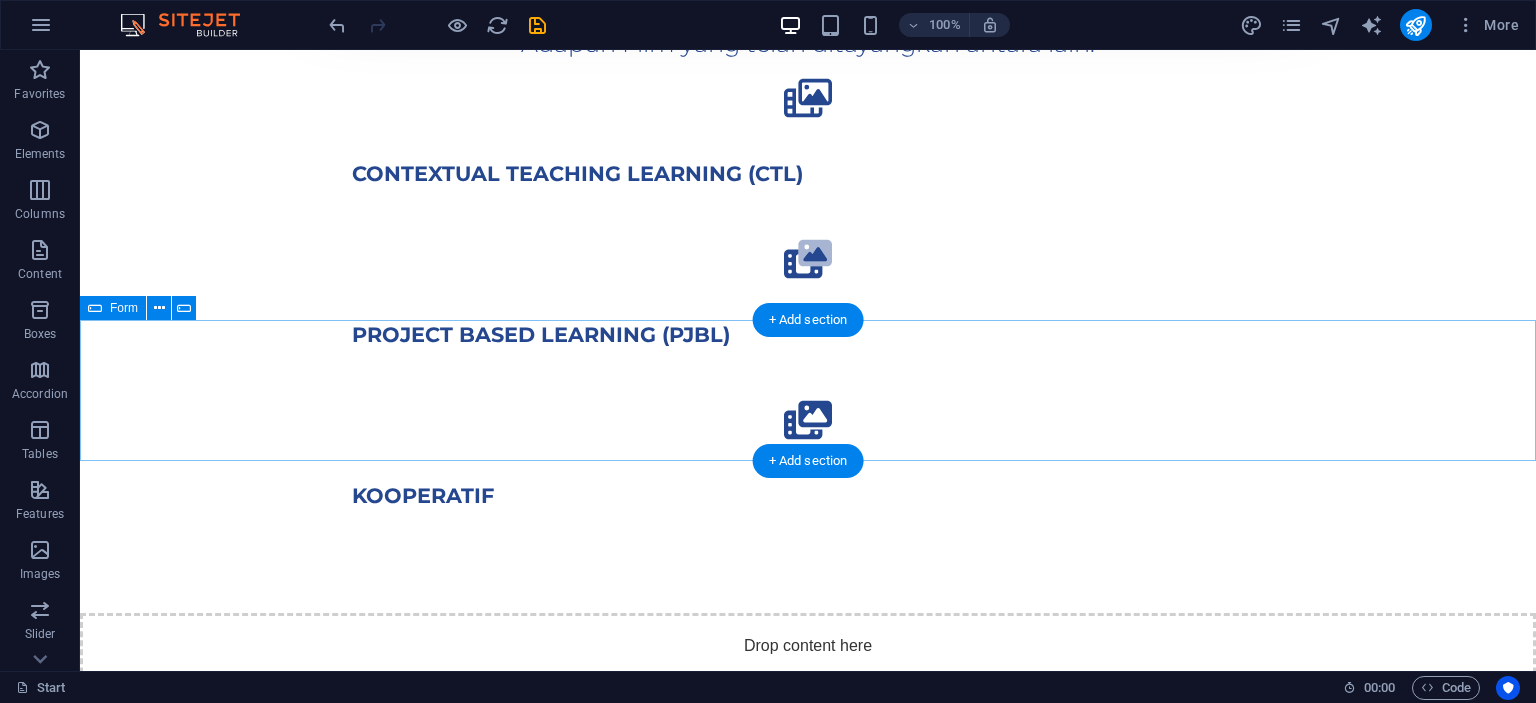 click on "Drop content here or  Add elements  Paste clipboard" at bounding box center [808, 684] 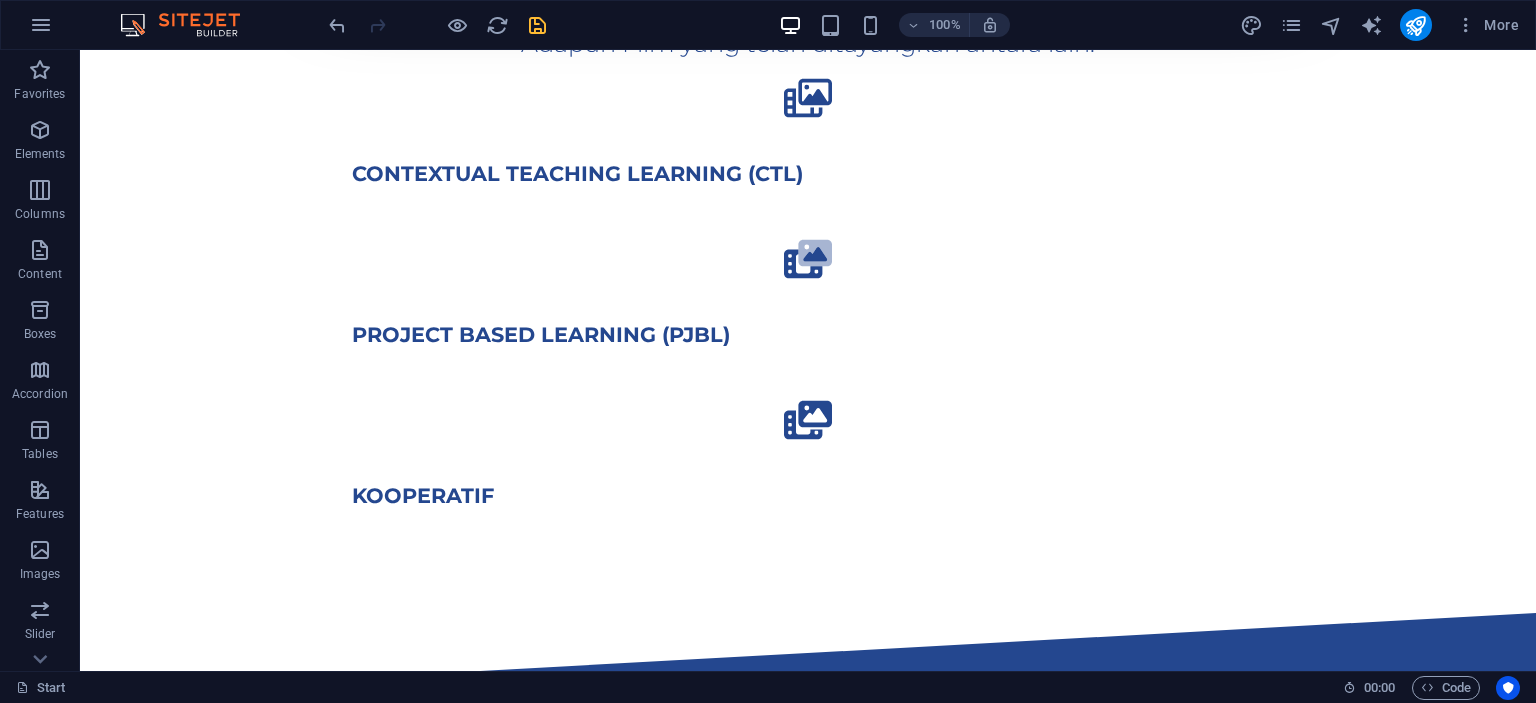 click at bounding box center (537, 25) 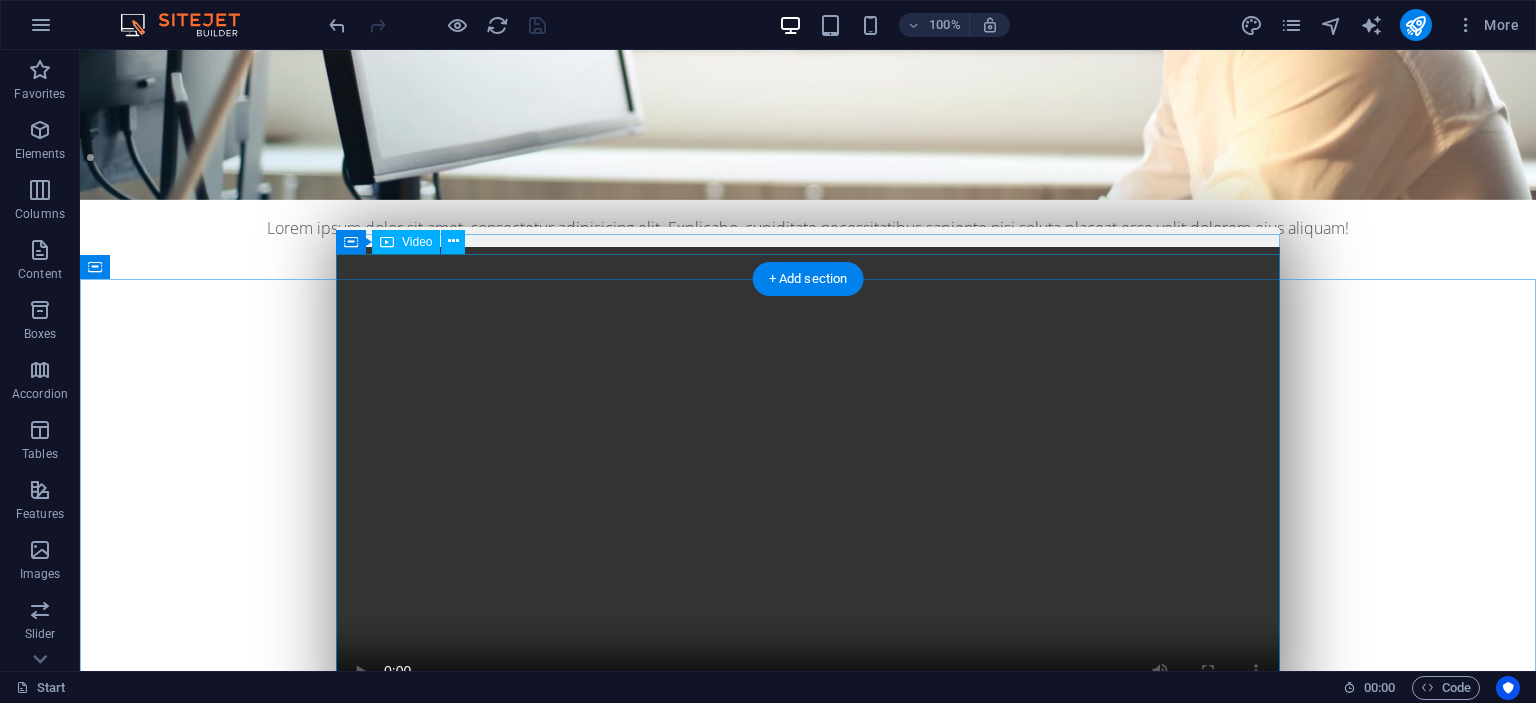 scroll, scrollTop: 0, scrollLeft: 0, axis: both 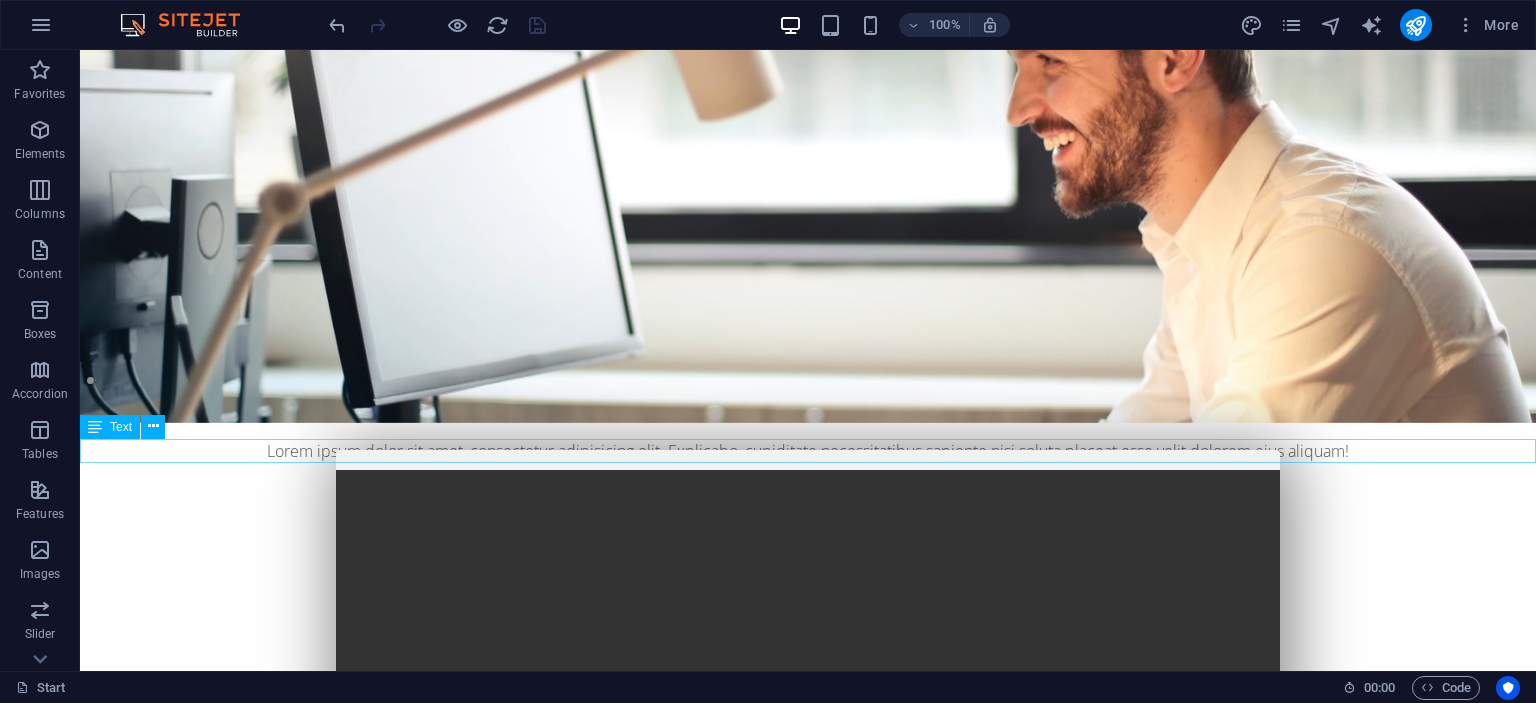 click on "Lorem ipsum dolor sit amet, consectetur adipisicing elit. Explicabo, cupiditate necessitatibus sapiente nisi soluta placeat esse velit dolorem eius aliquam!" at bounding box center (808, 451) 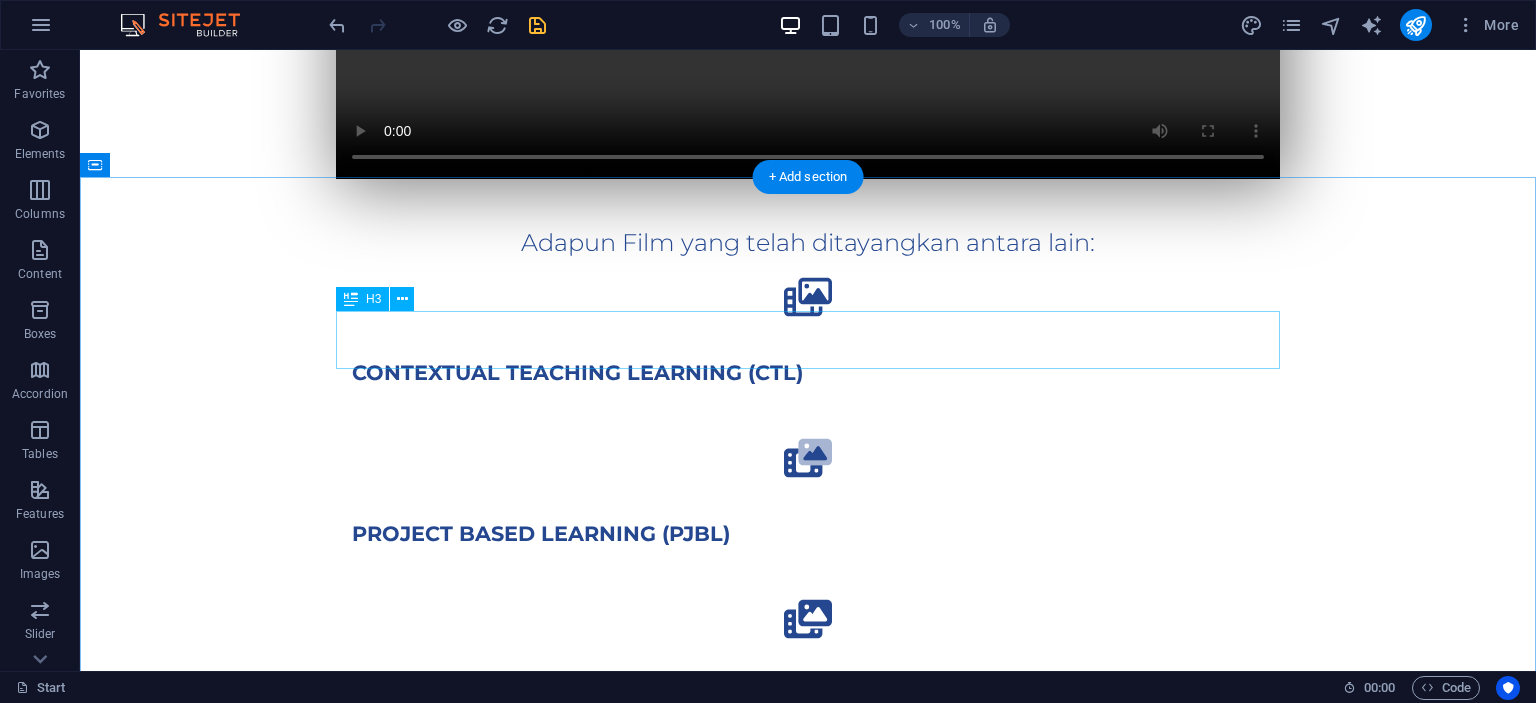 scroll, scrollTop: 1161, scrollLeft: 0, axis: vertical 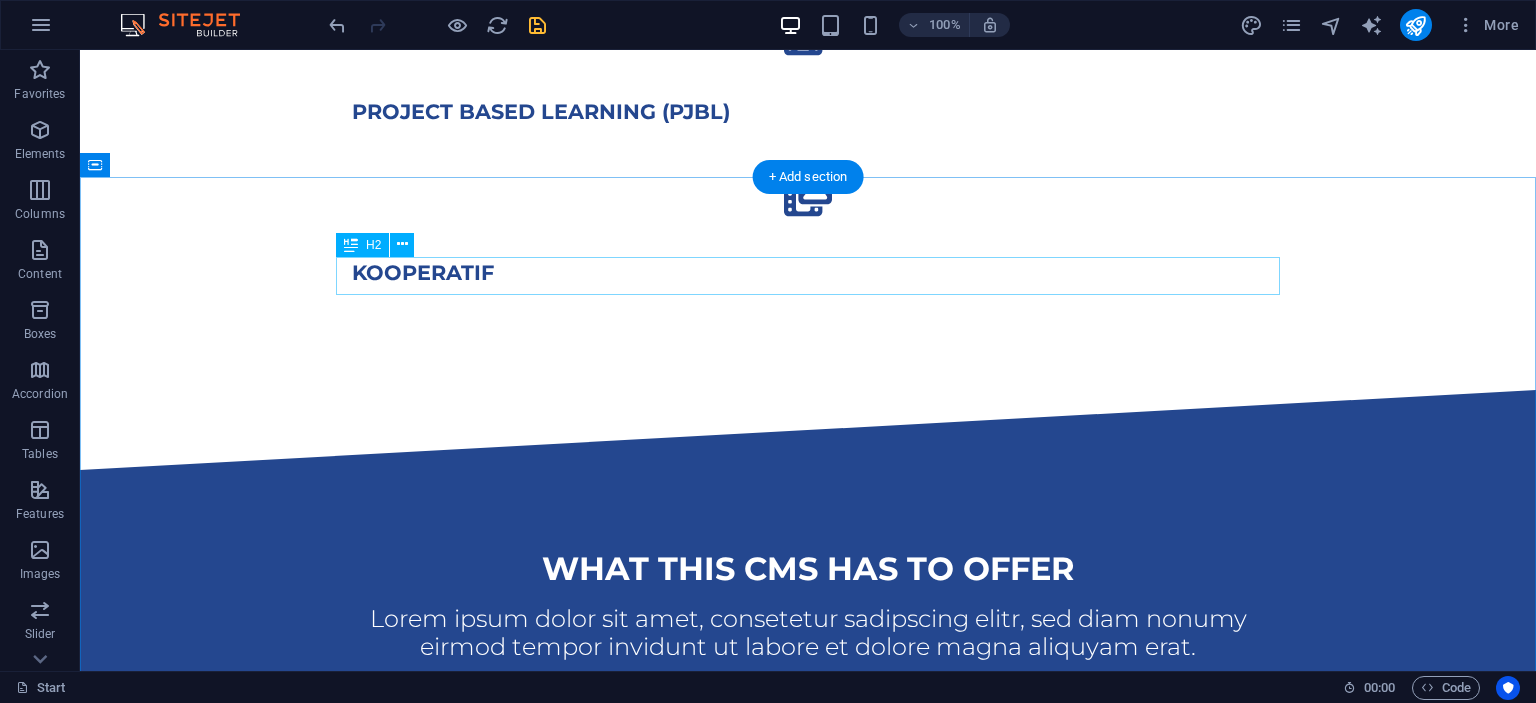 click on "What this CMS has to offer" at bounding box center [808, 569] 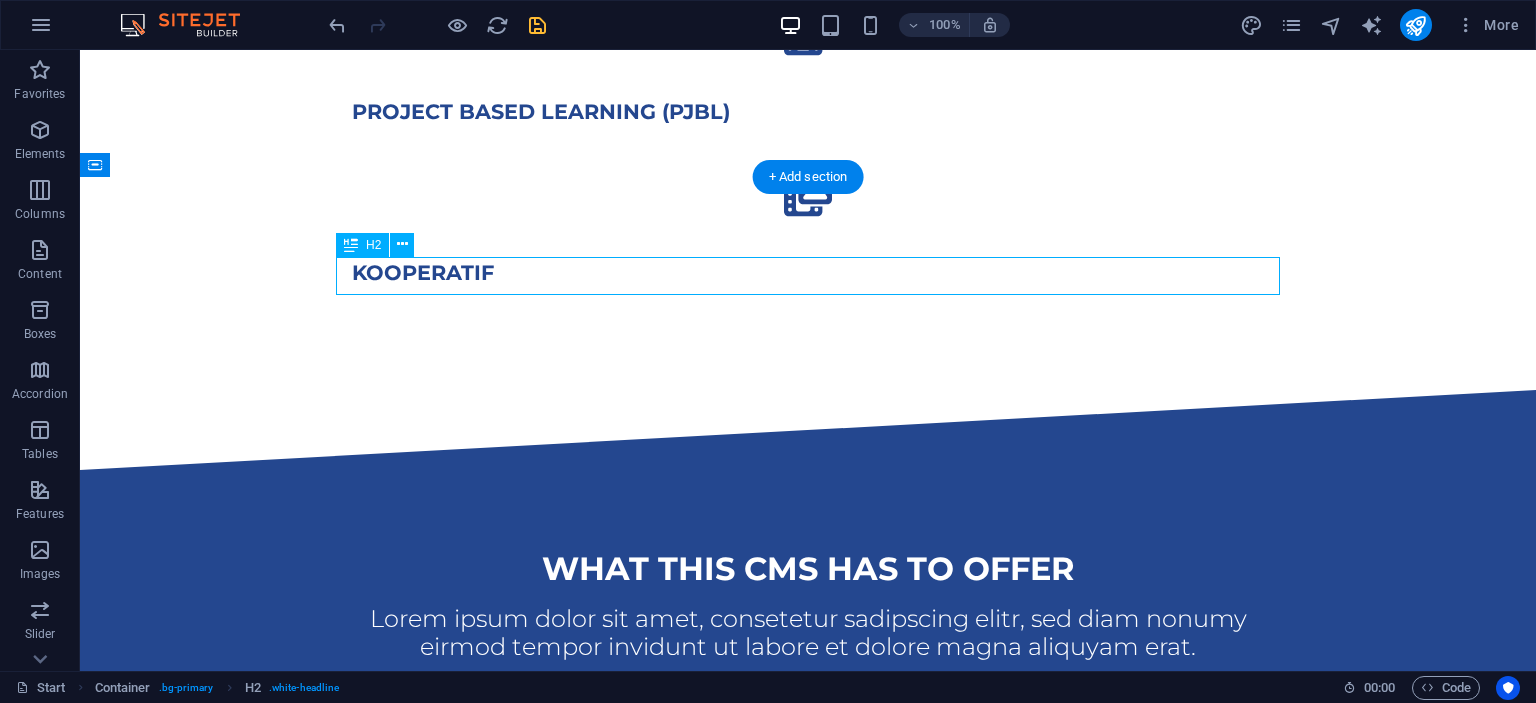click on "What this CMS has to offer" at bounding box center [808, 569] 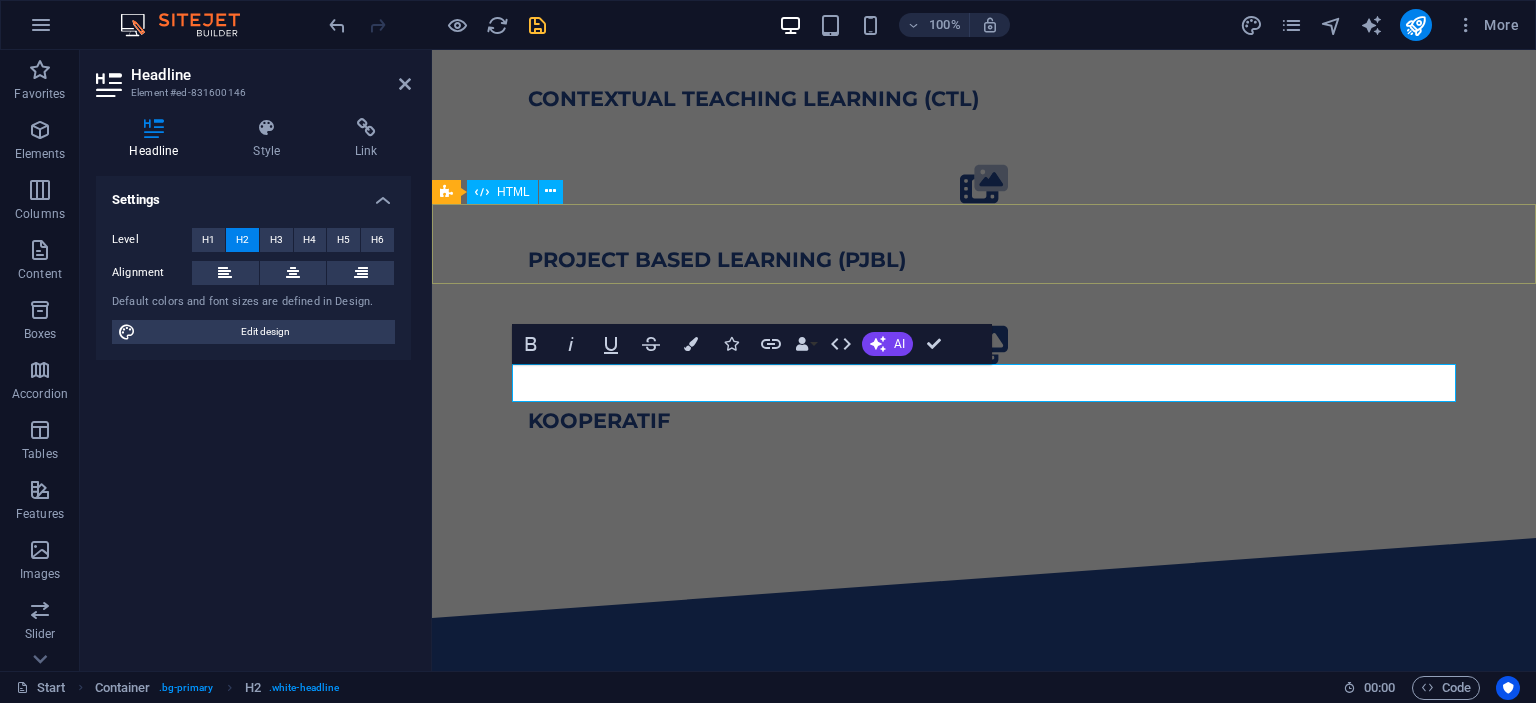 scroll, scrollTop: 1056, scrollLeft: 0, axis: vertical 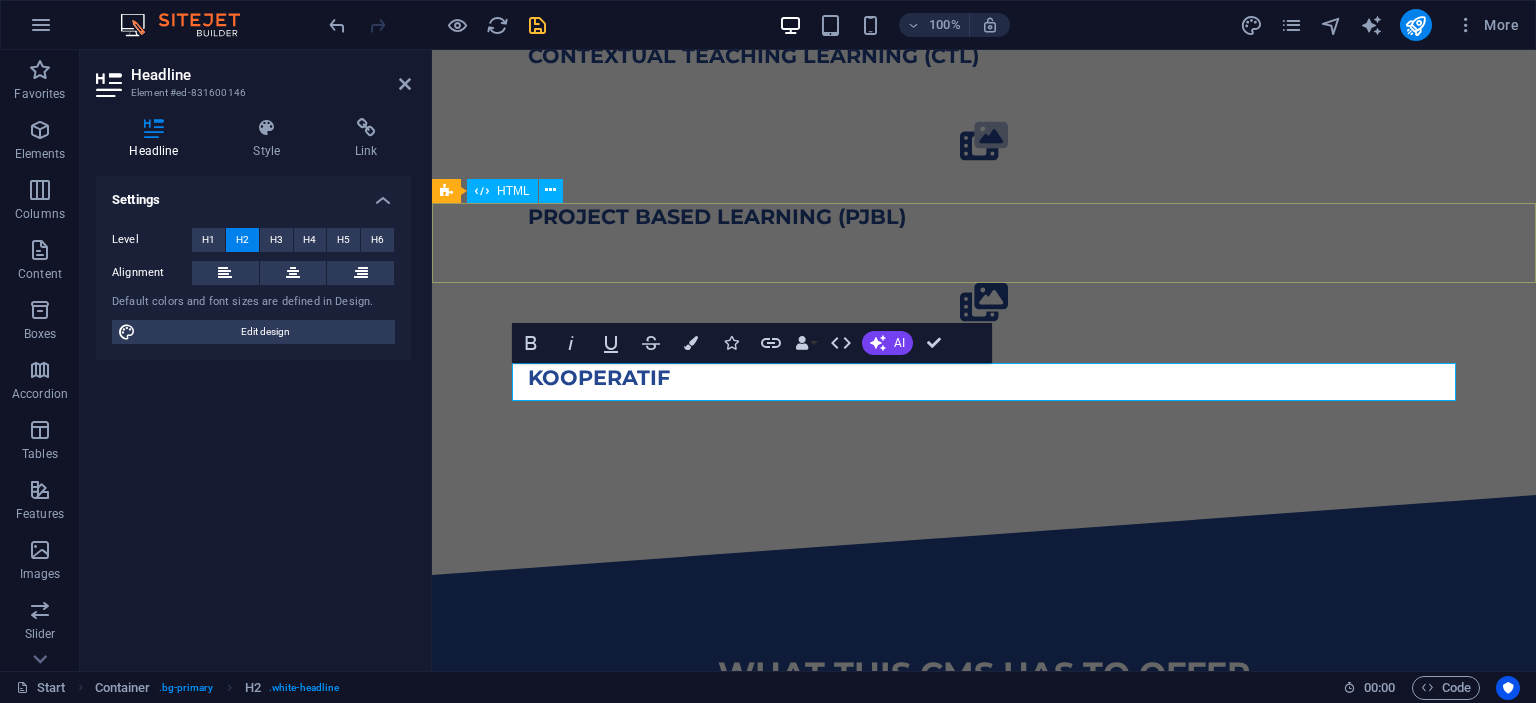 type 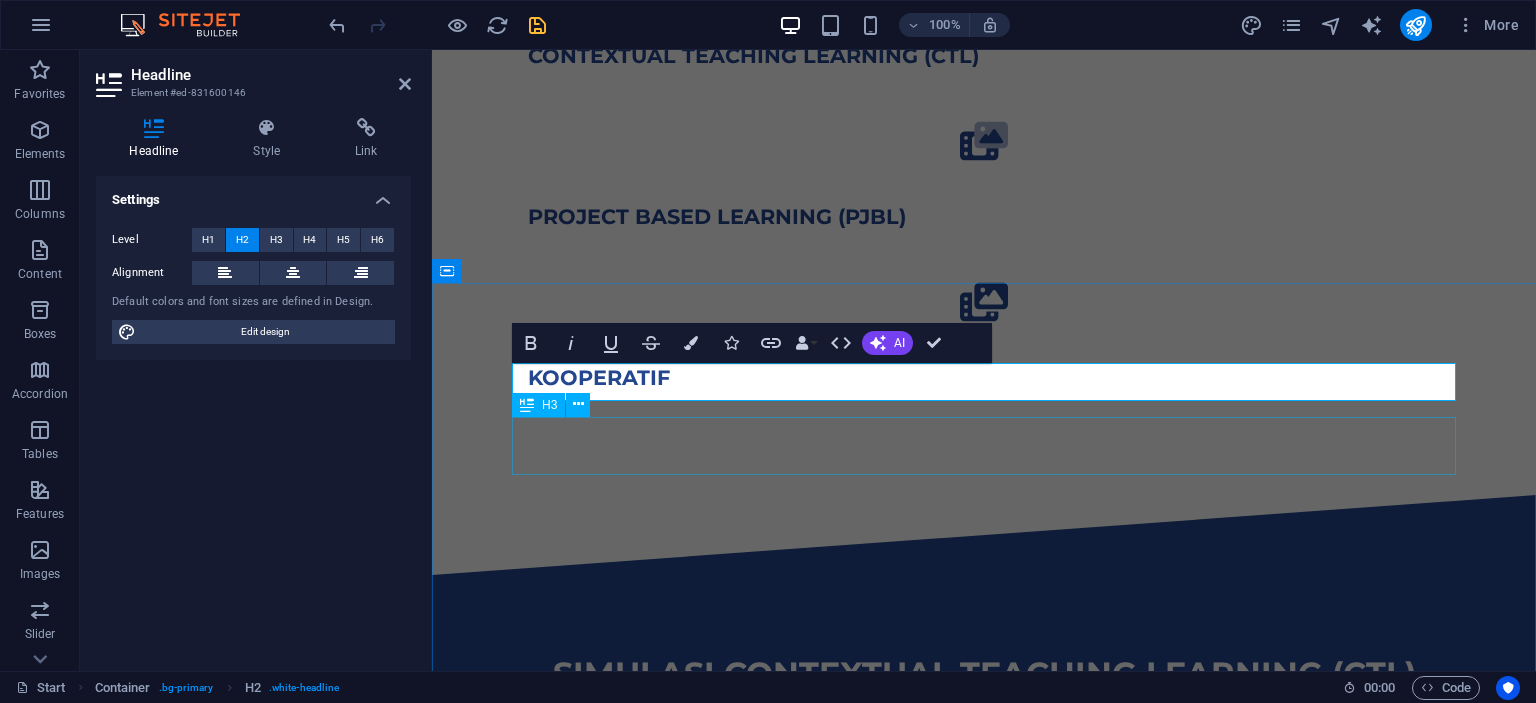 click on "Lorem ipsum dolor sit amet, consetetur sadipscing elitr, sed diam nonumy eirmod tempor invidunt ut labore et dolore magna aliquyam erat." at bounding box center (984, 739) 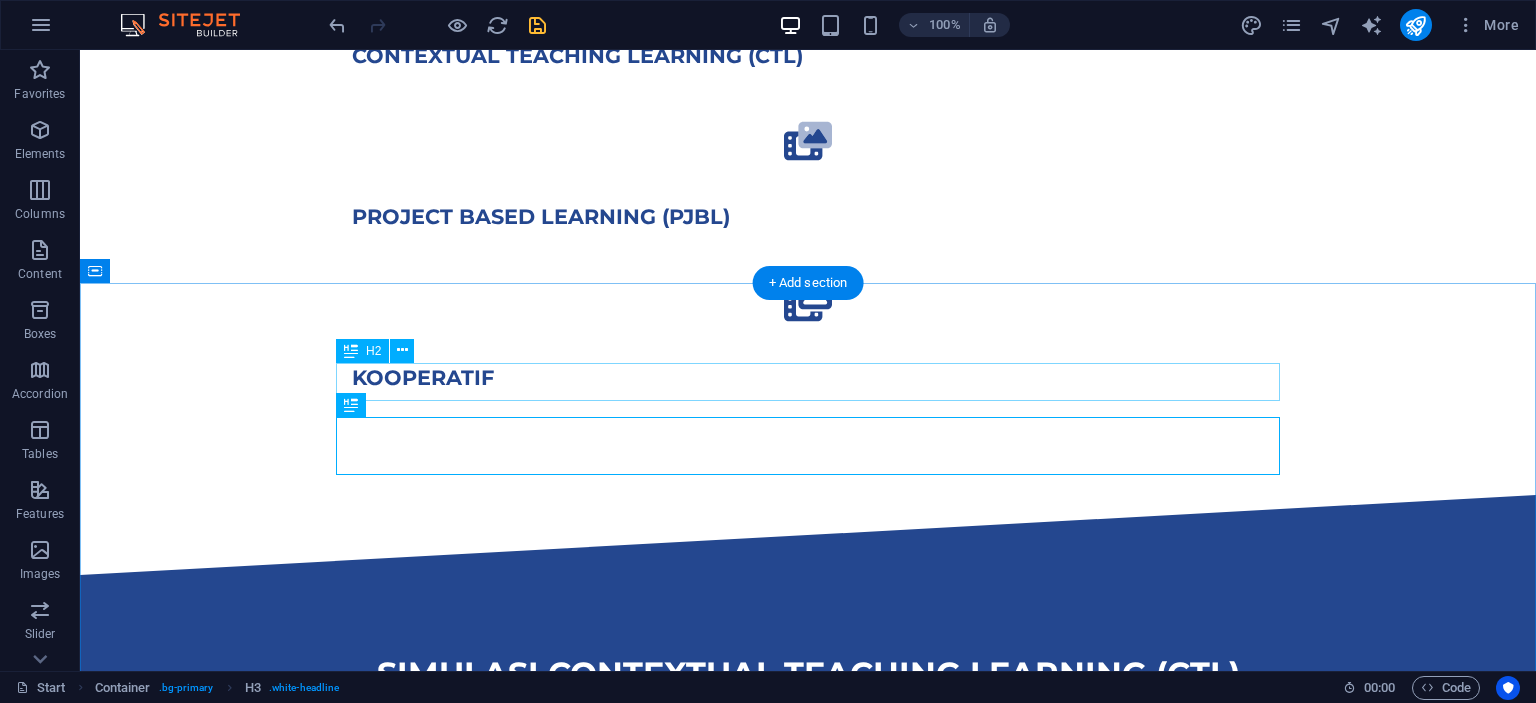 scroll, scrollTop: 1267, scrollLeft: 0, axis: vertical 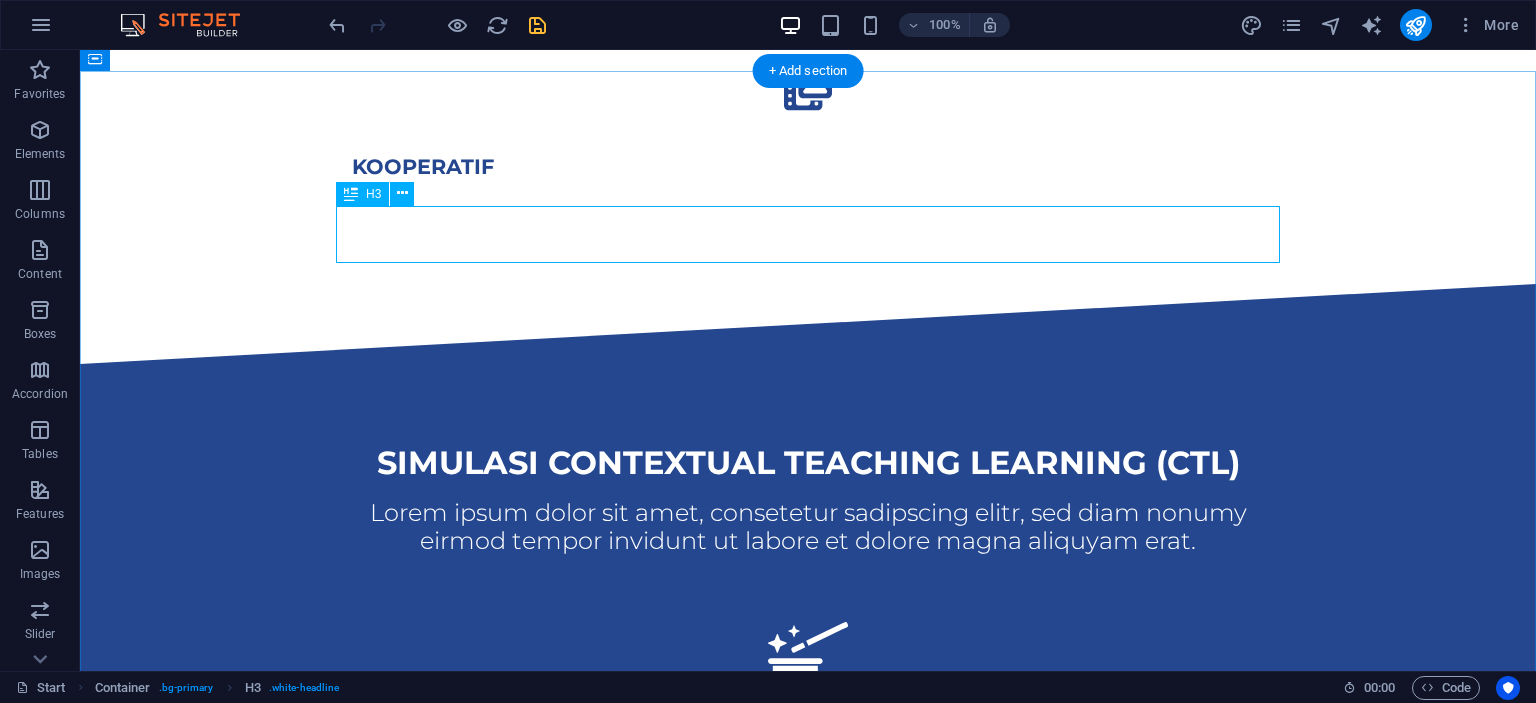click on "Lorem ipsum dolor sit amet, consetetur sadipscing elitr, sed diam nonumy eirmod tempor invidunt ut labore et dolore magna aliquyam erat." at bounding box center (808, 528) 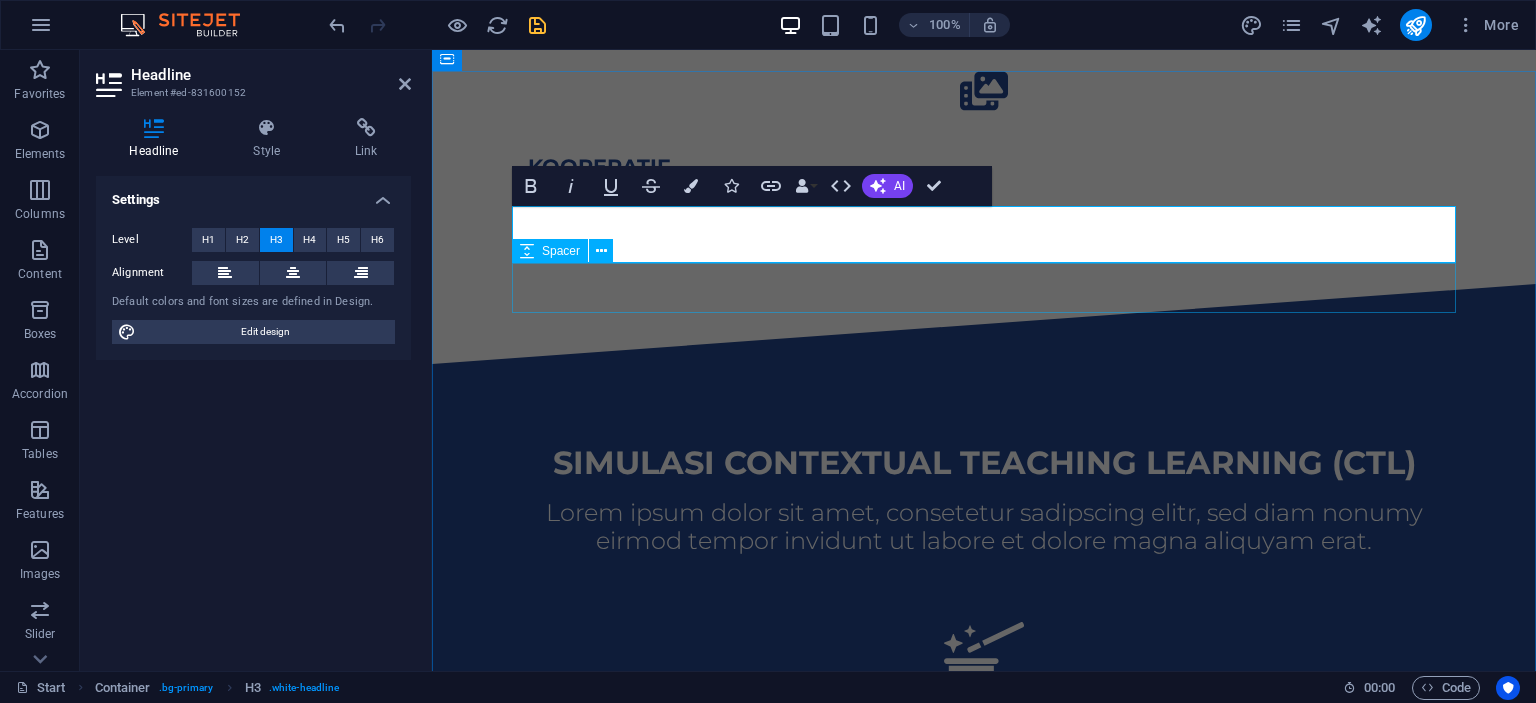 type 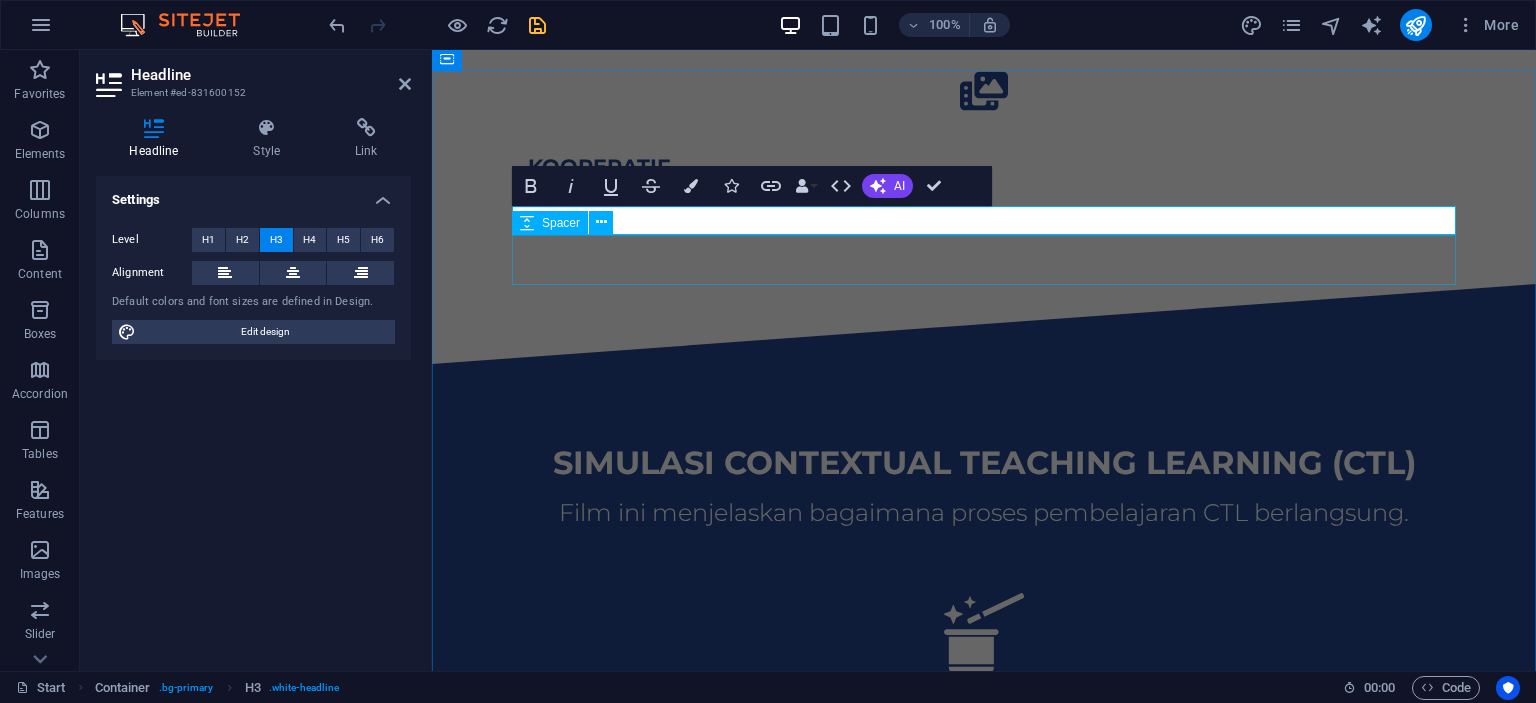 click at bounding box center [984, 552] 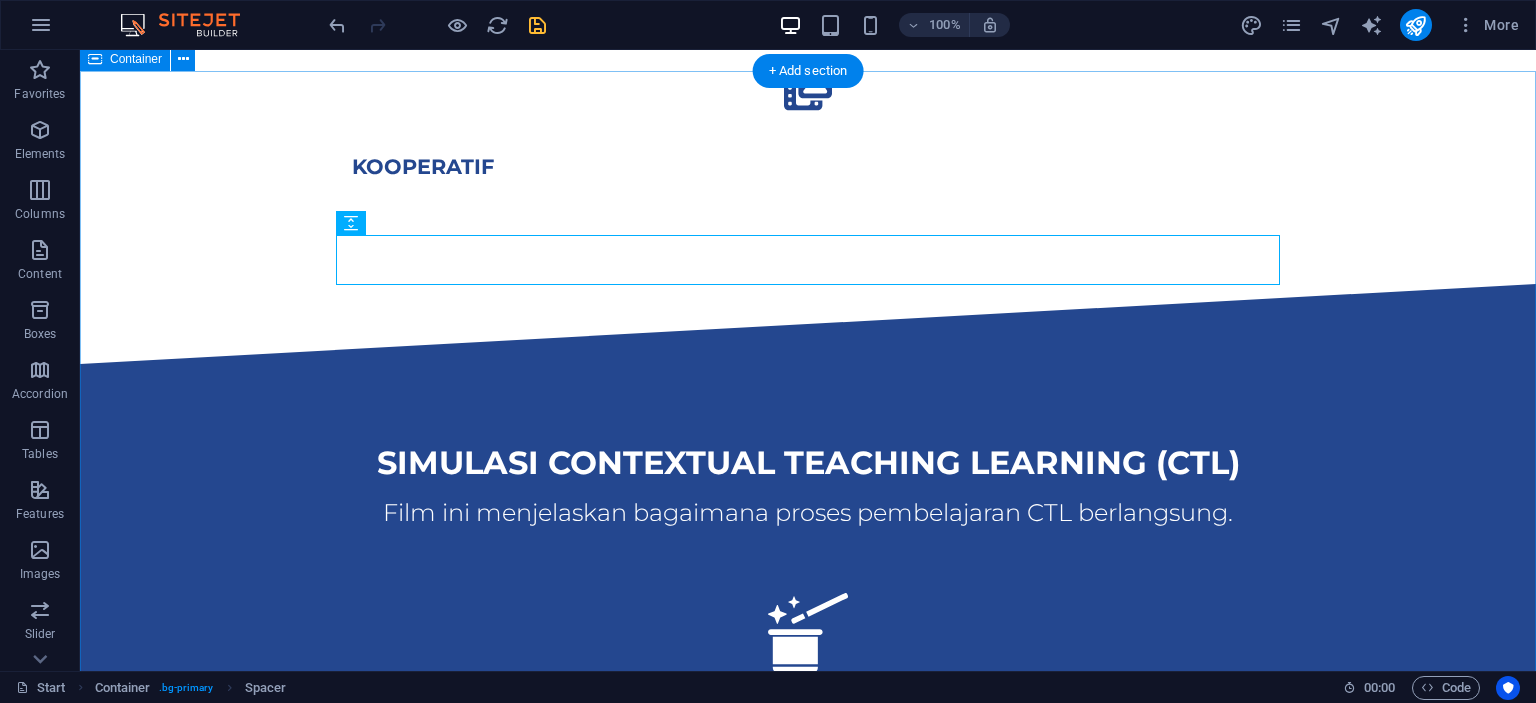 click on "simulasi contextual teaching learning (CTL) Film ini menjelaskan bagaimana proses pembelajaran CTL berlangsung.  website generator Lorem ipsum dolor sit amet, consectetur adipisicing elit. Veritatis, dolorem! Easy & PowerfuL CMS Lorem ipsum dolor sit amet, consectetur adipisicing elit. Veritatis, dolorem! E-Commerce Lorem ipsum dolor sit amet, consectetur adipisicing elit. Veritatis, dolorem! Responsive design Lorem ipsum dolor sit amet, consectetur adipisicing elit. Veritatis, dolorem! SEO Settings Lorem ipsum dolor sit amet, consectetur adipisicing elit. Veritatis, dolorem! Mail transfer tool Lorem ipsum dolor sit amet, consectetur adipisicing elit. Veritatis, dolorem! Website inspector Lorem ipsum dolor sit amet, consectetur adipisicing elit. Veritatis, dolorem! Backups & recovery Lorem ipsum dolor sit amet, consectetur adipisicing elit. Veritatis, dolorem!" at bounding box center [808, 1374] 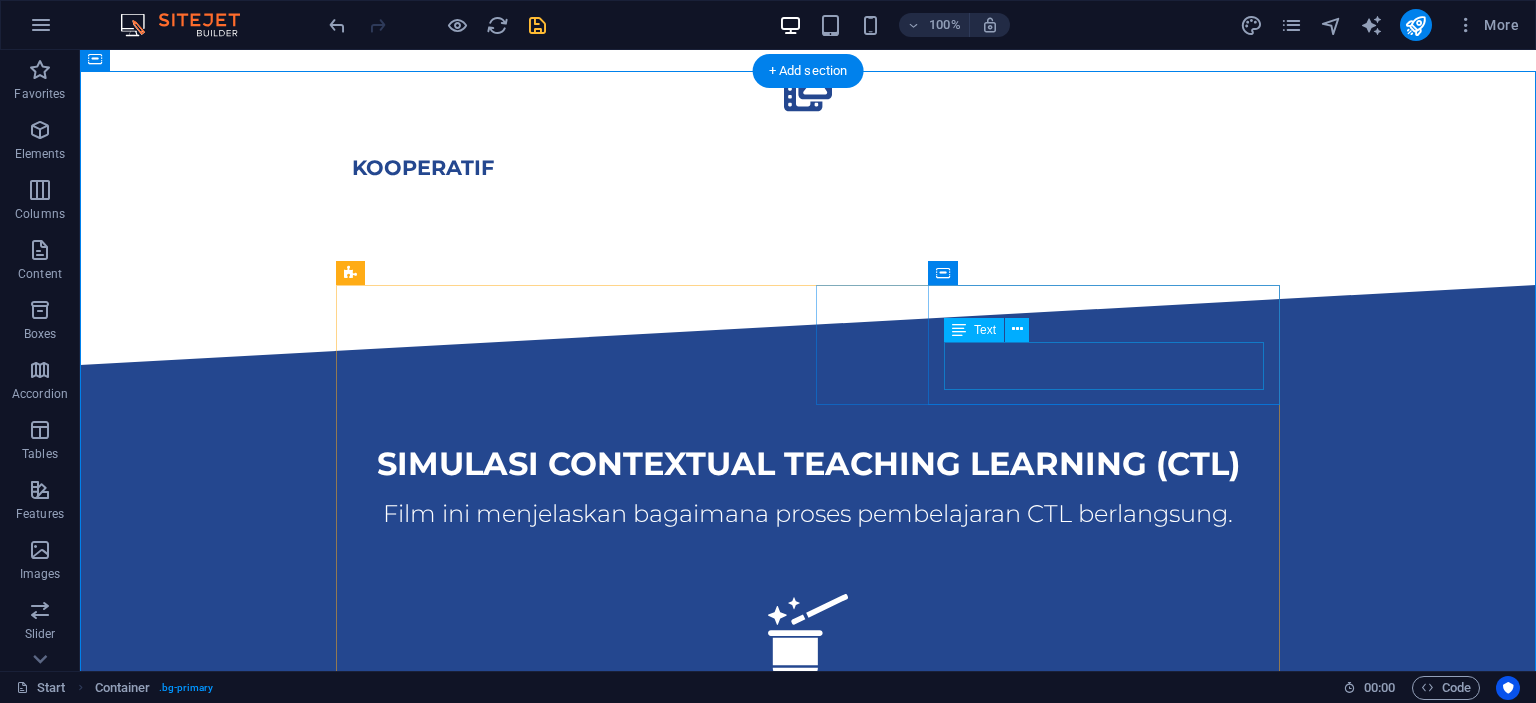 scroll, scrollTop: 1267, scrollLeft: 0, axis: vertical 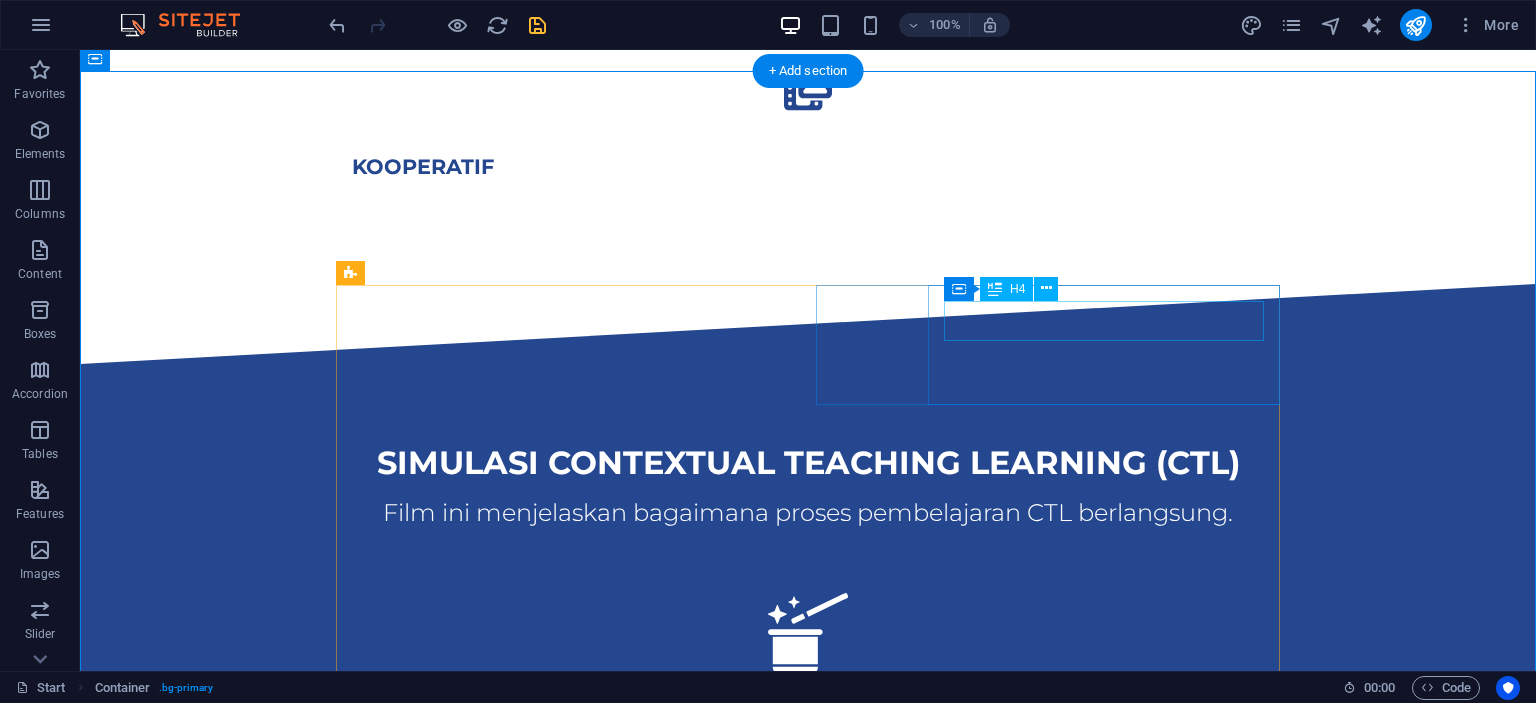 click on "Easy & PowerfuL CMS" at bounding box center [808, 942] 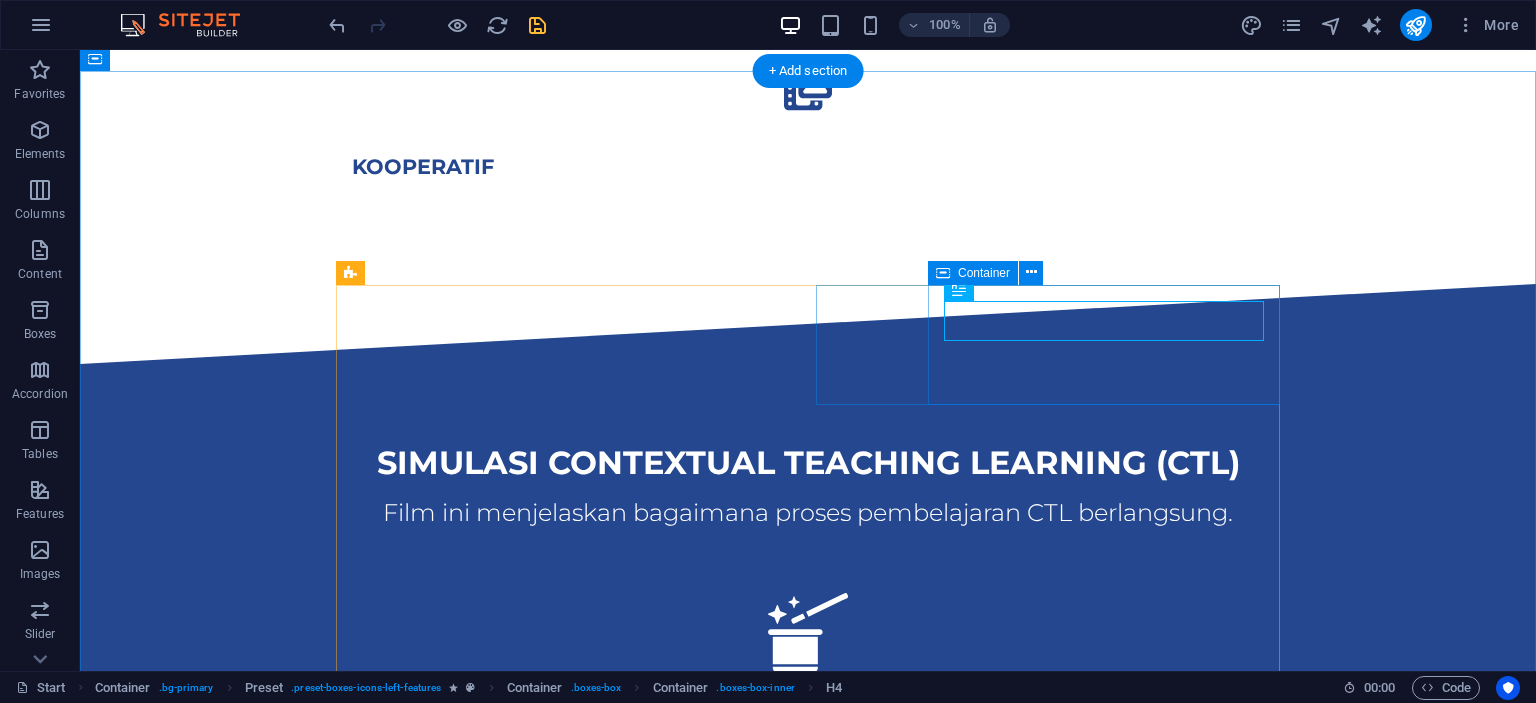 click on "Easy & PowerfuL CMS Lorem ipsum dolor sit amet, consectetur adipisicing elit. Veritatis, dolorem!" at bounding box center [808, 954] 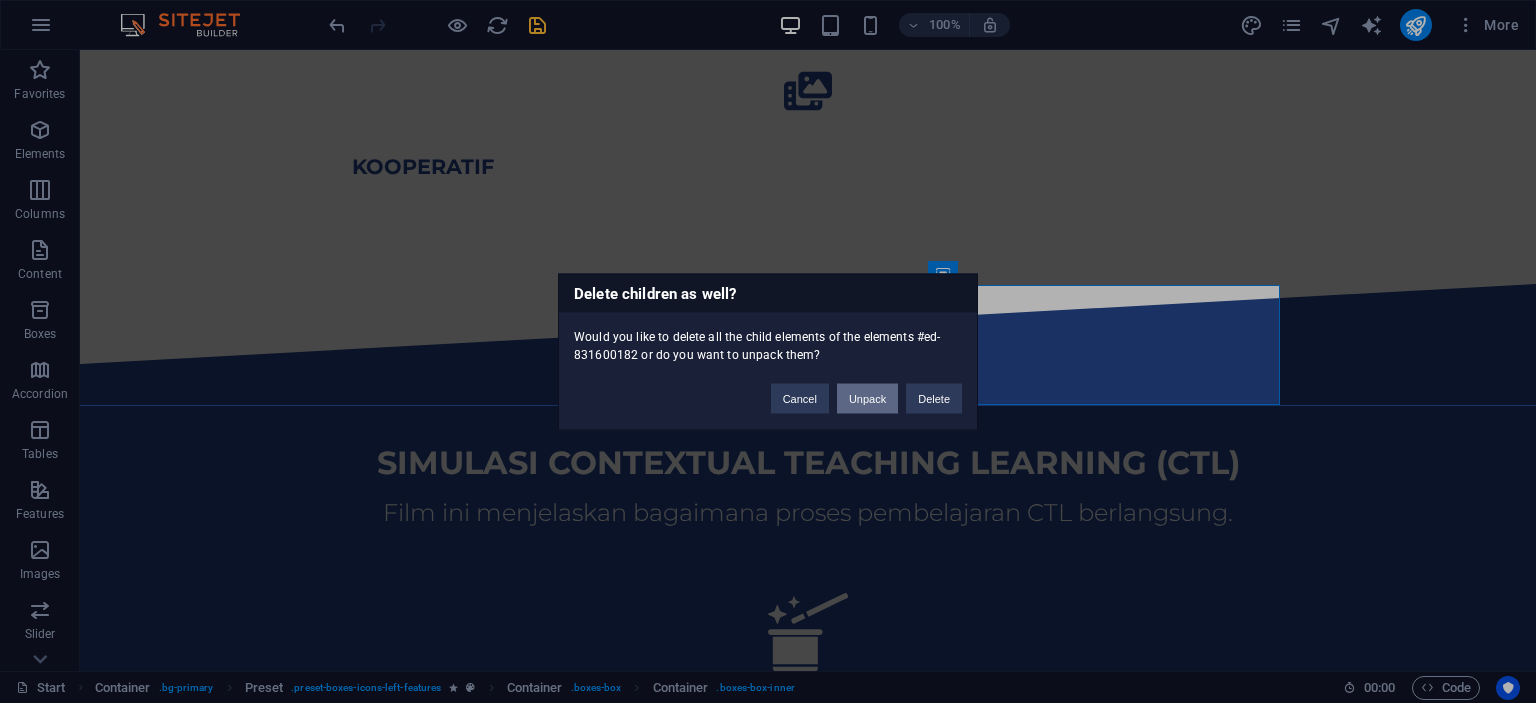 click on "Unpack" at bounding box center (867, 398) 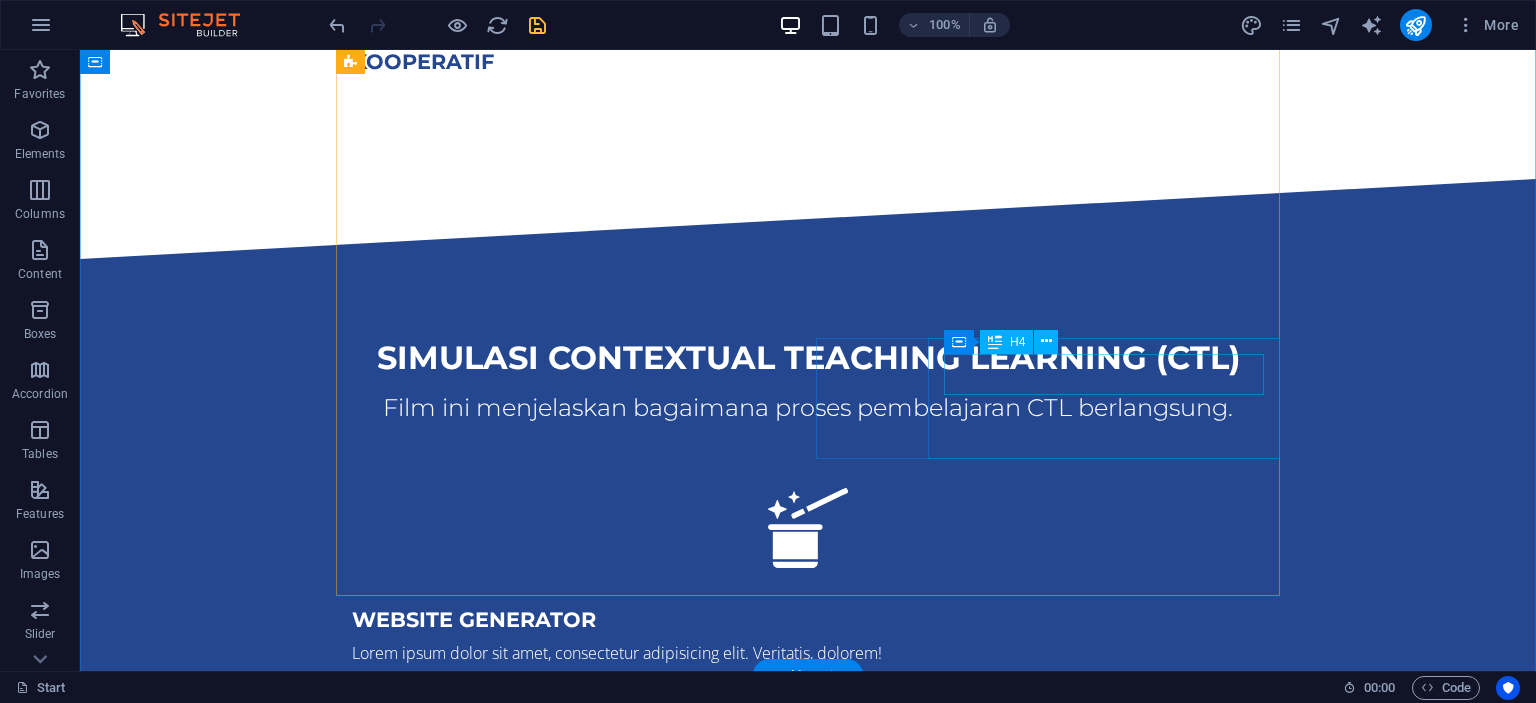 scroll, scrollTop: 1161, scrollLeft: 0, axis: vertical 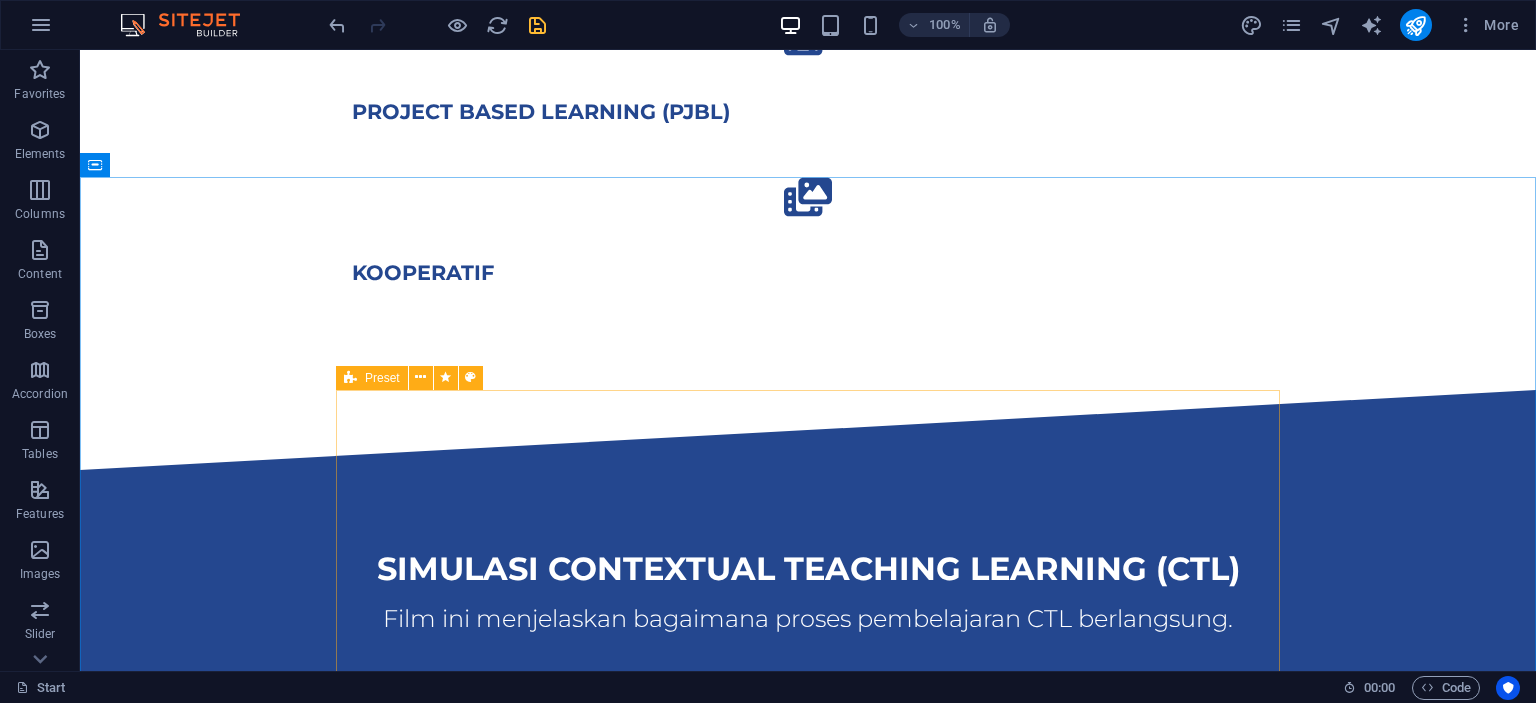 click at bounding box center [350, 378] 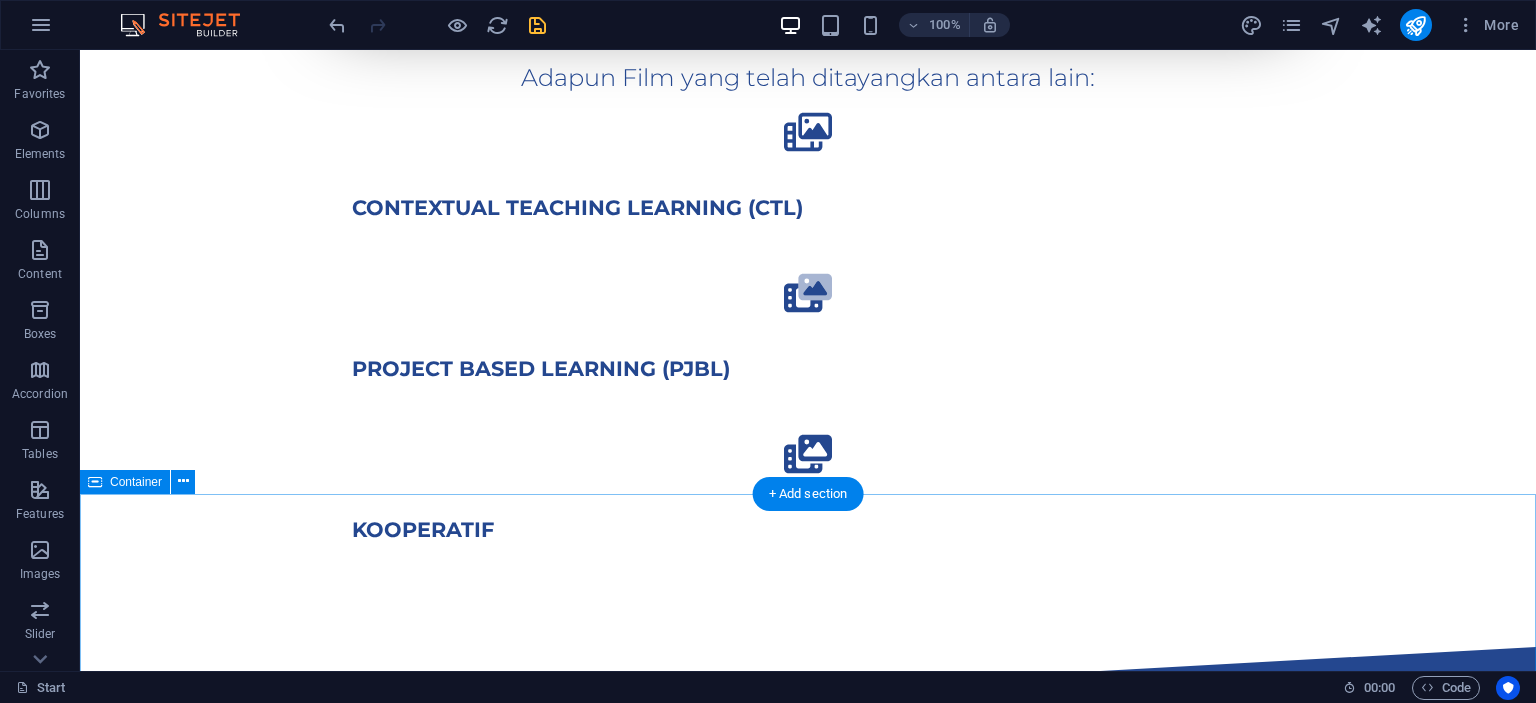 scroll, scrollTop: 1161, scrollLeft: 0, axis: vertical 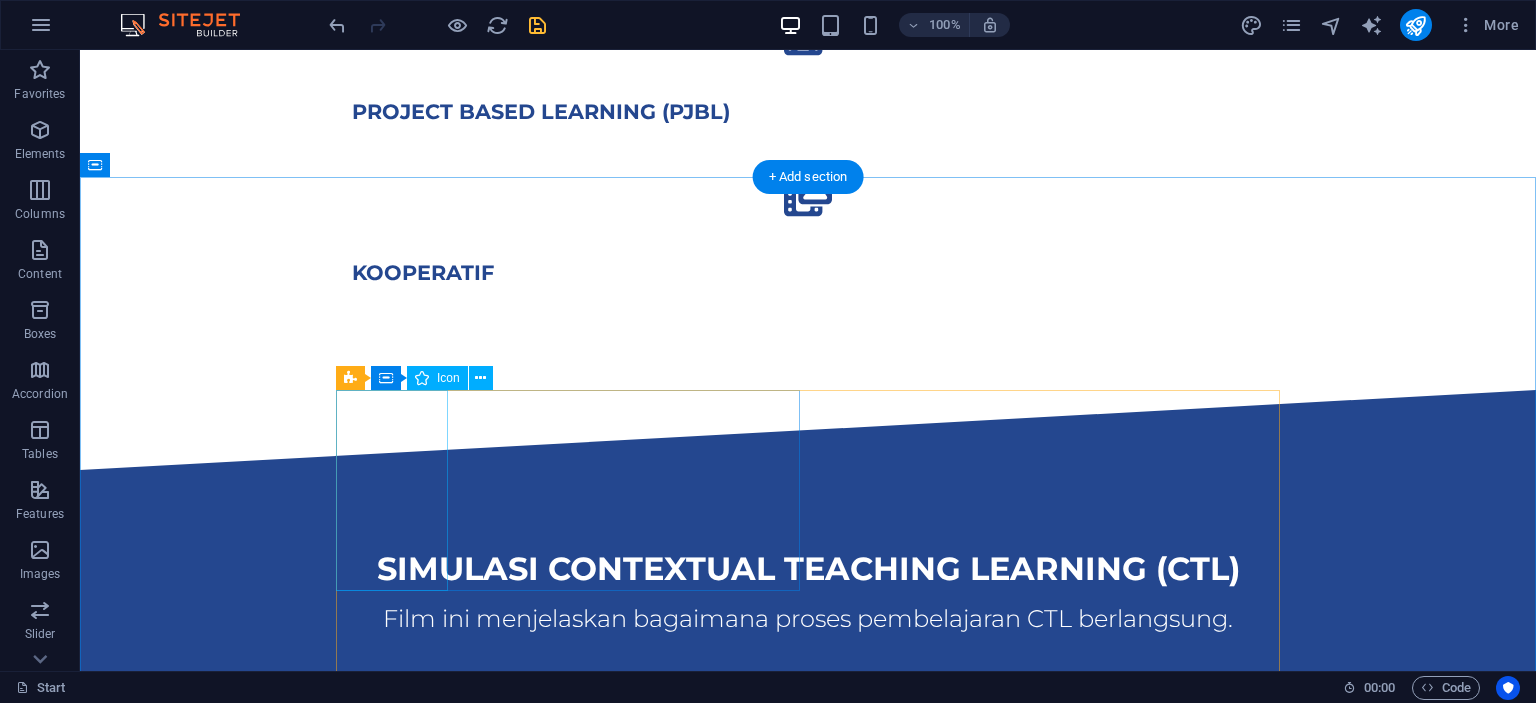 click at bounding box center (808, 739) 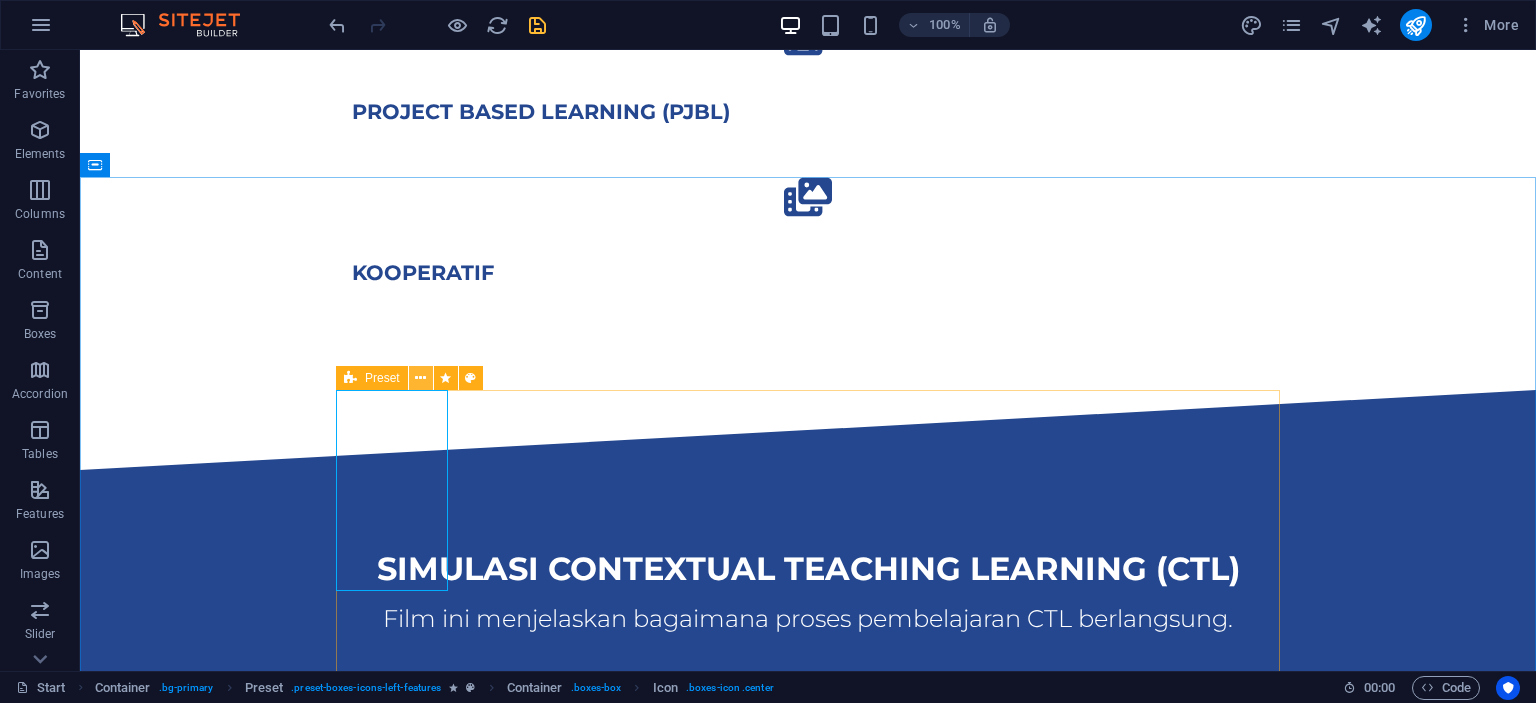 click at bounding box center (420, 378) 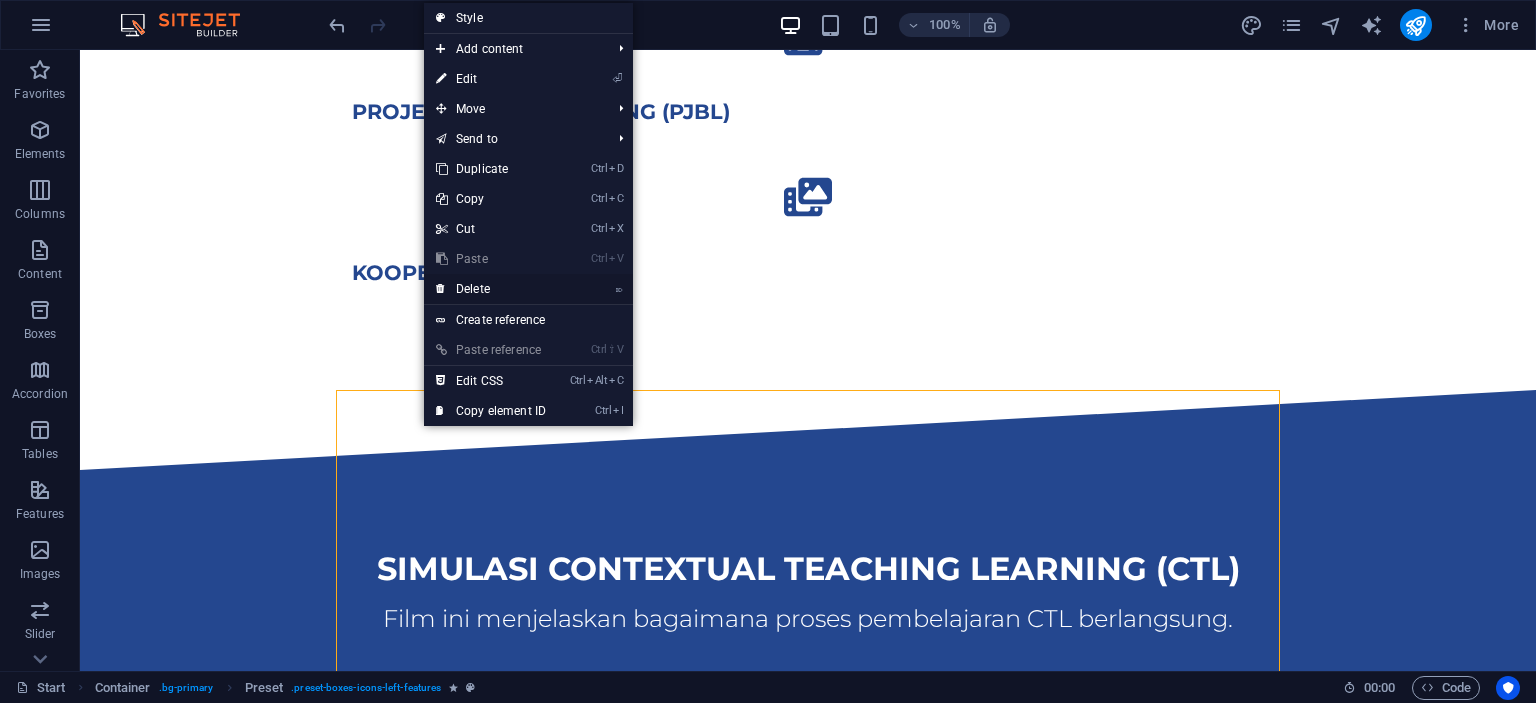 click on "⌦  Delete" at bounding box center (491, 289) 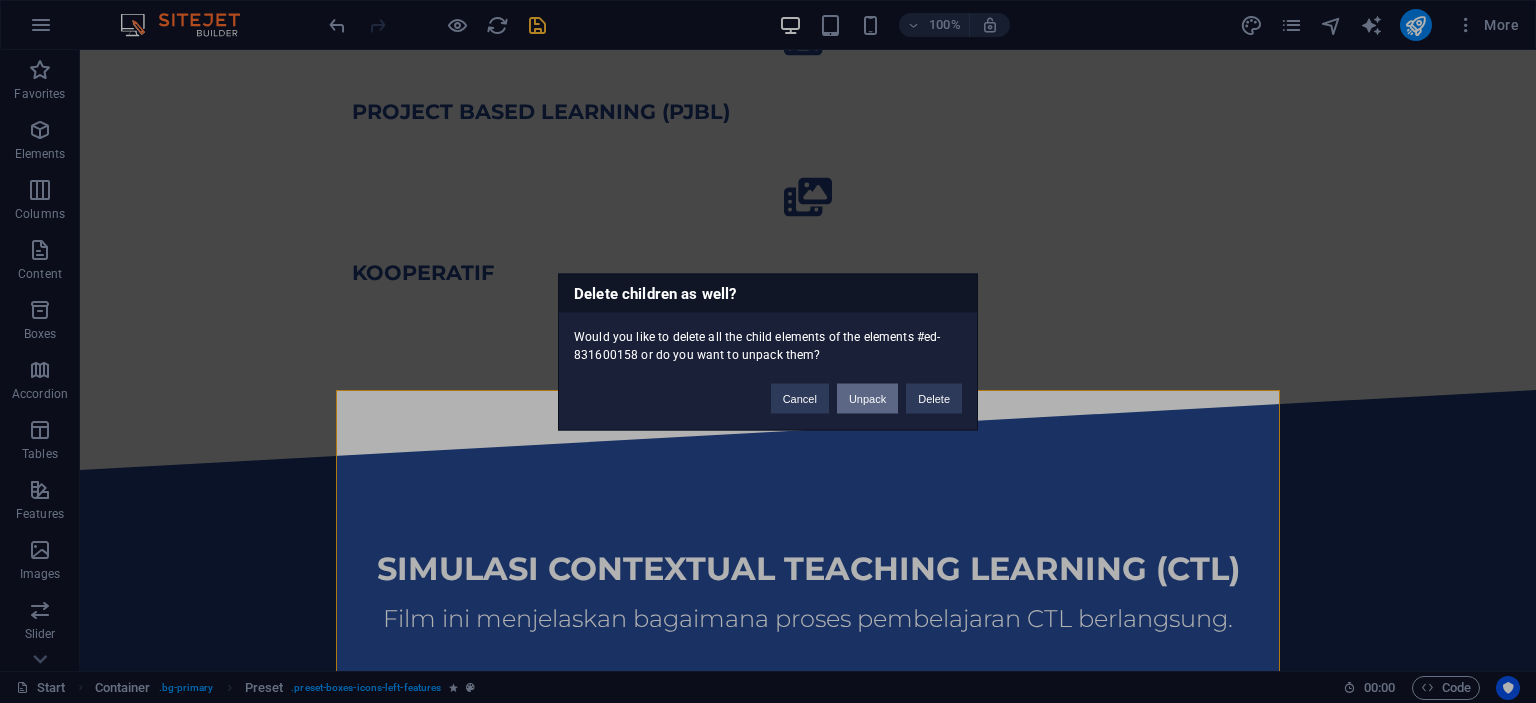 drag, startPoint x: 864, startPoint y: 394, endPoint x: 752, endPoint y: 376, distance: 113.43721 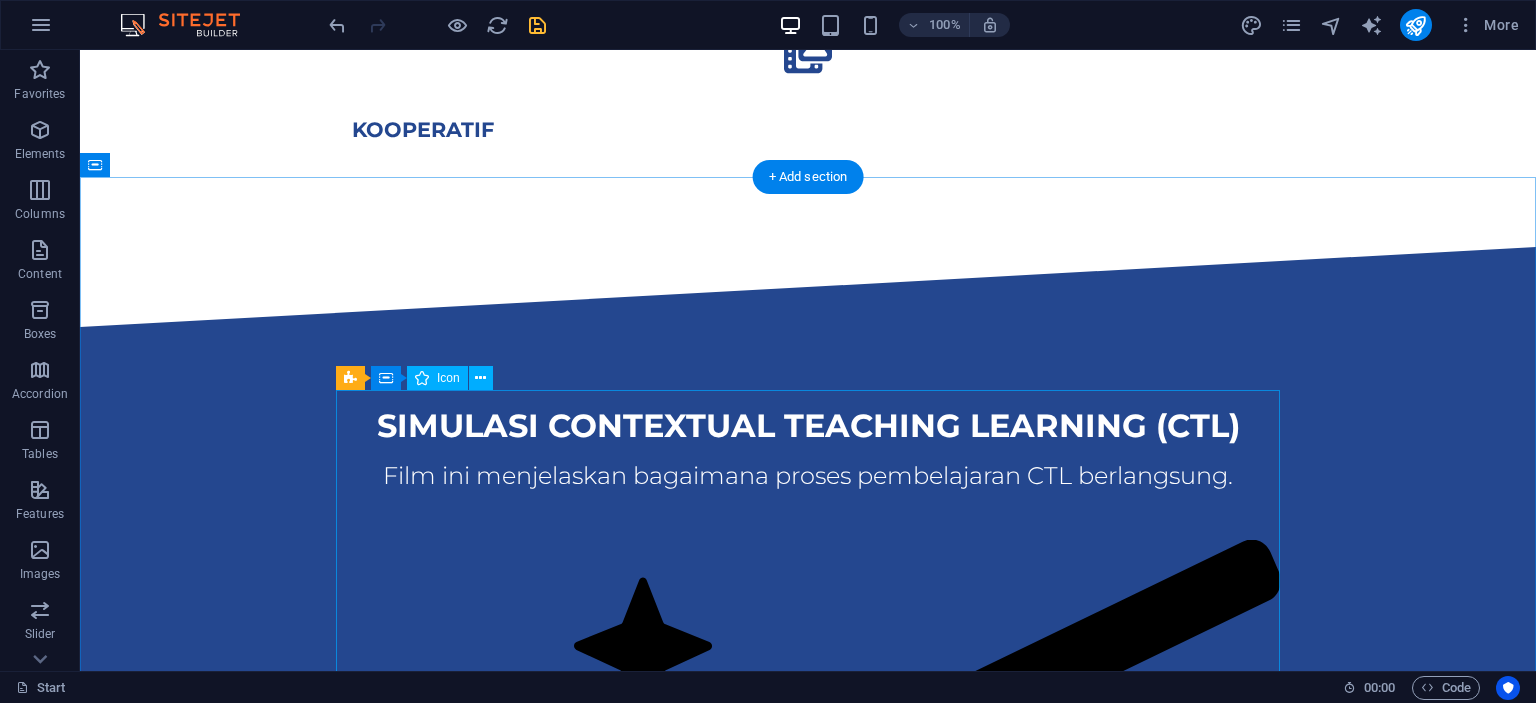 scroll, scrollTop: 1478, scrollLeft: 0, axis: vertical 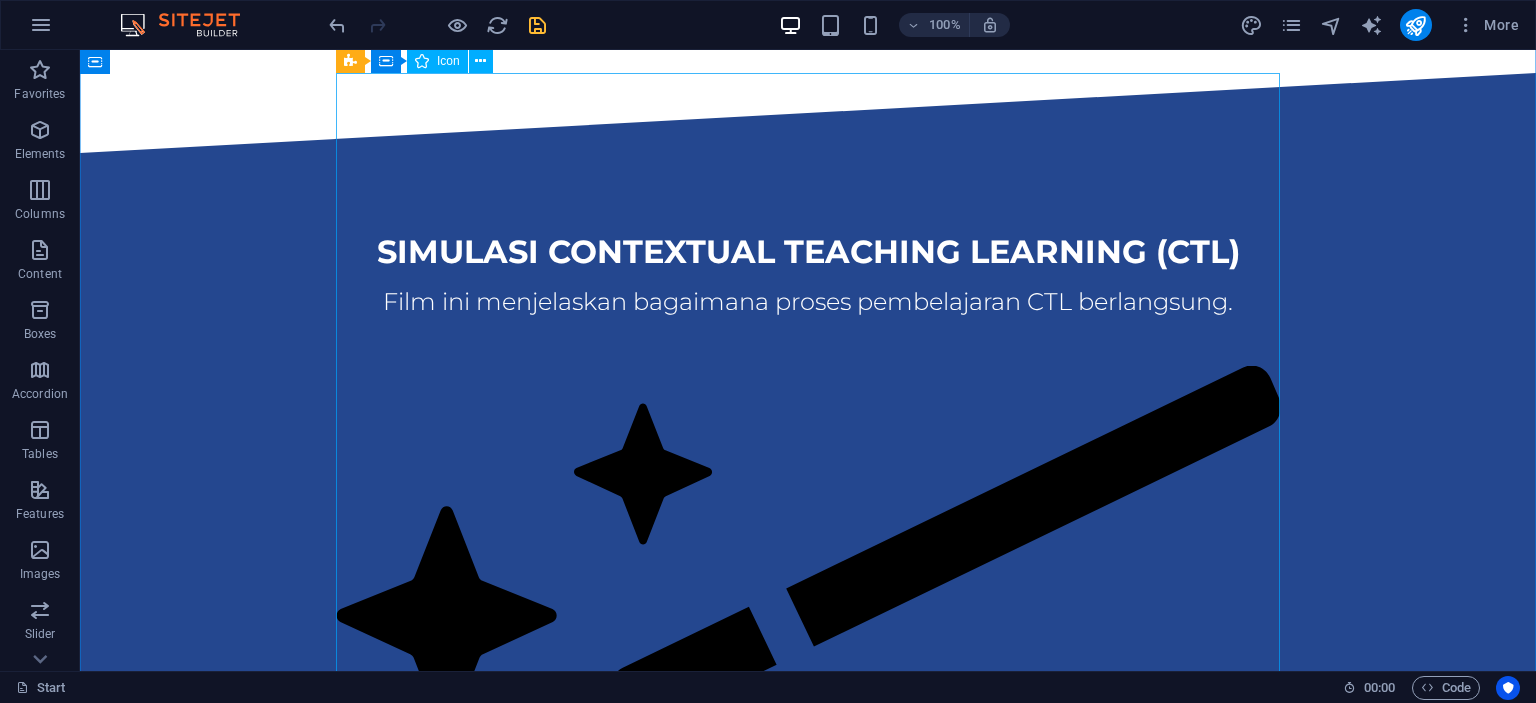 click at bounding box center [808, 840] 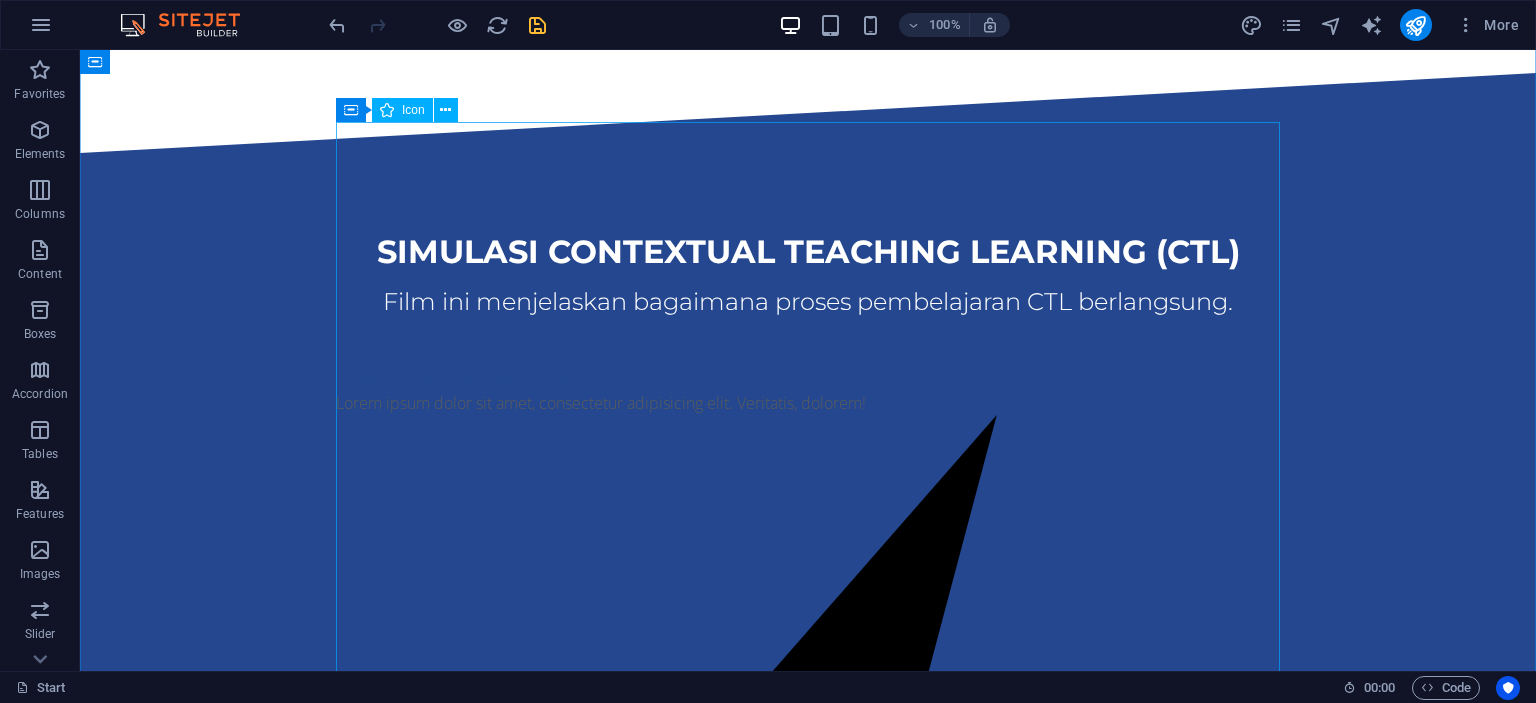 click at bounding box center (808, 1079) 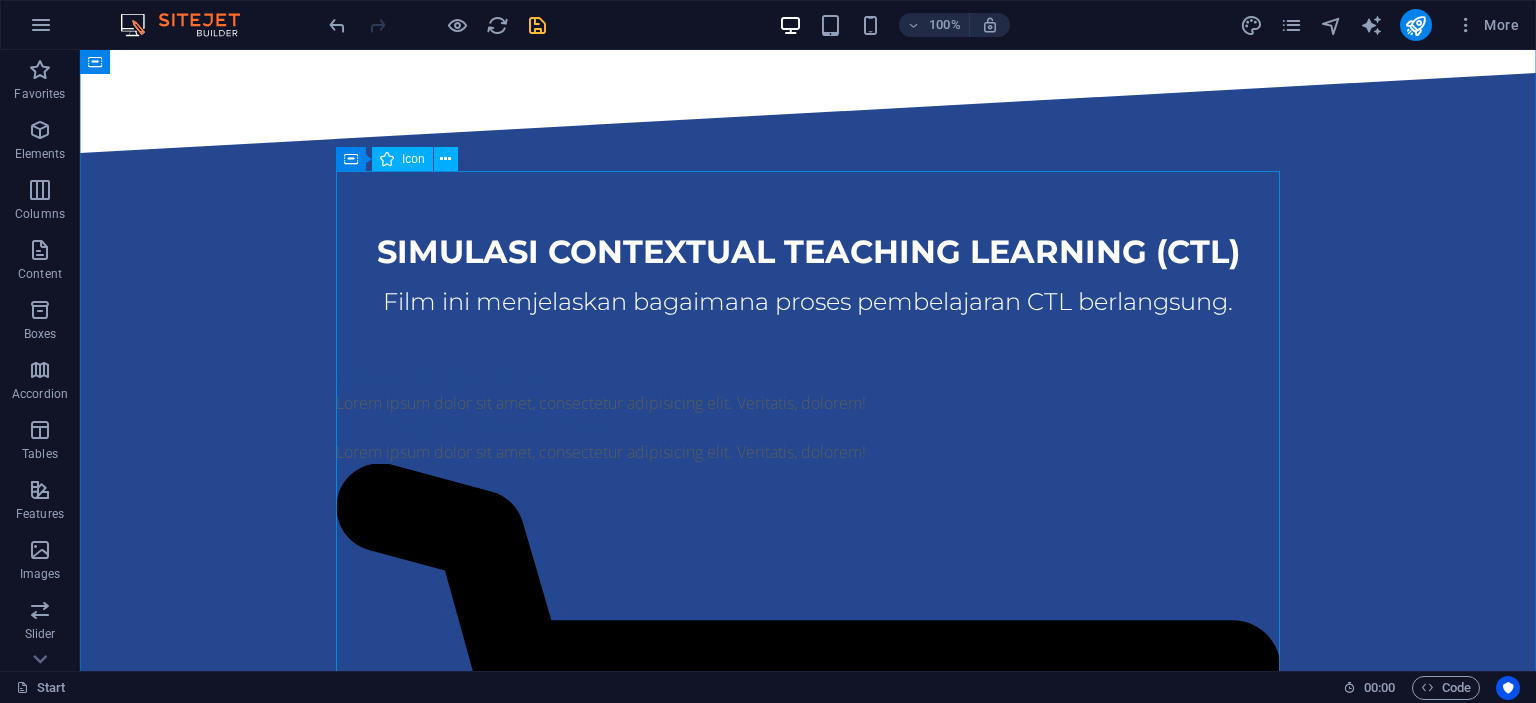 click at bounding box center (808, 861) 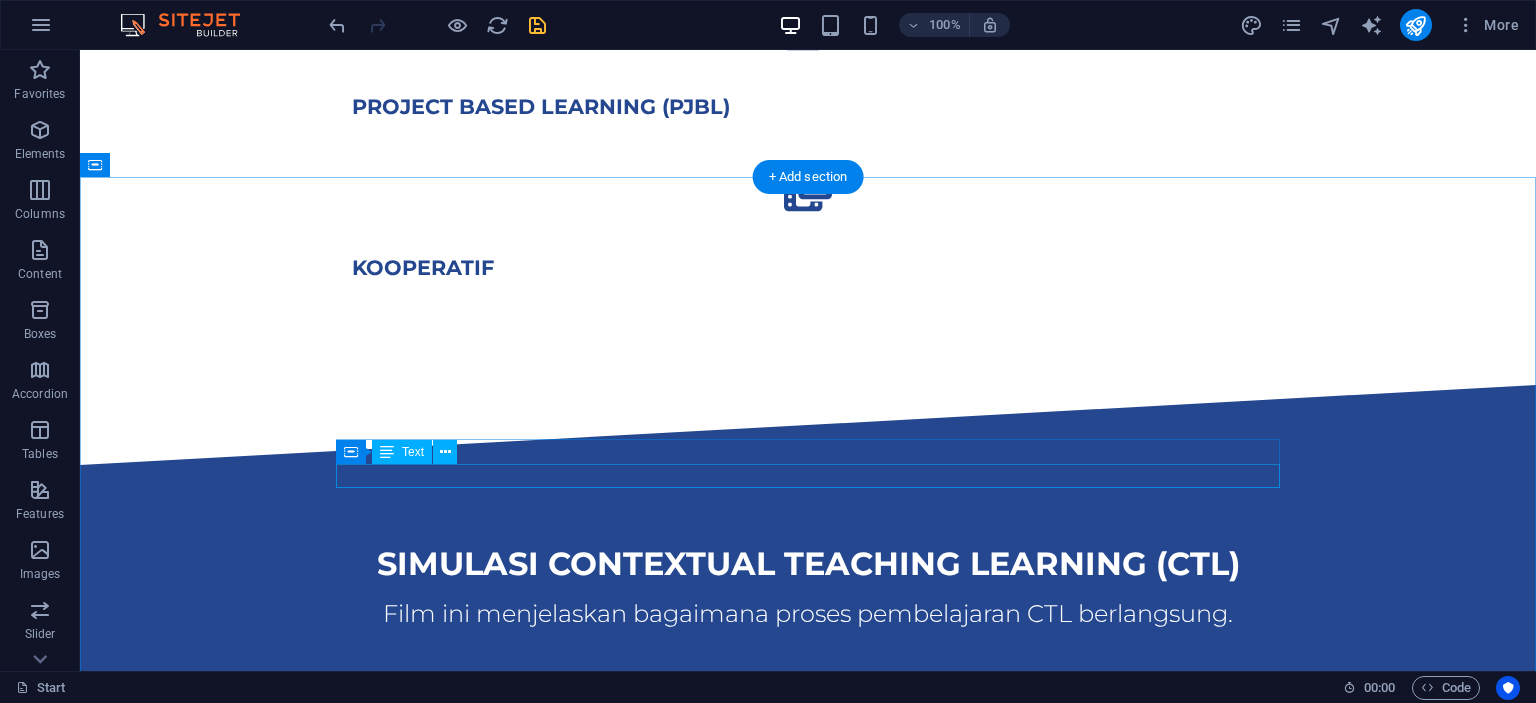 scroll, scrollTop: 1478, scrollLeft: 0, axis: vertical 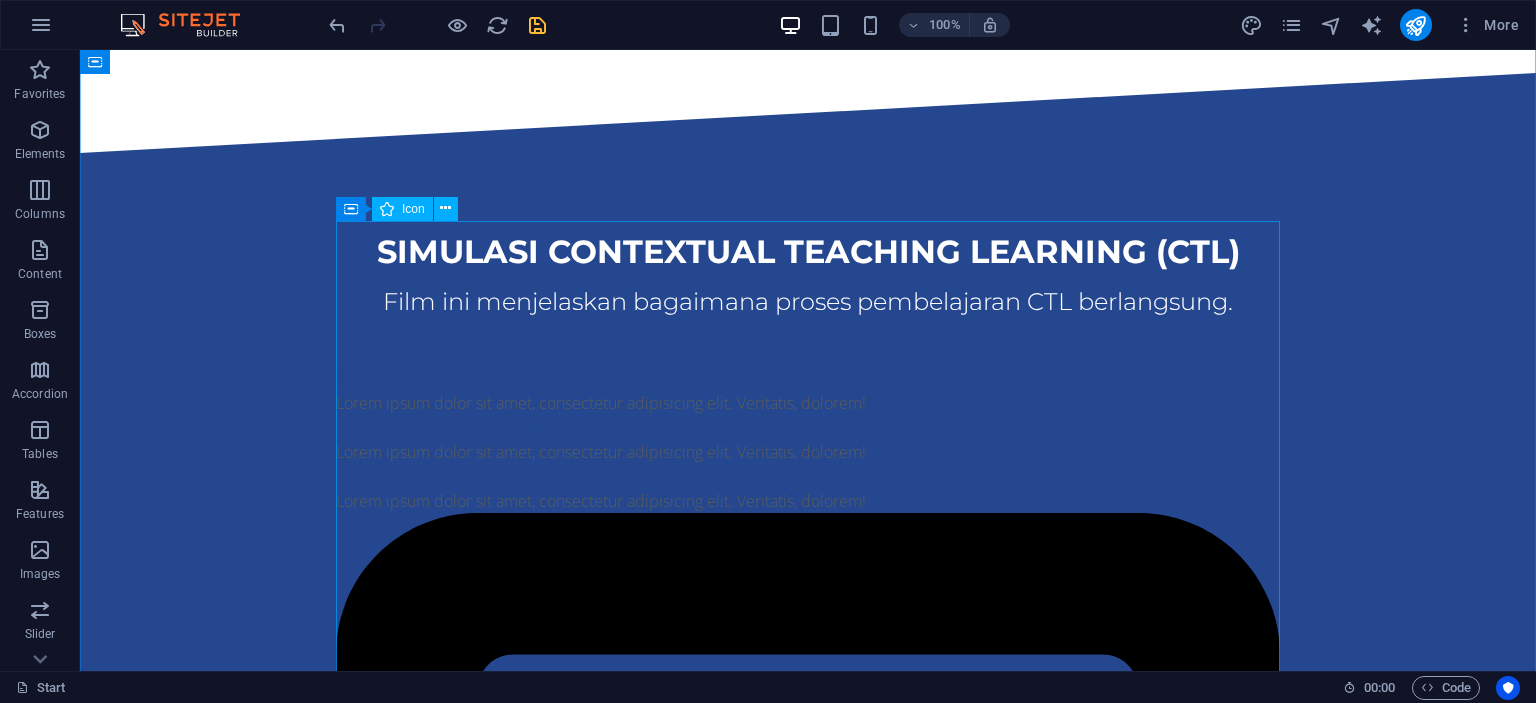 click at bounding box center [808, 1271] 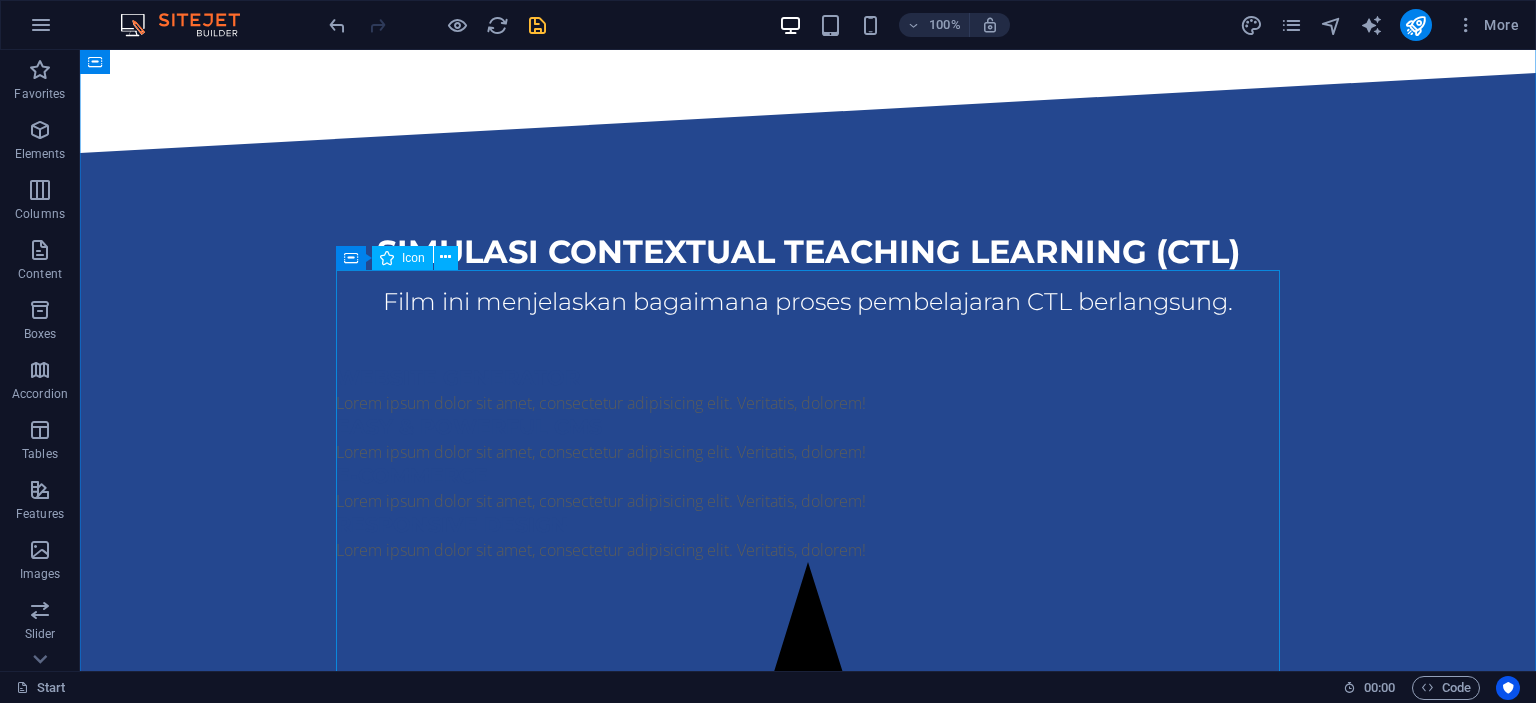 click at bounding box center (808, 1037) 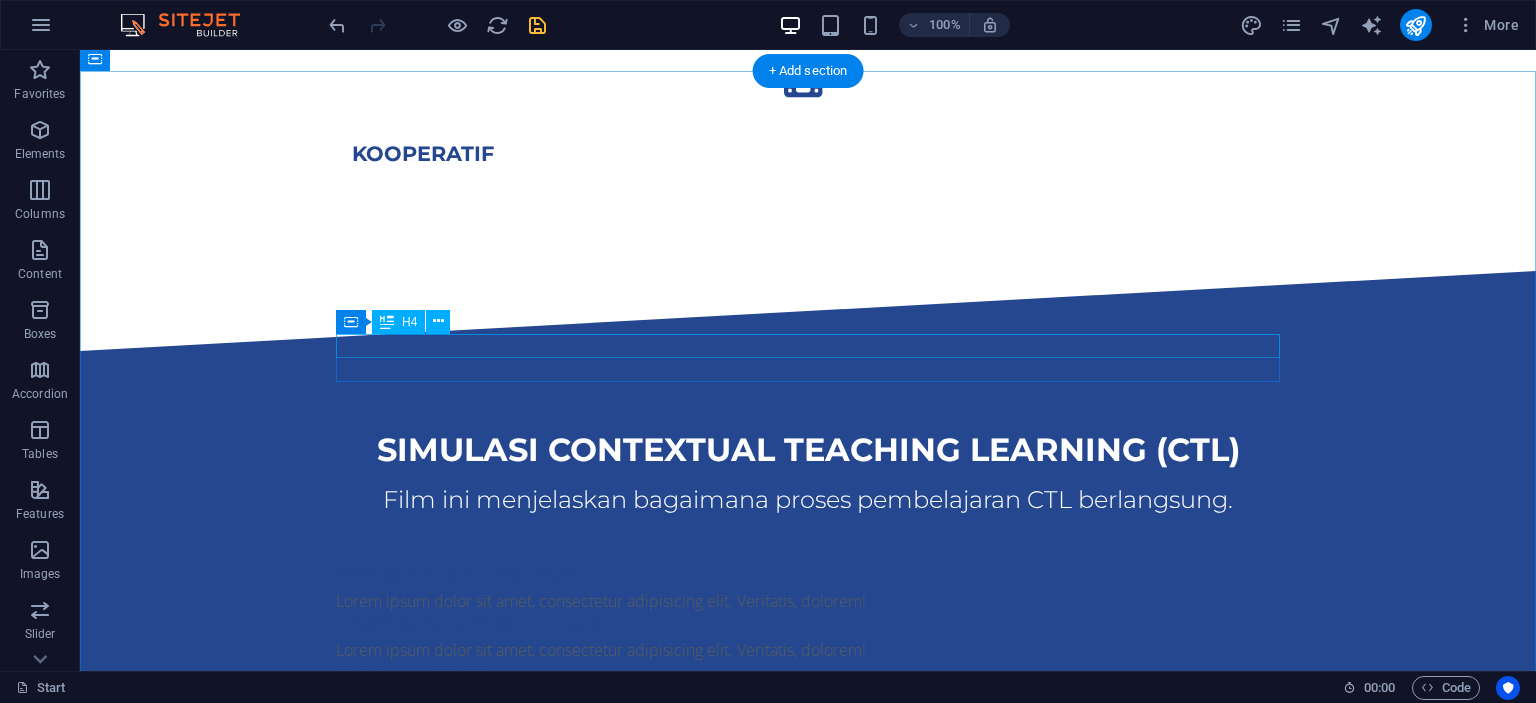 scroll, scrollTop: 1267, scrollLeft: 0, axis: vertical 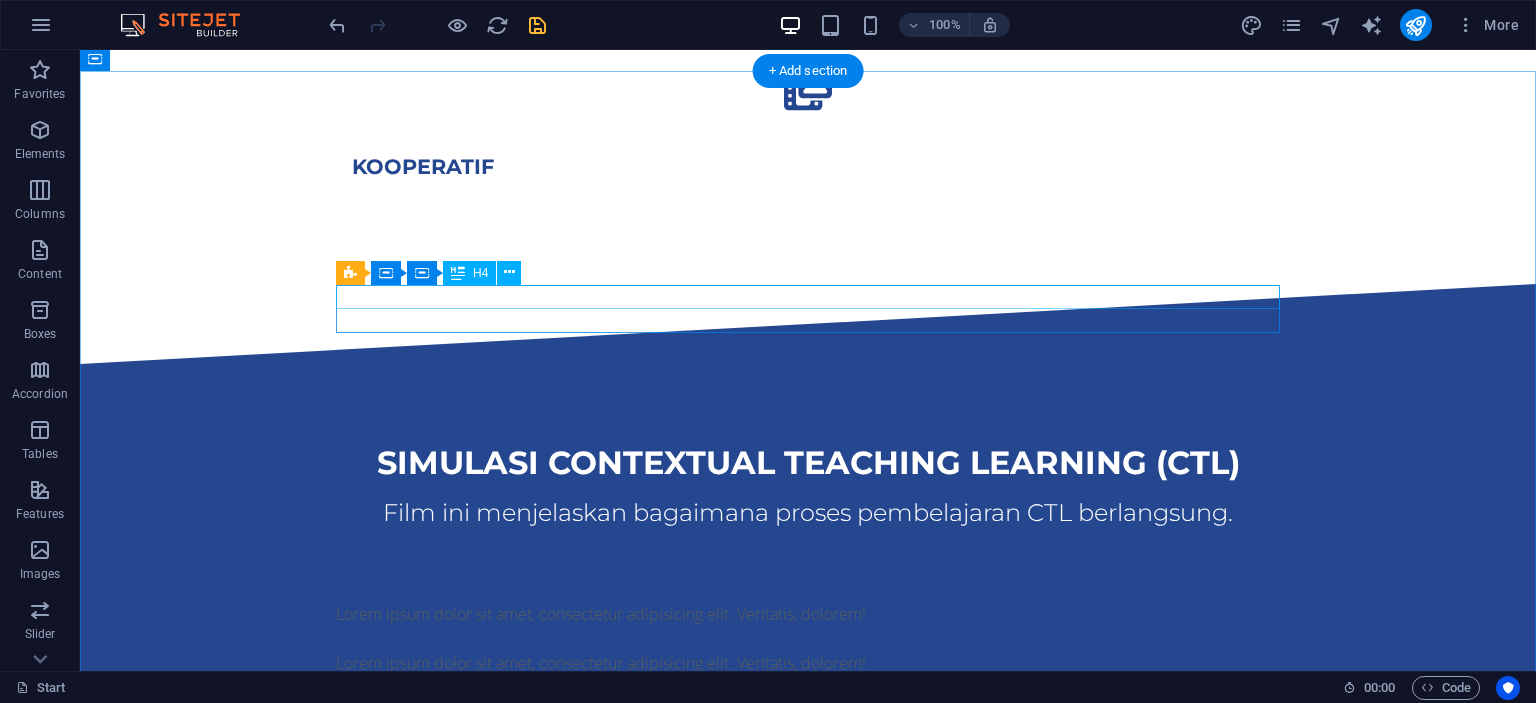 click on "website generator" at bounding box center (808, 589) 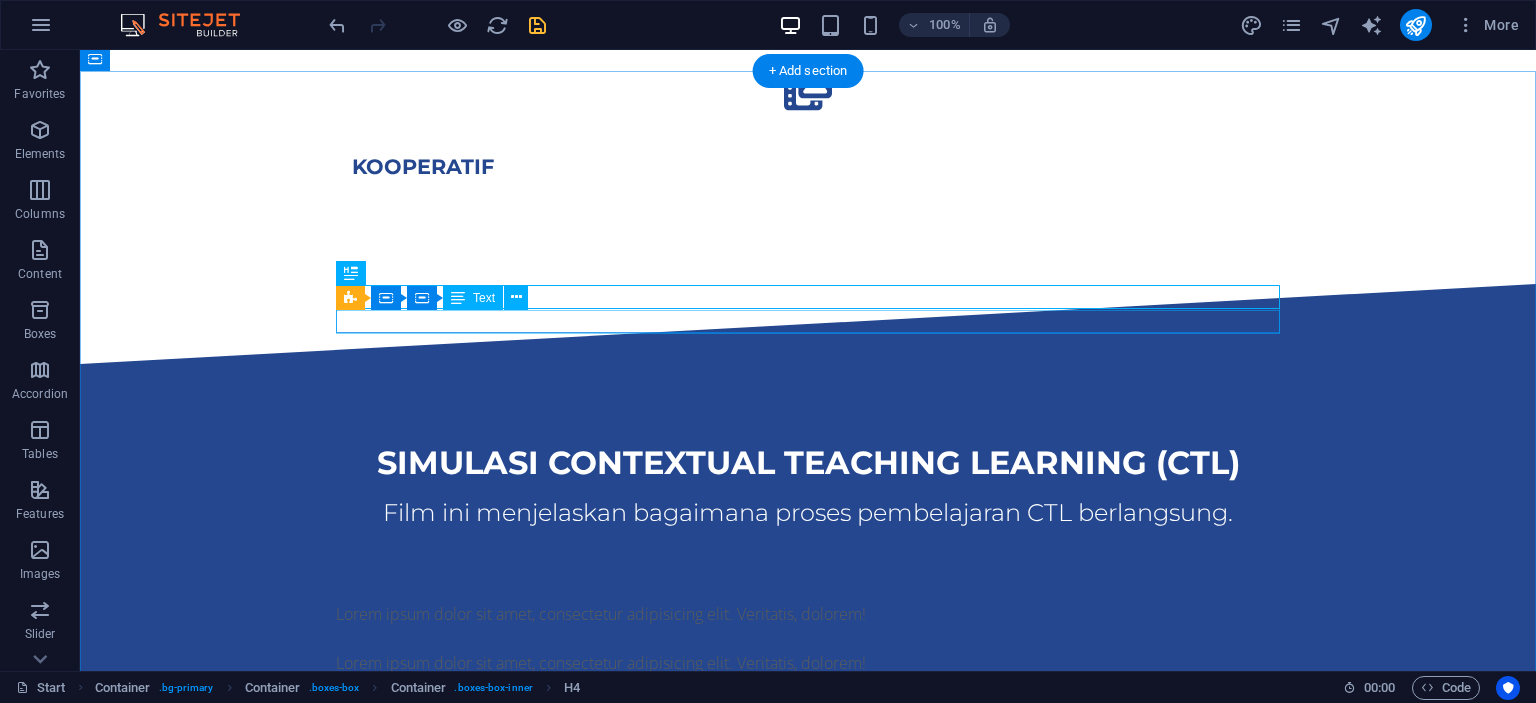 click on "Lorem ipsum dolor sit amet, consectetur adipisicing elit. Veritatis, dolorem!" at bounding box center (808, 614) 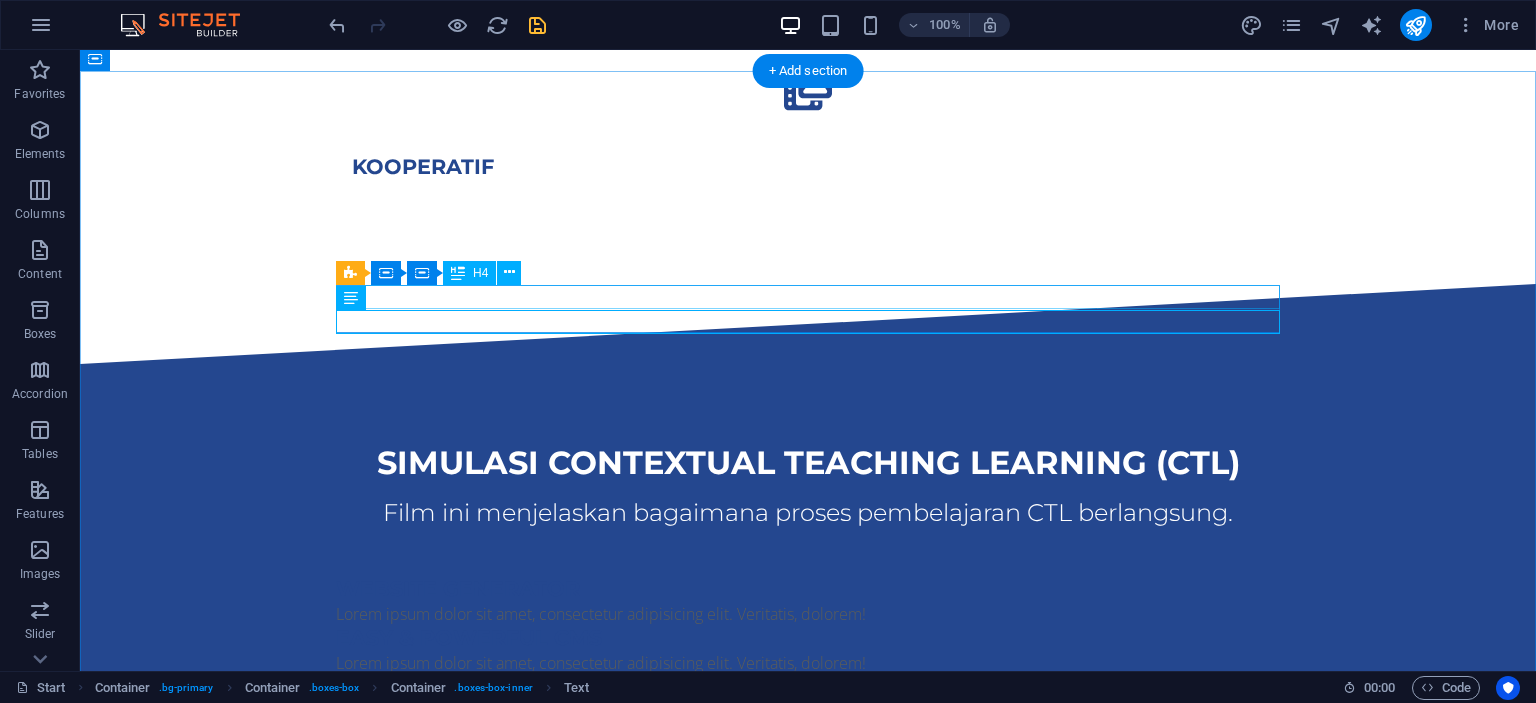 click on "website generator" at bounding box center [808, 589] 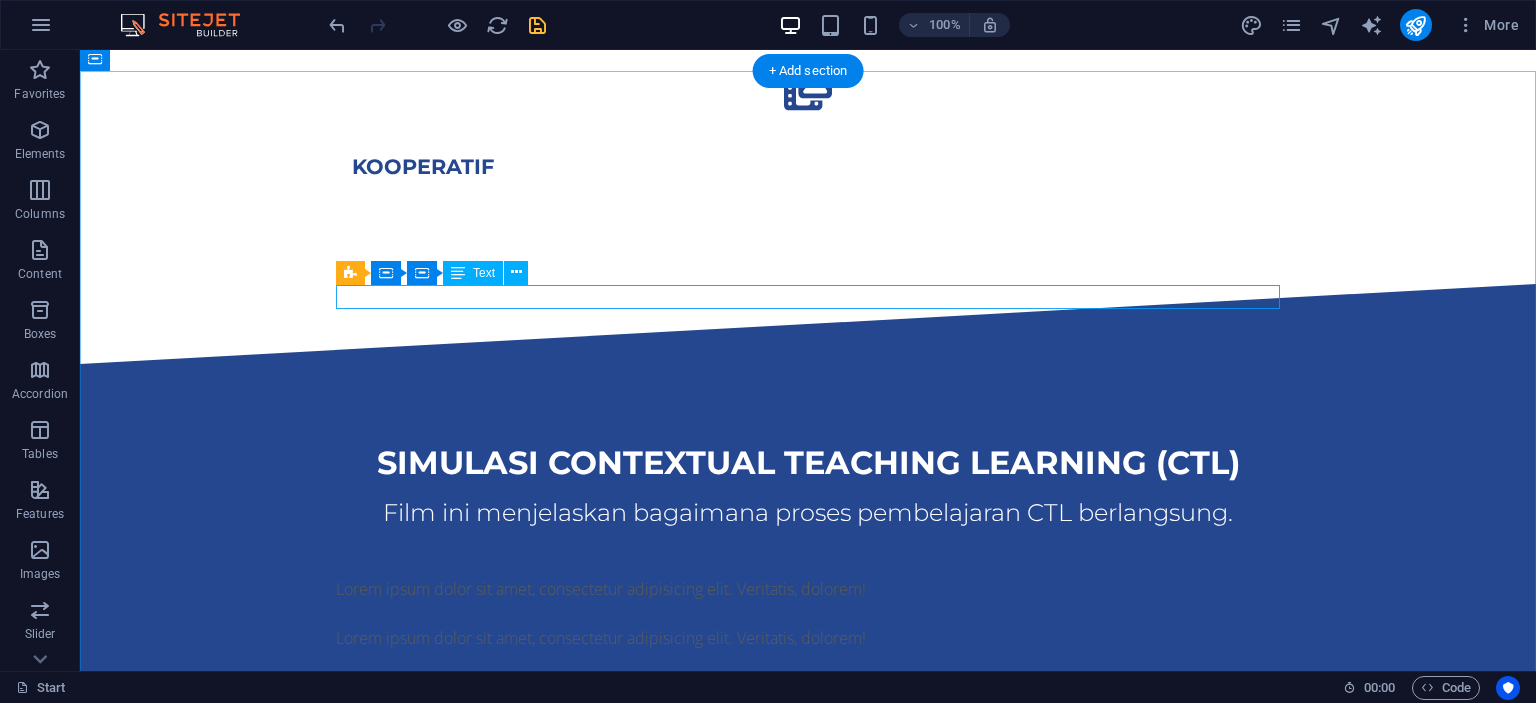 click on "Lorem ipsum dolor sit amet, consectetur adipisicing elit. Veritatis, dolorem!" at bounding box center (808, 589) 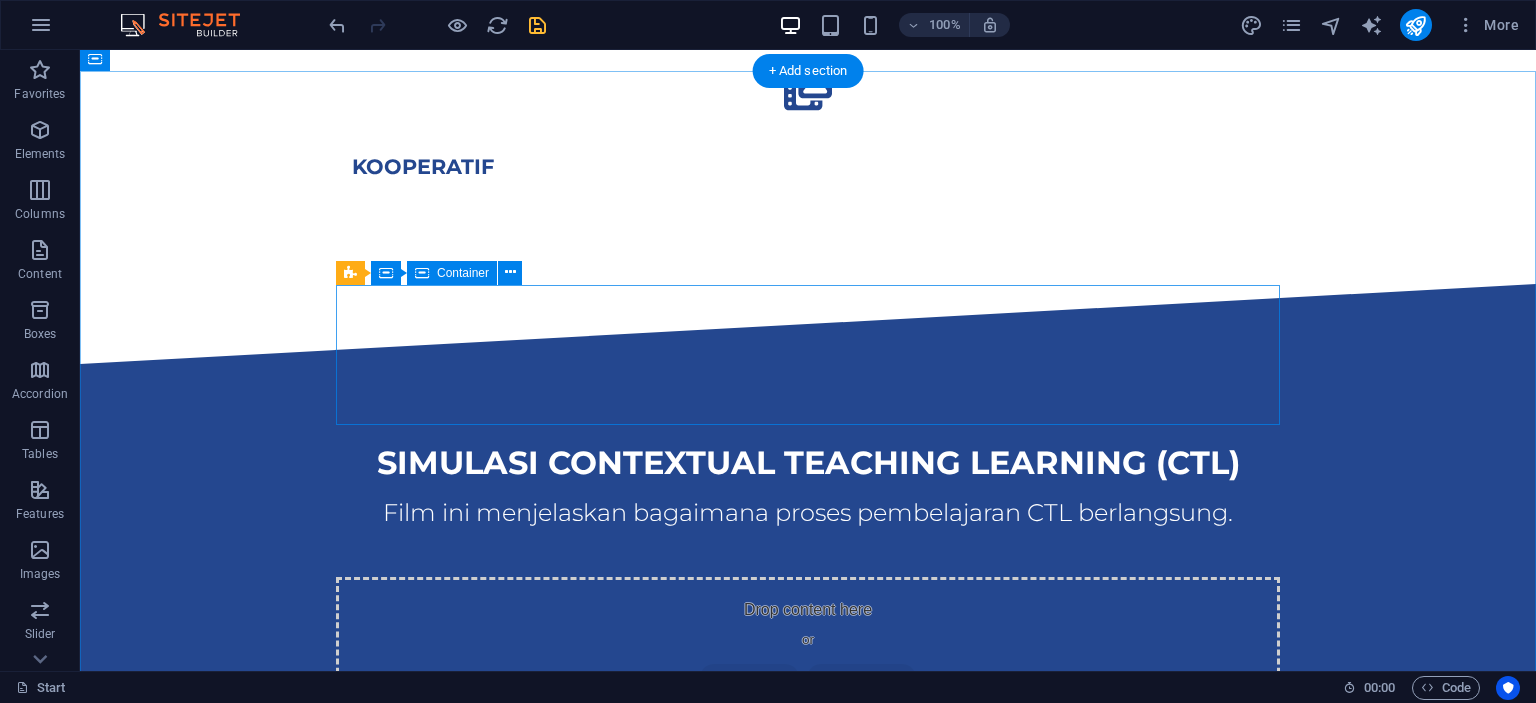 click on "Drop content here or  Add elements  Paste clipboard" at bounding box center (808, 648) 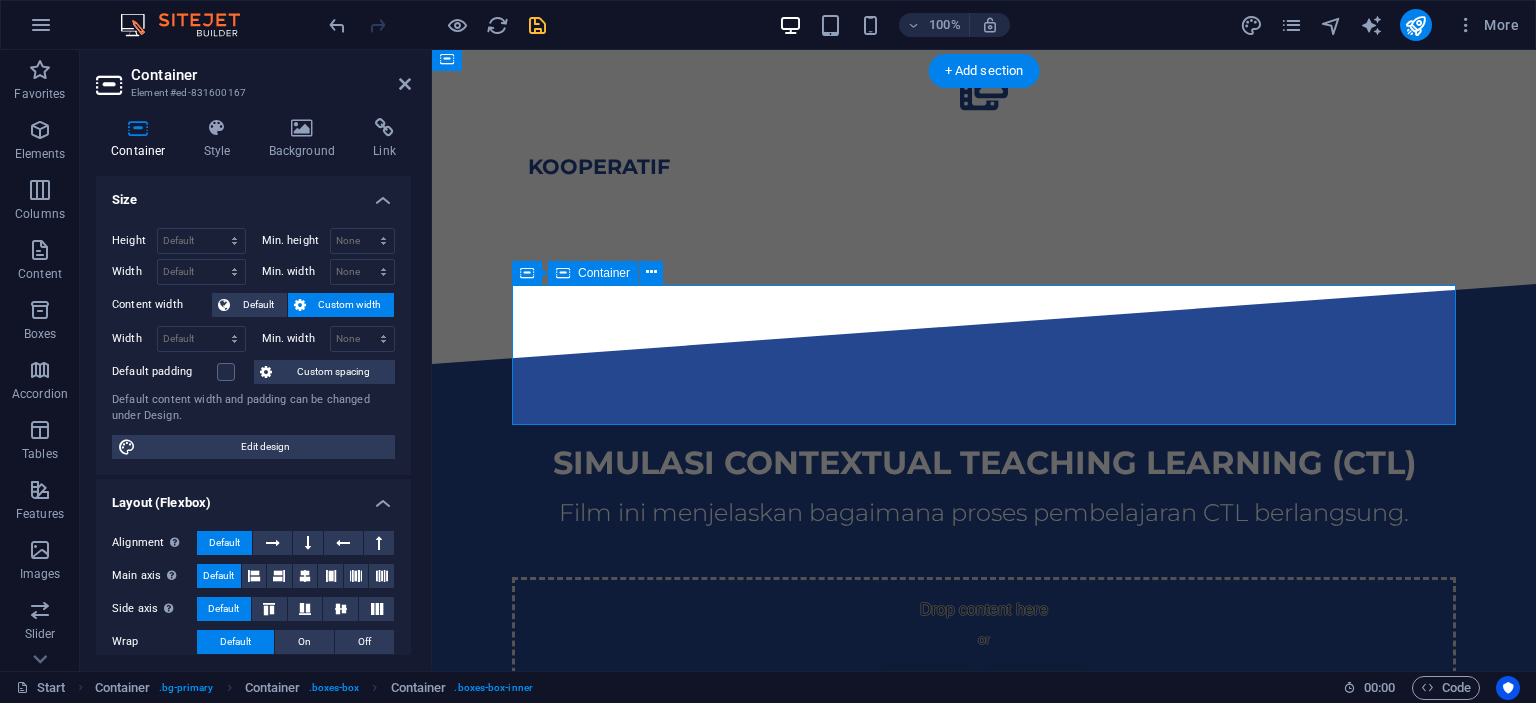 click on "E-Commerce" at bounding box center [984, 780] 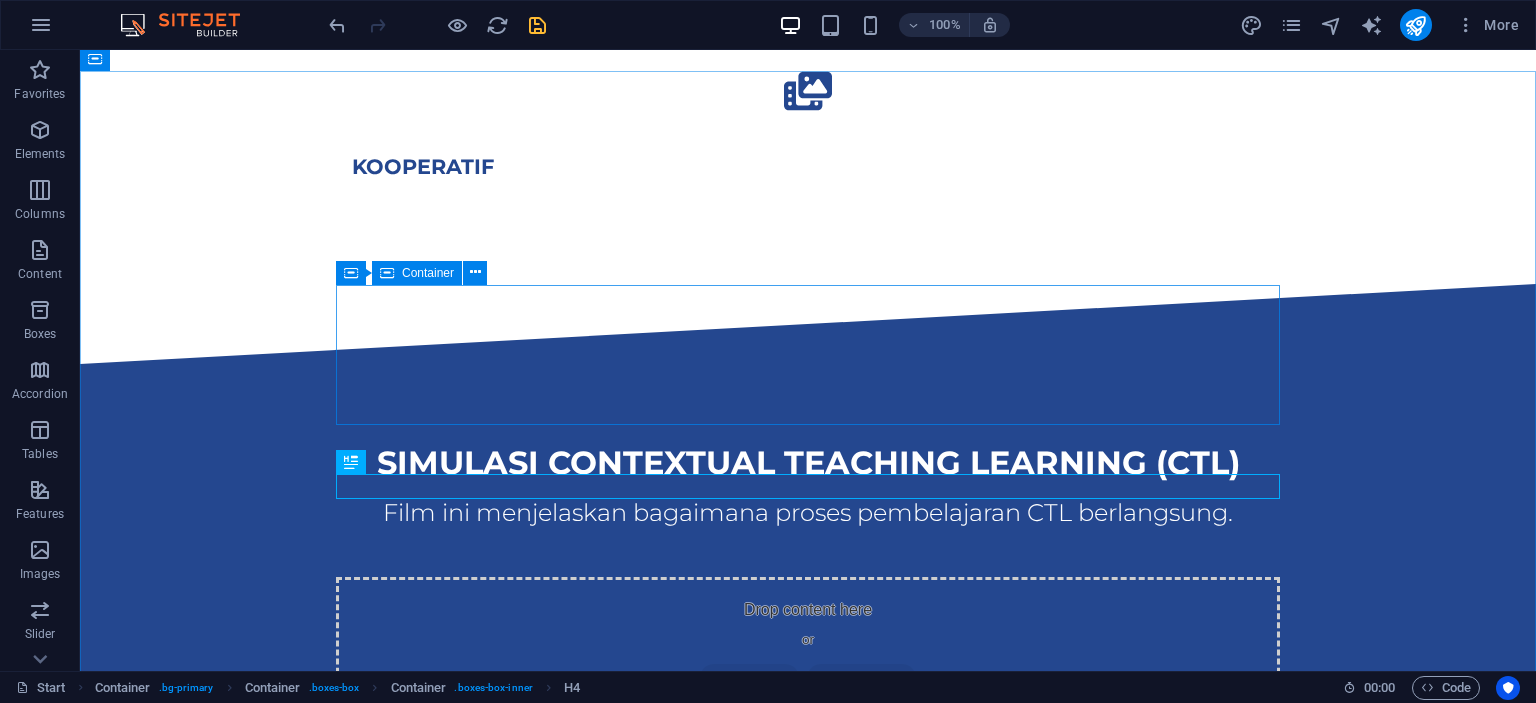 click on "Drop content here or  Add elements  Paste clipboard" at bounding box center [808, 648] 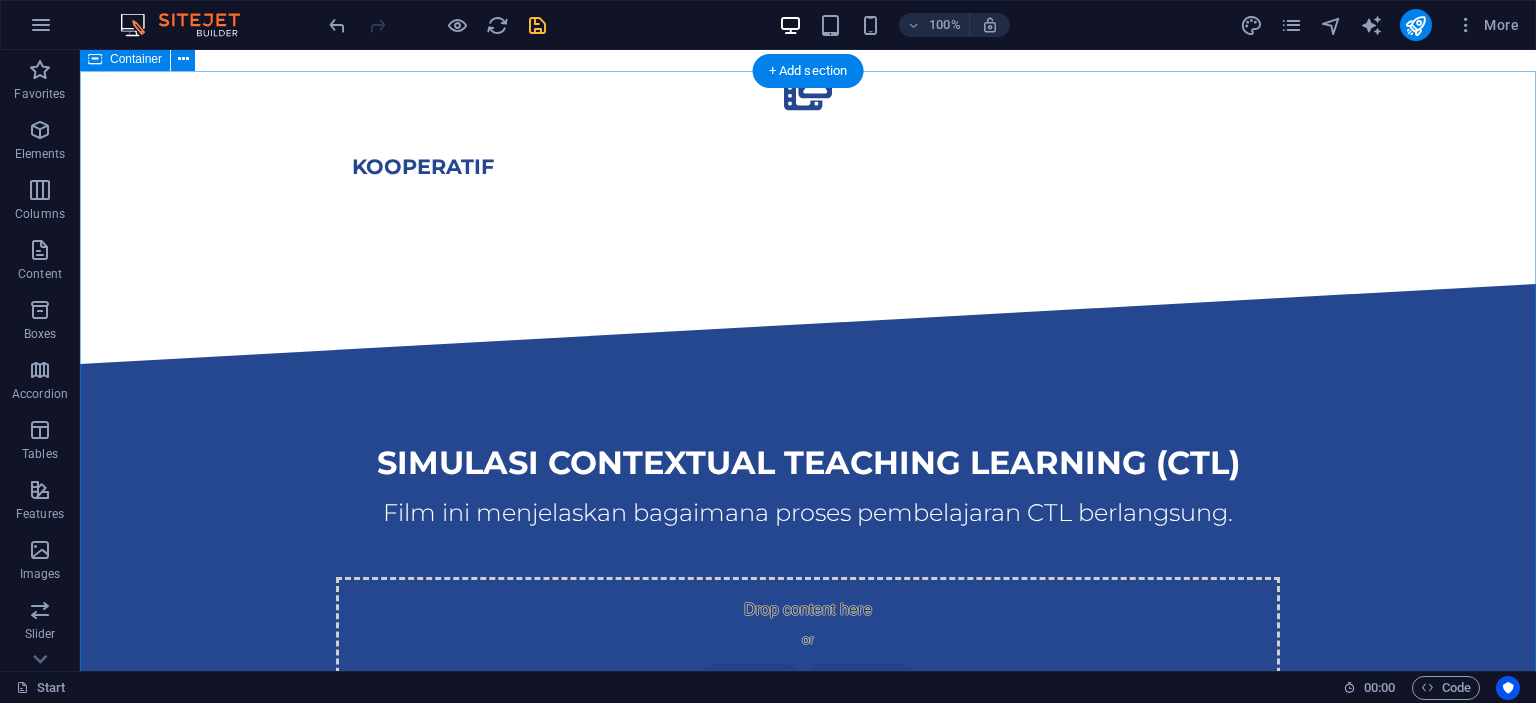 click on "simulasi contextual teaching learning (CTL) Film ini menjelaskan bagaimana proses pembelajaran CTL berlangsung. Drop content here or  Add elements  Paste clipboard Easy & PowerfuL CMS Lorem ipsum dolor sit amet, consectetur adipisicing elit. Veritatis, dolorem! E-Commerce Lorem ipsum dolor sit amet, consectetur adipisicing elit. Veritatis, dolorem! Responsive design Lorem ipsum dolor sit amet, consectetur adipisicing elit. Veritatis, dolorem! SEO Settings Lorem ipsum dolor sit amet, consectetur adipisicing elit. Veritatis, dolorem! Mail transfer tool Lorem ipsum dolor sit amet, consectetur adipisicing elit. Veritatis, dolorem! Website inspector Lorem ipsum dolor sit amet, consectetur adipisicing elit. Veritatis, dolorem! Backups & recovery Lorem ipsum dolor sit amet, consectetur adipisicing elit. Veritatis, dolorem!" at bounding box center [808, 2177] 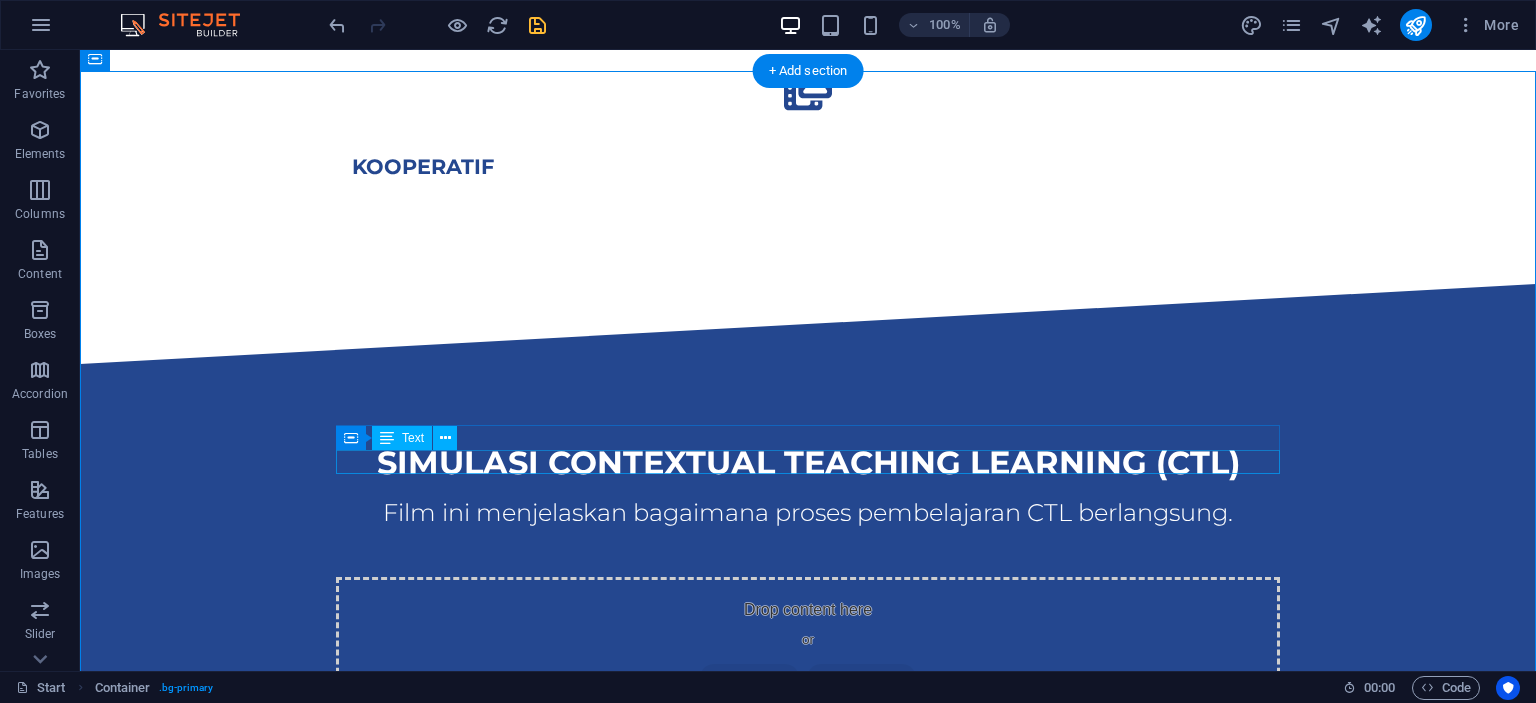 click on "Lorem ipsum dolor sit amet, consectetur adipisicing elit. Veritatis, dolorem!" at bounding box center [808, 756] 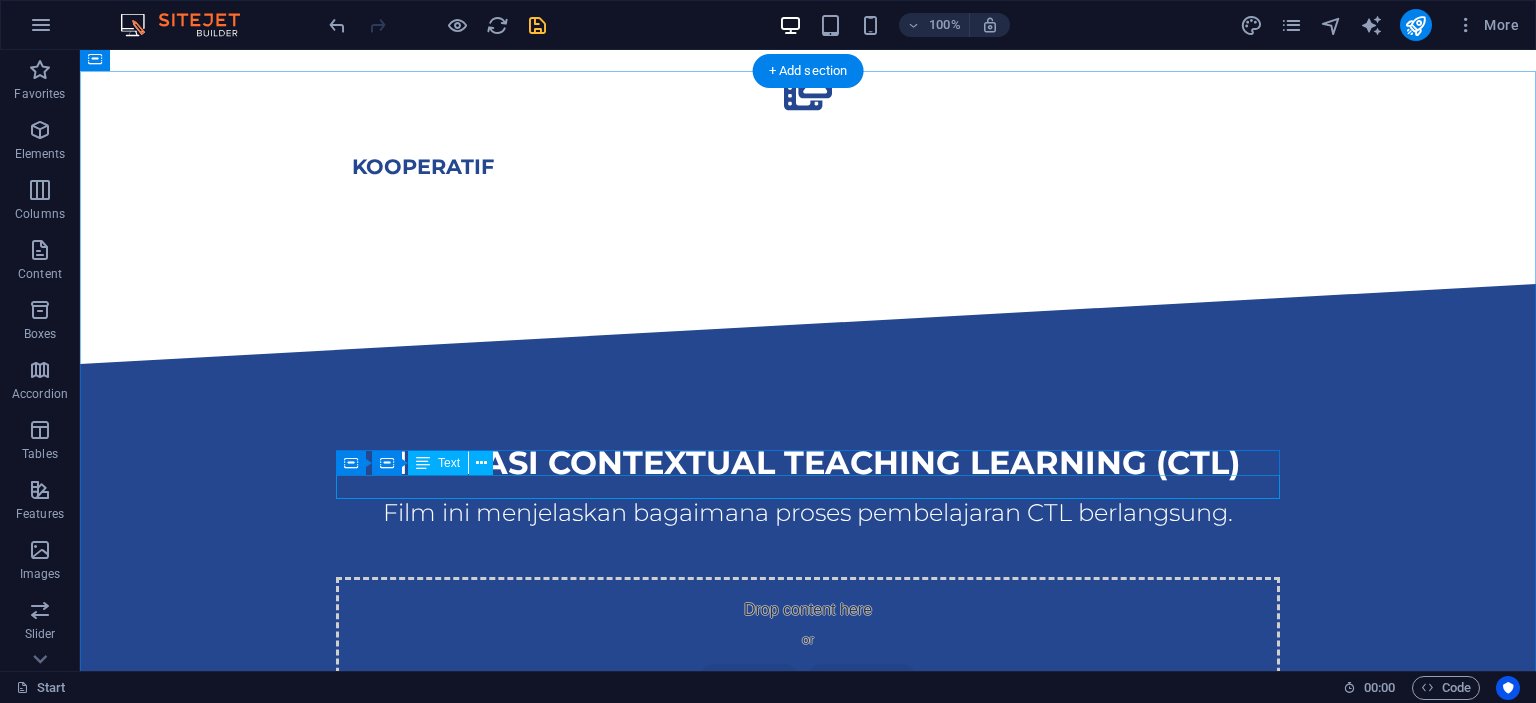 click on "Lorem ipsum dolor sit amet, consectetur adipisicing elit. Veritatis, dolorem!" at bounding box center (808, 781) 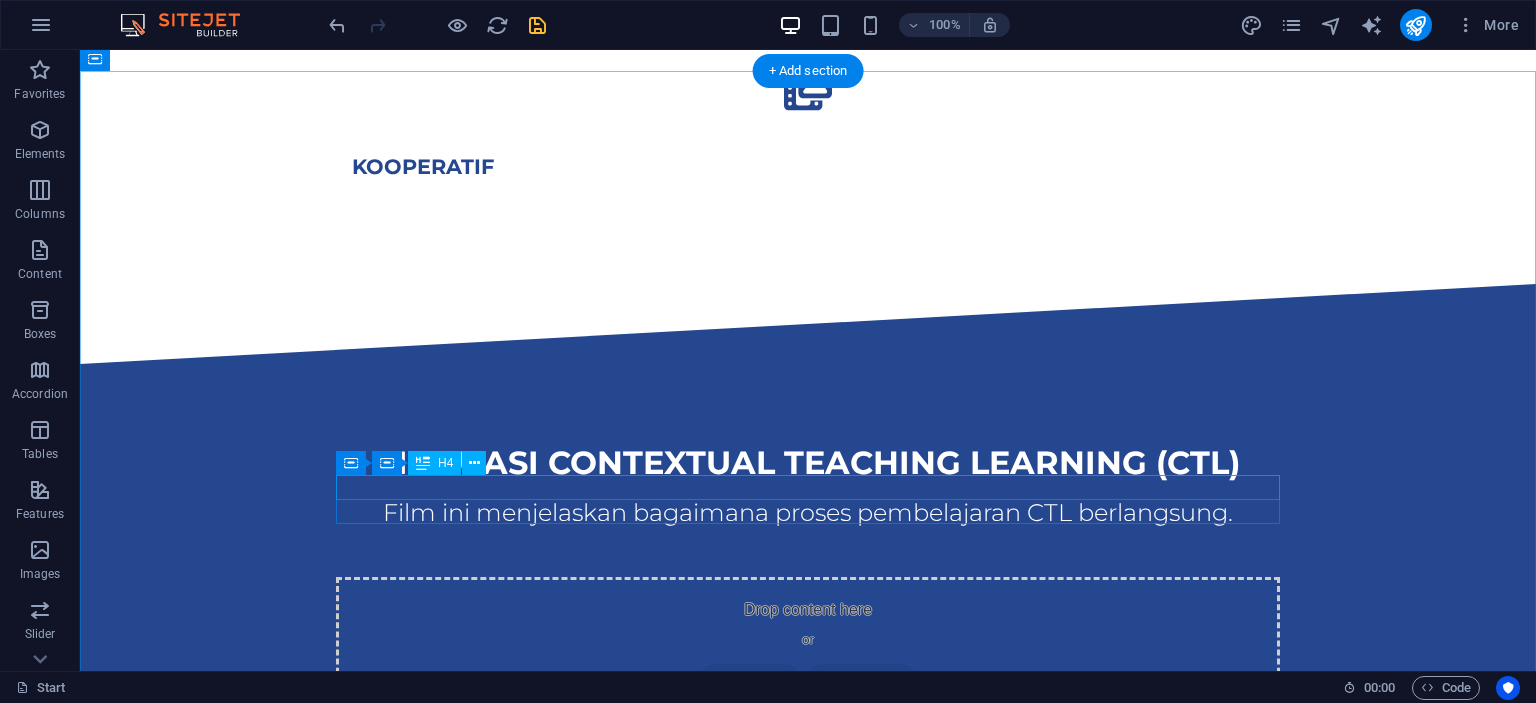 click on "Responsive design" at bounding box center (808, 781) 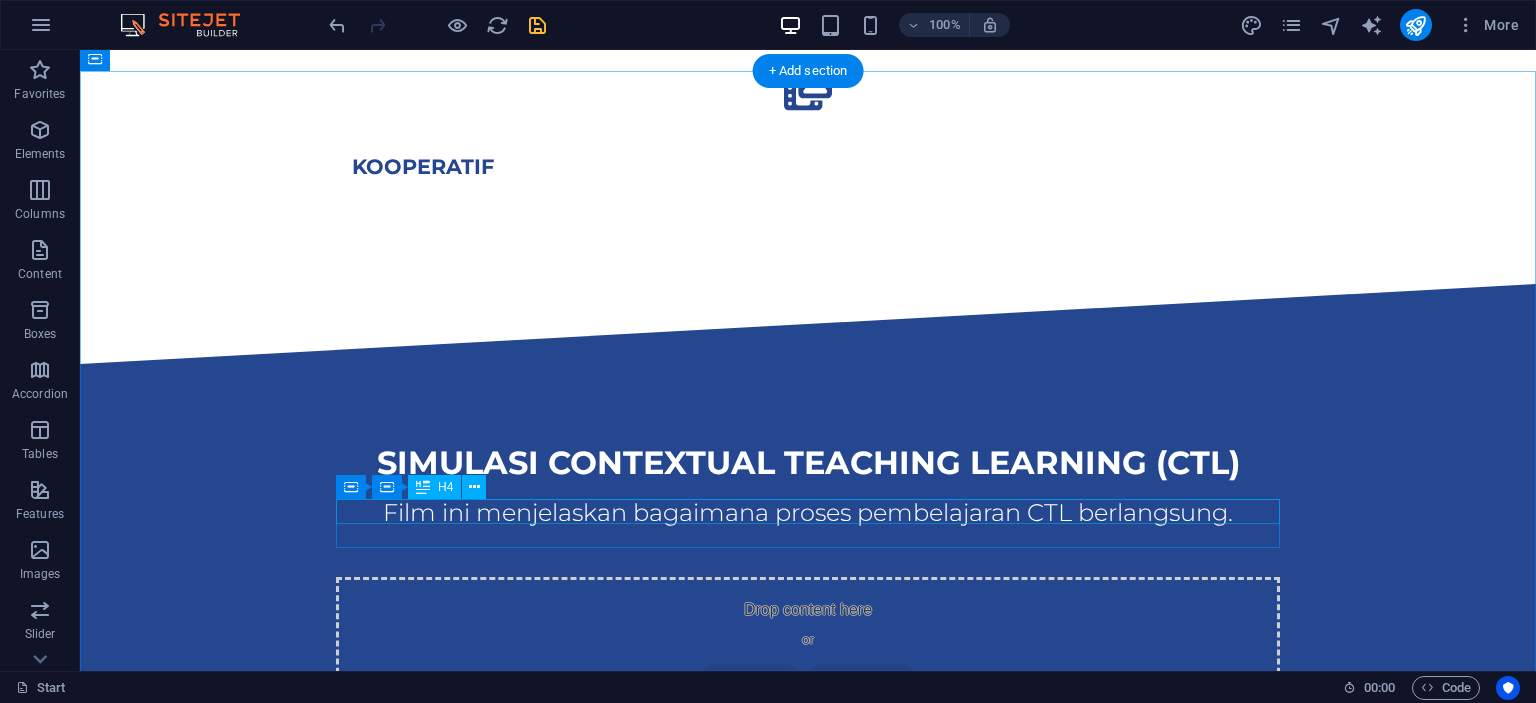 click on "SEO Settings" at bounding box center (808, 805) 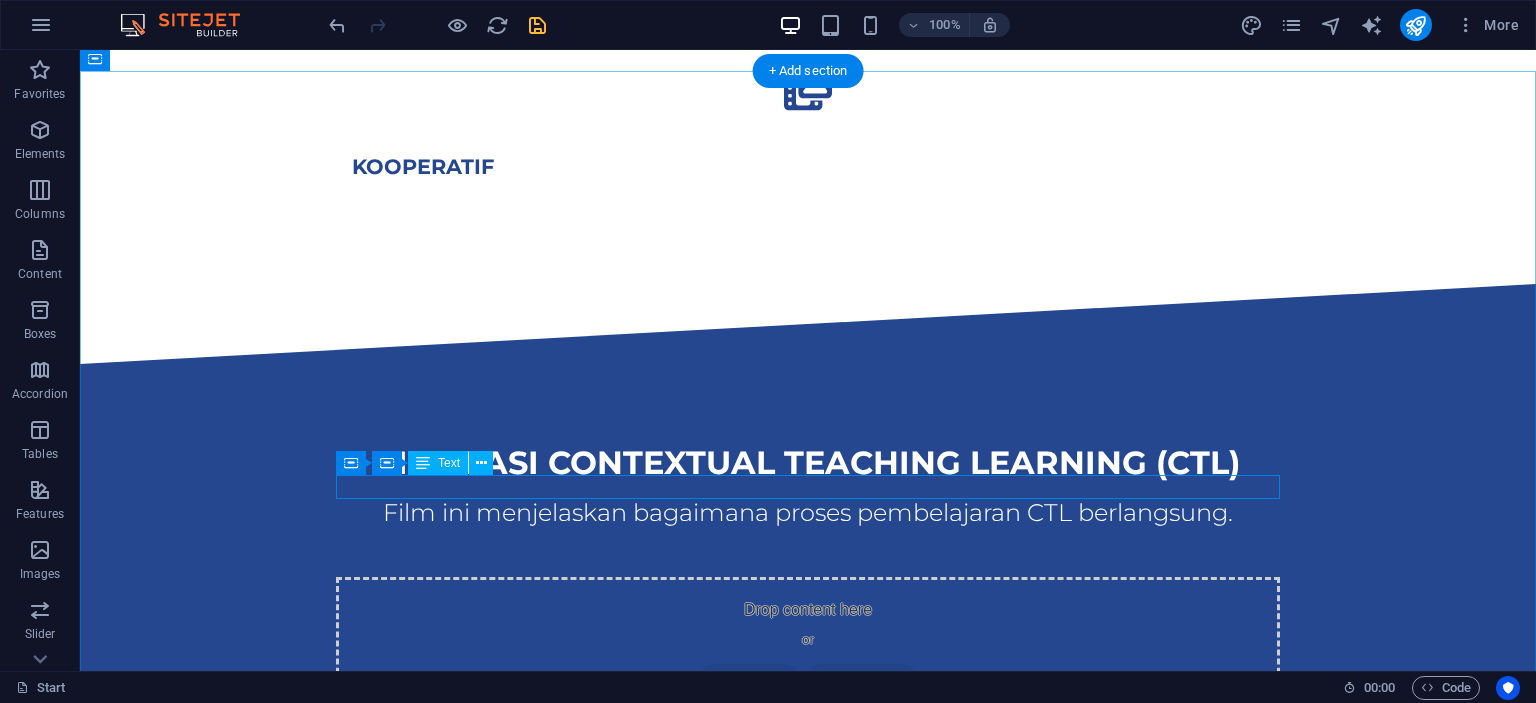 click on "Lorem ipsum dolor sit amet, consectetur adipisicing elit. Veritatis, dolorem!" at bounding box center (808, 781) 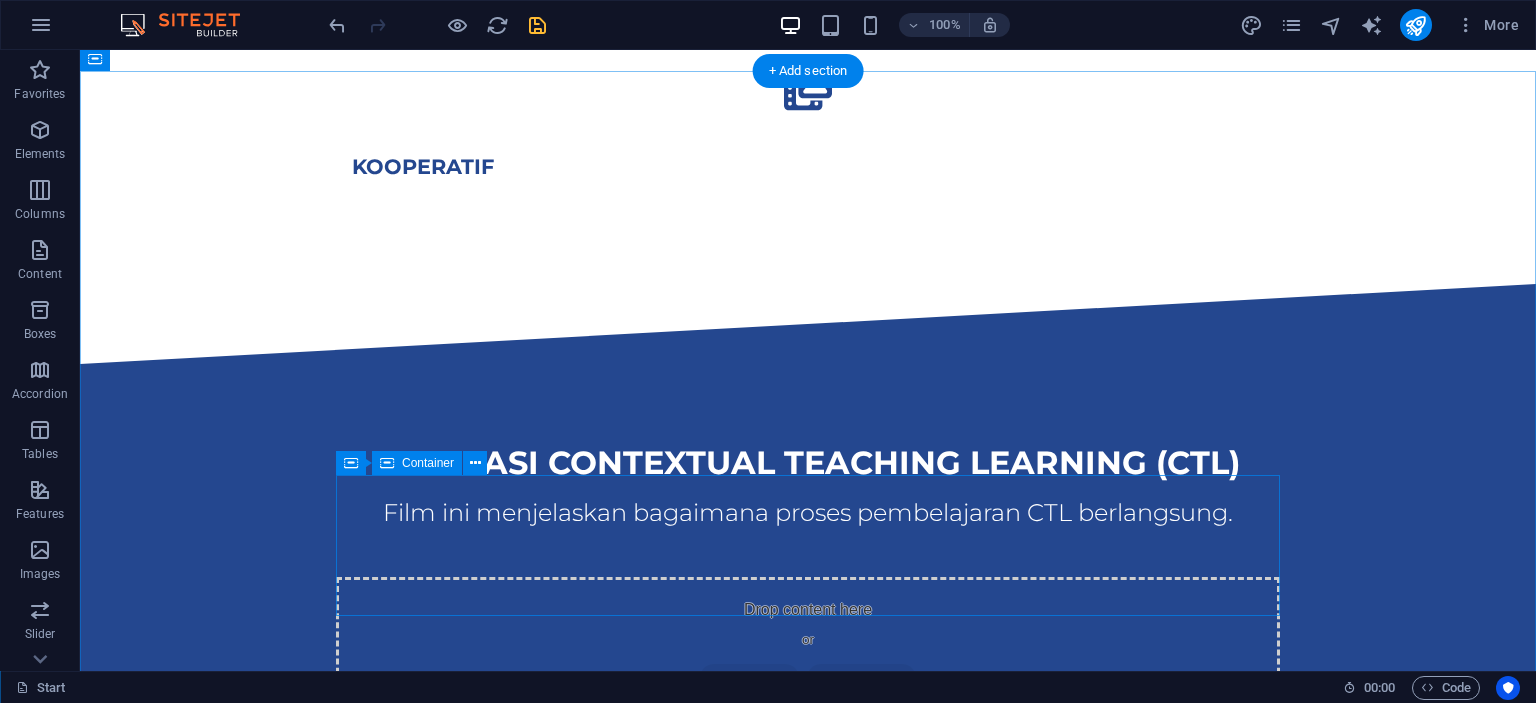 click on "Drop content here or  Add elements  Paste clipboard" at bounding box center [808, 840] 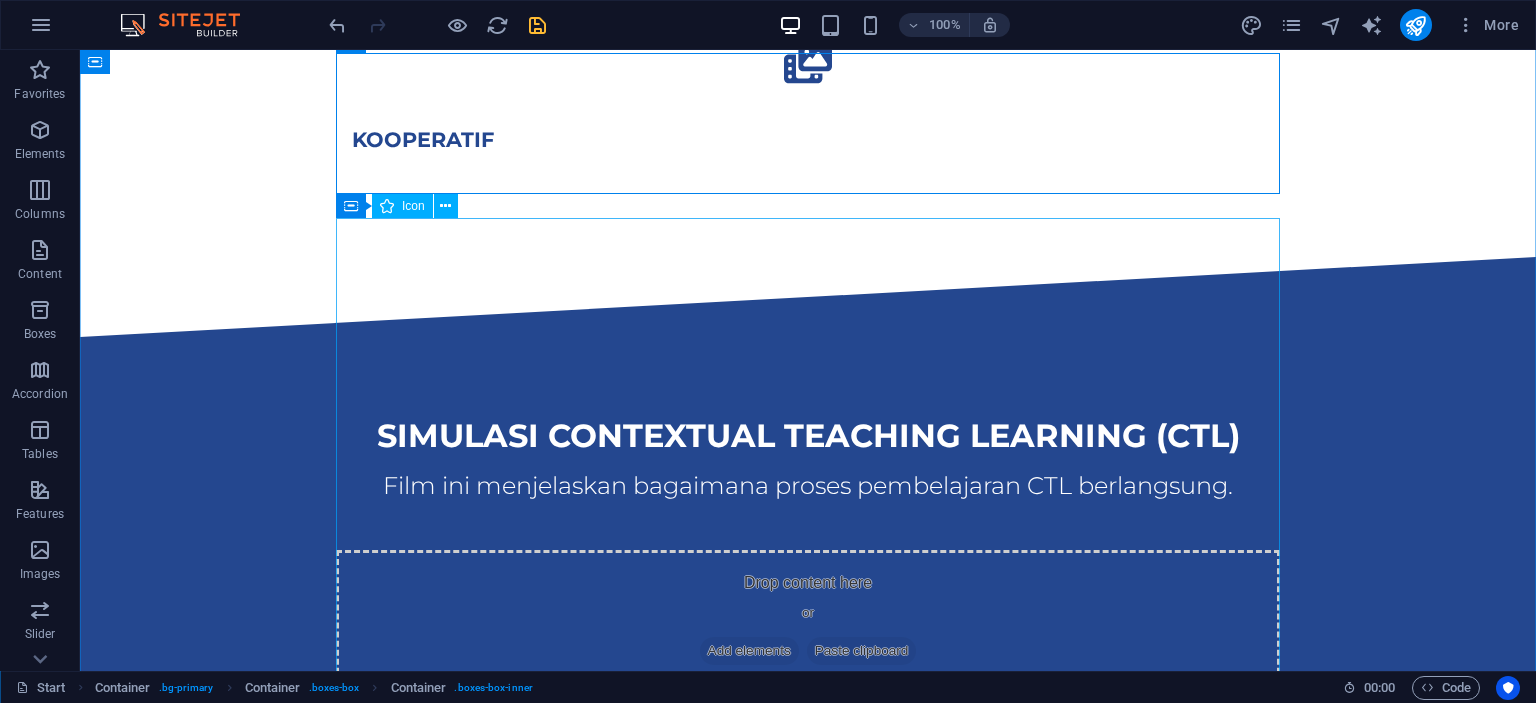 scroll, scrollTop: 1267, scrollLeft: 0, axis: vertical 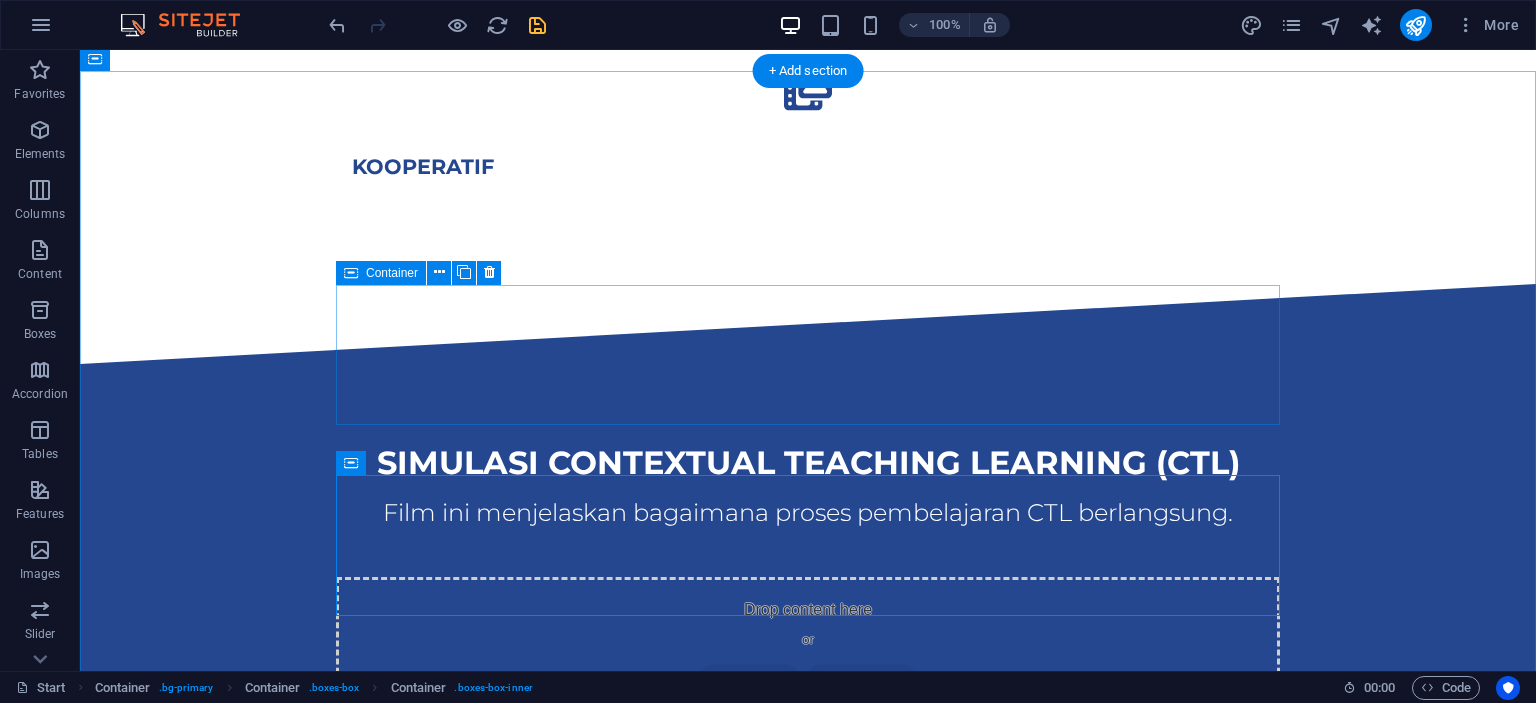 click on "Drop content here or  Add elements  Paste clipboard" at bounding box center [808, 648] 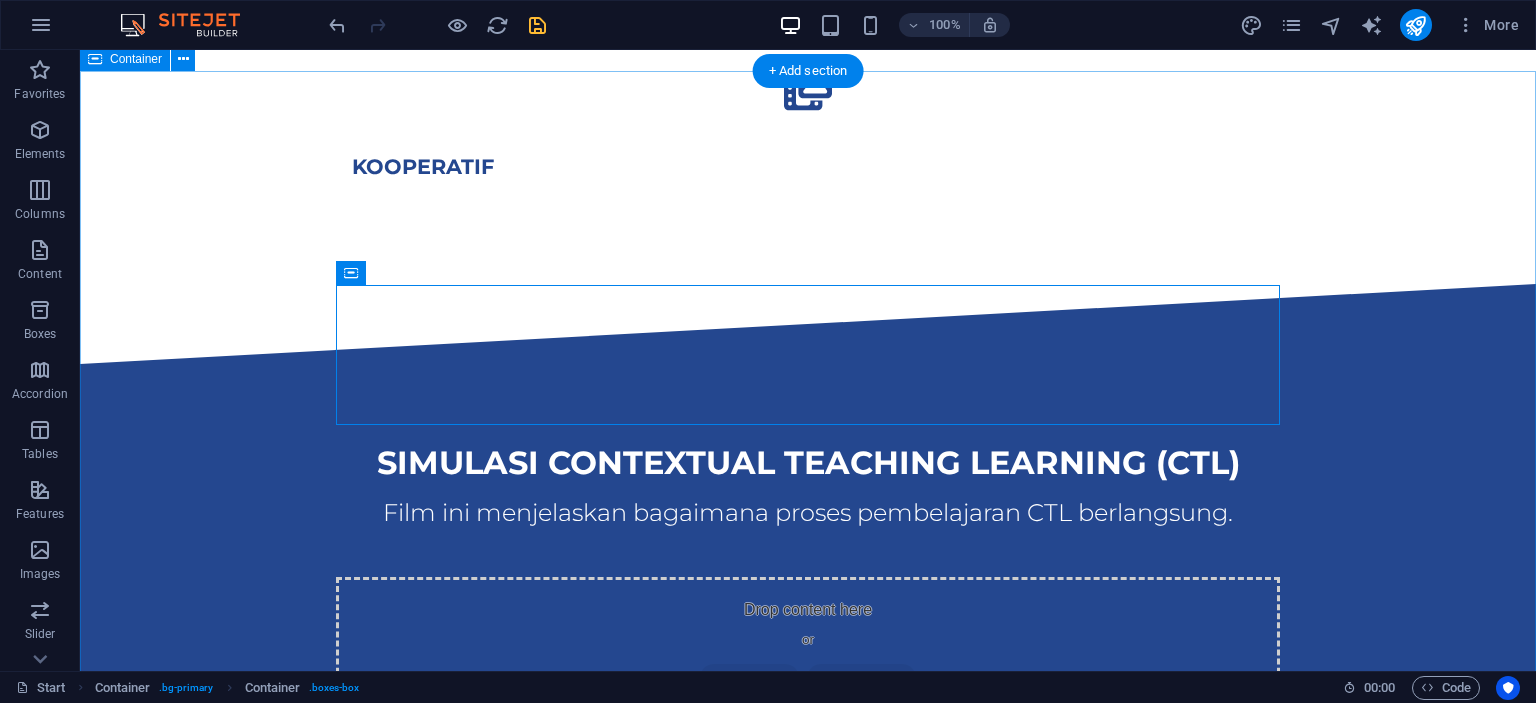 click on "simulasi contextual teaching learning (CTL) Film ini menjelaskan bagaimana proses pembelajaran CTL berlangsung. Drop content here or  Add elements  Paste clipboard Easy & PowerfuL CMS E-Commerce Drop content here or  Add elements  Paste clipboard Lorem ipsum dolor sit amet, consectetur adipisicing elit. Veritatis, dolorem! Mail transfer tool Lorem ipsum dolor sit amet, consectetur adipisicing elit. Veritatis, dolorem! Website inspector Lorem ipsum dolor sit amet, consectetur adipisicing elit. Veritatis, dolorem! Backups & recovery Lorem ipsum dolor sit amet, consectetur adipisicing elit. Veritatis, dolorem!" at bounding box center (808, 2187) 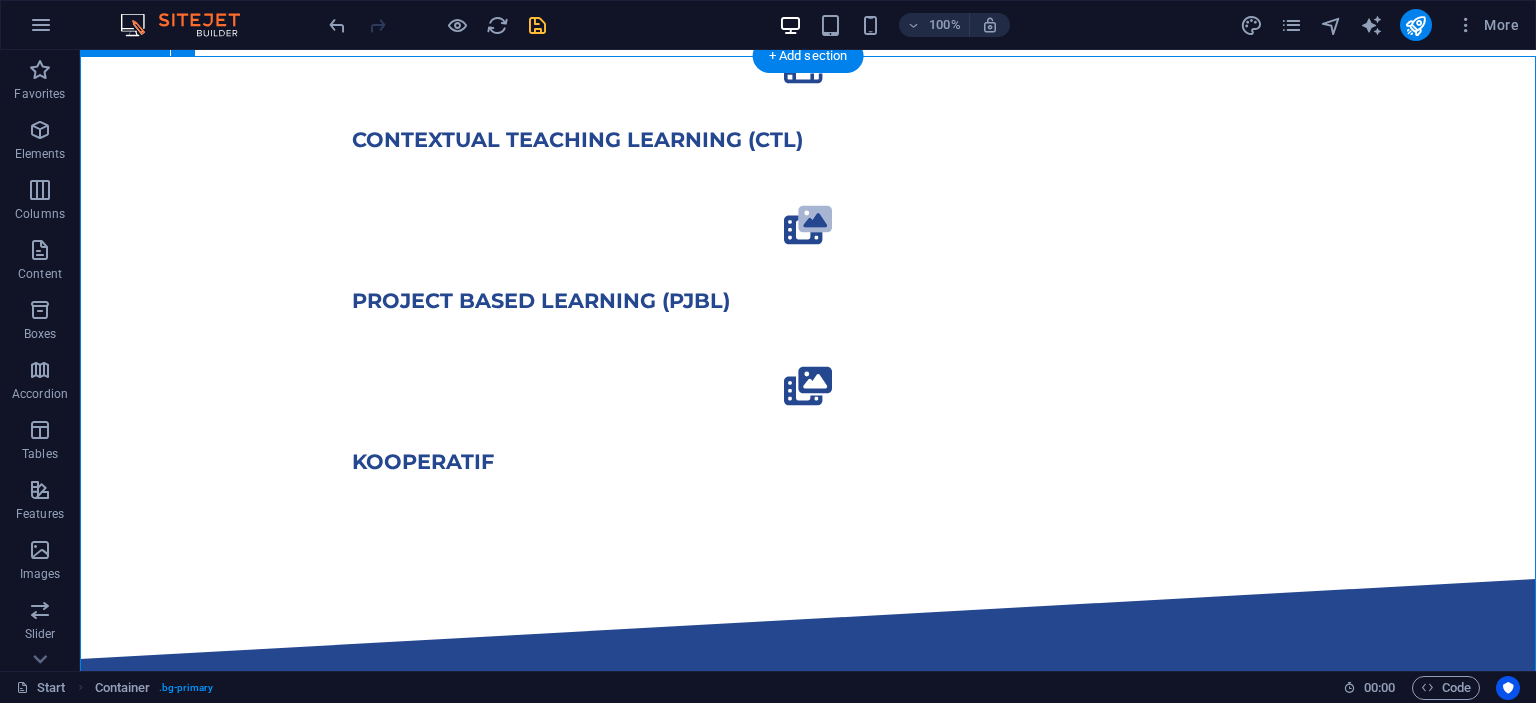 scroll, scrollTop: 1372, scrollLeft: 0, axis: vertical 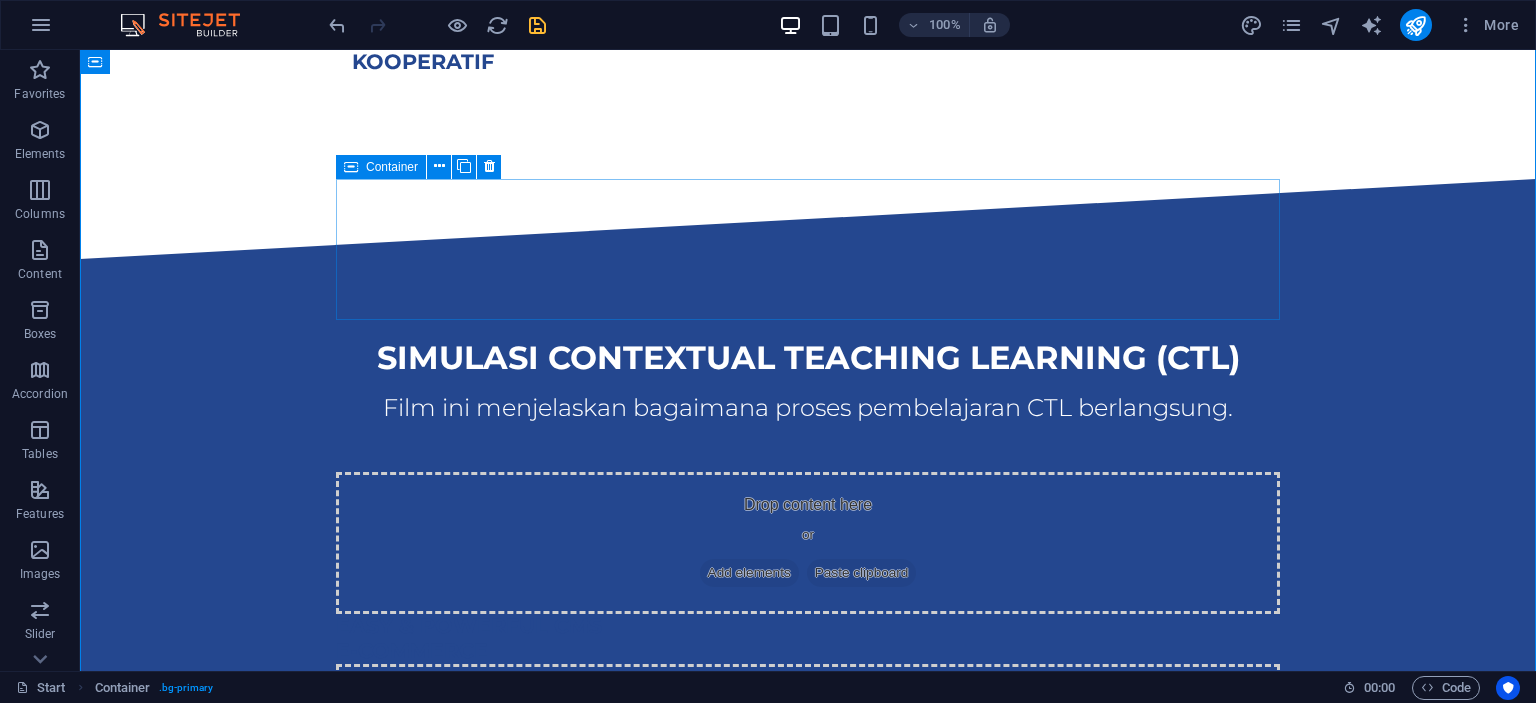 click on "Drop content here or  Add elements  Paste clipboard" at bounding box center (808, 543) 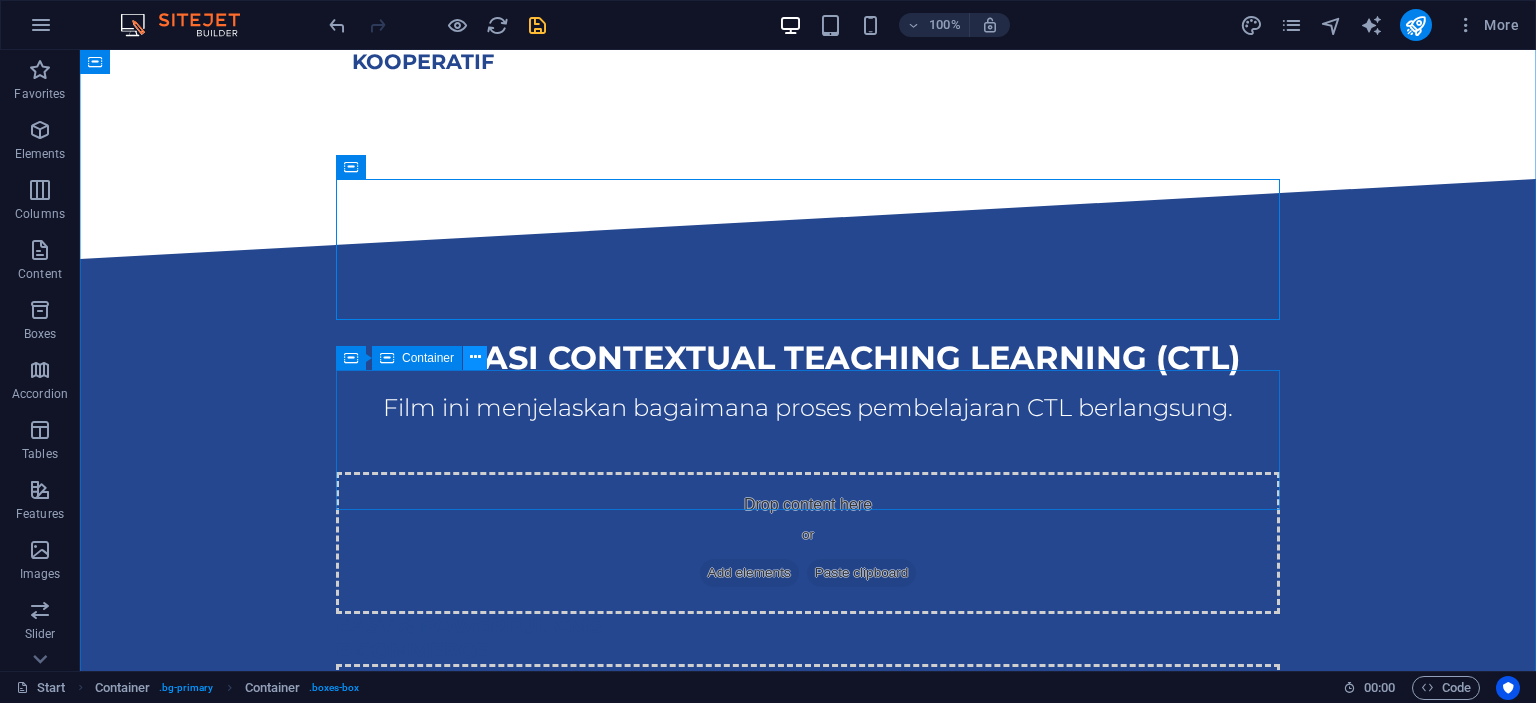 click at bounding box center (475, 357) 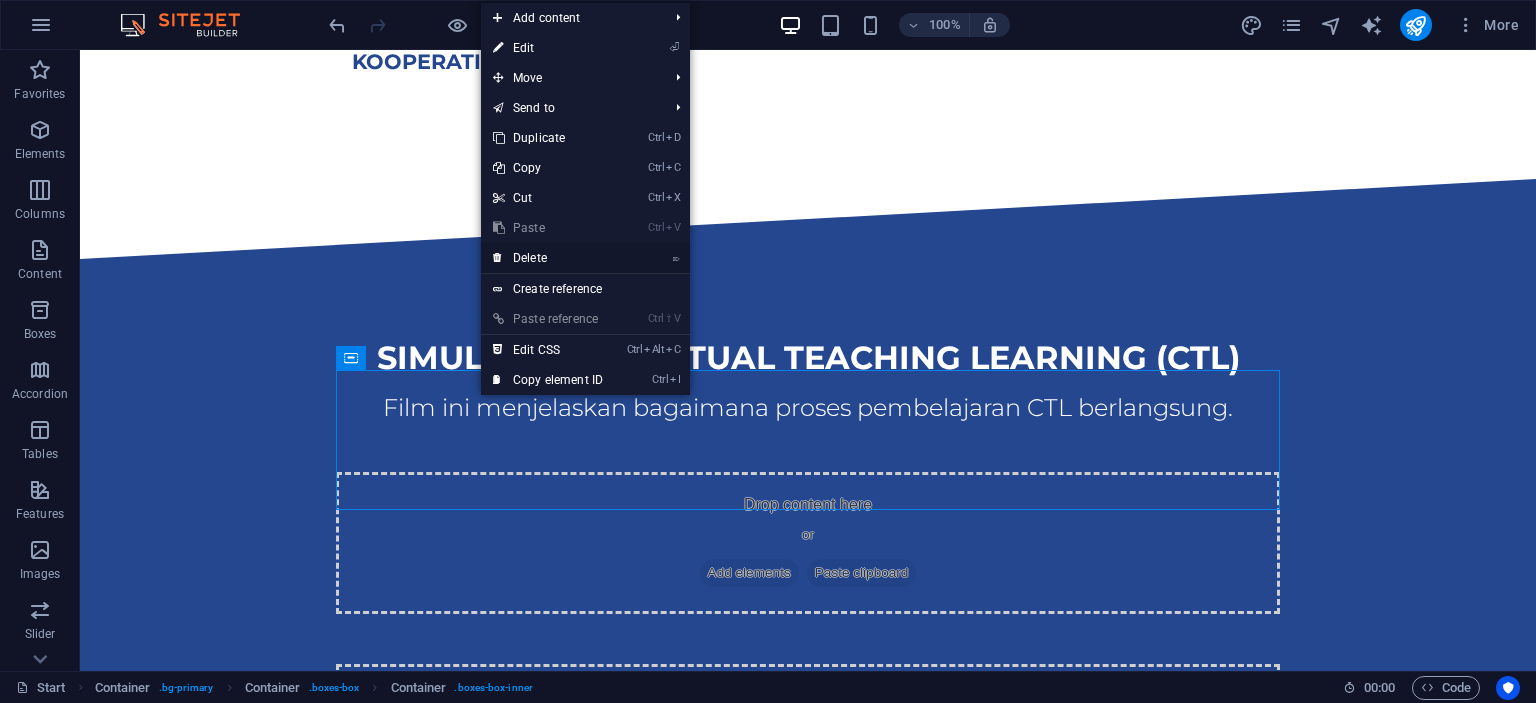 click on "⌦  Delete" at bounding box center (548, 258) 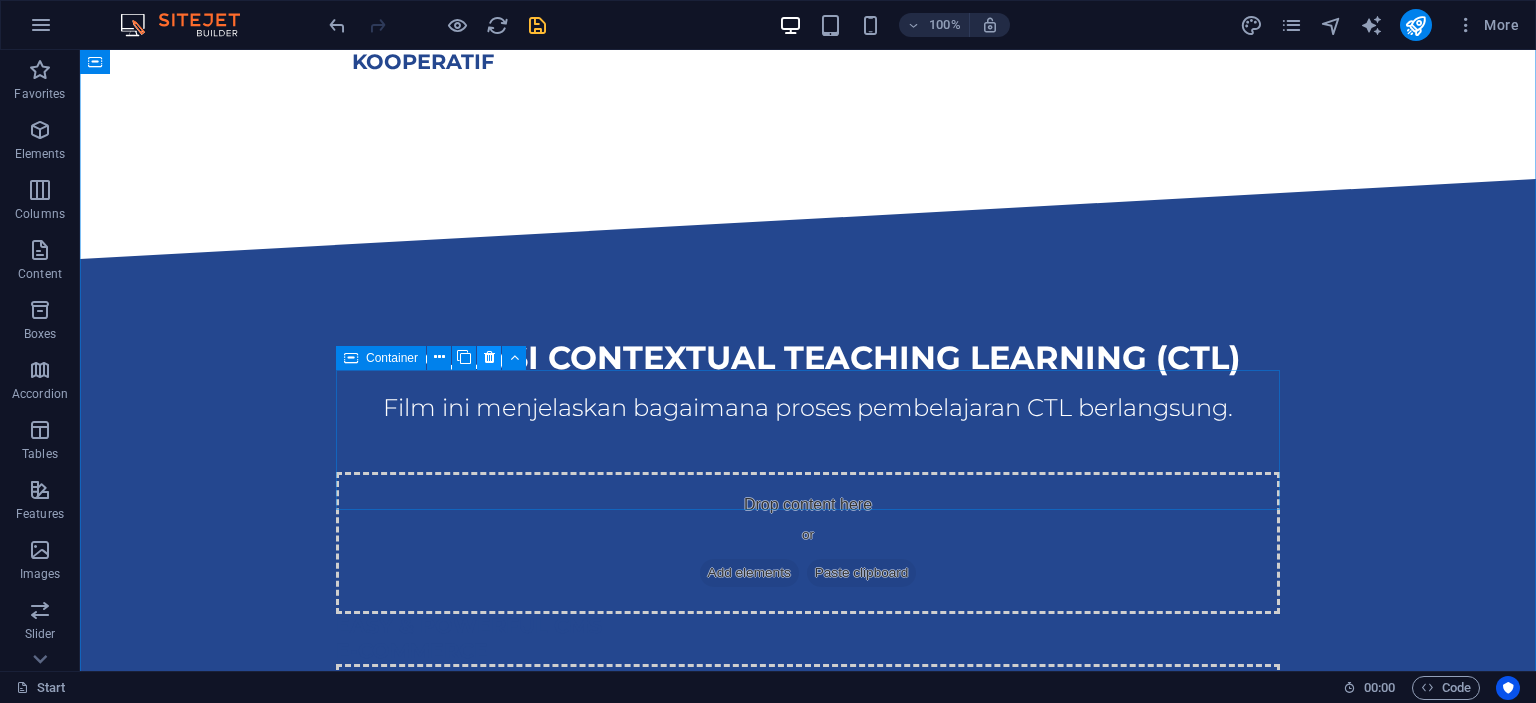 click at bounding box center [489, 357] 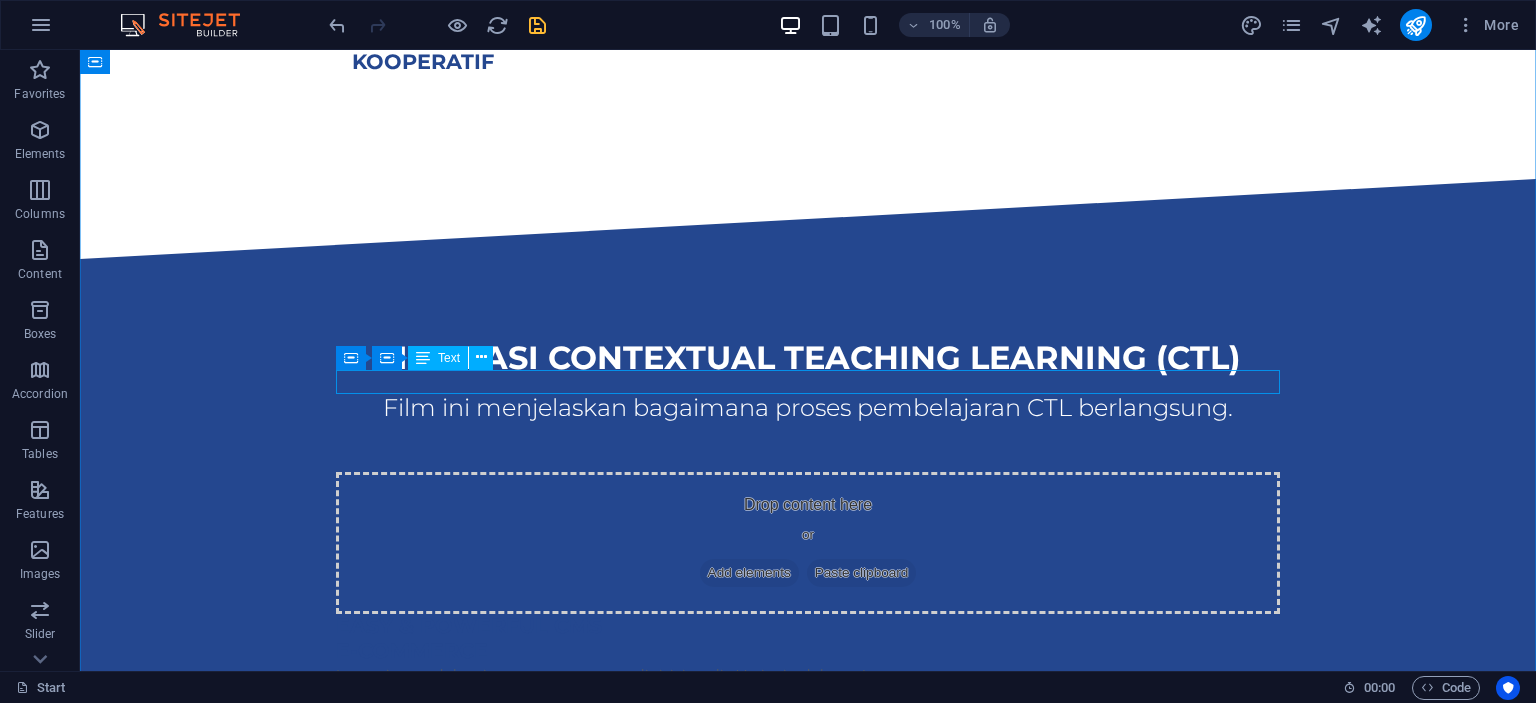 click on "Lorem ipsum dolor sit amet, consectetur adipisicing elit. Veritatis, dolorem!" at bounding box center (808, 676) 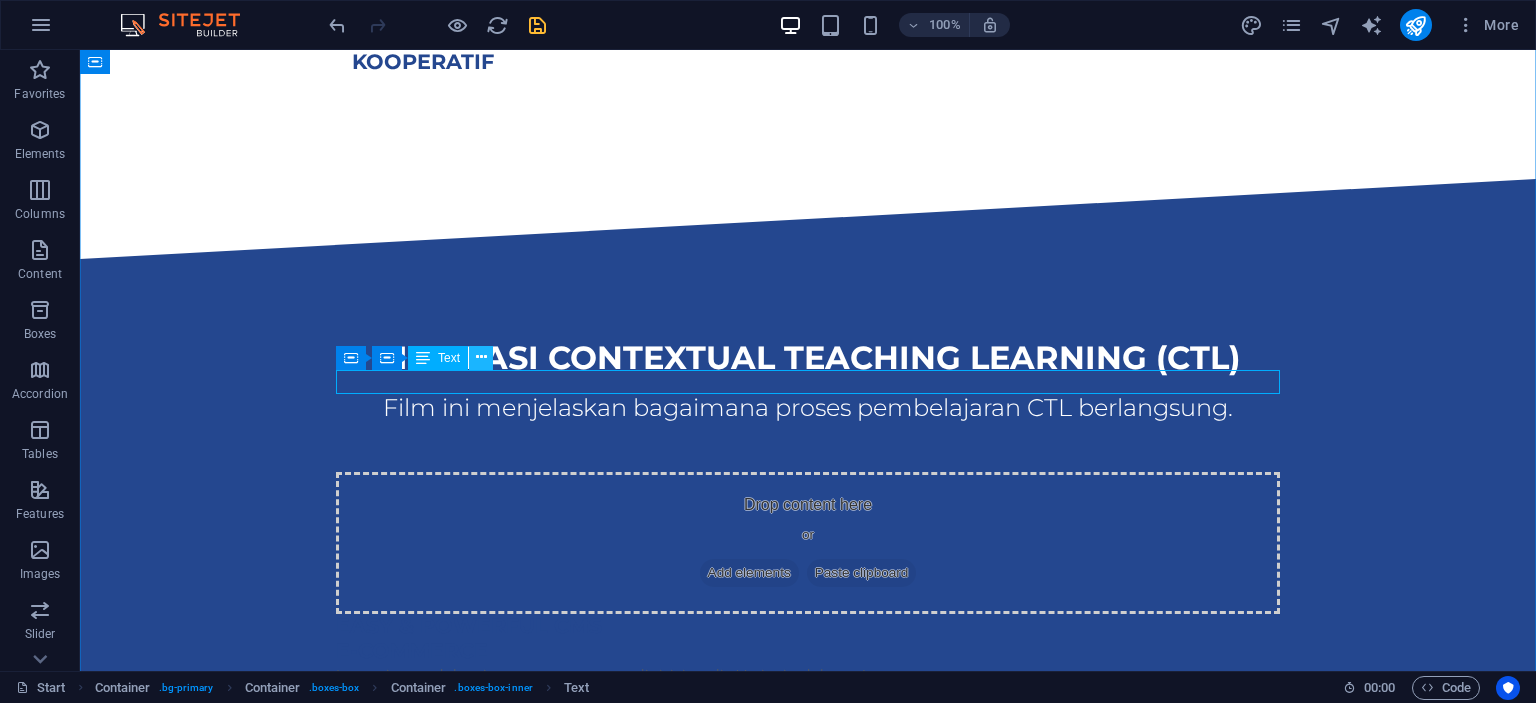 click at bounding box center (481, 357) 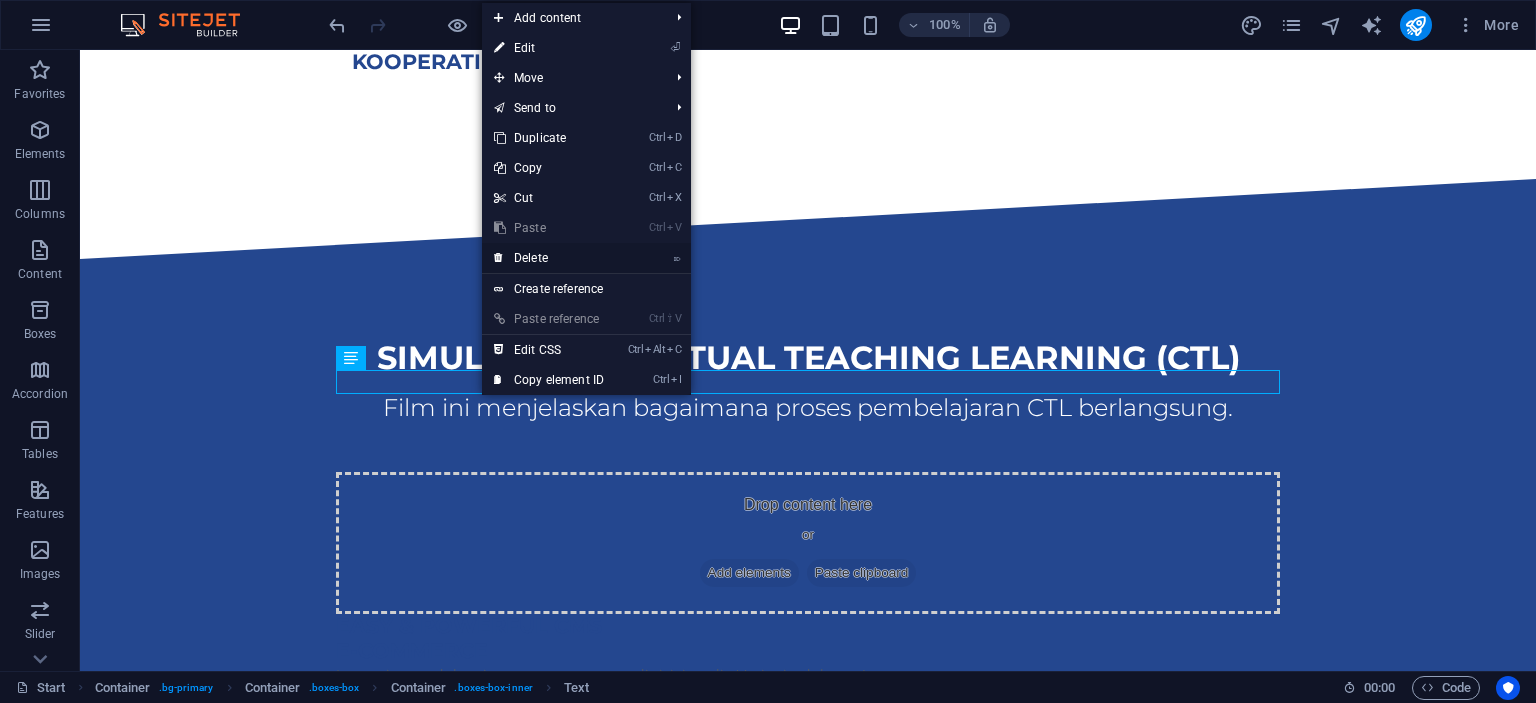 click on "⌦  Delete" at bounding box center [549, 258] 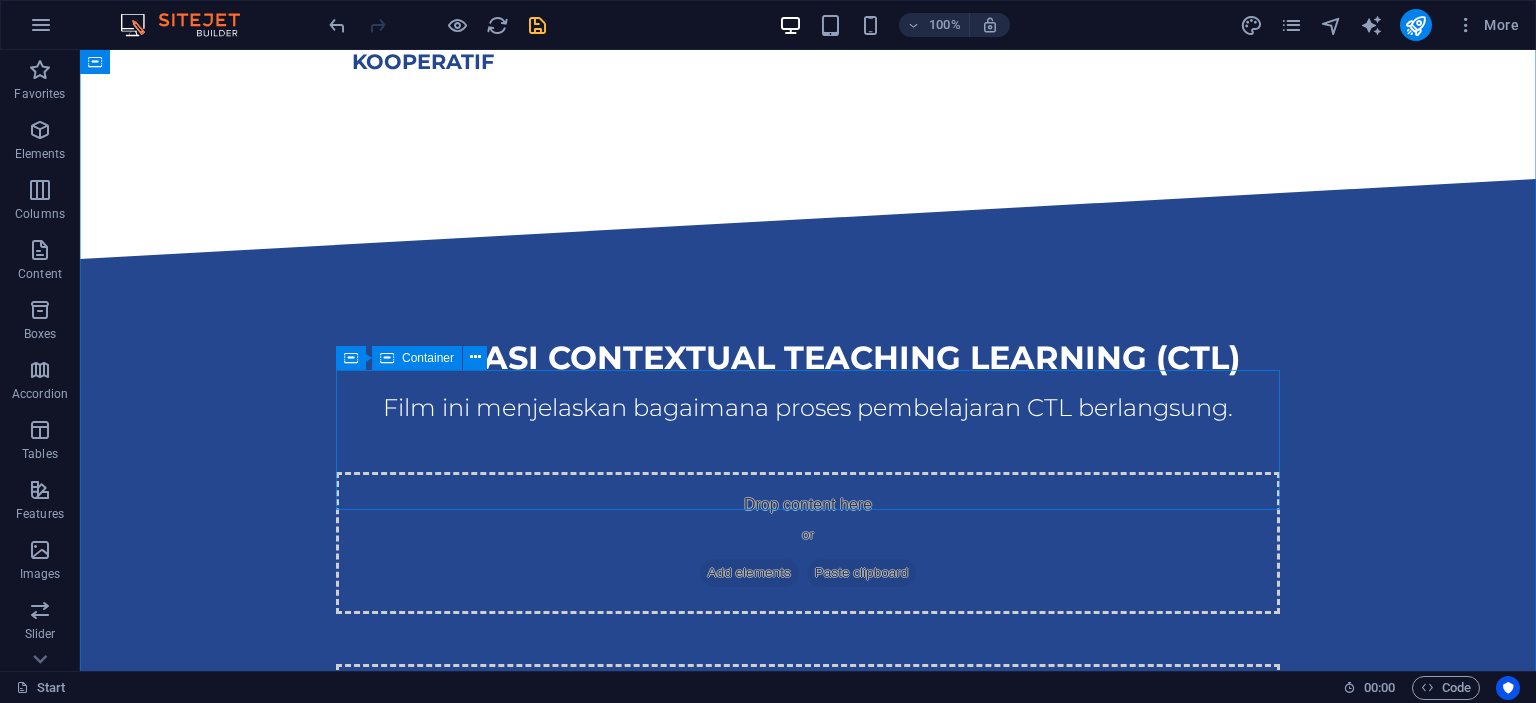 click on "Drop content here or  Add elements  Paste clipboard" at bounding box center [808, 735] 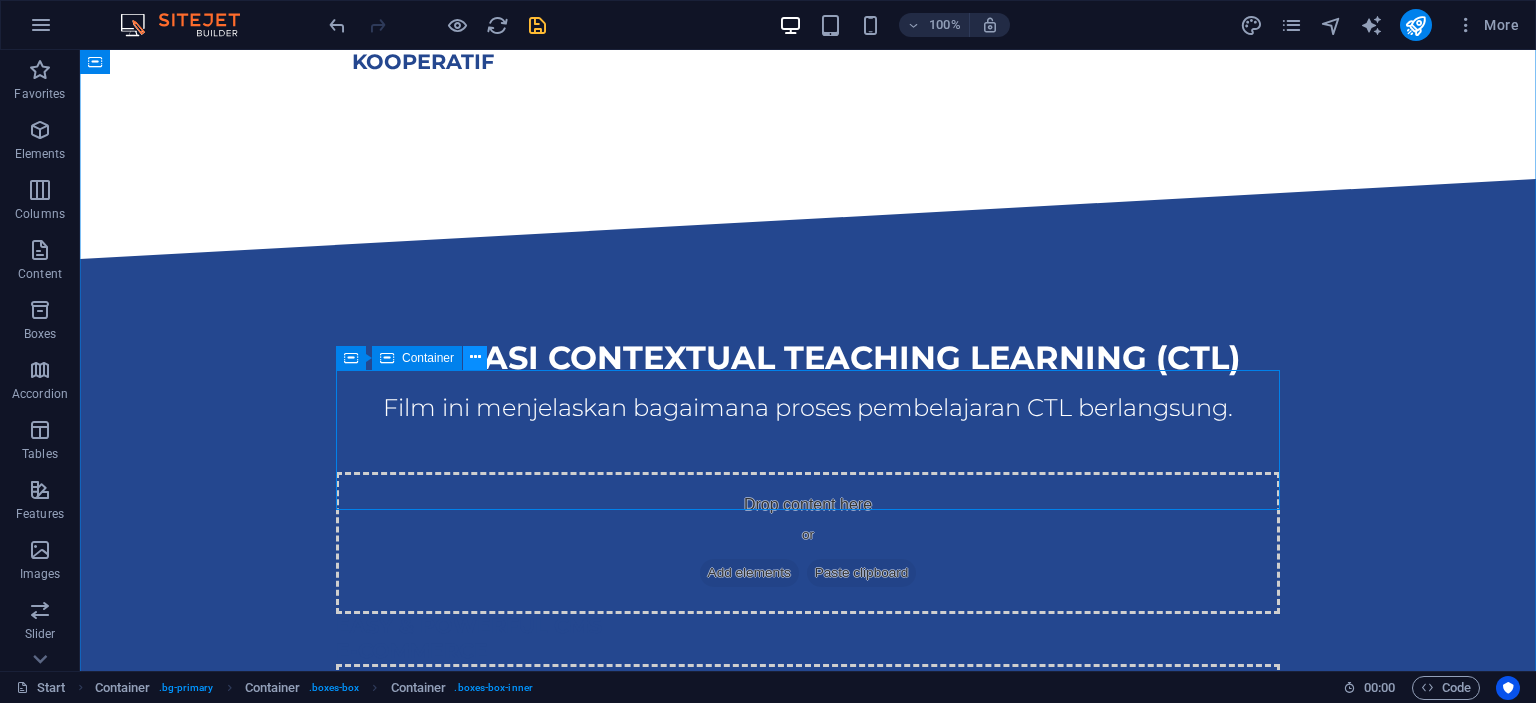 click at bounding box center (475, 357) 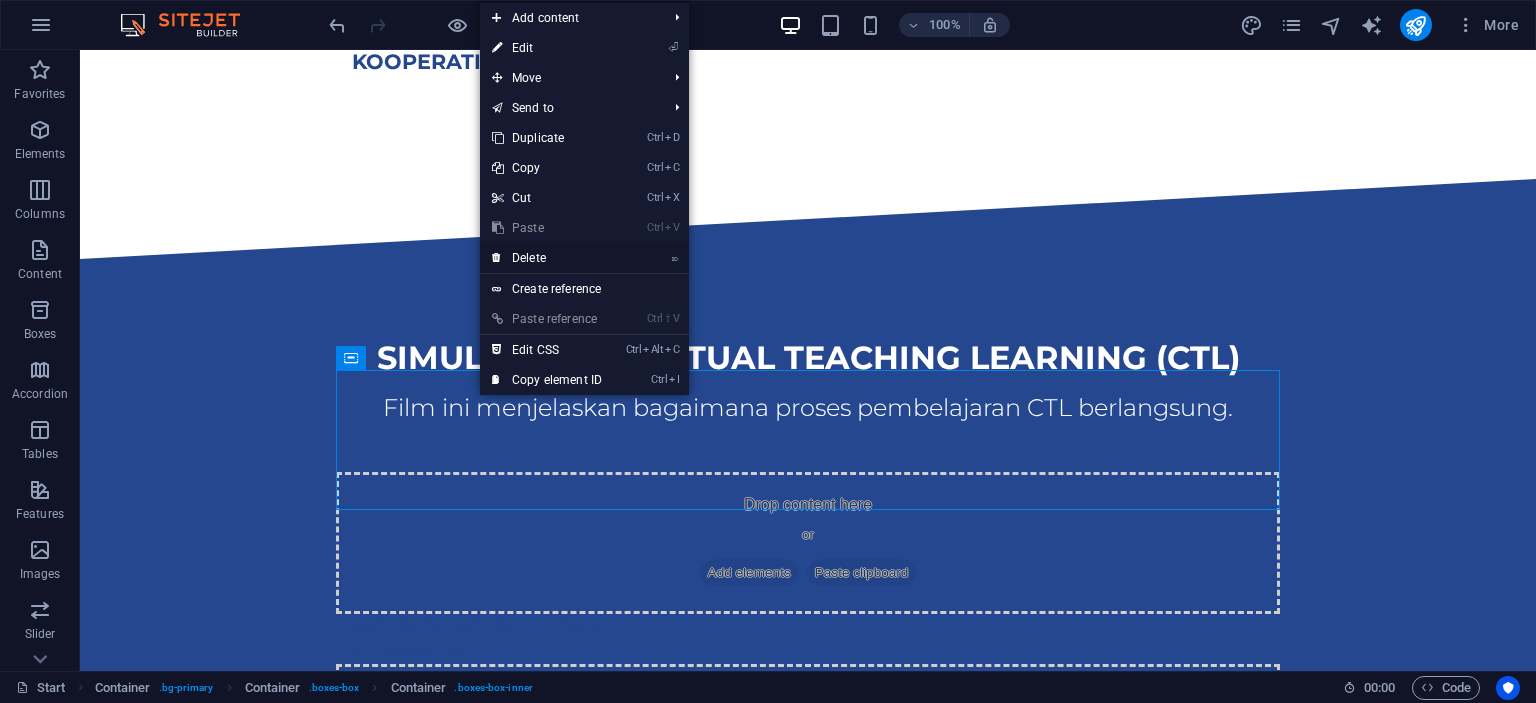 click on "⌦  Delete" at bounding box center (547, 258) 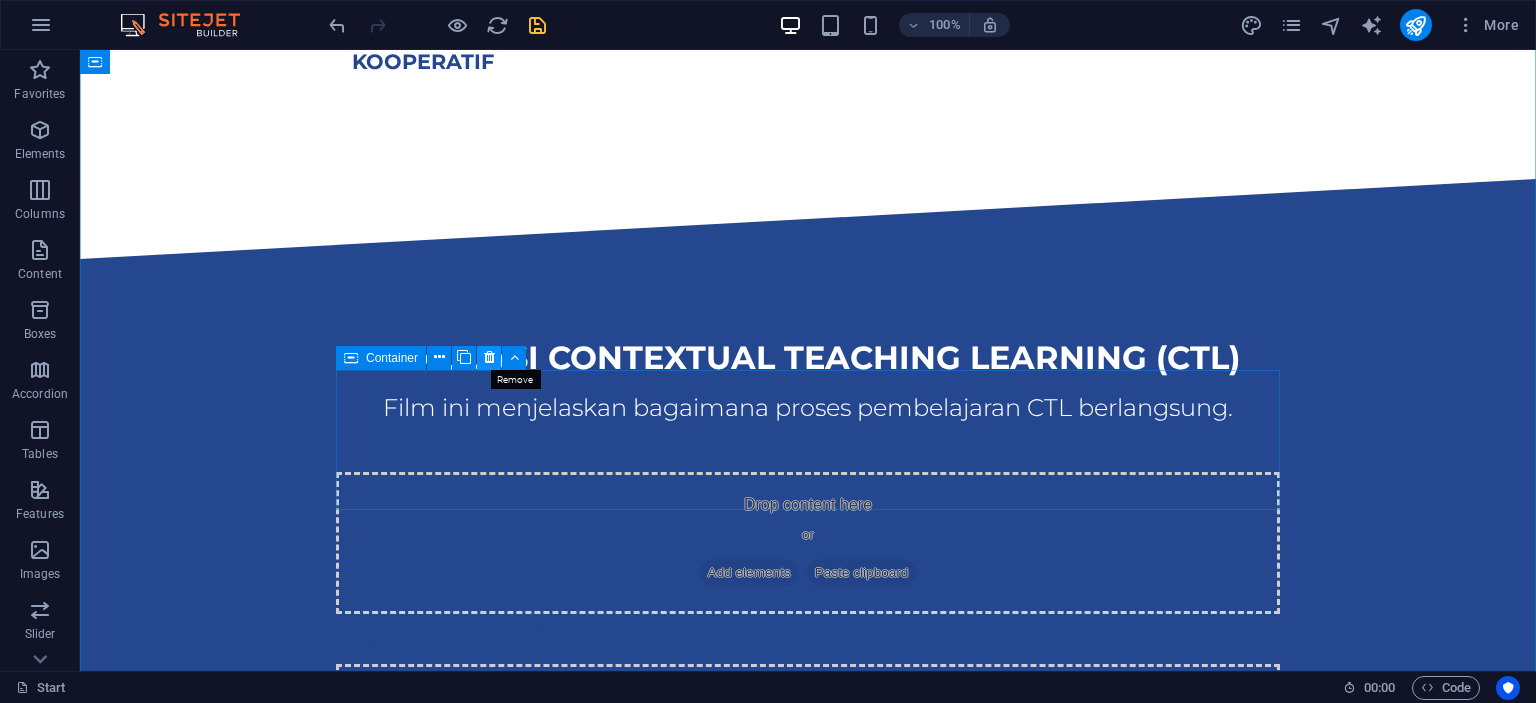 click at bounding box center [489, 357] 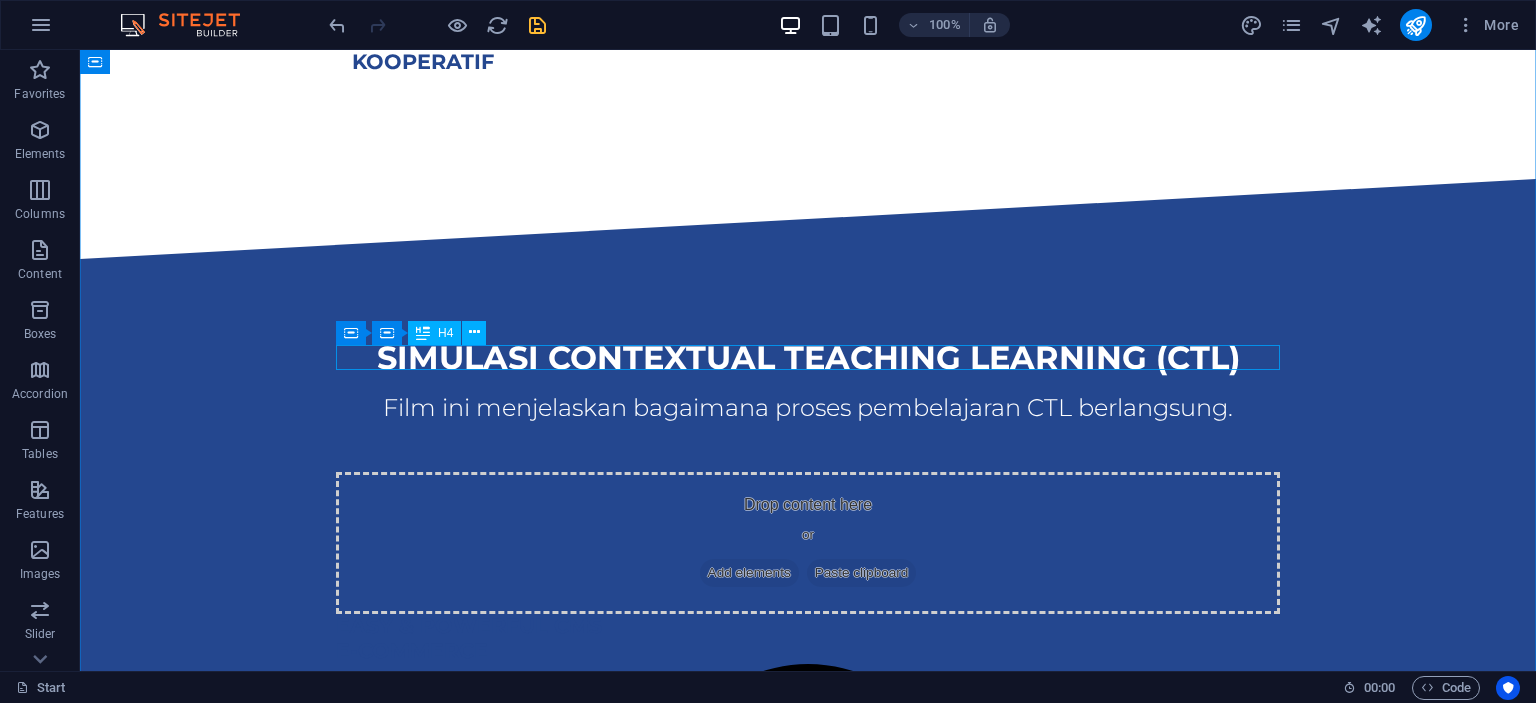 click on "E-Commerce" at bounding box center (808, 651) 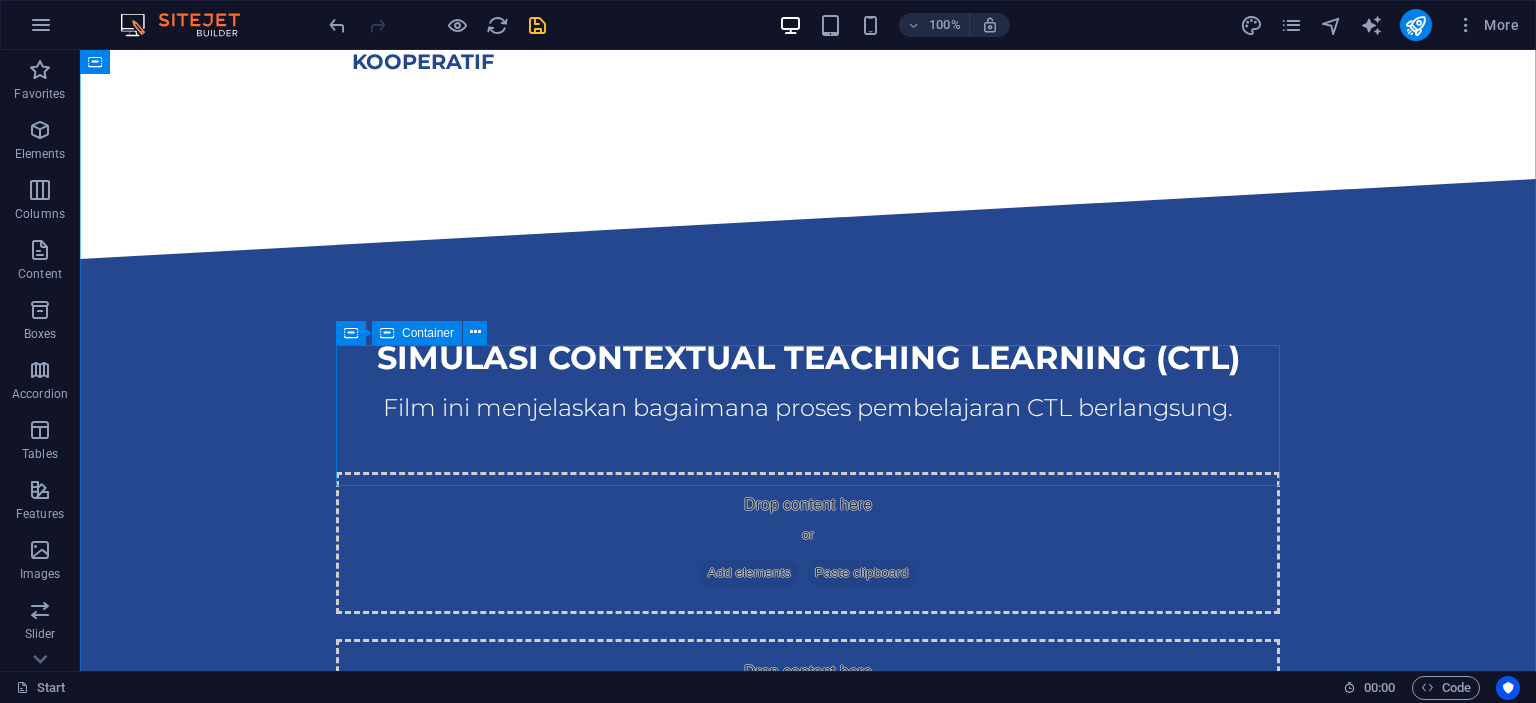 click on "Drop content here or  Add elements  Paste clipboard" at bounding box center [808, 710] 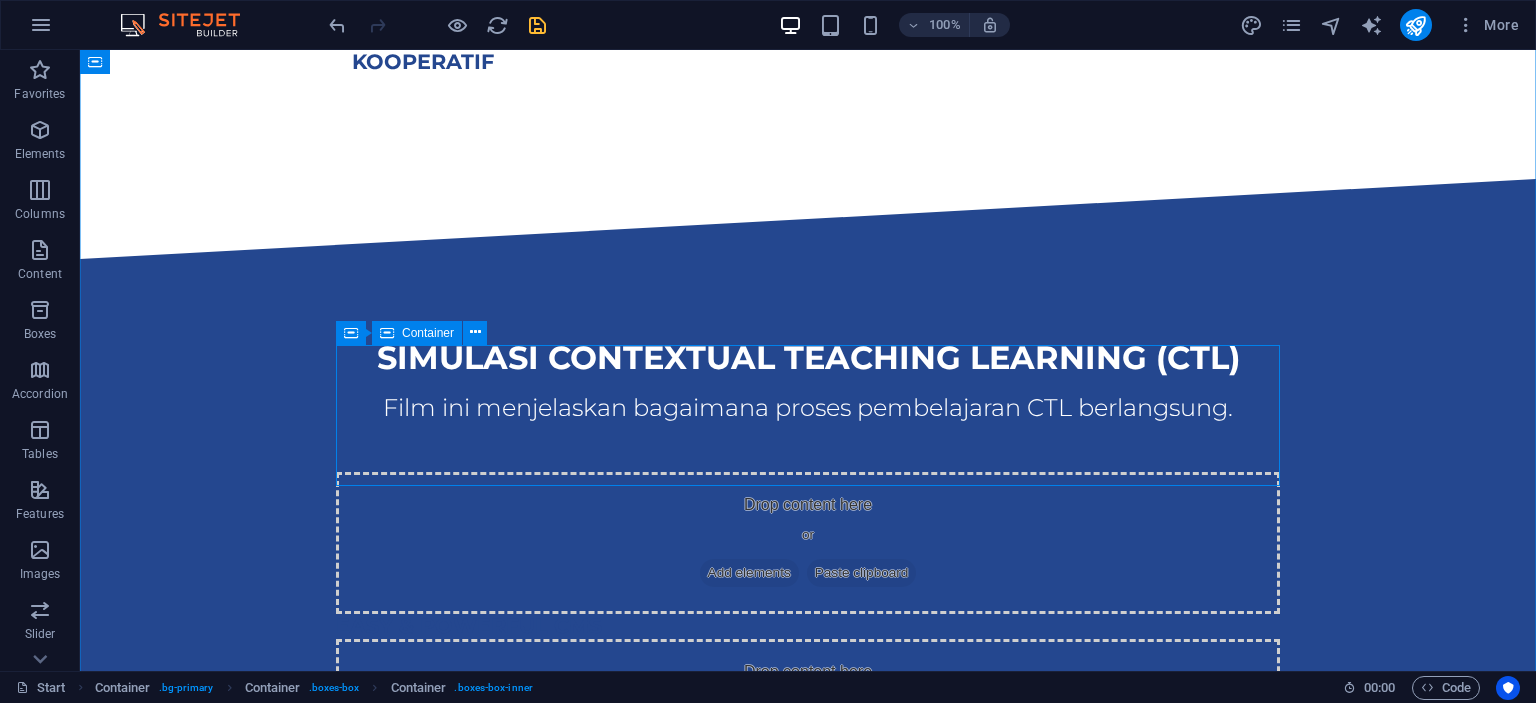 click on "Drop content here or  Add elements  Paste clipboard" at bounding box center (808, 710) 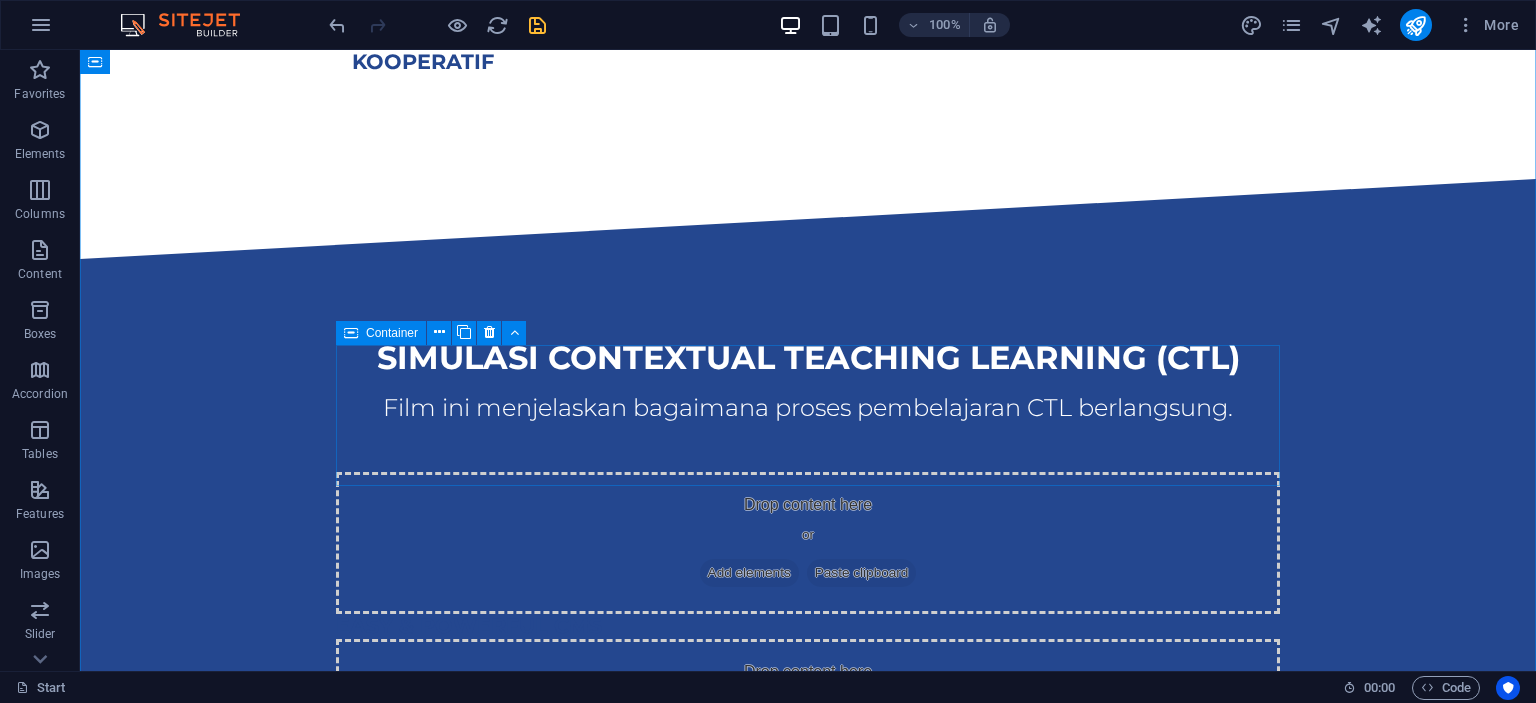 click on "Drop content here or  Add elements  Paste clipboard" at bounding box center [808, 710] 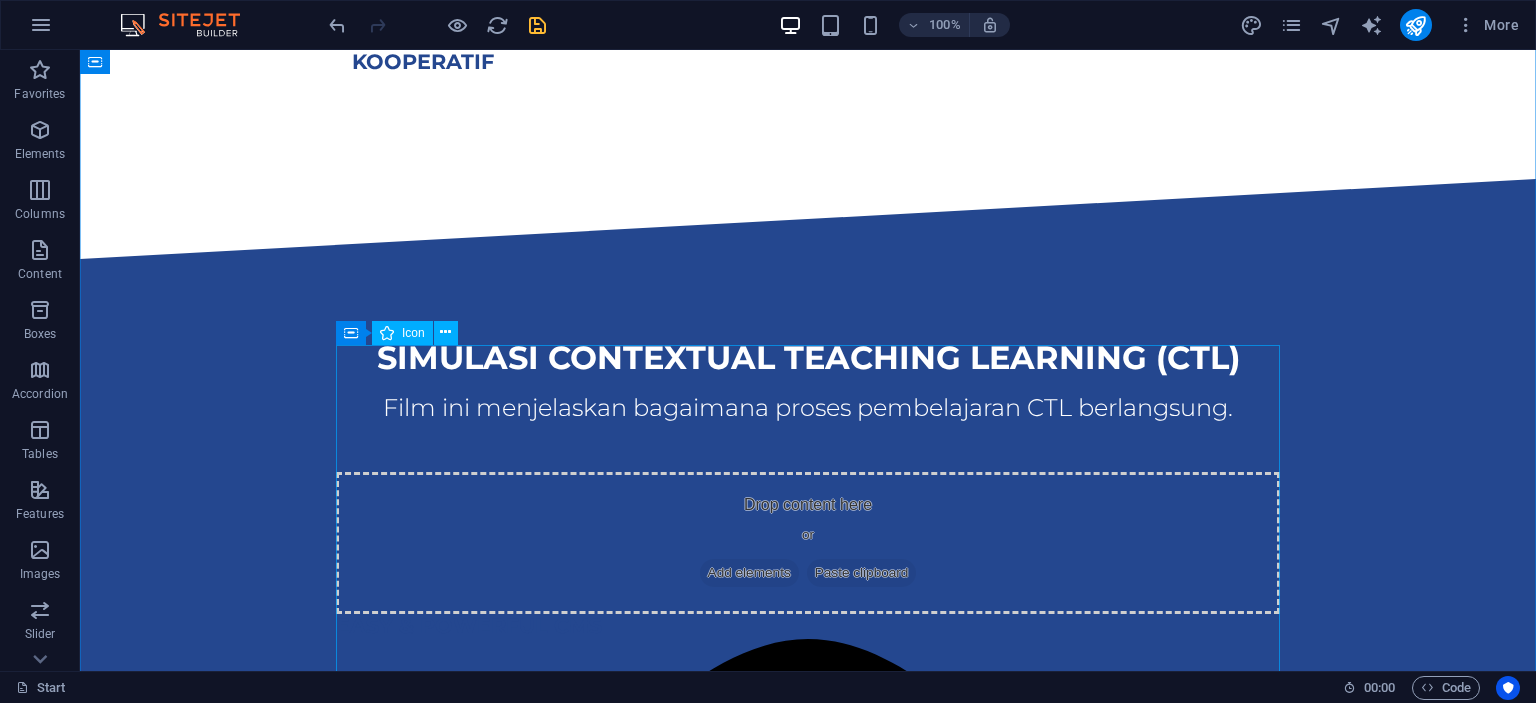 click at bounding box center (808, 1114) 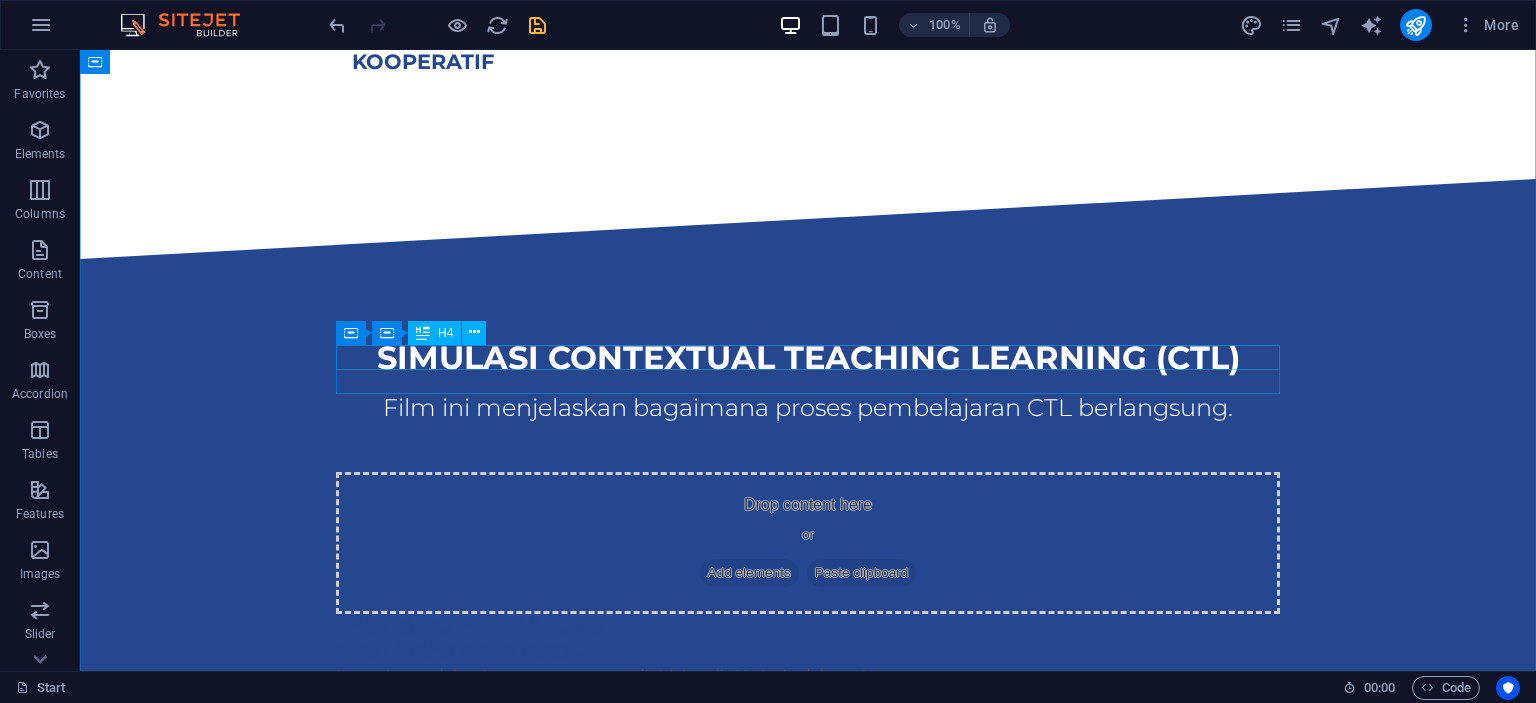 click on "Mail transfer tool" at bounding box center (808, 651) 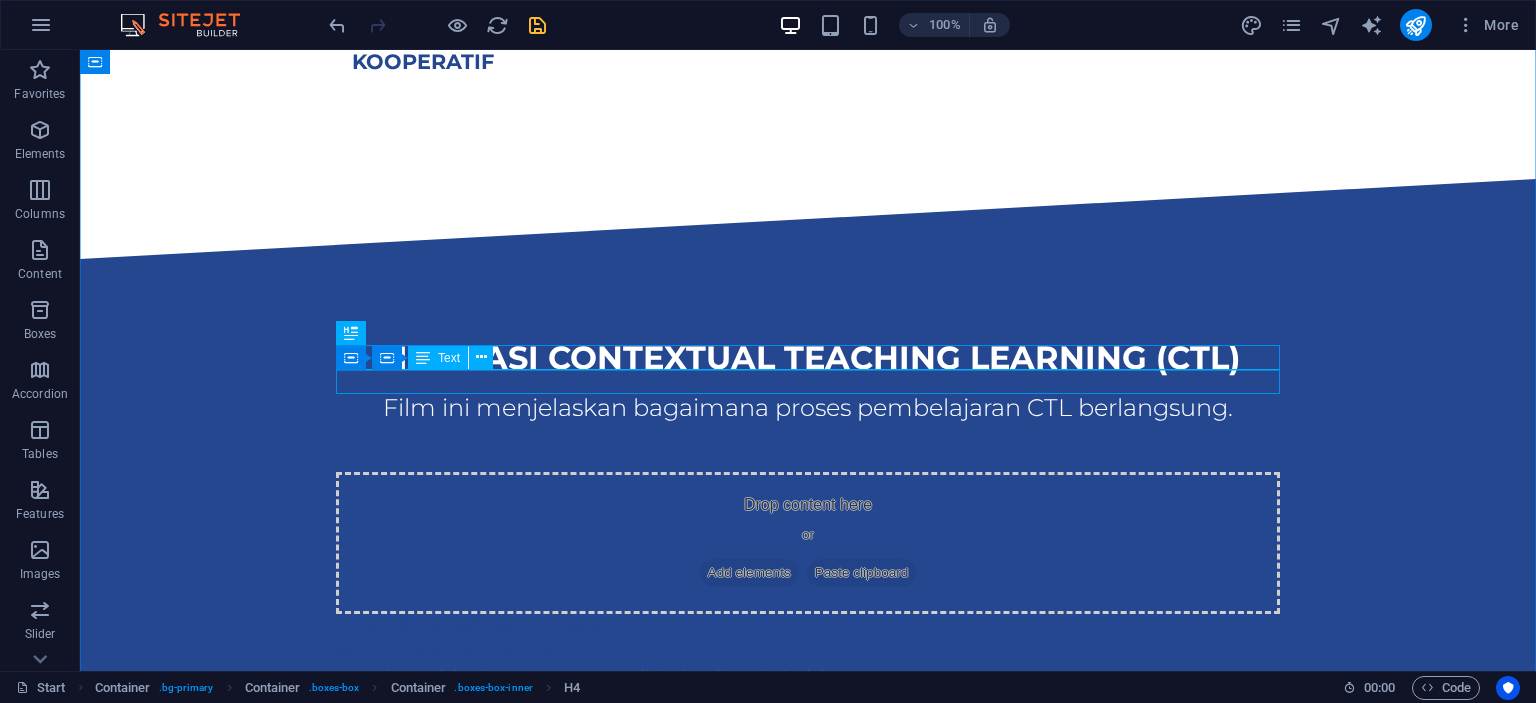 click on "Lorem ipsum dolor sit amet, consectetur adipisicing elit. Veritatis, dolorem!" at bounding box center [808, 676] 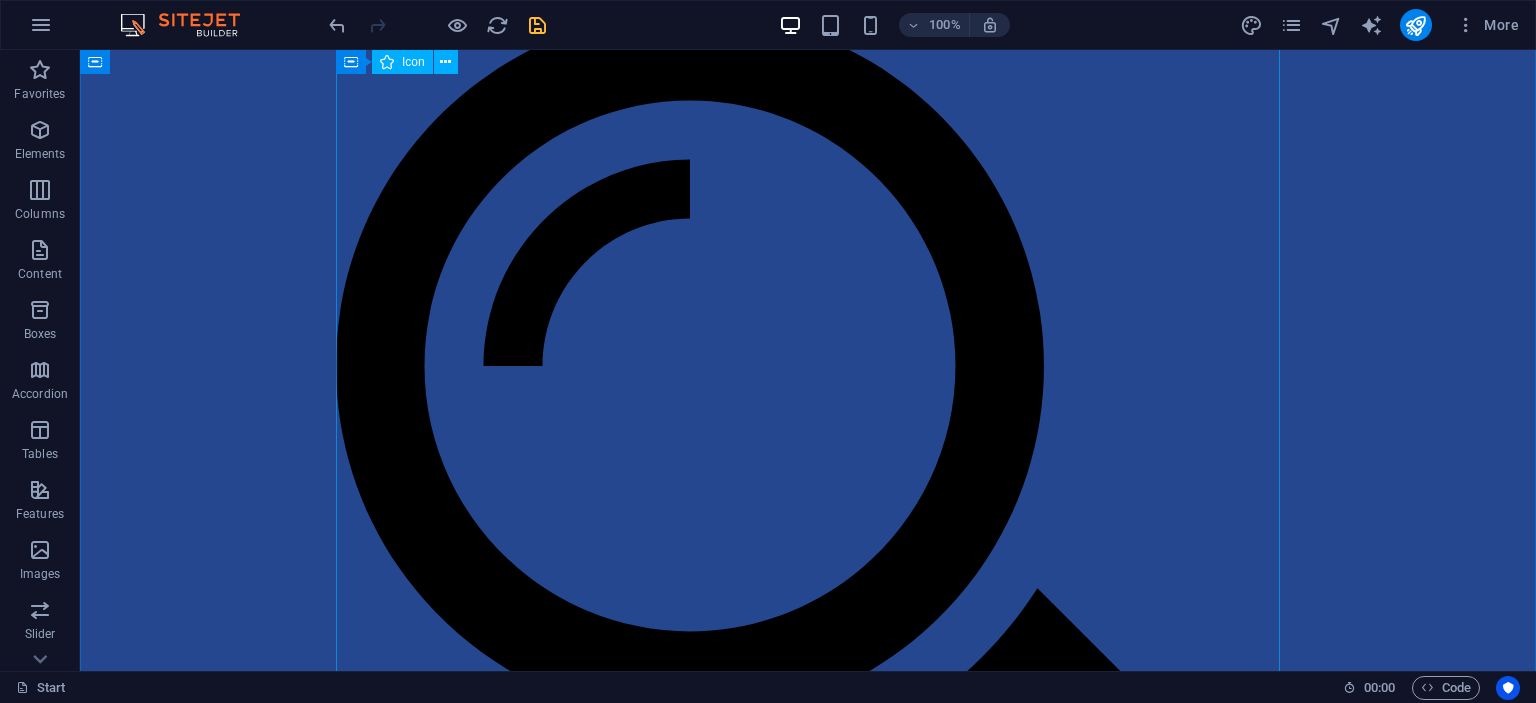 scroll, scrollTop: 2006, scrollLeft: 0, axis: vertical 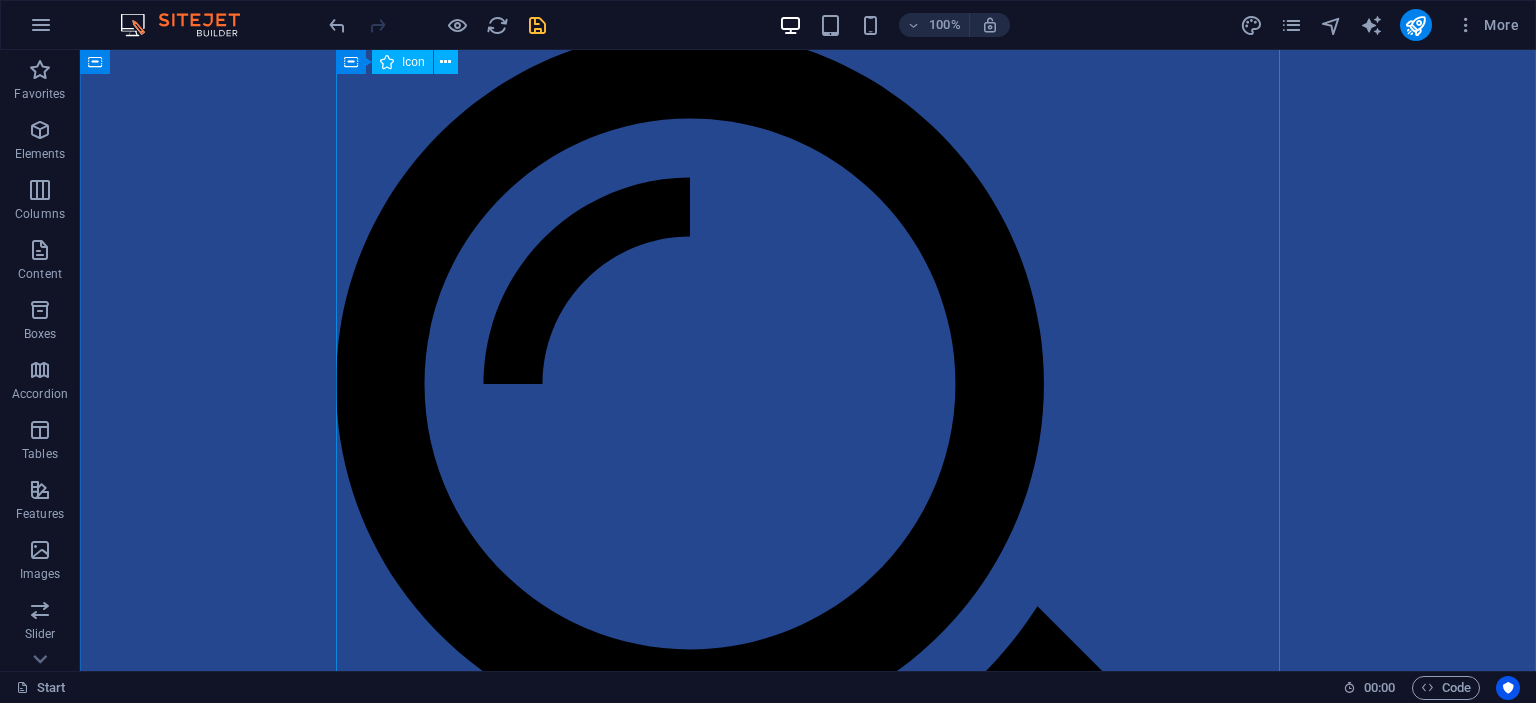 click at bounding box center (808, 504) 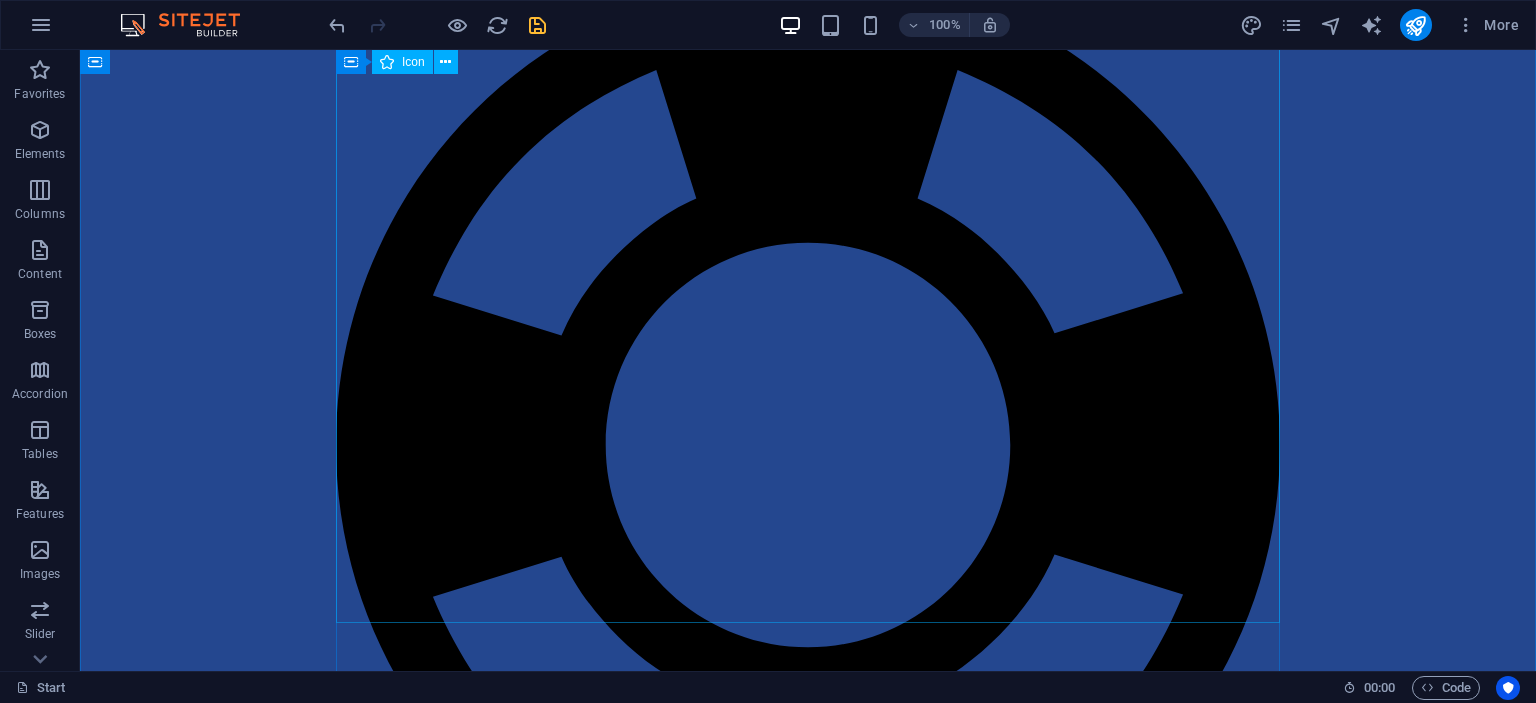 click at bounding box center [808, 448] 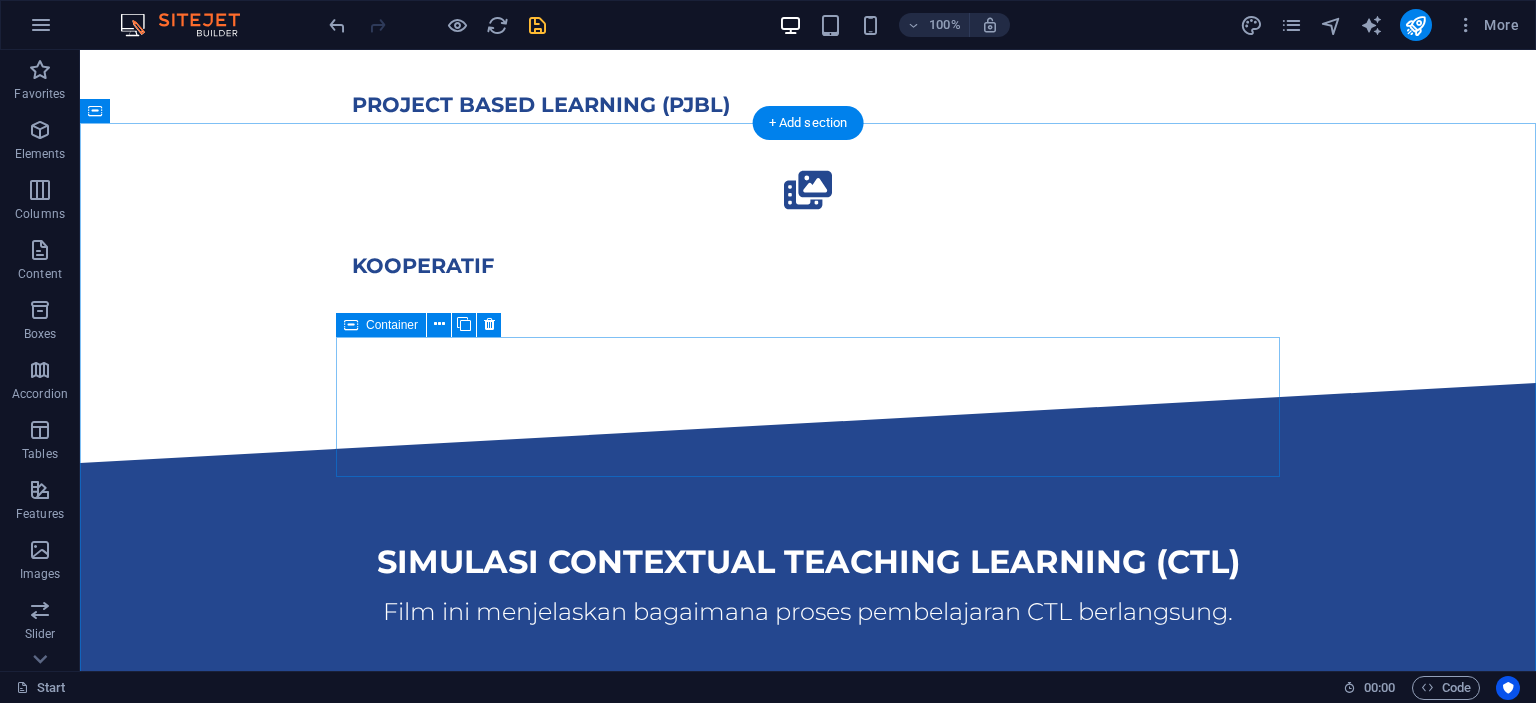 scroll, scrollTop: 1484, scrollLeft: 0, axis: vertical 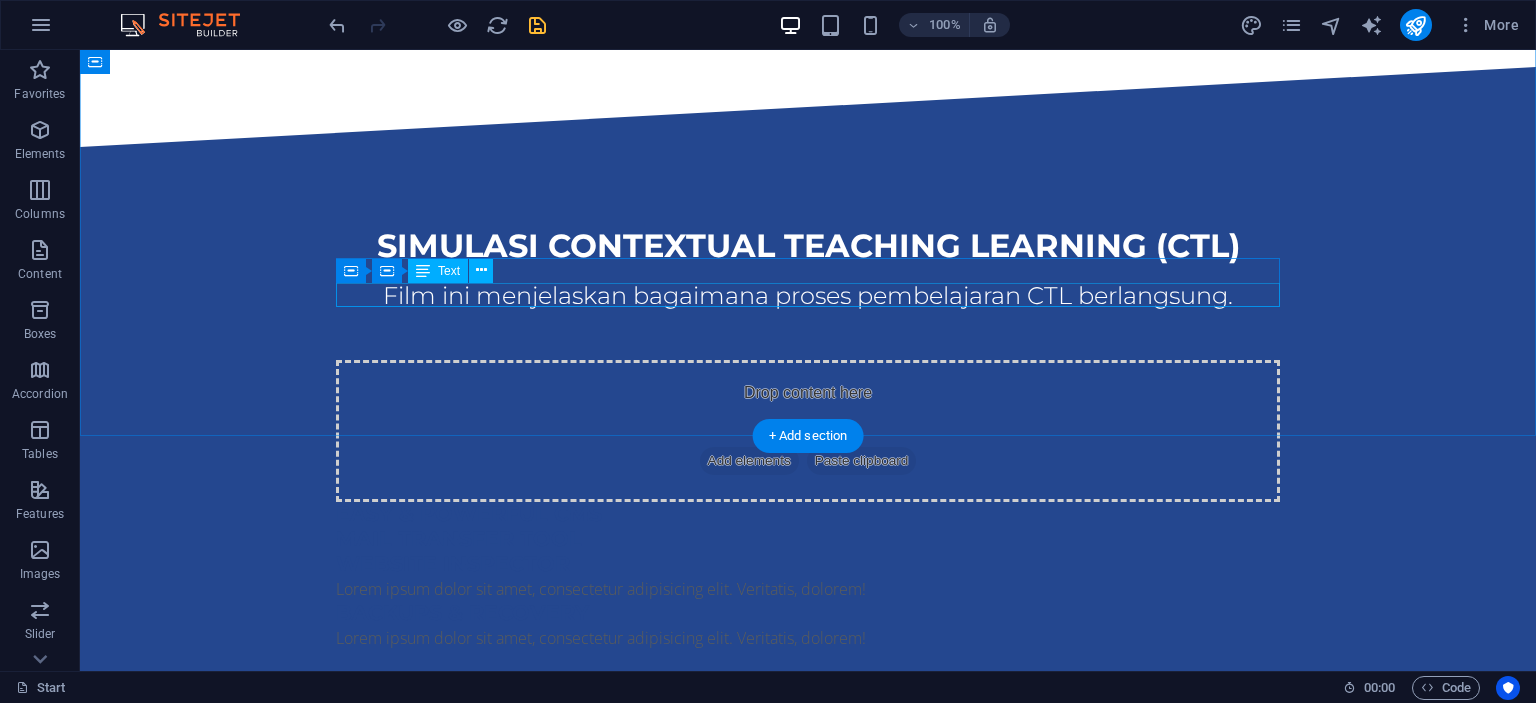click on "Lorem ipsum dolor sit amet, consectetur adipisicing elit. Veritatis, dolorem!" at bounding box center [808, 589] 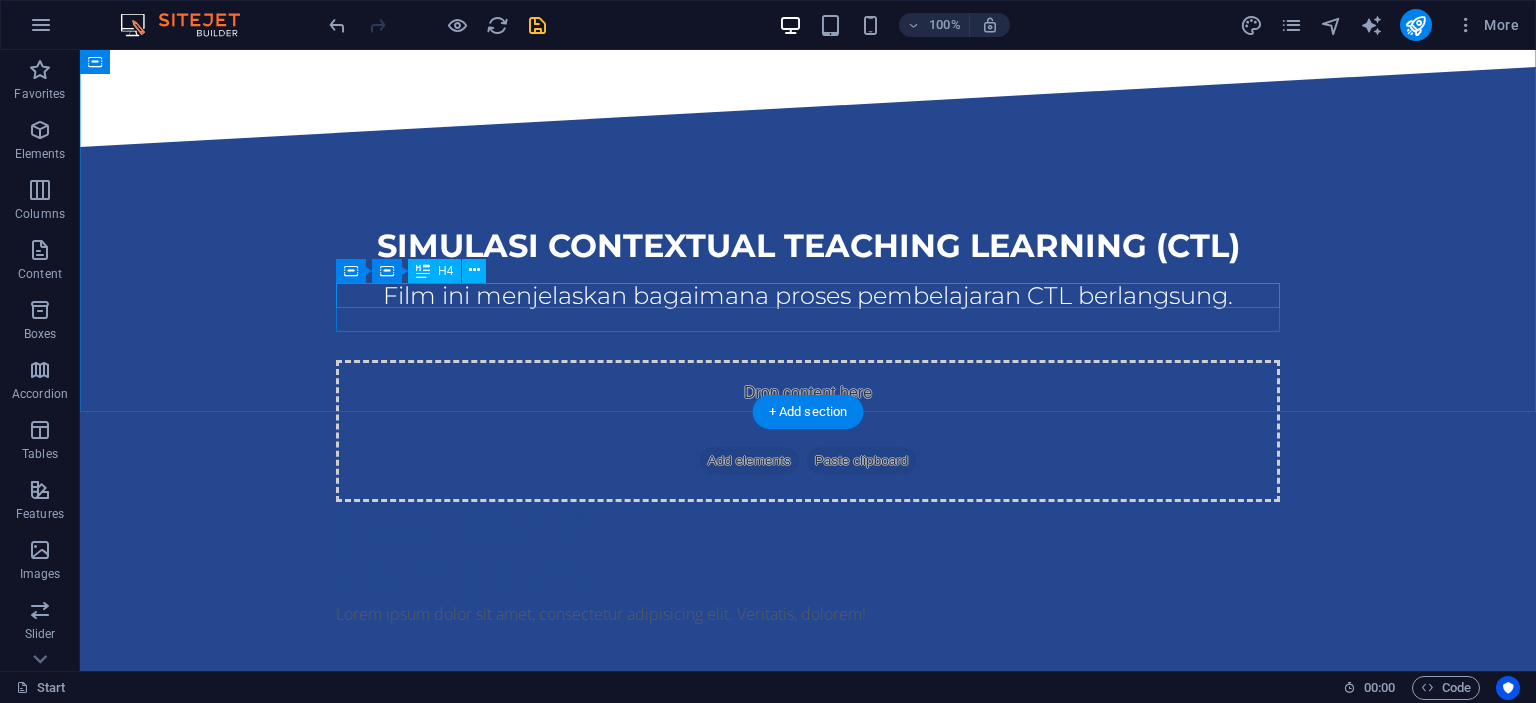 click on "Backups & recovery" at bounding box center (808, 589) 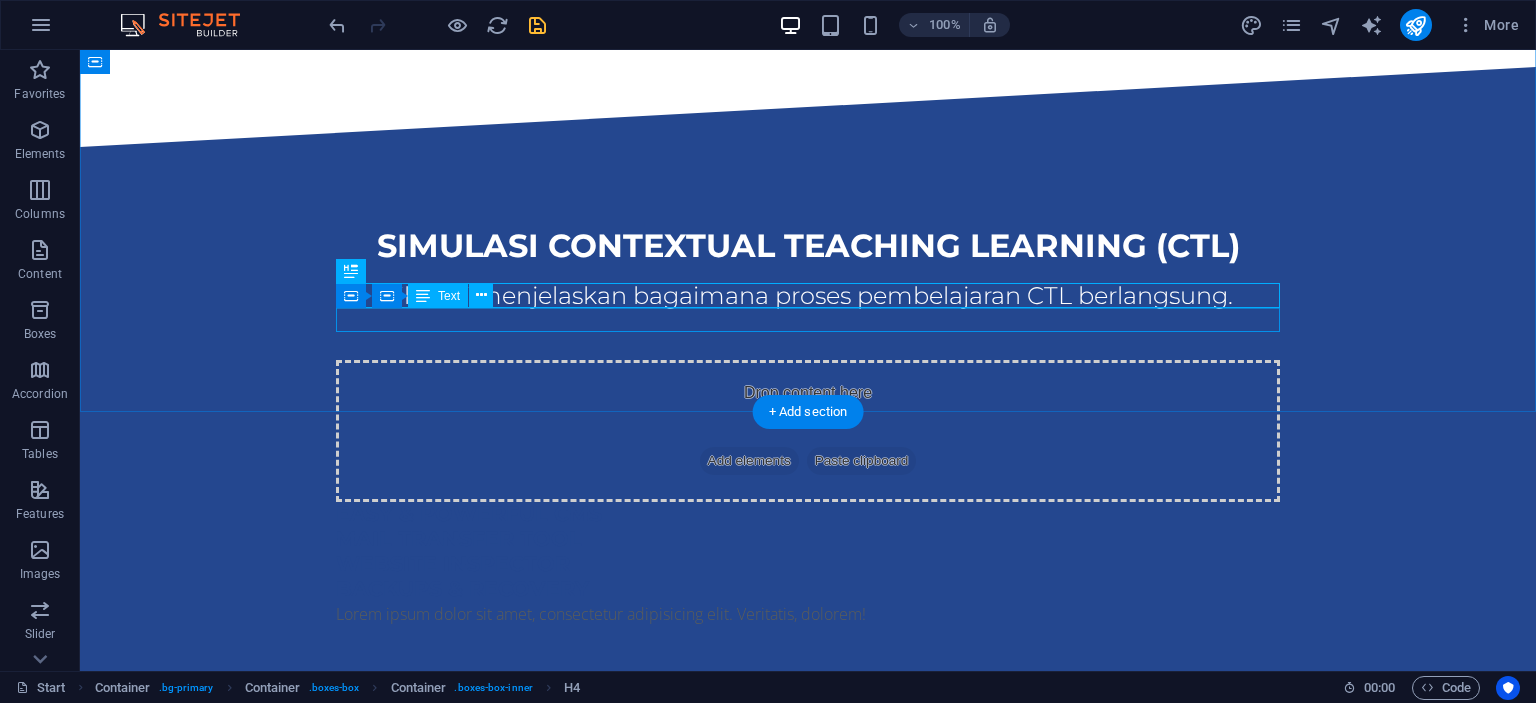 click on "Lorem ipsum dolor sit amet, consectetur adipisicing elit. Veritatis, dolorem!" at bounding box center (808, 614) 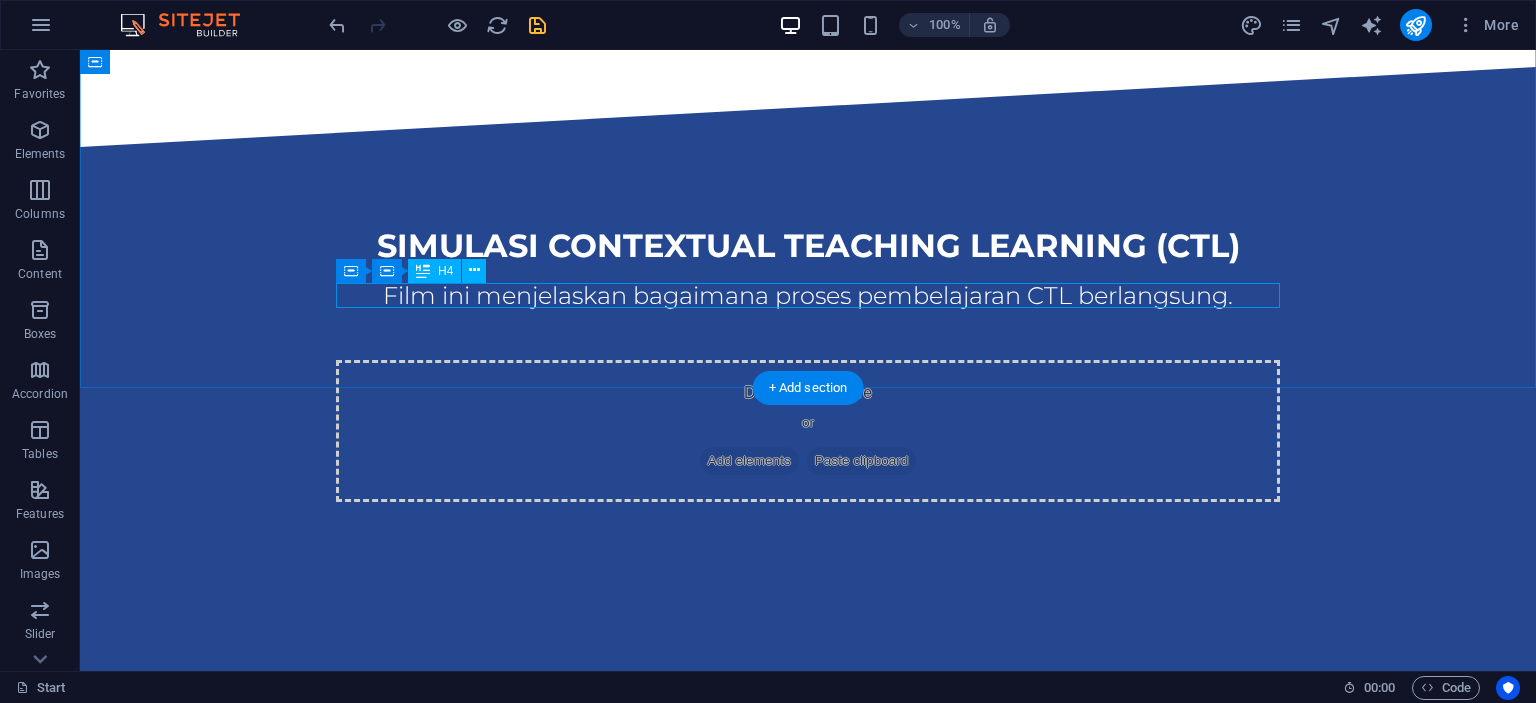 click on "Backups & recovery" at bounding box center [808, 589] 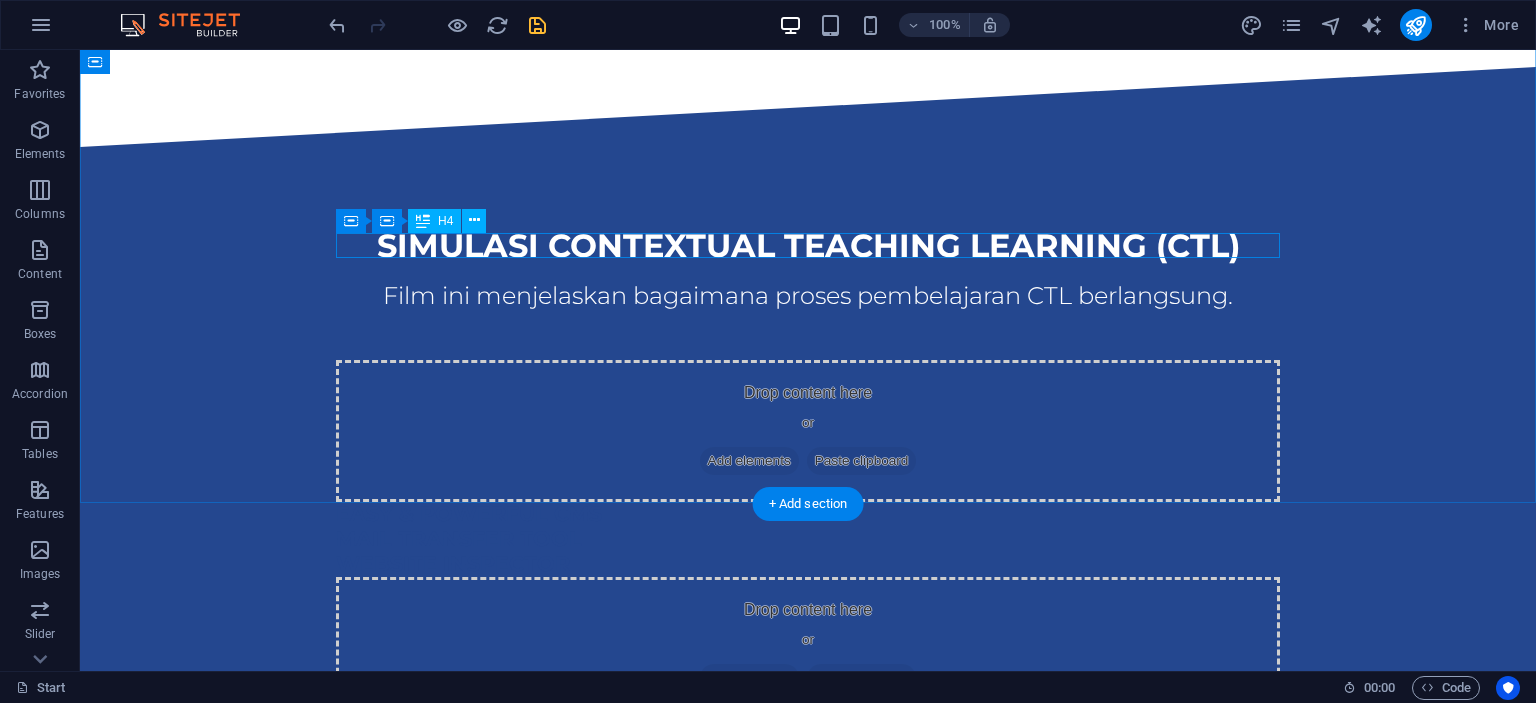click on "Mail transfer tool" at bounding box center [808, 539] 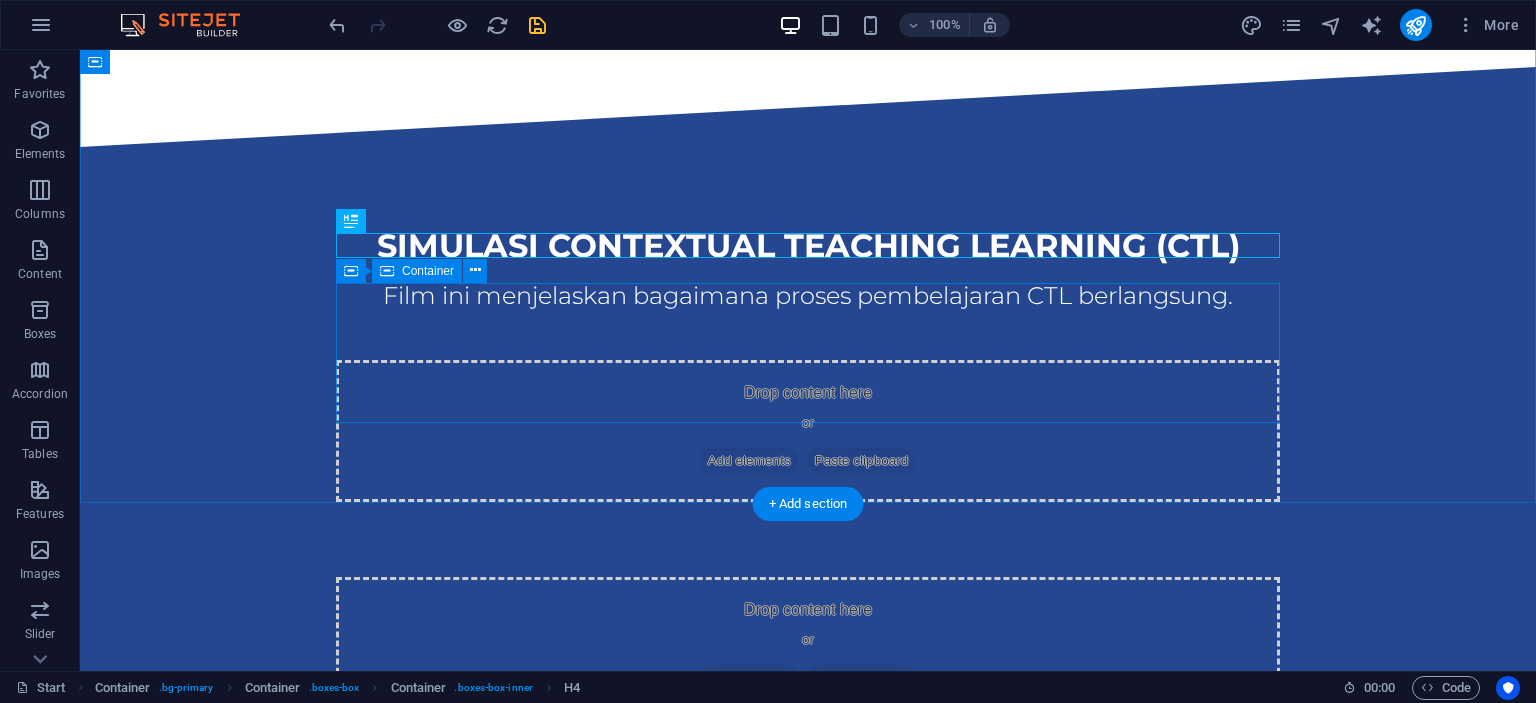 click on "Drop content here or  Add elements  Paste clipboard" at bounding box center [808, 648] 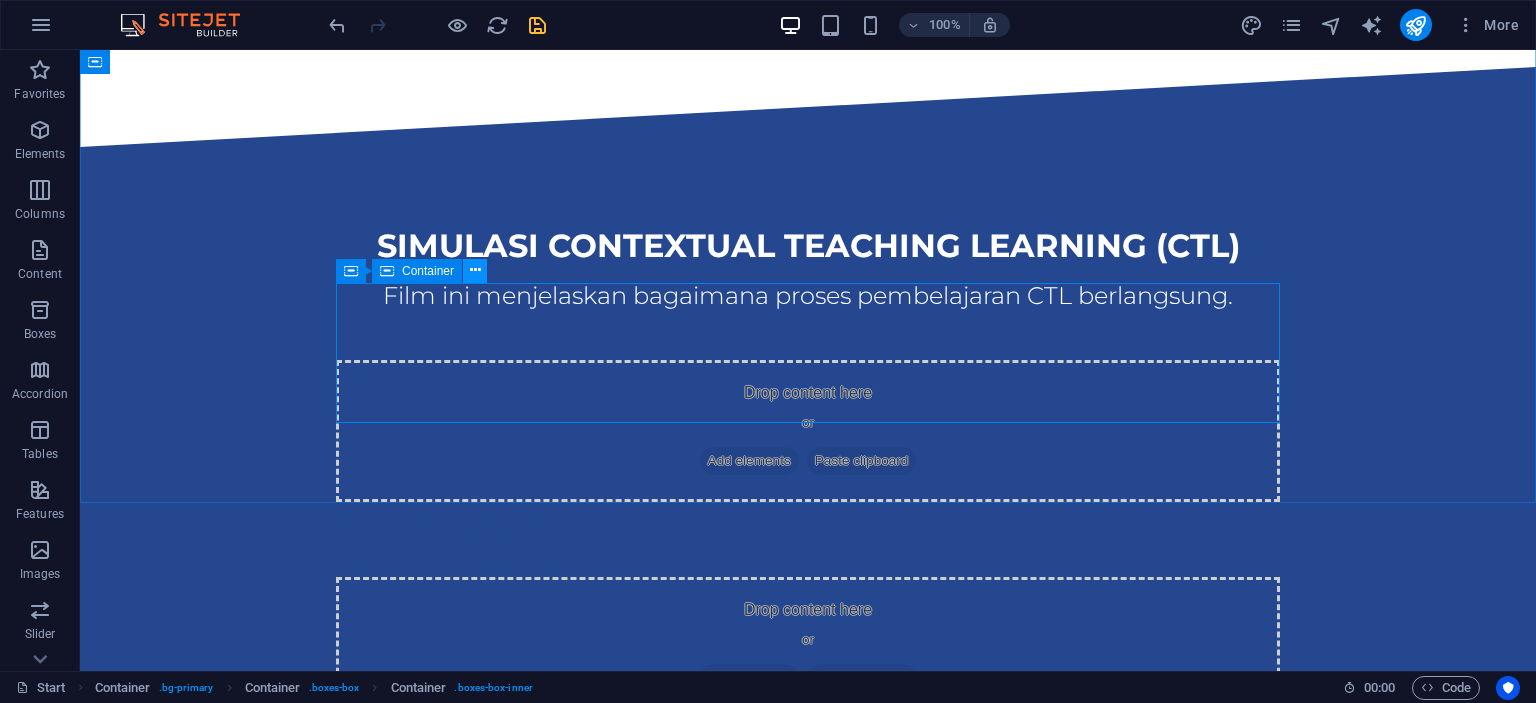 click at bounding box center (475, 270) 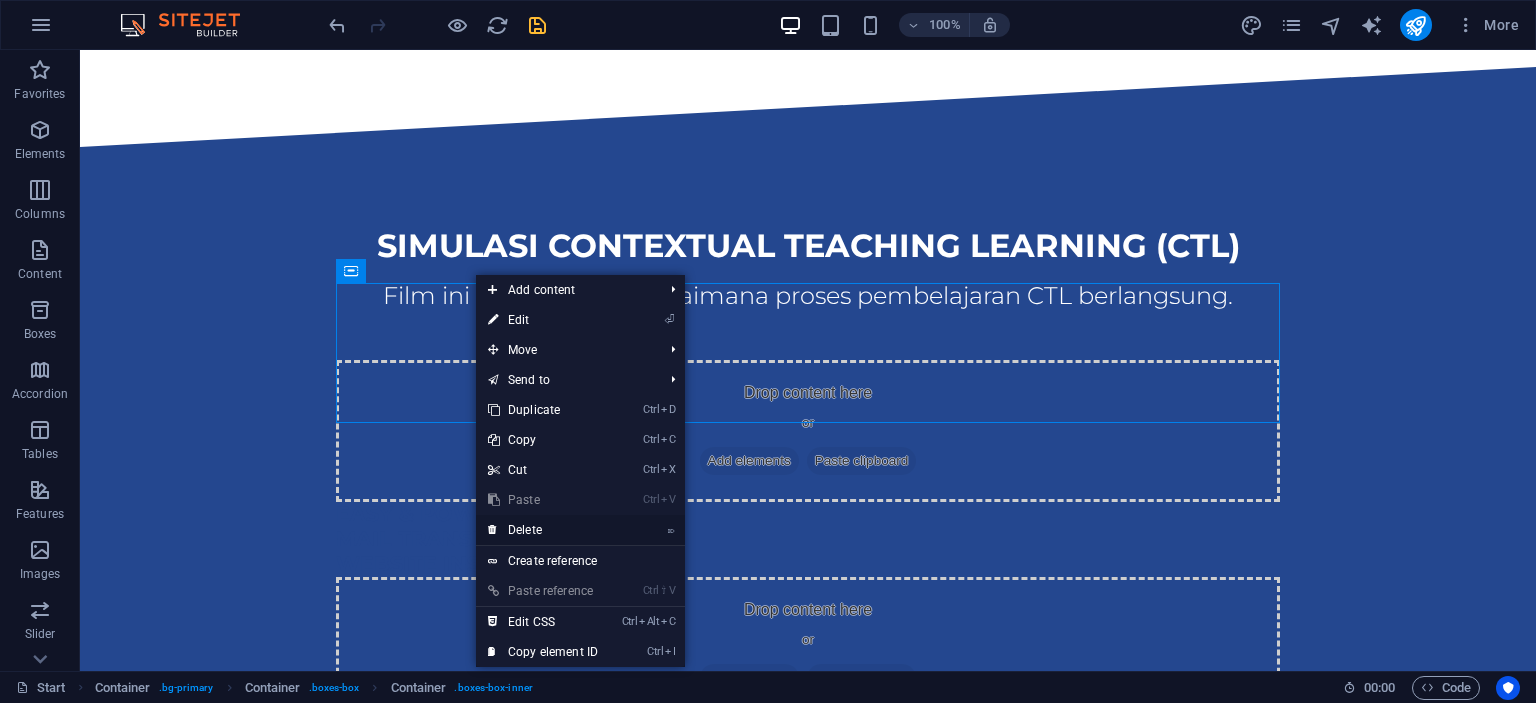 drag, startPoint x: 530, startPoint y: 530, endPoint x: 452, endPoint y: 464, distance: 102.176315 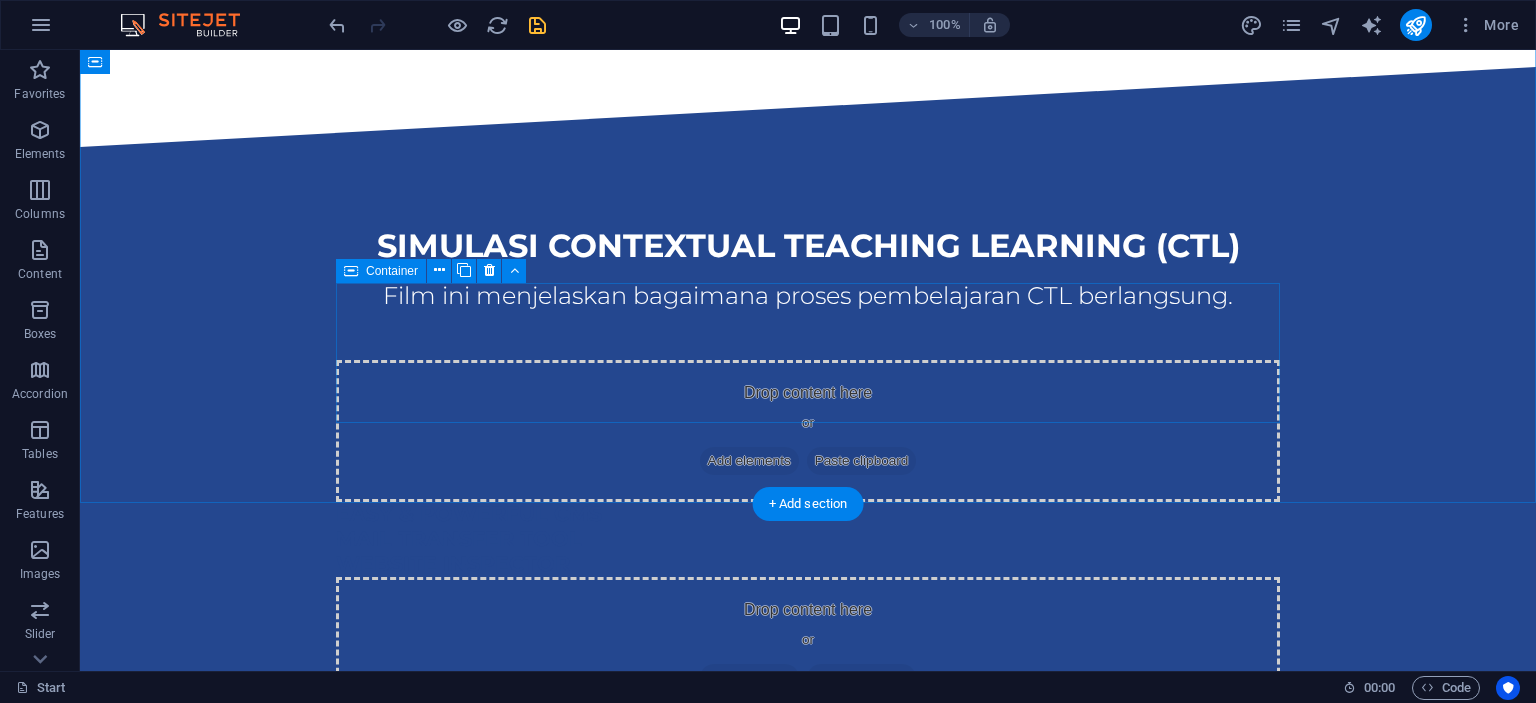 click on "Drop content here or  Add elements  Paste clipboard" at bounding box center [808, 648] 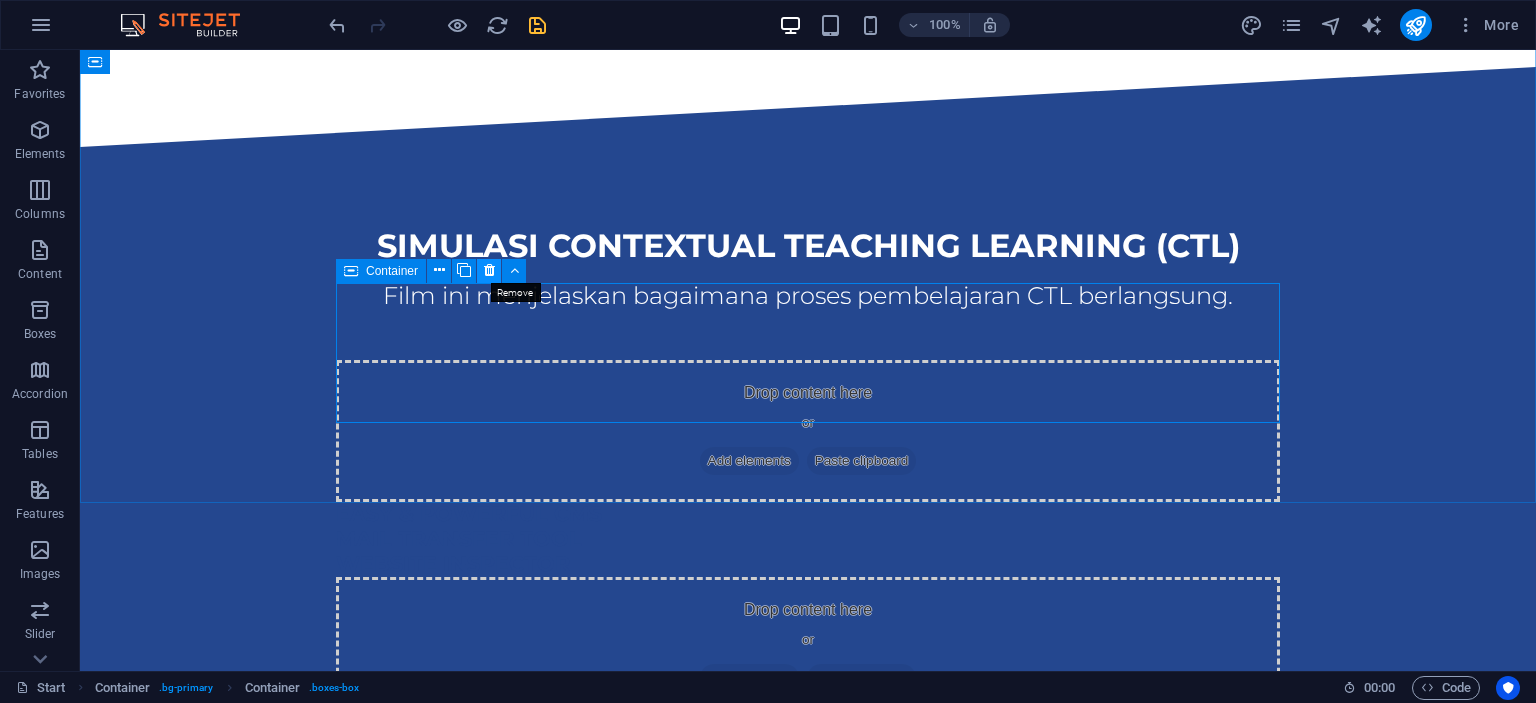 click at bounding box center [489, 270] 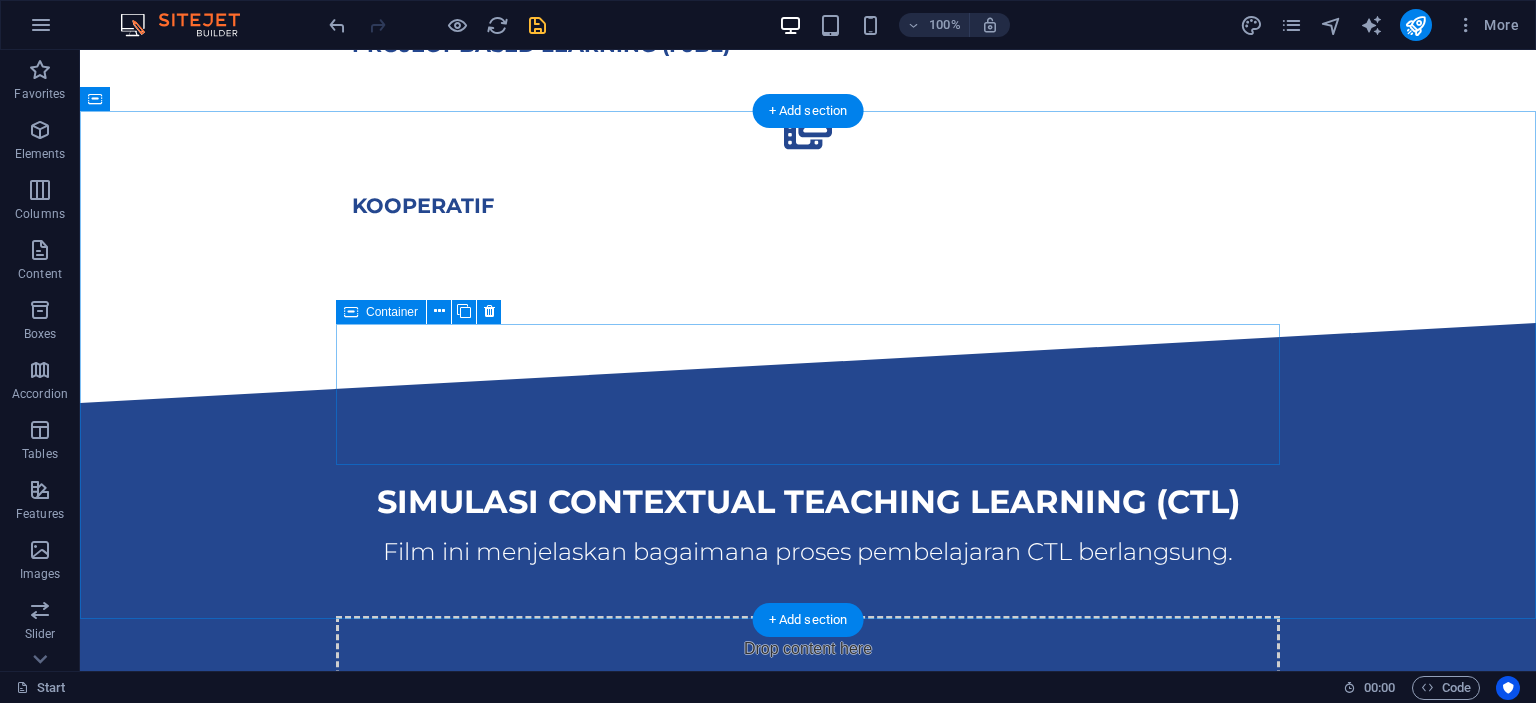 scroll, scrollTop: 1273, scrollLeft: 0, axis: vertical 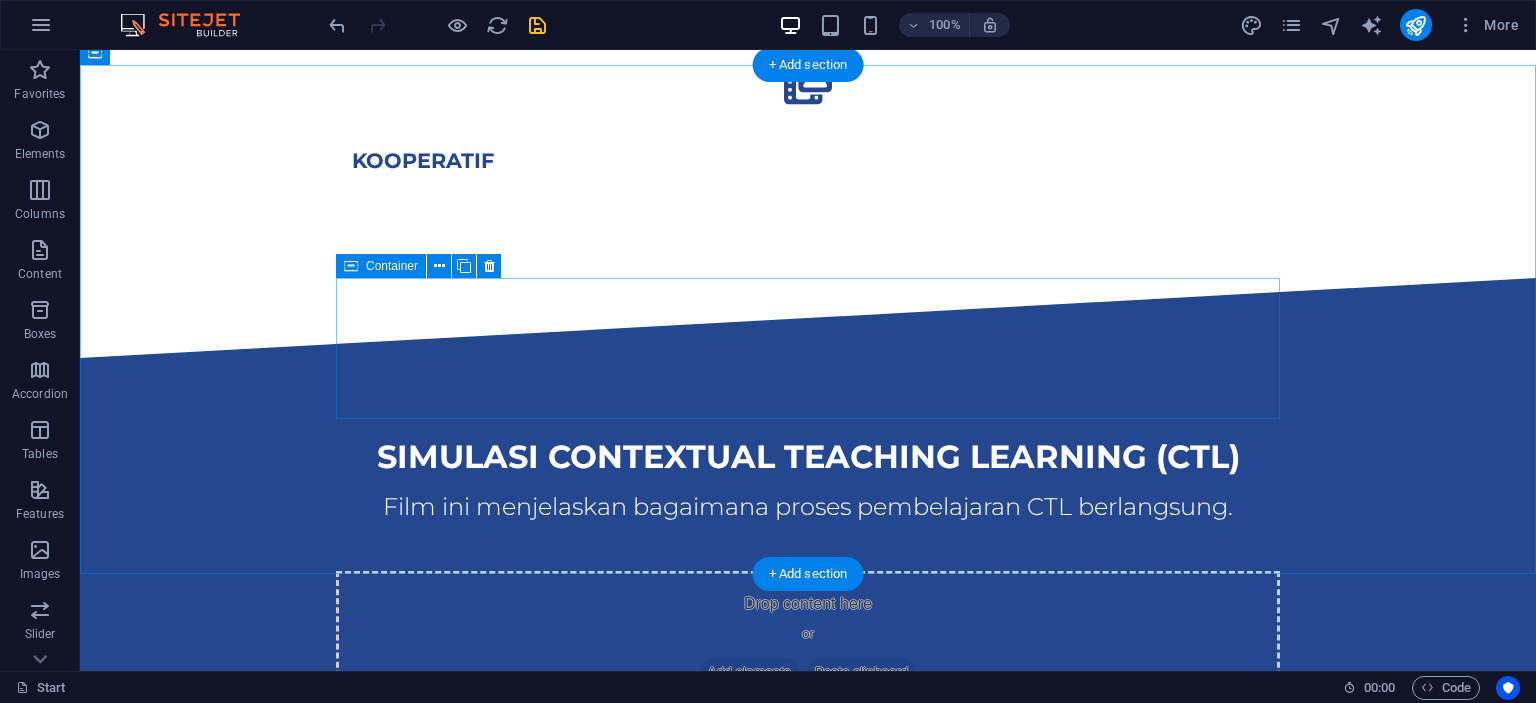 click on "Add elements" at bounding box center (749, 672) 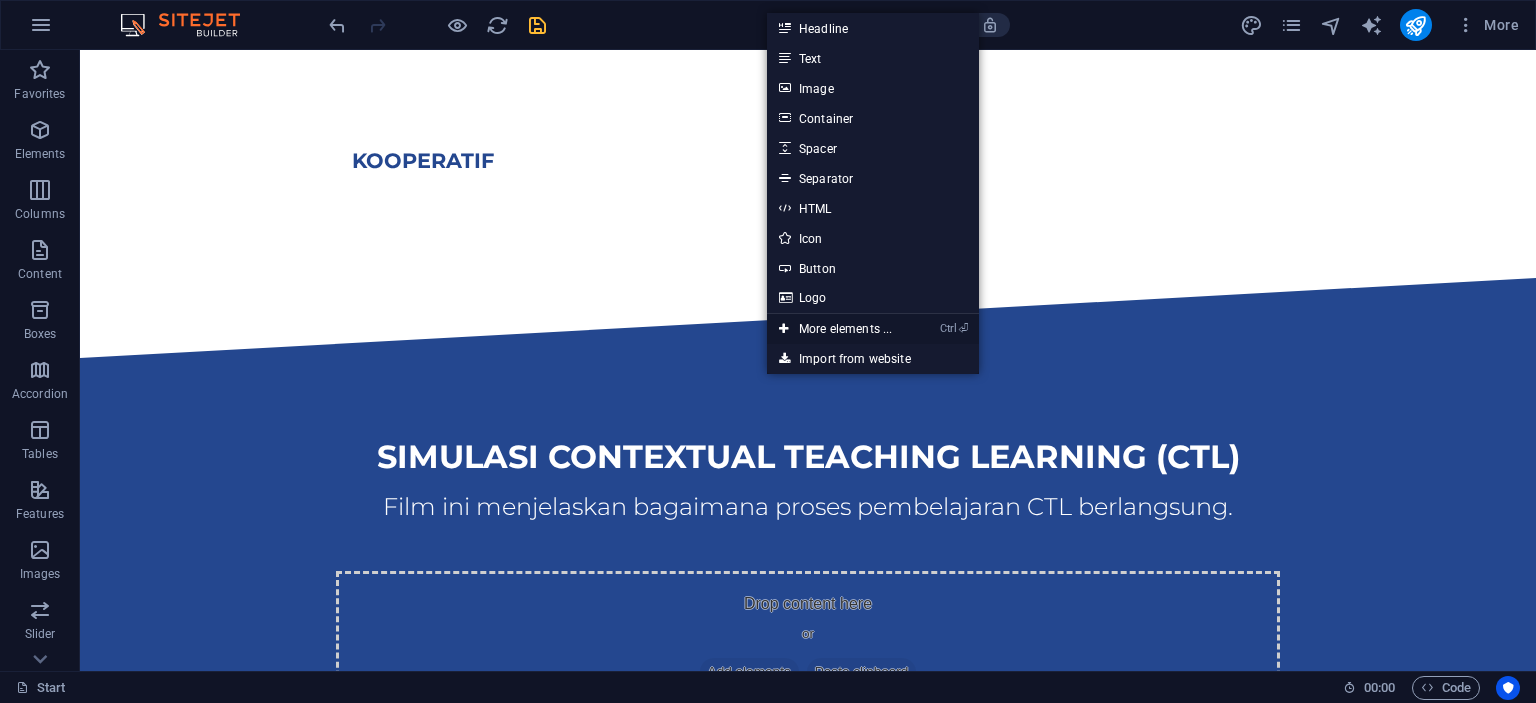 click on "Ctrl ⏎  More elements ..." at bounding box center [835, 329] 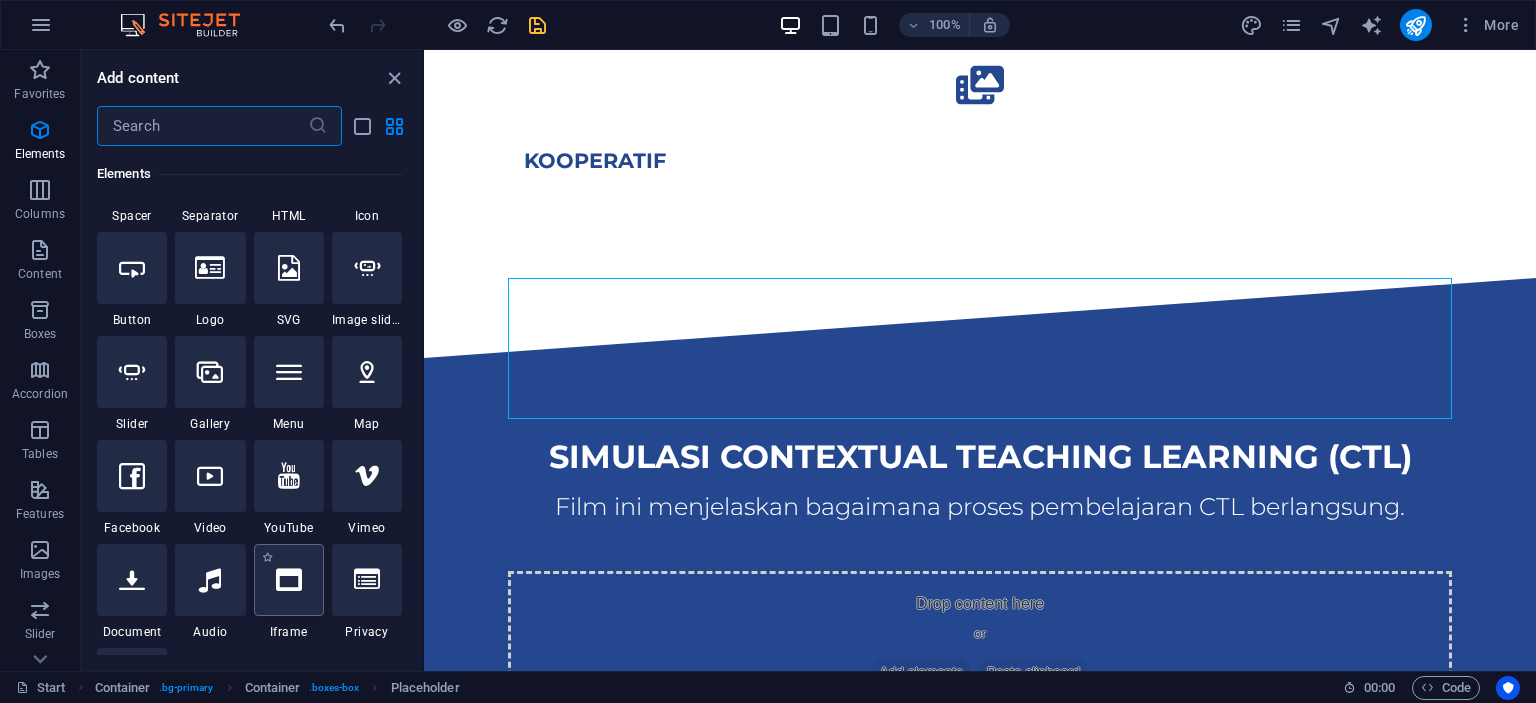 scroll, scrollTop: 395, scrollLeft: 0, axis: vertical 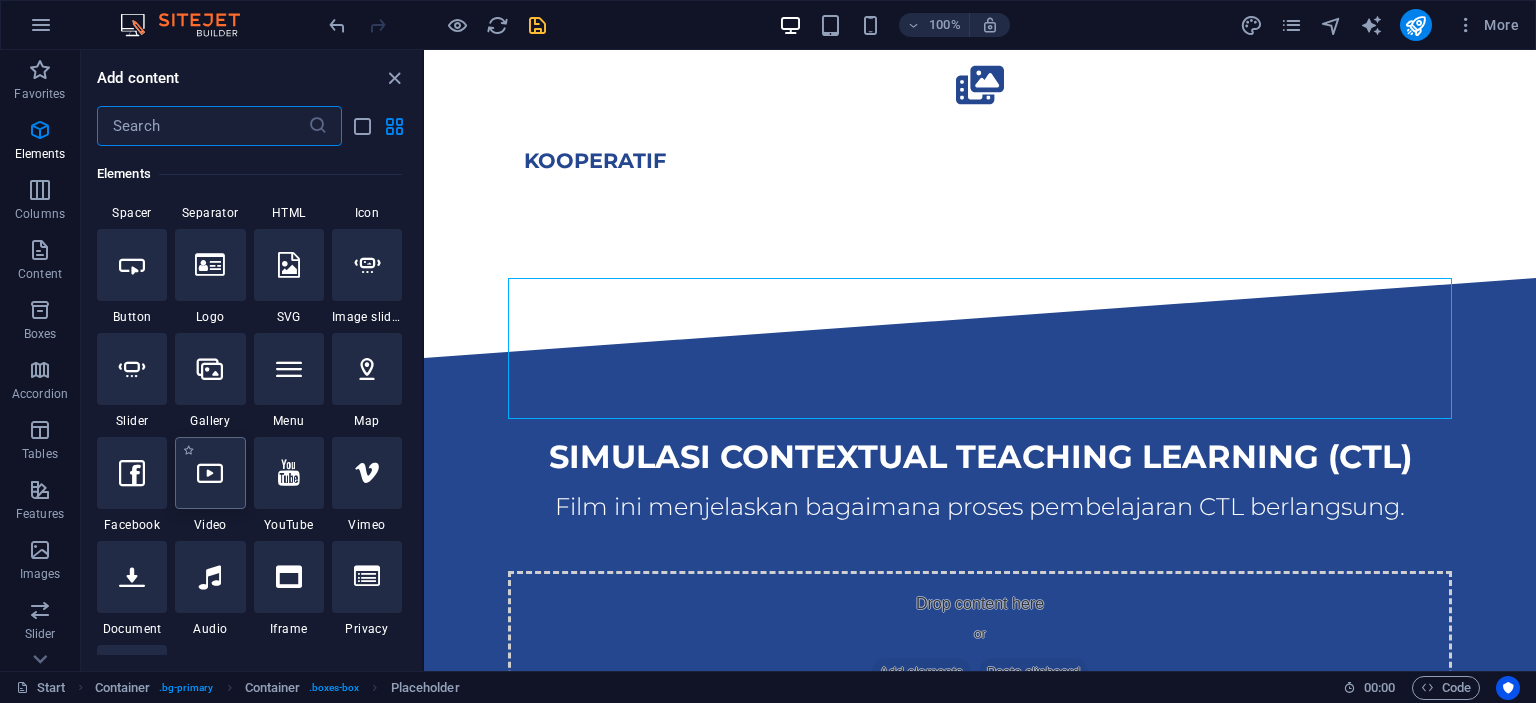 click at bounding box center (210, 473) 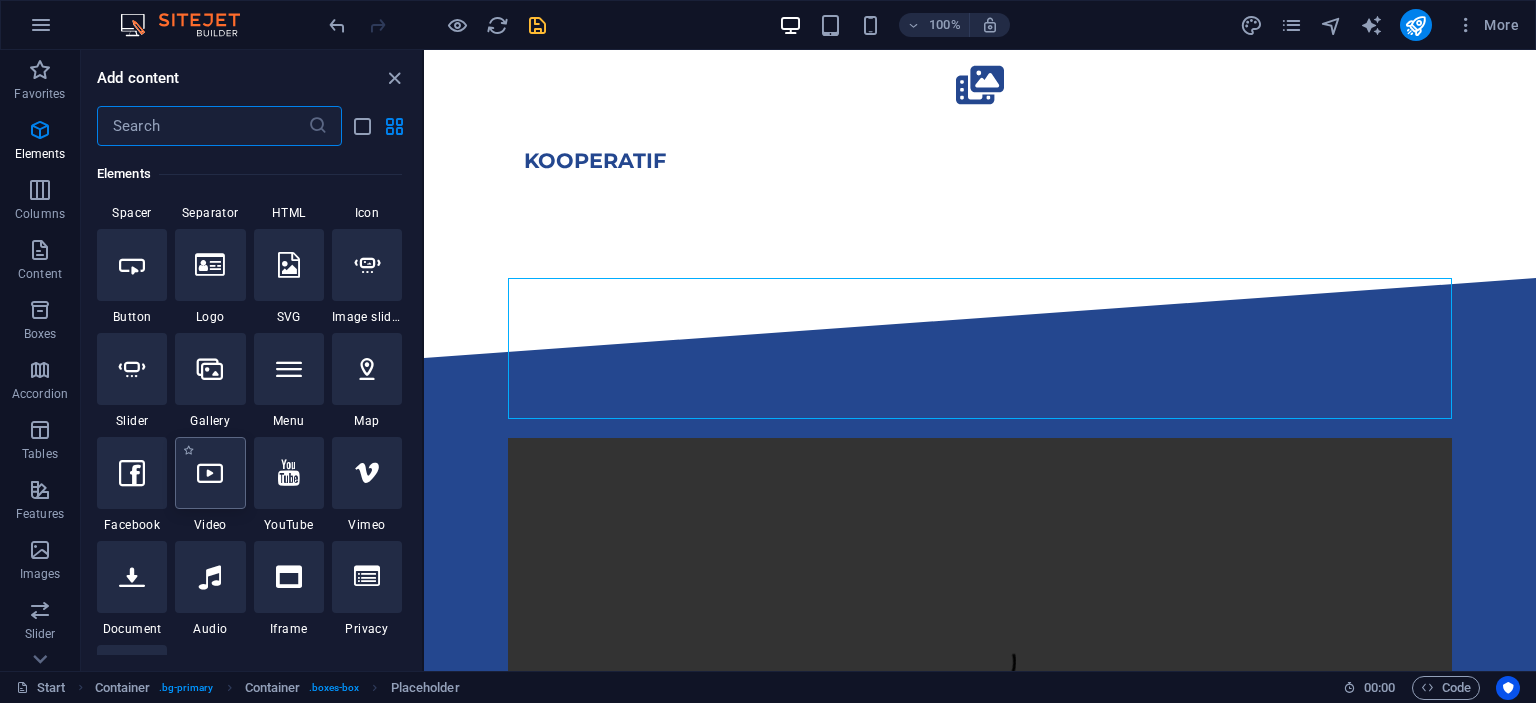 select on "%" 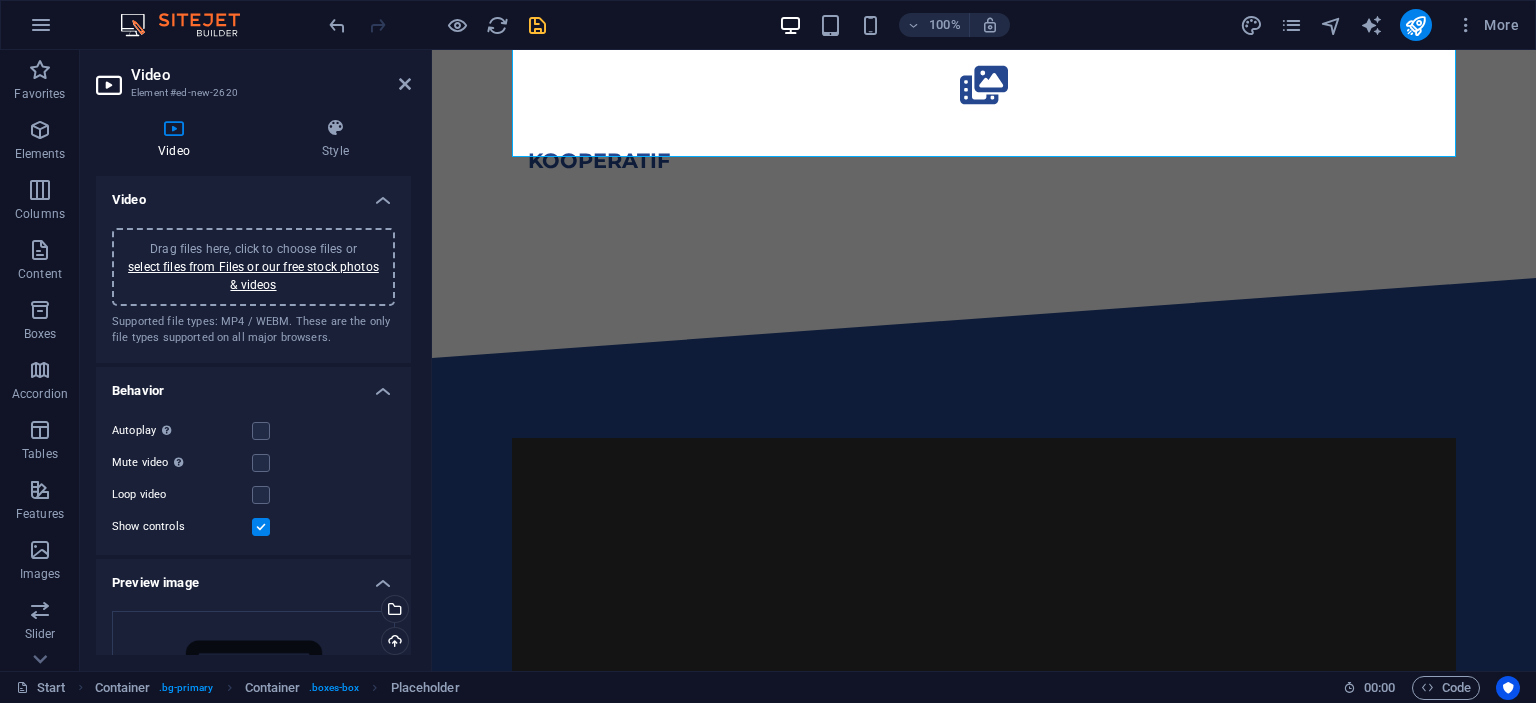 scroll, scrollTop: 1733, scrollLeft: 0, axis: vertical 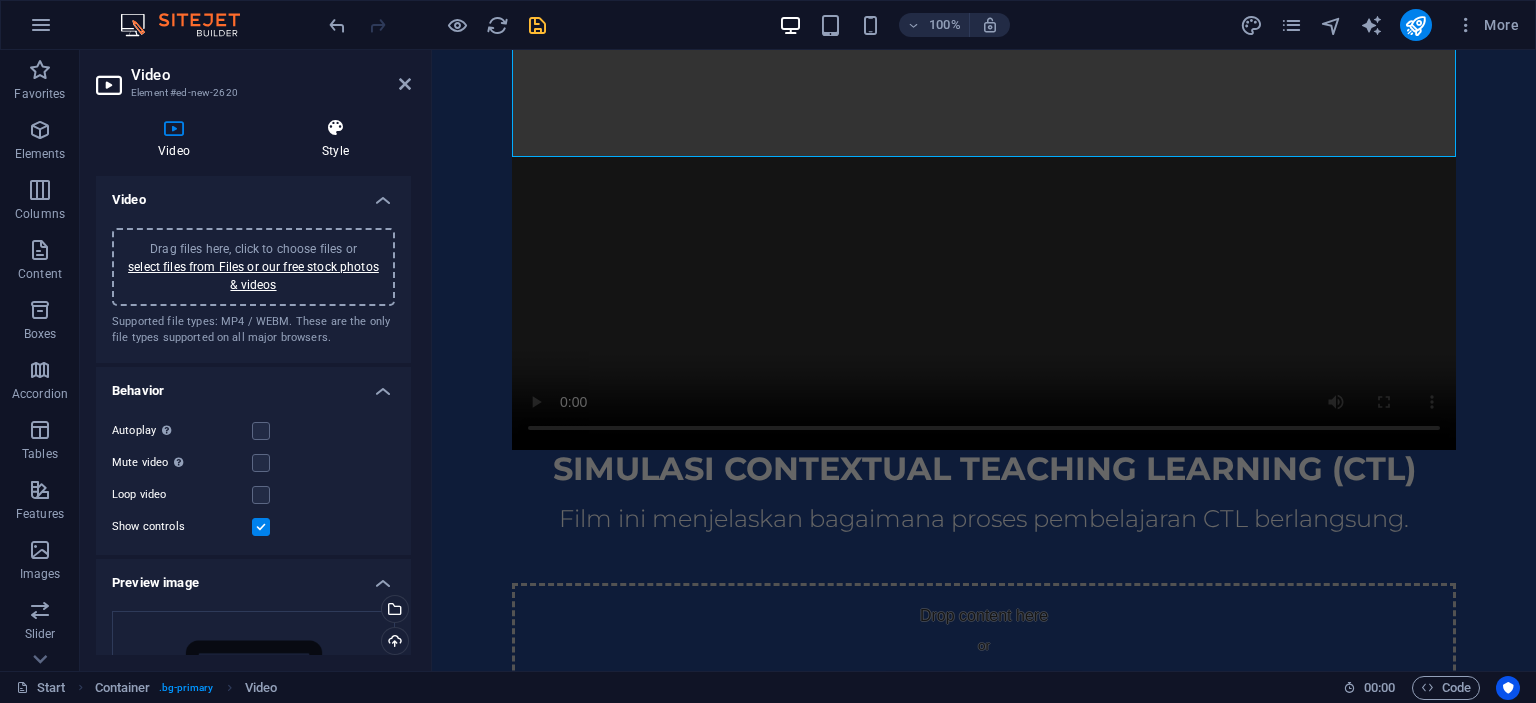 click at bounding box center [335, 128] 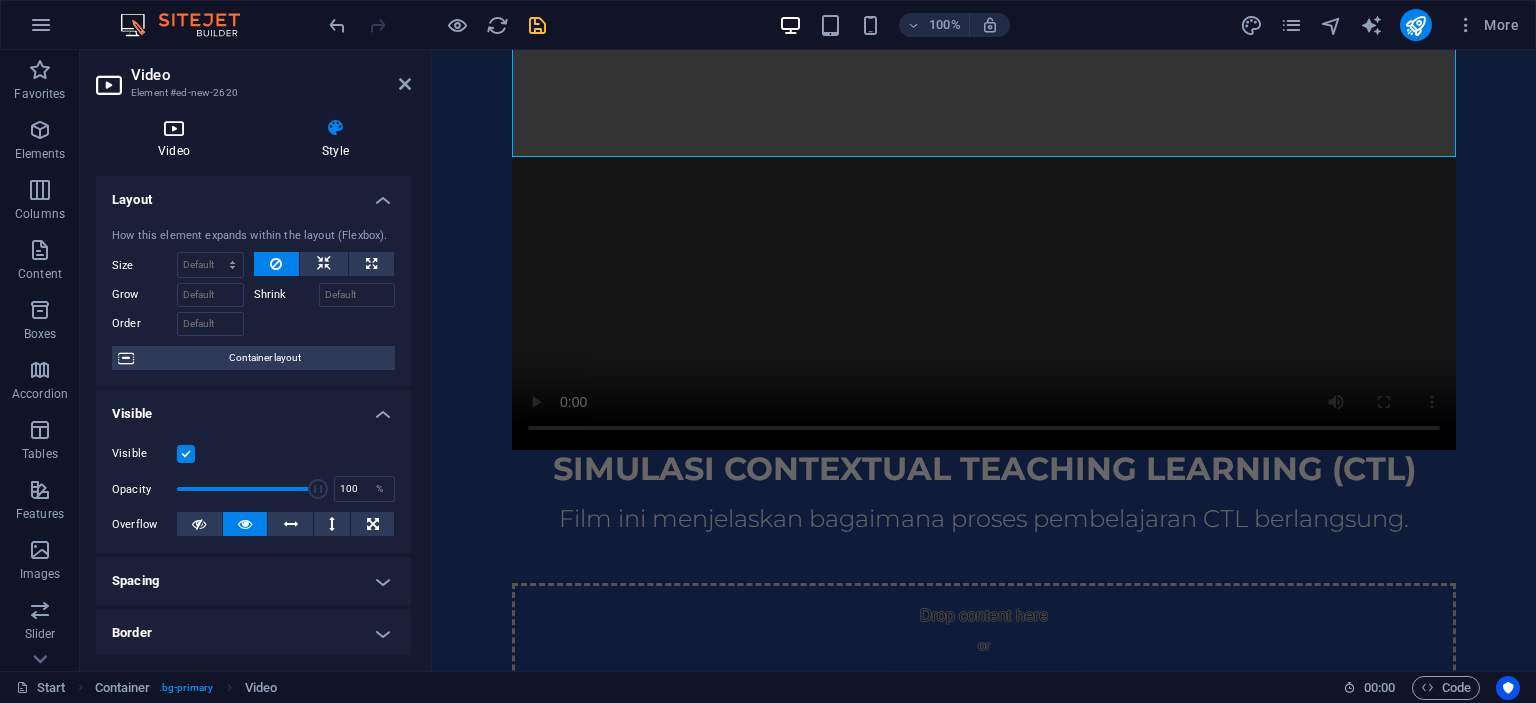click on "Video" at bounding box center [178, 139] 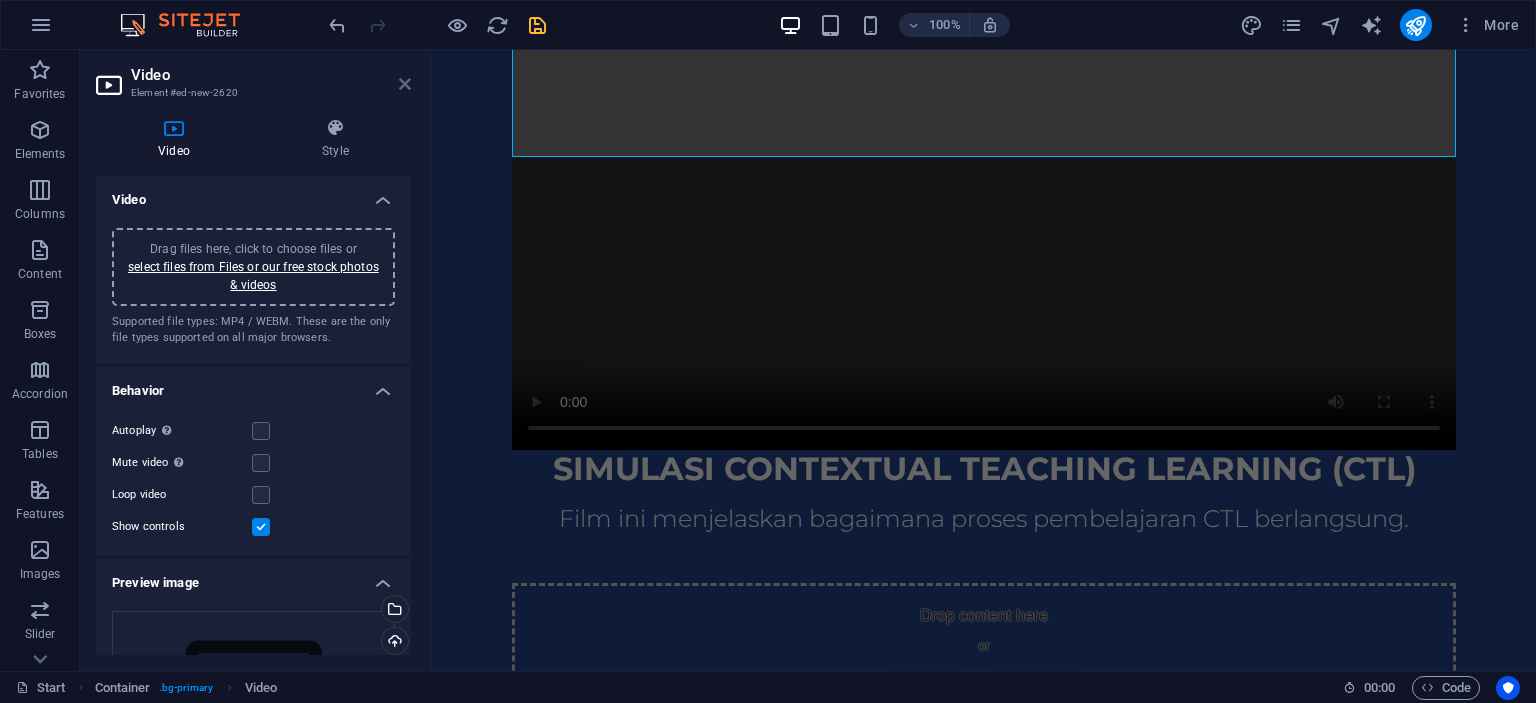 click at bounding box center [405, 84] 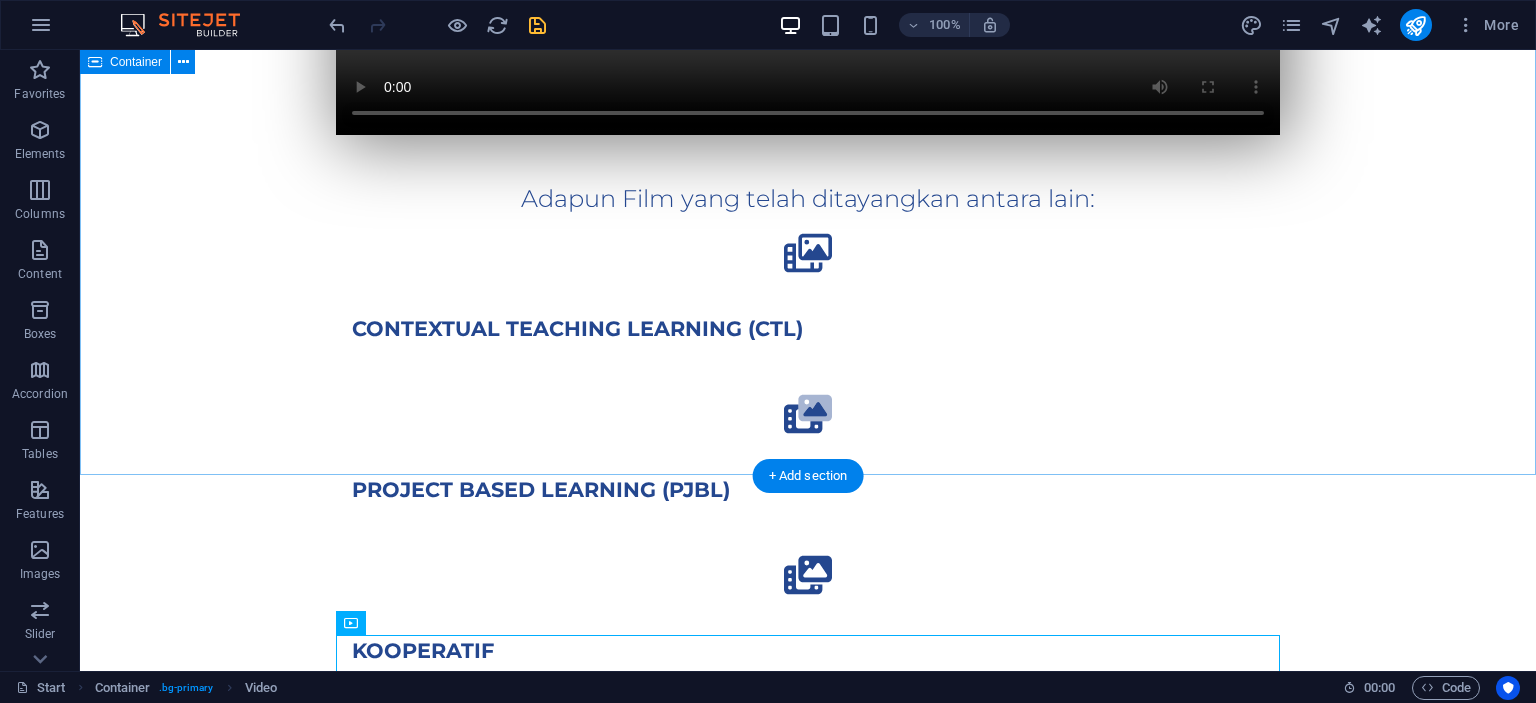 scroll, scrollTop: 1205, scrollLeft: 0, axis: vertical 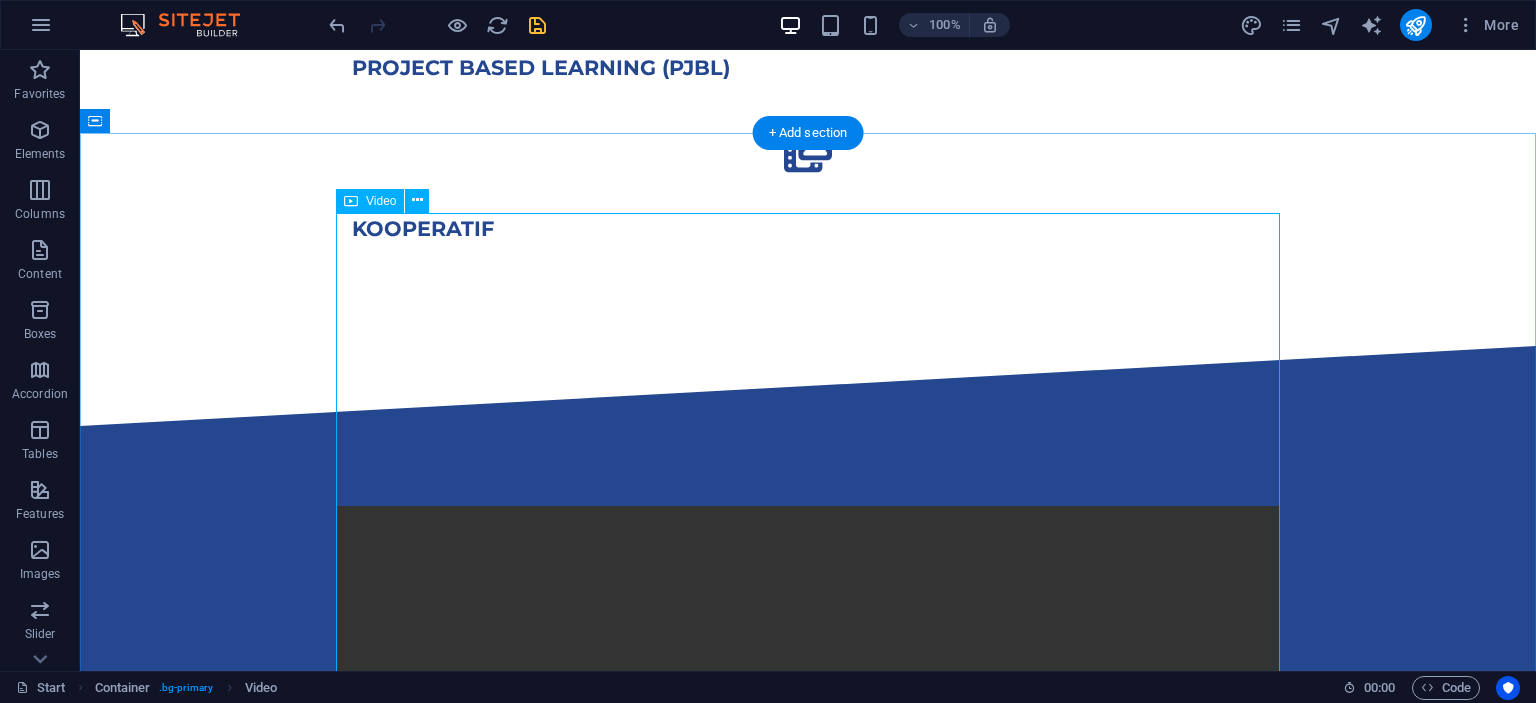 click at bounding box center (808, 742) 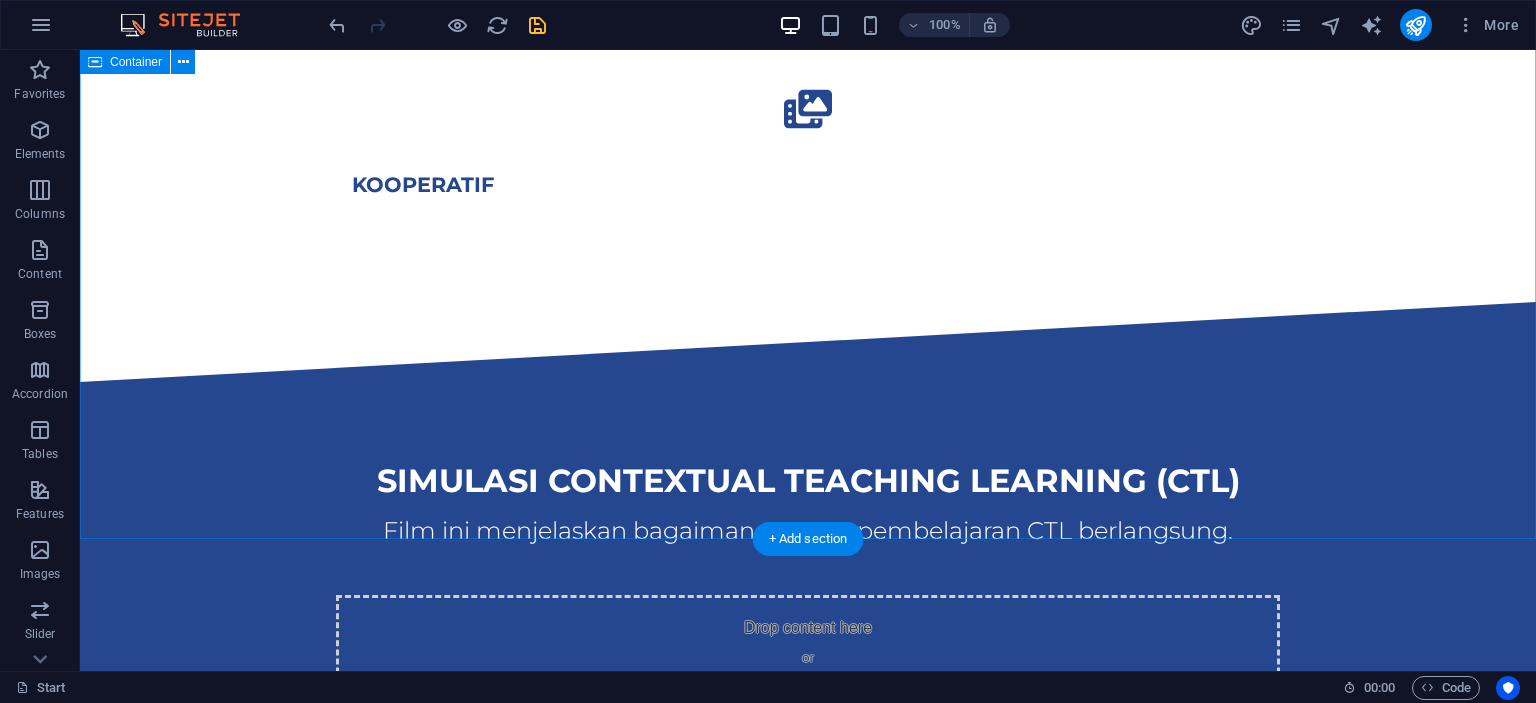 scroll, scrollTop: 1308, scrollLeft: 0, axis: vertical 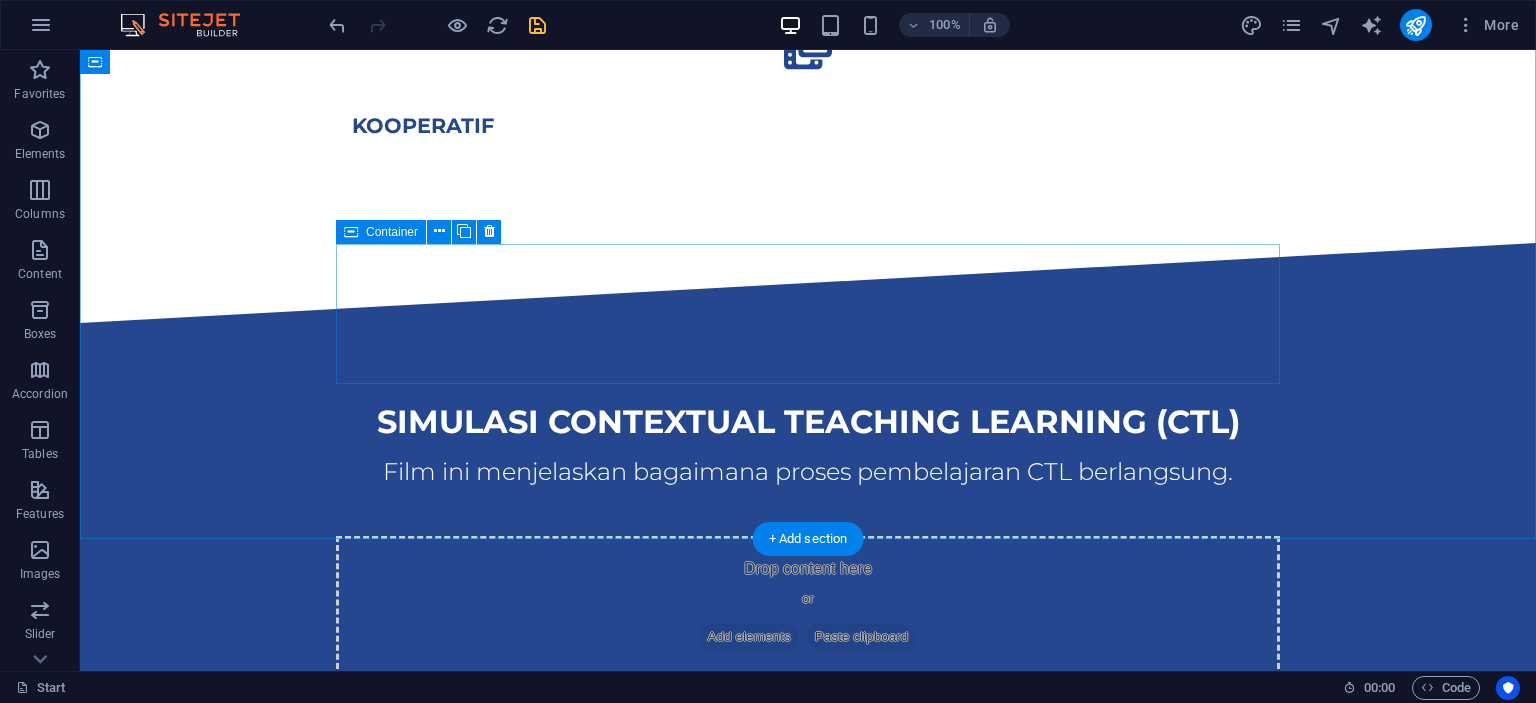 click on "Add elements" at bounding box center [749, 637] 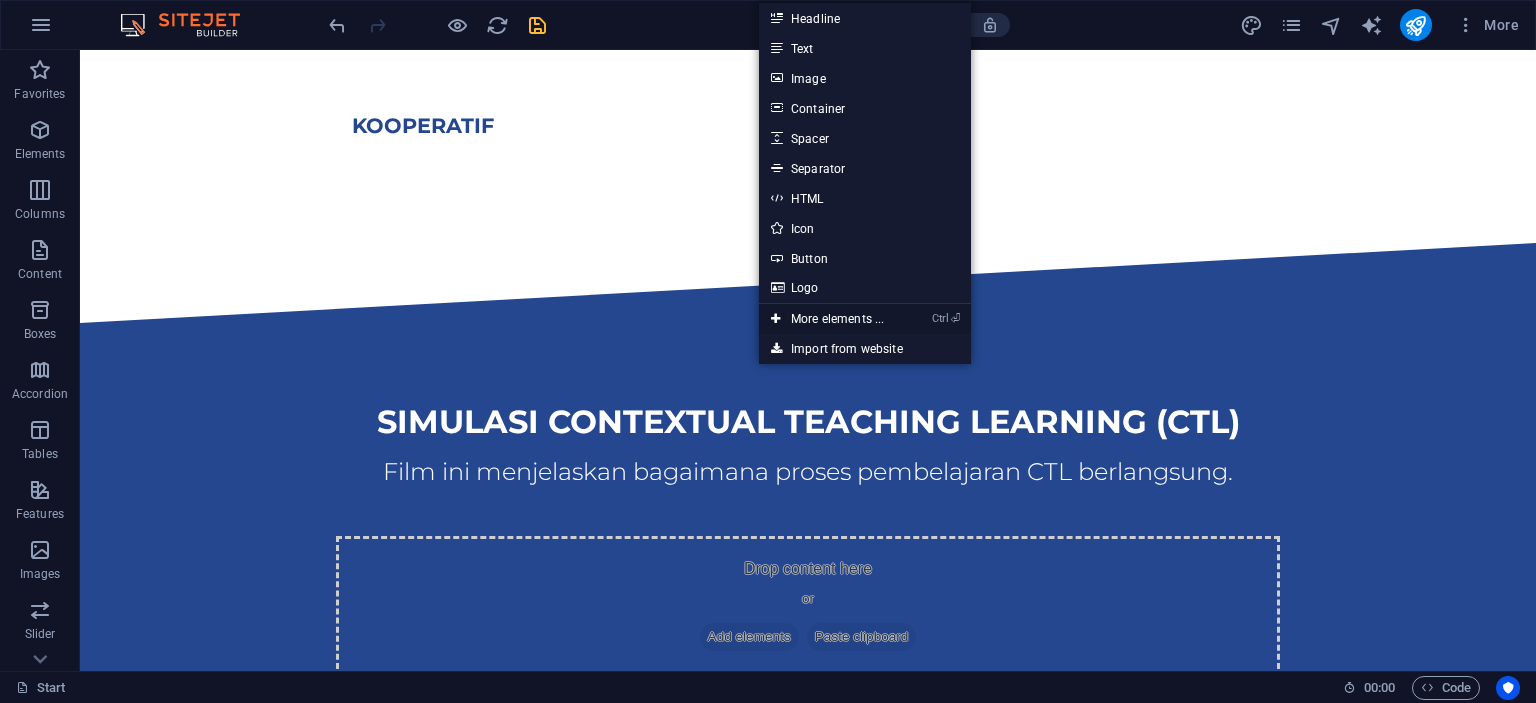 click on "Ctrl ⏎  More elements ..." at bounding box center (827, 319) 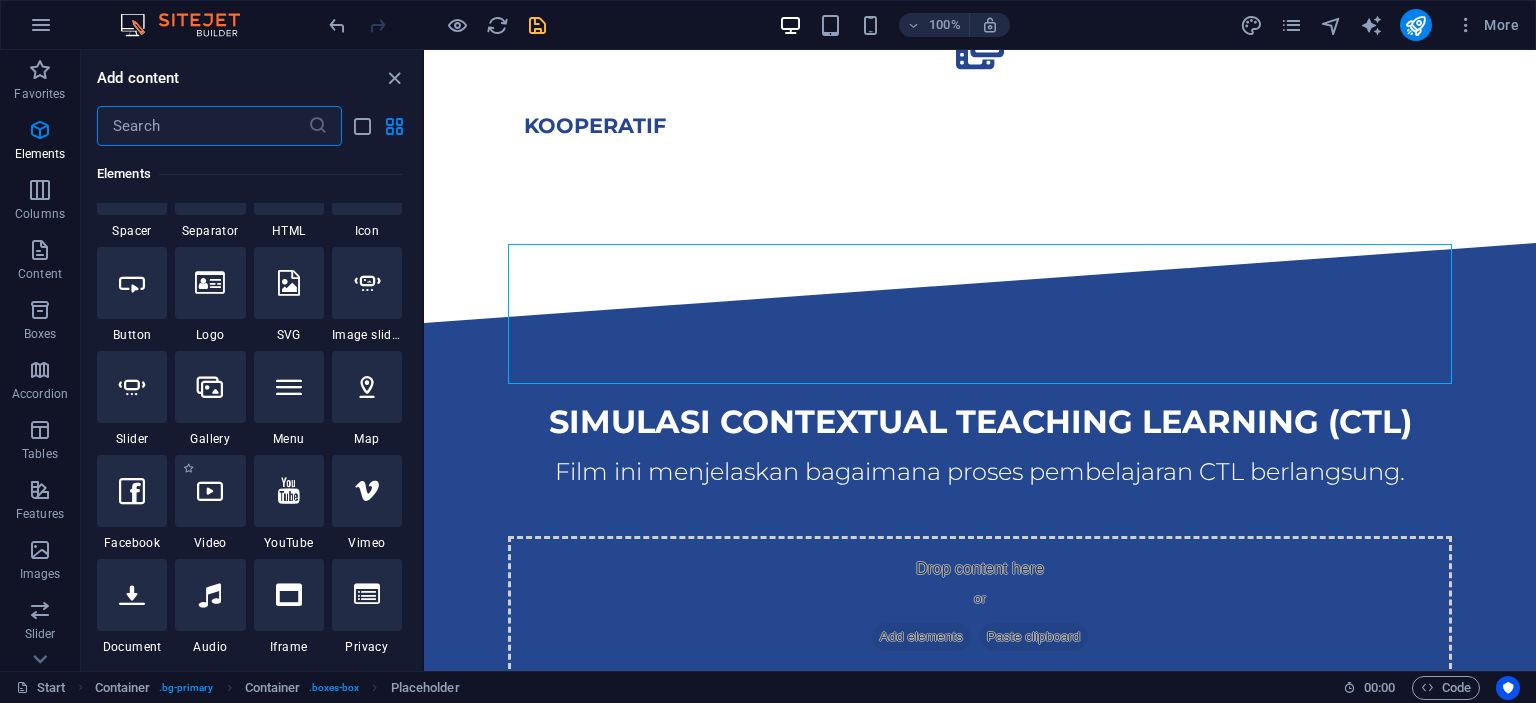 scroll, scrollTop: 395, scrollLeft: 0, axis: vertical 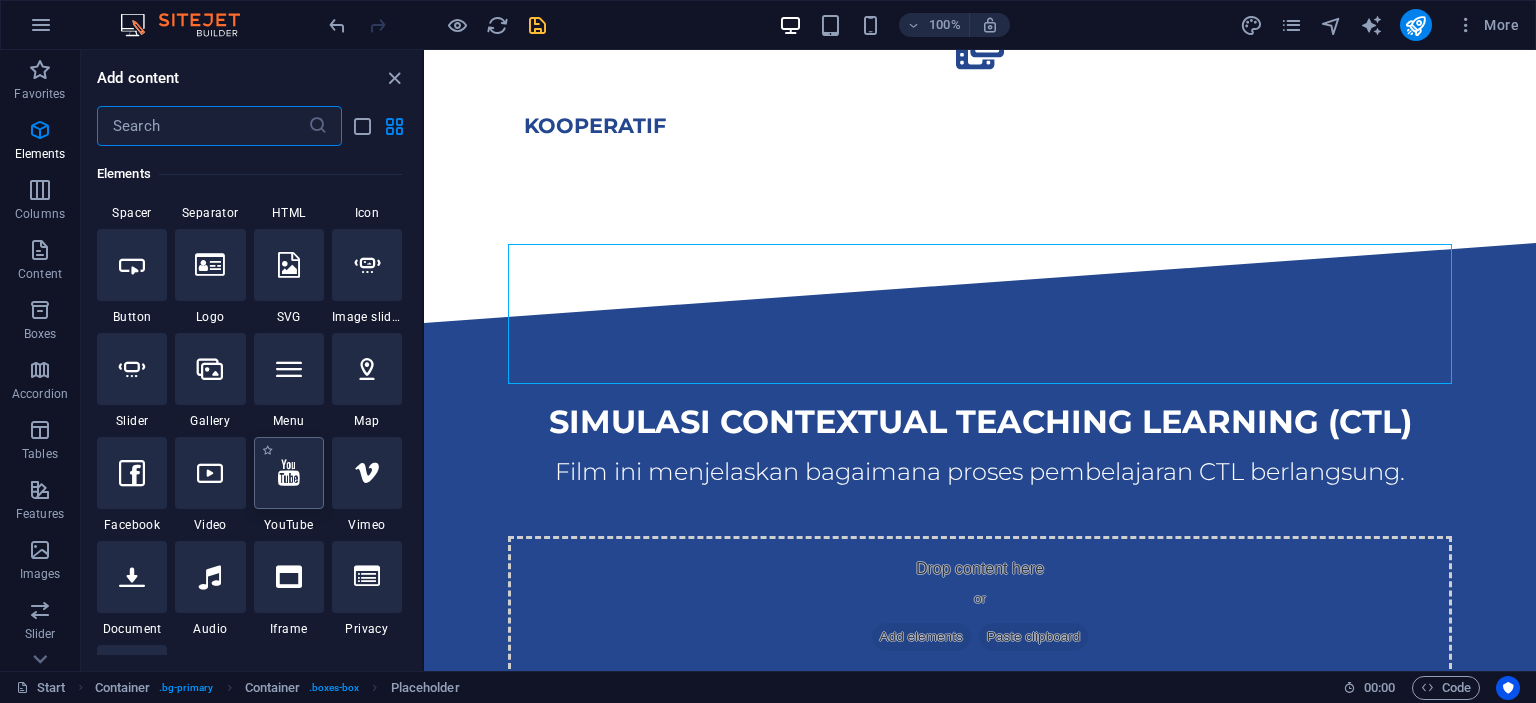 click at bounding box center [289, 473] 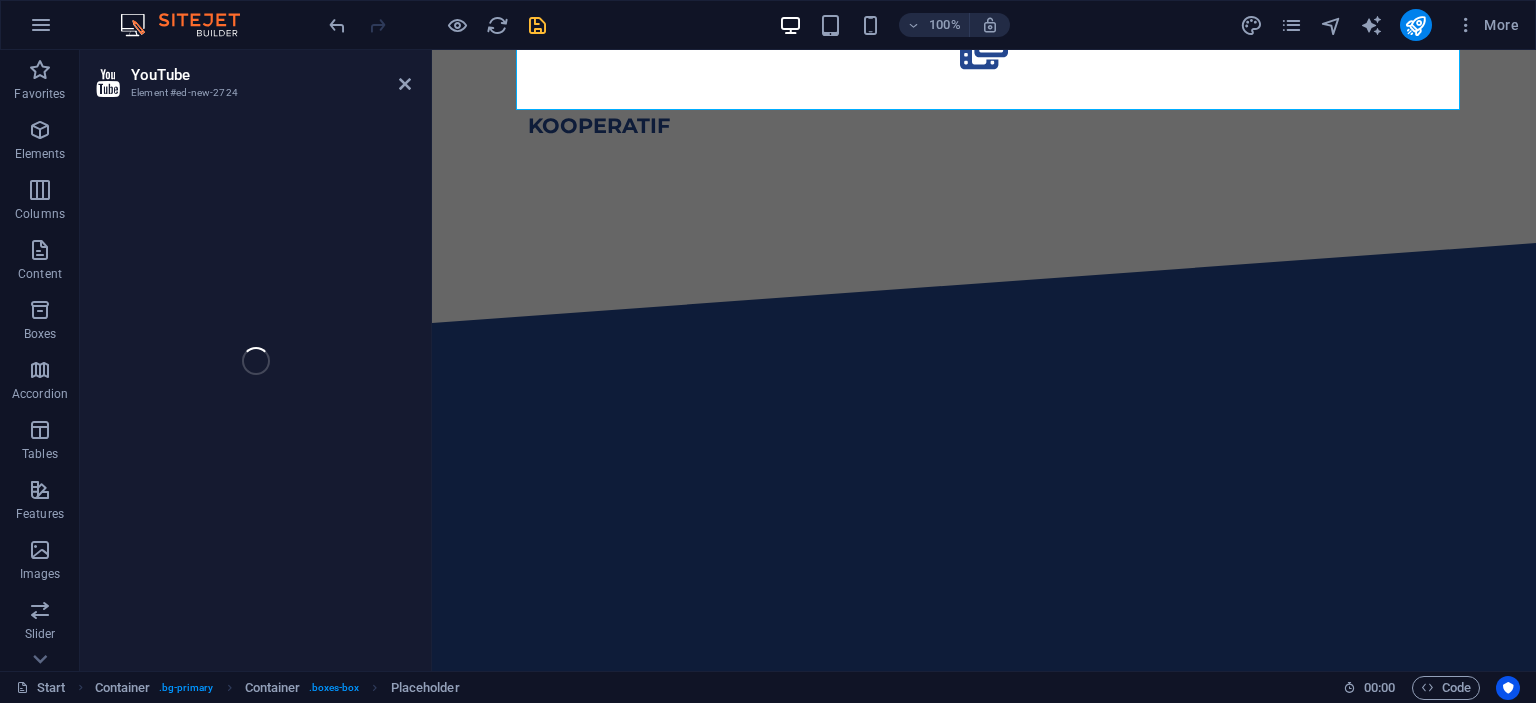 scroll, scrollTop: 1839, scrollLeft: 0, axis: vertical 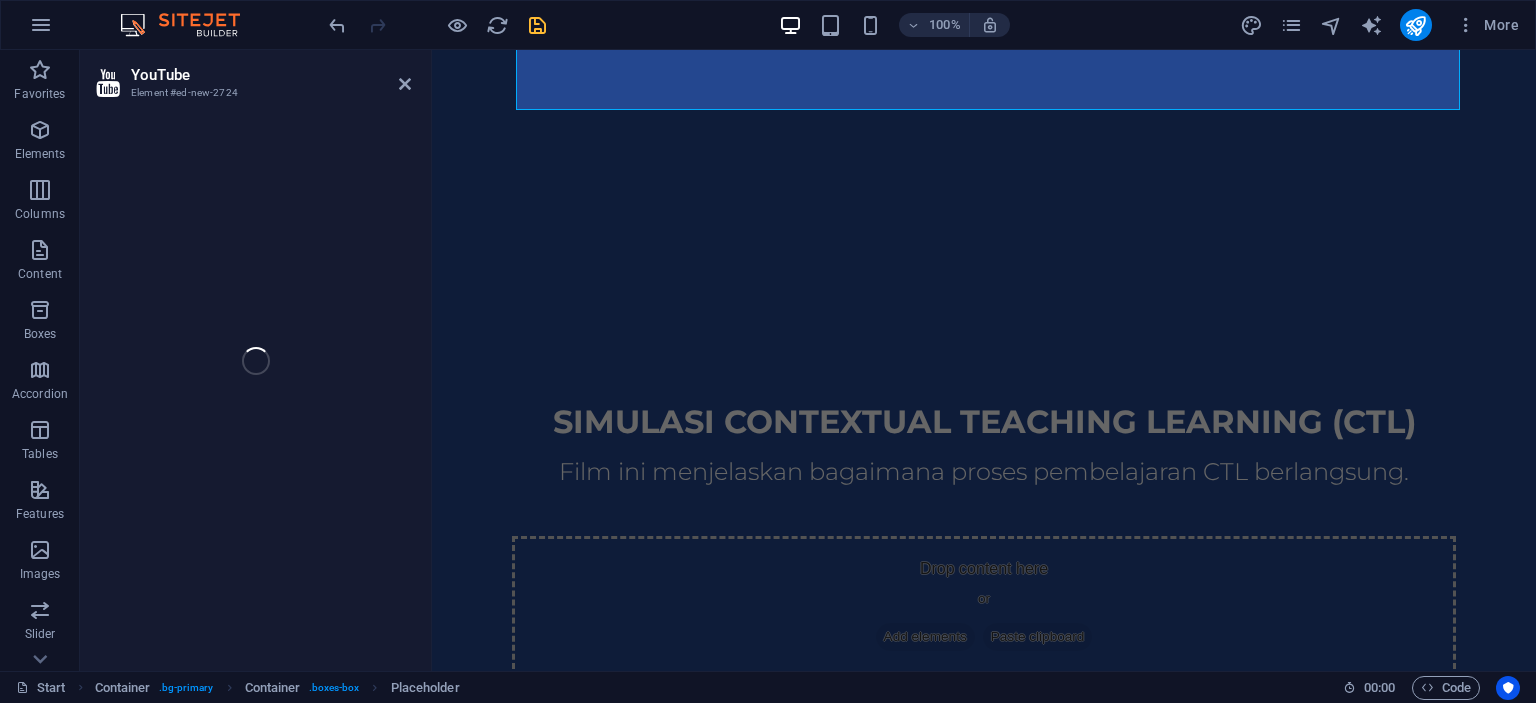 select on "ar16_9" 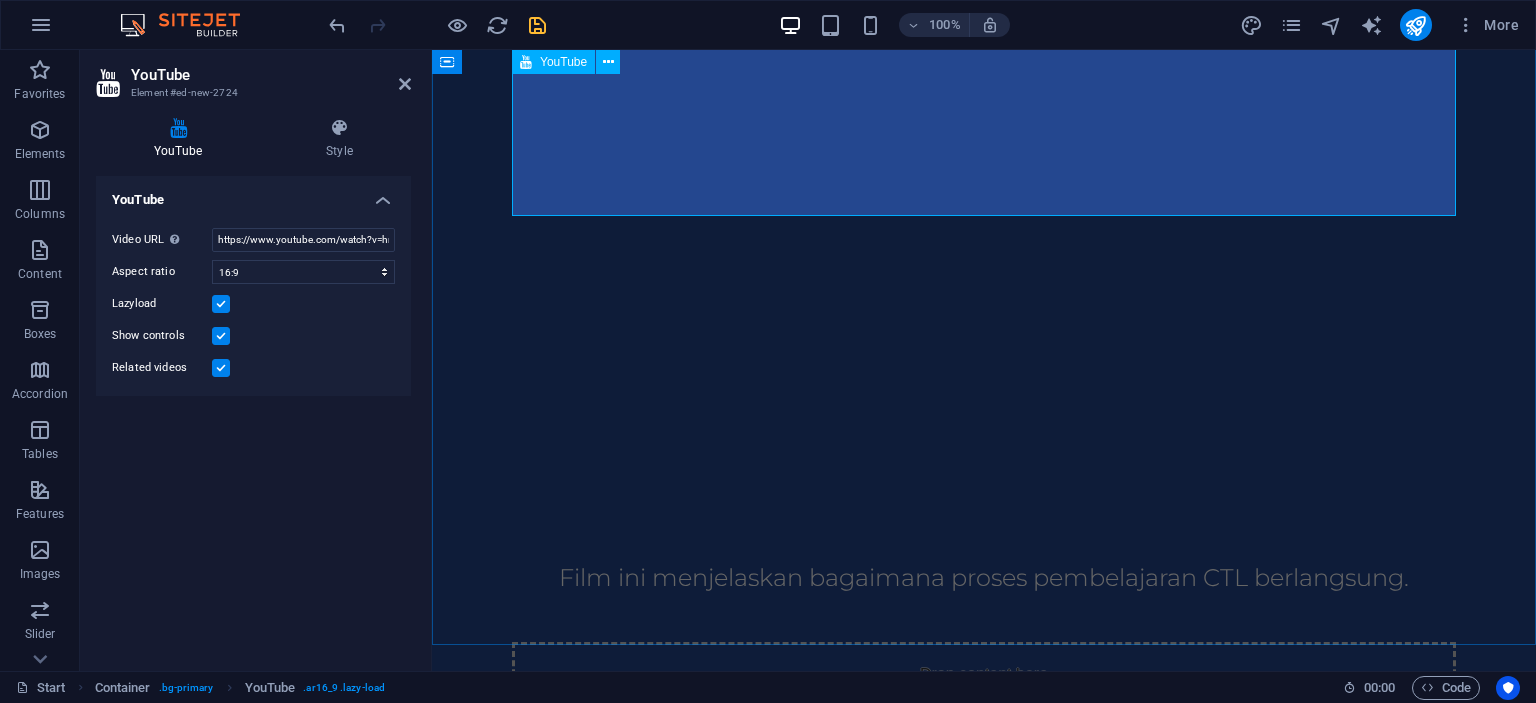 scroll, scrollTop: 1202, scrollLeft: 0, axis: vertical 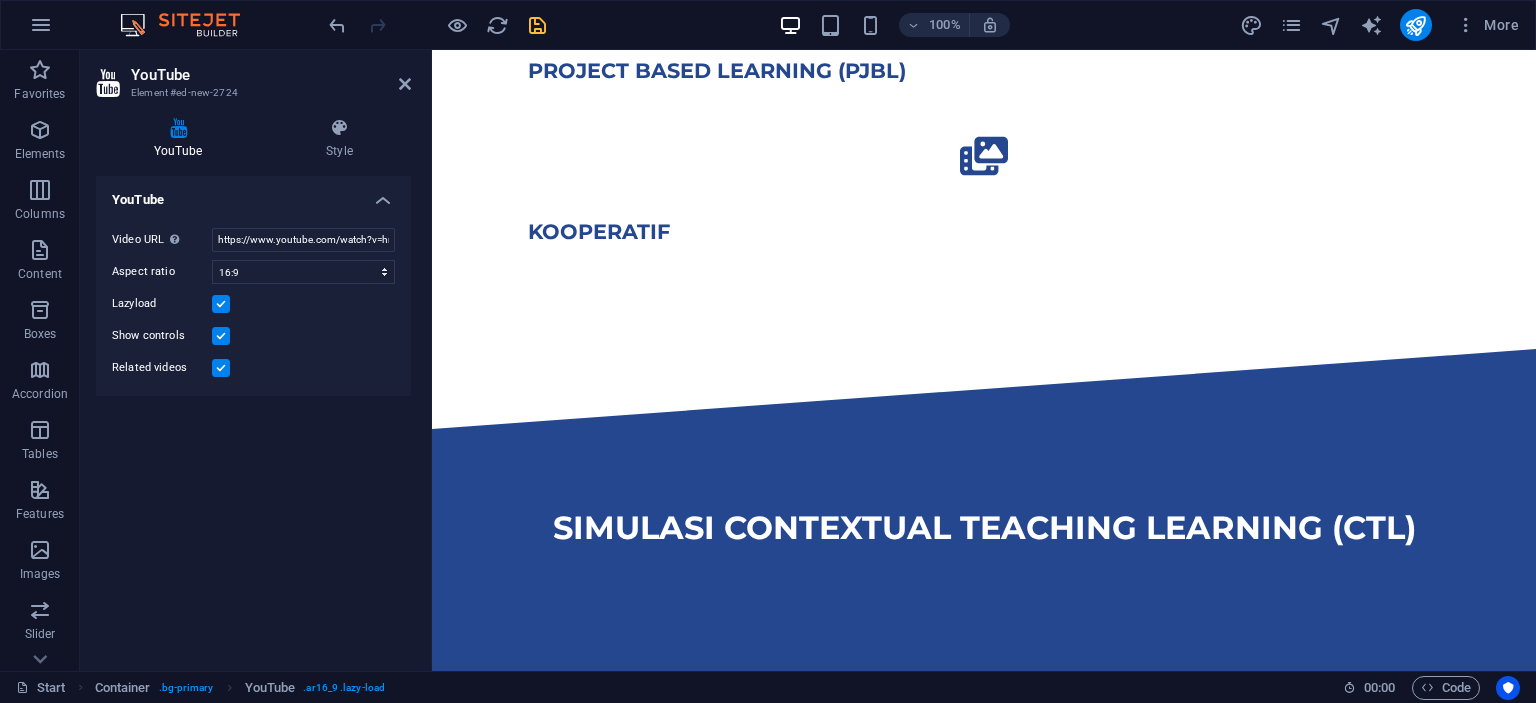 drag, startPoint x: 1010, startPoint y: 176, endPoint x: 981, endPoint y: 497, distance: 322.3073 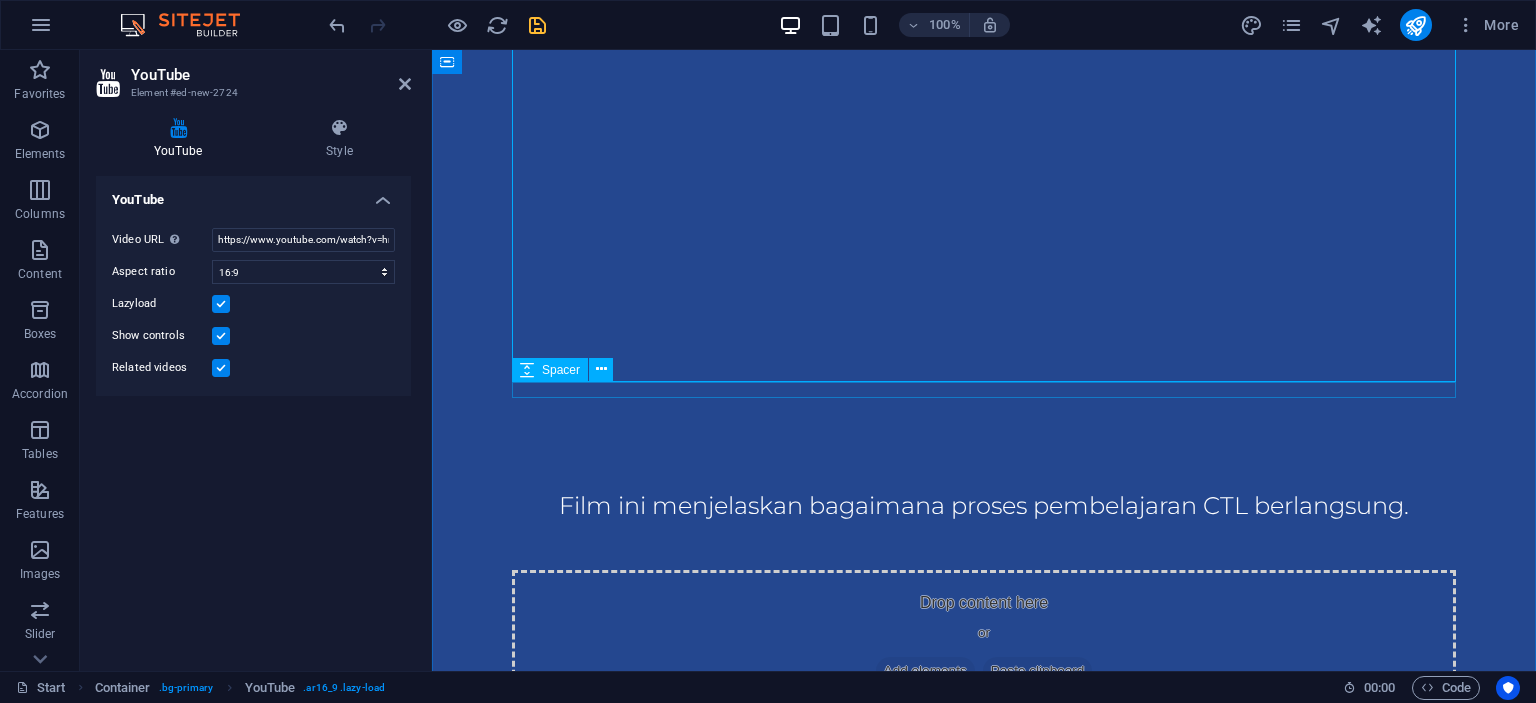 scroll, scrollTop: 1836, scrollLeft: 0, axis: vertical 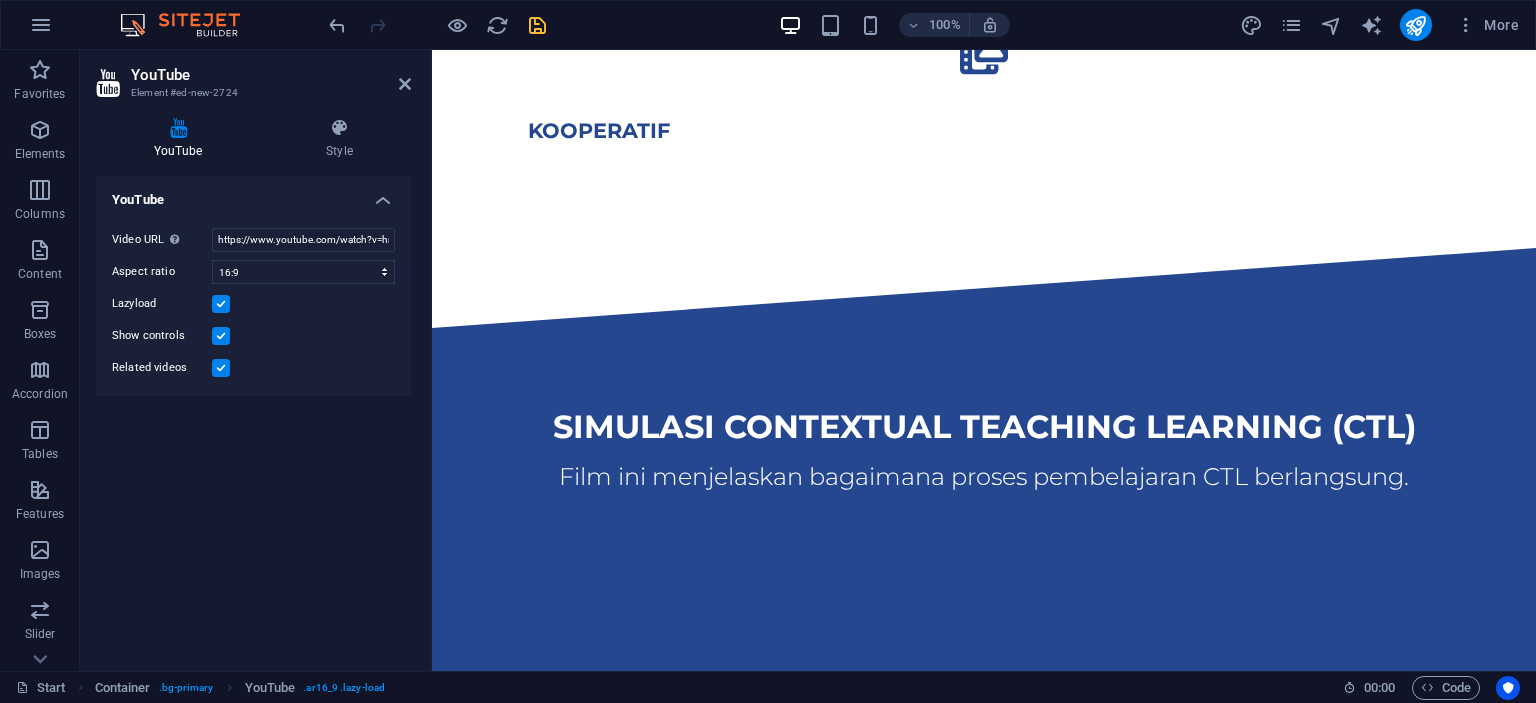 drag, startPoint x: 988, startPoint y: 131, endPoint x: 982, endPoint y: 274, distance: 143.12582 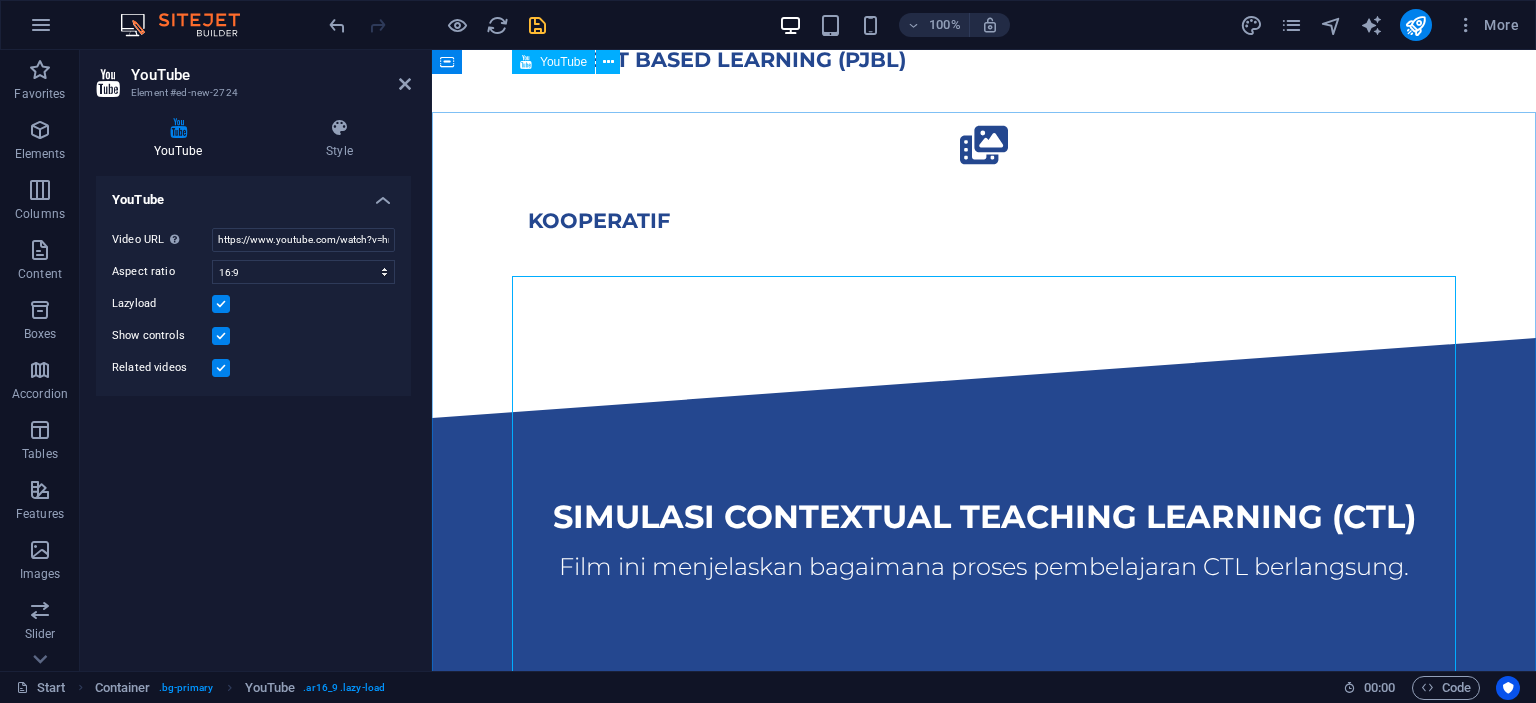 scroll, scrollTop: 1198, scrollLeft: 0, axis: vertical 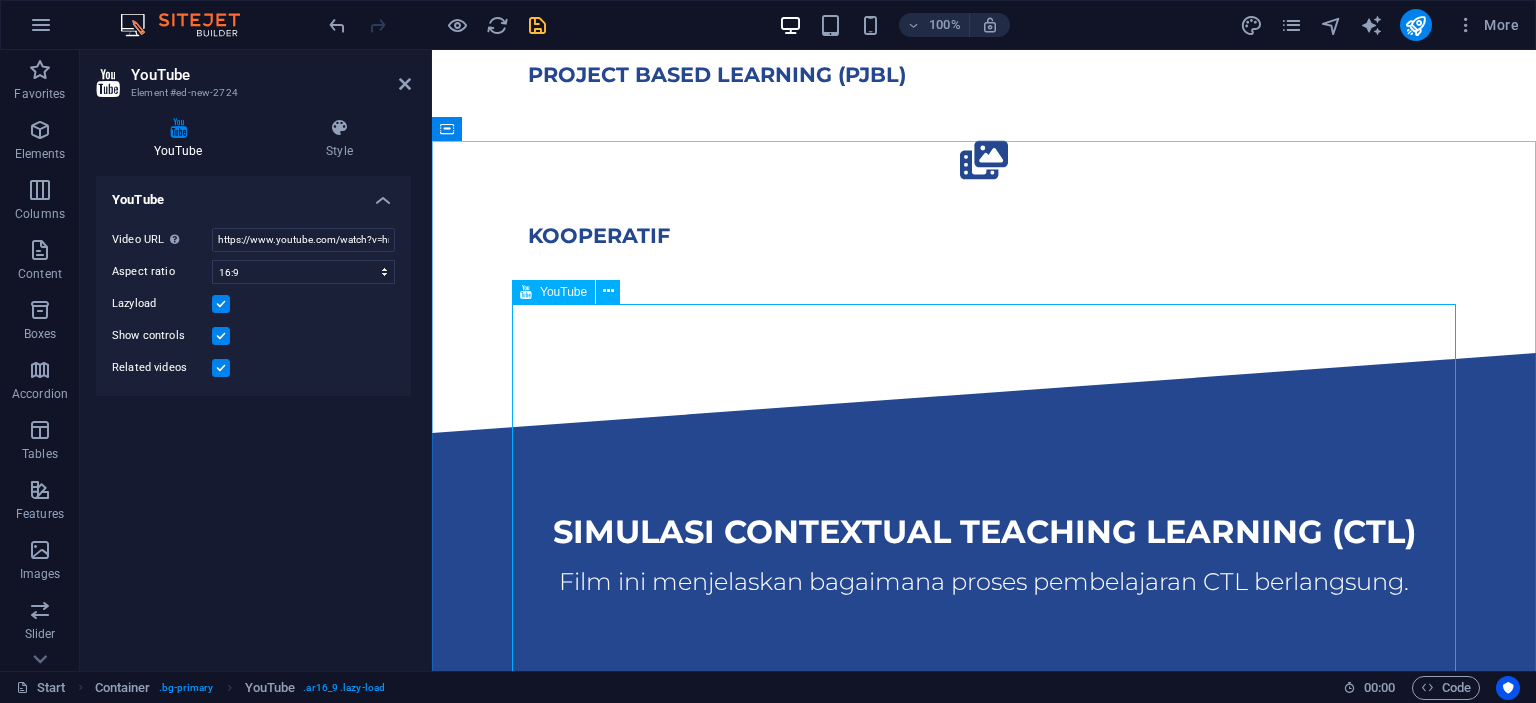 click at bounding box center (984, 861) 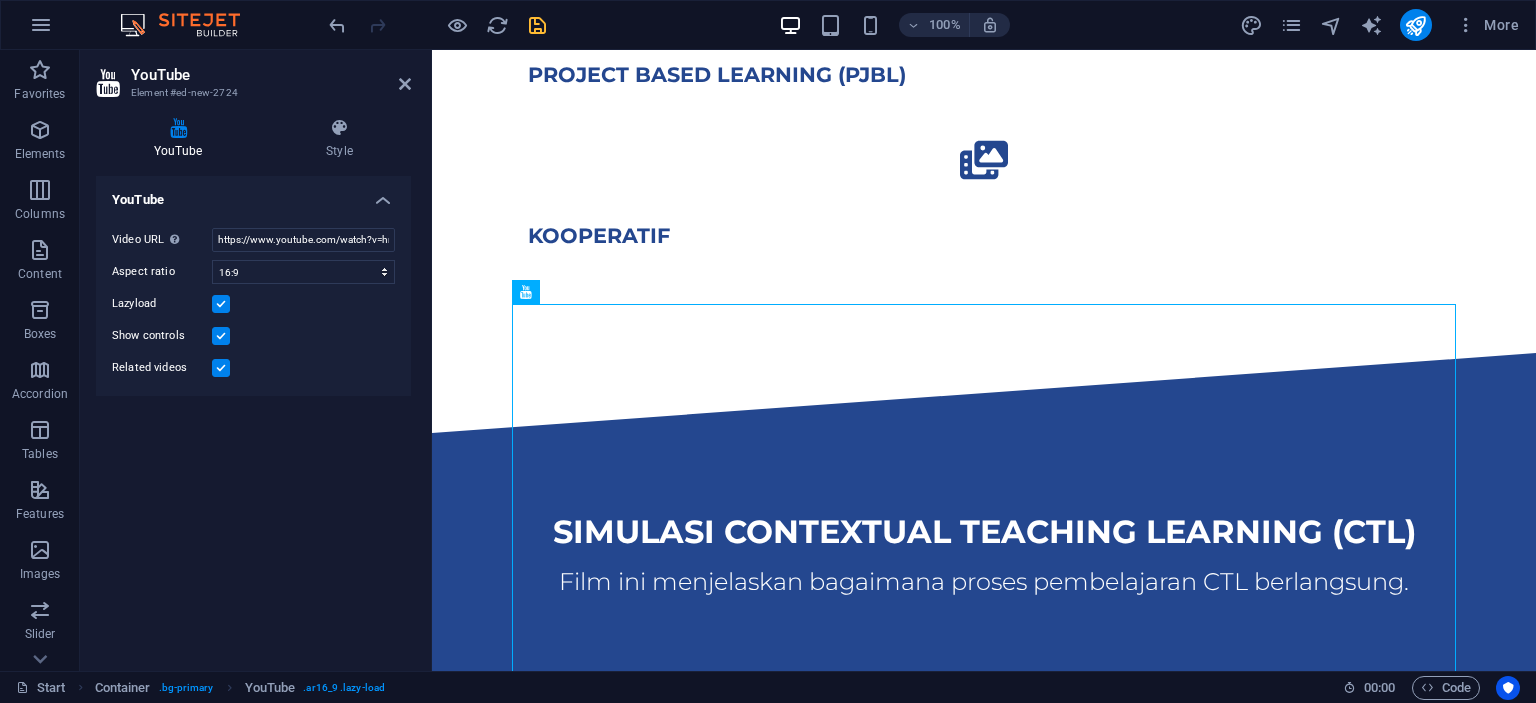 click on "Video URL Insert (or paste) a video URL. https://www.youtube.com/watch?v=hnoviHgPHkY Aspect ratio 16:10 16:9 4:3 2:1 1:1 Lazyload Show controls Related videos" at bounding box center (253, 304) 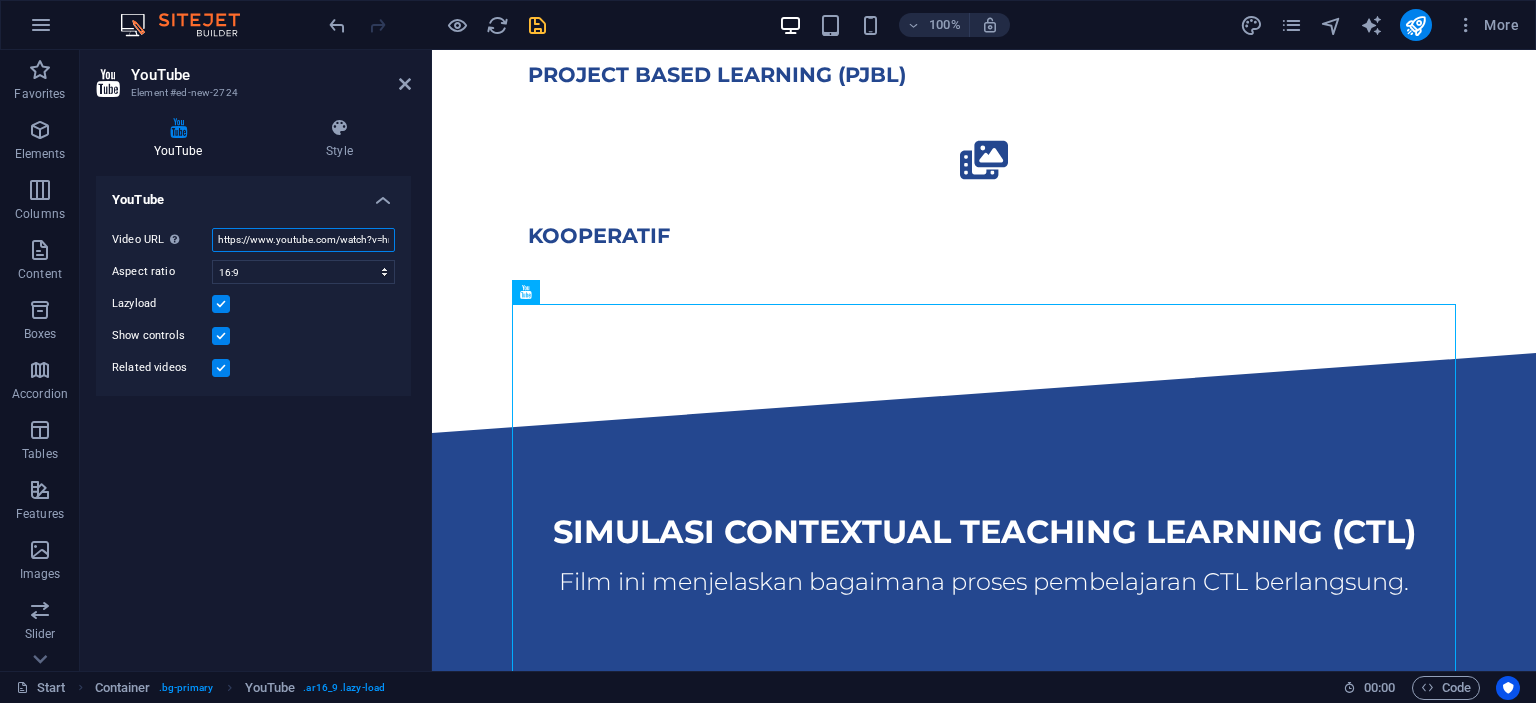 click on "https://www.youtube.com/watch?v=hnoviHgPHkY" at bounding box center [303, 240] 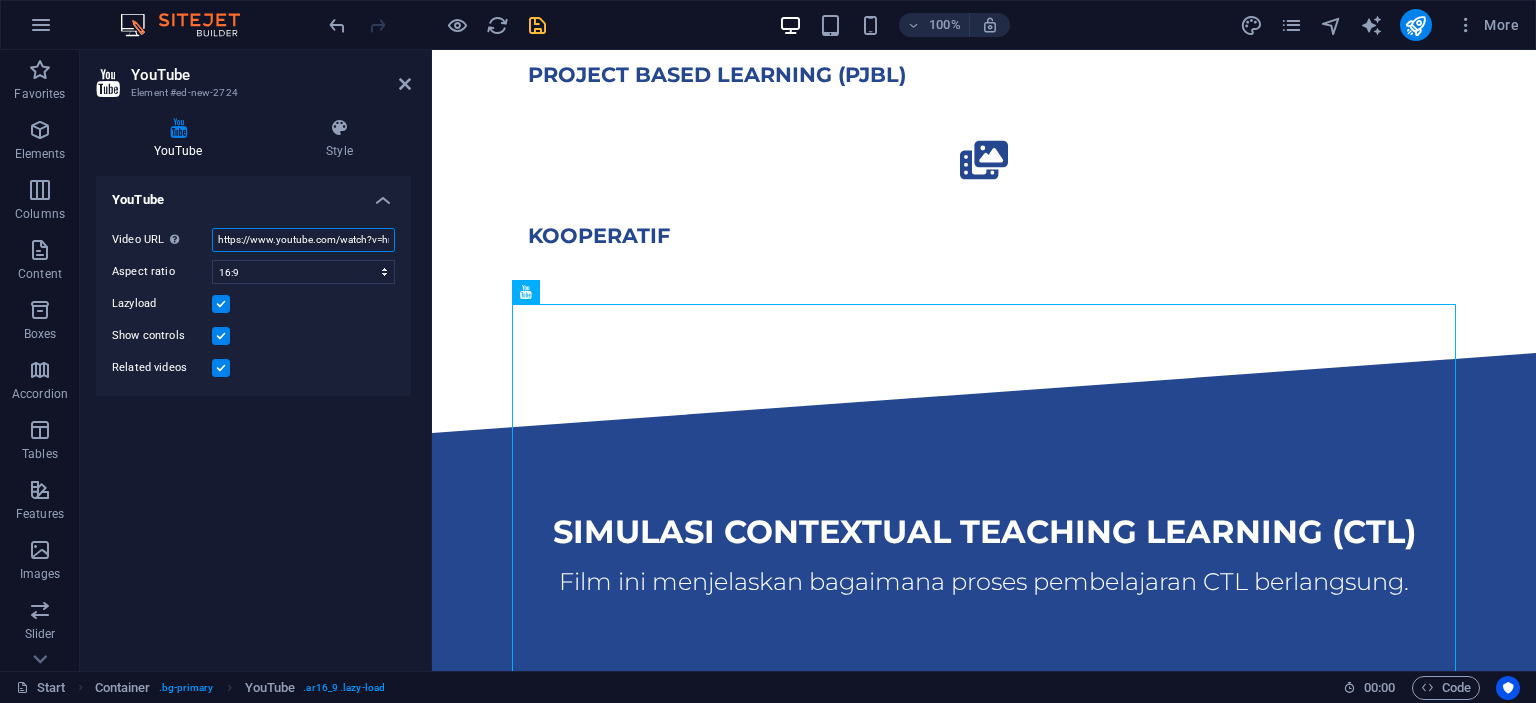 paste on "Yeib3-bqqls" 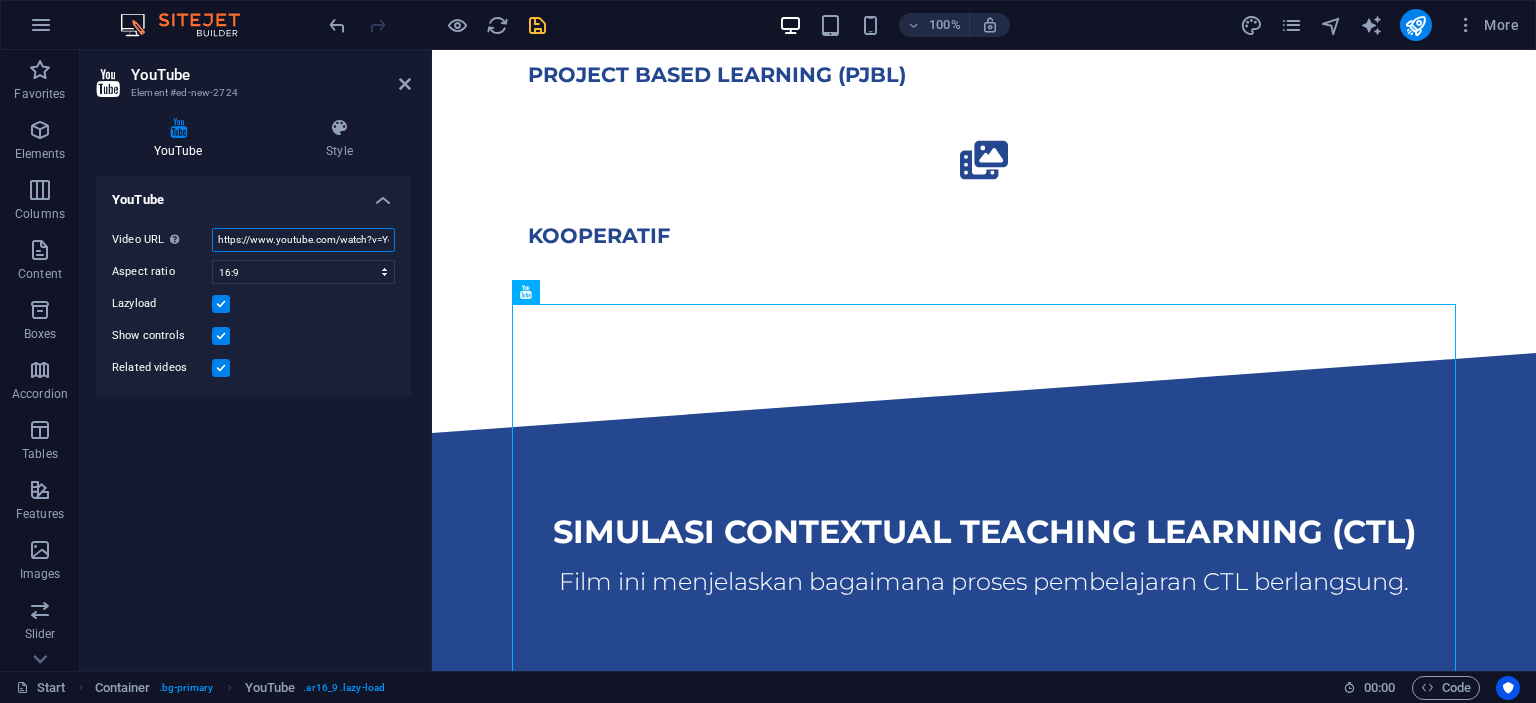 scroll, scrollTop: 0, scrollLeft: 41, axis: horizontal 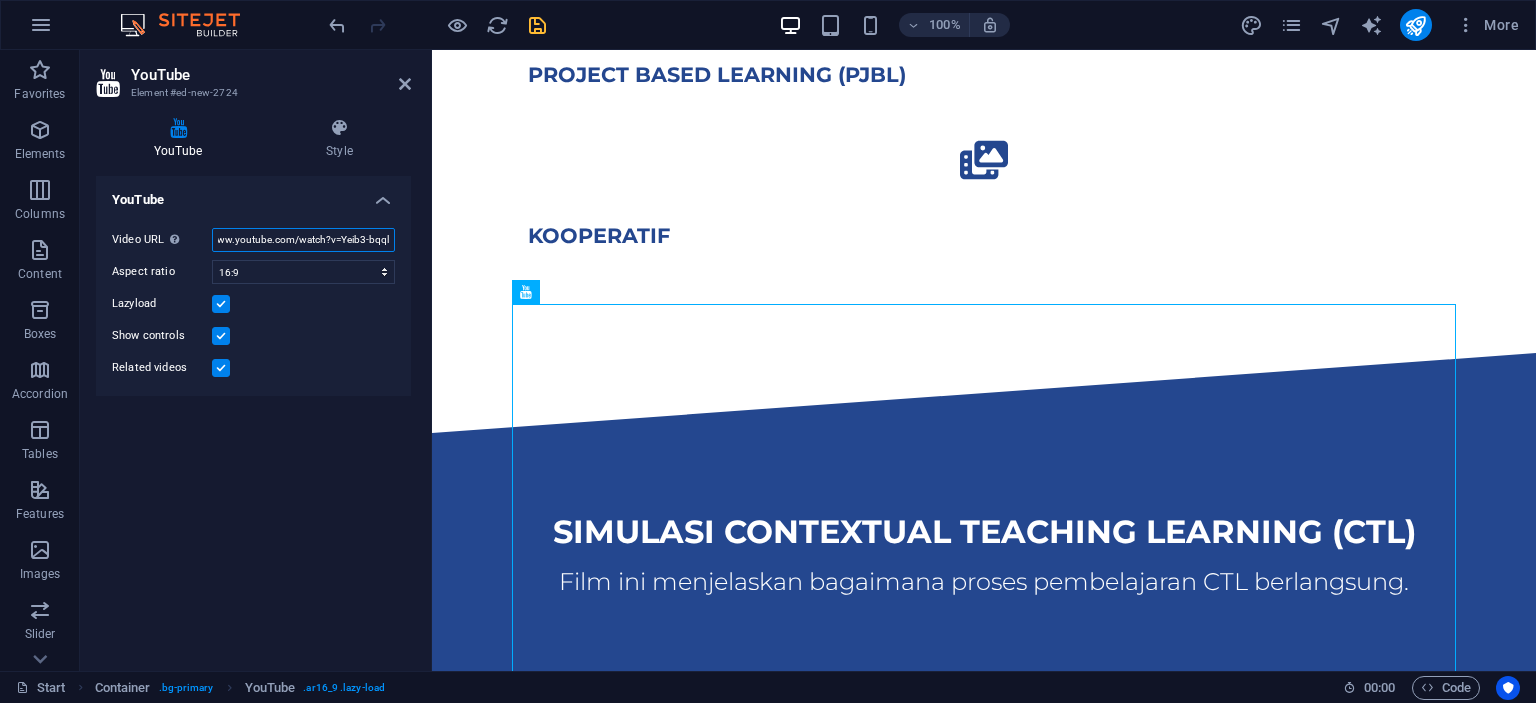 type on "https://www.youtube.com/watch?v=Yeib3-bqqls" 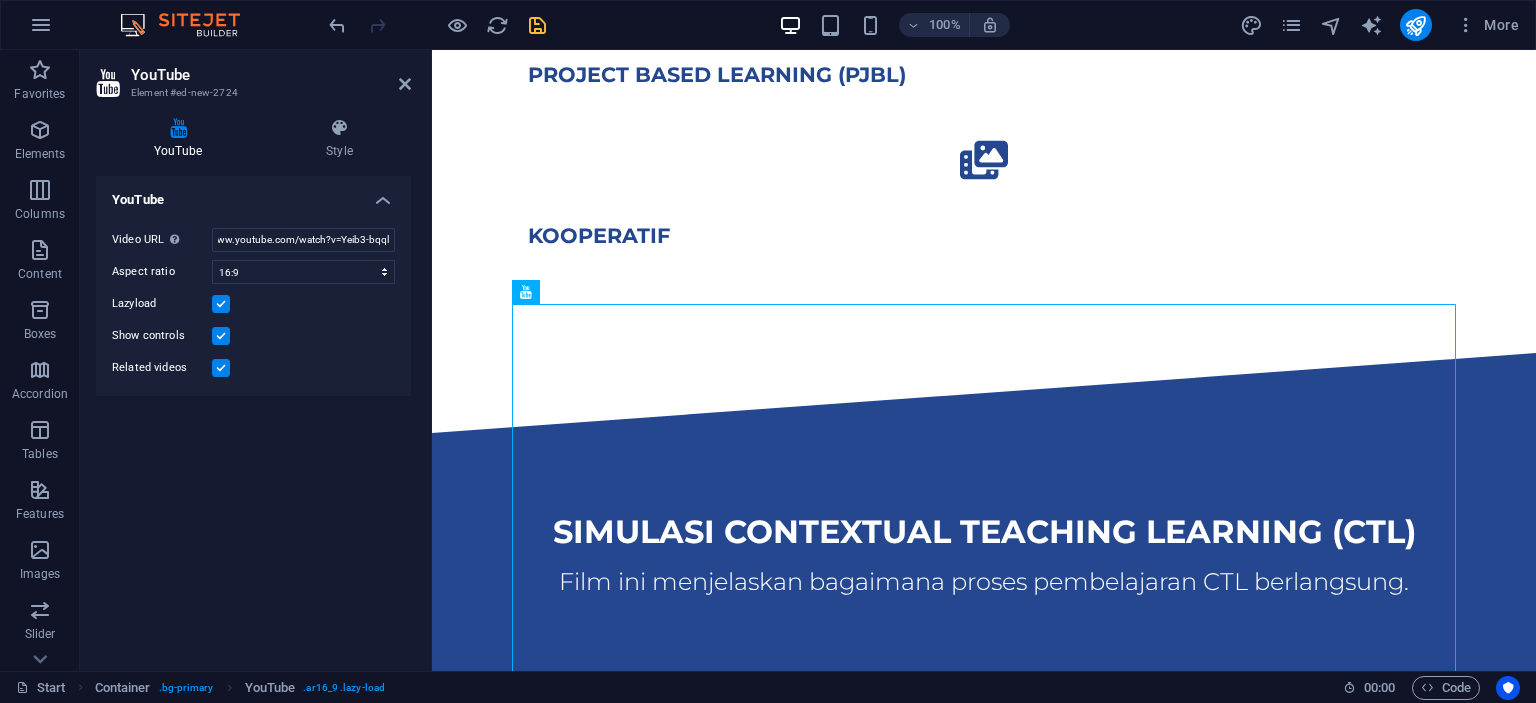 click on "YouTube Video URL Insert (or paste) a video URL. https://www.youtube.com/watch?v=Yeib3-bqqls Aspect ratio 16:10 16:9 4:3 2:1 1:1 Lazyload Show controls Related videos" at bounding box center (253, 415) 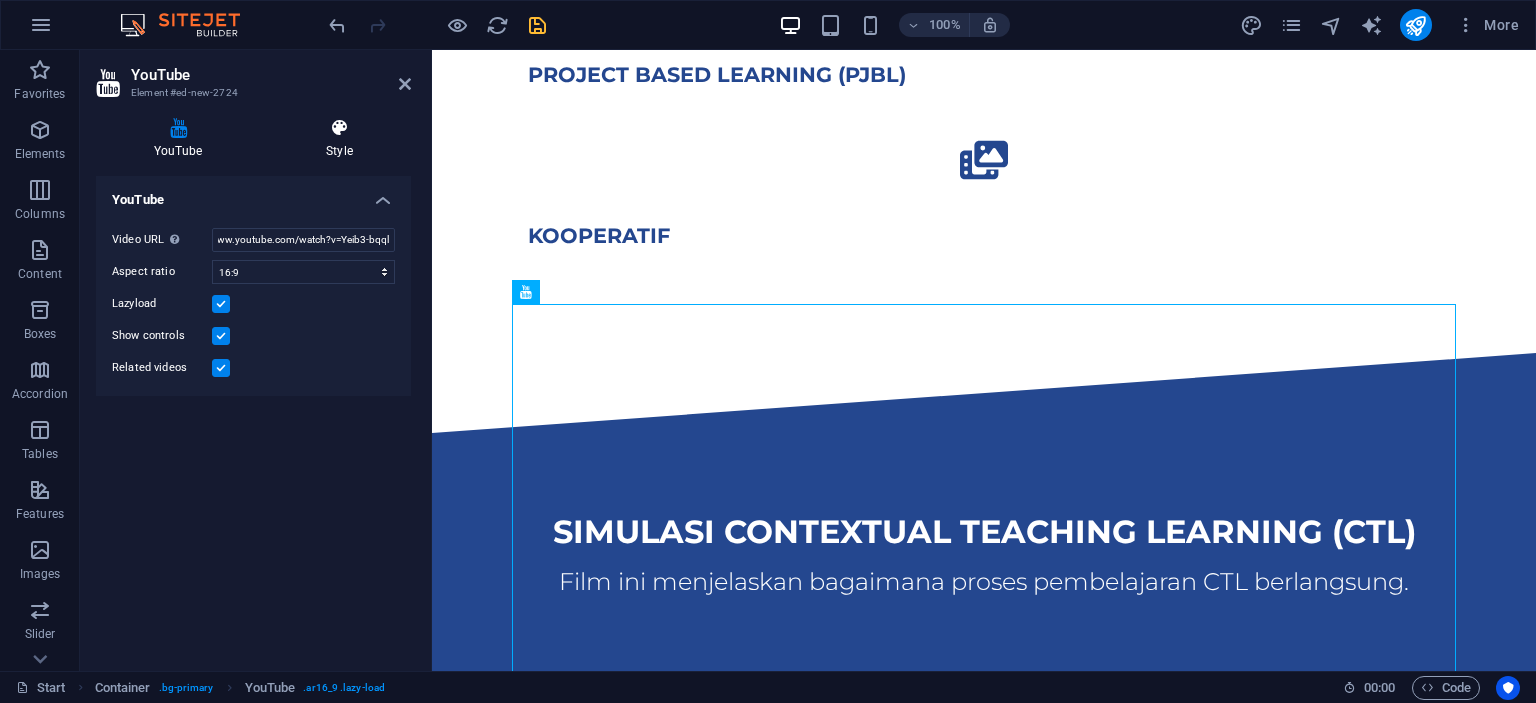 click at bounding box center [339, 128] 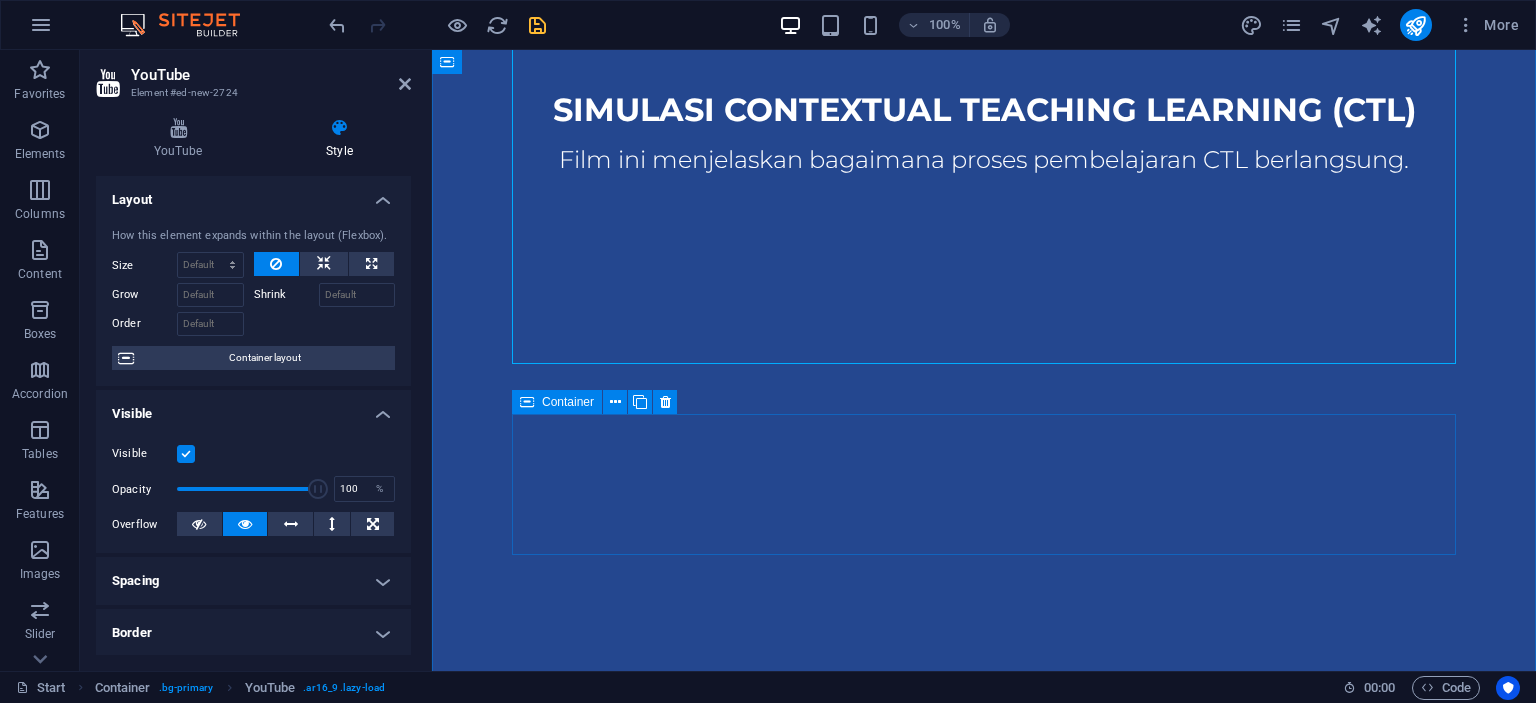 scroll, scrollTop: 1726, scrollLeft: 0, axis: vertical 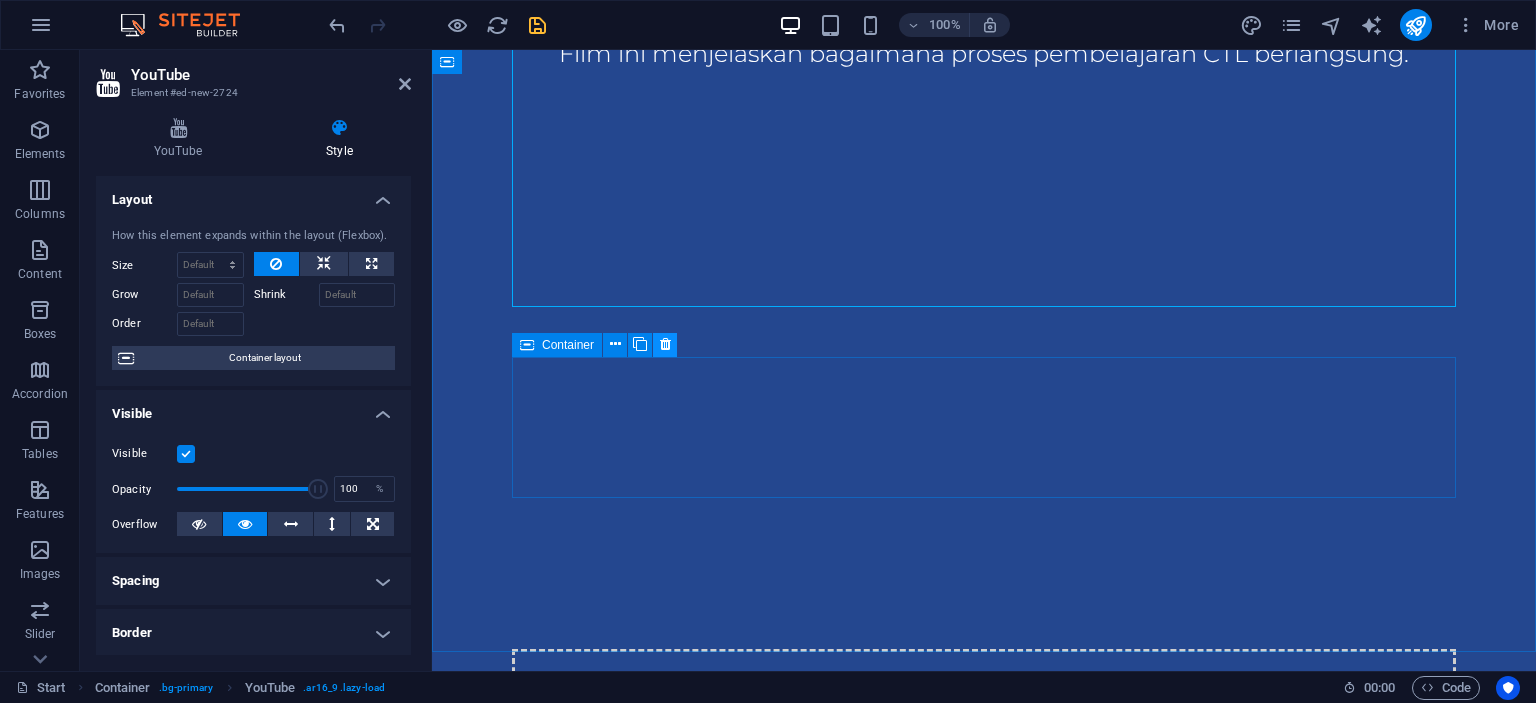 click at bounding box center (665, 344) 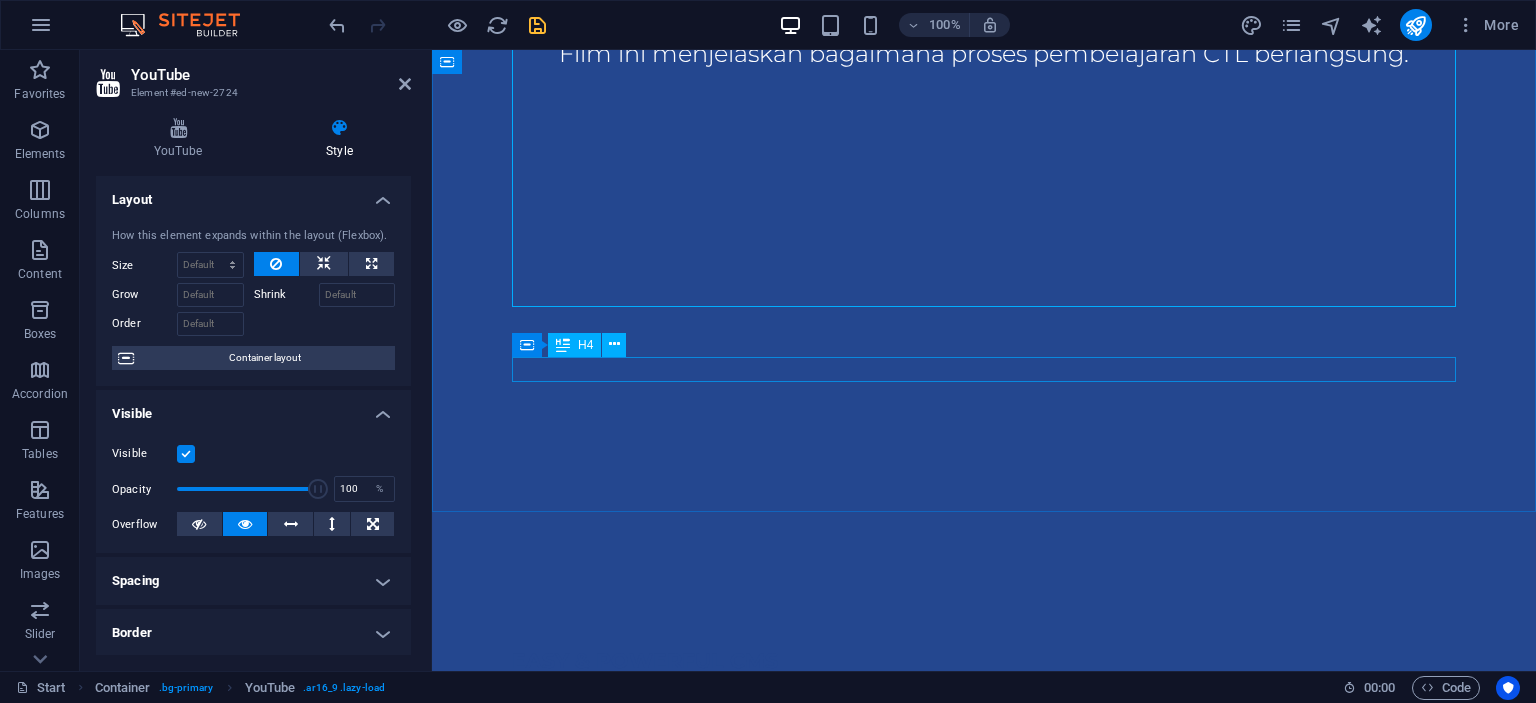click on "Easy & PowerfuL CMS" at bounding box center (984, 661) 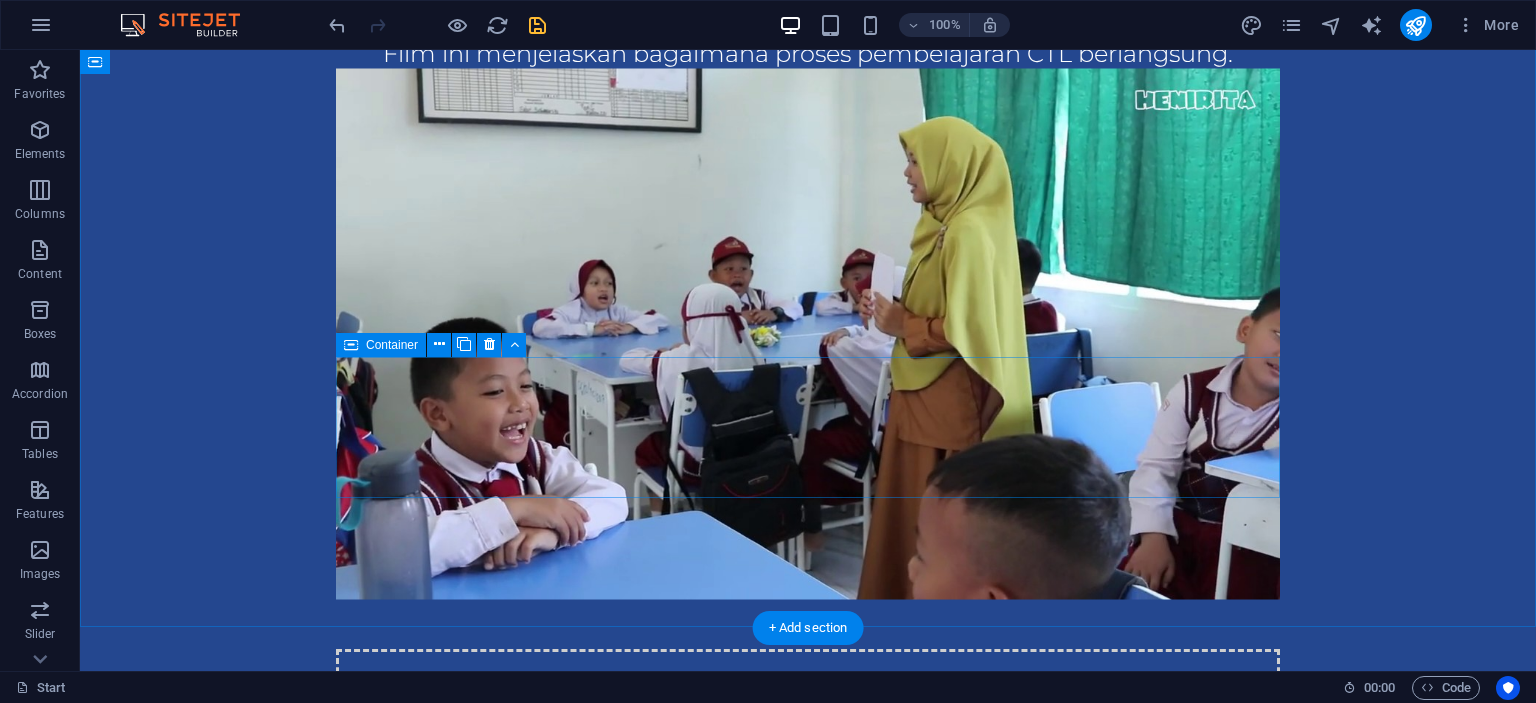 click on "Drop content here or  Add elements  Paste clipboard" at bounding box center [808, 720] 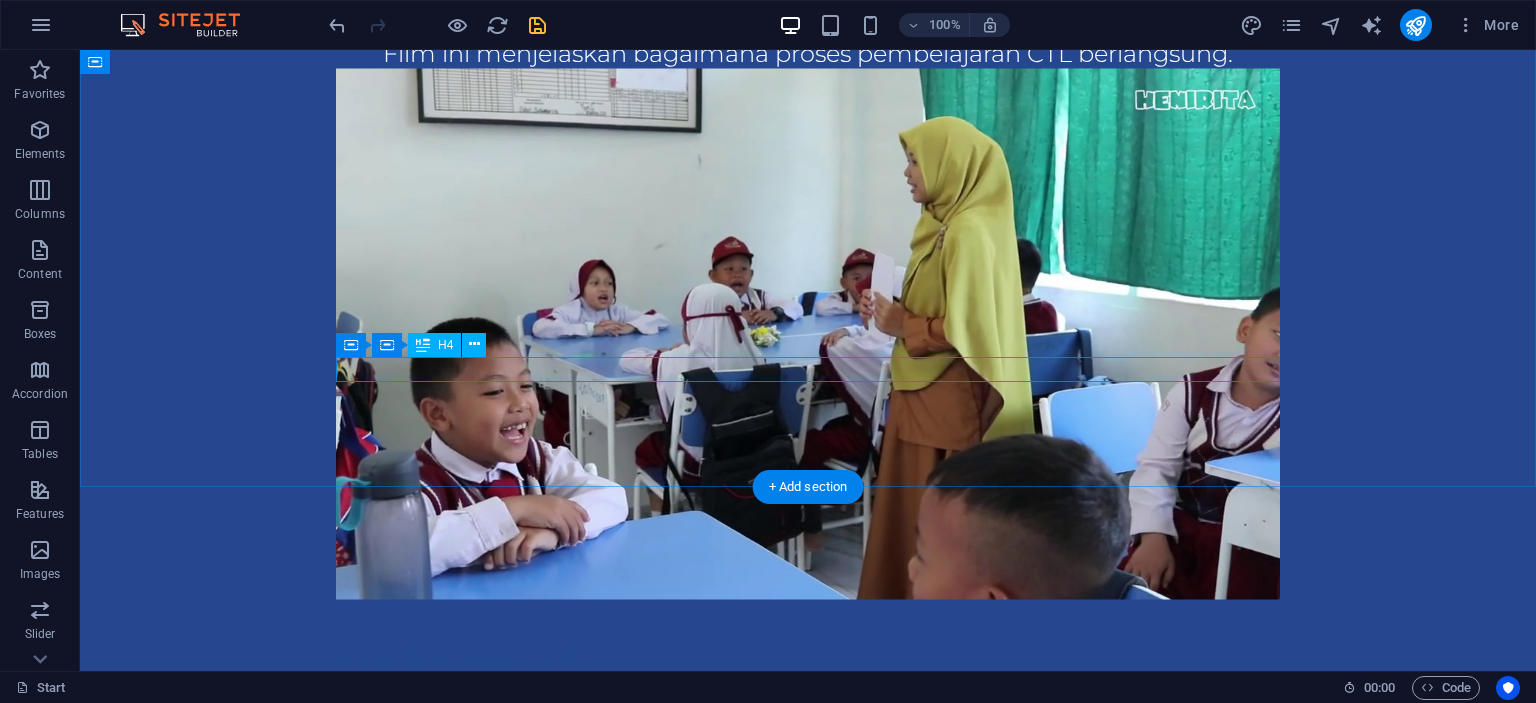 click on "Mail transfer tool" at bounding box center (808, 661) 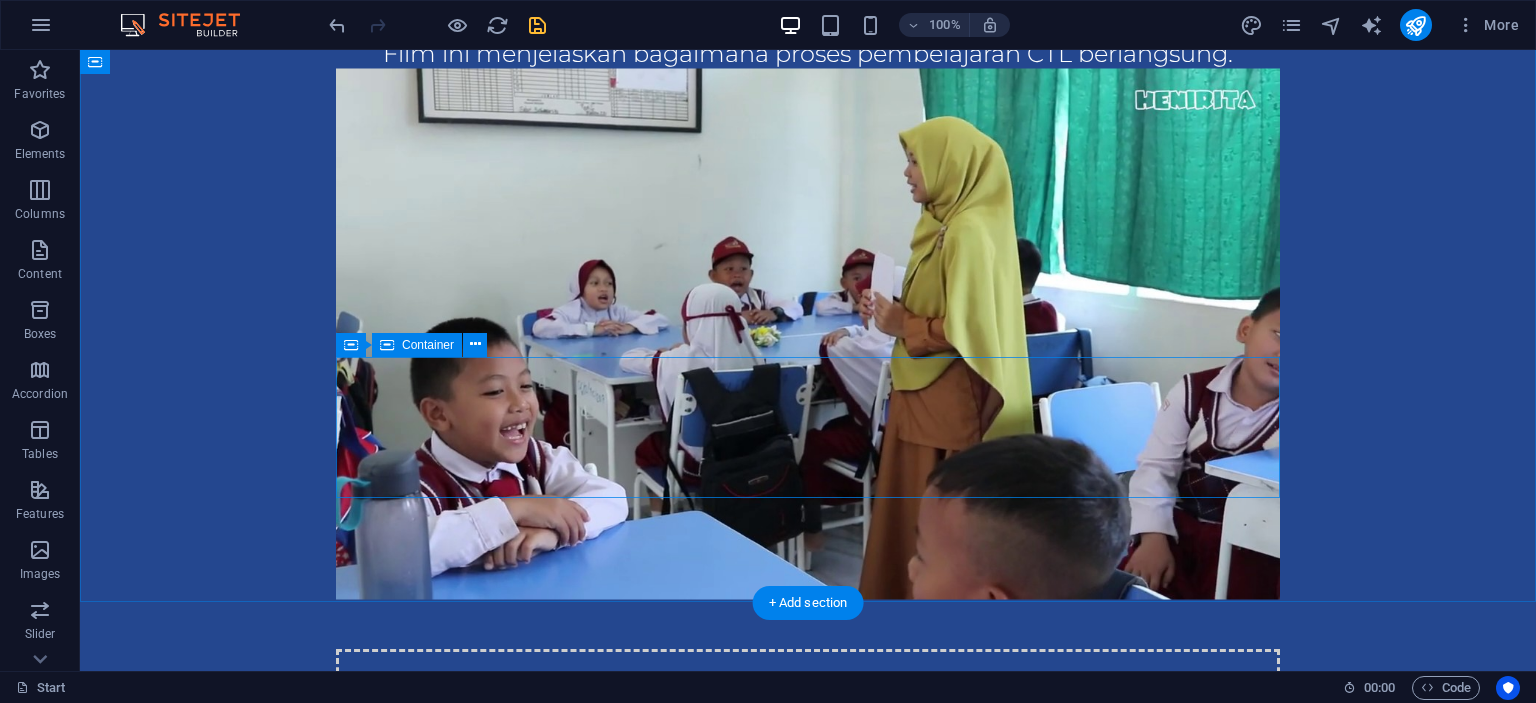 click on "Drop content here or  Add elements  Paste clipboard" at bounding box center [808, 720] 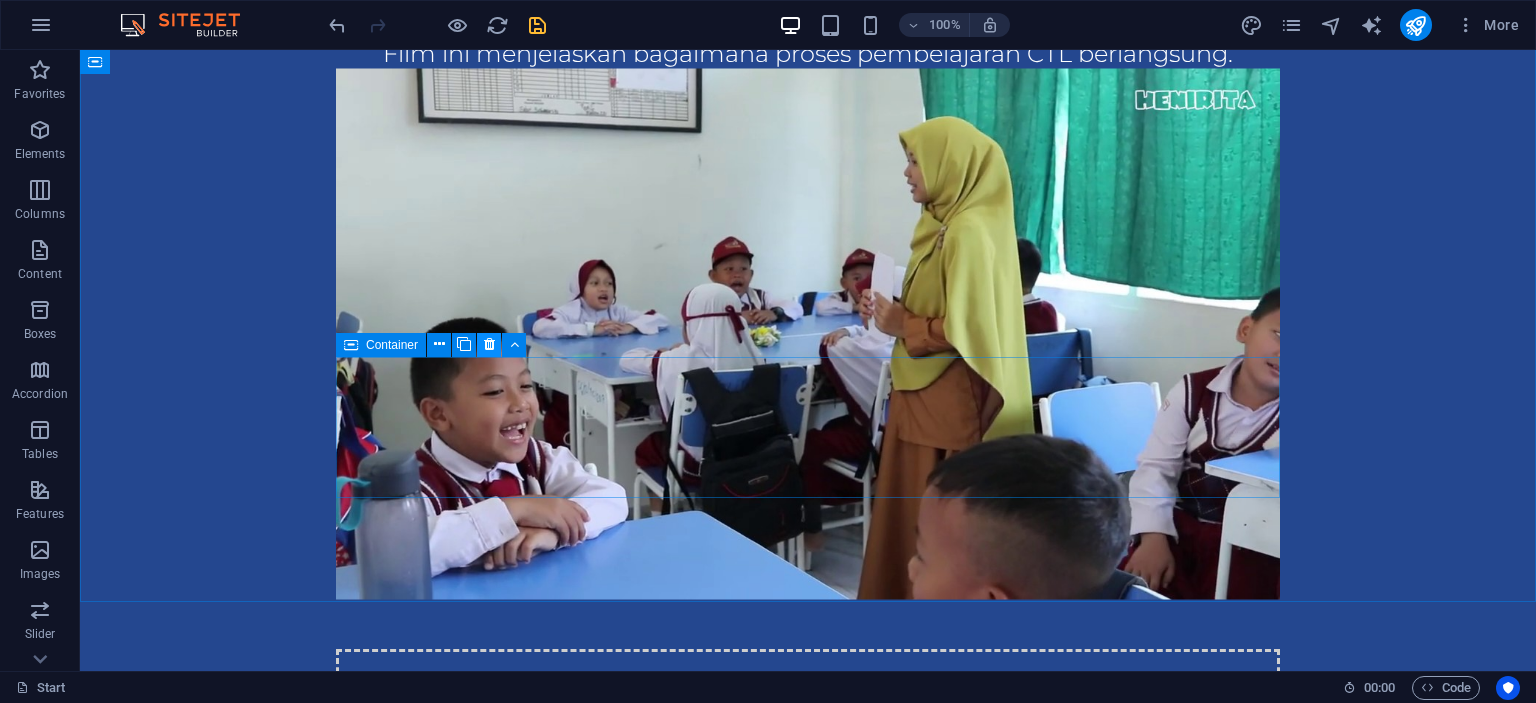 click at bounding box center [489, 344] 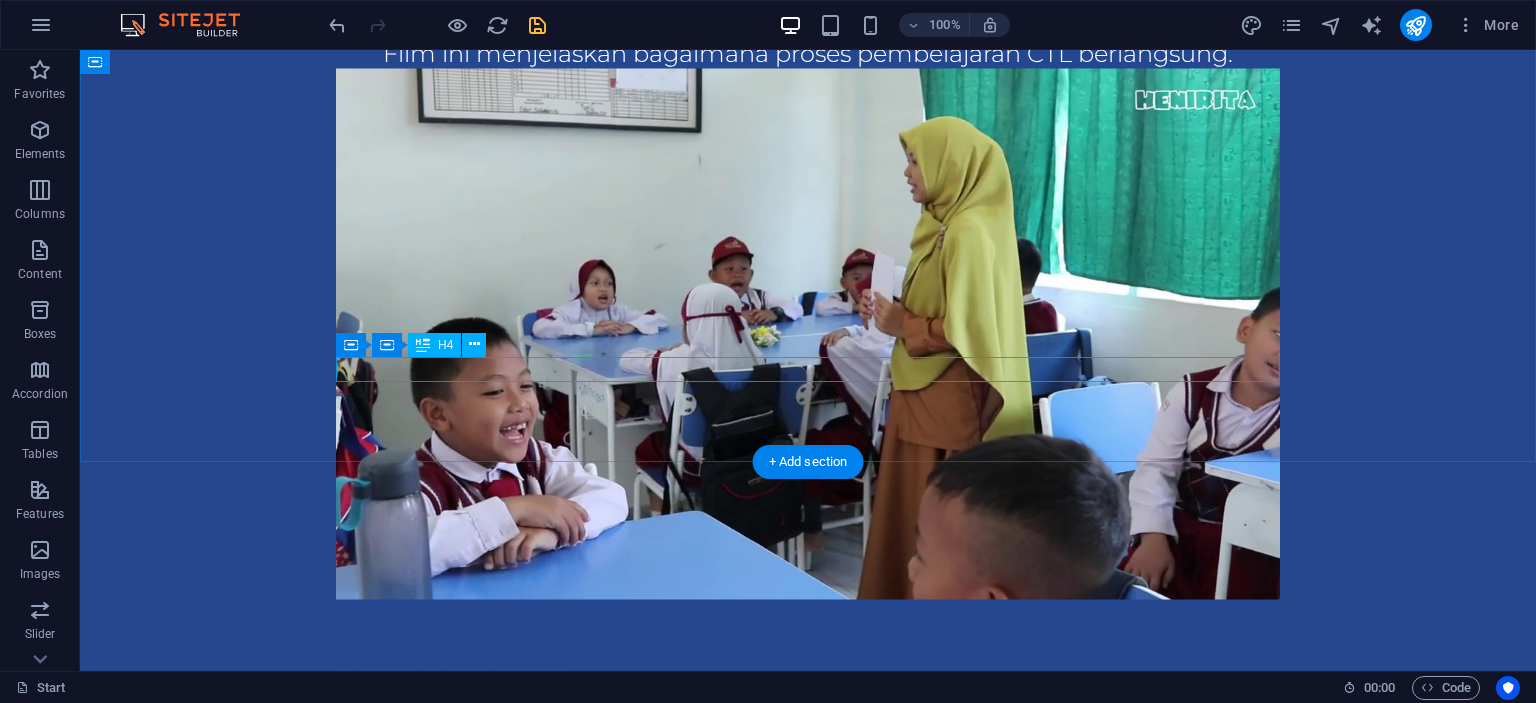 click on "Website inspector" at bounding box center [808, 661] 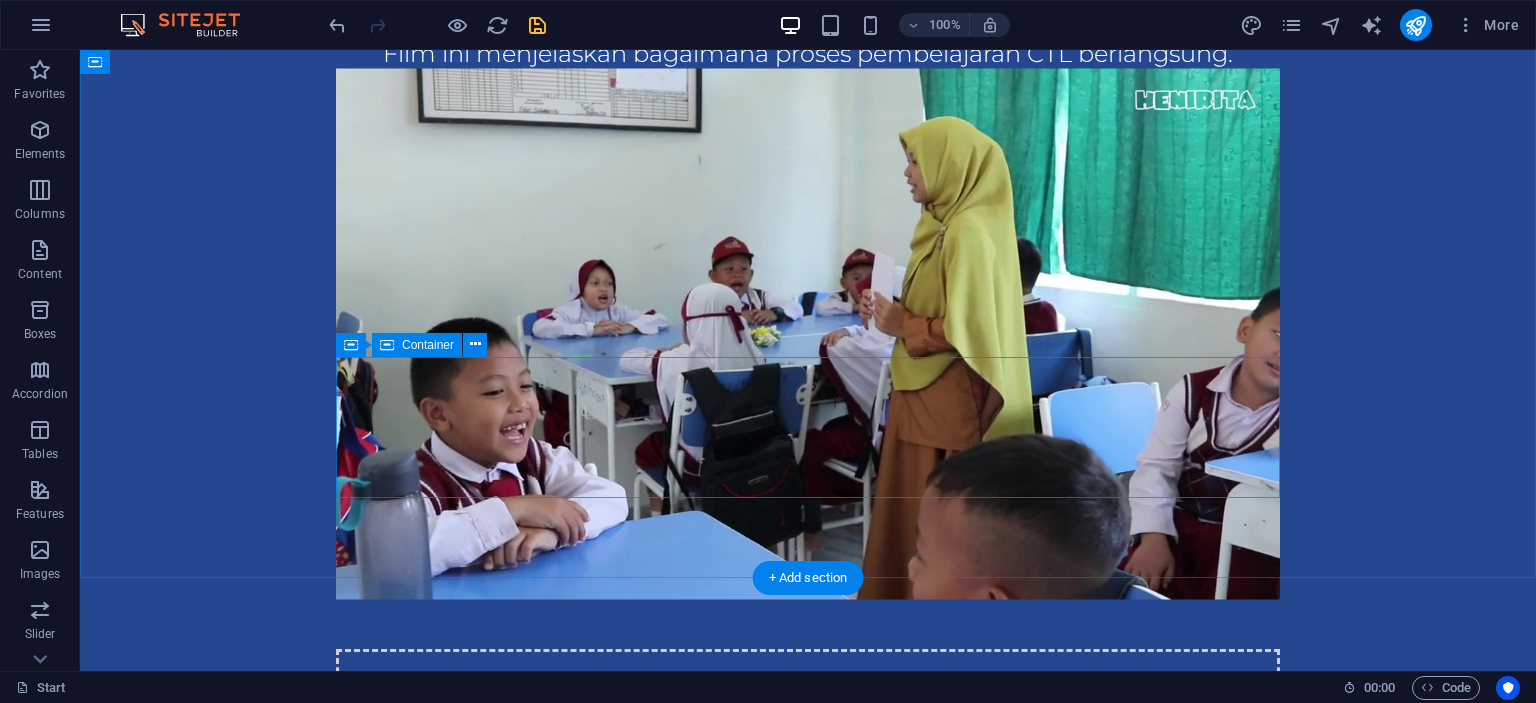 click on "Drop content here or  Add elements  Paste clipboard" at bounding box center (808, 720) 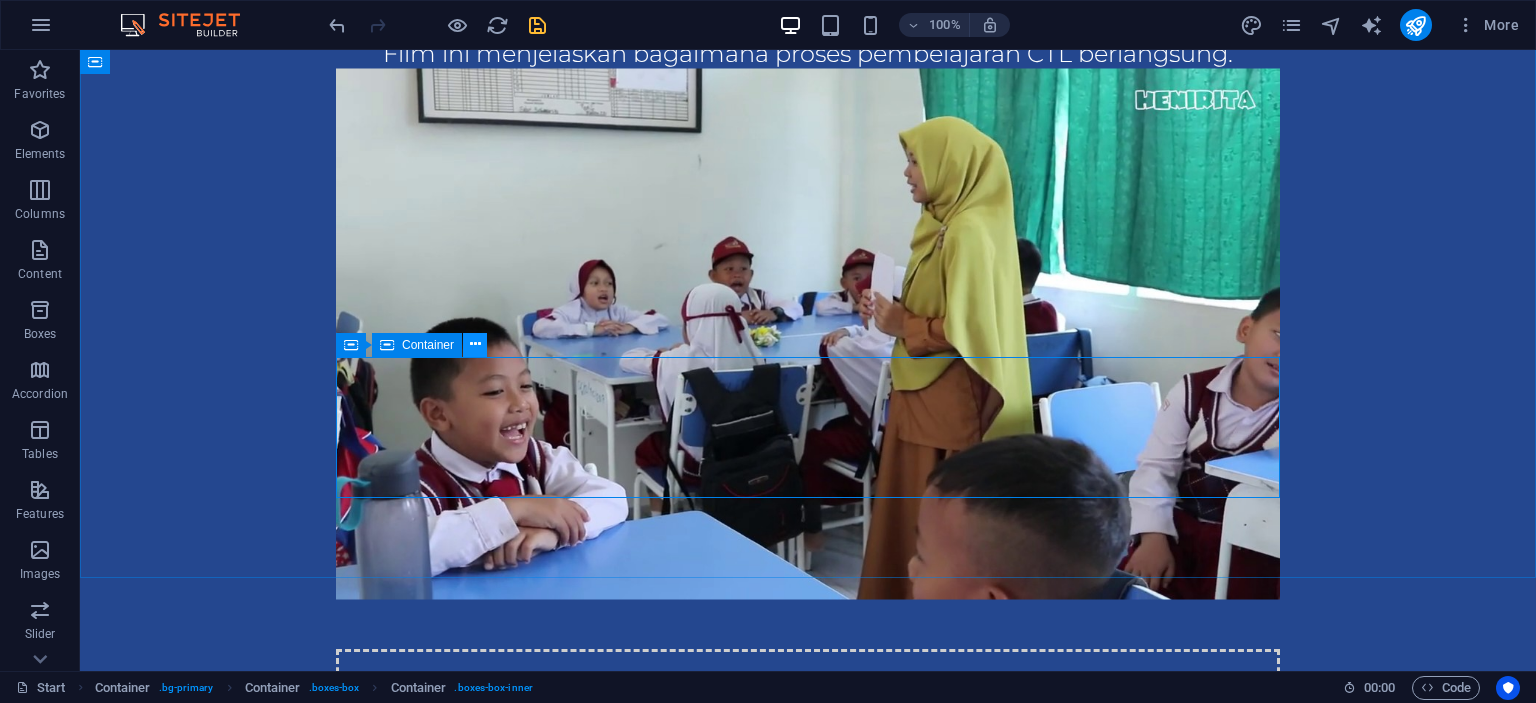 click at bounding box center [475, 344] 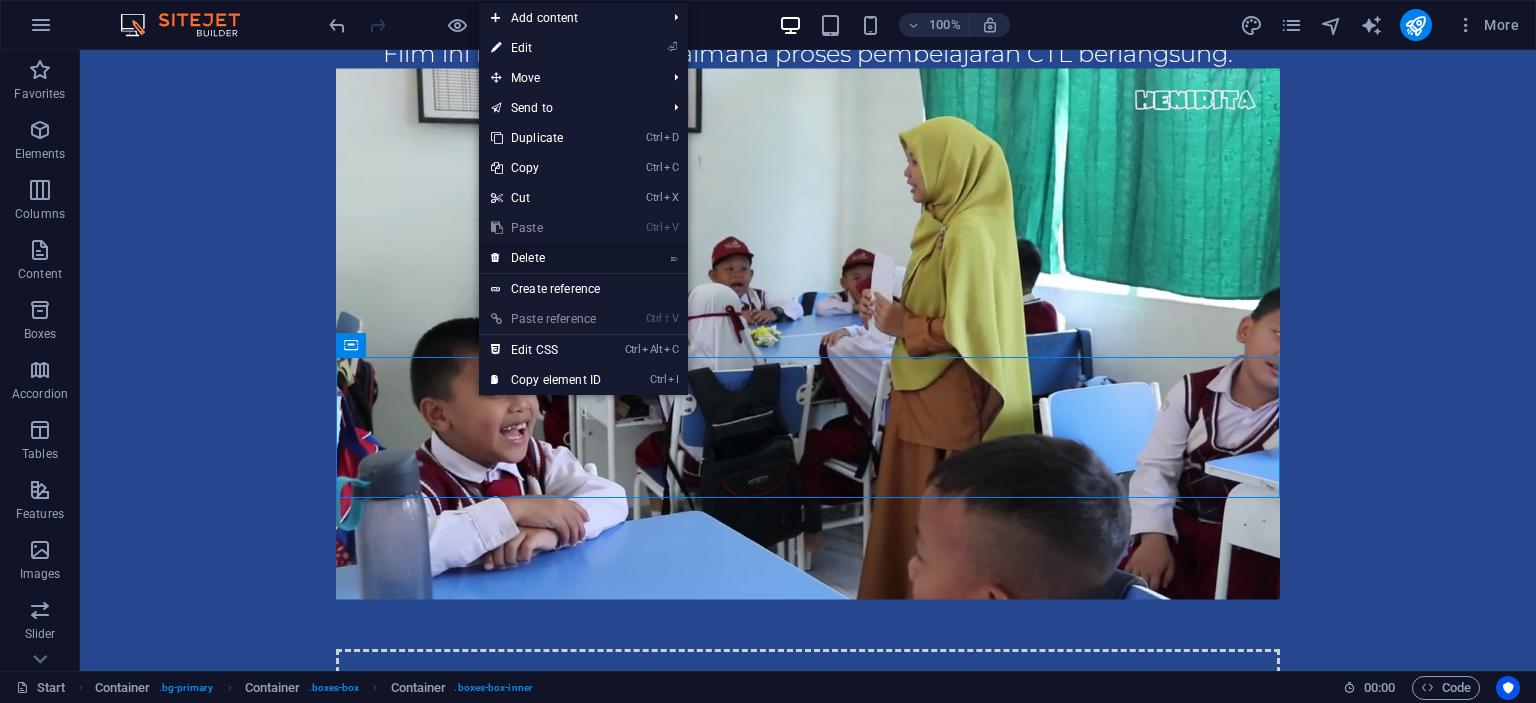 click on "⌦  Delete" at bounding box center [546, 258] 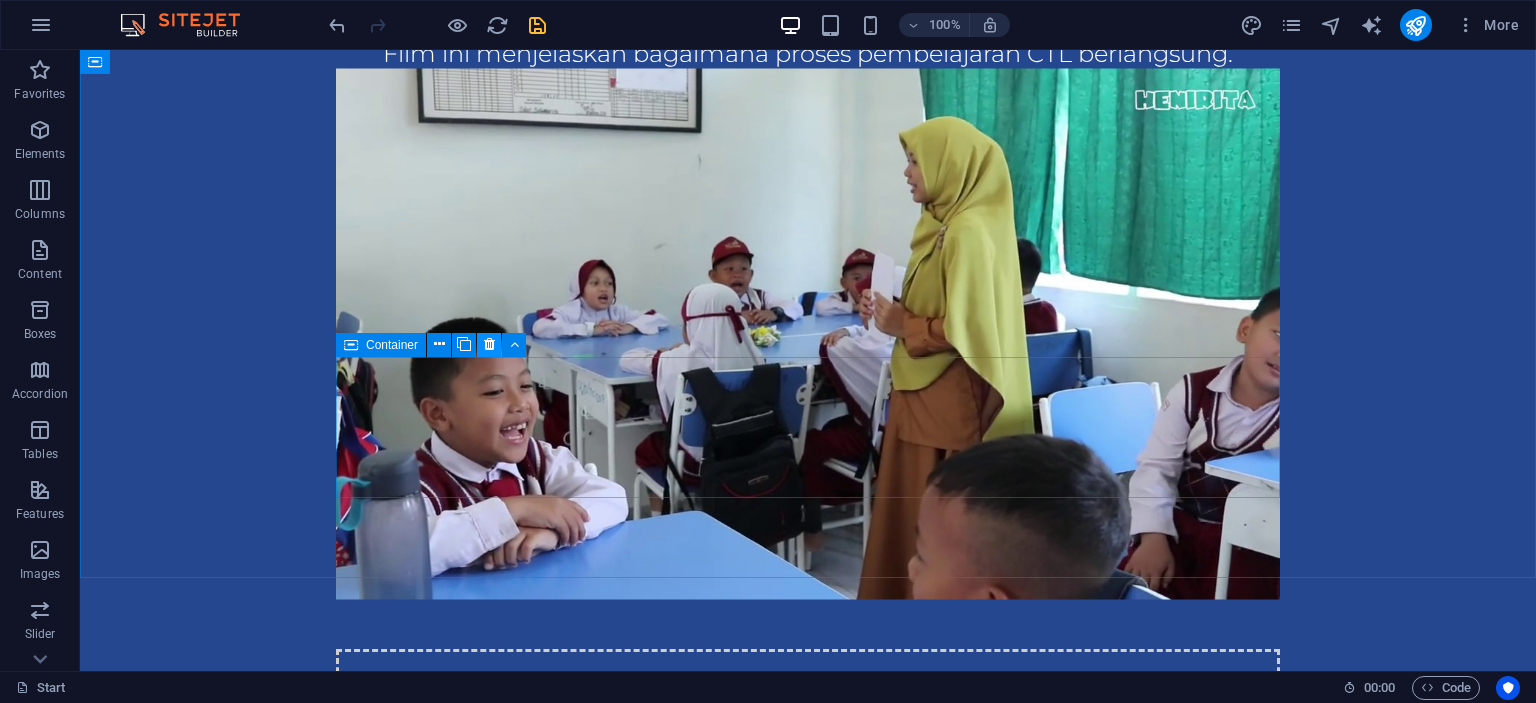 click at bounding box center (489, 344) 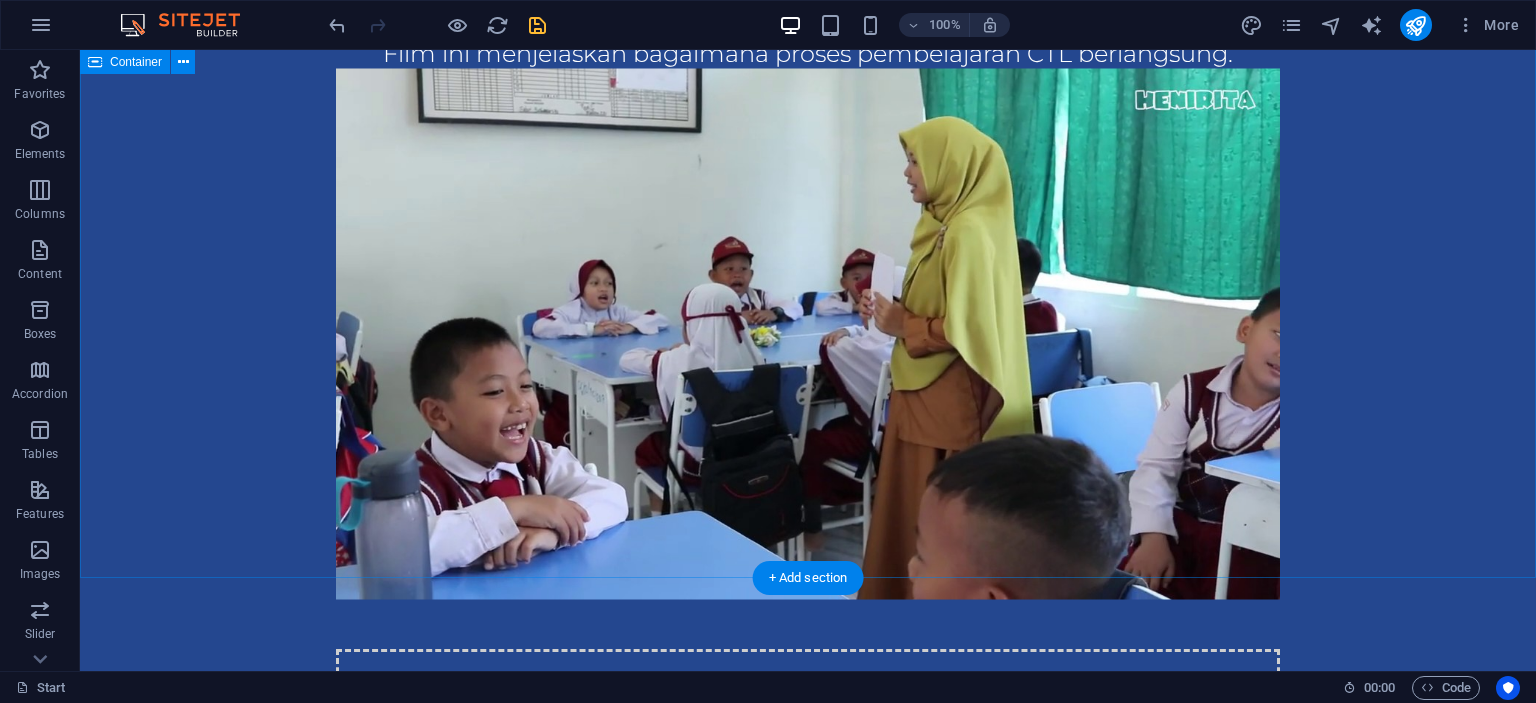 click on "simulasi contextual teaching learning (CTL) Film ini menjelaskan bagaimana proses pembelajaran CTL berlangsung.
Drop content here or  Add elements  Paste clipboard" at bounding box center (808, 388) 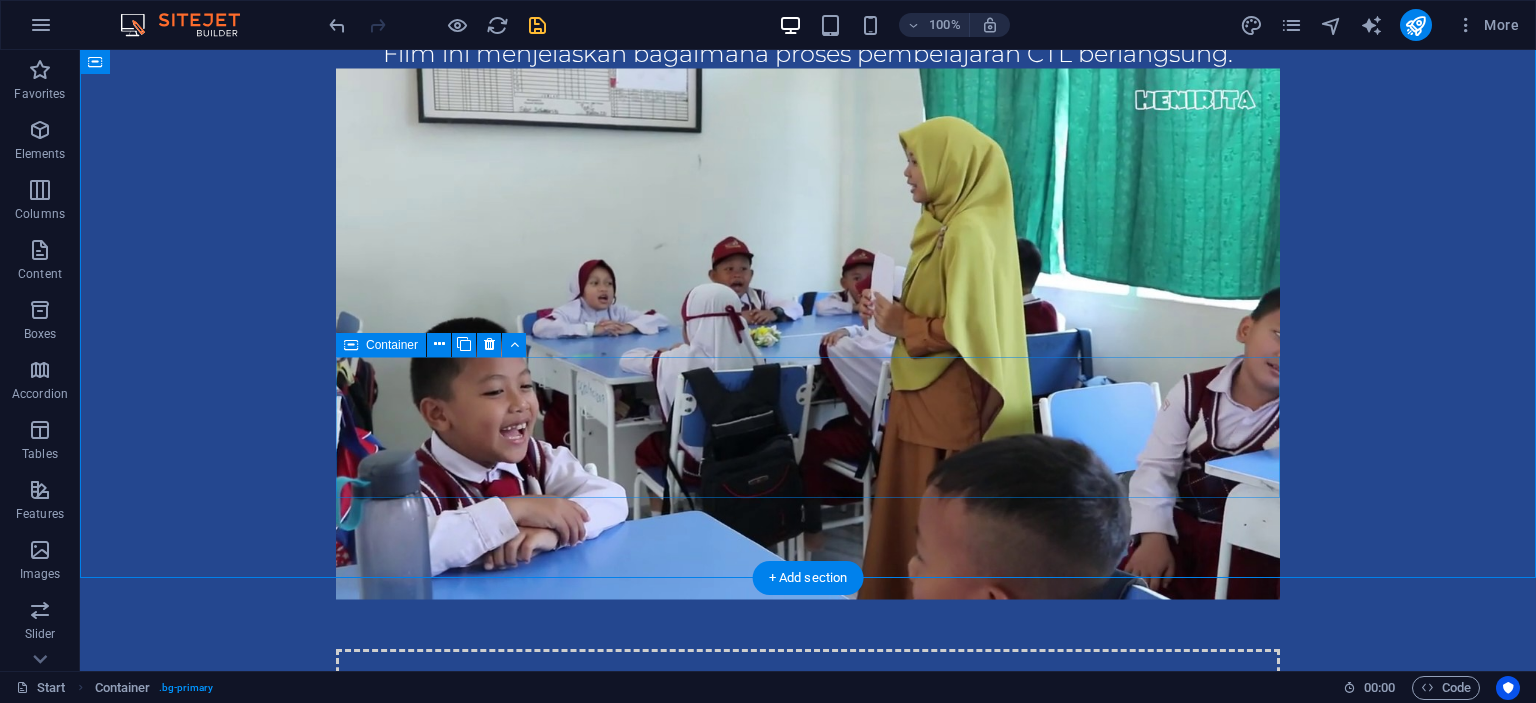 click on "Drop content here or  Add elements  Paste clipboard" at bounding box center [808, 720] 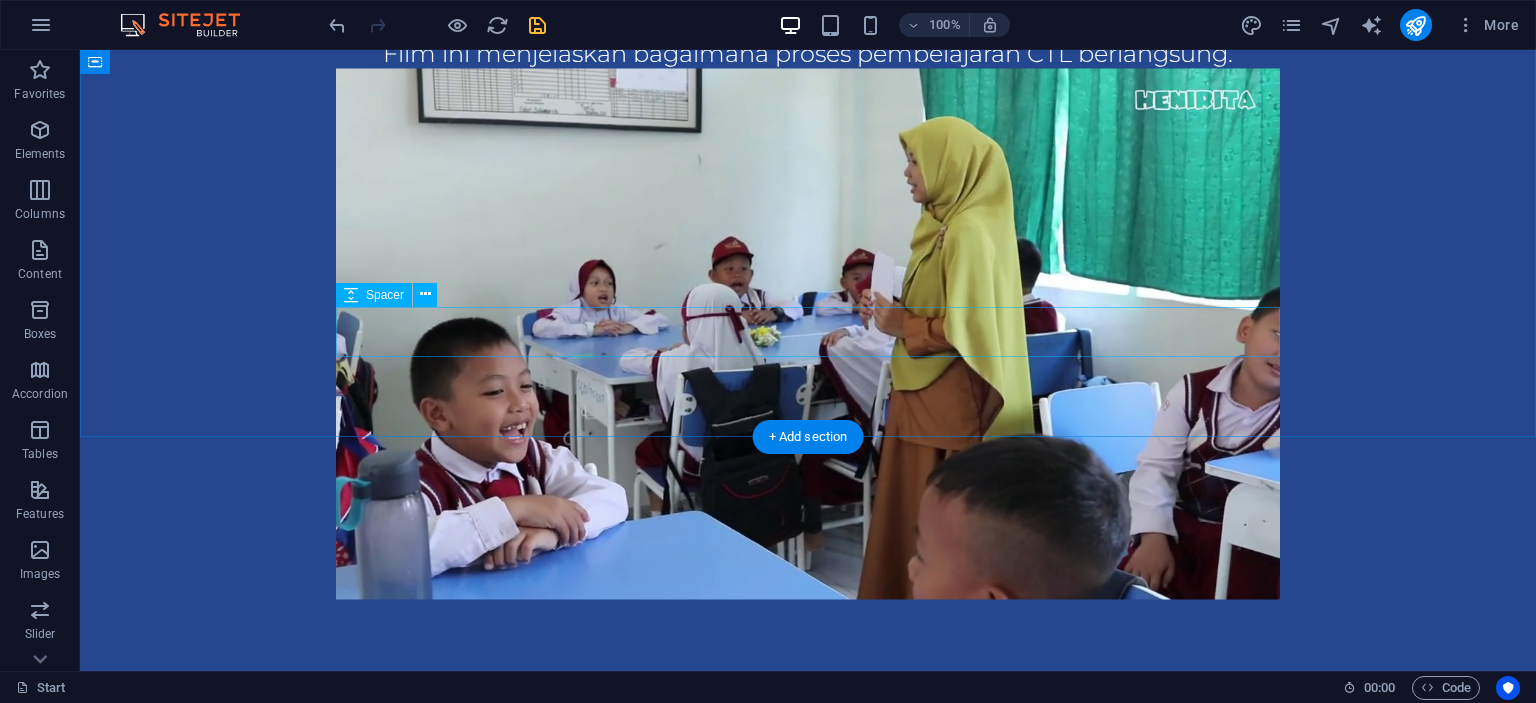 click at bounding box center [808, 624] 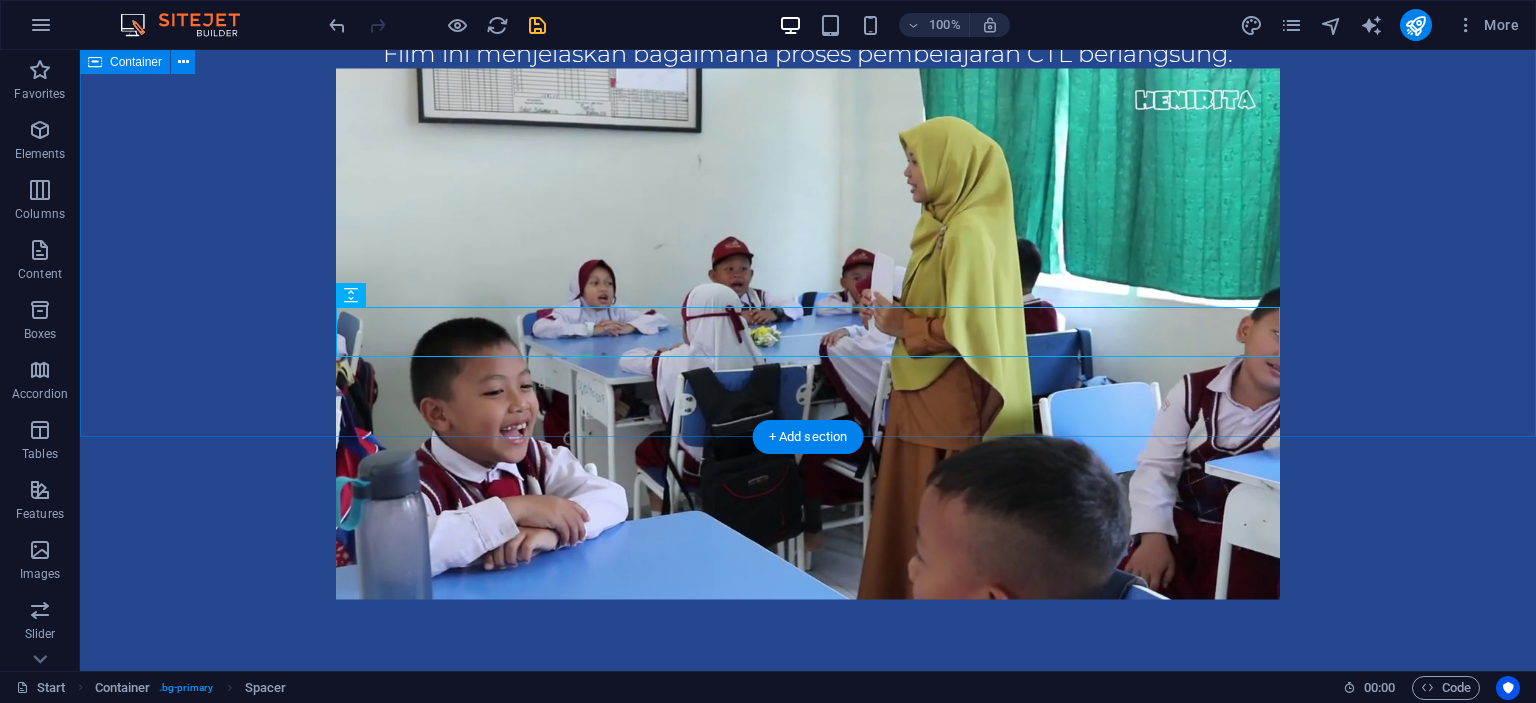 click on "simulasi contextual teaching learning (CTL) Film ini menjelaskan bagaimana proses pembelajaran CTL berlangsung." at bounding box center [808, 317] 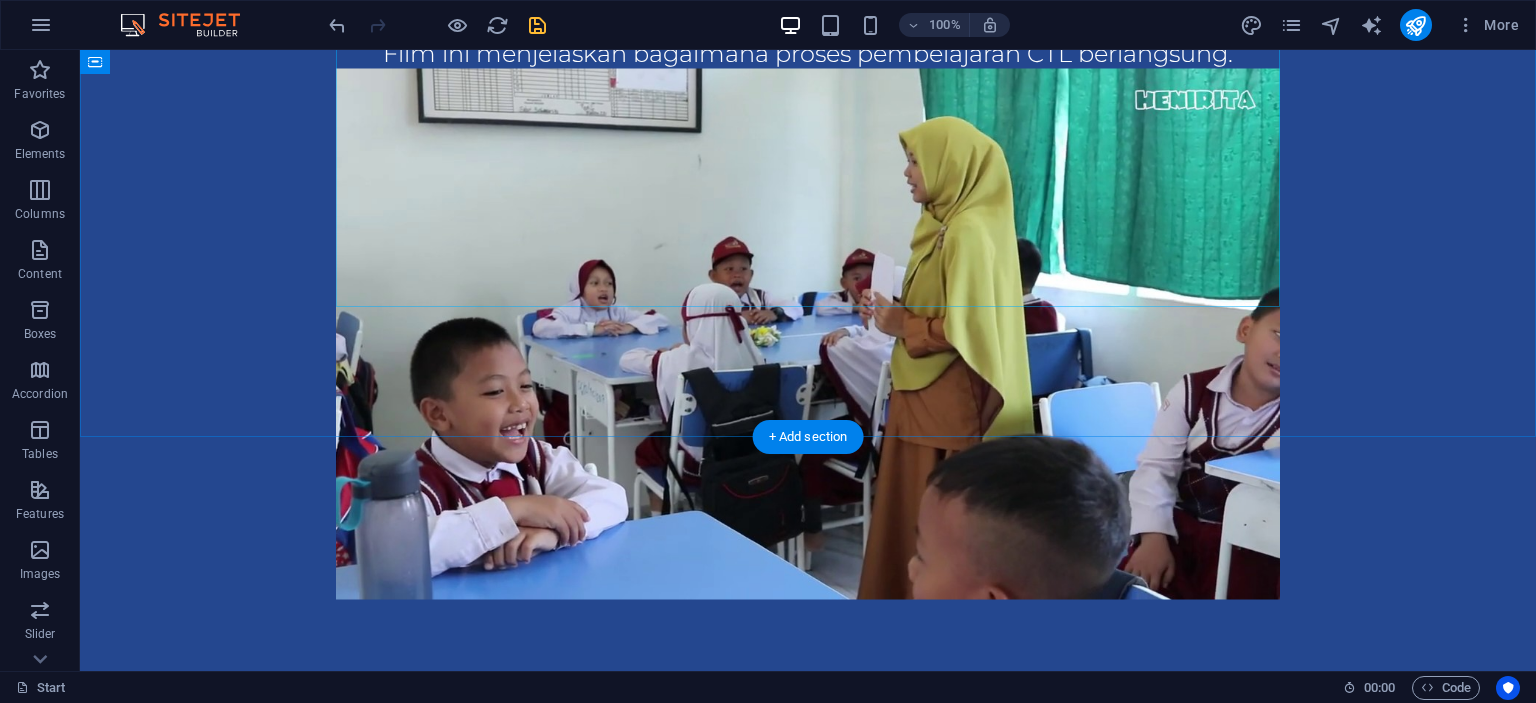 scroll, scrollTop: 2042, scrollLeft: 0, axis: vertical 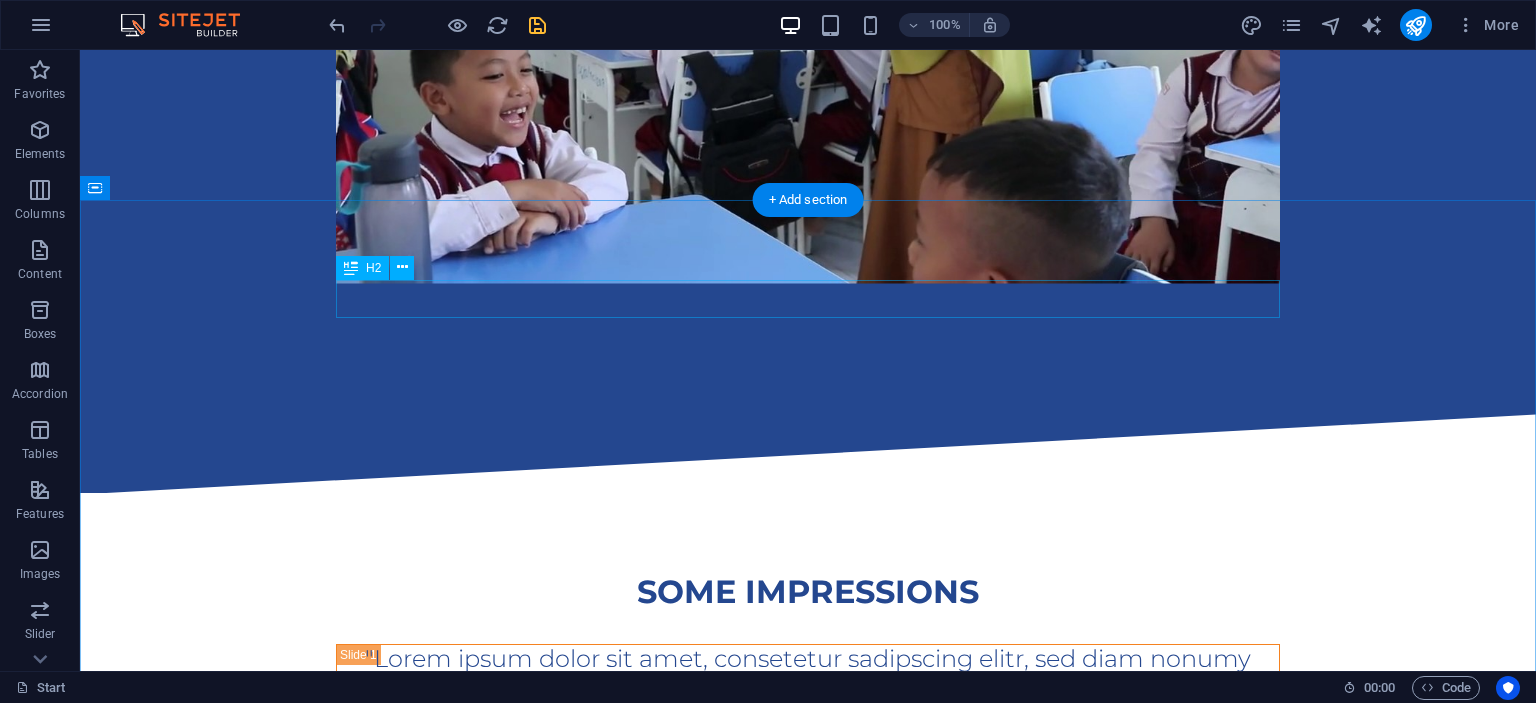 click on "Some Impressions" at bounding box center [808, 592] 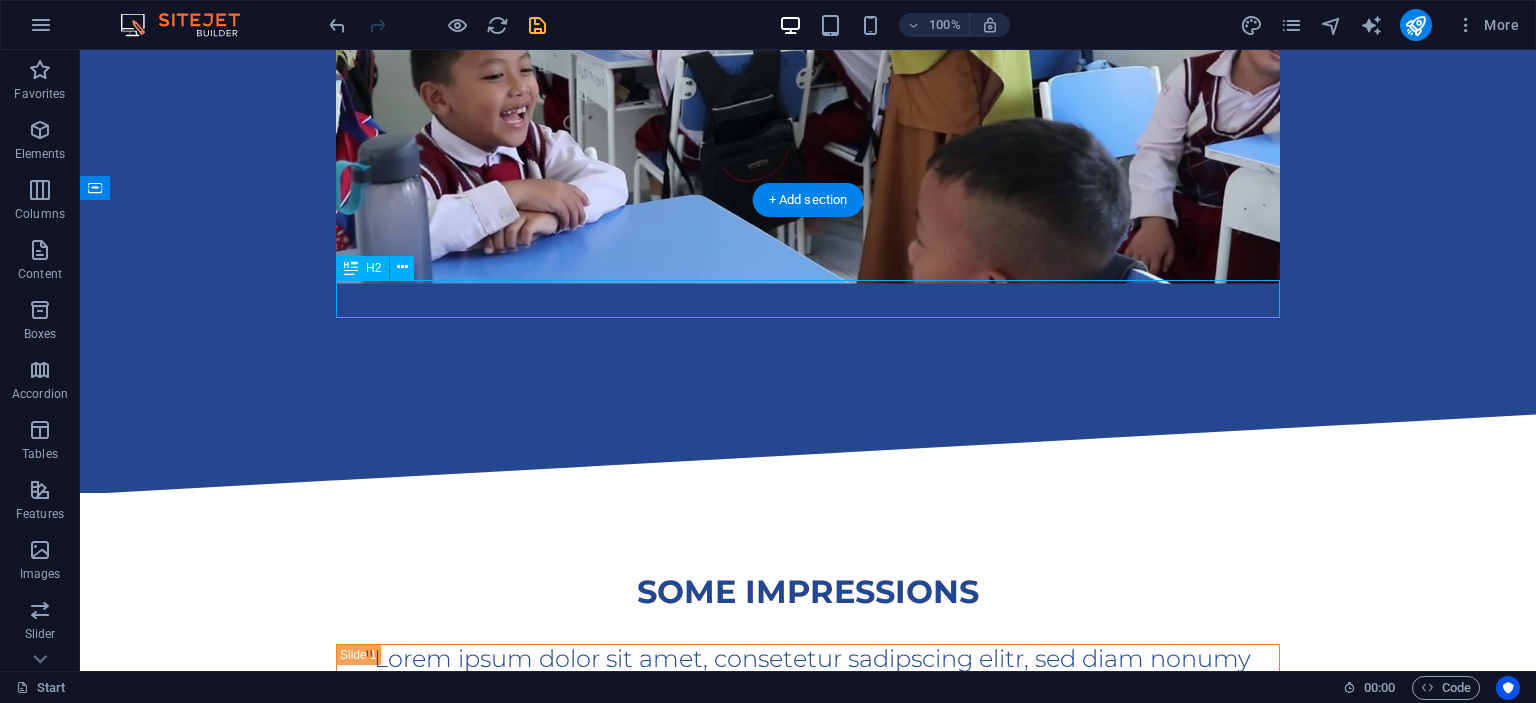 click on "Some Impressions" at bounding box center (808, 592) 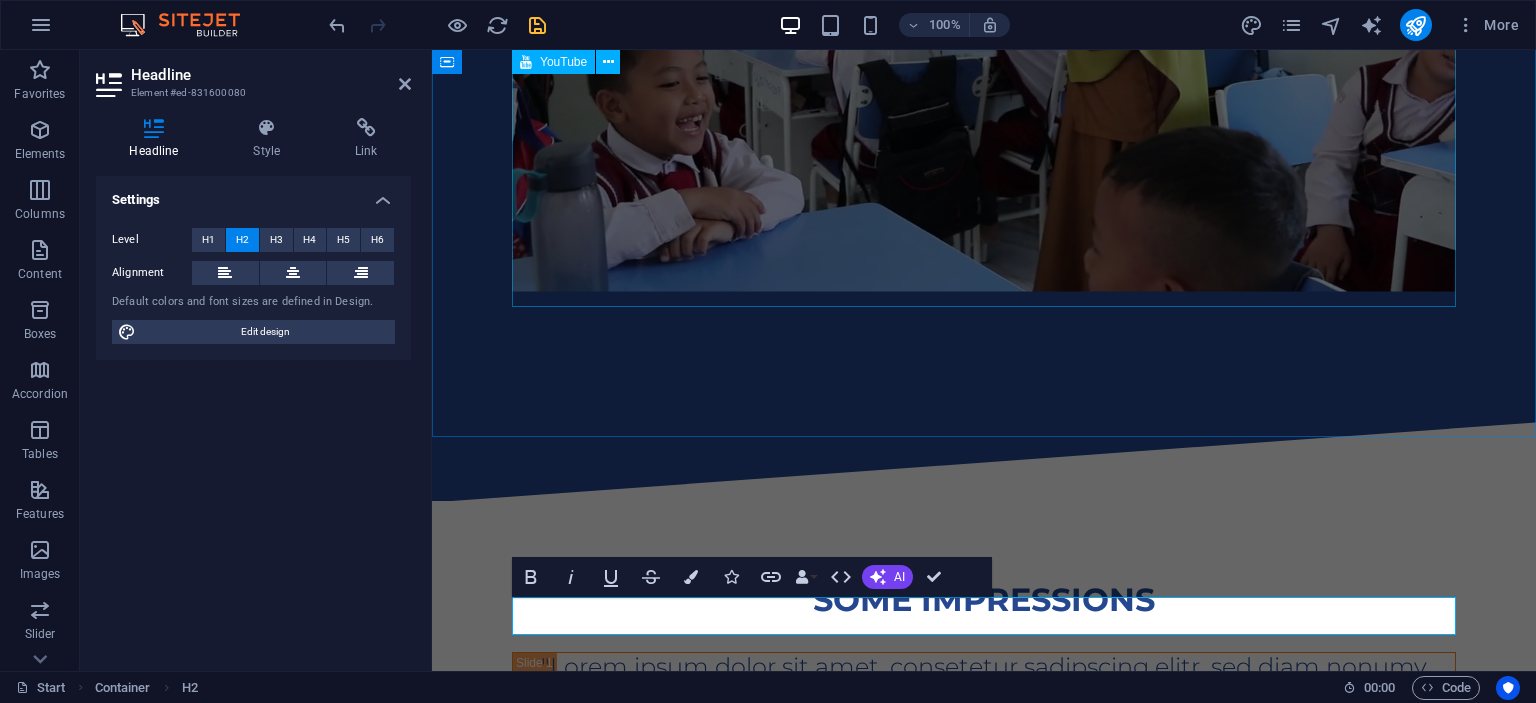 scroll, scrollTop: 2042, scrollLeft: 0, axis: vertical 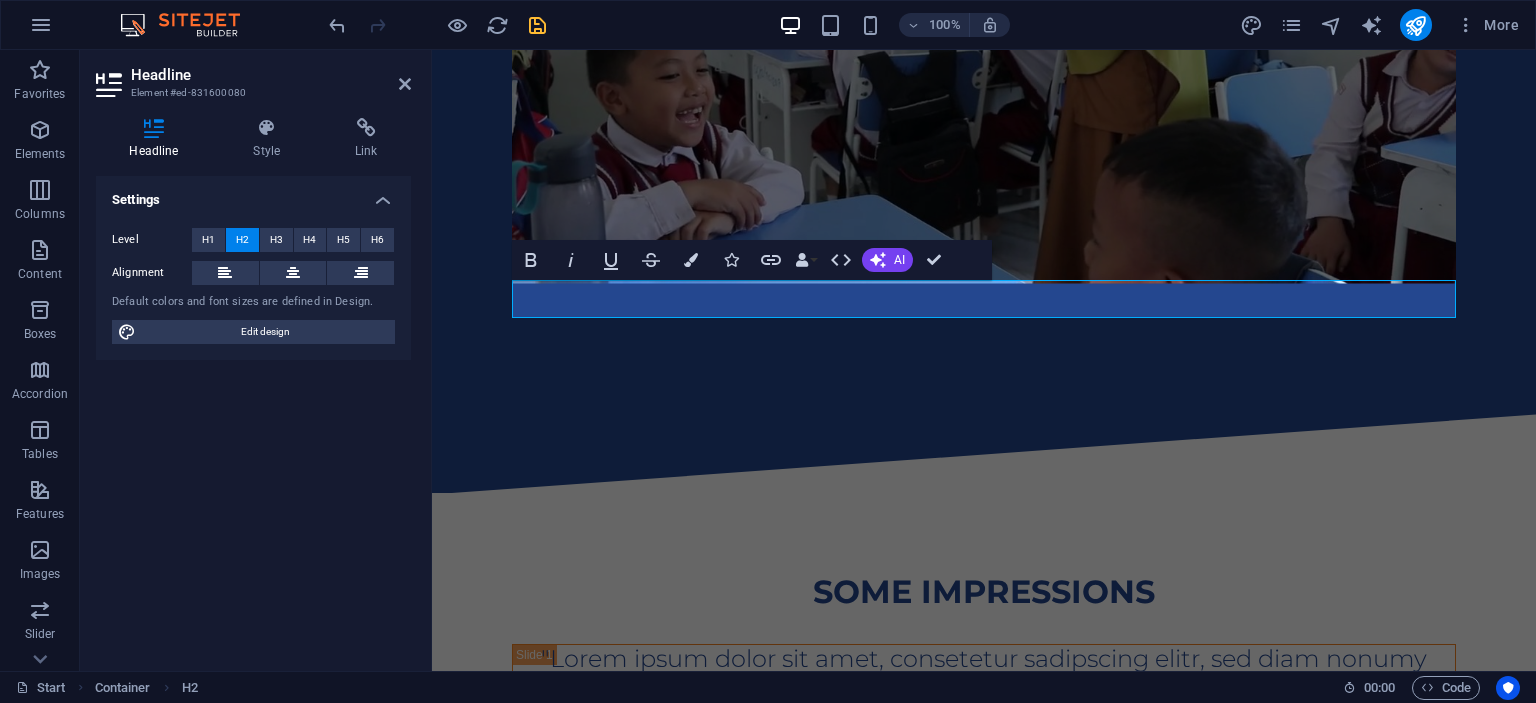 type 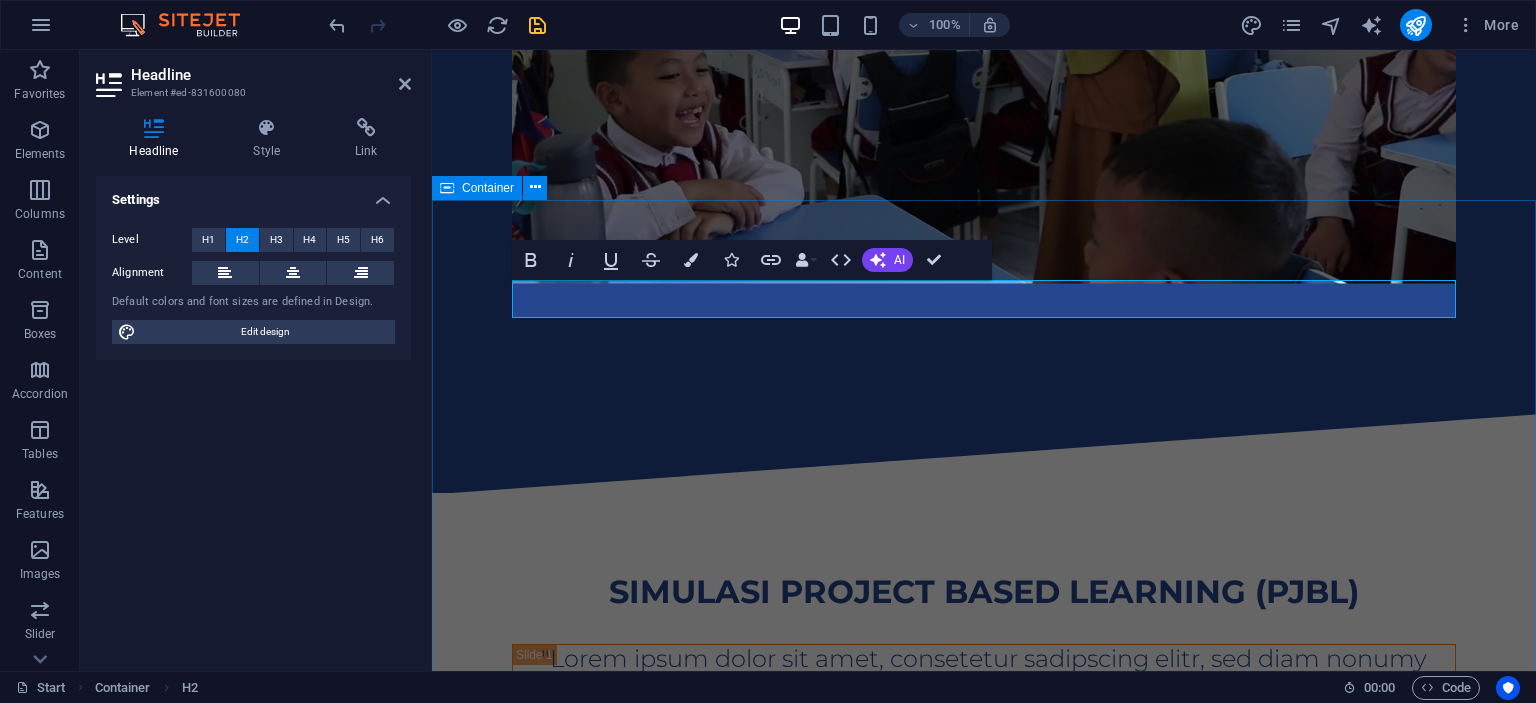 click on "SIMULASI PROJECT BASED LEARNING (PJBL) "Lorem ipsum dolor sit amet, consetetur sadipscing elitr, sed diam nonumy eirmod tempor invidunt ut labore et dolore magna aliquyam erat, sed diam voluptua." John Doe - webdesigner
"Lorem ipsum dolor sit amet, consetetur sadipscing elitr, sed diam nonumy eirmod tempor invidunt ut labore et dolore magna aliquyam erat, sed diam voluptua." Heidi J. Parr - webdesigner
"Lorem ipsum dolor sit amet, consetetur sadipscing elitr, sed diam nonumy eirmod tempor invidunt ut labore et dolore magna aliquyam erat, sed diam voluptua." Rob D. Chung - webdesigner" at bounding box center (984, 933) 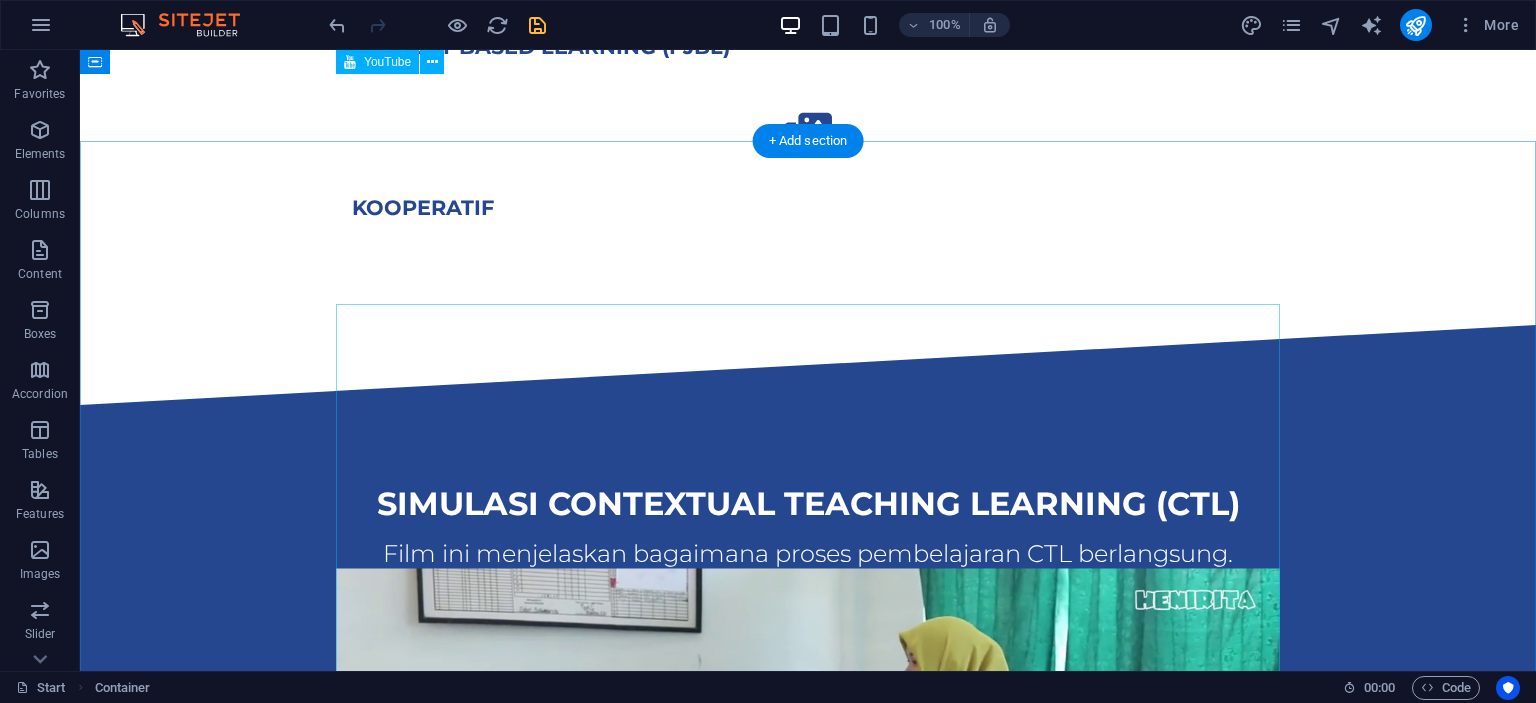 scroll, scrollTop: 1198, scrollLeft: 0, axis: vertical 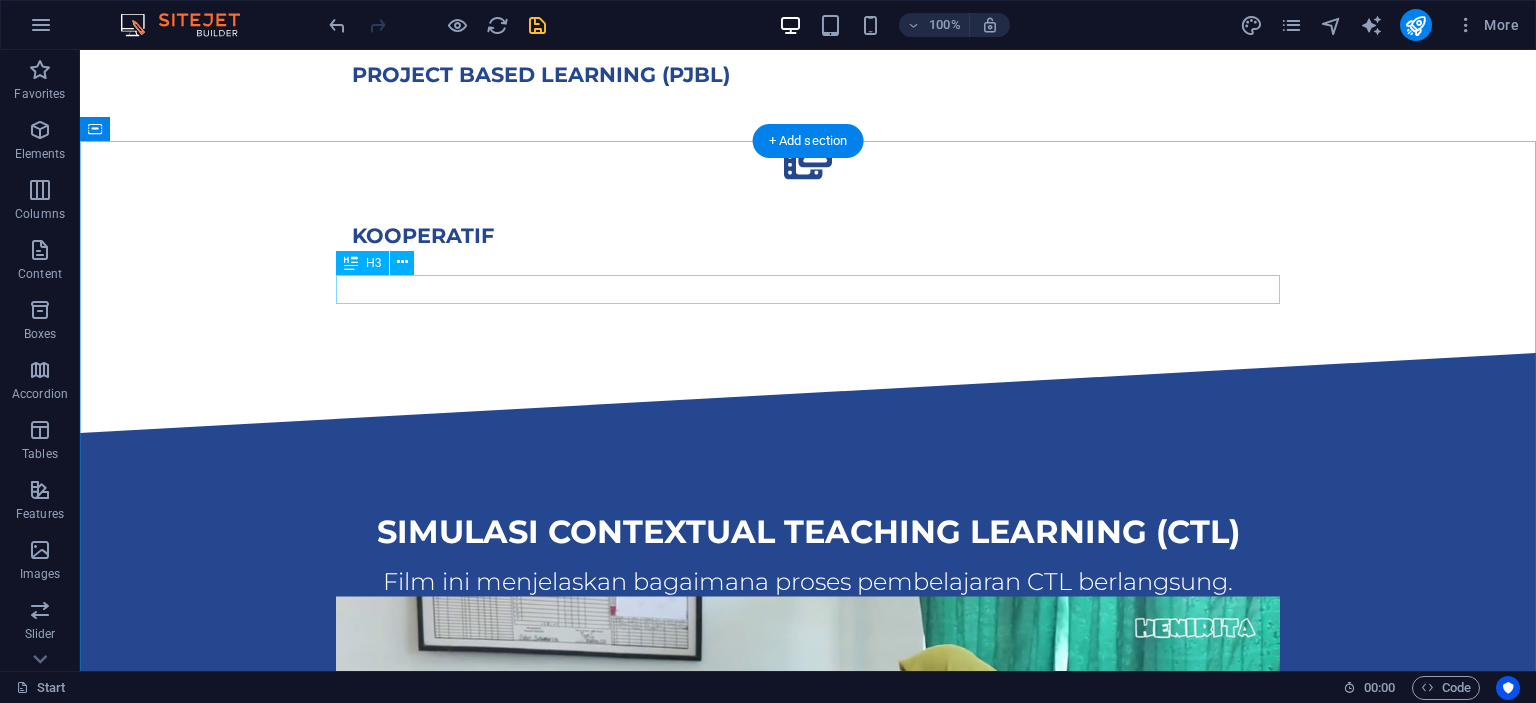 click on "Film ini menjelaskan bagaimana proses pembelajaran CTL berlangsung." at bounding box center (808, 582) 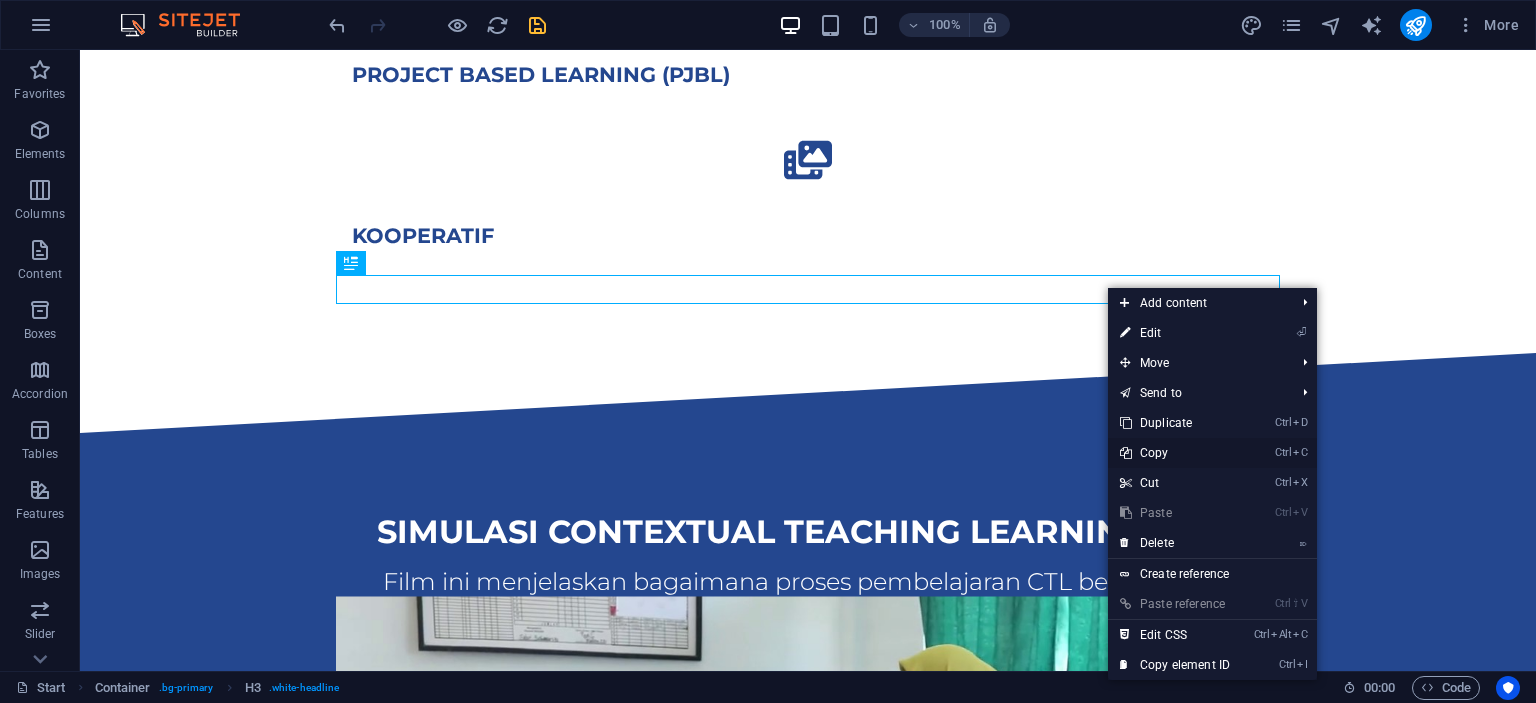 click on "Ctrl C  Copy" at bounding box center (1175, 453) 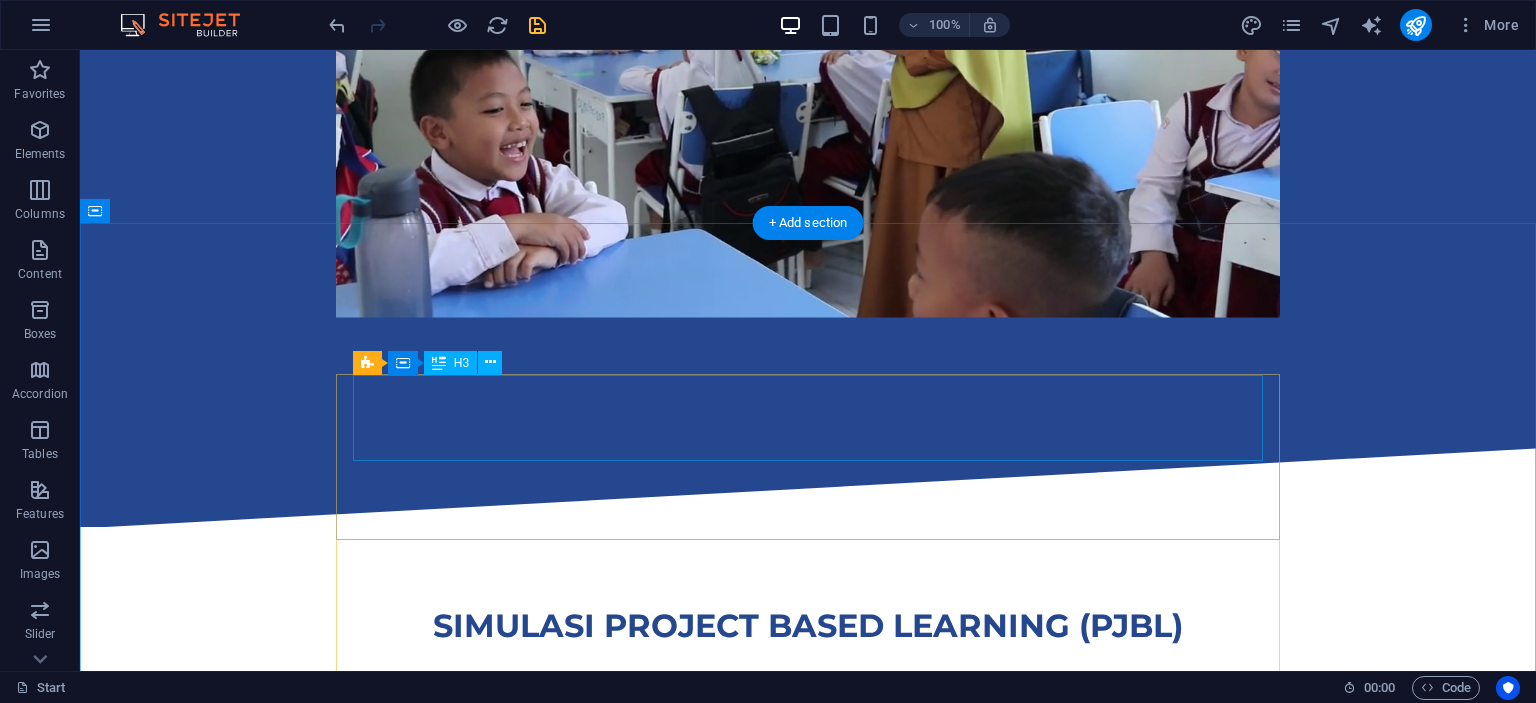 scroll, scrollTop: 2042, scrollLeft: 0, axis: vertical 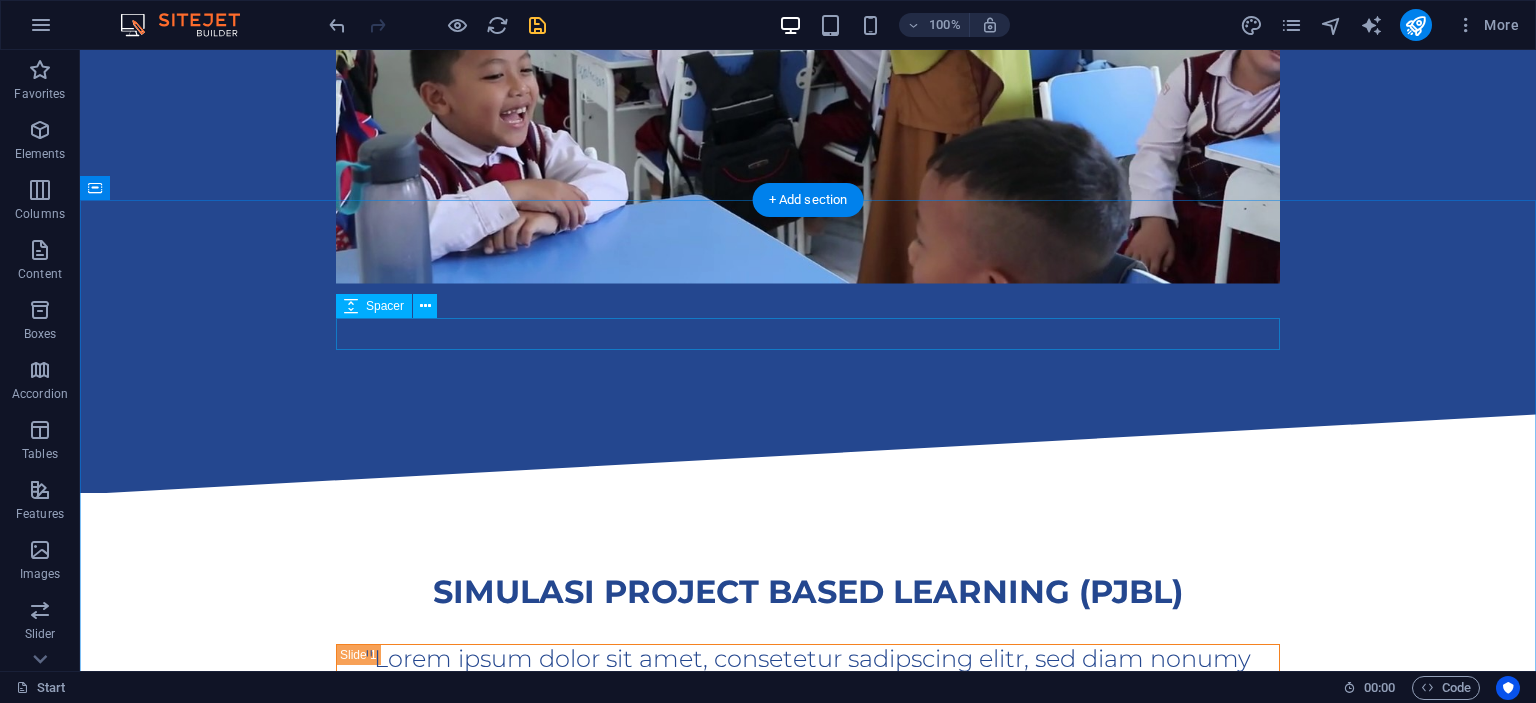 click at bounding box center [808, 628] 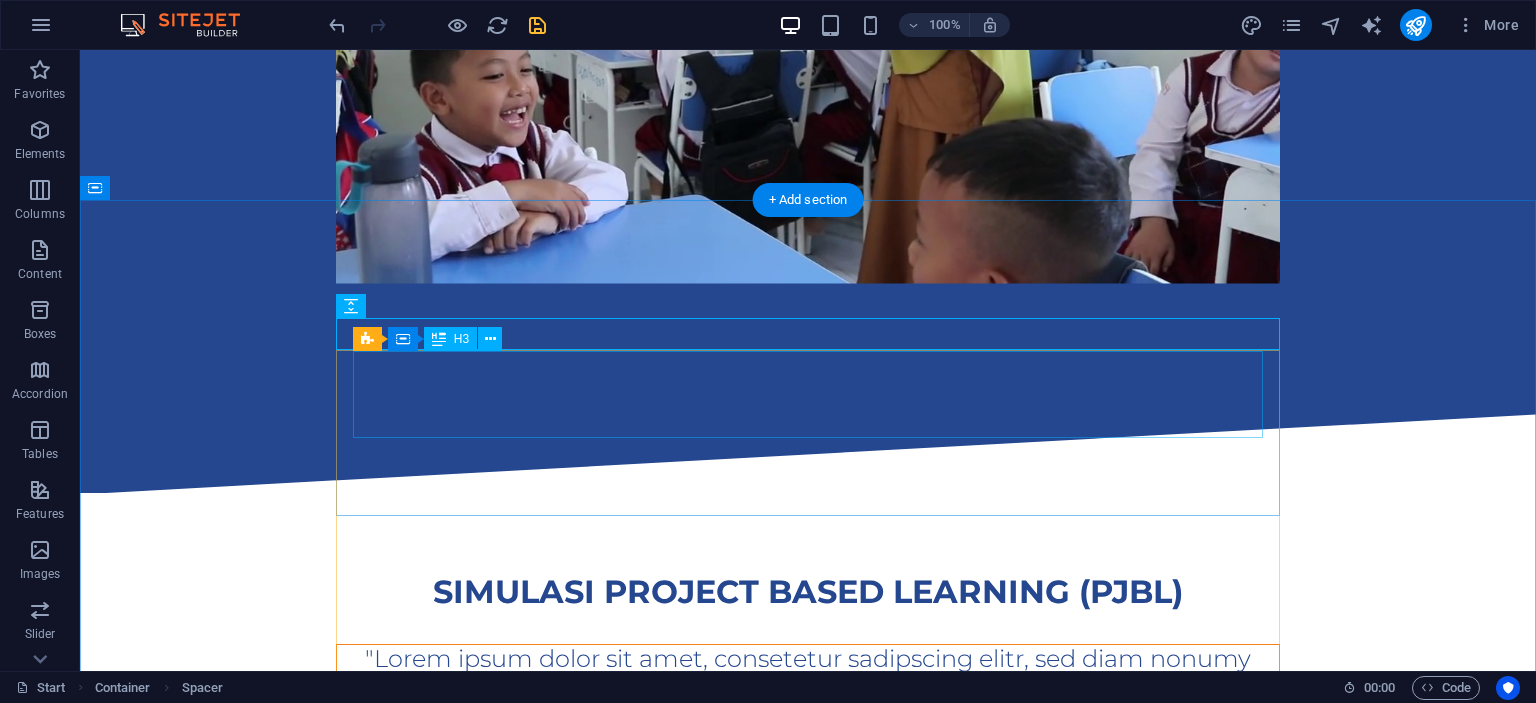 click on ""Lorem ipsum dolor sit amet, consetetur sadipscing elitr, sed diam nonumy eirmod tempor invidunt ut labore et dolore magna aliquyam erat, sed diam voluptua."" at bounding box center [808, 688] 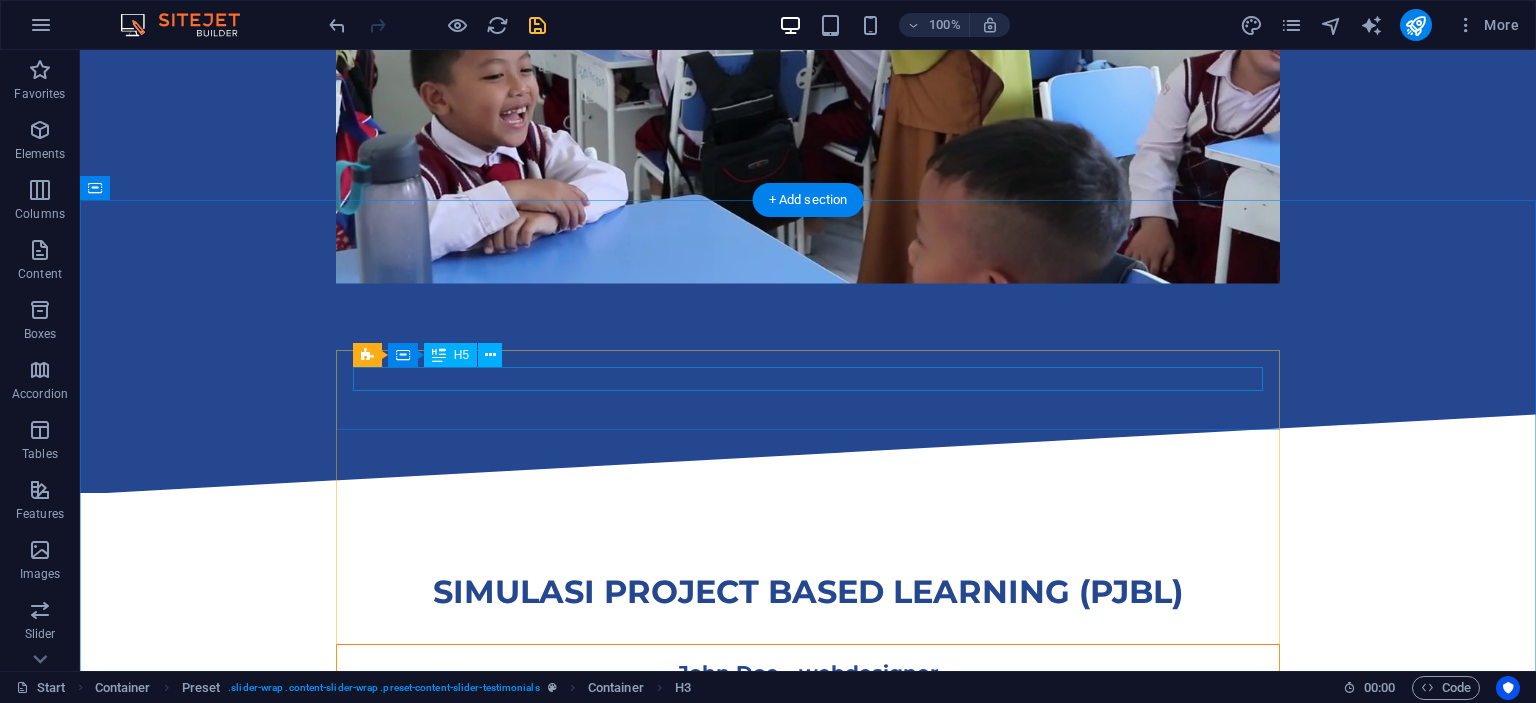 click on "John Doe - webdesigner" at bounding box center (808, 673) 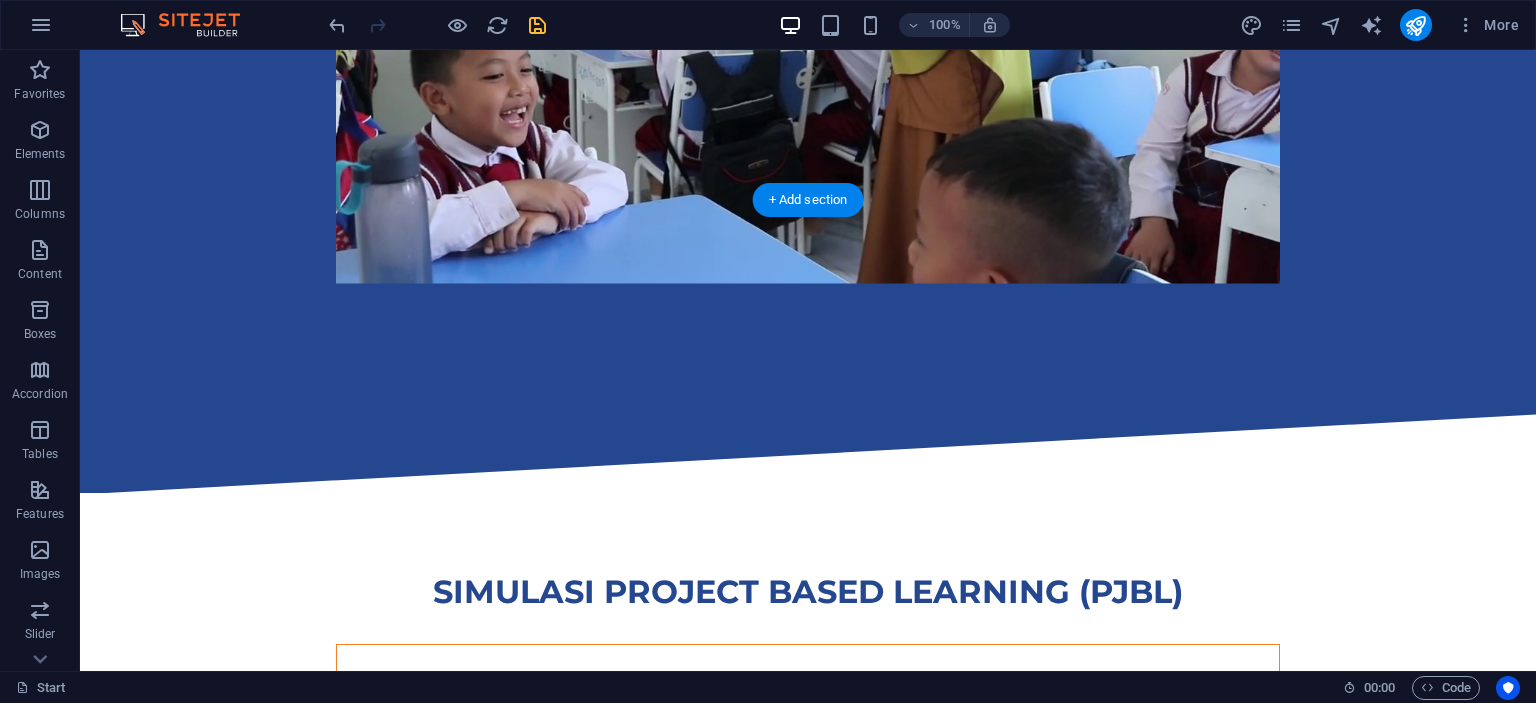 click on ""Lorem ipsum dolor sit amet, consetetur sadipscing elitr, sed diam nonumy eirmod tempor invidunt ut labore et dolore magna aliquyam erat, sed diam voluptua."" at bounding box center (808, 794) 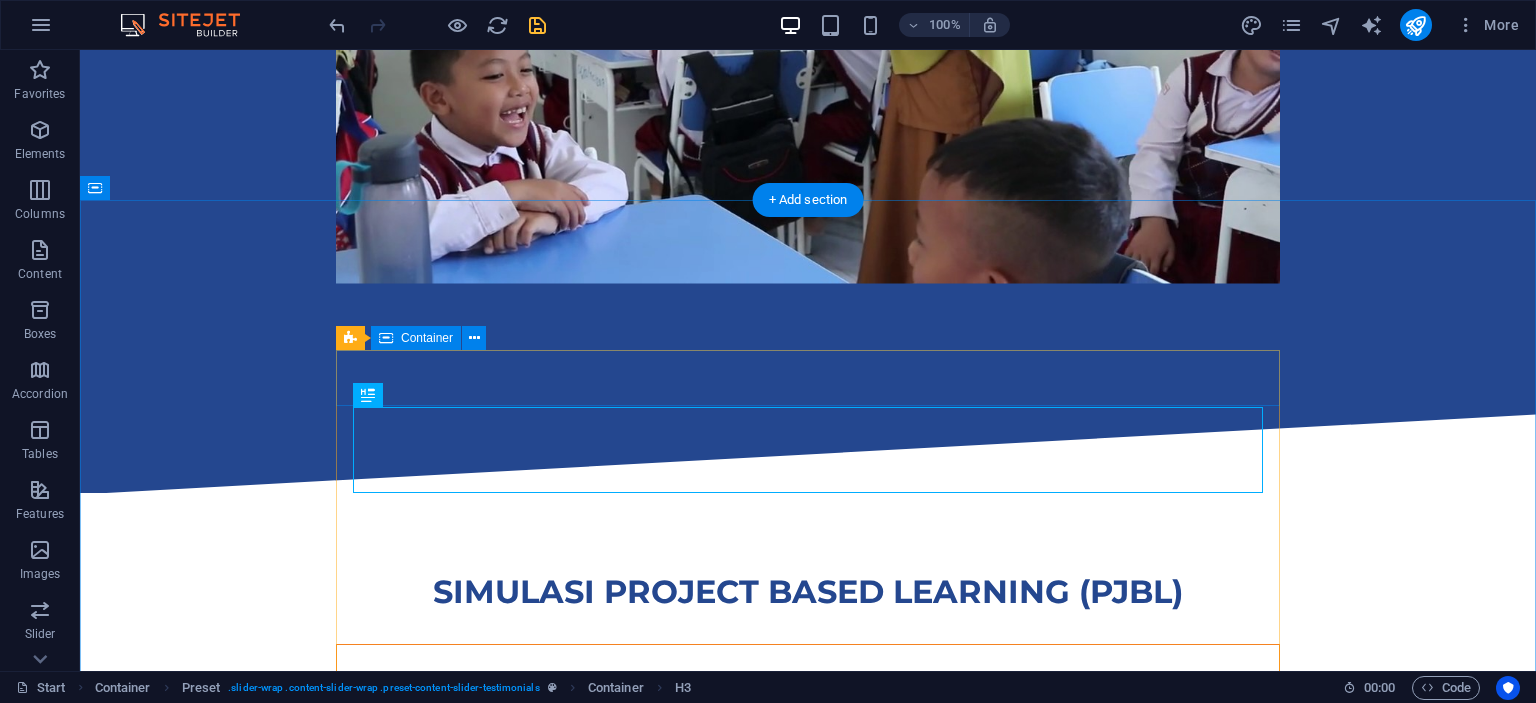 click at bounding box center (808, 697) 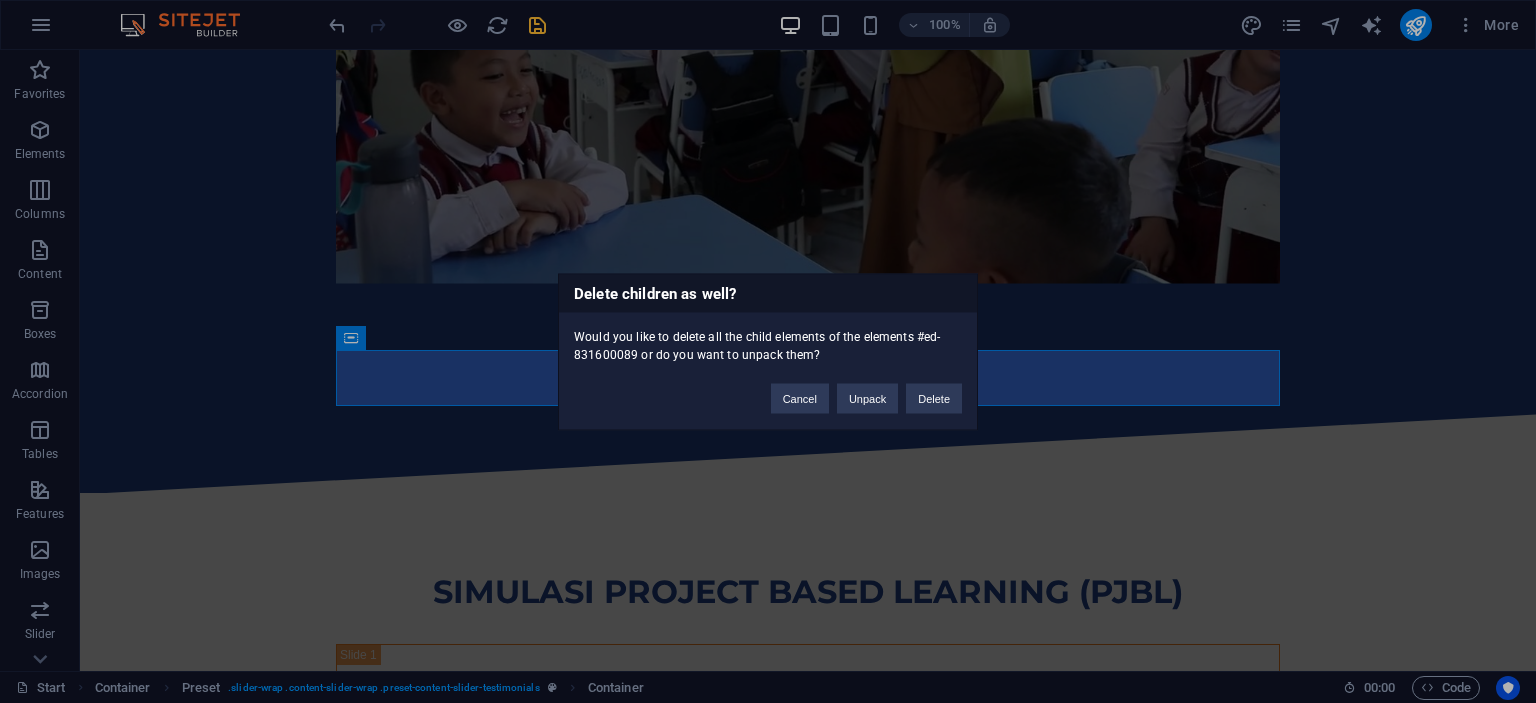click on "Delete children as well? Would you like to delete all the child elements of the elements #ed-831600089 or do you want to unpack them? Cancel Unpack Delete" at bounding box center (768, 351) 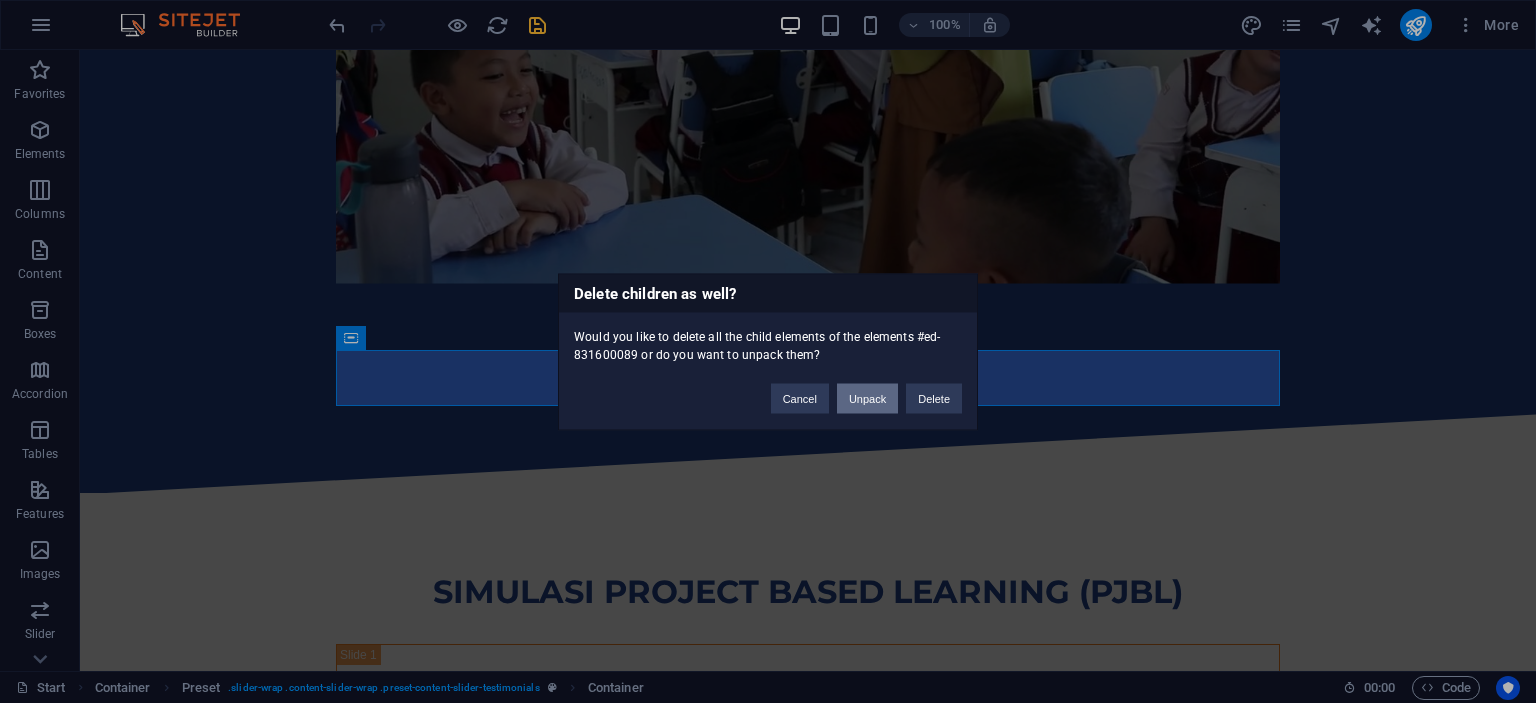 click on "Unpack" at bounding box center [867, 398] 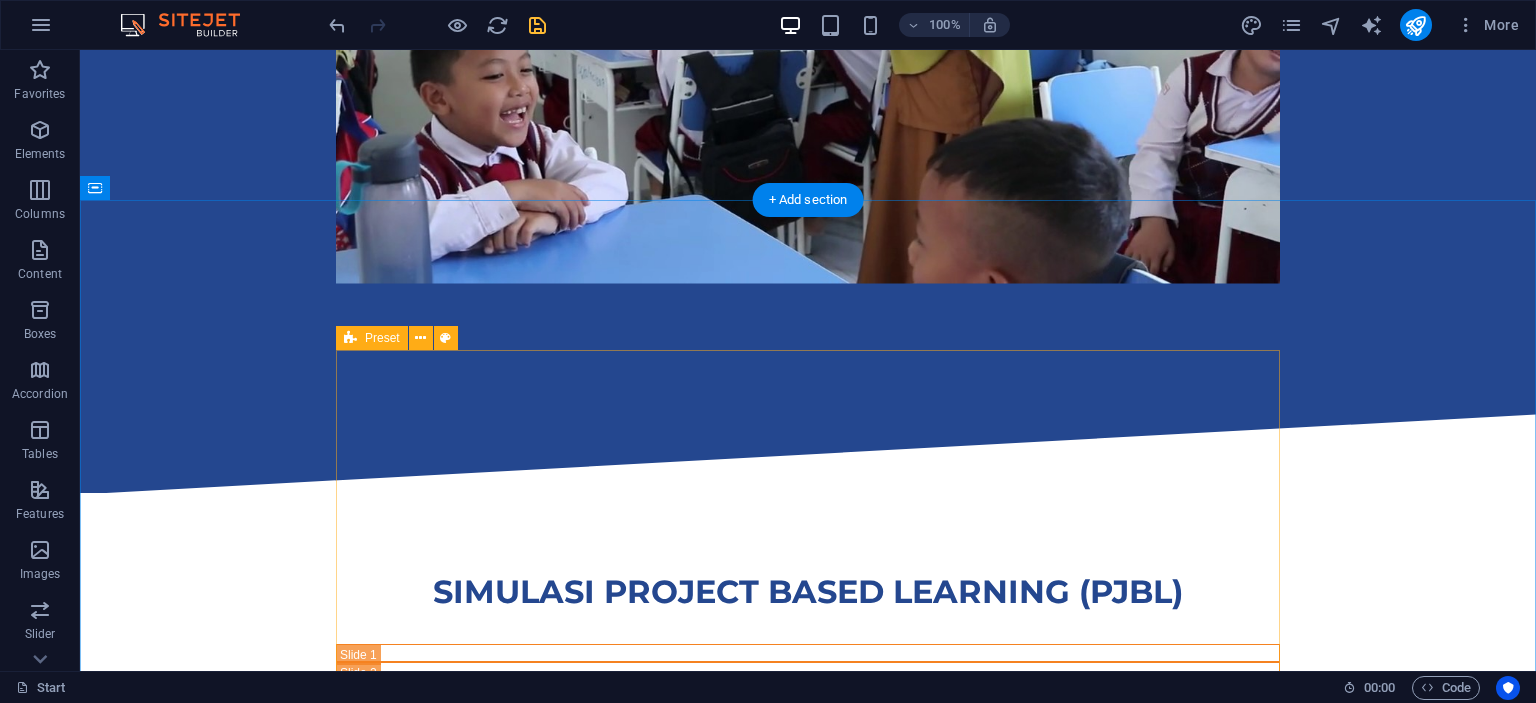 click on ""Lorem ipsum dolor sit amet, consetetur sadipscing elitr, sed diam nonumy eirmod tempor invidunt ut labore et dolore magna aliquyam erat, sed diam voluptua." Heidi J. Parr - webdesigner
"Lorem ipsum dolor sit amet, consetetur sadipscing elitr, sed diam nonumy eirmod tempor invidunt ut labore et dolore magna aliquyam erat, sed diam voluptua." Rob D. Chung - webdesigner" at bounding box center (808, 915) 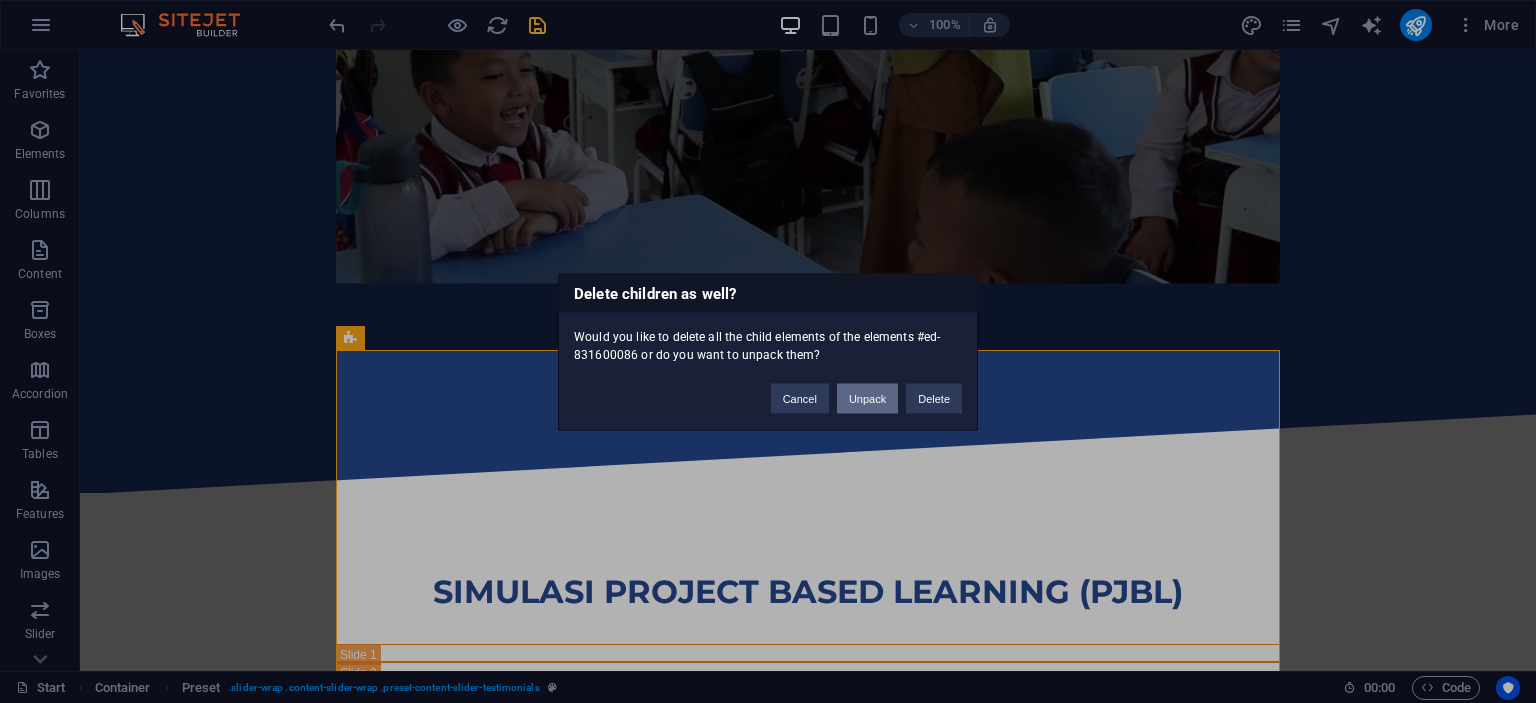 click on "Unpack" at bounding box center [867, 398] 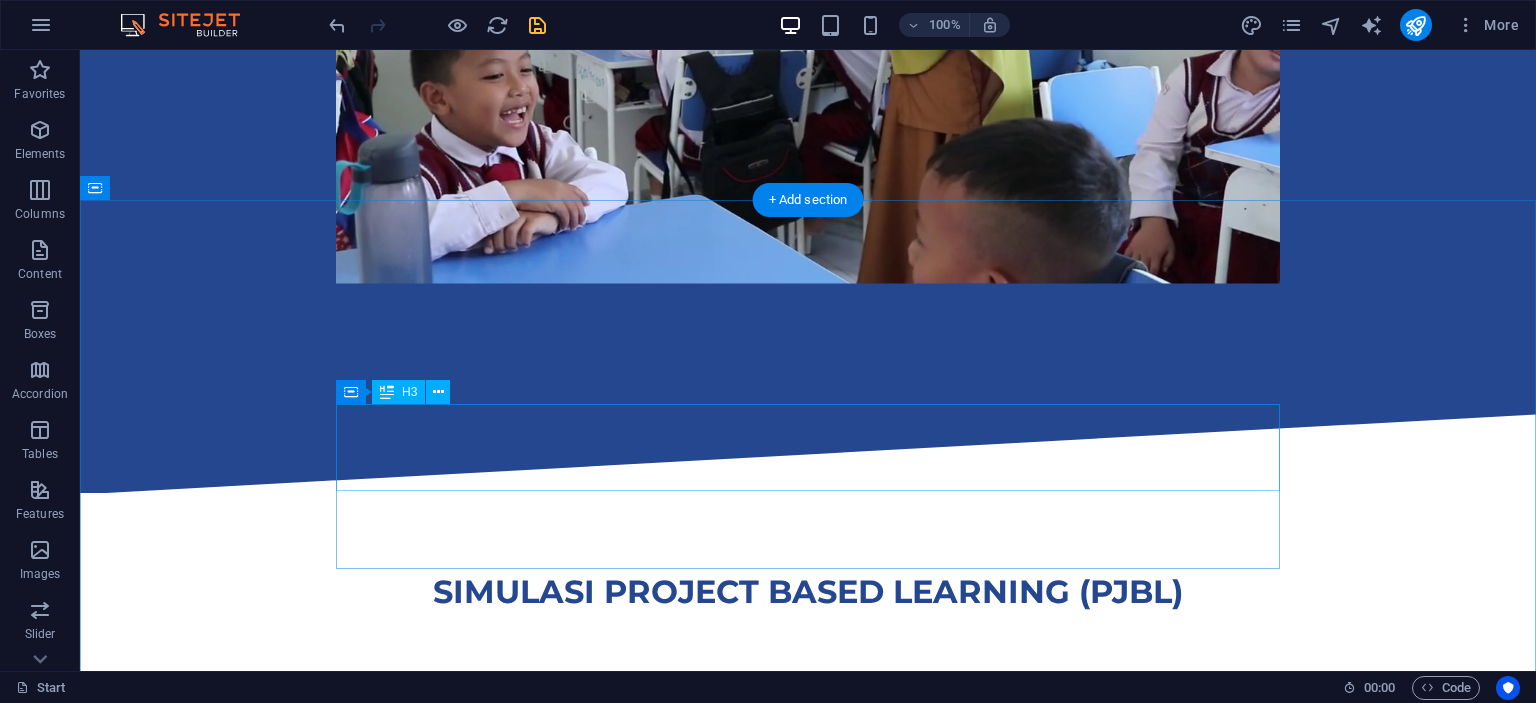 click on ""Lorem ipsum dolor sit amet, consetetur sadipscing elitr, sed diam nonumy eirmod tempor invidunt ut labore et dolore magna aliquyam erat, sed diam voluptua."" at bounding box center [808, 791] 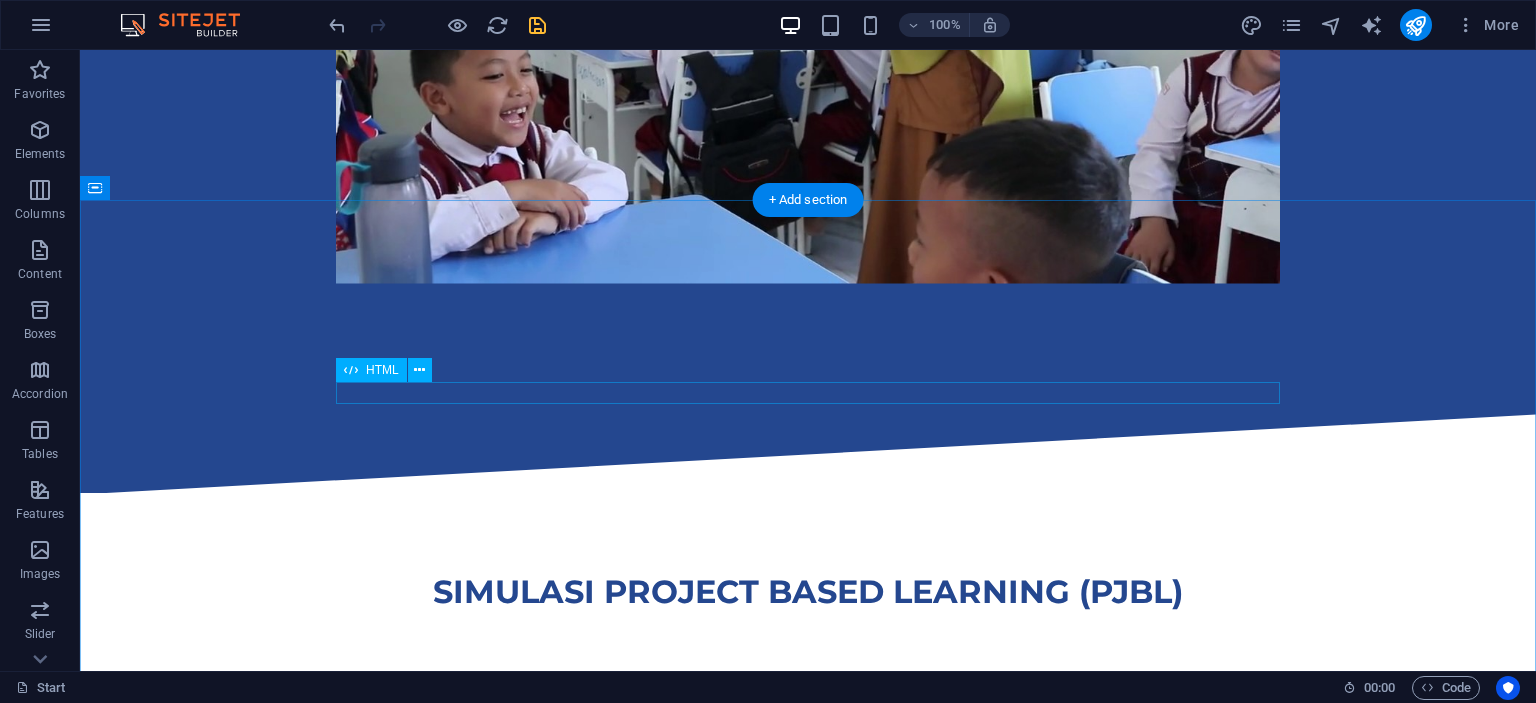 click at bounding box center [808, 712] 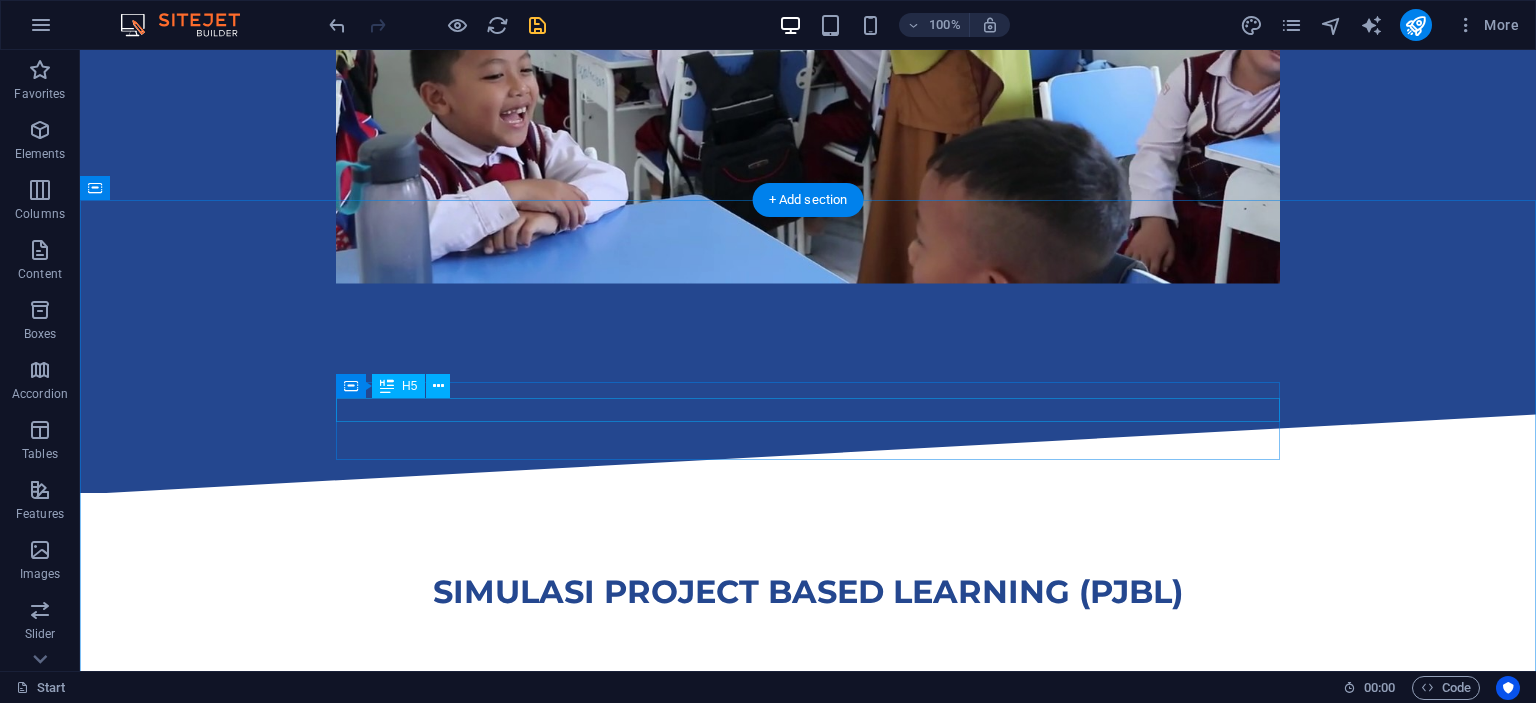 click on "Heidi J. Parr - webdesigner" at bounding box center [808, 704] 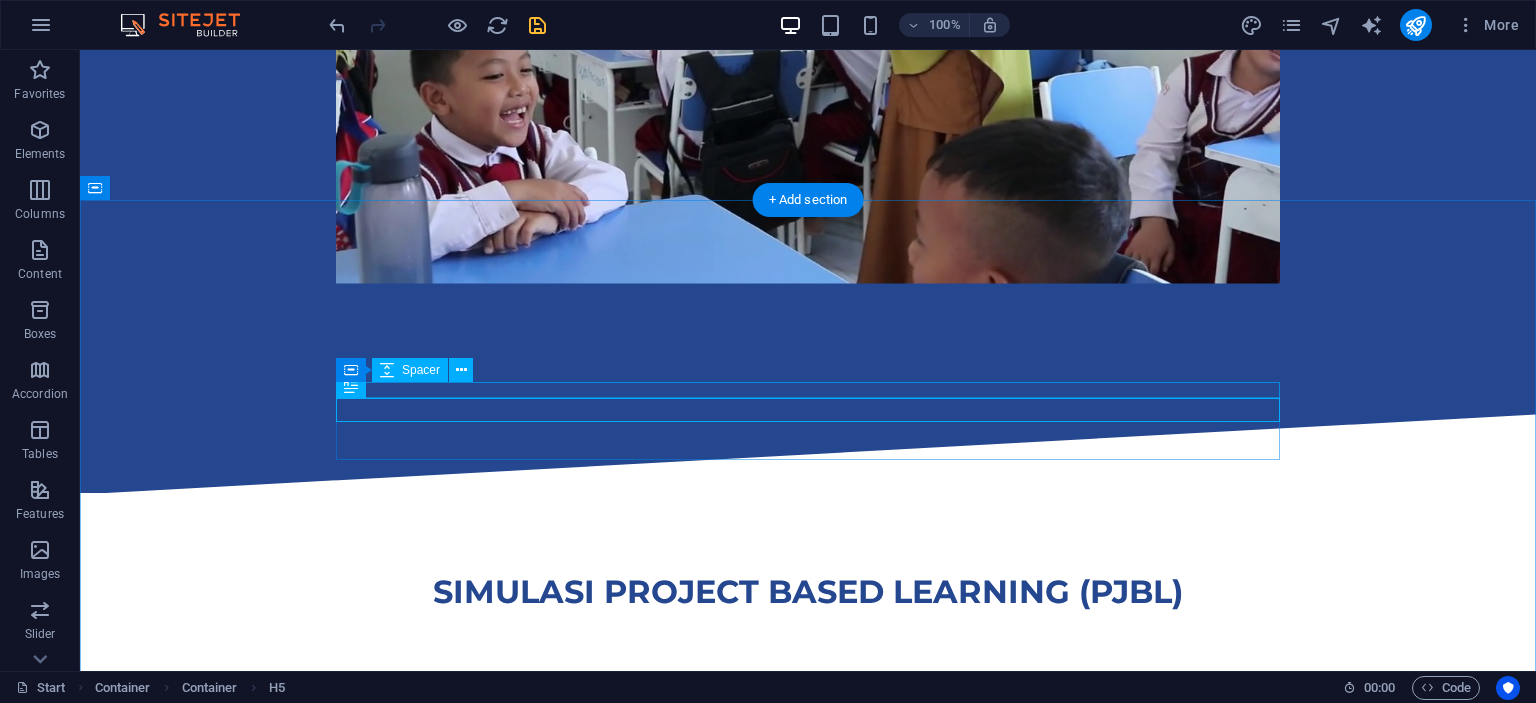 click at bounding box center [808, 684] 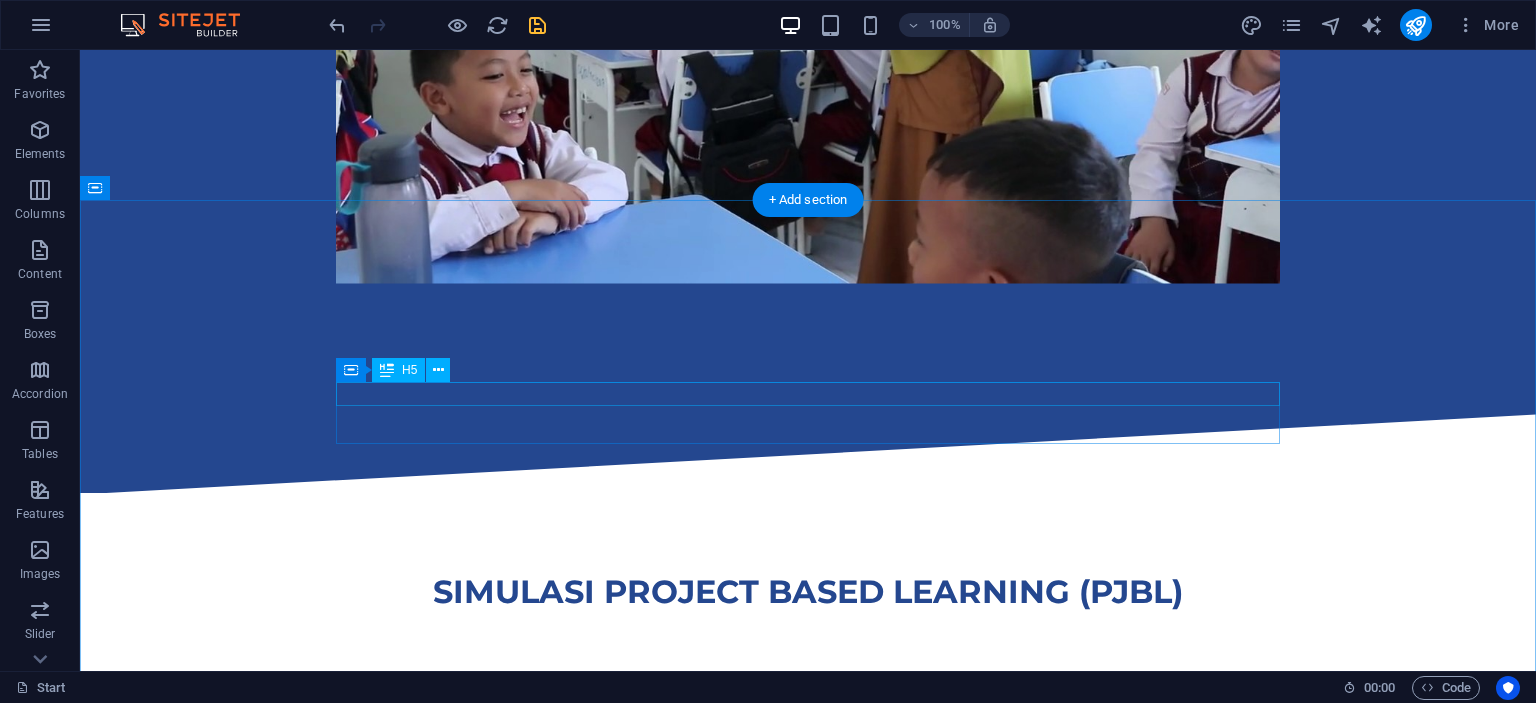 click on "Heidi J. Parr - webdesigner" at bounding box center (808, 688) 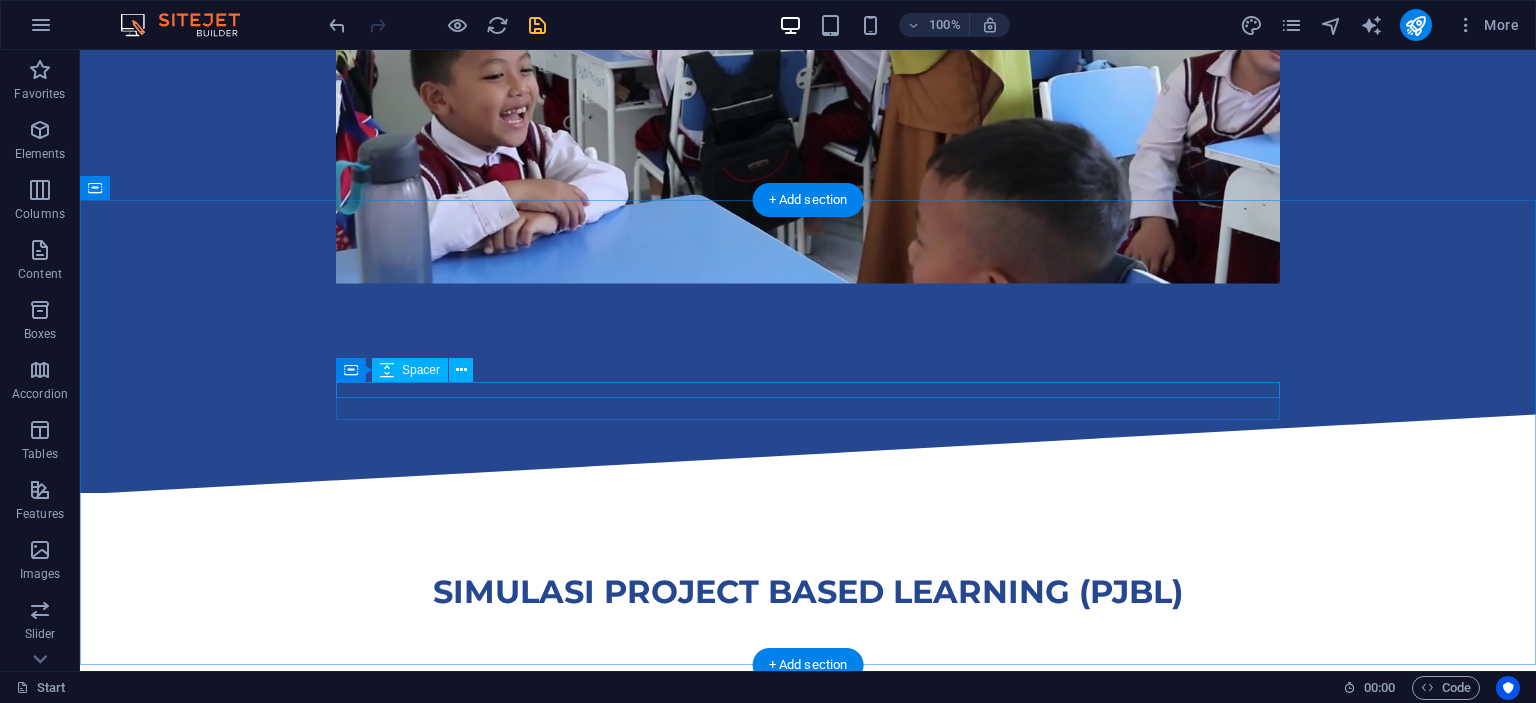 click at bounding box center (808, 684) 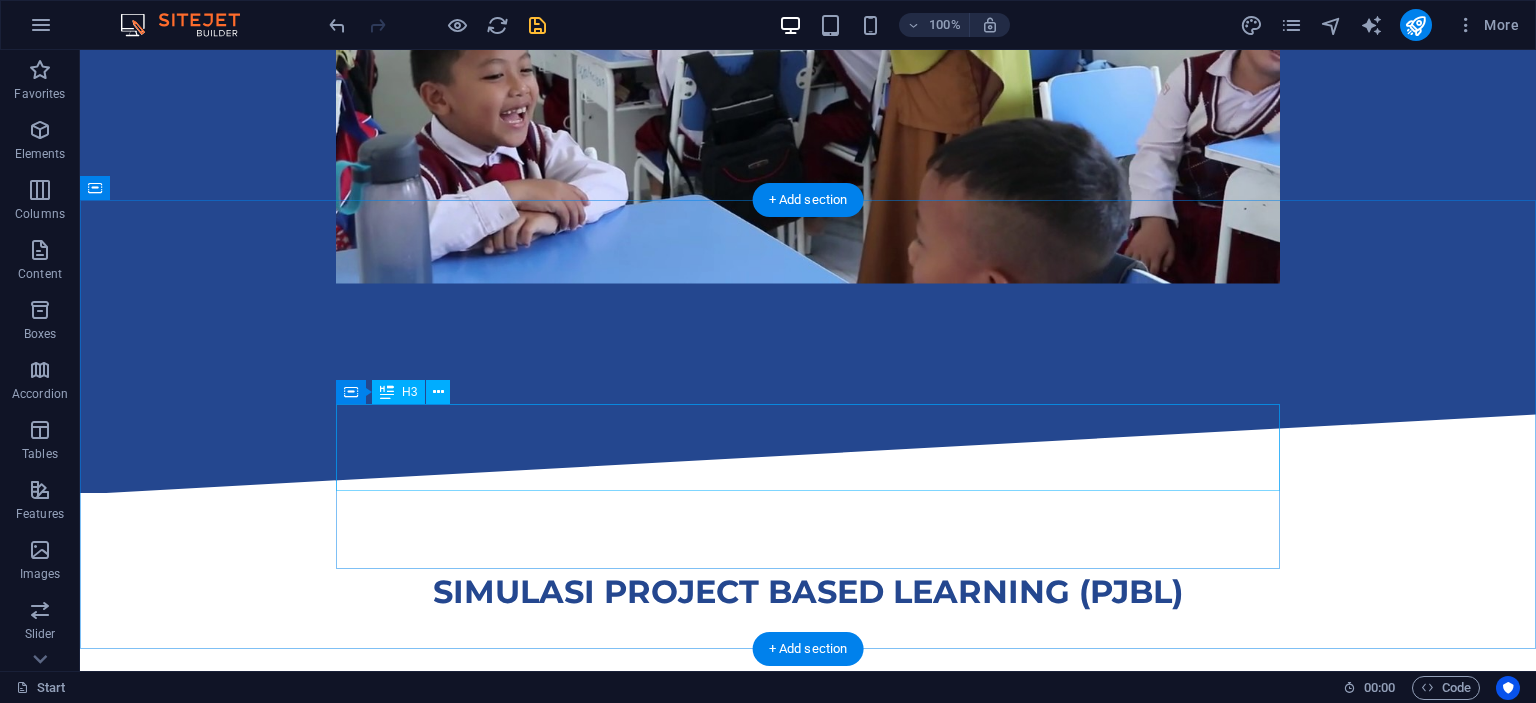 click on ""Lorem ipsum dolor sit amet, consetetur sadipscing elitr, sed diam nonumy eirmod tempor invidunt ut labore et dolore magna aliquyam erat, sed diam voluptua."" at bounding box center [808, 791] 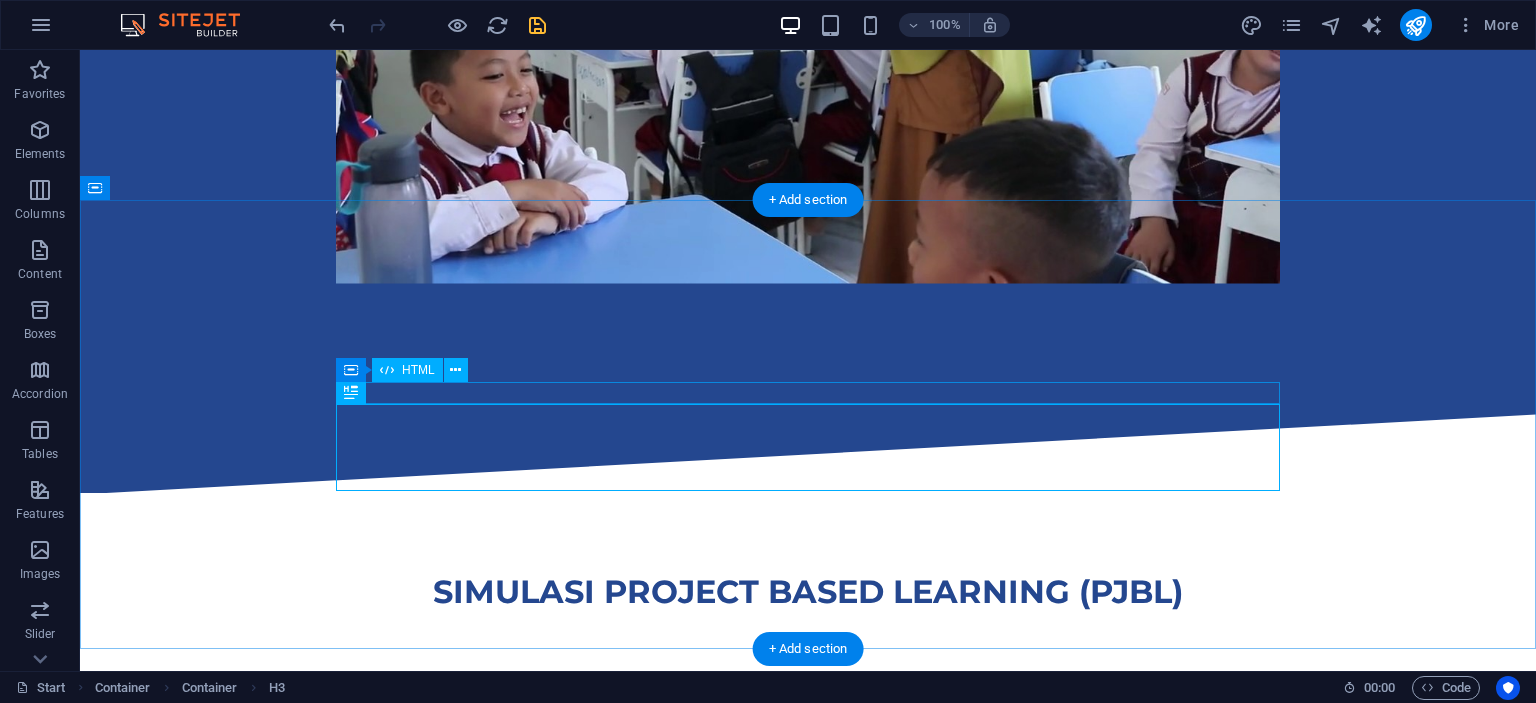click at bounding box center (808, 712) 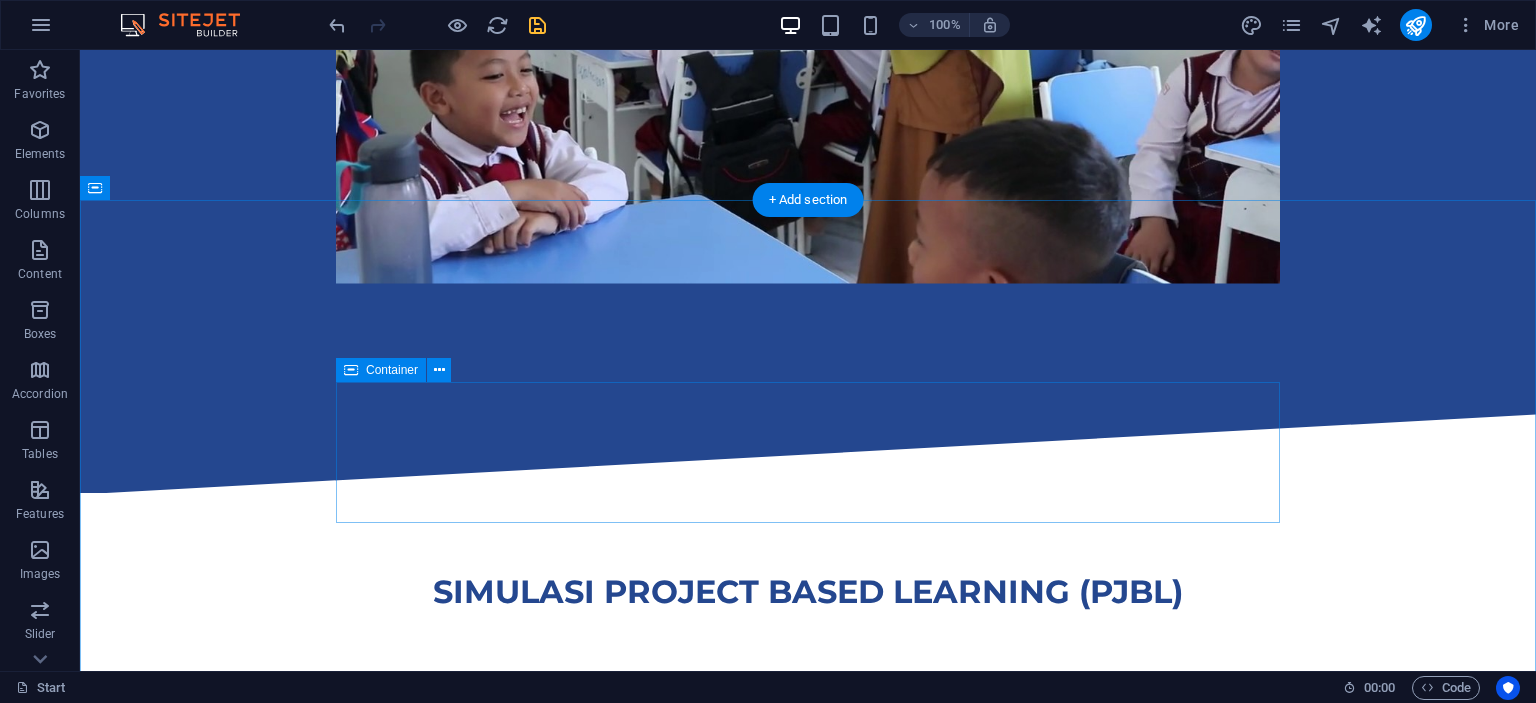 click on "Drop content here or  Add elements  Paste clipboard" at bounding box center [808, 747] 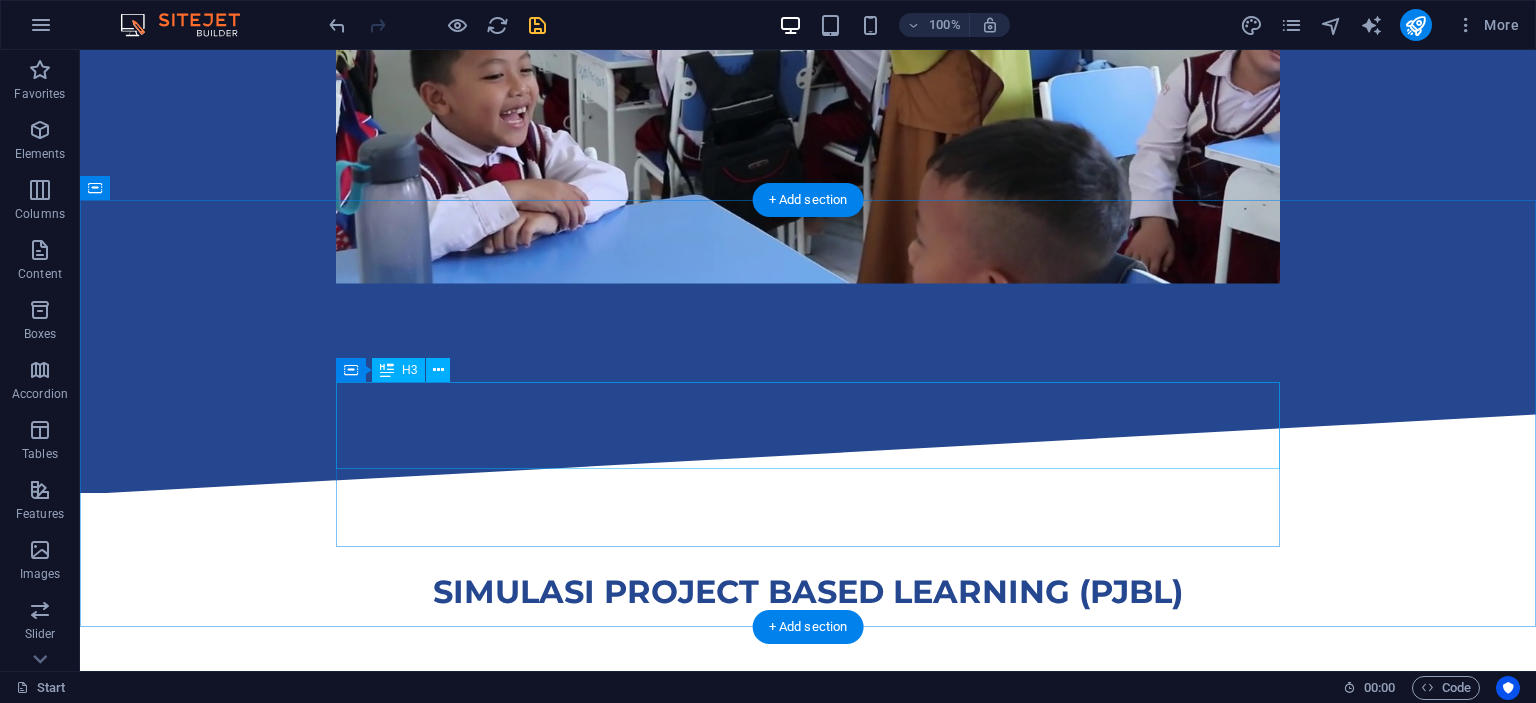 click on ""Lorem ipsum dolor sit amet, consetetur sadipscing elitr, sed diam nonumy eirmod tempor invidunt ut labore et dolore magna aliquyam erat, sed diam voluptua."" at bounding box center (808, 719) 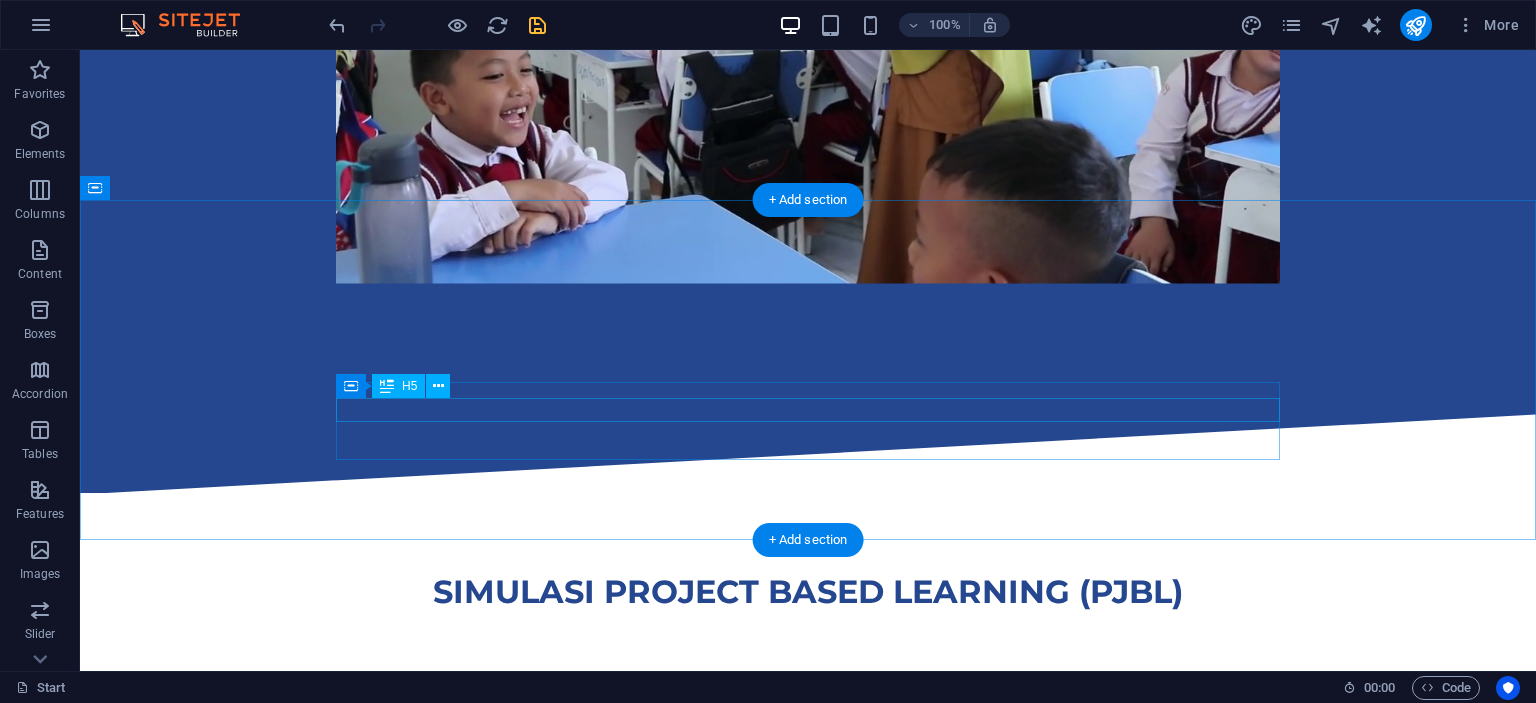 click on "Rob D. Chung - webdesigner" at bounding box center (808, 704) 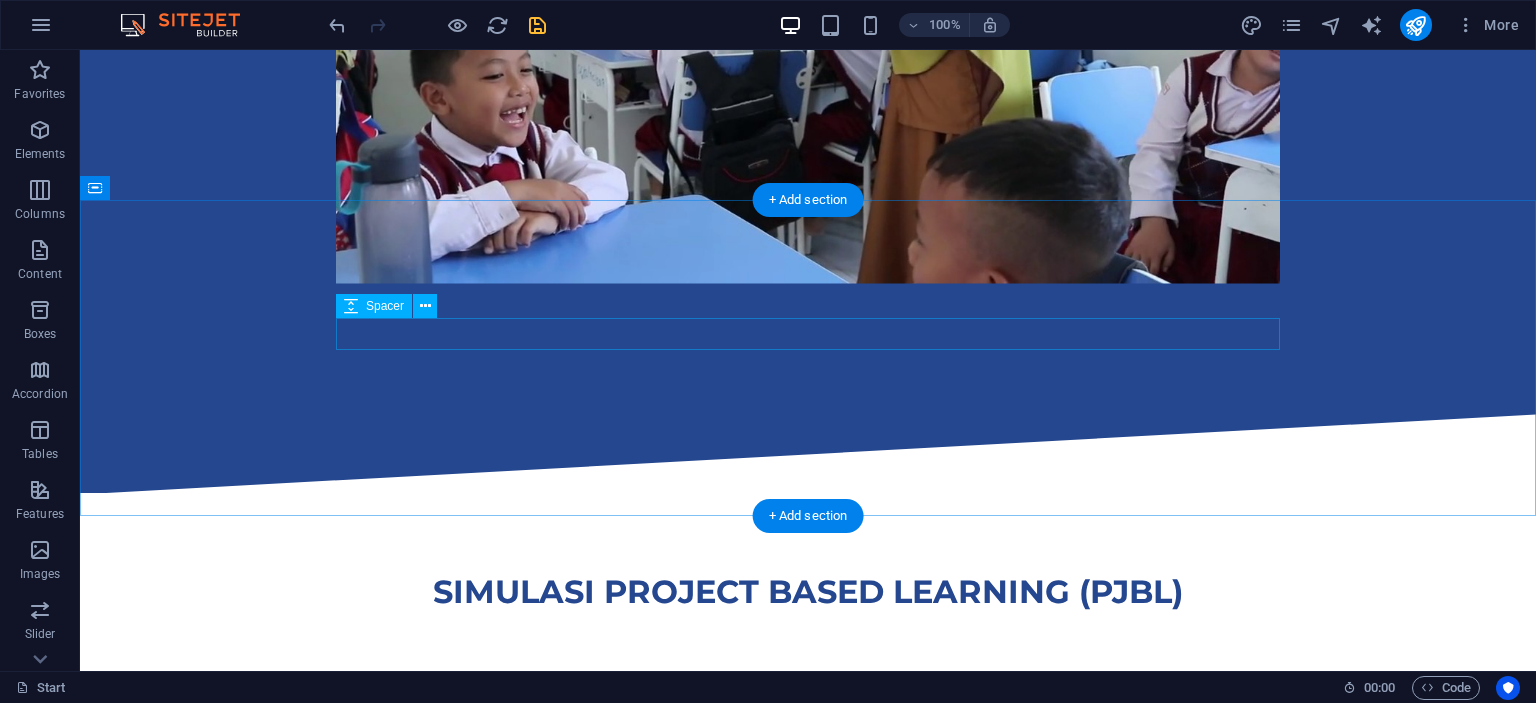 click at bounding box center [808, 628] 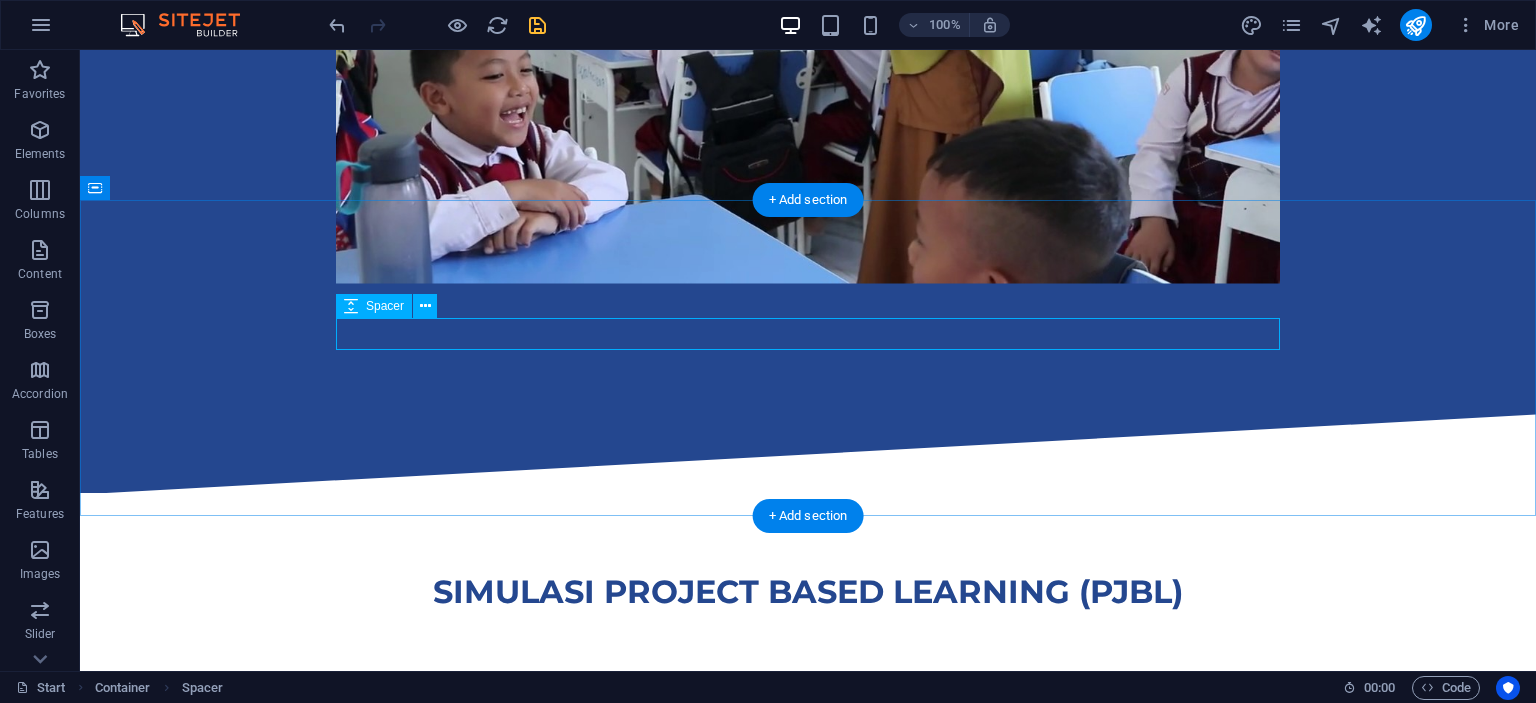 click at bounding box center (808, 628) 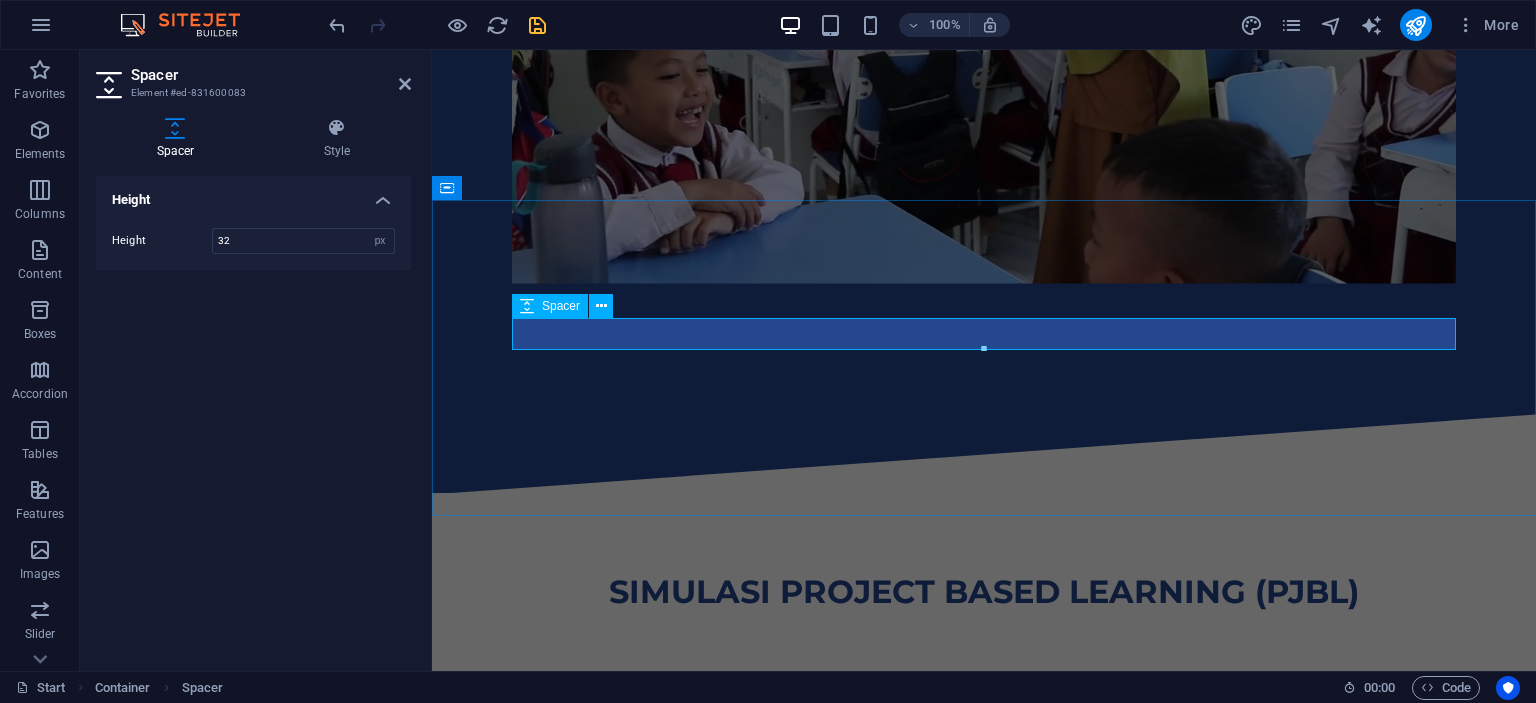 click at bounding box center (984, 628) 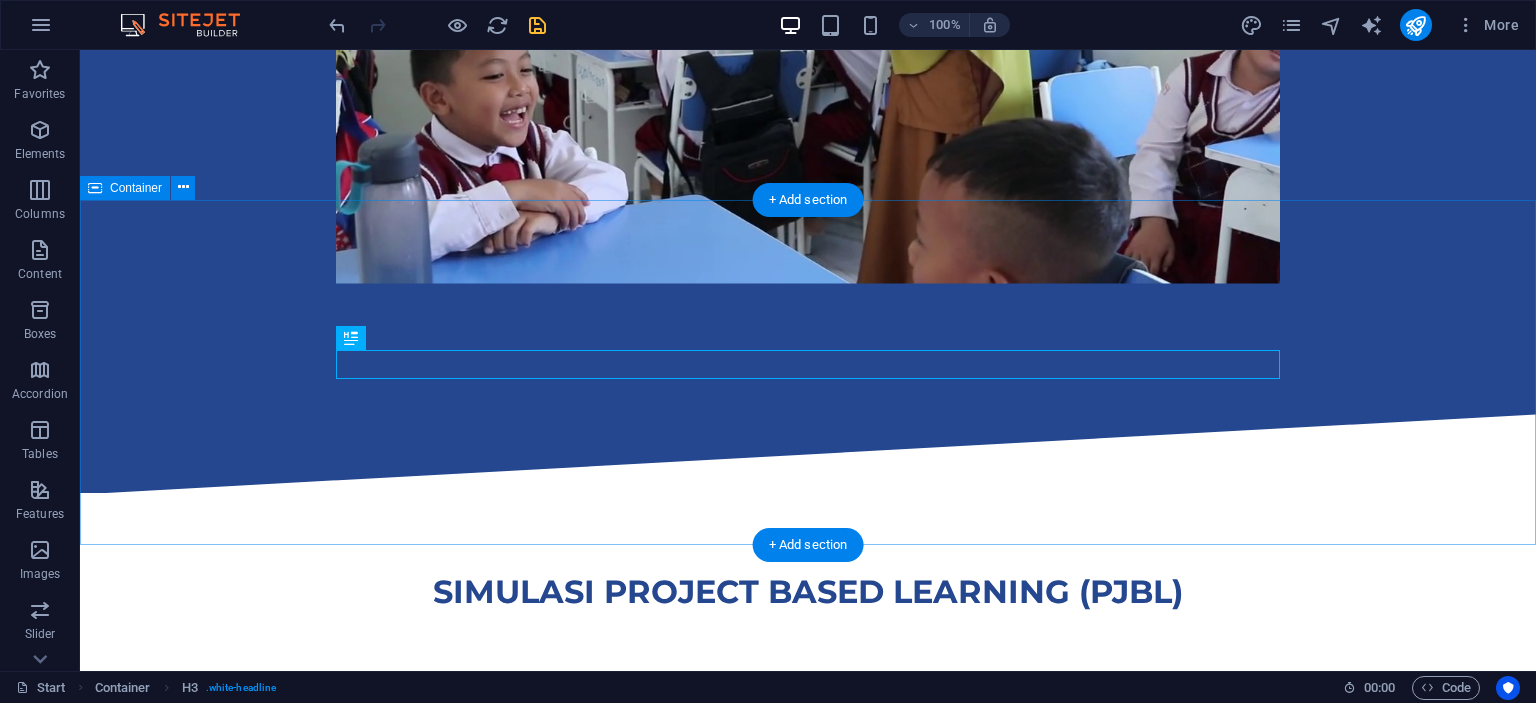 click on "SIMULASI PROJECT BASED LEARNING (PJBL) Film ini menjelaskan bagaimana proses pembelajaran CTL berlangsung." at bounding box center (808, 690) 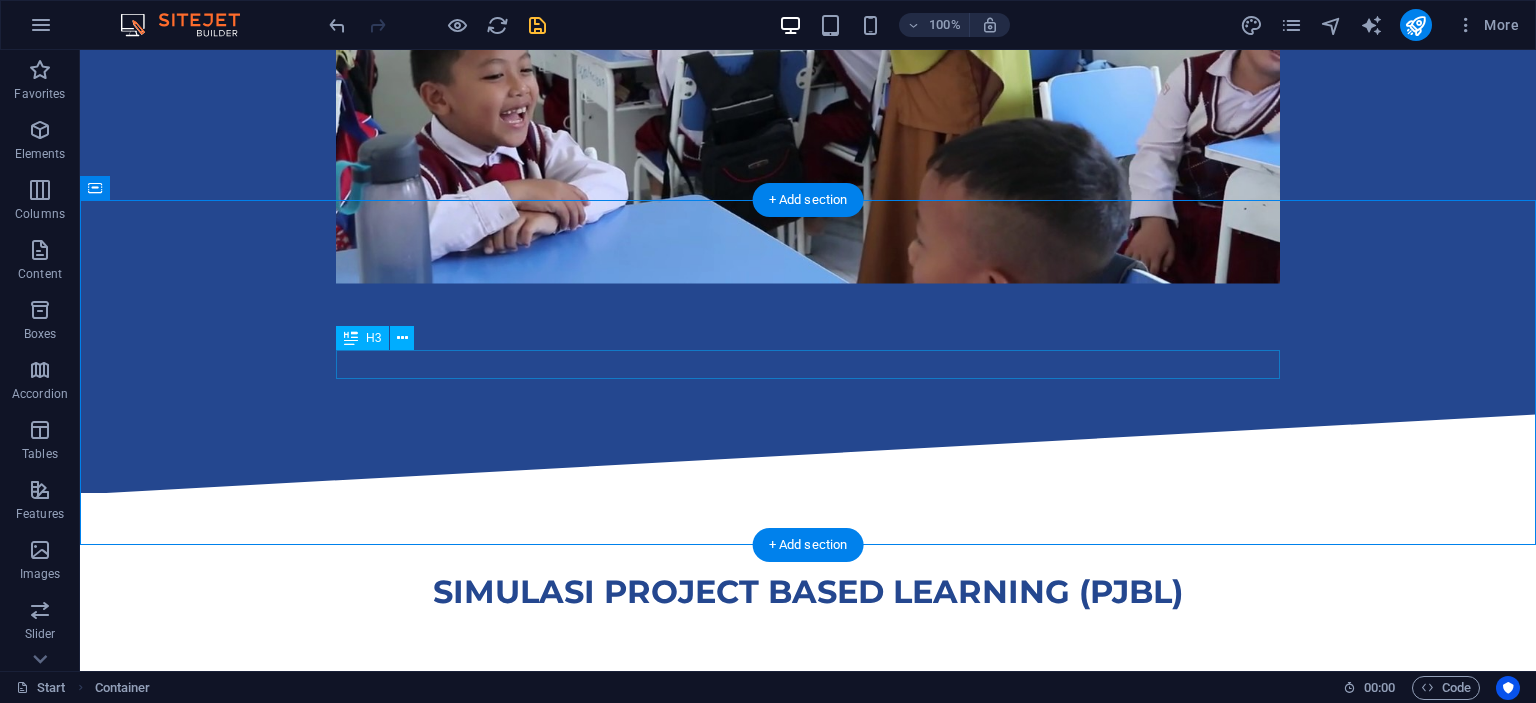 click on "Film ini menjelaskan bagaimana proses pembelajaran CTL berlangsung." at bounding box center [808, 658] 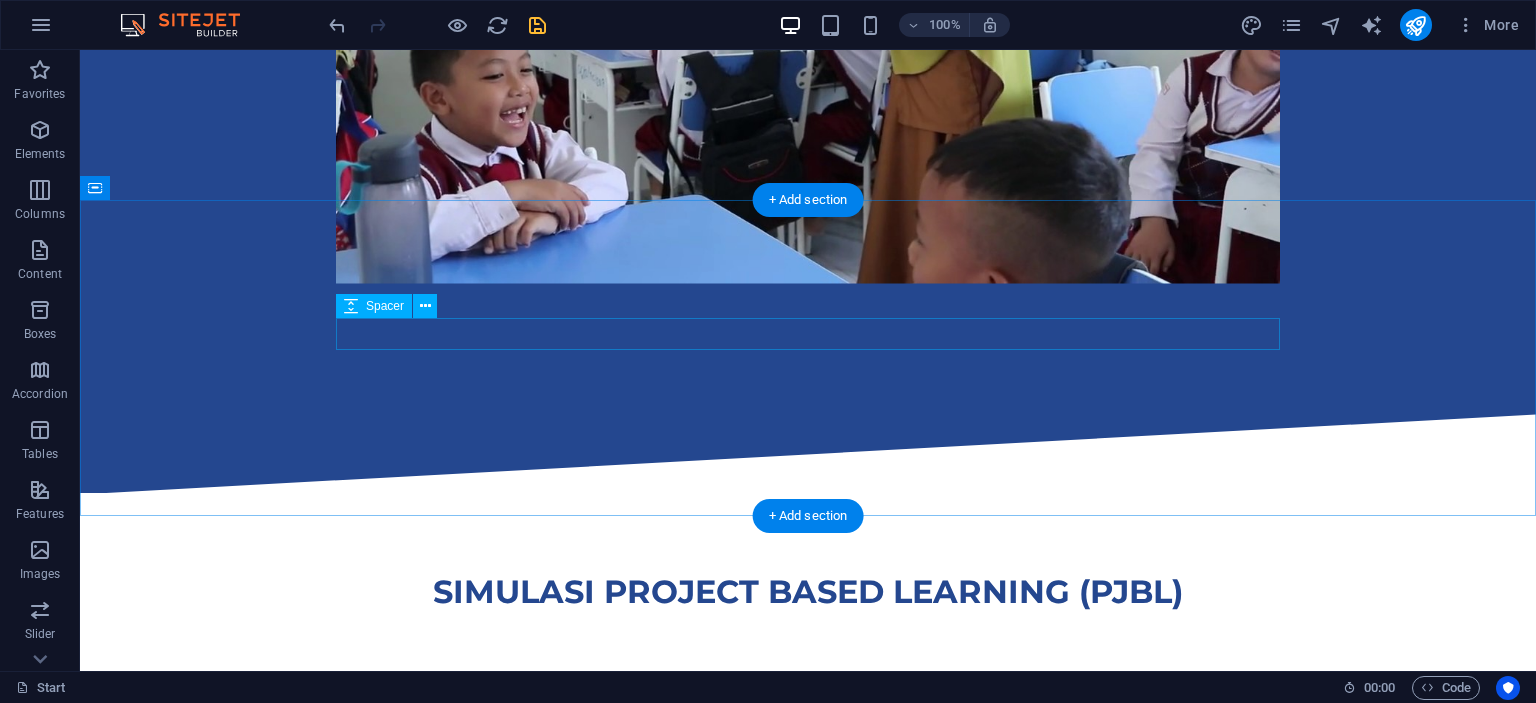 click at bounding box center (808, 628) 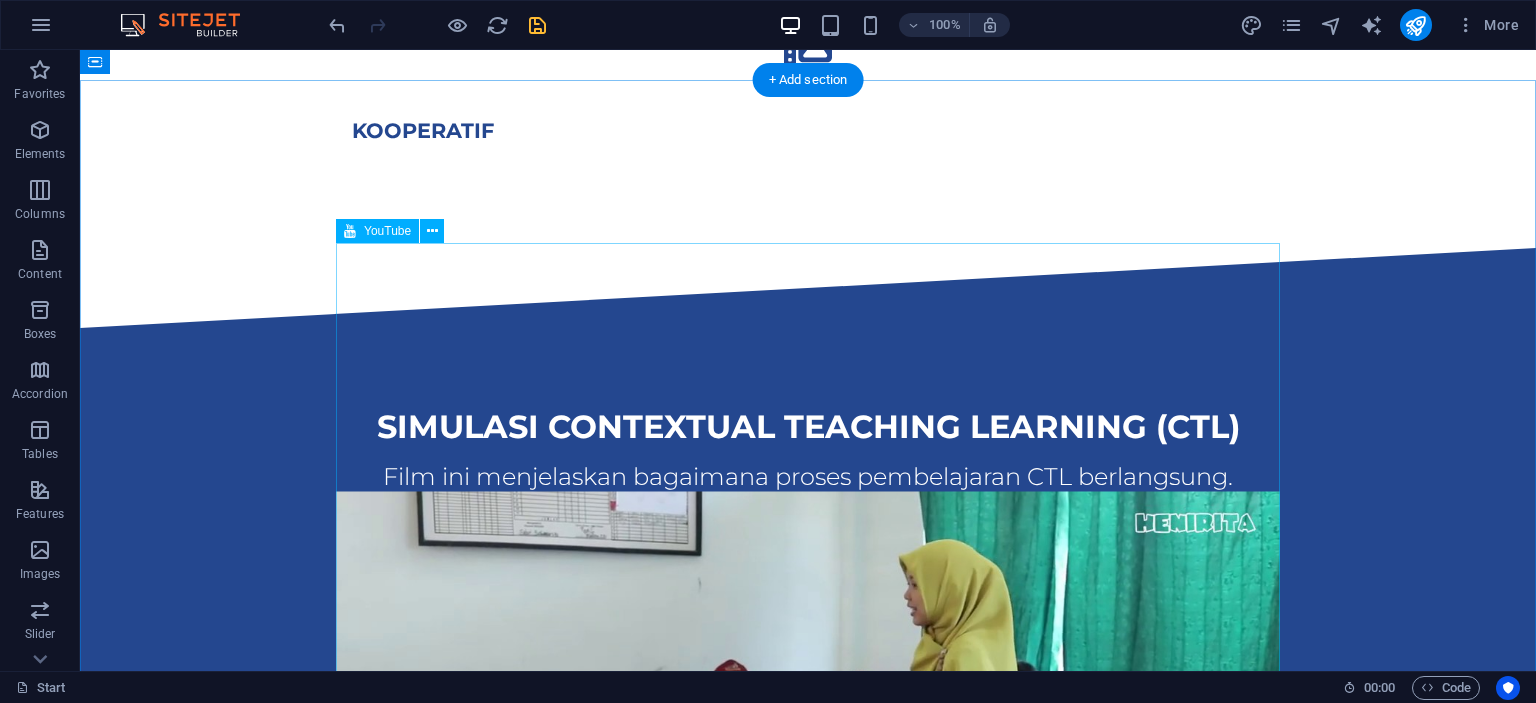 scroll, scrollTop: 1198, scrollLeft: 0, axis: vertical 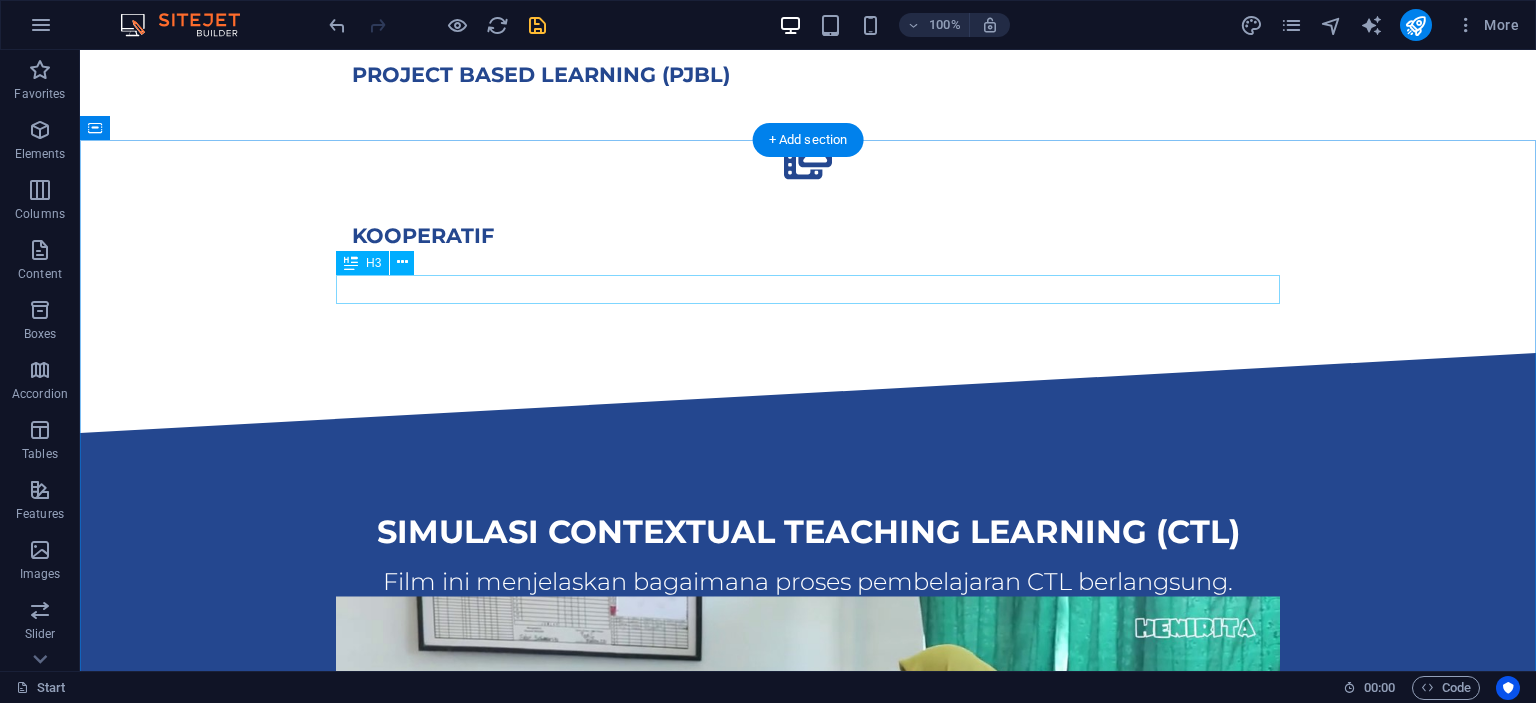 click on "Film ini menjelaskan bagaimana proses pembelajaran CTL berlangsung." at bounding box center (808, 582) 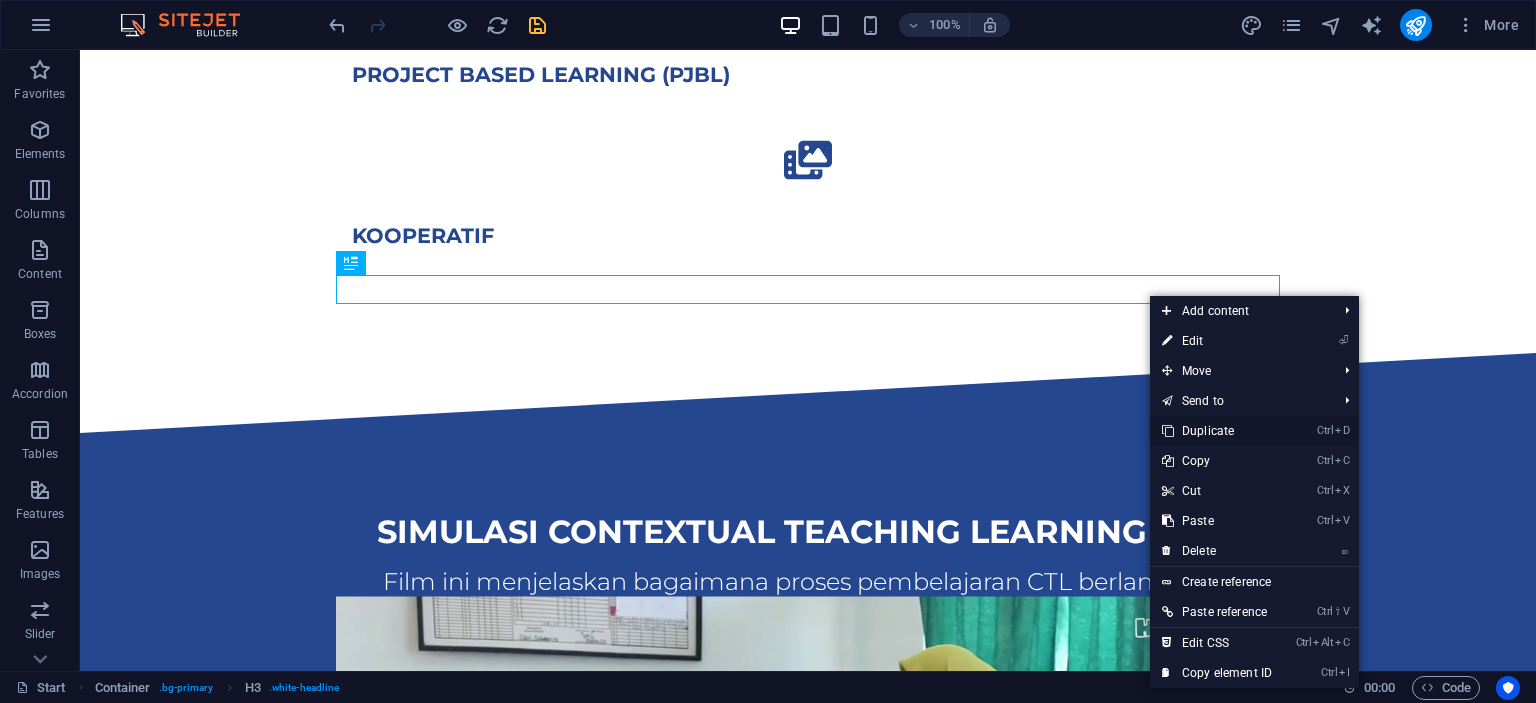 click on "Ctrl D  Duplicate" at bounding box center (1217, 431) 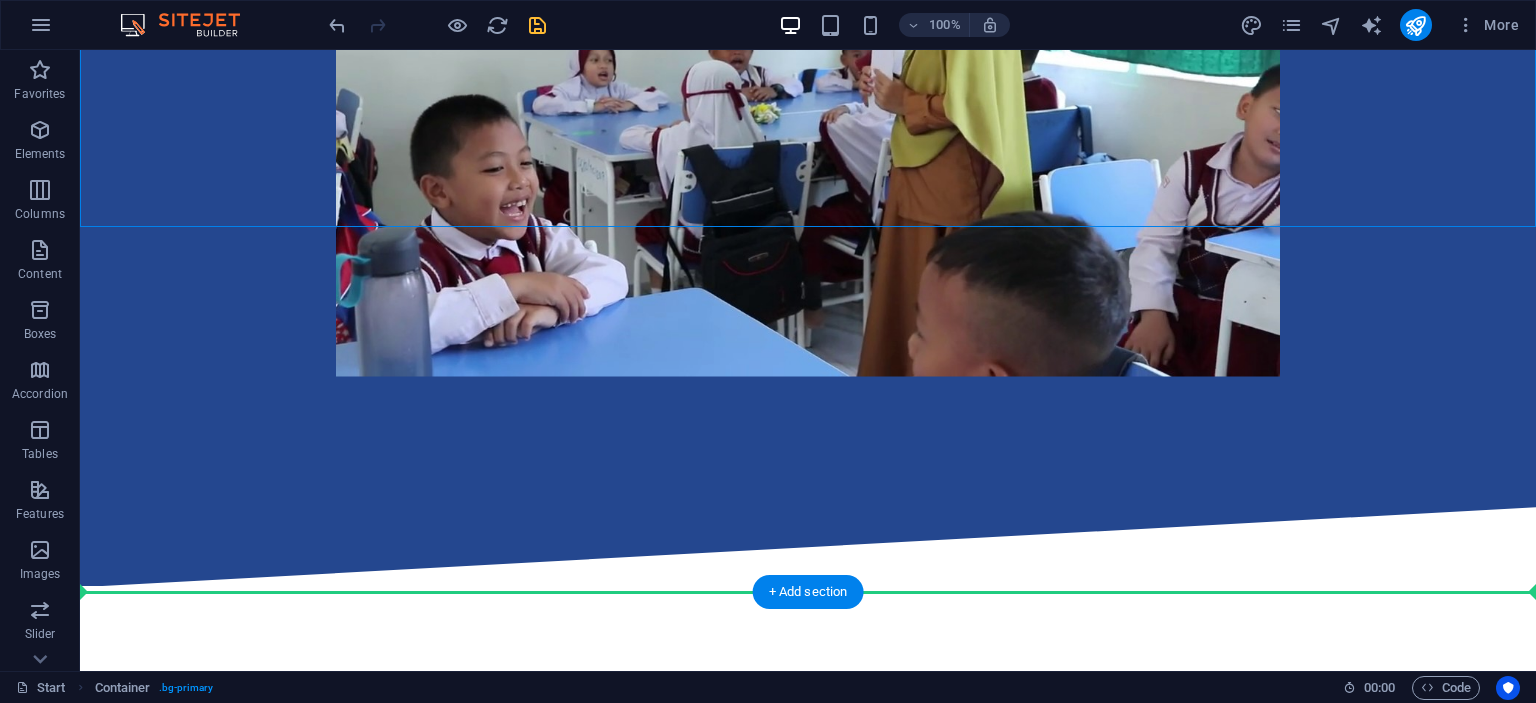 scroll, scrollTop: 2006, scrollLeft: 0, axis: vertical 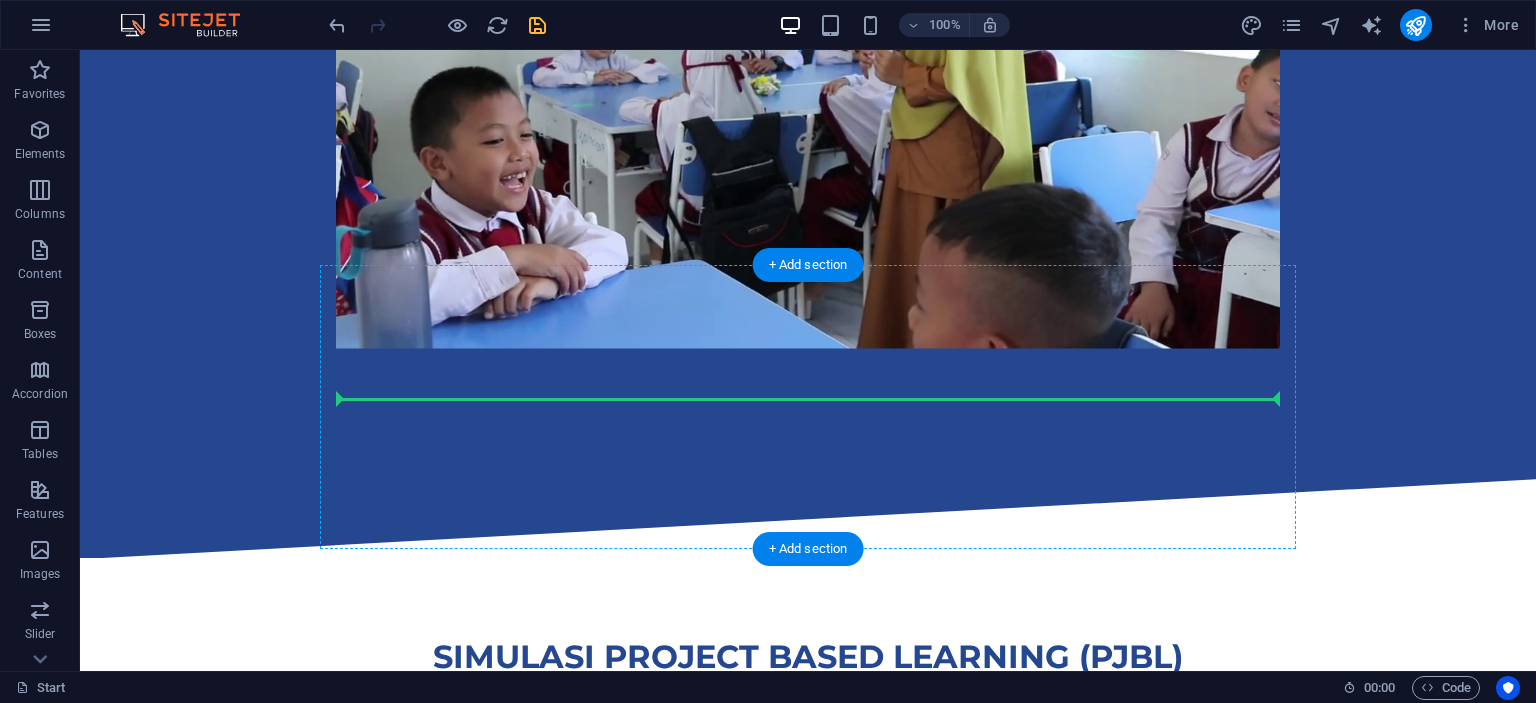 drag, startPoint x: 1031, startPoint y: 108, endPoint x: 1005, endPoint y: 402, distance: 295.14743 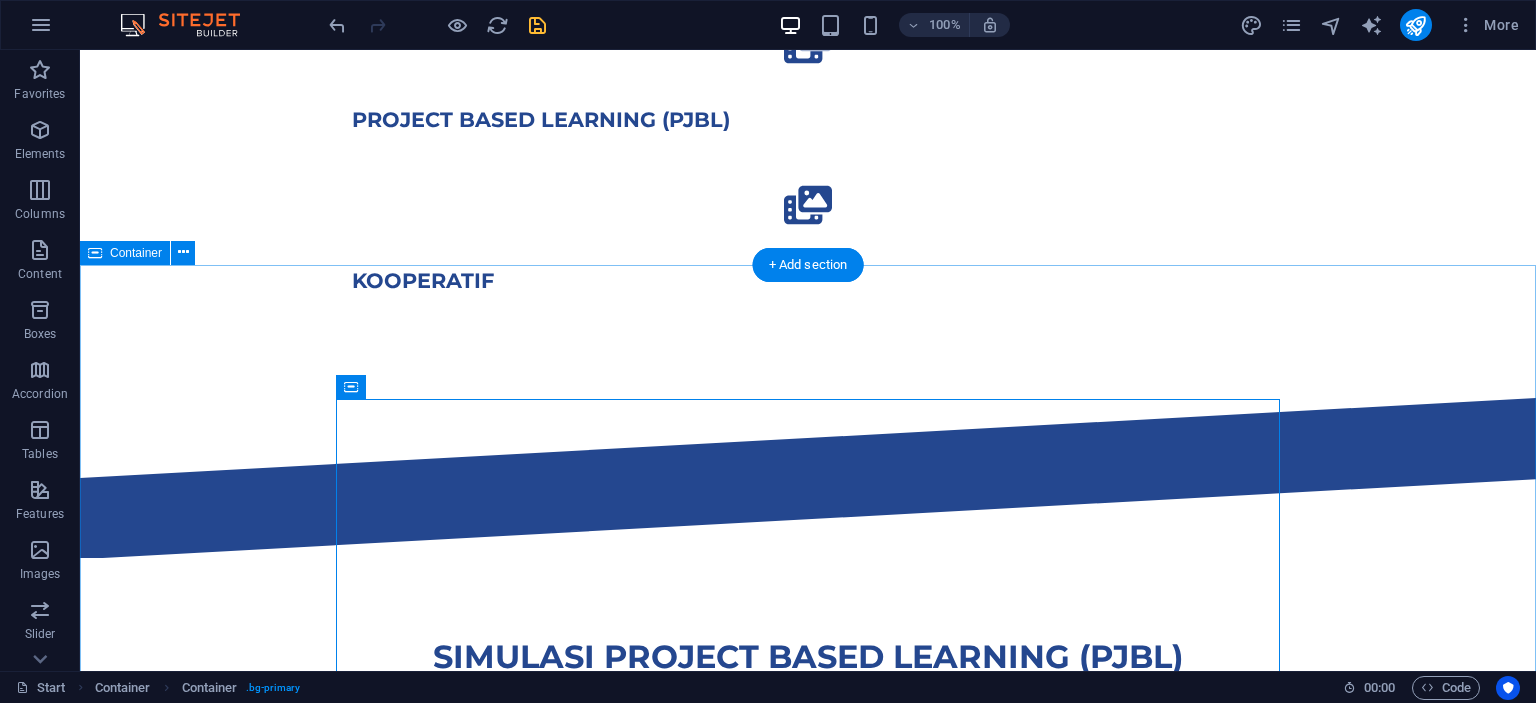 click on "SIMULASI PROJECT BASED LEARNING (PJBL) simulasi contextual teaching learning (CTL) Film ini menjelaskan bagaimana proses pembelajaran CTL berlangsung. Film ini menjelaskan bagaimana proses pembelajaran CTL berlangsung." at bounding box center (808, 1142) 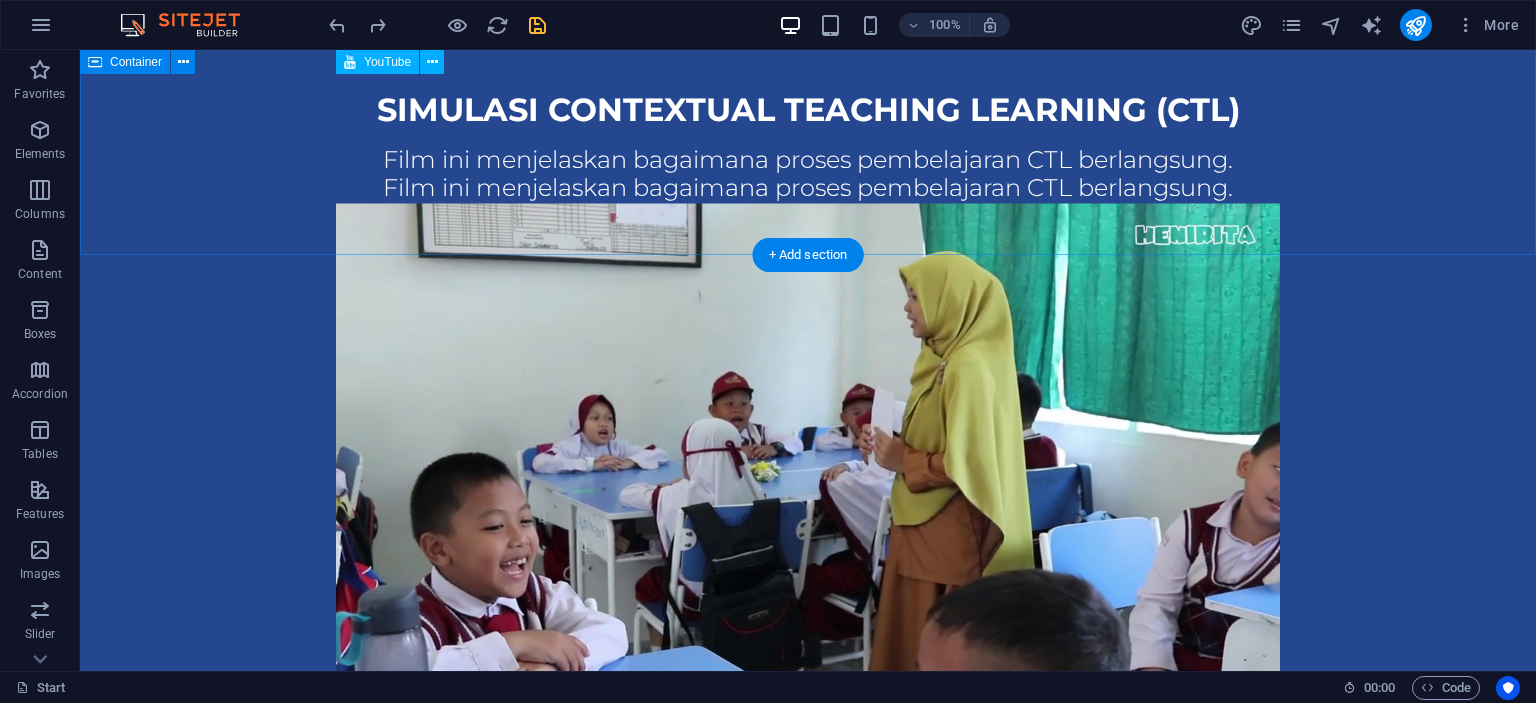 scroll, scrollTop: 1404, scrollLeft: 0, axis: vertical 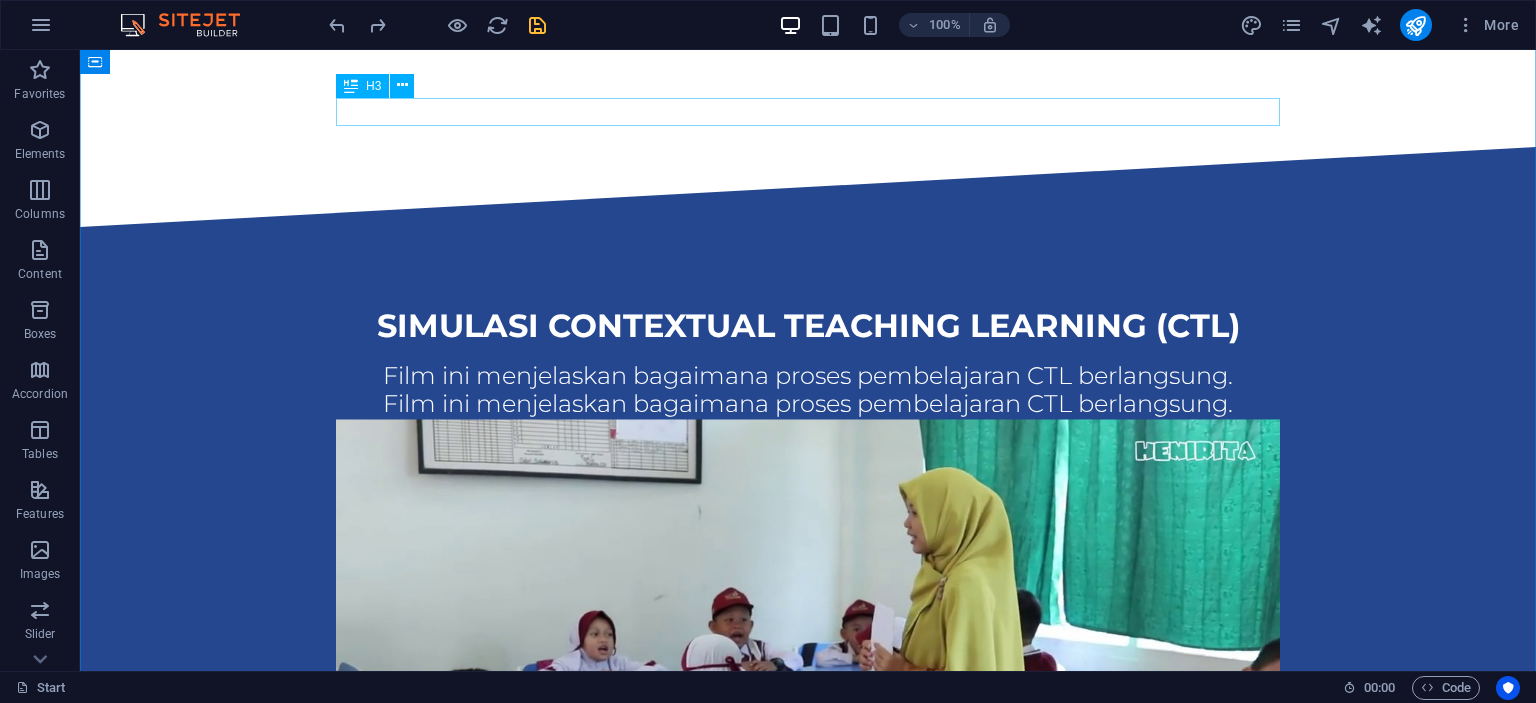 click on "Film ini menjelaskan bagaimana proses pembelajaran CTL berlangsung." at bounding box center [808, 404] 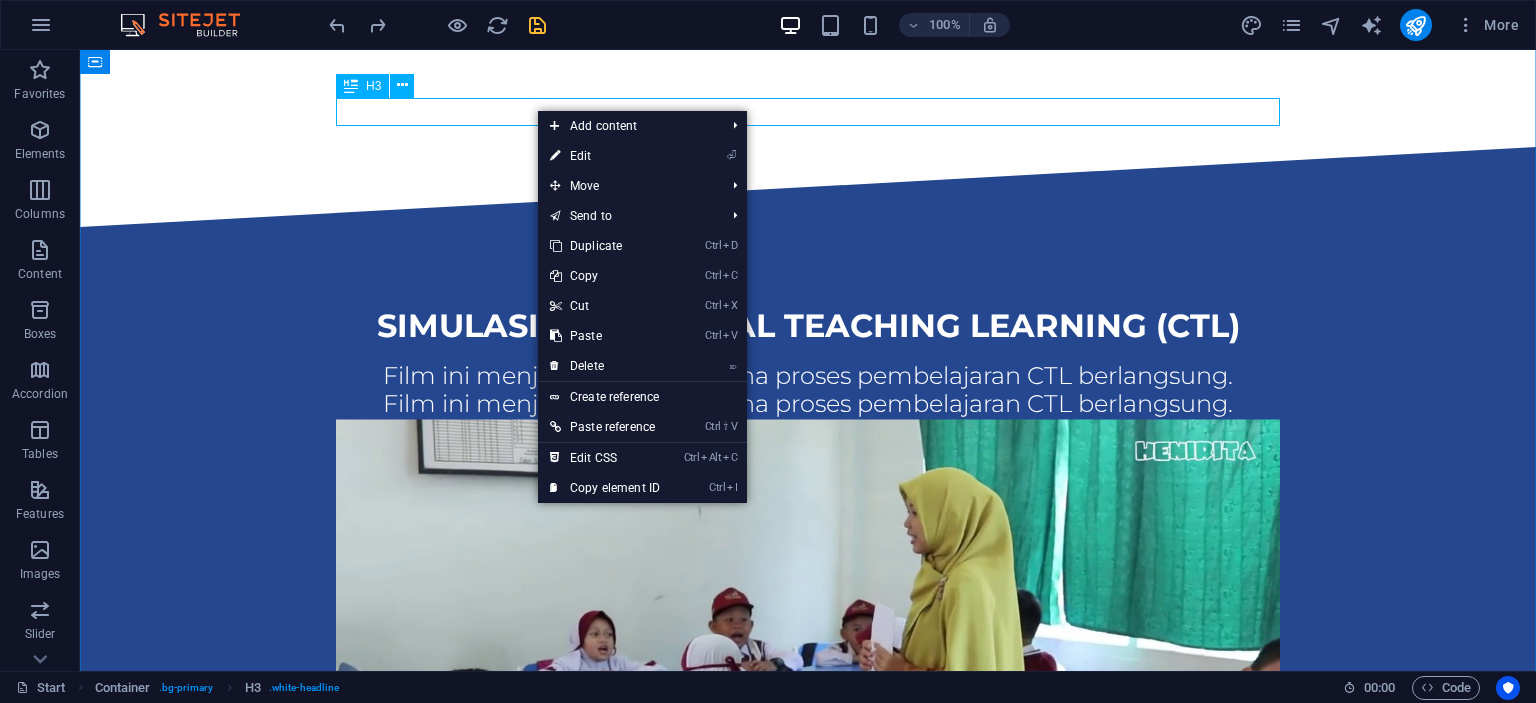 click on "Film ini menjelaskan bagaimana proses pembelajaran CTL berlangsung." at bounding box center (808, 404) 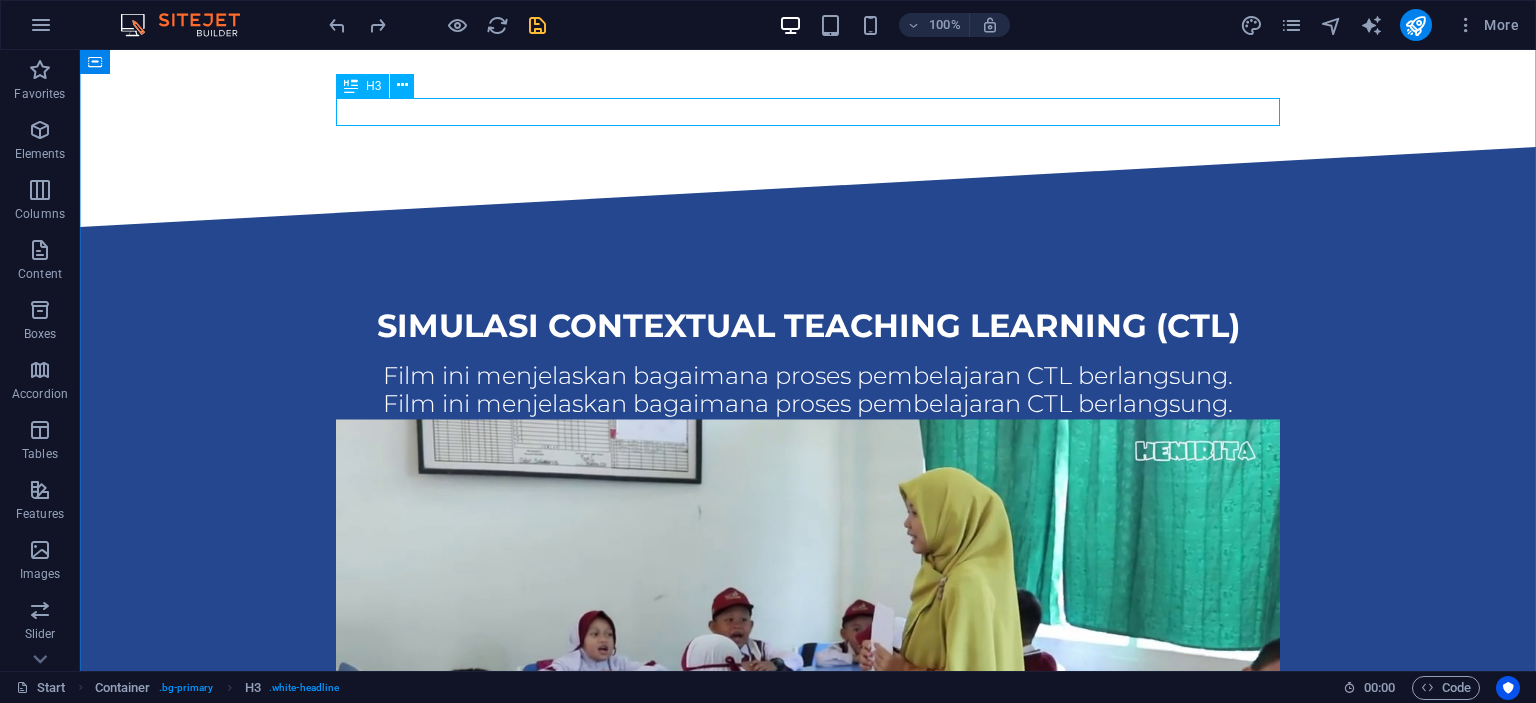 click on "Film ini menjelaskan bagaimana proses pembelajaran CTL berlangsung." at bounding box center (808, 404) 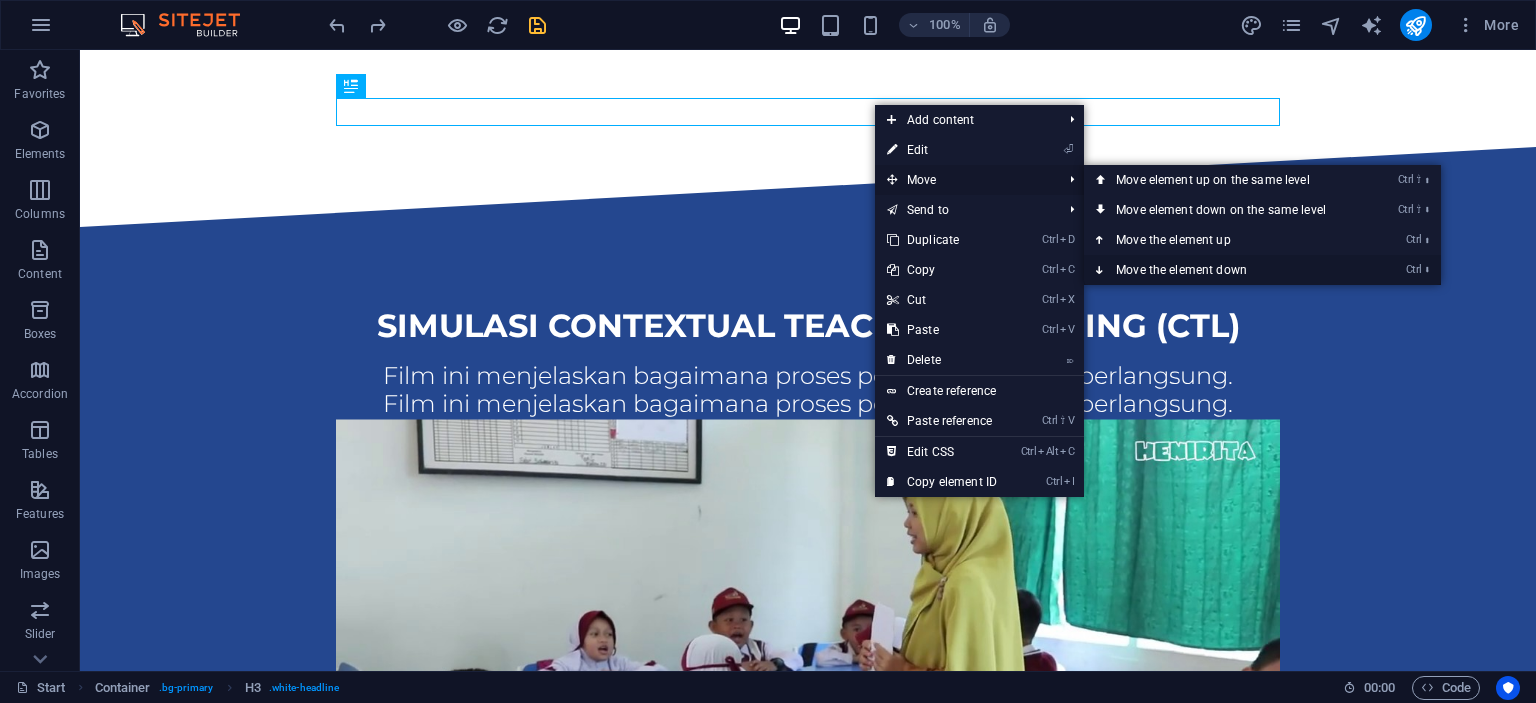 click on "Ctrl ⬇  Move the element down" at bounding box center (1225, 270) 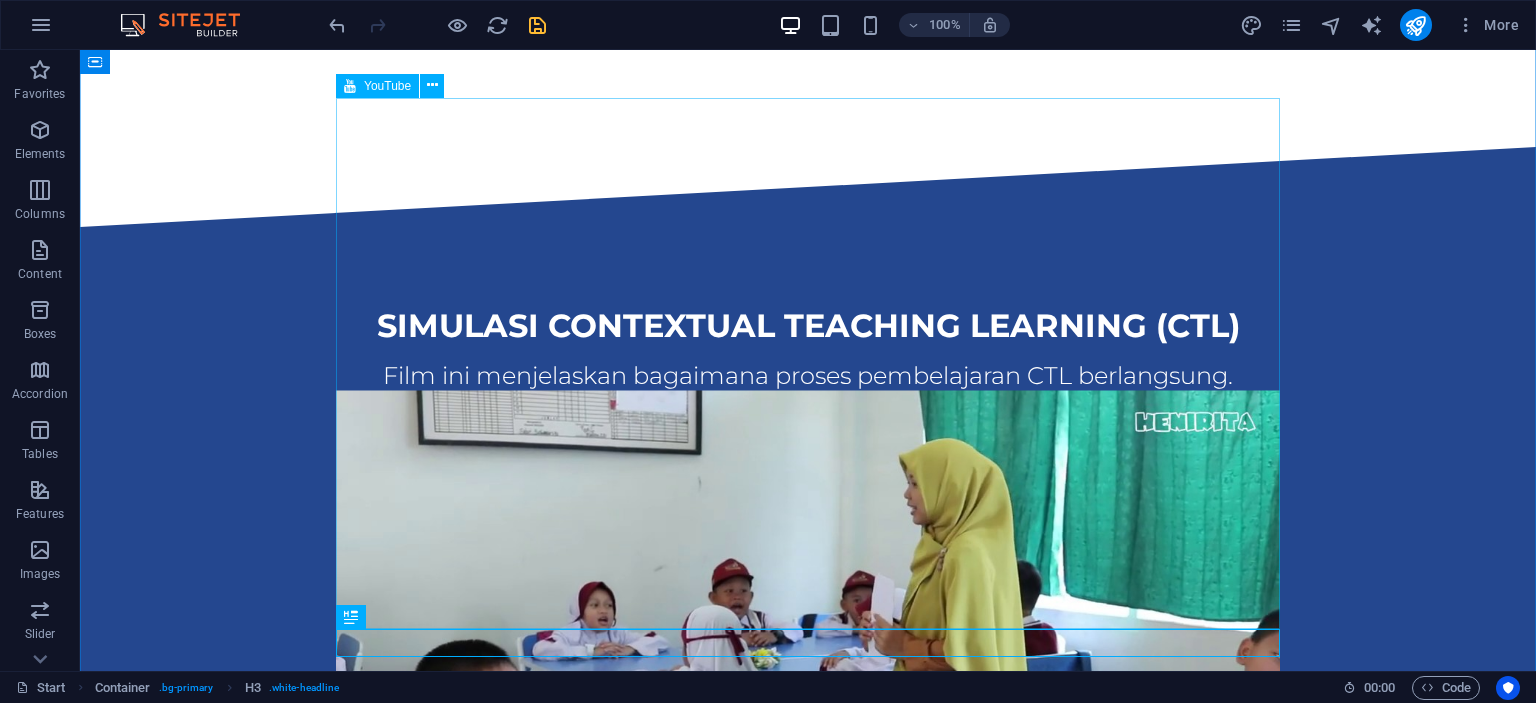 scroll, scrollTop: 1826, scrollLeft: 0, axis: vertical 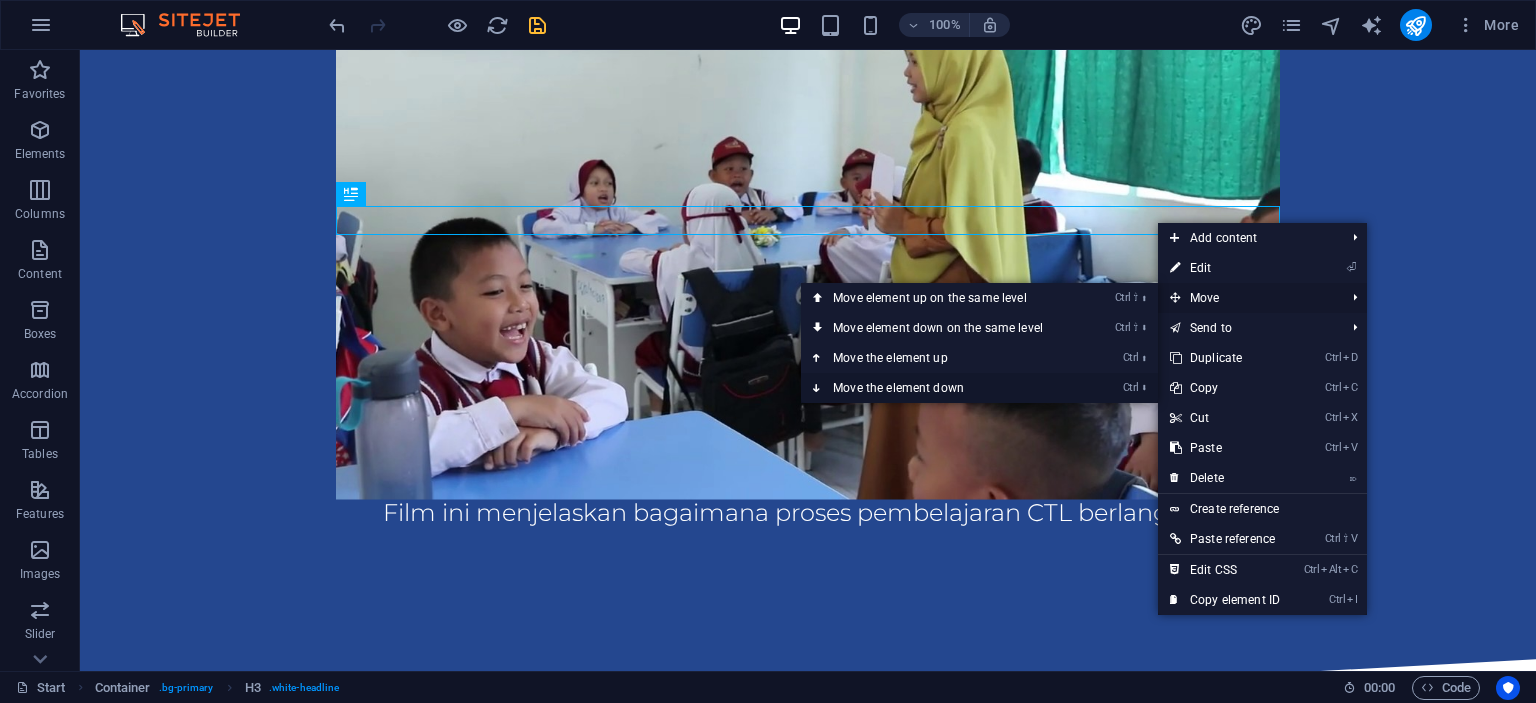 click on "Ctrl ⬇  Move the element down" at bounding box center (942, 388) 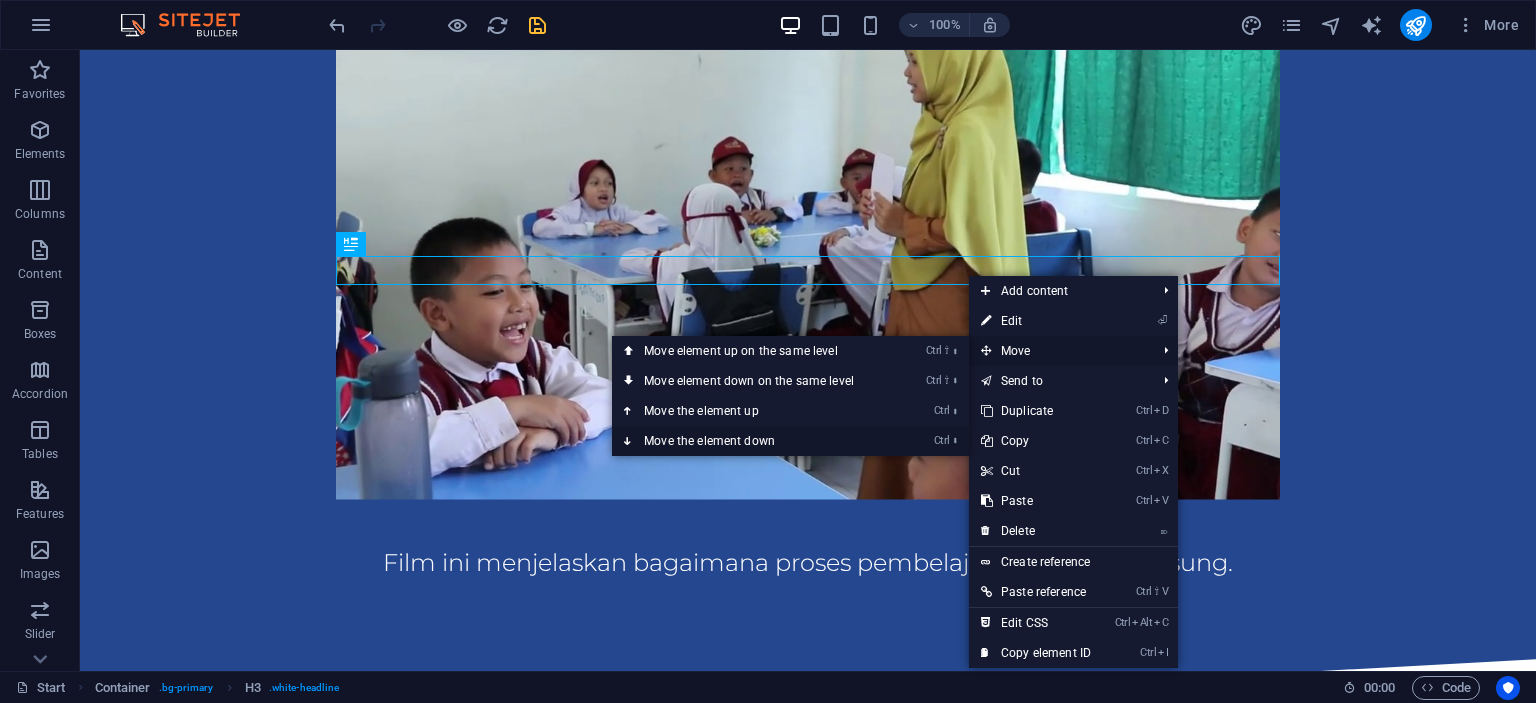 click on "Ctrl ⬇  Move the element down" at bounding box center (753, 441) 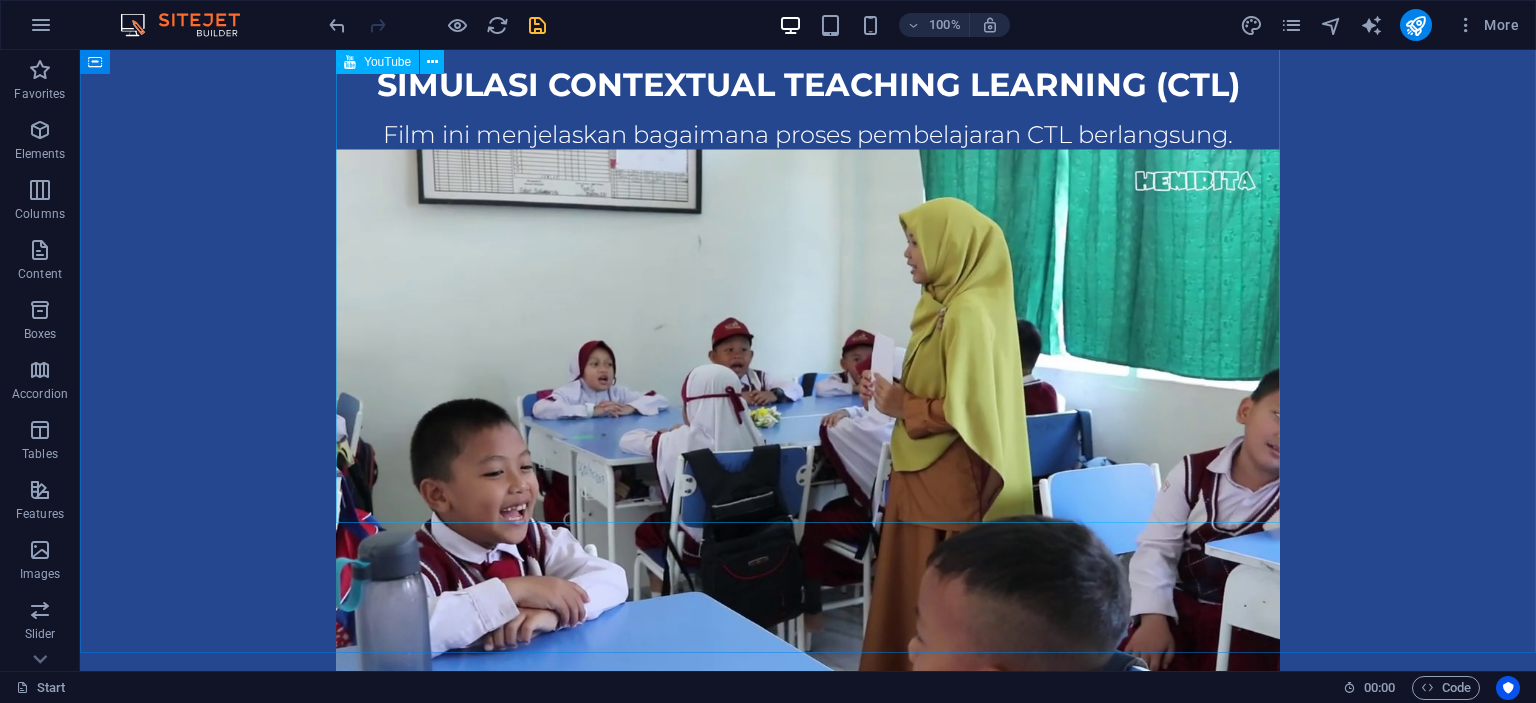 scroll, scrollTop: 1721, scrollLeft: 0, axis: vertical 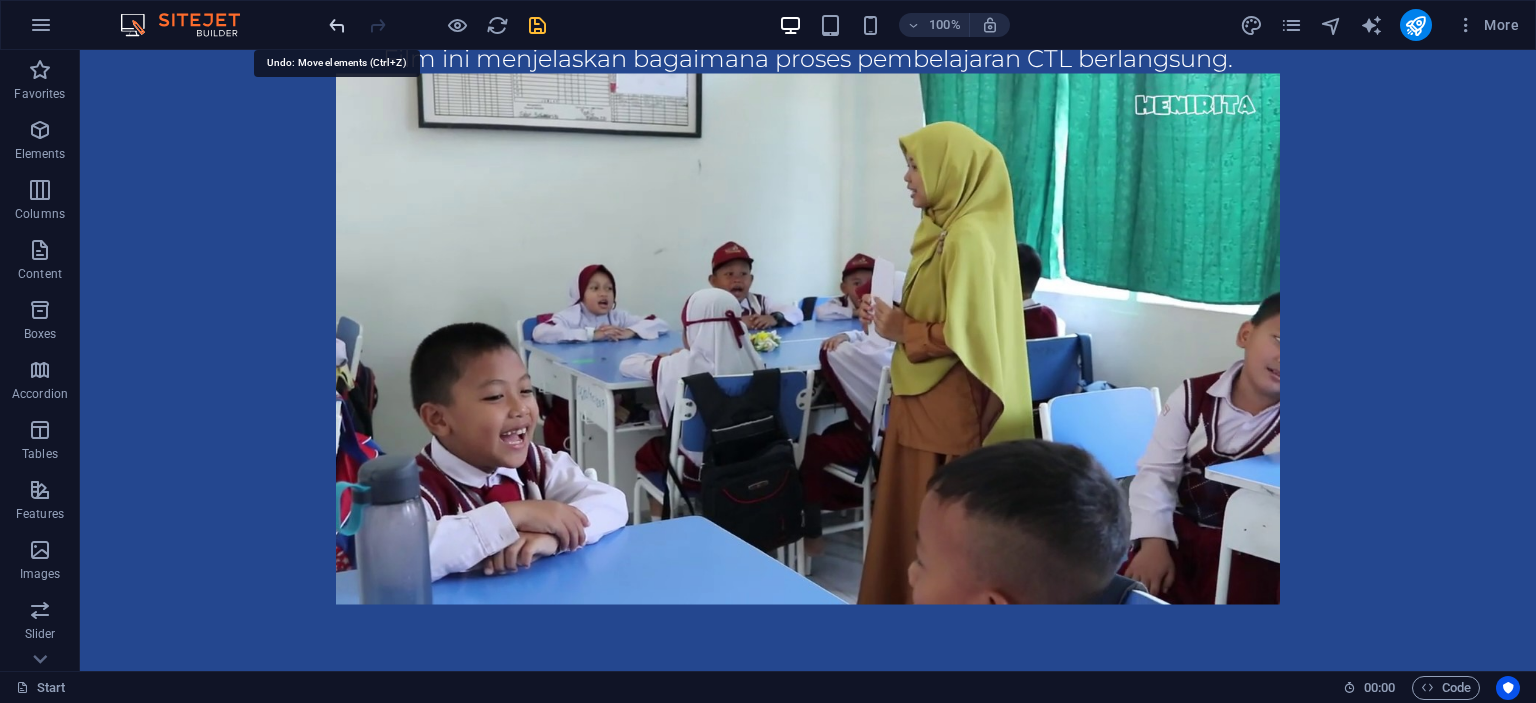 click at bounding box center [337, 25] 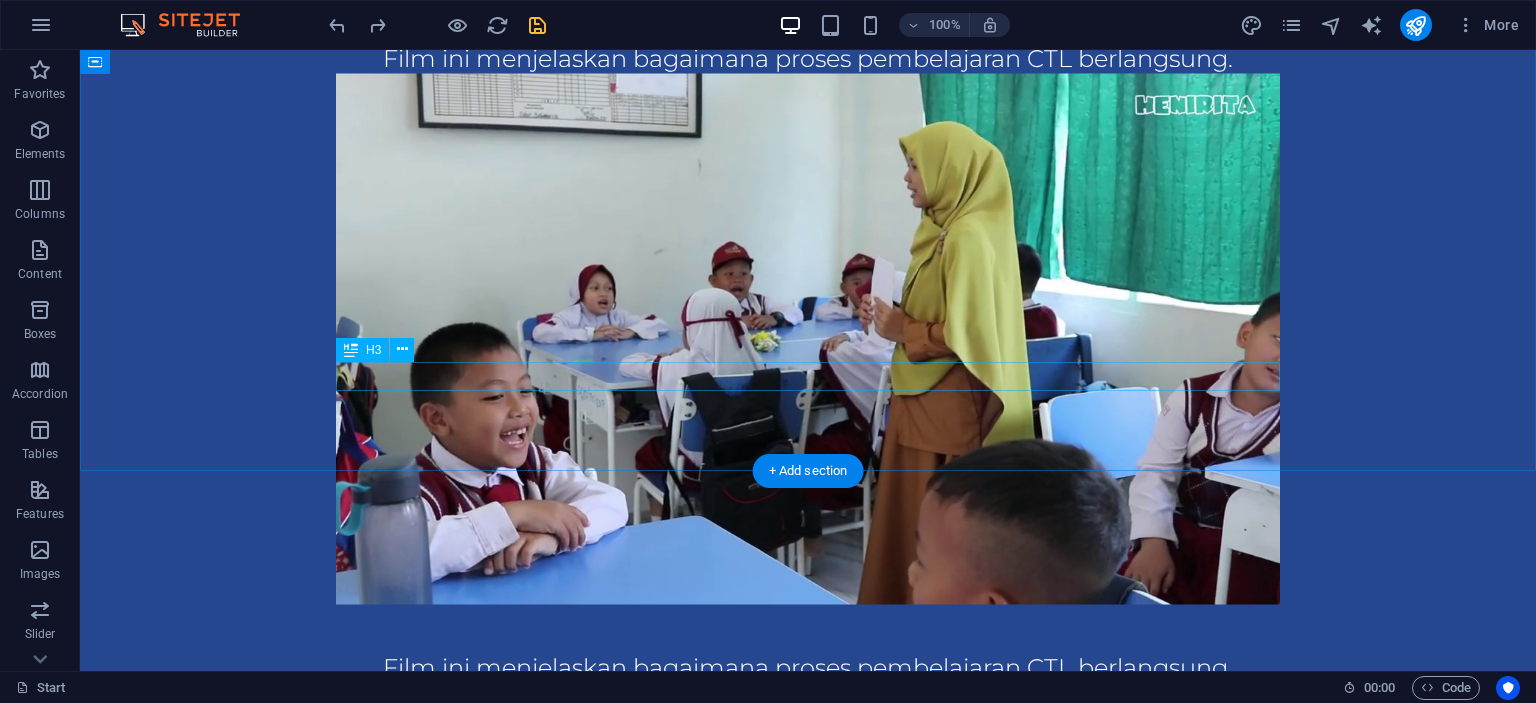 click on "Film ini menjelaskan bagaimana proses pembelajaran CTL berlangsung." at bounding box center (808, 668) 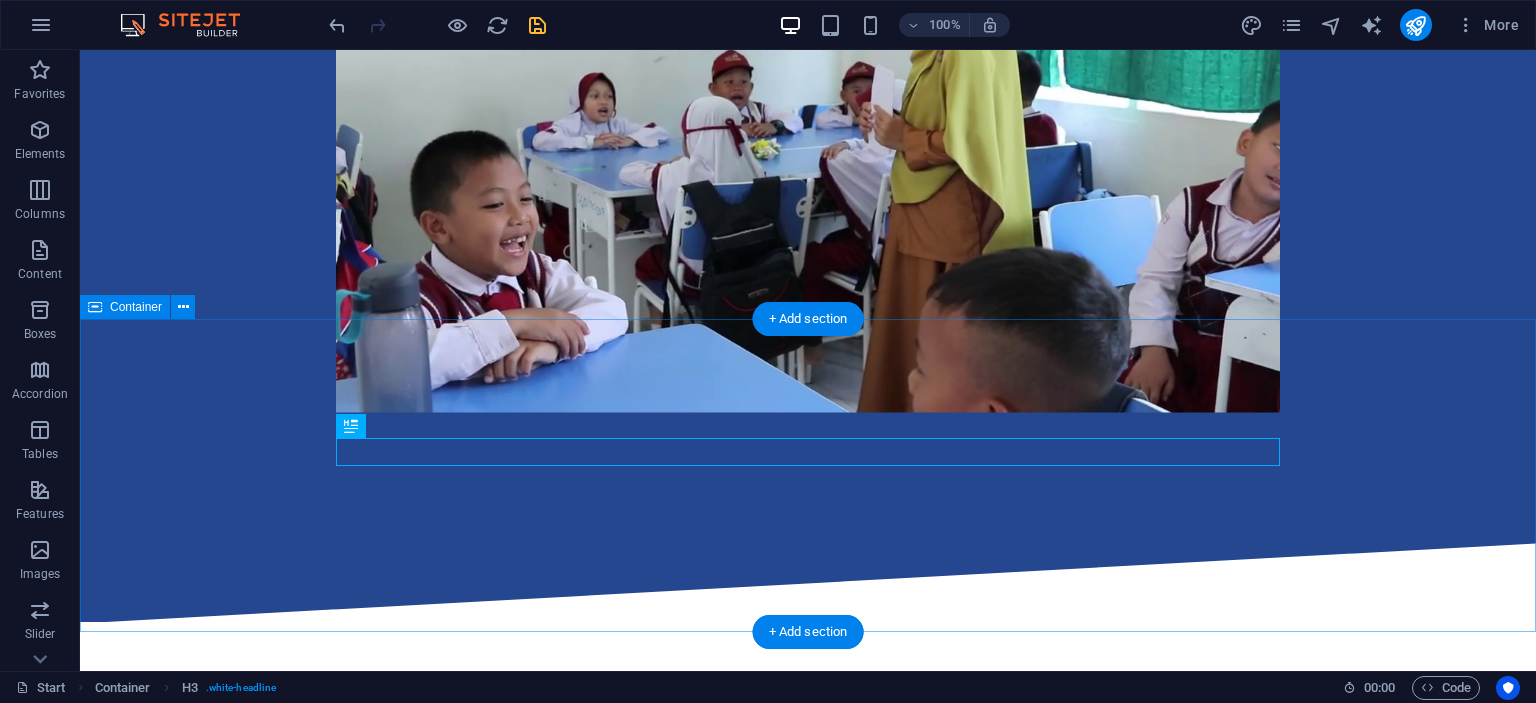 scroll, scrollTop: 1932, scrollLeft: 0, axis: vertical 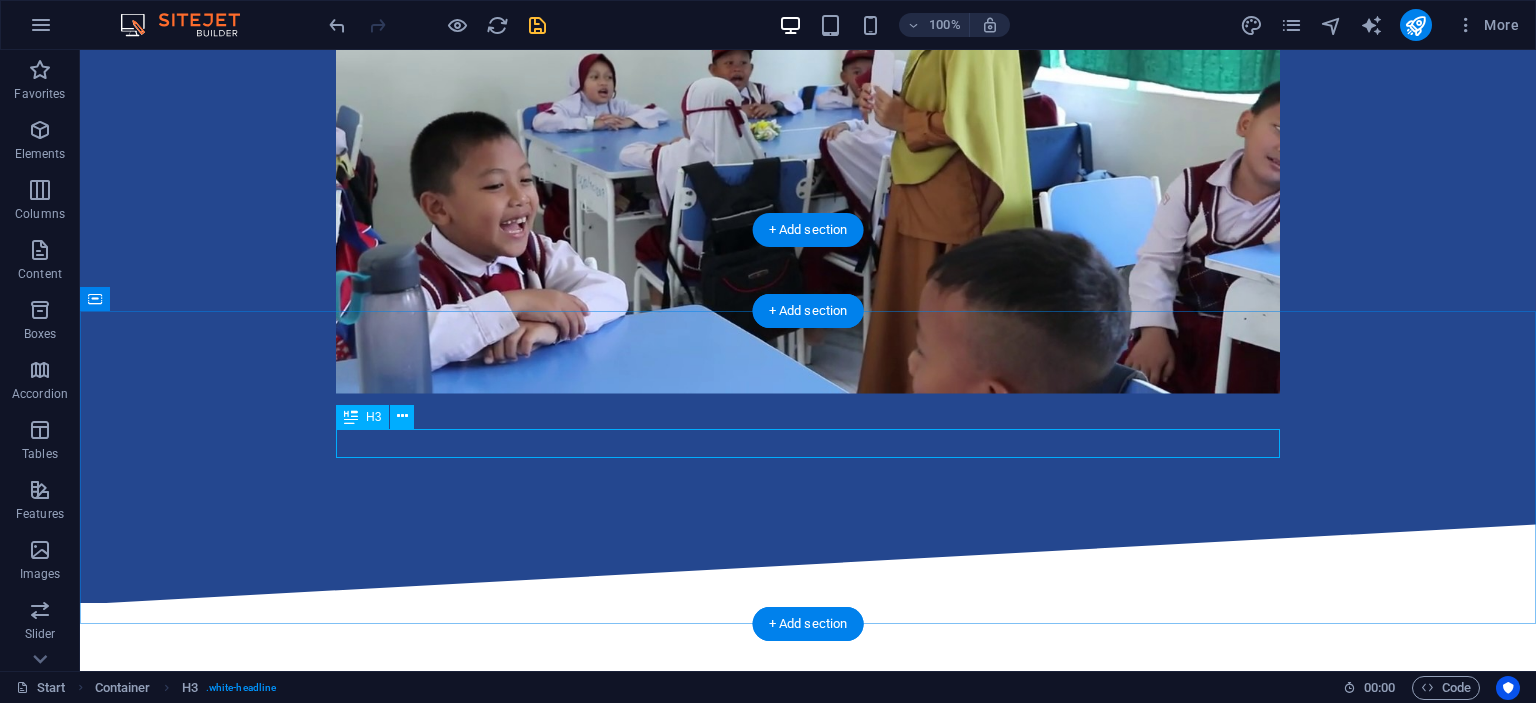 click on "Film ini menjelaskan bagaimana proses pembelajaran CTL berlangsung." at bounding box center [808, 736] 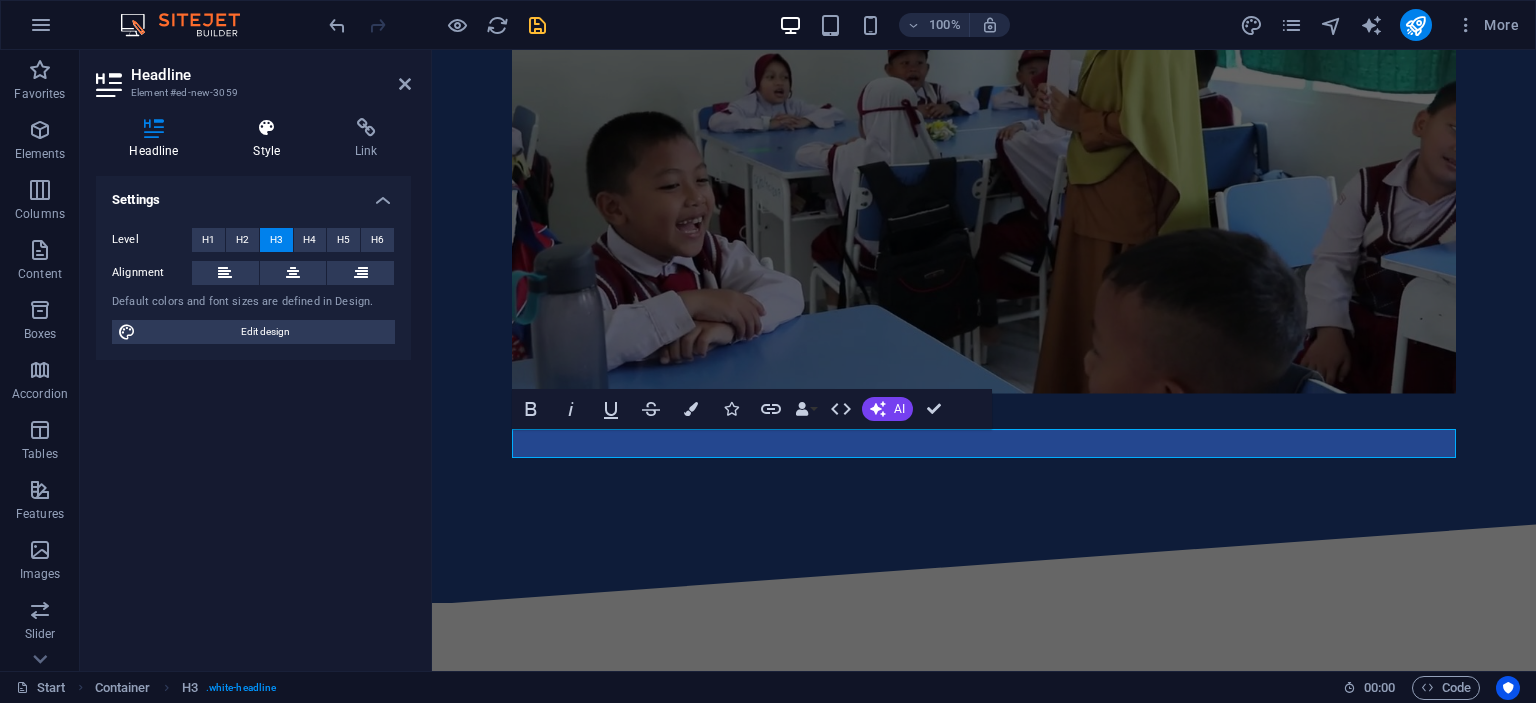 click at bounding box center (267, 128) 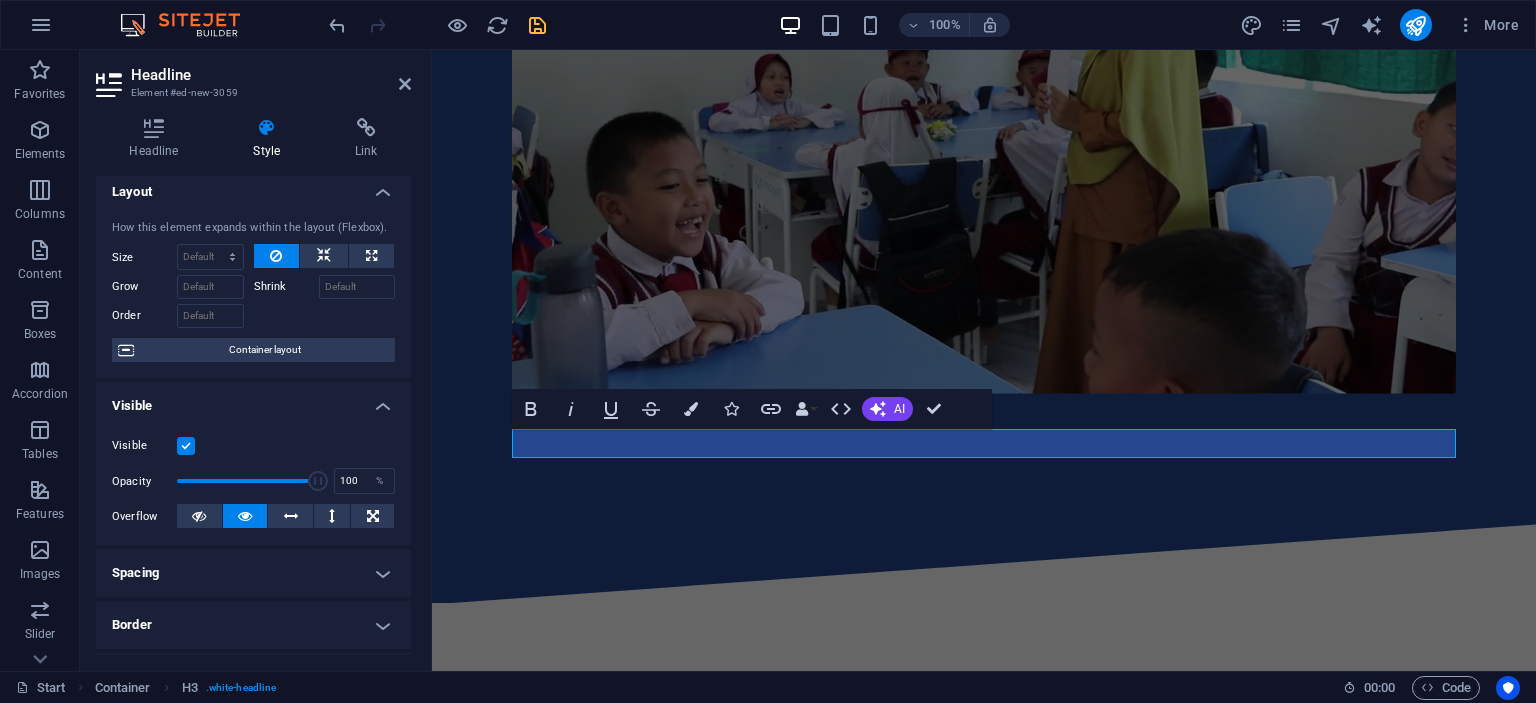 scroll, scrollTop: 0, scrollLeft: 0, axis: both 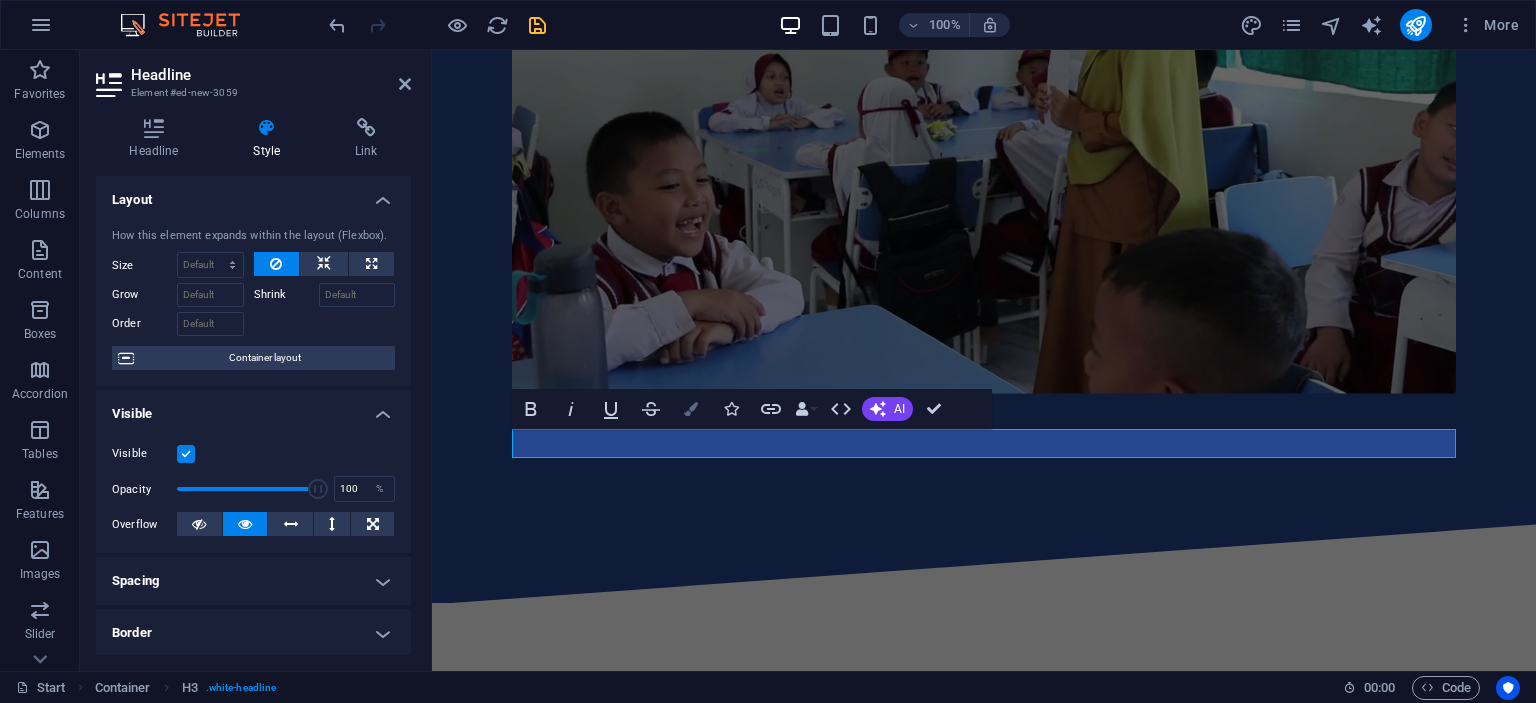 click at bounding box center (691, 409) 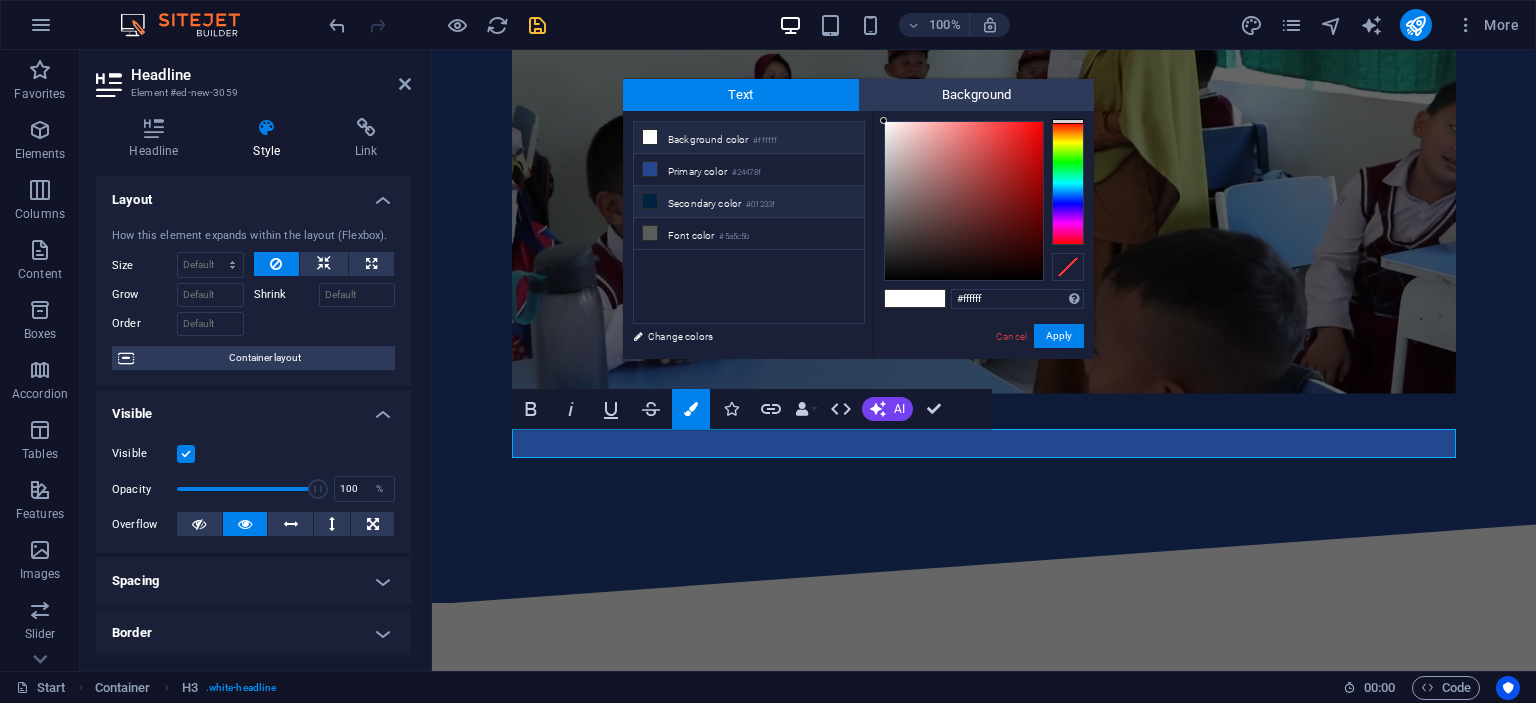 click on "Secondary color
#01233f" at bounding box center [749, 202] 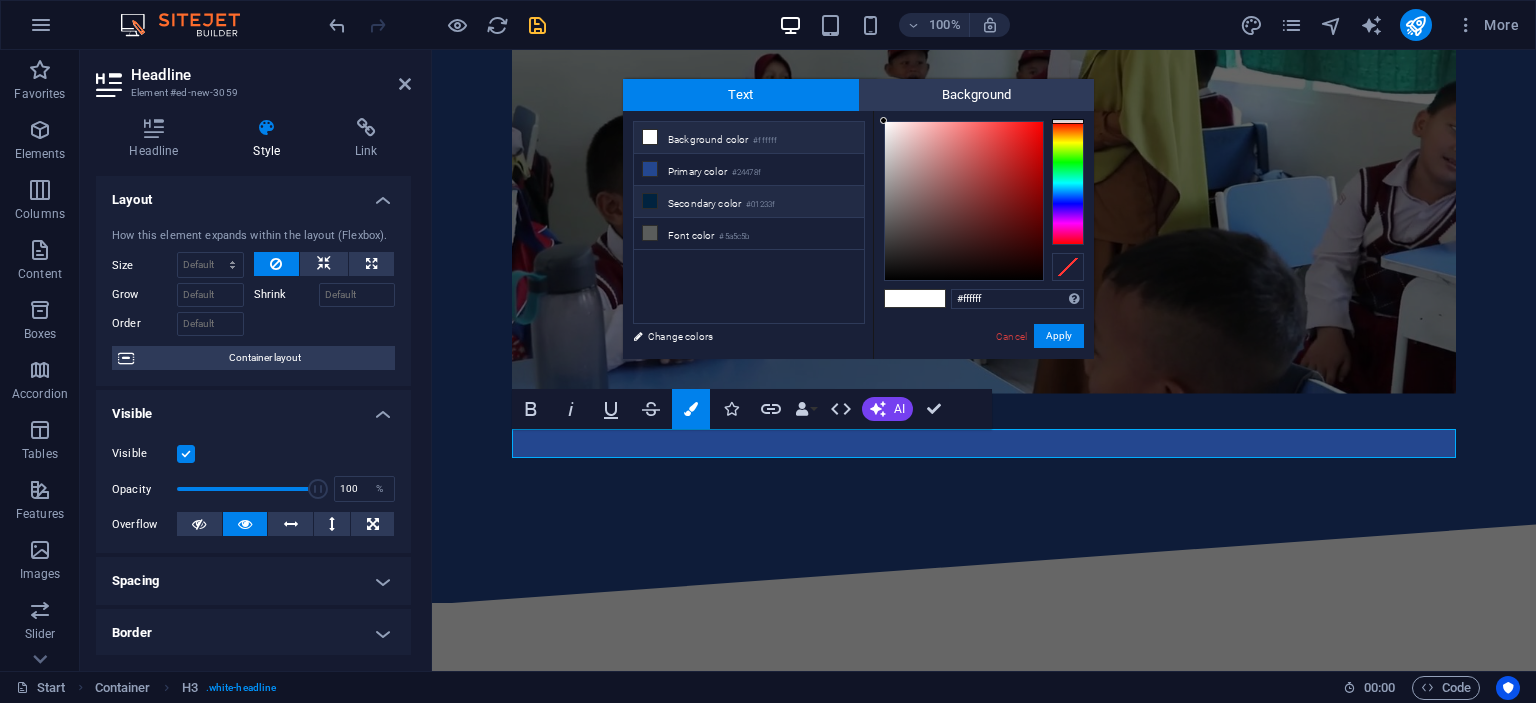 type on "#01233f" 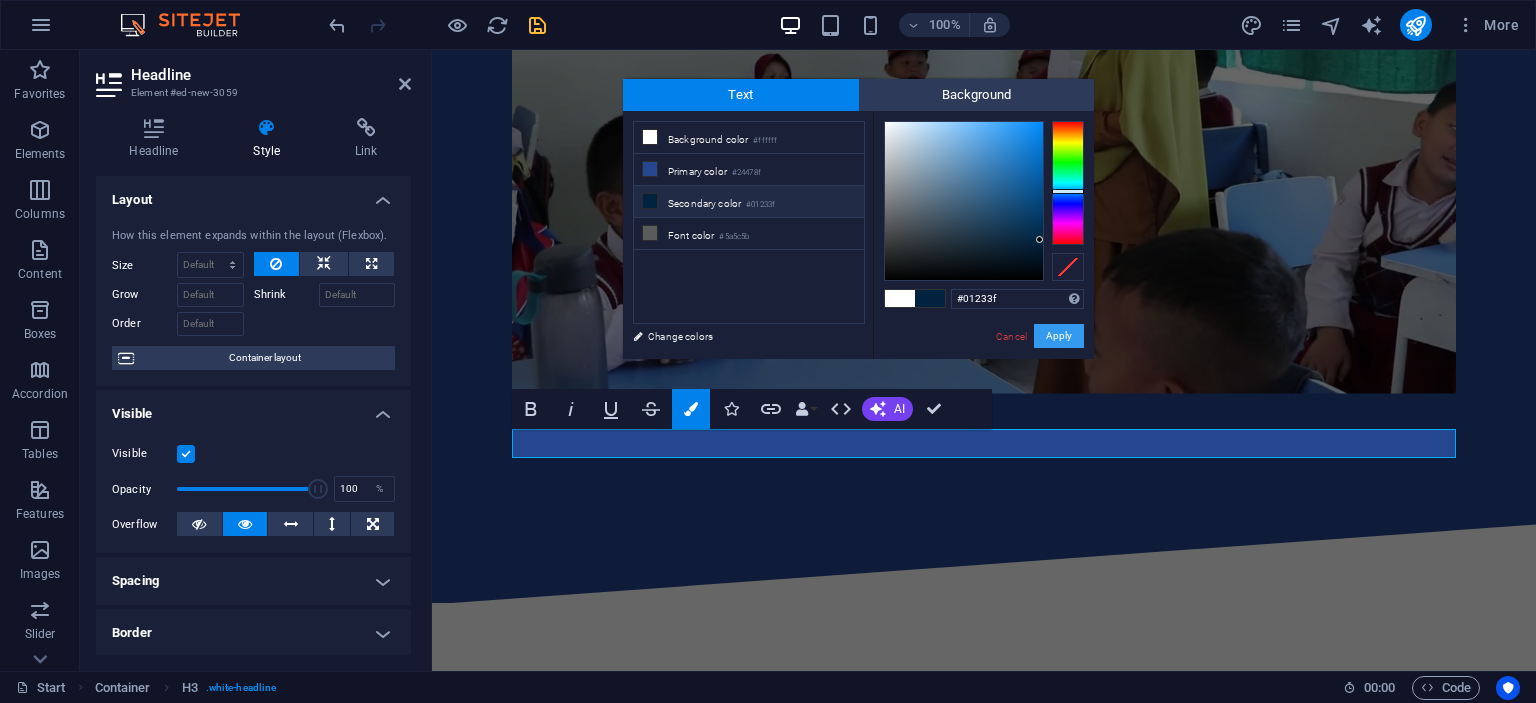 click on "Apply" at bounding box center (1059, 336) 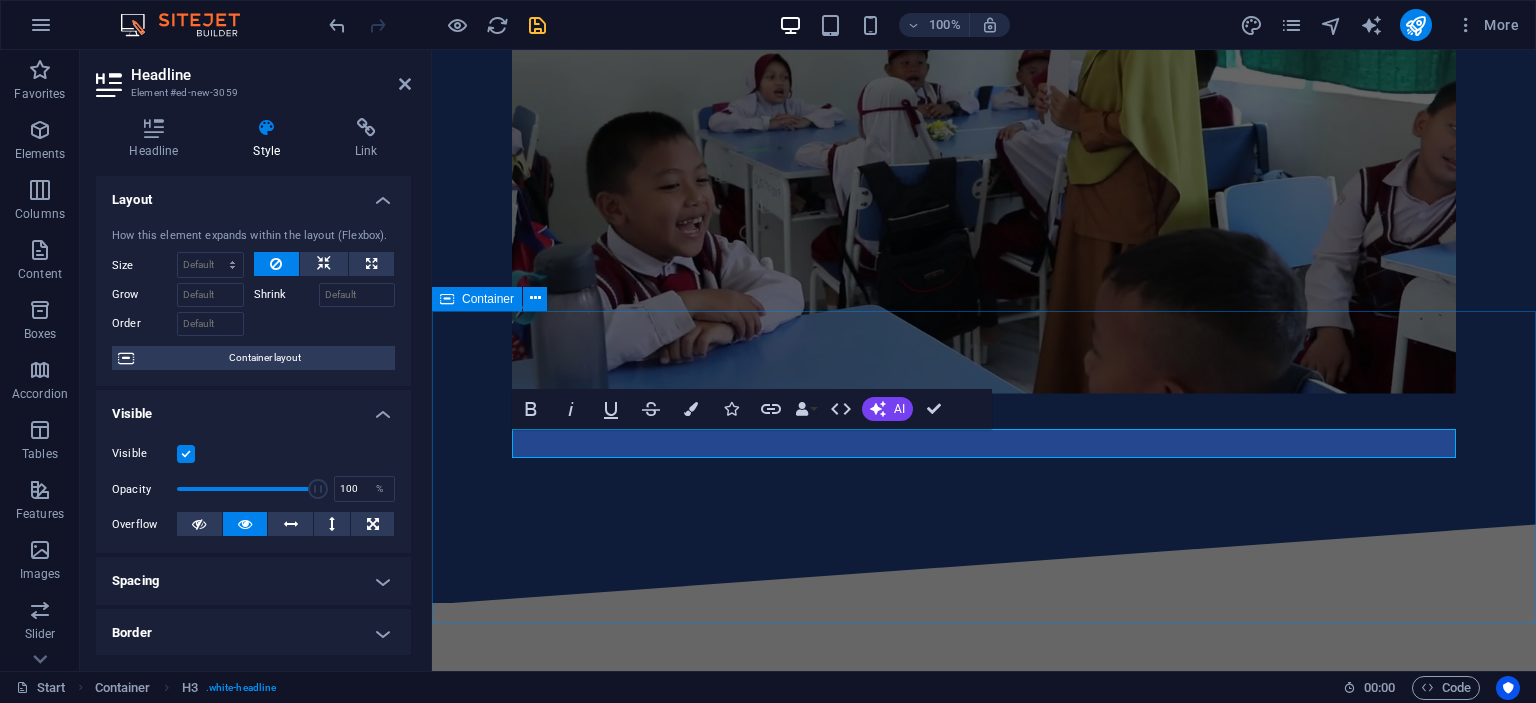 click on "SIMULASI PROJECT BASED LEARNING (PJBL) Film ini menjelaskan bagaimana proses pembelajaran CTL berlangsung." at bounding box center [984, 784] 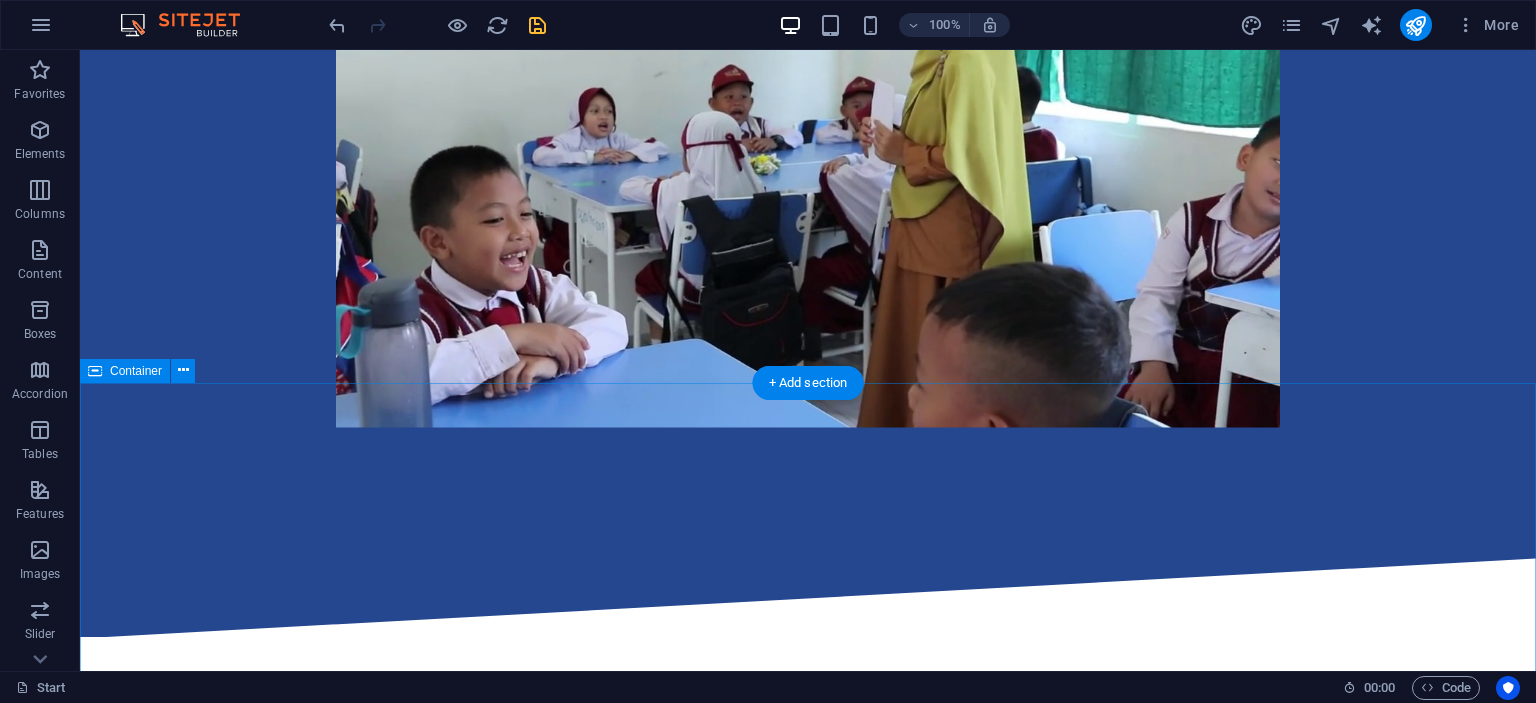 scroll, scrollTop: 1932, scrollLeft: 0, axis: vertical 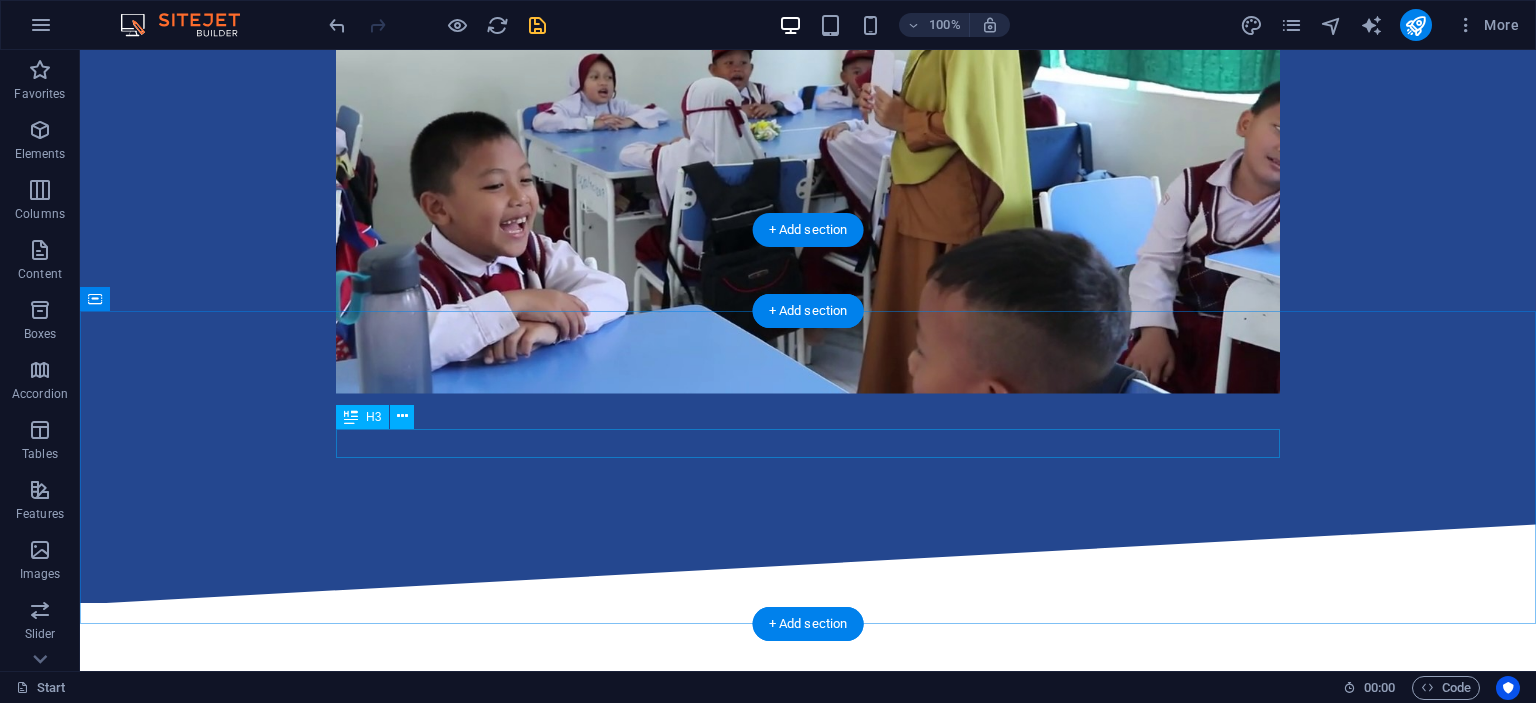 click on "Film ini menjelaskan bagaimana proses pembelajaran CTL berlangsung." at bounding box center [808, 736] 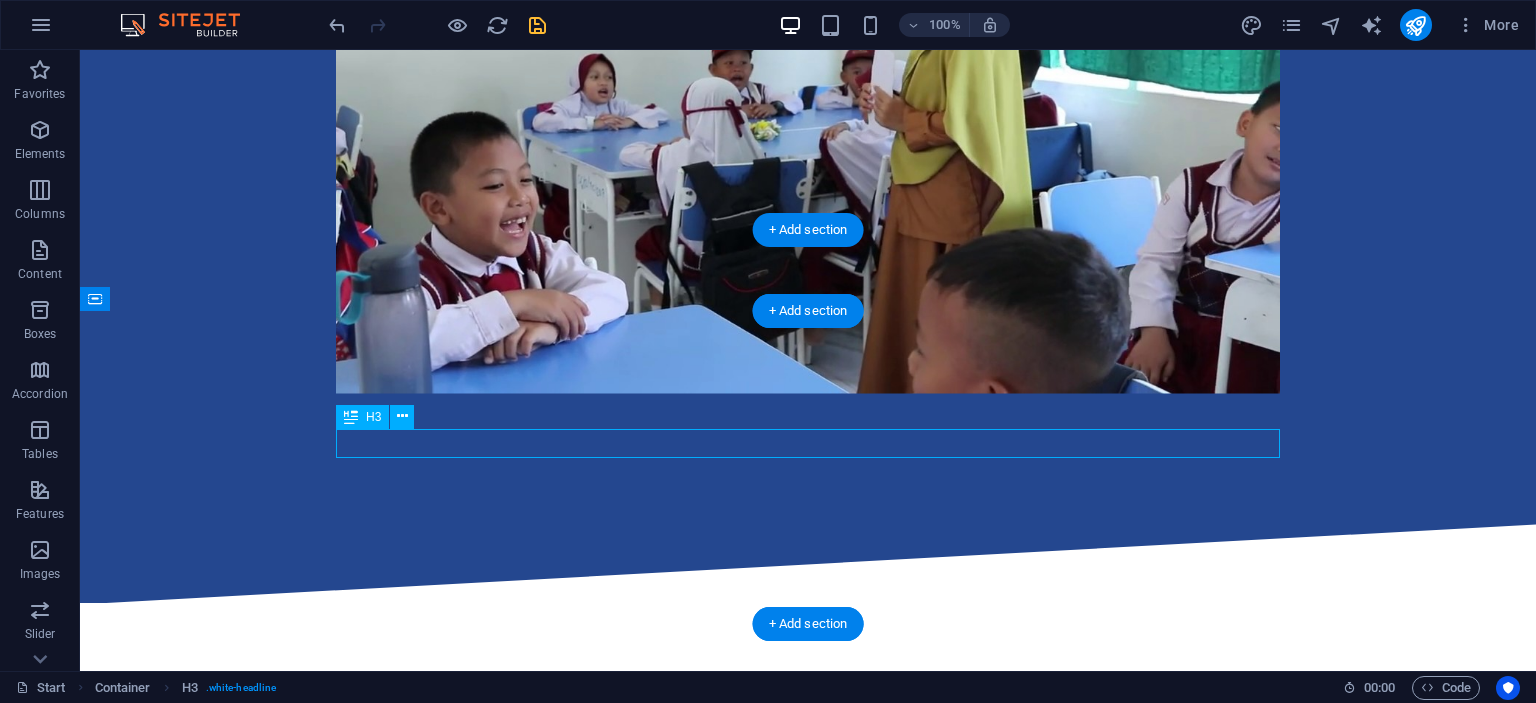 click on "Film ini menjelaskan bagaimana proses pembelajaran CTL berlangsung." at bounding box center [808, 736] 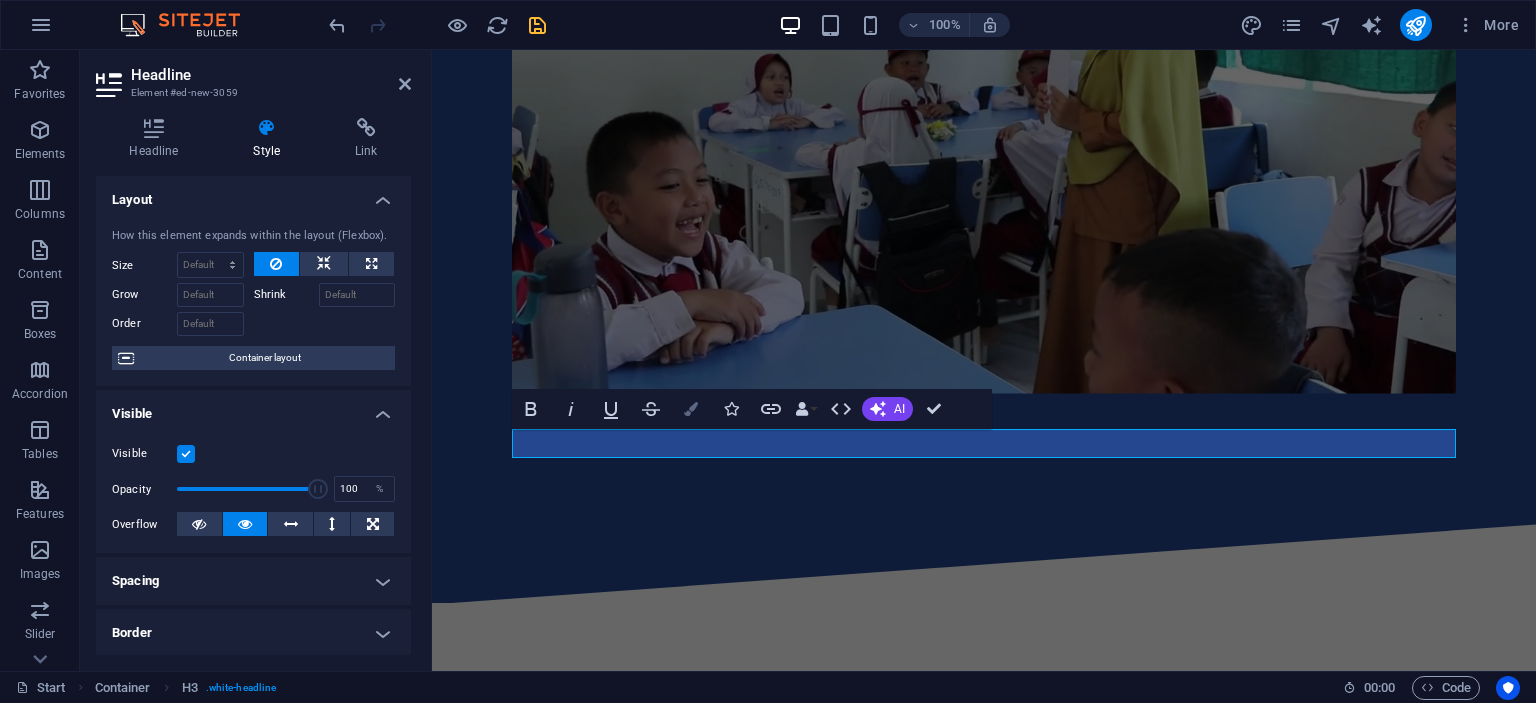 click on "Colors" at bounding box center (691, 409) 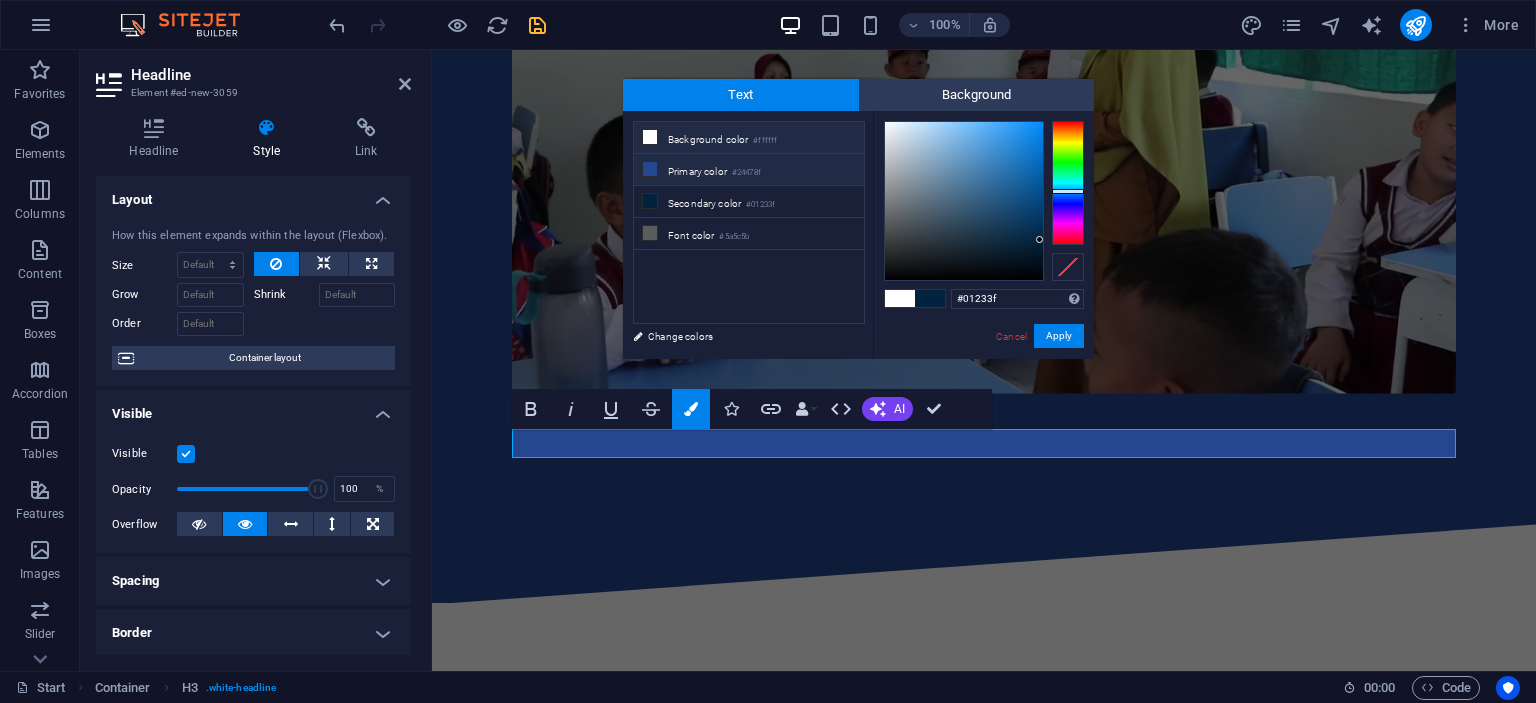 click on "Primary color
#24478f" at bounding box center (749, 170) 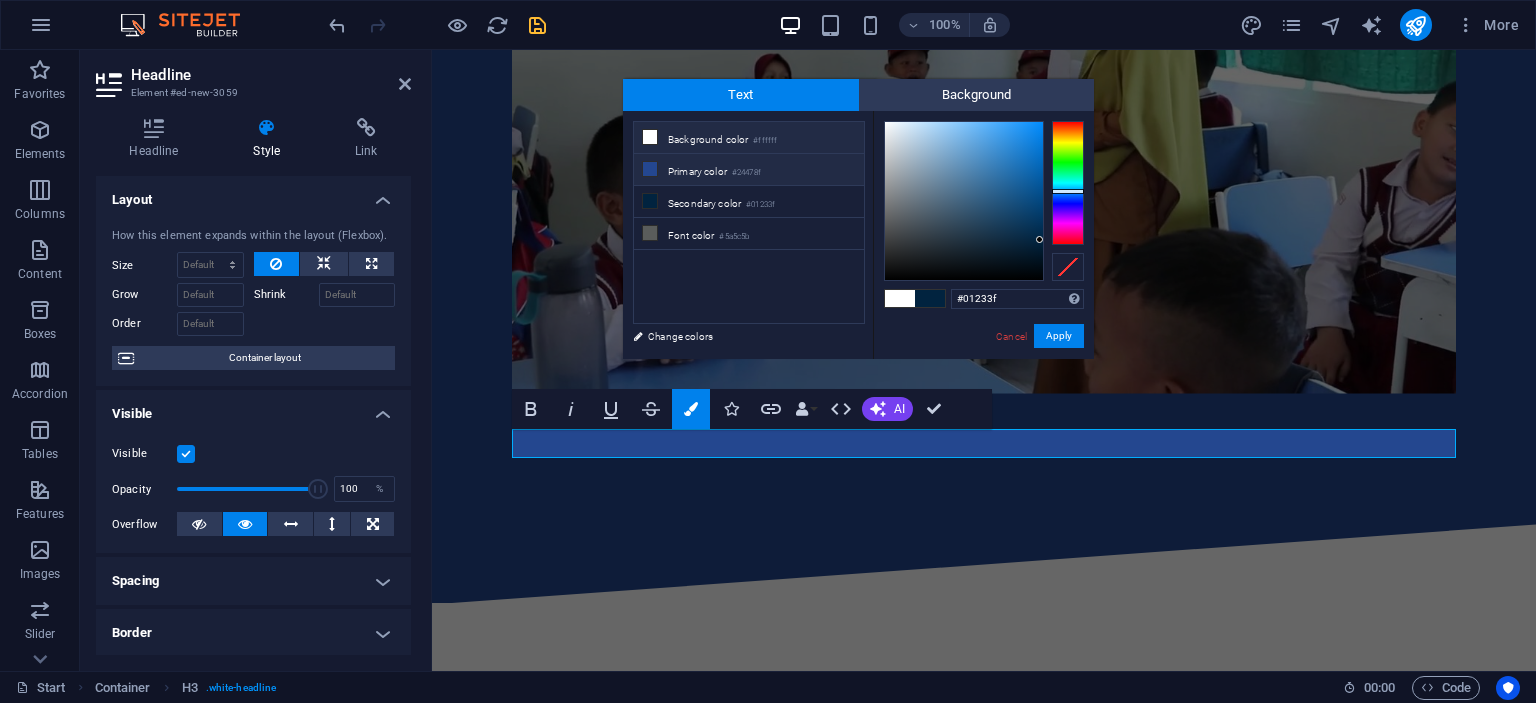 type on "#24478f" 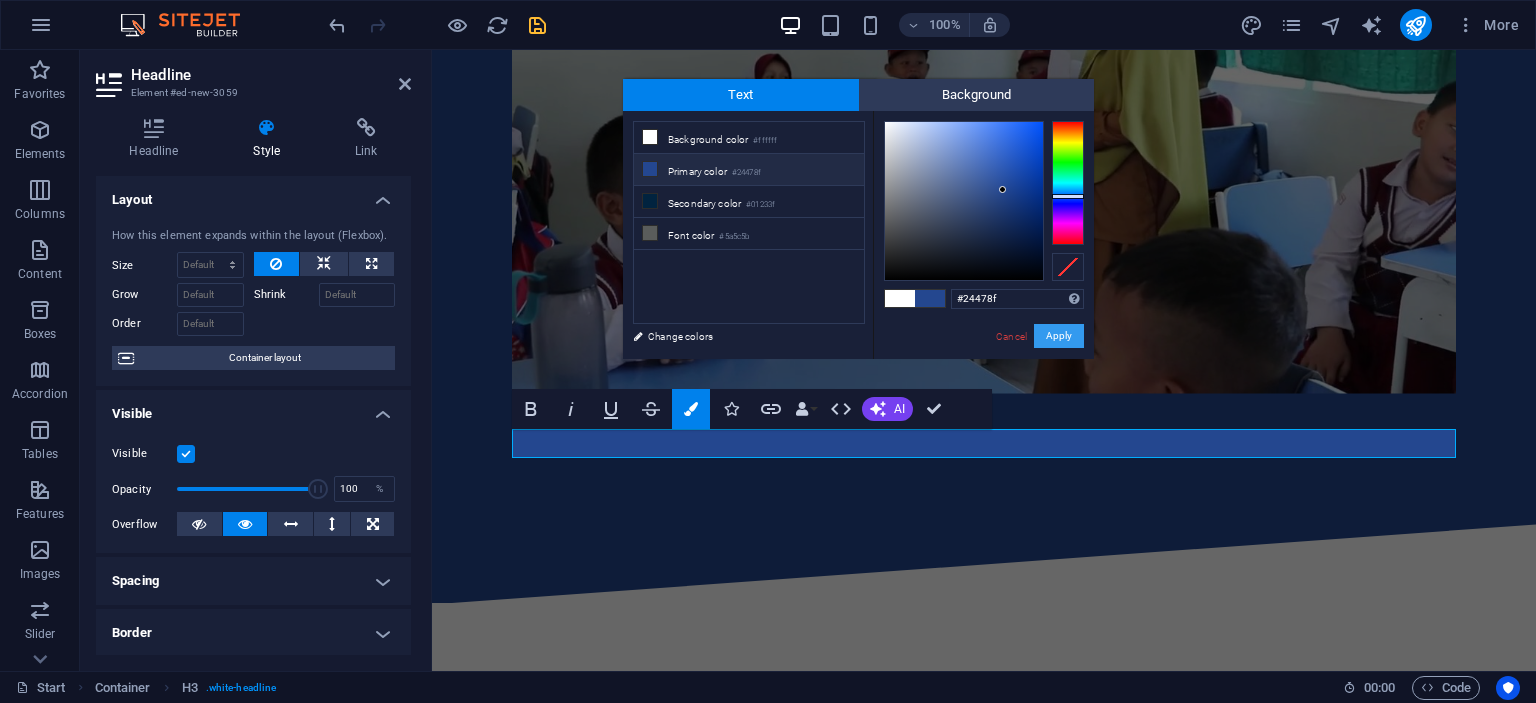 drag, startPoint x: 1055, startPoint y: 336, endPoint x: 687, endPoint y: 318, distance: 368.43994 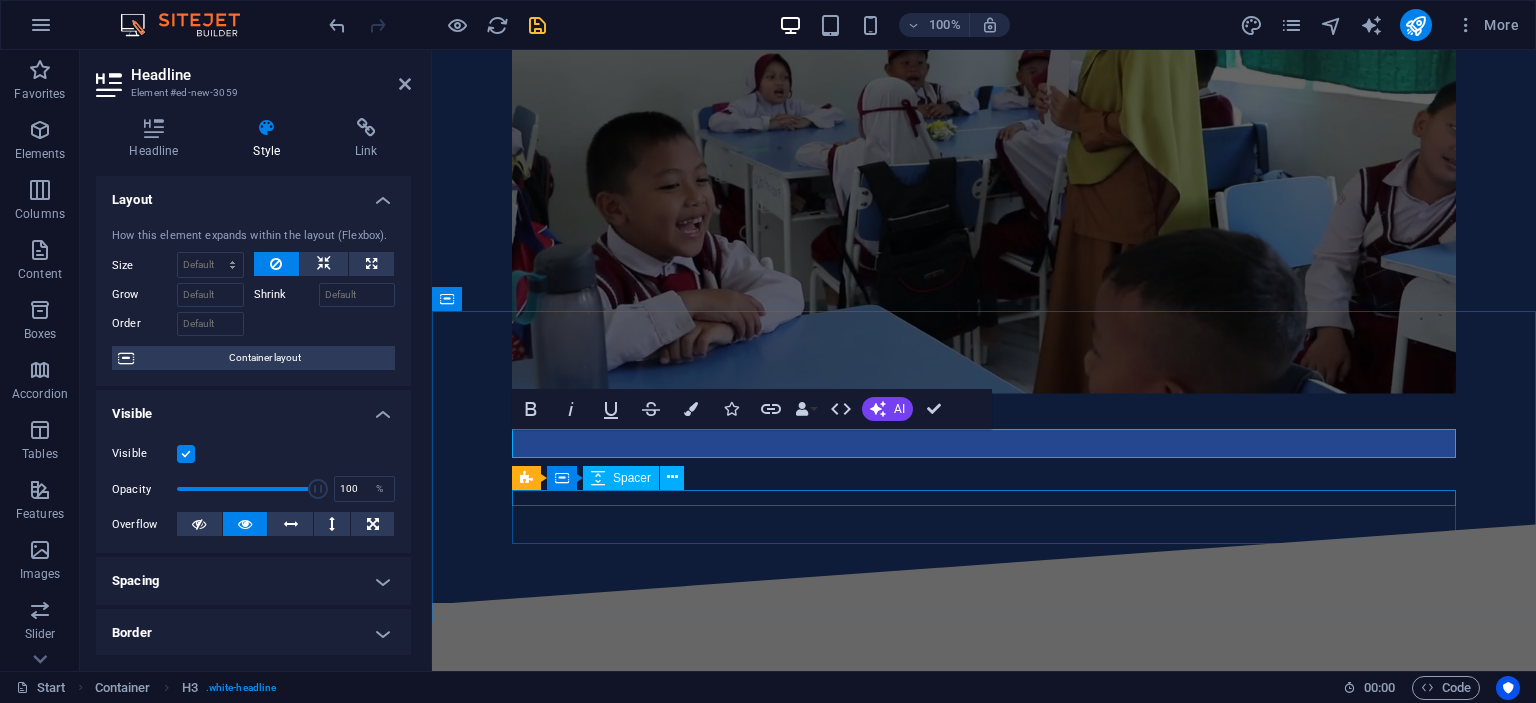 click at bounding box center [984, 791] 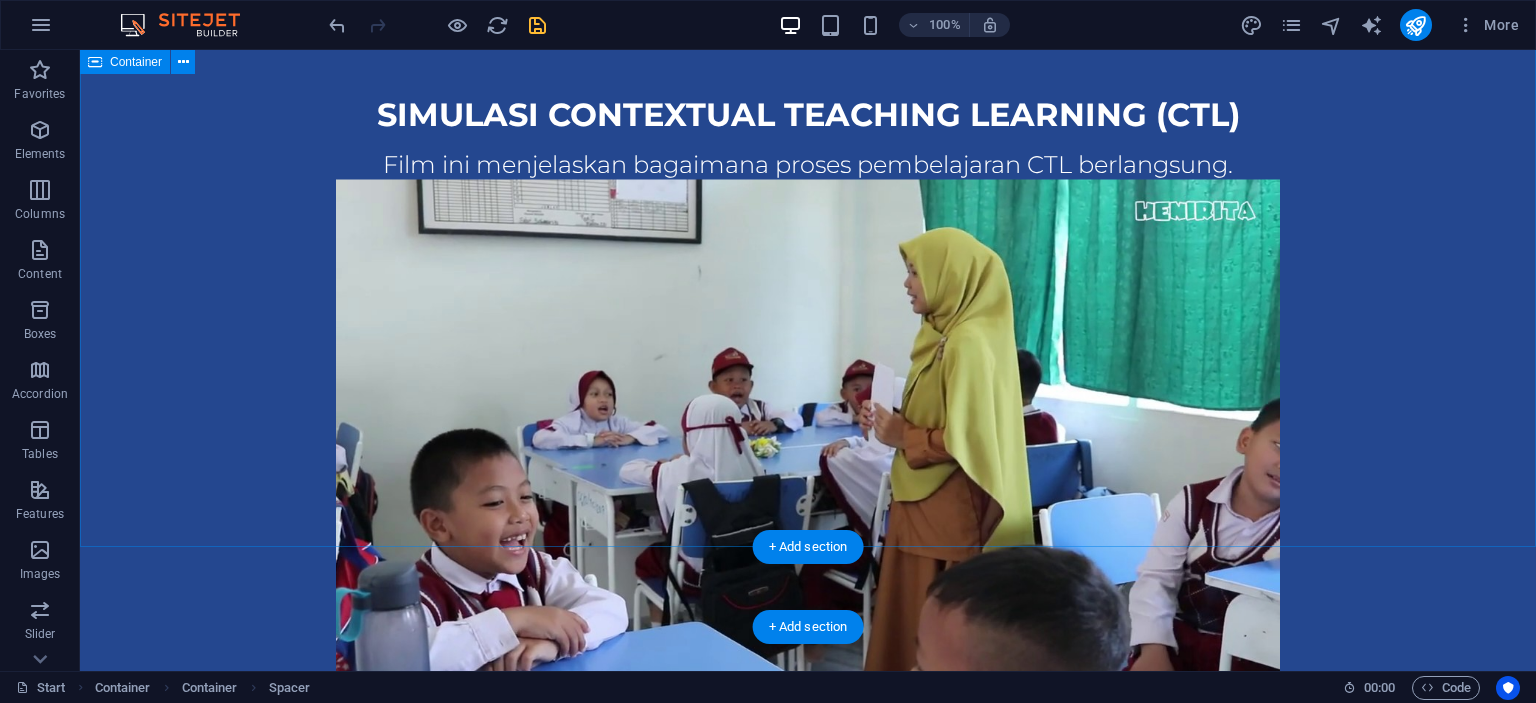 scroll, scrollTop: 1932, scrollLeft: 0, axis: vertical 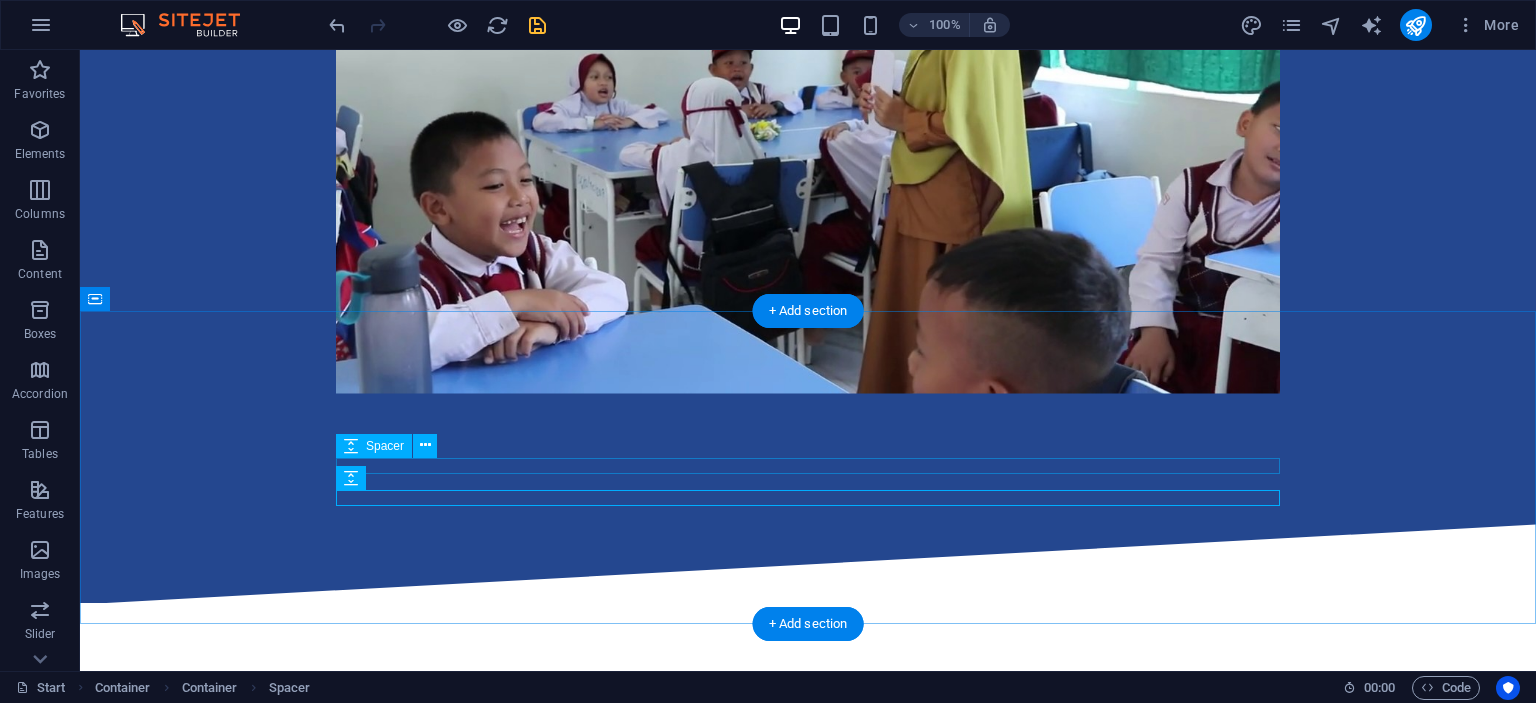 click at bounding box center [808, 759] 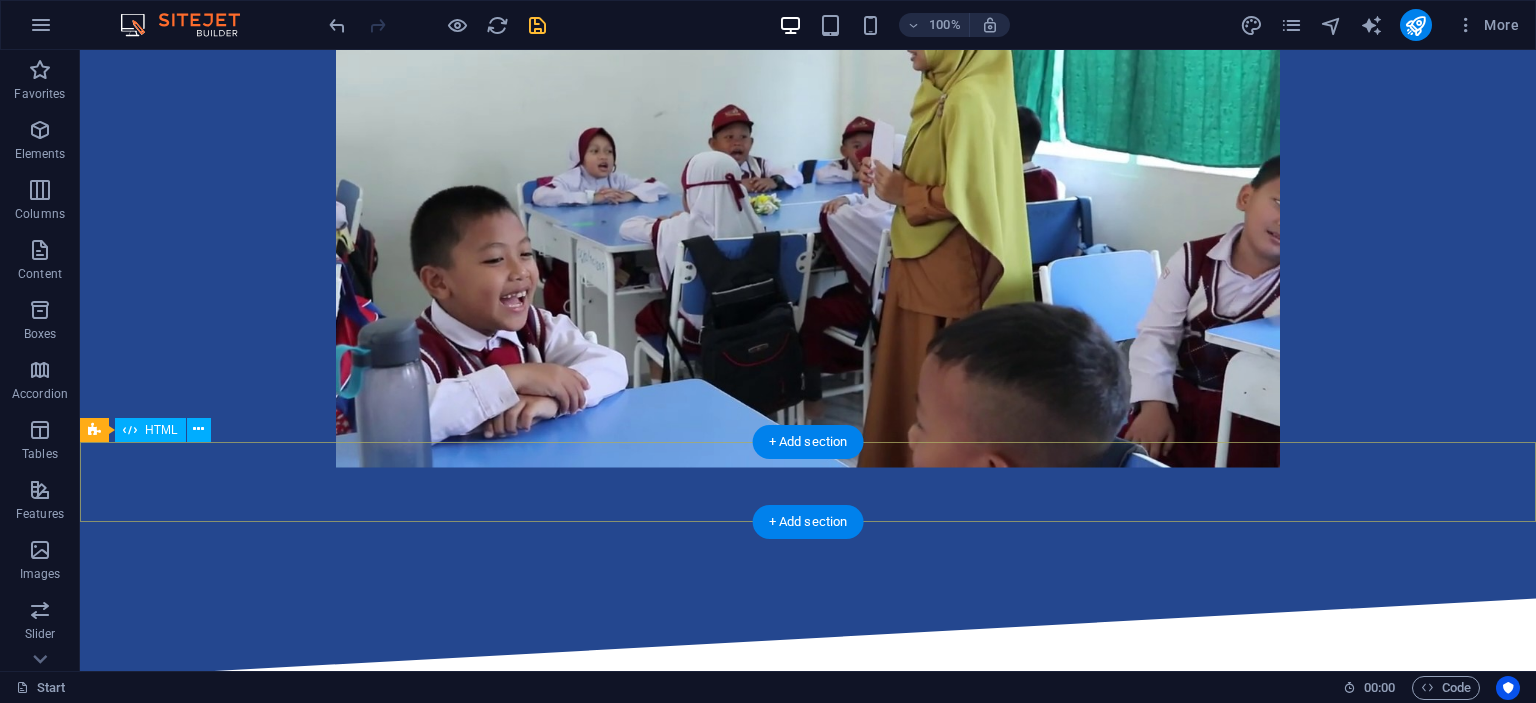 scroll, scrollTop: 1932, scrollLeft: 0, axis: vertical 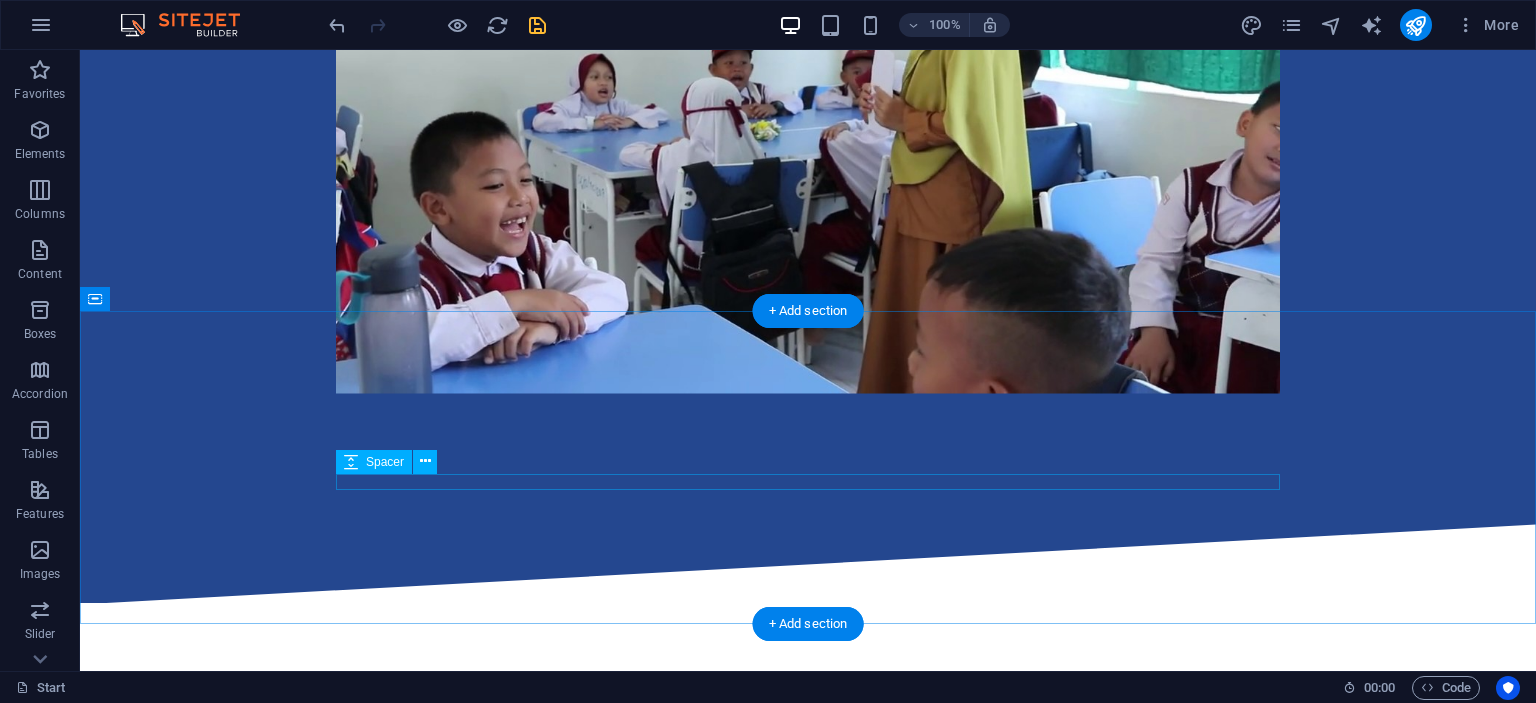 click at bounding box center [808, 775] 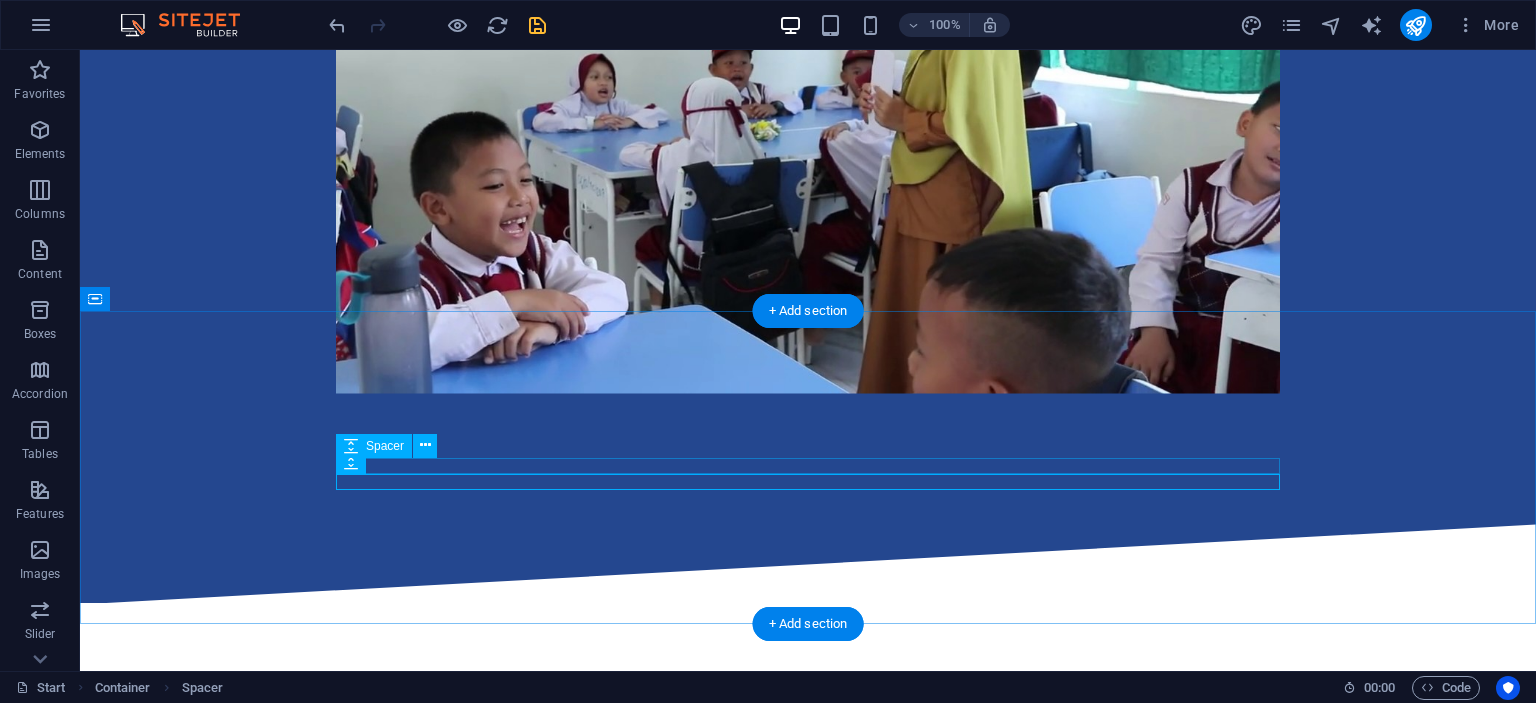 click at bounding box center (808, 759) 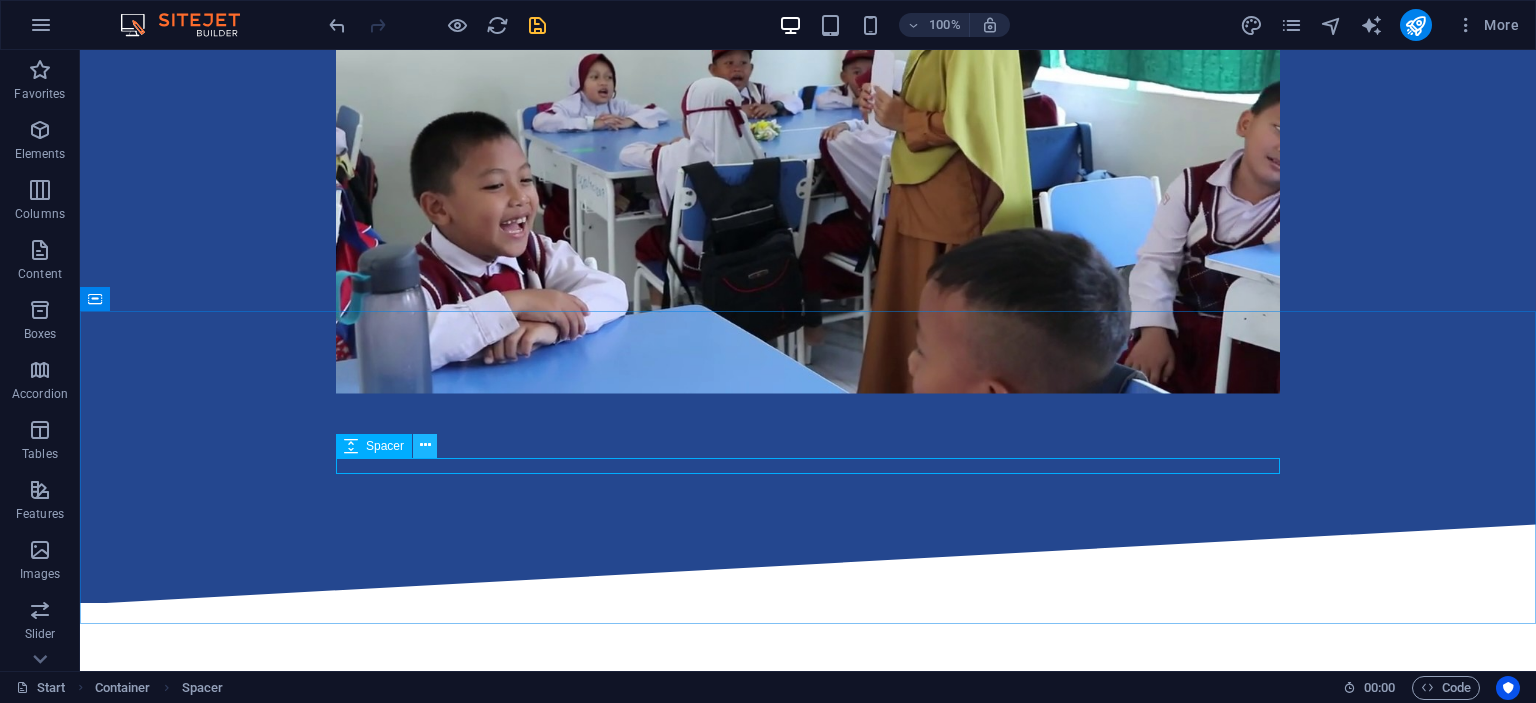 click at bounding box center (425, 446) 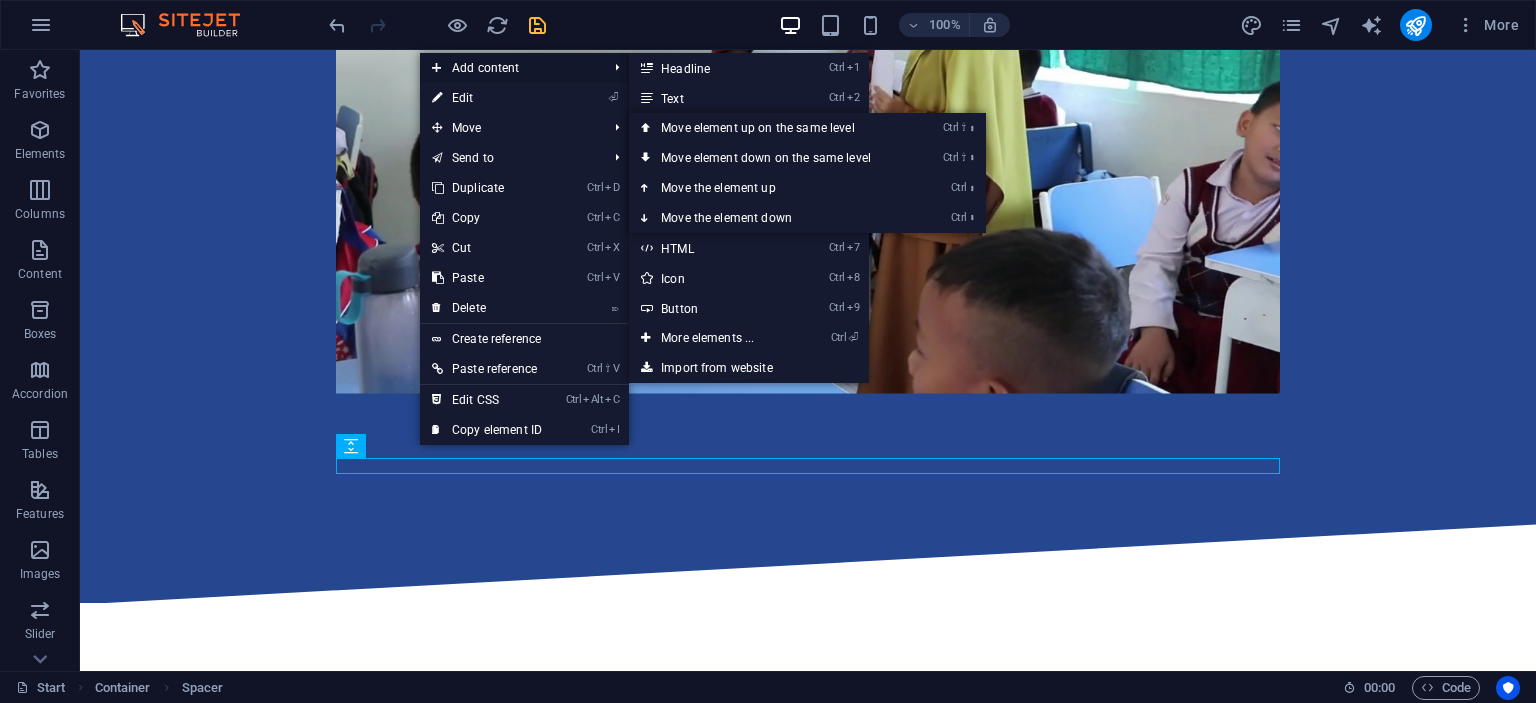 click on "Add content" at bounding box center (509, 68) 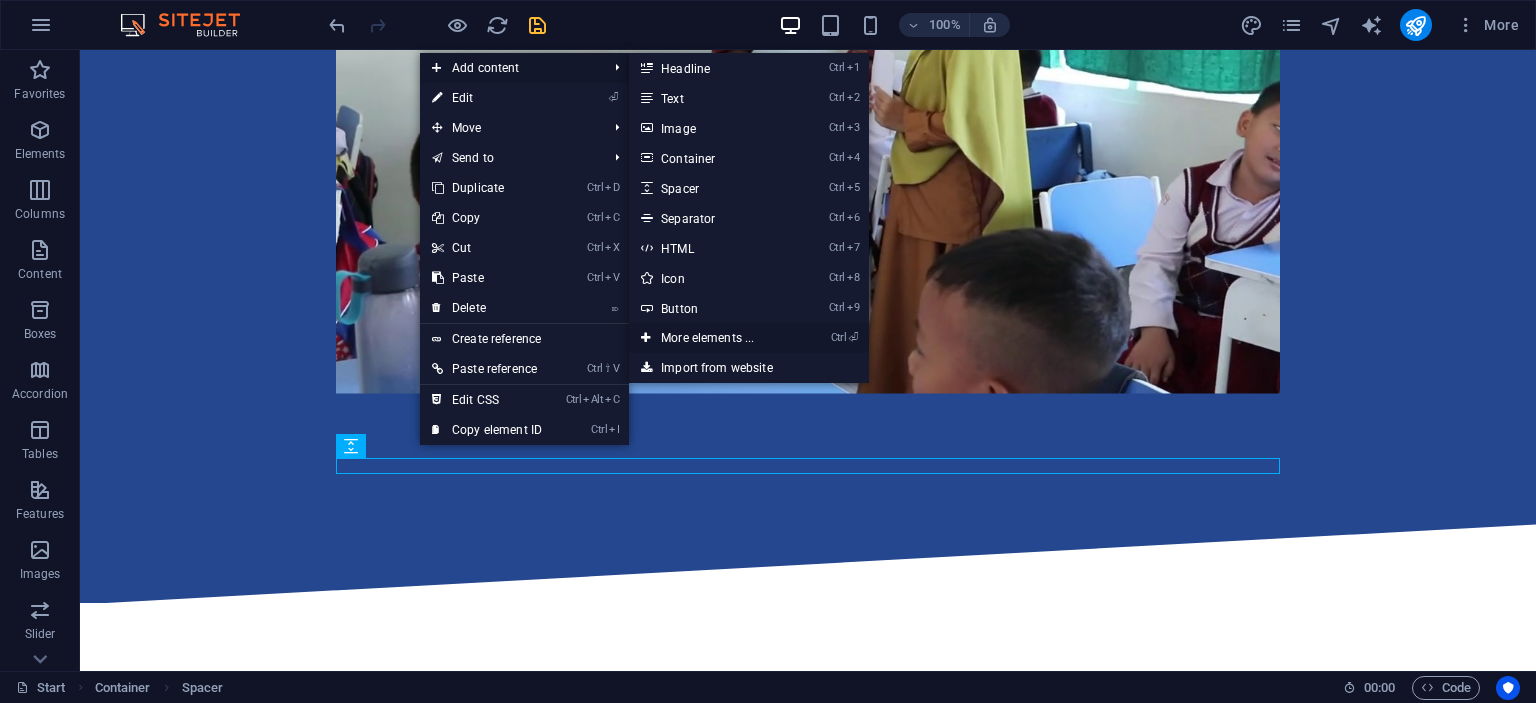 click on "Ctrl ⏎  More elements ..." at bounding box center [711, 338] 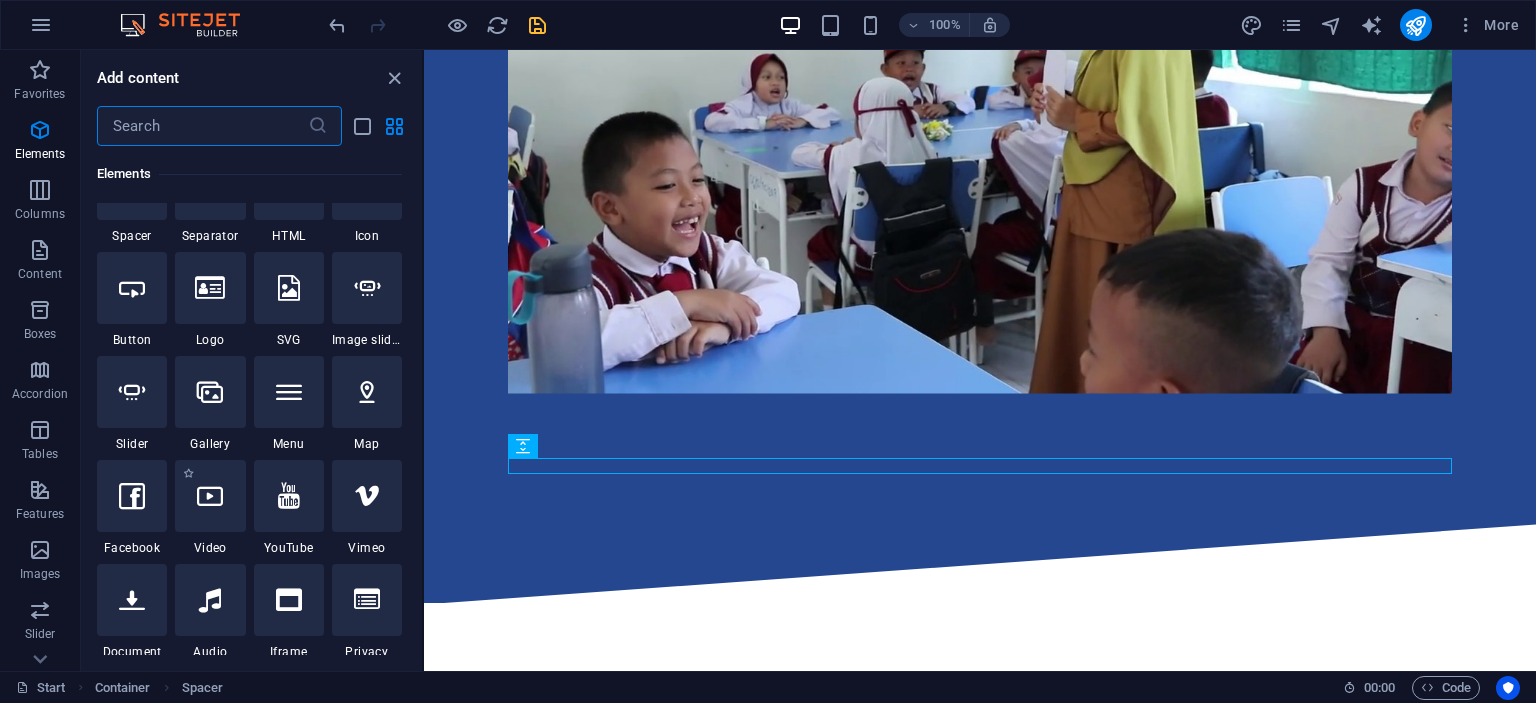 scroll, scrollTop: 395, scrollLeft: 0, axis: vertical 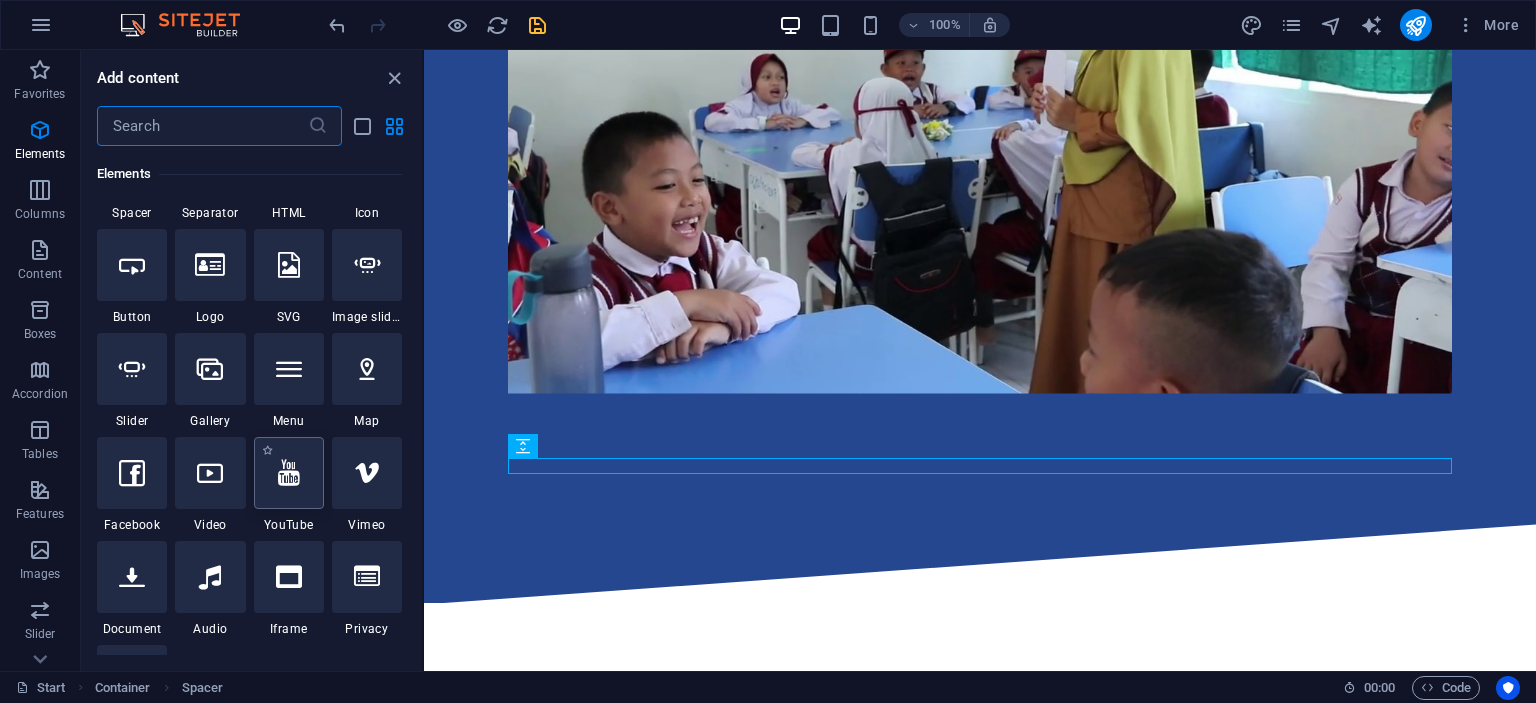 click at bounding box center [289, 473] 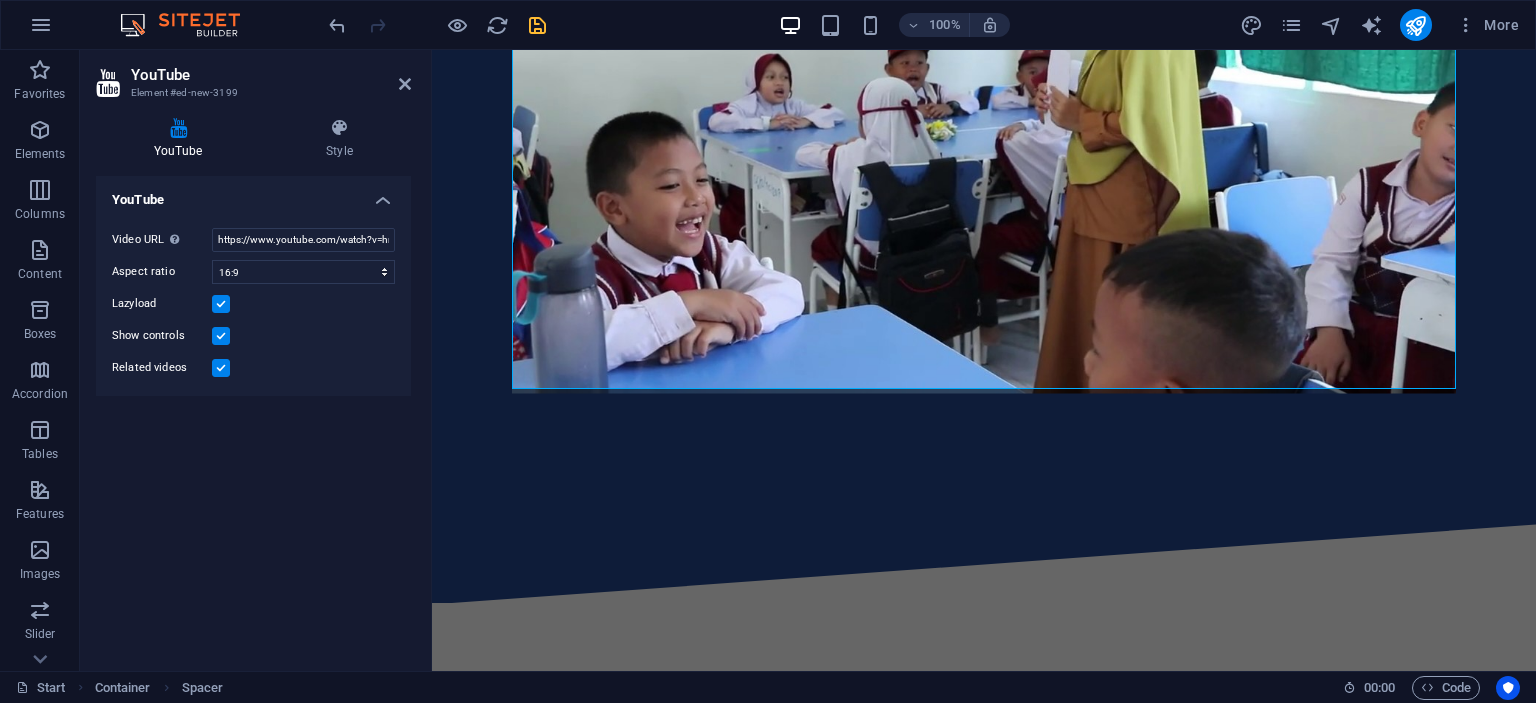 scroll, scrollTop: 2464, scrollLeft: 0, axis: vertical 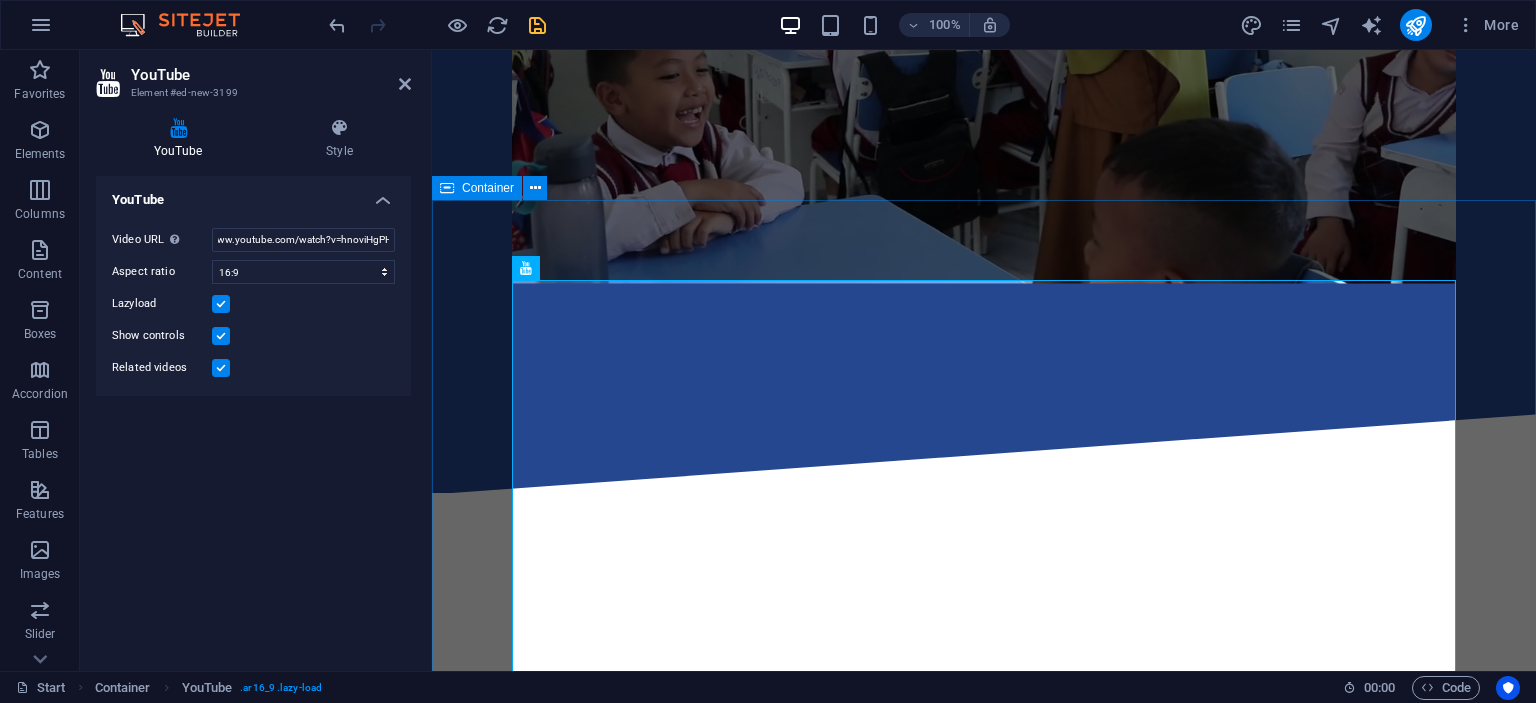 click on "SIMULASI PROJECT BASED LEARNING (PJBL) Film ini menjelaskan bagaimana proses pembelajaran CTL berlangsung." at bounding box center [984, 940] 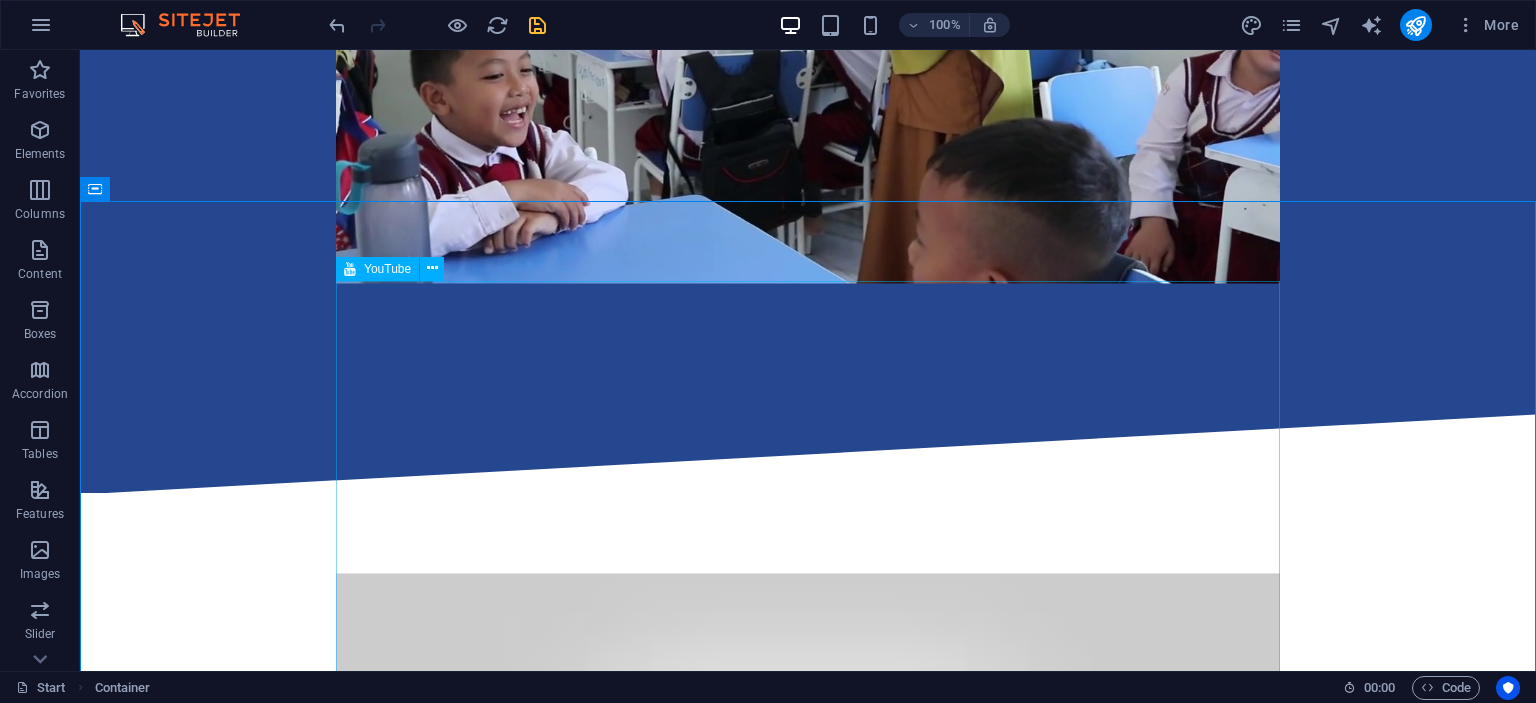 click at bounding box center (808, 838) 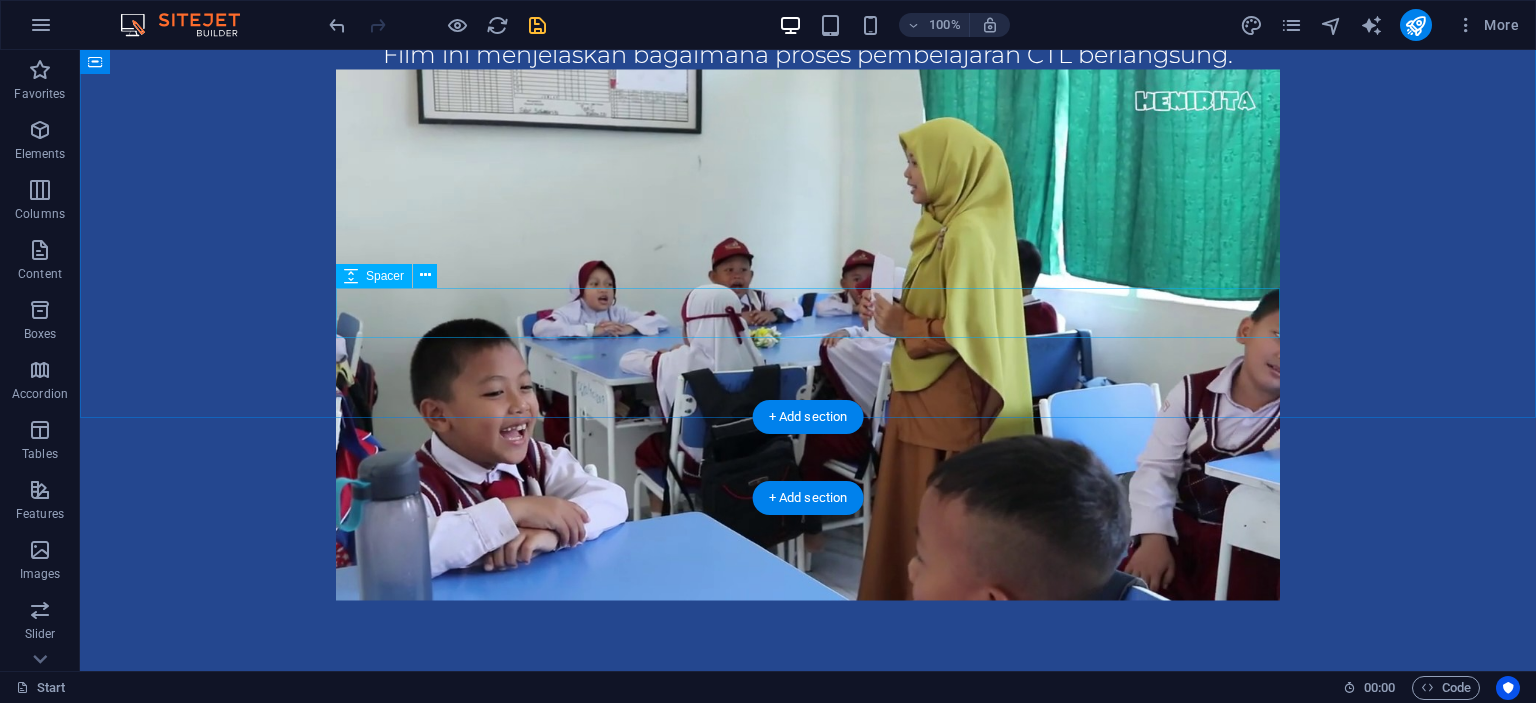 scroll, scrollTop: 2147, scrollLeft: 0, axis: vertical 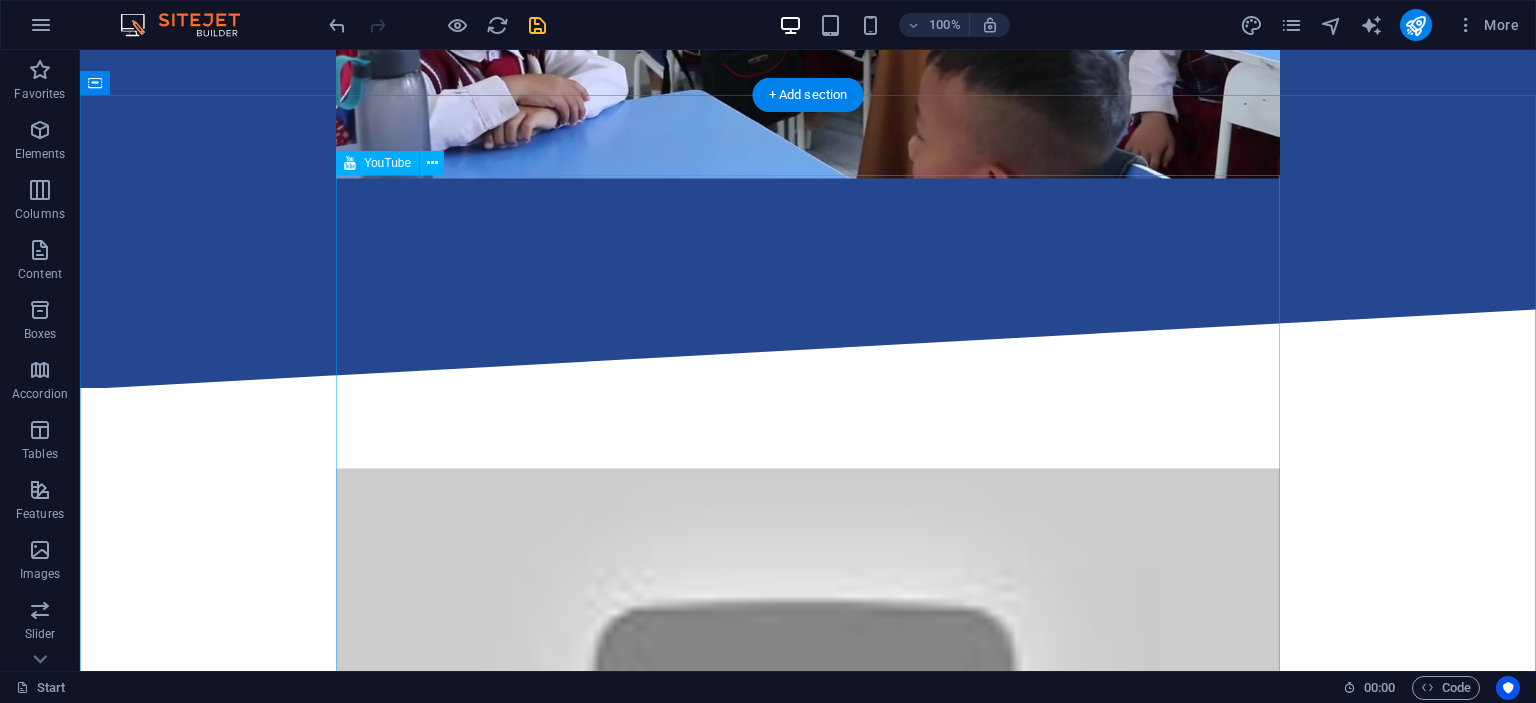 click at bounding box center [808, 733] 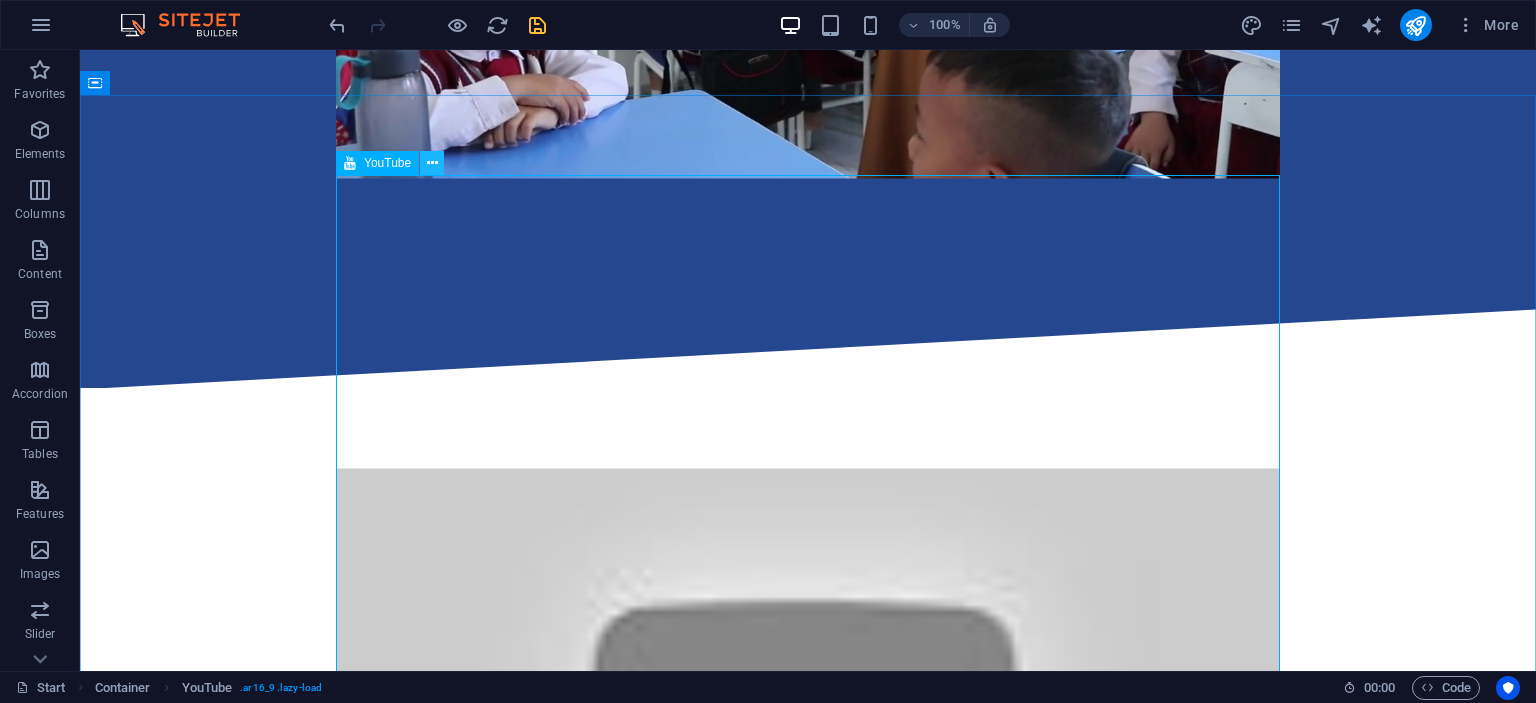 click at bounding box center (432, 163) 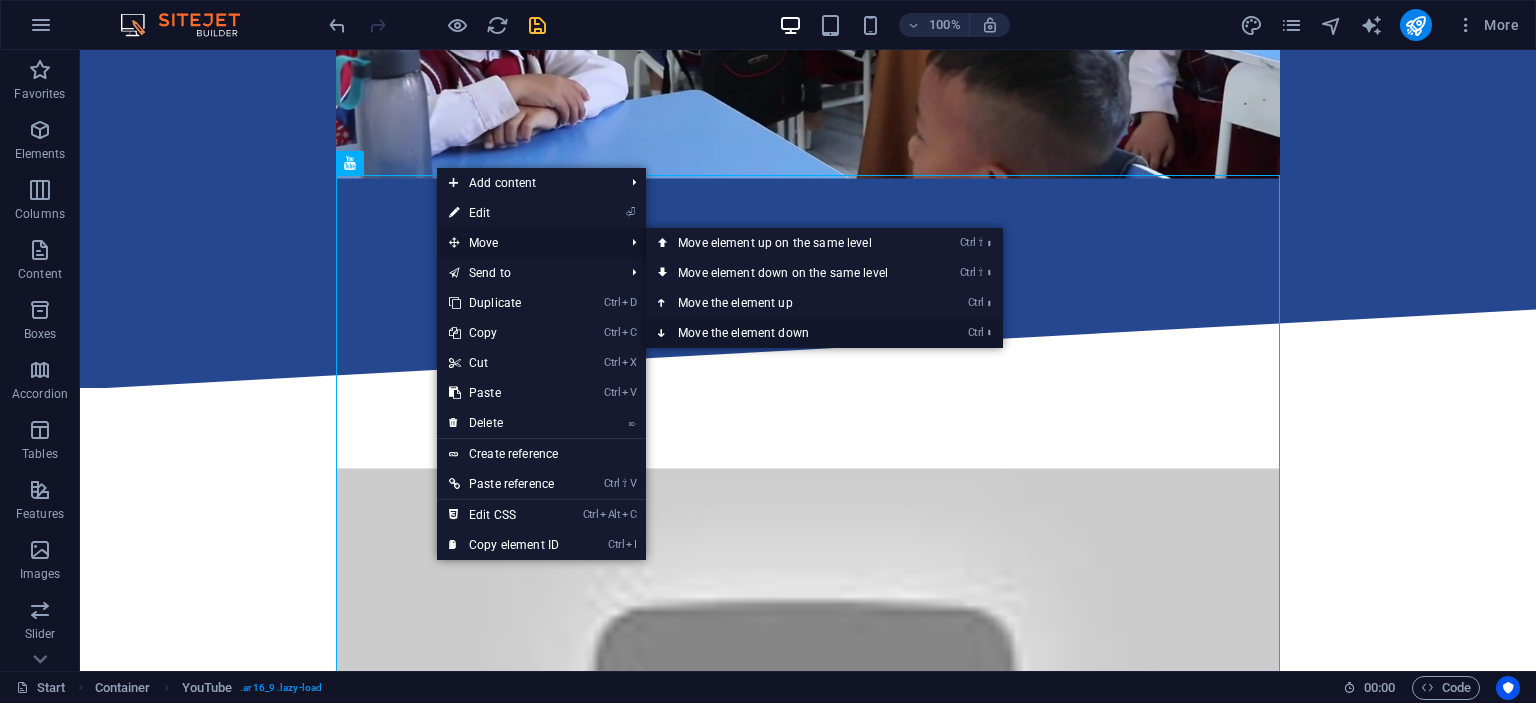 click on "Ctrl ⬇  Move the element down" at bounding box center (787, 333) 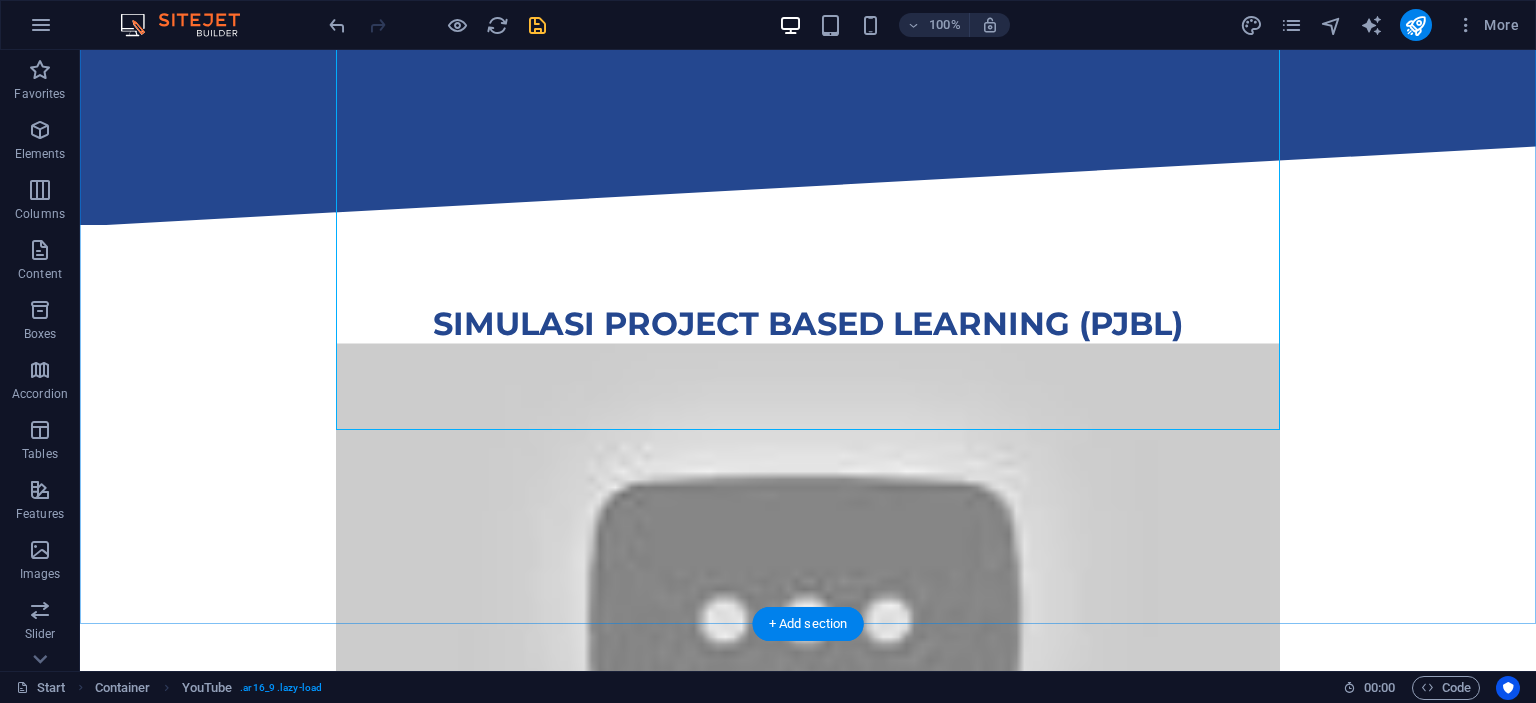 scroll, scrollTop: 2464, scrollLeft: 0, axis: vertical 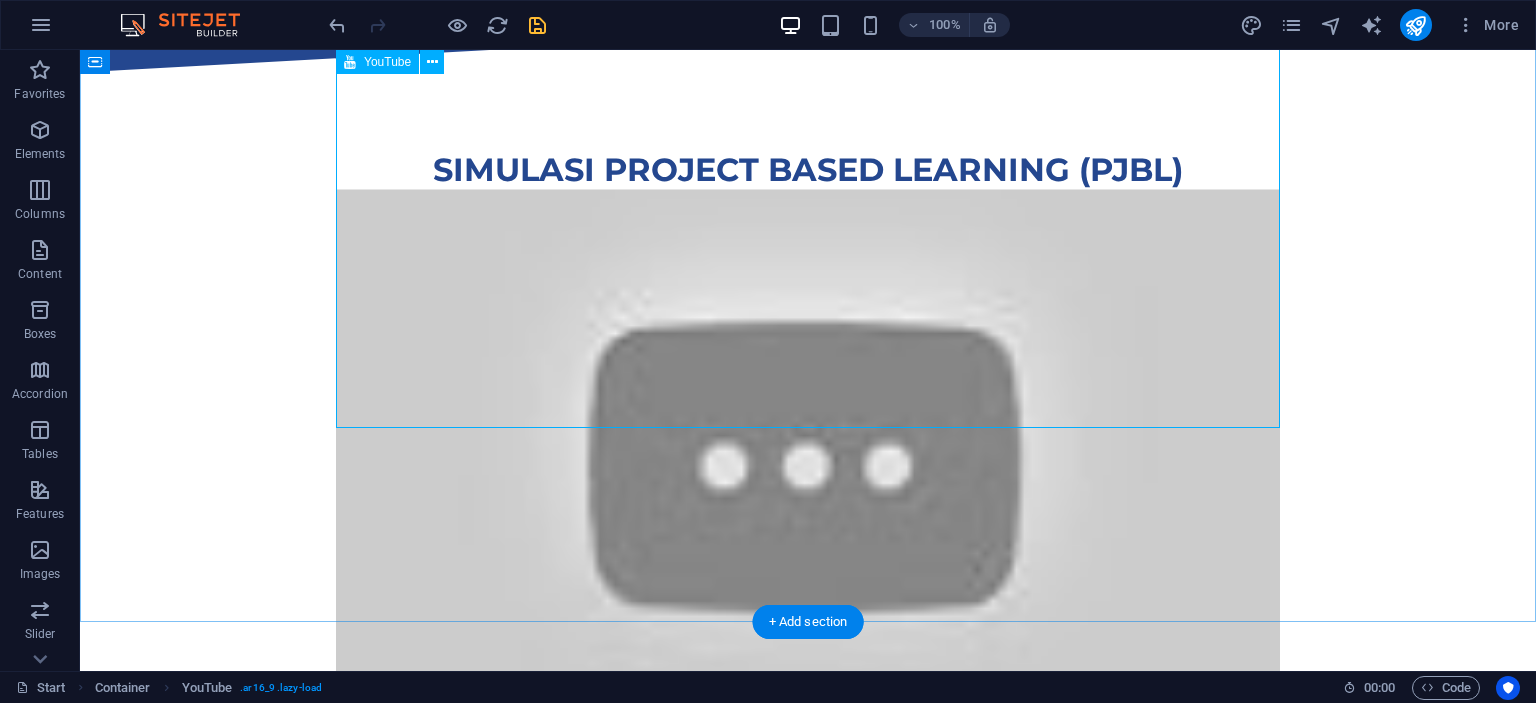 click at bounding box center [808, 455] 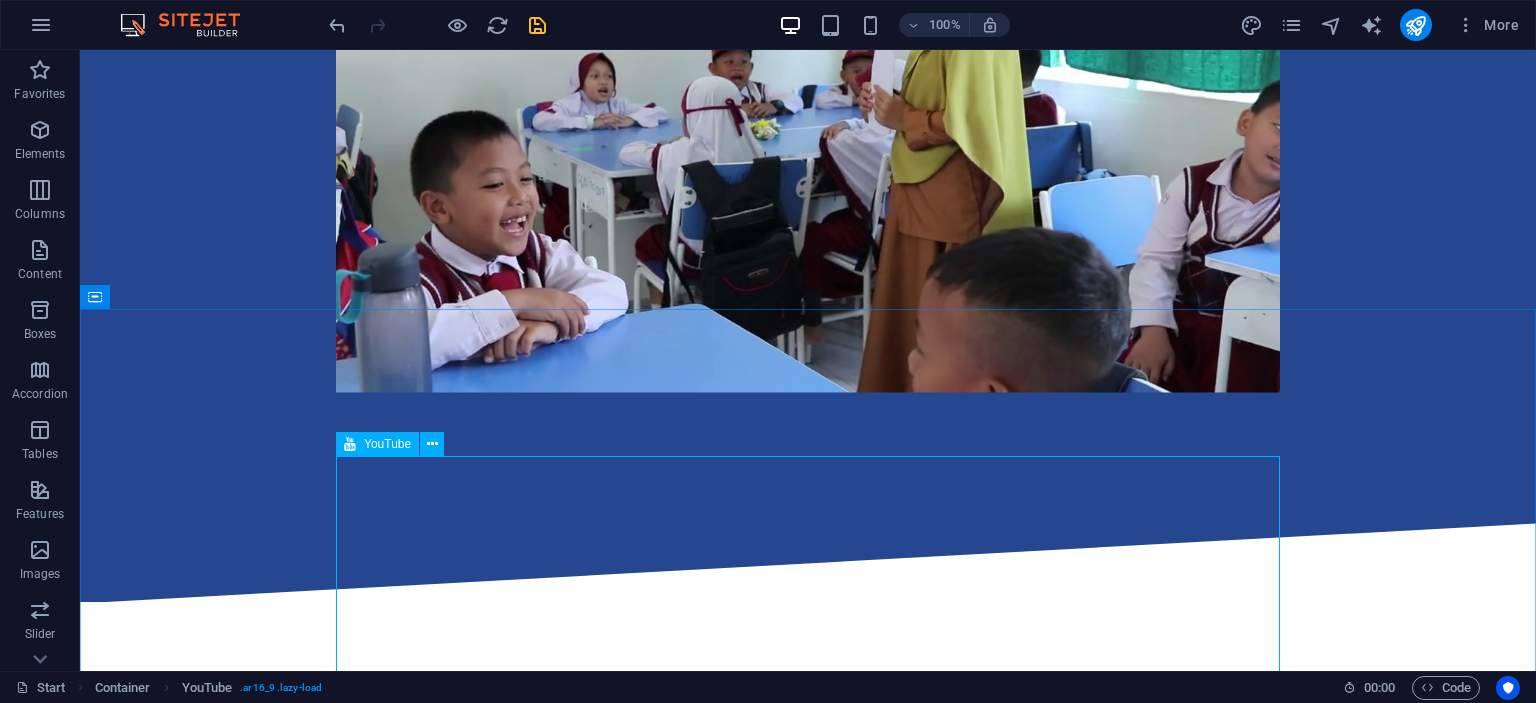 click on "YouTube" at bounding box center (387, 444) 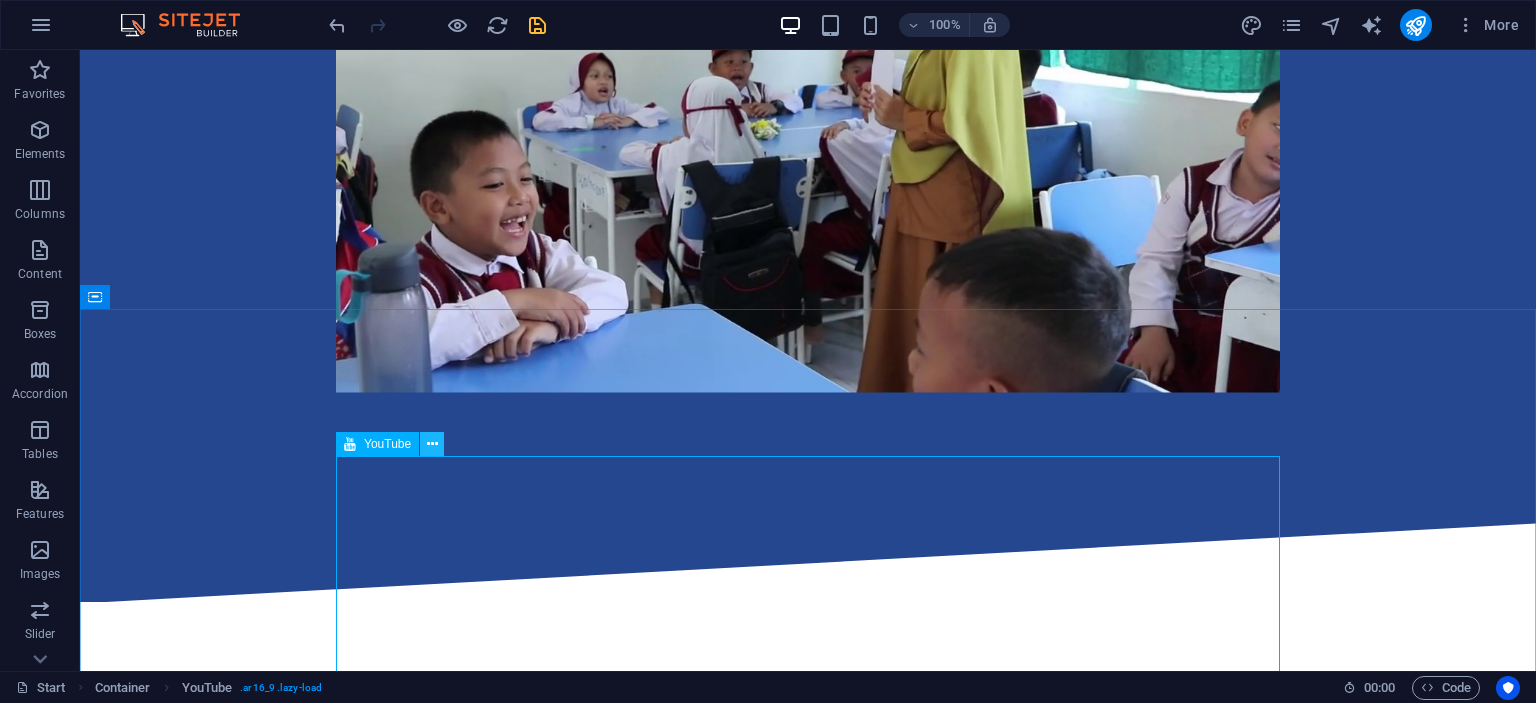 click at bounding box center (432, 444) 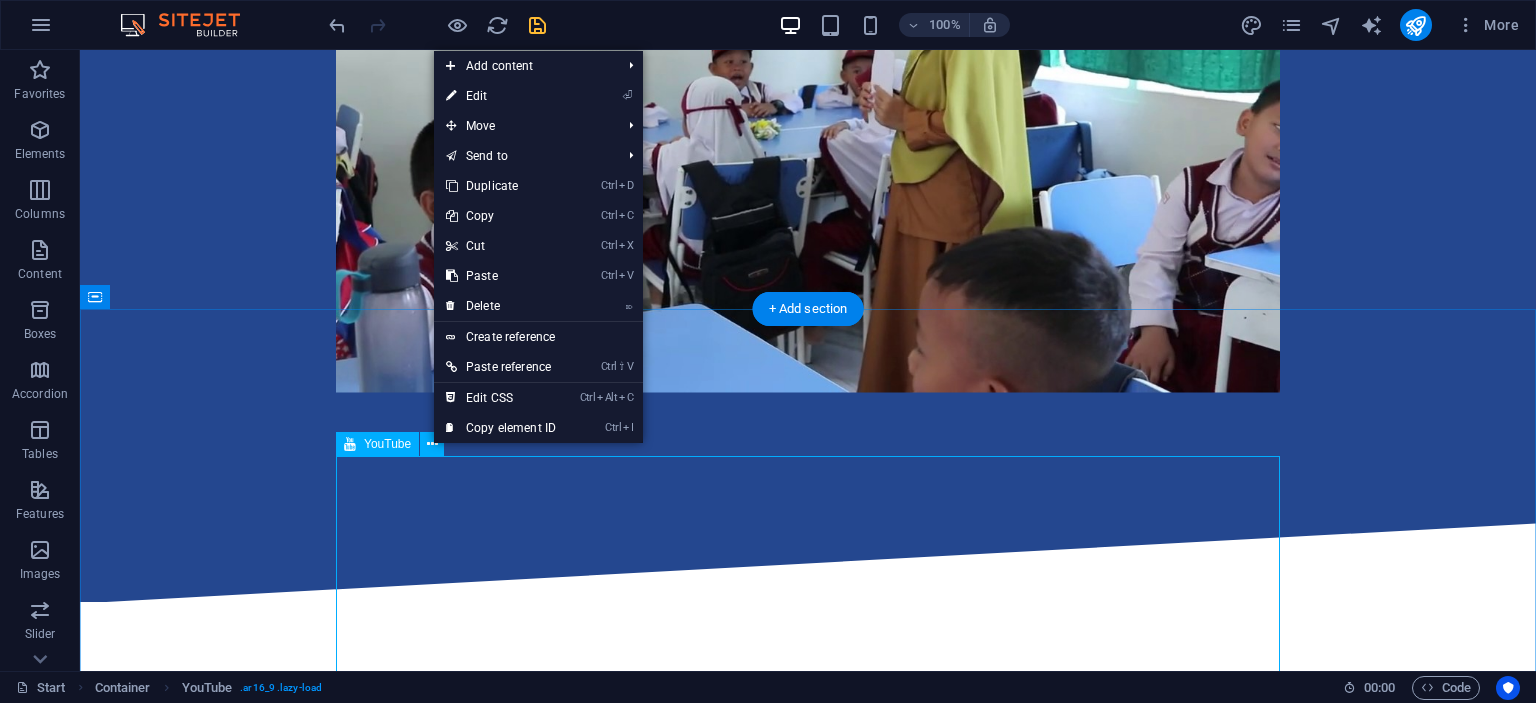 click at bounding box center (808, 1015) 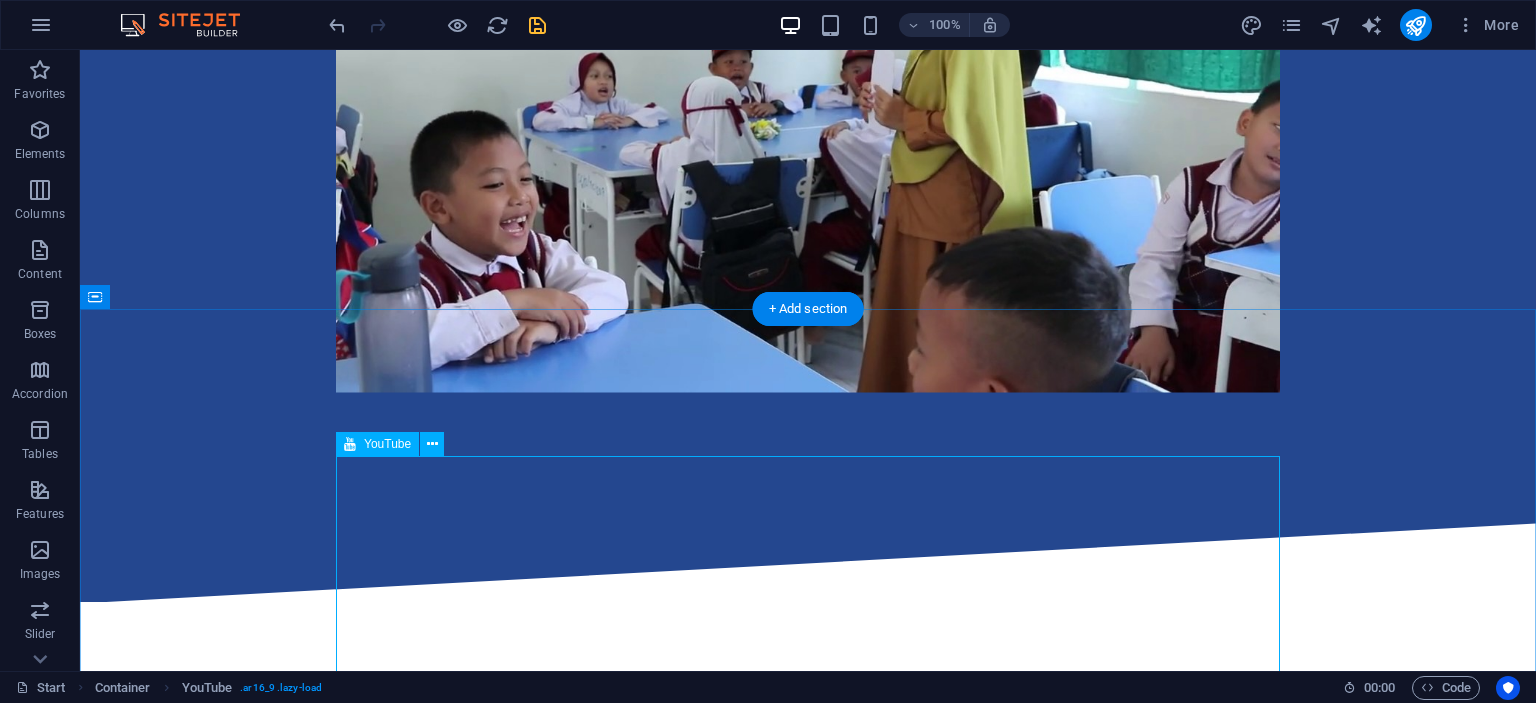 click at bounding box center (808, 1015) 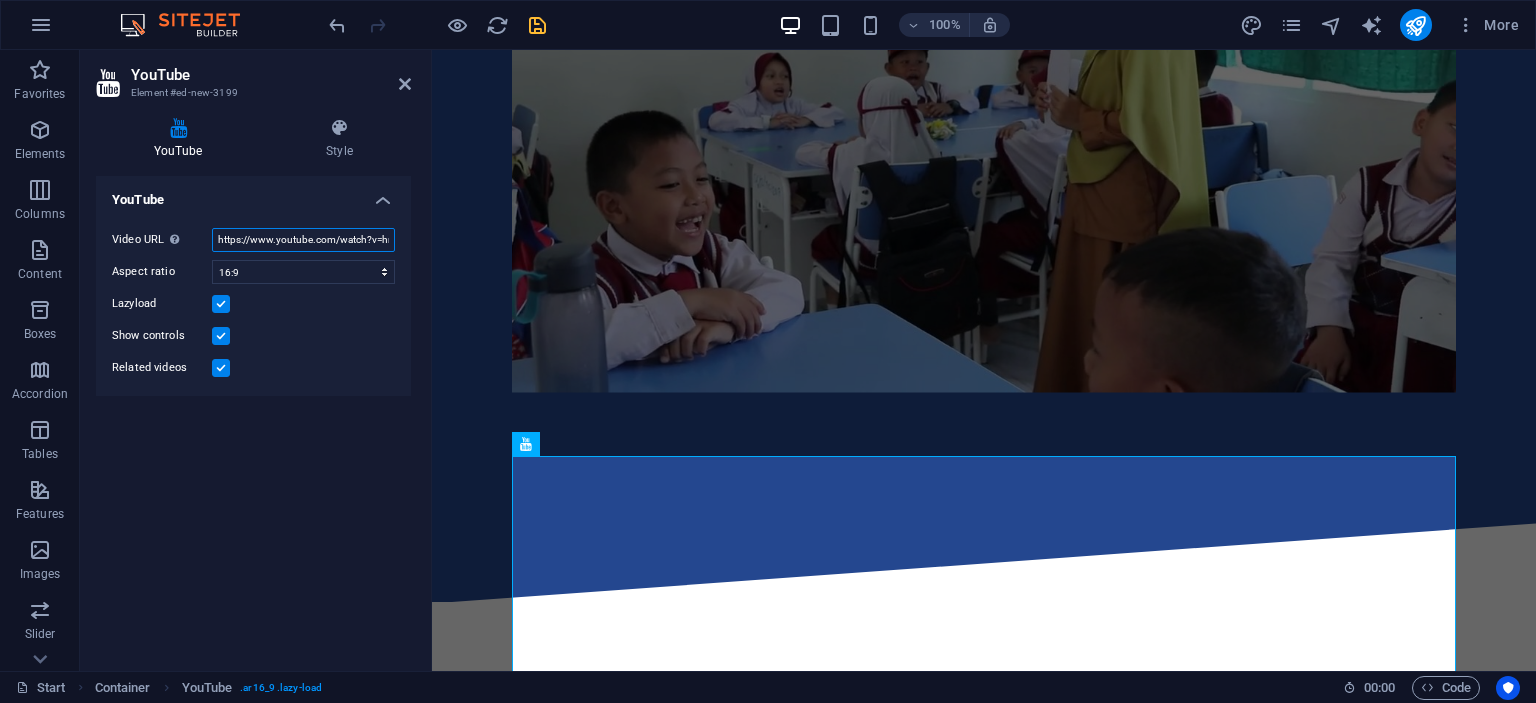 click on "https://www.youtube.com/watch?v=hnoviHgPHkY" at bounding box center (303, 240) 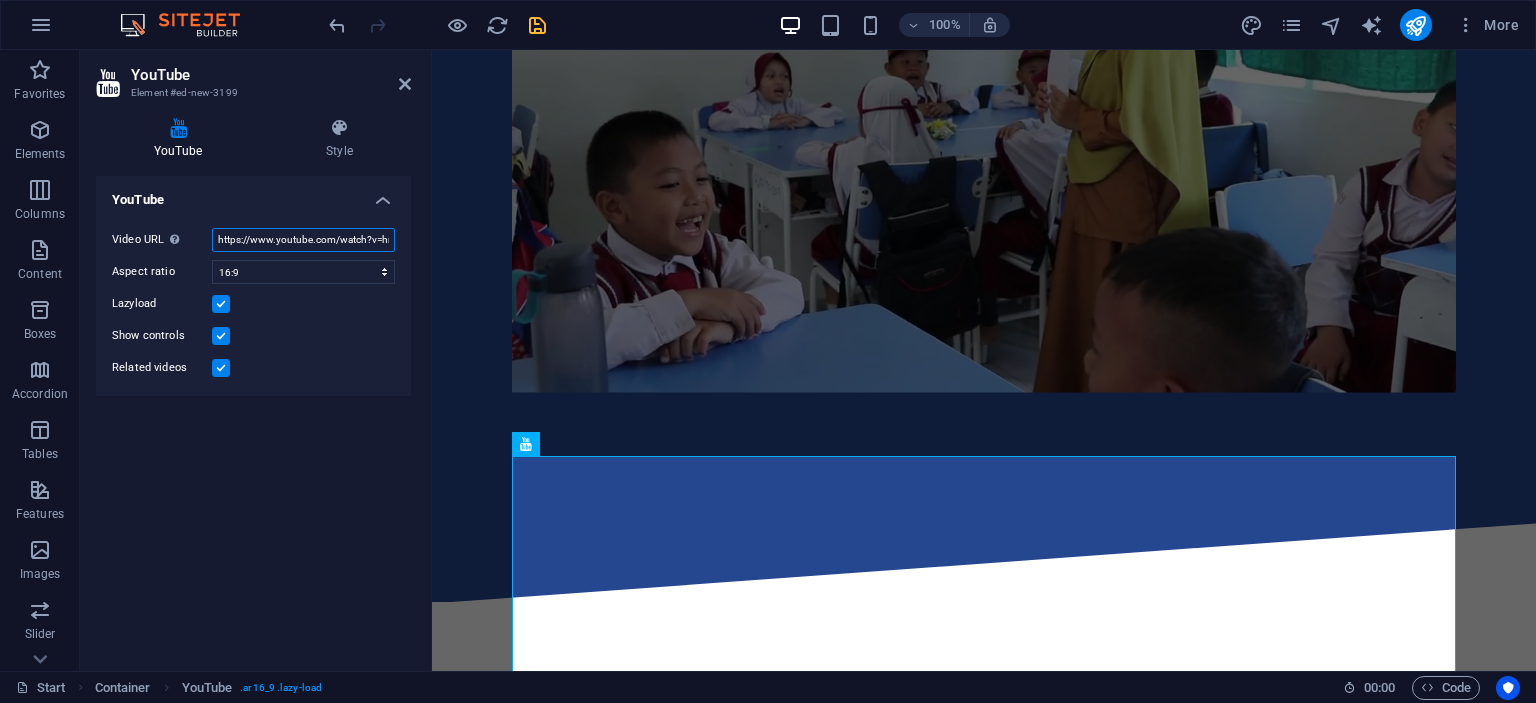 paste on "rS5dkKQZD3A&t=14s" 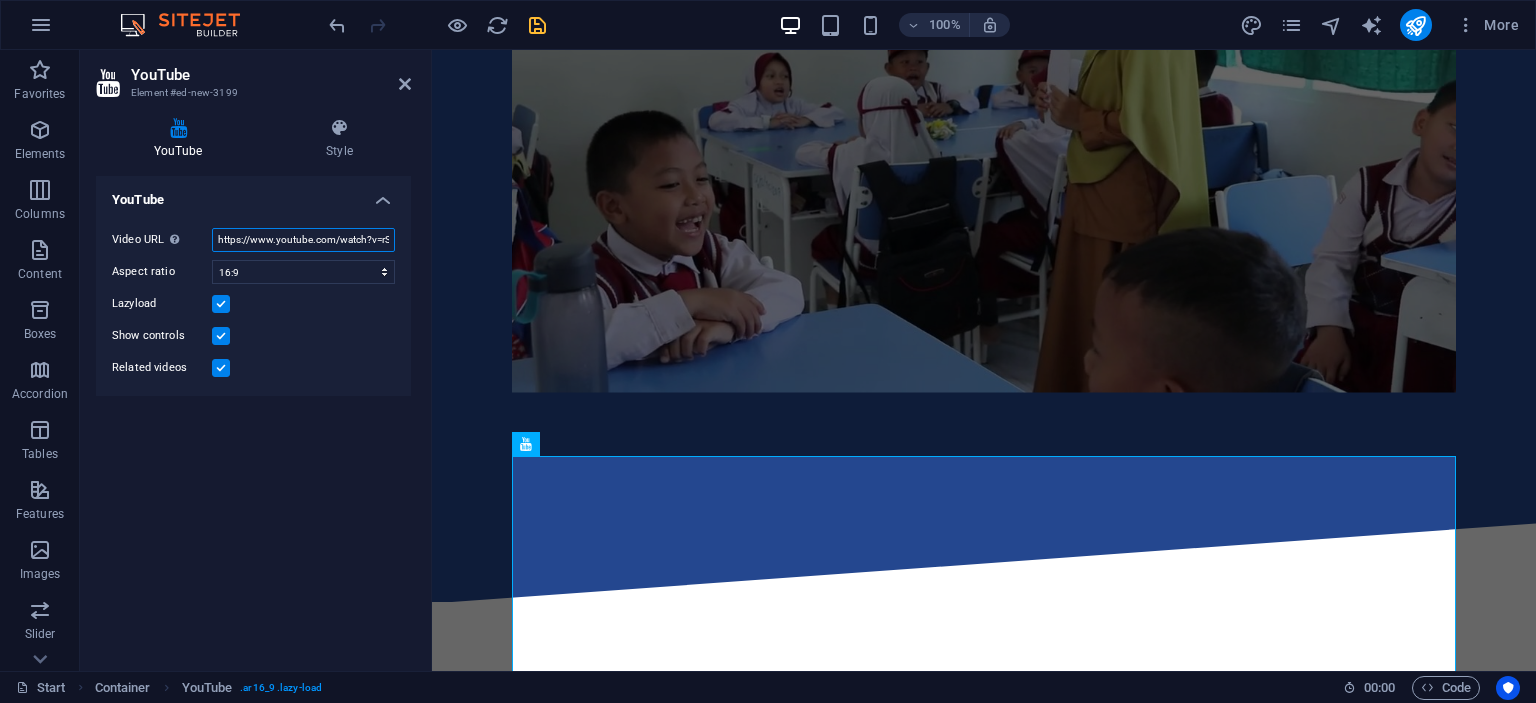 scroll, scrollTop: 0, scrollLeft: 84, axis: horizontal 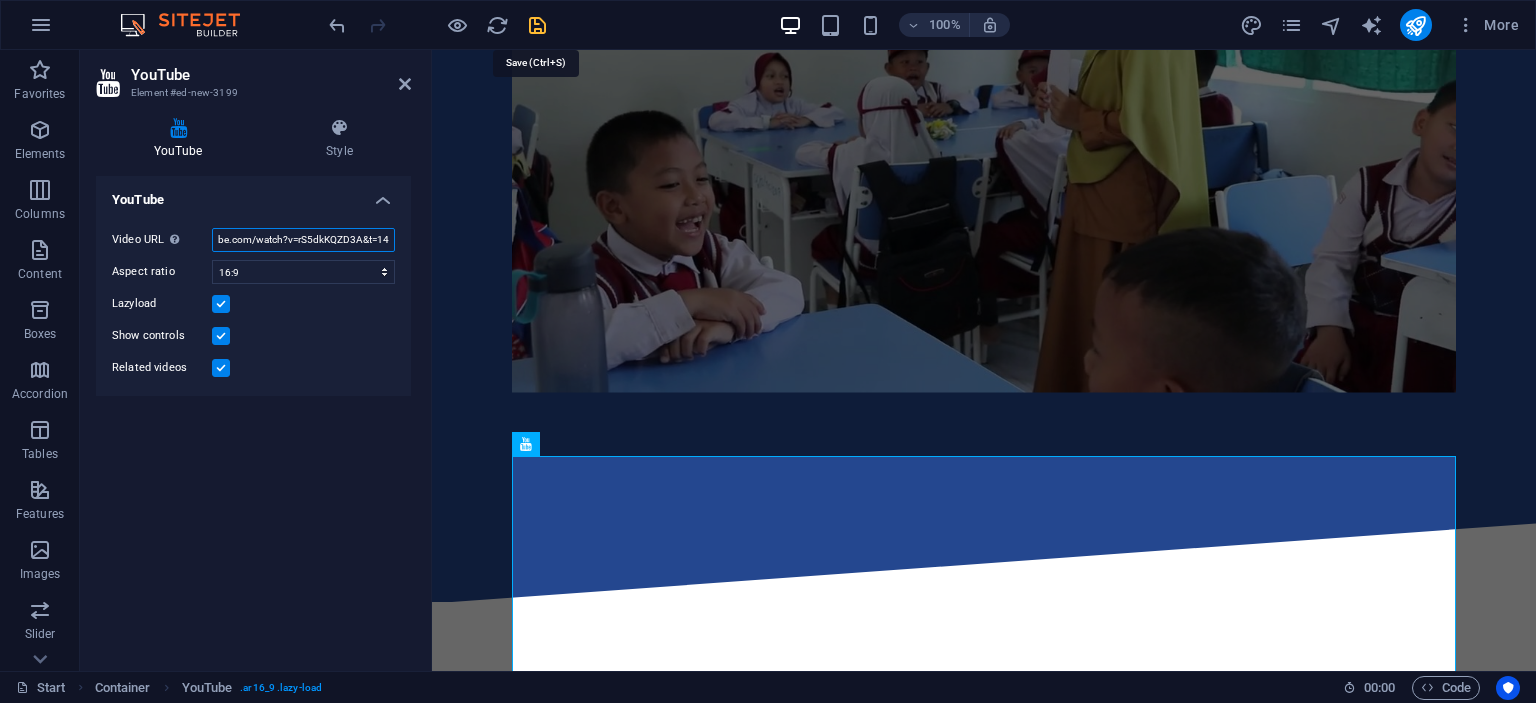 type on "https://www.youtube.com/watch?v=rS5dkKQZD3A&t=14s" 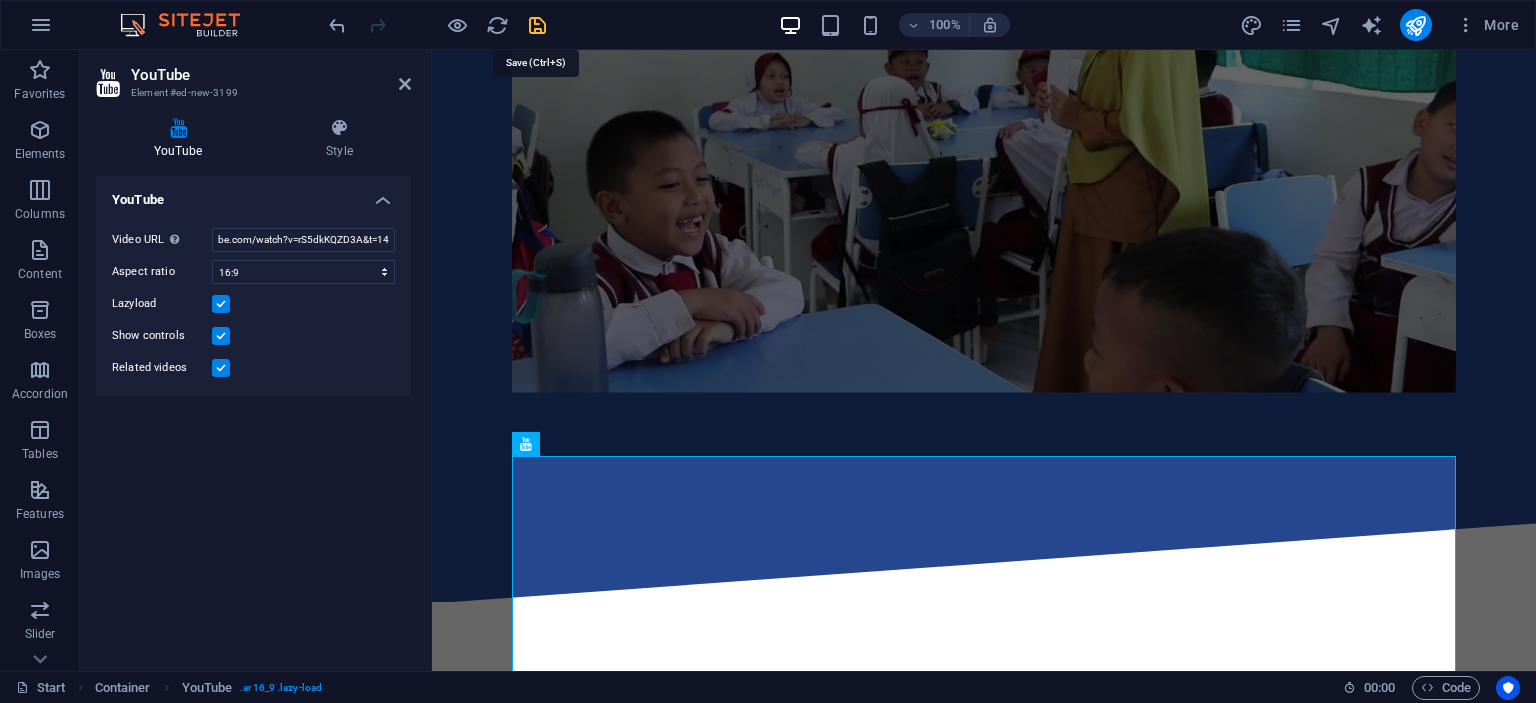 click at bounding box center (537, 25) 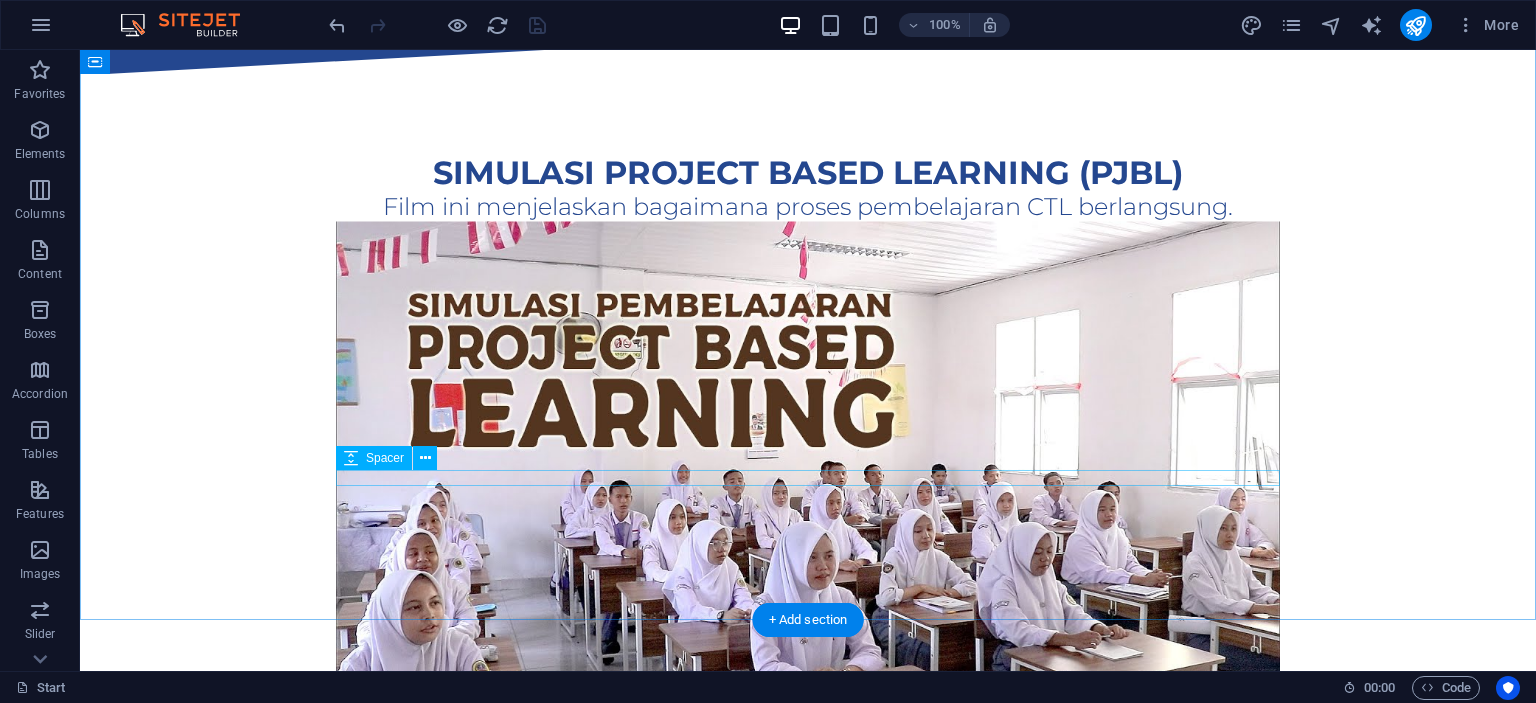 scroll, scrollTop: 2778, scrollLeft: 0, axis: vertical 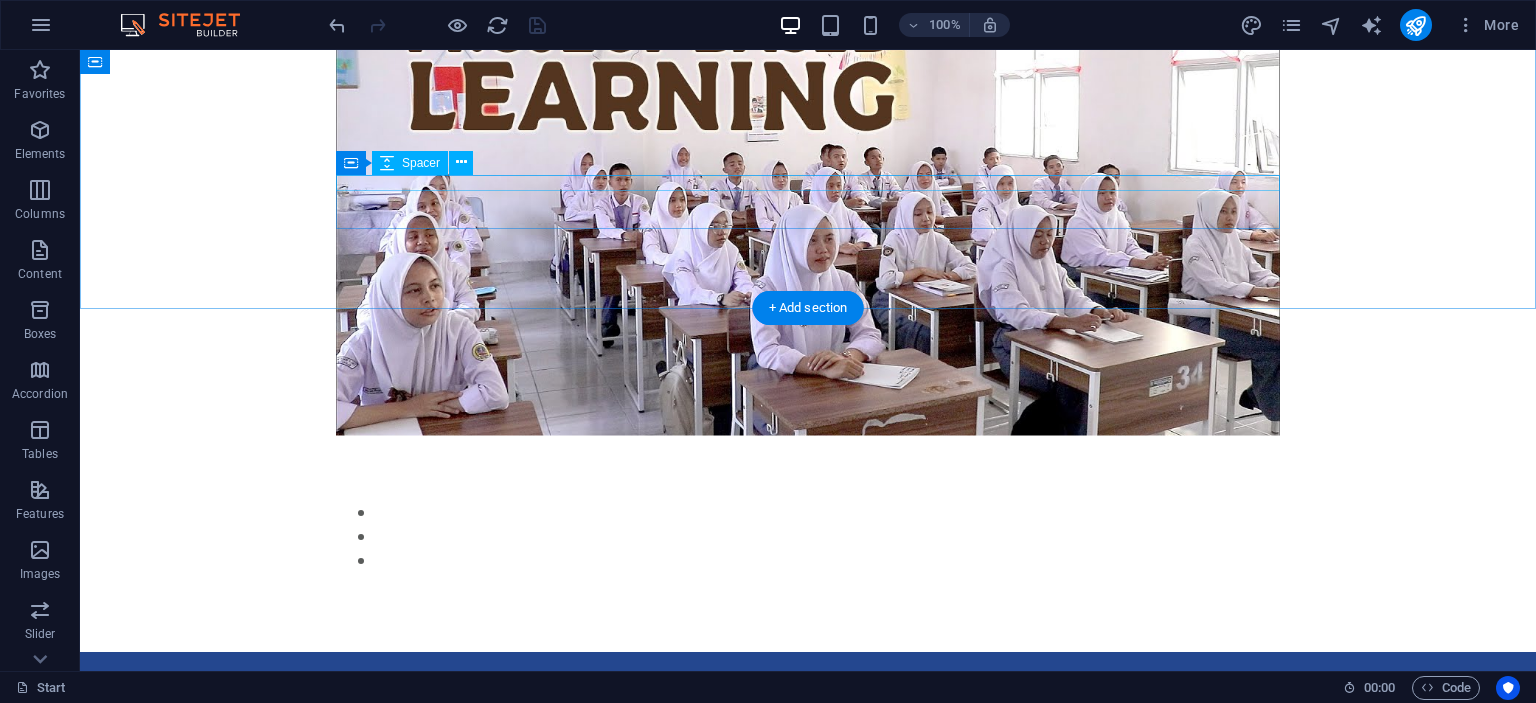 click at bounding box center [808, 476] 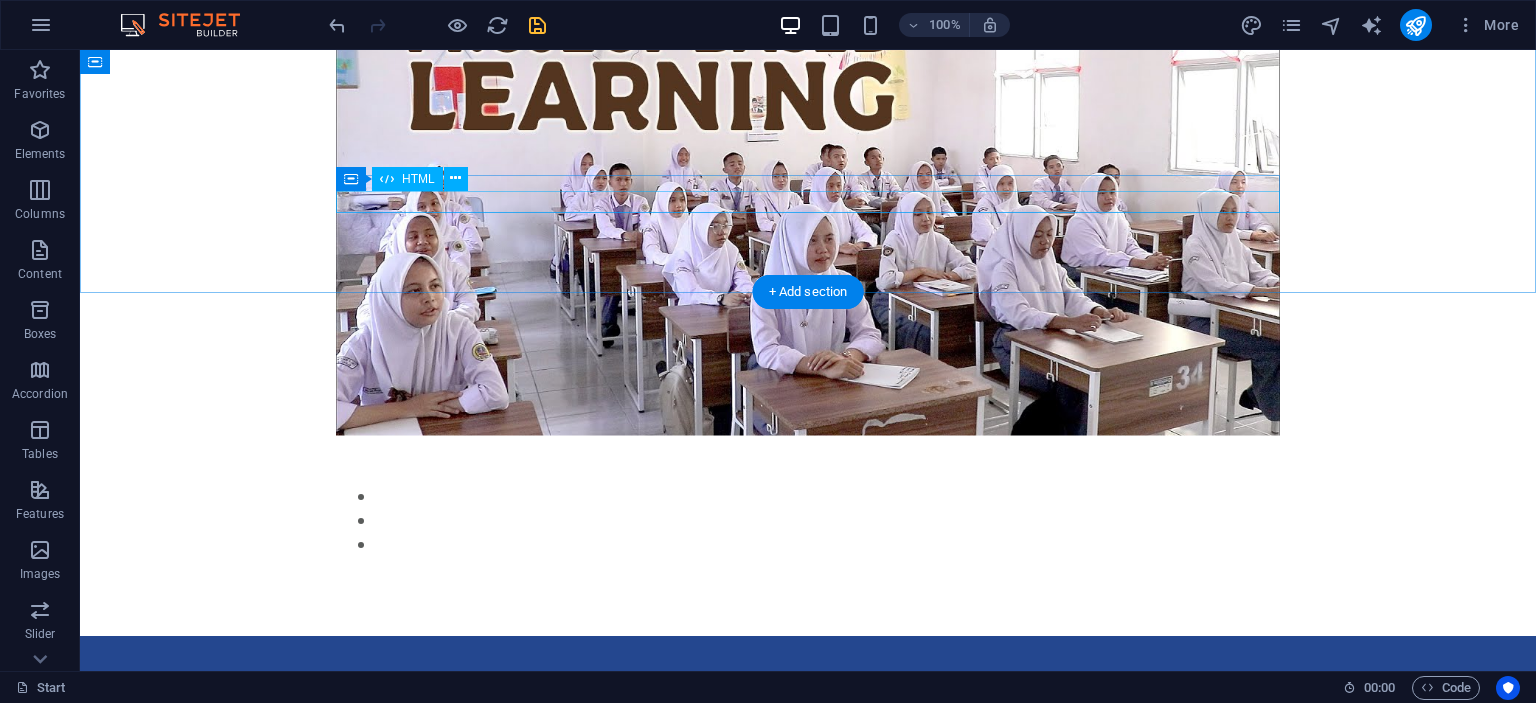 click at bounding box center (808, 520) 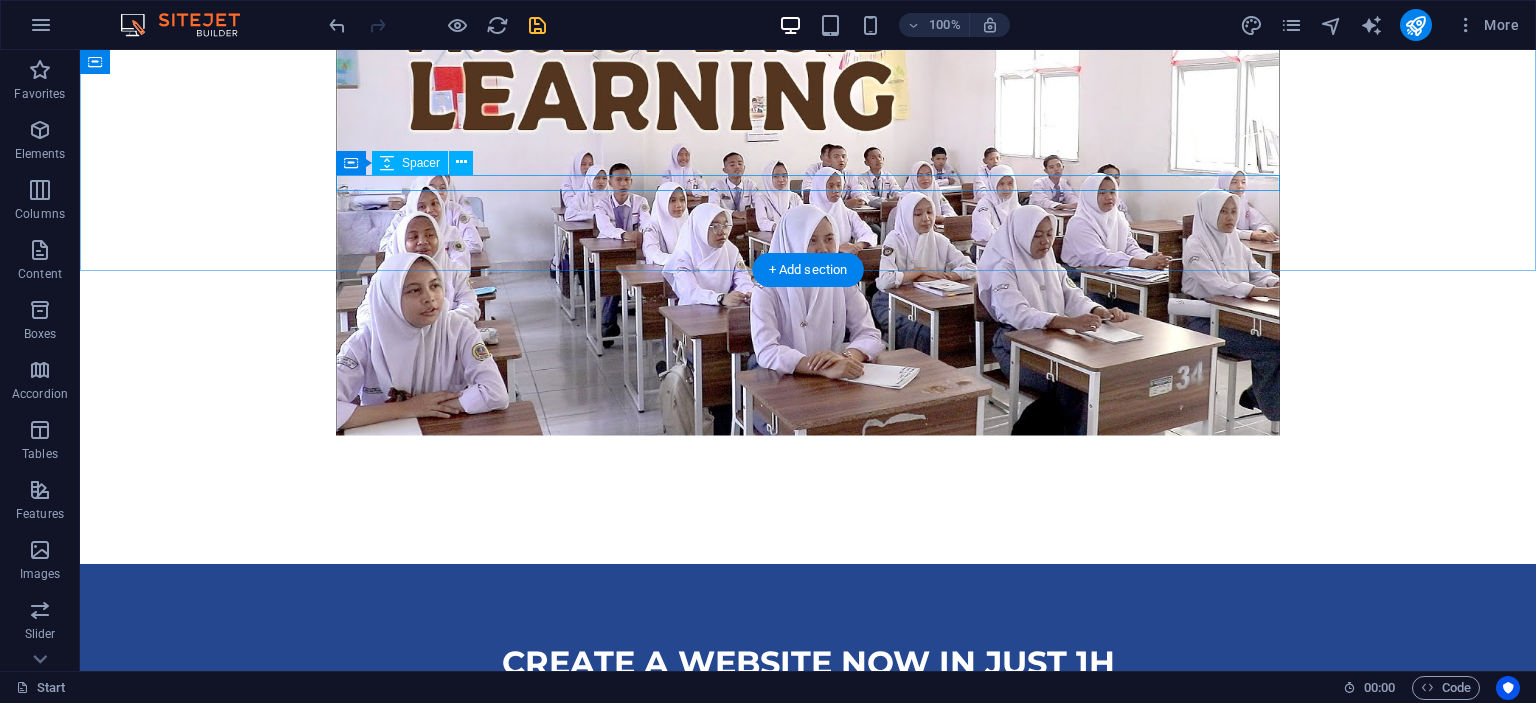 click at bounding box center [808, 476] 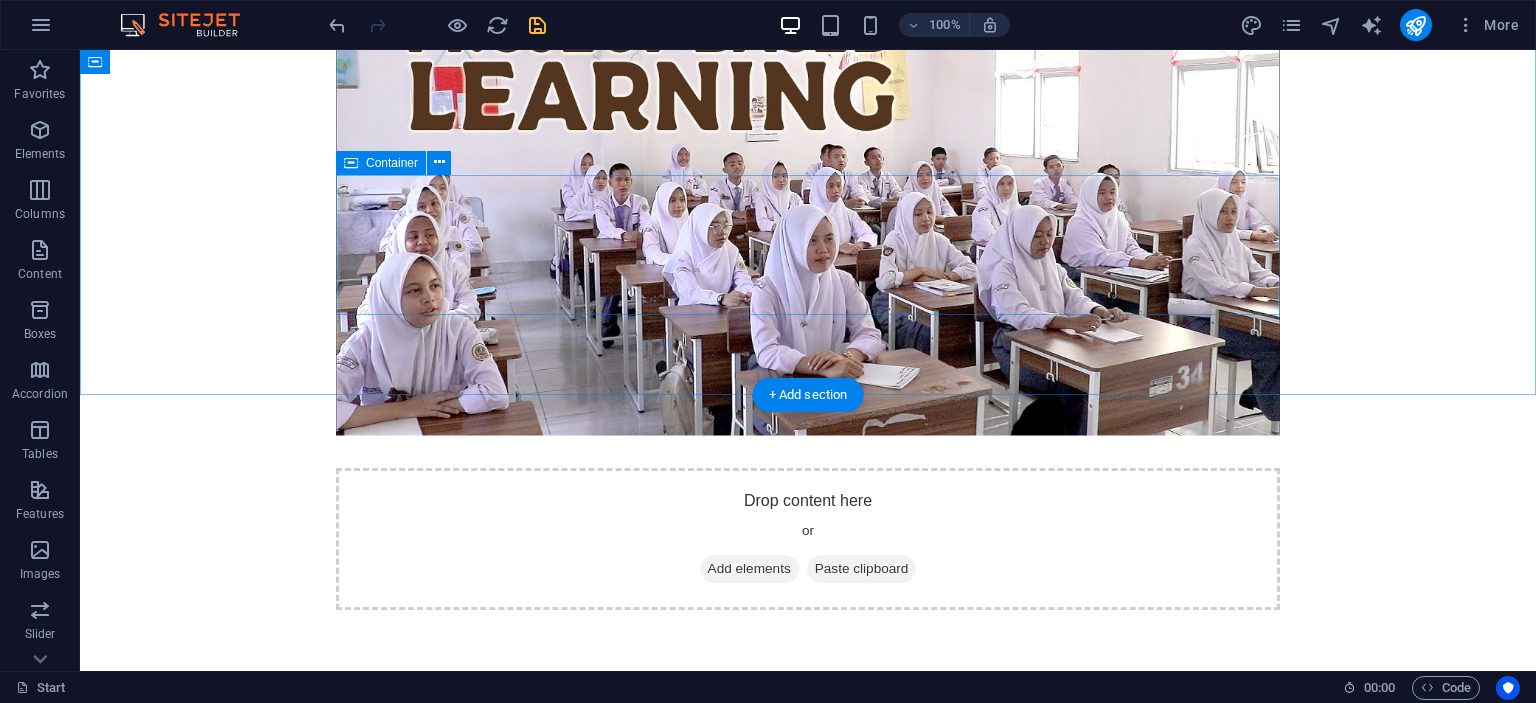 click on "Drop content here or  Add elements  Paste clipboard" at bounding box center (808, 539) 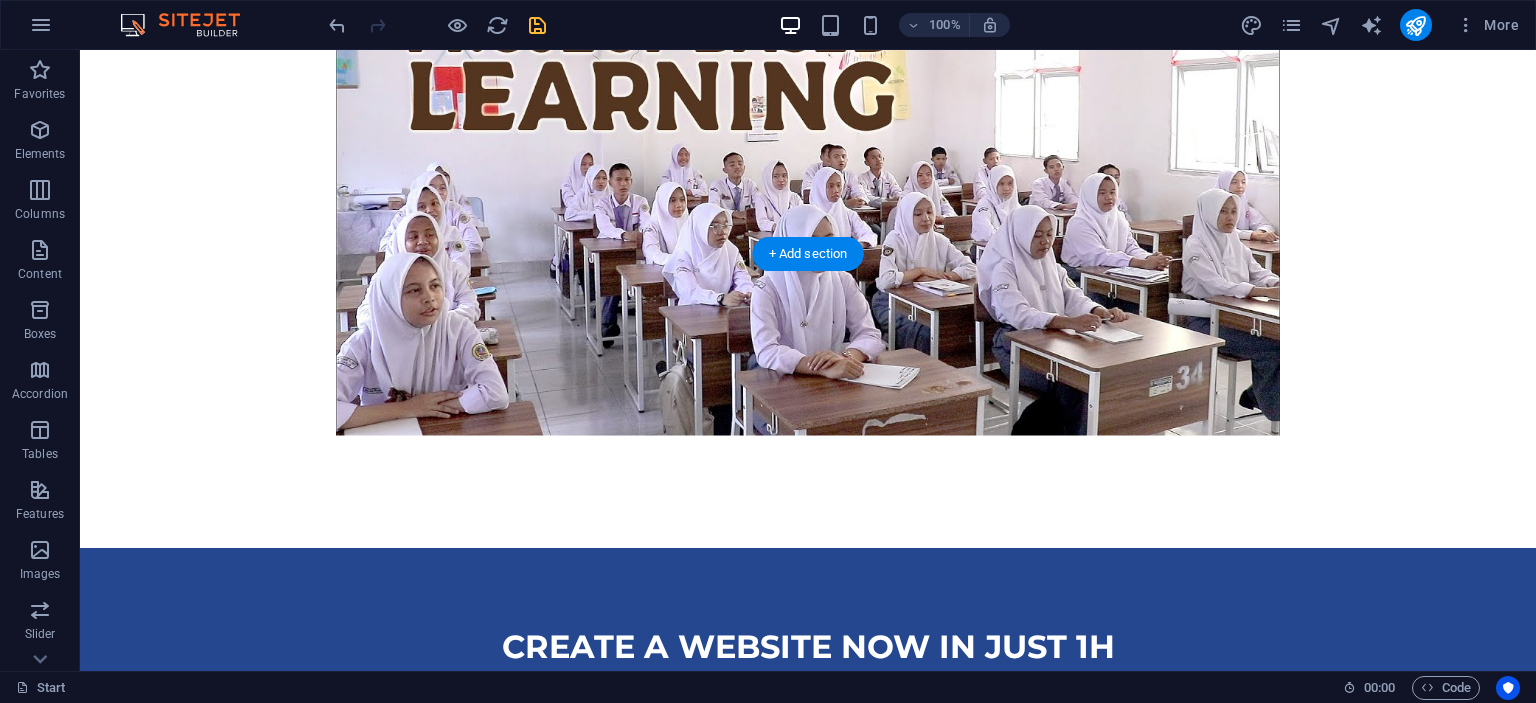 click on "SIMULASI PROJECT BASED LEARNING (PJBL) Film ini menjelaskan bagaimana proses pembelajaran CTL berlangsung." at bounding box center [808, 152] 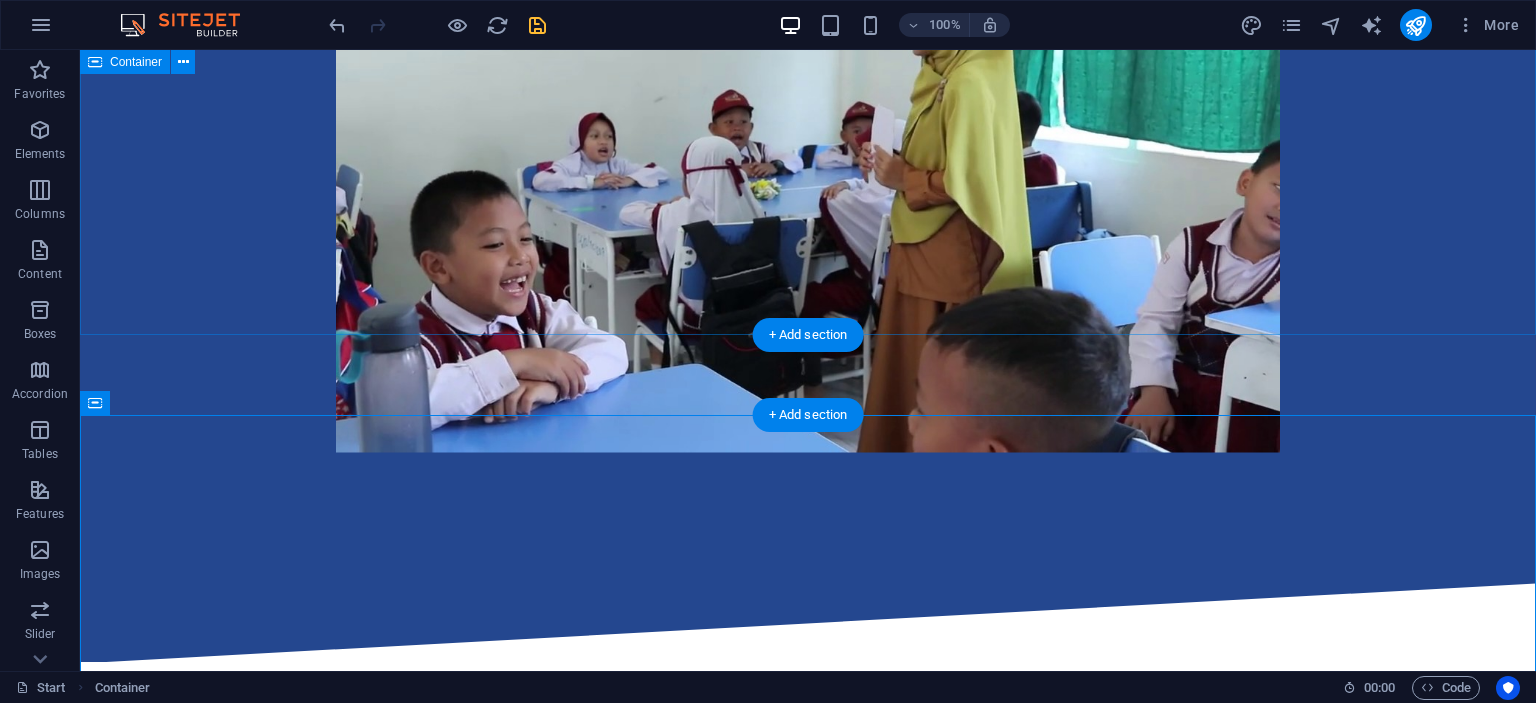 scroll, scrollTop: 1827, scrollLeft: 0, axis: vertical 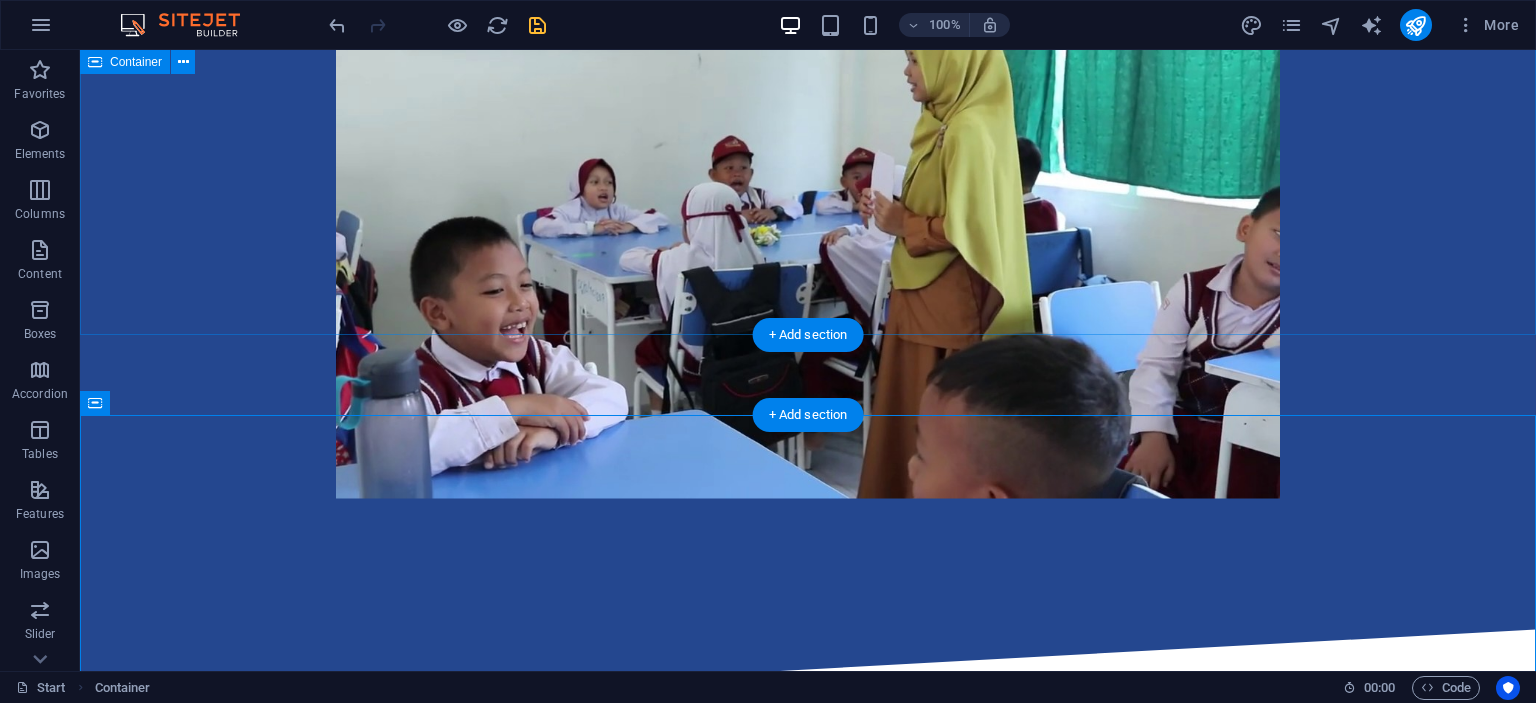 click on "simulasi contextual teaching learning (CTL) Film ini menjelaskan bagaimana proses pembelajaran CTL berlangsung." at bounding box center [808, 216] 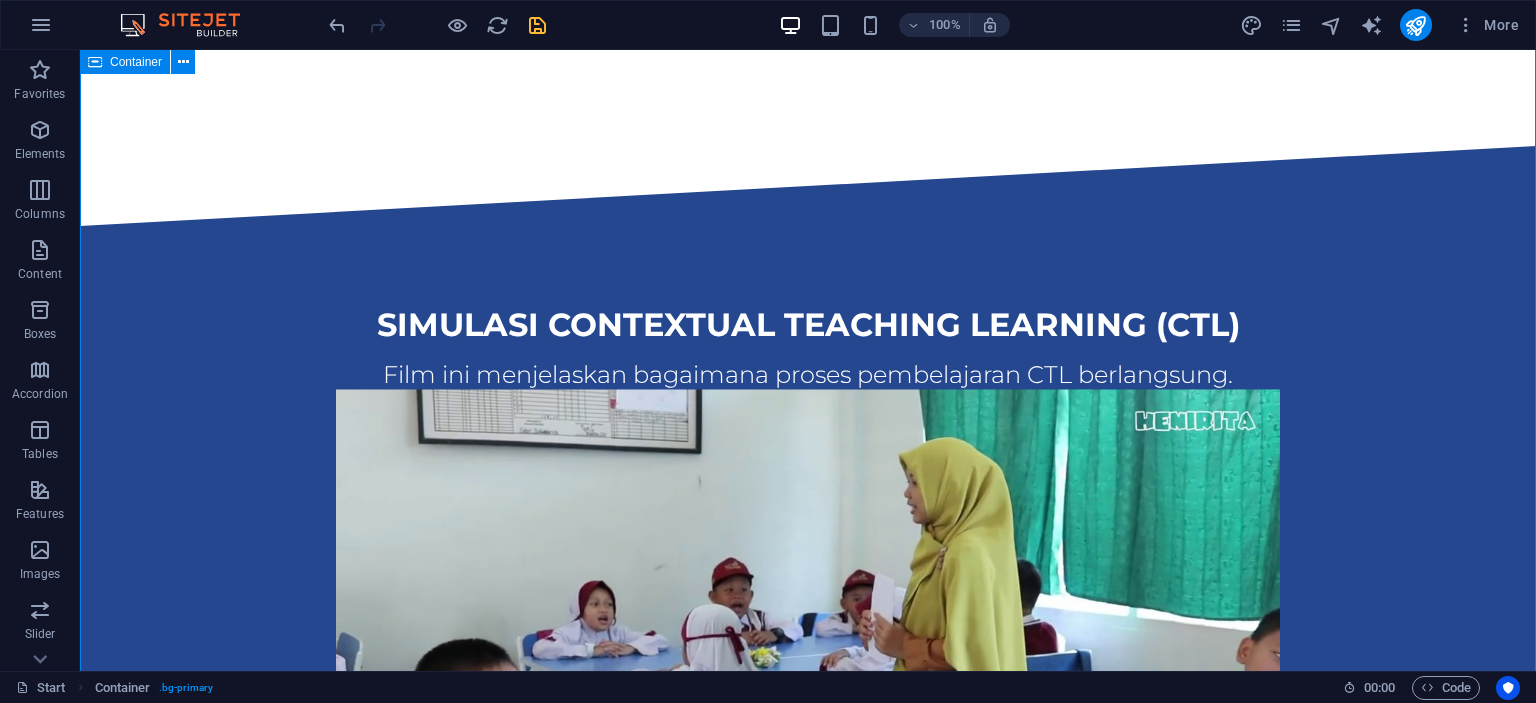 scroll, scrollTop: 1194, scrollLeft: 0, axis: vertical 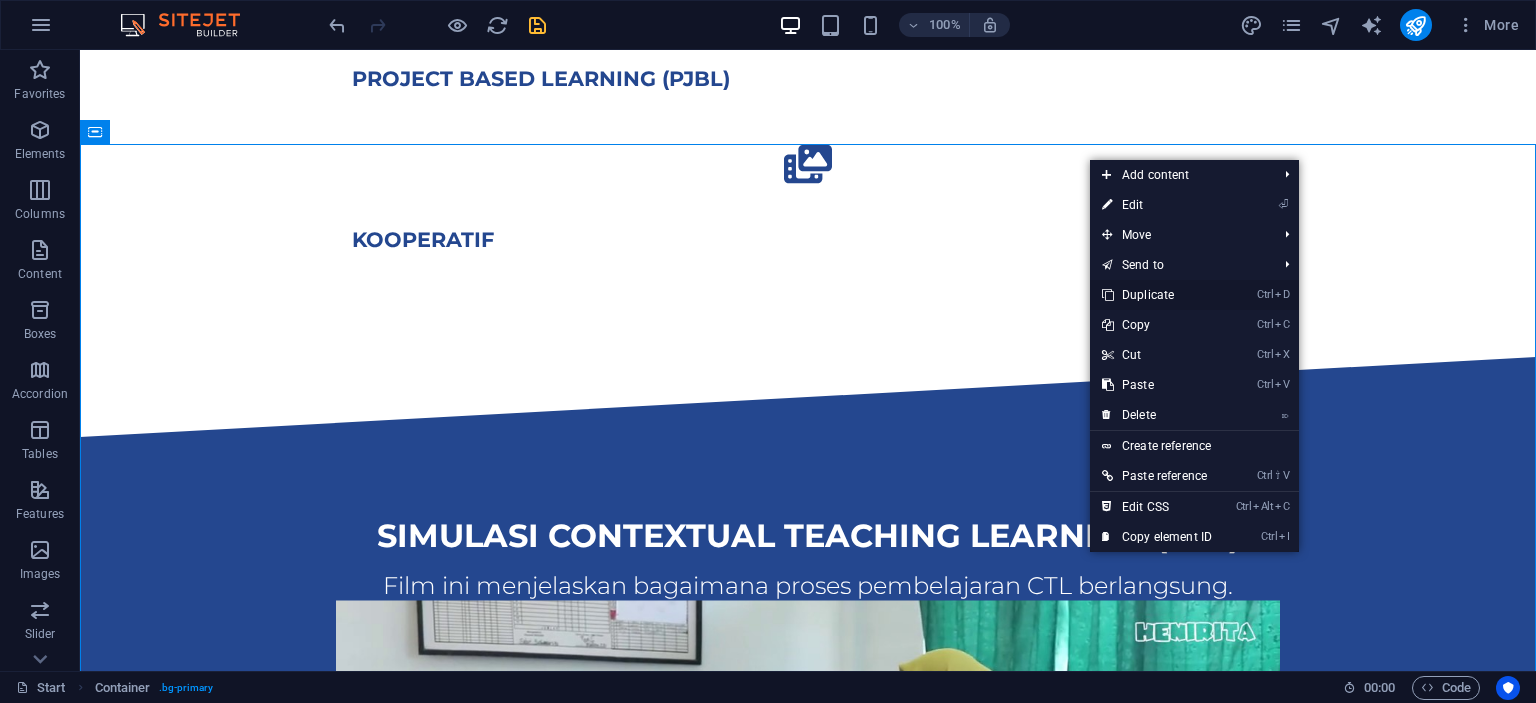 click on "Ctrl D  Duplicate" at bounding box center (1157, 295) 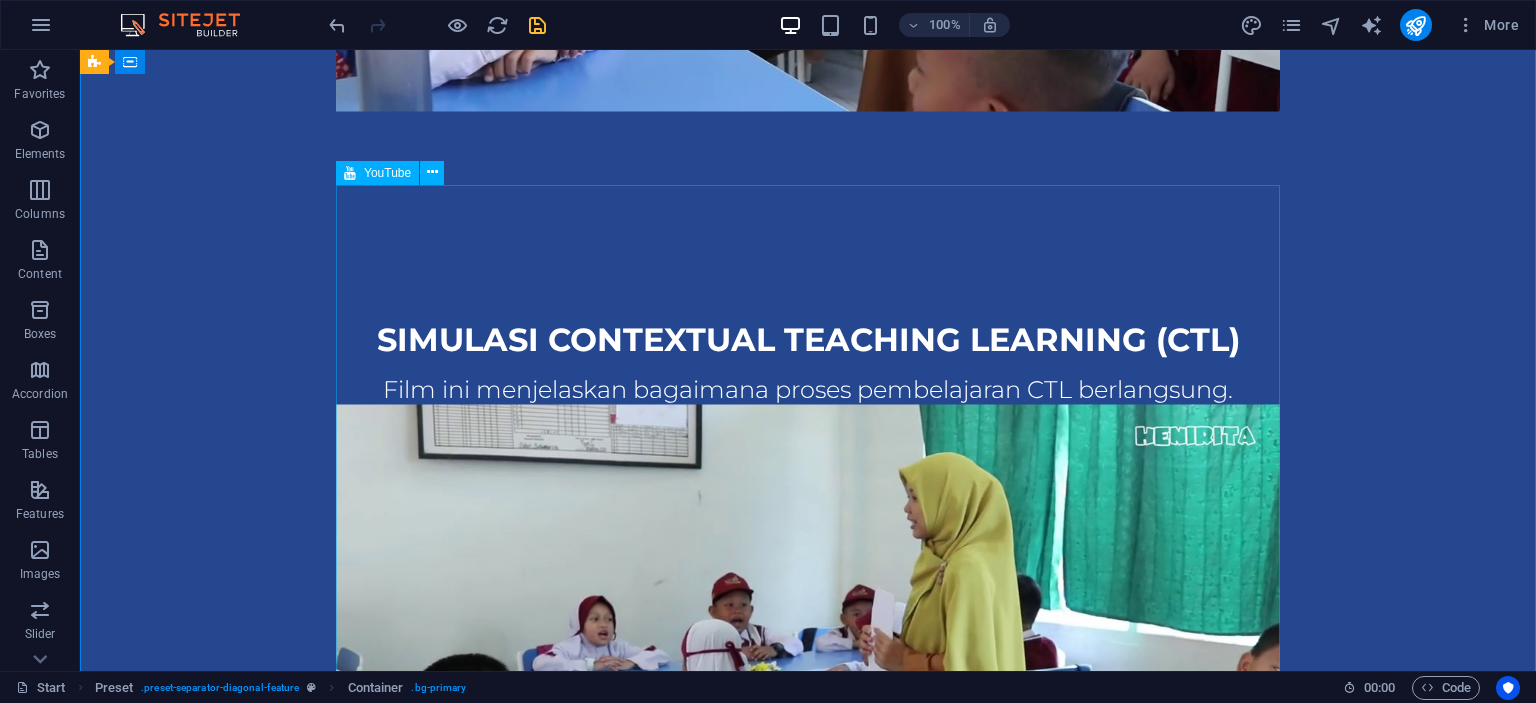 scroll, scrollTop: 2003, scrollLeft: 0, axis: vertical 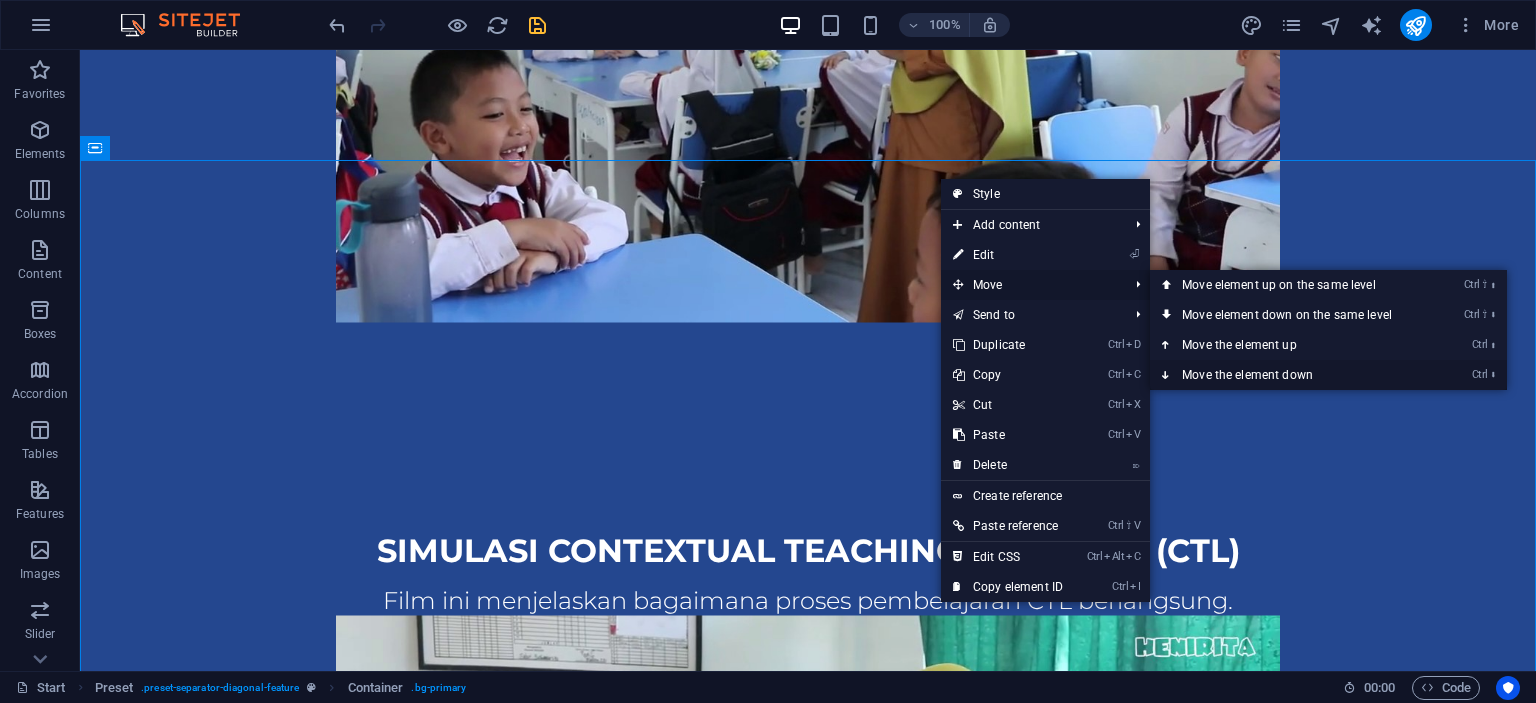 click on "Ctrl ⬇  Move the element down" at bounding box center (1291, 375) 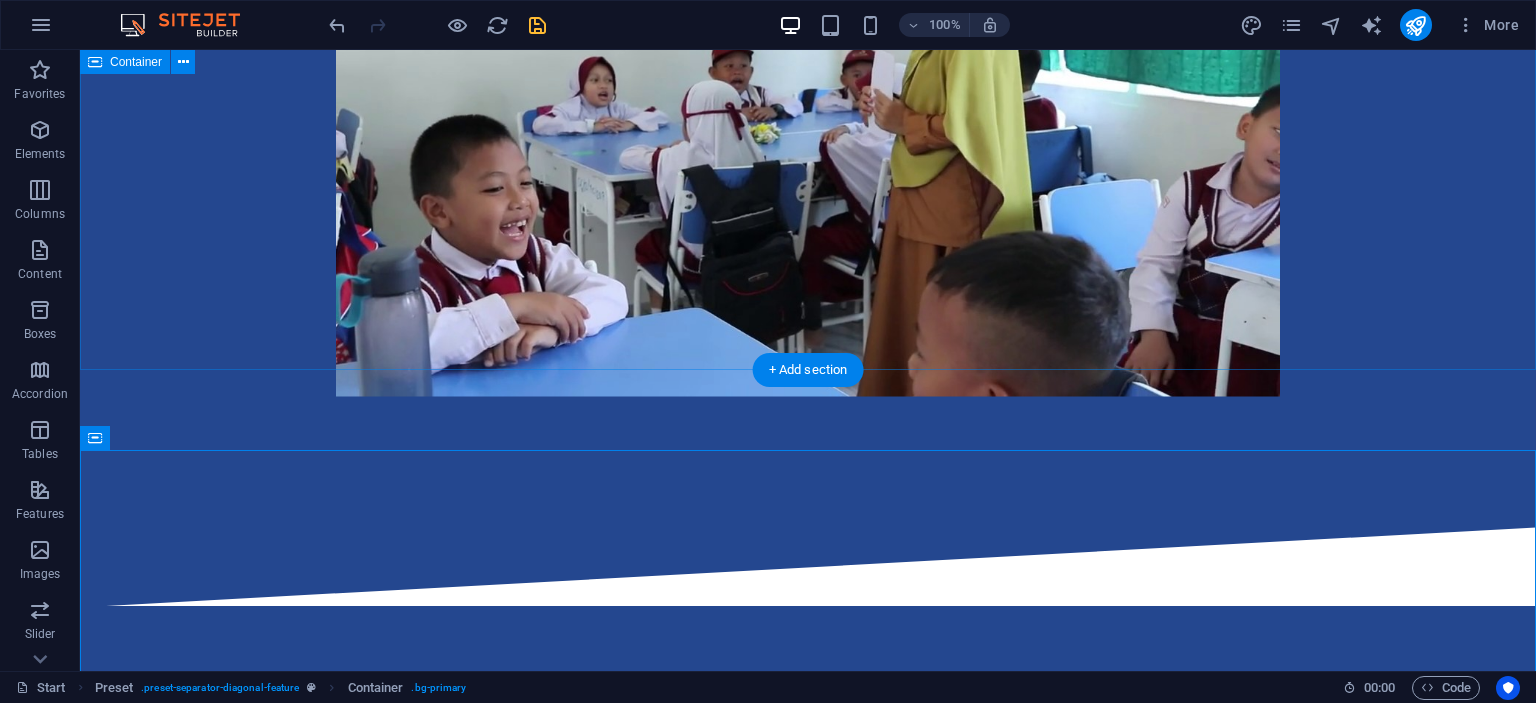 scroll, scrollTop: 2003, scrollLeft: 0, axis: vertical 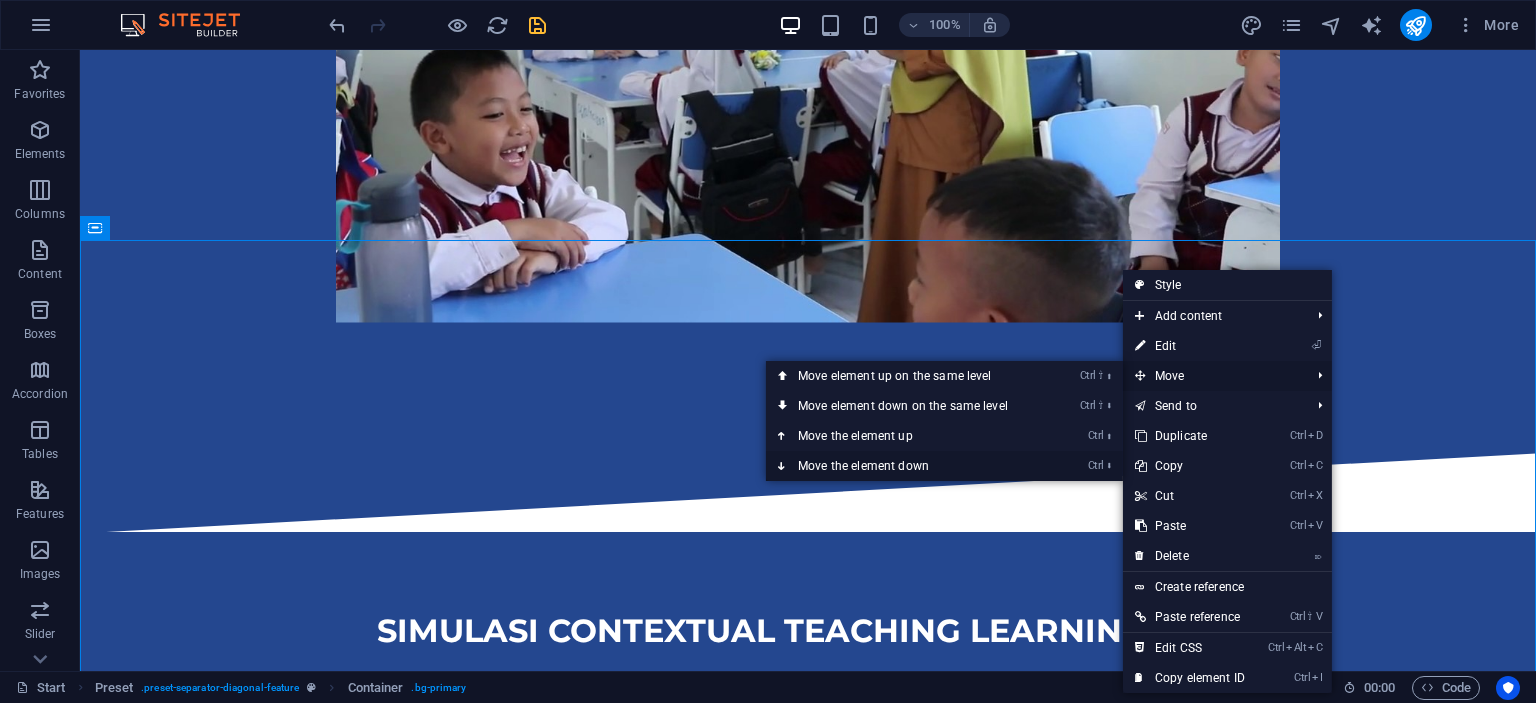 click on "Ctrl ⬇  Move the element down" at bounding box center [907, 466] 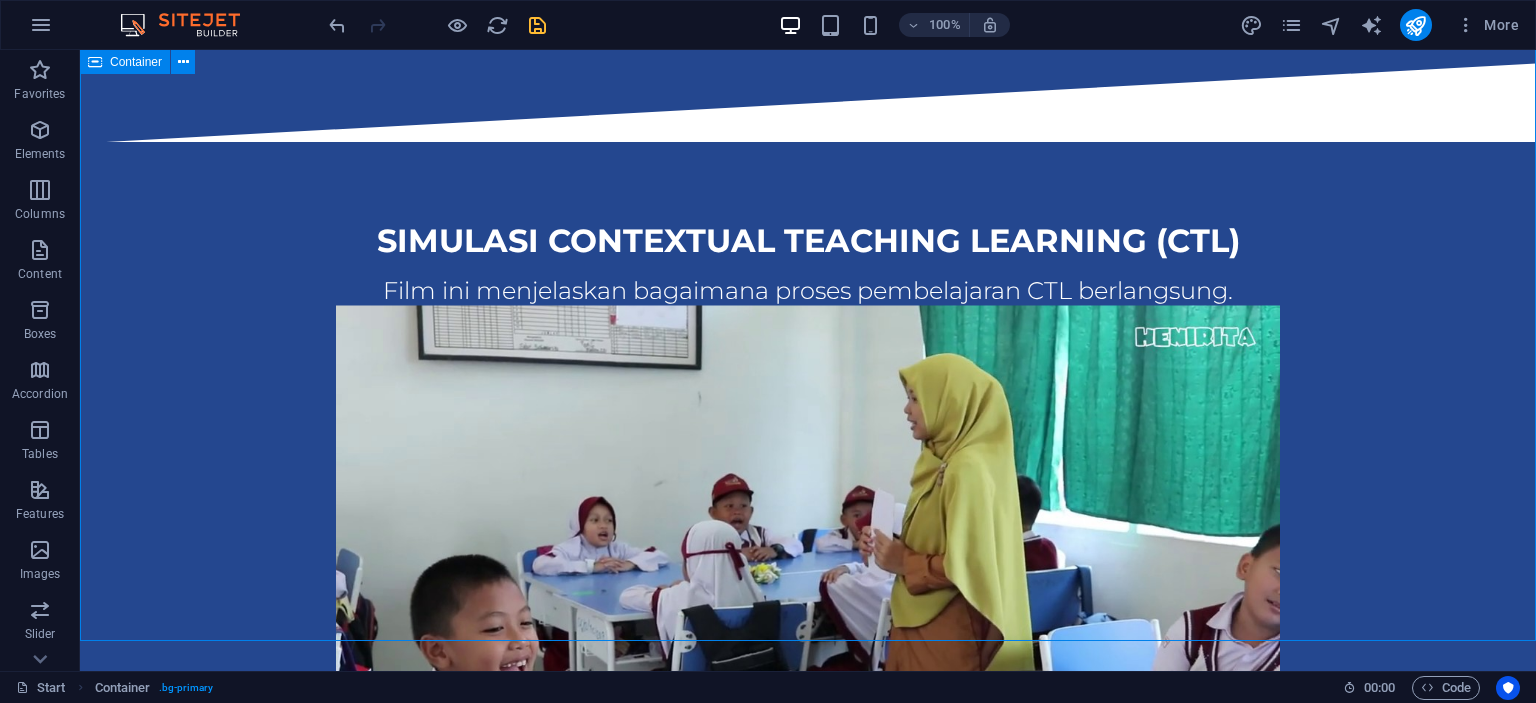 scroll, scrollTop: 2108, scrollLeft: 0, axis: vertical 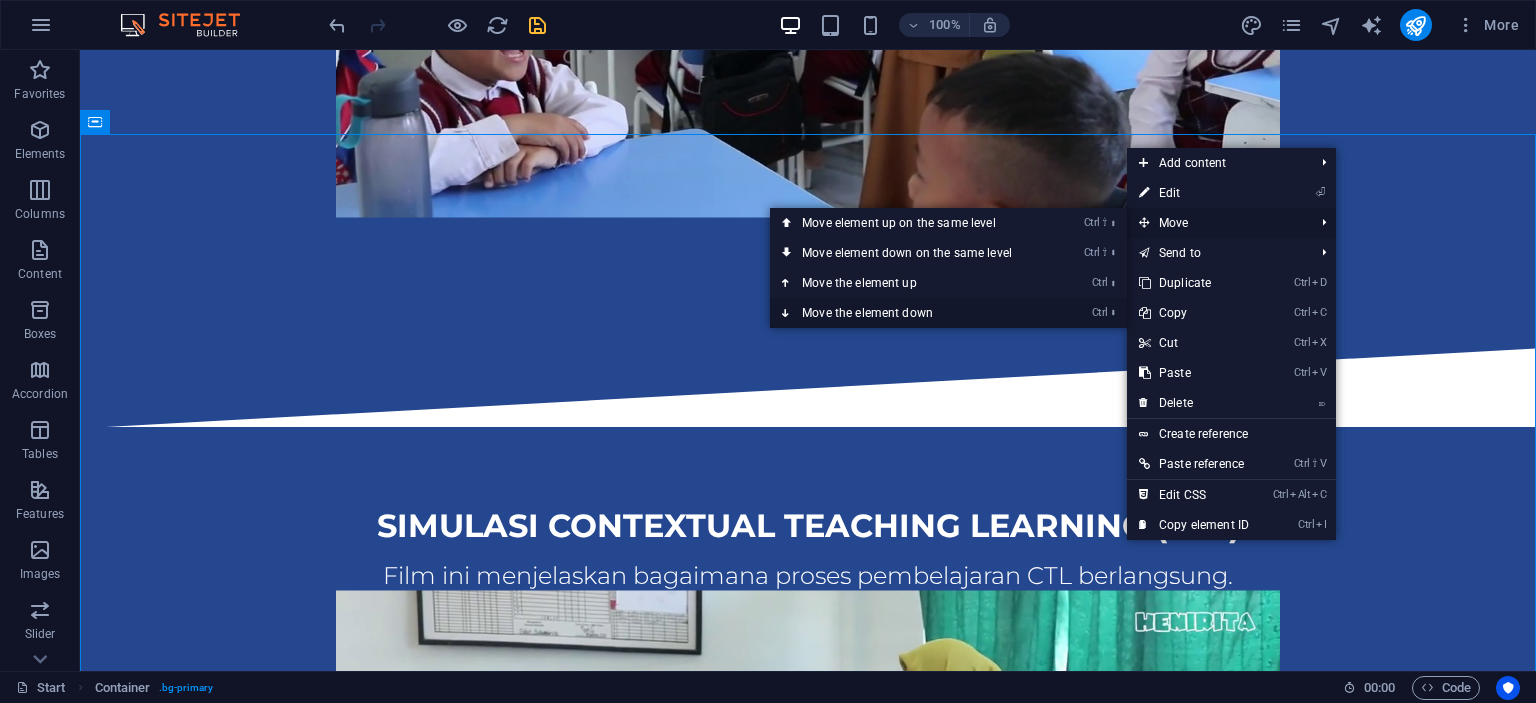 click on "Ctrl ⬇  Move the element down" at bounding box center [911, 313] 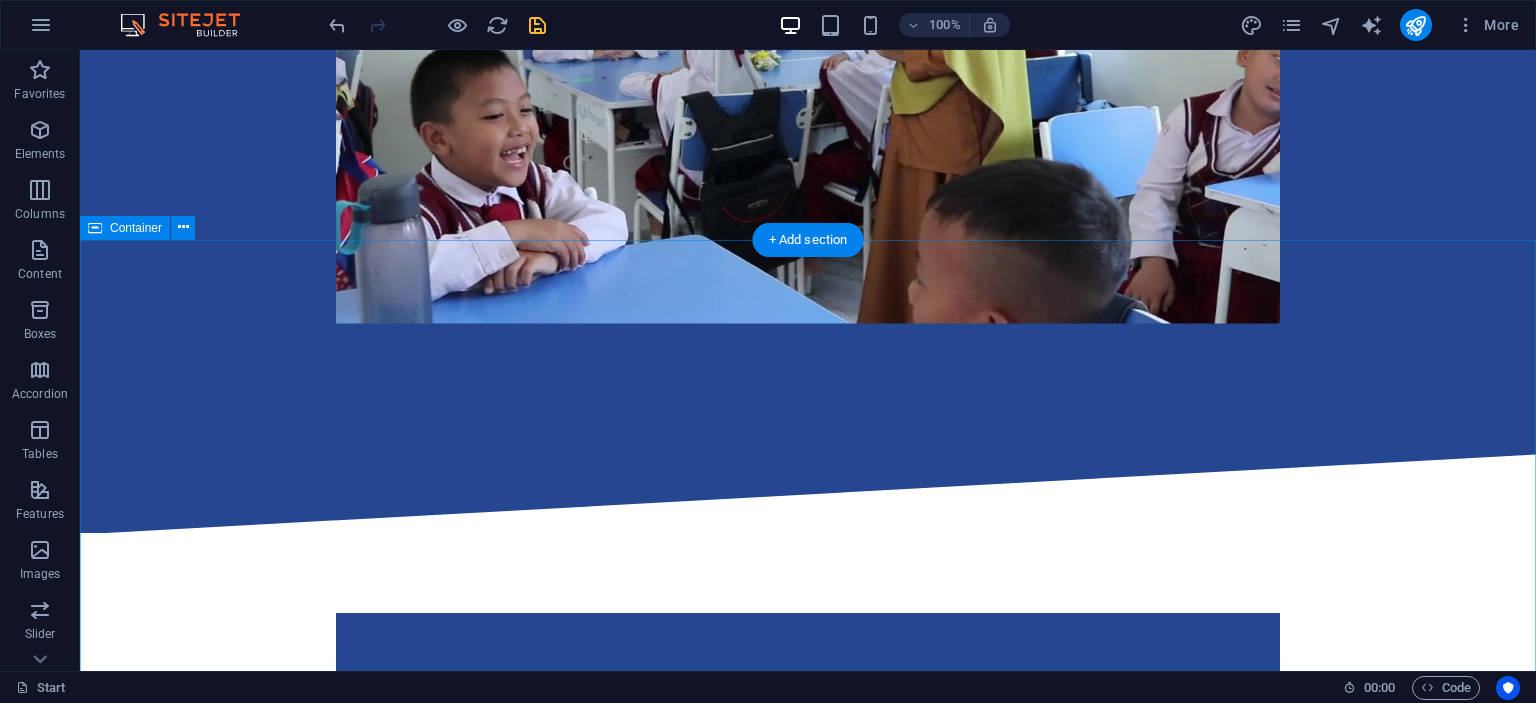scroll, scrollTop: 2003, scrollLeft: 0, axis: vertical 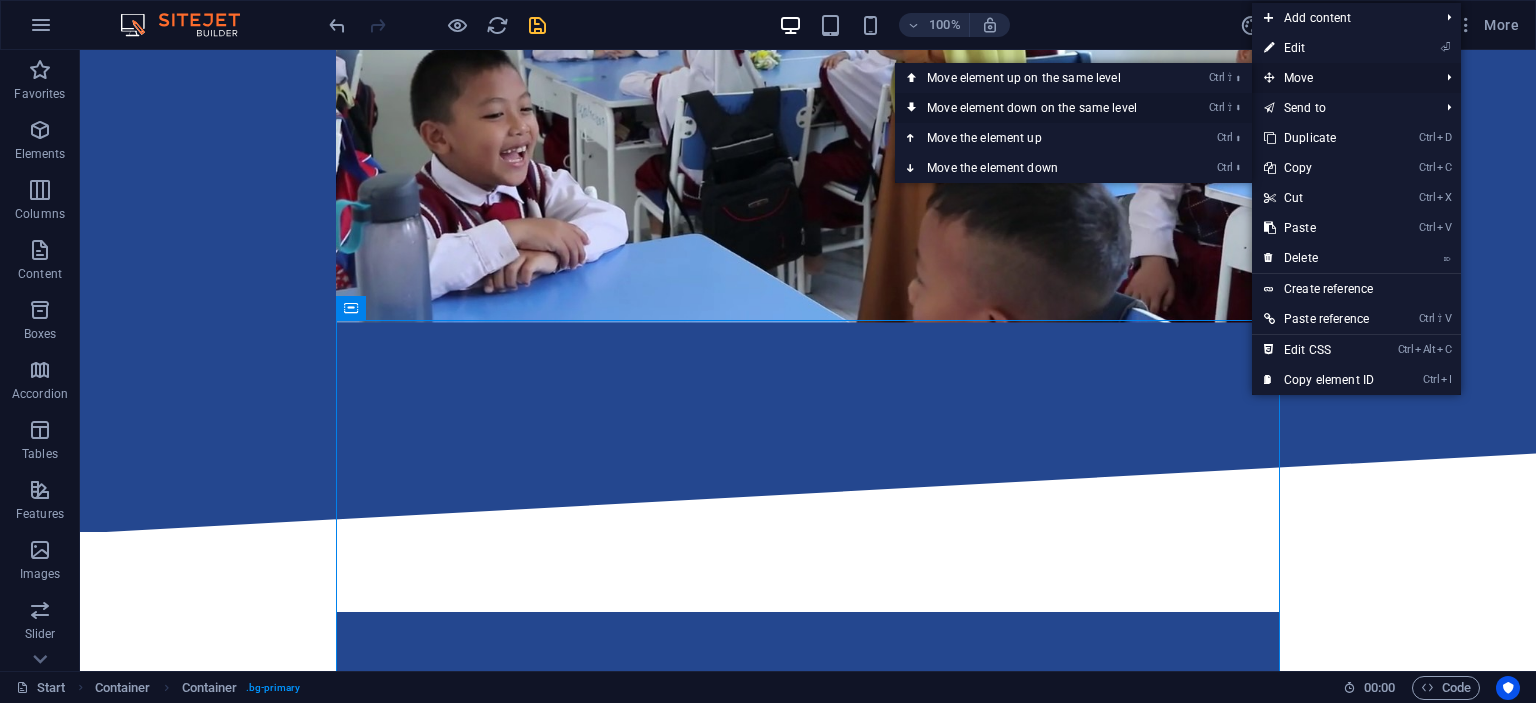 click on "Ctrl ⇧ ⬇  Move element down on the same level" at bounding box center [1036, 108] 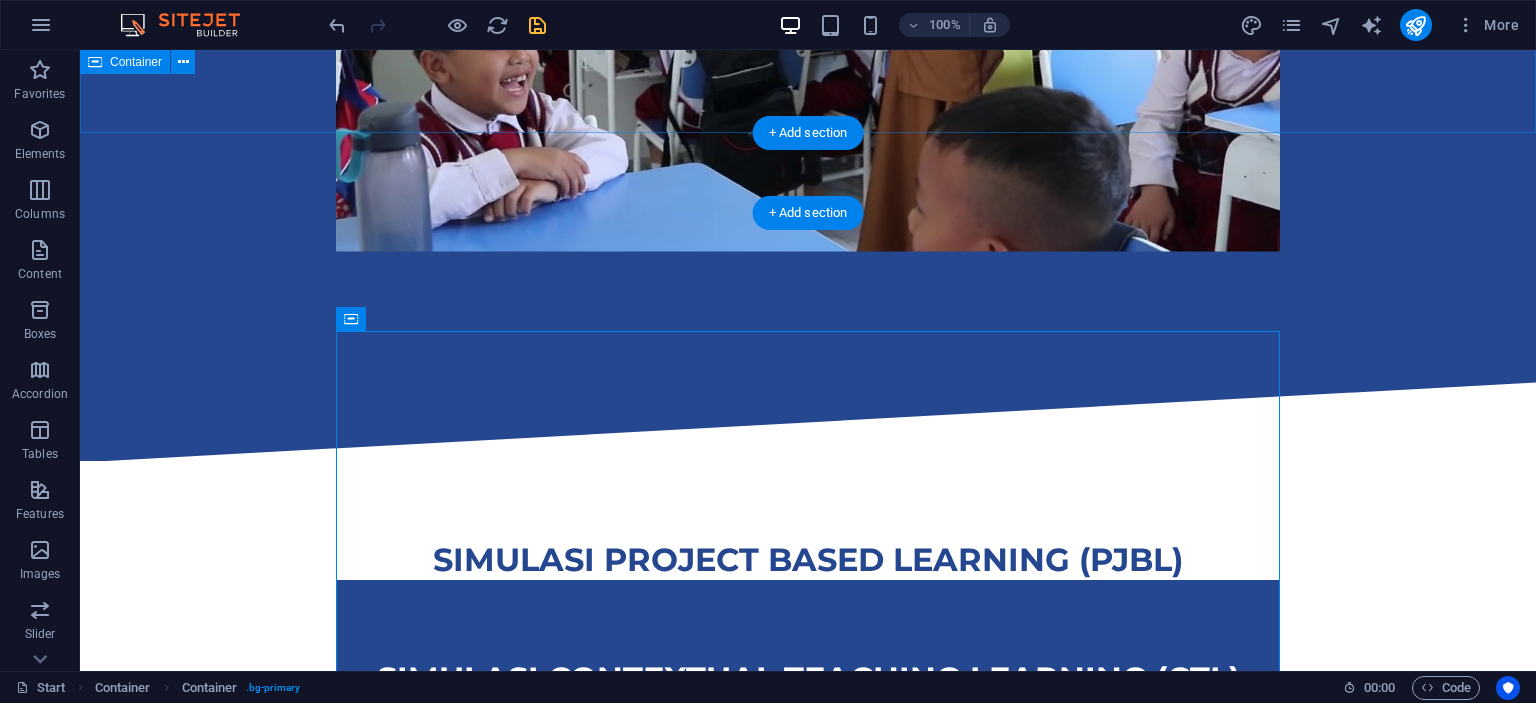 scroll, scrollTop: 2003, scrollLeft: 0, axis: vertical 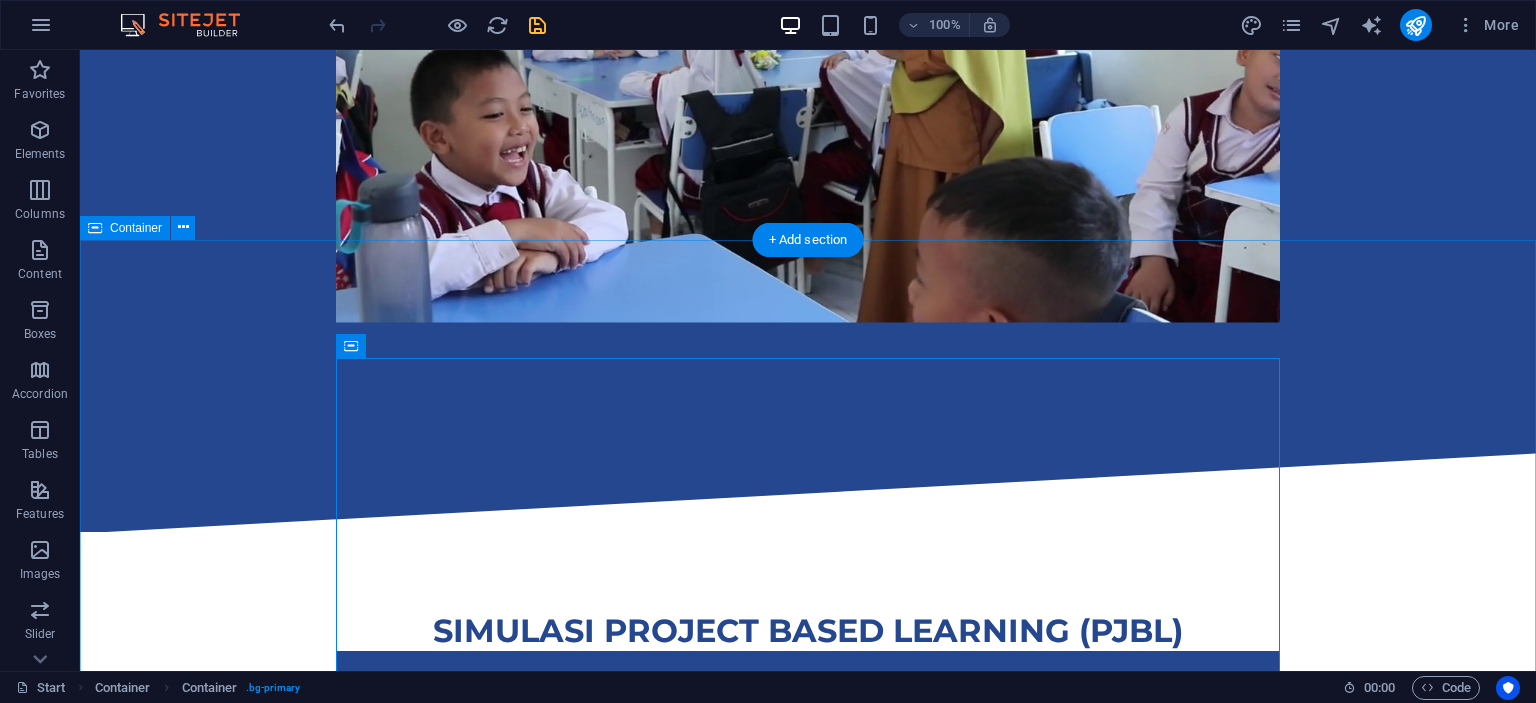 click on "SIMULASI PROJECT BASED LEARNING (PJBL) simulasi contextual teaching learning (CTL) Film ini menjelaskan bagaimana proses pembelajaran CTL berlangsung.
Film ini menjelaskan bagaimana proses pembelajaran CTL berlangsung." at bounding box center (808, 1330) 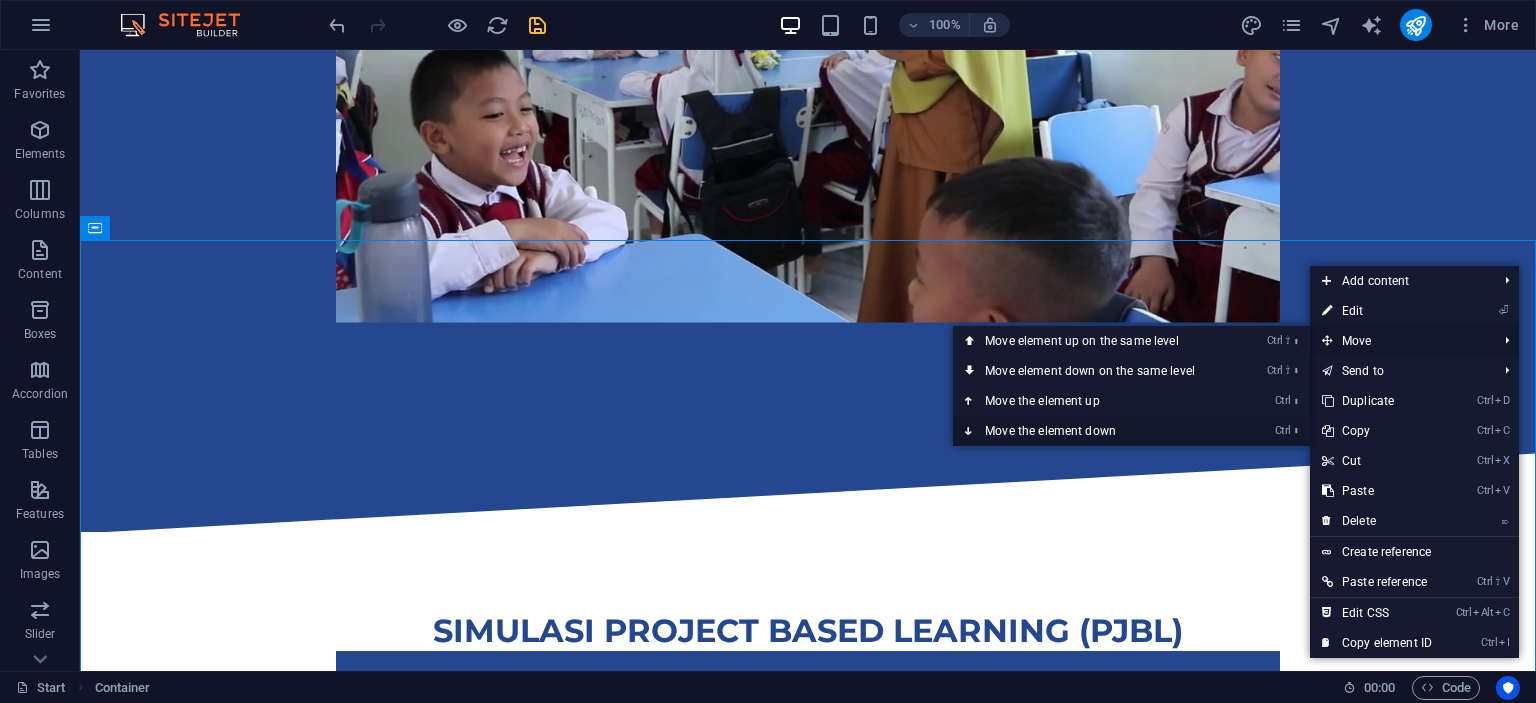 click on "Ctrl ⬇  Move the element down" at bounding box center (1094, 431) 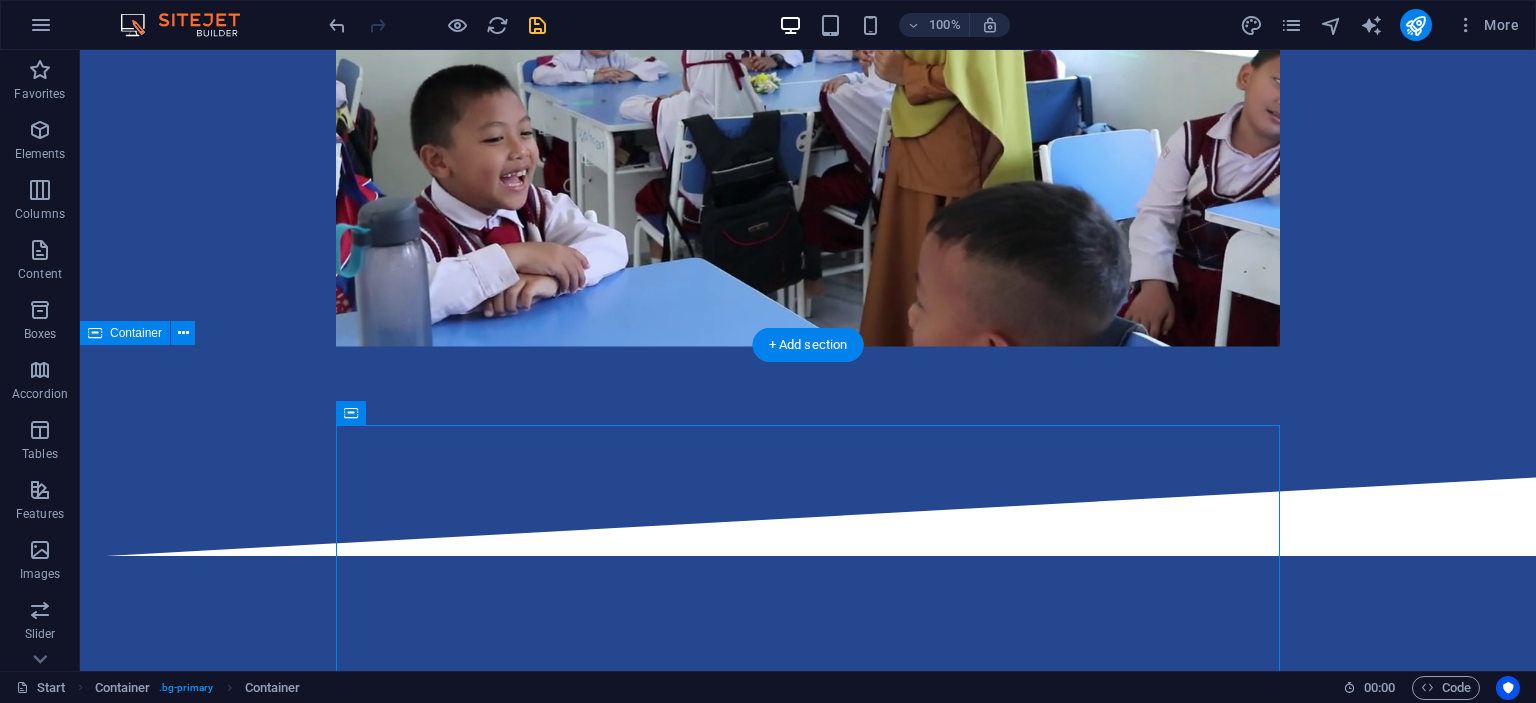 scroll, scrollTop: 1897, scrollLeft: 0, axis: vertical 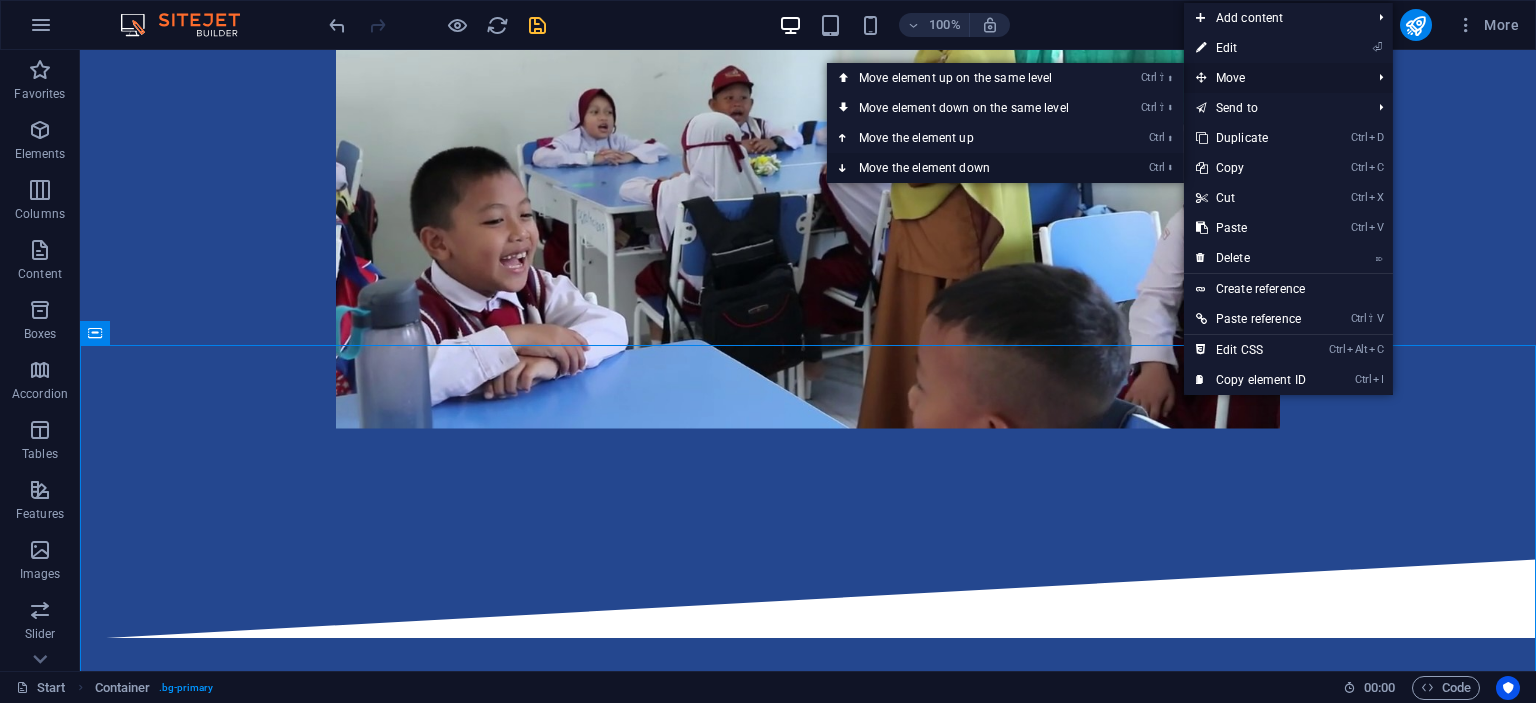 click on "Ctrl ⬇  Move the element down" at bounding box center [968, 168] 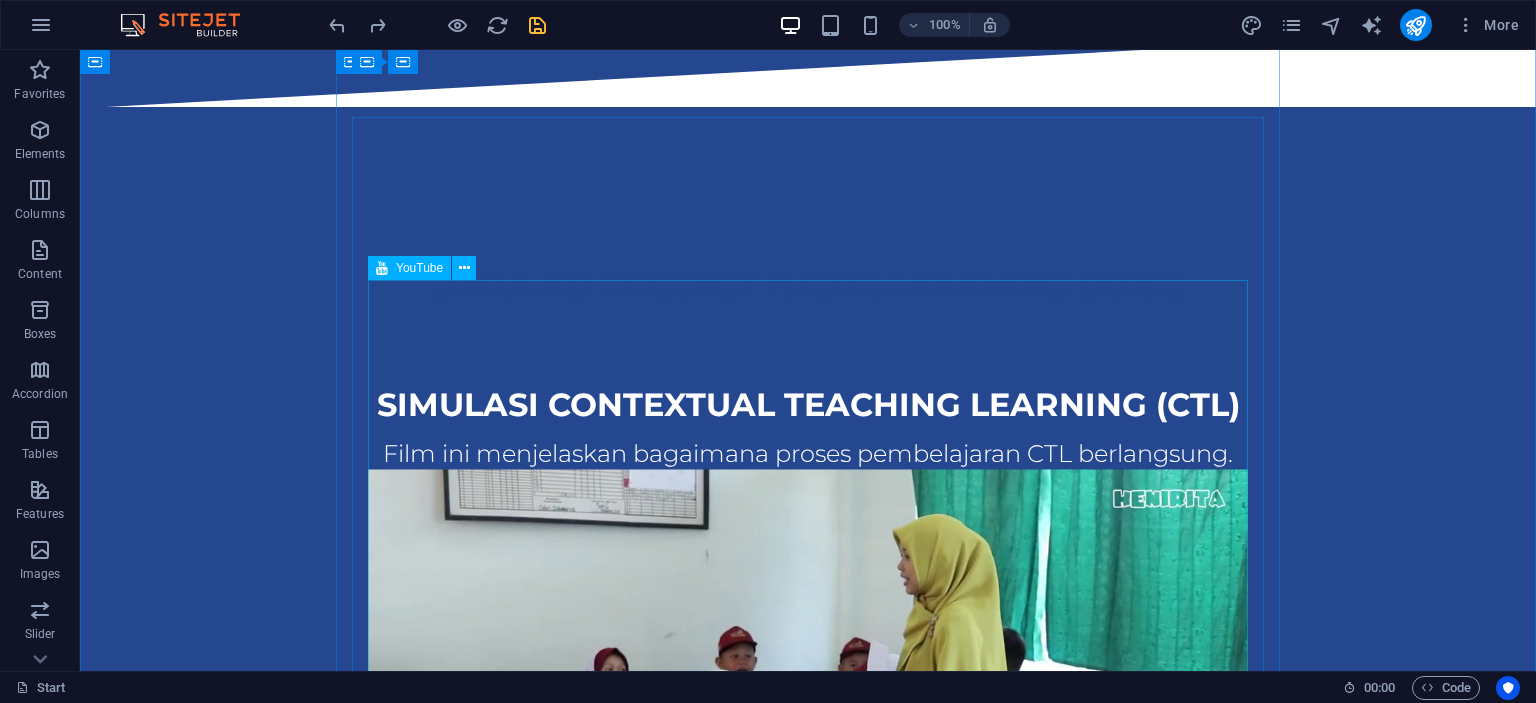 scroll, scrollTop: 2006, scrollLeft: 0, axis: vertical 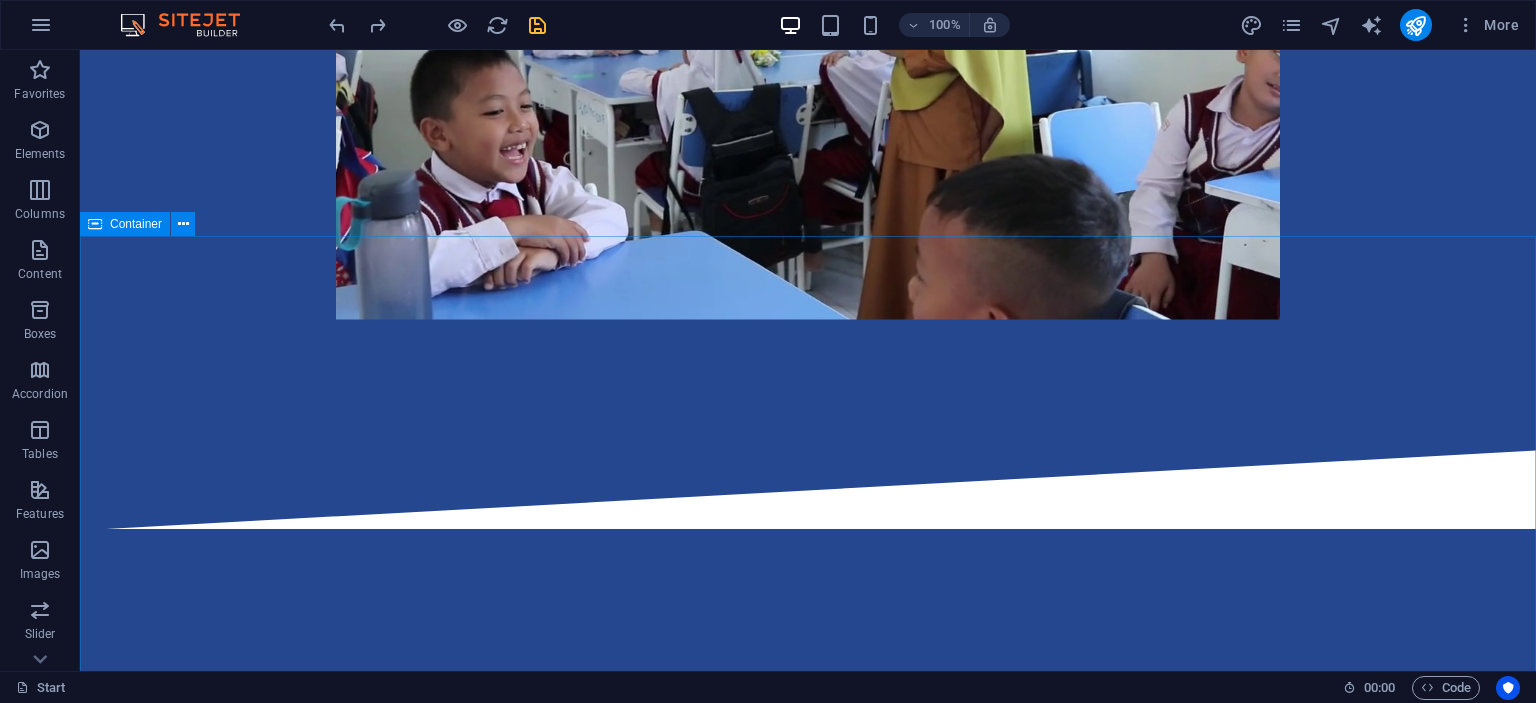 click on "SIMULASI PROJECT BASED LEARNING (PJBL) simulasi contextual teaching learning (CTL) Film ini menjelaskan bagaimana proses pembelajaran CTL berlangsung.
Film ini menjelaskan bagaimana proses pembelajaran CTL berlangsung.
Create a website now in just 1h Click here to start make your life Easier more powerful Be MORE Faster" at bounding box center [808, 1715] 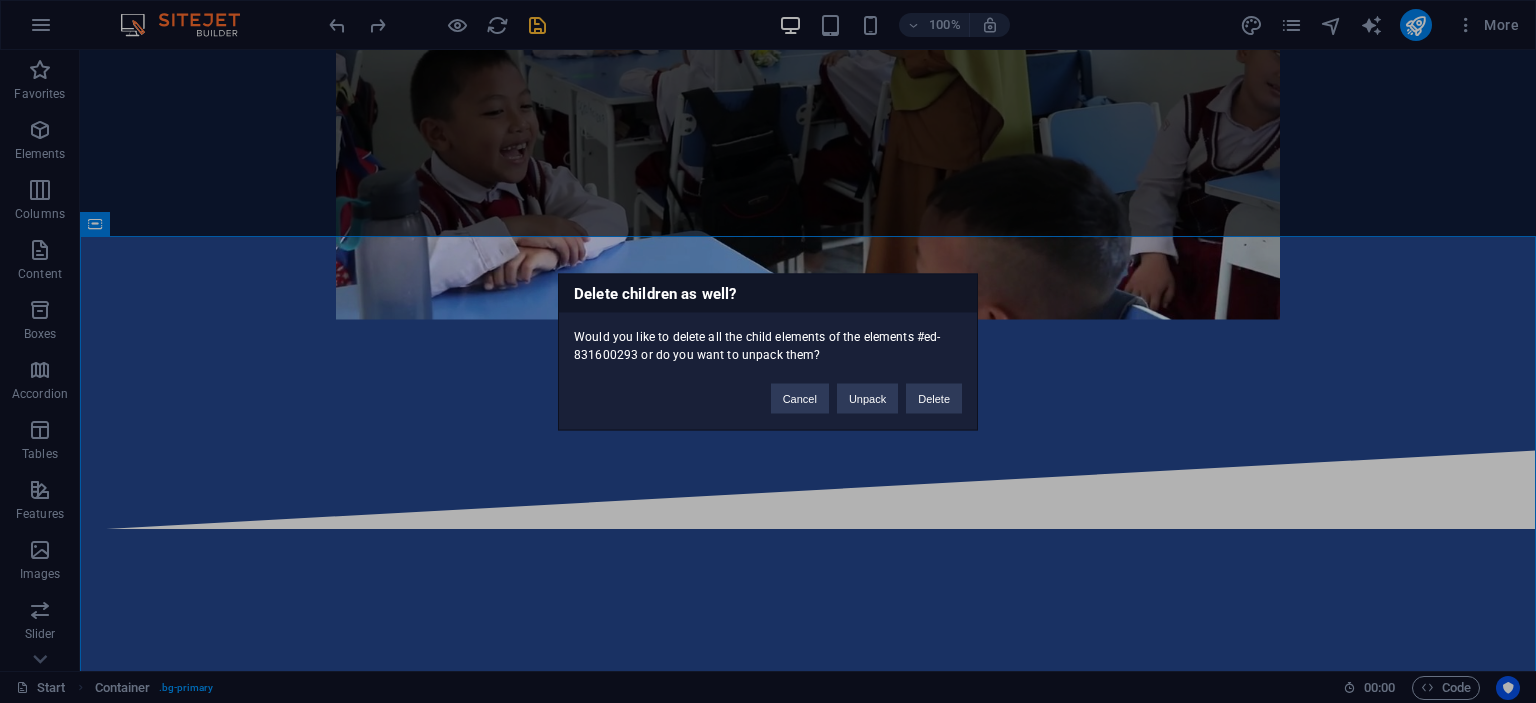 type 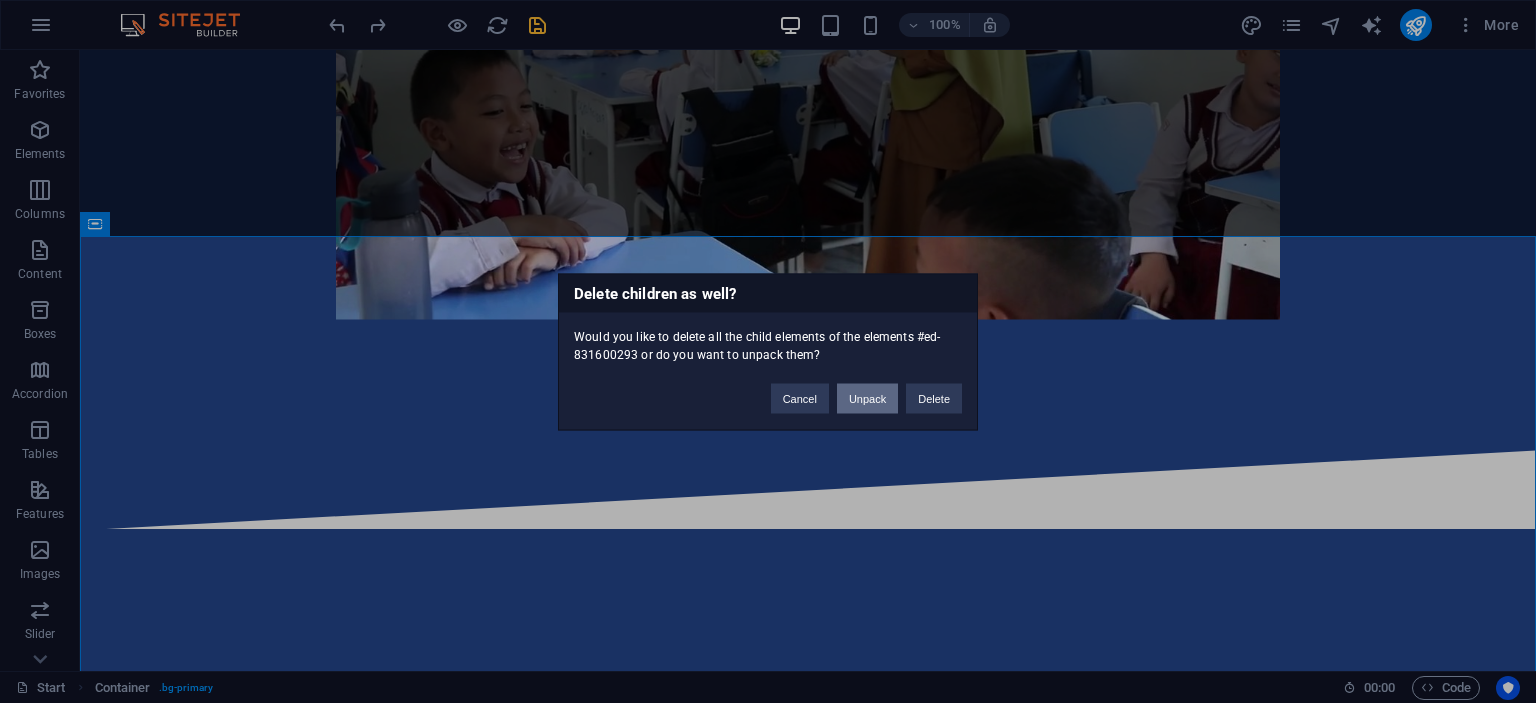 click on "Unpack" at bounding box center (867, 398) 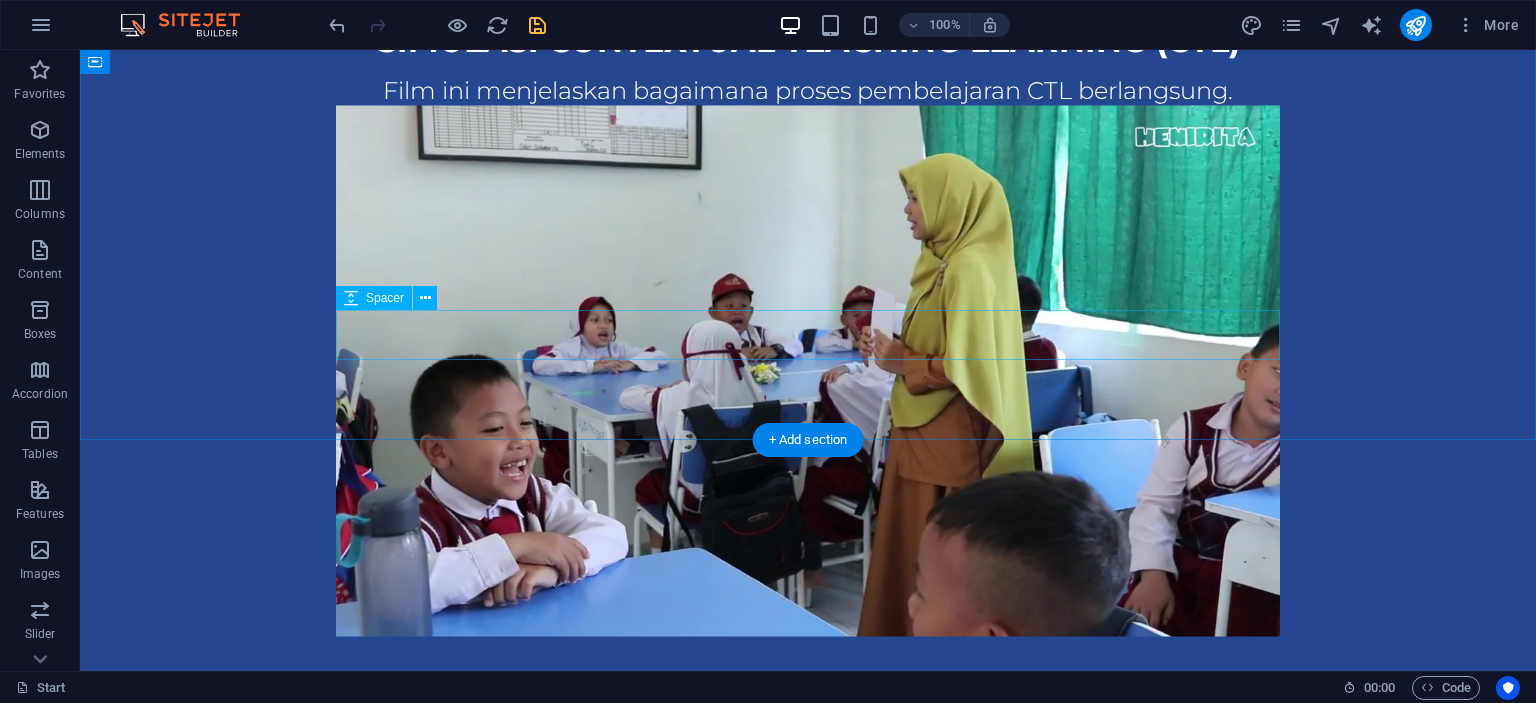 scroll, scrollTop: 2112, scrollLeft: 0, axis: vertical 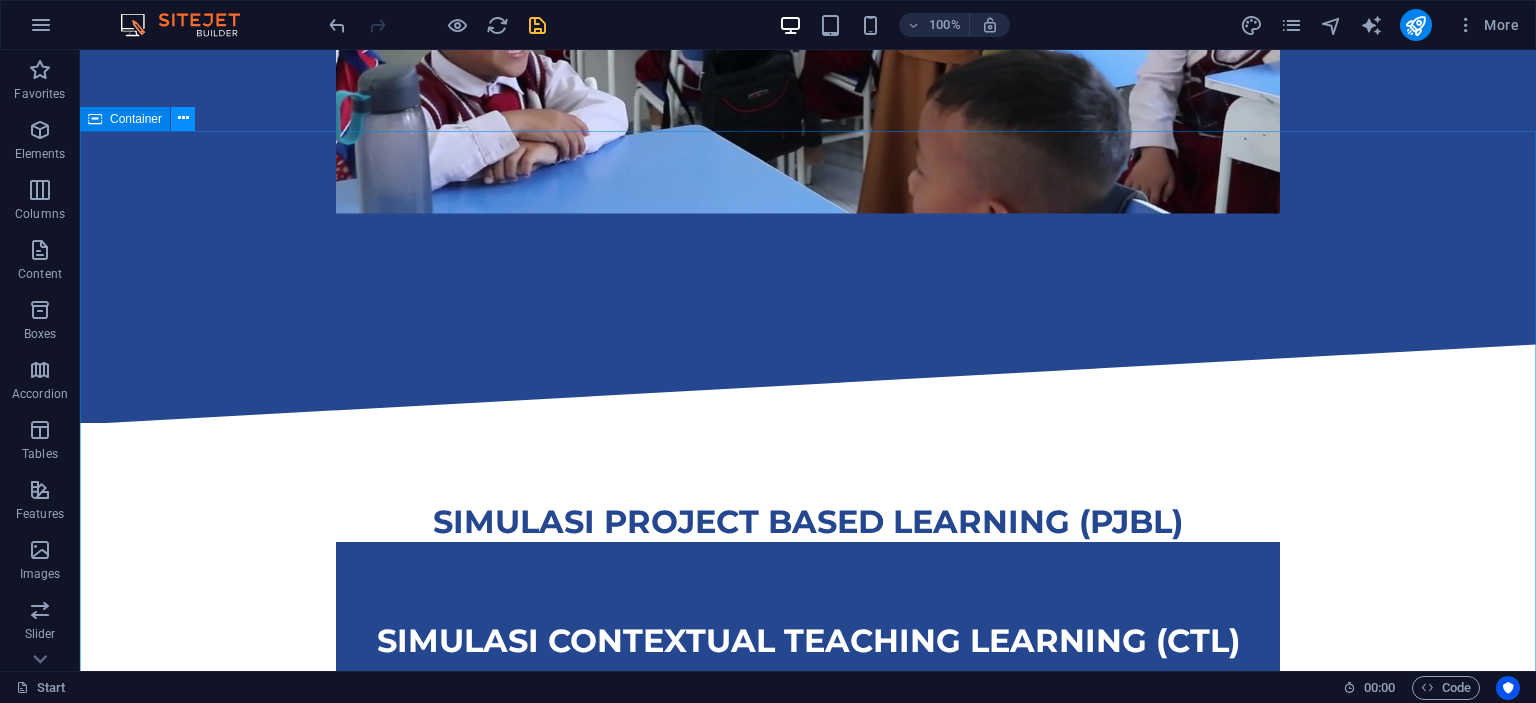 click at bounding box center [183, 118] 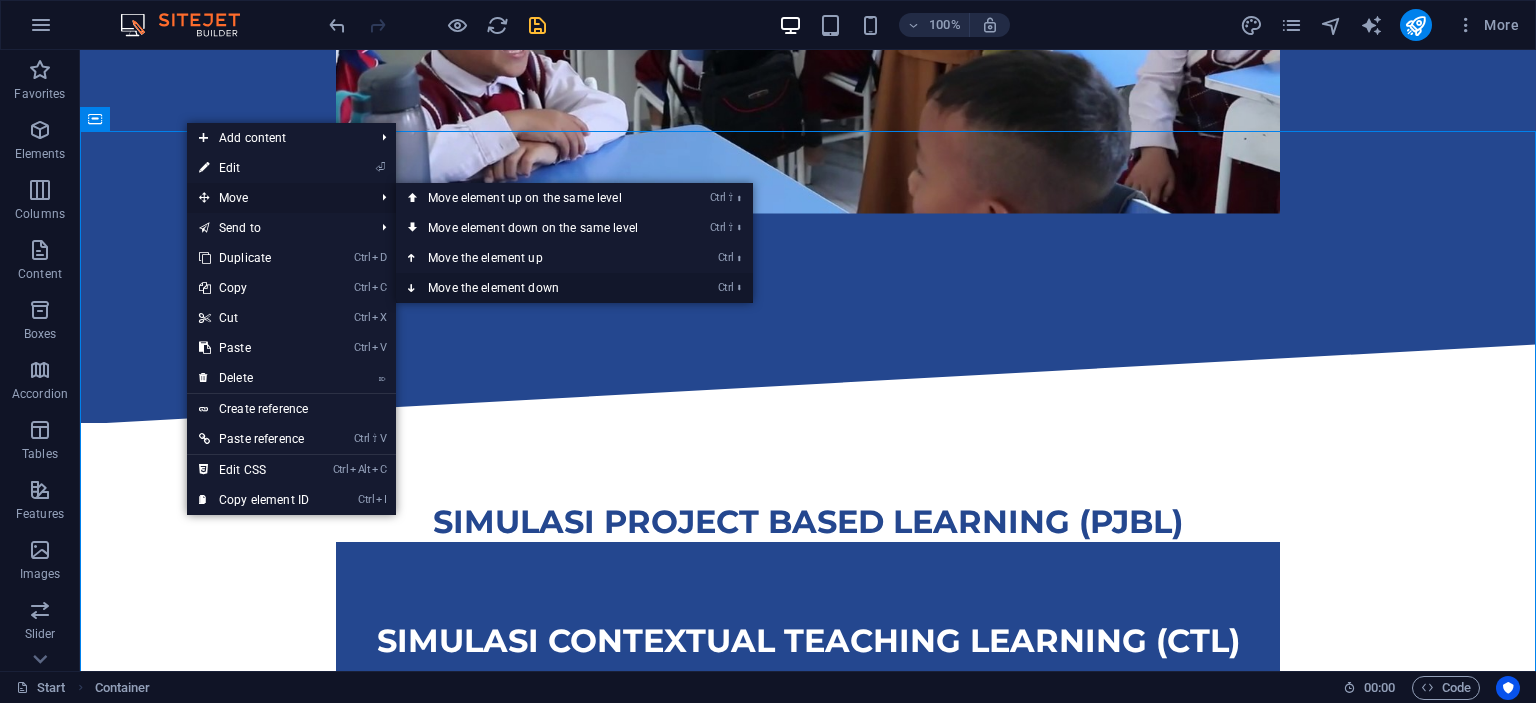 click on "Ctrl ⬇  Move the element down" at bounding box center [537, 288] 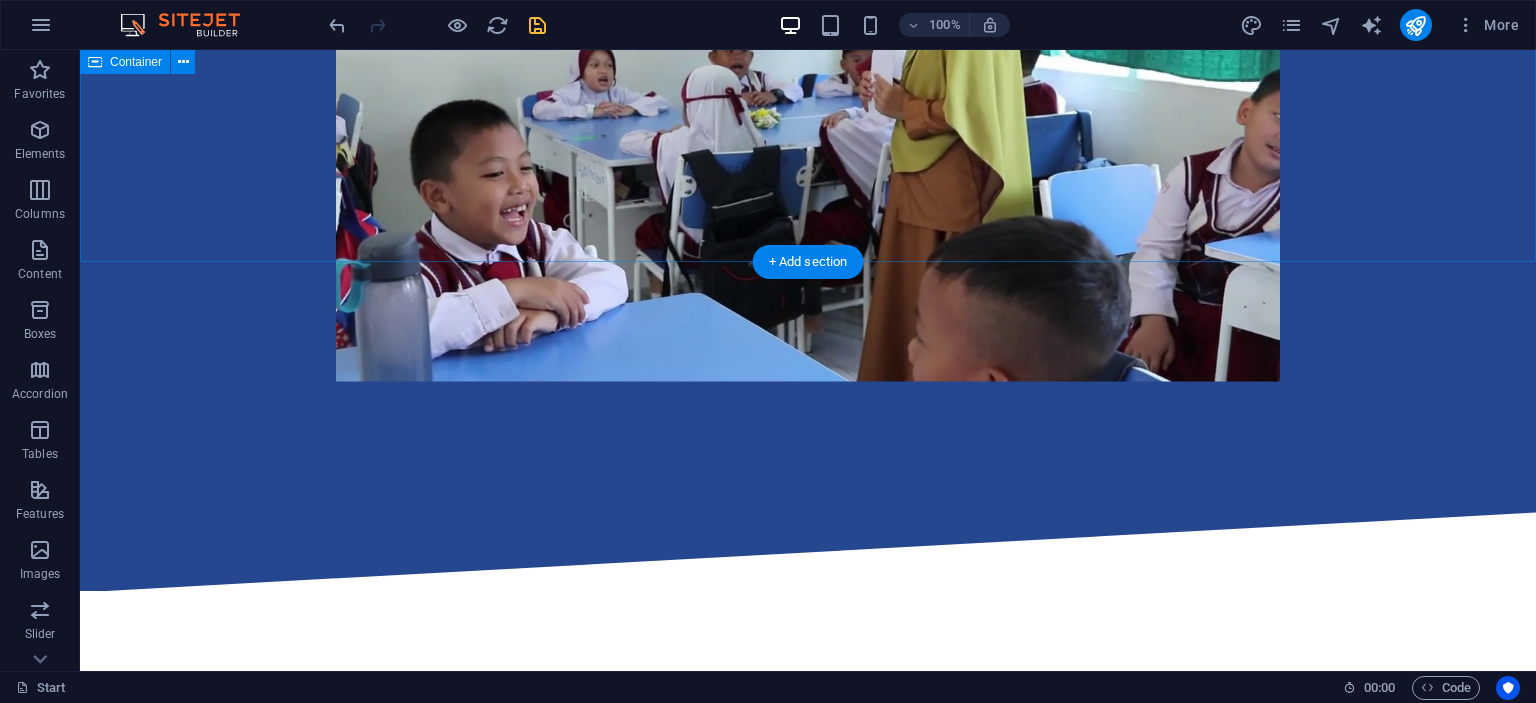 scroll, scrollTop: 1900, scrollLeft: 0, axis: vertical 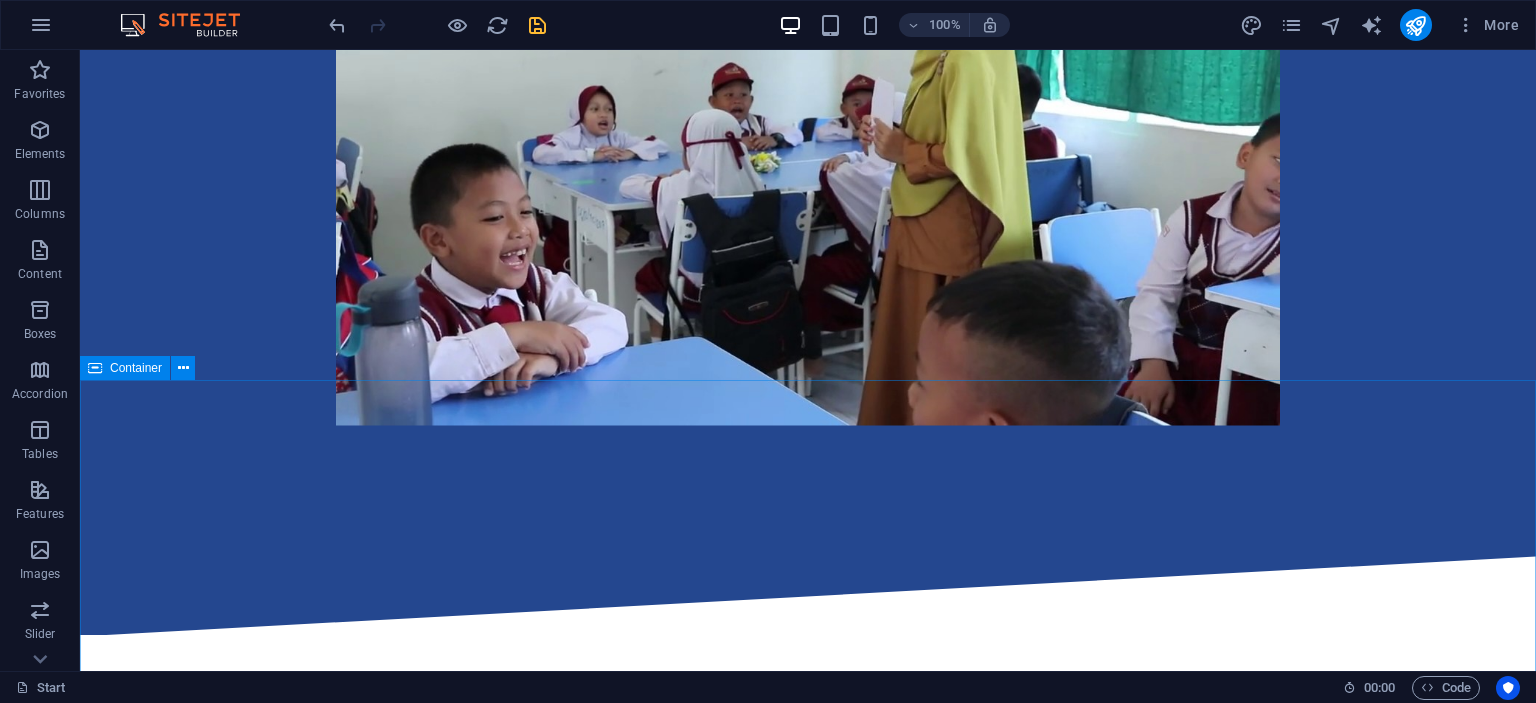 click on "SIMULASI PROJECT BASED LEARNING (PJBL) simulasi contextual teaching learning (CTL) Film ini menjelaskan bagaimana proses pembelajaran CTL berlangsung.
Film ini menjelaskan bagaimana proses pembelajaran CTL berlangsung." at bounding box center [808, 1472] 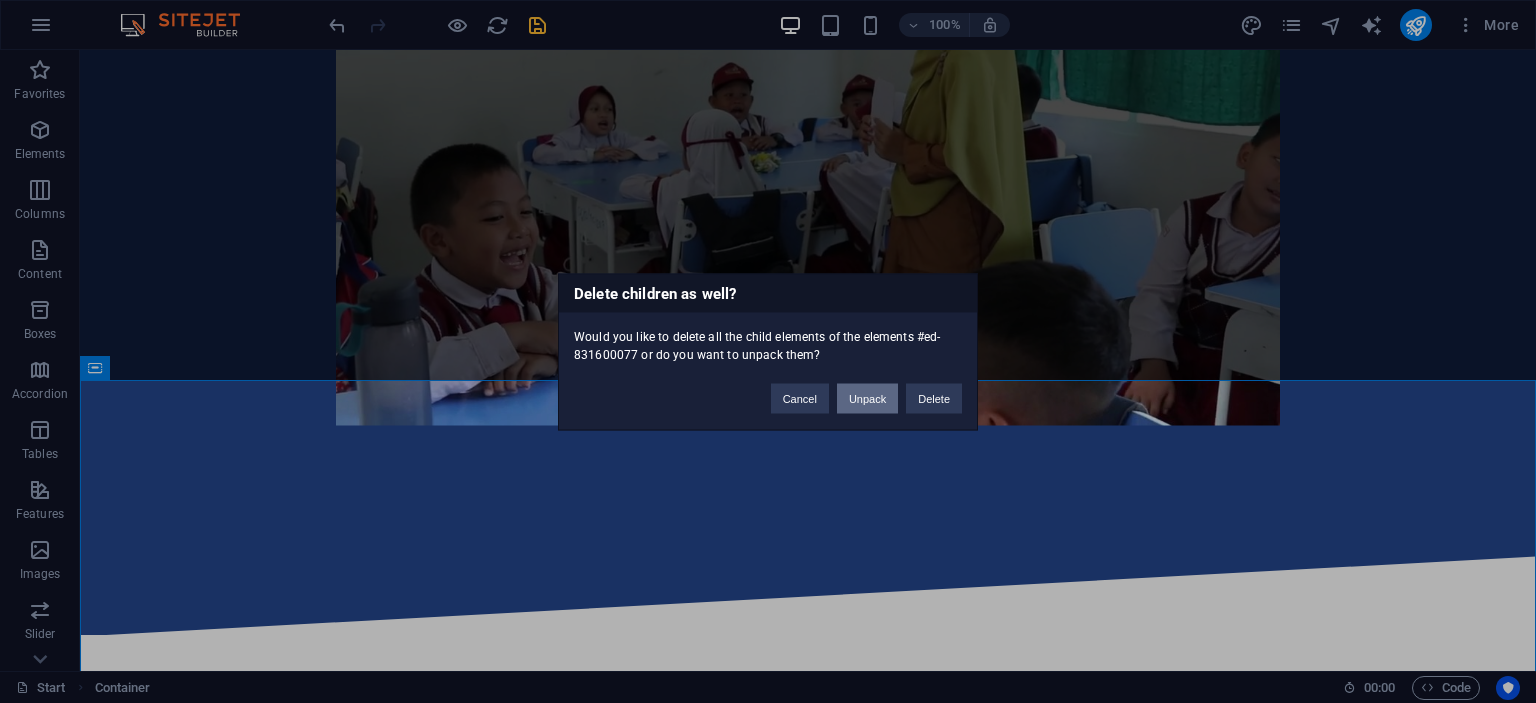 click on "Unpack" at bounding box center (867, 398) 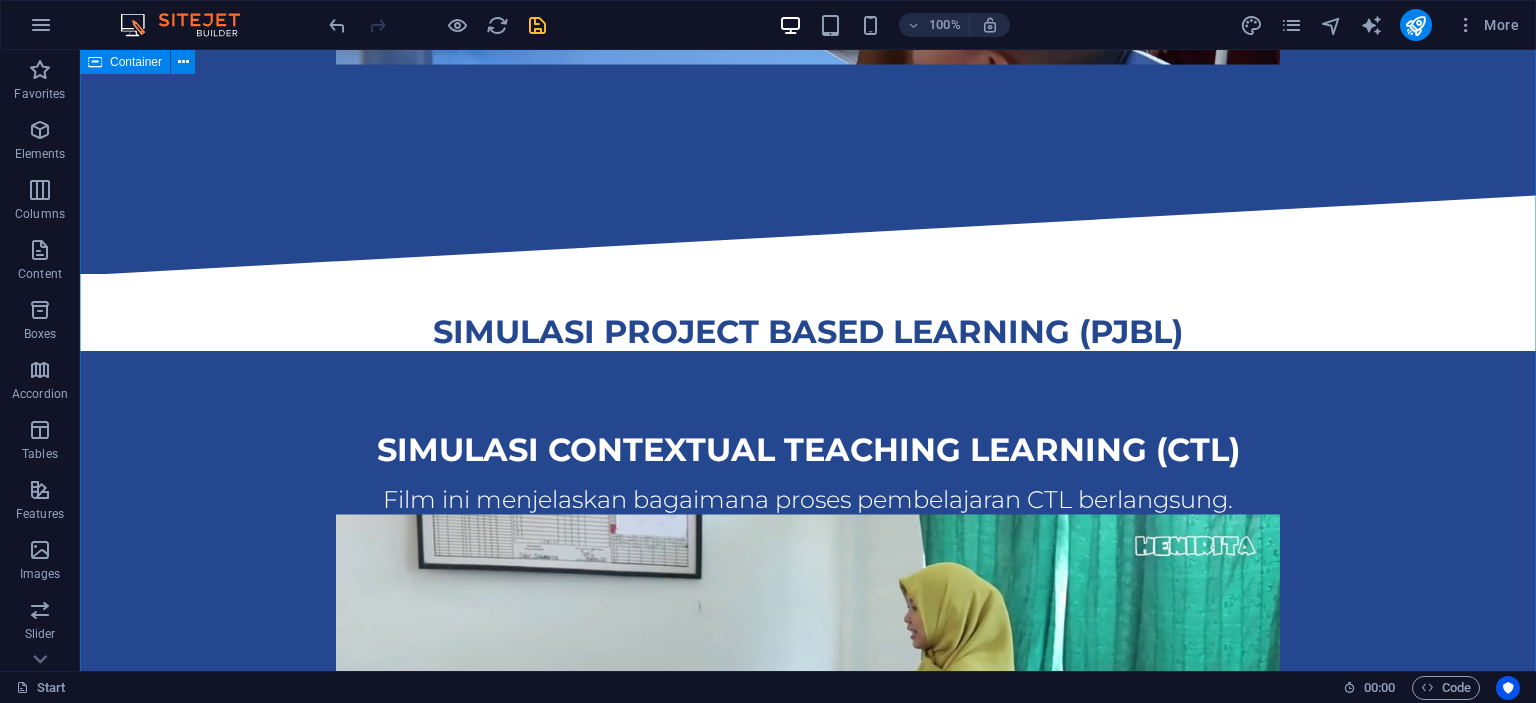 scroll, scrollTop: 2112, scrollLeft: 0, axis: vertical 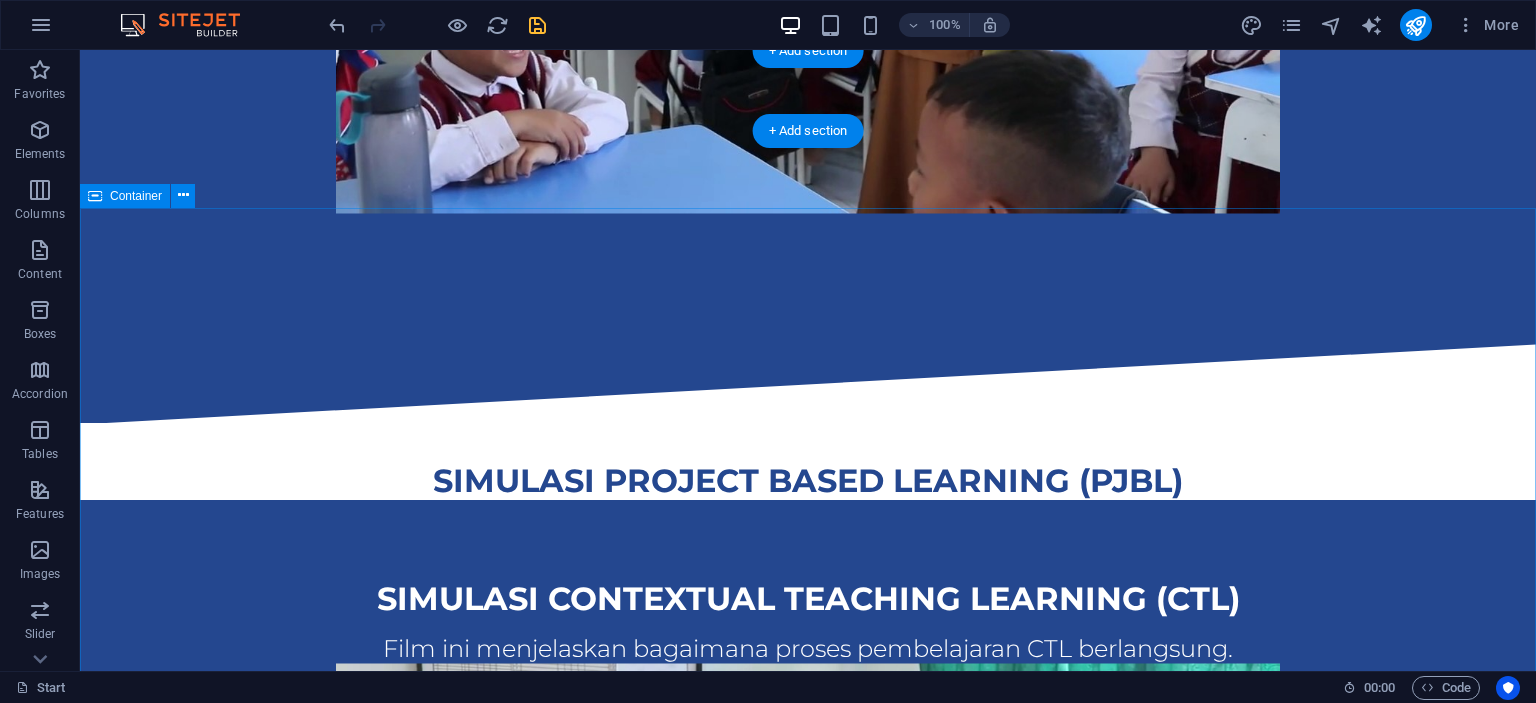 click on "simulasi contextual teaching learning (CTL) Film ini menjelaskan bagaimana proses pembelajaran CTL berlangsung." at bounding box center [808, 912] 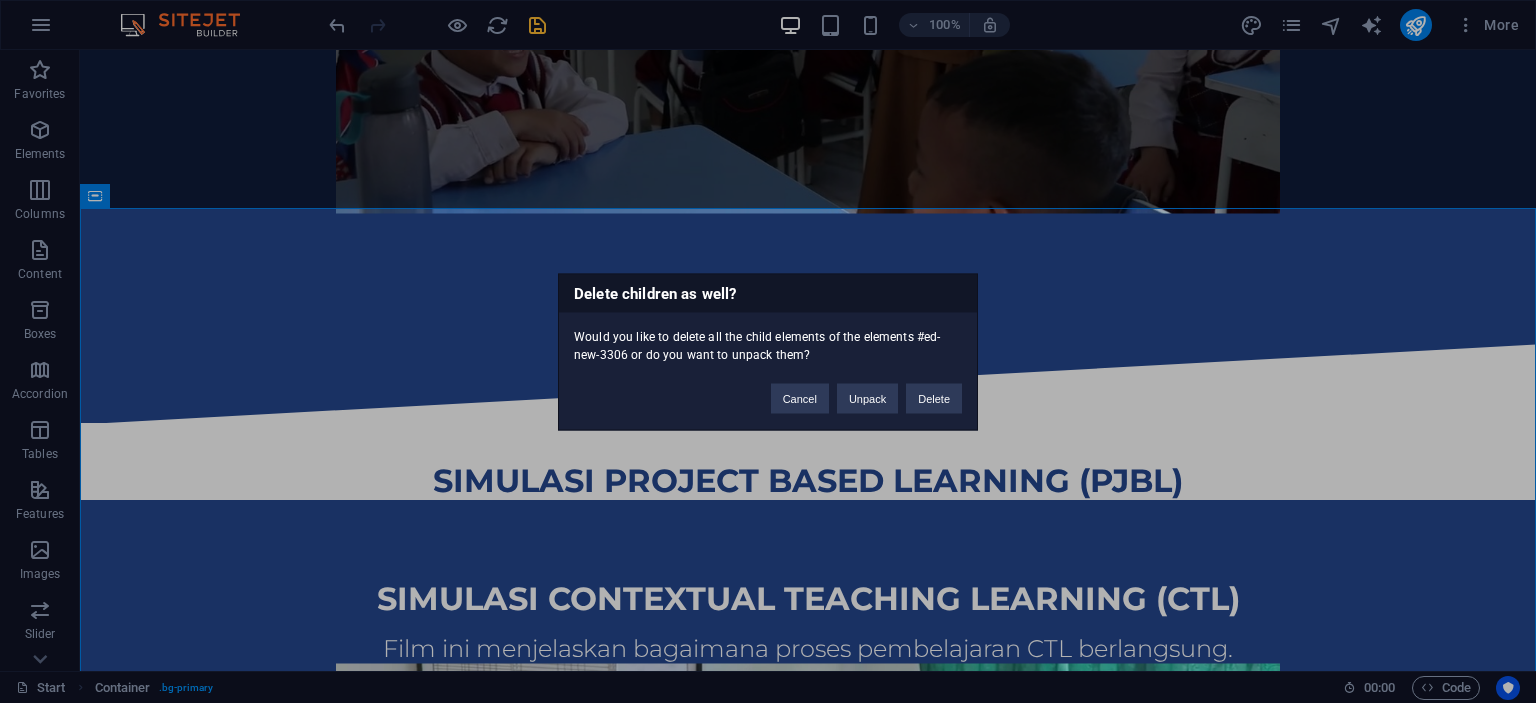 type 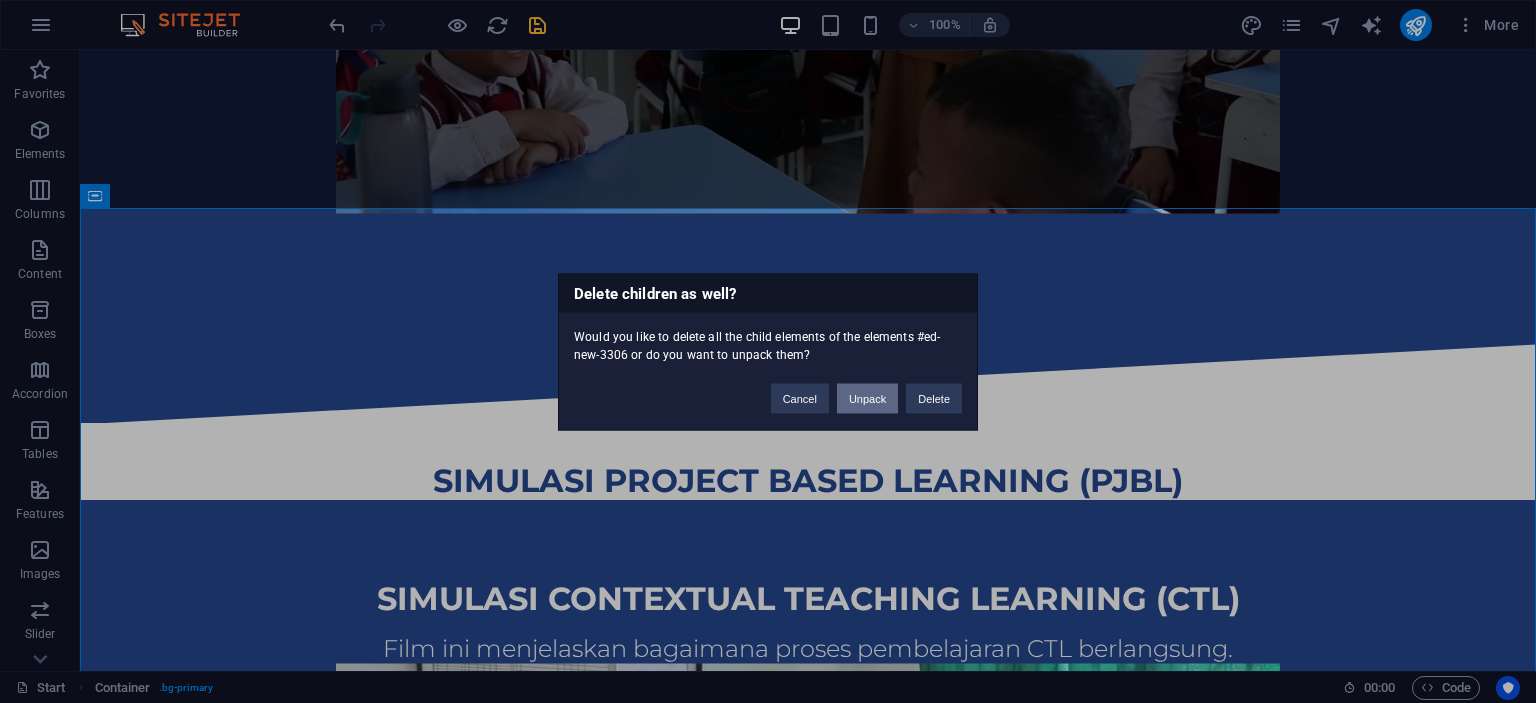click on "Unpack" at bounding box center [867, 398] 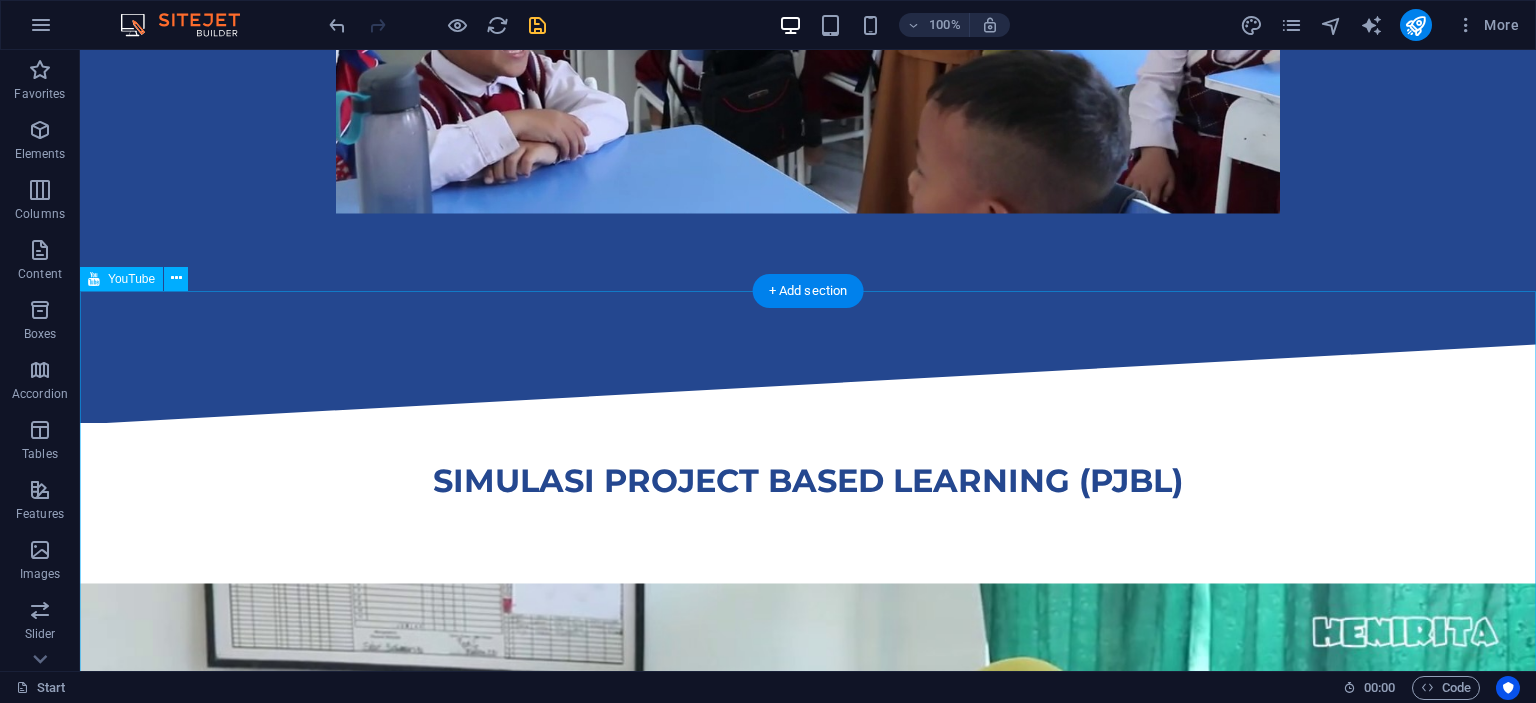 click at bounding box center (808, 992) 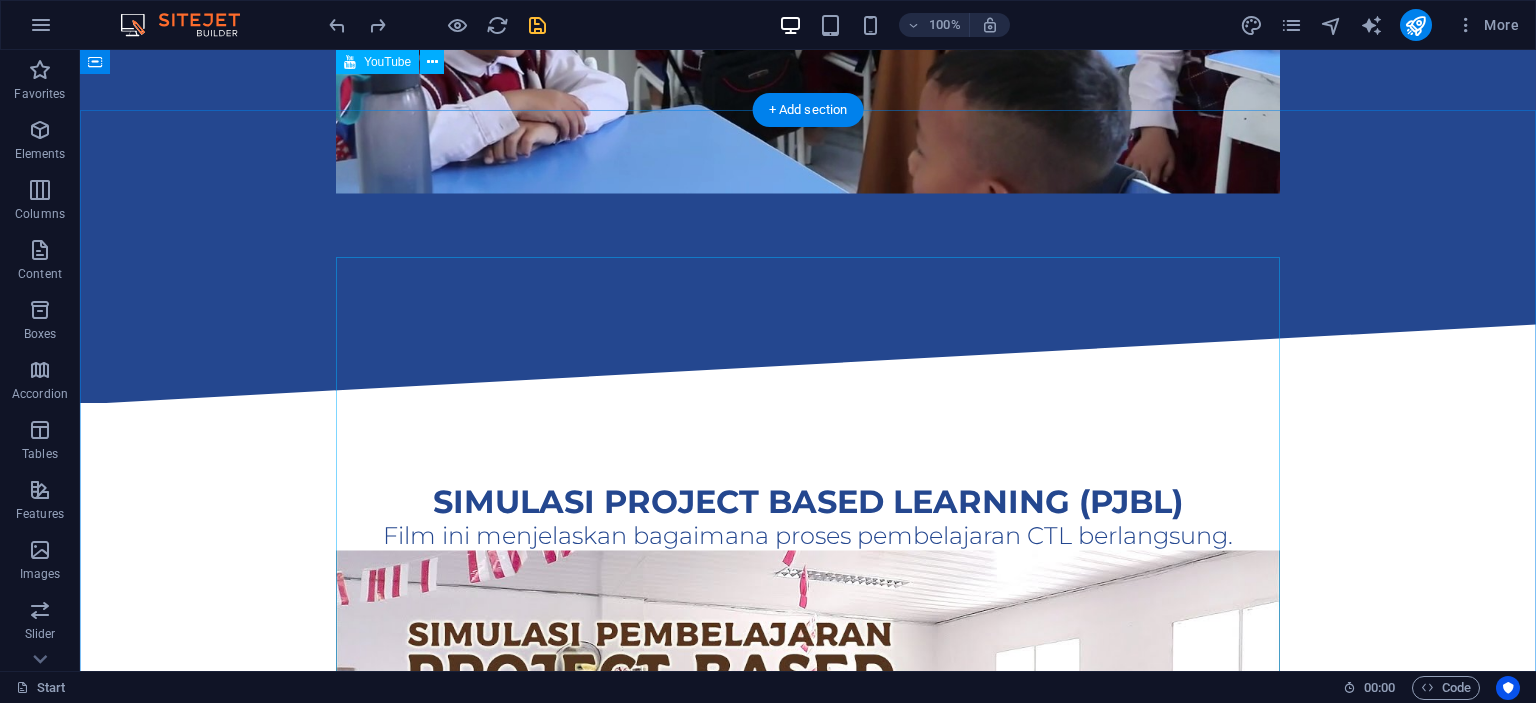 scroll, scrollTop: 2028, scrollLeft: 0, axis: vertical 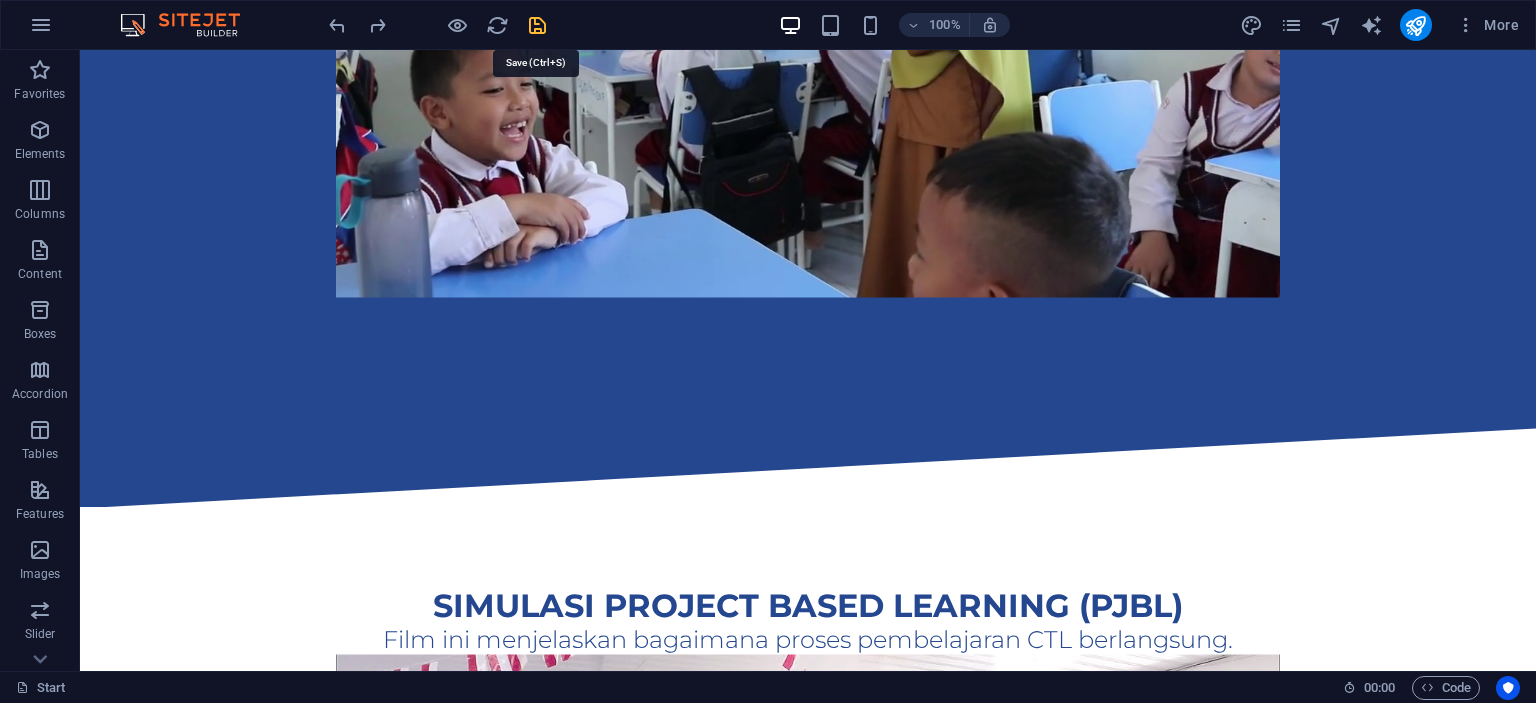 drag, startPoint x: 536, startPoint y: 25, endPoint x: 523, endPoint y: 54, distance: 31.780497 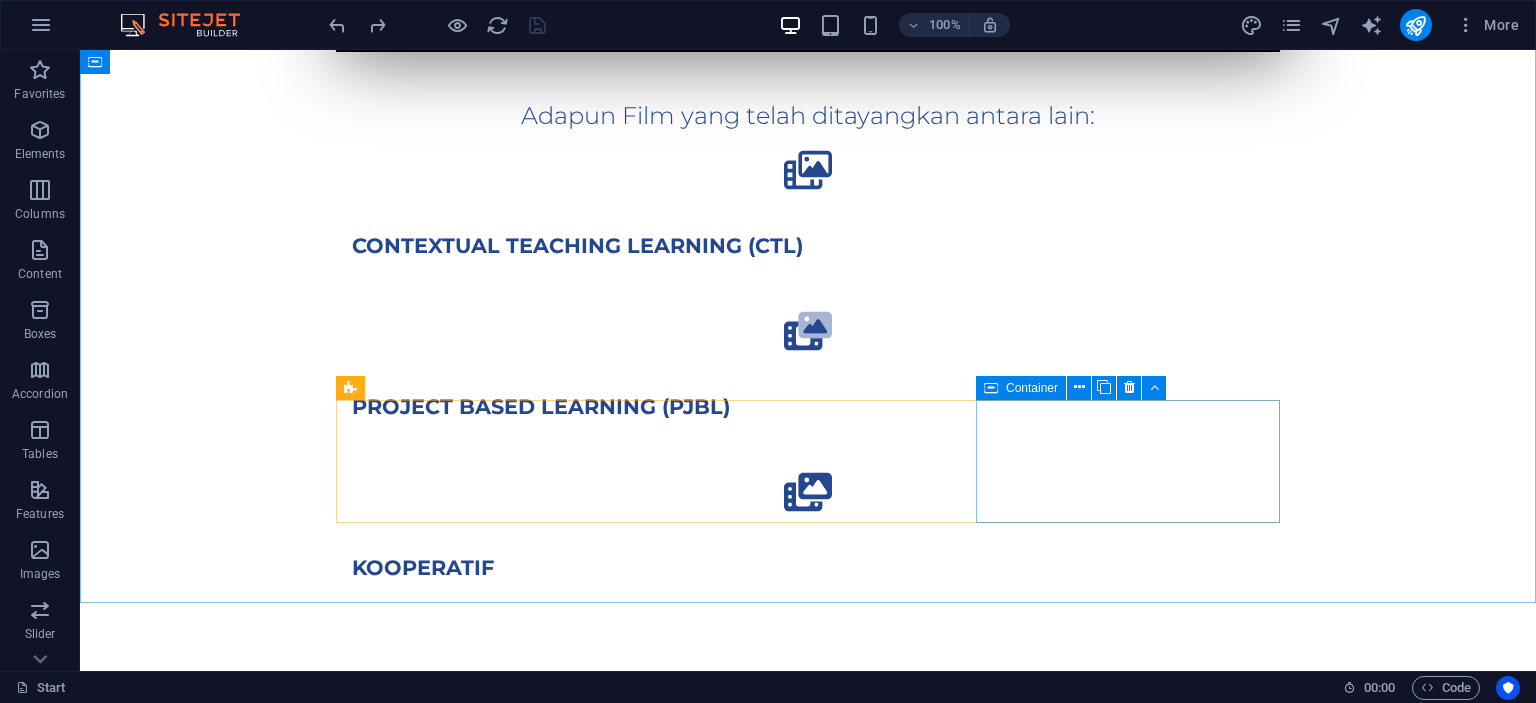 scroll, scrollTop: 972, scrollLeft: 0, axis: vertical 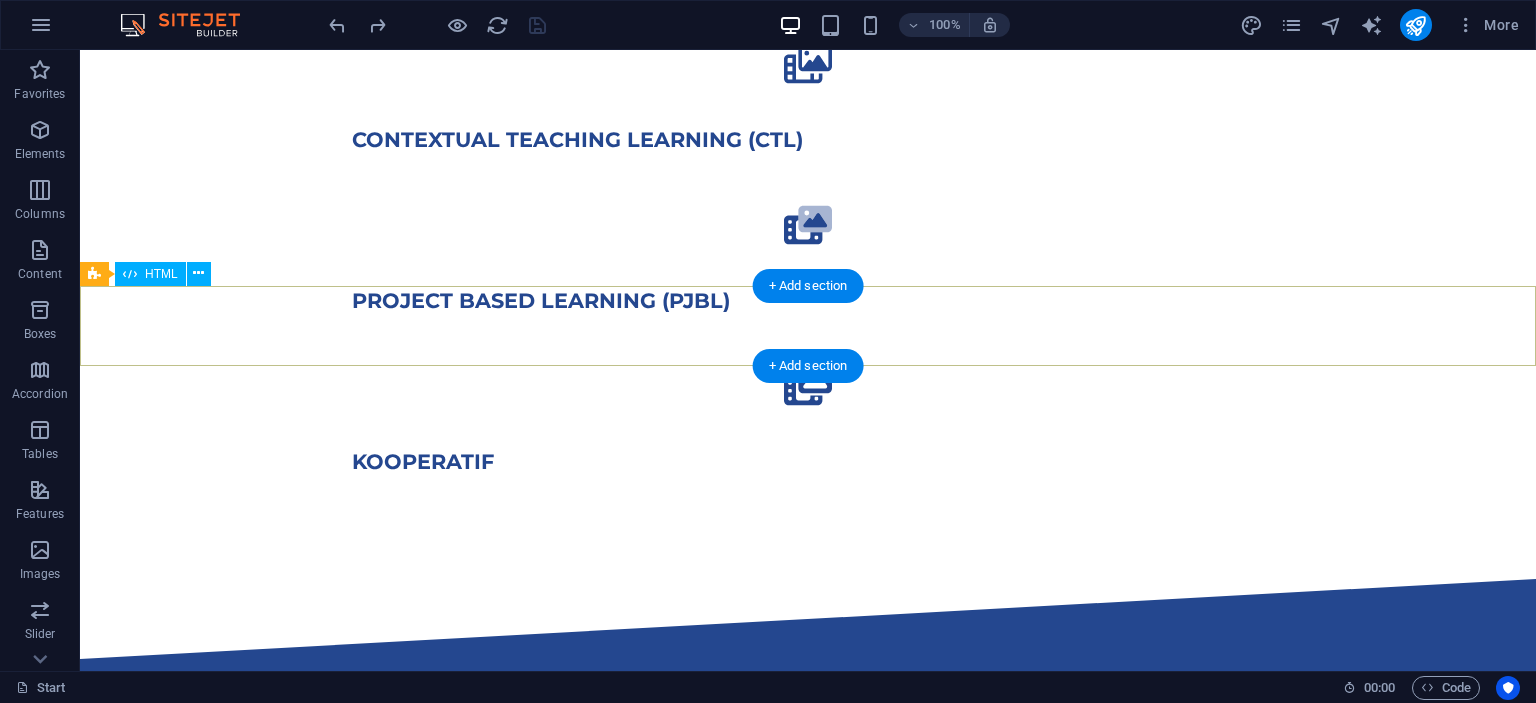 click at bounding box center [808, 619] 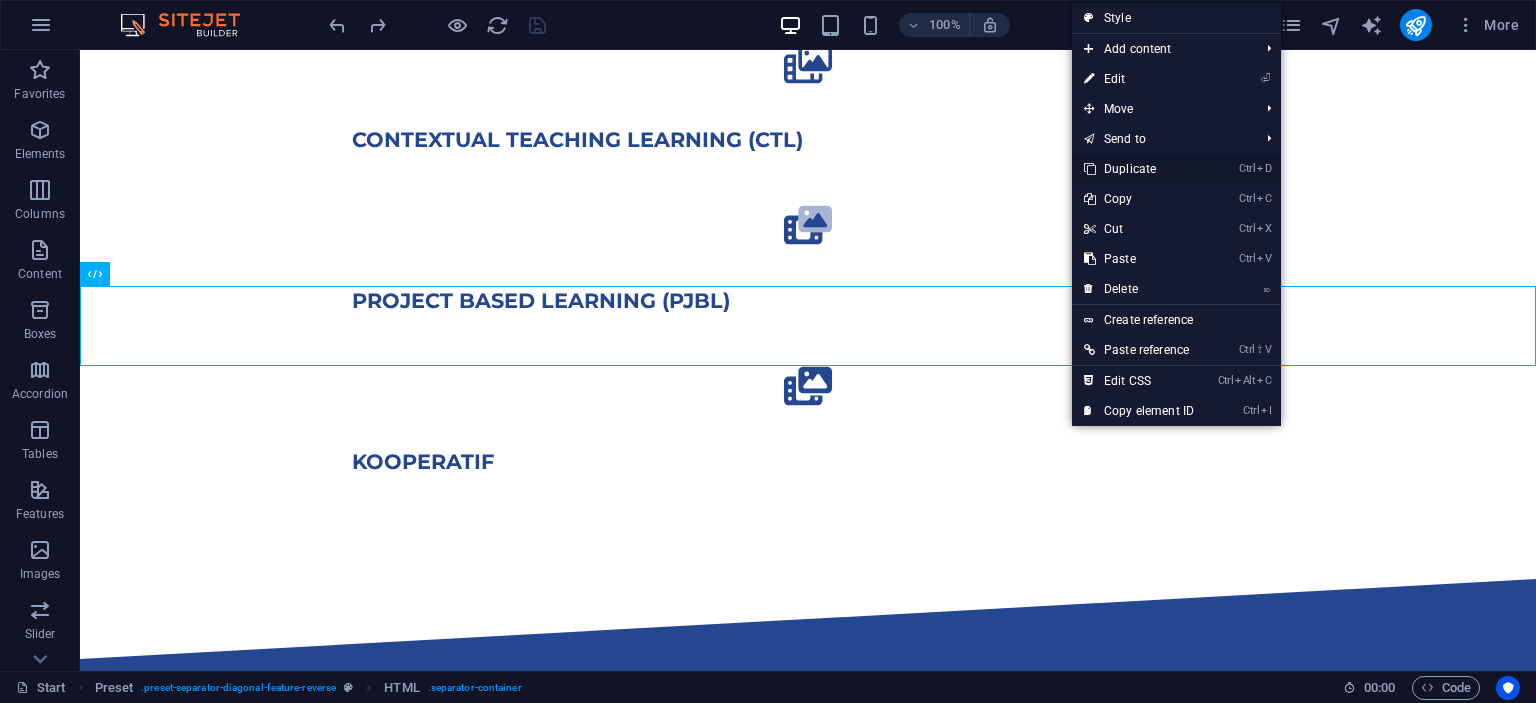 click on "Ctrl D  Duplicate" at bounding box center (1139, 169) 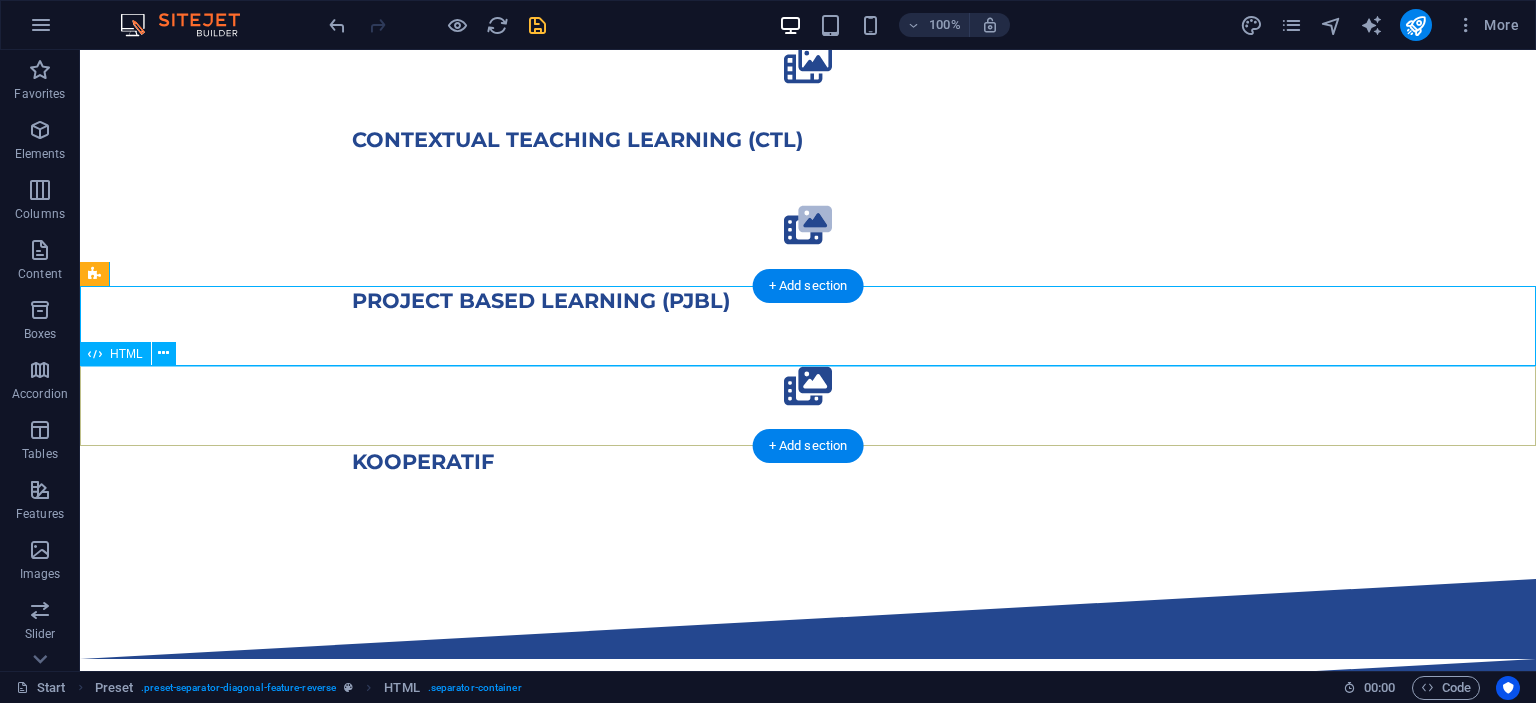 click at bounding box center [808, 699] 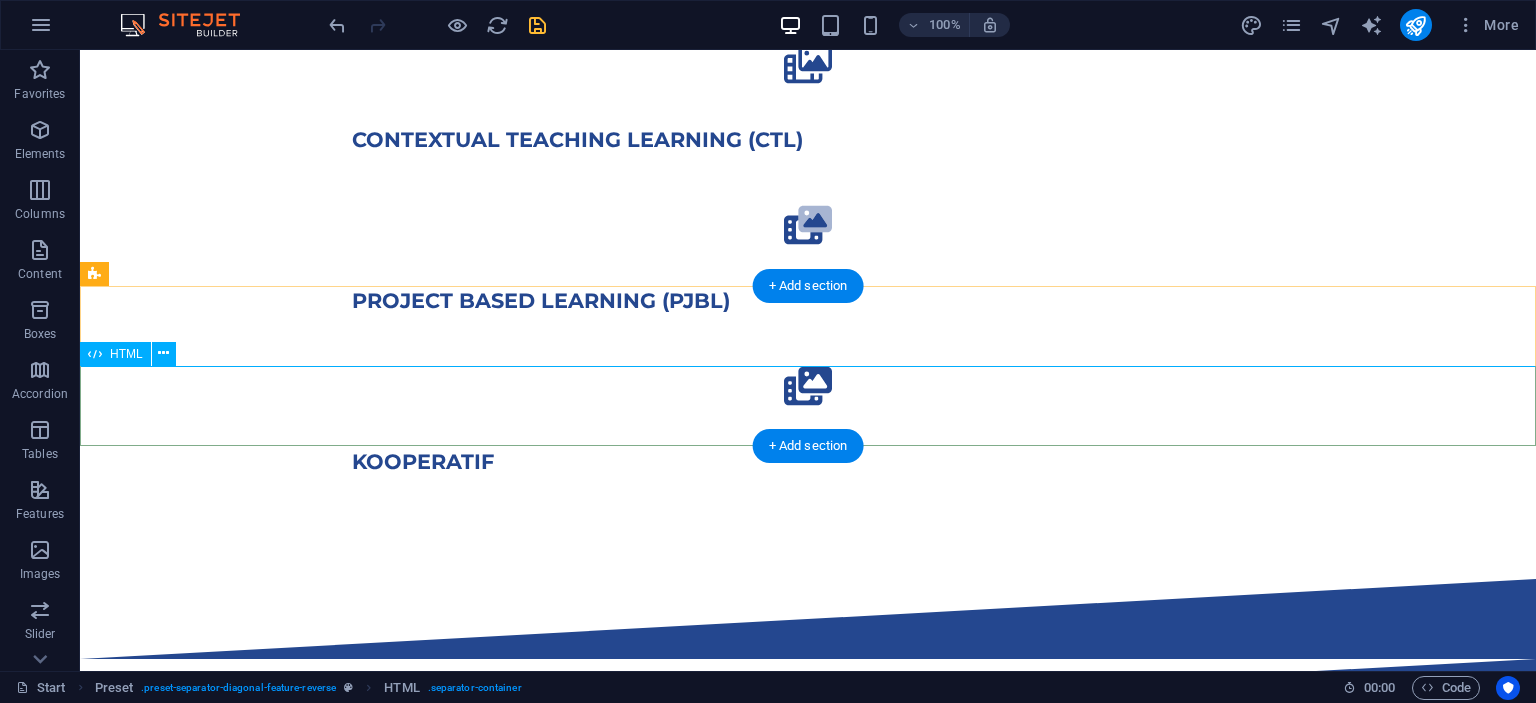 click at bounding box center (808, 699) 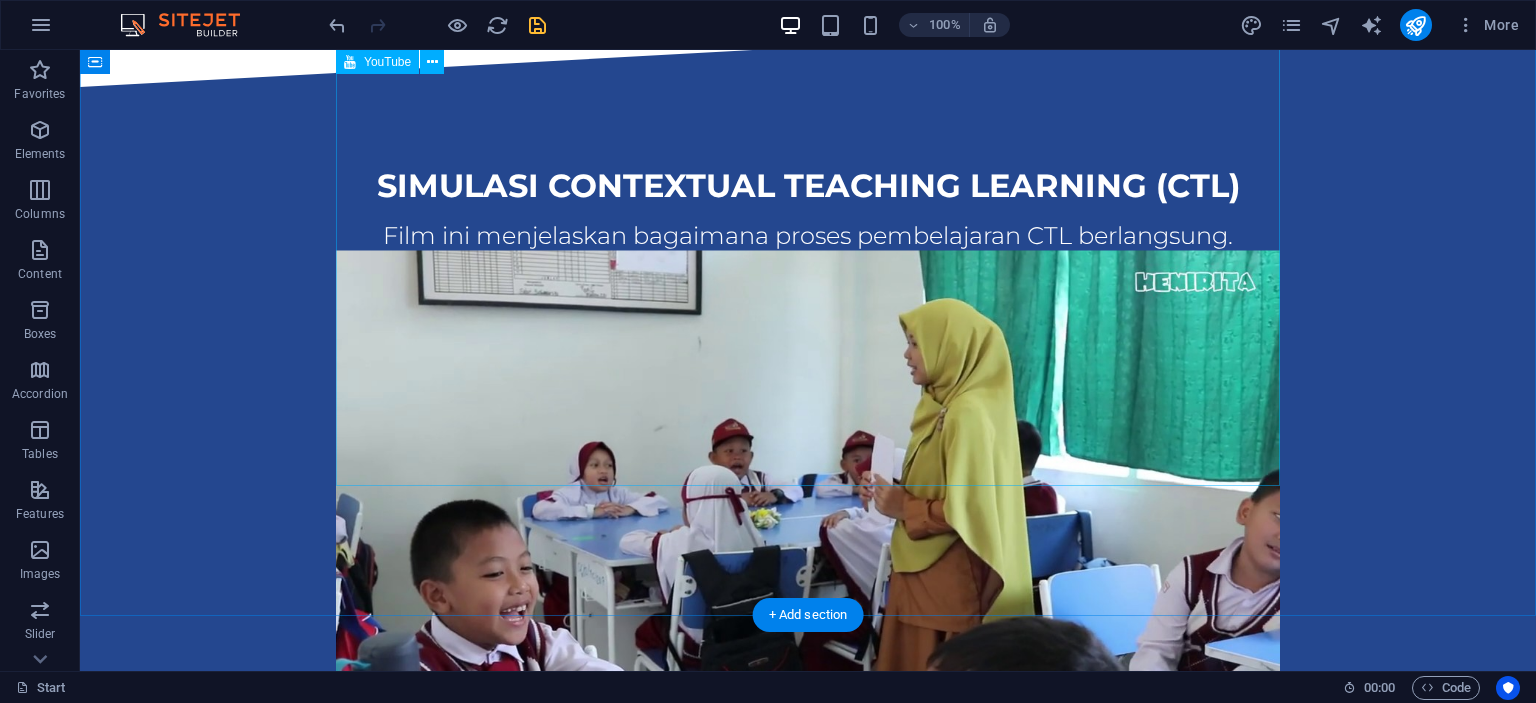 scroll, scrollTop: 1860, scrollLeft: 0, axis: vertical 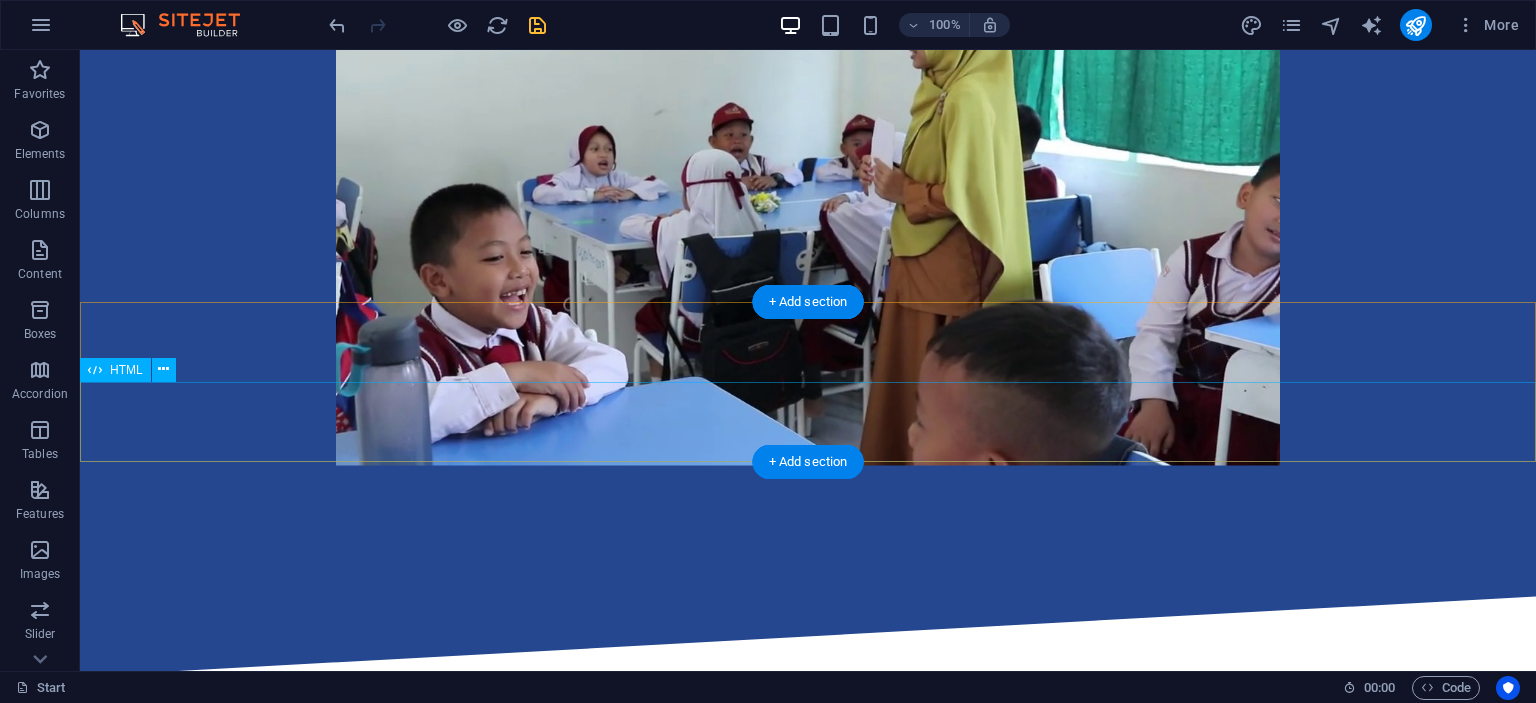 click at bounding box center (808, 715) 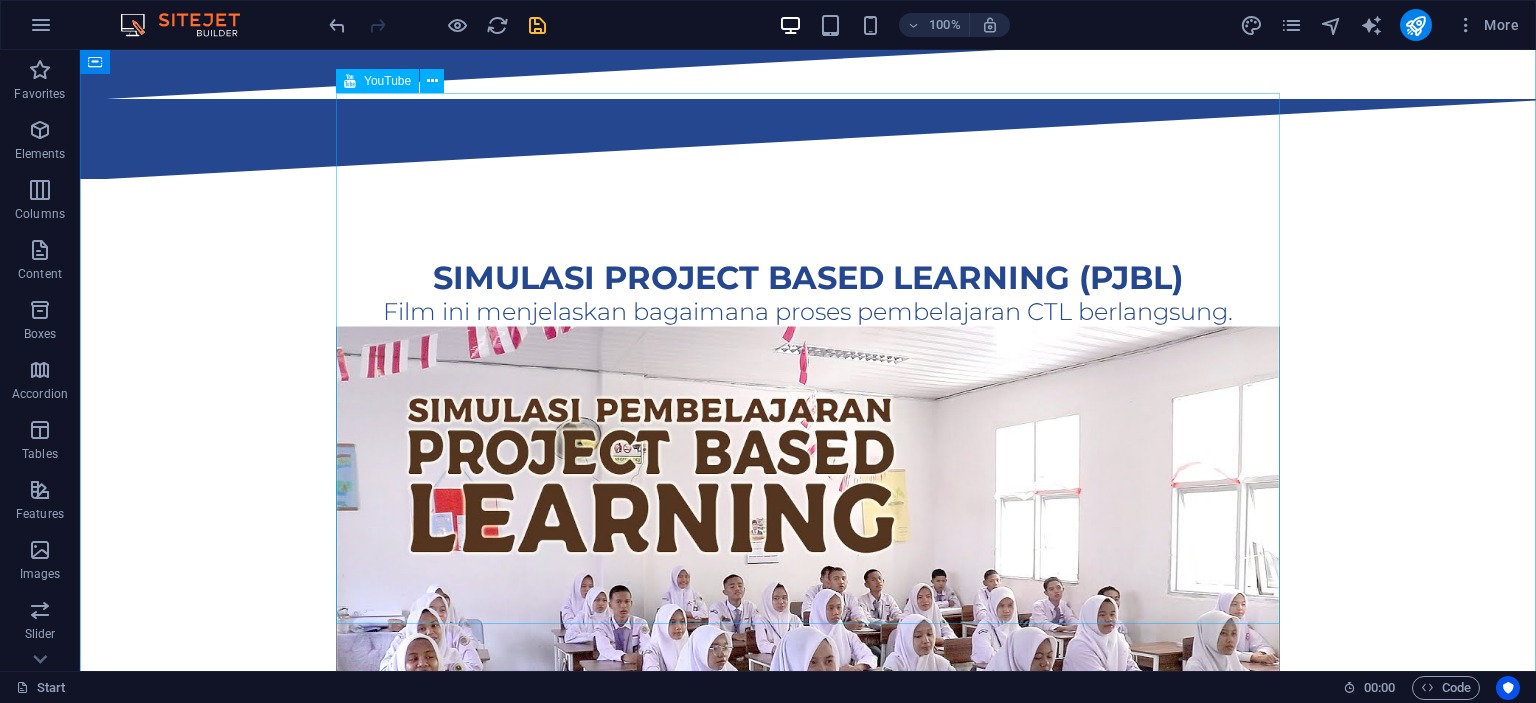 scroll, scrollTop: 2494, scrollLeft: 0, axis: vertical 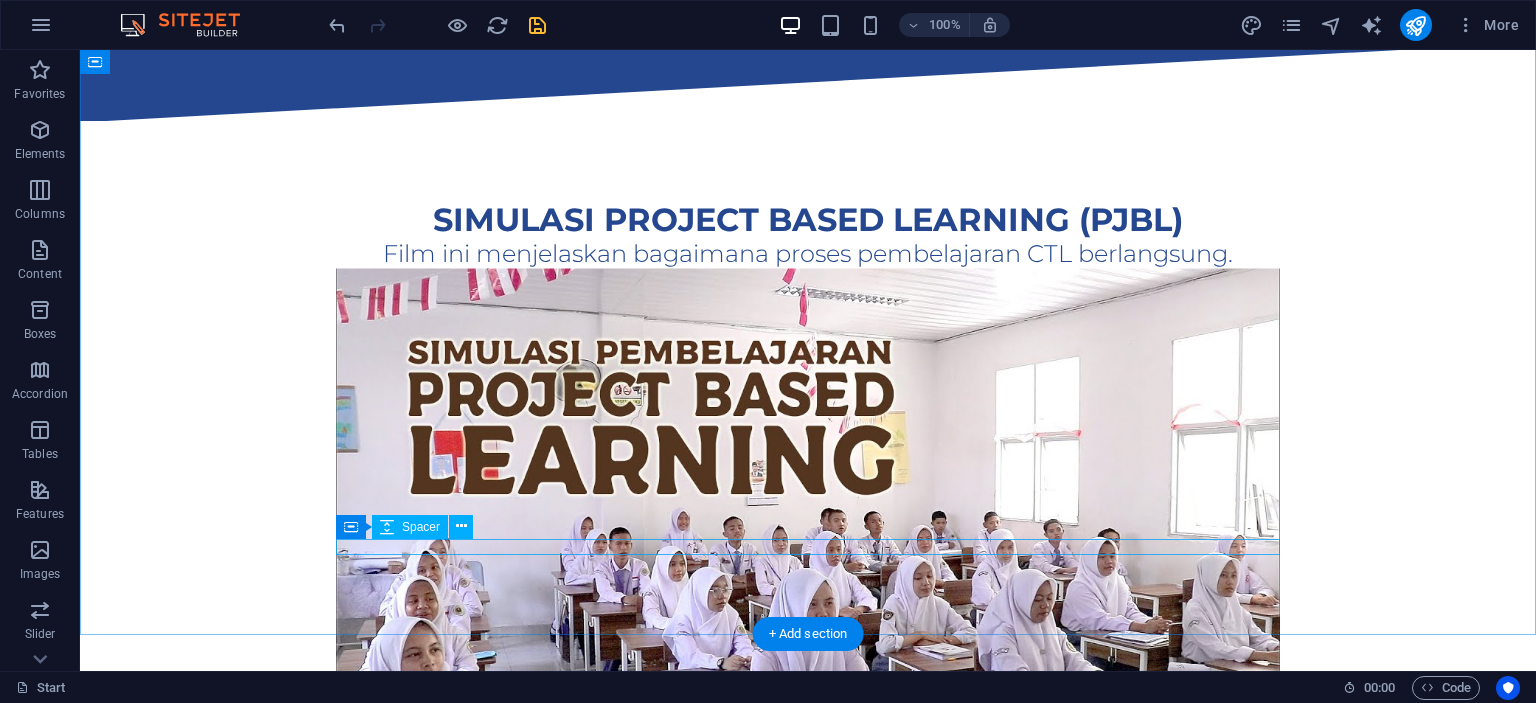 click at bounding box center (808, 840) 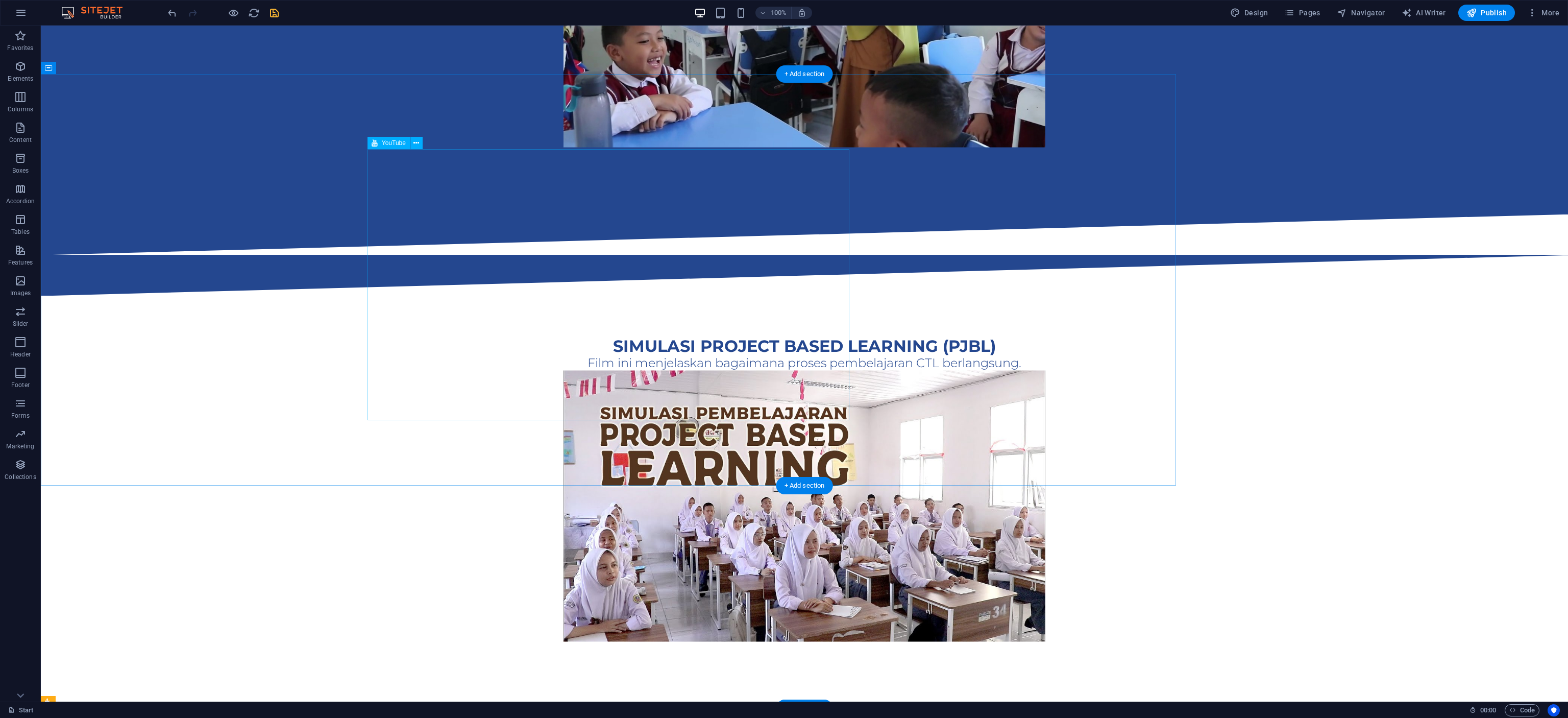 scroll, scrollTop: 1255, scrollLeft: 0, axis: vertical 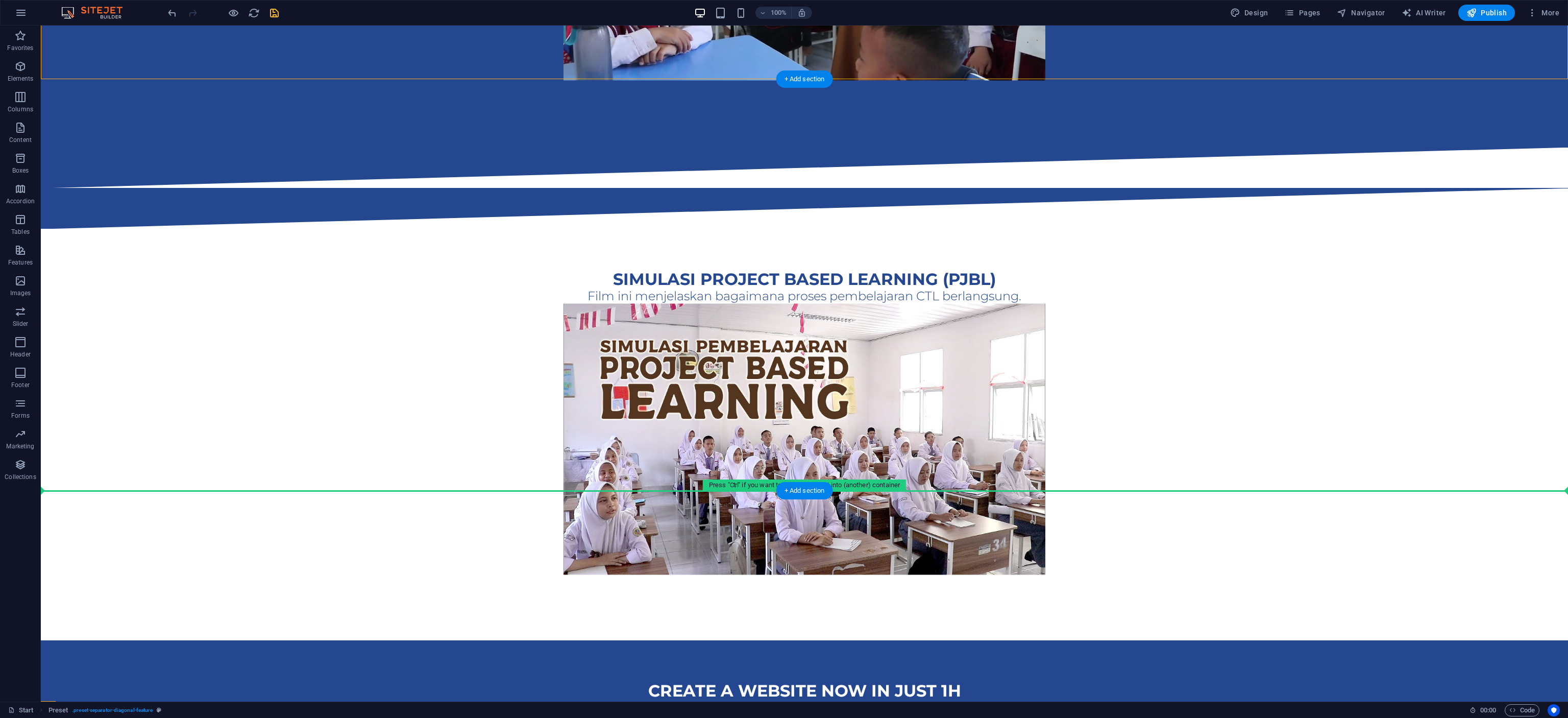drag, startPoint x: 389, startPoint y: 56, endPoint x: 403, endPoint y: 486, distance: 430.2278 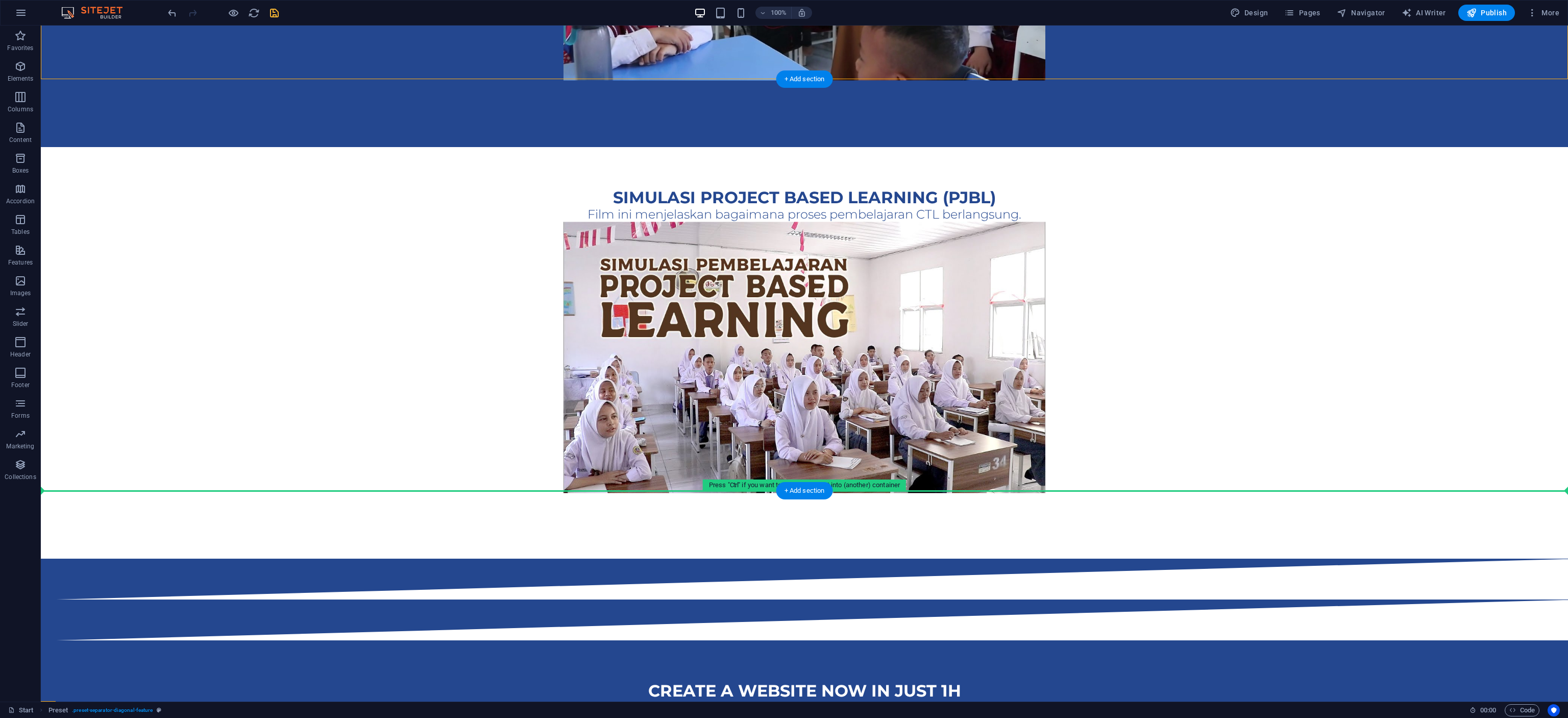 scroll, scrollTop: 1169, scrollLeft: 0, axis: vertical 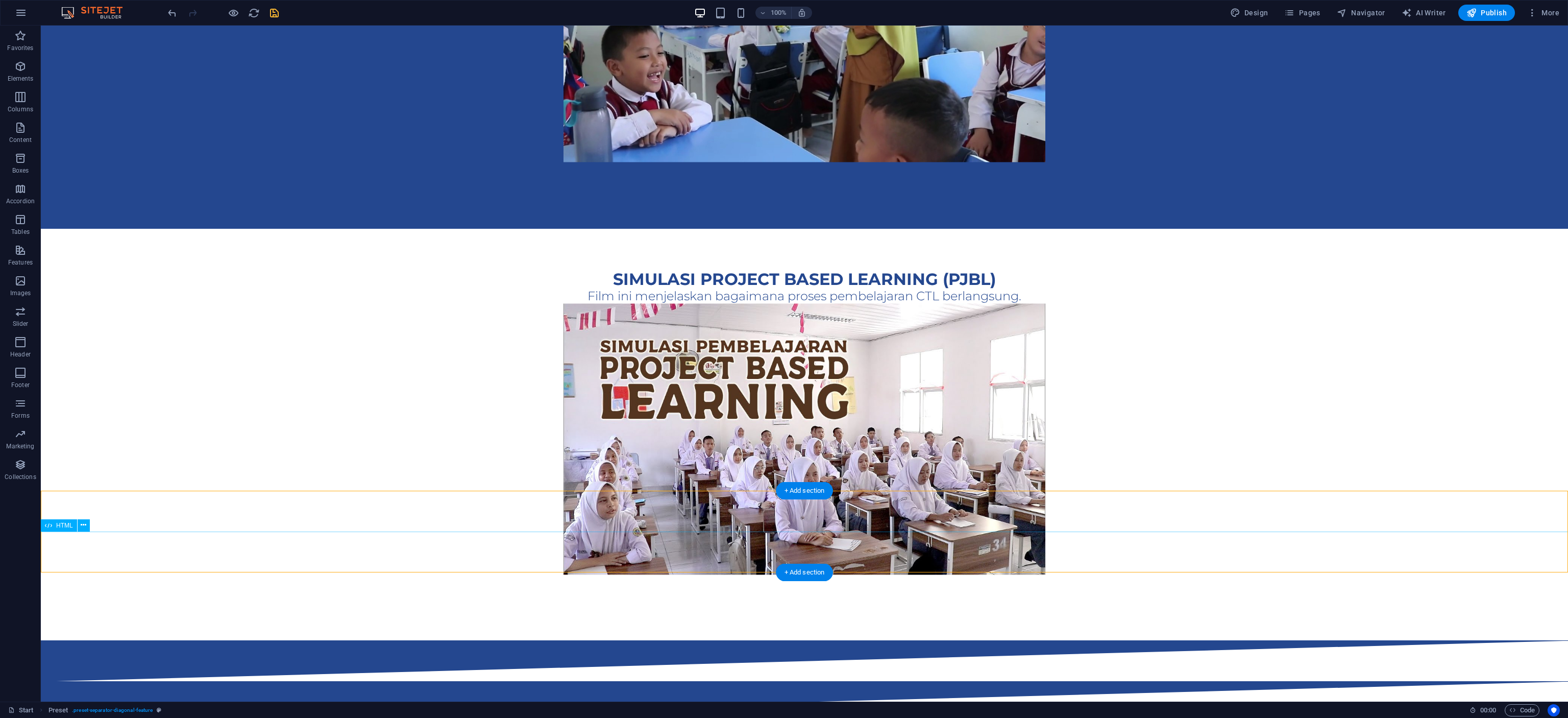 click at bounding box center [804, 702] 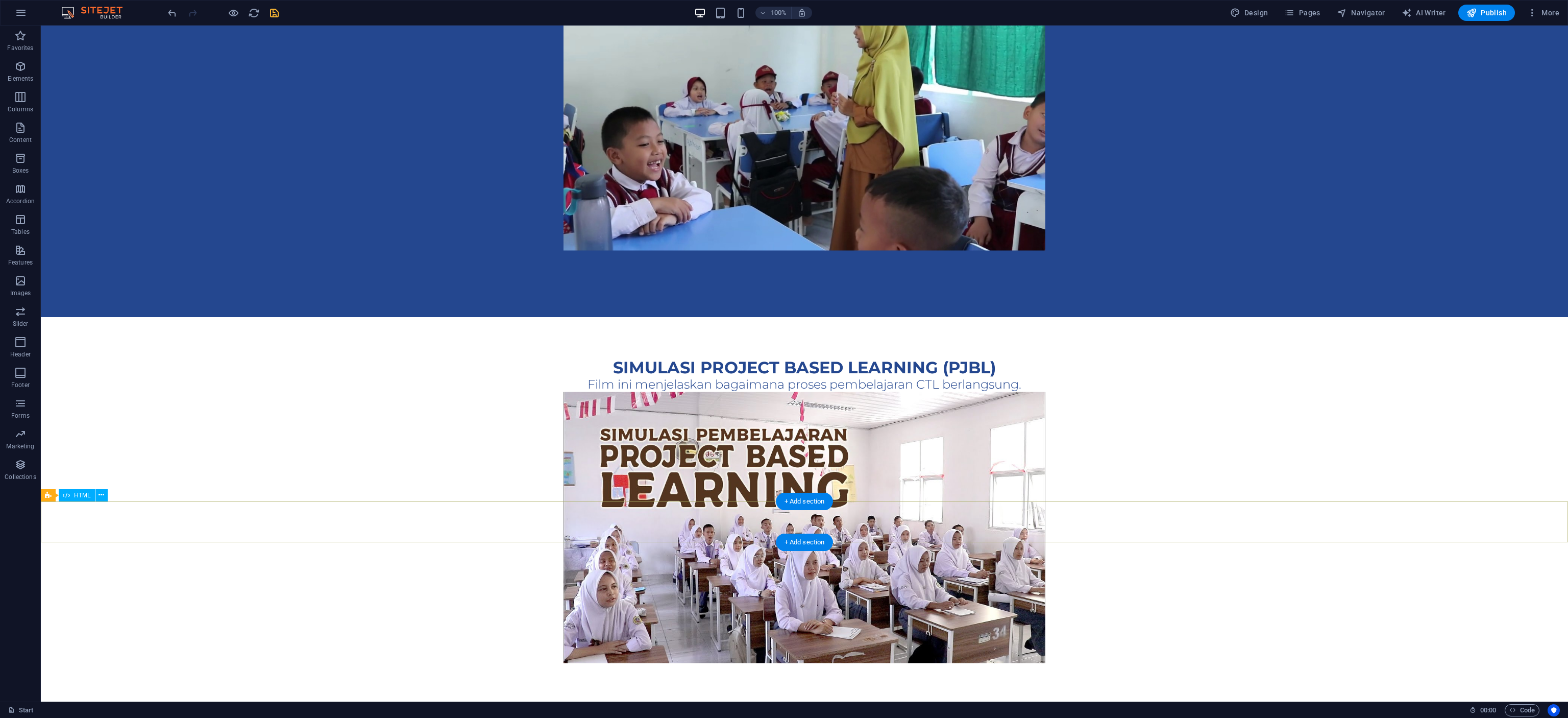 scroll, scrollTop: 1061, scrollLeft: 0, axis: vertical 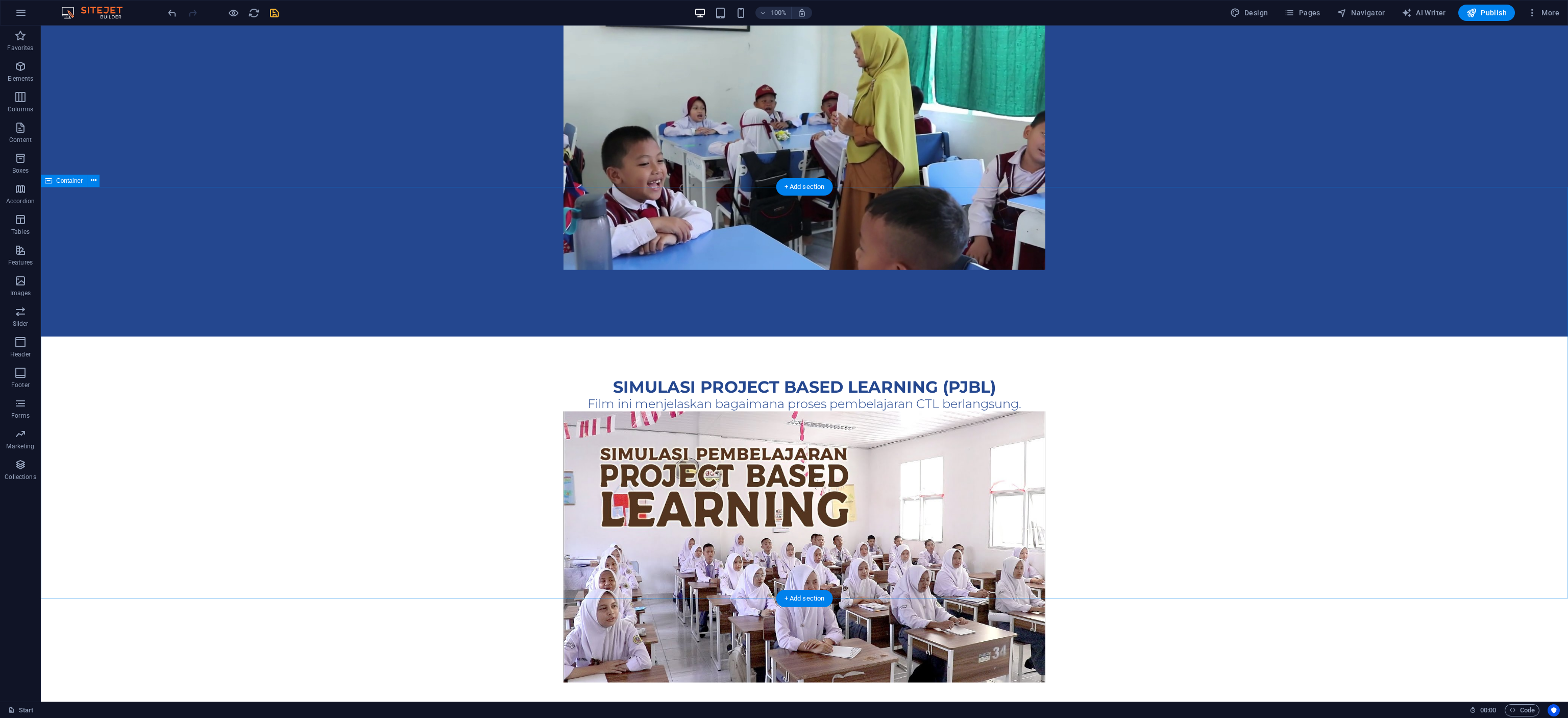 click on "SIMULASI PROJECT BASED LEARNING (PJBL) Film ini menjelaskan bagaimana proses pembelajaran CTL berlangsung." at bounding box center (804, 542) 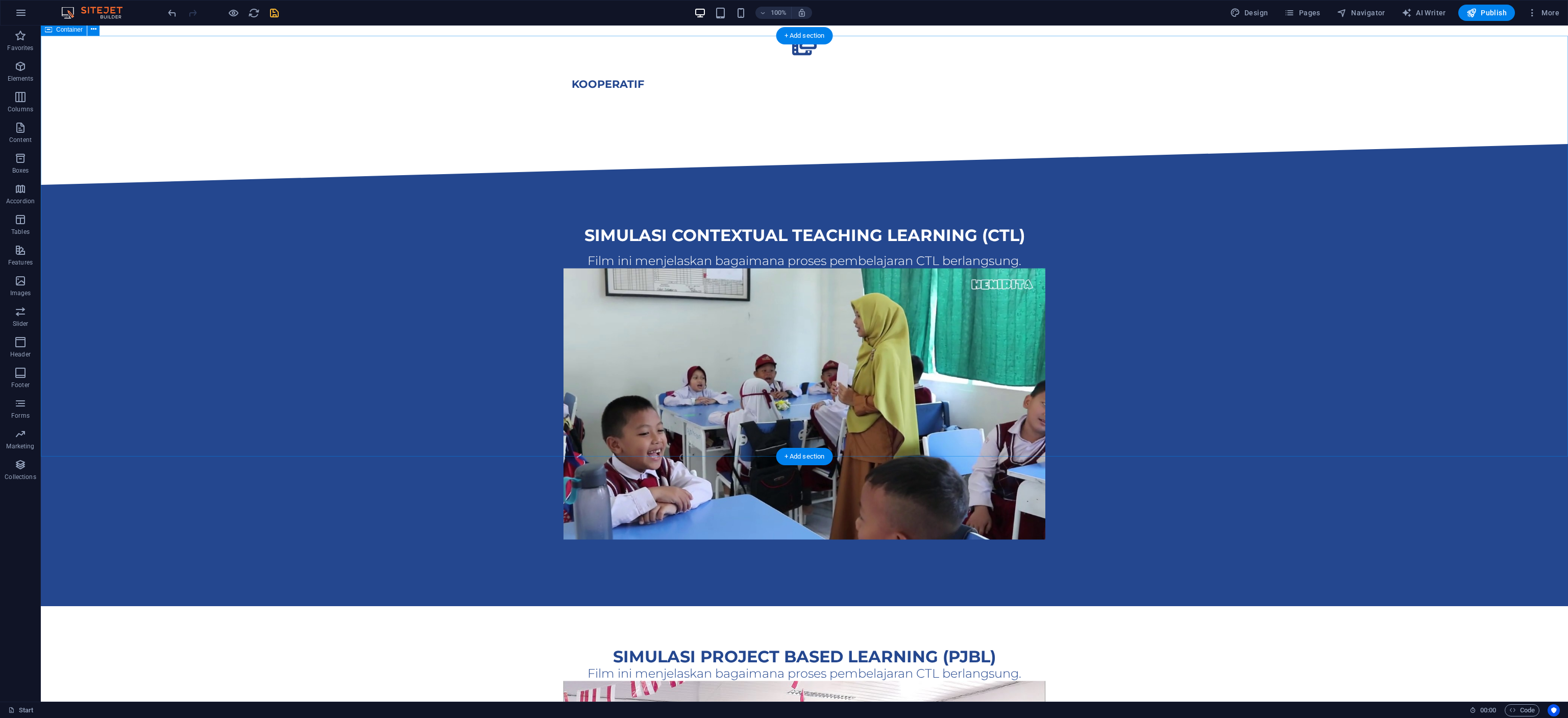 scroll, scrollTop: 953, scrollLeft: 0, axis: vertical 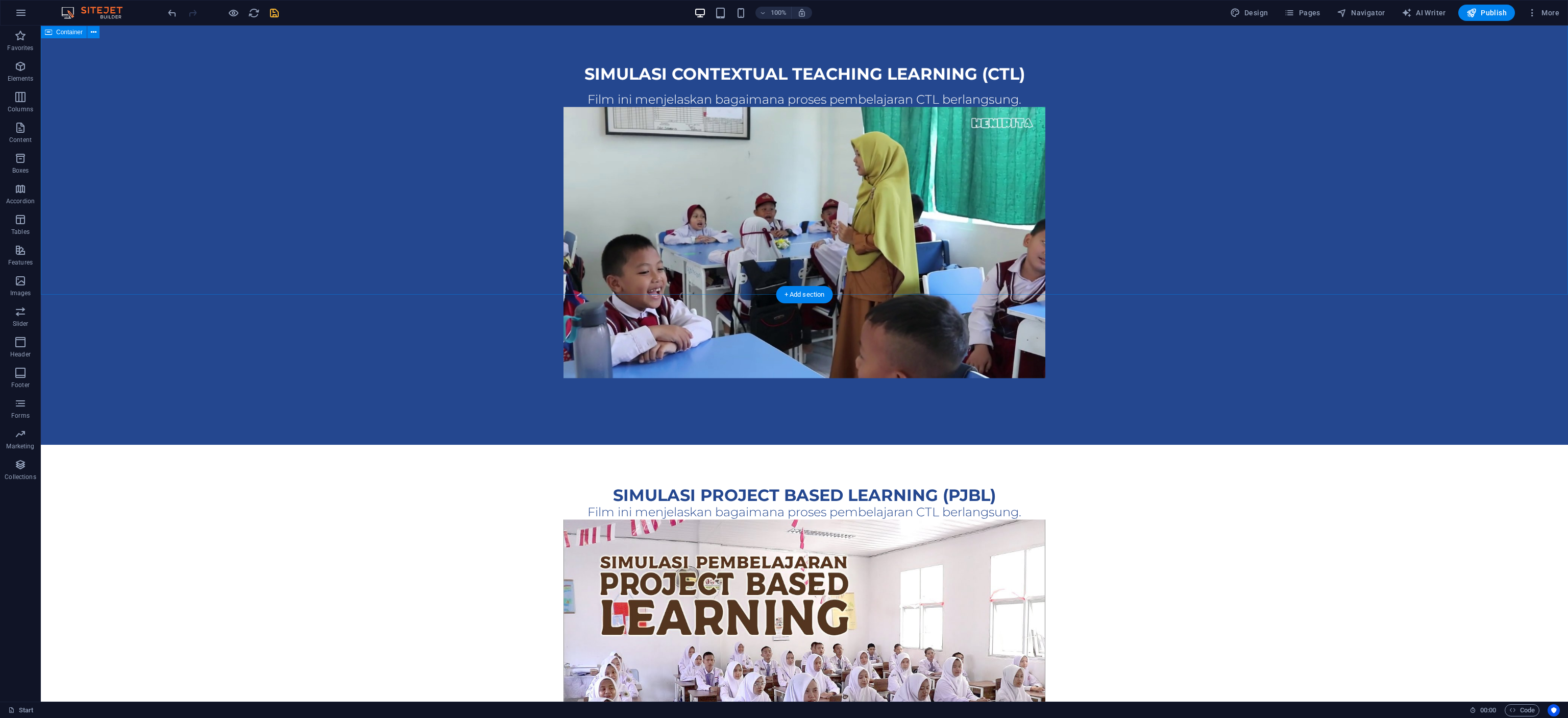 click on "simulasi contextual teaching learning (CTL) Film ini menjelaskan bagaimana proses pembelajaran CTL berlangsung." at bounding box center [804, 234] 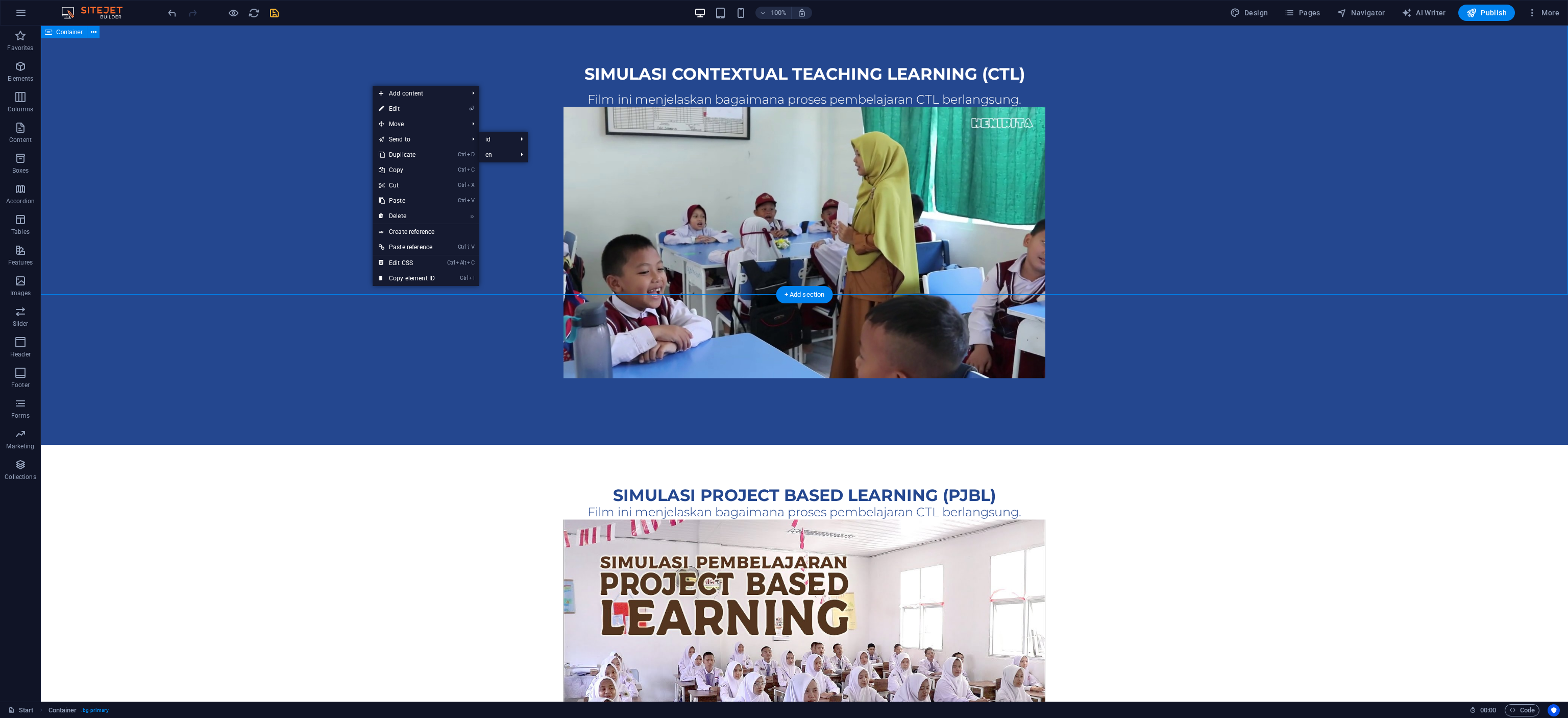 click on "simulasi contextual teaching learning (CTL) Film ini menjelaskan bagaimana proses pembelajaran CTL berlangsung." at bounding box center (804, 234) 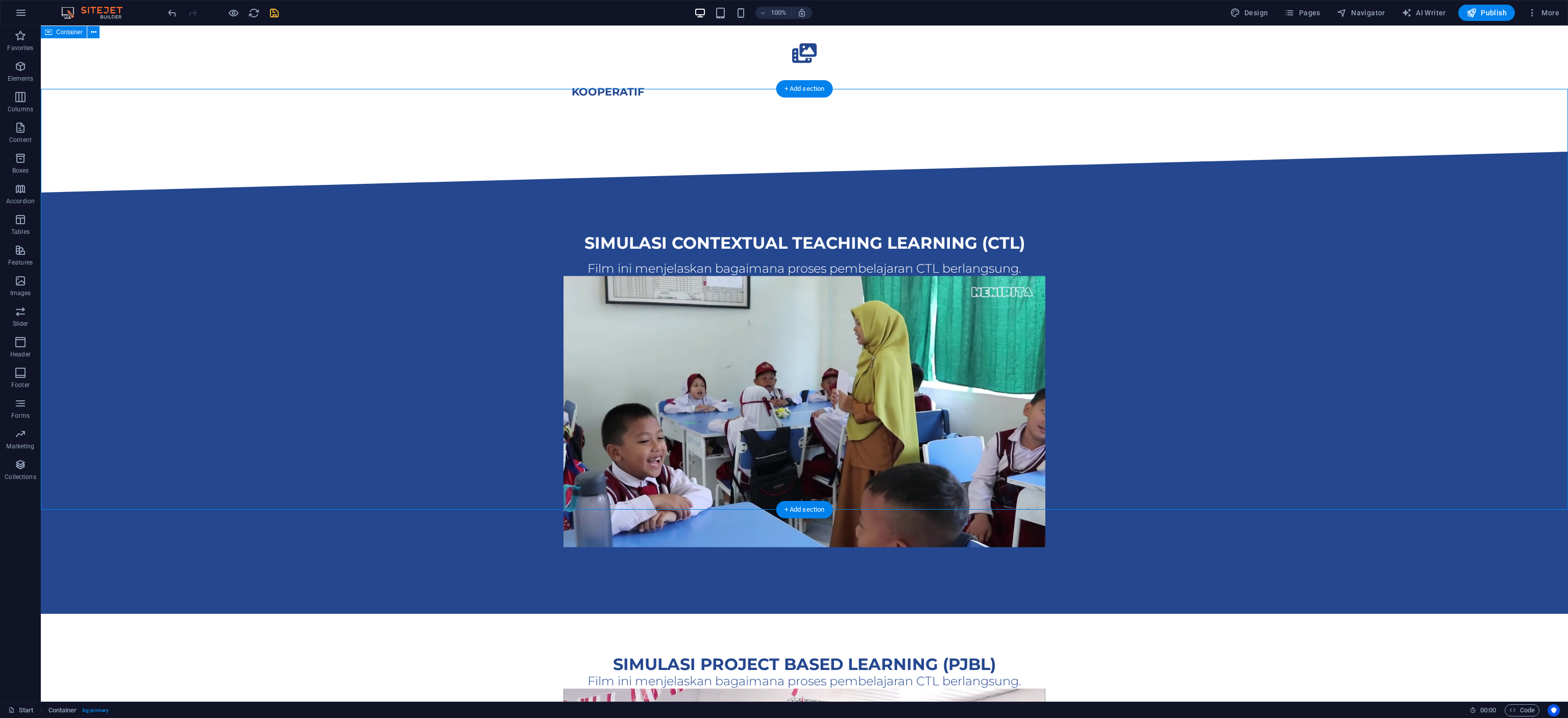 scroll, scrollTop: 737, scrollLeft: 0, axis: vertical 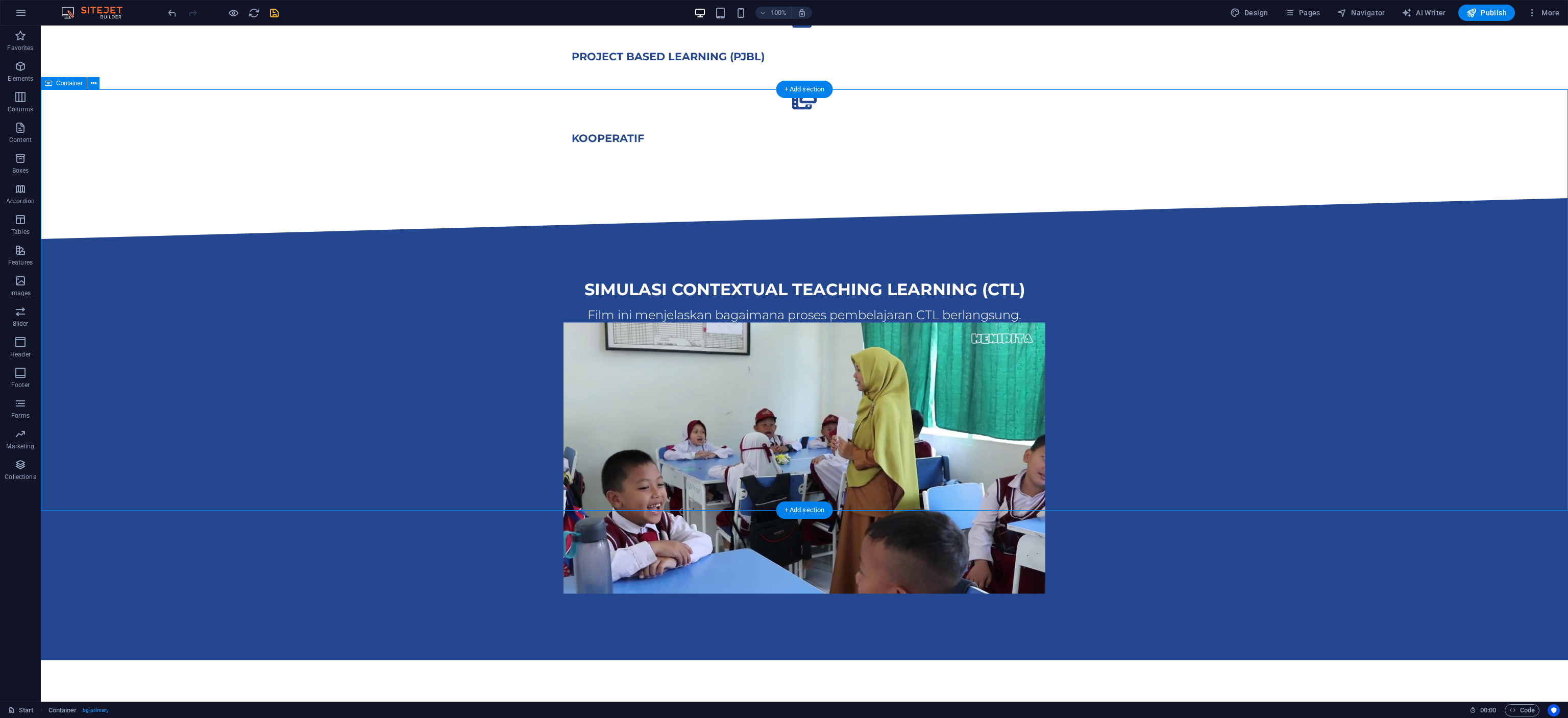 click on "simulasi contextual teaching learning (CTL) Film ini menjelaskan bagaimana proses pembelajaran CTL berlangsung." at bounding box center (804, 449) 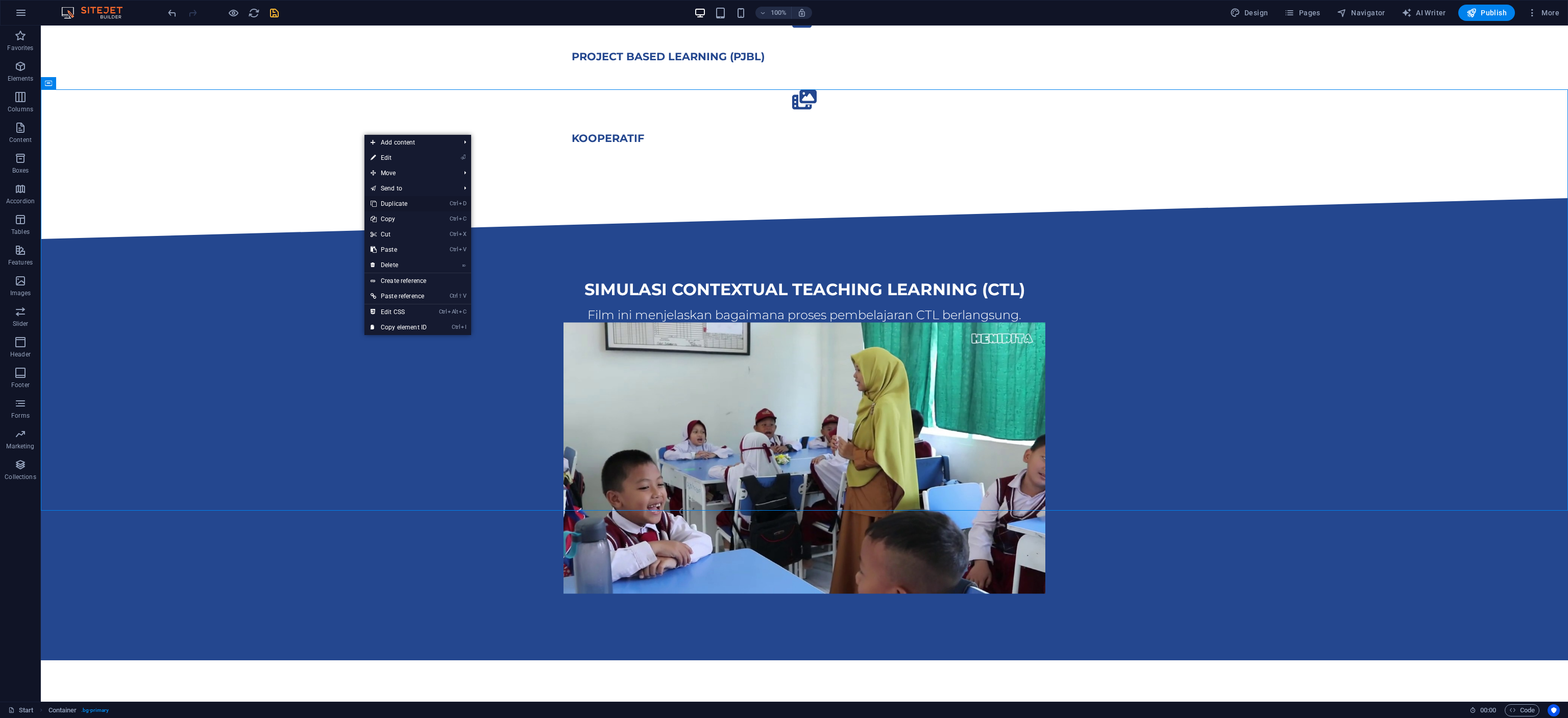 click on "Ctrl D  Duplicate" at bounding box center (399, 204) 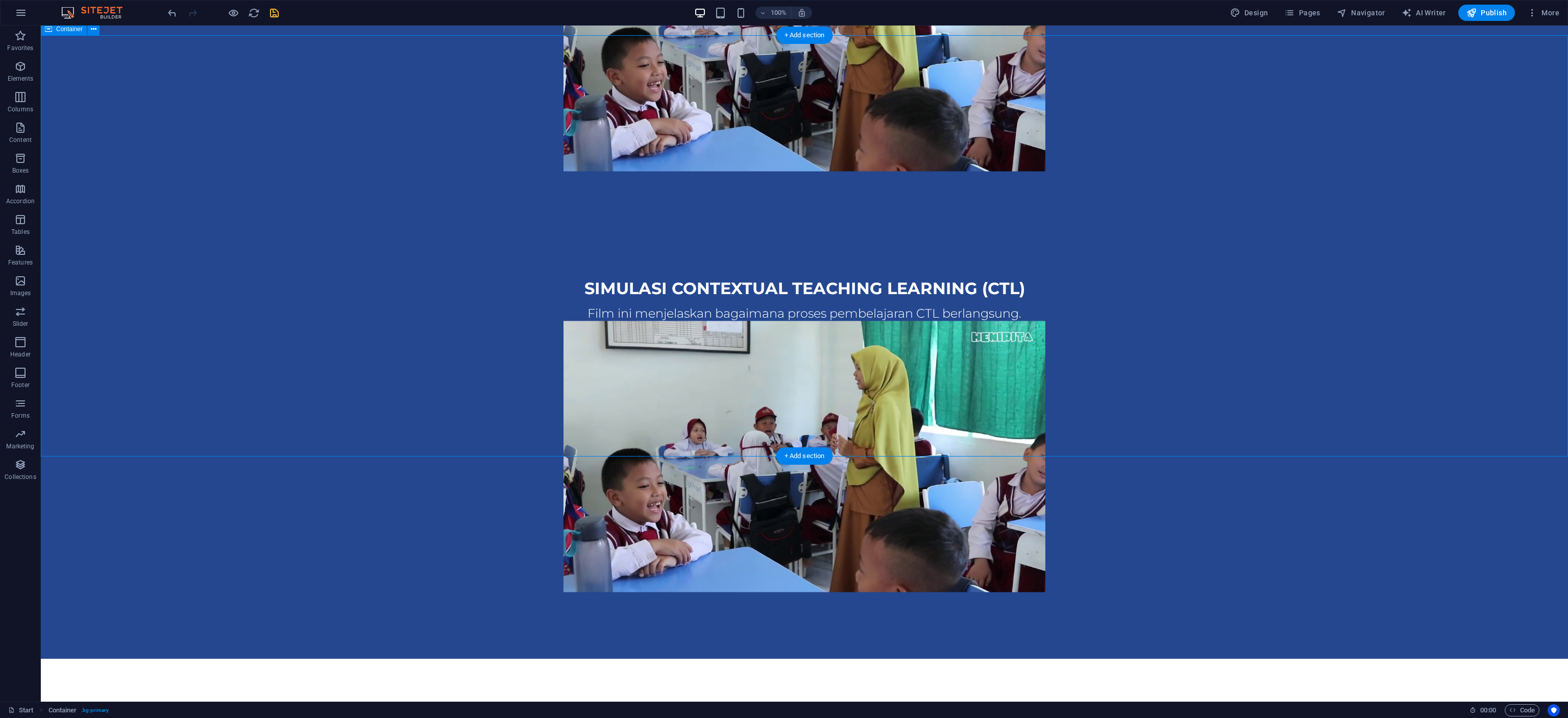 scroll, scrollTop: 1223, scrollLeft: 0, axis: vertical 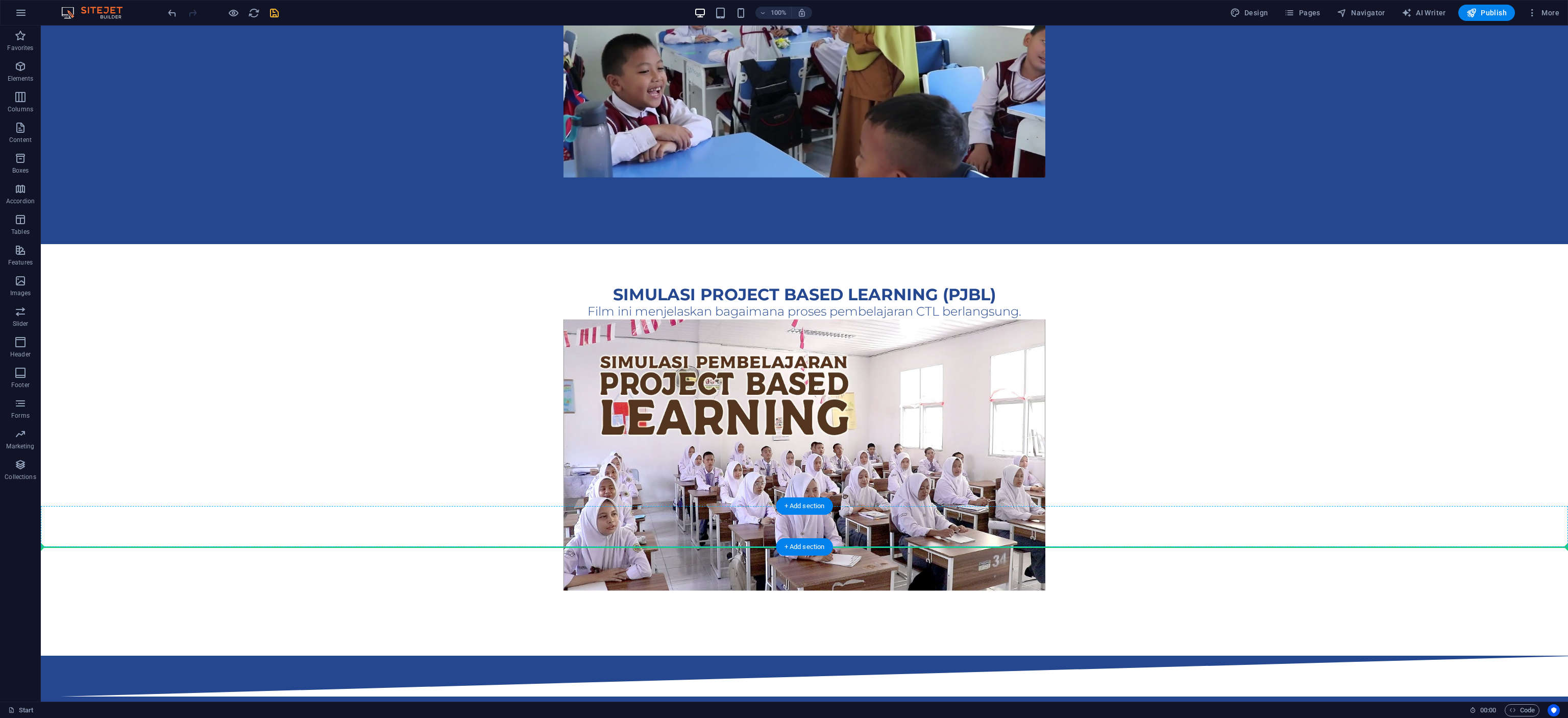 drag, startPoint x: 211, startPoint y: 38, endPoint x: 247, endPoint y: 541, distance: 504.2866 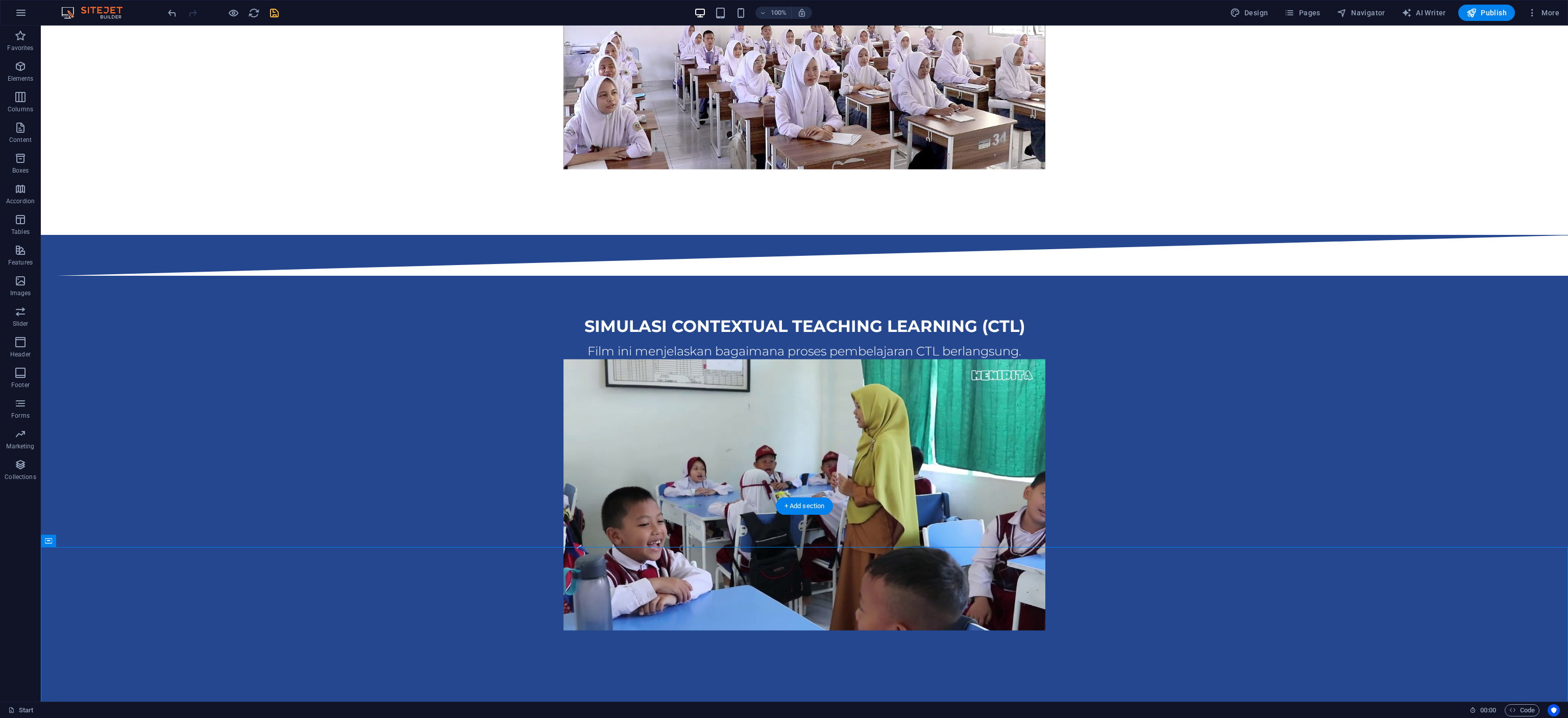 scroll, scrollTop: 1153, scrollLeft: 0, axis: vertical 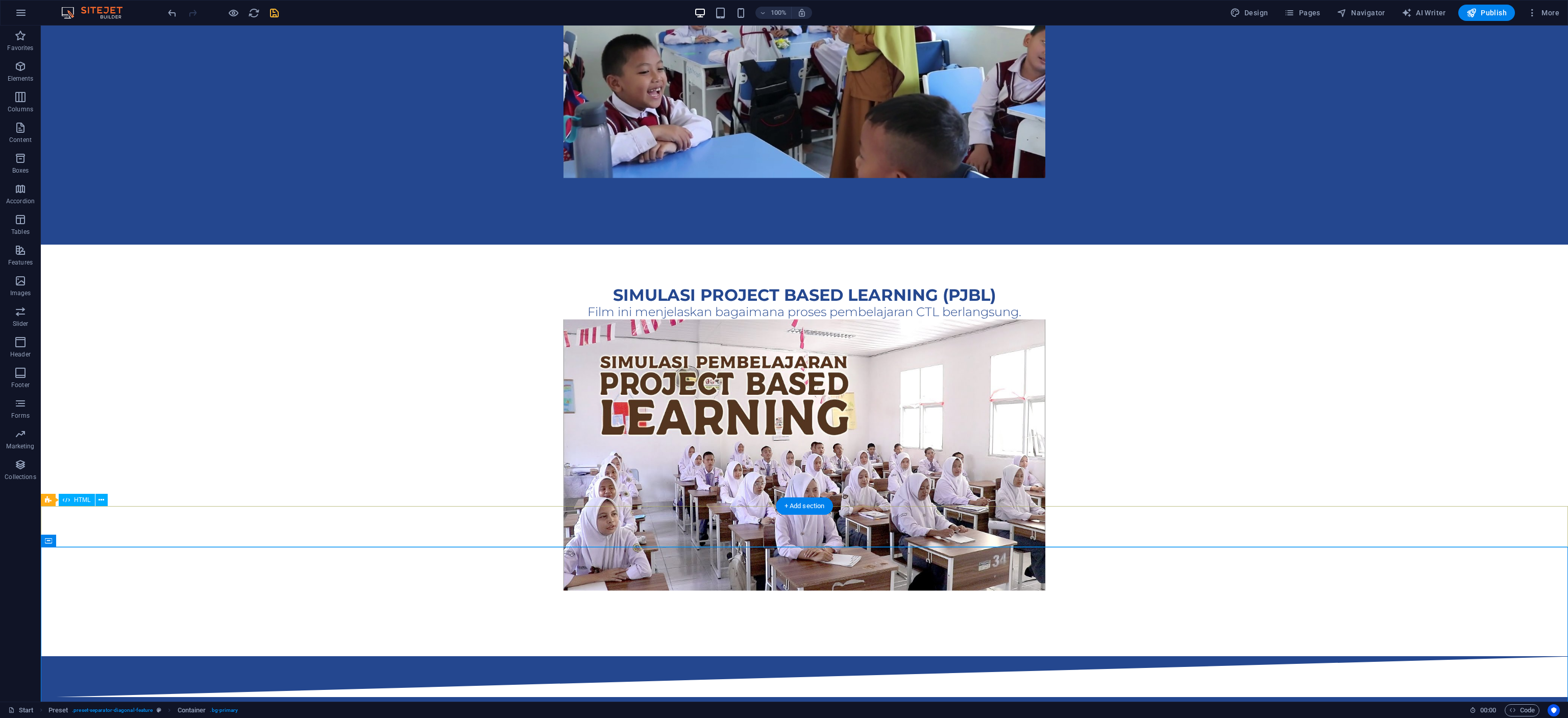 click at bounding box center [804, 677] 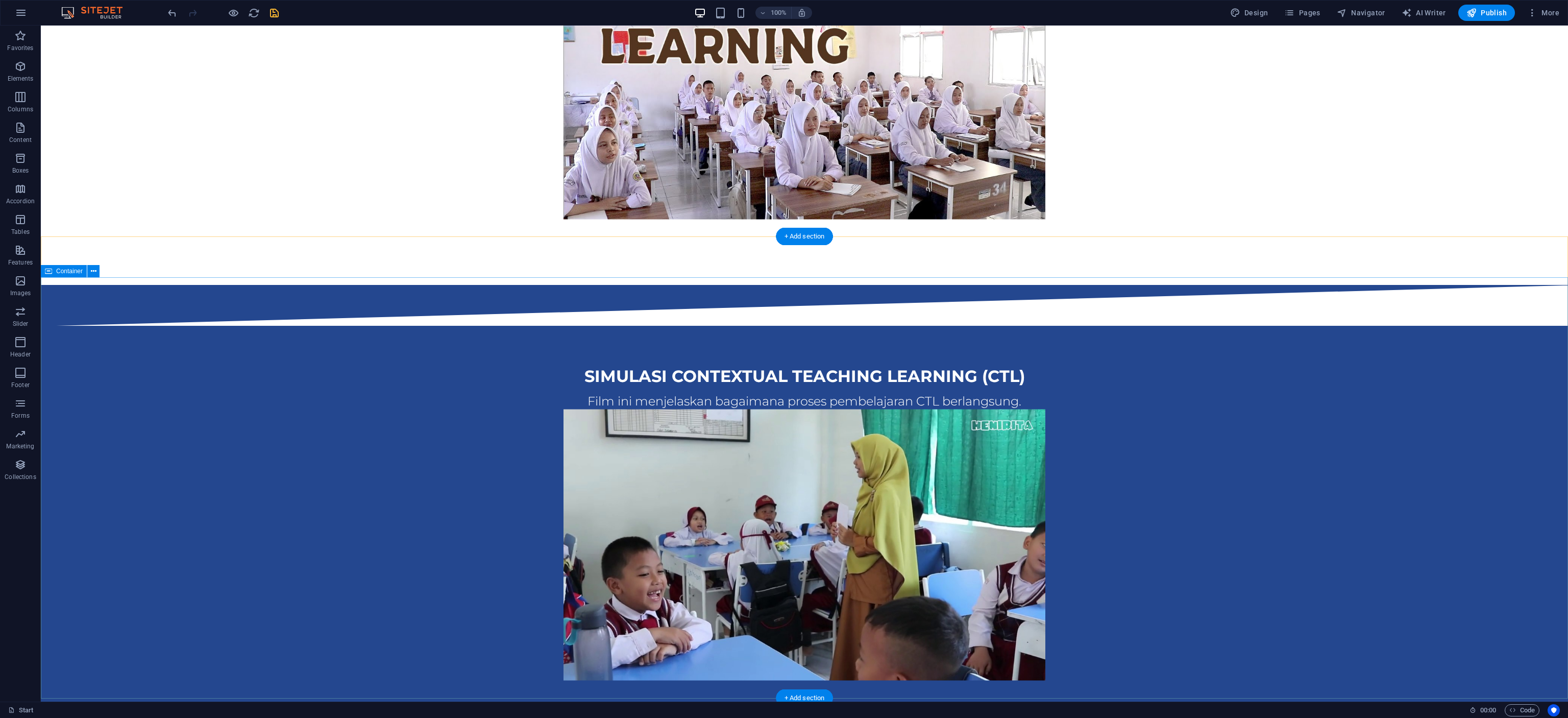 scroll, scrollTop: 1585, scrollLeft: 0, axis: vertical 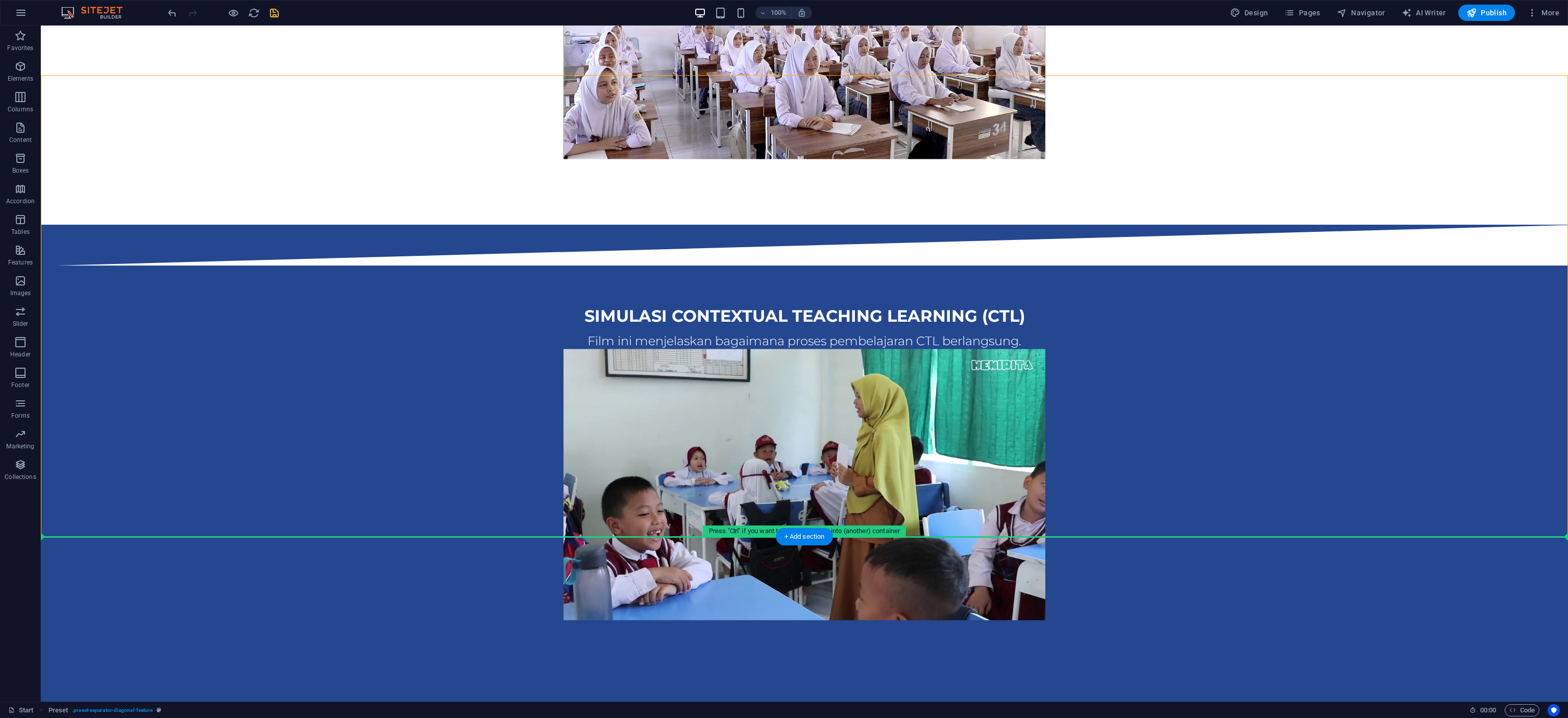 drag, startPoint x: 387, startPoint y: 87, endPoint x: 337, endPoint y: 542, distance: 457.73901 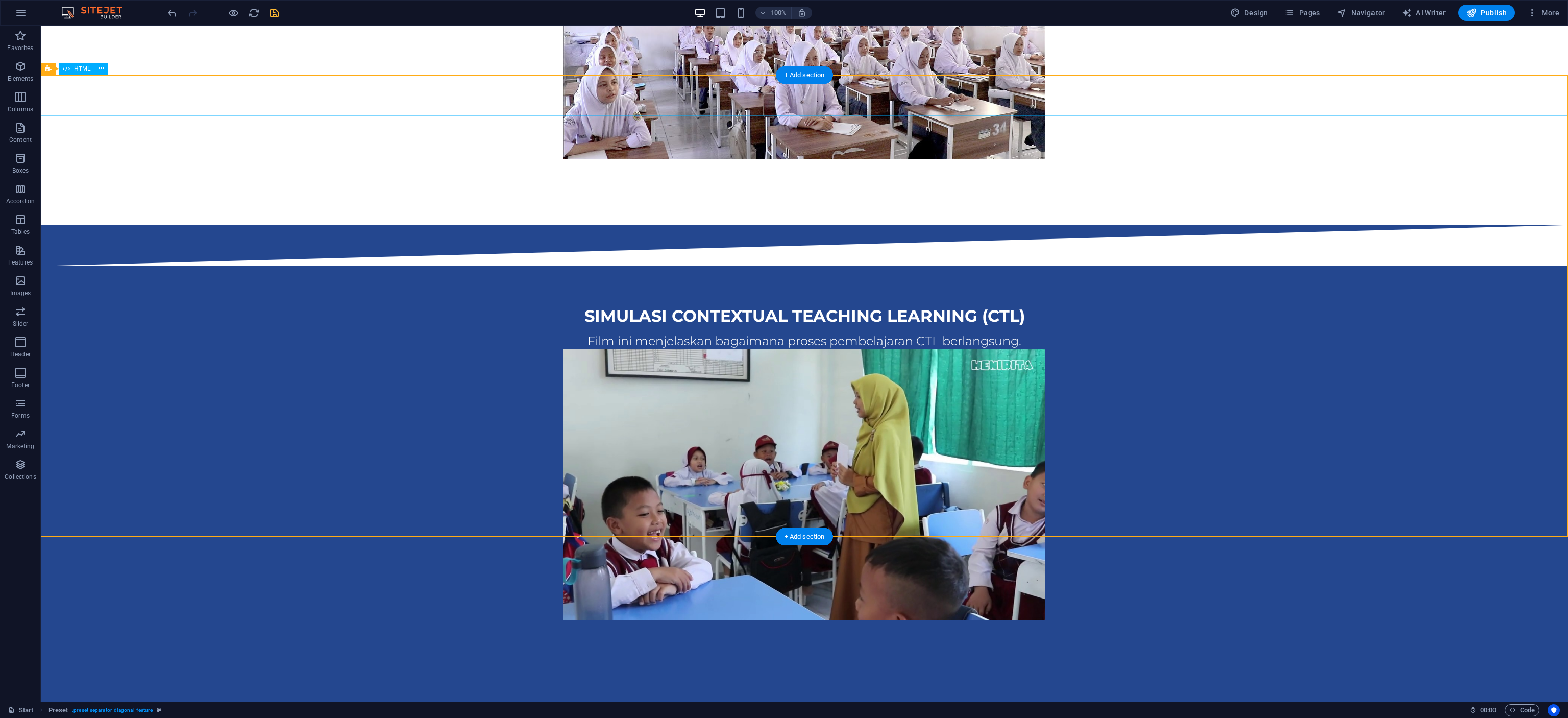 click at bounding box center [804, 245] 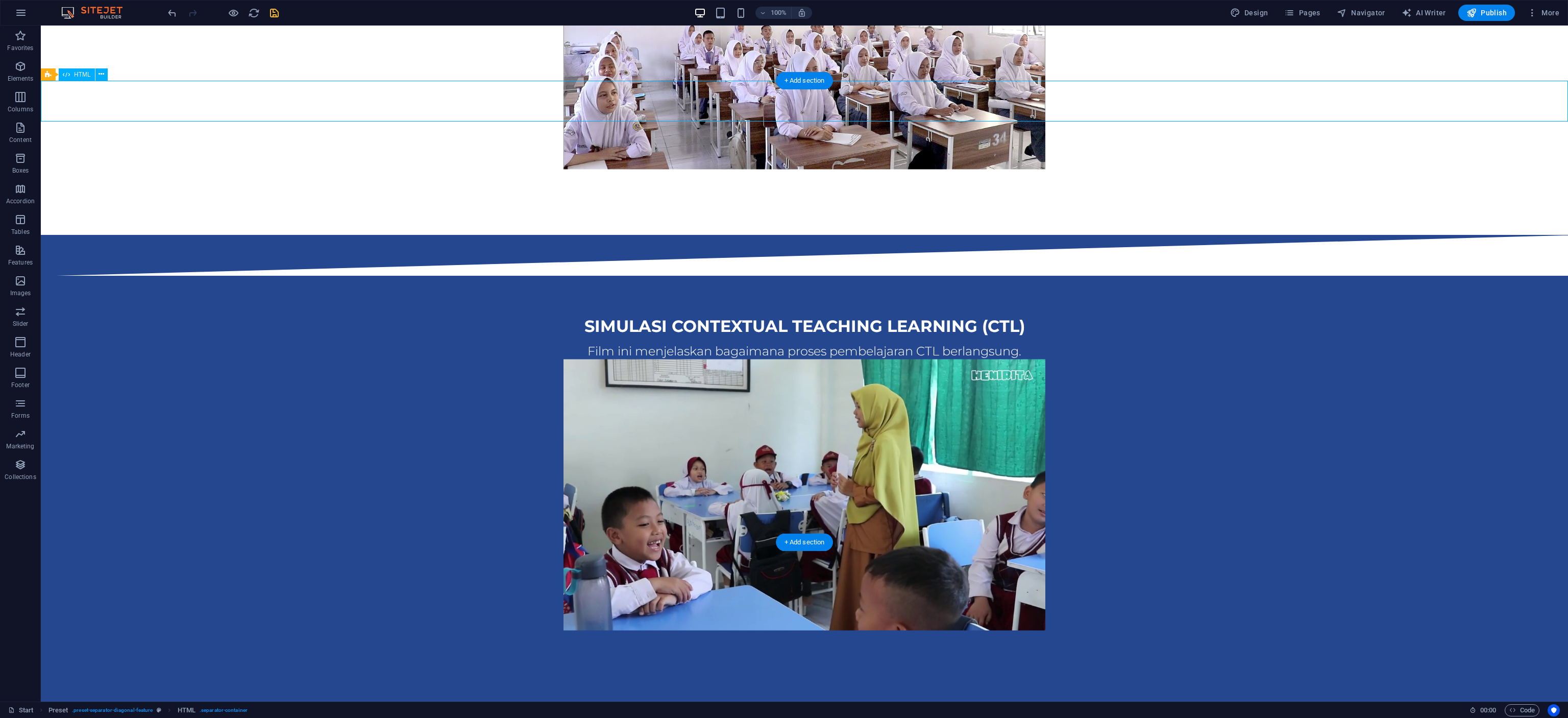 scroll, scrollTop: 1573, scrollLeft: 0, axis: vertical 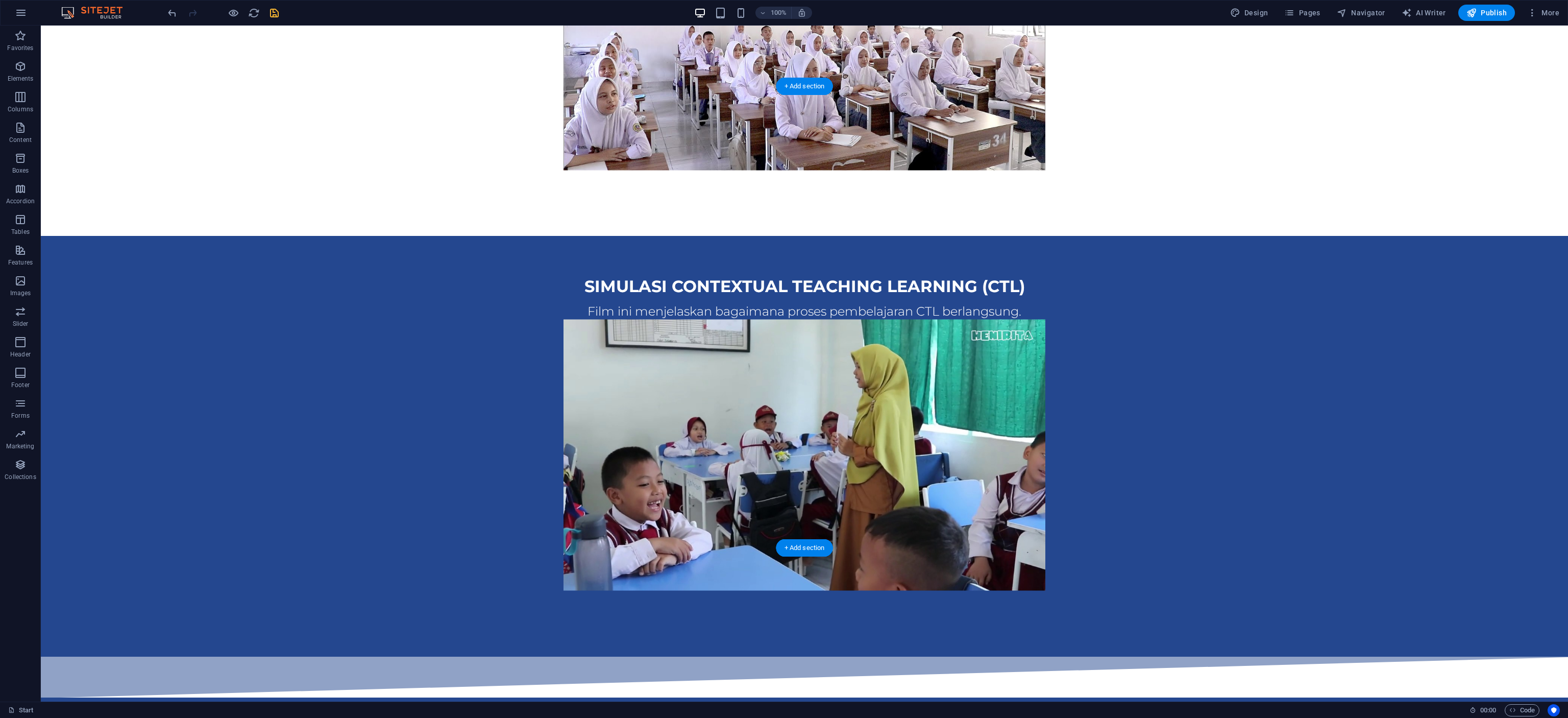 drag, startPoint x: 99, startPoint y: 83, endPoint x: 105, endPoint y: 546, distance: 463.03888 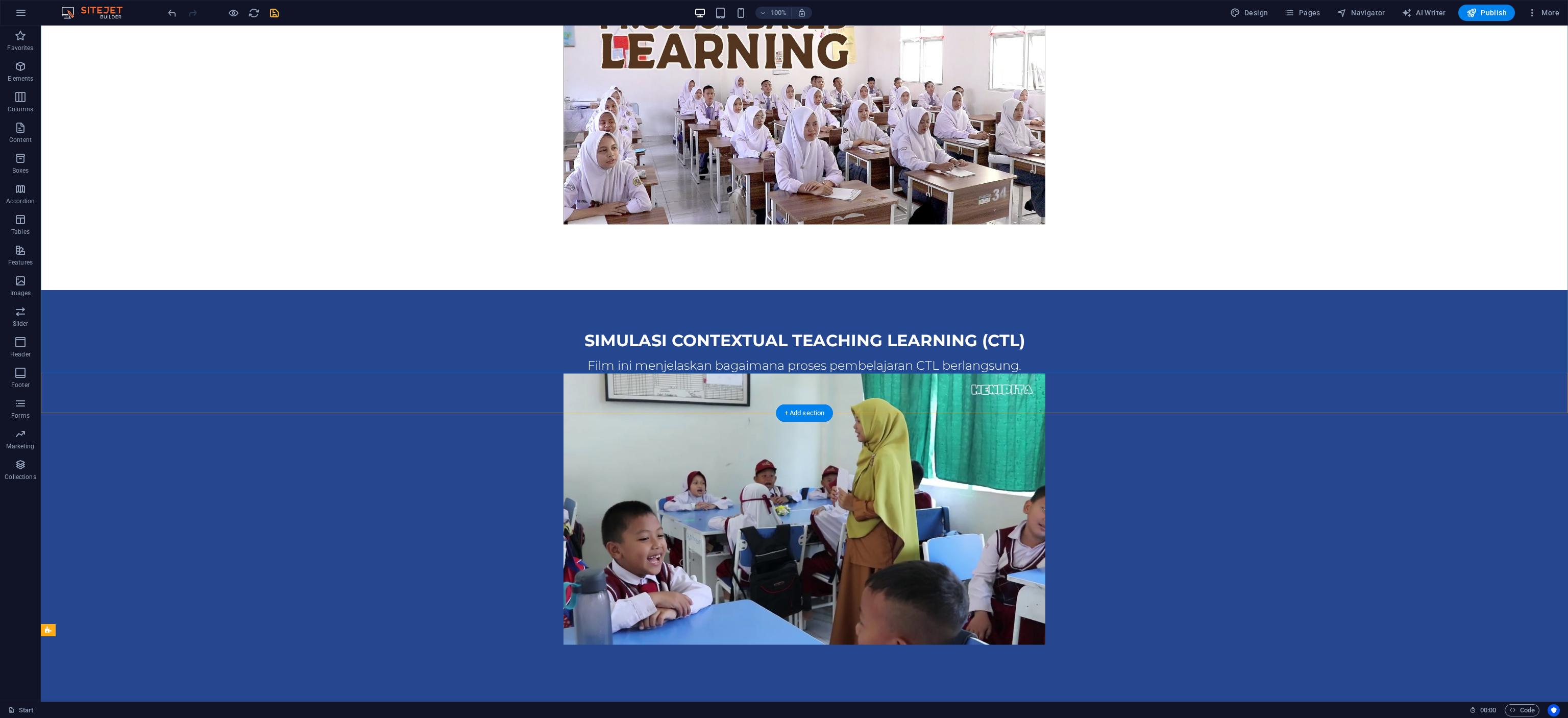 scroll, scrollTop: 1708, scrollLeft: 0, axis: vertical 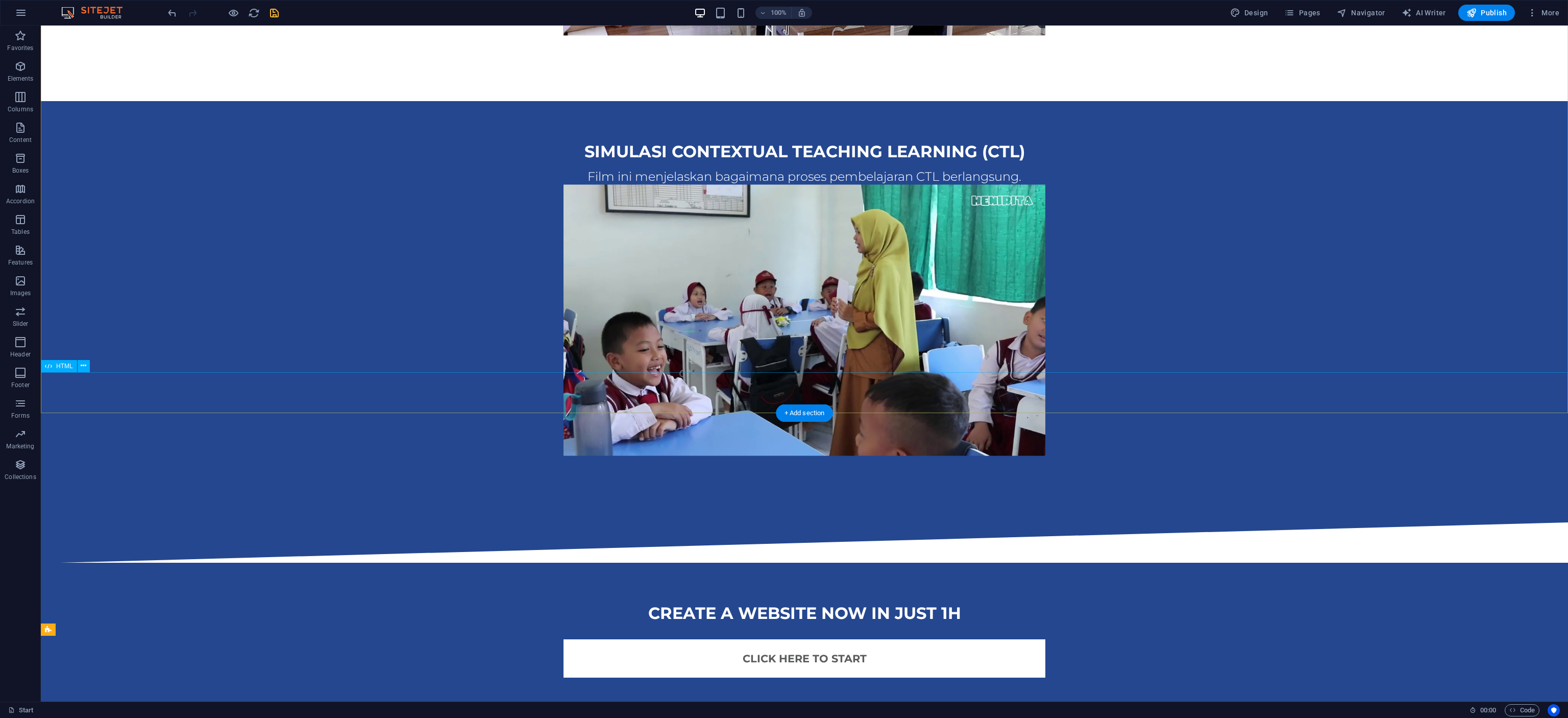 click at bounding box center [804, 542] 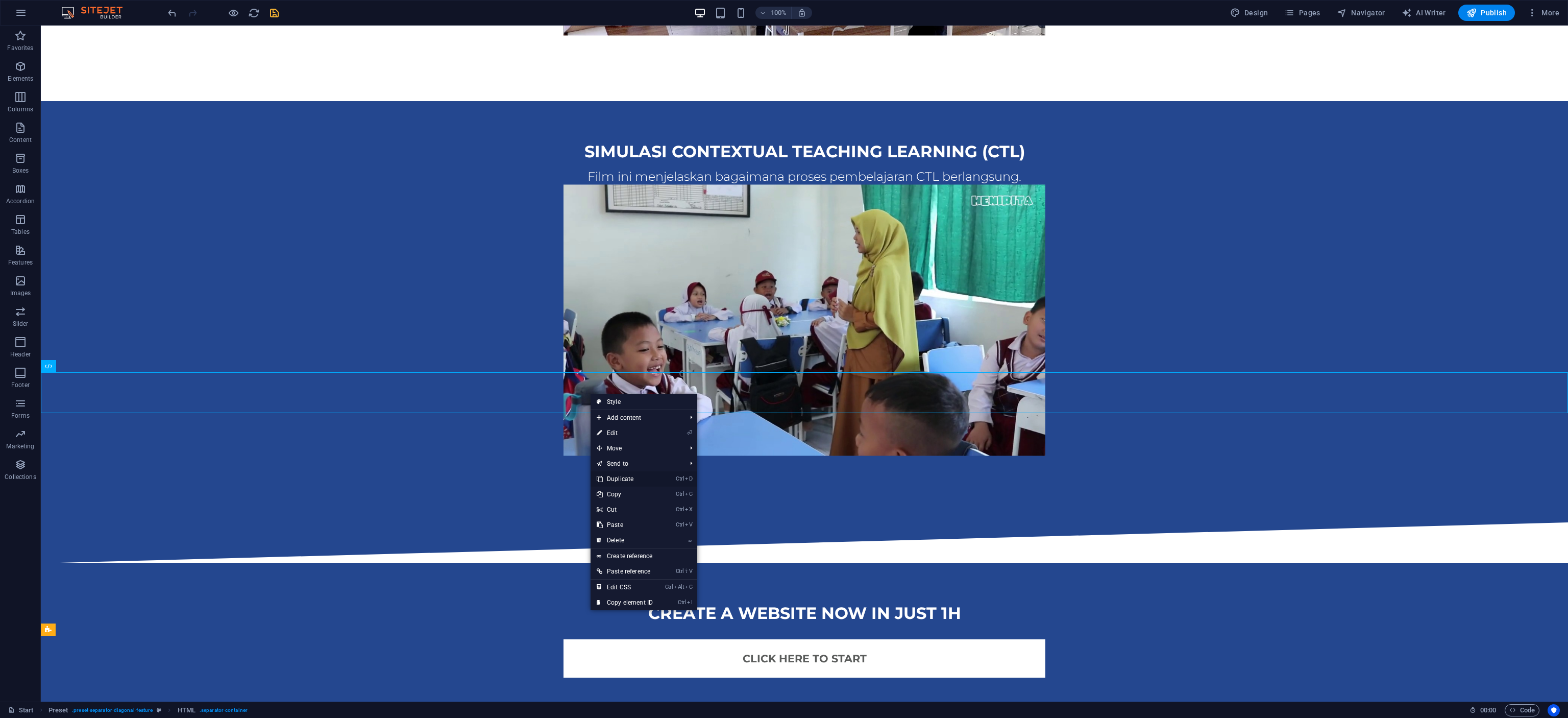click on "Ctrl D  Duplicate" at bounding box center (625, 479) 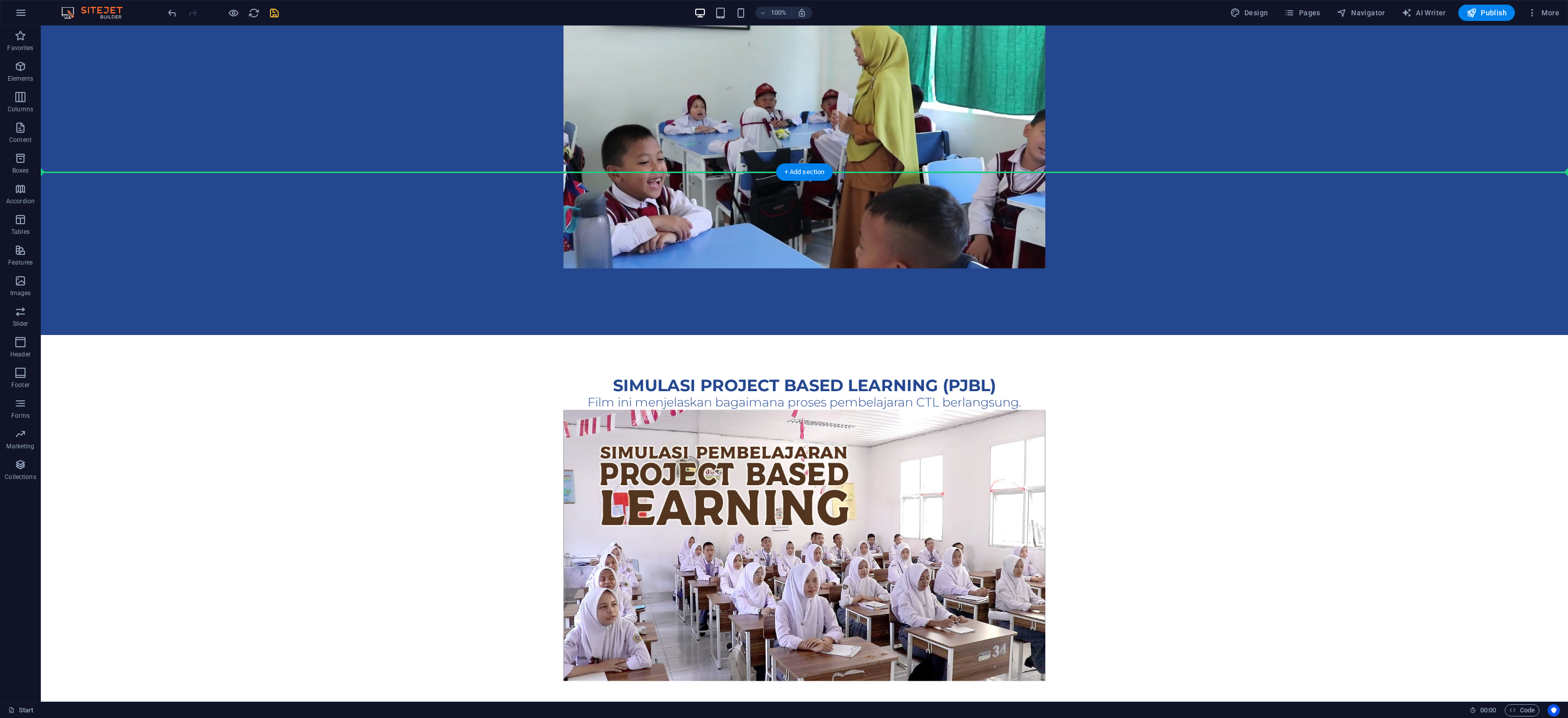 scroll, scrollTop: 1062, scrollLeft: 0, axis: vertical 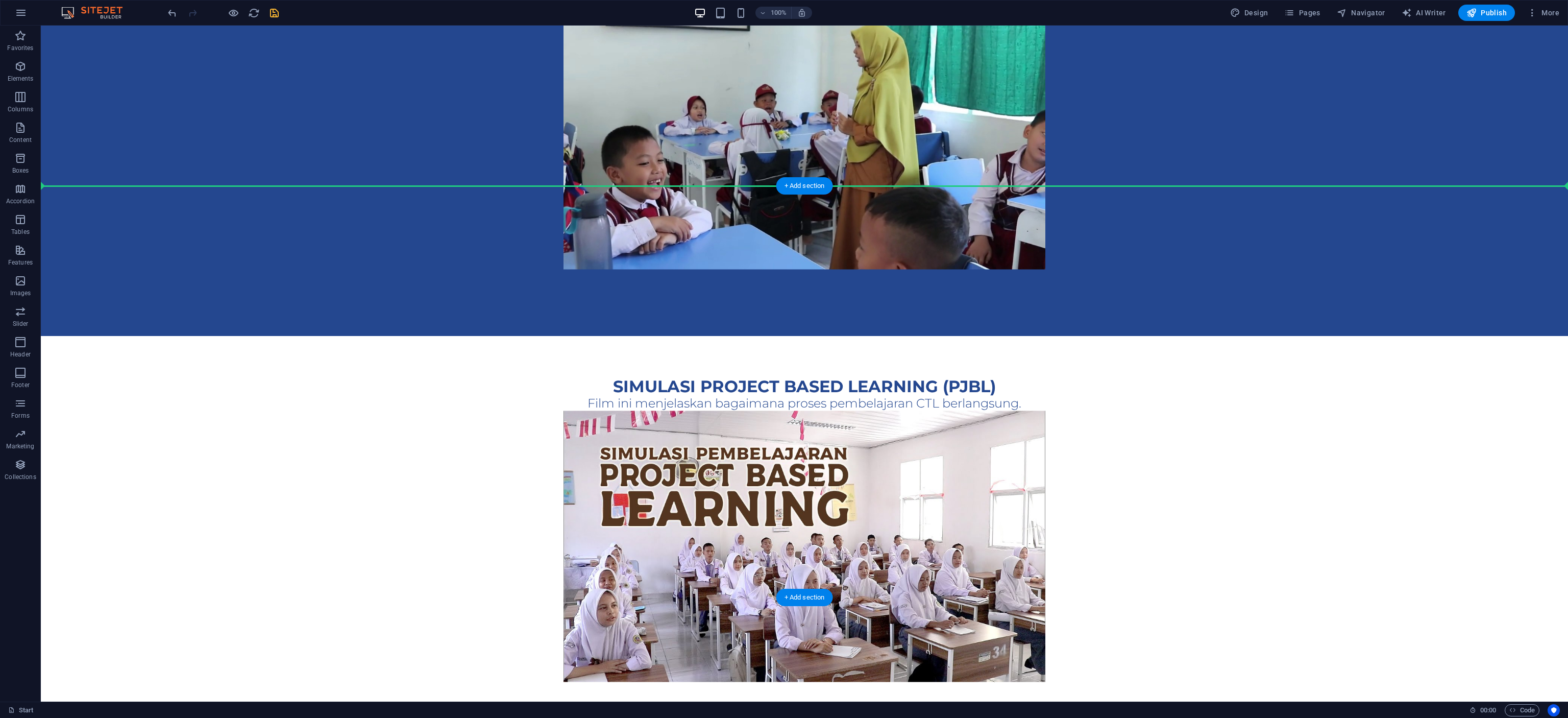 drag, startPoint x: 428, startPoint y: 429, endPoint x: 474, endPoint y: 194, distance: 239.4598 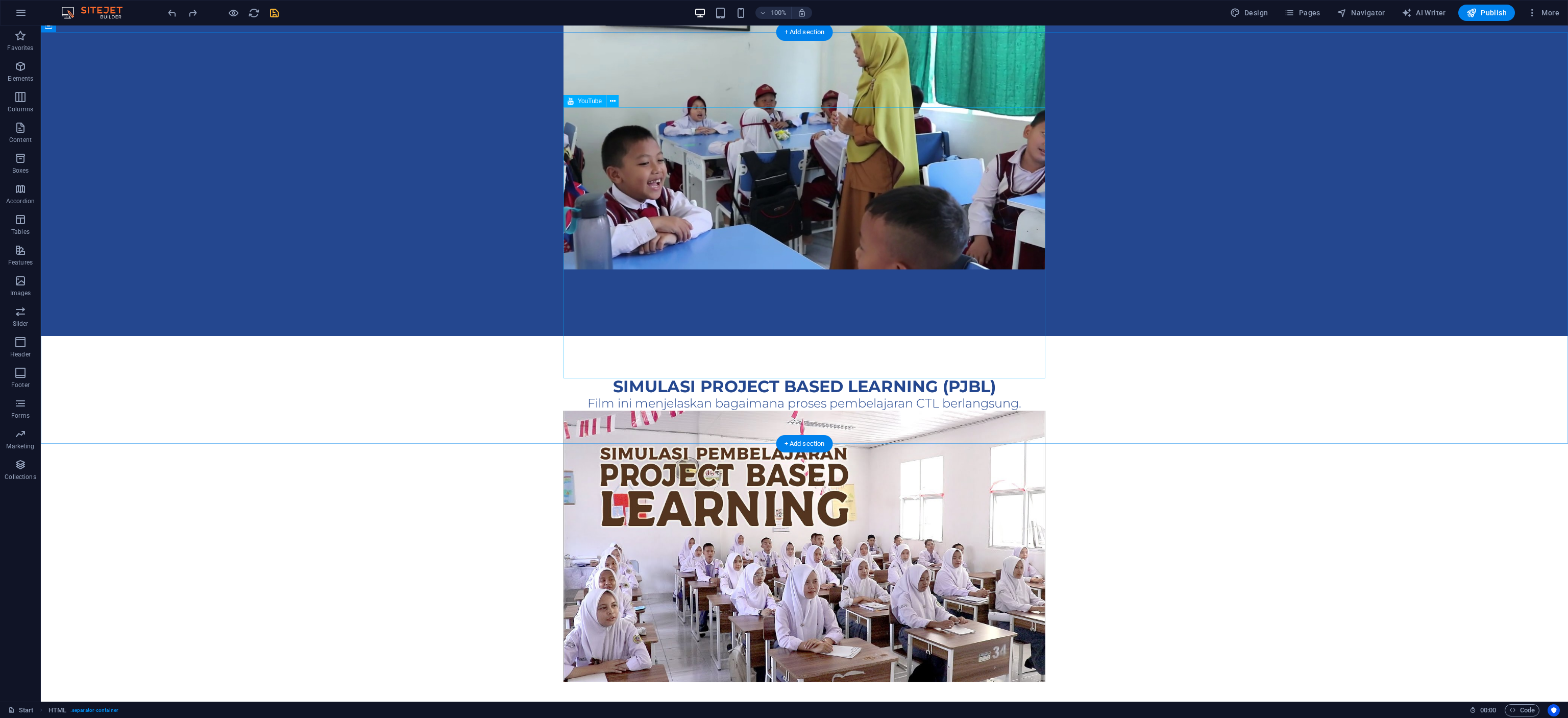 scroll, scrollTop: 1749, scrollLeft: 0, axis: vertical 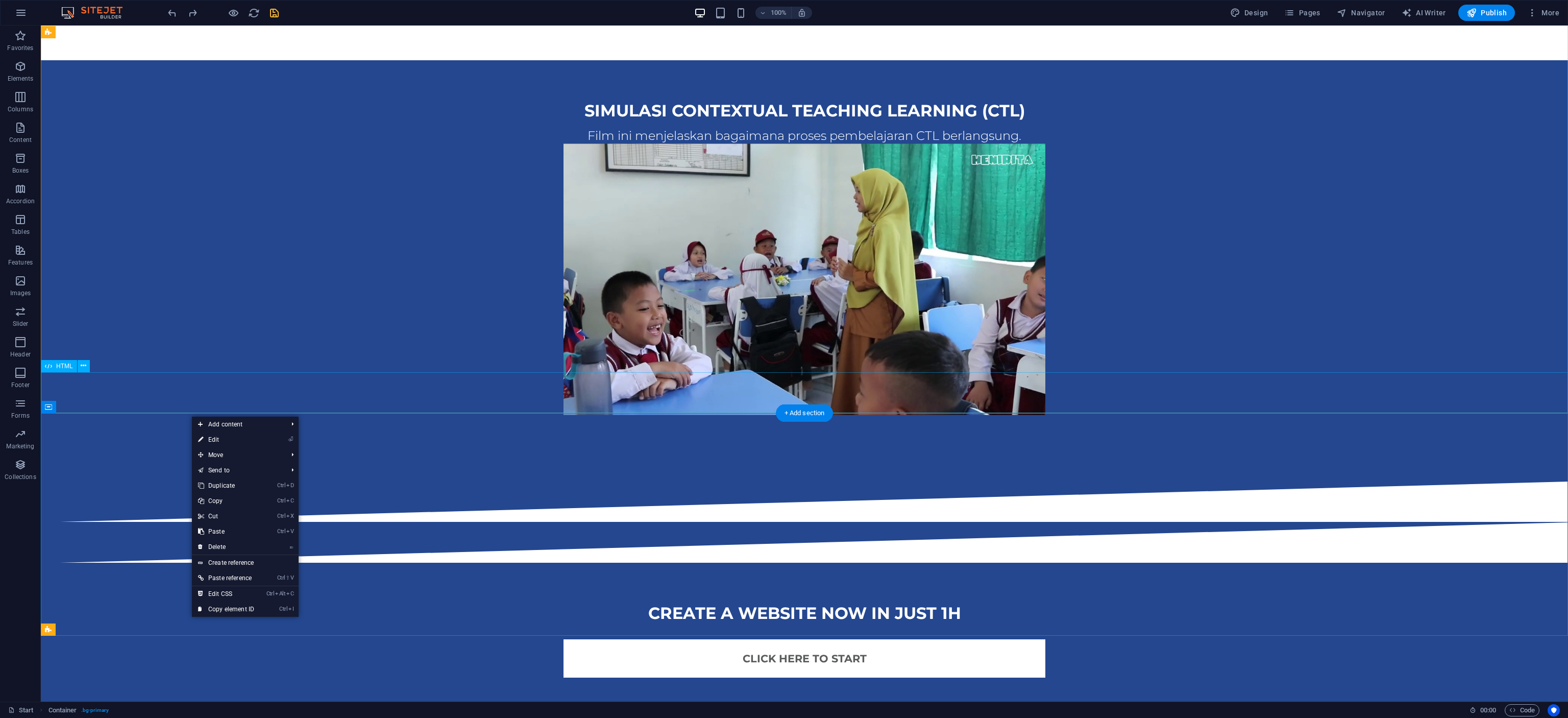 click at bounding box center (804, 542) 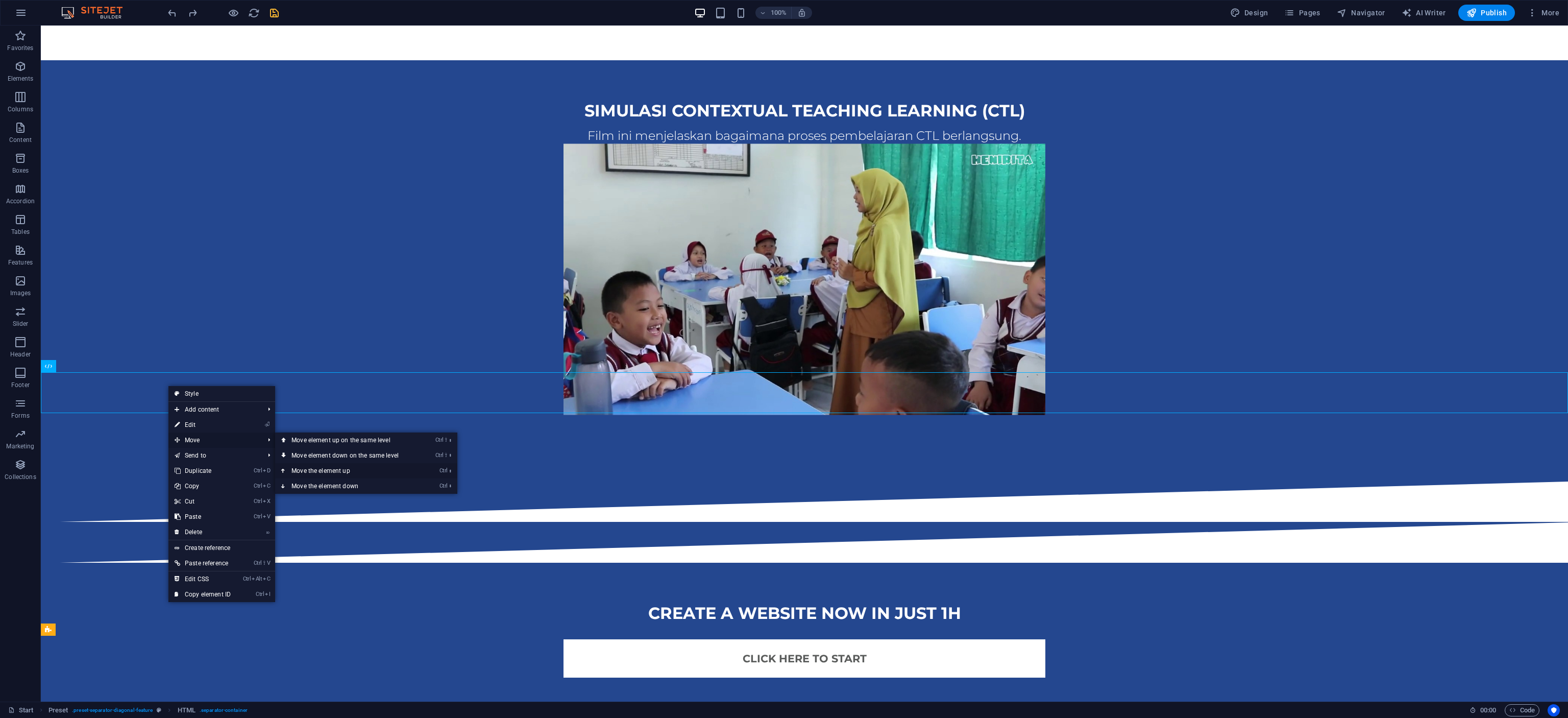click on "Ctrl ⬆  Move the element up" at bounding box center [347, 471] 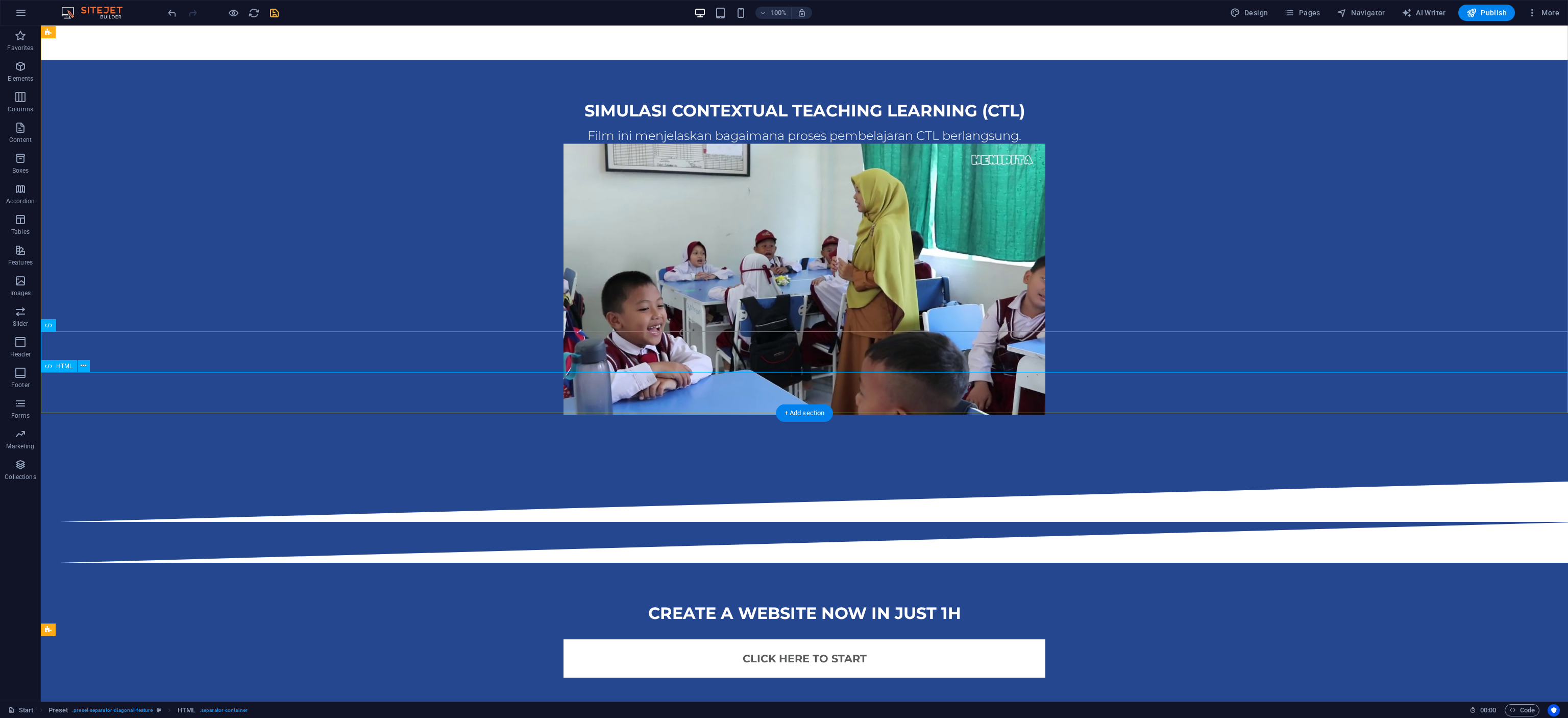 click at bounding box center (804, 542) 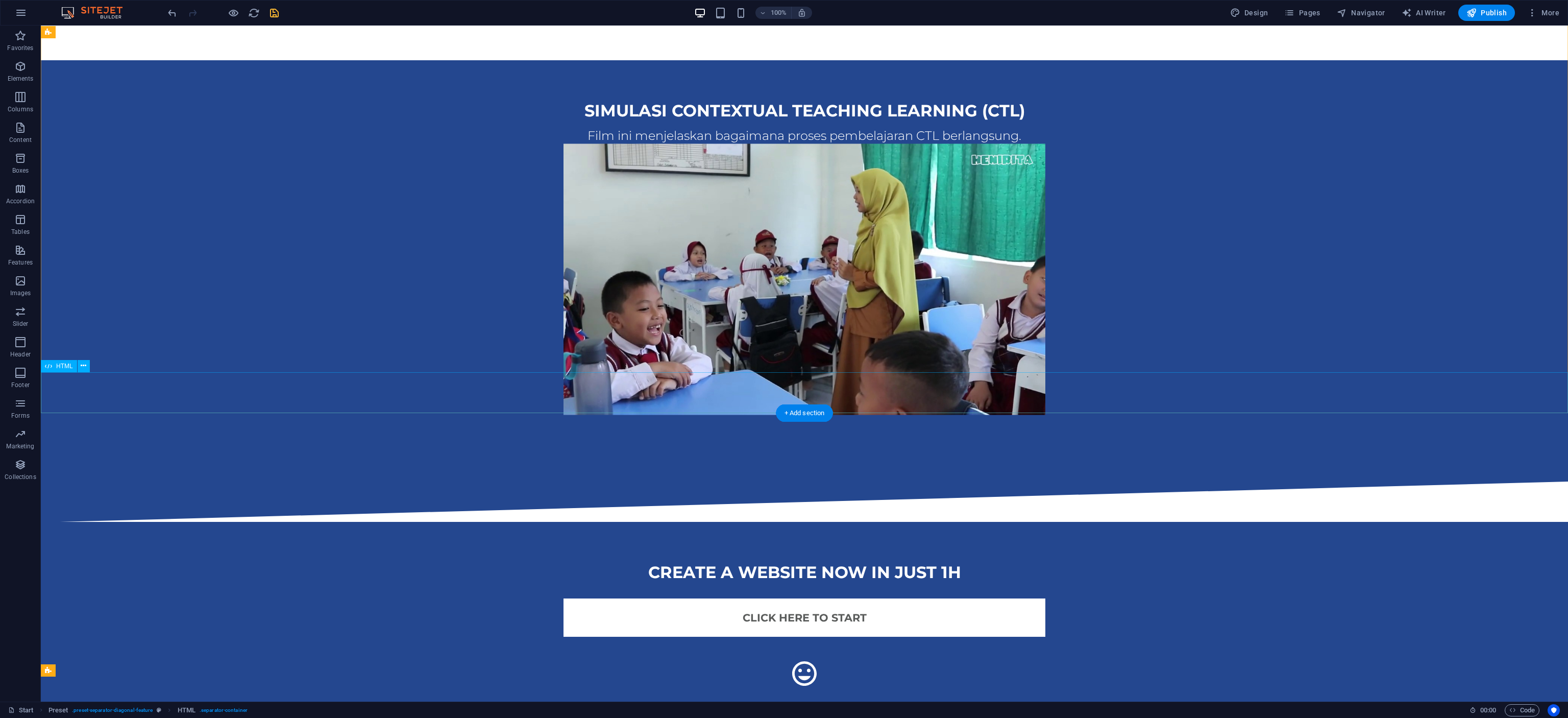 scroll, scrollTop: 1708, scrollLeft: 0, axis: vertical 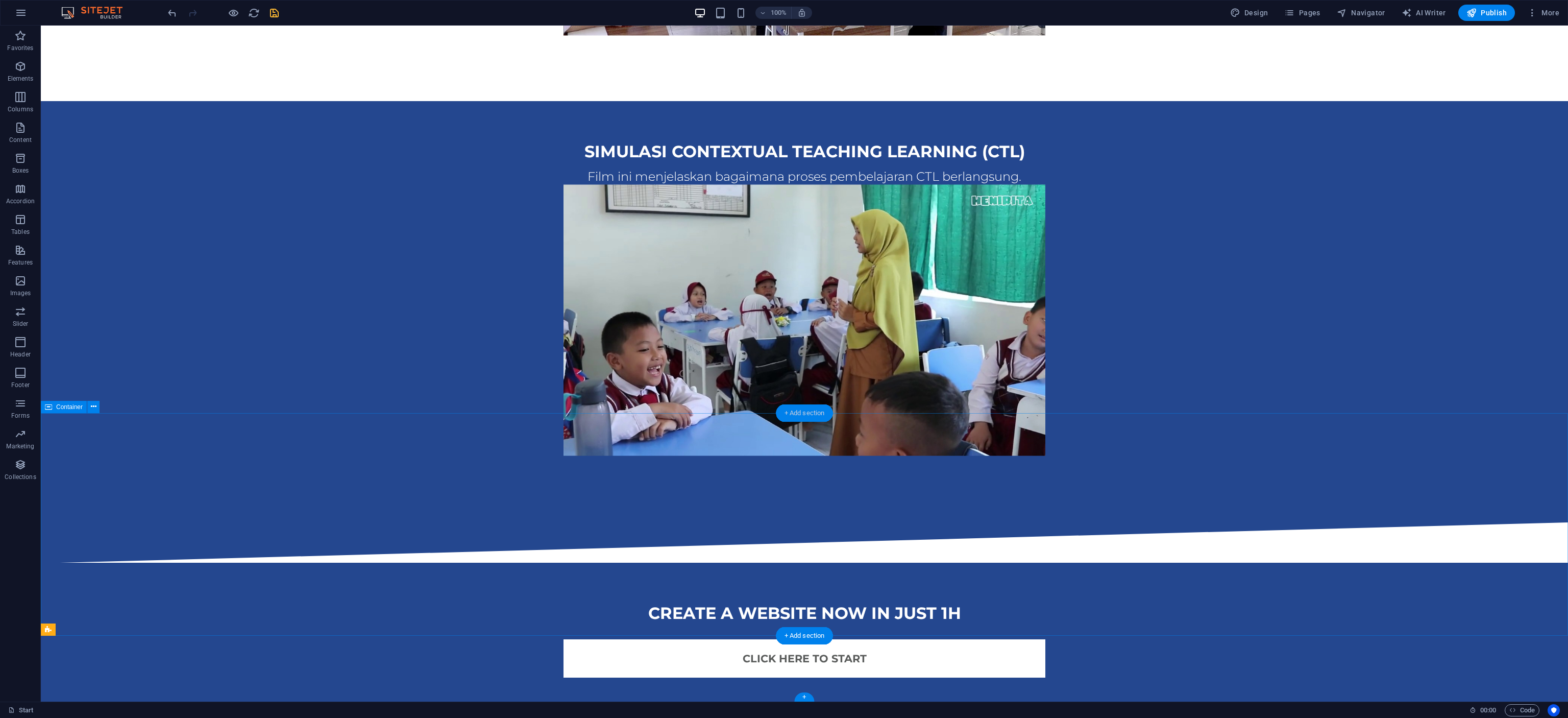 click on "+ Add section" at bounding box center (804, 413) 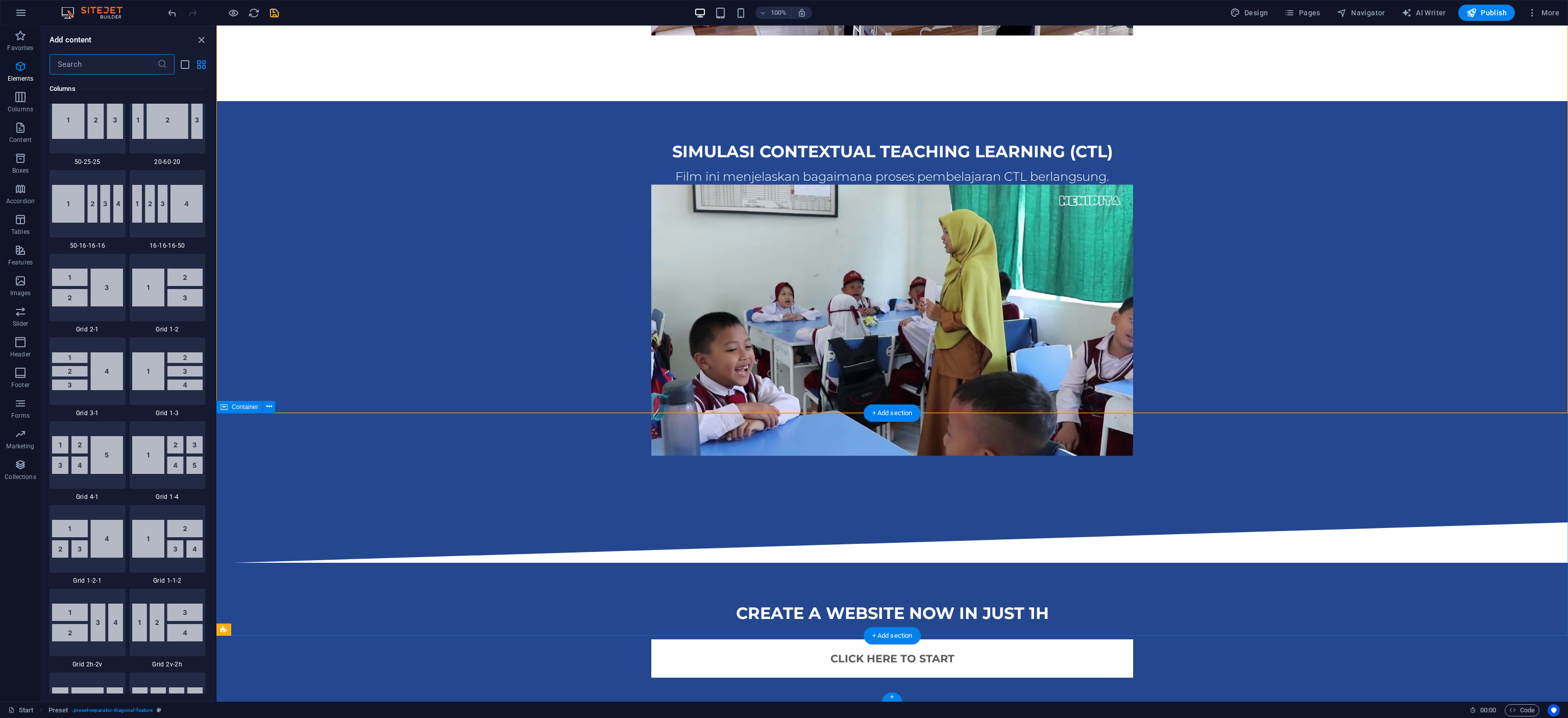 scroll, scrollTop: 1786, scrollLeft: 0, axis: vertical 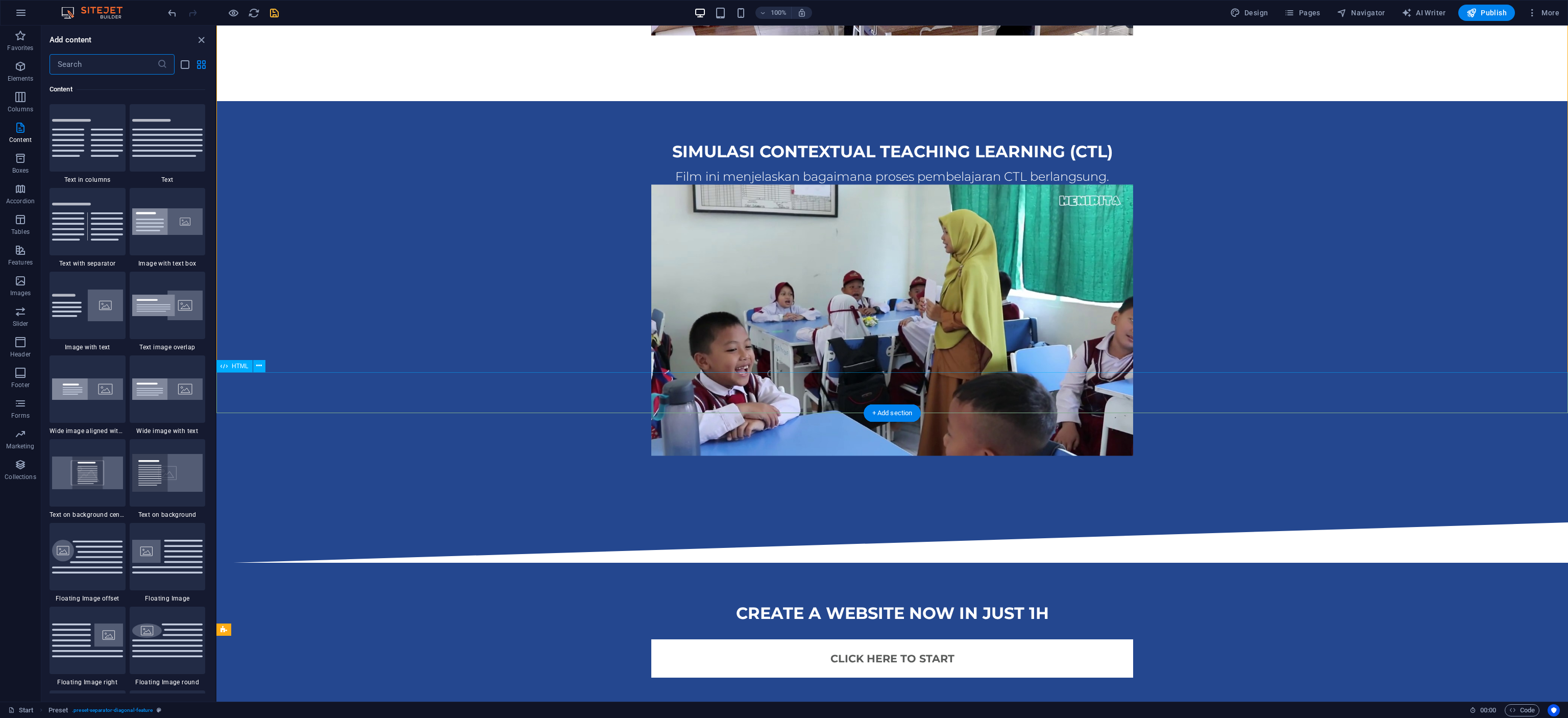 click at bounding box center [892, 542] 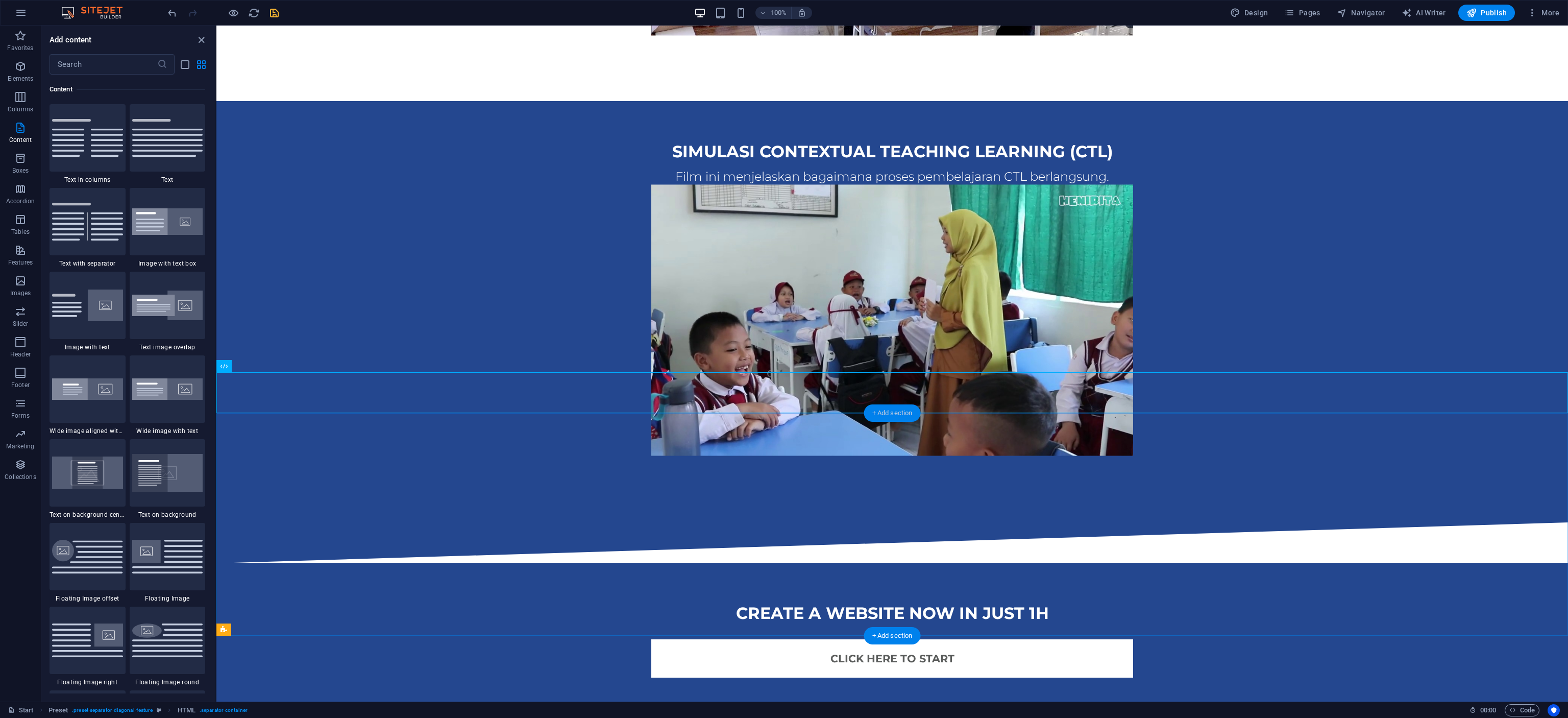 click on "+ Add section" at bounding box center (892, 413) 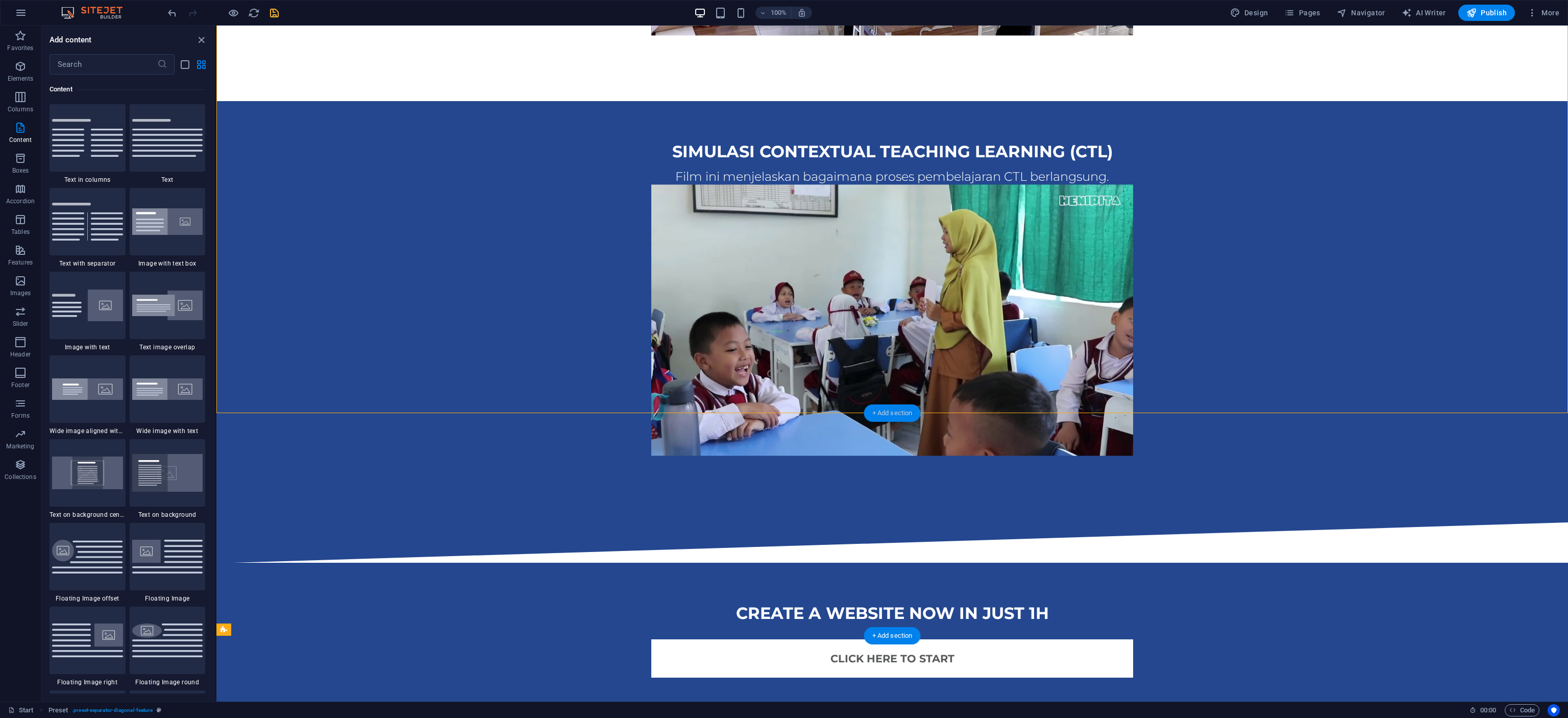click on "+ Add section" at bounding box center (892, 413) 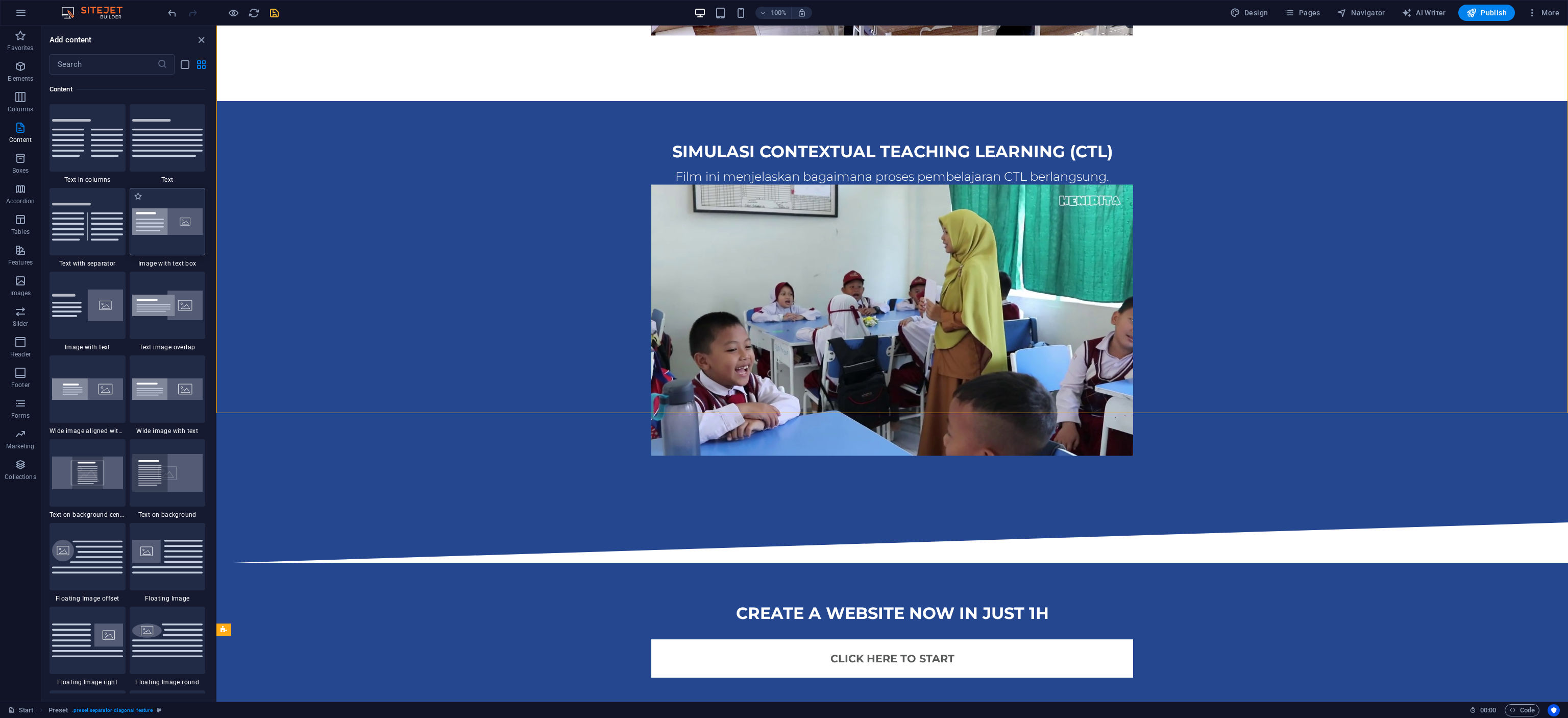 click at bounding box center (167, 222) 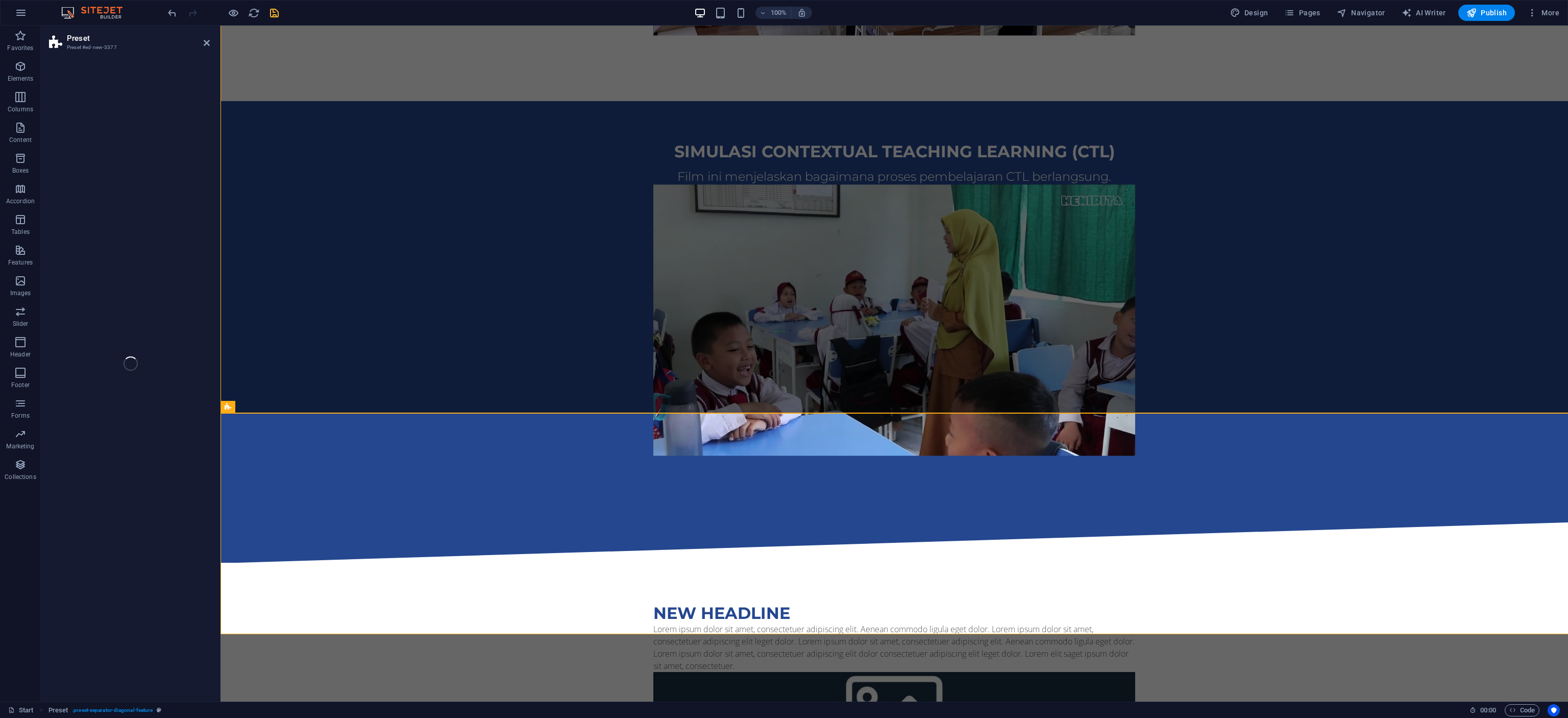 select on "rem" 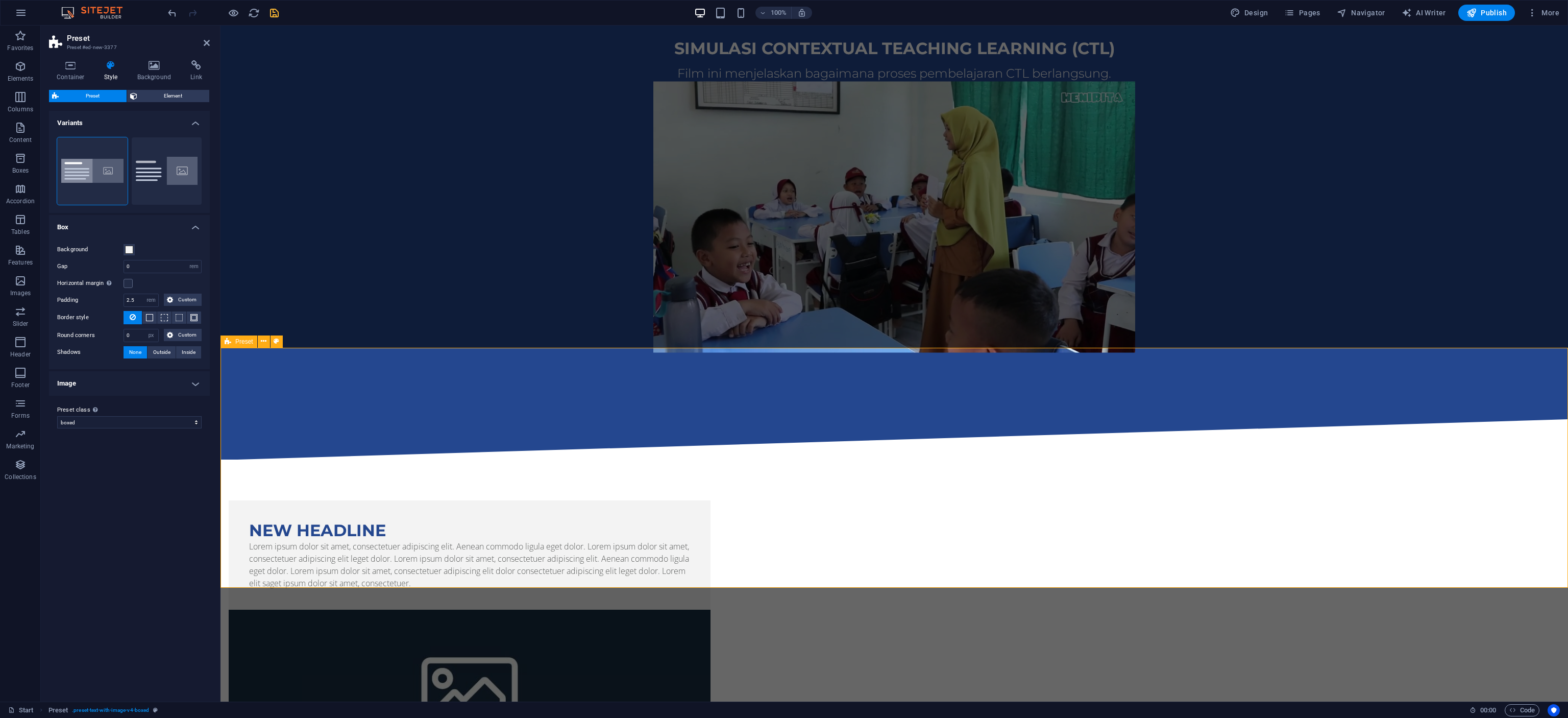 scroll, scrollTop: 1762, scrollLeft: 0, axis: vertical 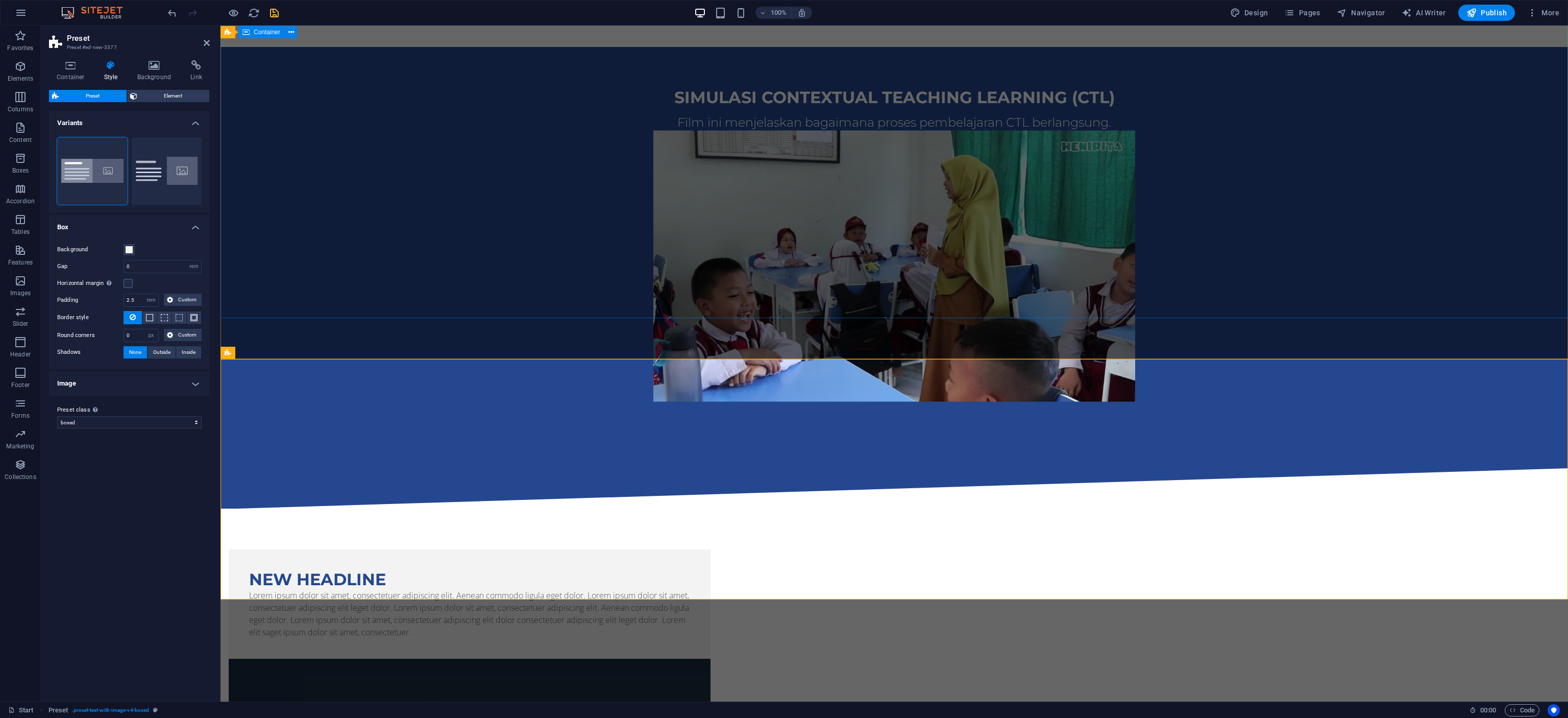 click on "simulasi contextual teaching learning (CTL) Film ini menjelaskan bagaimana proses pembelajaran CTL berlangsung." at bounding box center [894, 257] 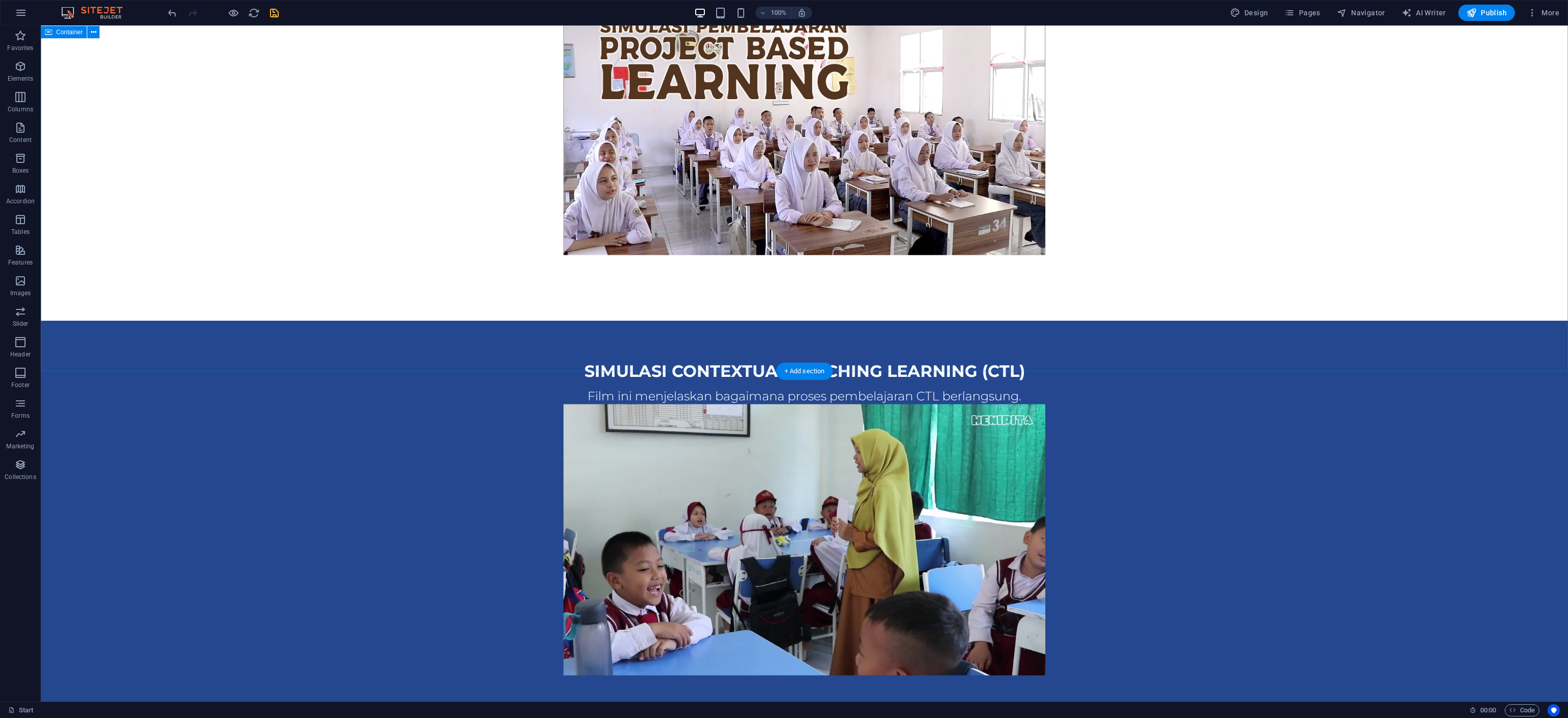 scroll, scrollTop: 1493, scrollLeft: 0, axis: vertical 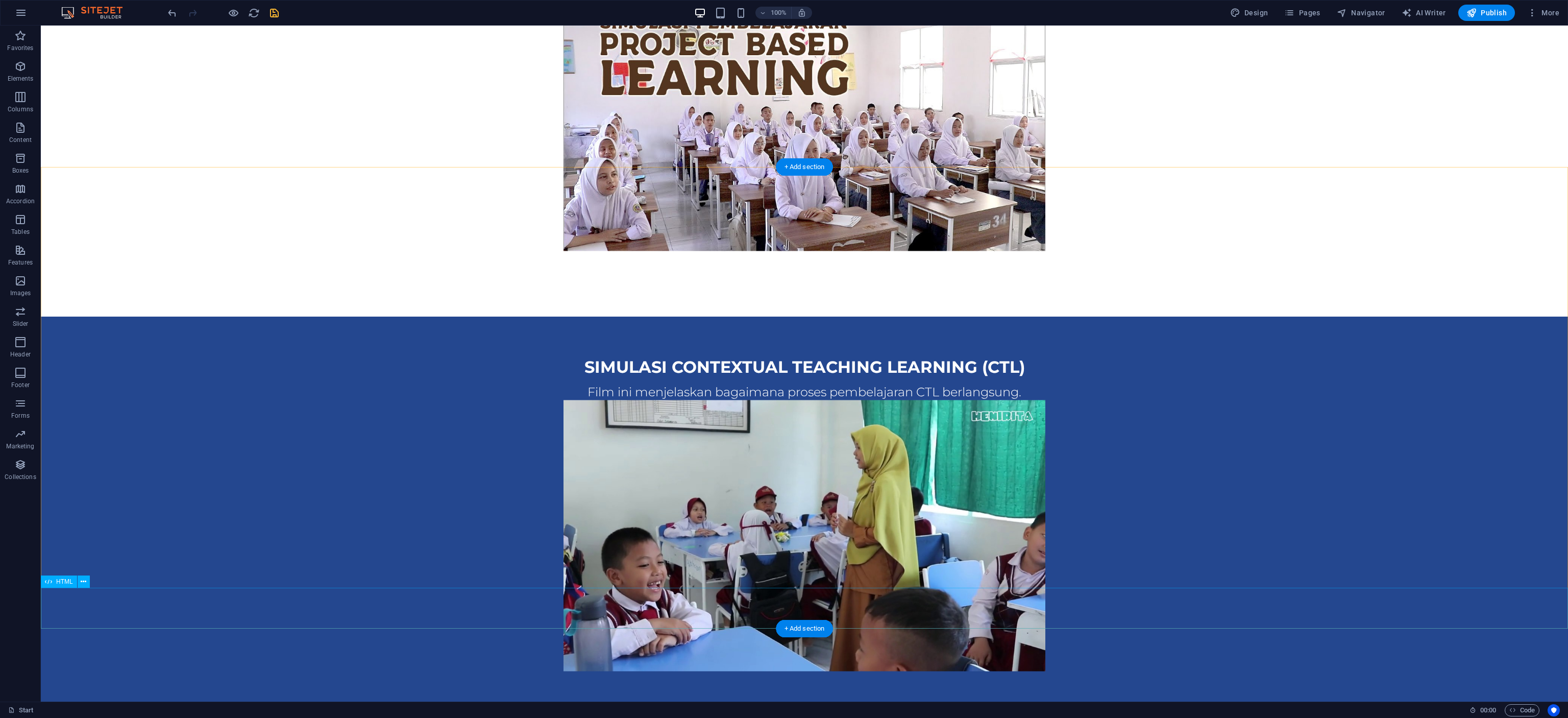 click at bounding box center (804, 758) 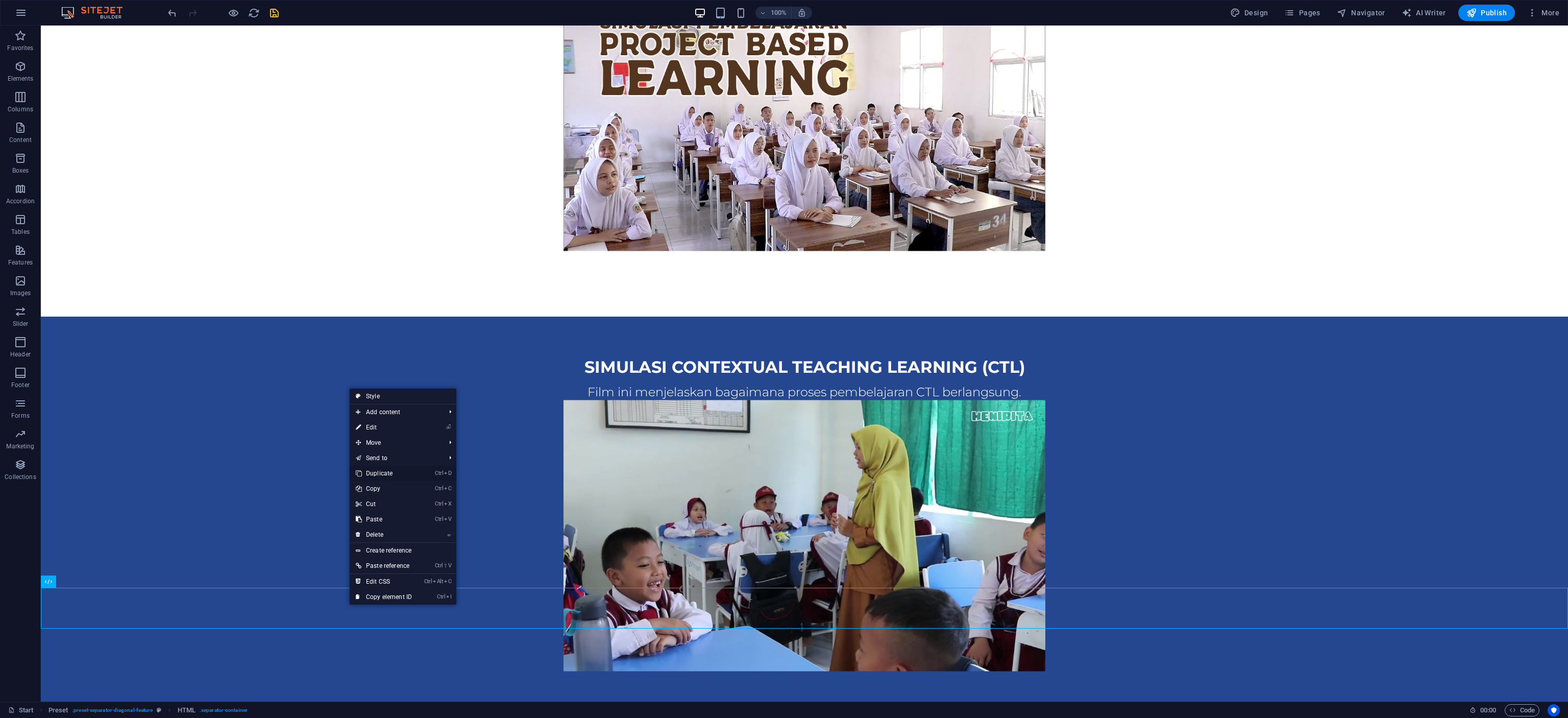 click on "Ctrl D  Duplicate" at bounding box center [384, 473] 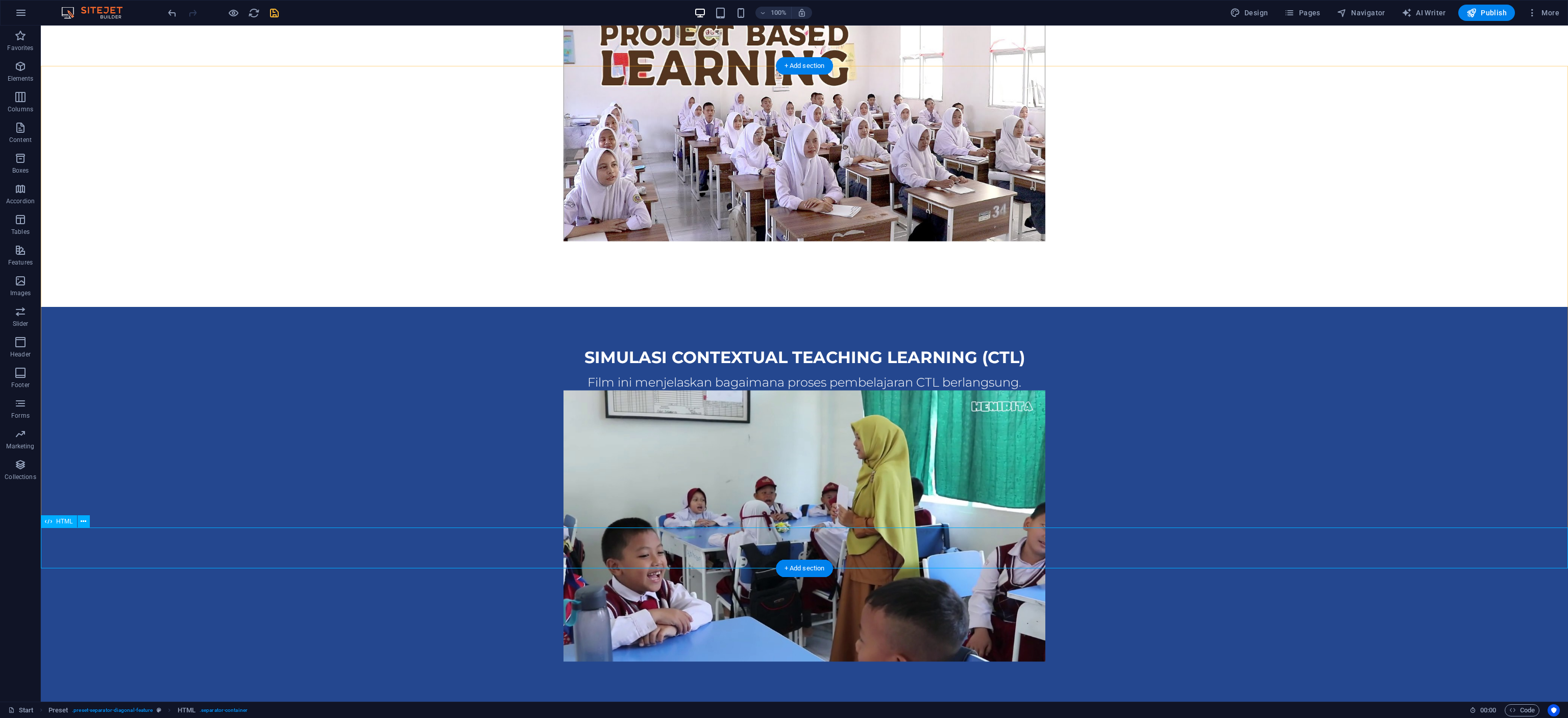 scroll, scrollTop: 1493, scrollLeft: 0, axis: vertical 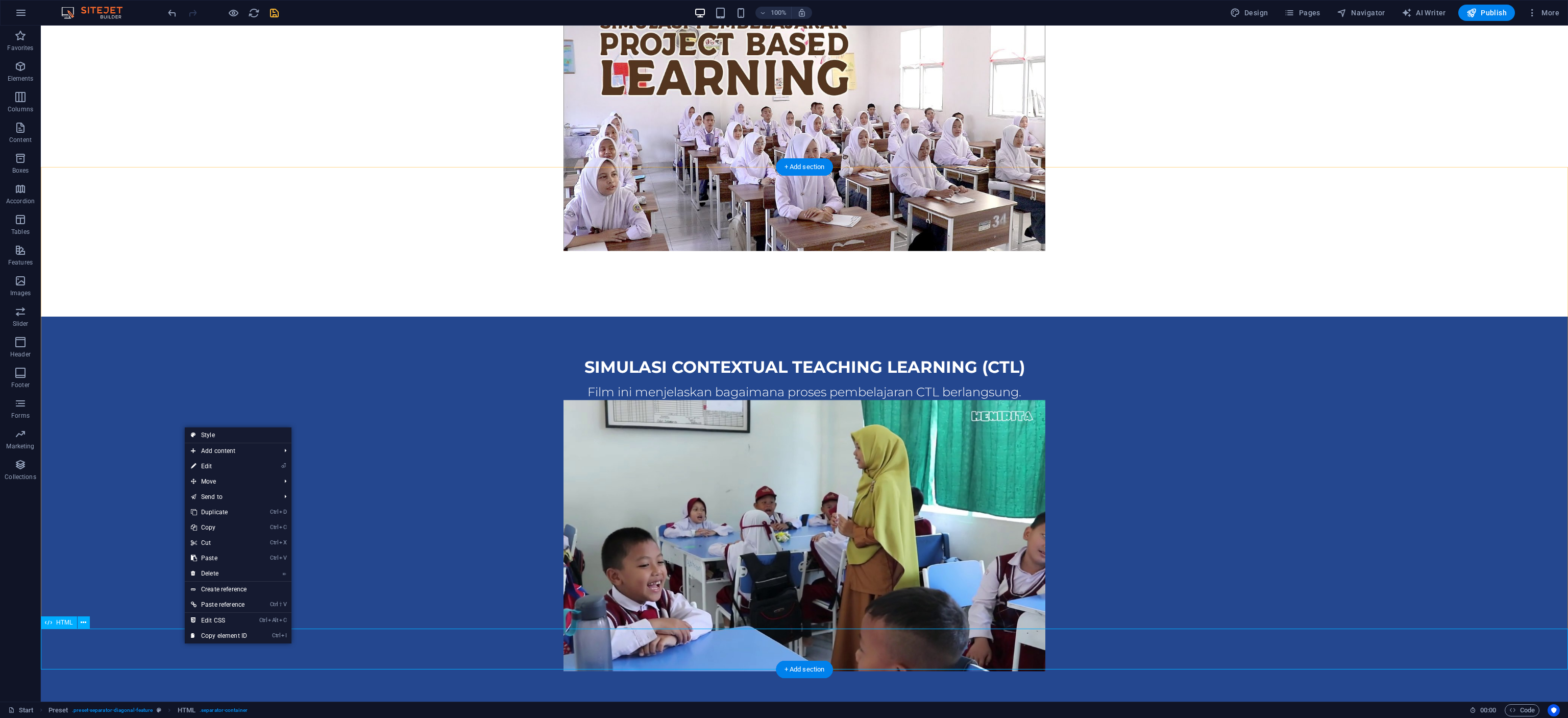 click at bounding box center [804, 799] 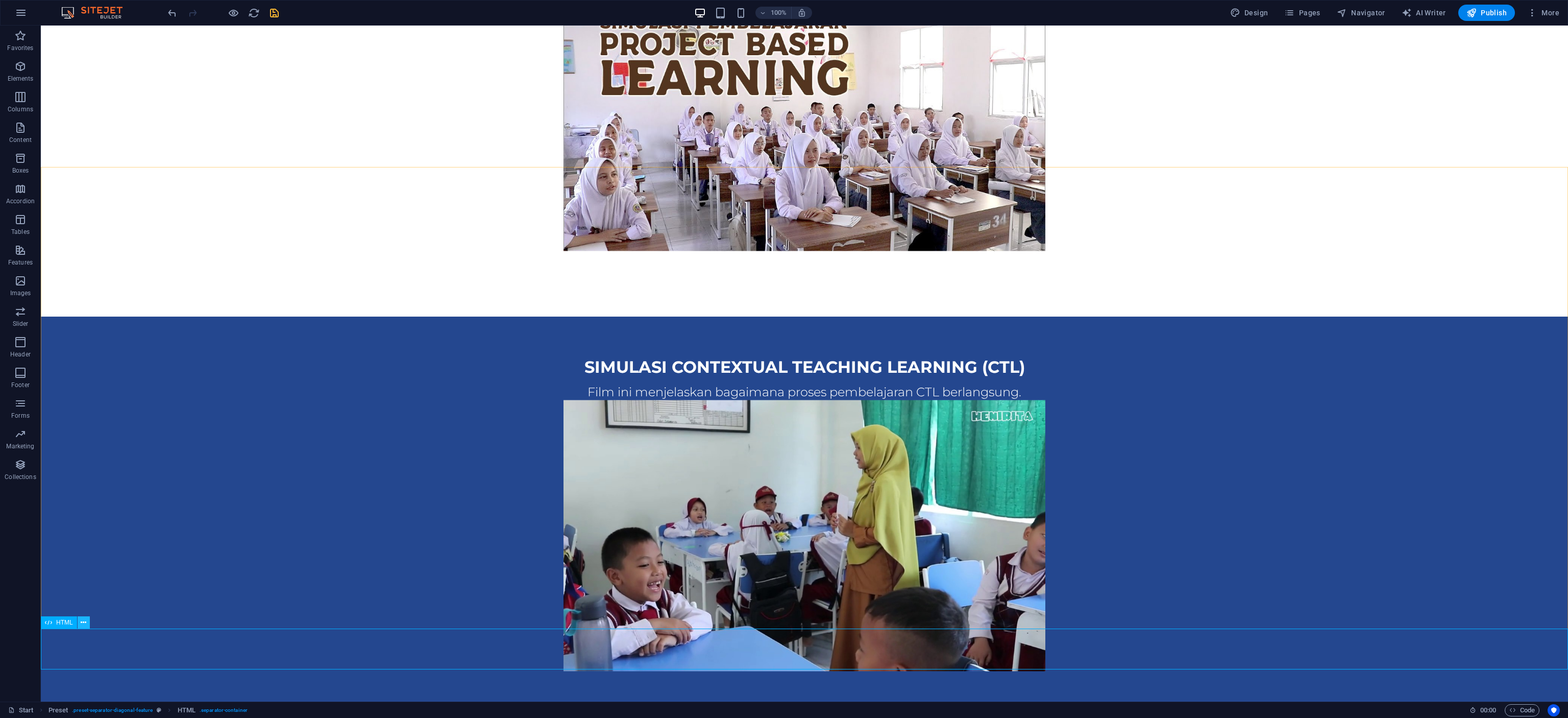 click at bounding box center (83, 623) 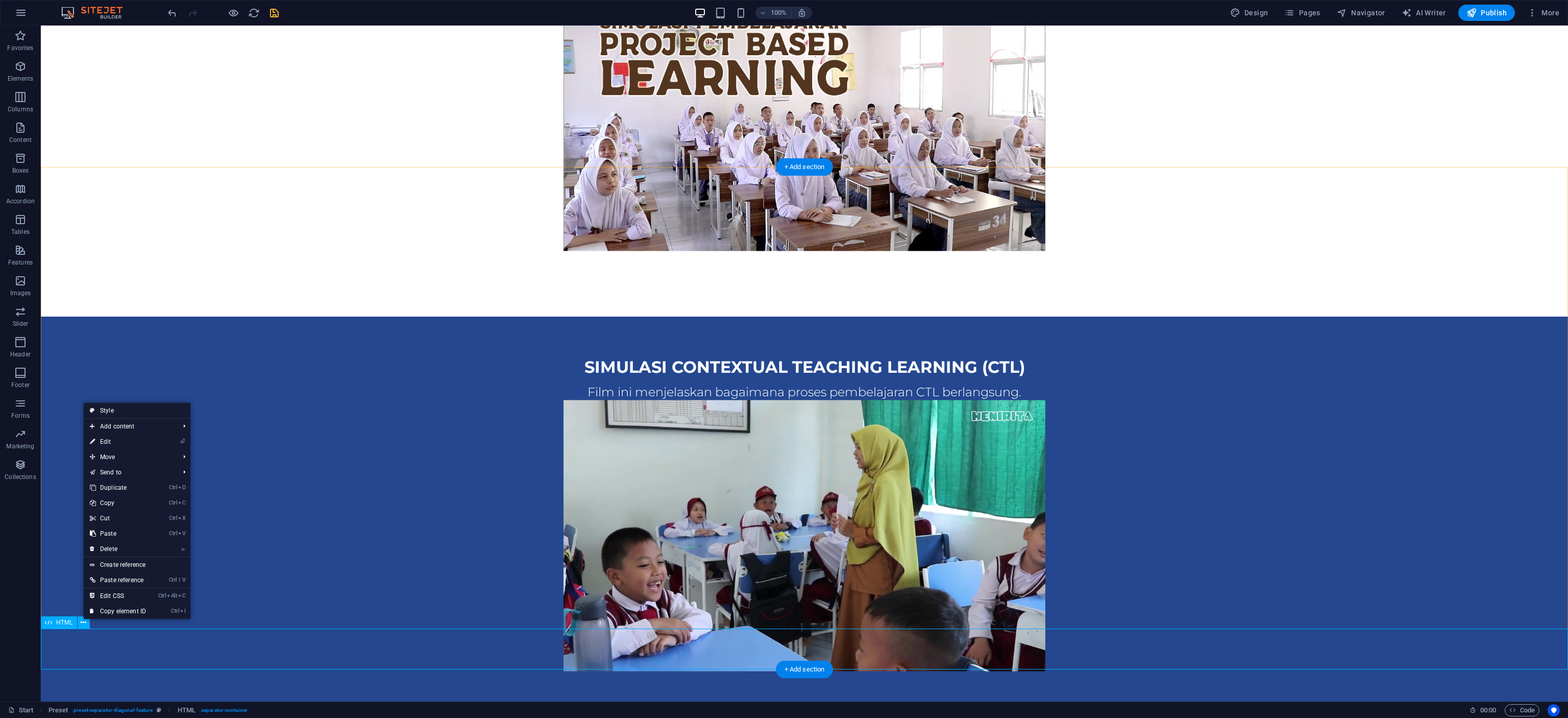 click at bounding box center (804, 799) 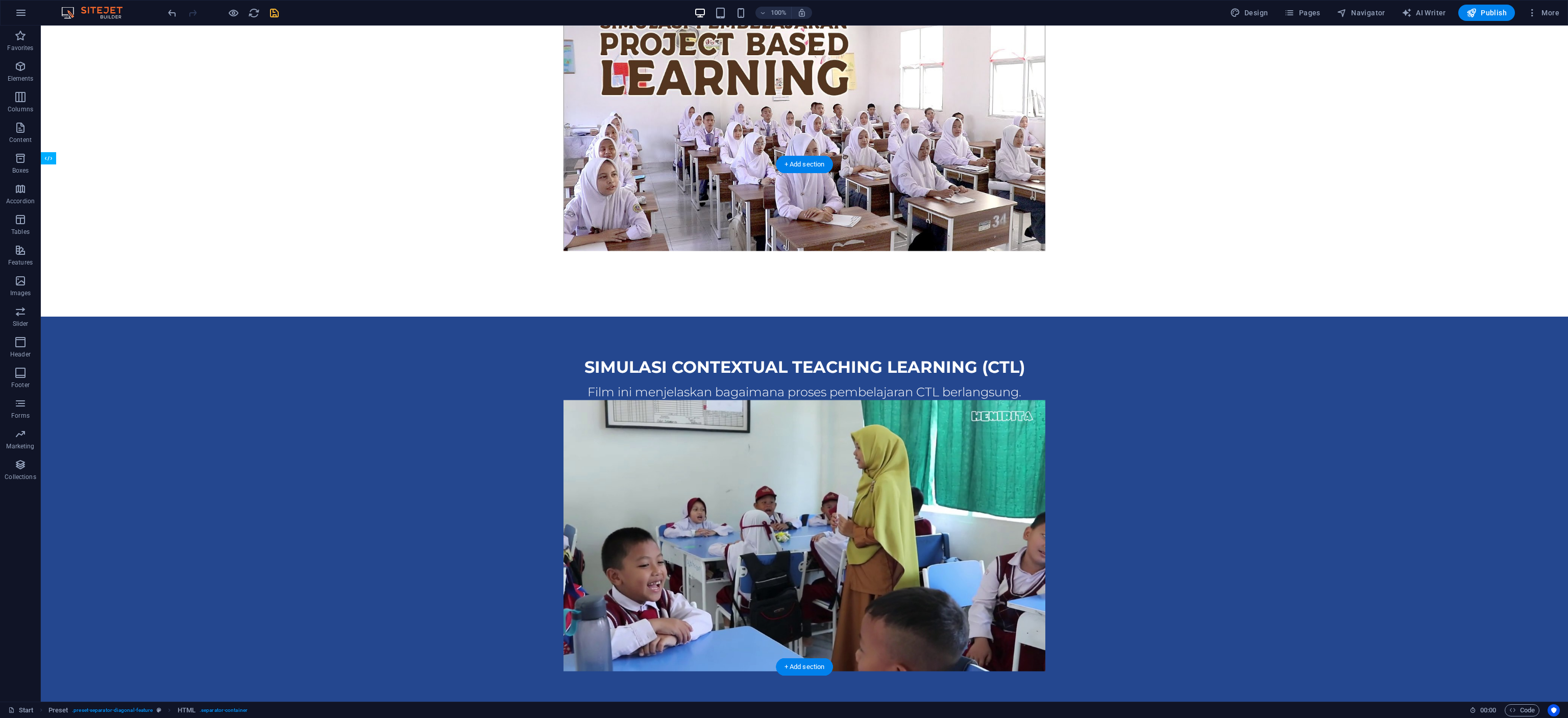 scroll, scrollTop: 1497, scrollLeft: 0, axis: vertical 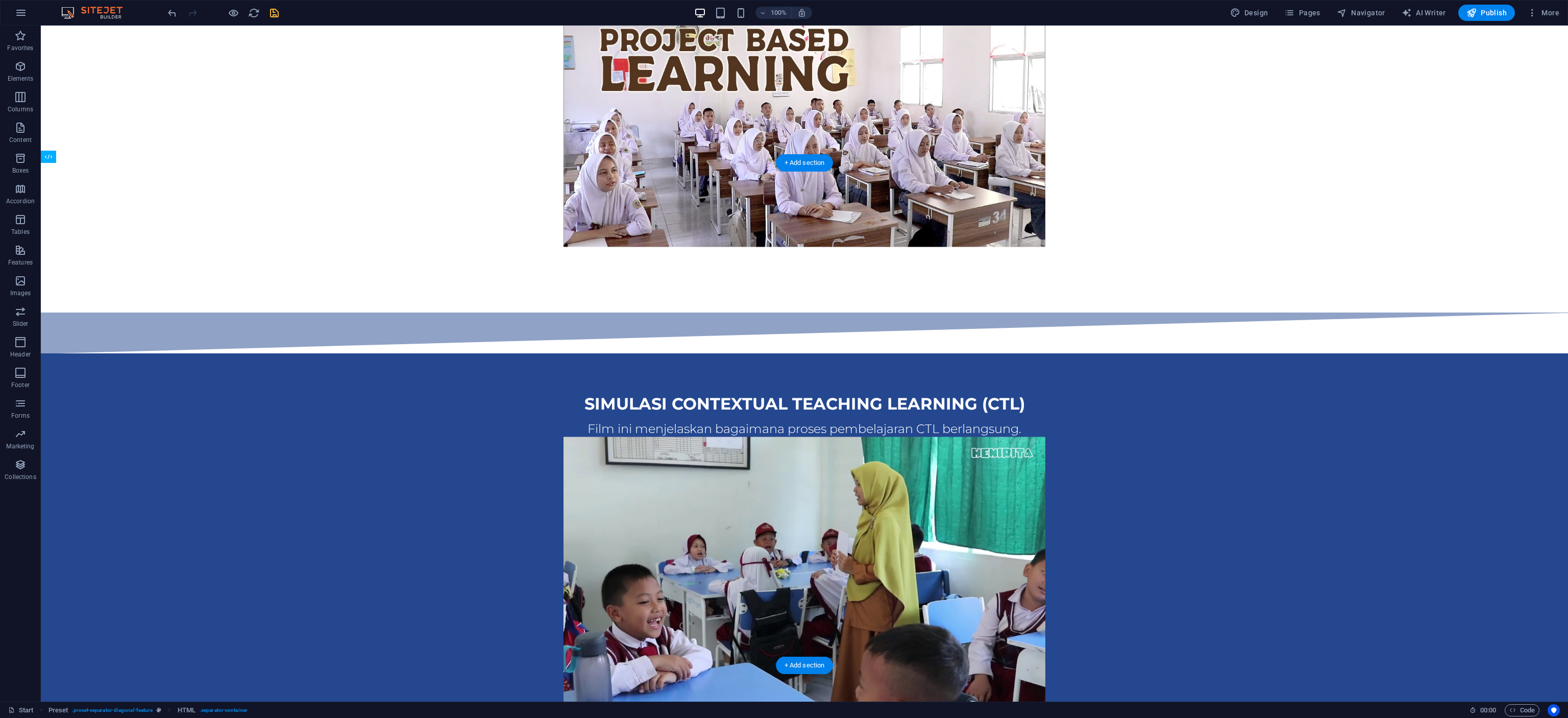 drag, startPoint x: 228, startPoint y: 644, endPoint x: 303, endPoint y: 188, distance: 462.1266 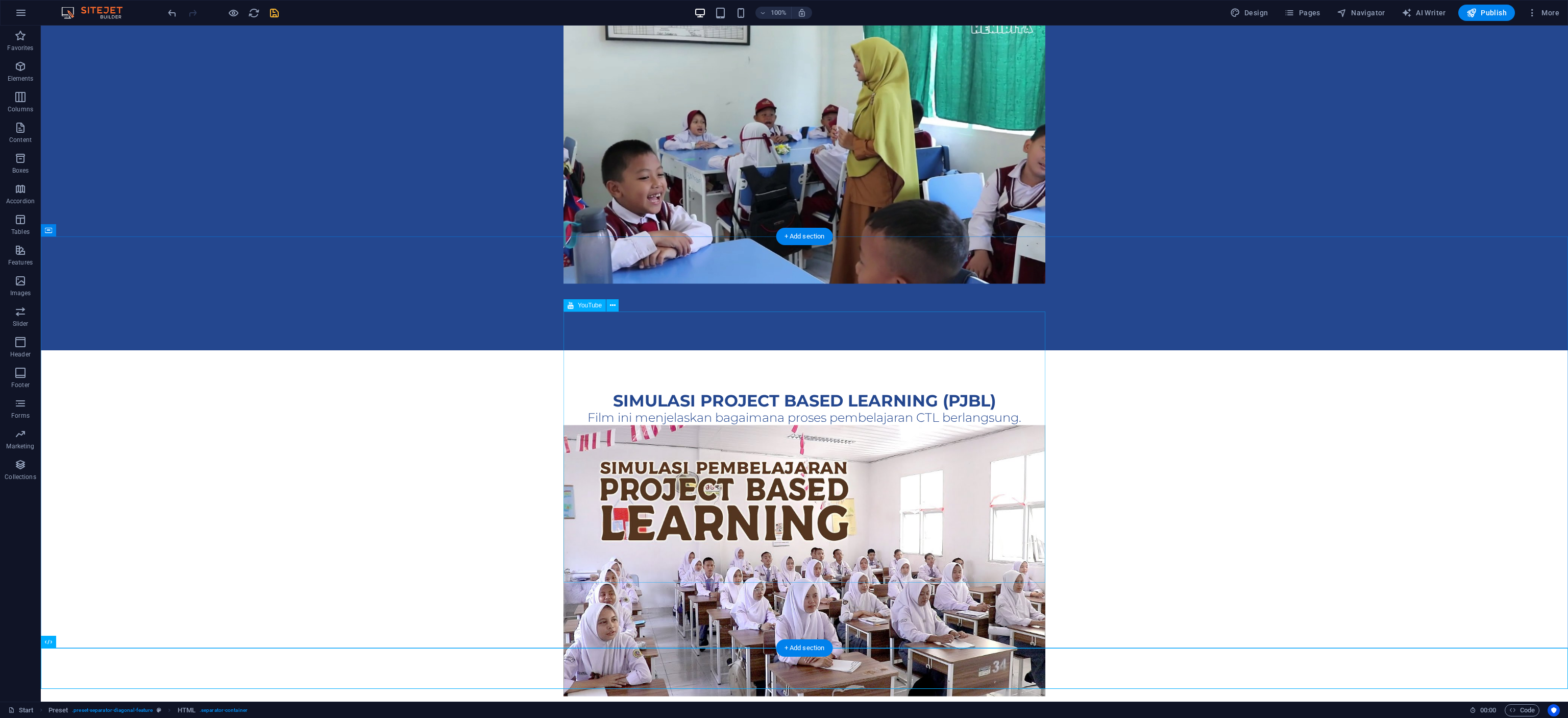 scroll, scrollTop: 1011, scrollLeft: 0, axis: vertical 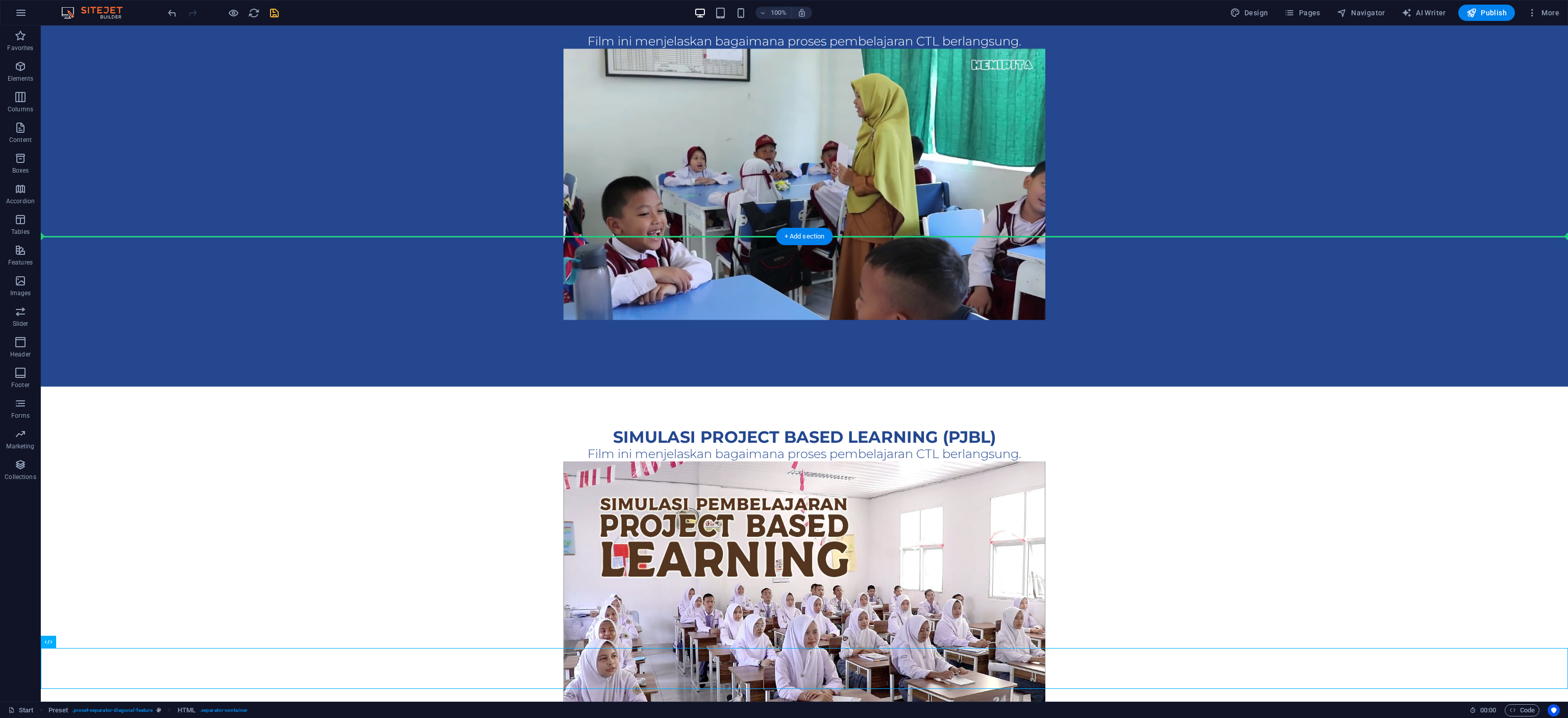 drag, startPoint x: 369, startPoint y: 661, endPoint x: 403, endPoint y: 234, distance: 428.3515 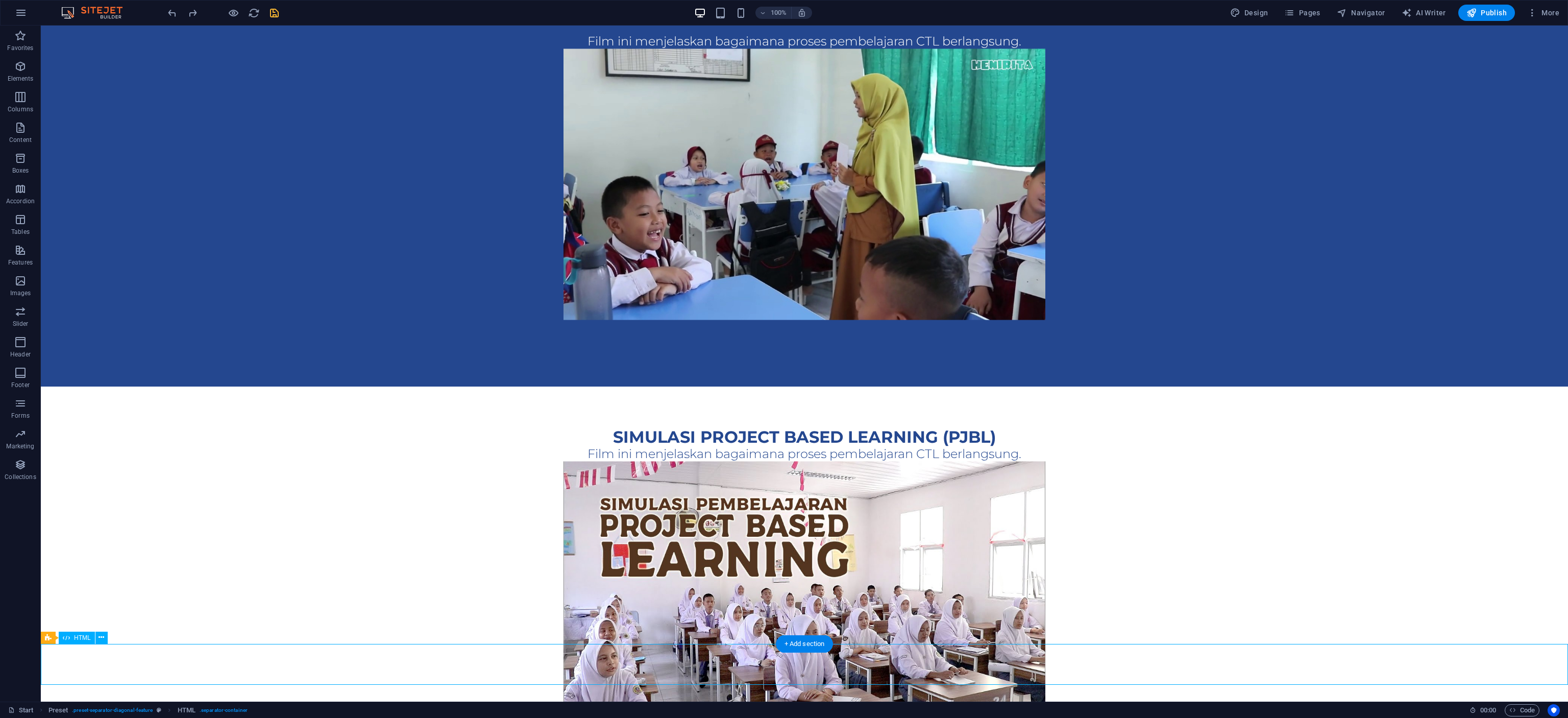 scroll, scrollTop: 1026, scrollLeft: 0, axis: vertical 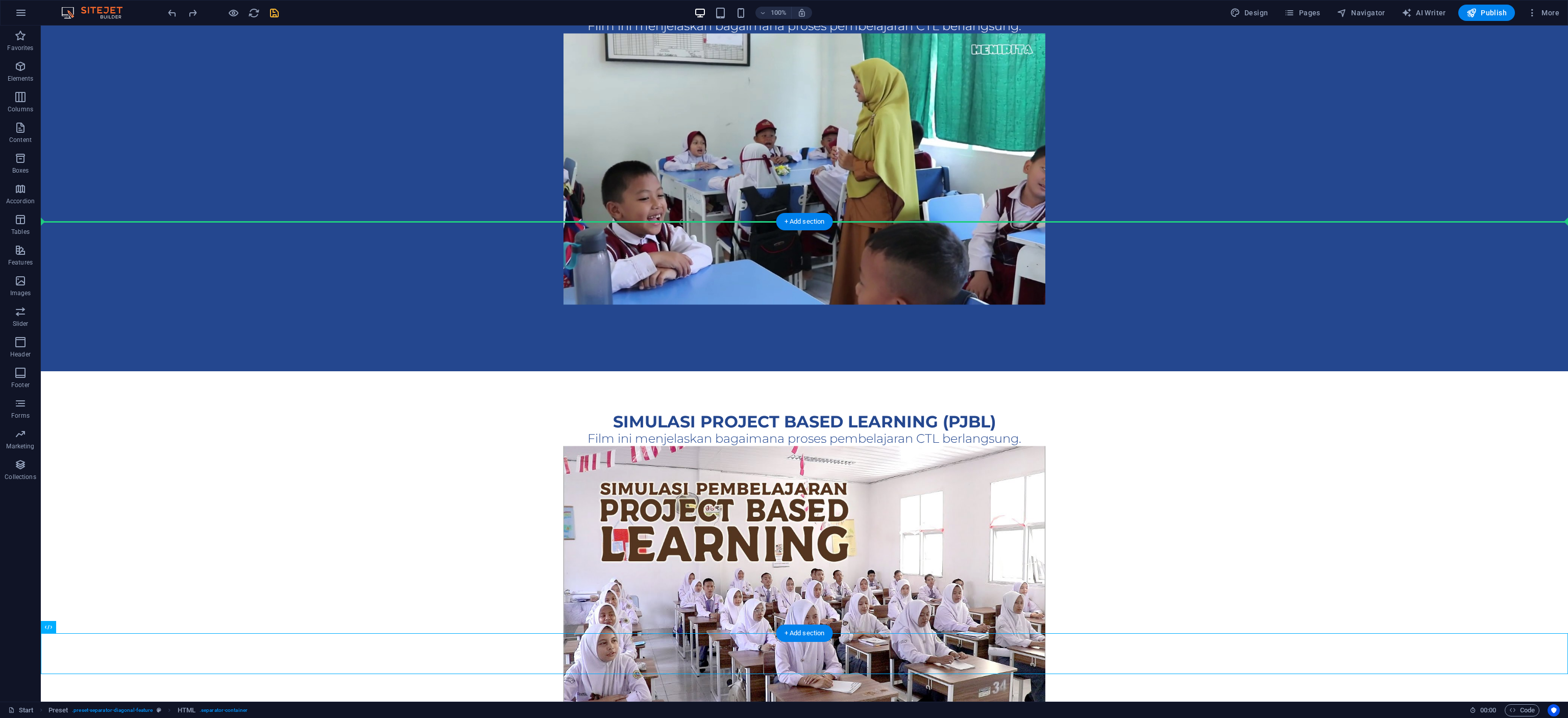 drag, startPoint x: 228, startPoint y: 663, endPoint x: 246, endPoint y: 240, distance: 423.38281 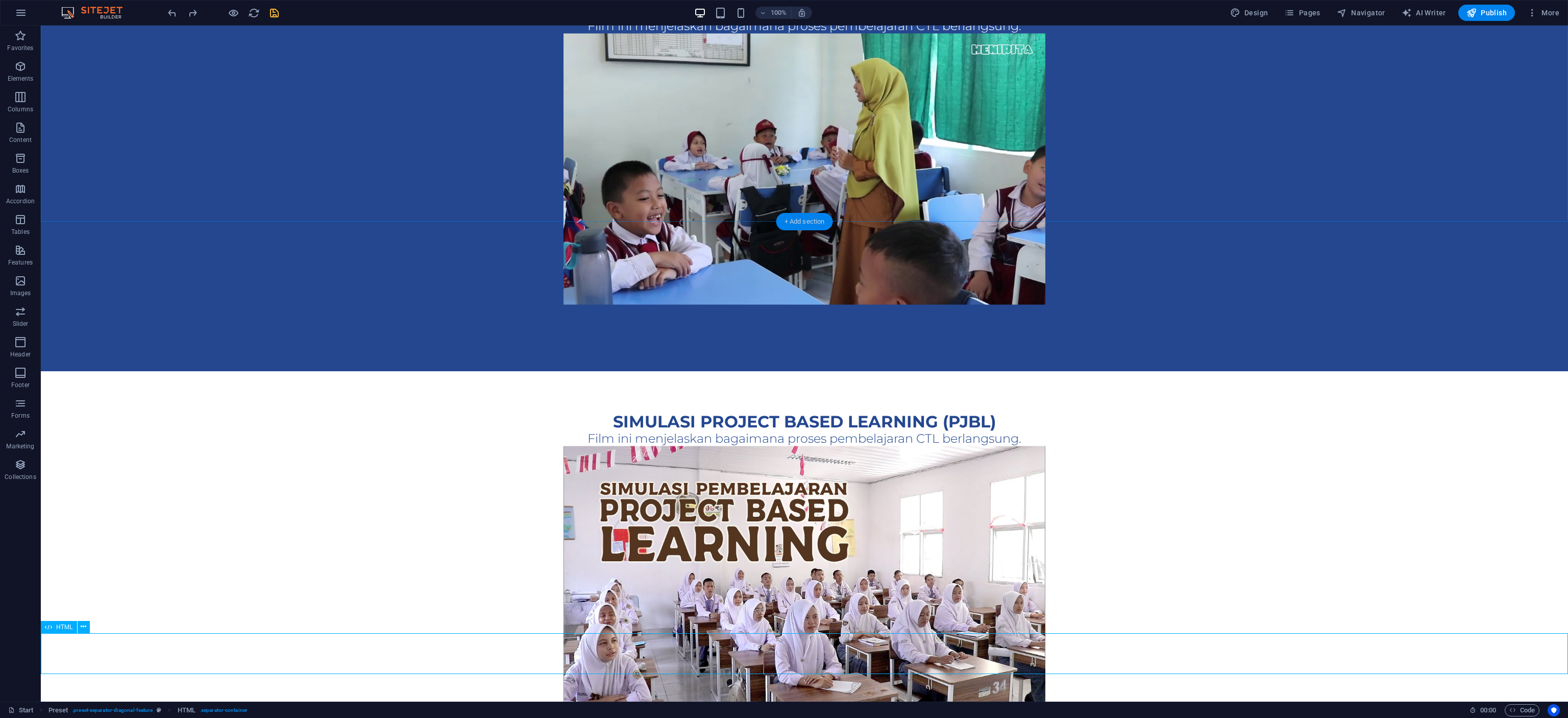 drag, startPoint x: 803, startPoint y: 219, endPoint x: 589, endPoint y: 193, distance: 215.57365 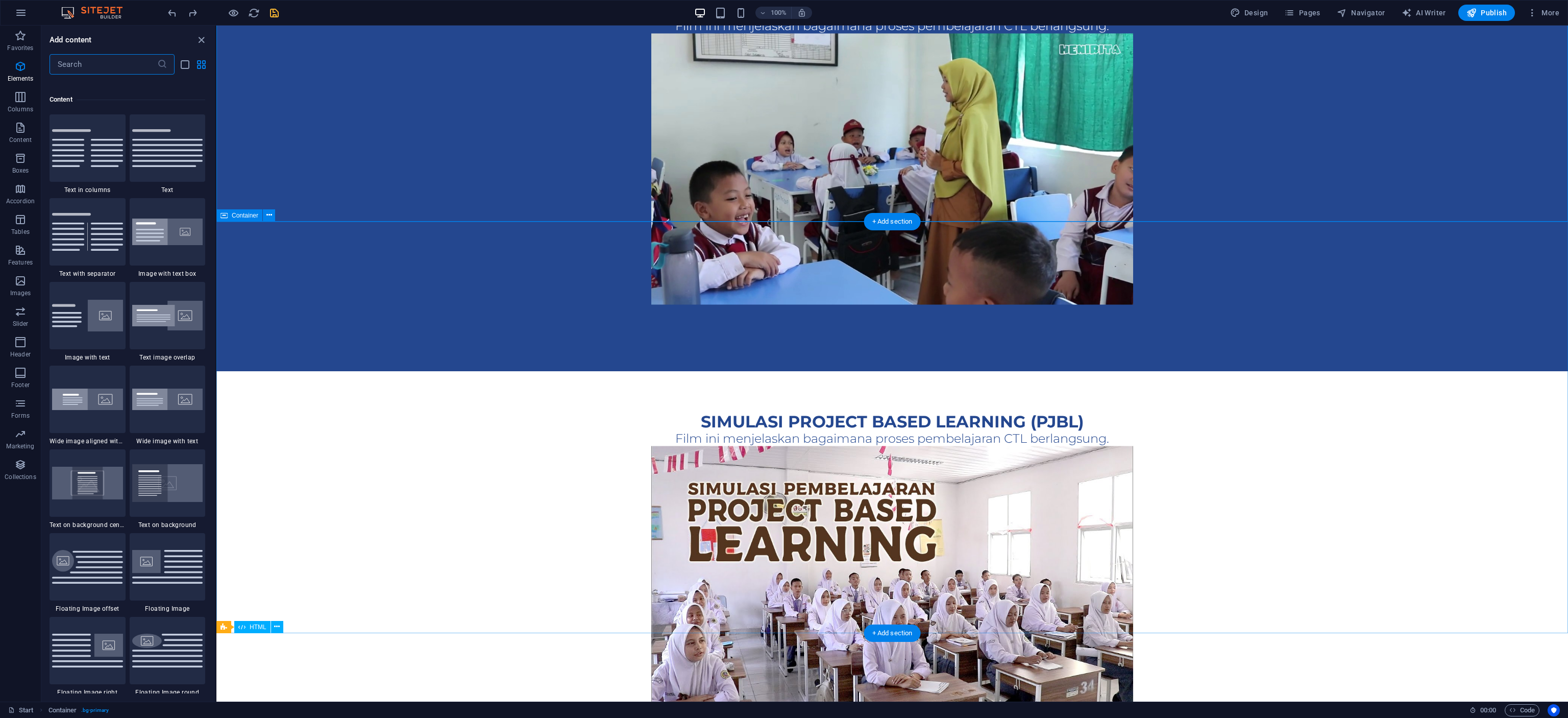 scroll, scrollTop: 1786, scrollLeft: 0, axis: vertical 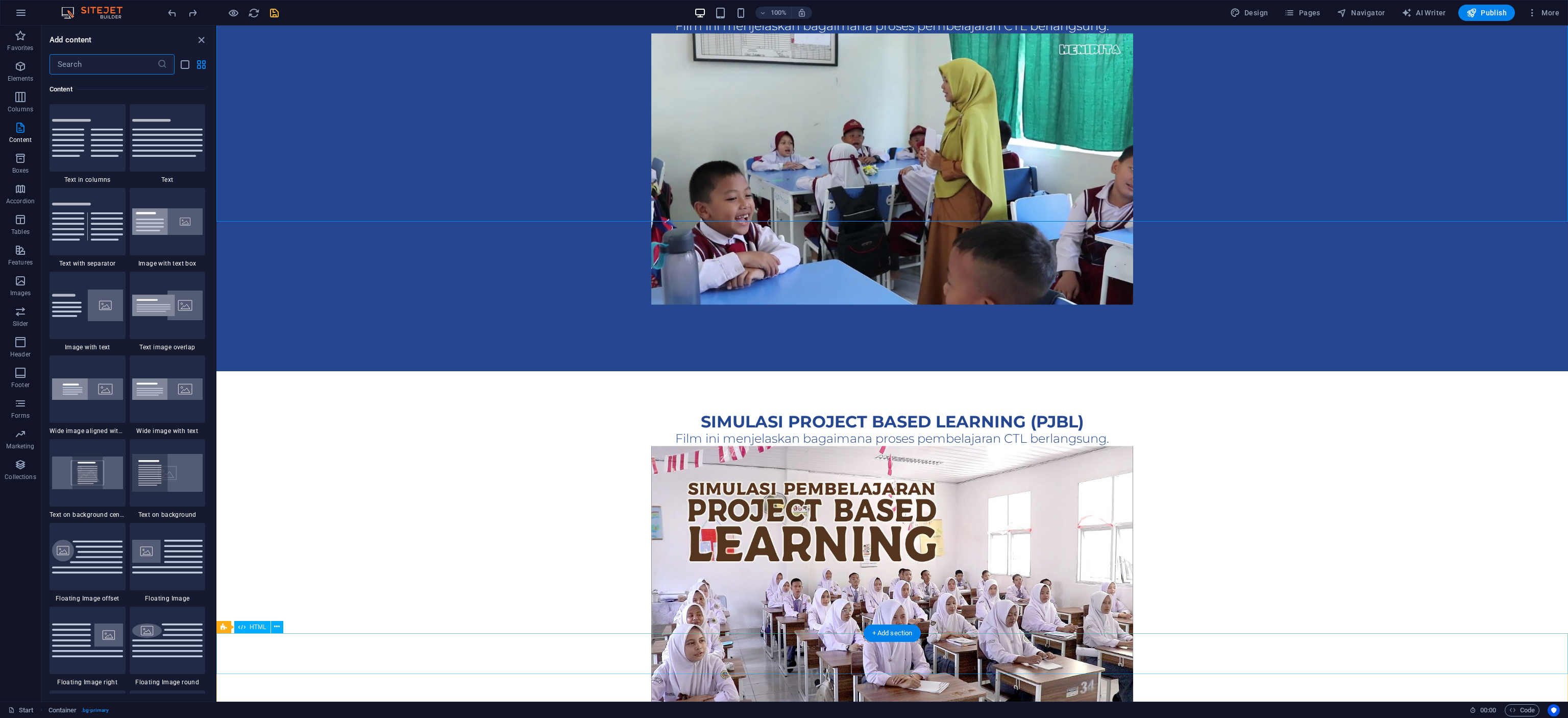 click at bounding box center [892, 803] 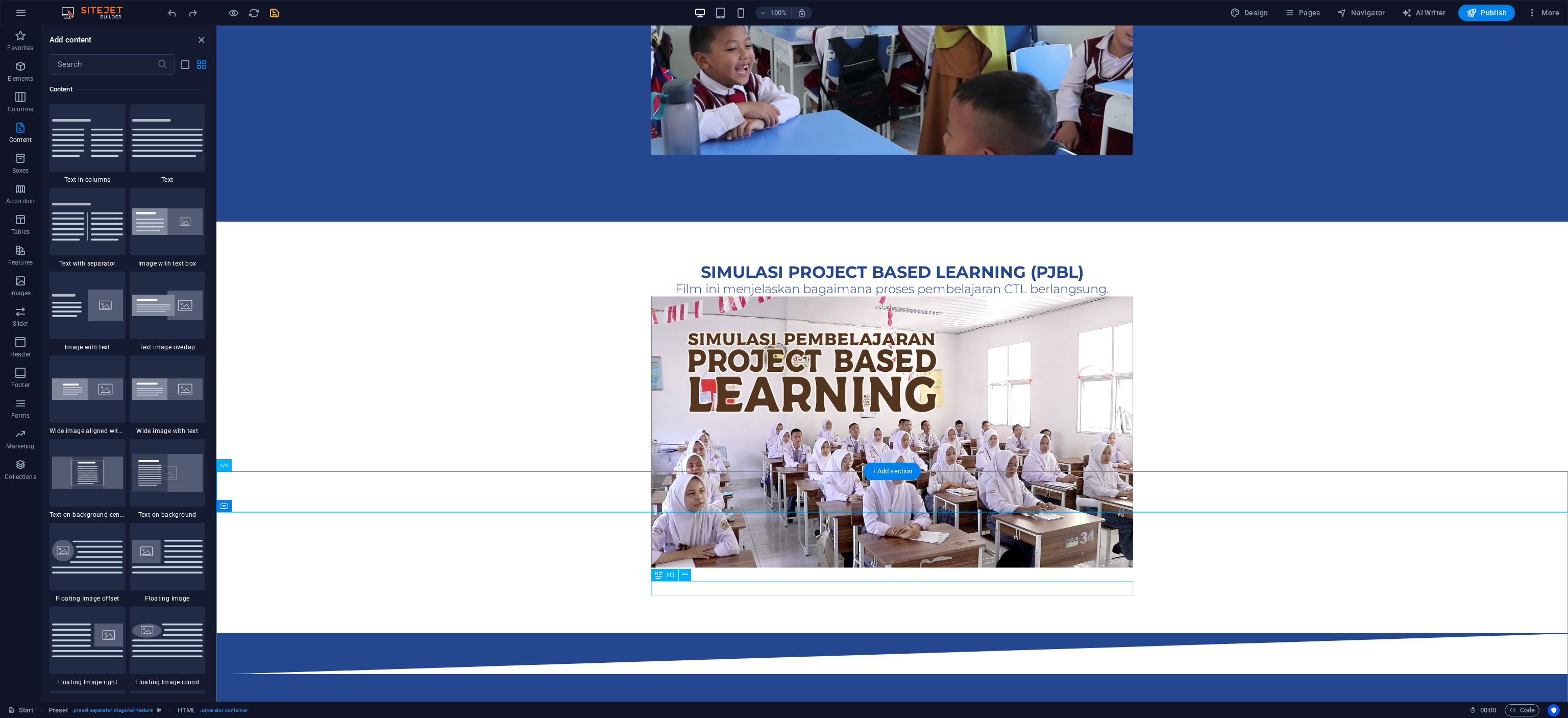 scroll, scrollTop: 1188, scrollLeft: 0, axis: vertical 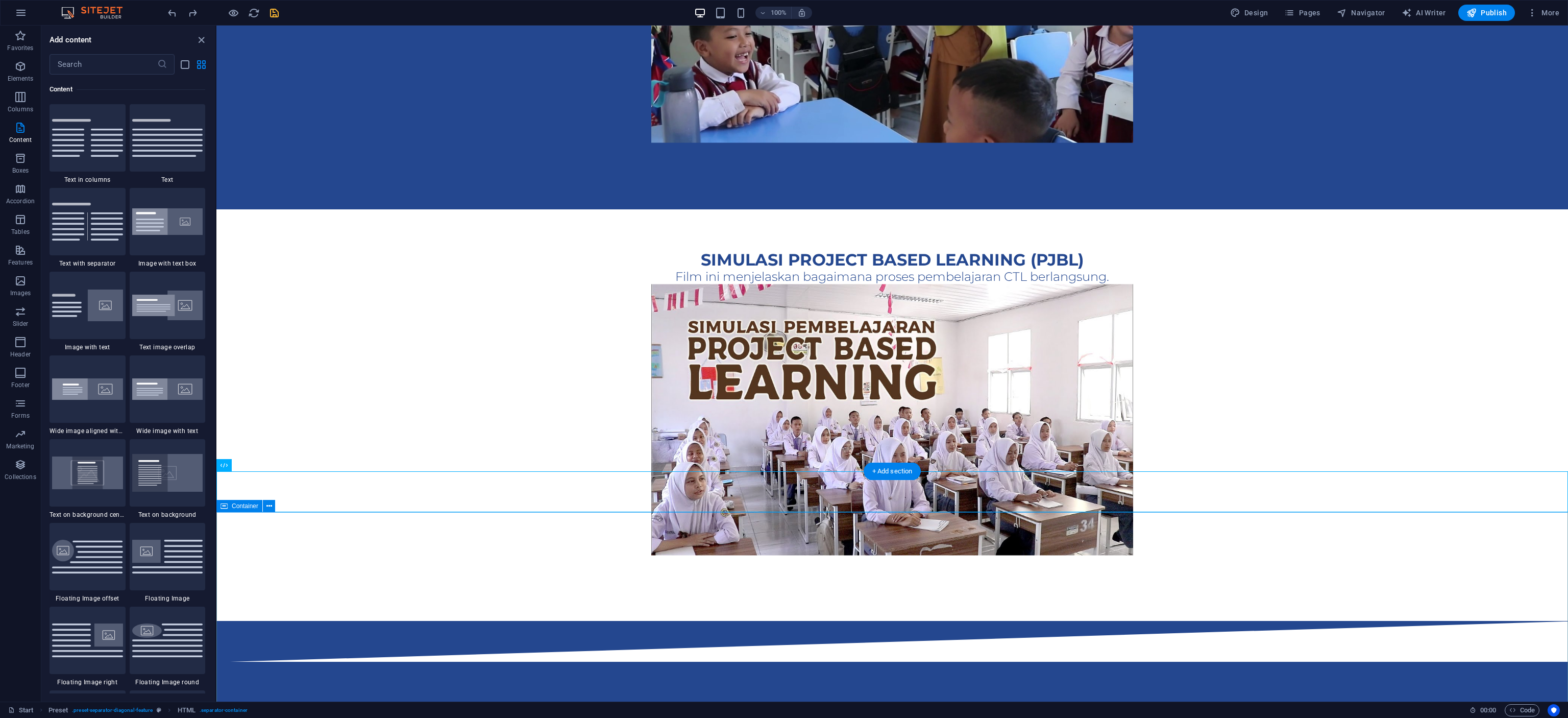 click on "simulasi contextual teaching learning (CTL) Film ini menjelaskan bagaimana proses pembelajaran CTL berlangsung." at bounding box center [892, 872] 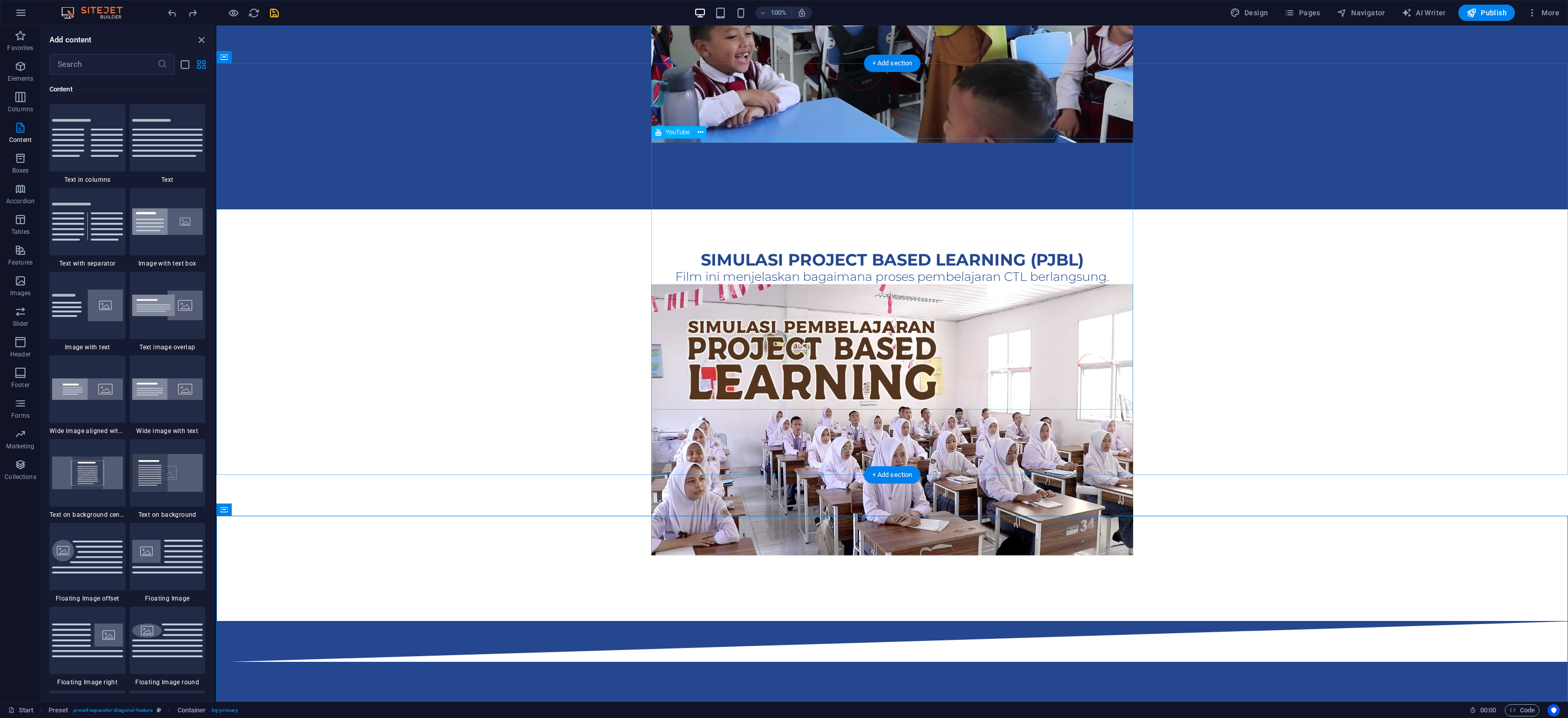 scroll, scrollTop: 1026, scrollLeft: 0, axis: vertical 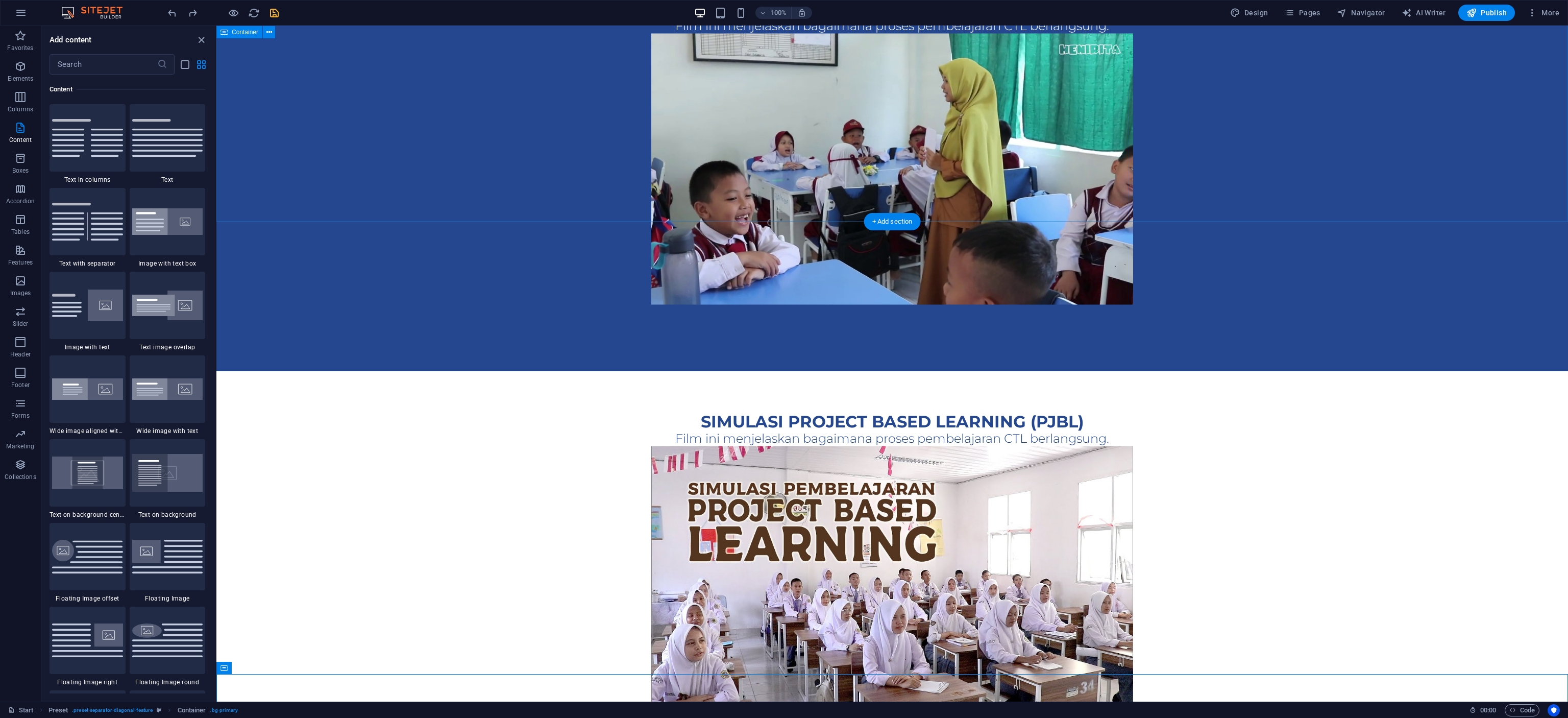 click on "simulasi contextual teaching learning (CTL) Film ini menjelaskan bagaimana proses pembelajaran CTL berlangsung." at bounding box center [892, 160] 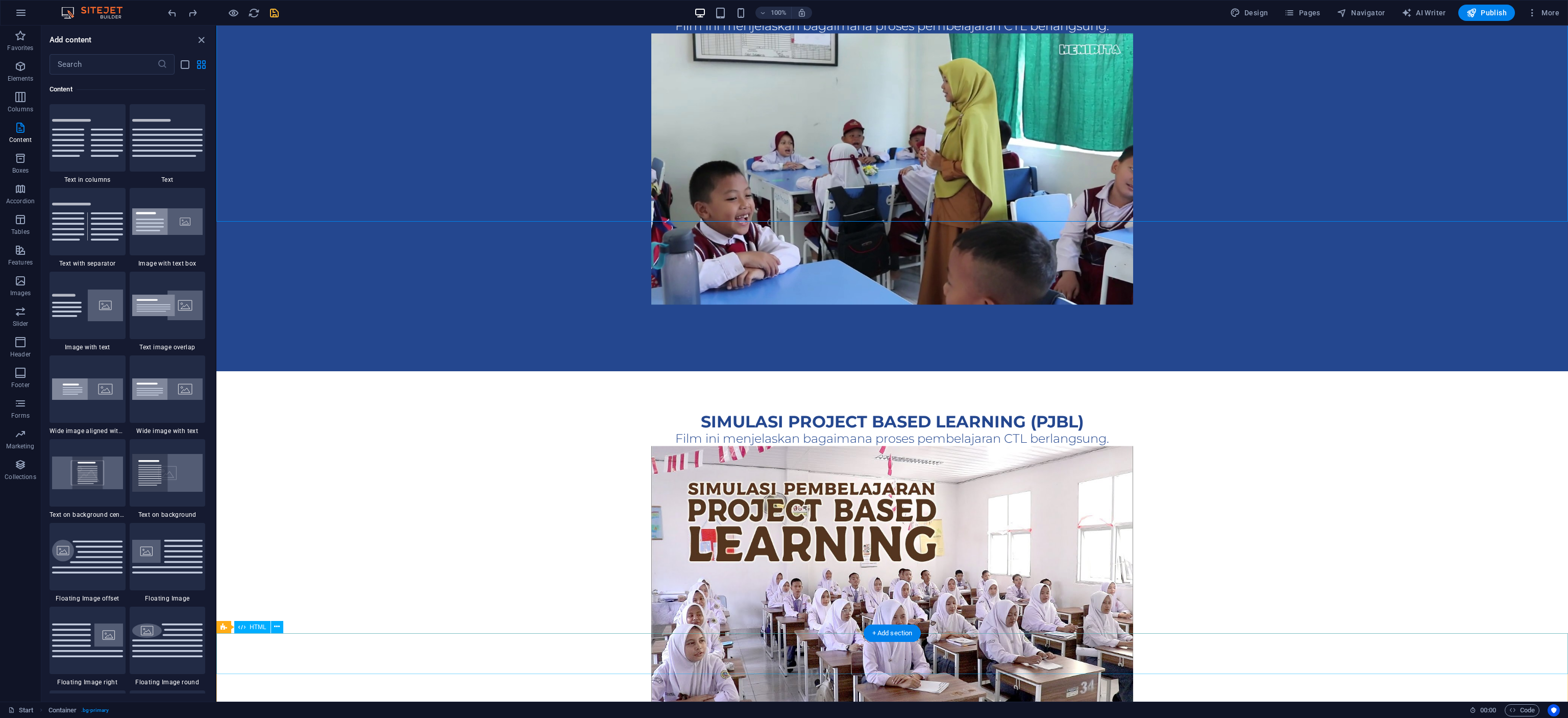 click at bounding box center (892, 803) 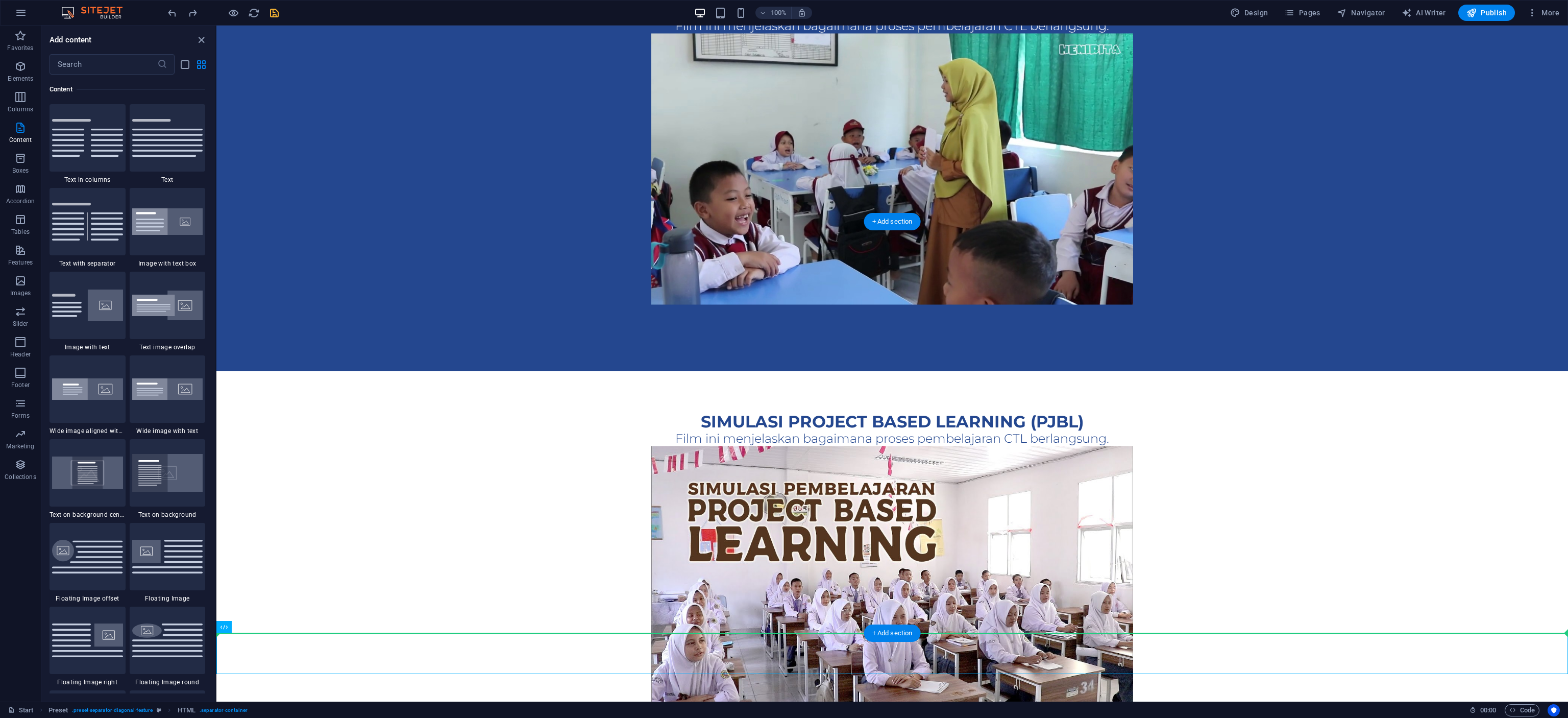 scroll, scrollTop: 1029, scrollLeft: 0, axis: vertical 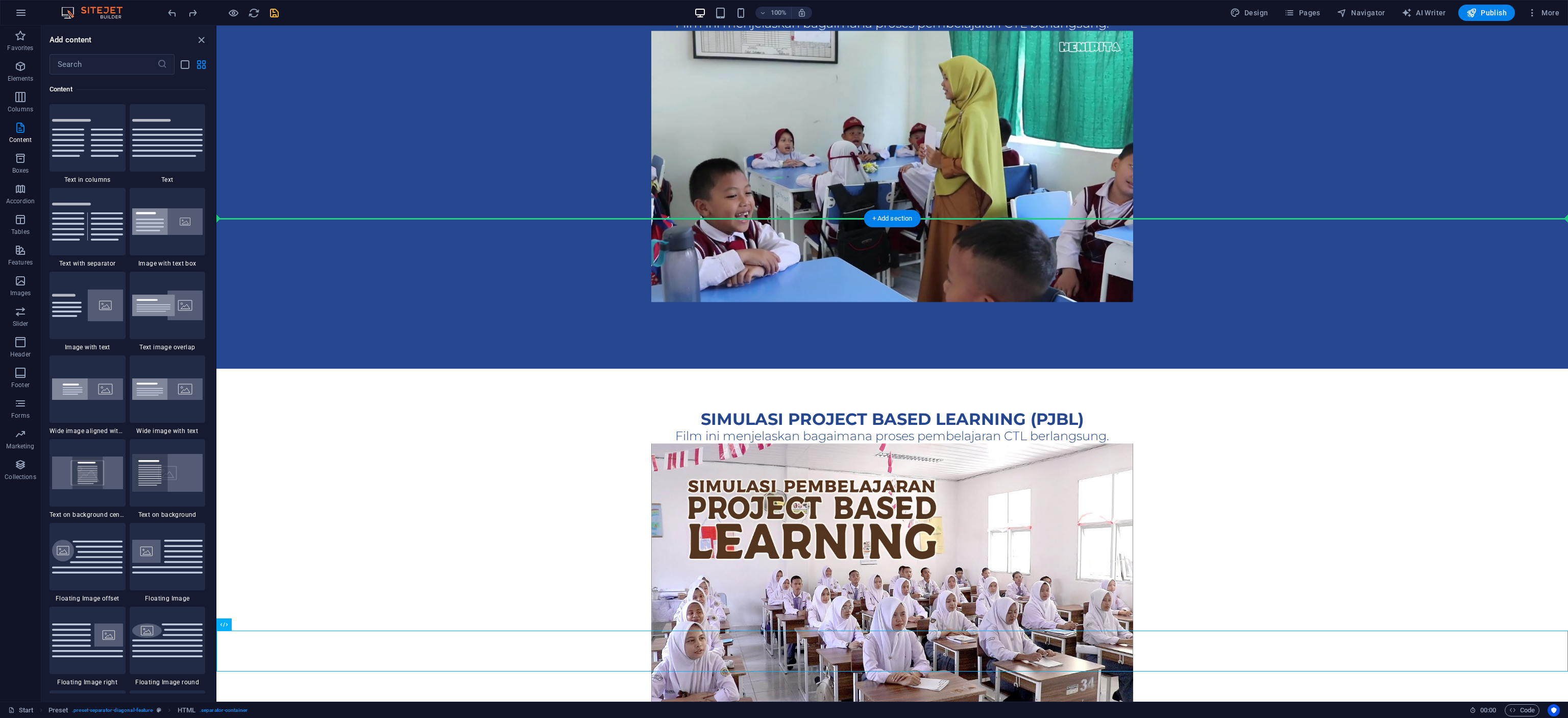 drag, startPoint x: 472, startPoint y: 651, endPoint x: 483, endPoint y: 195, distance: 456.13266 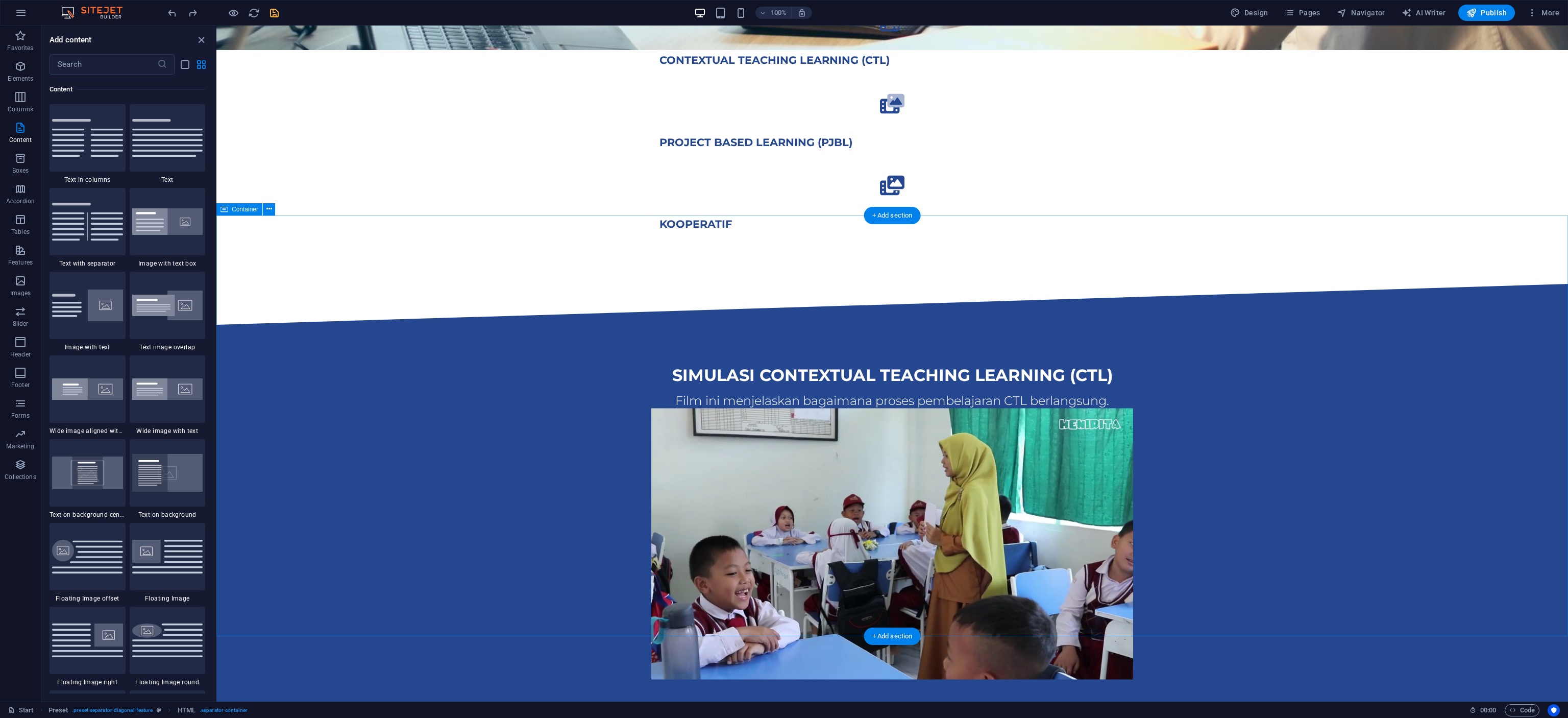scroll, scrollTop: 597, scrollLeft: 0, axis: vertical 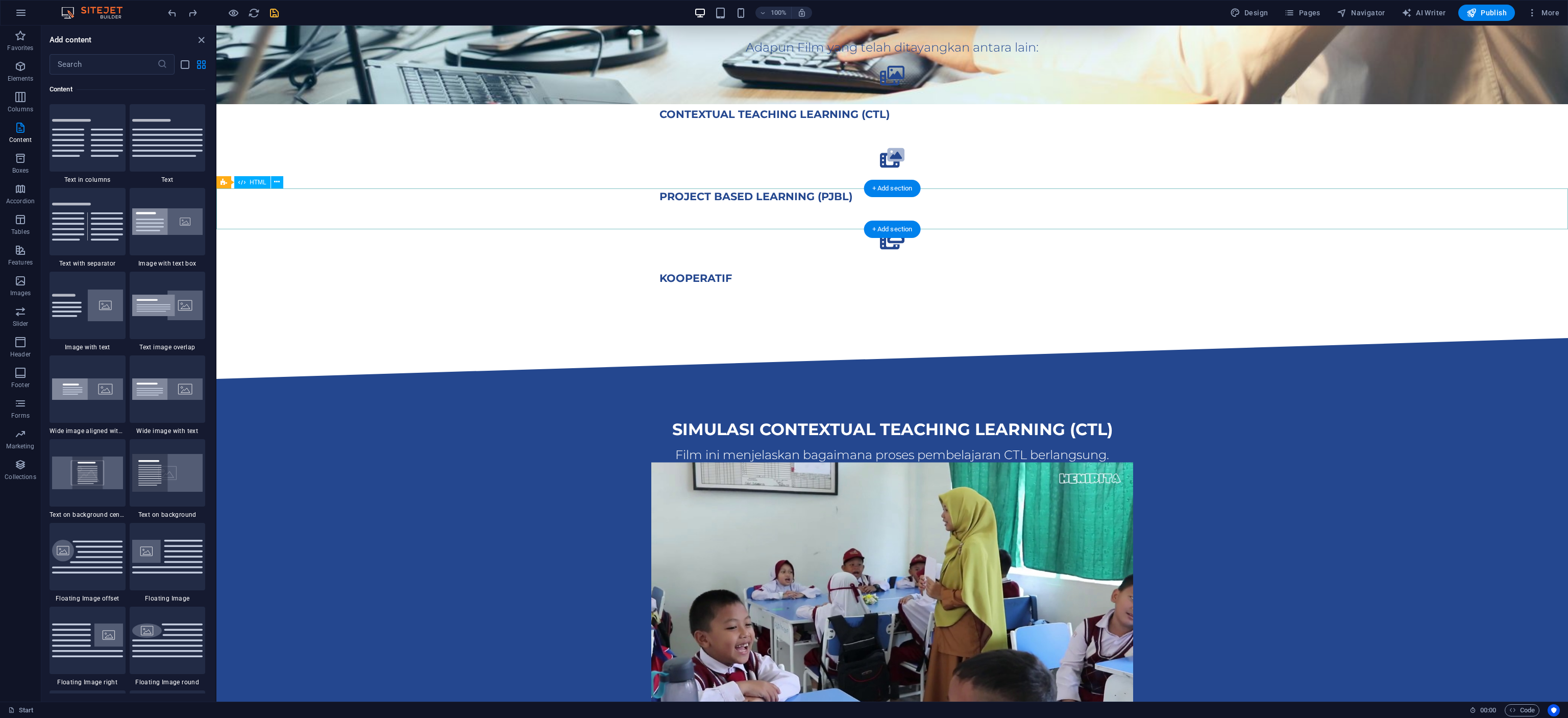 click at bounding box center [892, 358] 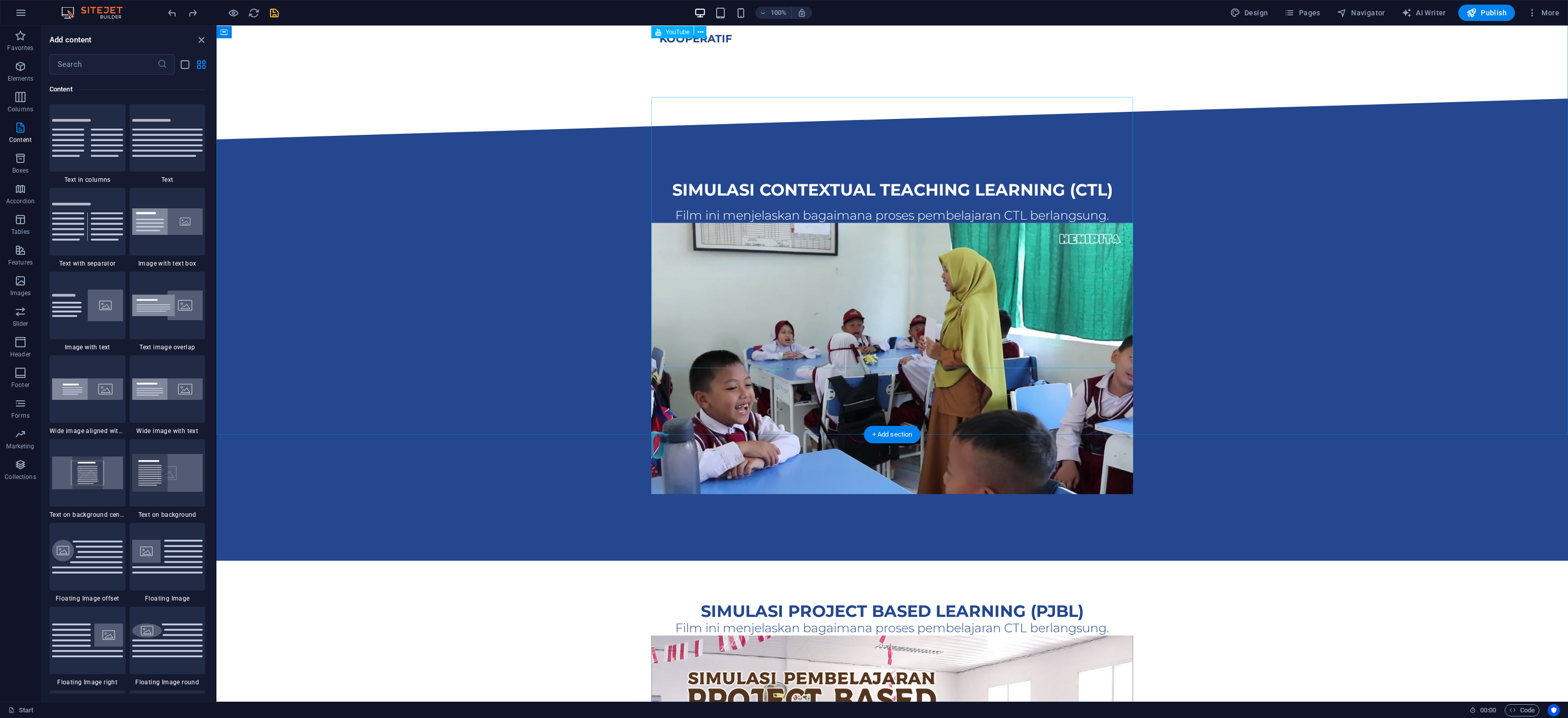 scroll, scrollTop: 813, scrollLeft: 0, axis: vertical 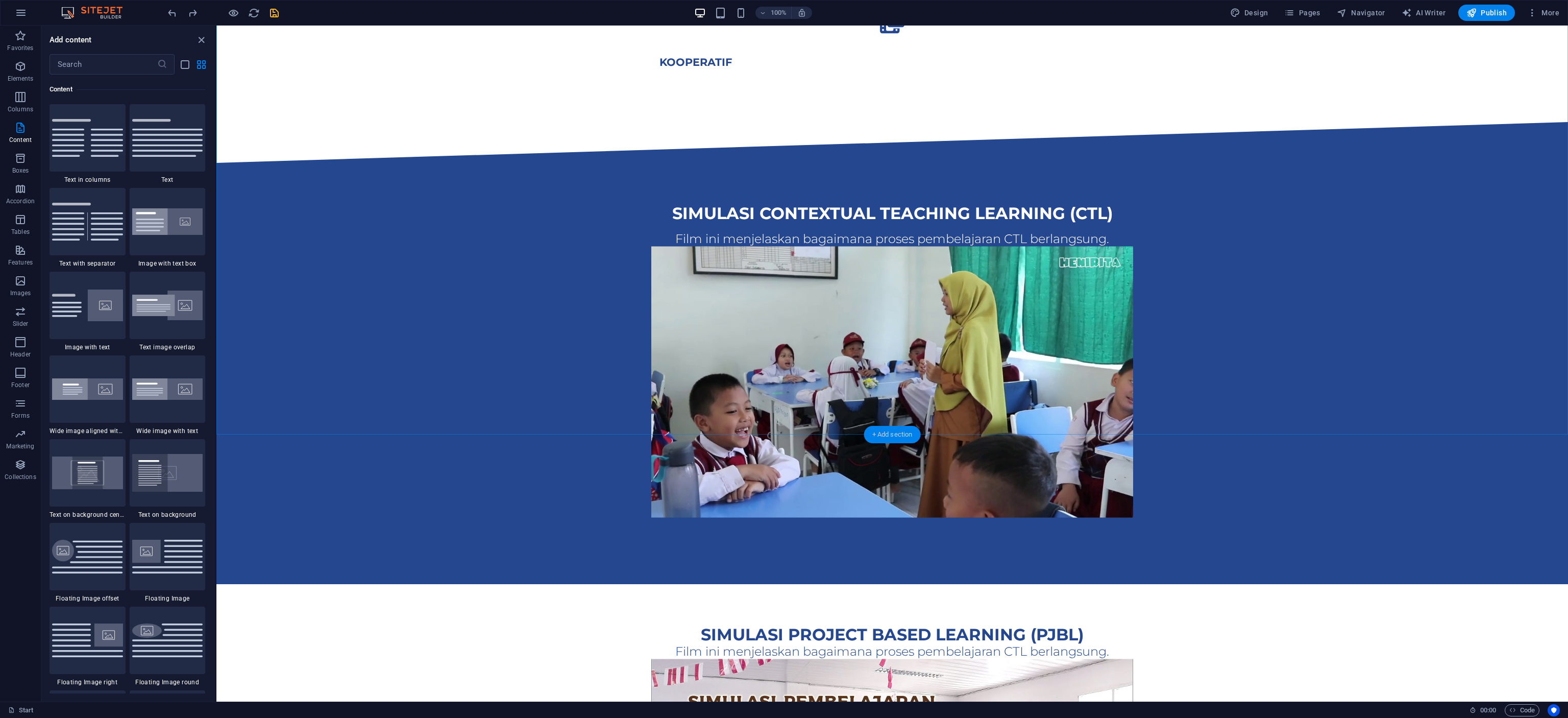 click on "+ Add section" at bounding box center (892, 435) 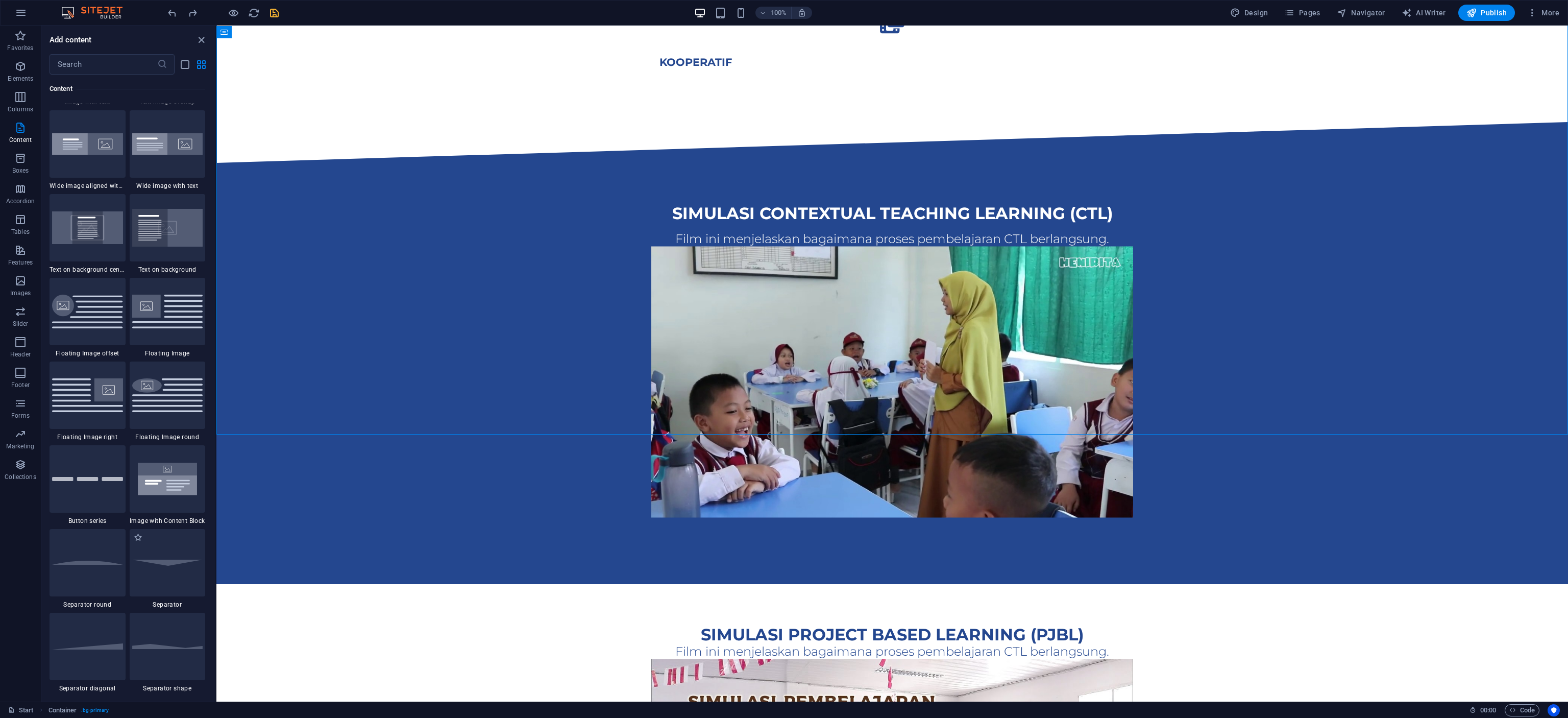 scroll, scrollTop: 2228, scrollLeft: 0, axis: vertical 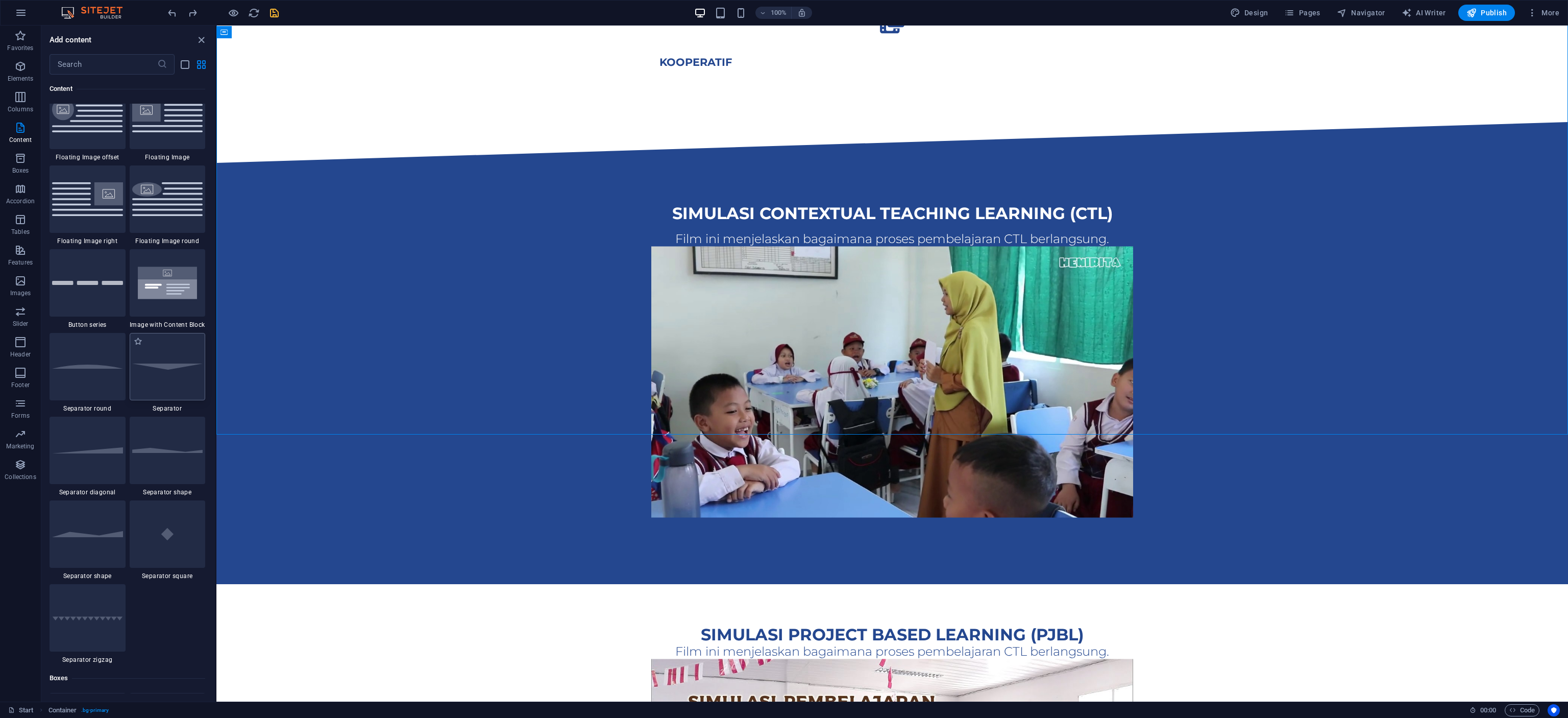 click at bounding box center (167, 367) 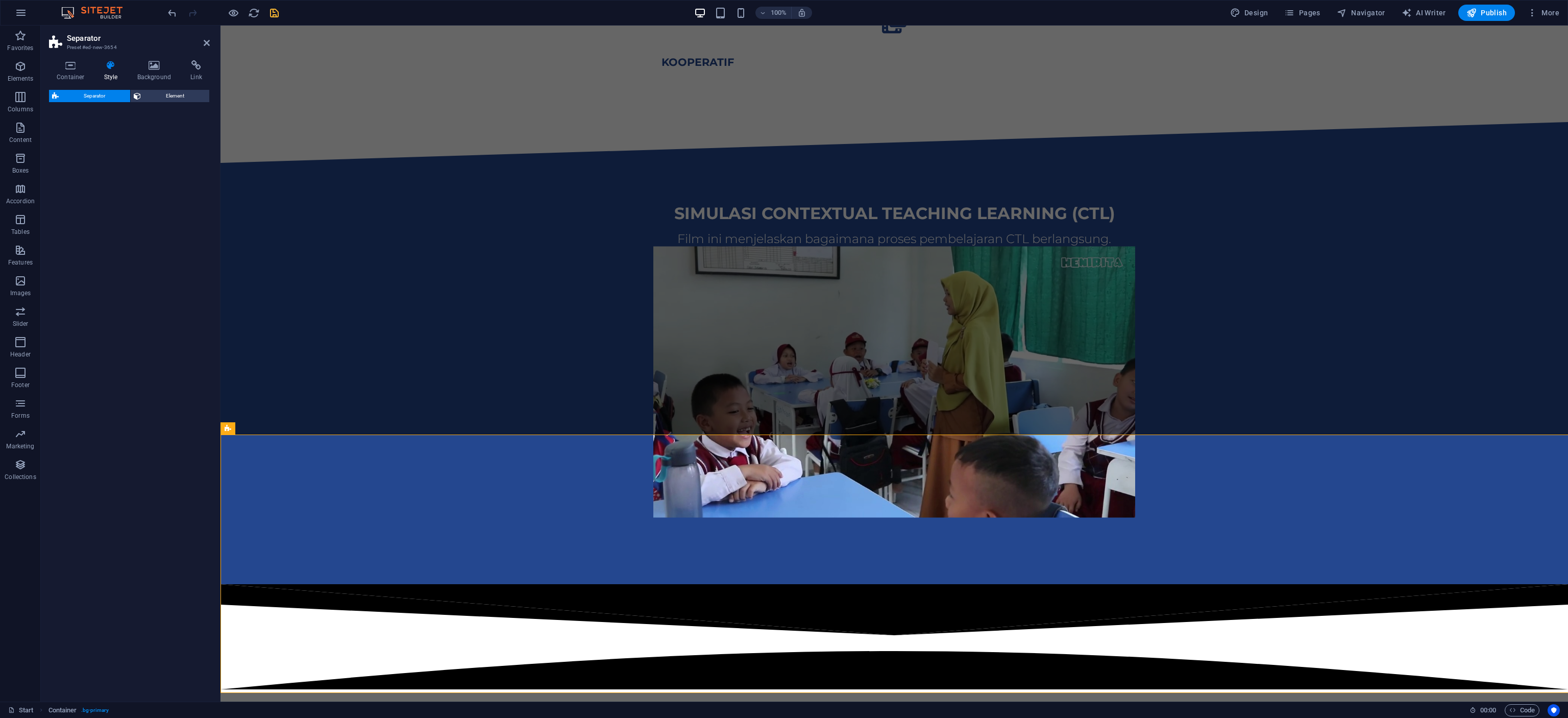 select on "rem" 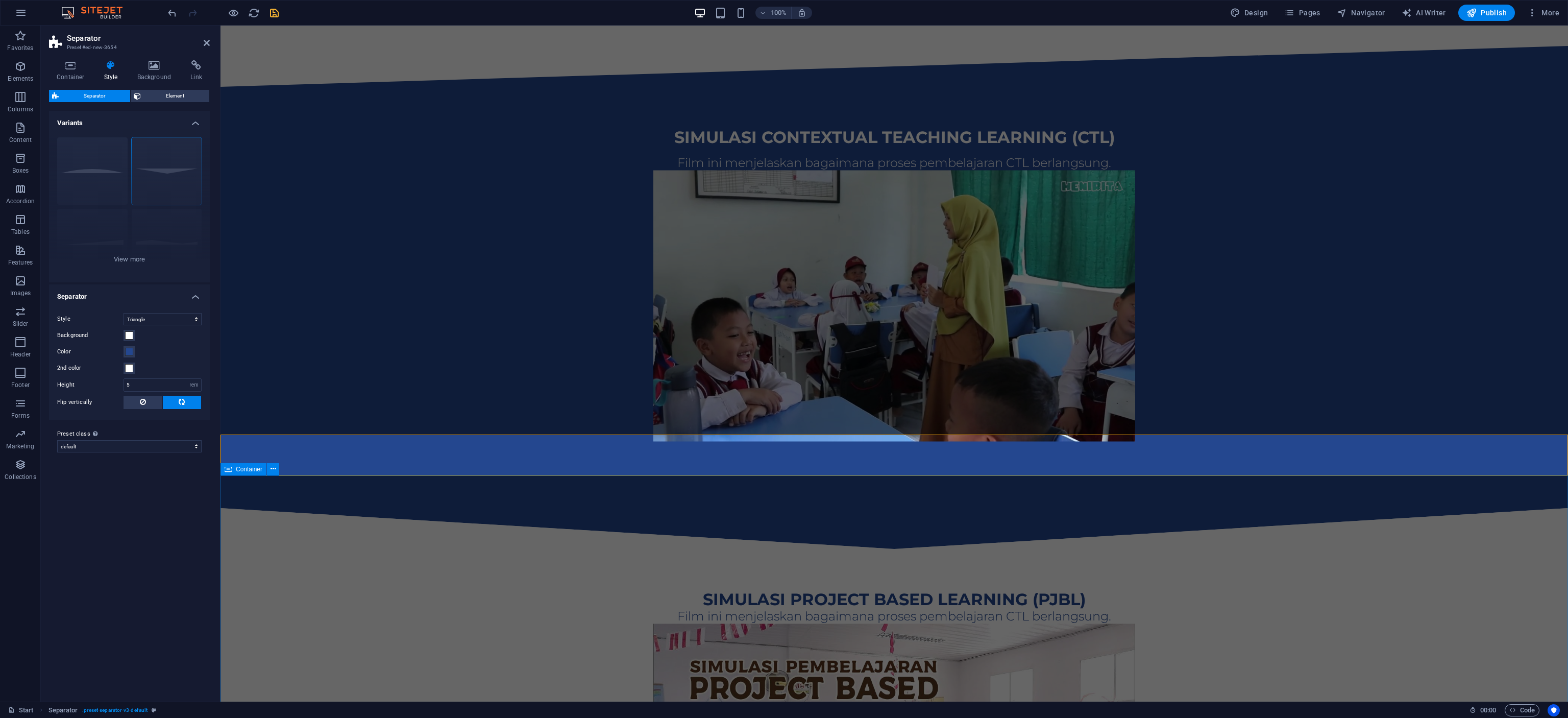 scroll, scrollTop: 975, scrollLeft: 0, axis: vertical 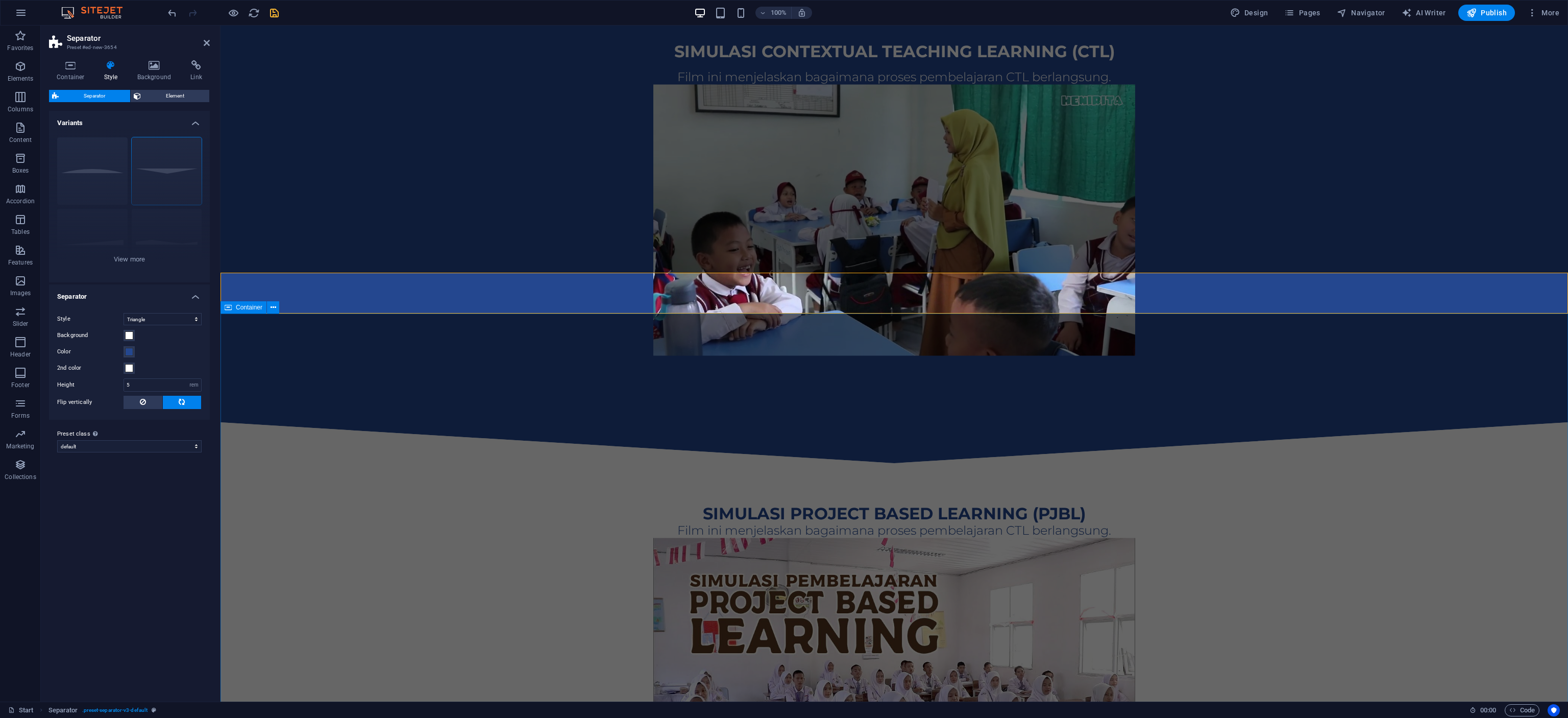 click on "SIMULASI PROJECT BASED LEARNING (PJBL) Film ini menjelaskan bagaimana proses pembelajaran CTL berlangsung." at bounding box center (894, 669) 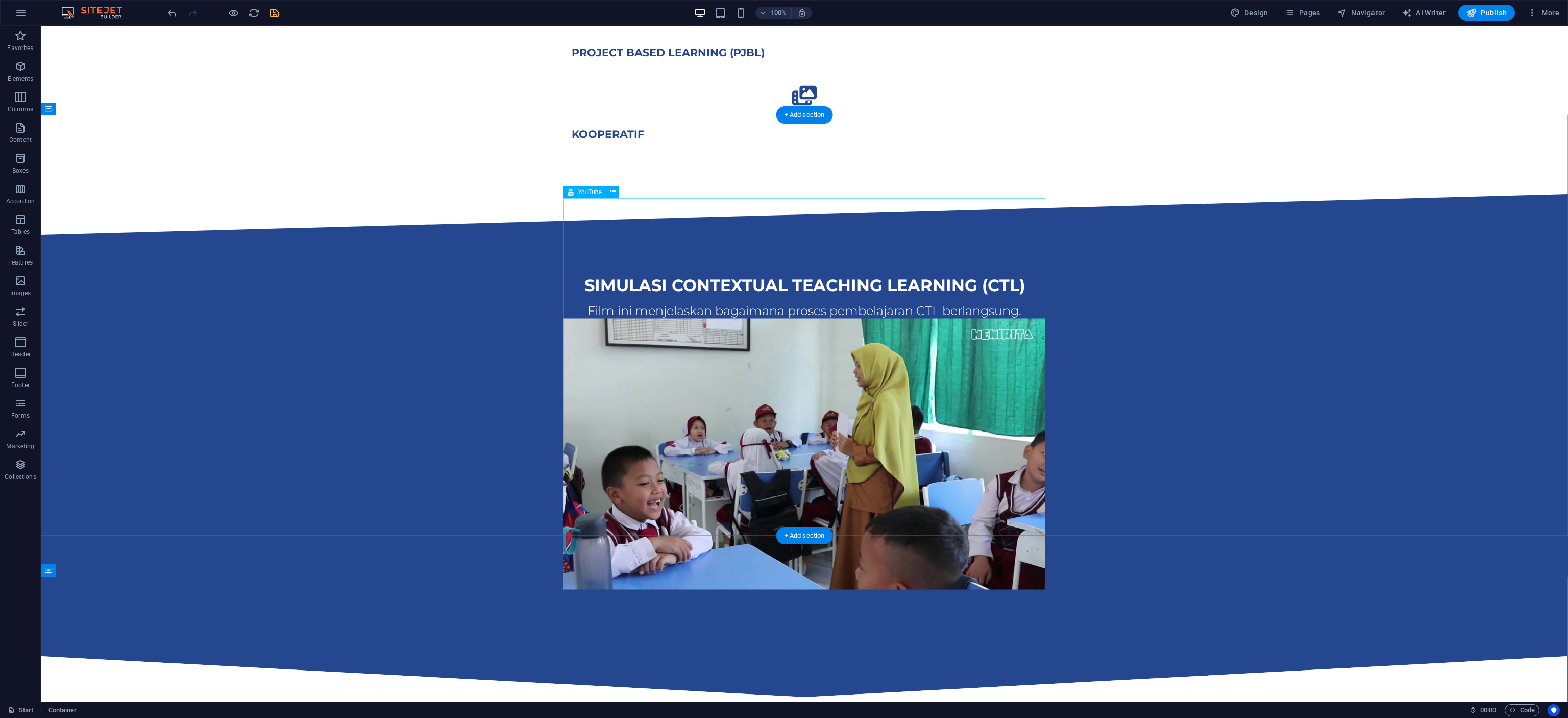 scroll, scrollTop: 759, scrollLeft: 0, axis: vertical 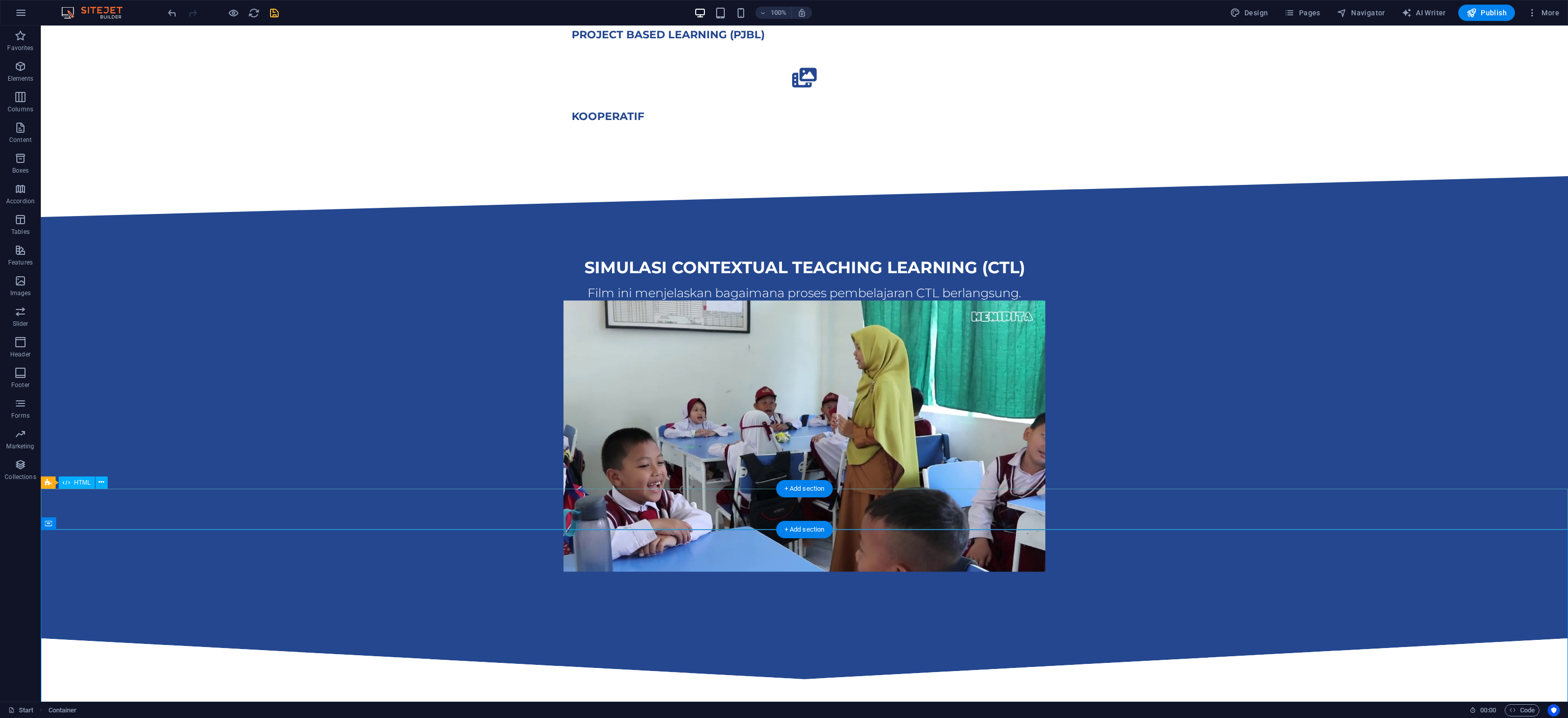 click at bounding box center [804, 659] 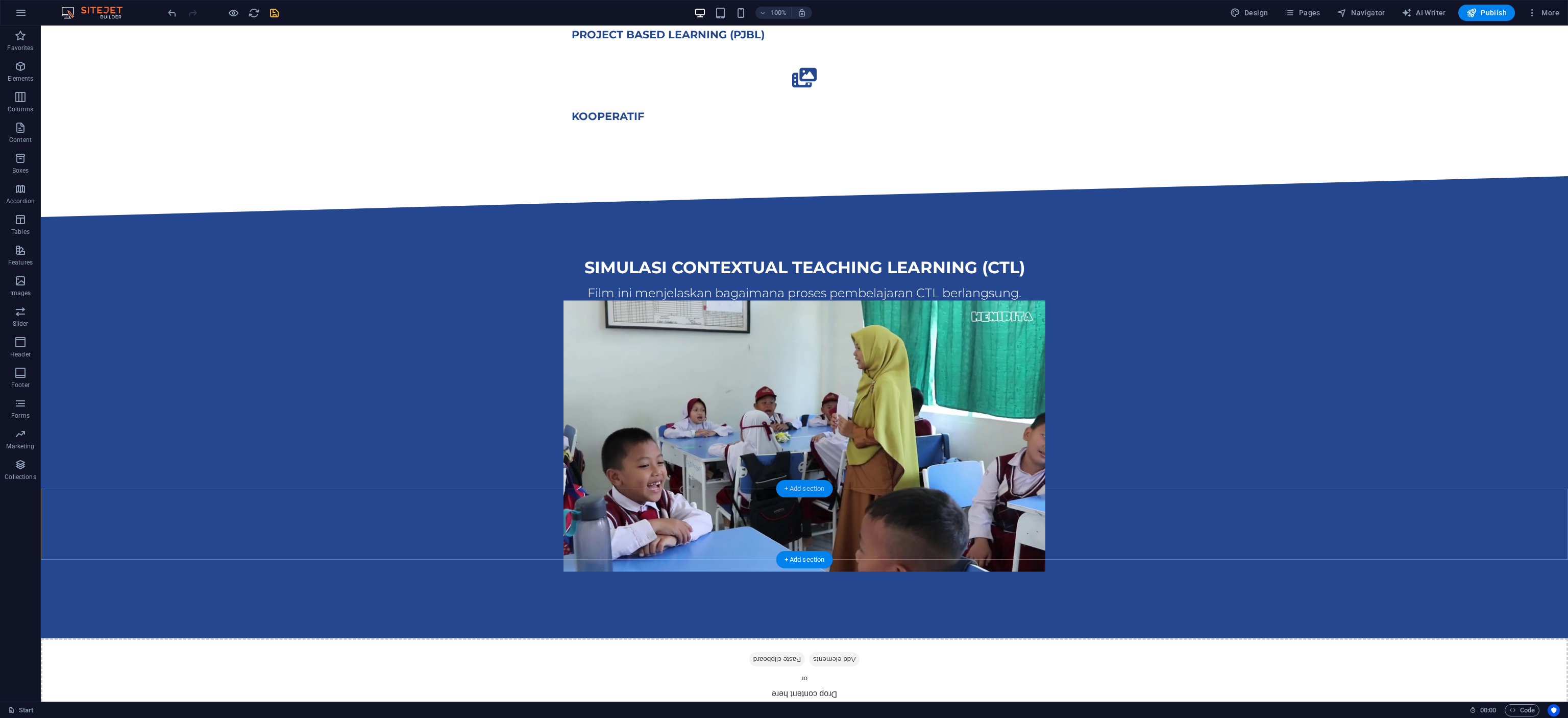 drag, startPoint x: 823, startPoint y: 490, endPoint x: 607, endPoint y: 468, distance: 217.11748 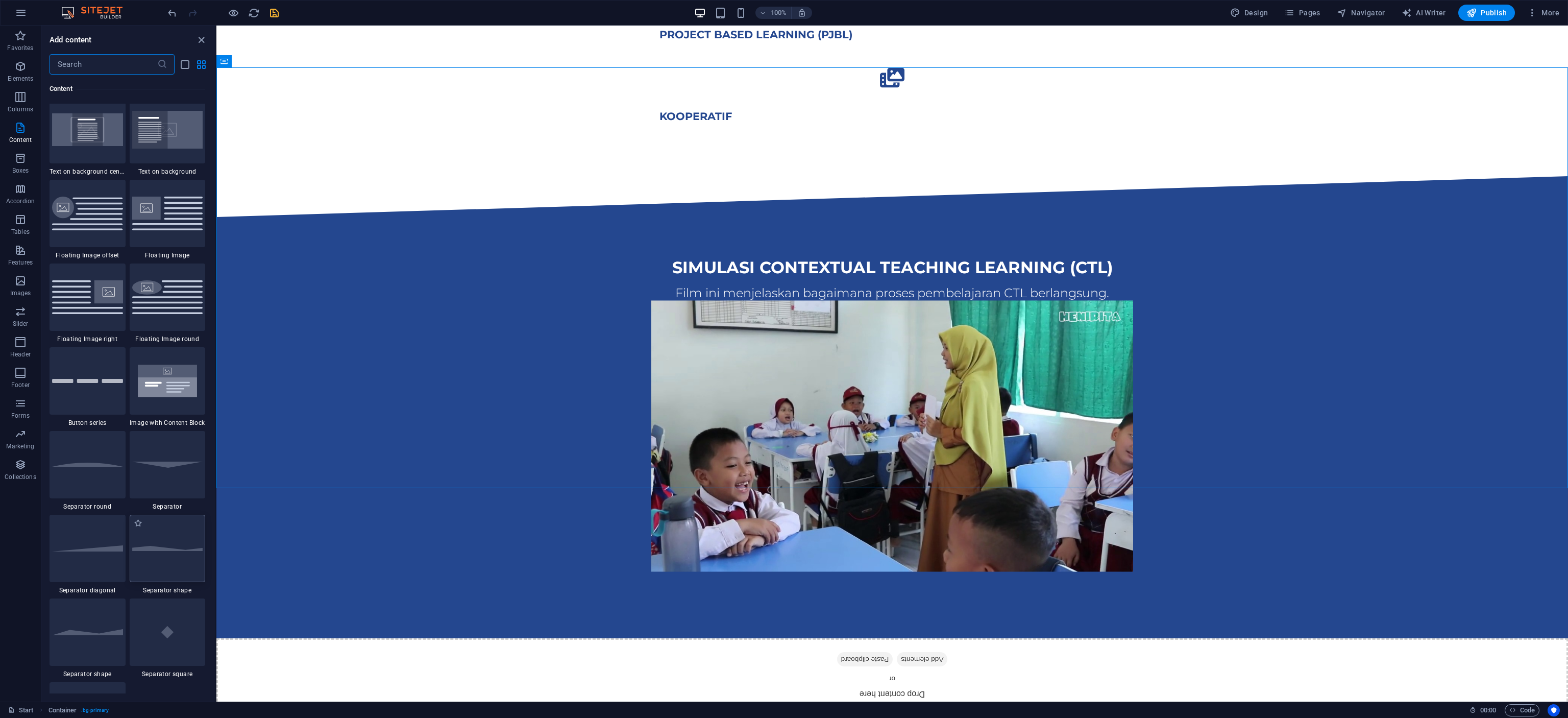scroll, scrollTop: 2277, scrollLeft: 0, axis: vertical 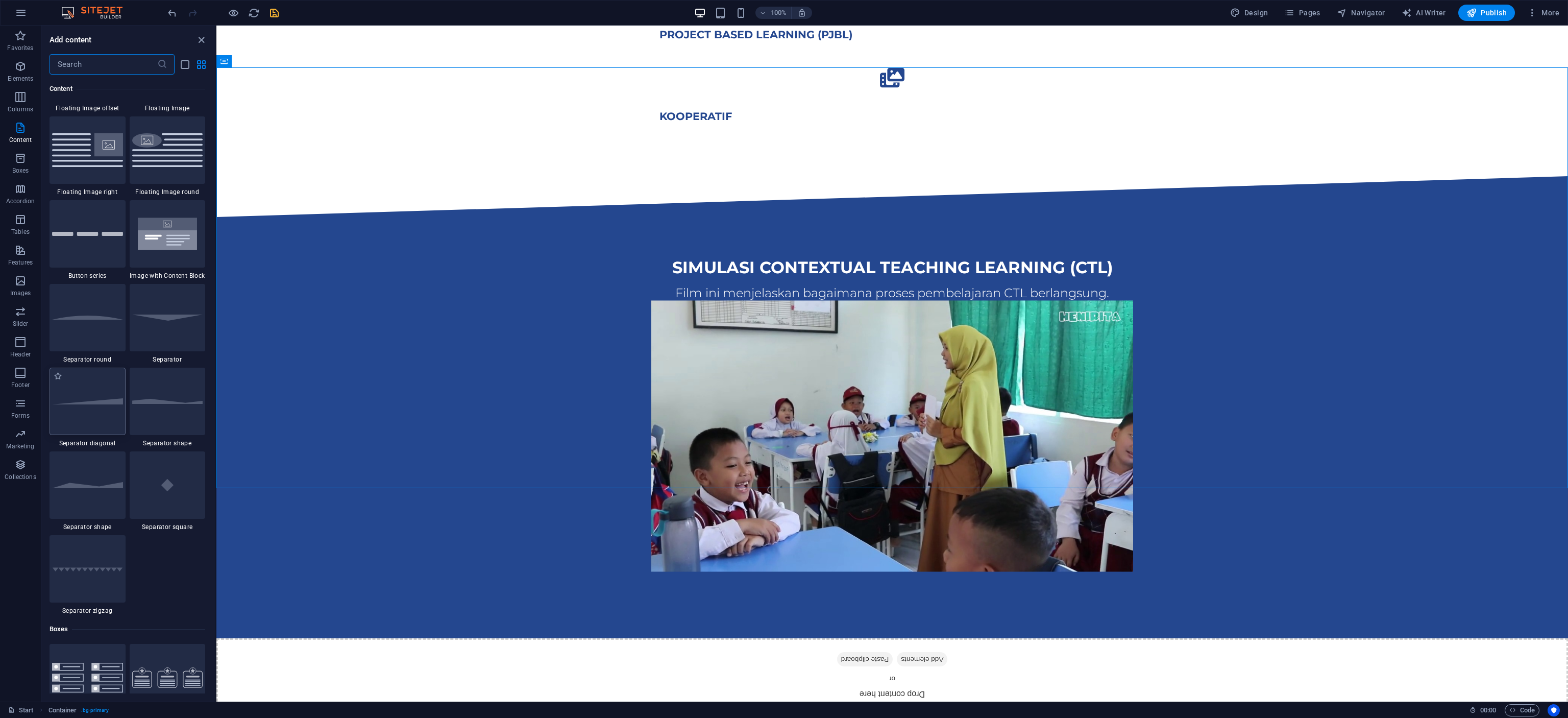 click at bounding box center [87, 401] 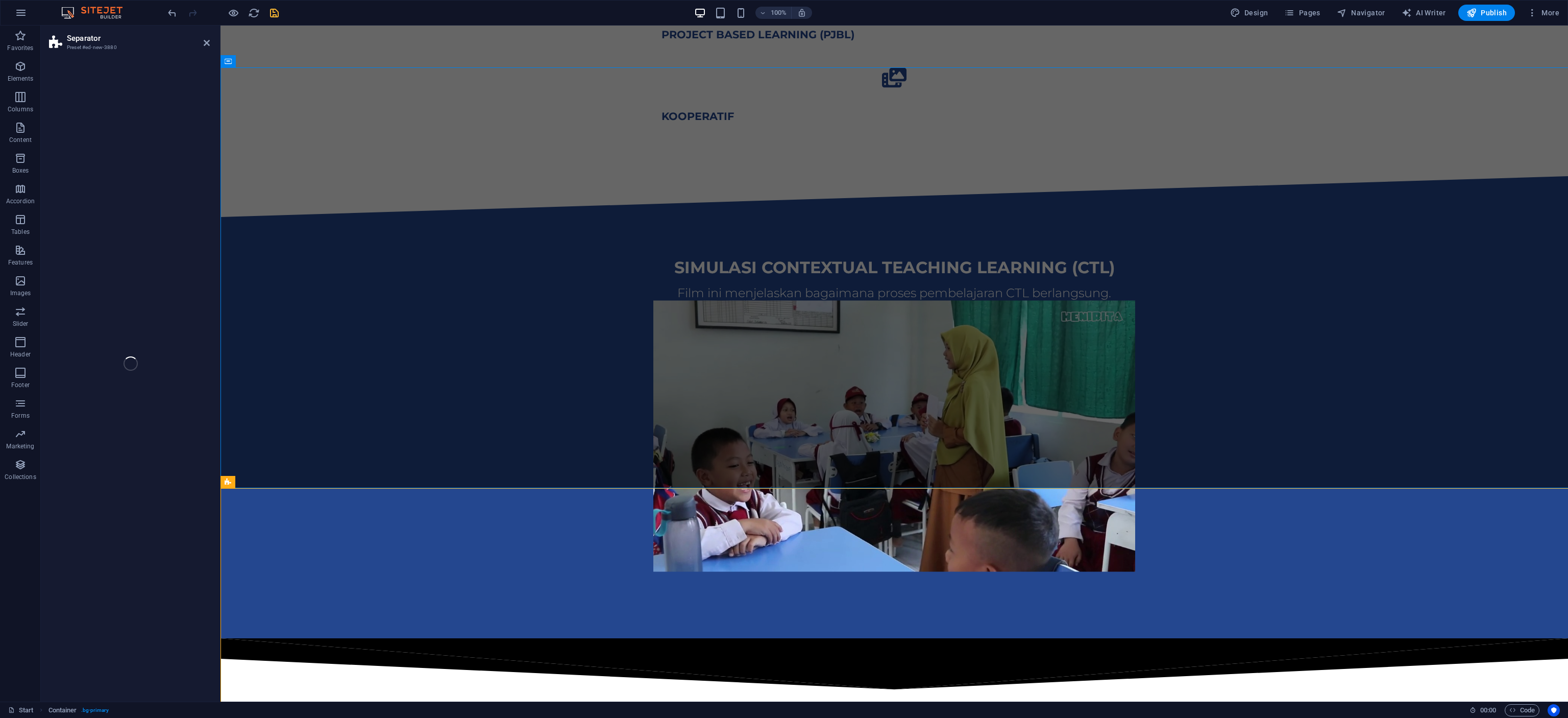 select on "diagonal" 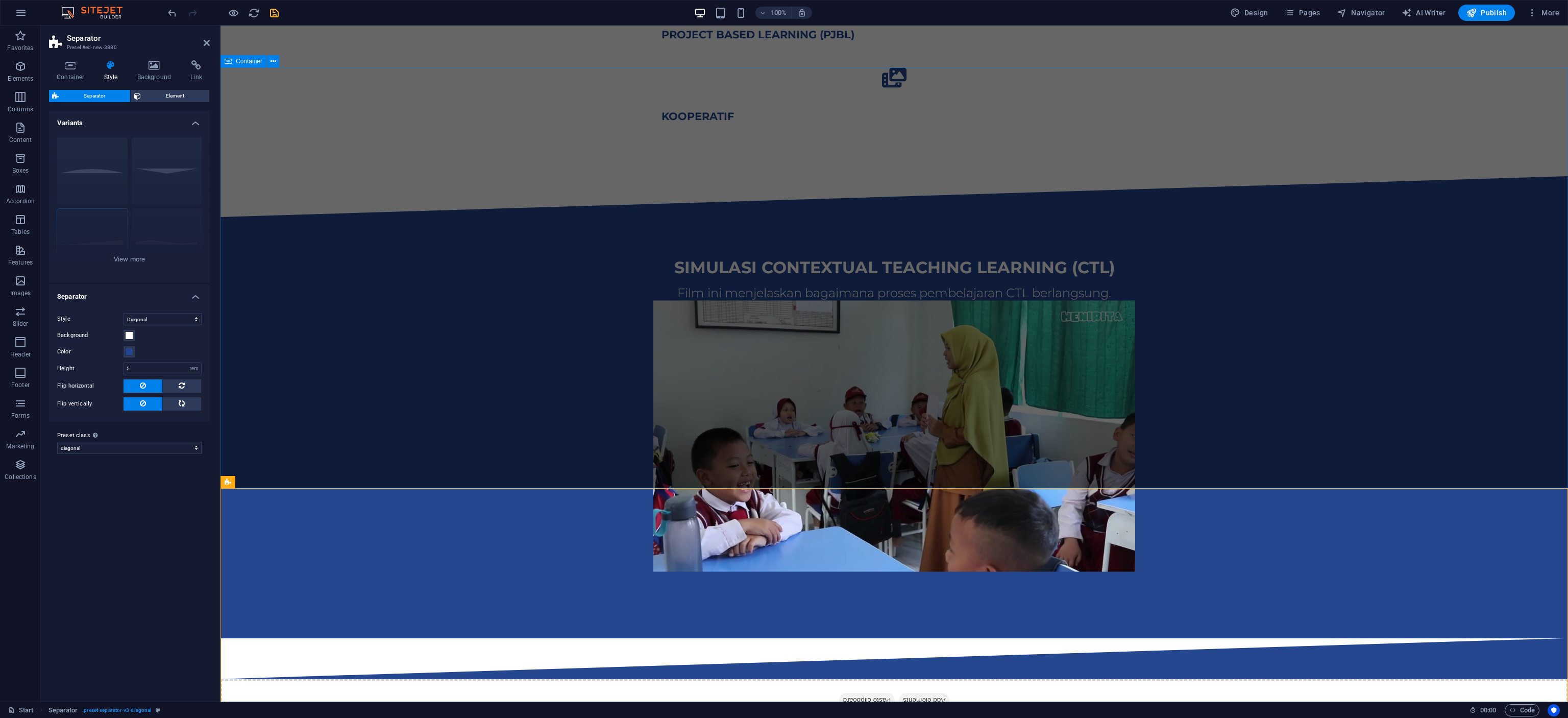 click on "simulasi contextual teaching learning (CTL) Film ini menjelaskan bagaimana proses pembelajaran CTL berlangsung." at bounding box center (894, 427) 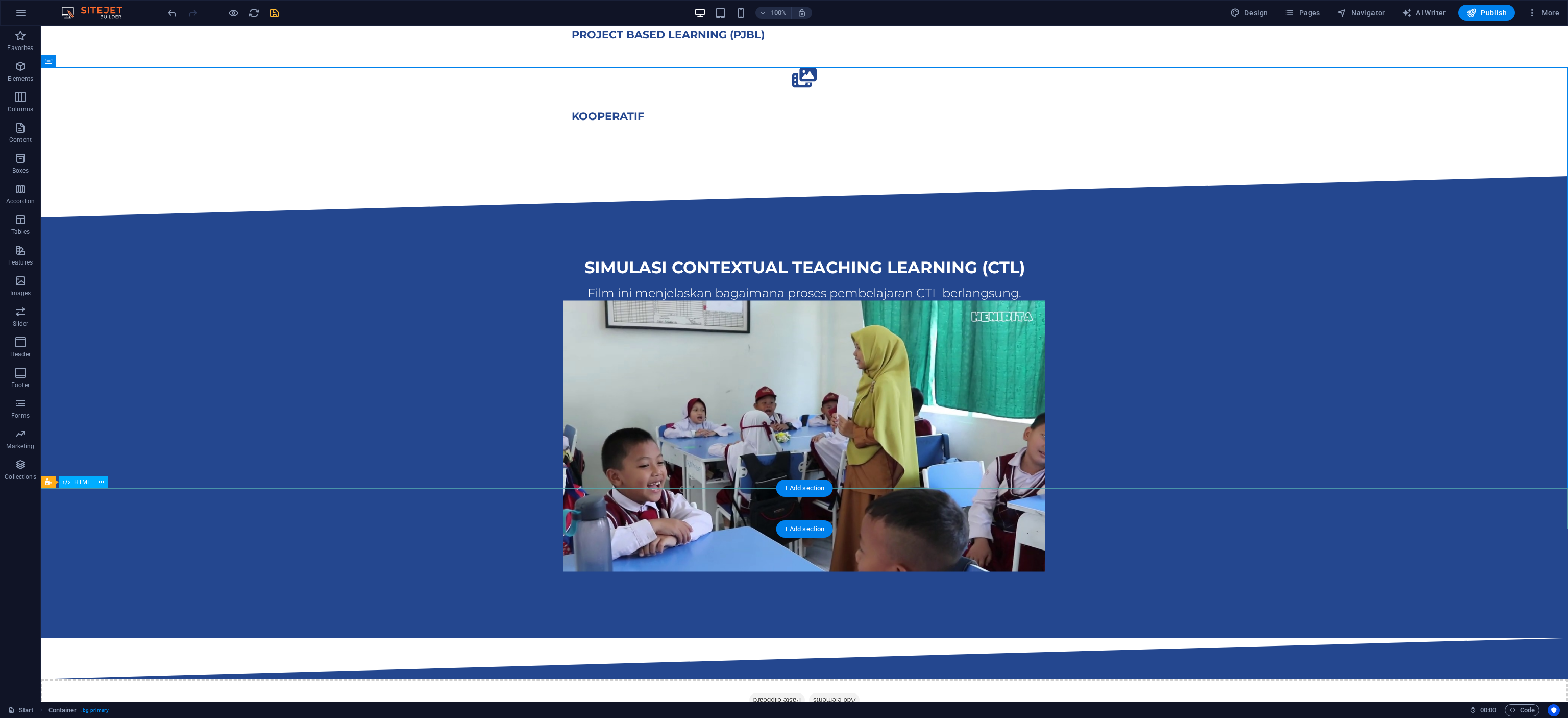 click at bounding box center [804, 659] 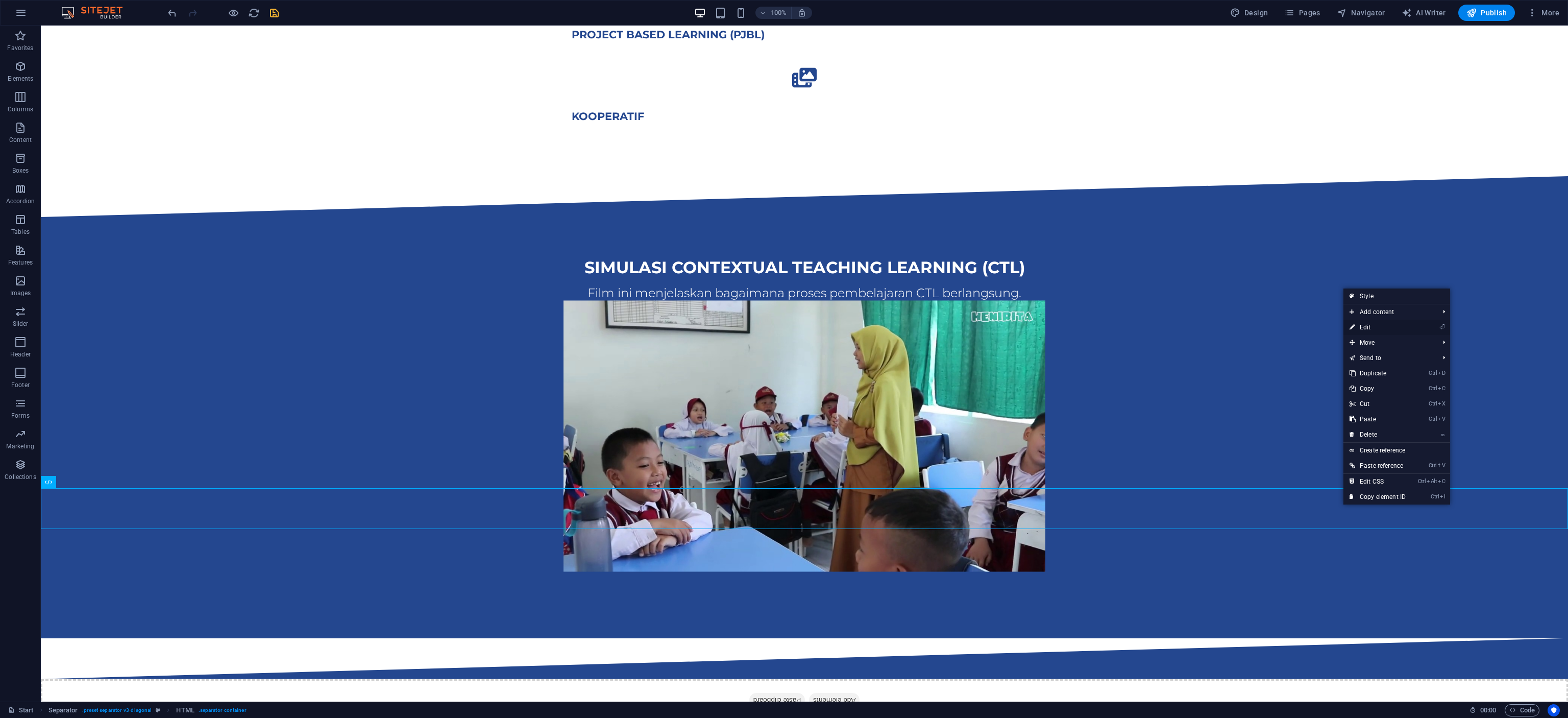 click on "⏎  Edit" at bounding box center (1378, 327) 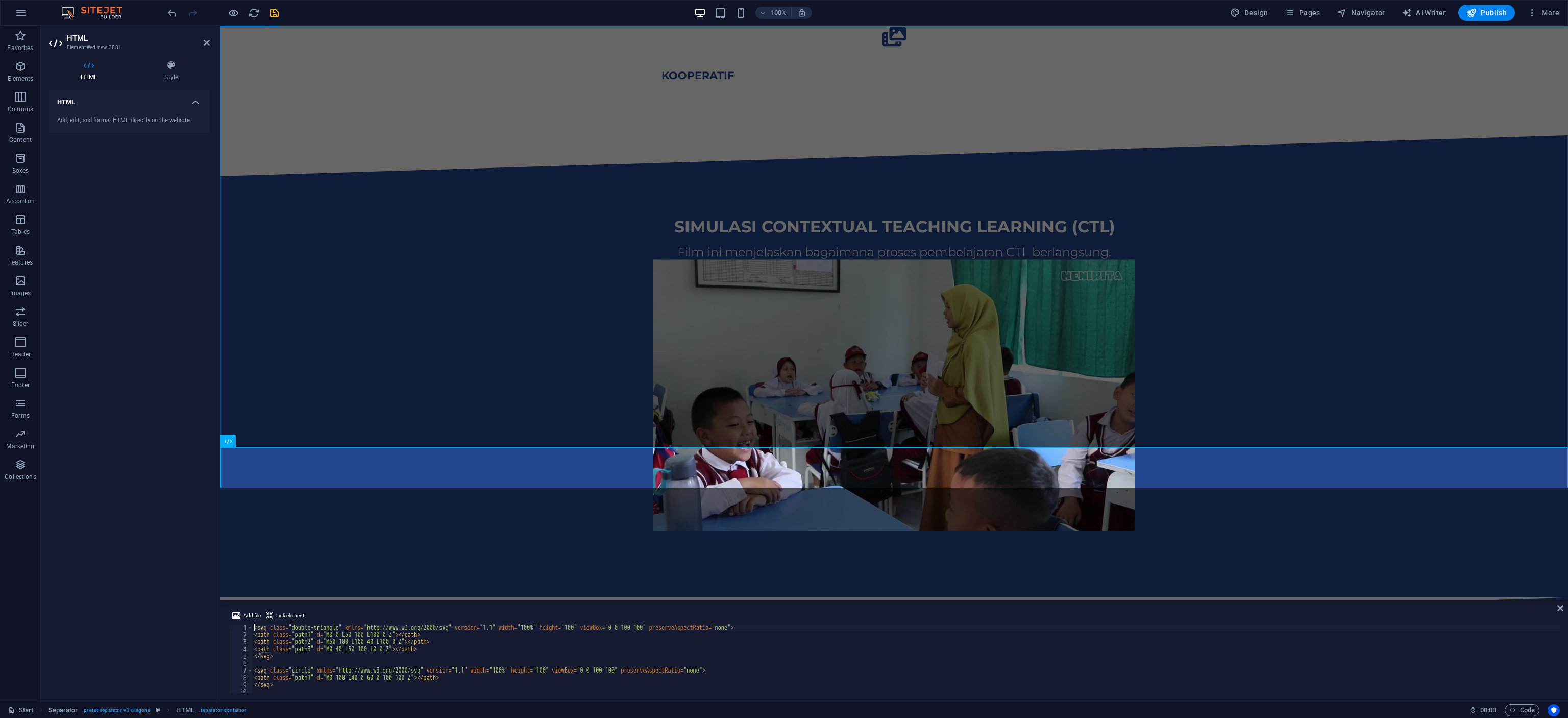 click on "simulasi contextual teaching learning (CTL) Film ini menjelaskan bagaimana proses pembelajaran CTL berlangsung." at bounding box center (894, 387) 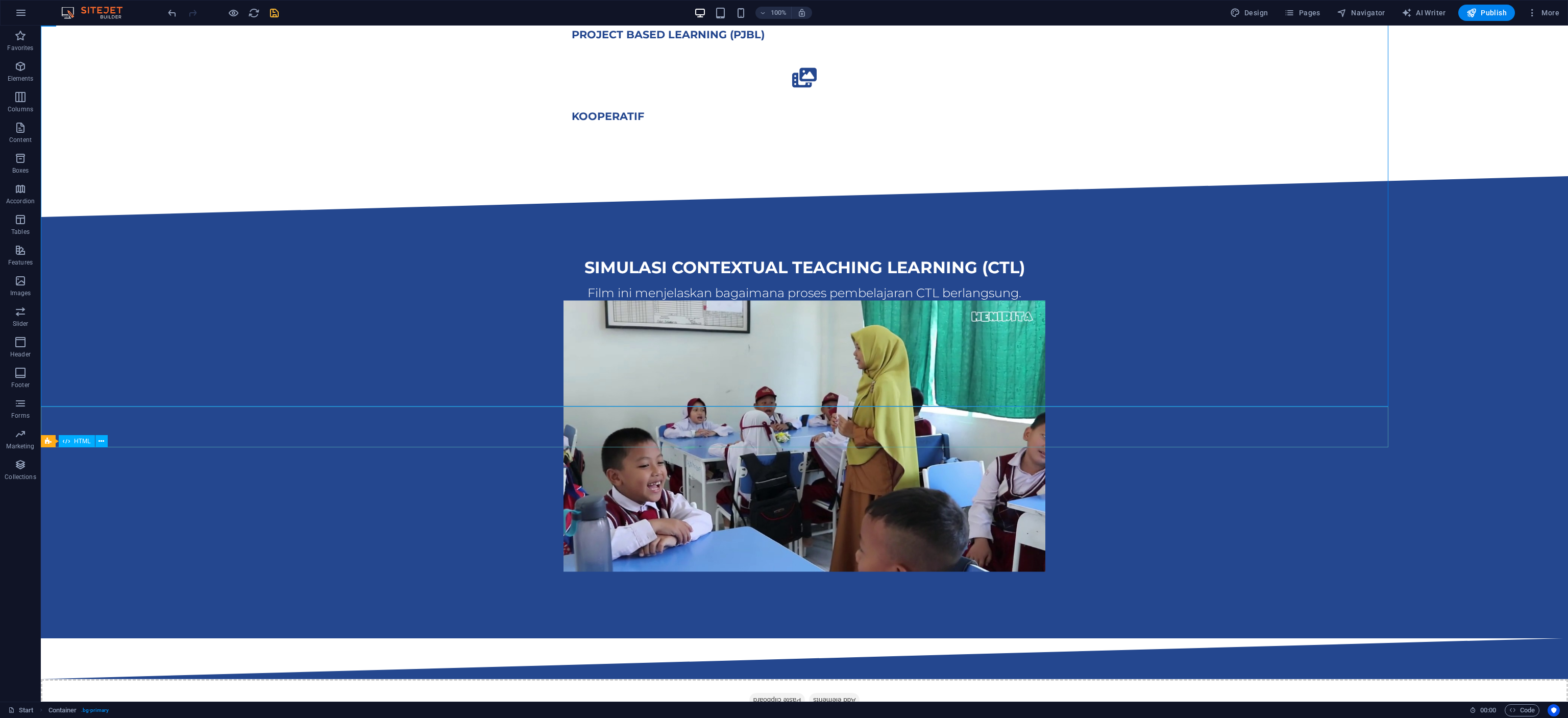 scroll, scrollTop: 800, scrollLeft: 0, axis: vertical 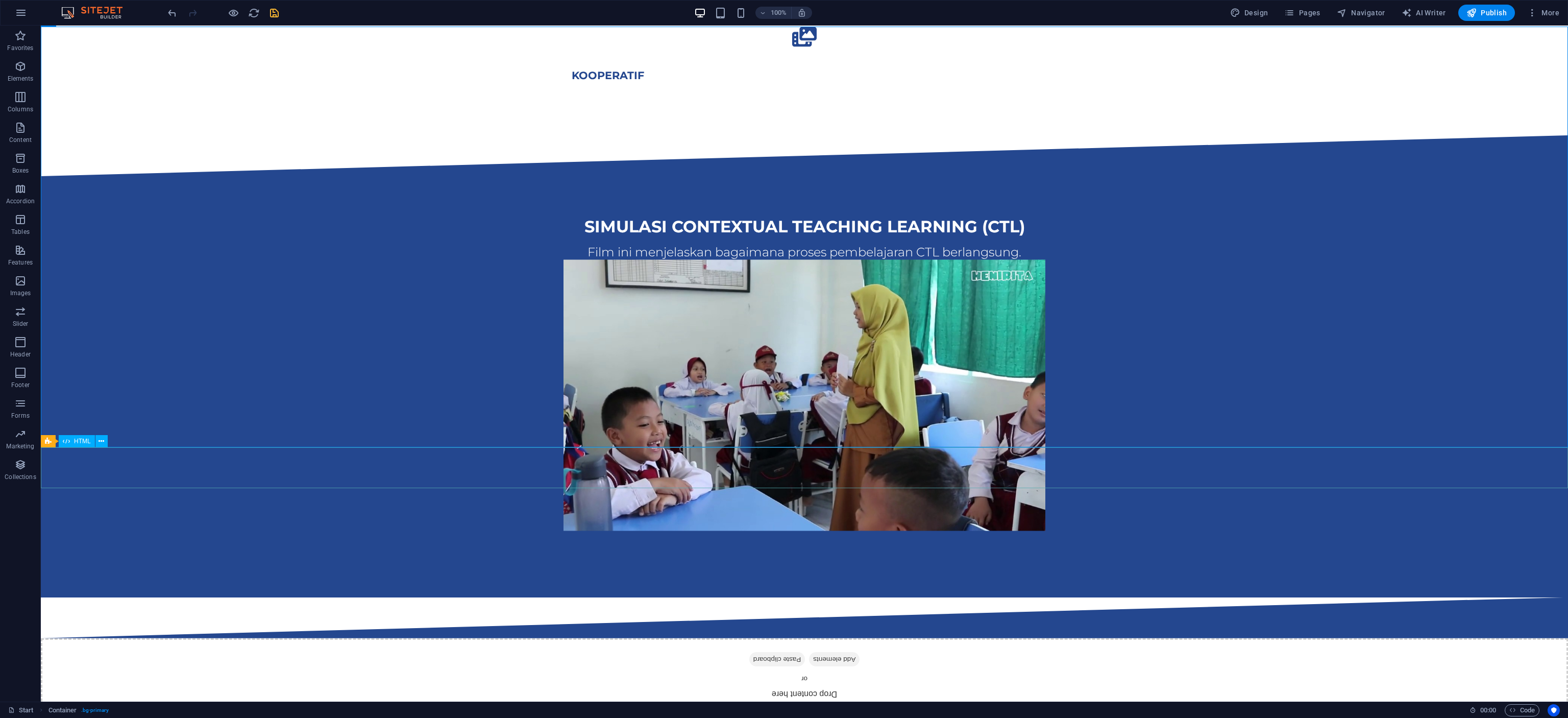 click at bounding box center [804, 618] 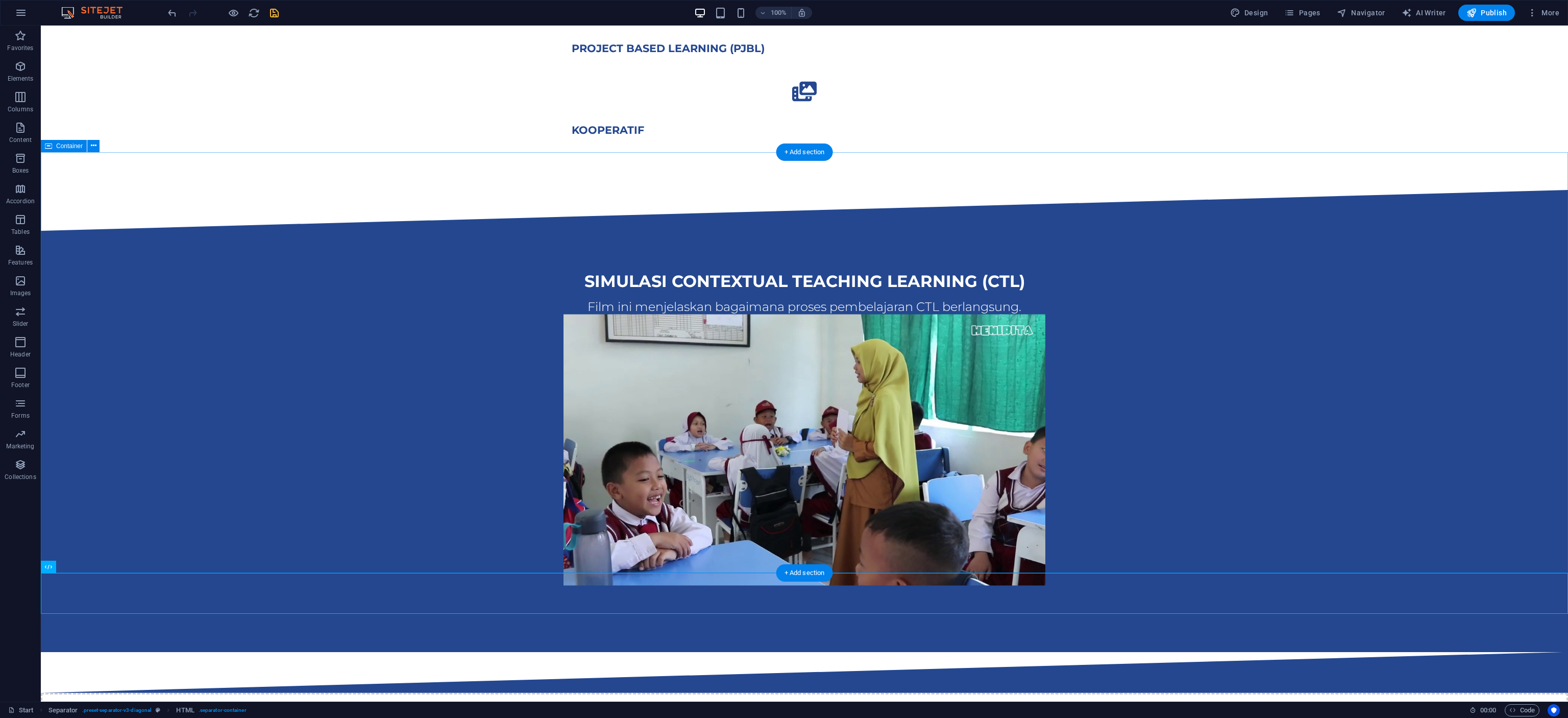scroll, scrollTop: 747, scrollLeft: 0, axis: vertical 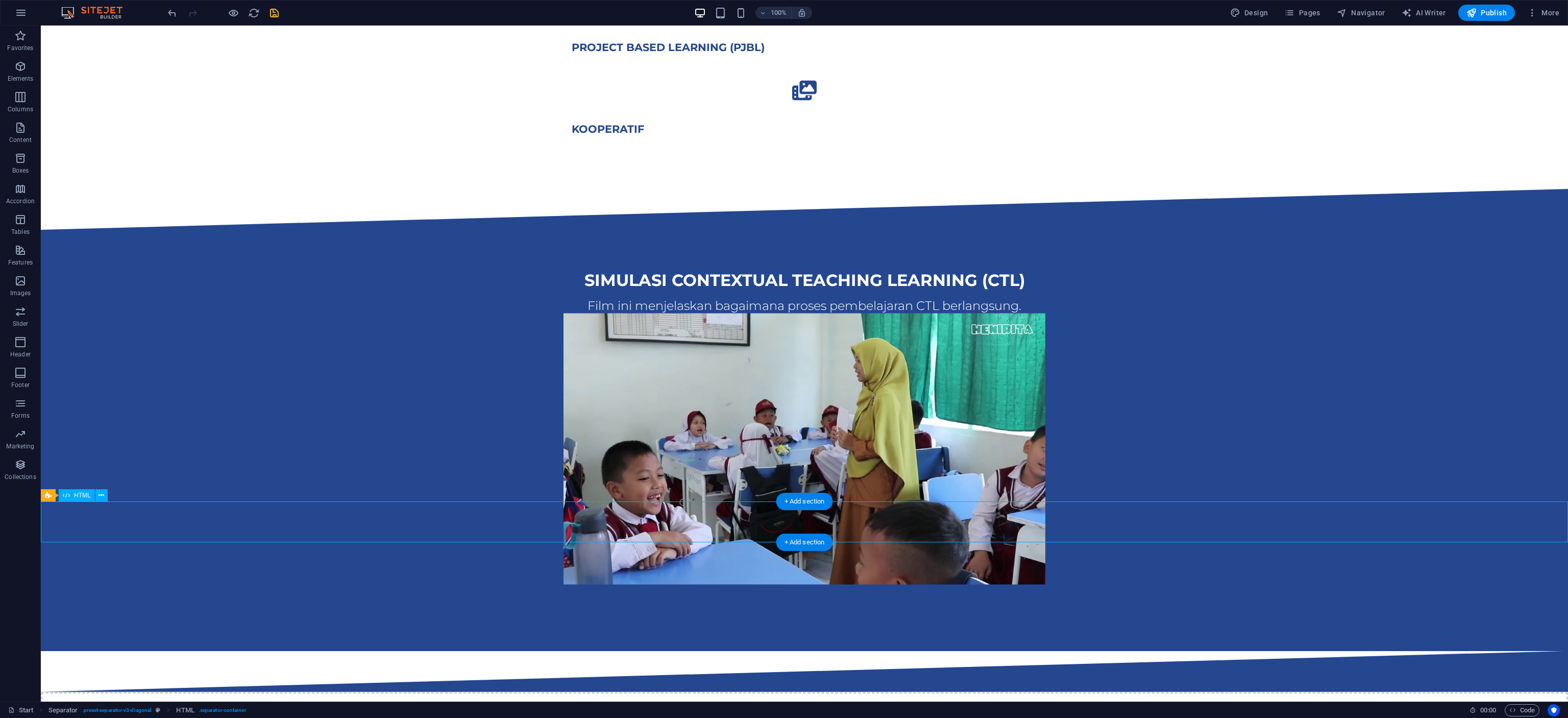 click at bounding box center [804, 672] 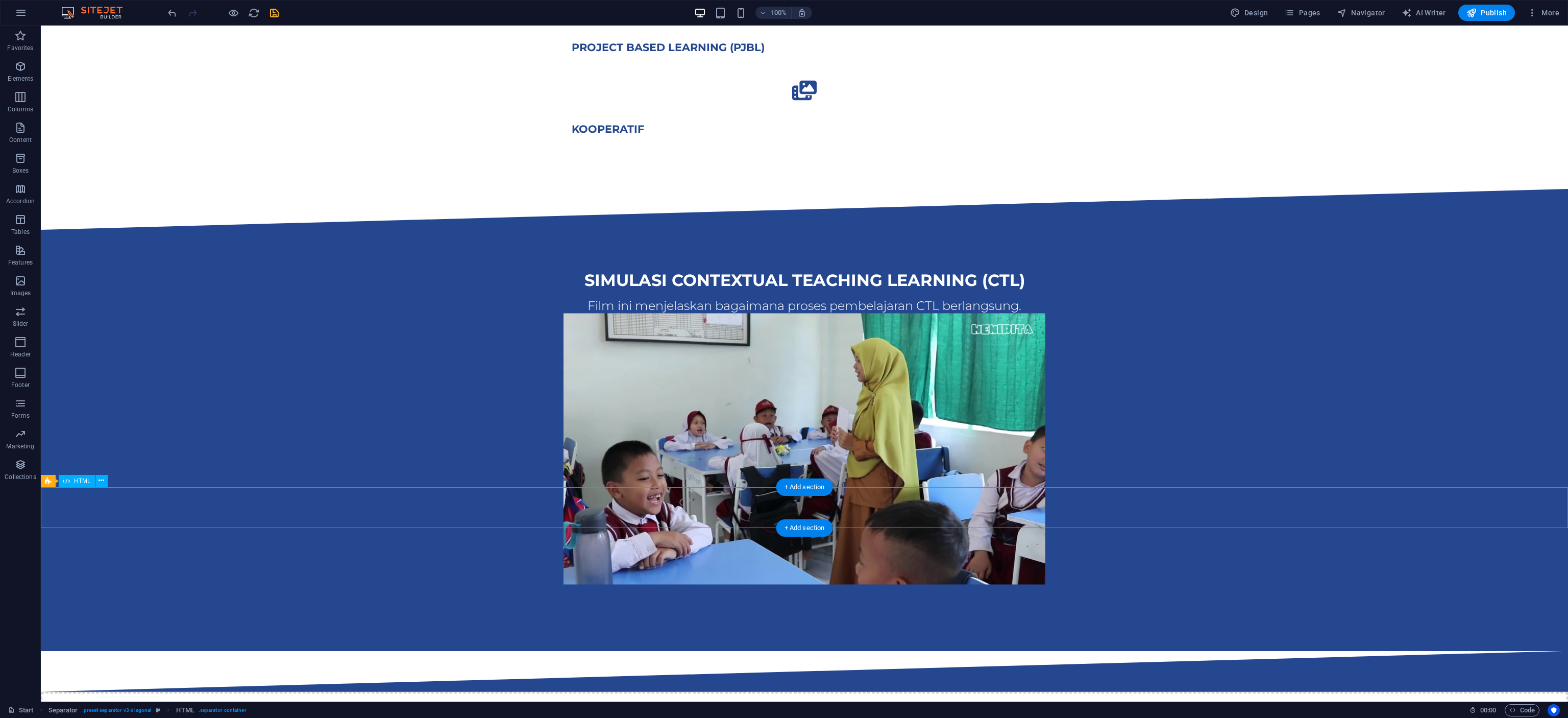 scroll, scrollTop: 962, scrollLeft: 0, axis: vertical 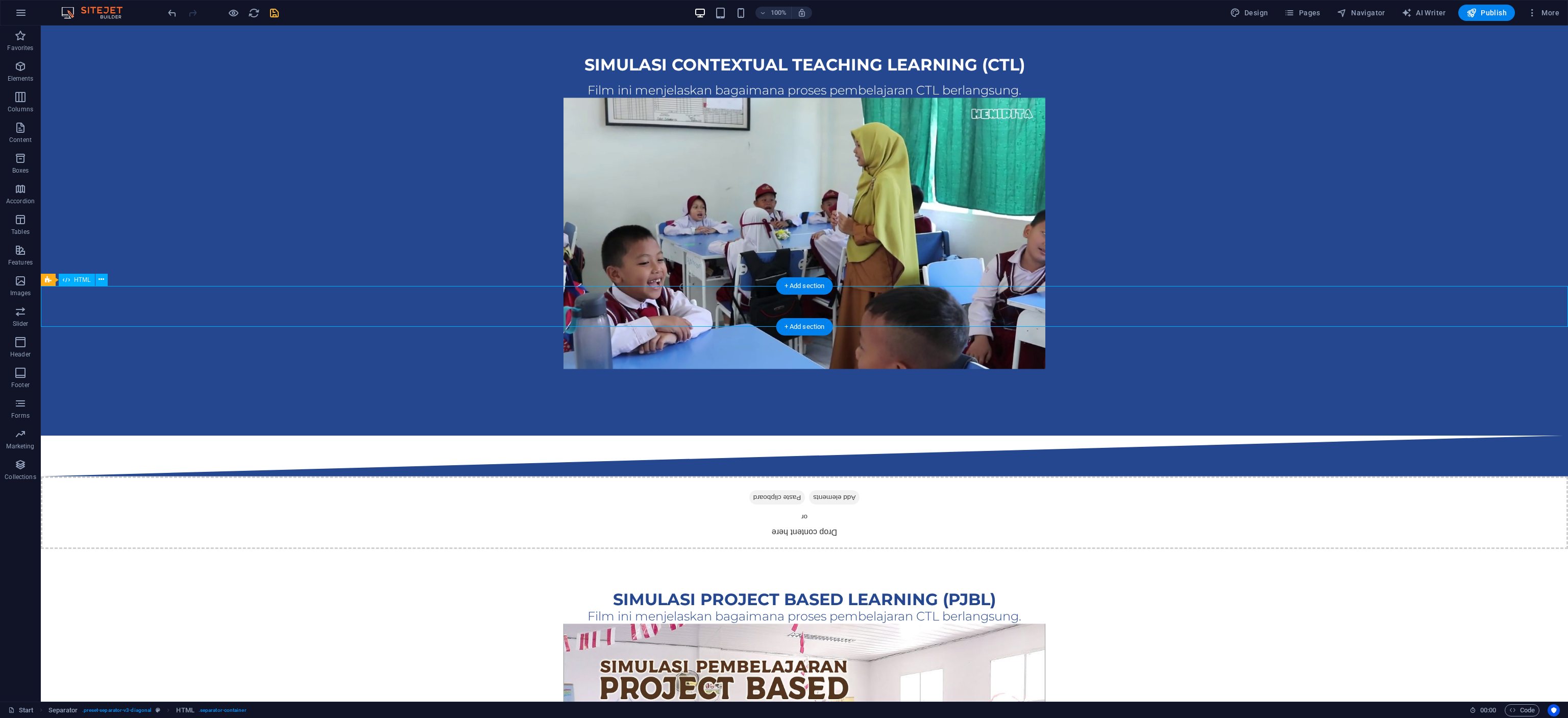click at bounding box center [804, 456] 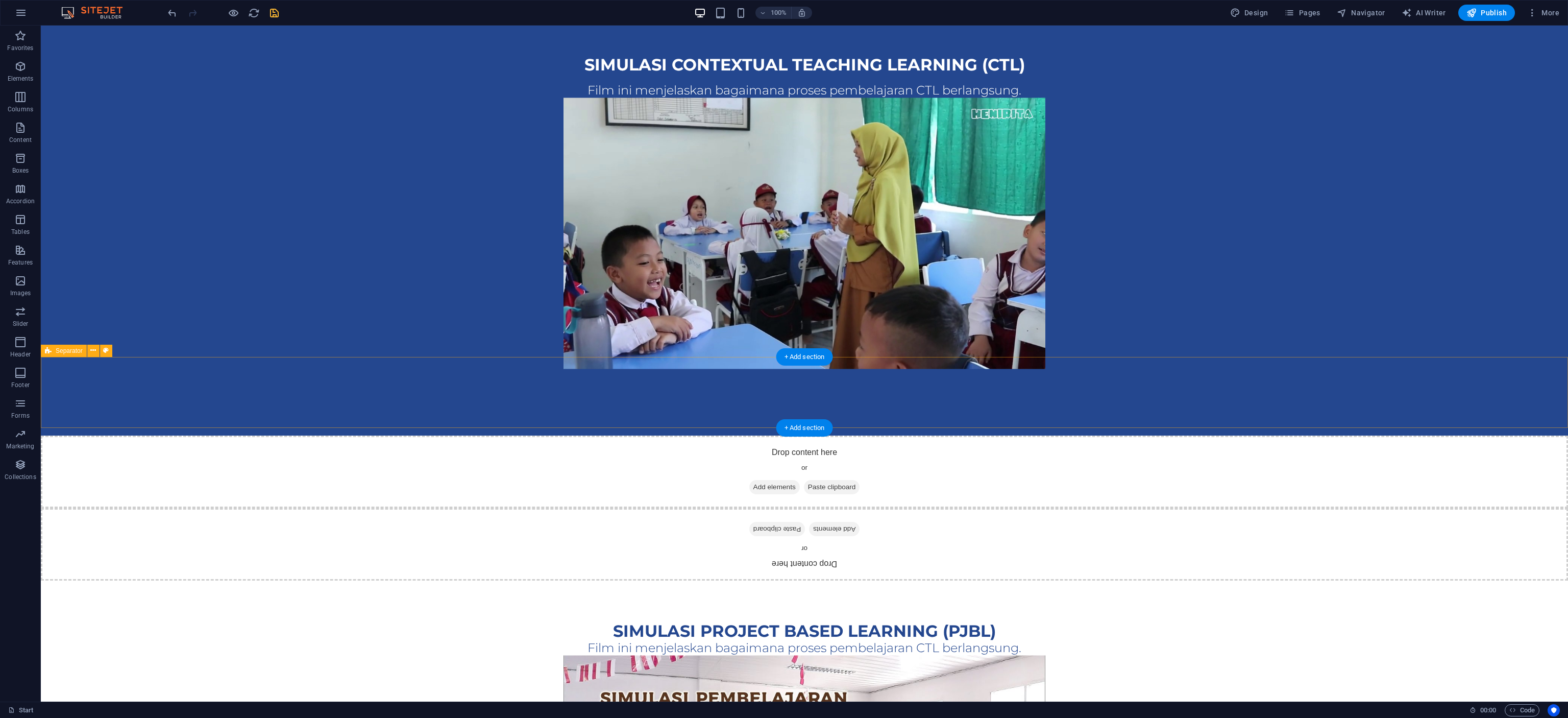 click on "Drop content here or  Add elements  Paste clipboard" at bounding box center (804, 544) 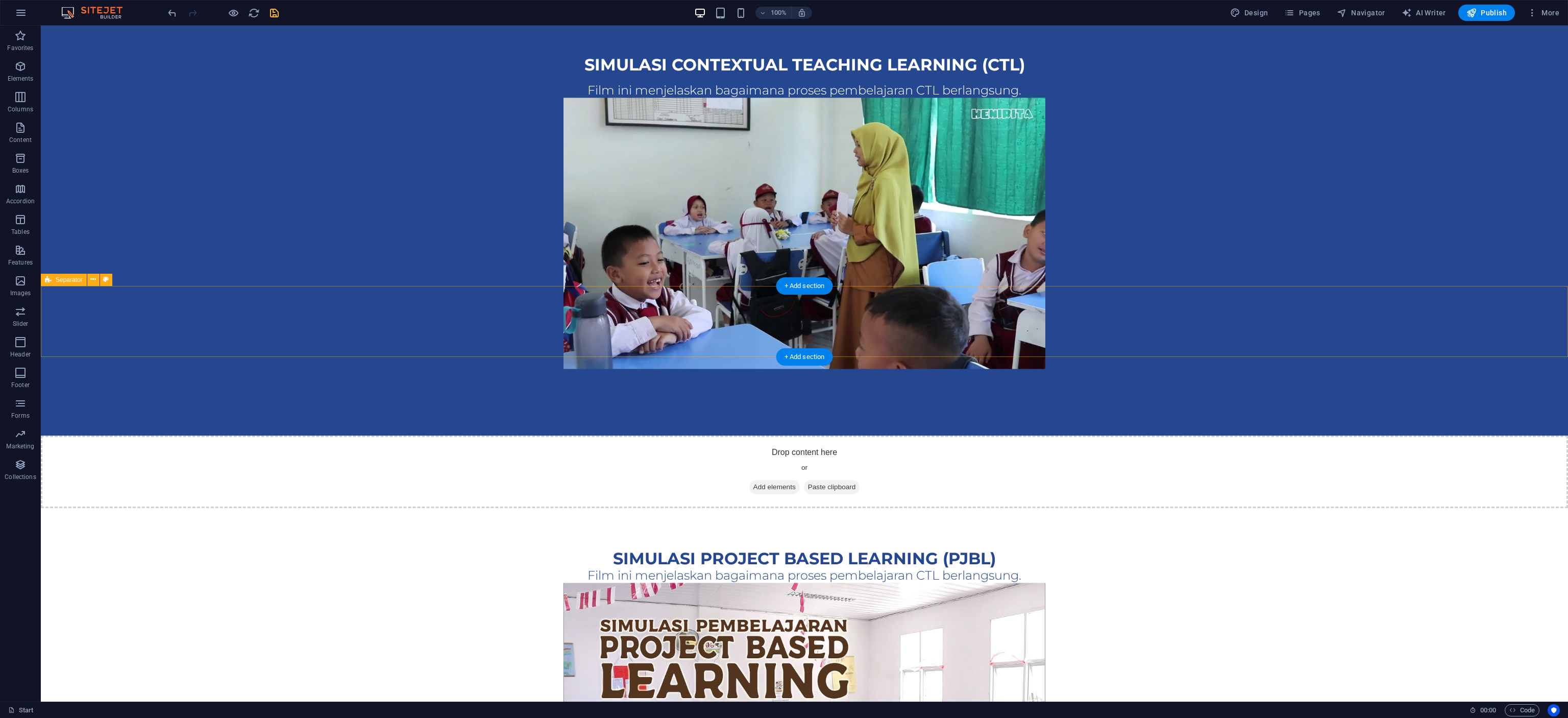 click on "Drop content here or  Add elements  Paste clipboard" at bounding box center (804, 472) 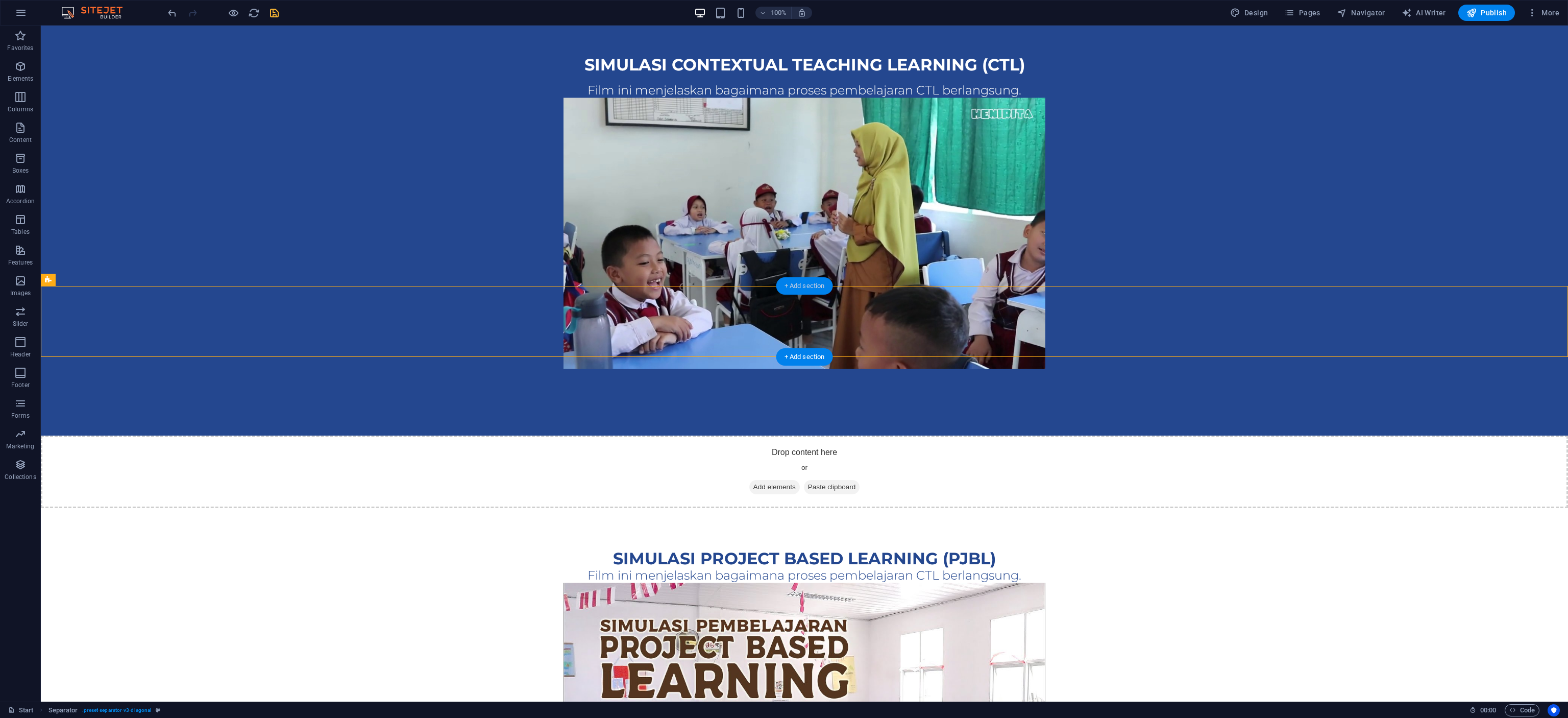 click on "+ Add section" at bounding box center [804, 286] 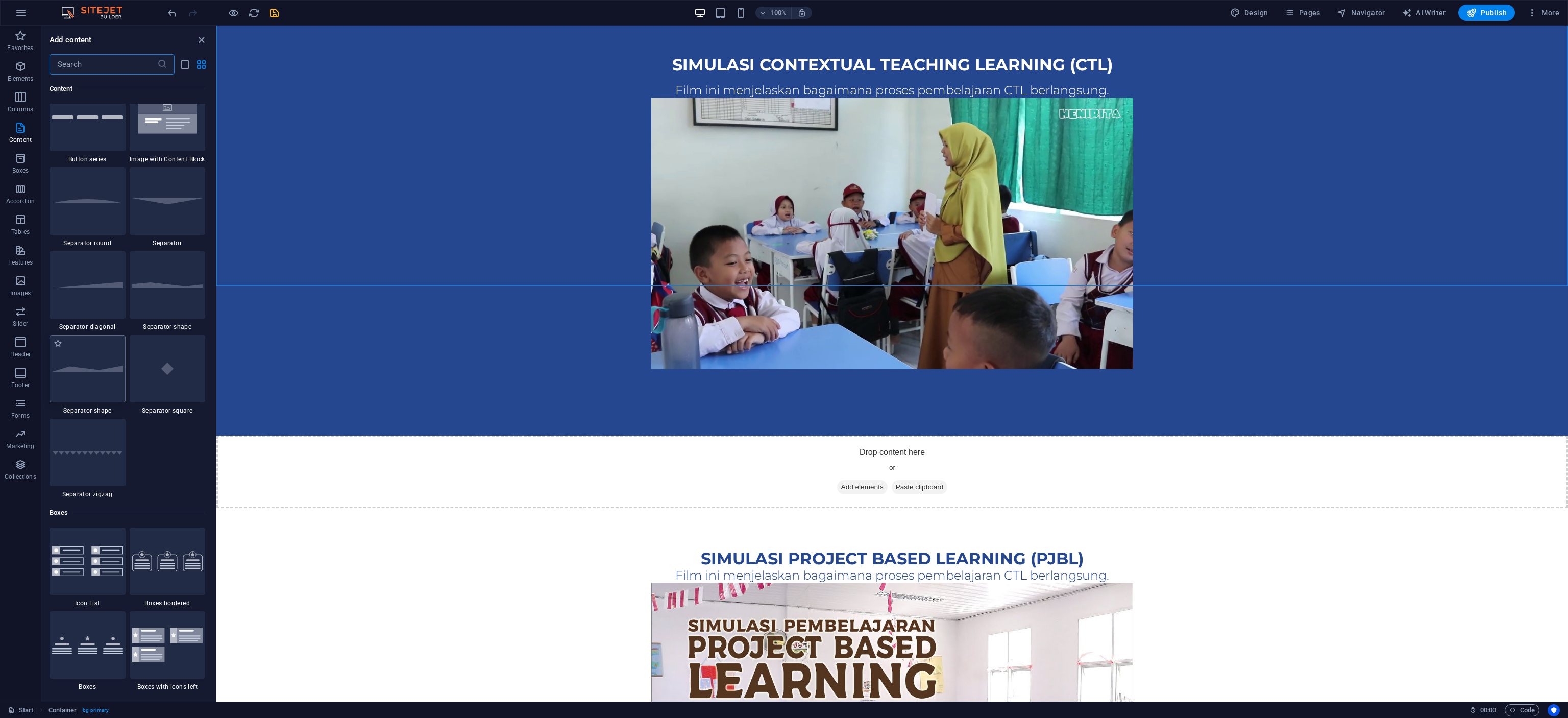 scroll, scrollTop: 2375, scrollLeft: 0, axis: vertical 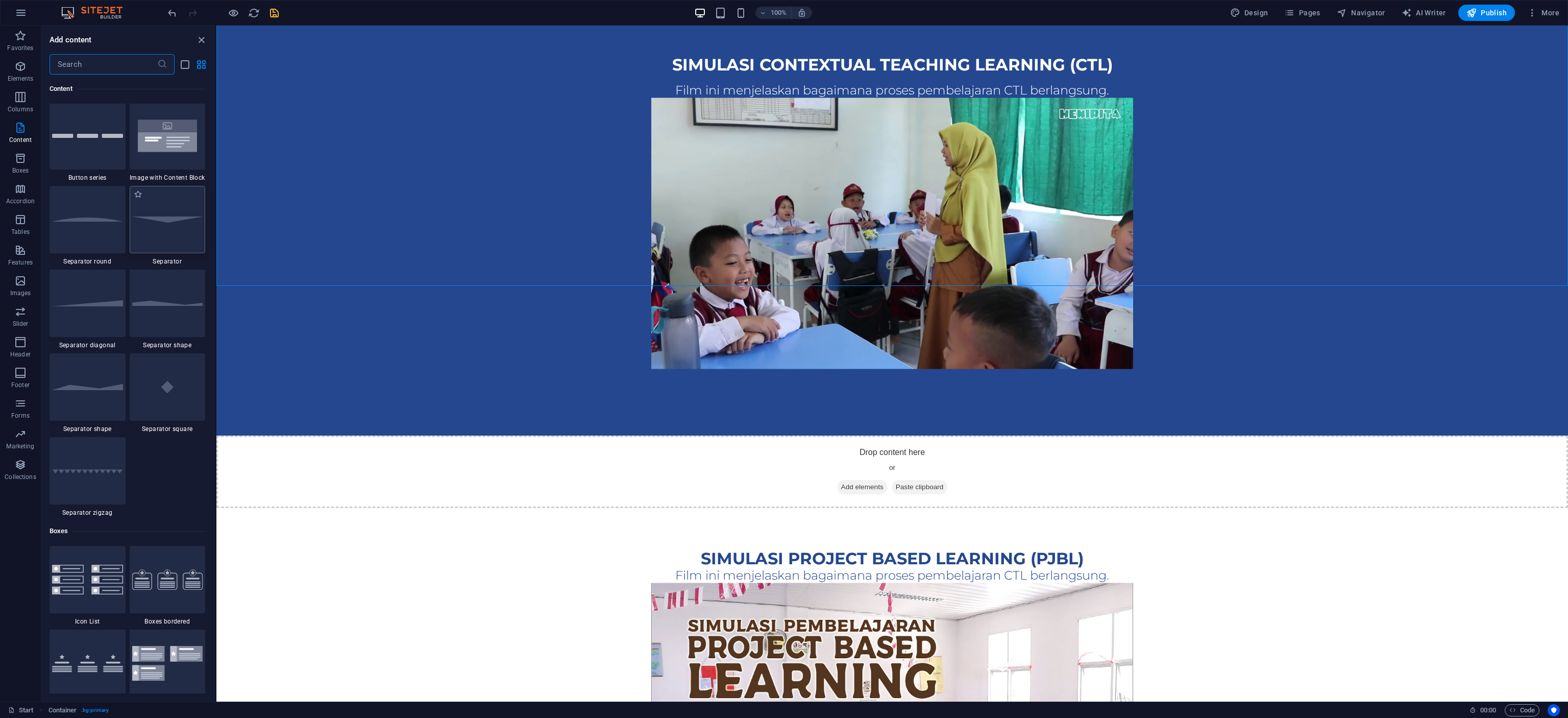 click at bounding box center (167, 219) 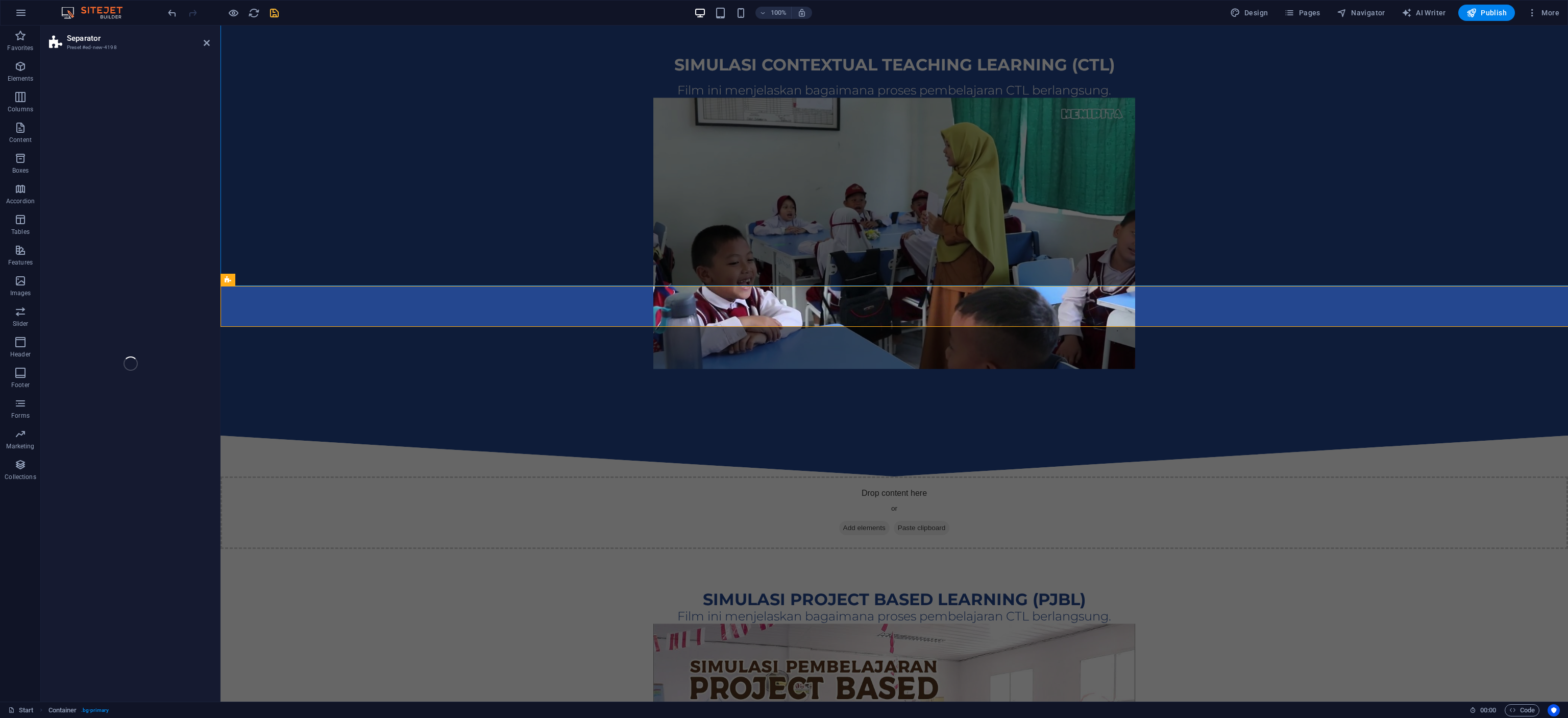 select on "rem" 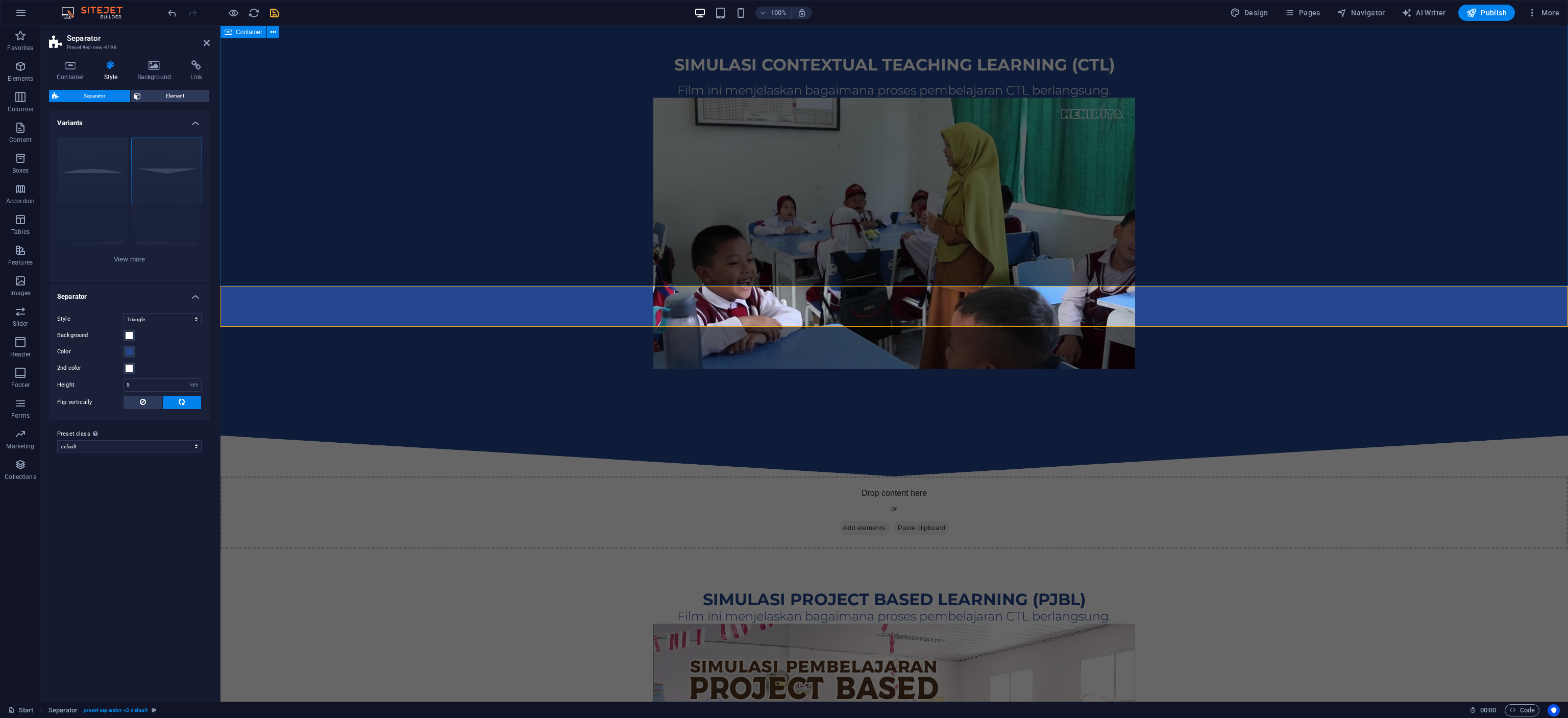 click on "simulasi contextual teaching learning (CTL) Film ini menjelaskan bagaimana proses pembelajaran CTL berlangsung." at bounding box center (894, 225) 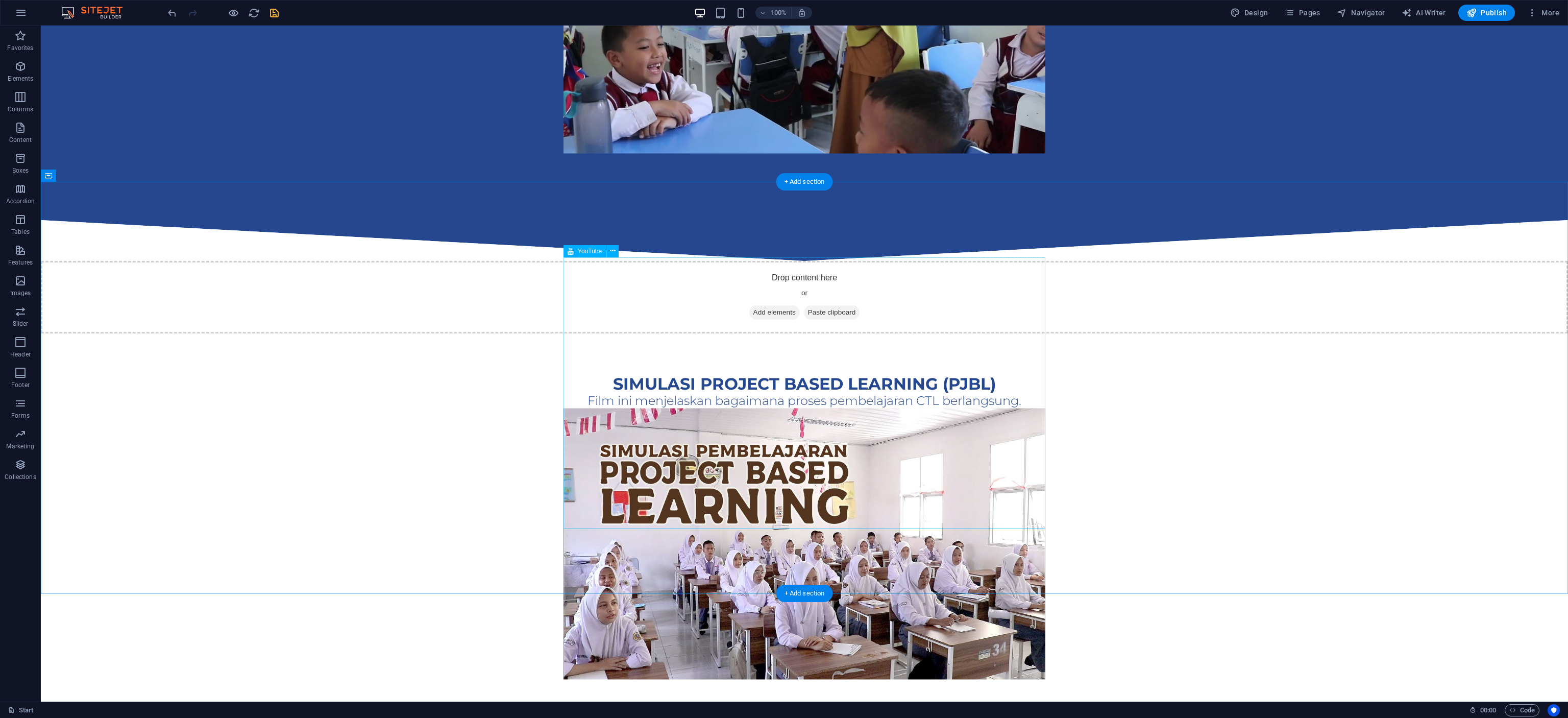 scroll, scrollTop: 1394, scrollLeft: 0, axis: vertical 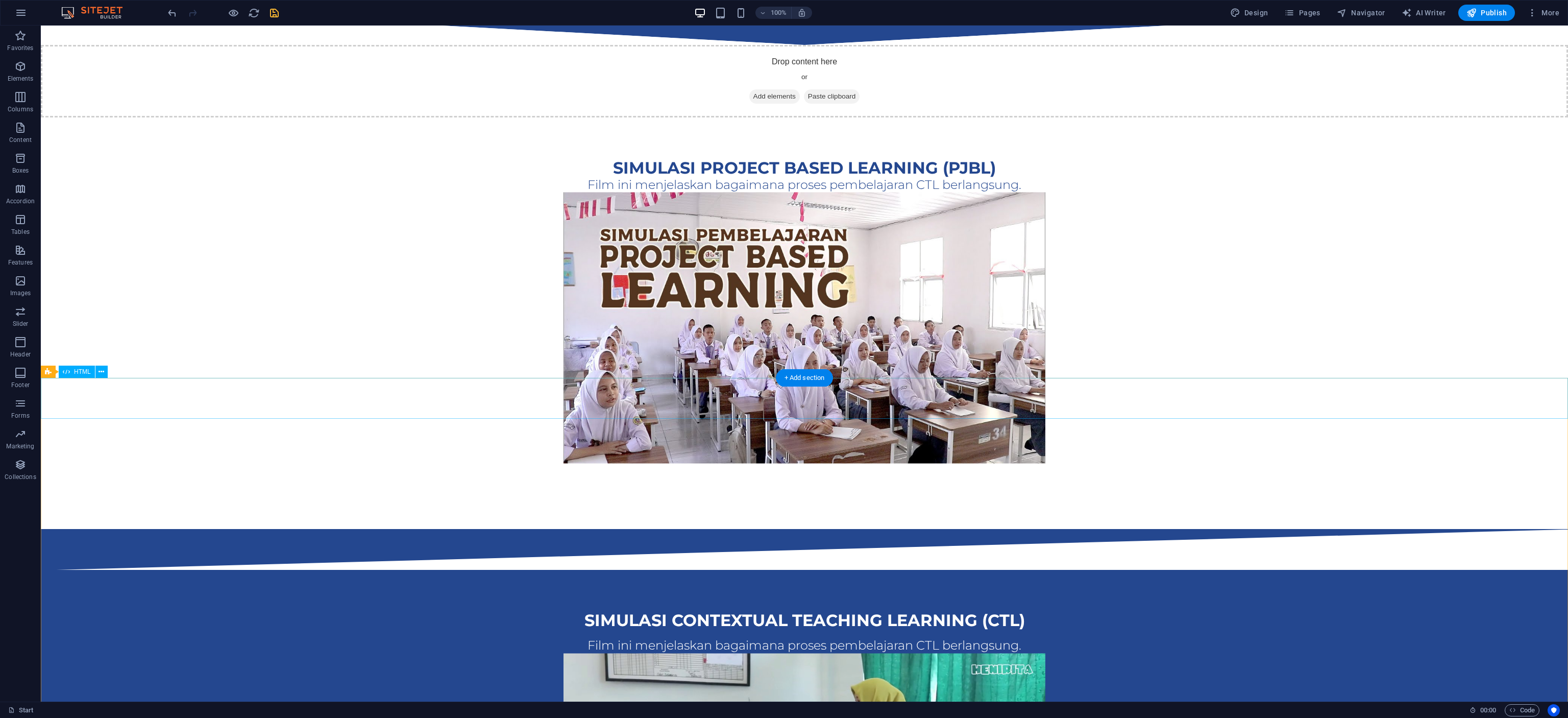 click at bounding box center [804, 549] 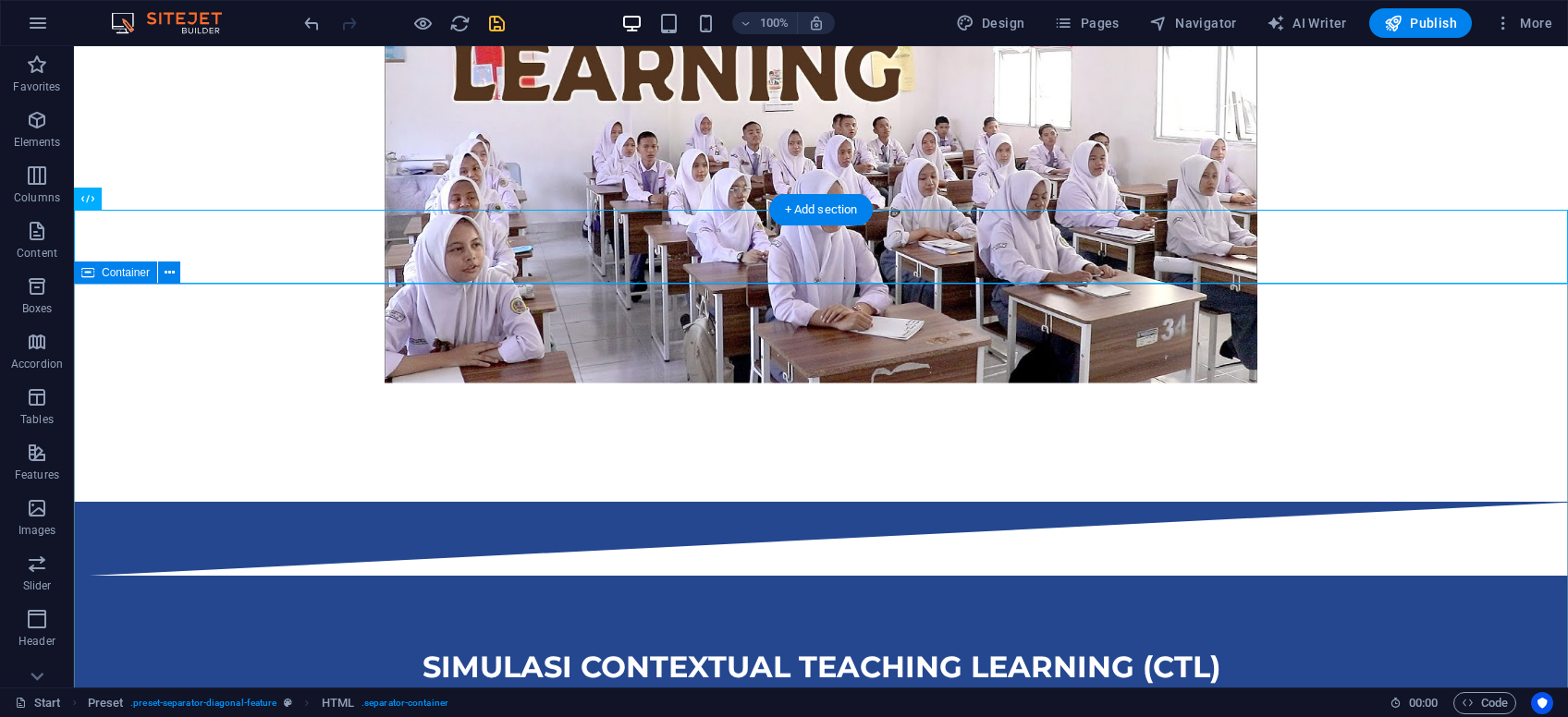 scroll, scrollTop: 2779, scrollLeft: 0, axis: vertical 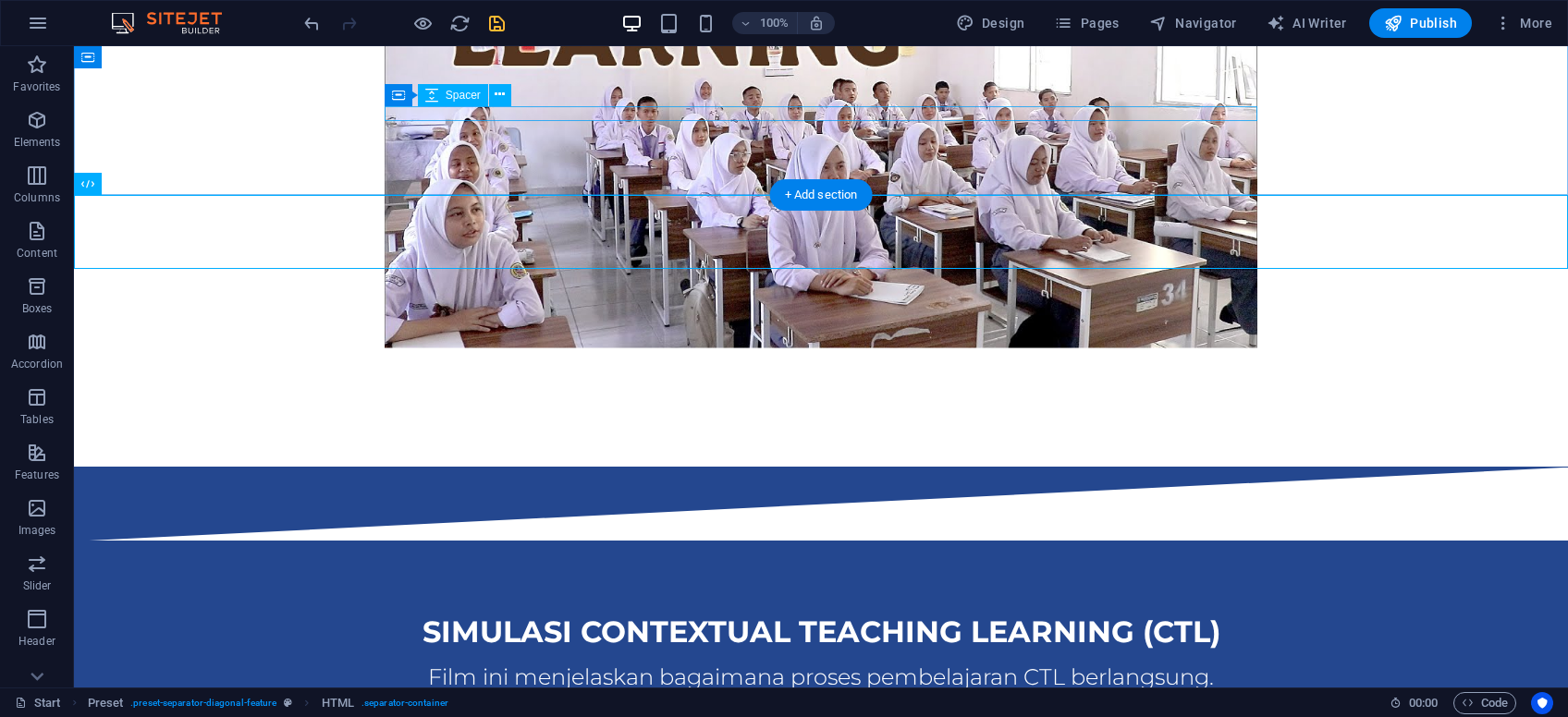 click at bounding box center [821, 385] 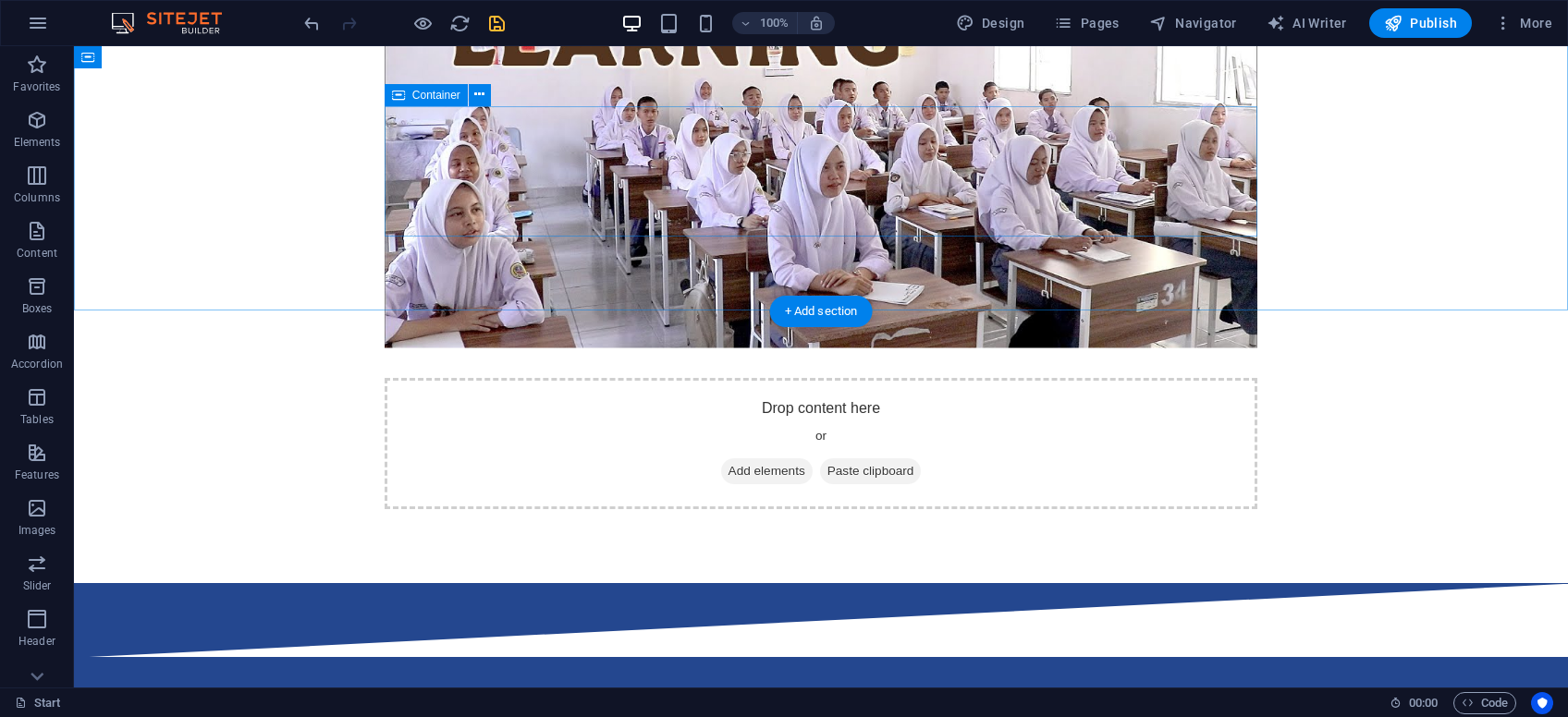 click on "Drop content here or  Add elements  Paste clipboard" at bounding box center [821, 444] 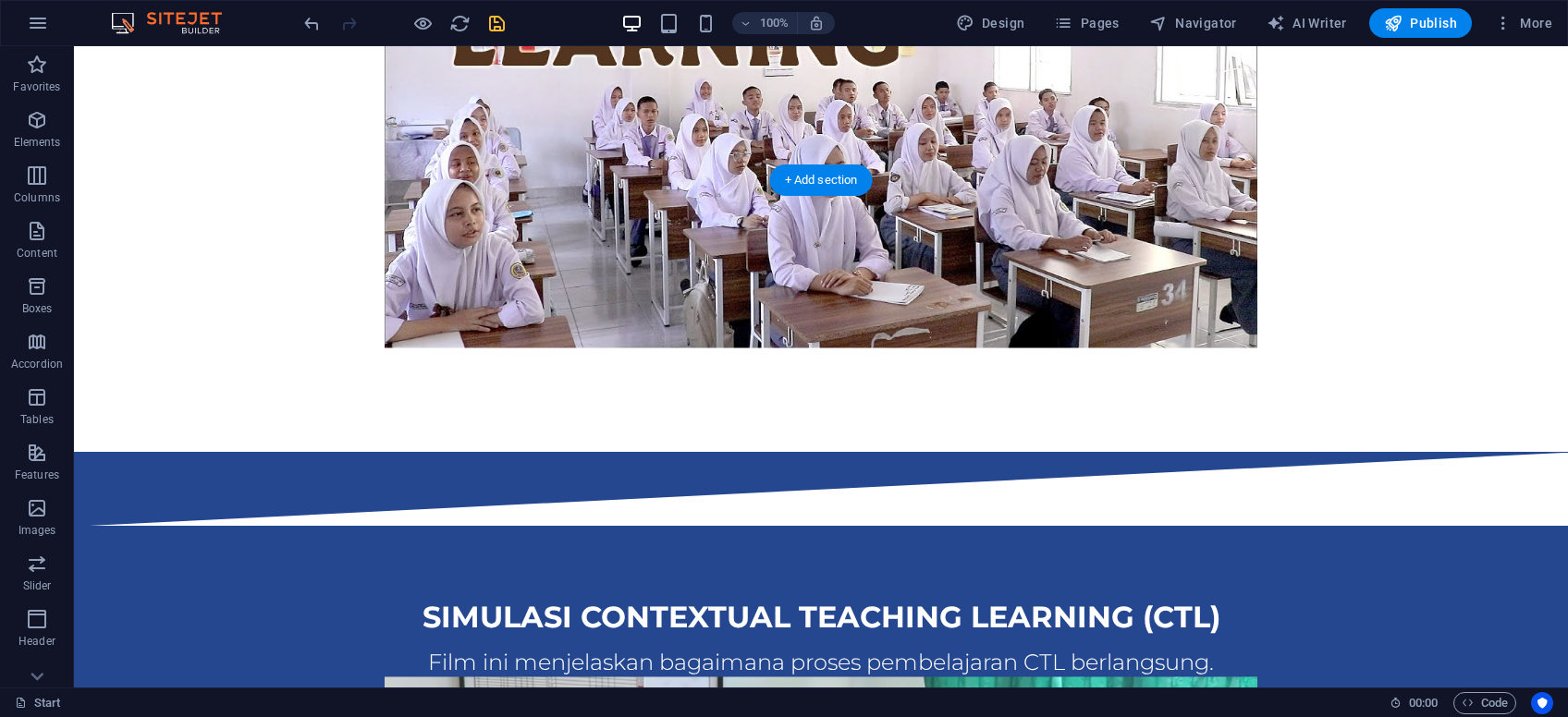 click on "SIMULASI PROJECT BASED LEARNING (PJBL) Film ini menjelaskan bagaimana proses pembelajaran CTL berlangsung." at bounding box center [821, 87] 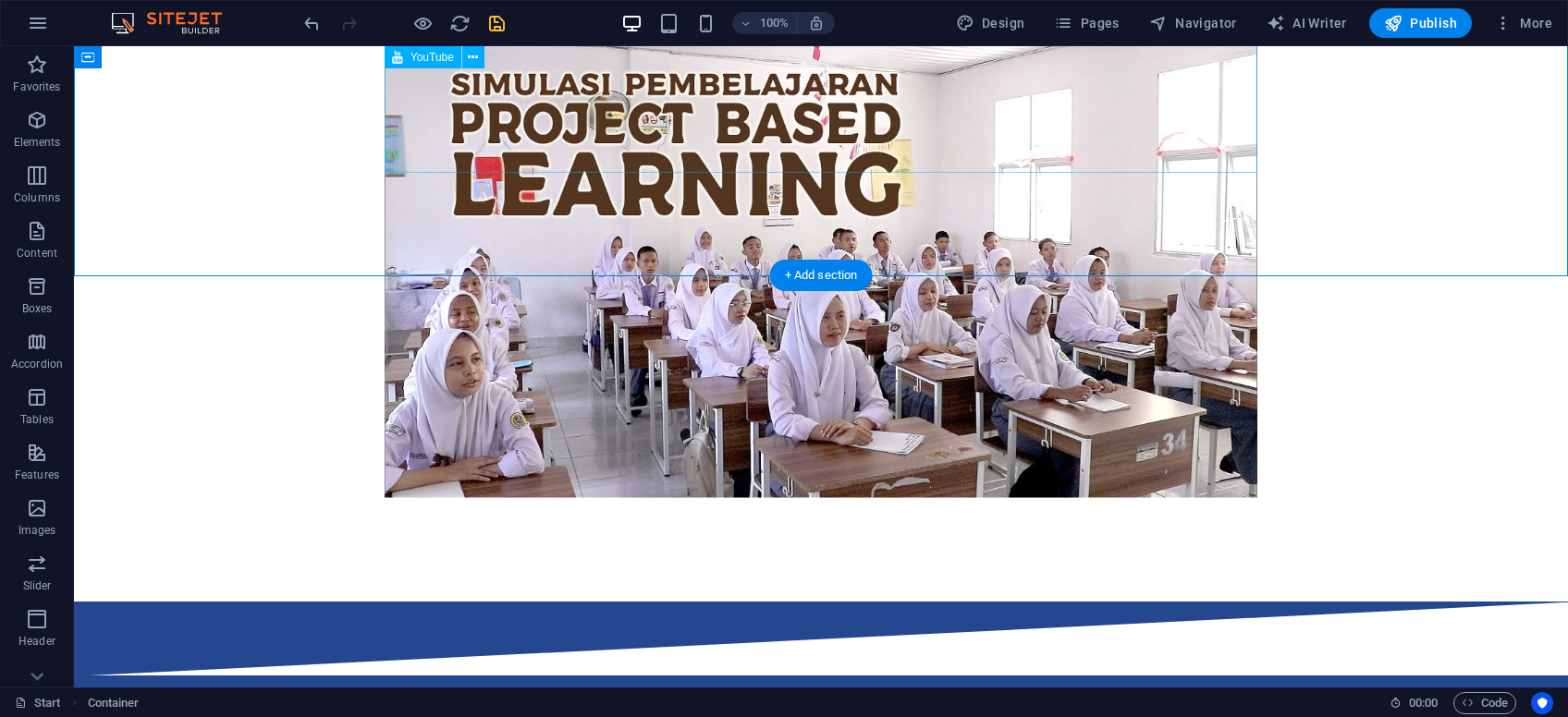 scroll, scrollTop: 2583, scrollLeft: 0, axis: vertical 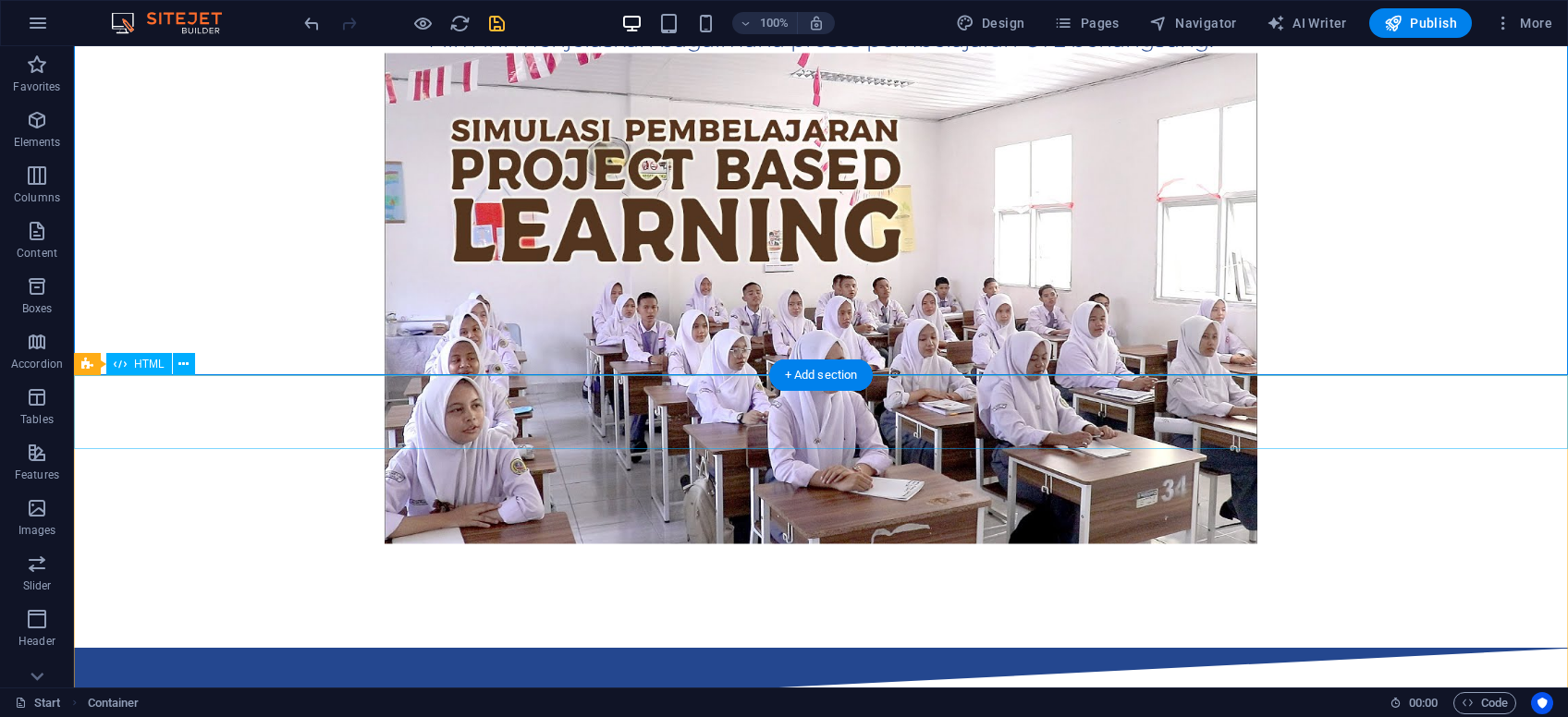 click at bounding box center (821, 685) 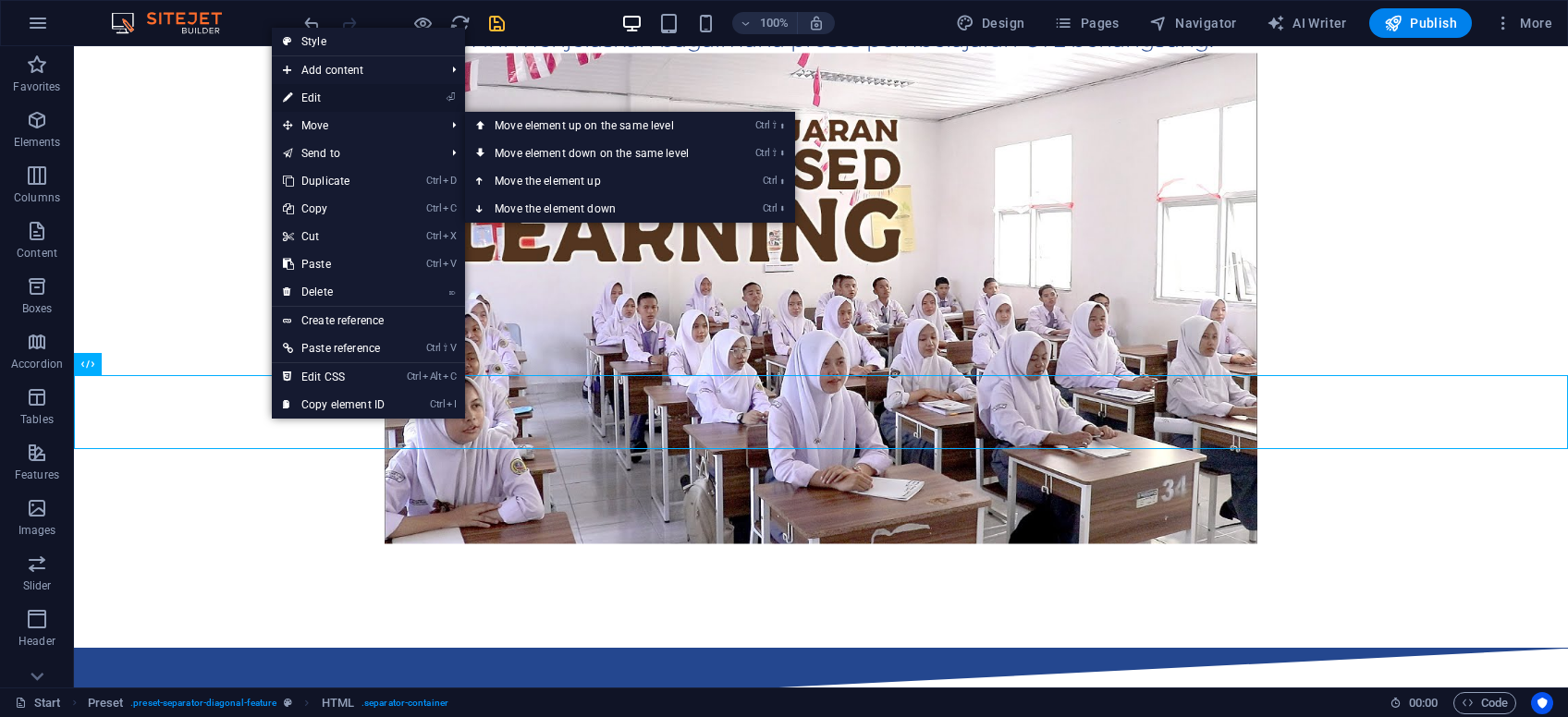 click on "⏎  Edit" at bounding box center (334, 98) 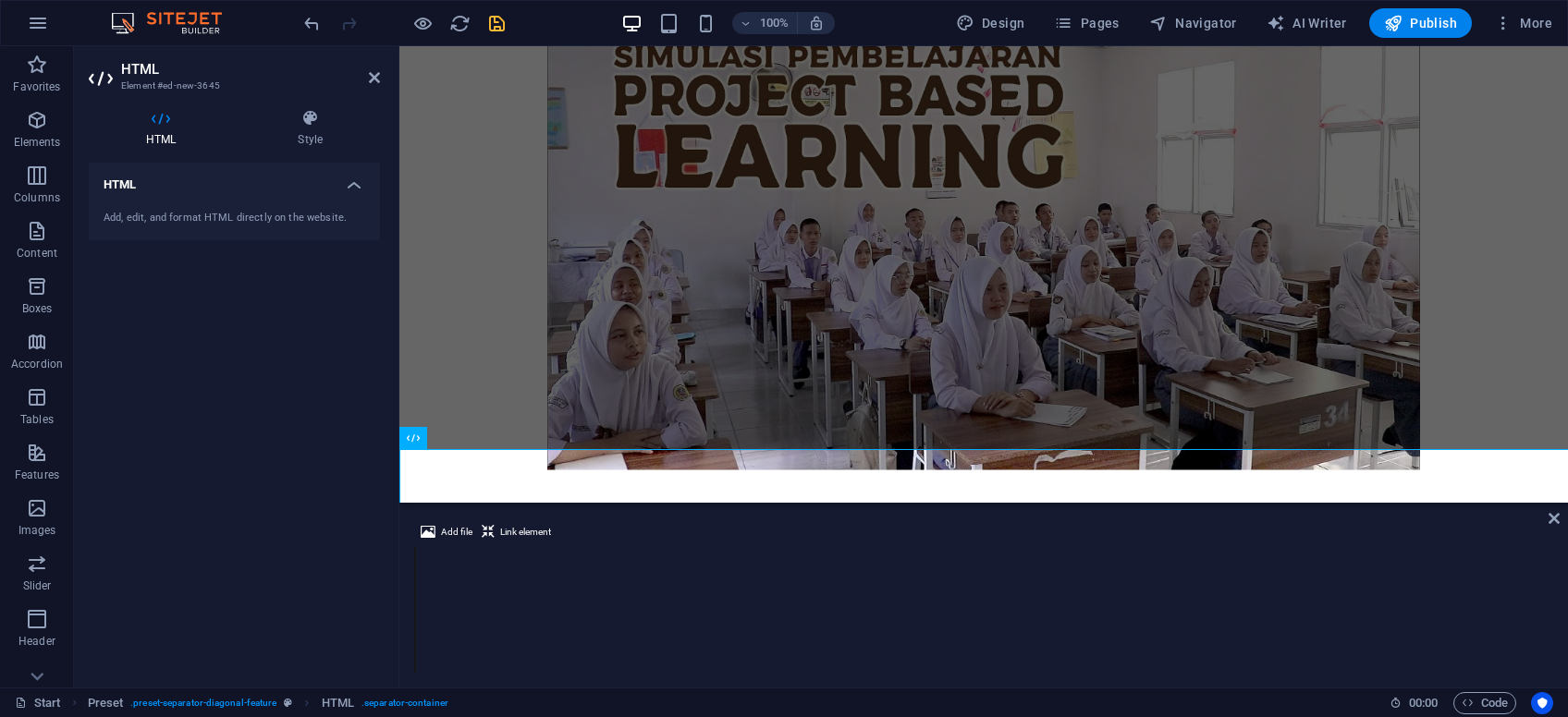 scroll, scrollTop: 2510, scrollLeft: 0, axis: vertical 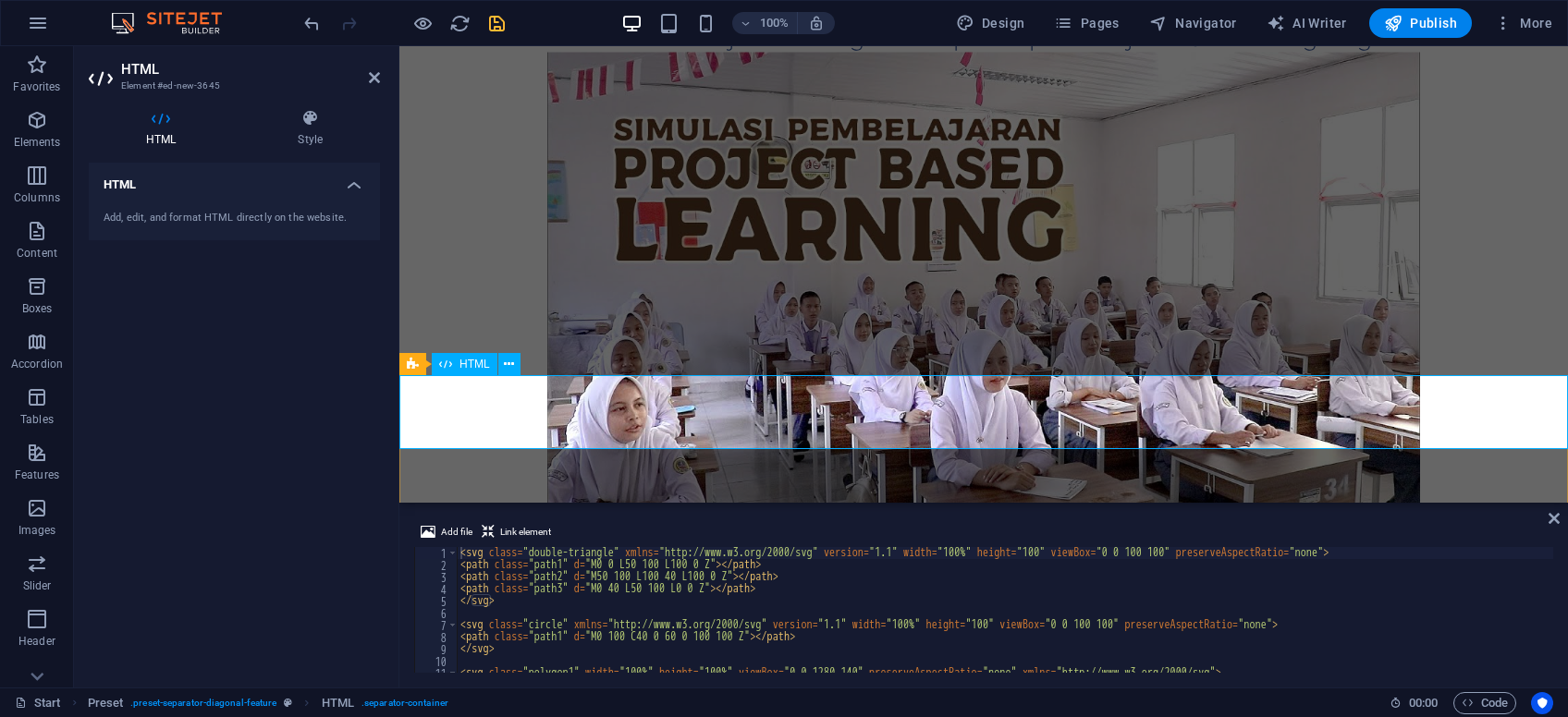 click at bounding box center (984, 684) 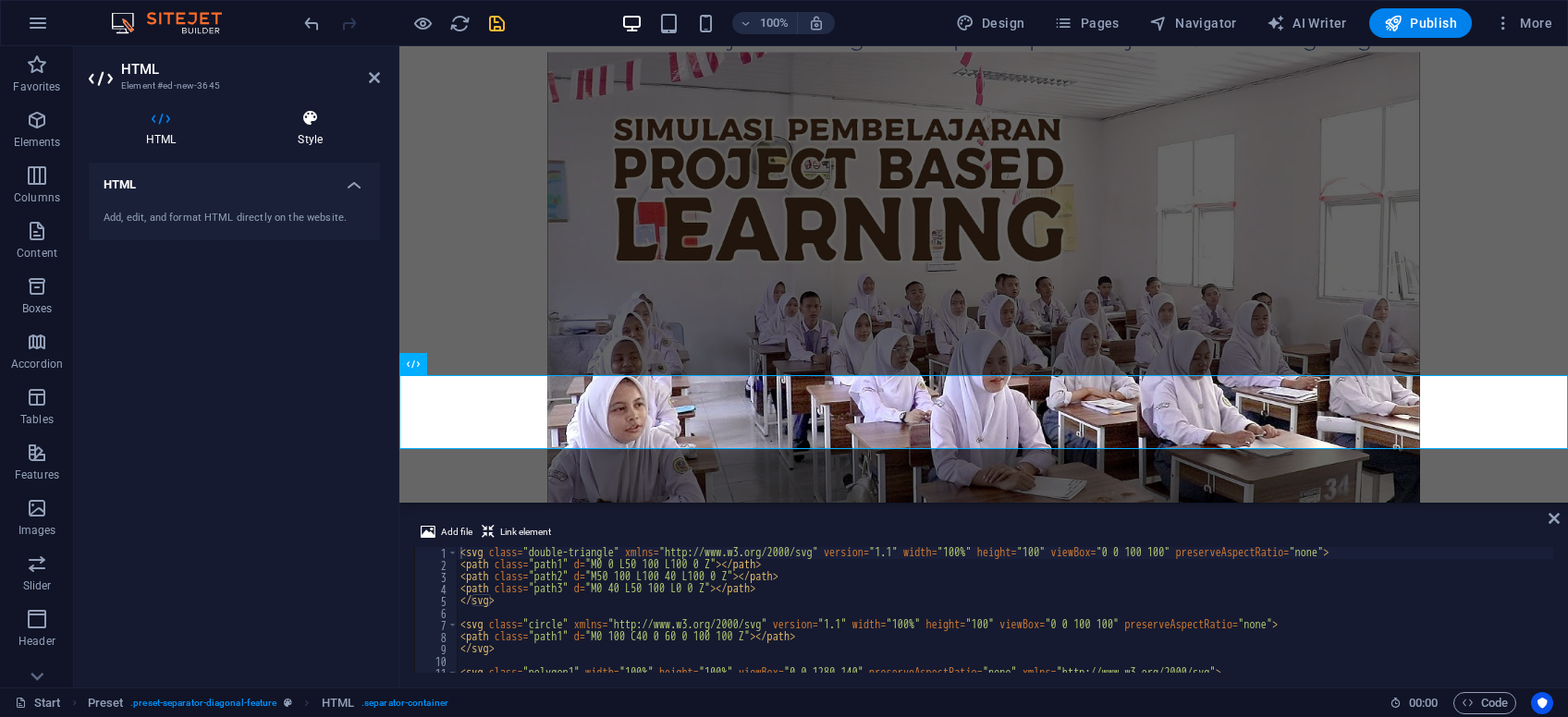 click at bounding box center (310, 118) 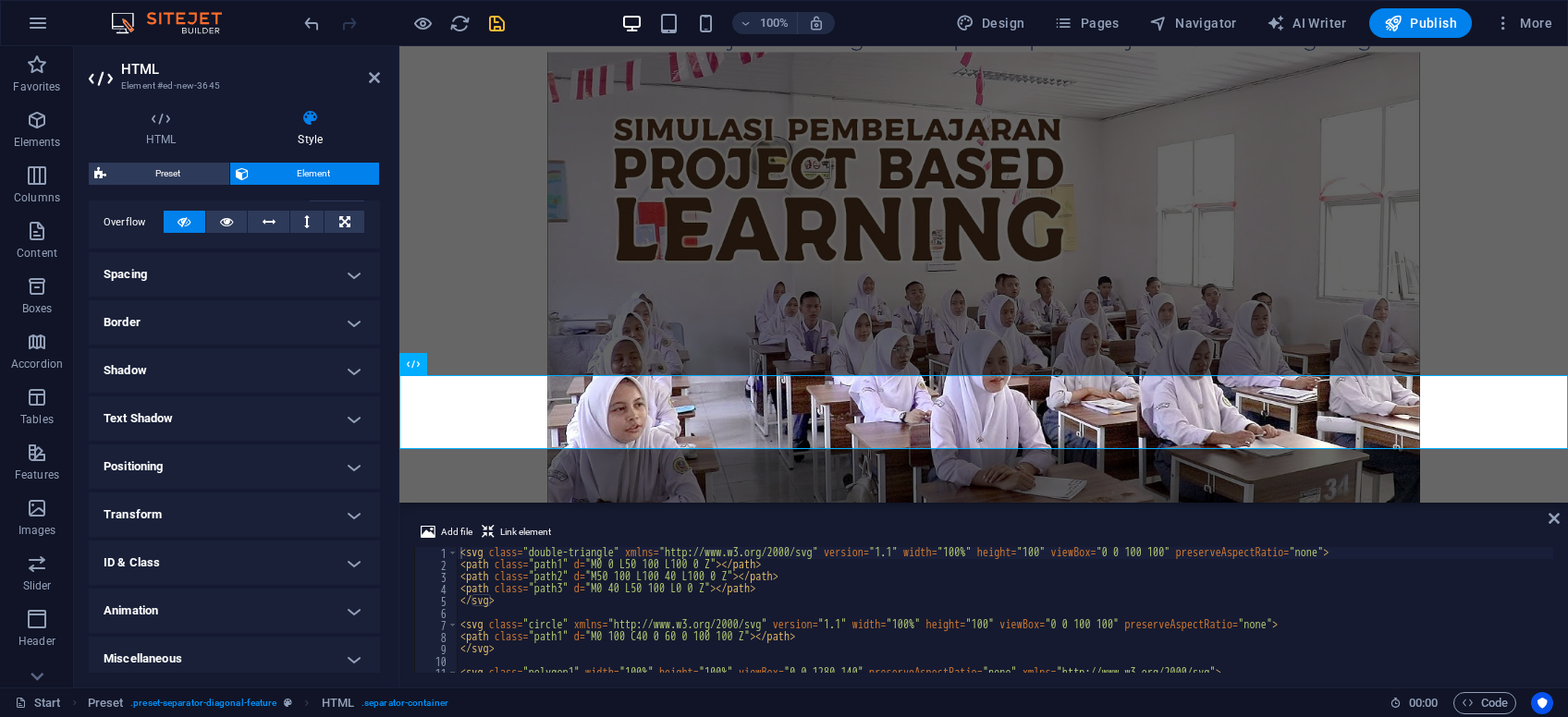 scroll, scrollTop: 308, scrollLeft: 0, axis: vertical 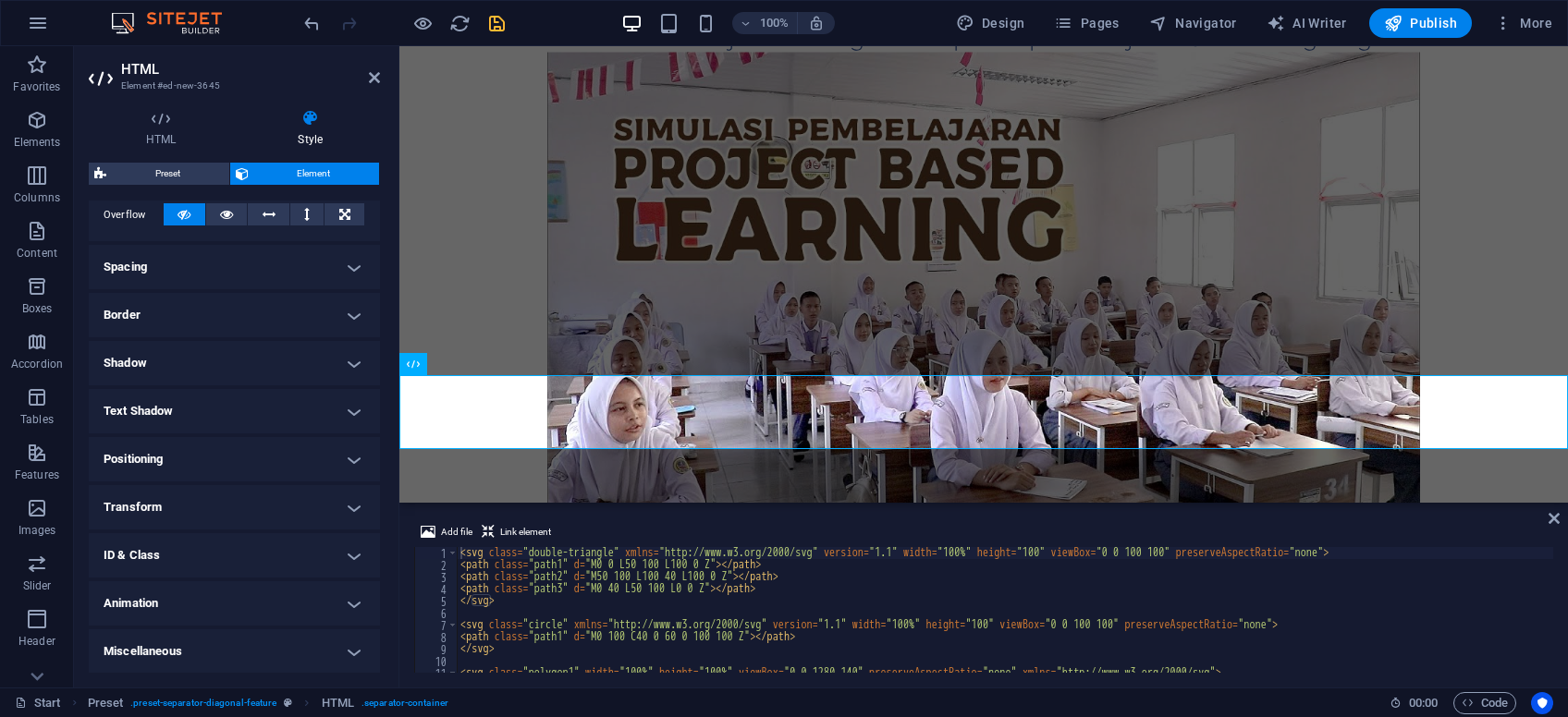 click on "Positioning" at bounding box center [234, 459] 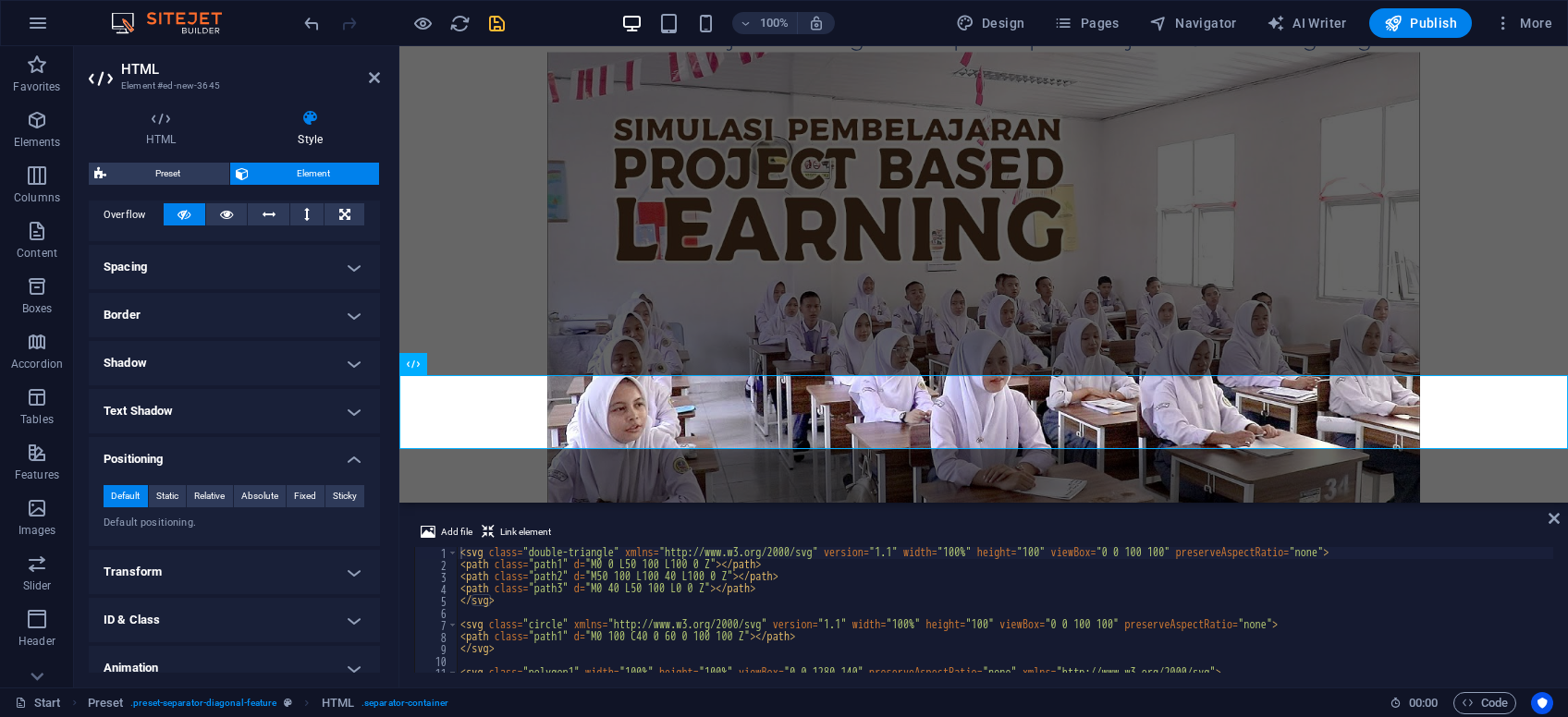 click on "Transform" at bounding box center (234, 572) 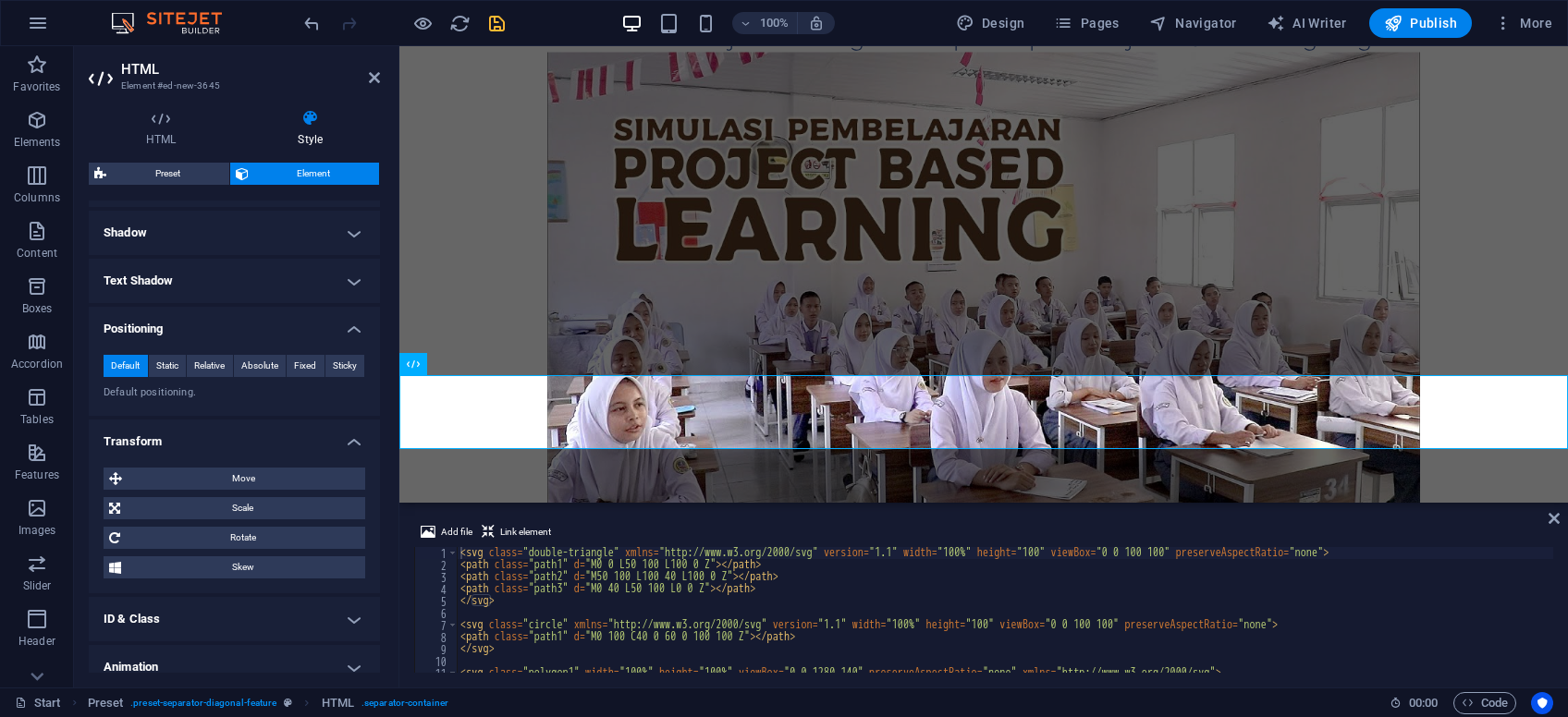 scroll, scrollTop: 483, scrollLeft: 0, axis: vertical 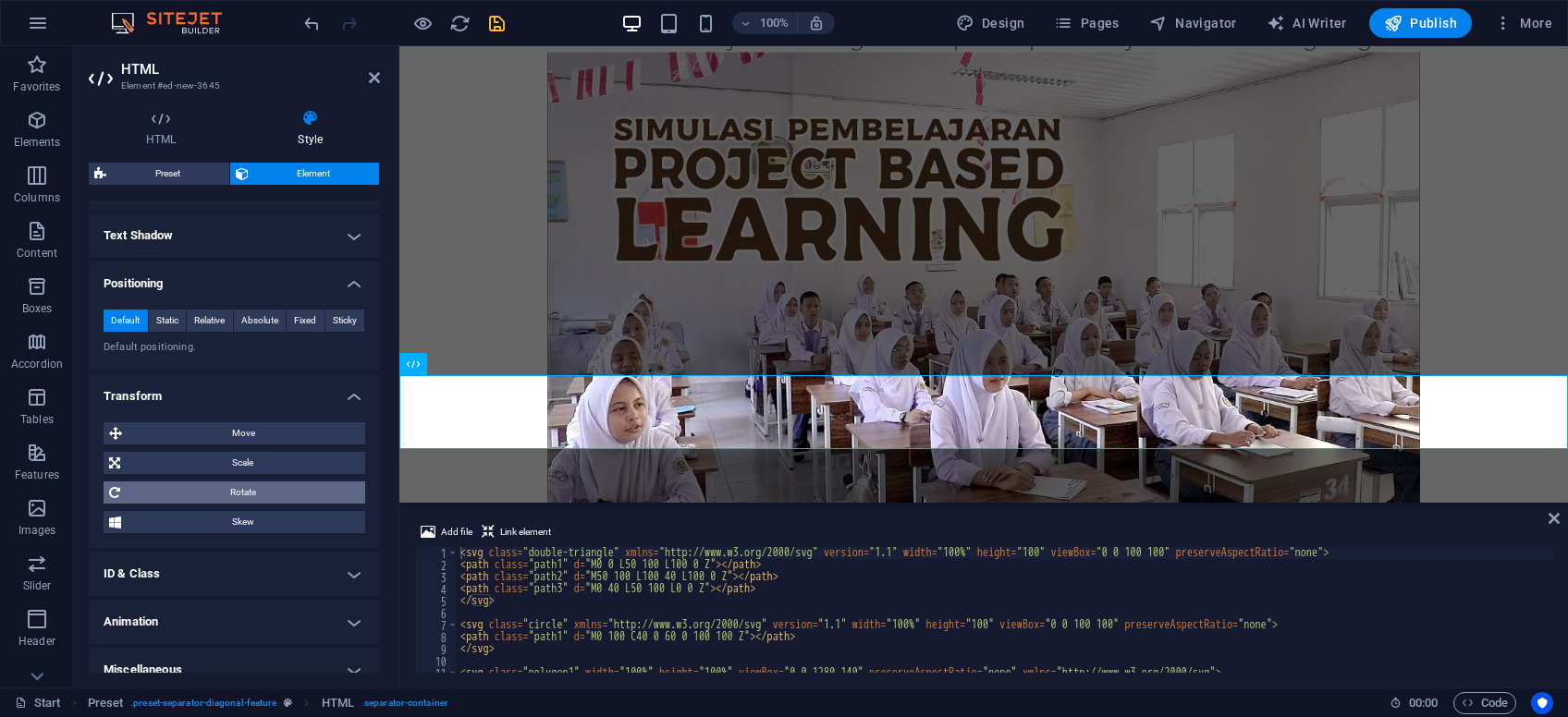 click on "Rotate" at bounding box center (242, 492) 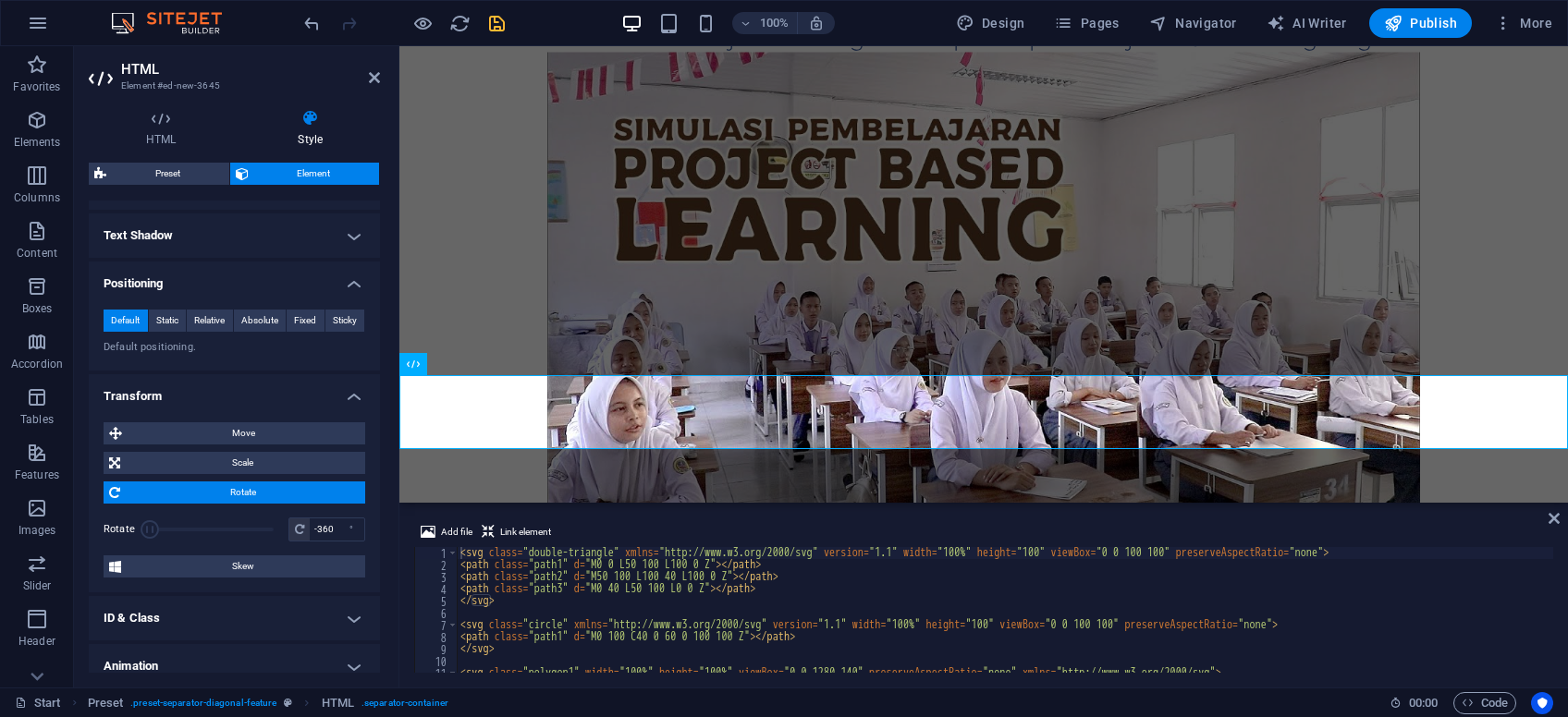 drag, startPoint x: 208, startPoint y: 530, endPoint x: 124, endPoint y: 534, distance: 84.09518 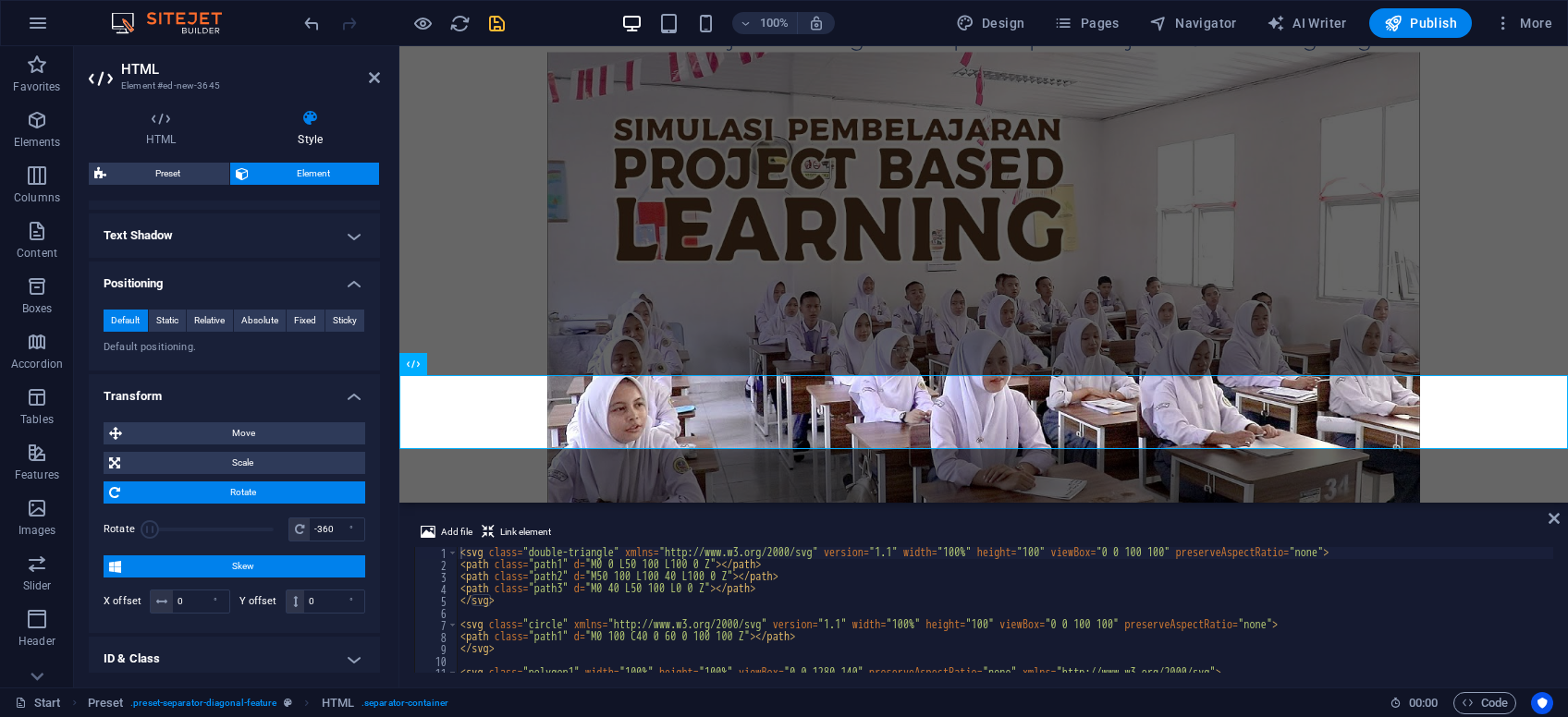 click on "Skew" at bounding box center (243, 566) 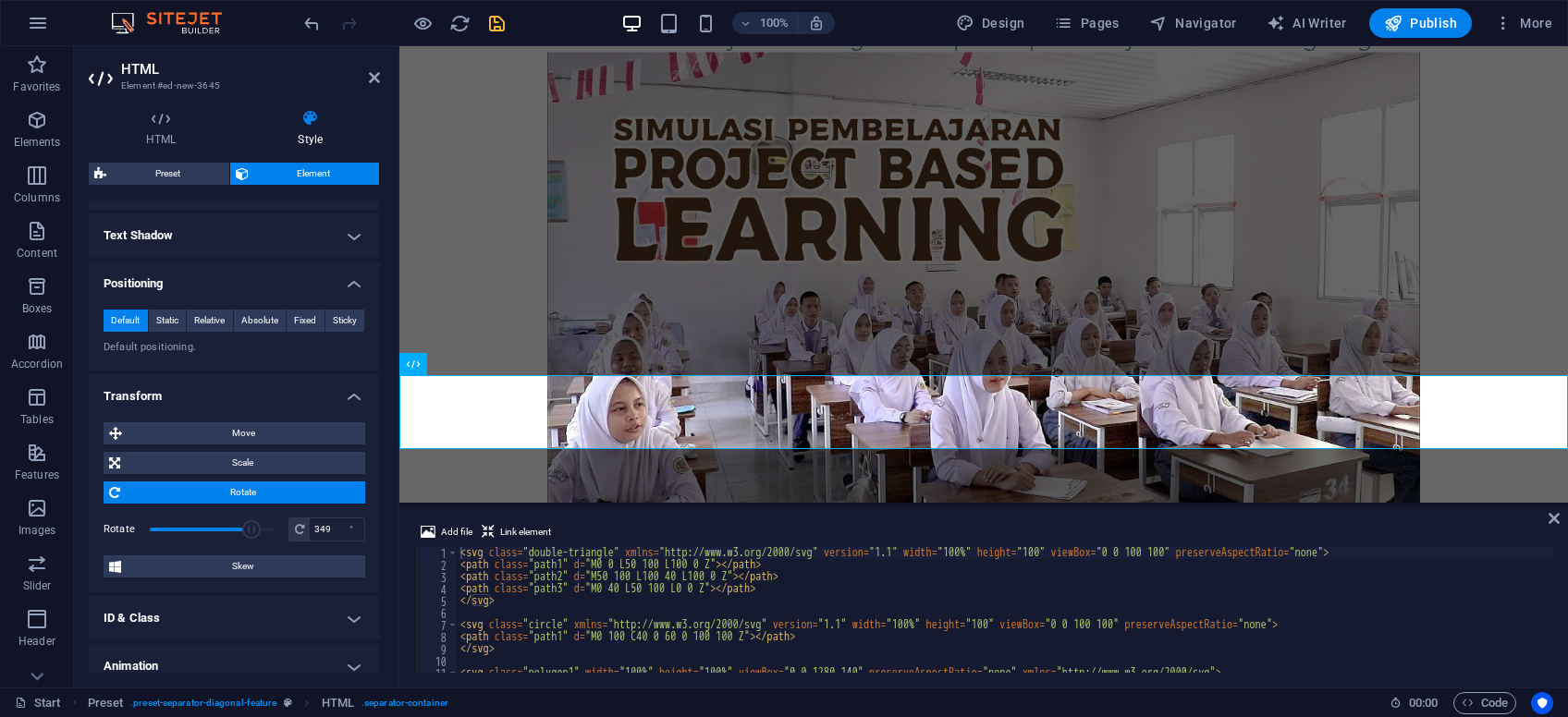 type on "360" 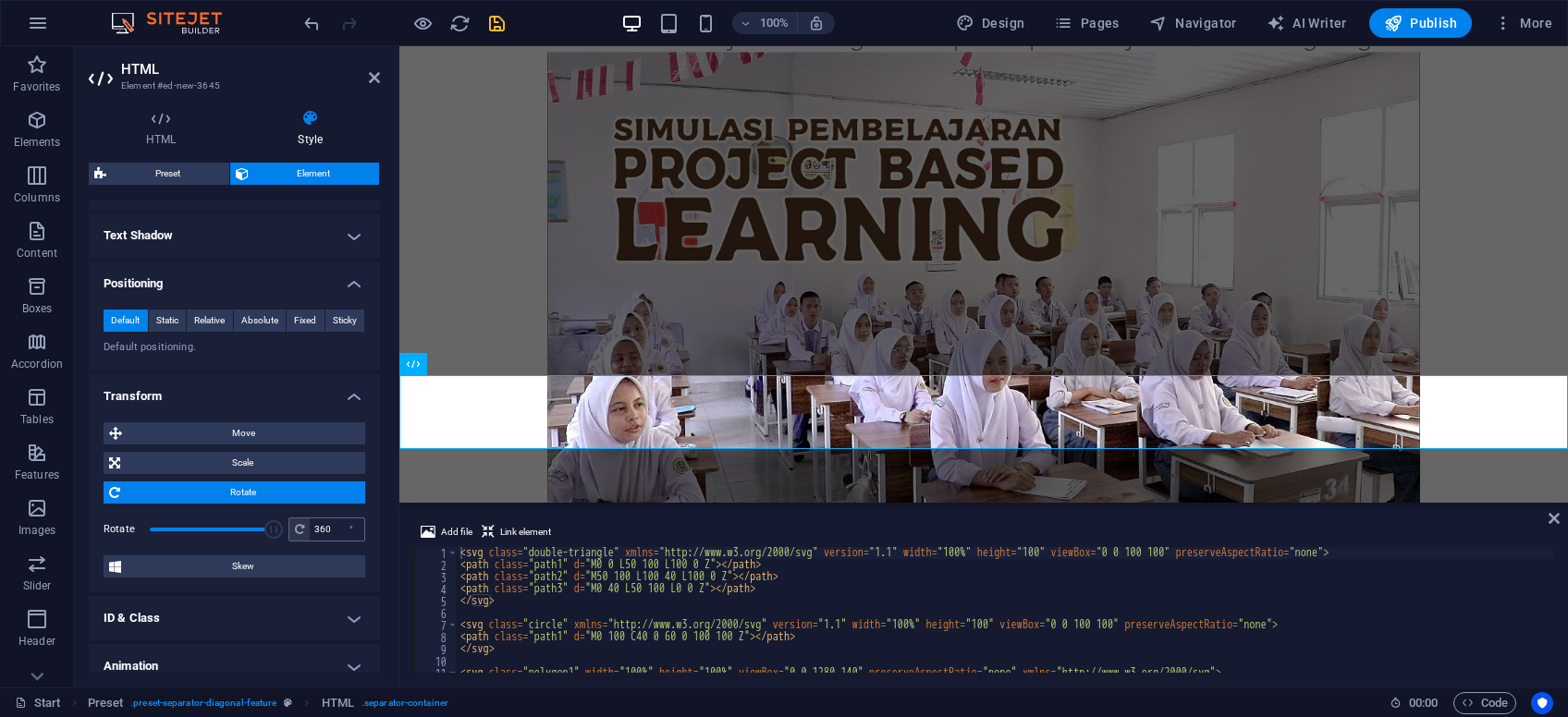 drag, startPoint x: 151, startPoint y: 529, endPoint x: 296, endPoint y: 535, distance: 145.12408 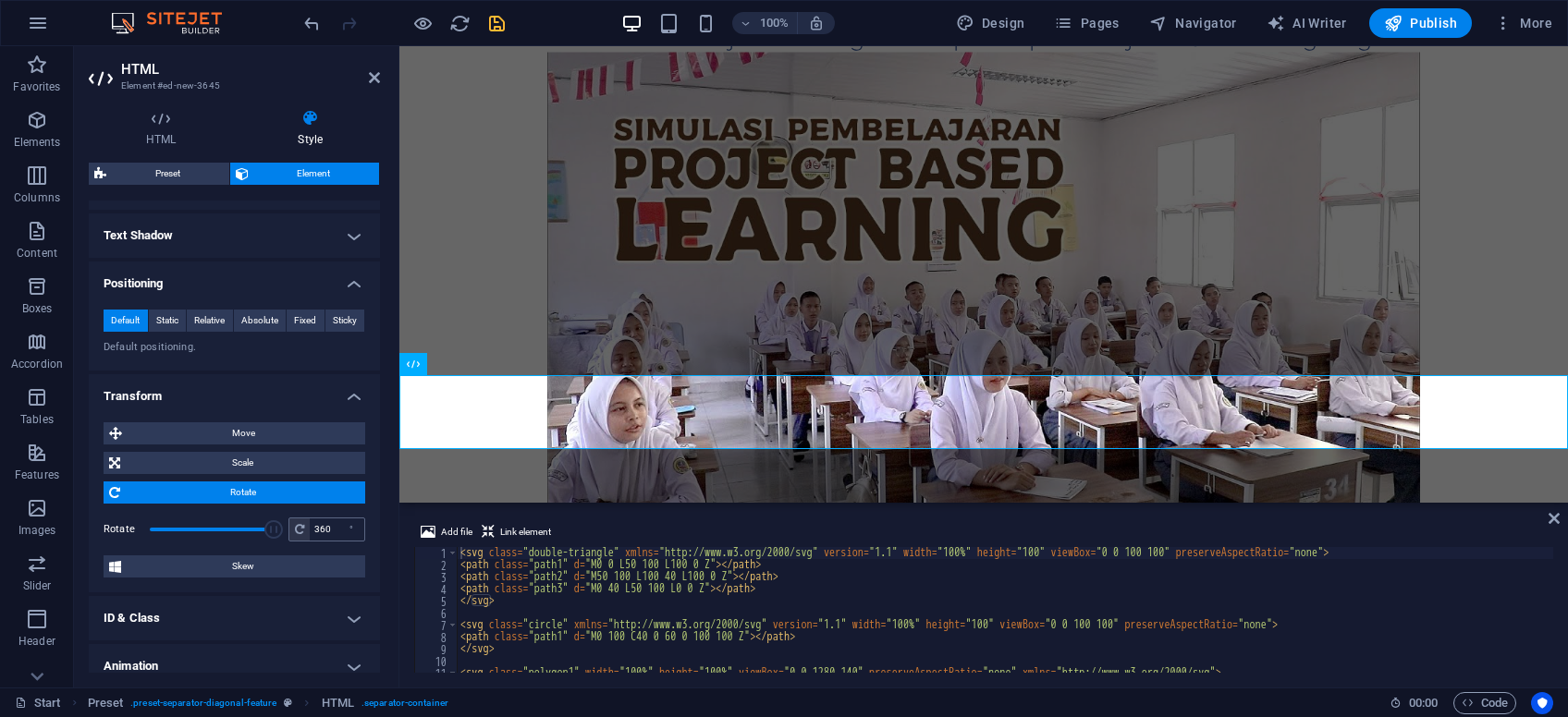 click on "Rotate 360 °" at bounding box center (234, 529) 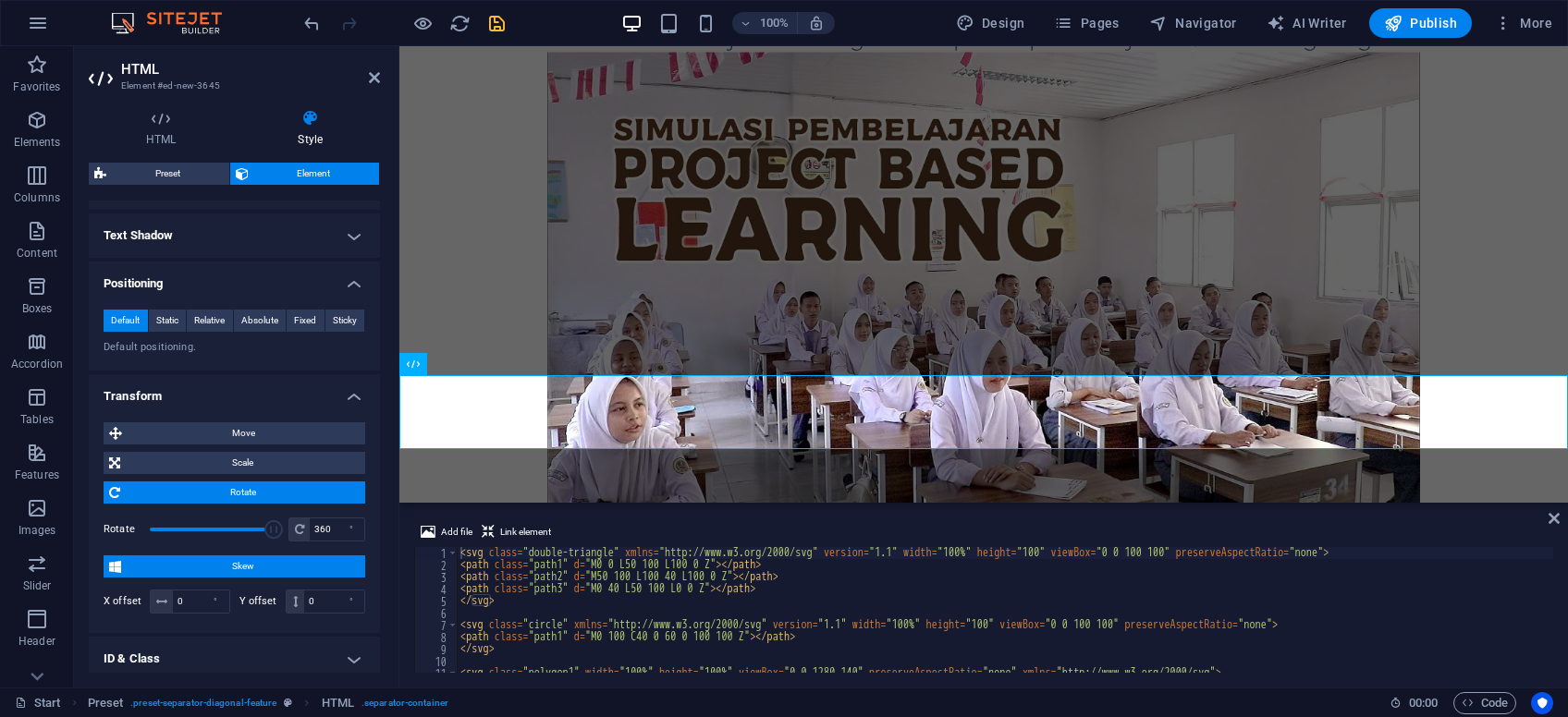 click on "Skew" at bounding box center [243, 566] 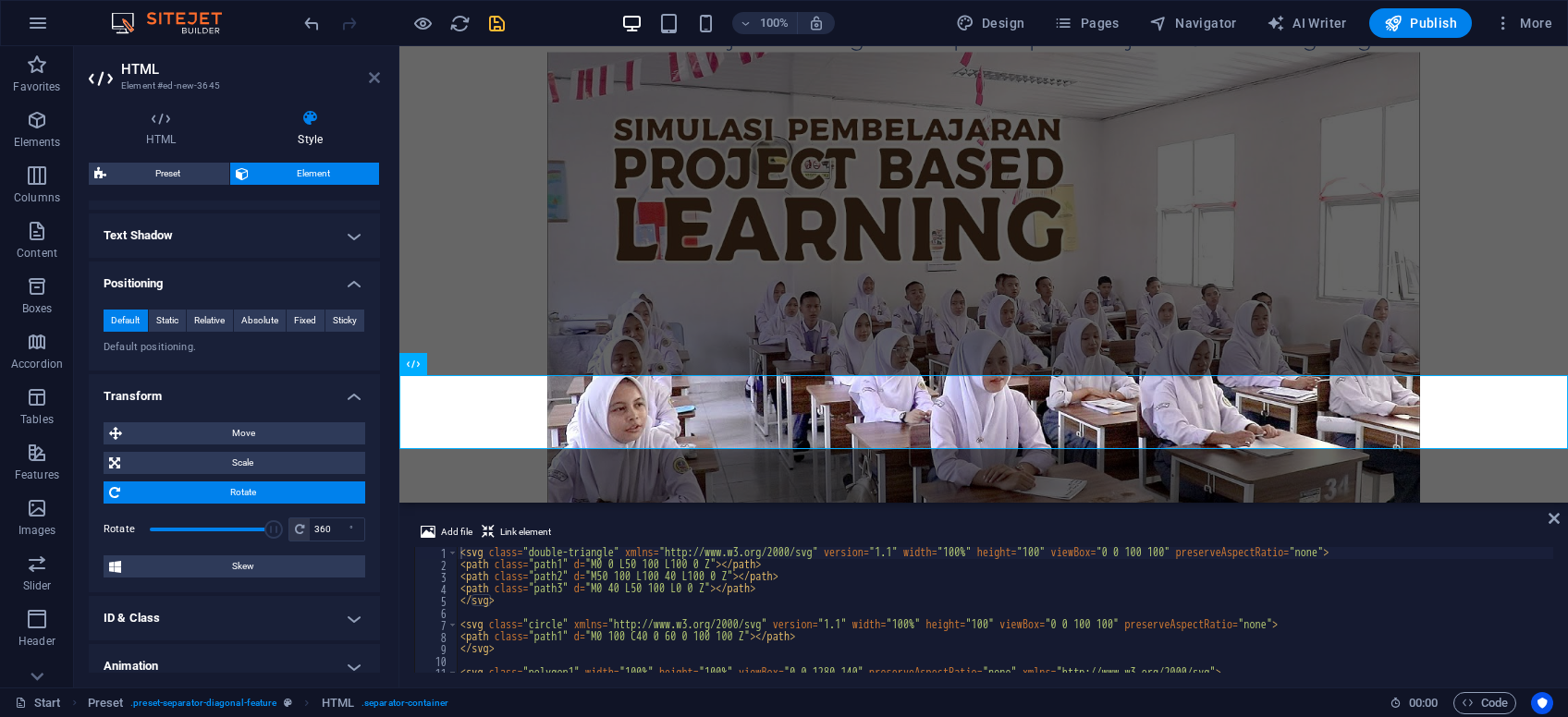 drag, startPoint x: 379, startPoint y: 76, endPoint x: 355, endPoint y: 141, distance: 69.28925 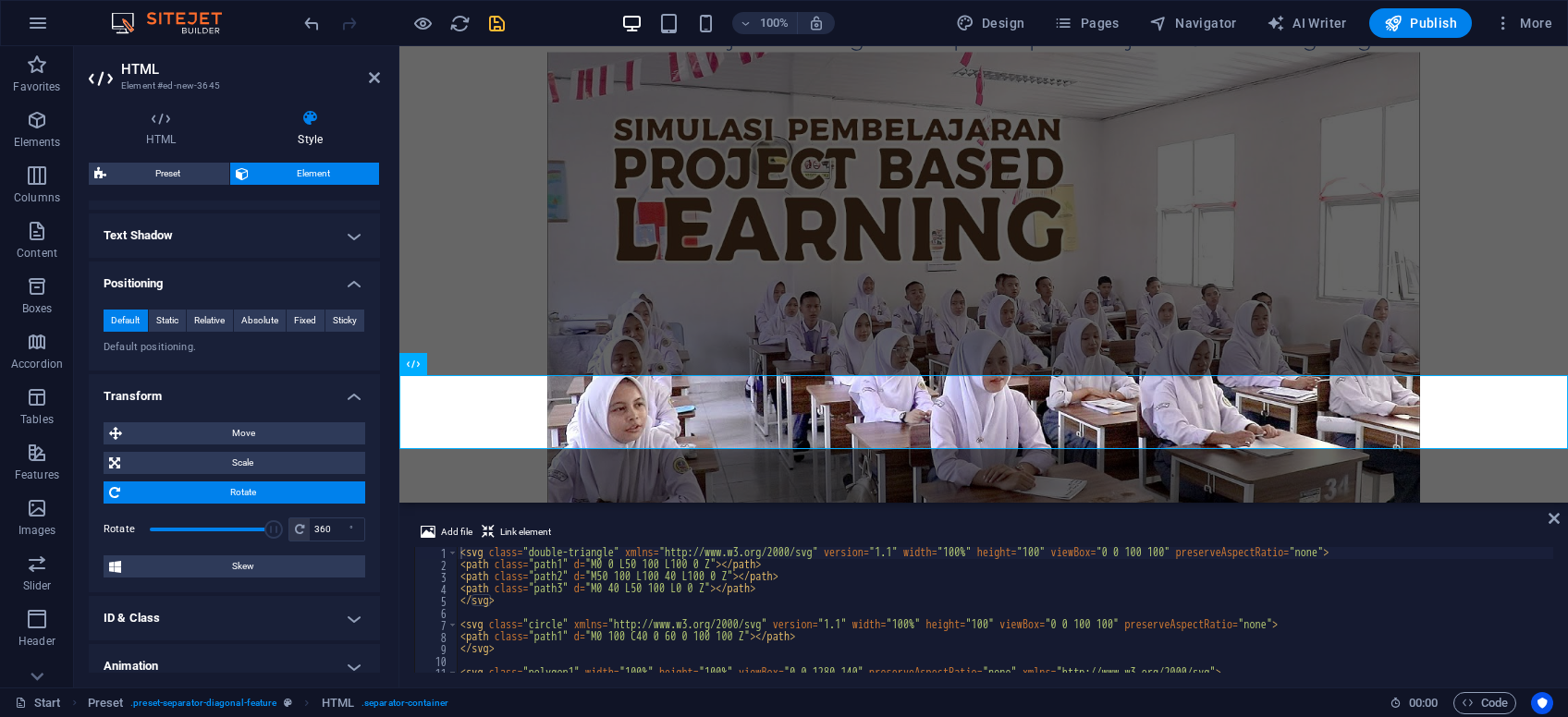 scroll, scrollTop: 2583, scrollLeft: 0, axis: vertical 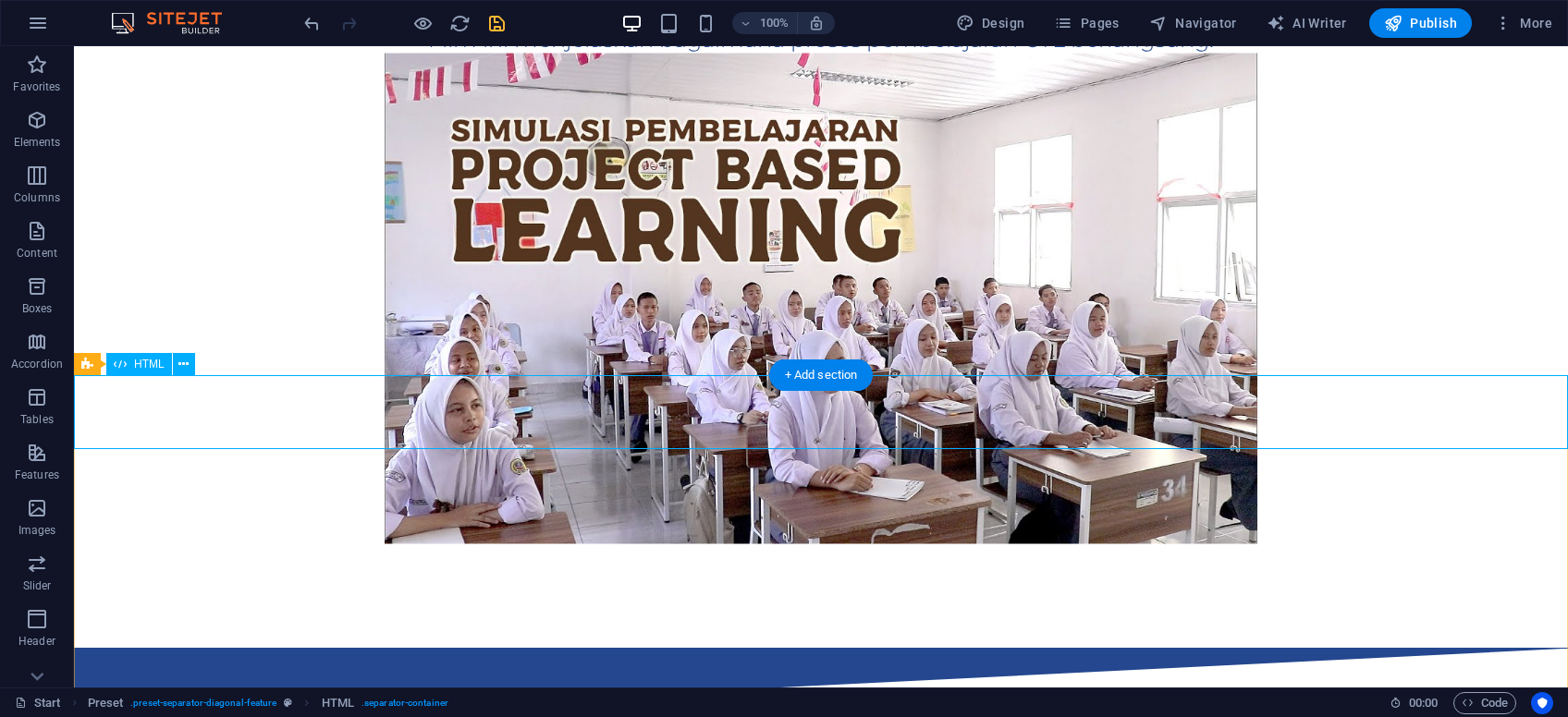 click at bounding box center [821, 685] 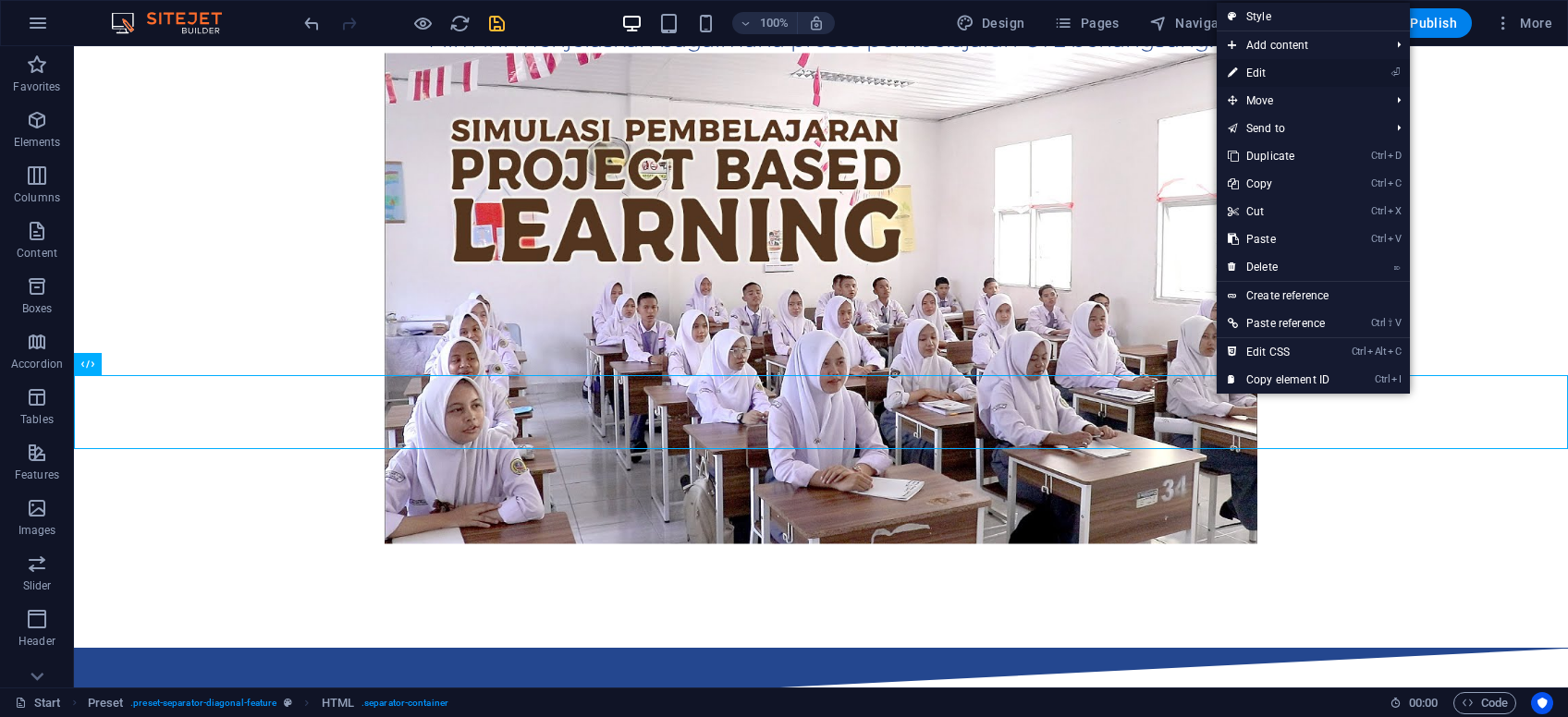 click on "⏎  Edit" at bounding box center (1279, 73) 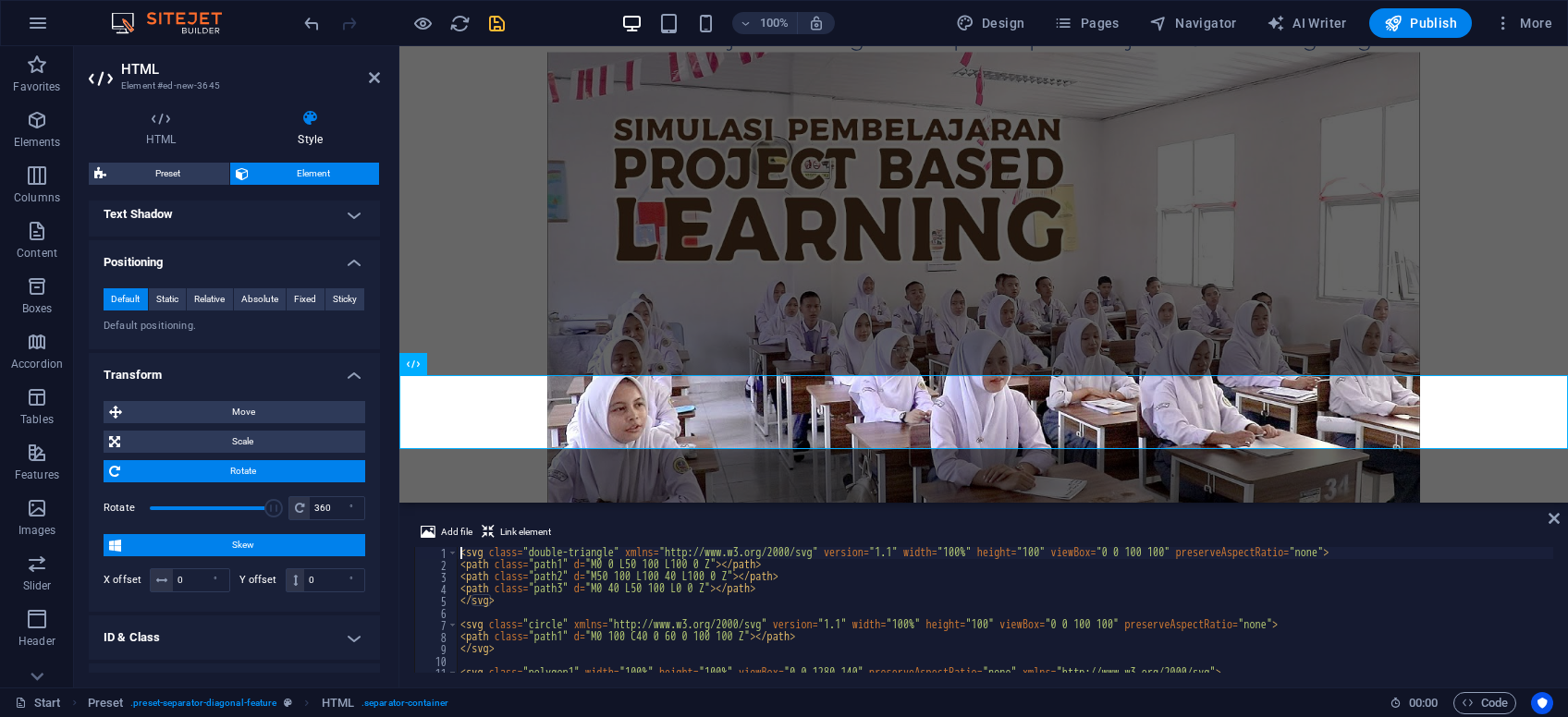 scroll, scrollTop: 529, scrollLeft: 0, axis: vertical 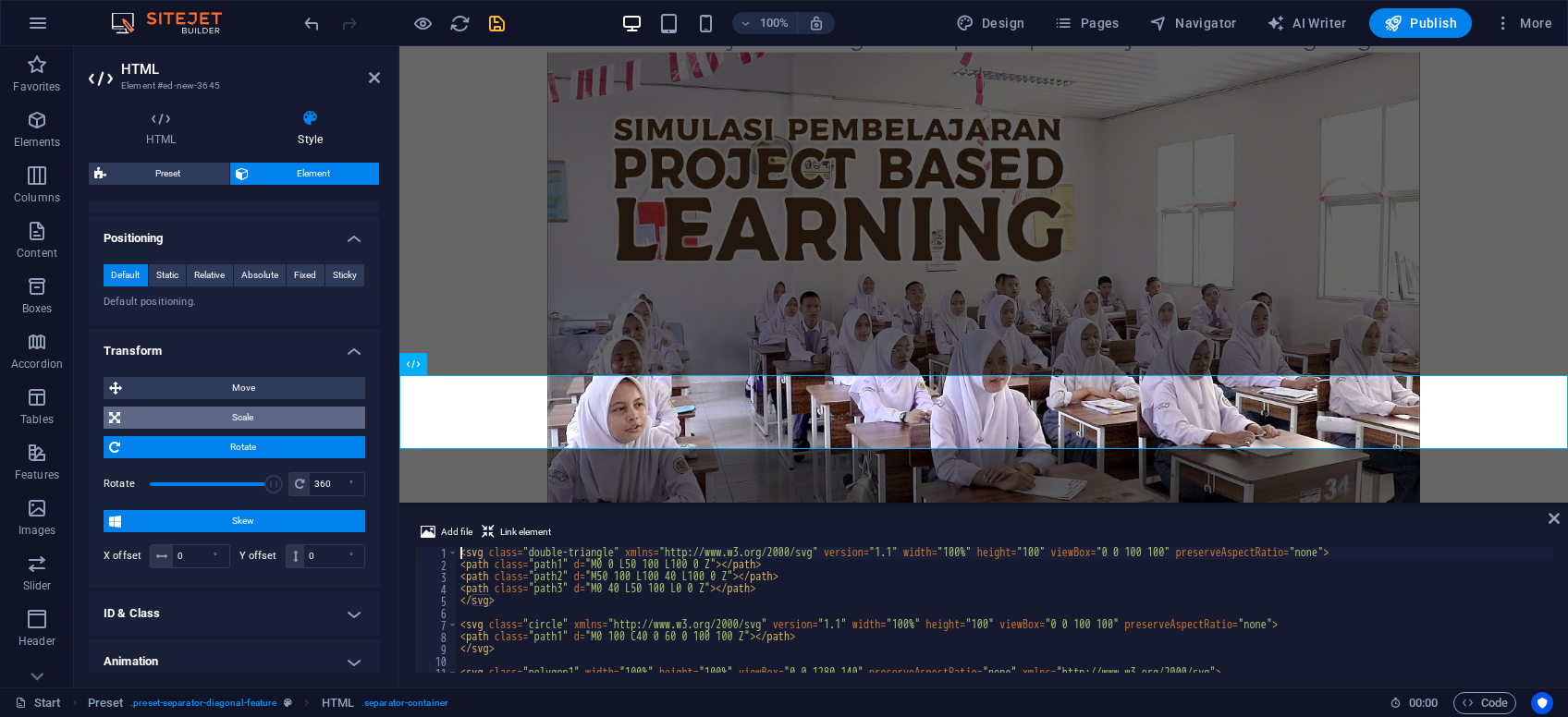 click on "Scale" at bounding box center [242, 418] 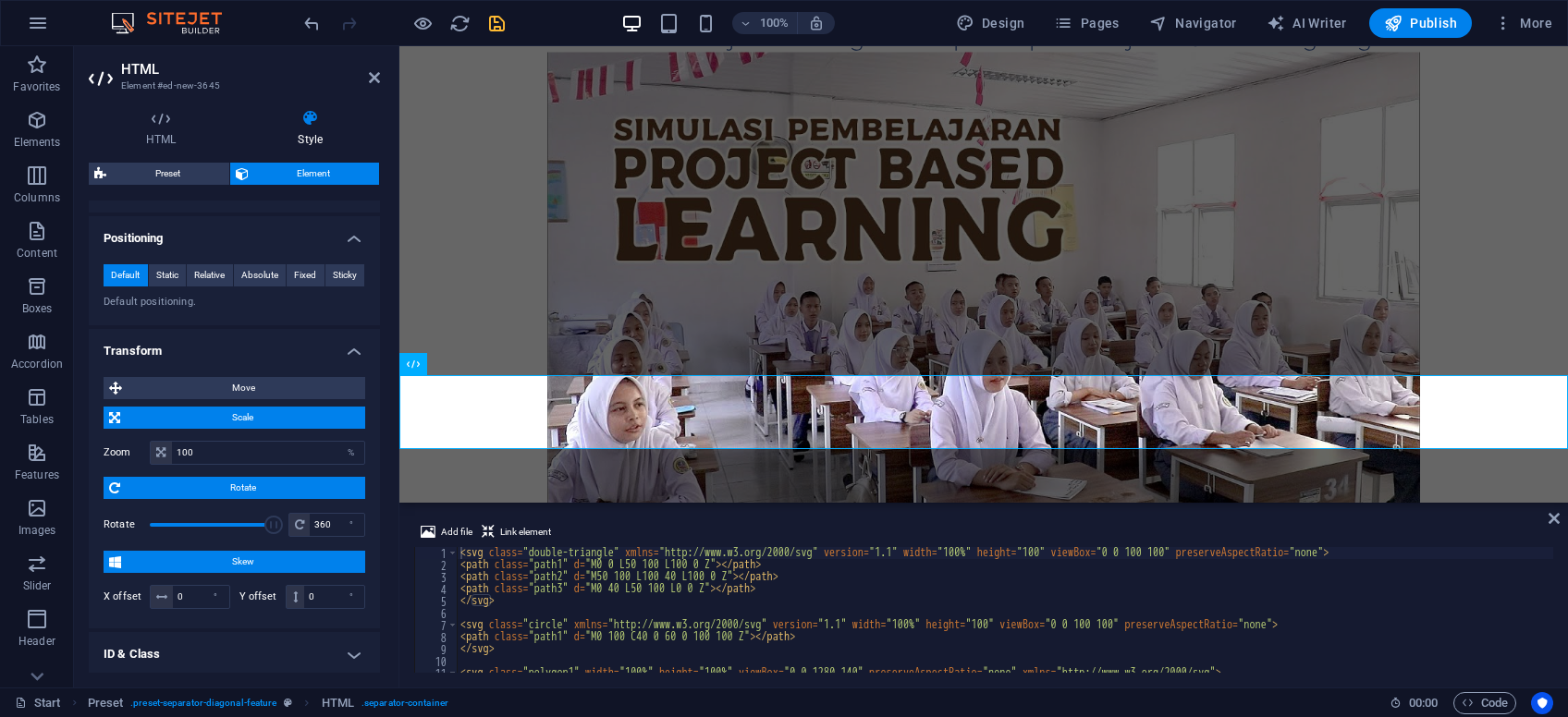 click on "Scale" at bounding box center [242, 418] 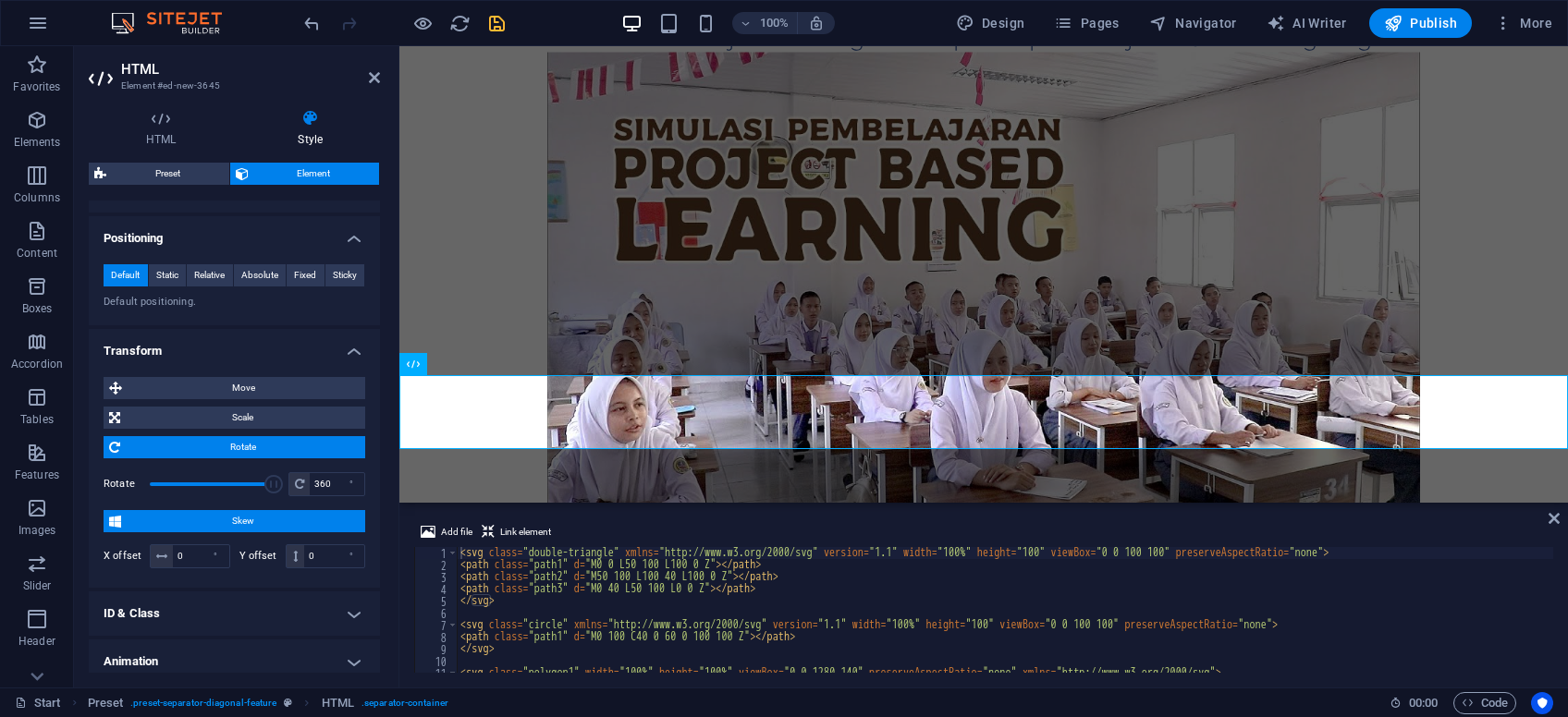 click on "Rotate" at bounding box center (242, 447) 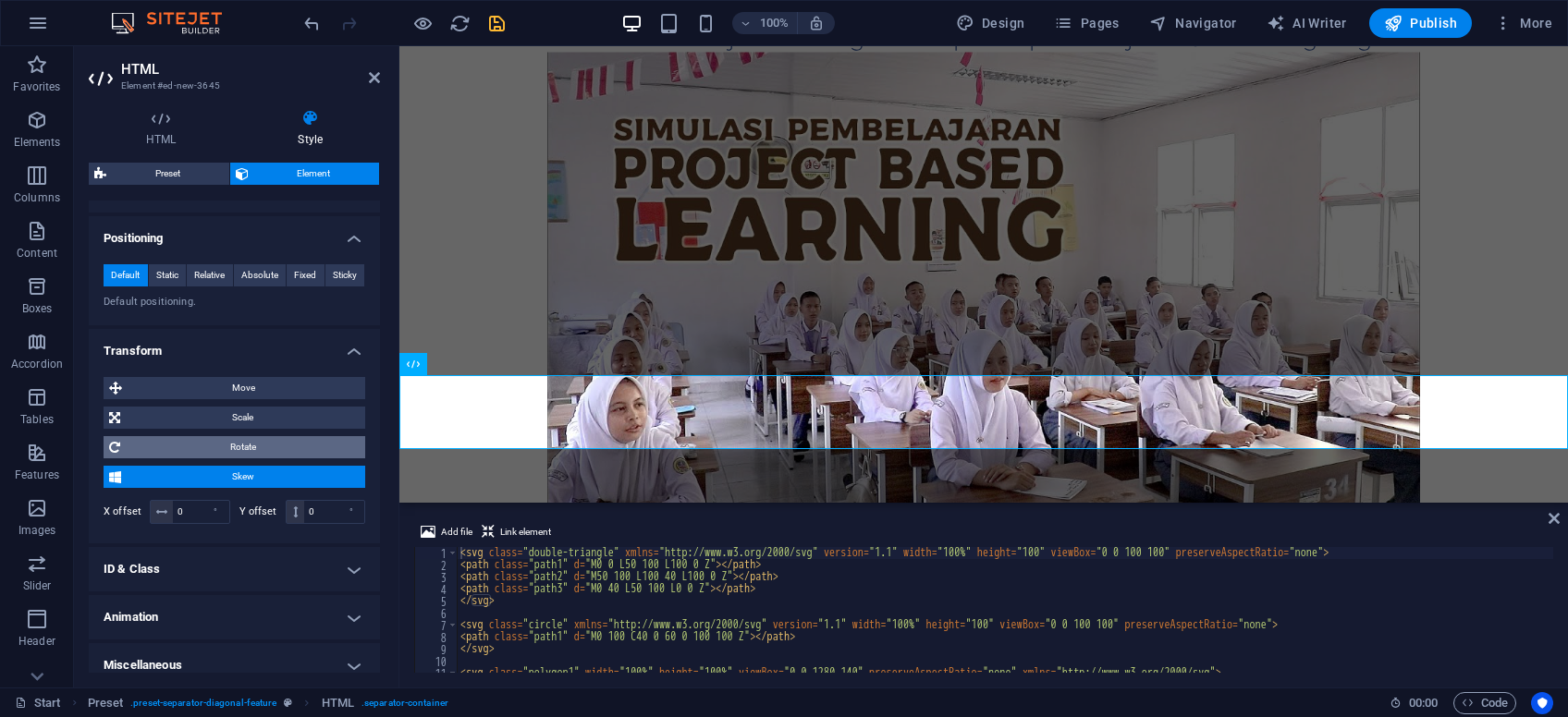 click on "Rotate" at bounding box center (242, 447) 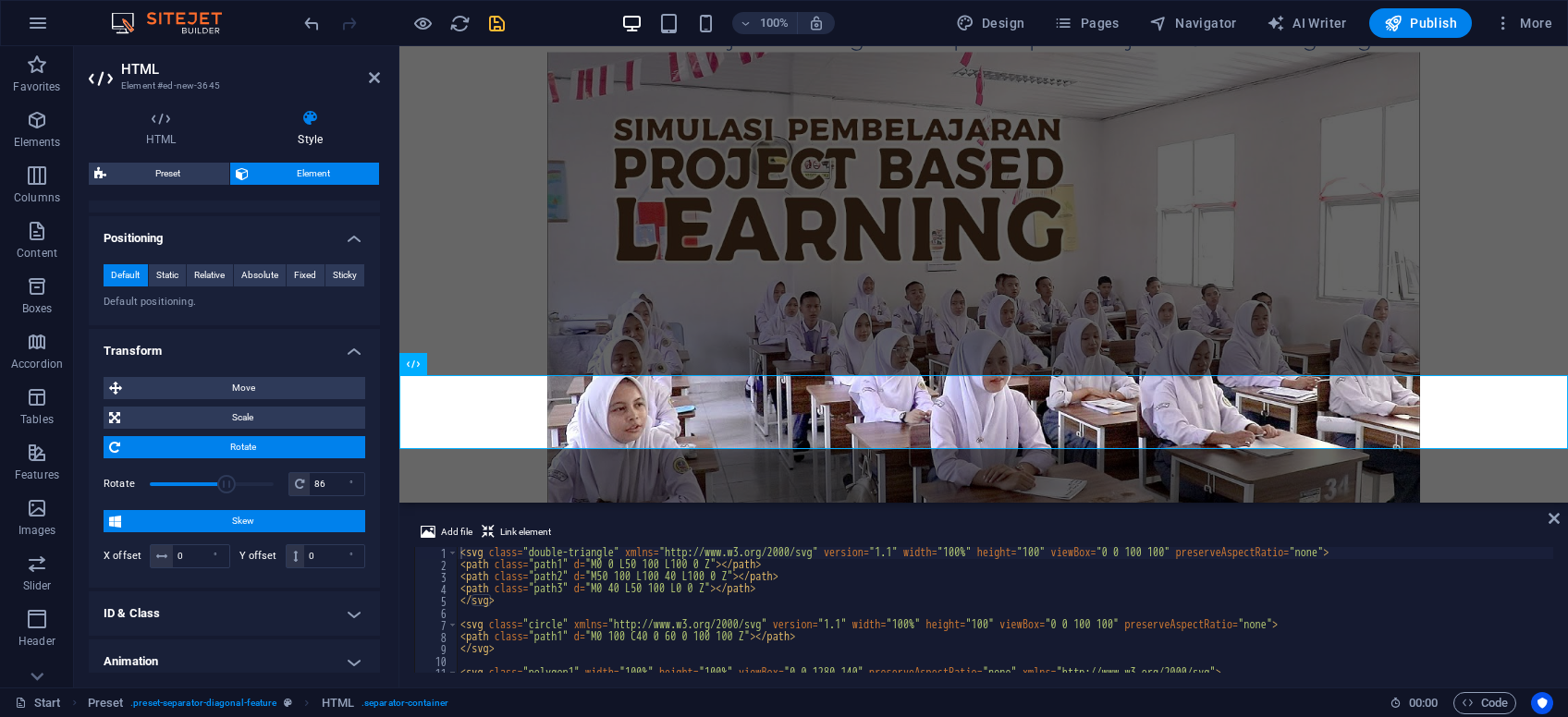 type on "91" 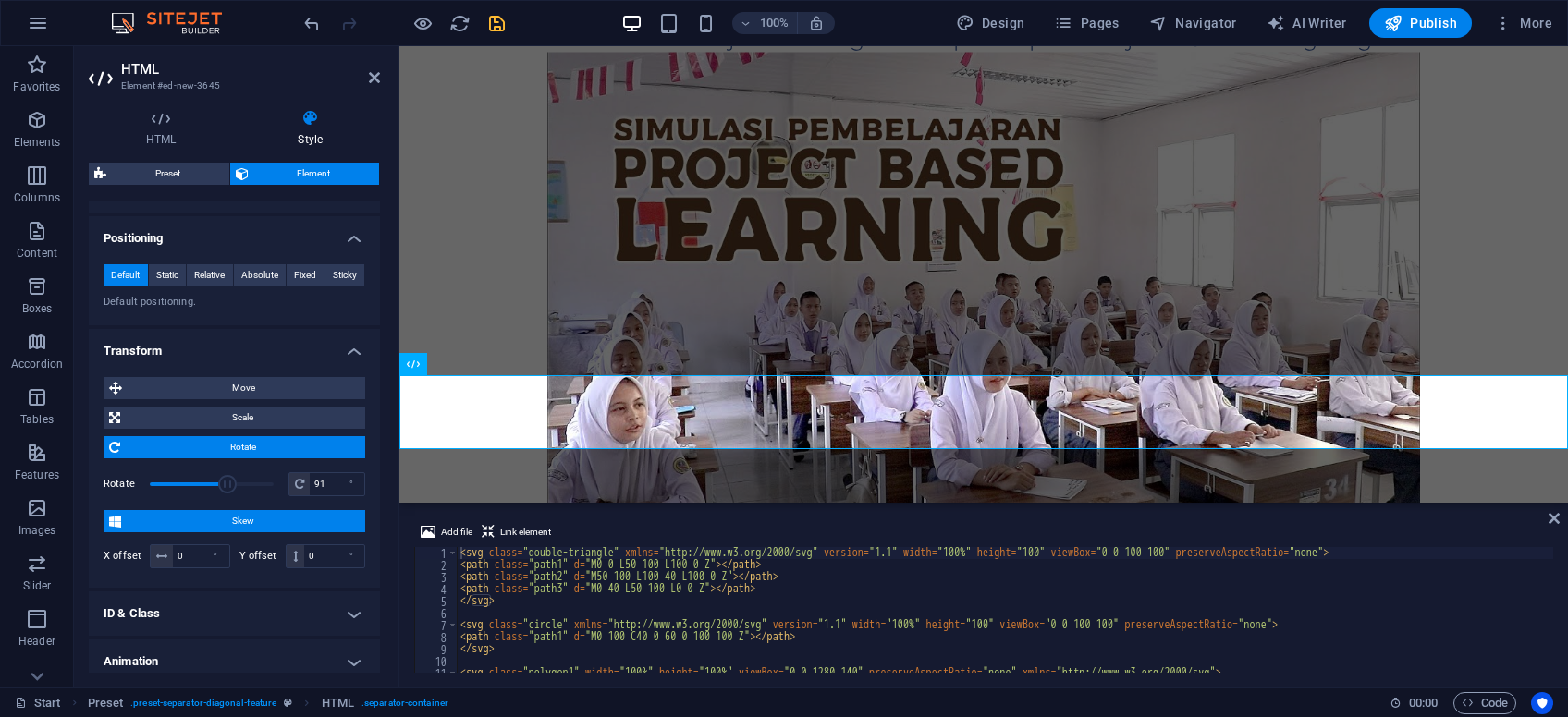 drag, startPoint x: 263, startPoint y: 485, endPoint x: 227, endPoint y: 485, distance: 36 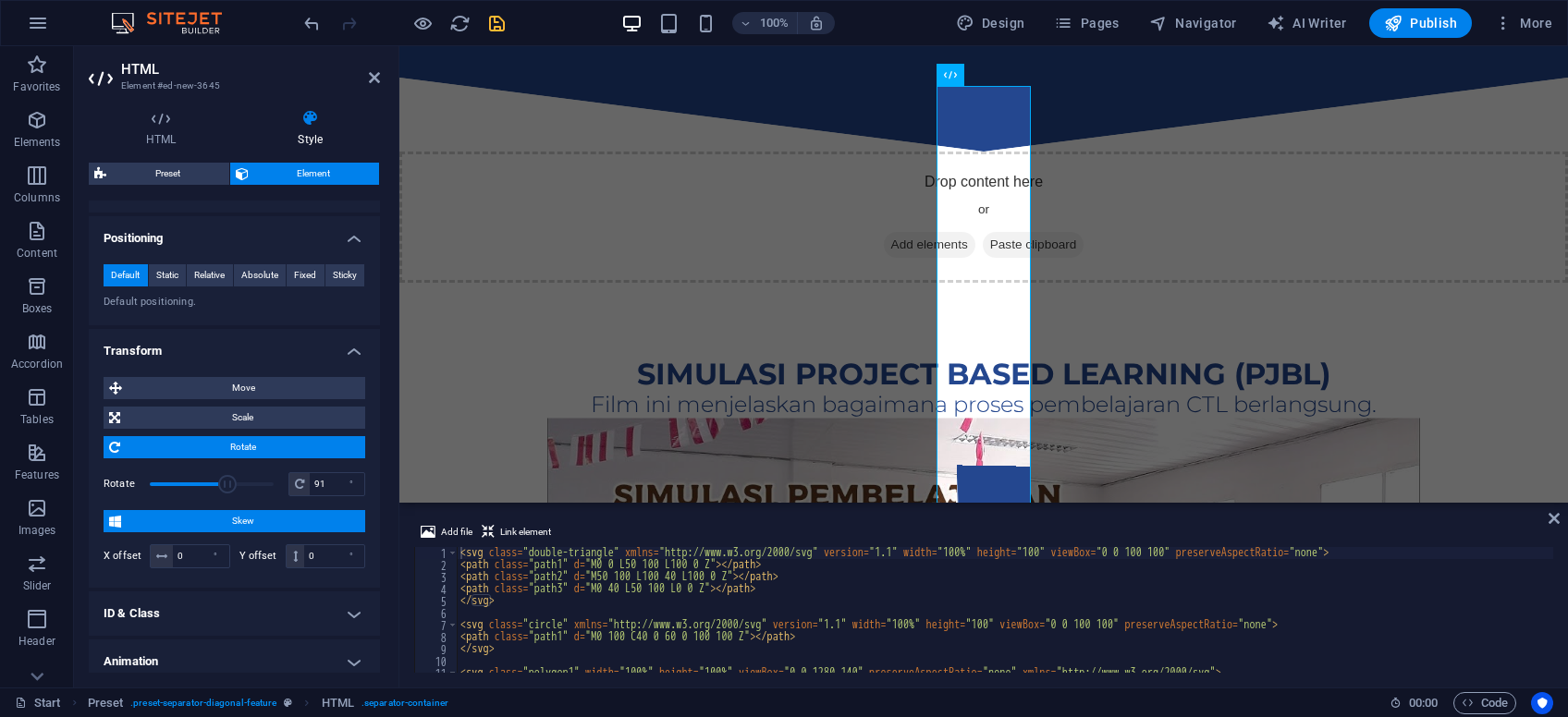scroll, scrollTop: 2100, scrollLeft: 0, axis: vertical 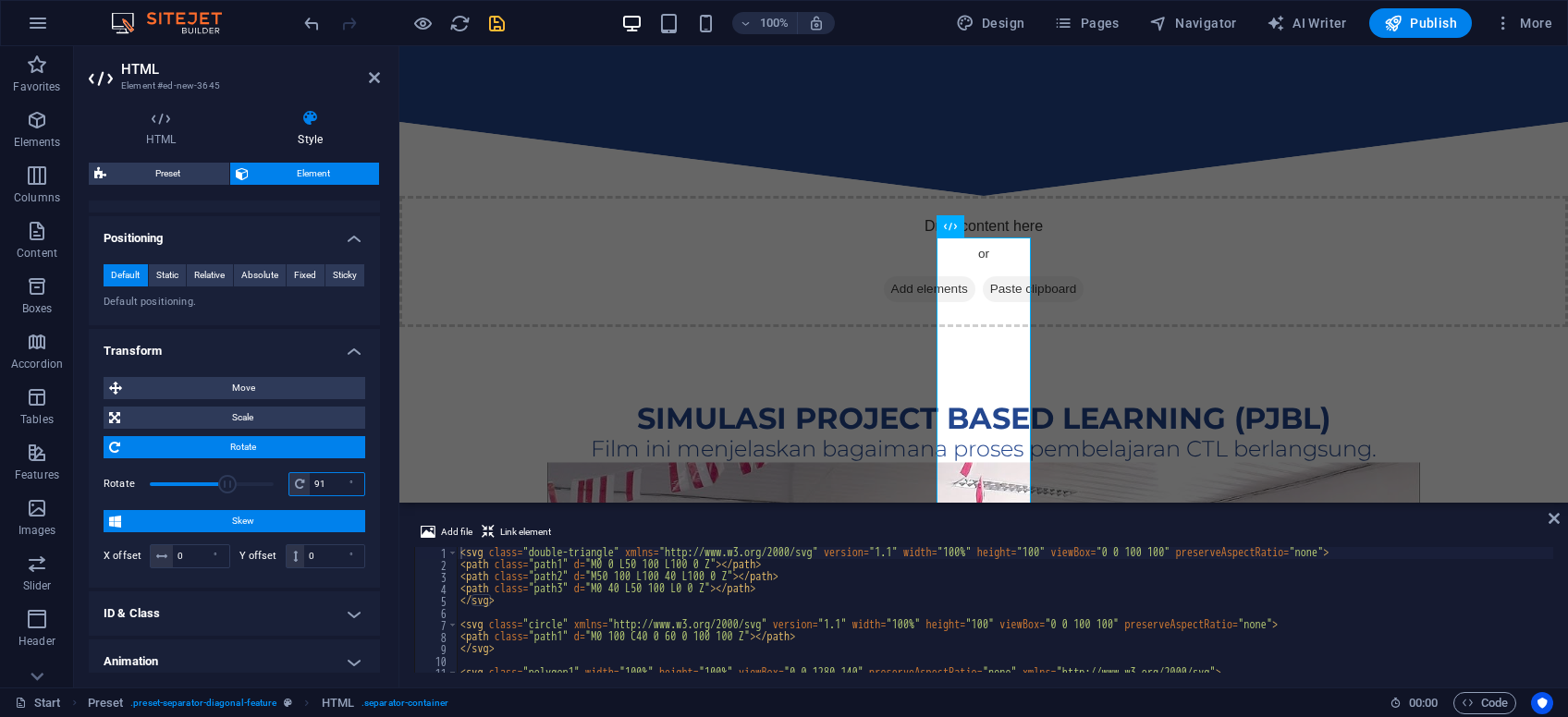 drag, startPoint x: 336, startPoint y: 484, endPoint x: 300, endPoint y: 487, distance: 36.124784 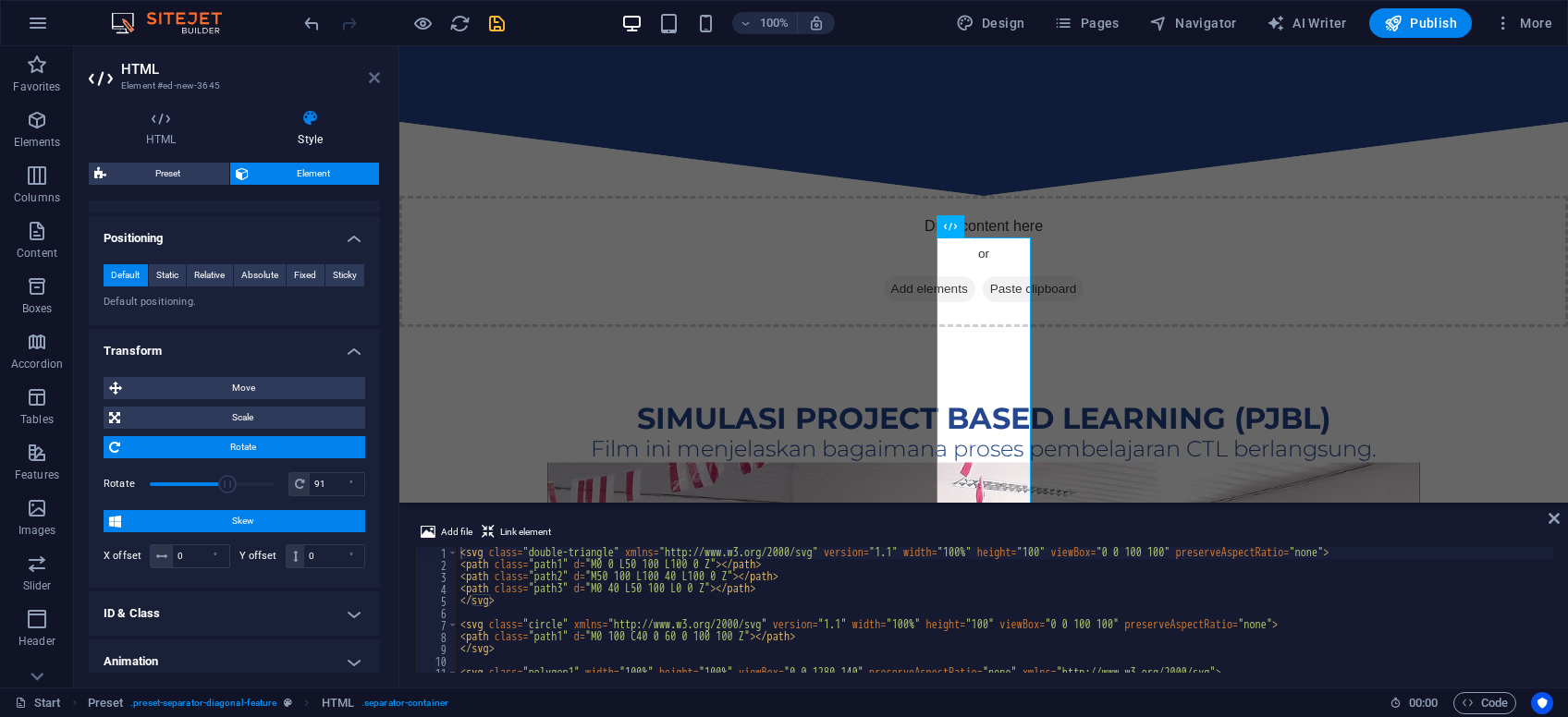 click at bounding box center [374, 78] 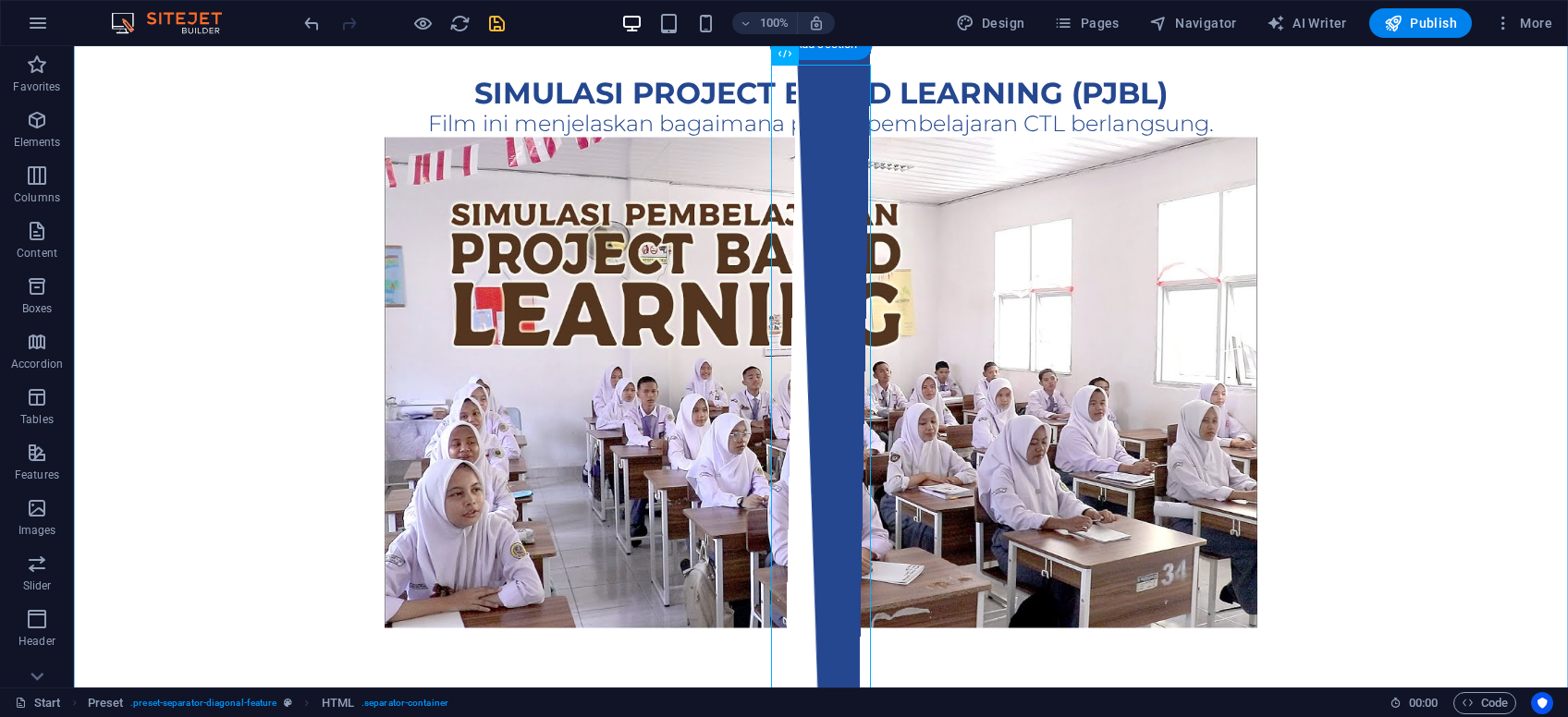 scroll, scrollTop: 2566, scrollLeft: 0, axis: vertical 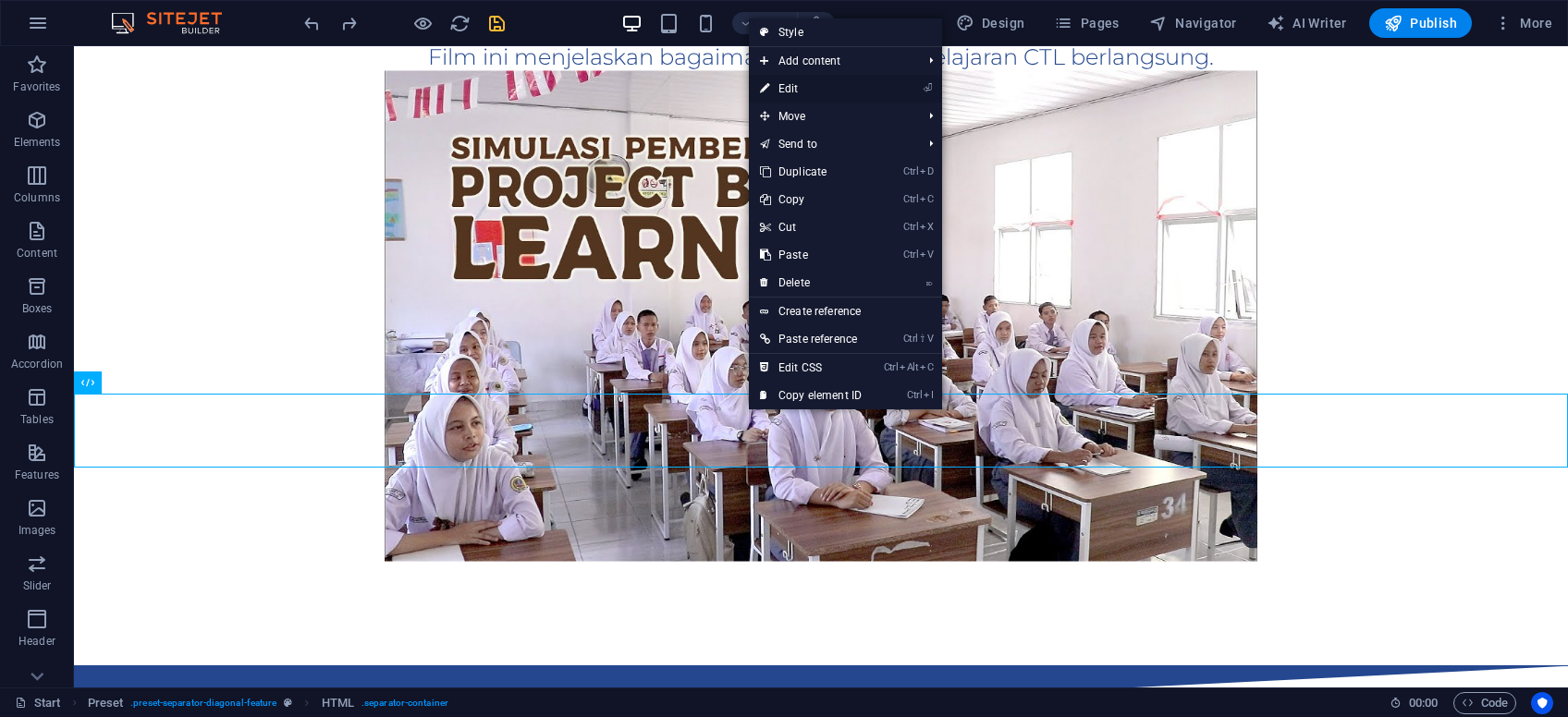 drag, startPoint x: 802, startPoint y: 88, endPoint x: 402, endPoint y: 53, distance: 401.5283 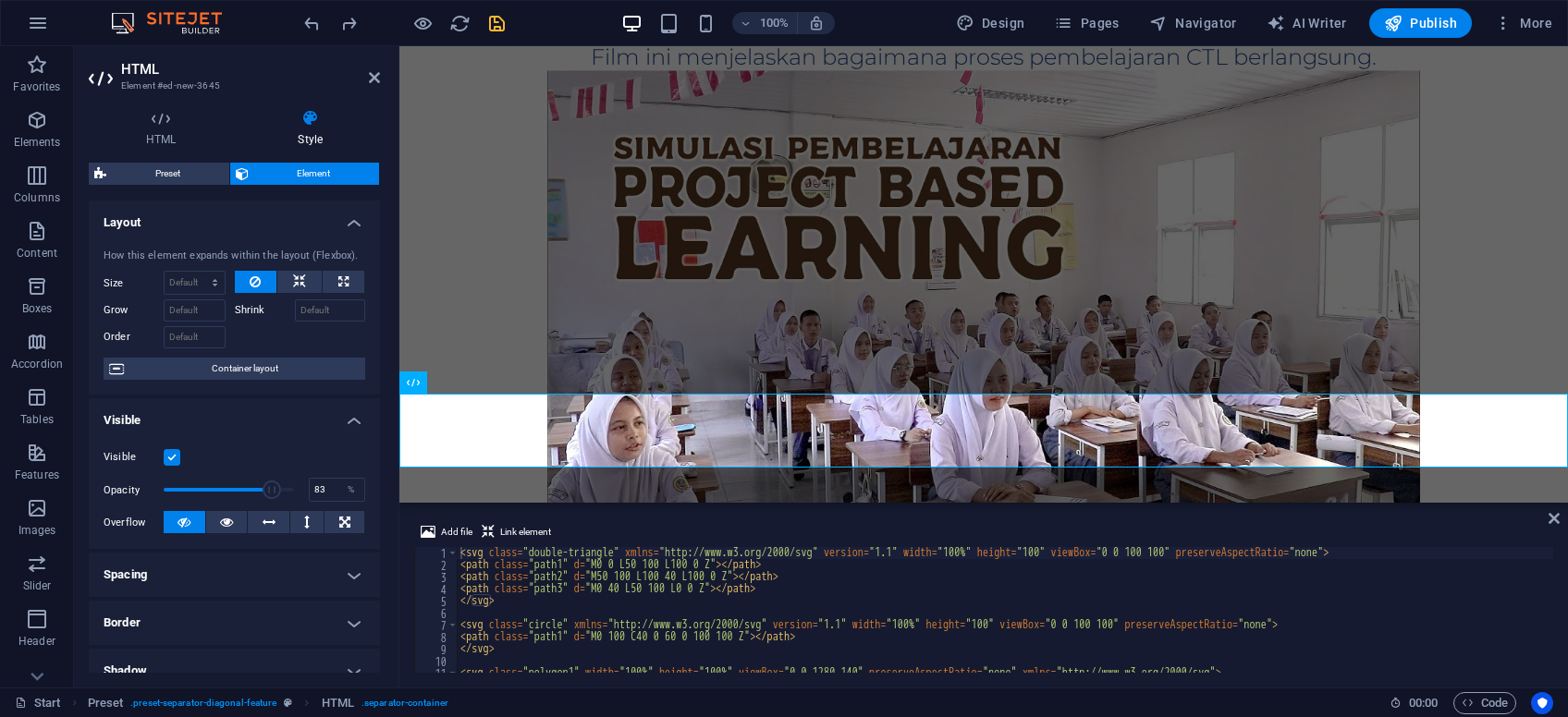 drag, startPoint x: 296, startPoint y: 492, endPoint x: 272, endPoint y: 488, distance: 24.33105 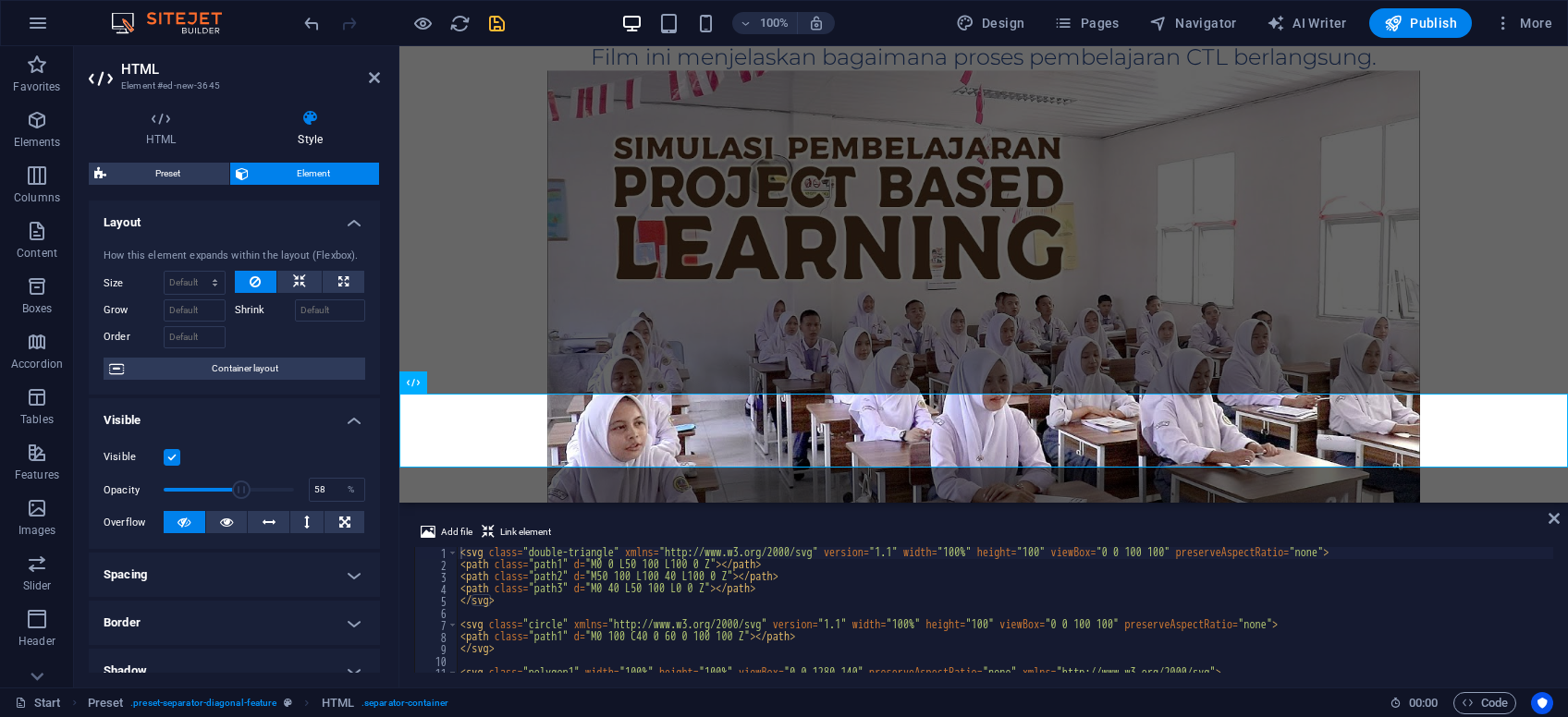 drag, startPoint x: 272, startPoint y: 488, endPoint x: 239, endPoint y: 488, distance: 33 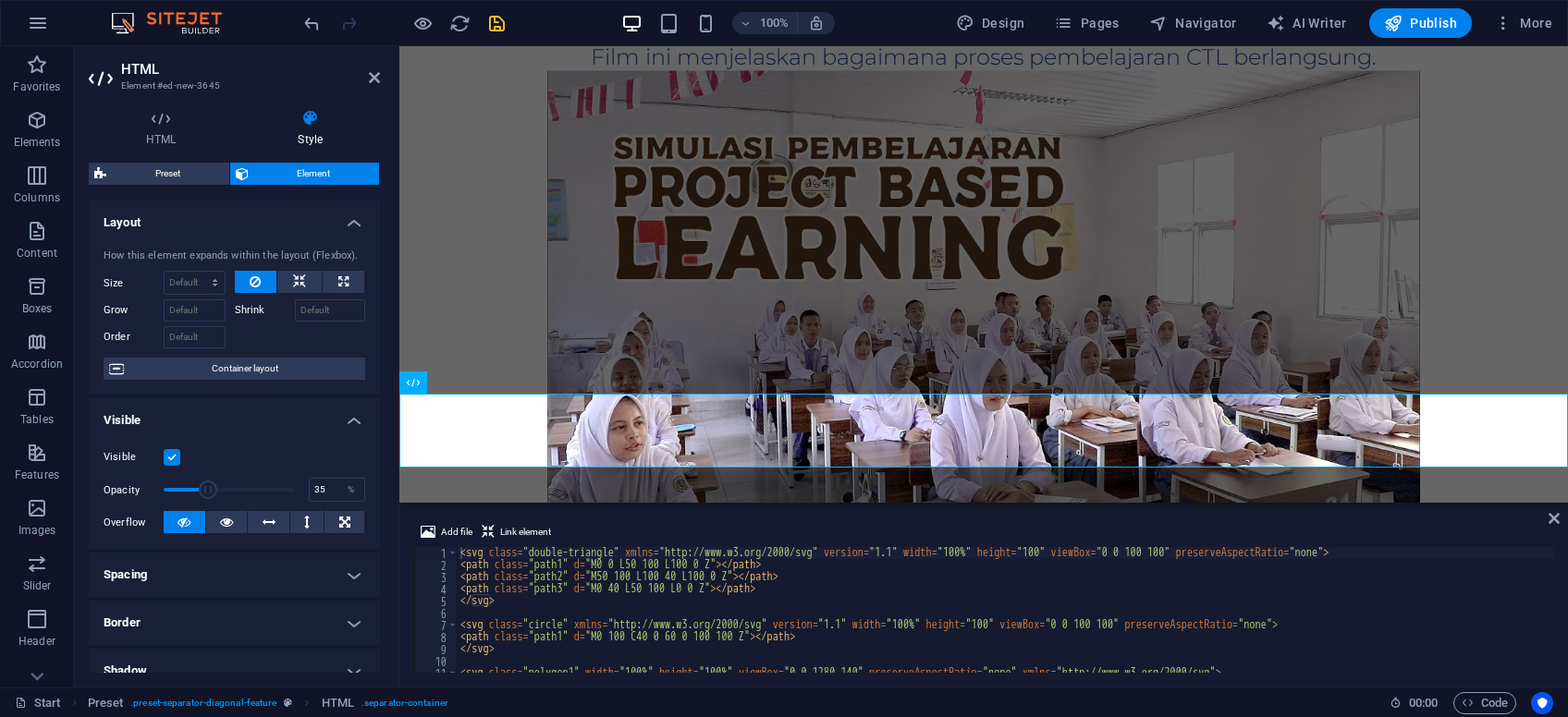 drag, startPoint x: 239, startPoint y: 488, endPoint x: 209, endPoint y: 488, distance: 30 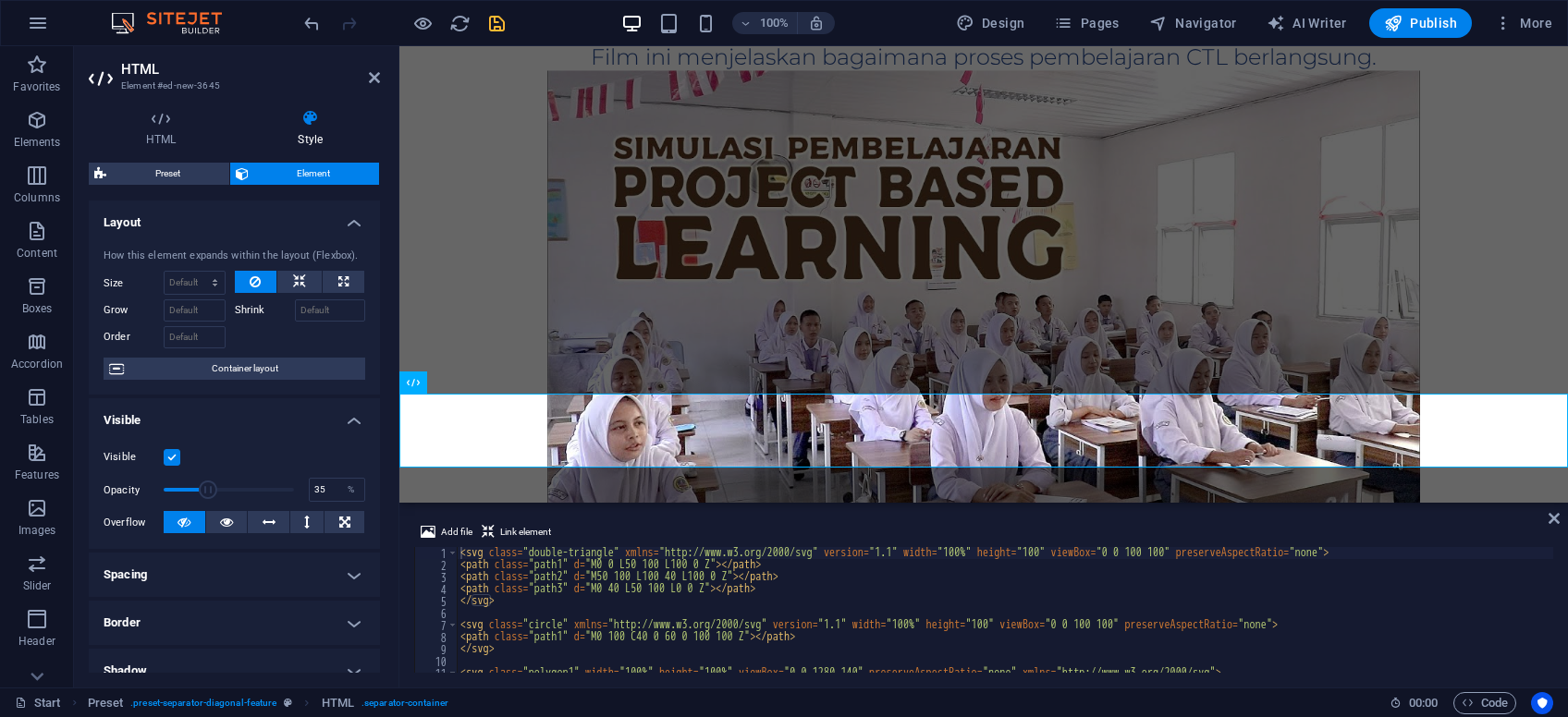 click at bounding box center (208, 490) 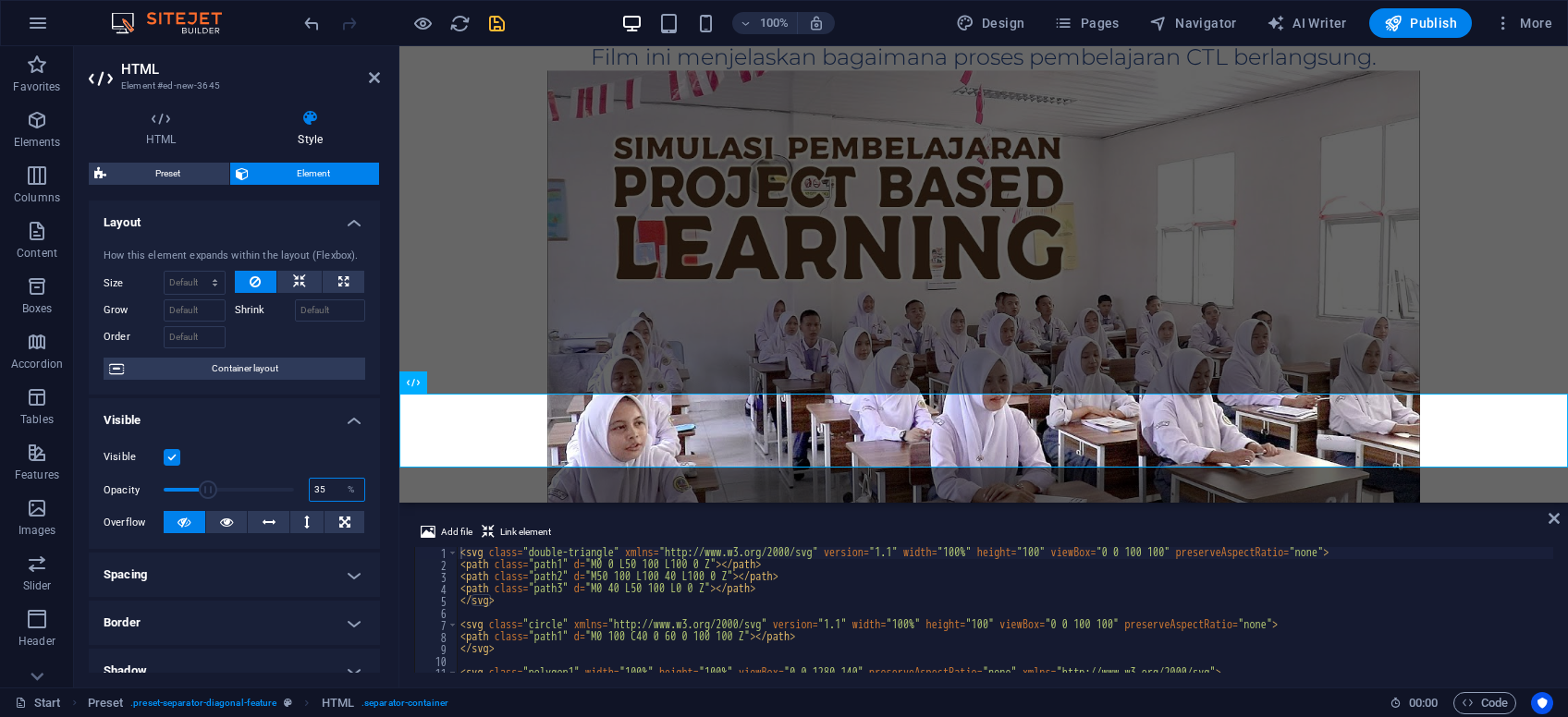 drag, startPoint x: 334, startPoint y: 488, endPoint x: 294, endPoint y: 486, distance: 40.049969 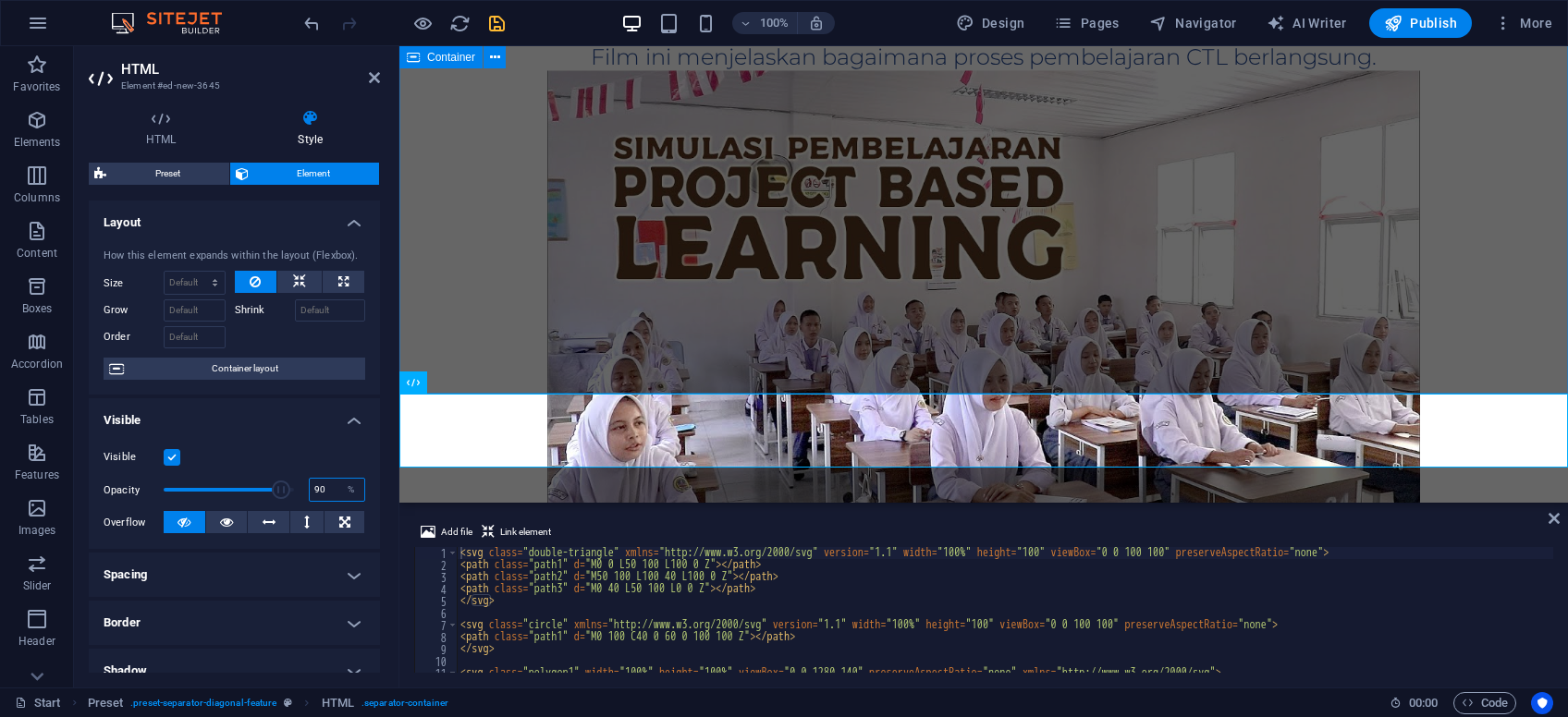 type on "90" 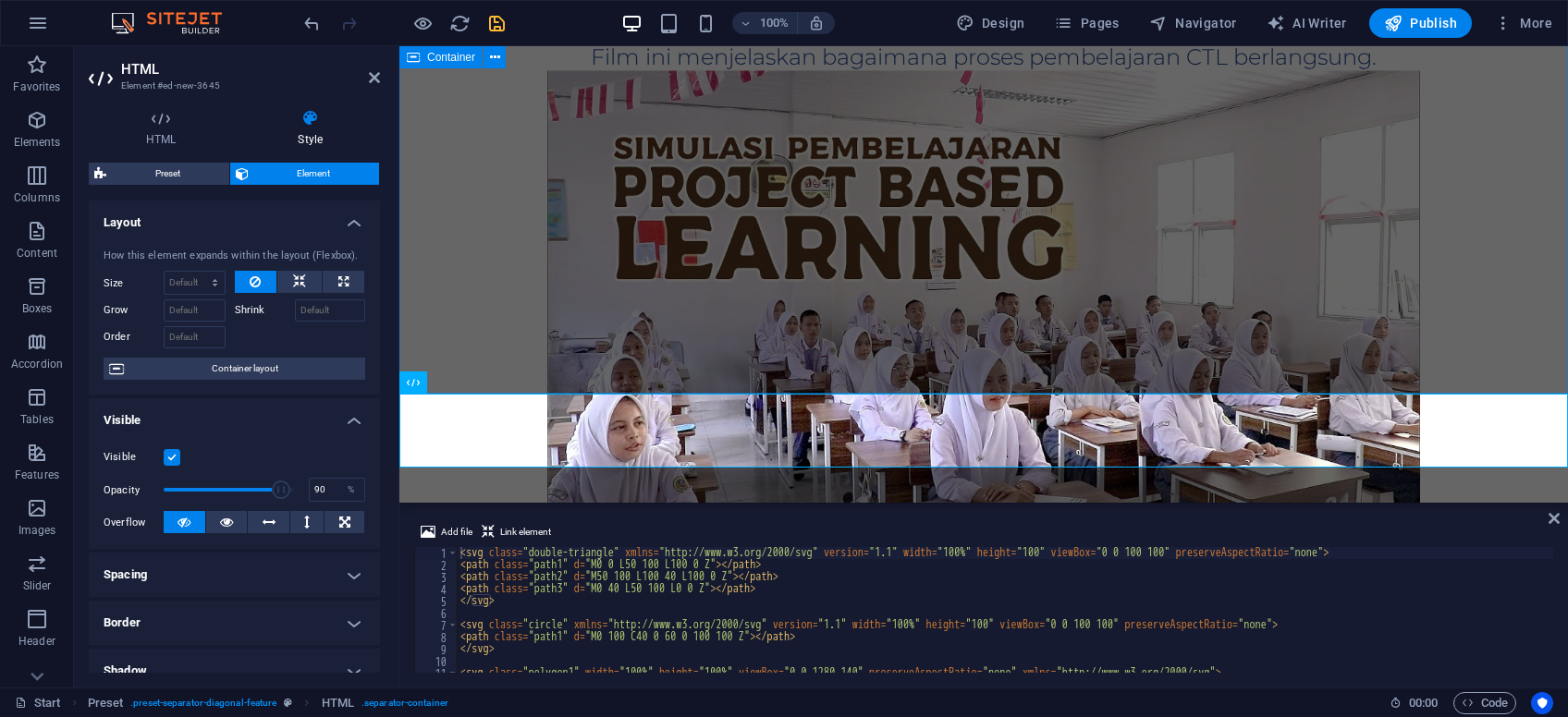 click on "SIMULASI PROJECT BASED LEARNING (PJBL) Film ini menjelaskan bagaimana proses pembelajaran CTL berlangsung." at bounding box center [984, 300] 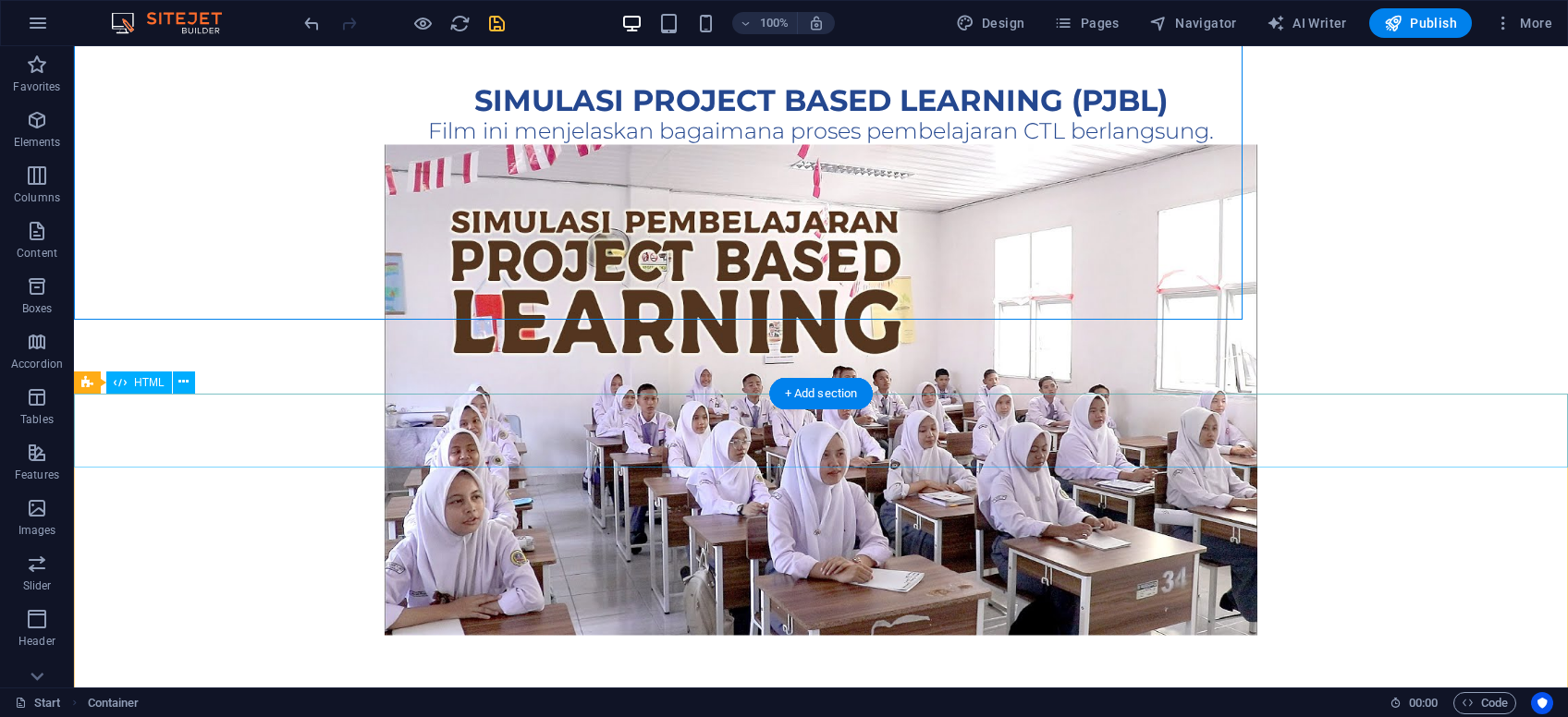 scroll, scrollTop: 2566, scrollLeft: 0, axis: vertical 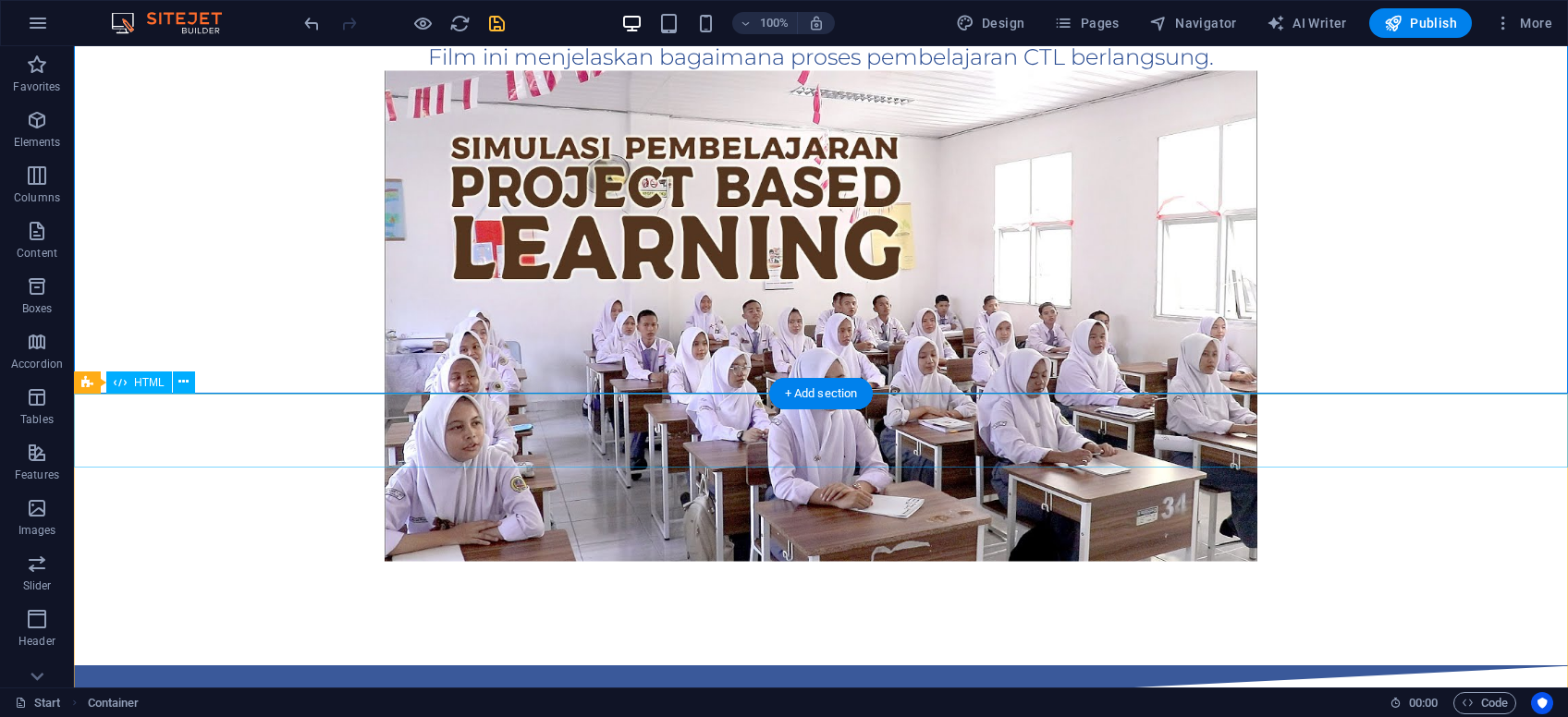 click at bounding box center (821, 702) 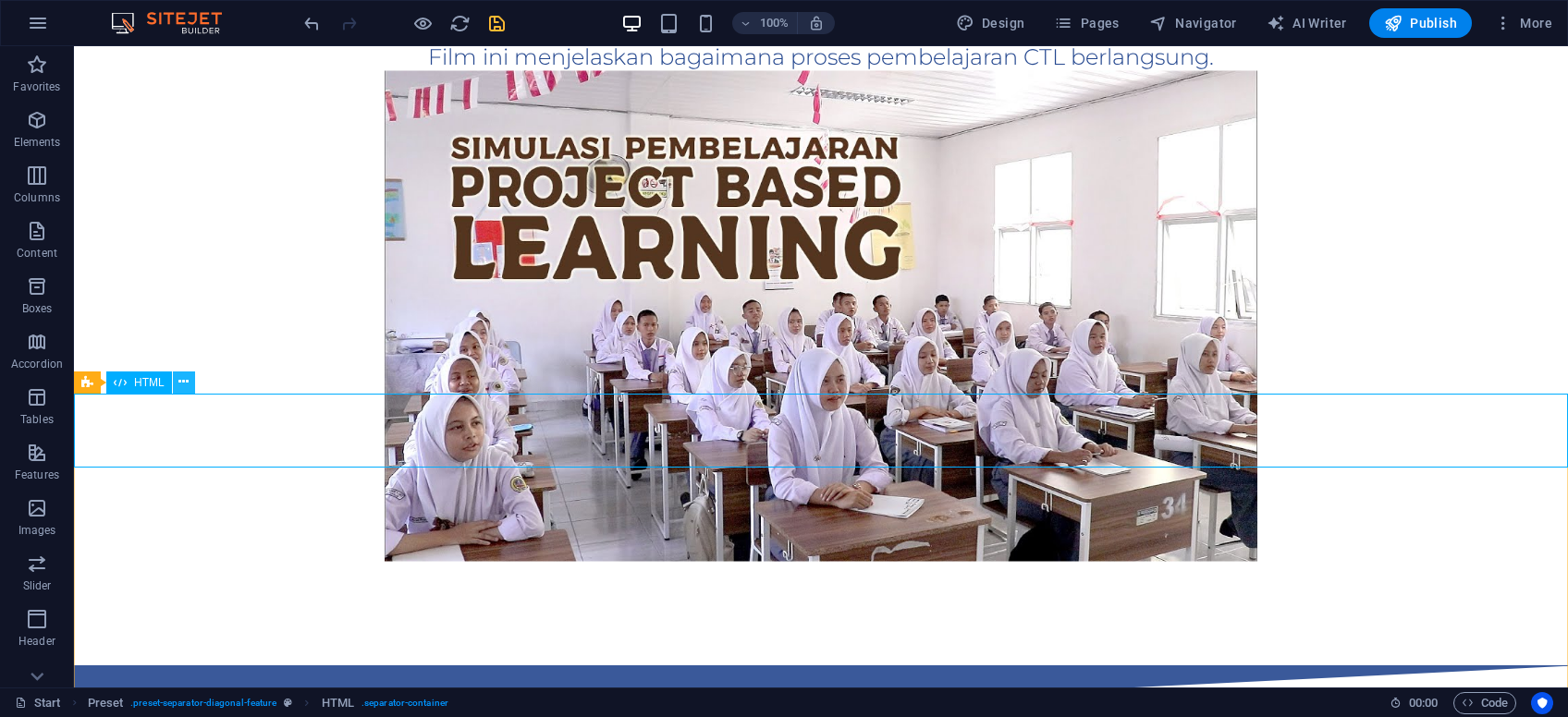 click at bounding box center [183, 382] 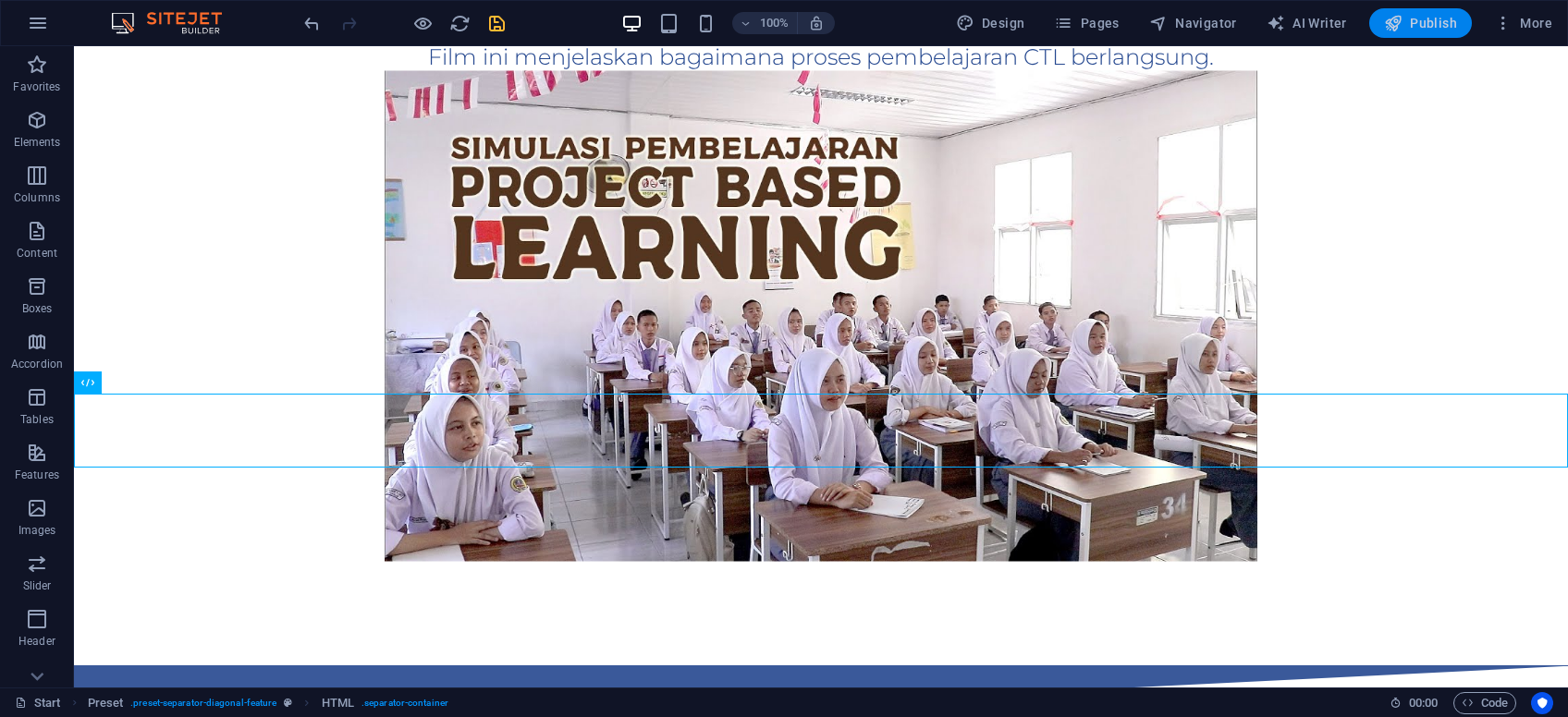 click on "Publish" at bounding box center (1420, 23) 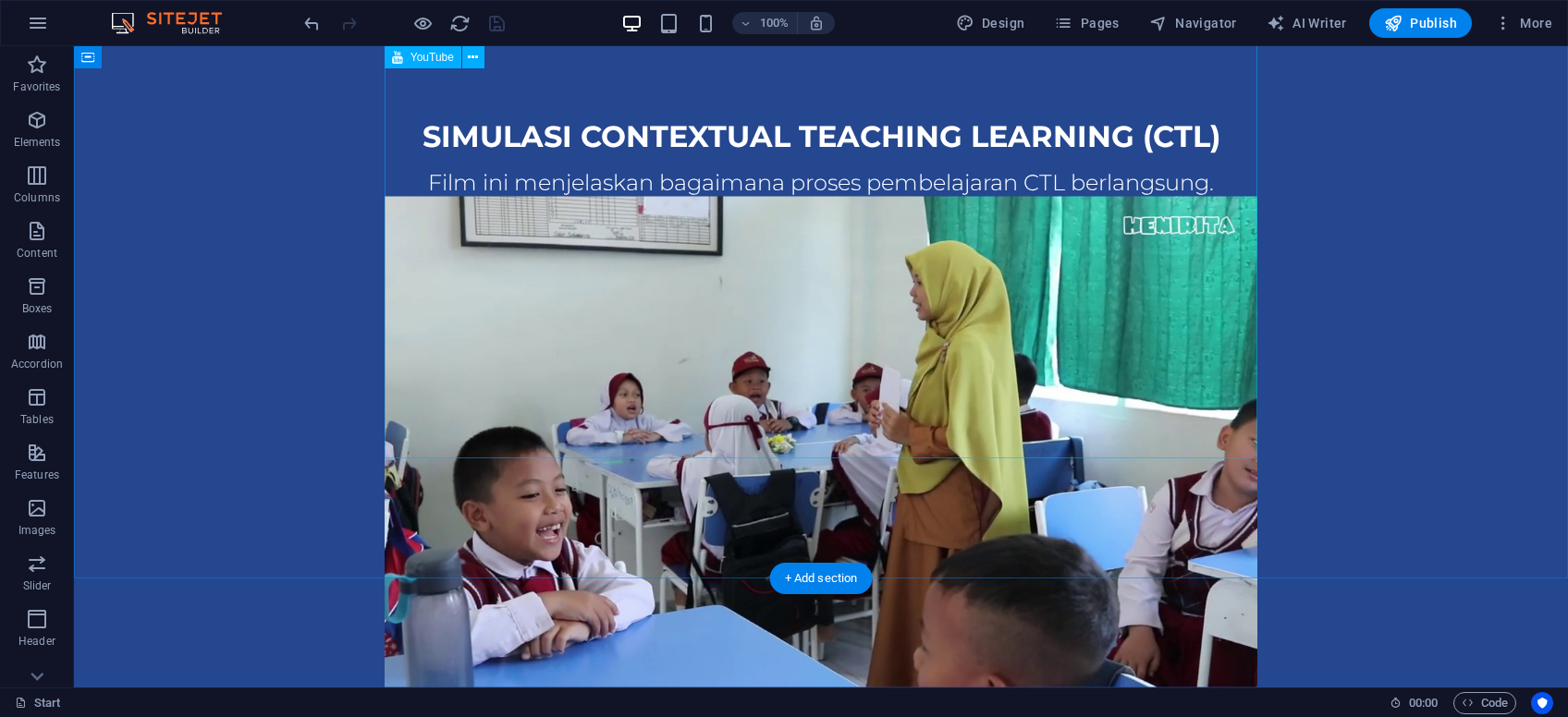 scroll, scrollTop: 1391, scrollLeft: 0, axis: vertical 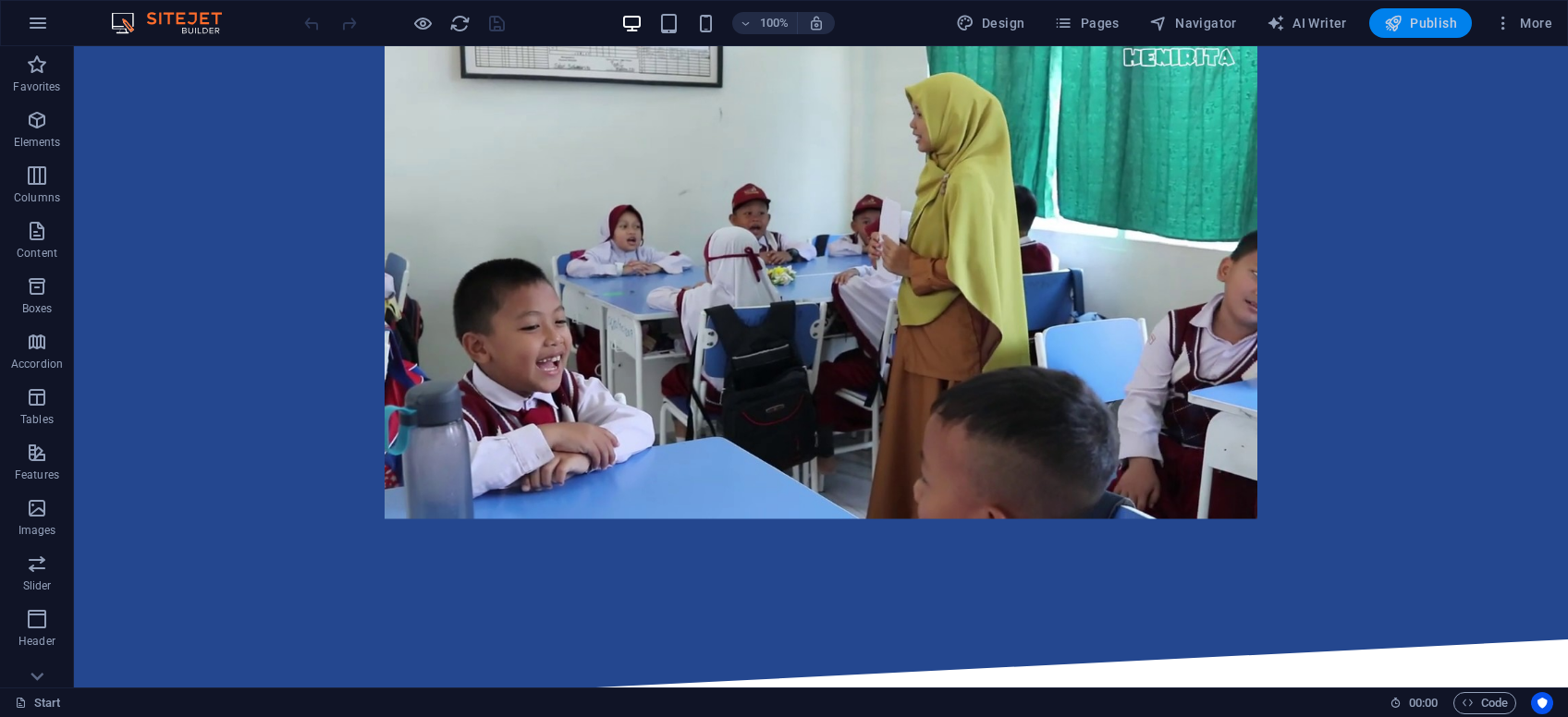 click on "Publish" at bounding box center (1420, 23) 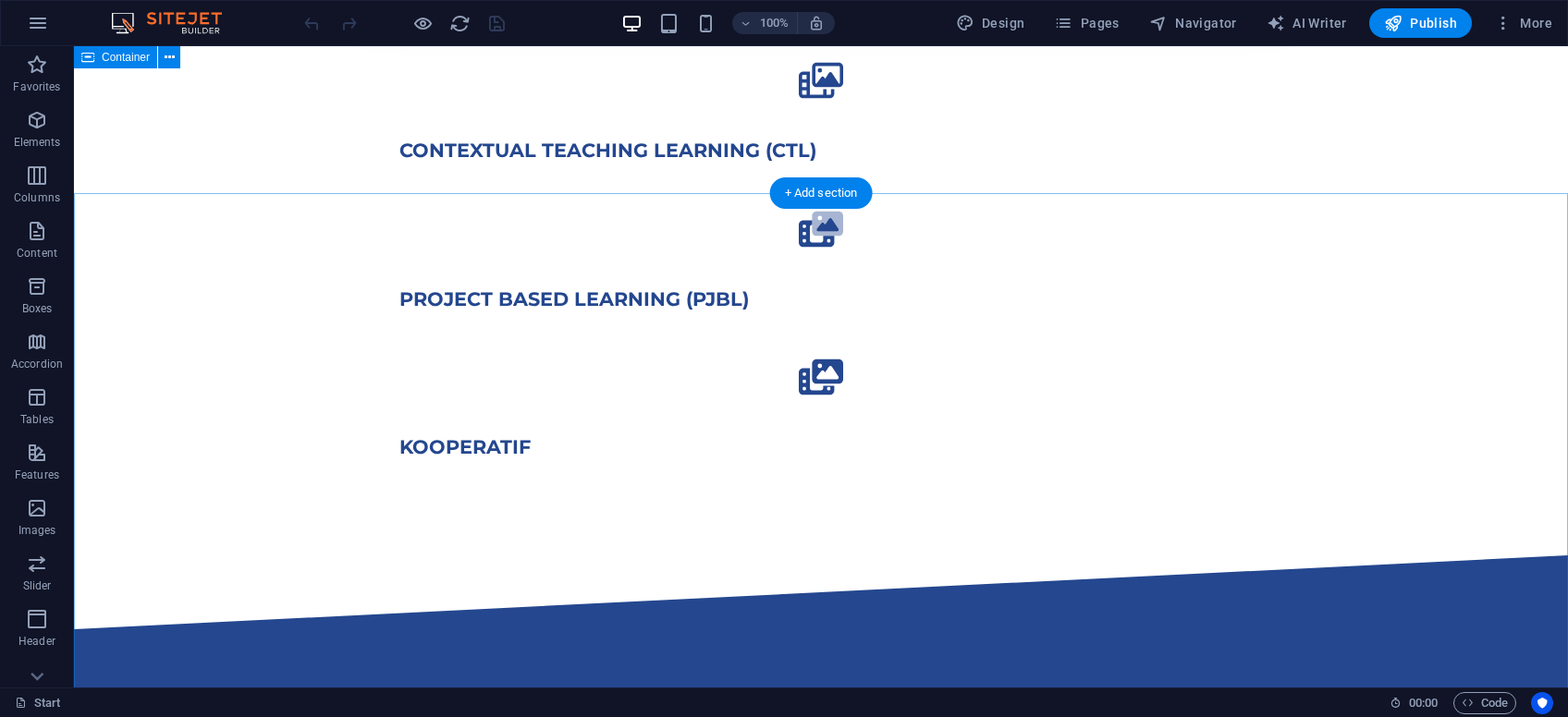 scroll, scrollTop: 784, scrollLeft: 0, axis: vertical 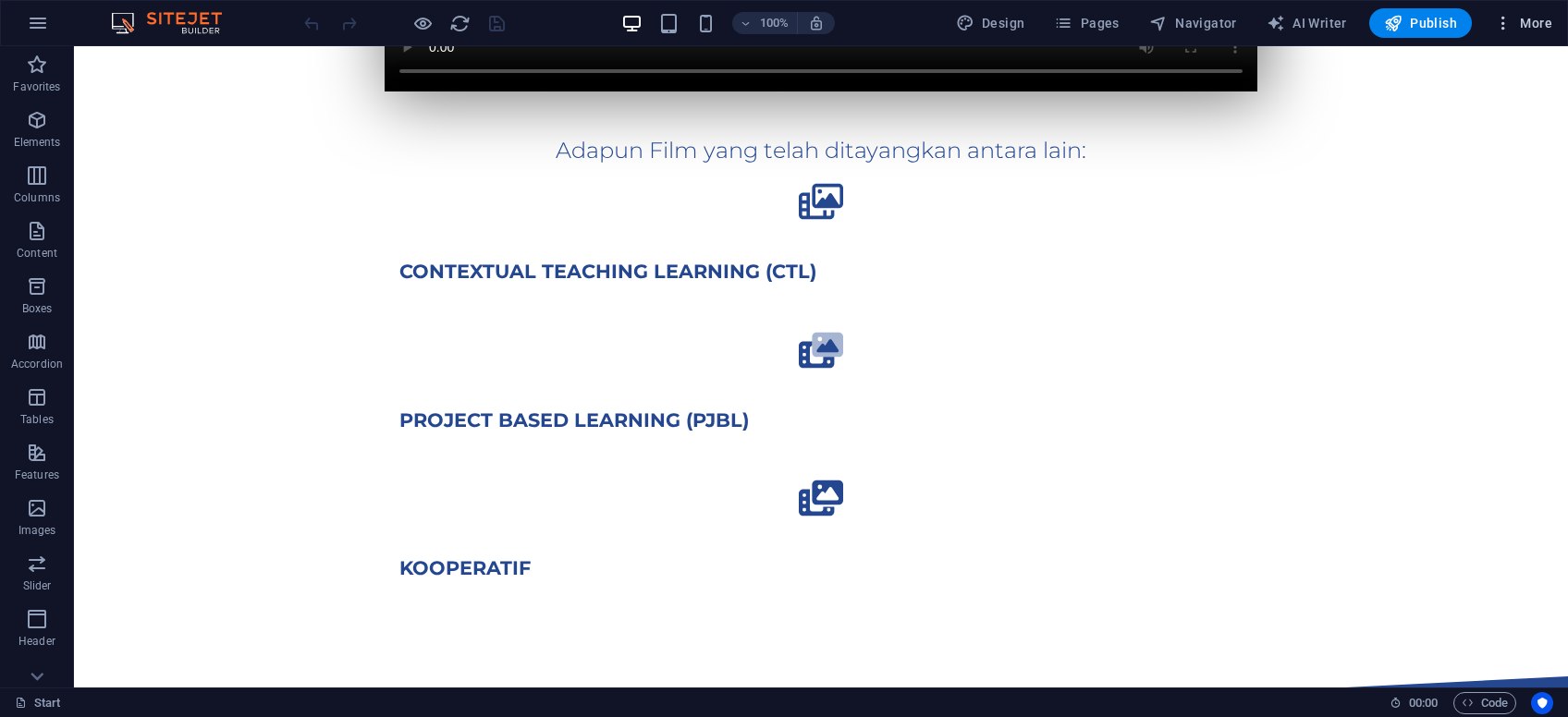click on "More" at bounding box center [1523, 23] 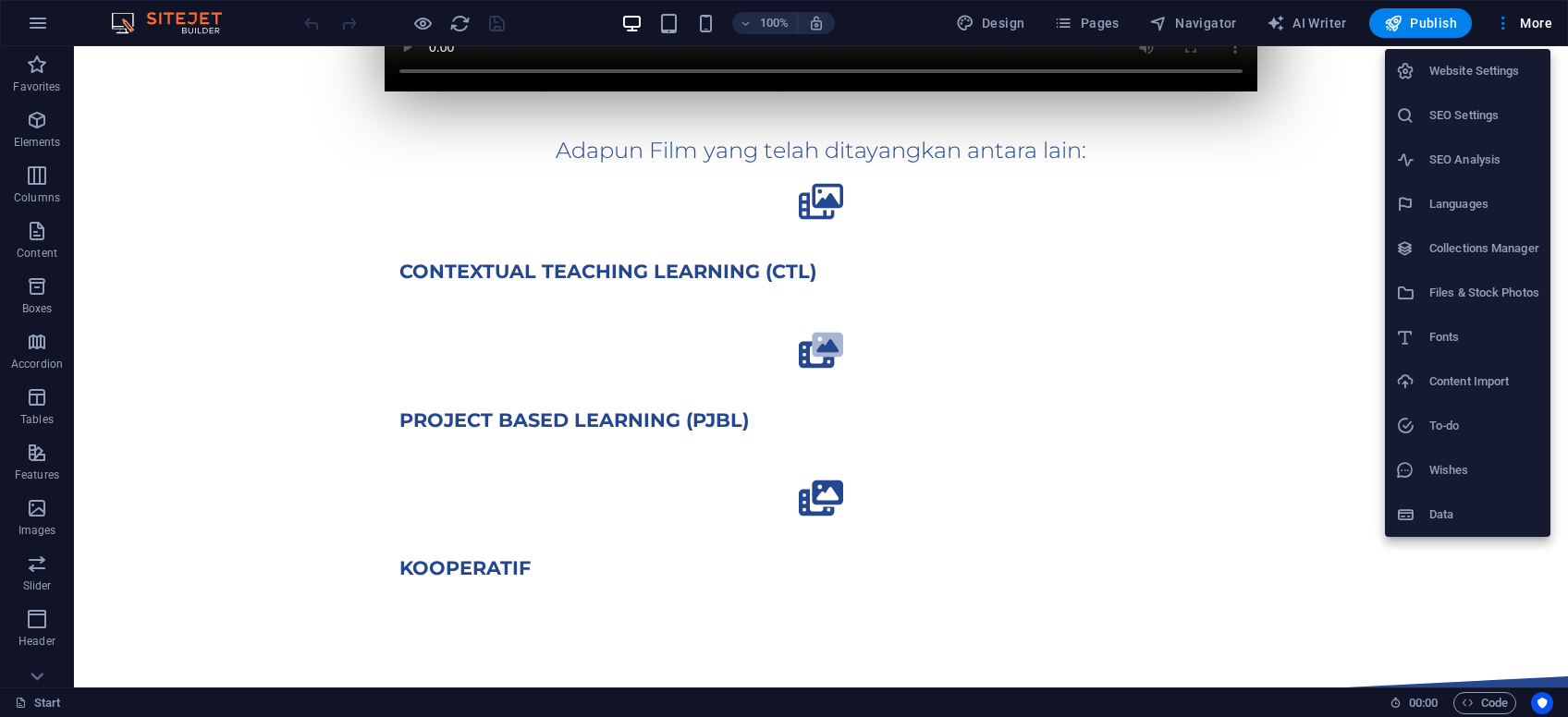click on "Website Settings" at bounding box center (1484, 71) 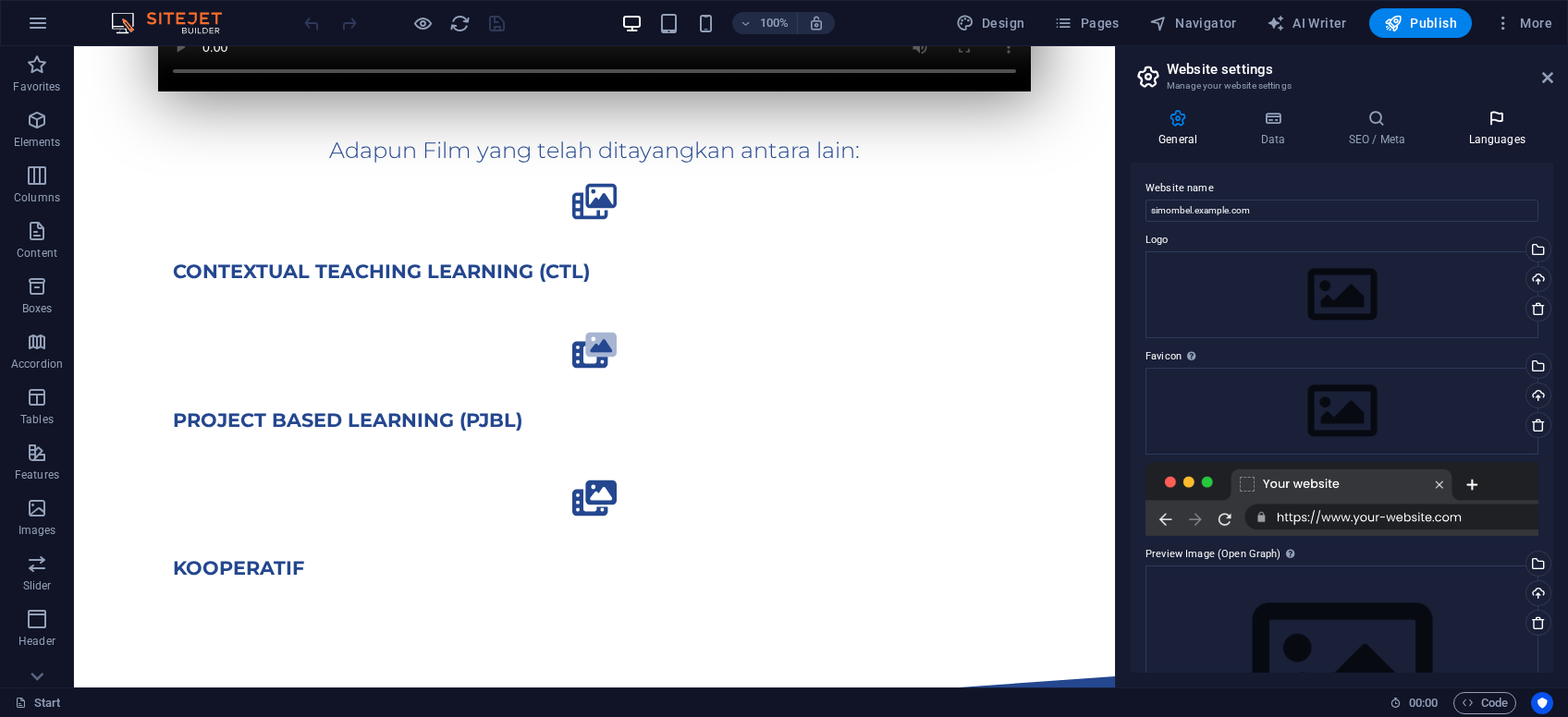 click on "Languages" at bounding box center (1497, 128) 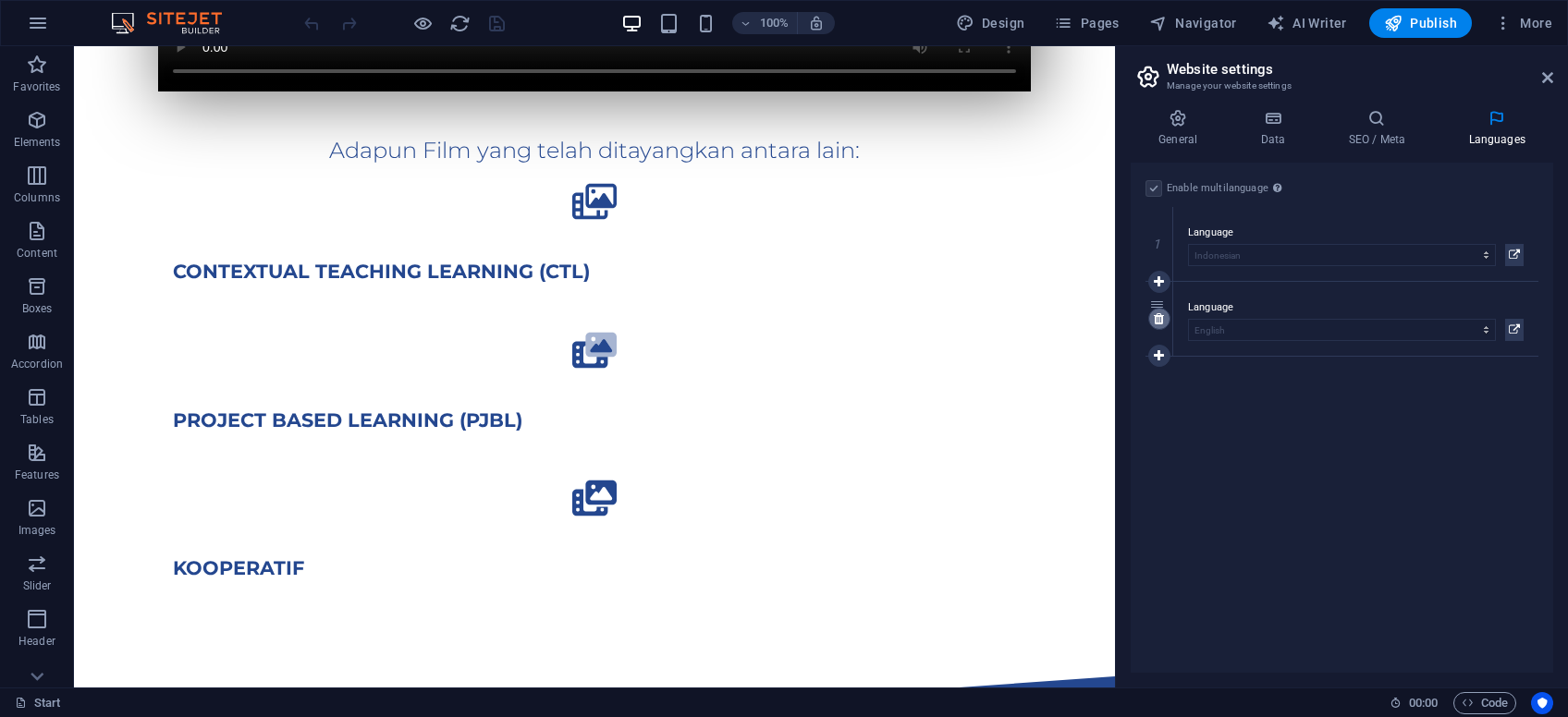 click at bounding box center (1158, 319) 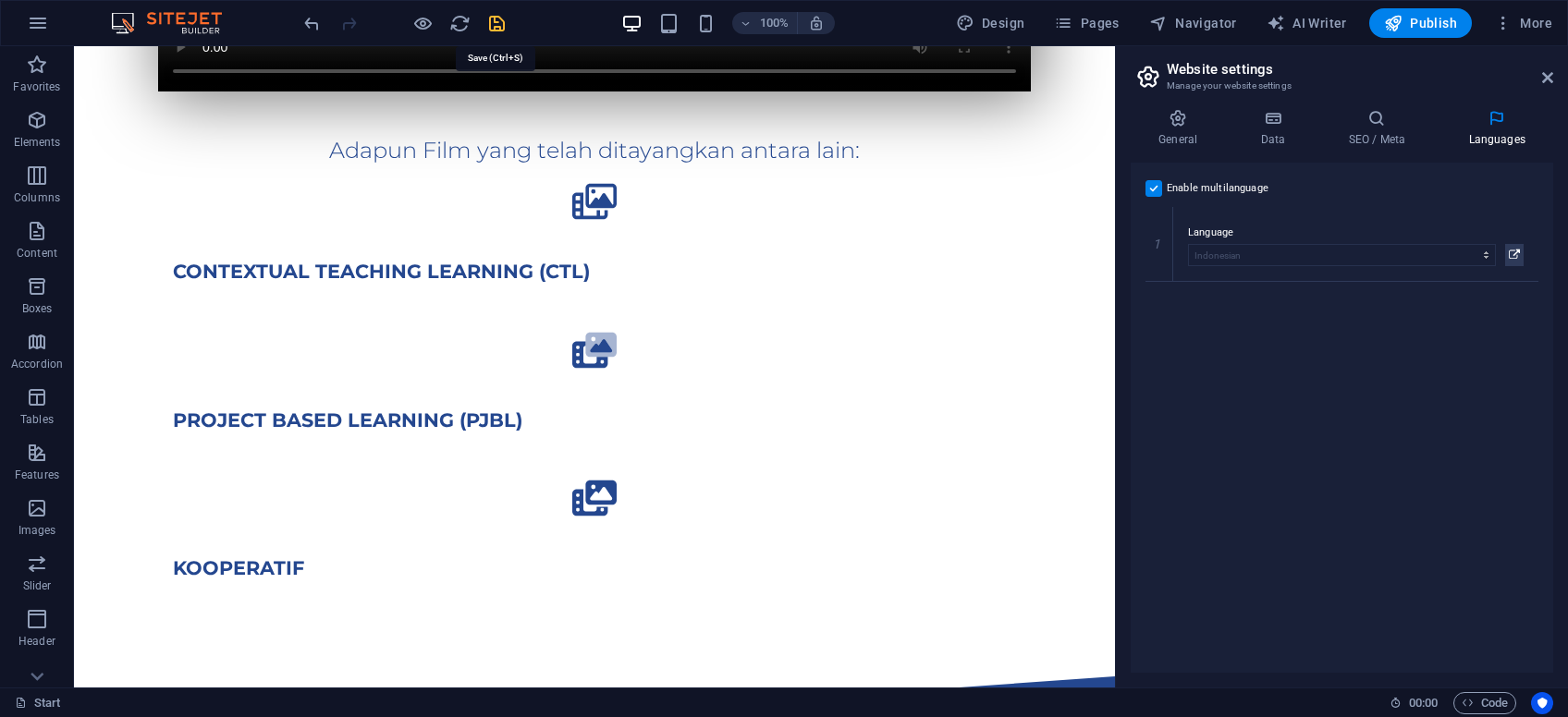 click at bounding box center (496, 23) 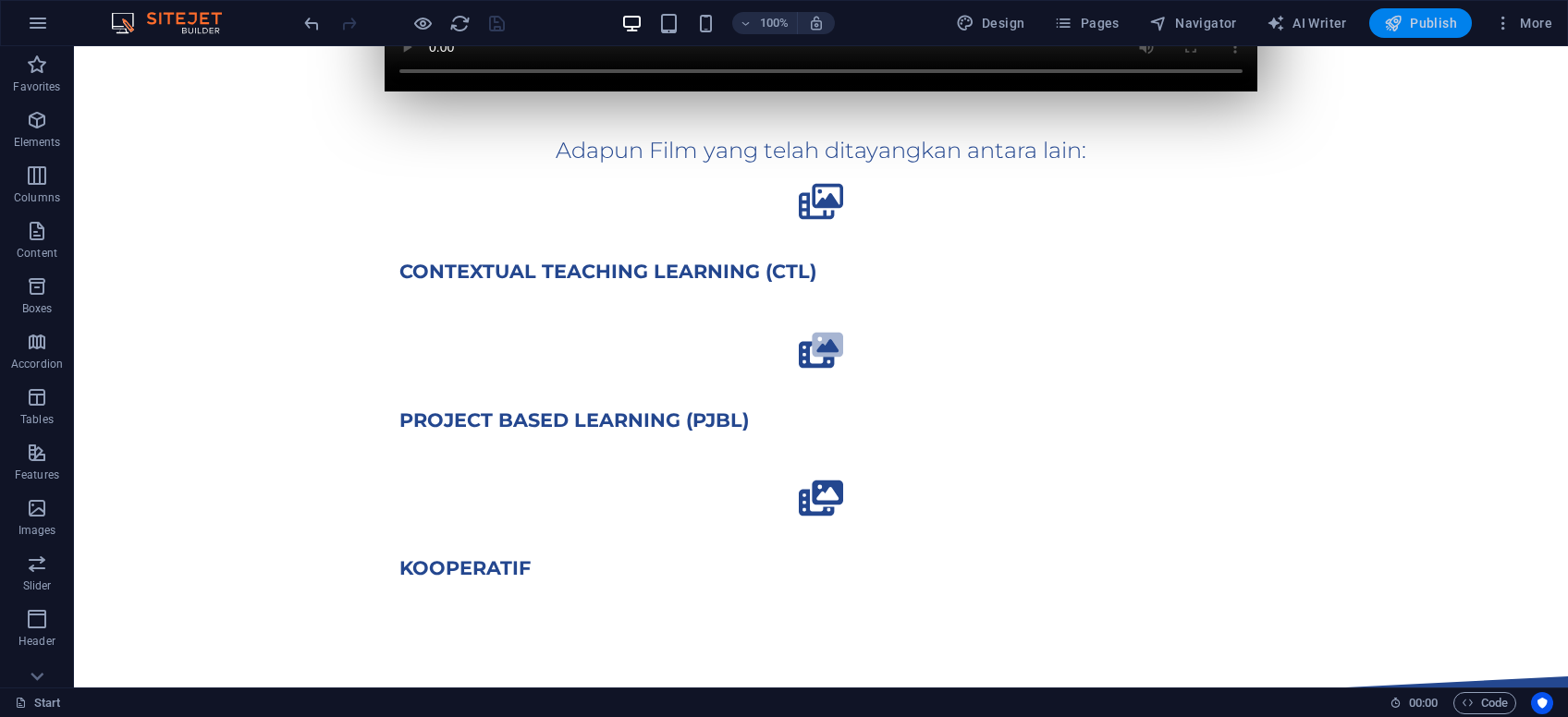 click on "Publish" at bounding box center (1420, 23) 